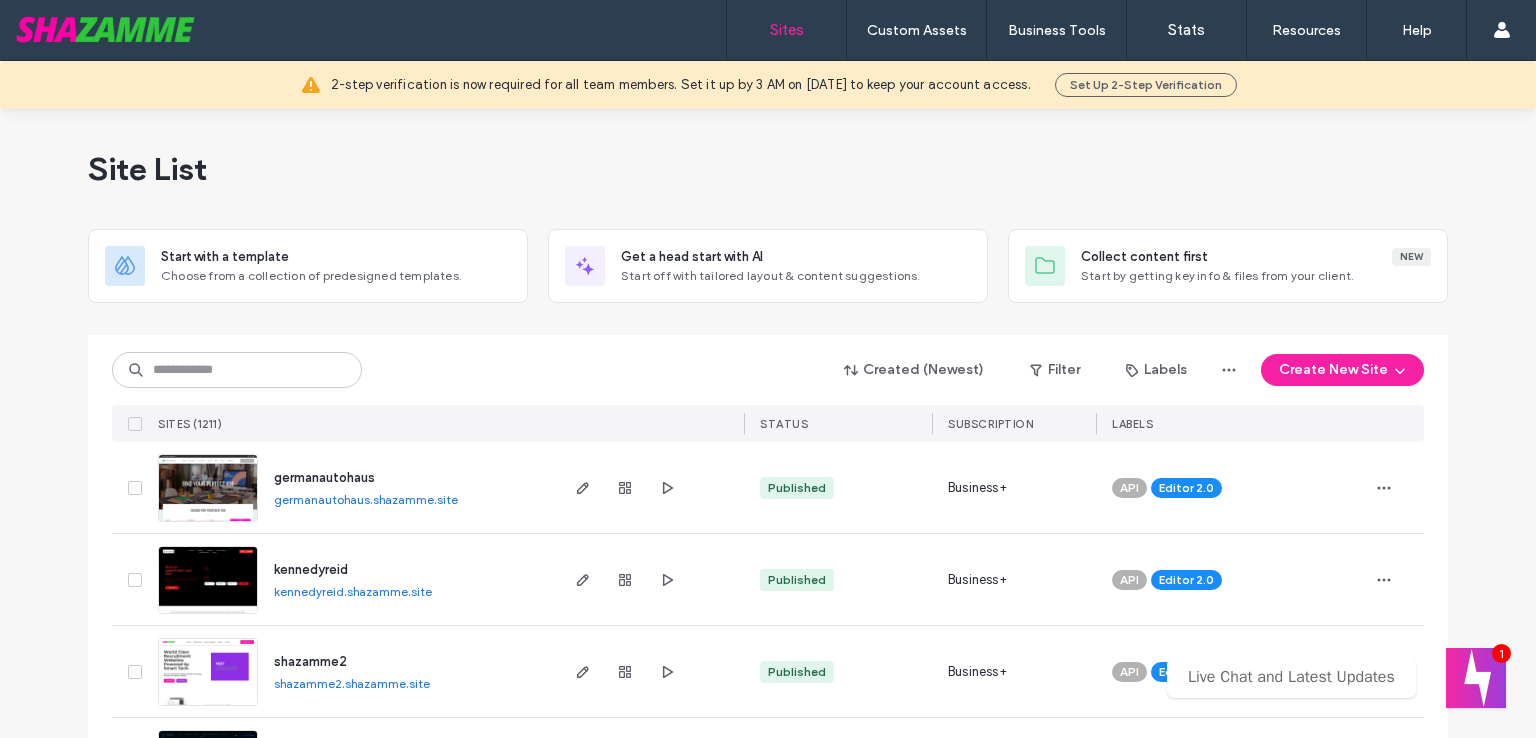 scroll, scrollTop: 0, scrollLeft: 0, axis: both 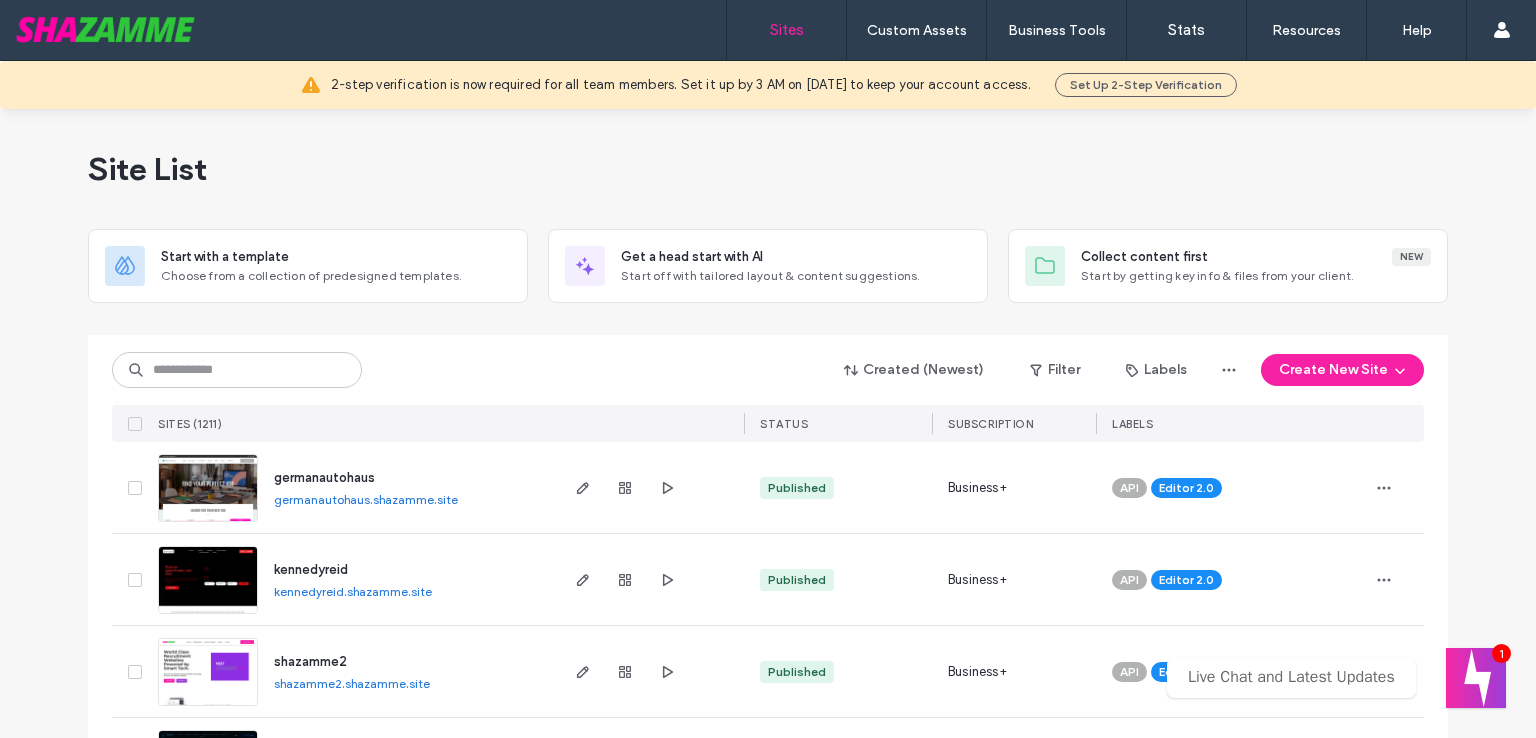 click on "Site List" at bounding box center [768, 169] 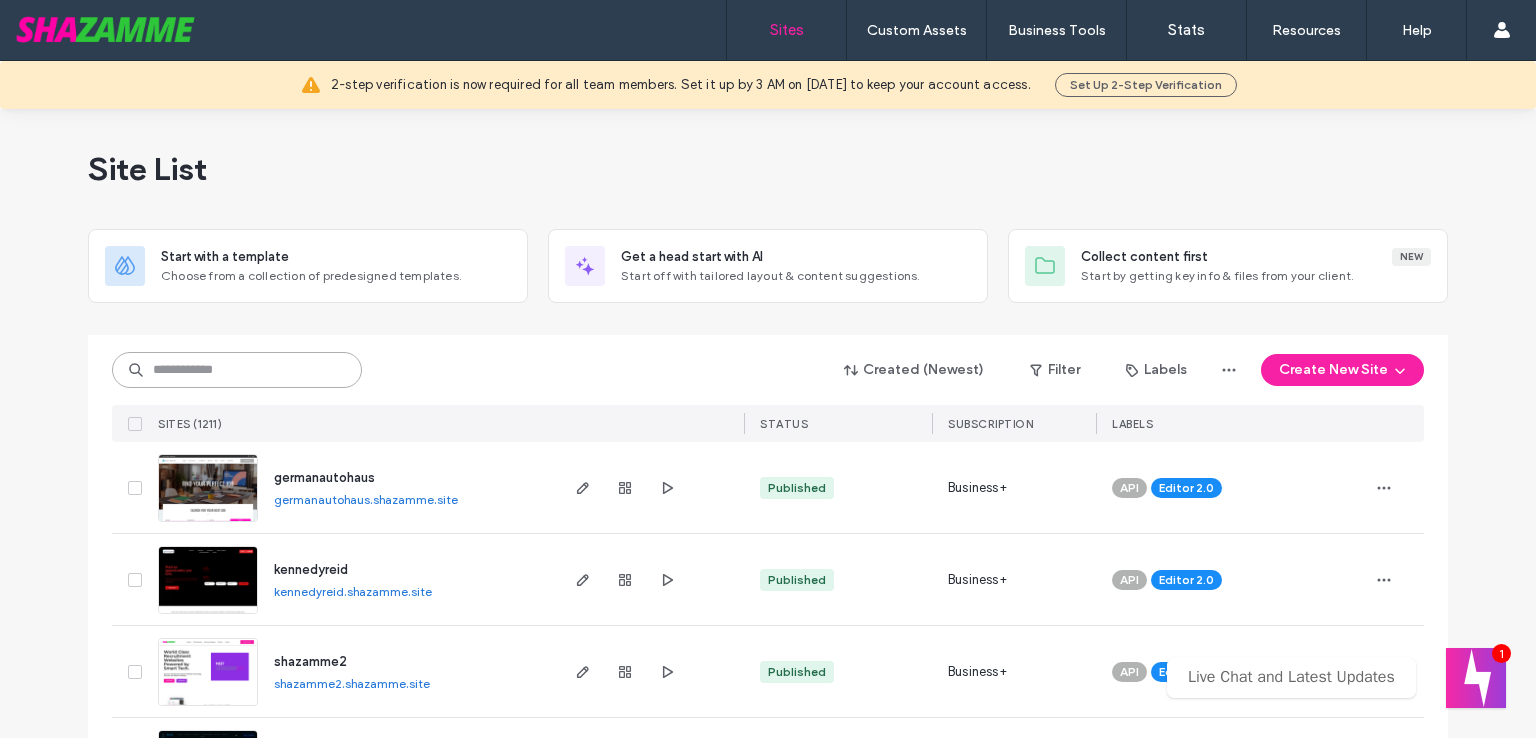 click at bounding box center (237, 370) 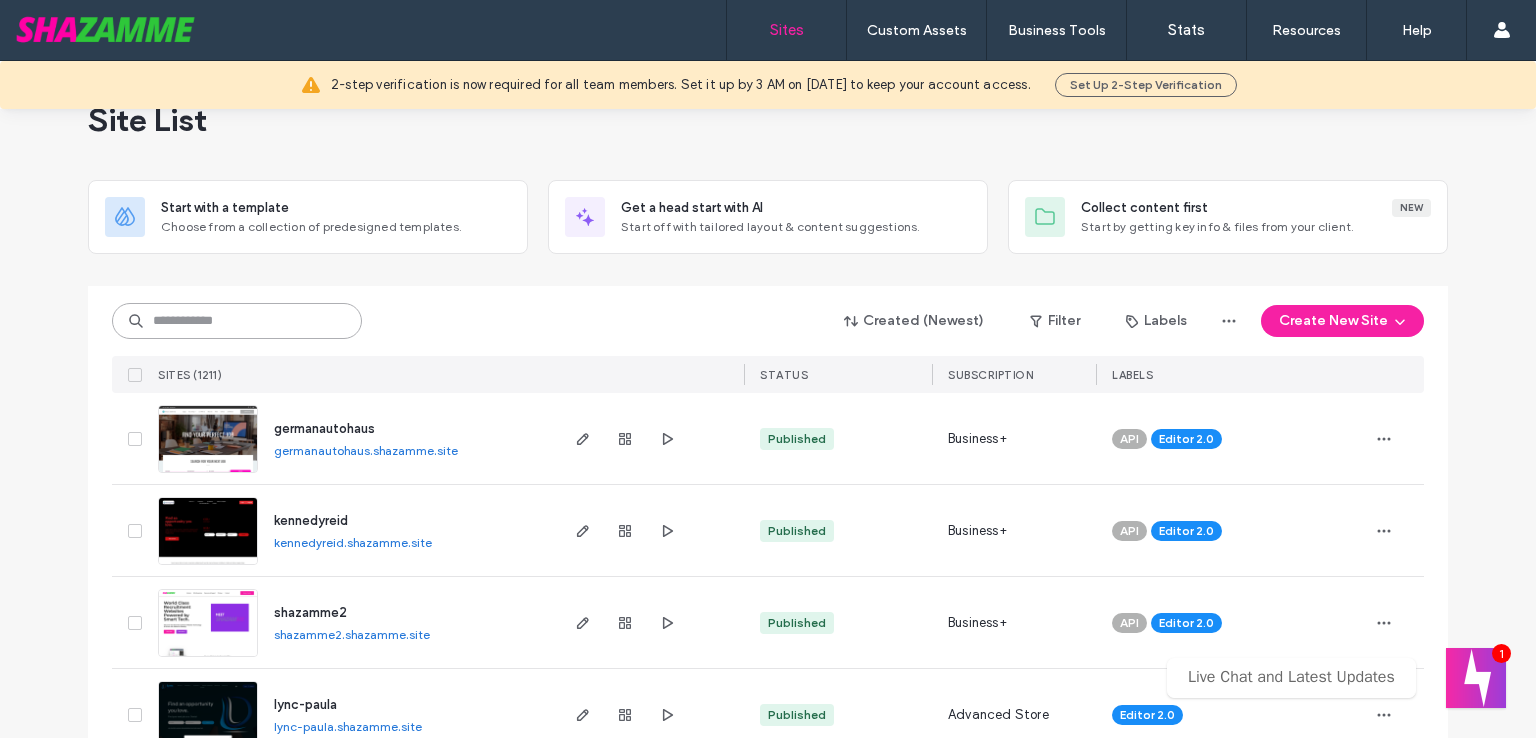 scroll, scrollTop: 0, scrollLeft: 0, axis: both 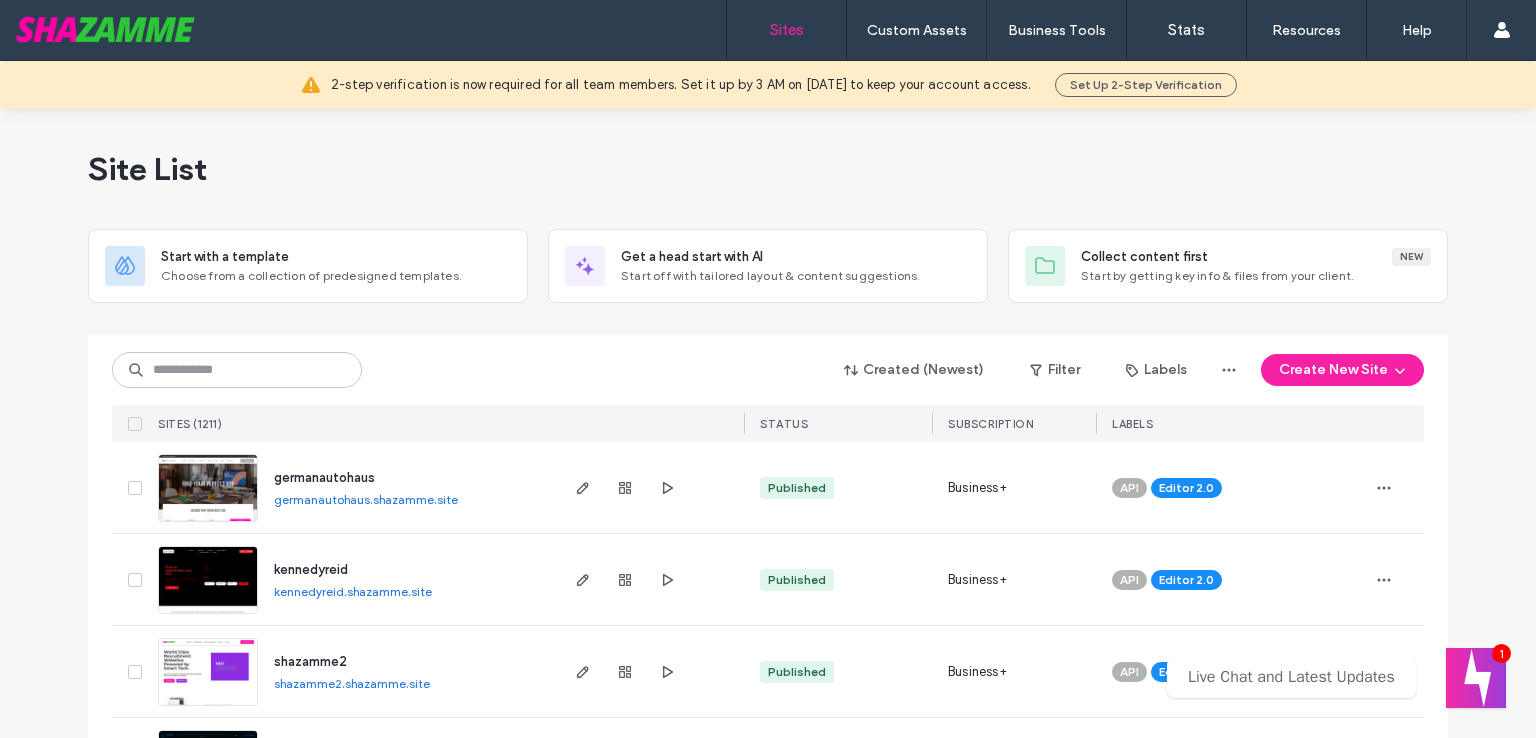 click on "Site List" at bounding box center (768, 169) 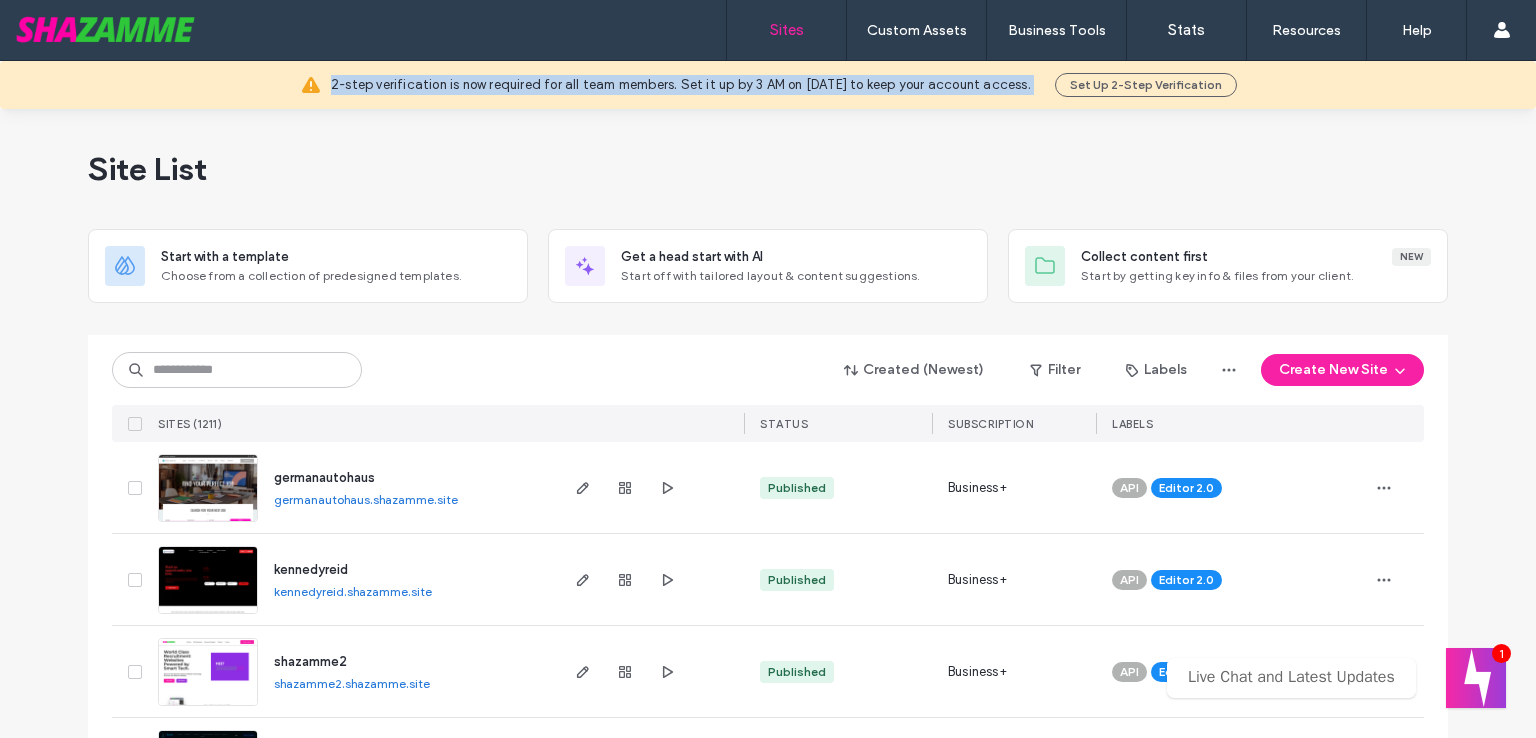 drag, startPoint x: 1061, startPoint y: 89, endPoint x: 300, endPoint y: 82, distance: 761.03217 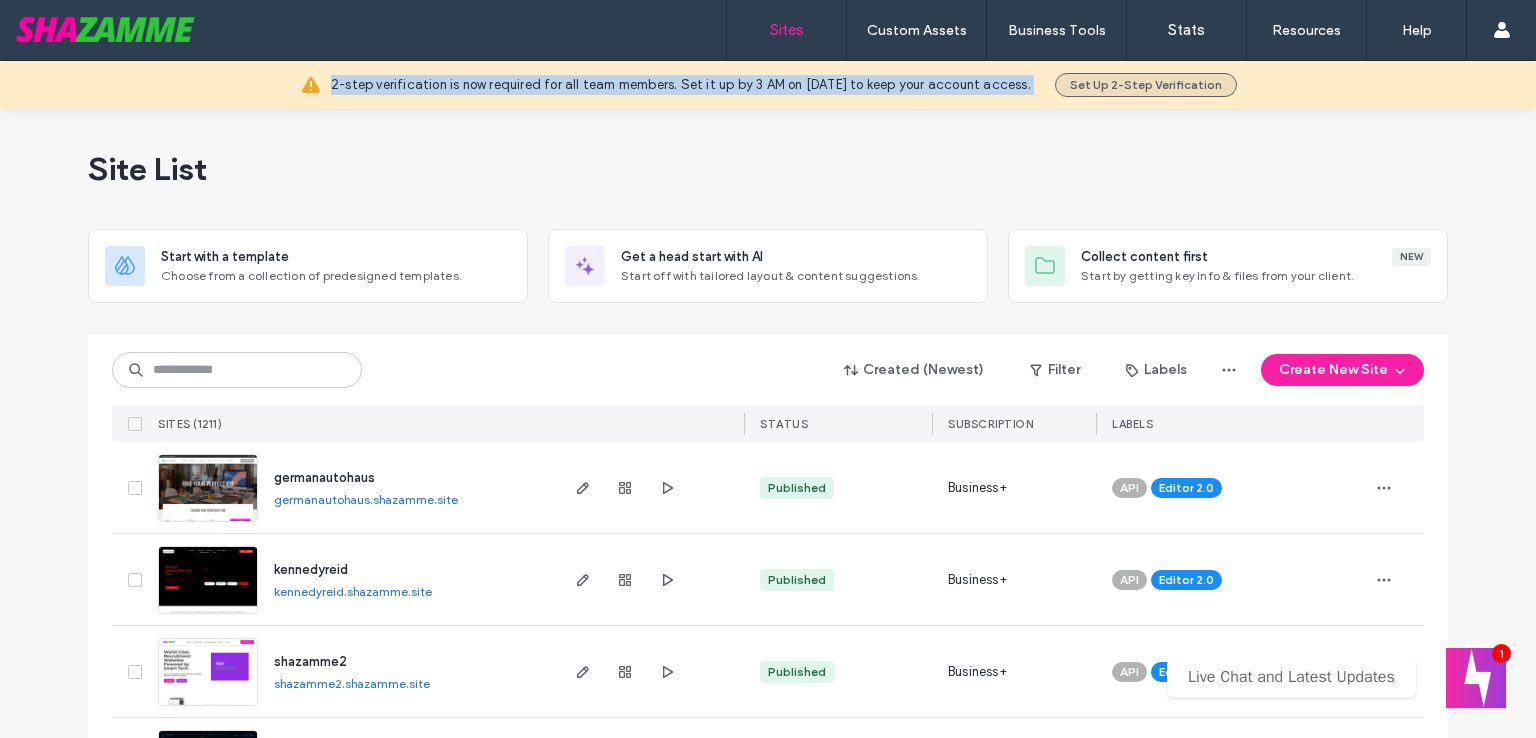 drag, startPoint x: 321, startPoint y: 84, endPoint x: 1072, endPoint y: 88, distance: 751.0107 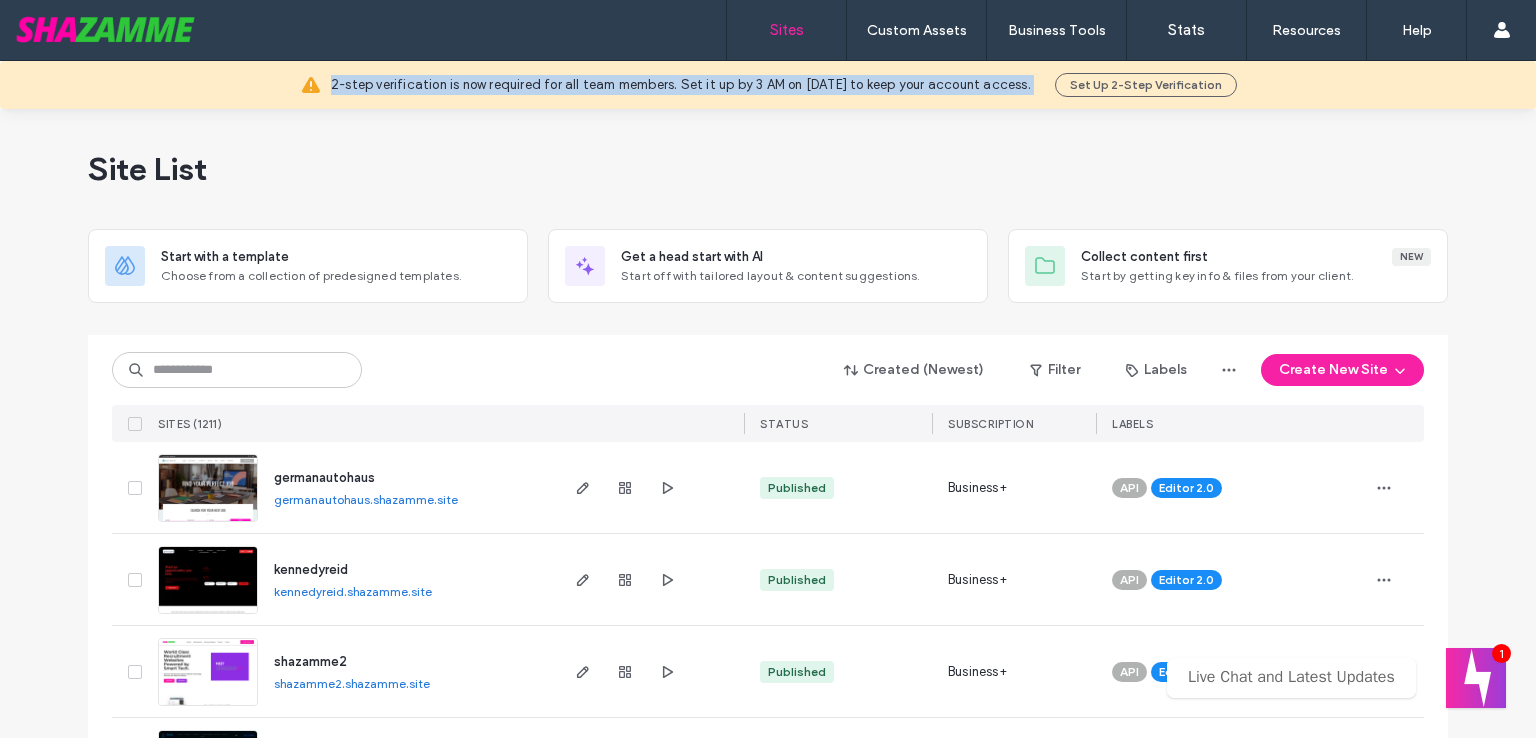 click on "2-step verification is now required for all team members. Set it up by 3 AM on July 01, 2025 to keep your account access." at bounding box center [681, 85] 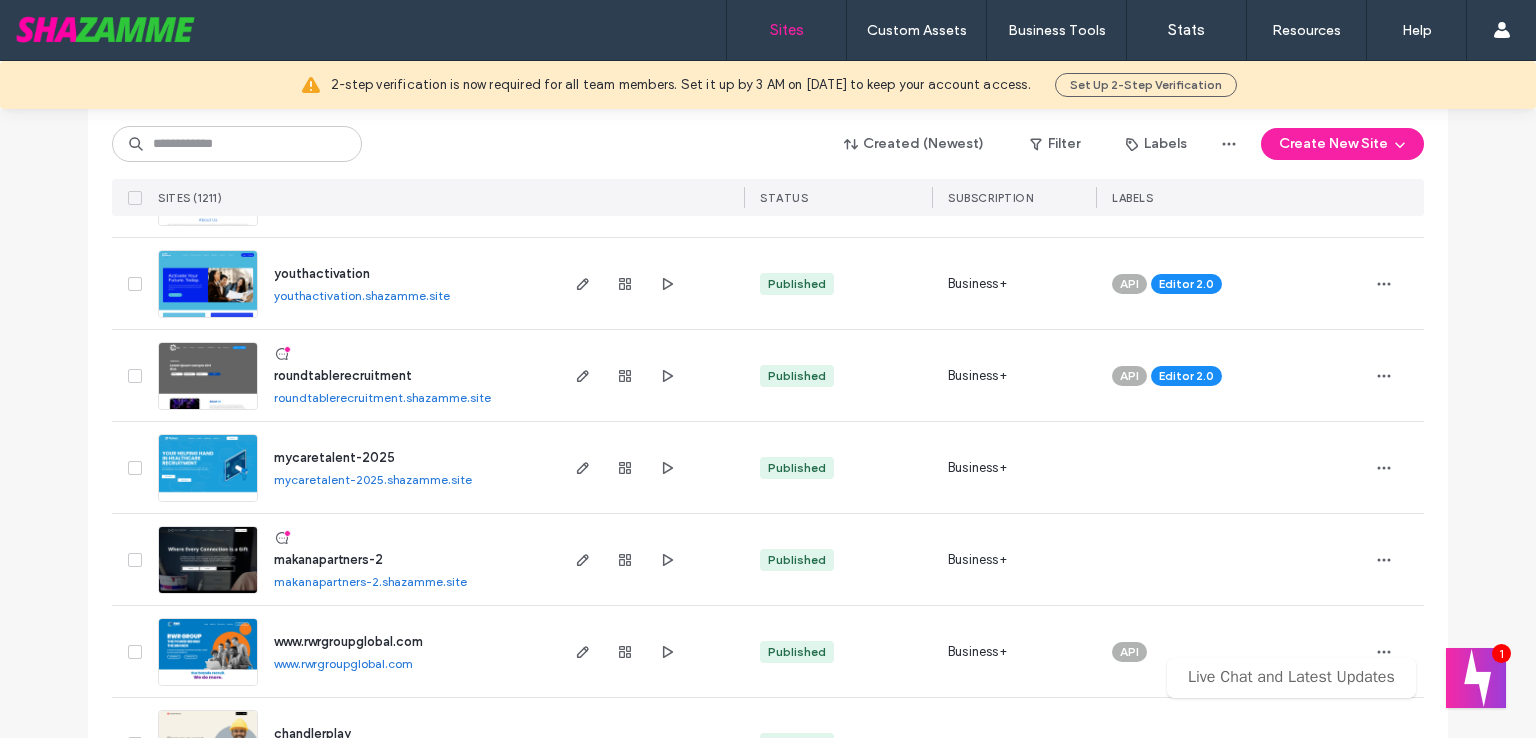 scroll, scrollTop: 1100, scrollLeft: 0, axis: vertical 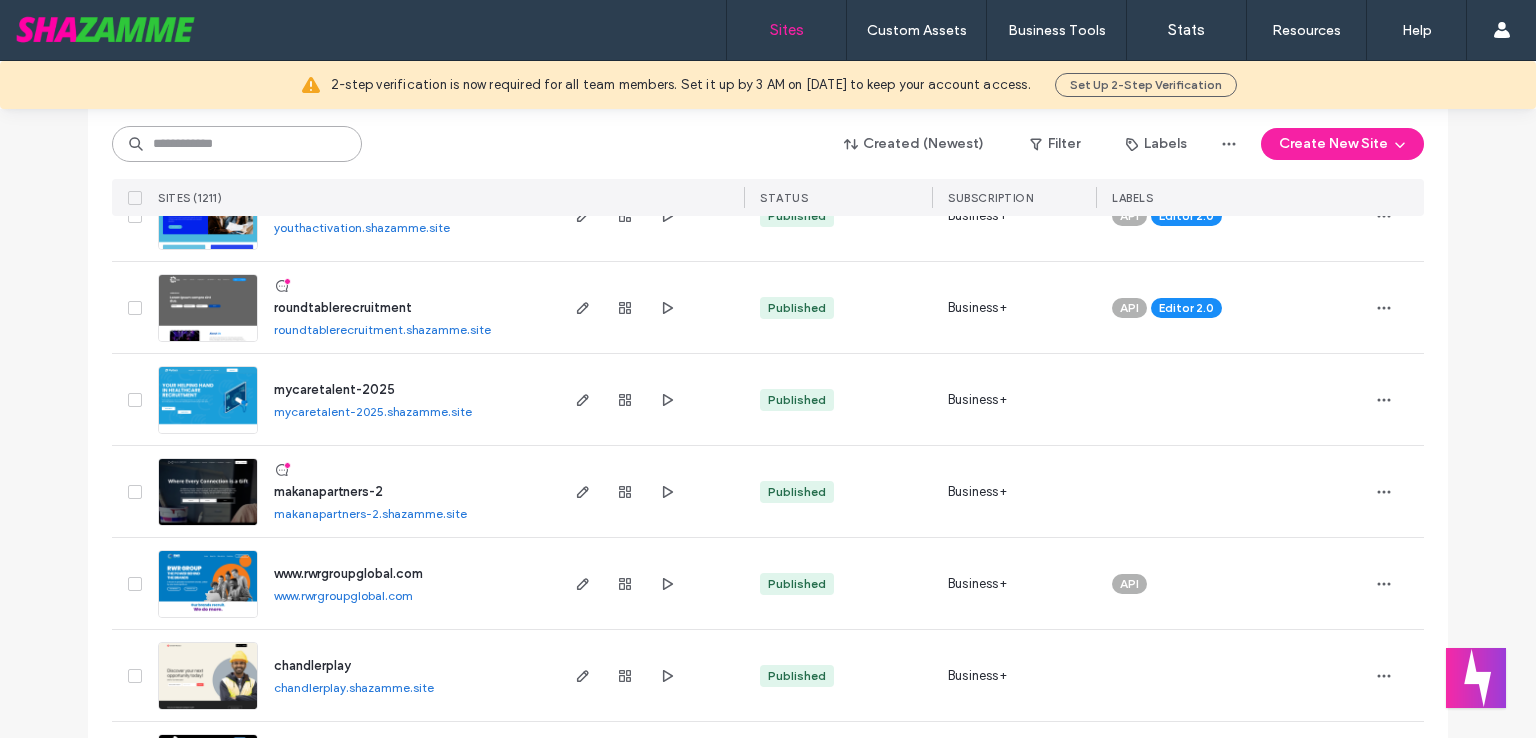click at bounding box center [237, 144] 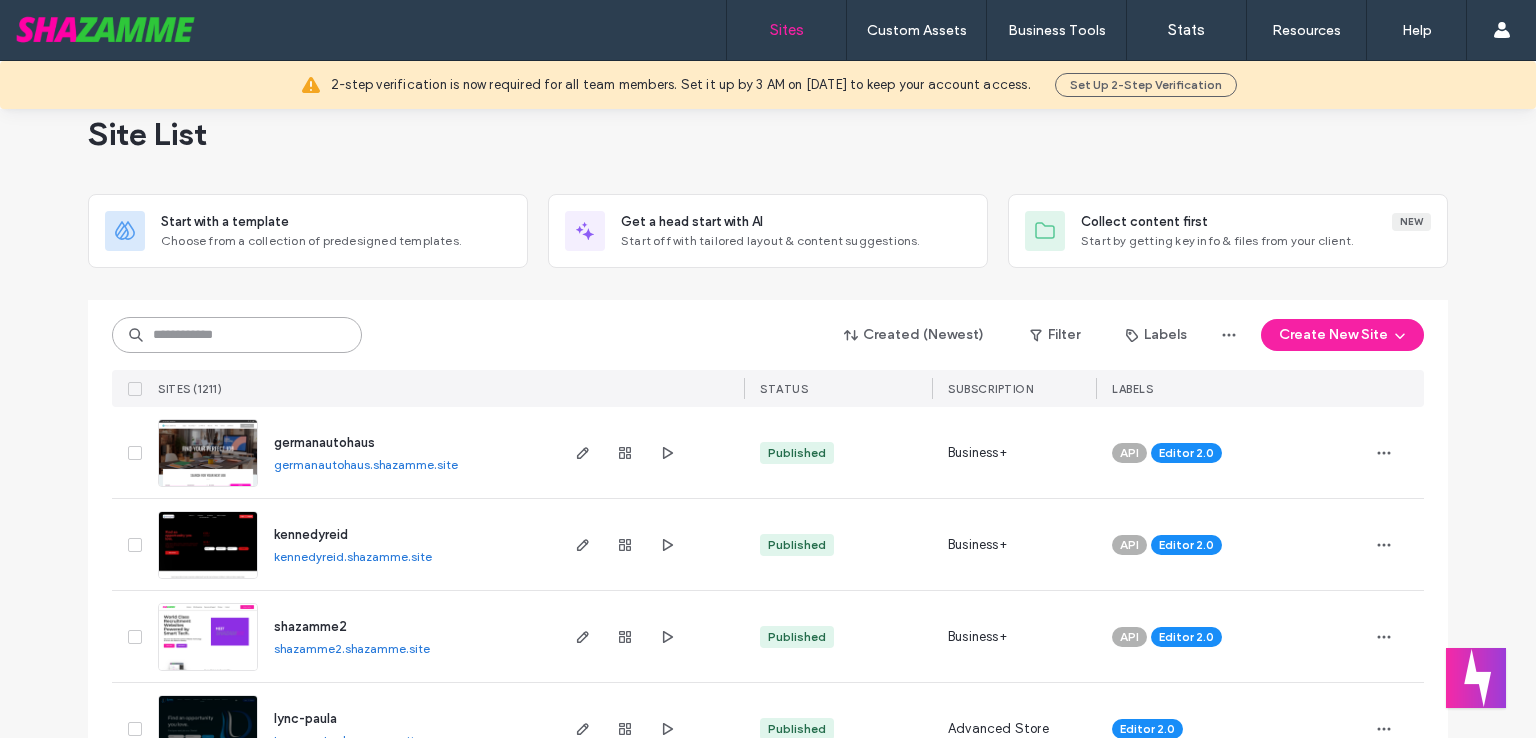 scroll, scrollTop: 0, scrollLeft: 0, axis: both 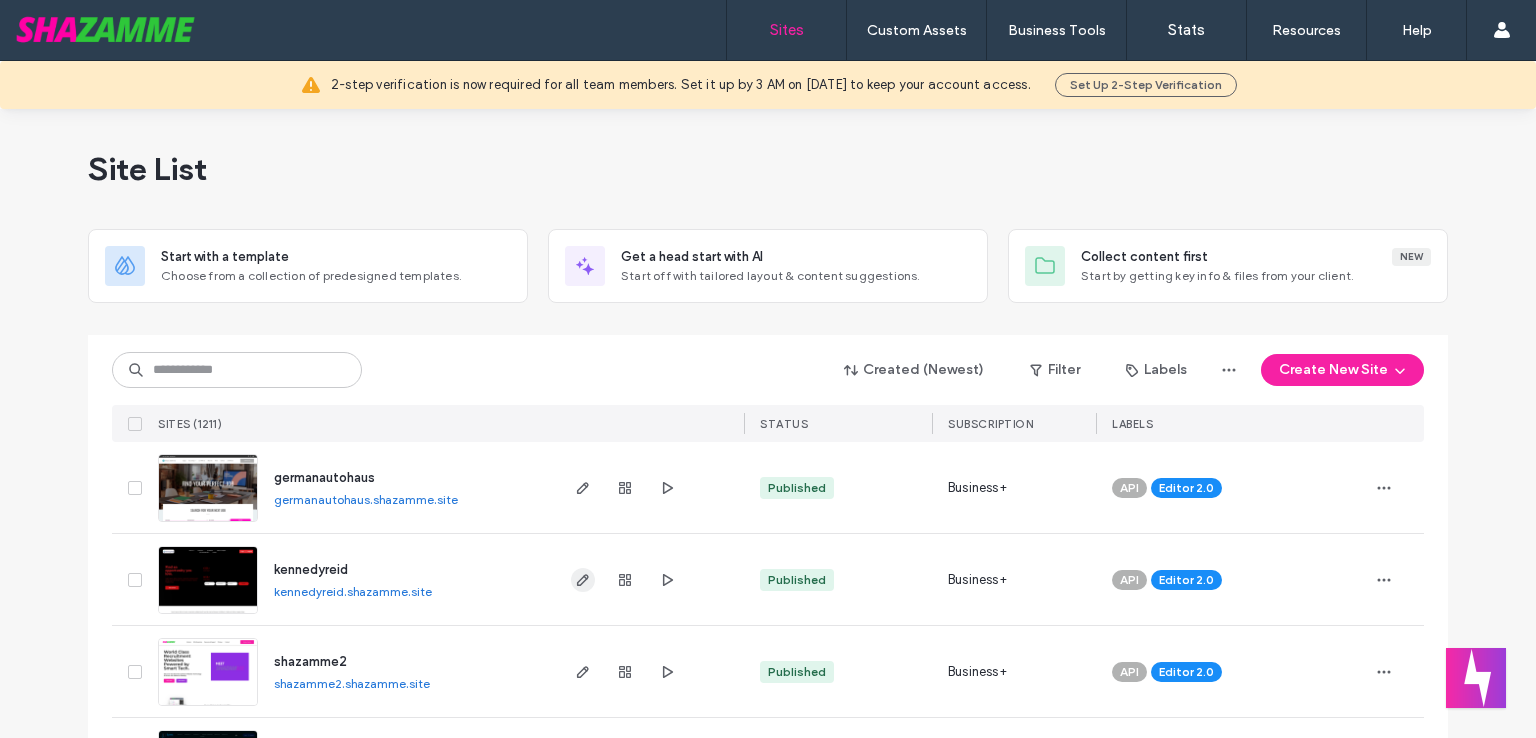 click 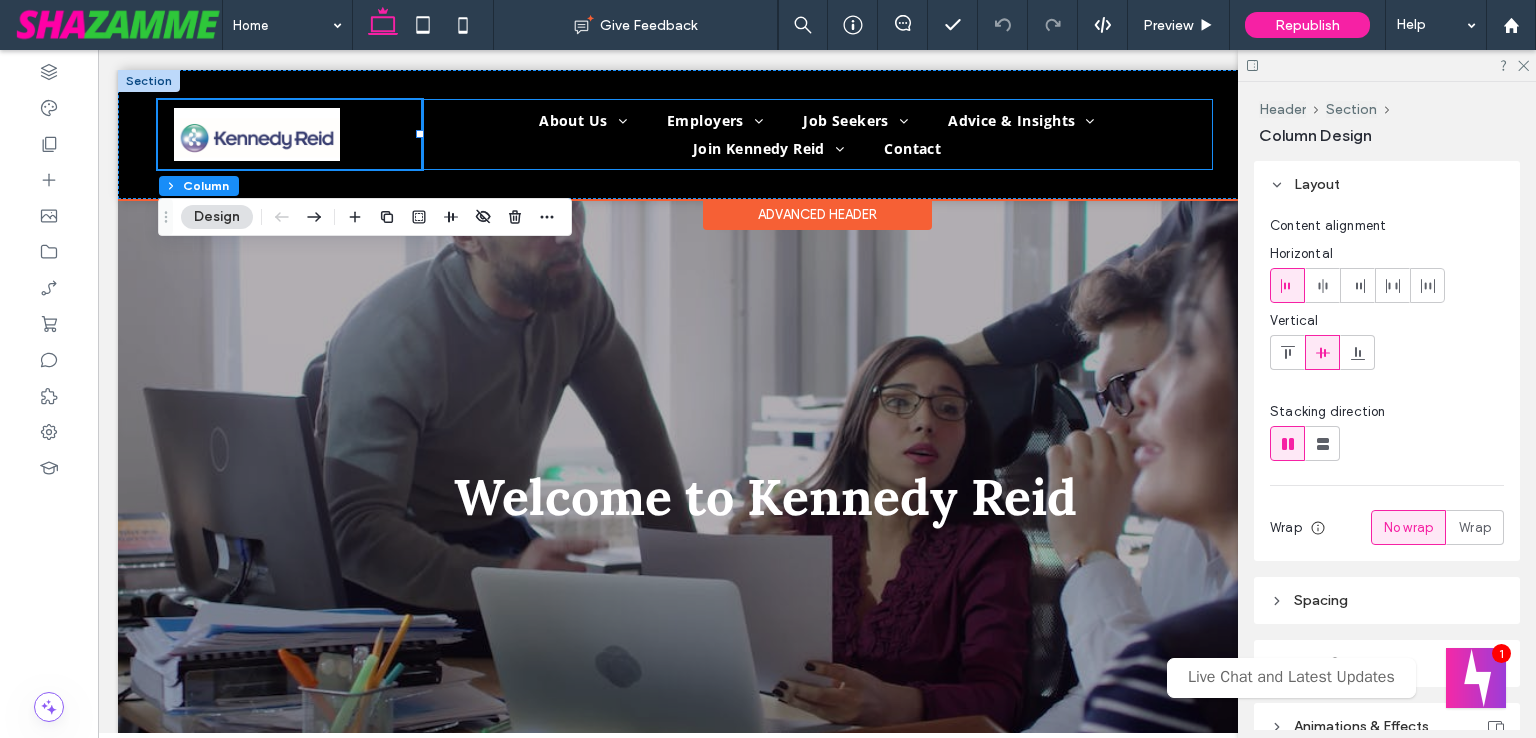 scroll, scrollTop: 0, scrollLeft: 0, axis: both 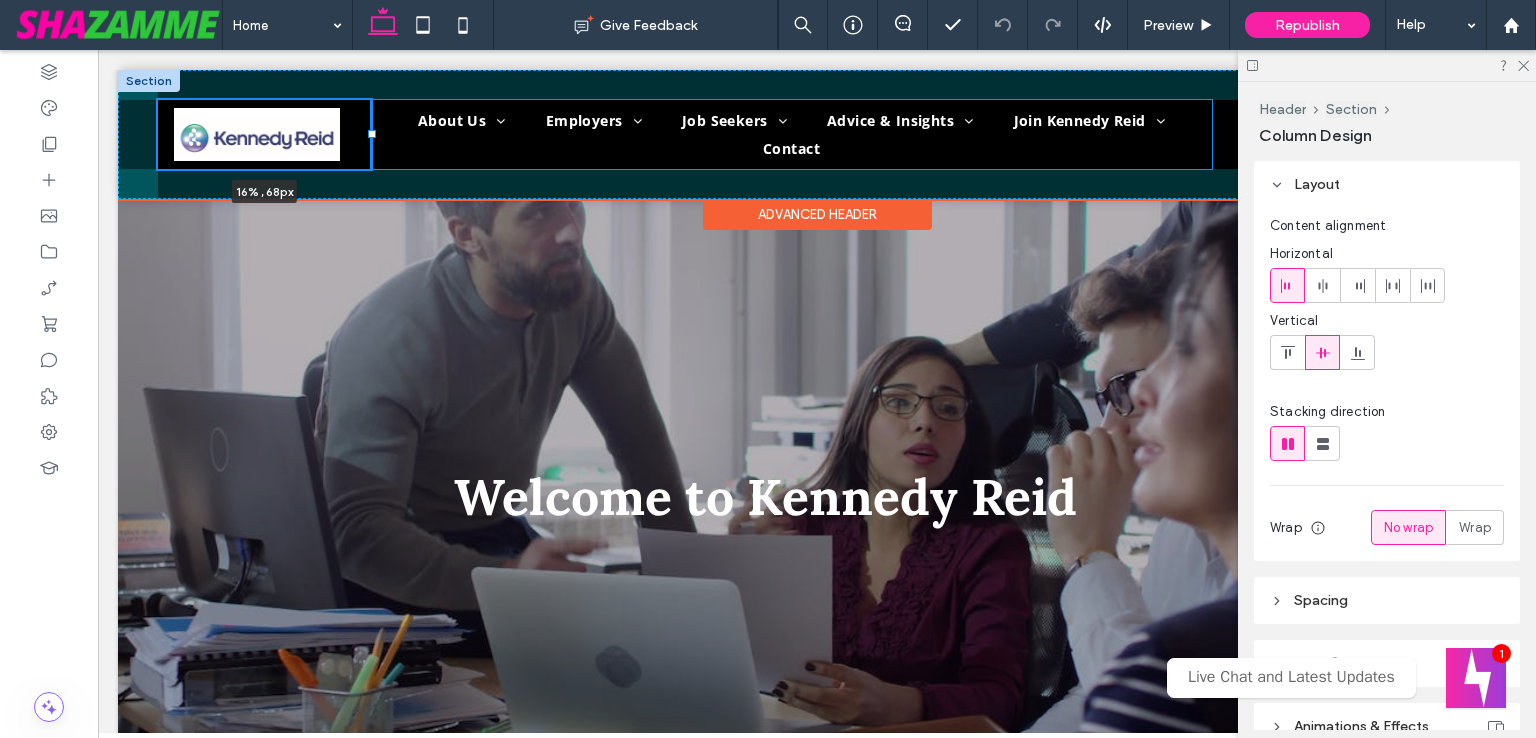 drag, startPoint x: 420, startPoint y: 135, endPoint x: 372, endPoint y: 135, distance: 48 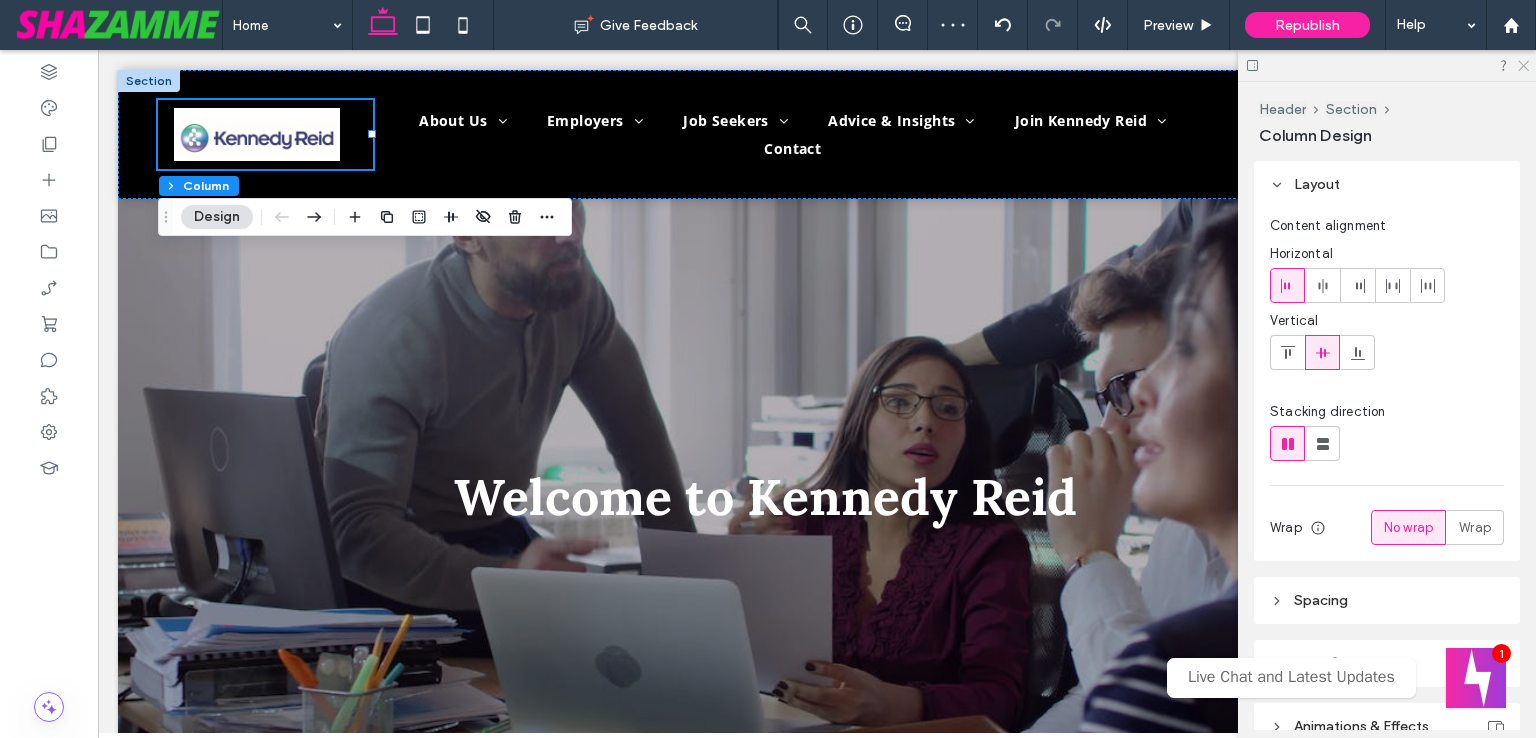 click 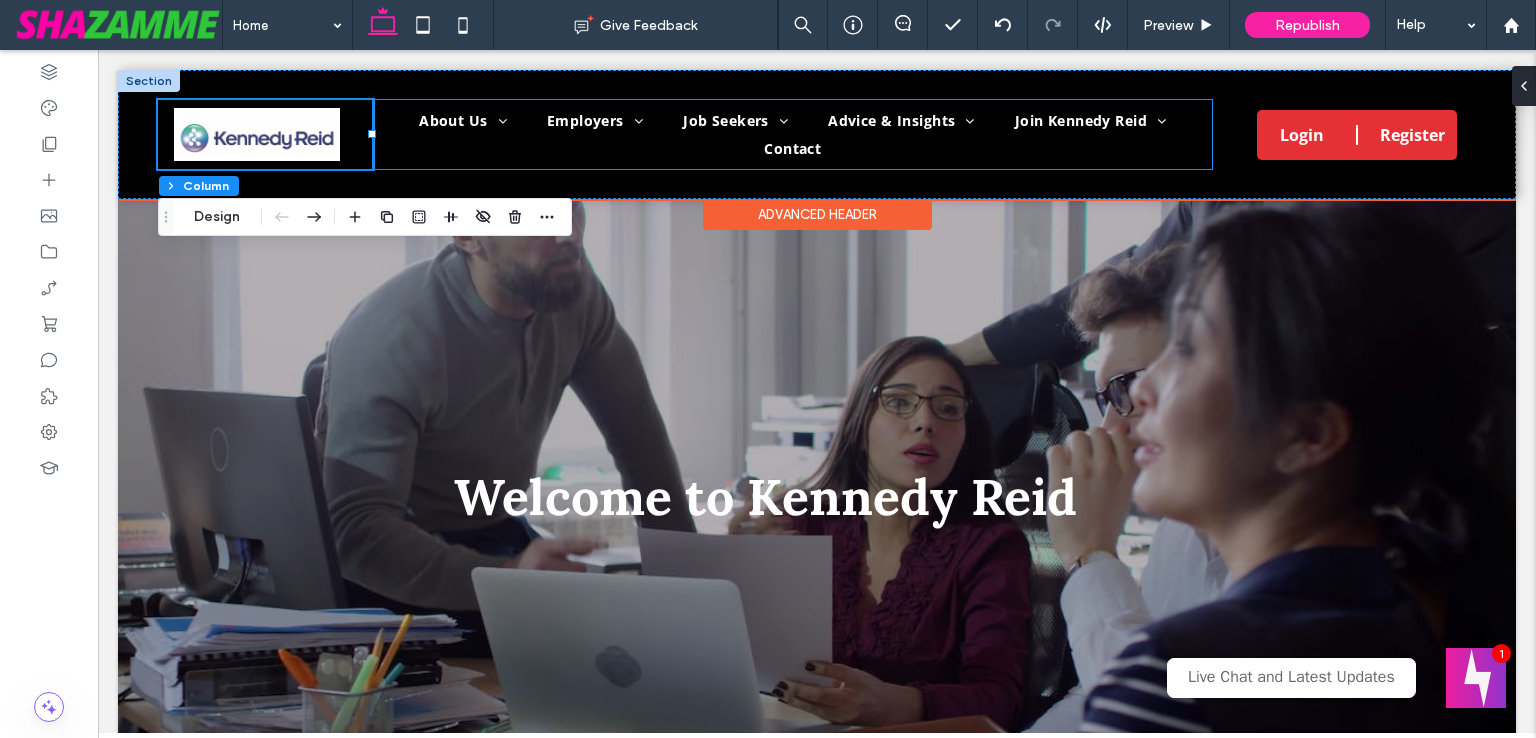 click on "About Us
Purpose & Values
Corporate Social Responsibility
Diversity & Inclusion
Employers
Our Specialisations
Insurance
Business Support
Brief Us Now
Find a Temp
Job Seekers
Our Specialisations
Insurance
Business Support
Find a Job
Register With Us
Advice & Insights
Insights
Blogs
Join Kennedy Reid
Health & Well-being
Career Development
Contact" at bounding box center (792, 134) 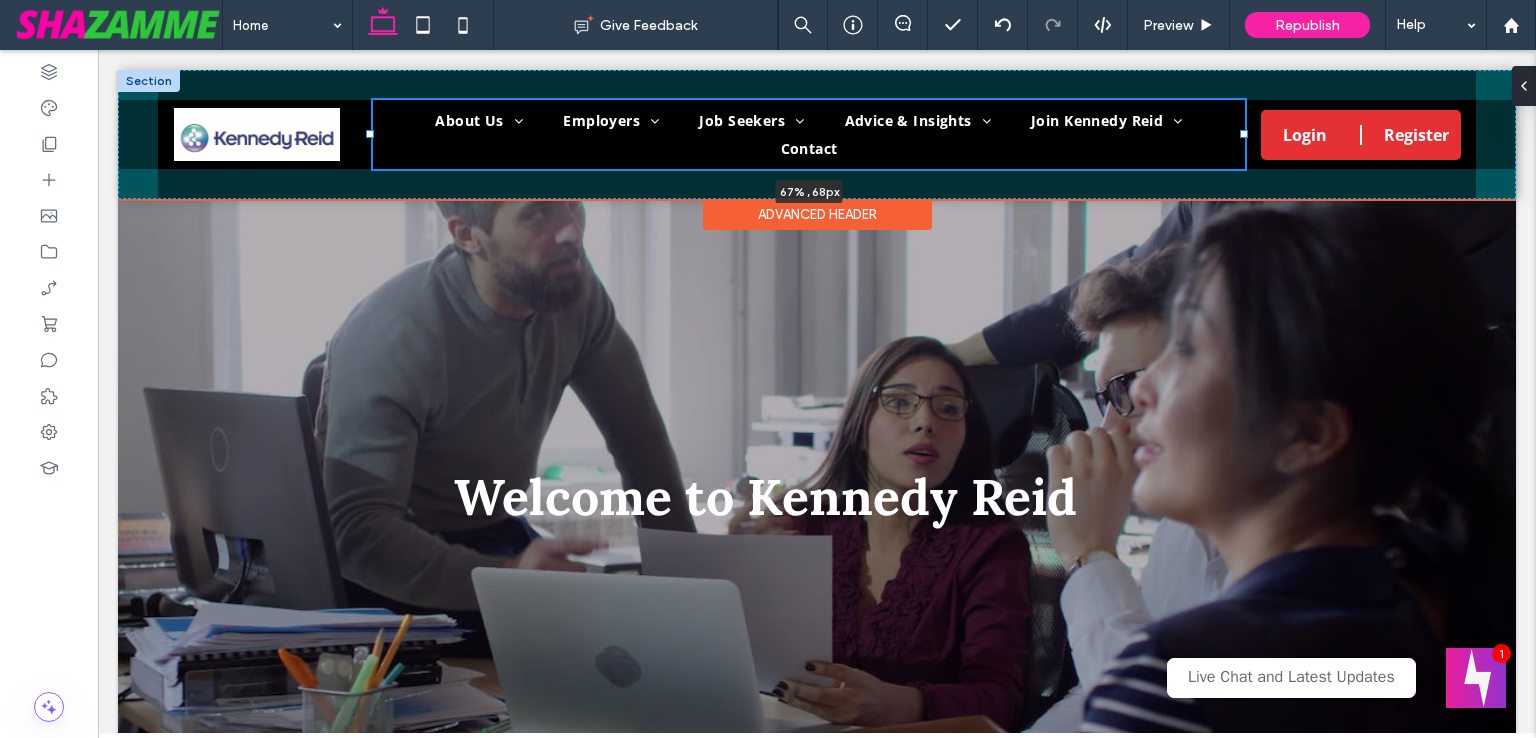 drag, startPoint x: 1202, startPoint y: 135, endPoint x: 1244, endPoint y: 134, distance: 42.0119 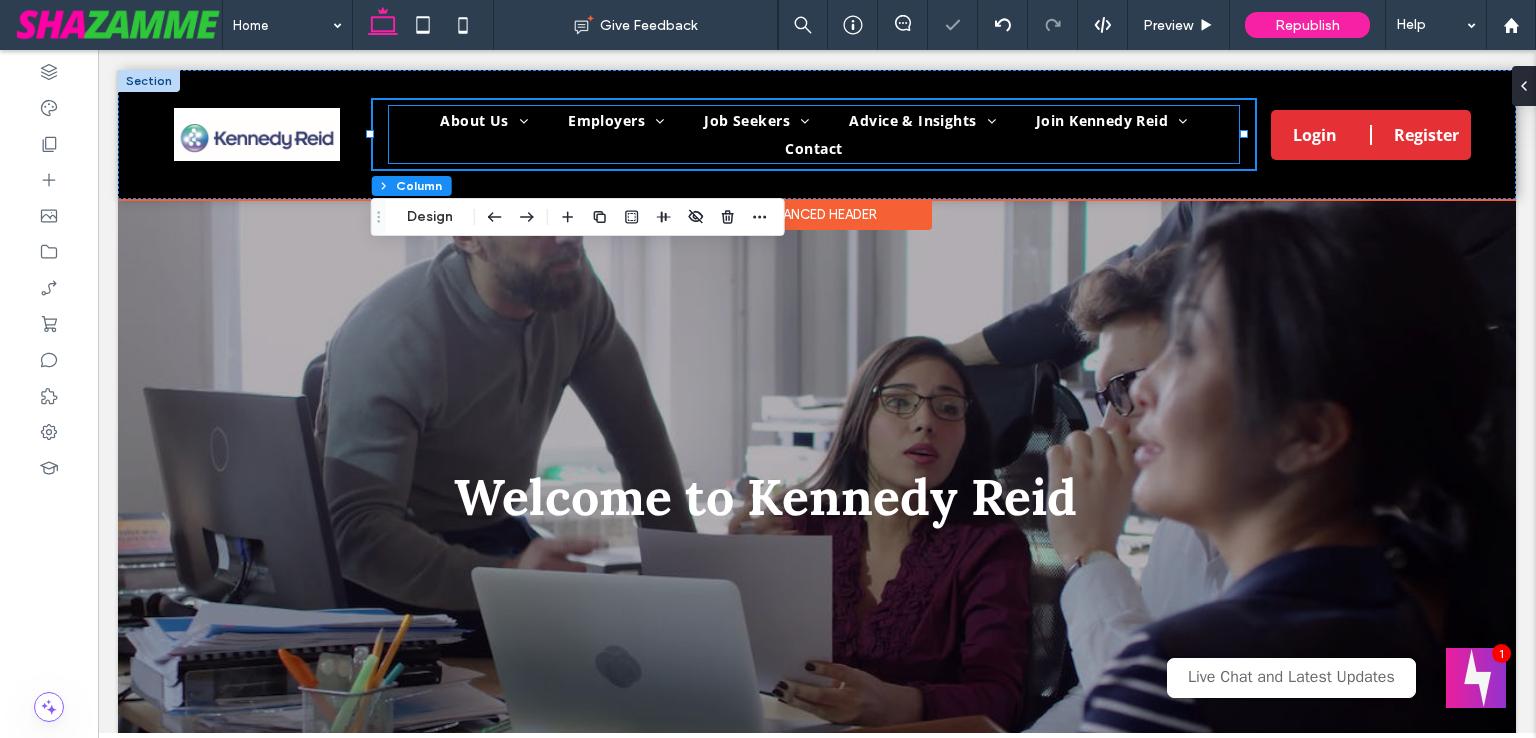 click on "About Us
Purpose & Values
Corporate Social Responsibility
Diversity & Inclusion
Employers
Our Specialisations
Insurance
Business Support
Brief Us Now
Find a Temp
Job Seekers
Our Specialisations
Insurance
Business Support
Find a Job
Register With Us
Advice & Insights
Insights
Blogs
Join Kennedy Reid
Health & Well-being
Career Development
Contact" at bounding box center (814, 134) 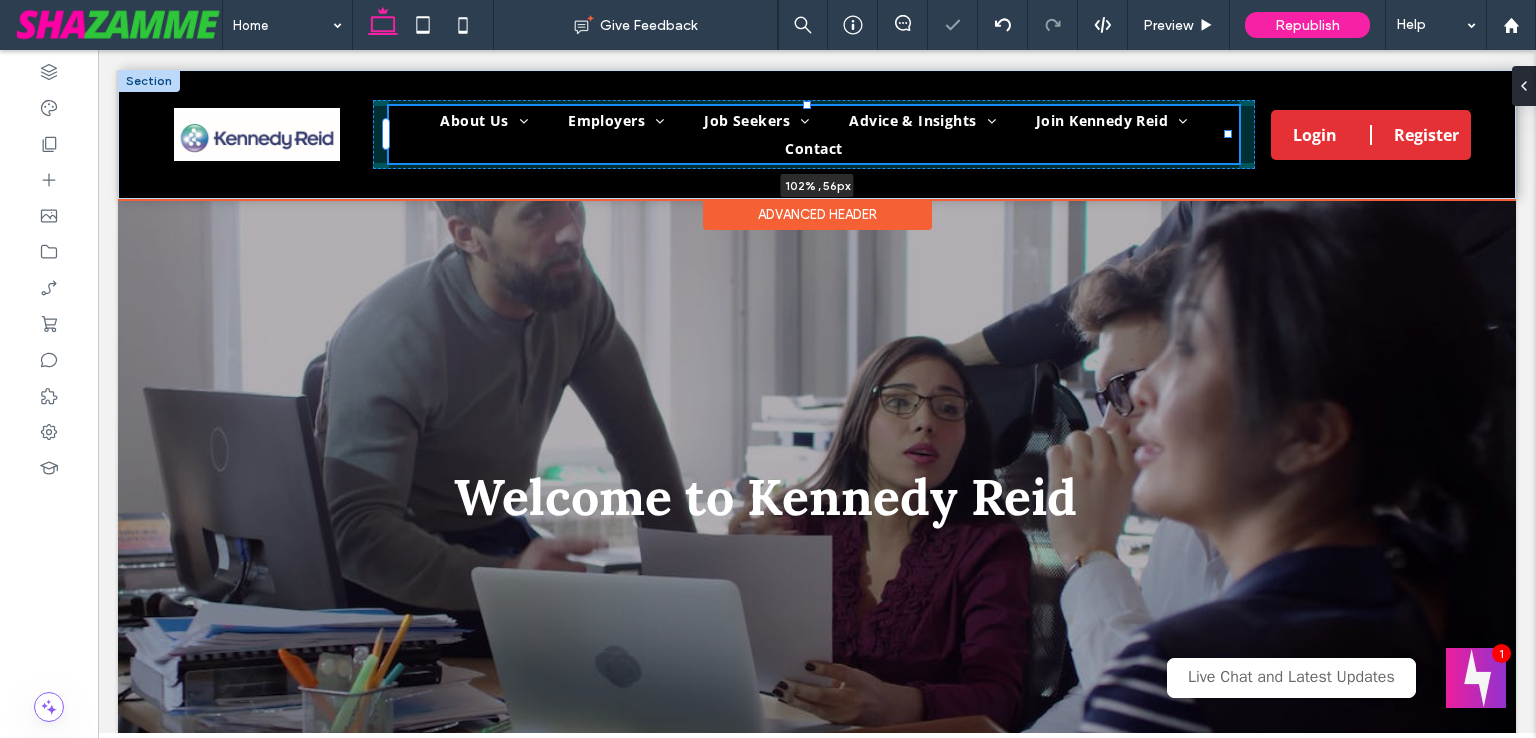 click on "About Us
Purpose & Values
Corporate Social Responsibility
Diversity & Inclusion
Employers
Our Specialisations
Insurance
Business Support
Brief Us Now
Find a Temp
Job Seekers
Our Specialisations
Insurance
Business Support
Find a Job
Register With Us
Advice & Insights
Insights
Blogs
Join Kennedy Reid
Health & Well-being
Career Development
Contact
102% , 56px
Login
Register
User
Dashboard
Client Portal
Signout" at bounding box center [817, 134] 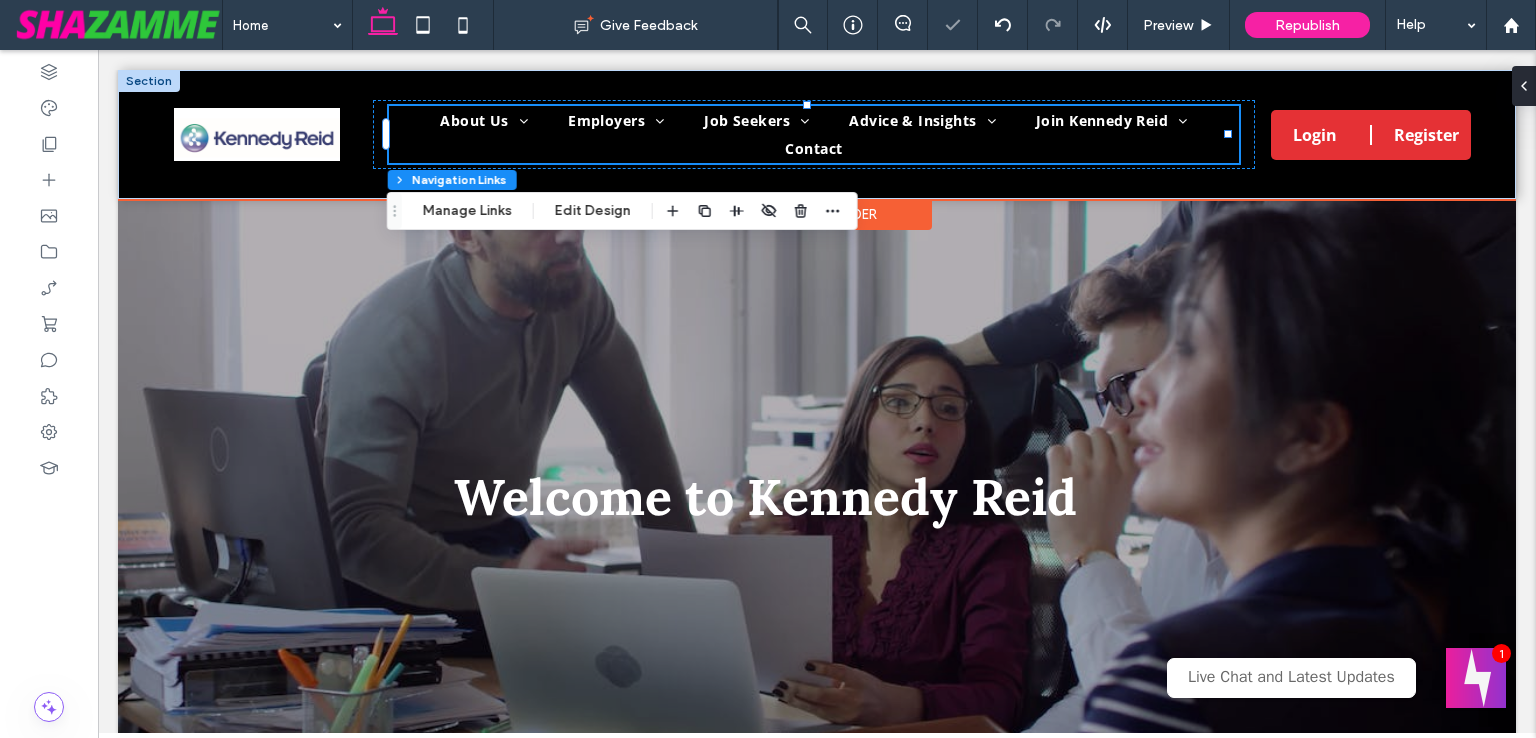 click on "About Us
Purpose & Values
Corporate Social Responsibility
Diversity & Inclusion
Employers
Our Specialisations
Insurance
Business Support
Brief Us Now
Find a Temp
Job Seekers
Our Specialisations
Insurance
Business Support
Find a Job
Register With Us
Advice & Insights
Insights
Blogs
Join Kennedy Reid
Health & Well-being
Career Development
Contact
102% , 56px" at bounding box center (814, 134) 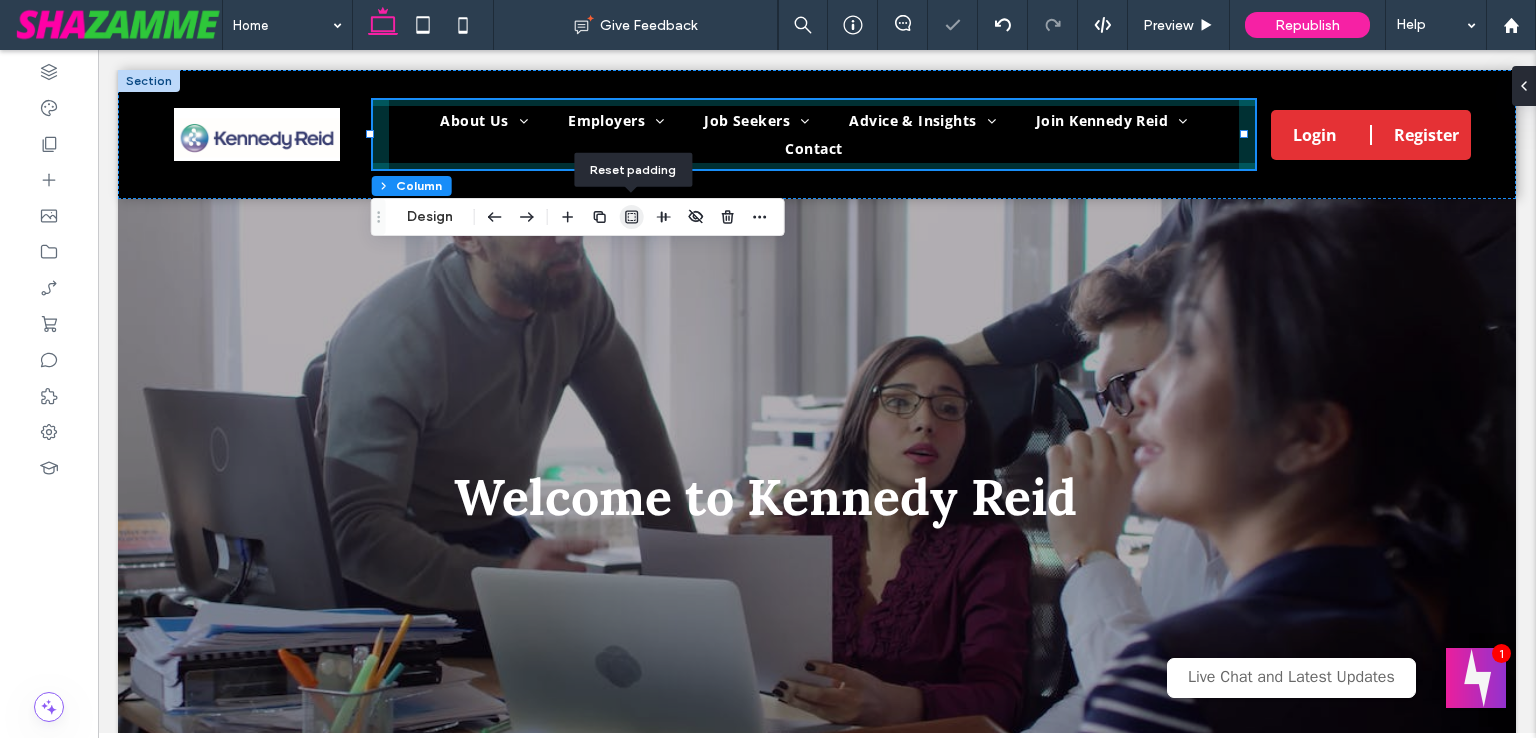 click at bounding box center [632, 217] 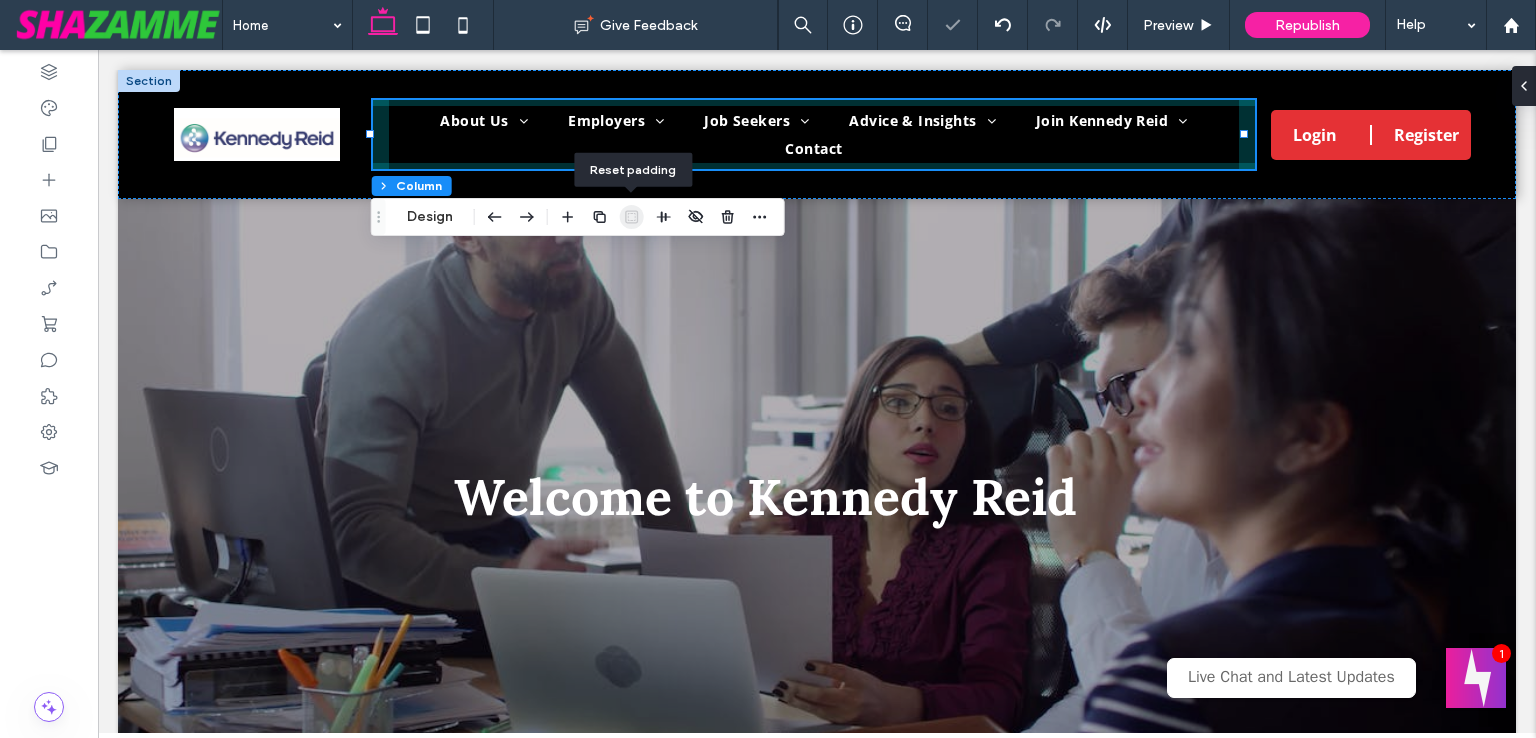 type on "*" 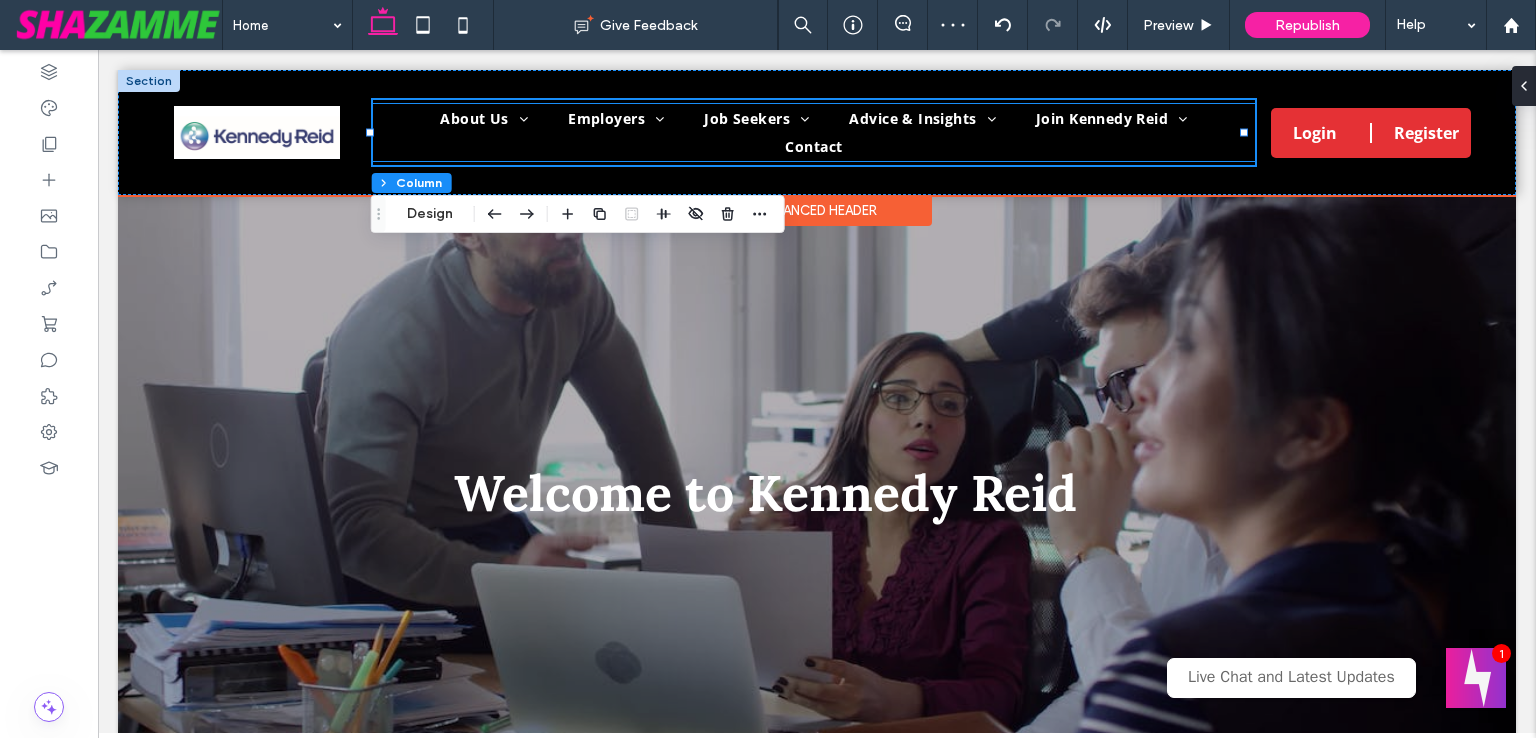 click on "About Us
Purpose & Values
Corporate Social Responsibility
Diversity & Inclusion
Employers
Our Specialisations
Insurance
Business Support
Brief Us Now
Find a Temp
Job Seekers
Our Specialisations
Insurance
Business Support
Find a Job
Register With Us
Advice & Insights
Insights
Blogs
Join Kennedy Reid
Health & Well-being
Career Development
Contact" at bounding box center [814, 132] 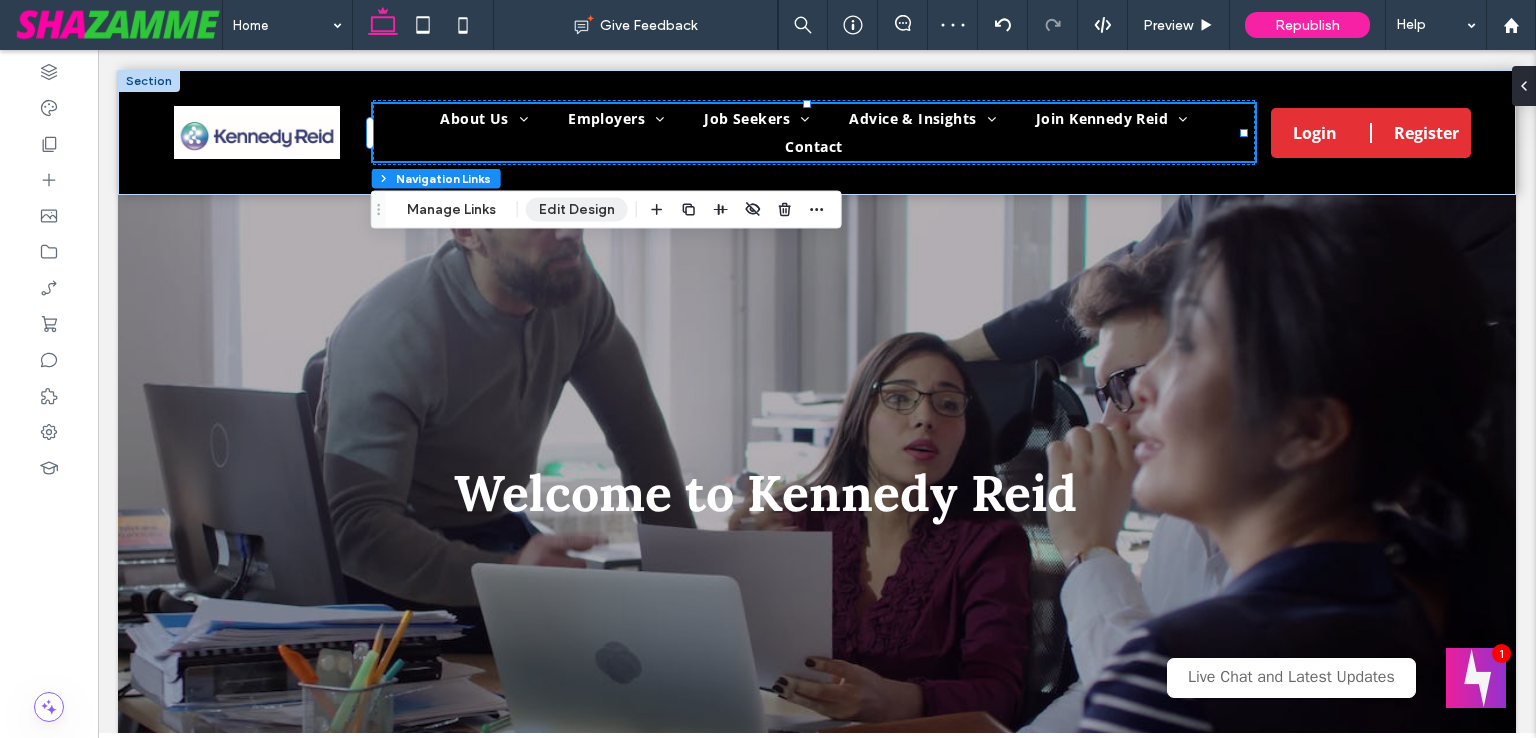 click on "Edit Design" at bounding box center (577, 210) 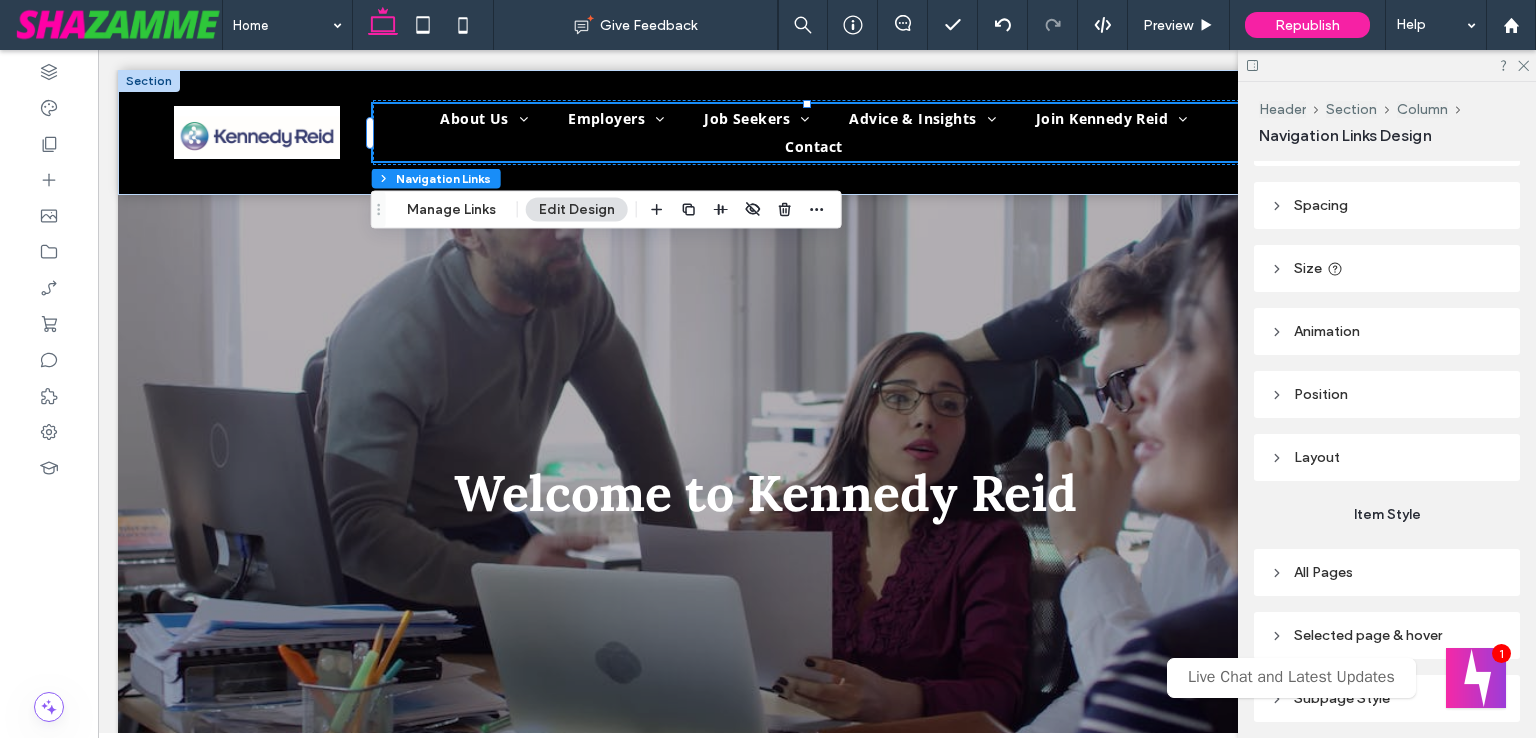 scroll, scrollTop: 167, scrollLeft: 0, axis: vertical 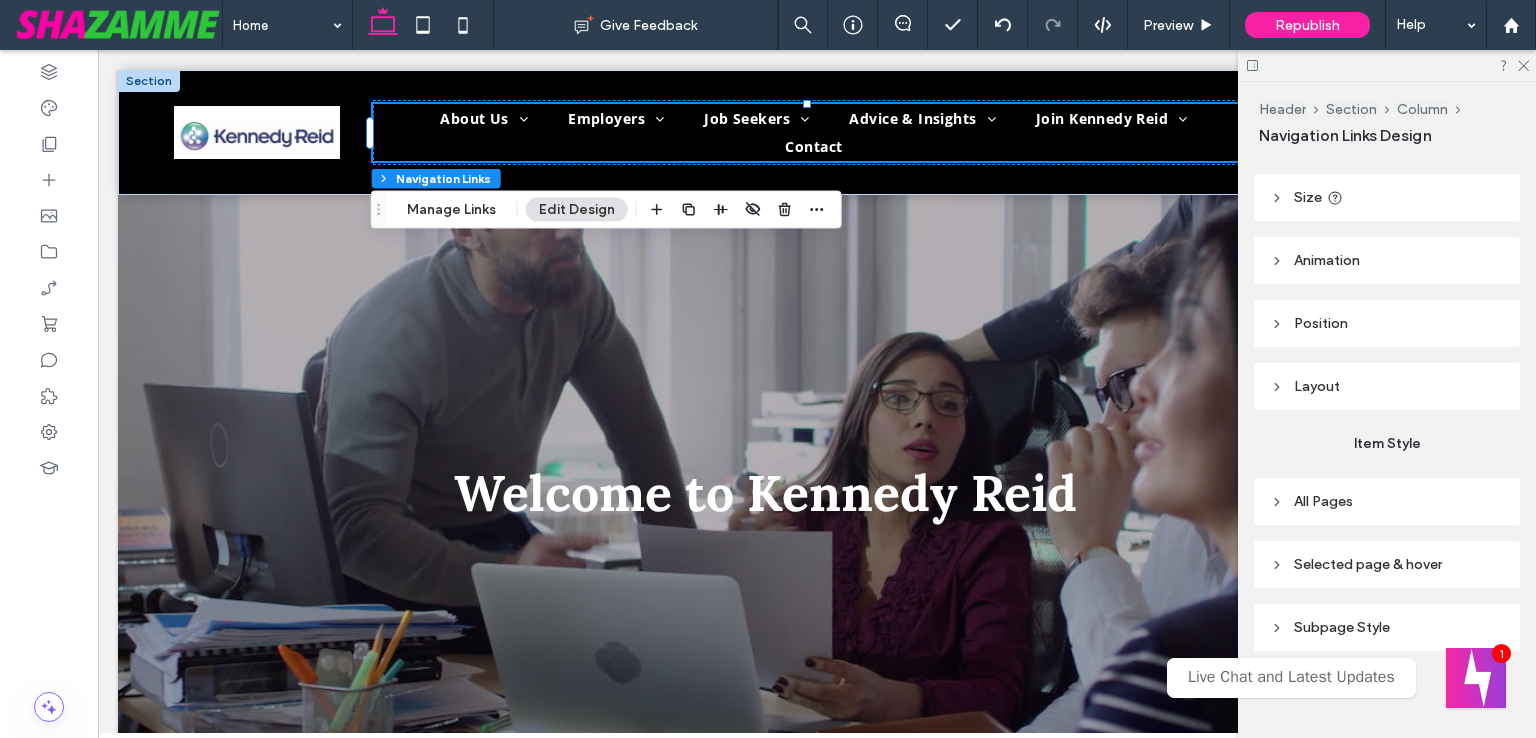 click on "All Pages" at bounding box center [1387, 501] 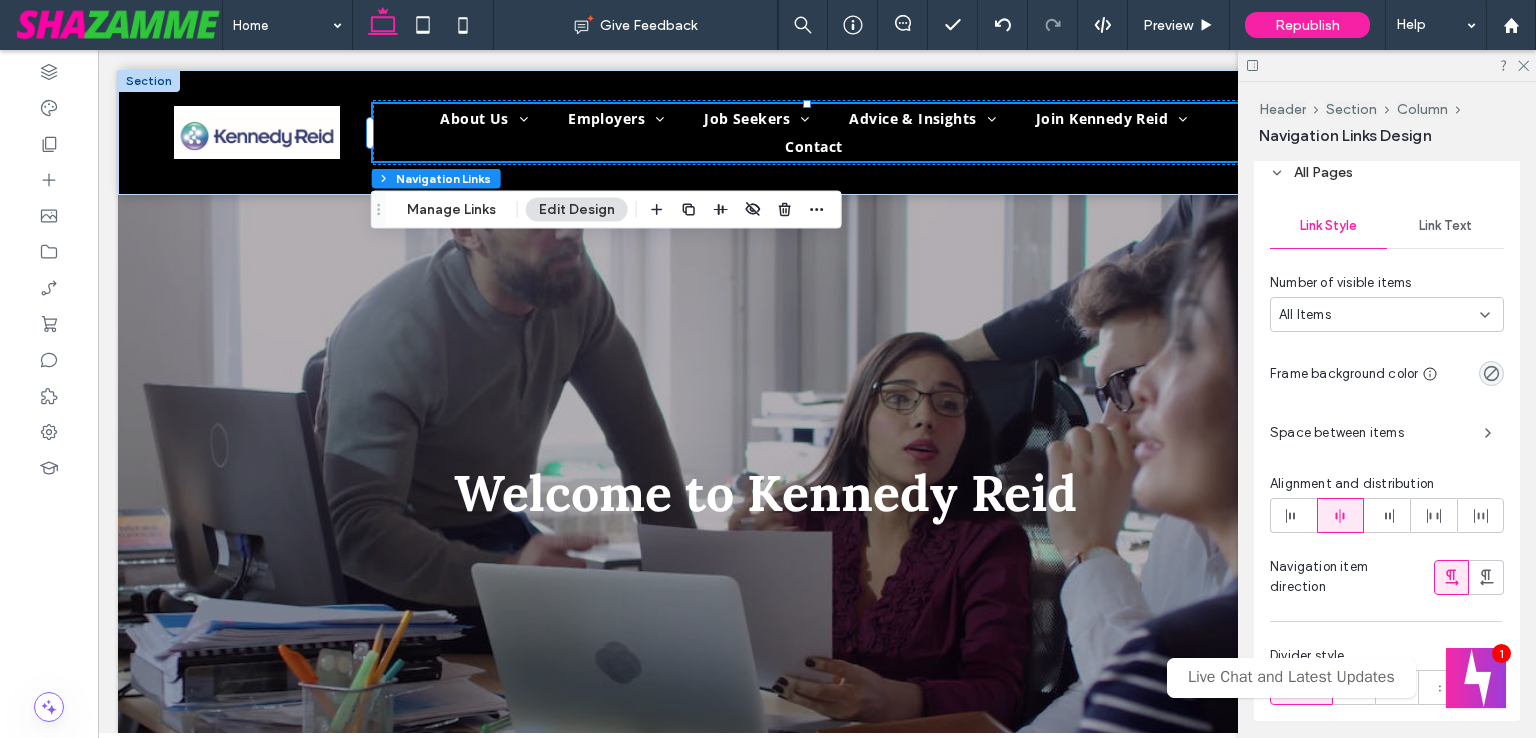 scroll, scrollTop: 567, scrollLeft: 0, axis: vertical 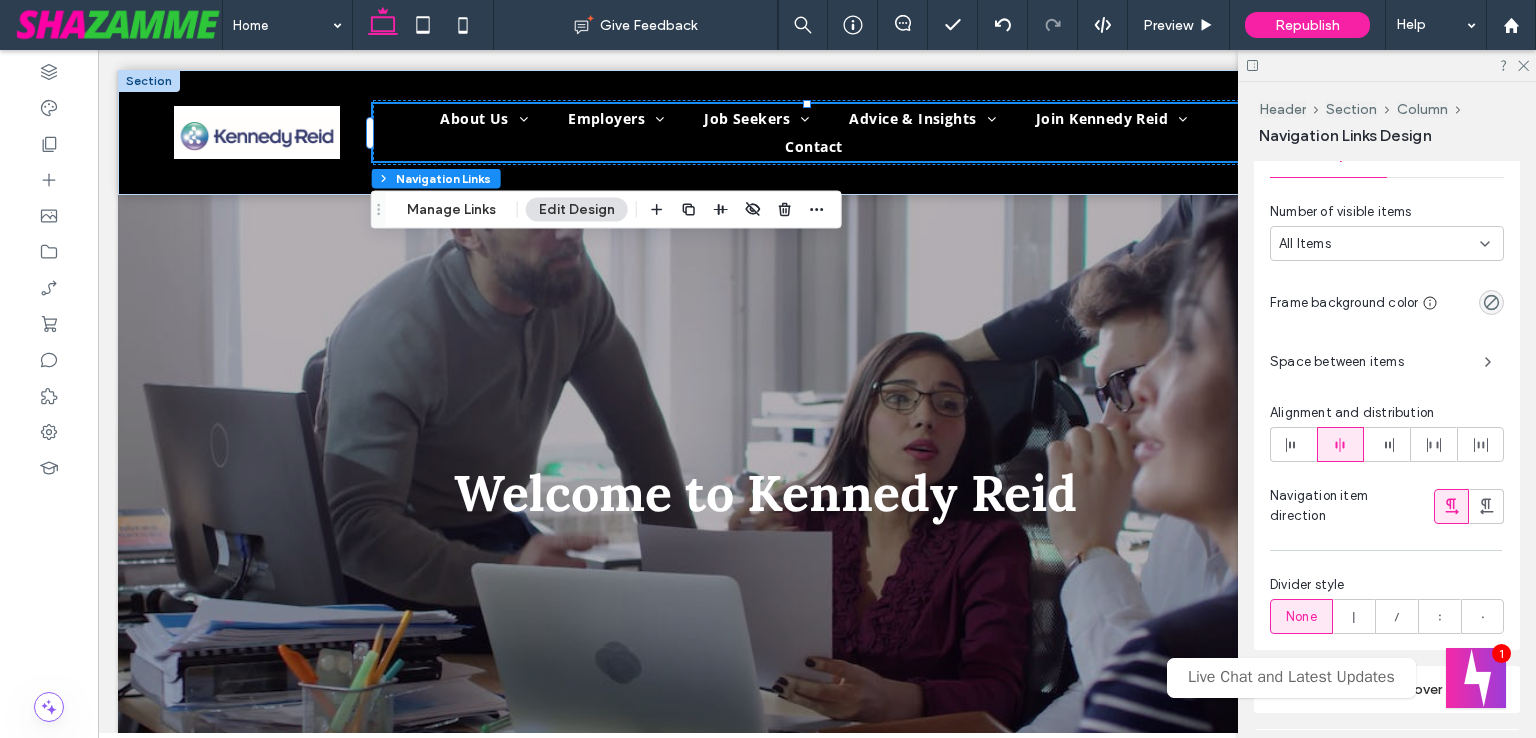 click on "Space between items" at bounding box center (1369, 362) 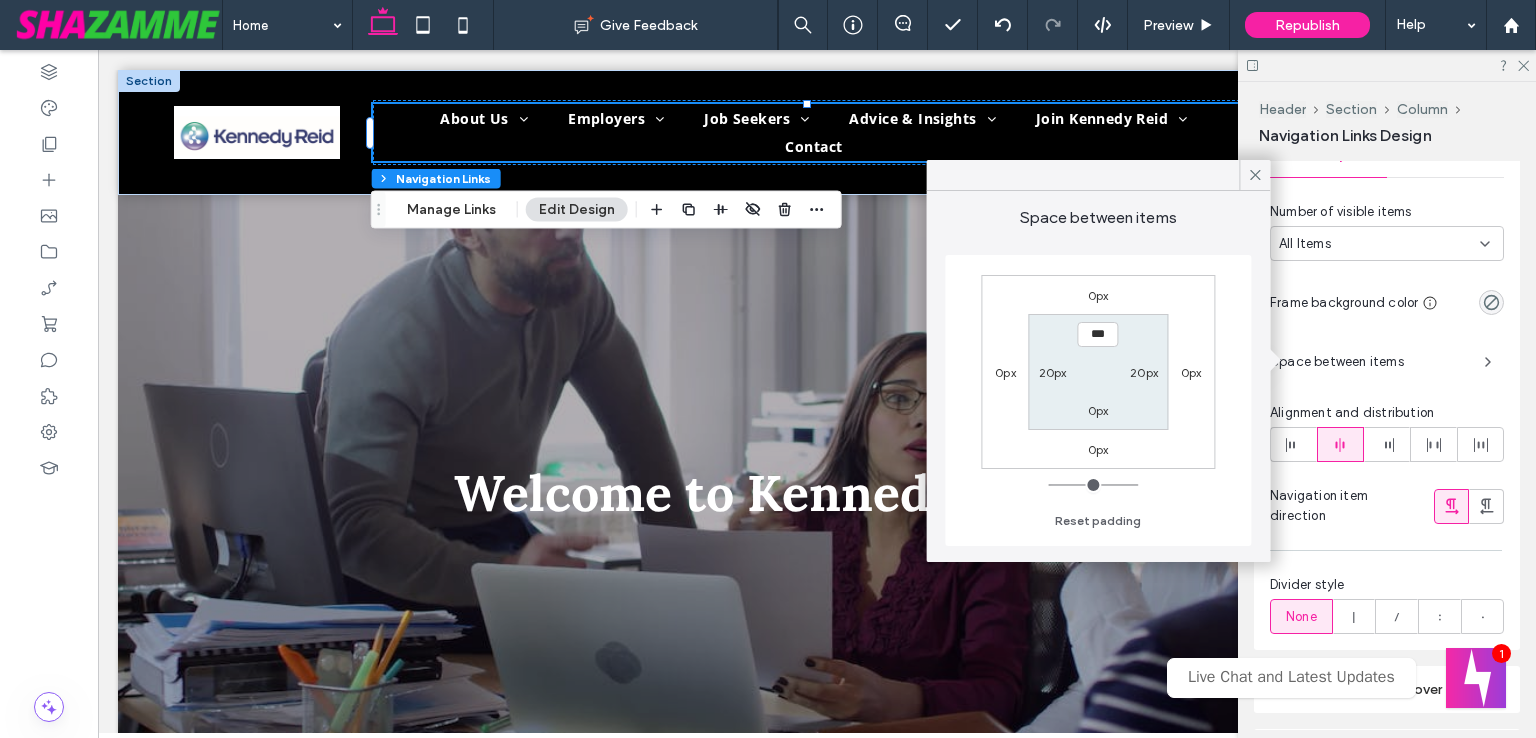 click on "20px" at bounding box center [1053, 372] 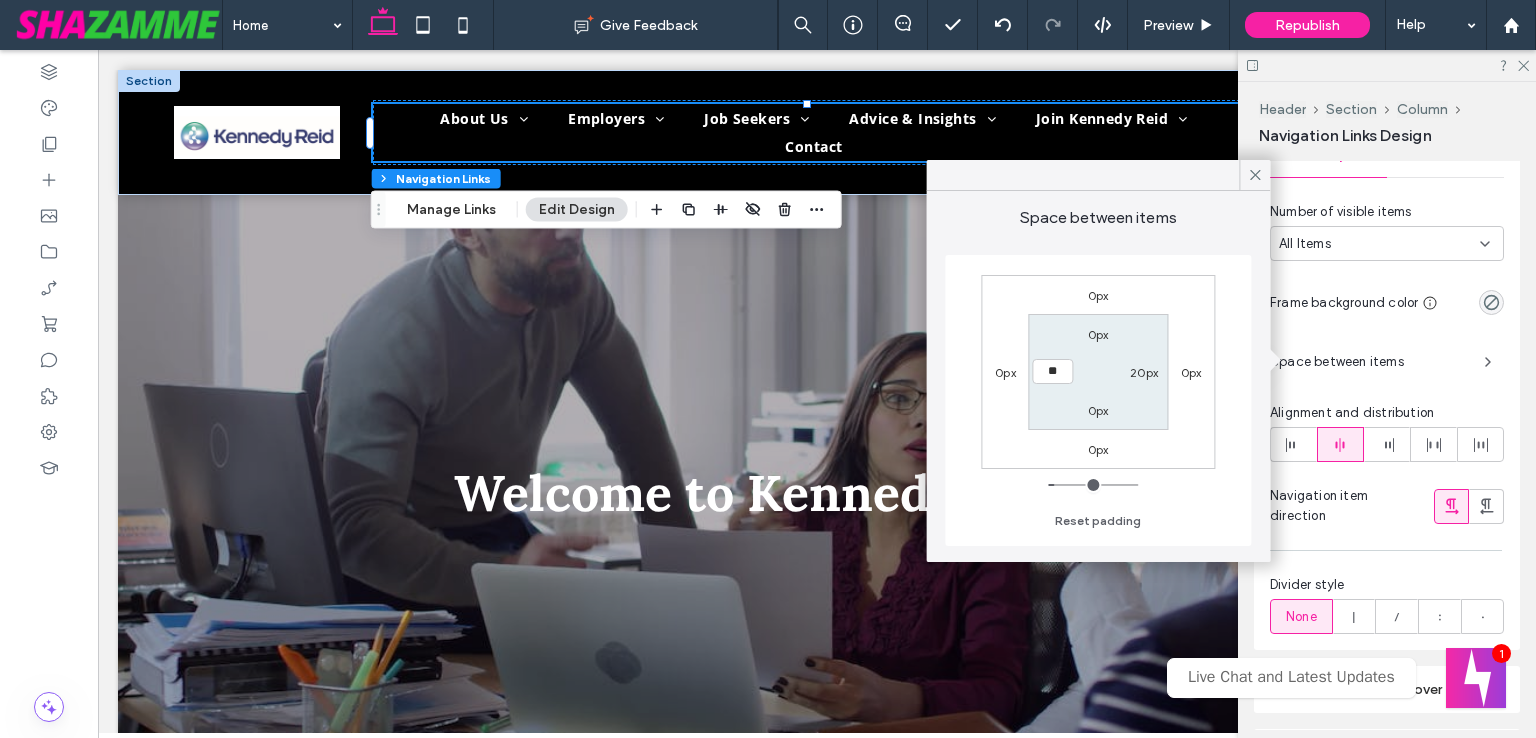 type on "**" 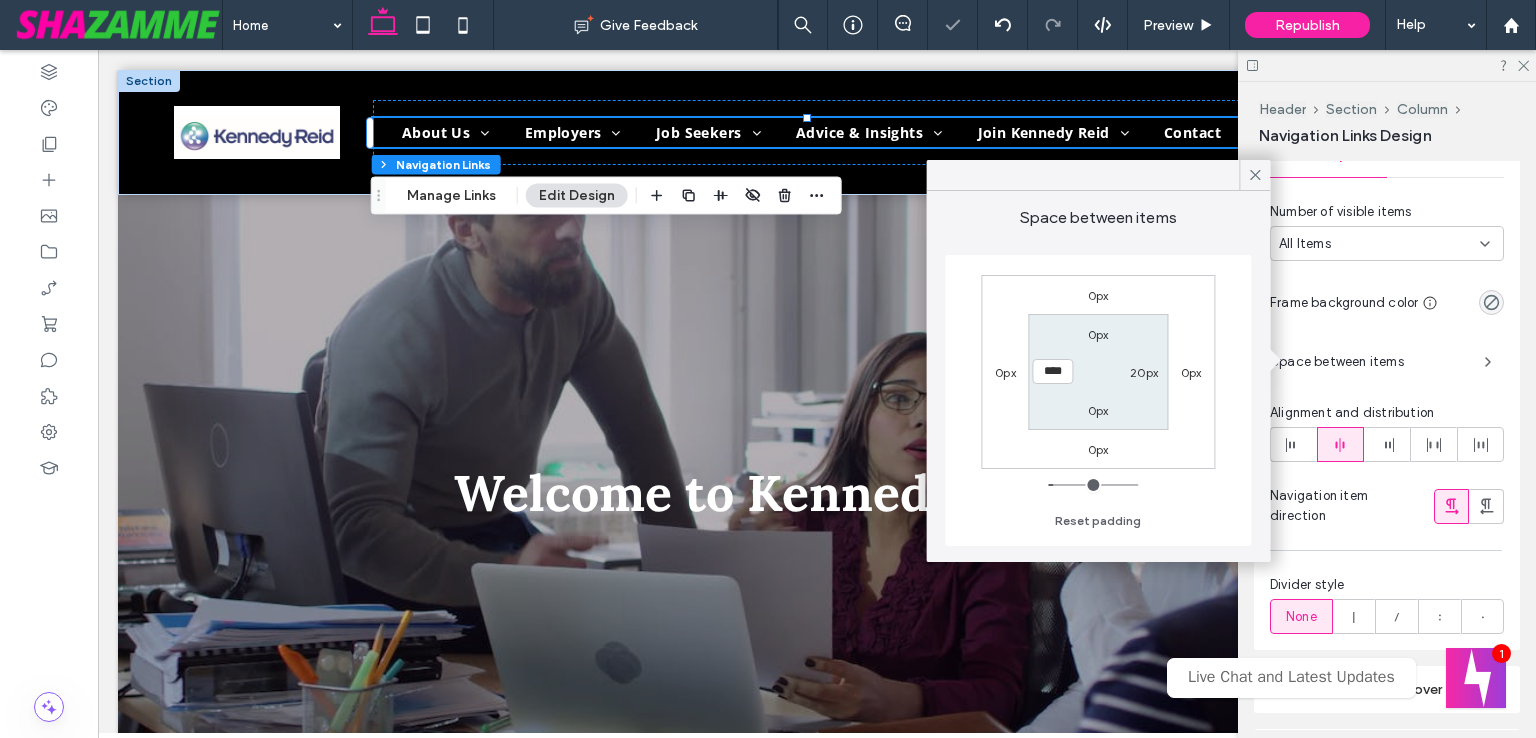 type on "*" 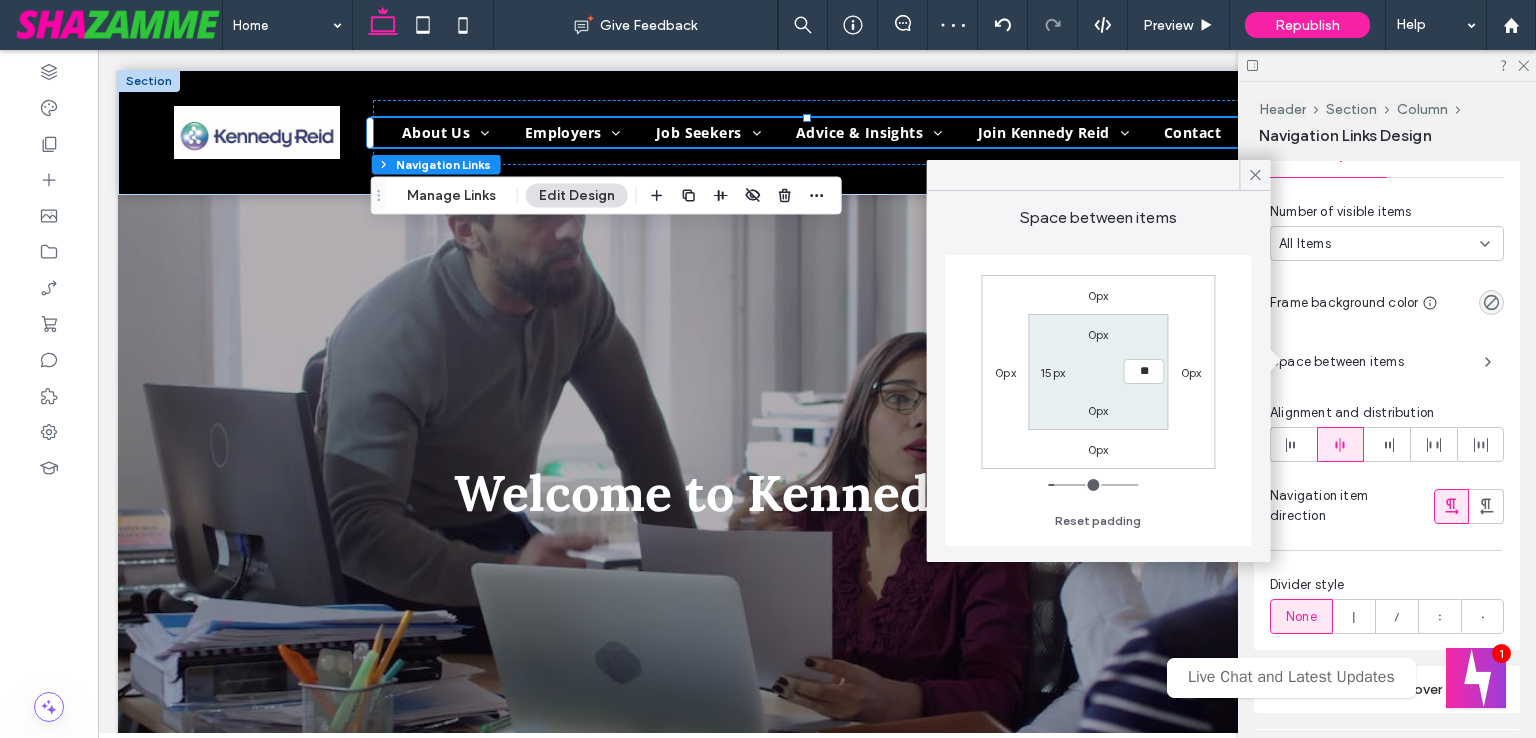 type on "**" 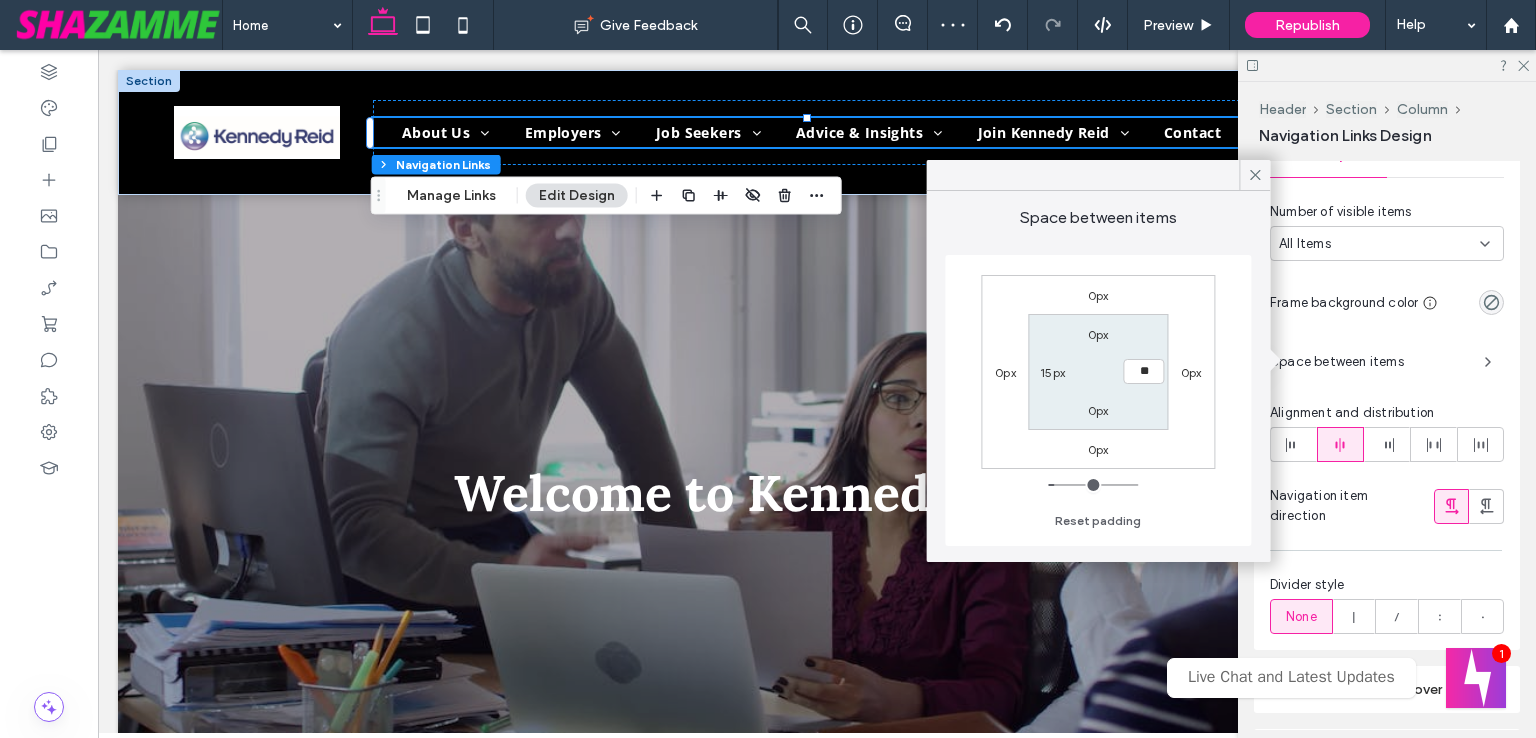 type on "*" 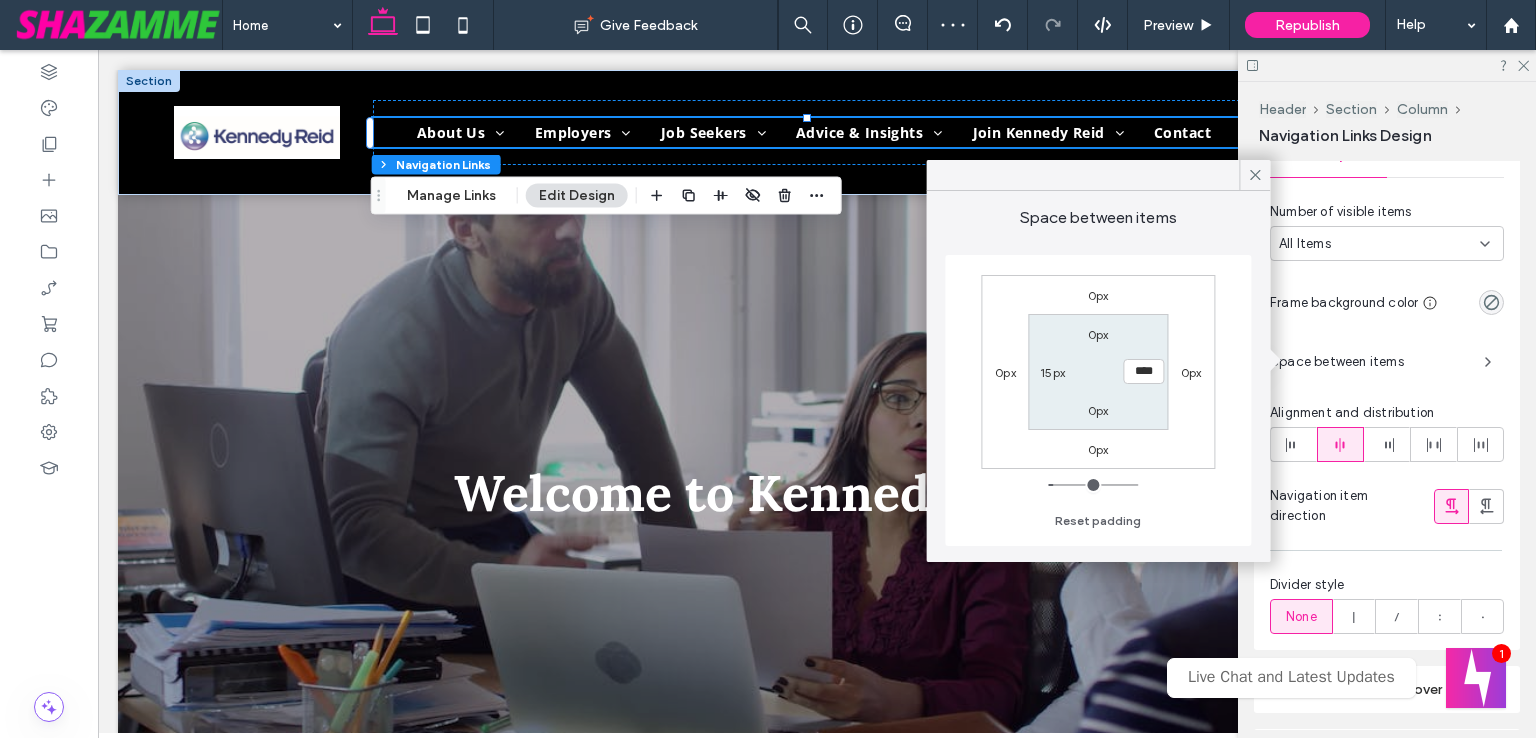 type on "*" 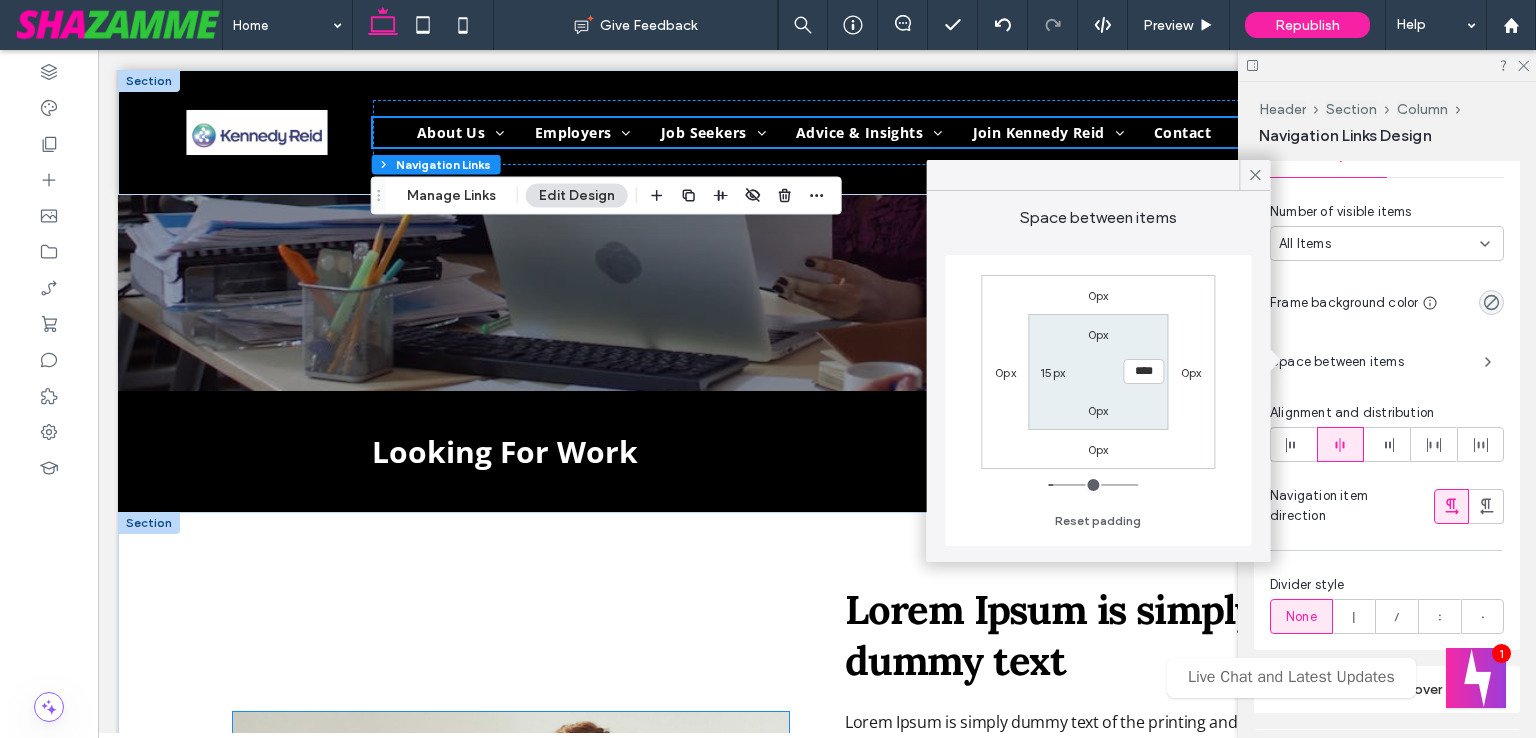 scroll, scrollTop: 800, scrollLeft: 0, axis: vertical 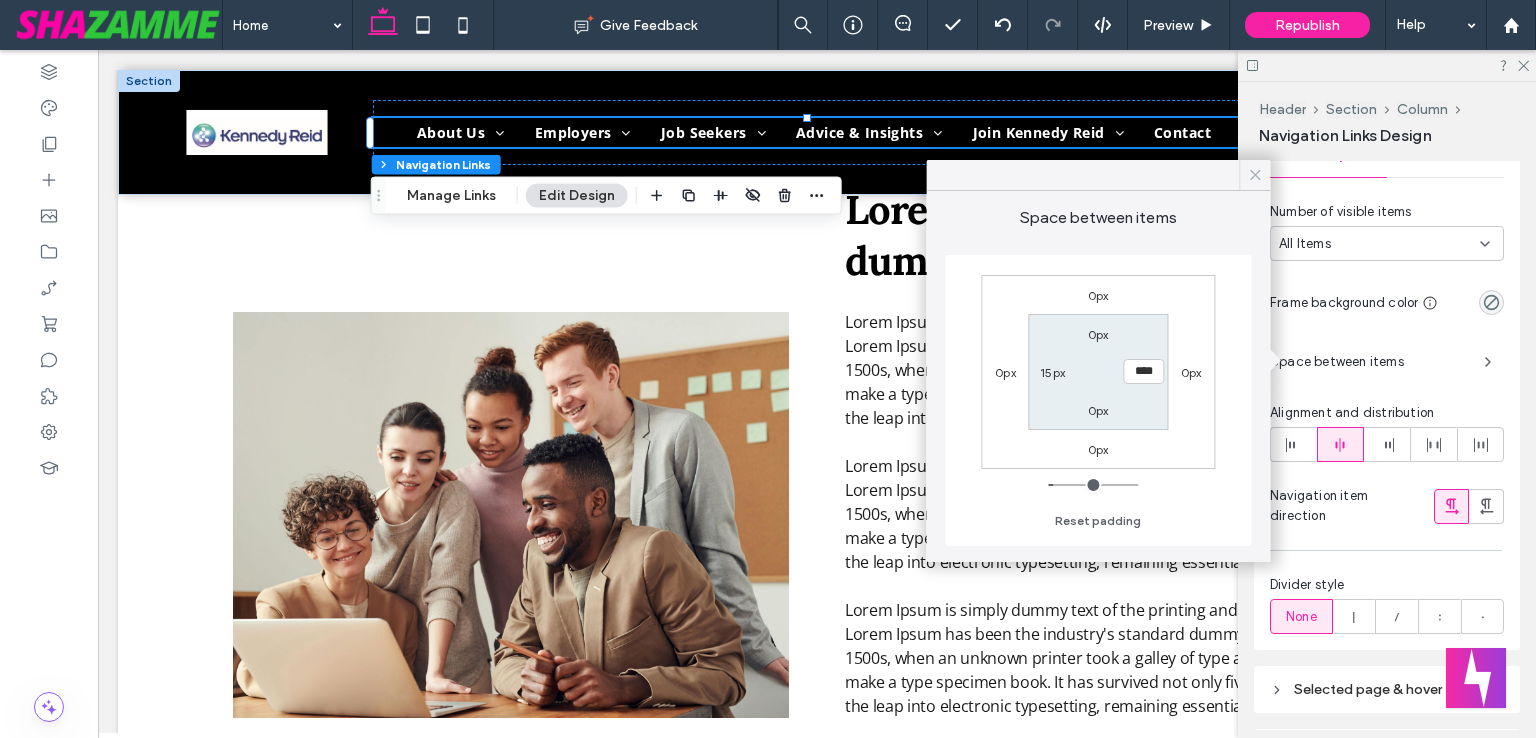 click 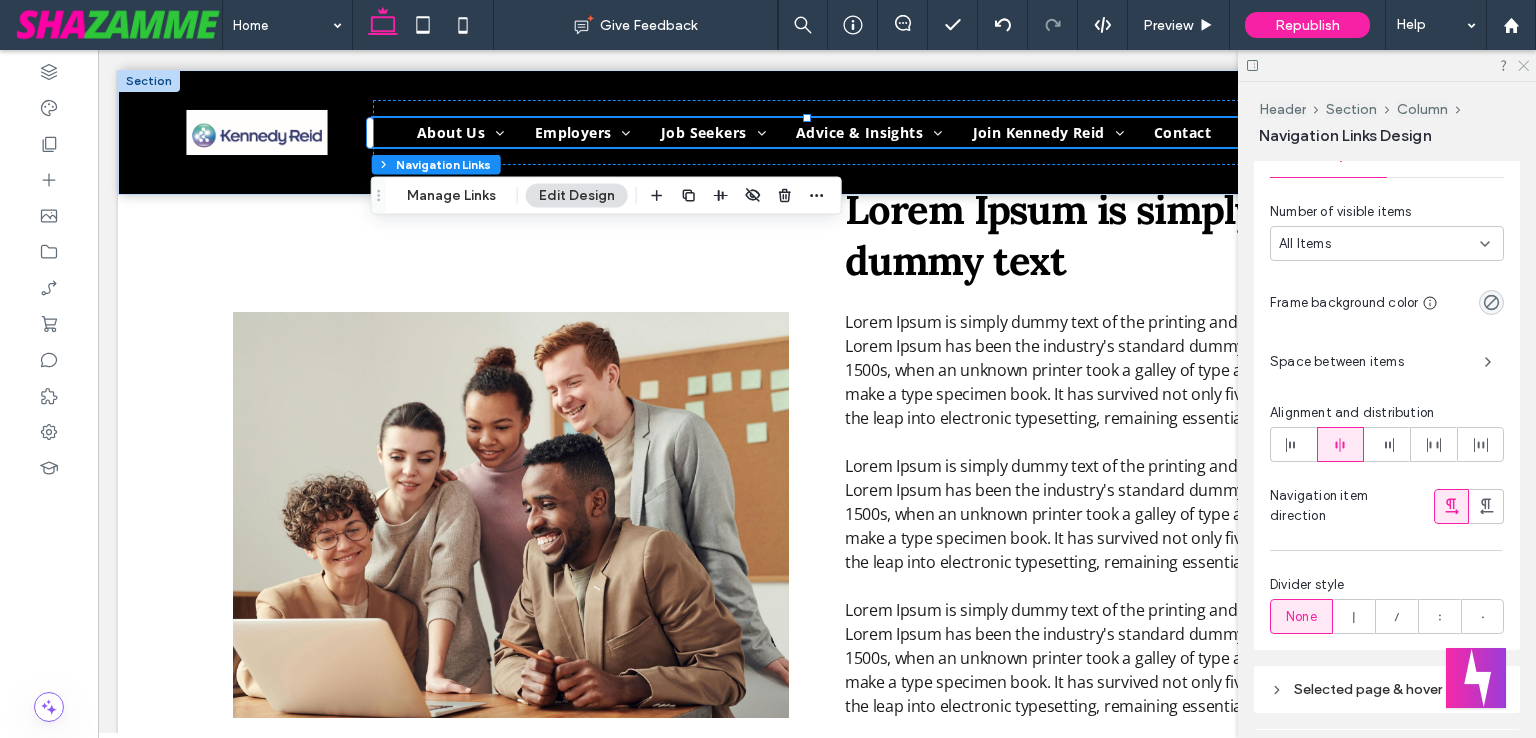 click 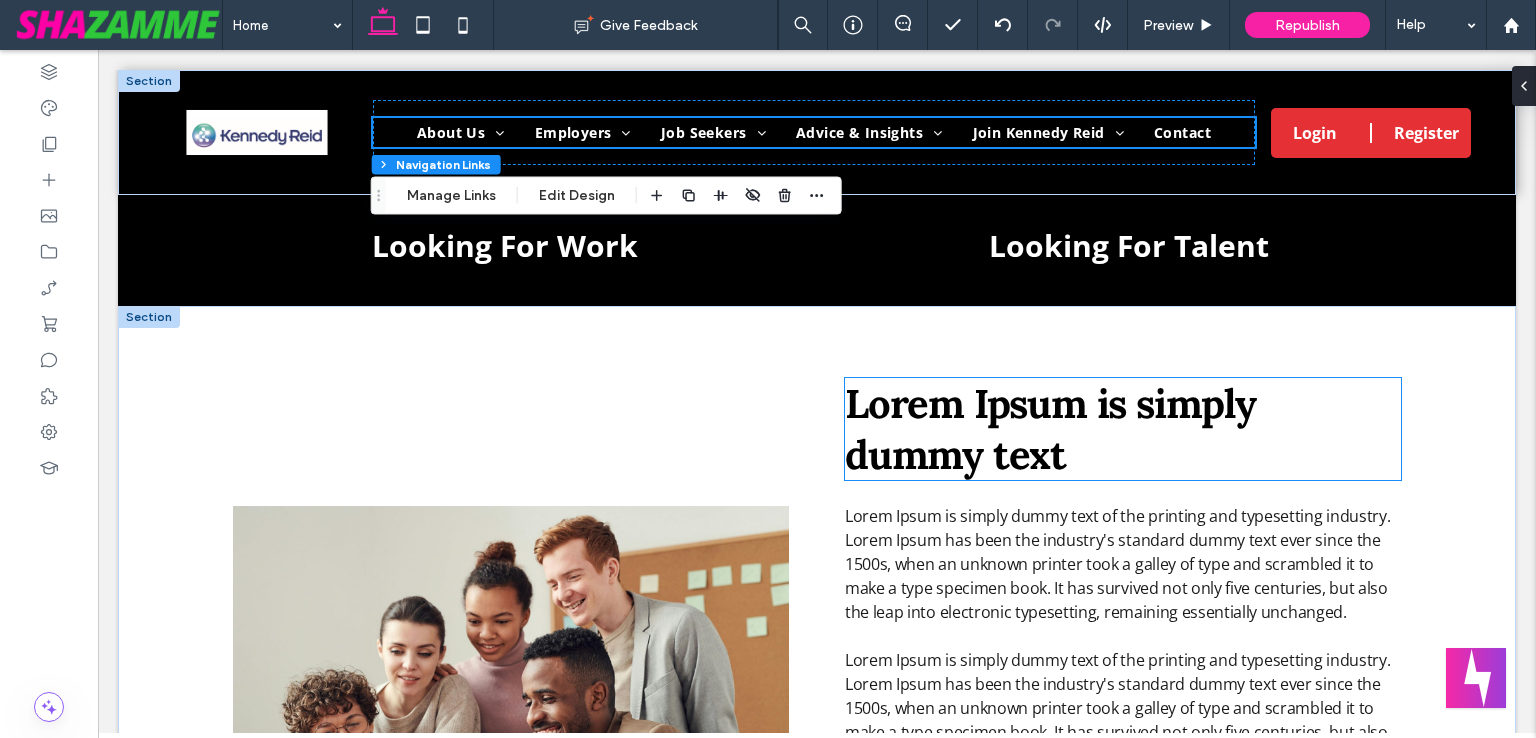 scroll, scrollTop: 600, scrollLeft: 0, axis: vertical 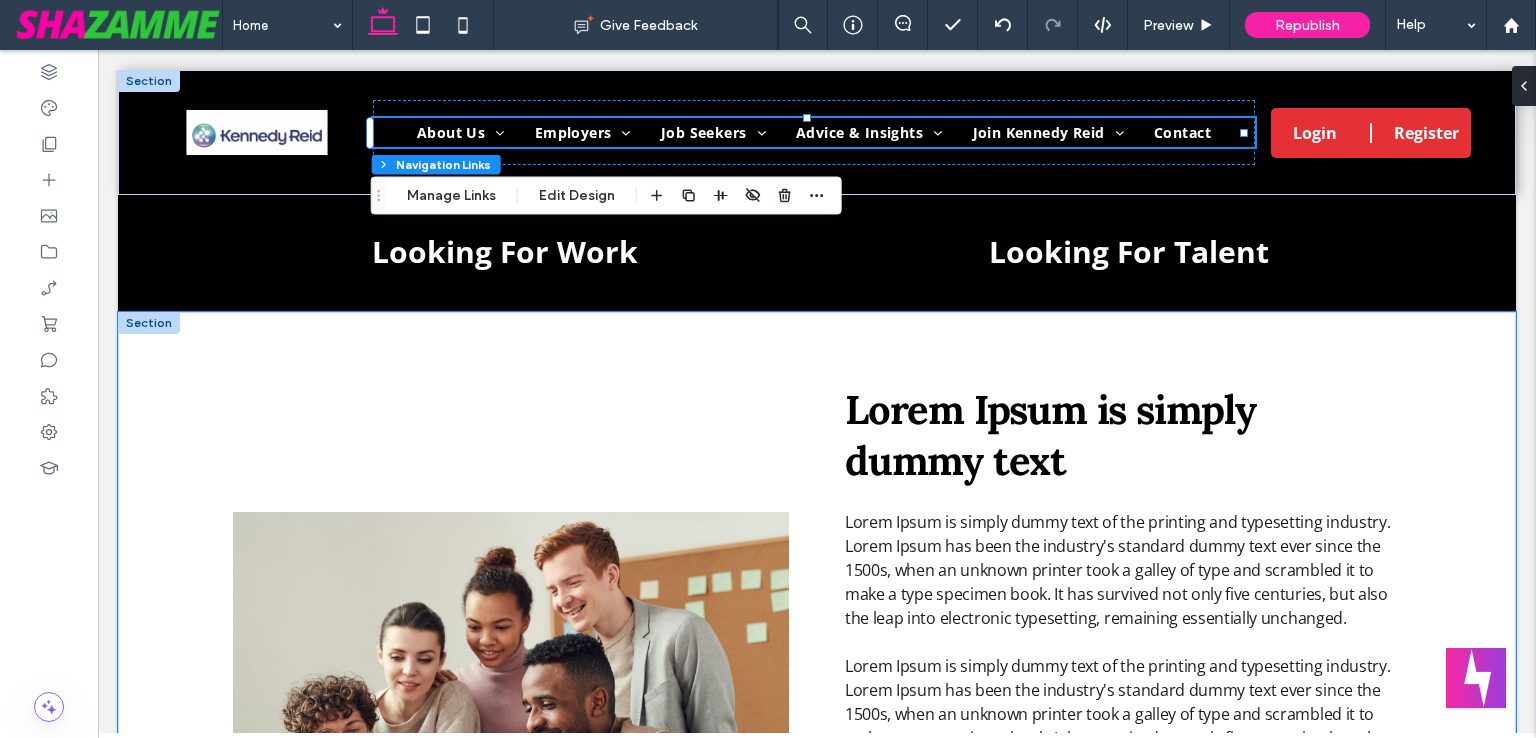 click on "Lorem Ipsum is simply dummy text
Lorem Ipsum is simply dummy text of the printing and typesetting industry. Lorem Ipsum has been the industry's standard dummy text ever since the 1500s, when an unknown printer took a galley of type and scrambled it to make a type specimen book. It has survived not only five centuries, but also the leap into electronic typesetting, remaining essentially unchanged.
Lorem Ipsum is simply dummy text of the printing and typesetting industry. Lorem Ipsum has been the industry's standard dummy text ever since the 1500s, when an unknown printer took a galley of type and scrambled it to make a type specimen book. It has survived not only five centuries, but also the leap into electronic typesetting, remaining essentially unchanged." at bounding box center (817, 651) 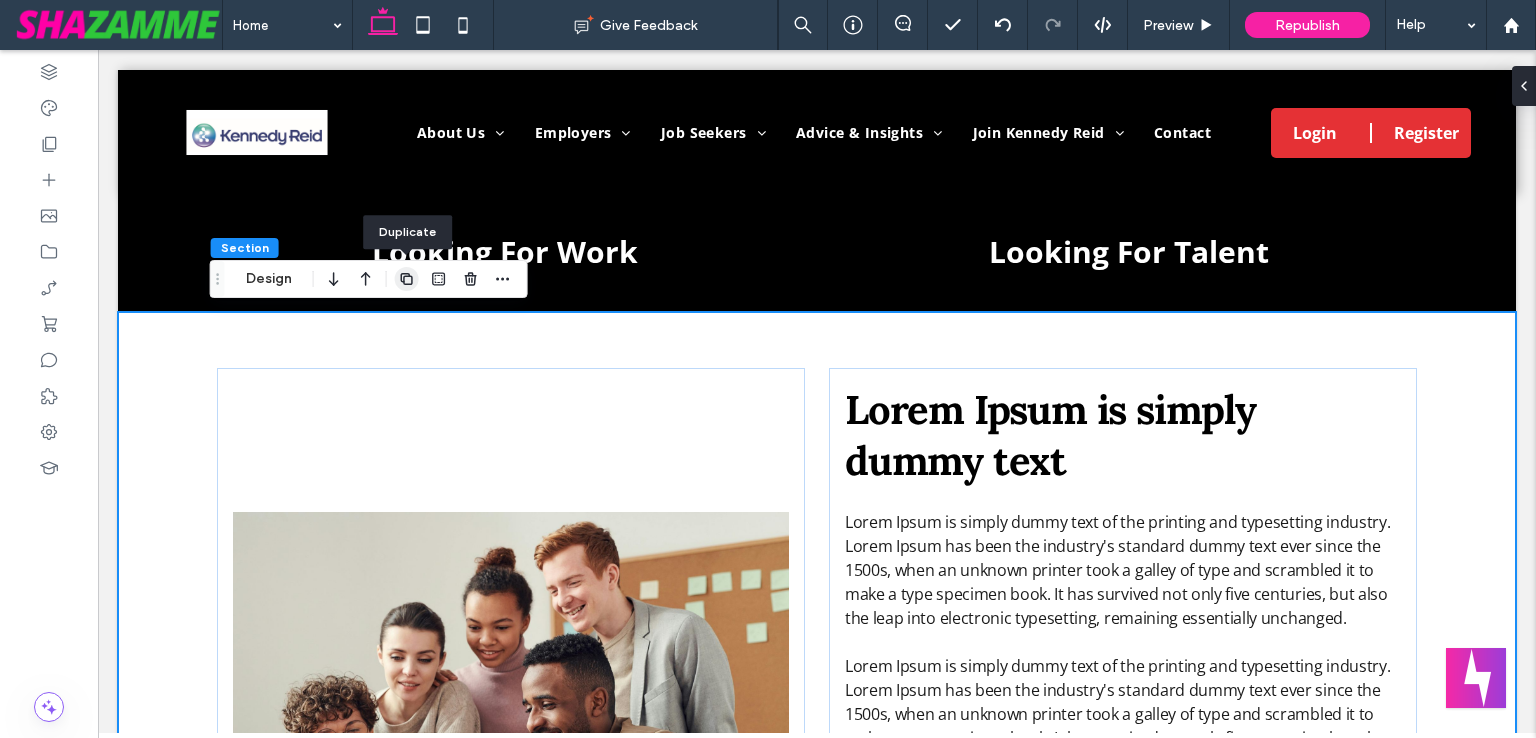 click 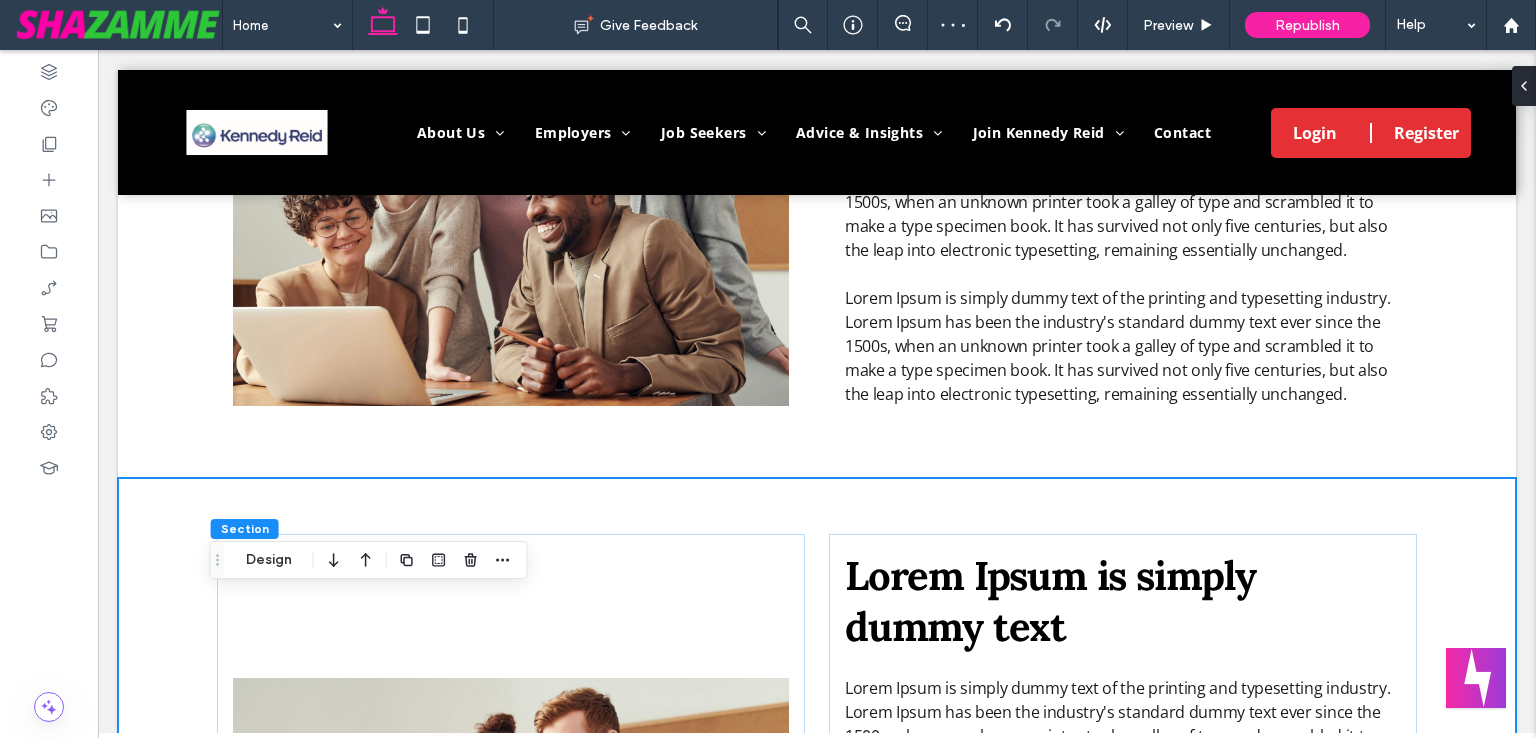 scroll, scrollTop: 1250, scrollLeft: 0, axis: vertical 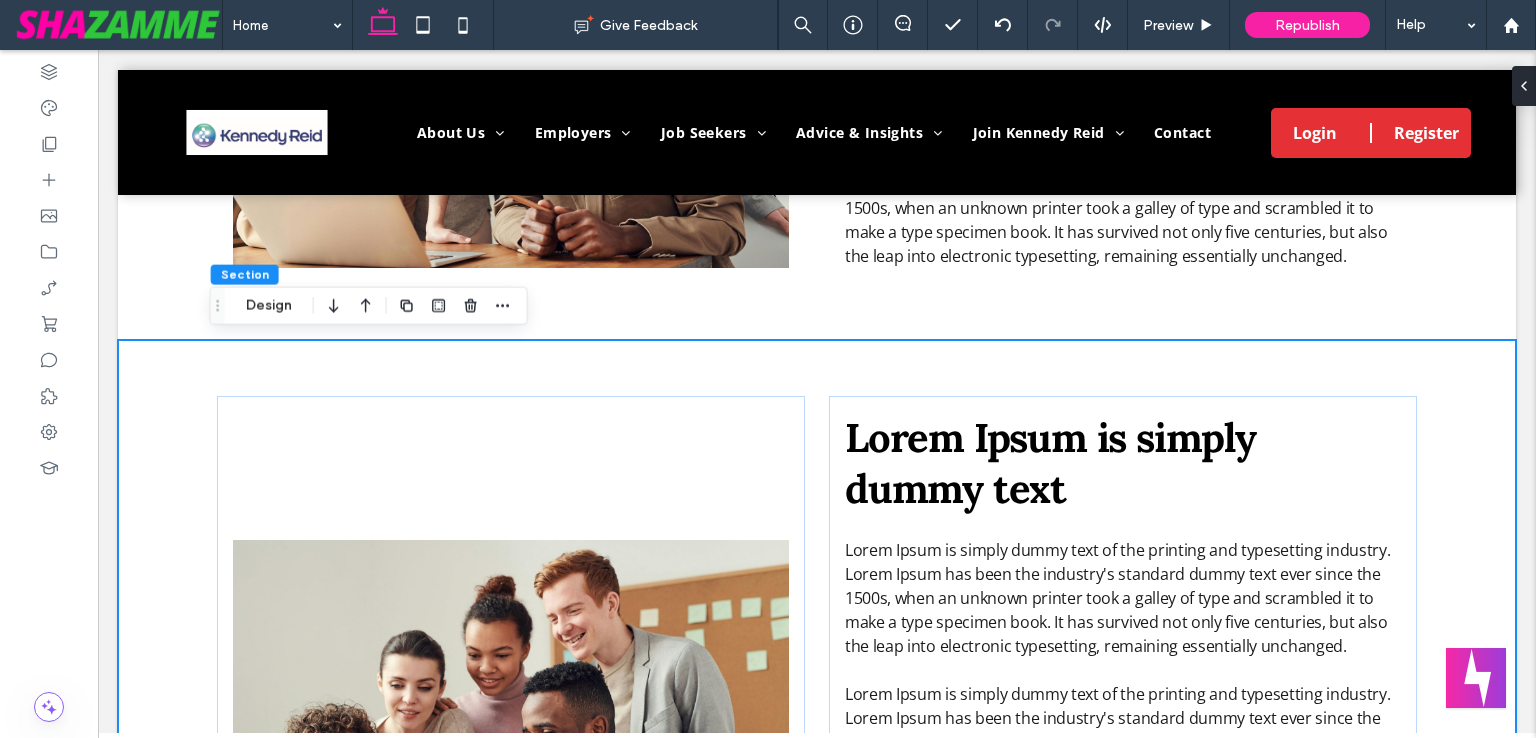 click on "Lorem Ipsum is simply dummy text
Lorem Ipsum is simply dummy text of the printing and typesetting industry. Lorem Ipsum has been the industry's standard dummy text ever since the 1500s, when an unknown printer took a galley of type and scrambled it to make a type specimen book. It has survived not only five centuries, but also the leap into electronic typesetting, remaining essentially unchanged.
Lorem Ipsum is simply dummy text of the printing and typesetting industry. Lorem Ipsum has been the industry's standard dummy text ever since the 1500s, when an unknown printer took a galley of type and scrambled it to make a type specimen book. It has survived not only five centuries, but also the leap into electronic typesetting, remaining essentially unchanged." at bounding box center (817, 679) 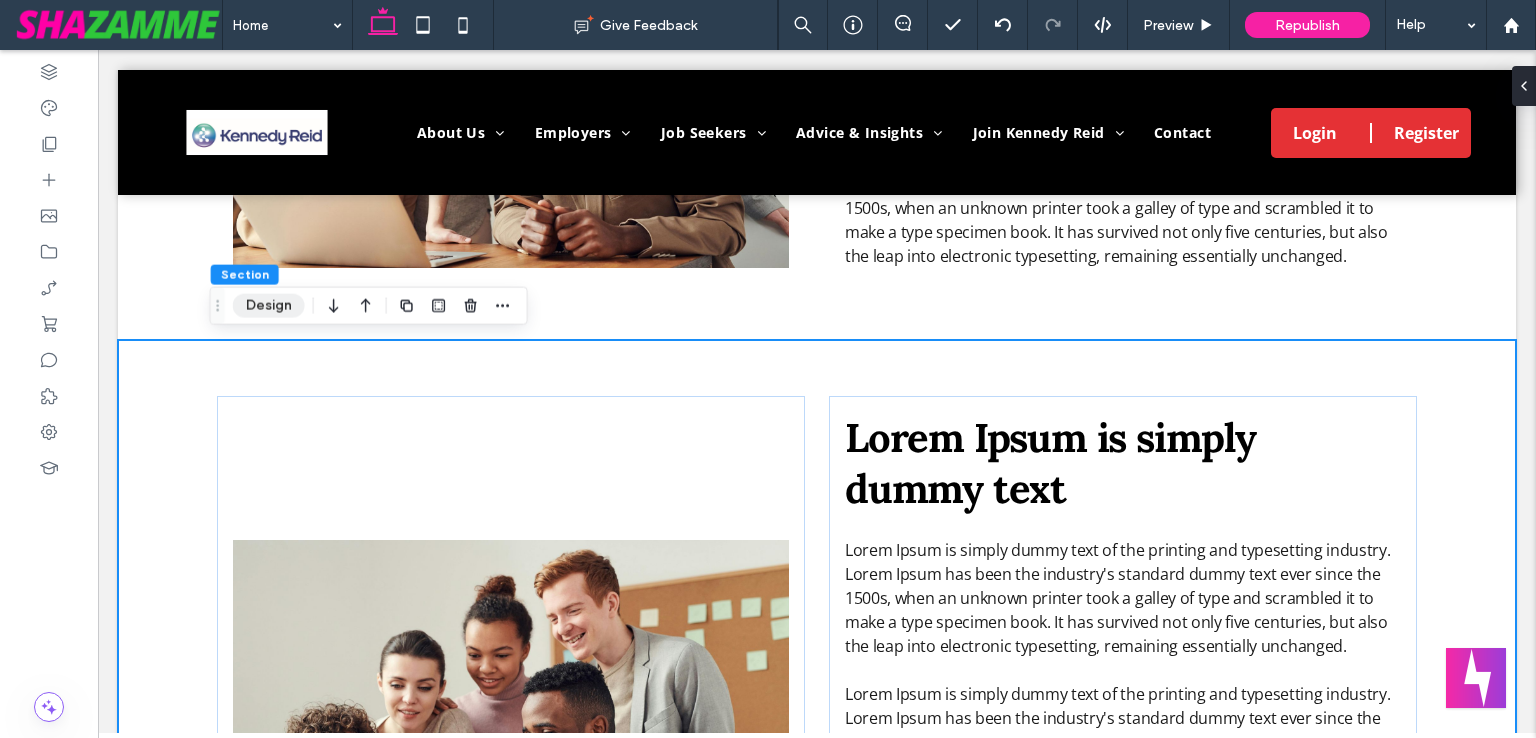 click on "Design" at bounding box center [269, 306] 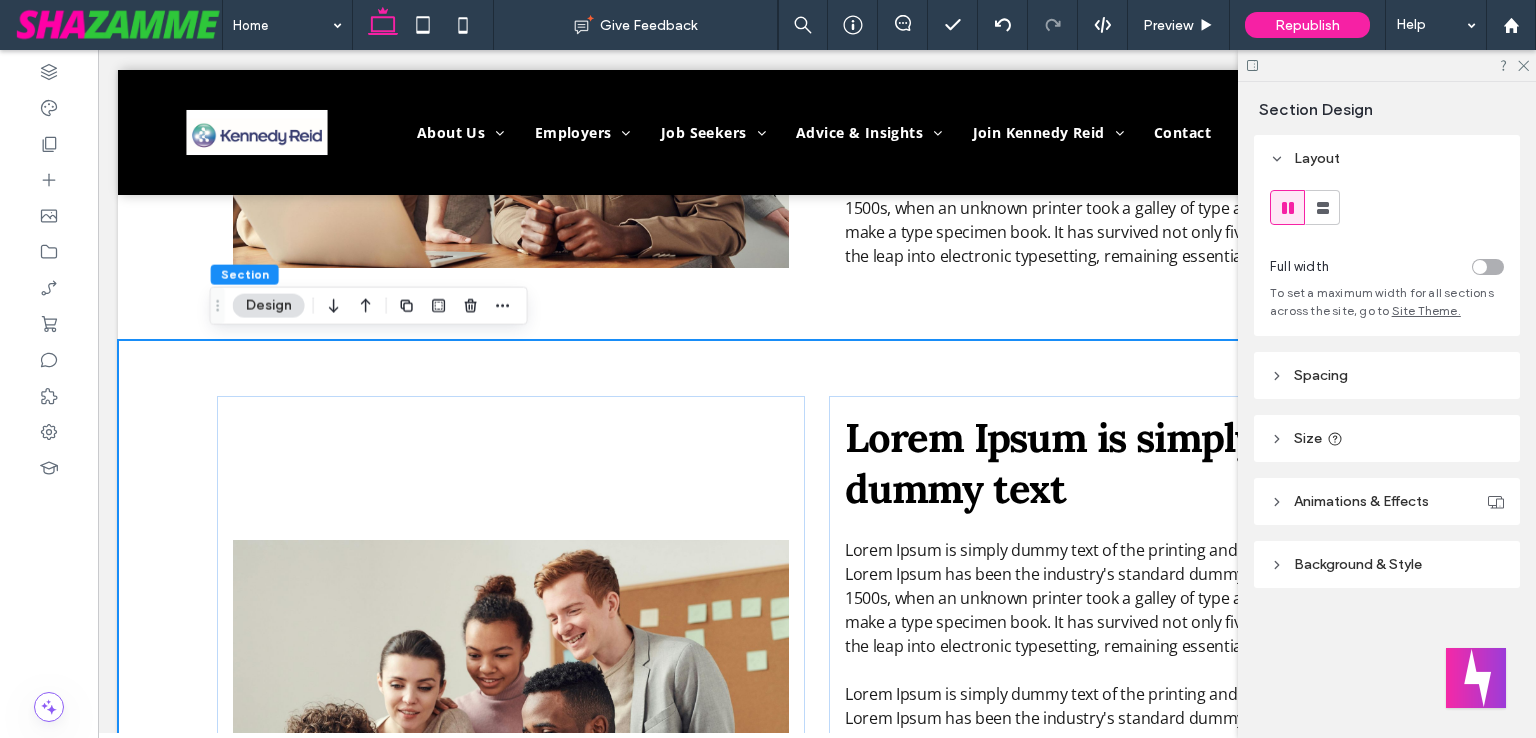 click on "Background & Style" at bounding box center (1358, 564) 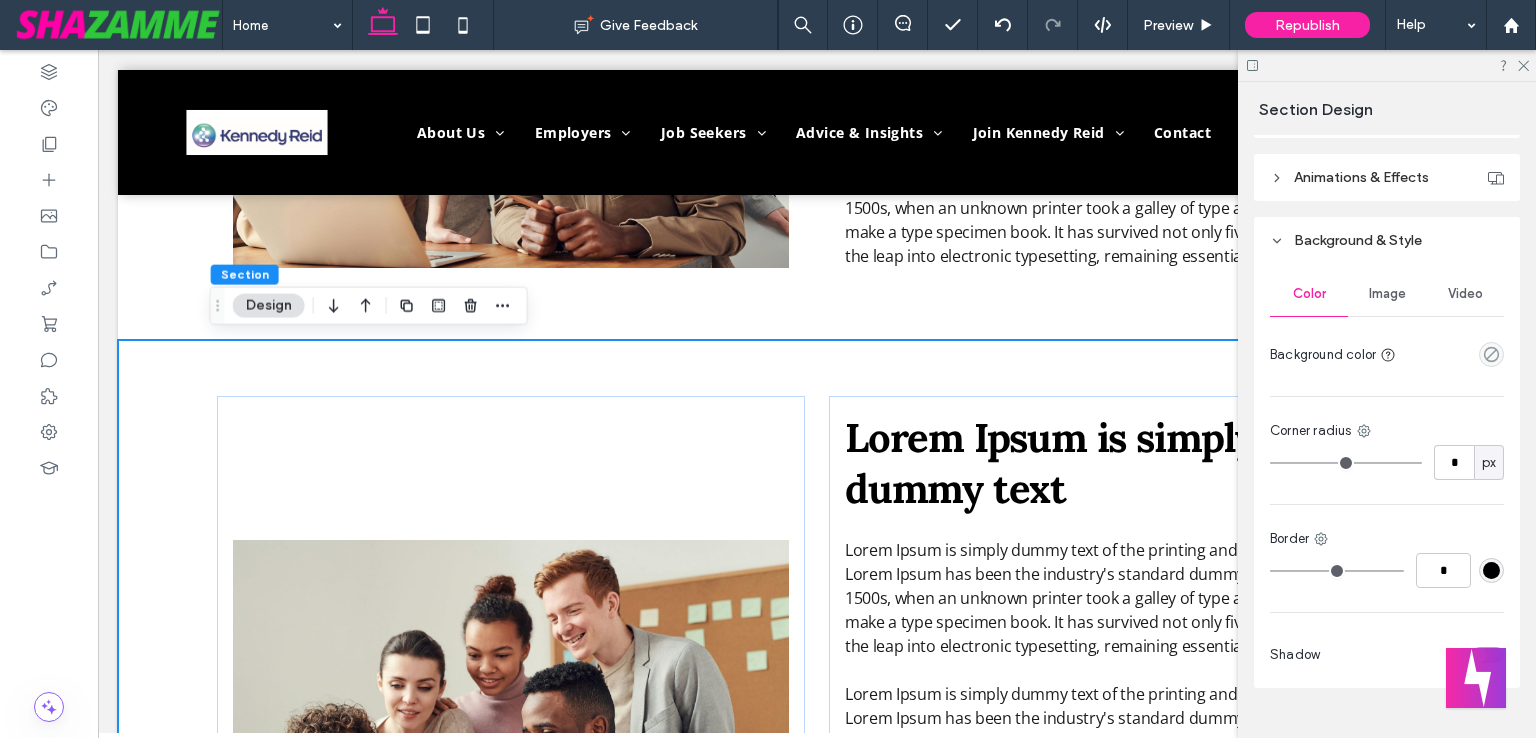 scroll, scrollTop: 362, scrollLeft: 0, axis: vertical 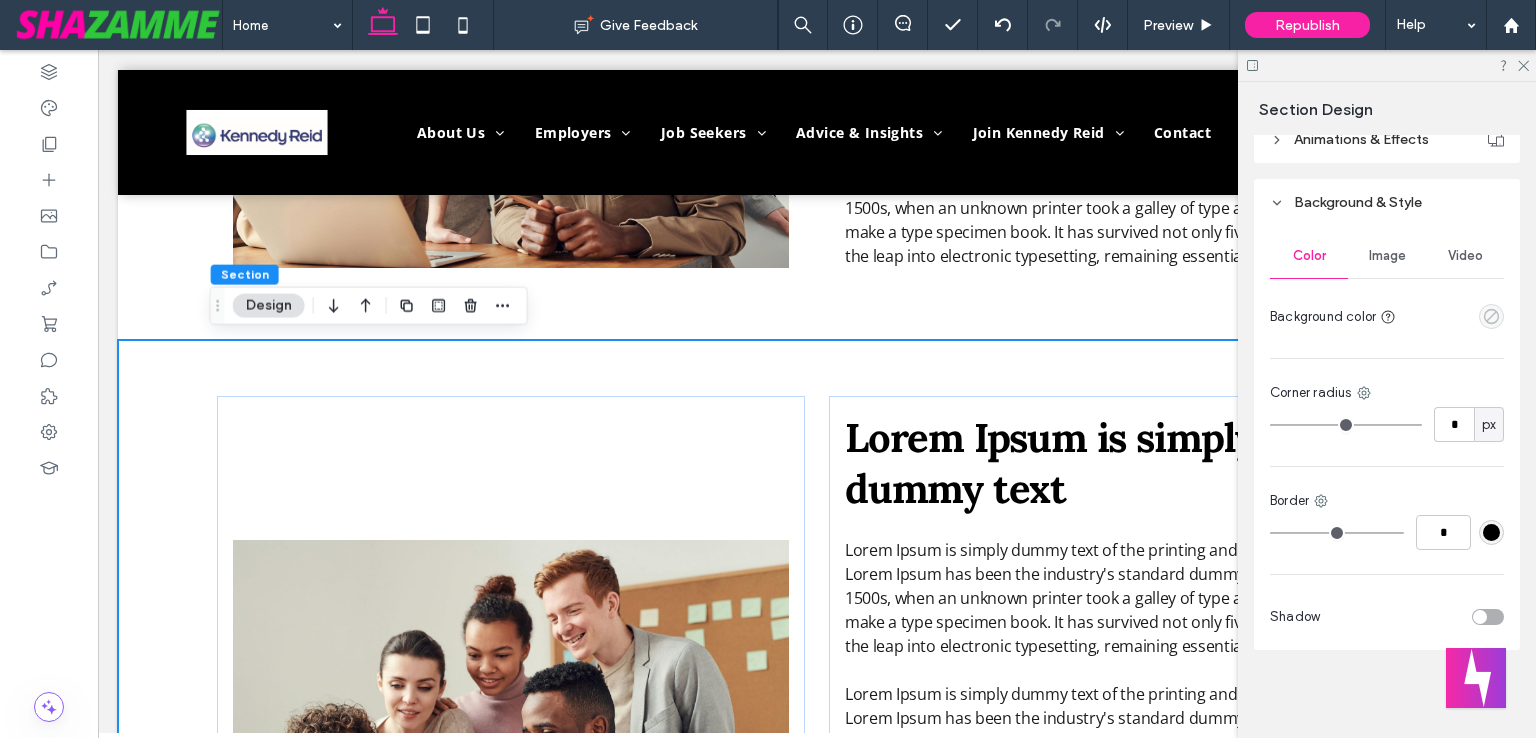 click 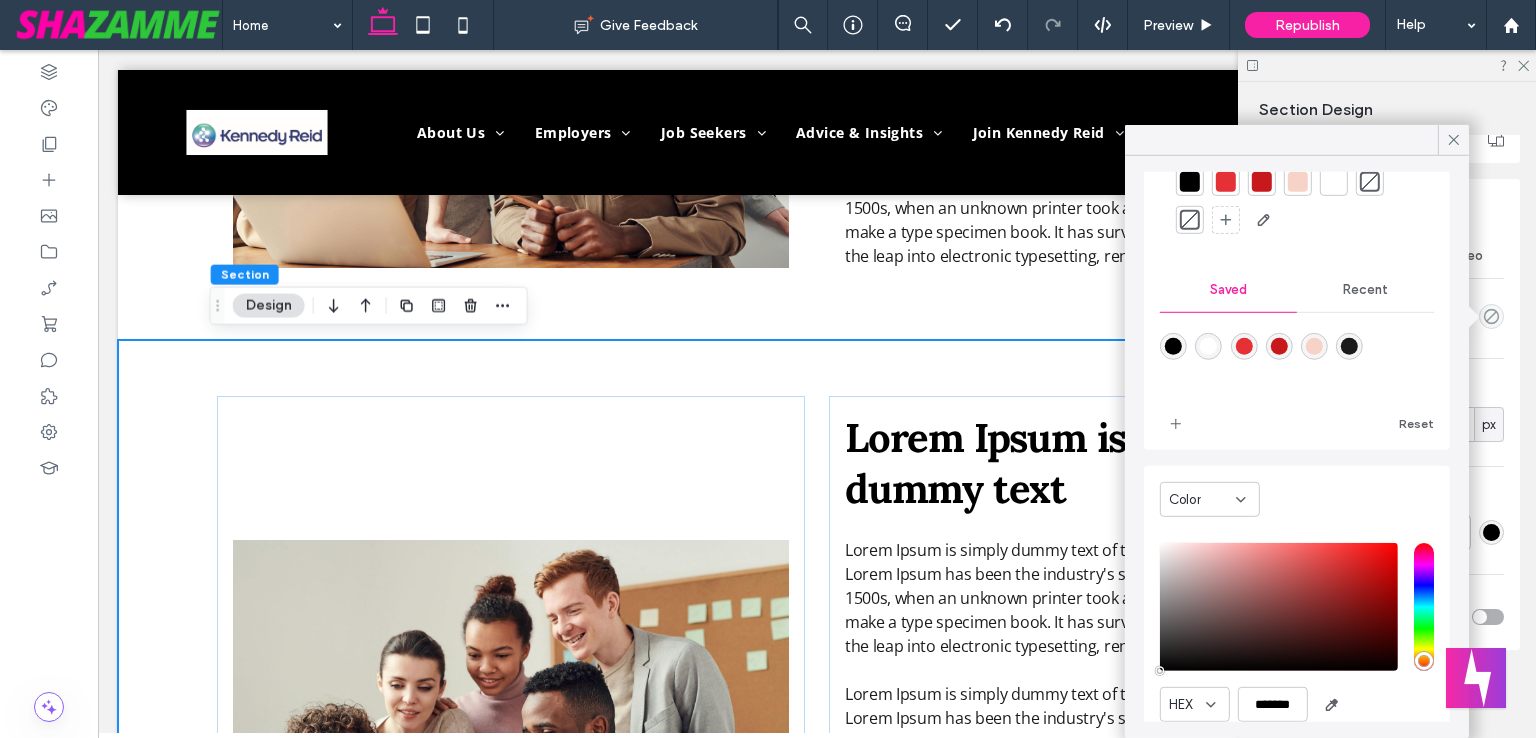 scroll, scrollTop: 160, scrollLeft: 0, axis: vertical 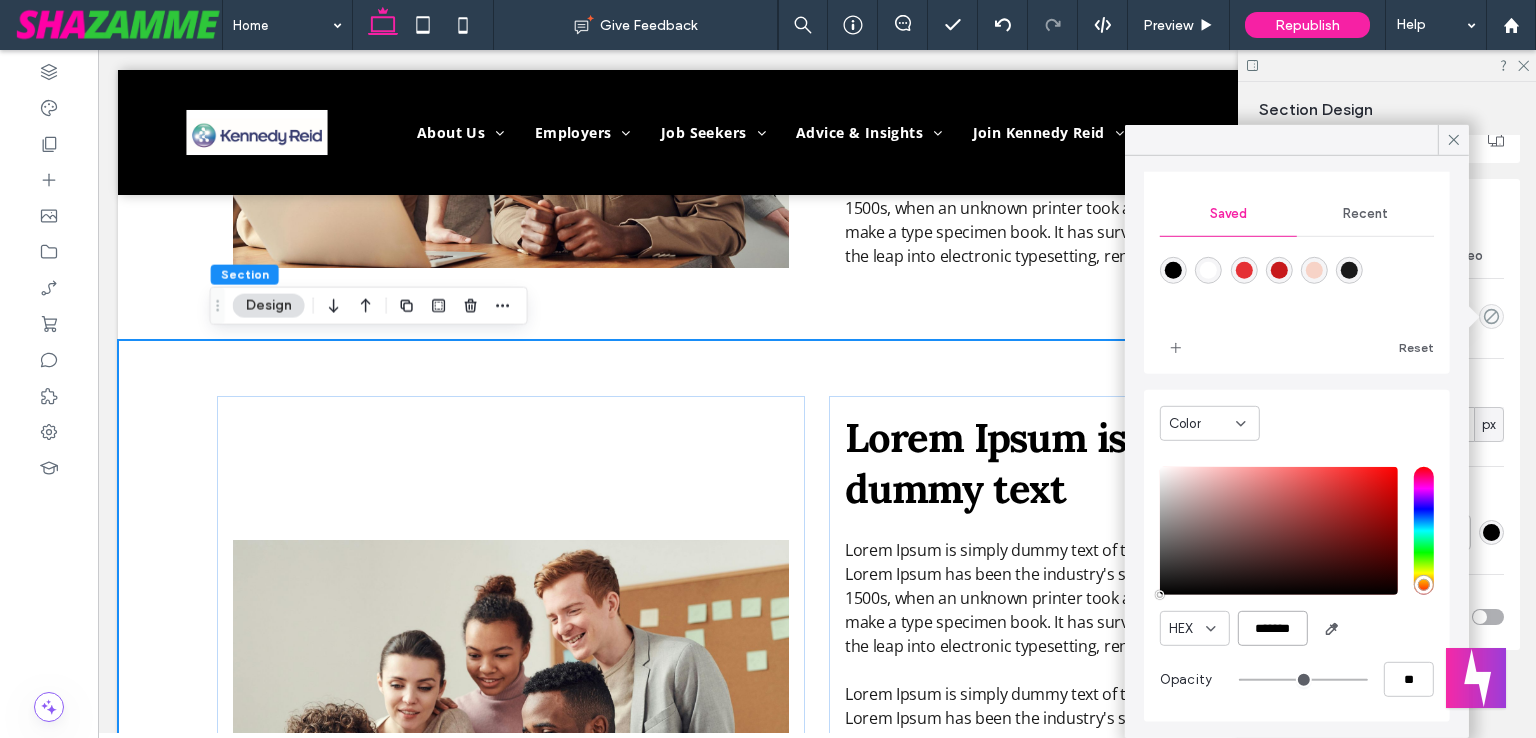 click on "*******" at bounding box center (1273, 628) 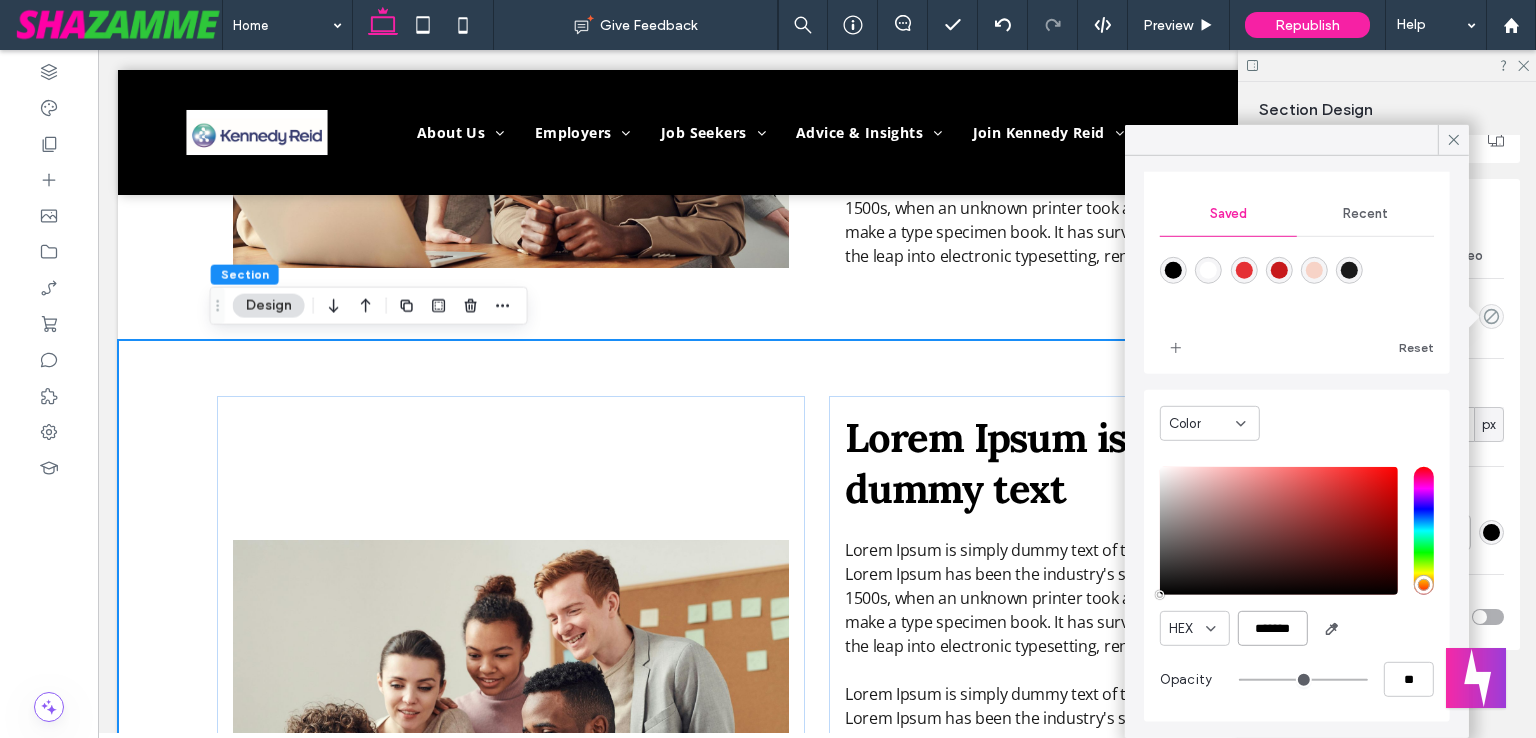 paste 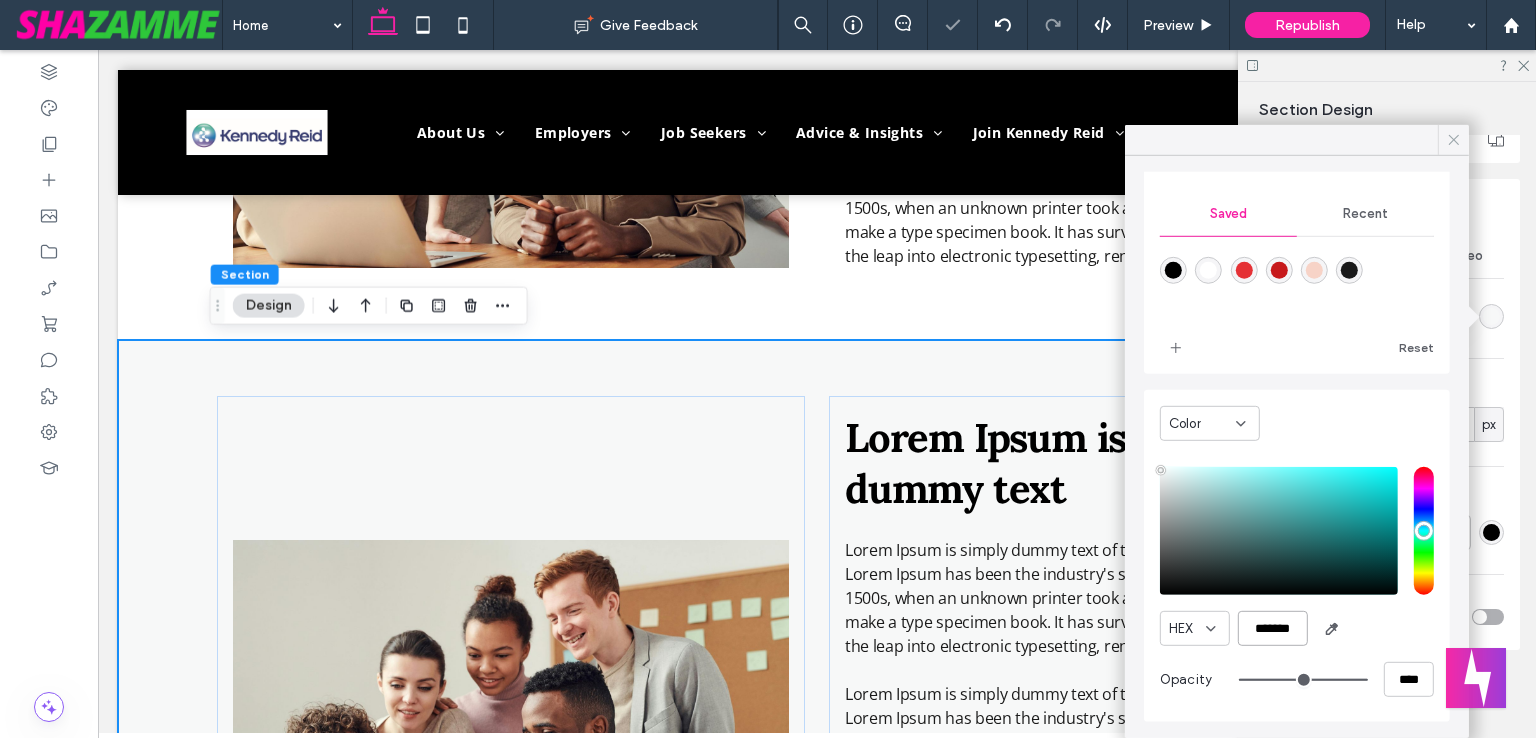 type on "*******" 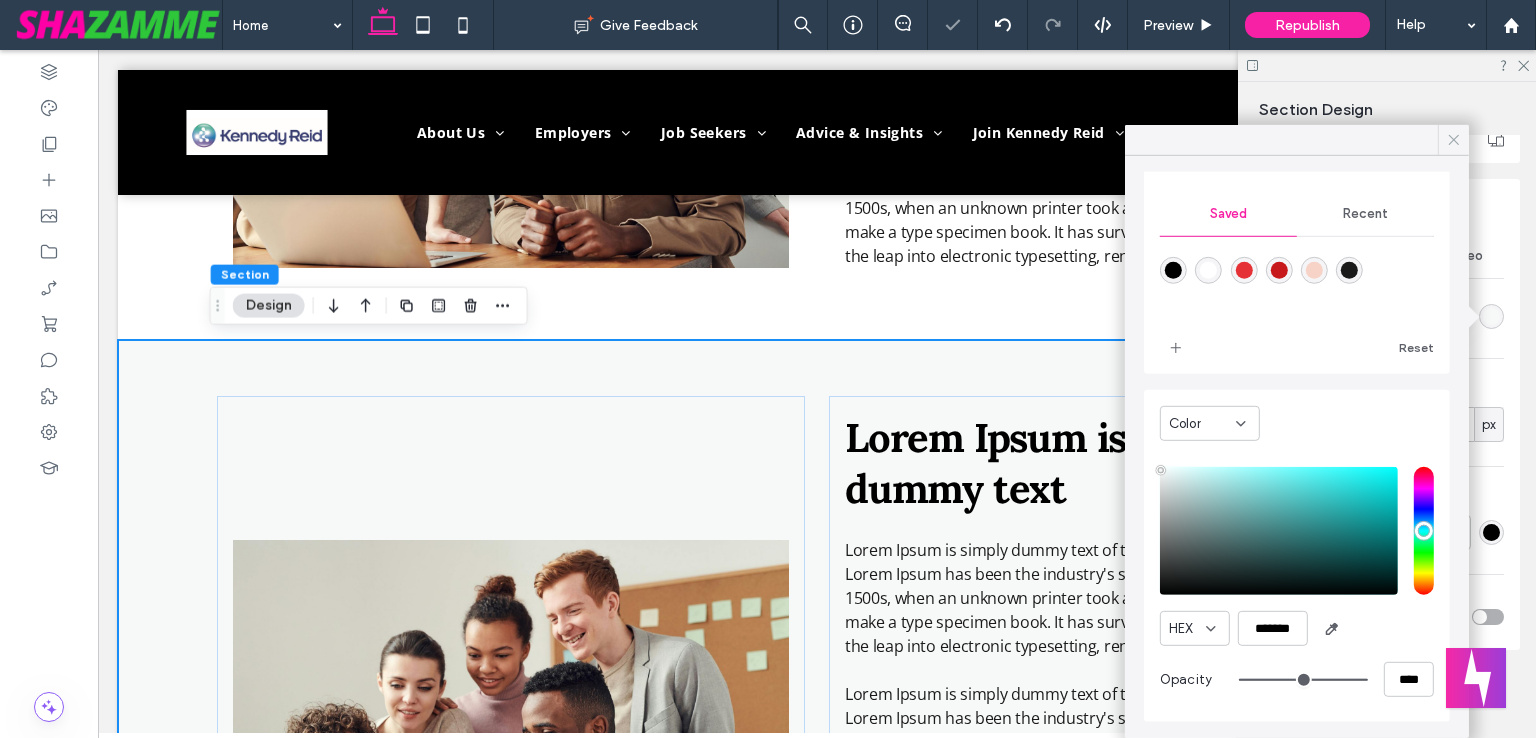 click 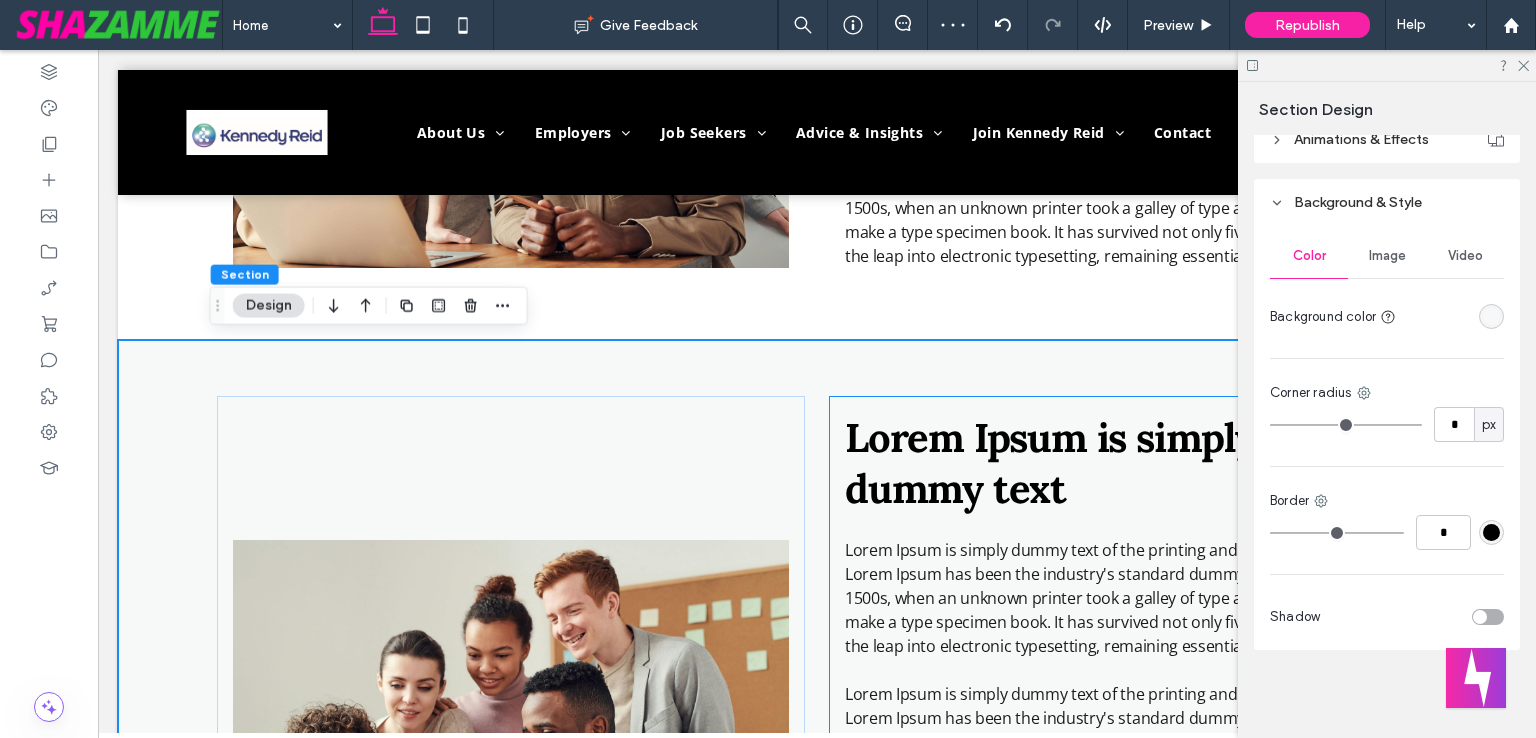 click on "Lorem Ipsum is simply dummy text
Lorem Ipsum is simply dummy text of the printing and typesetting industry. Lorem Ipsum has been the industry's standard dummy text ever since the 1500s, when an unknown printer took a galley of type and scrambled it to make a type specimen book. It has survived not only five centuries, but also the leap into electronic typesetting, remaining essentially unchanged.
Lorem Ipsum is simply dummy text of the printing and typesetting industry. Lorem Ipsum has been the industry's standard dummy text ever since the 1500s, when an unknown printer took a galley of type and scrambled it to make a type specimen book. It has survived not only five centuries, but also the leap into electronic typesetting, remaining essentially unchanged." at bounding box center (1123, 679) 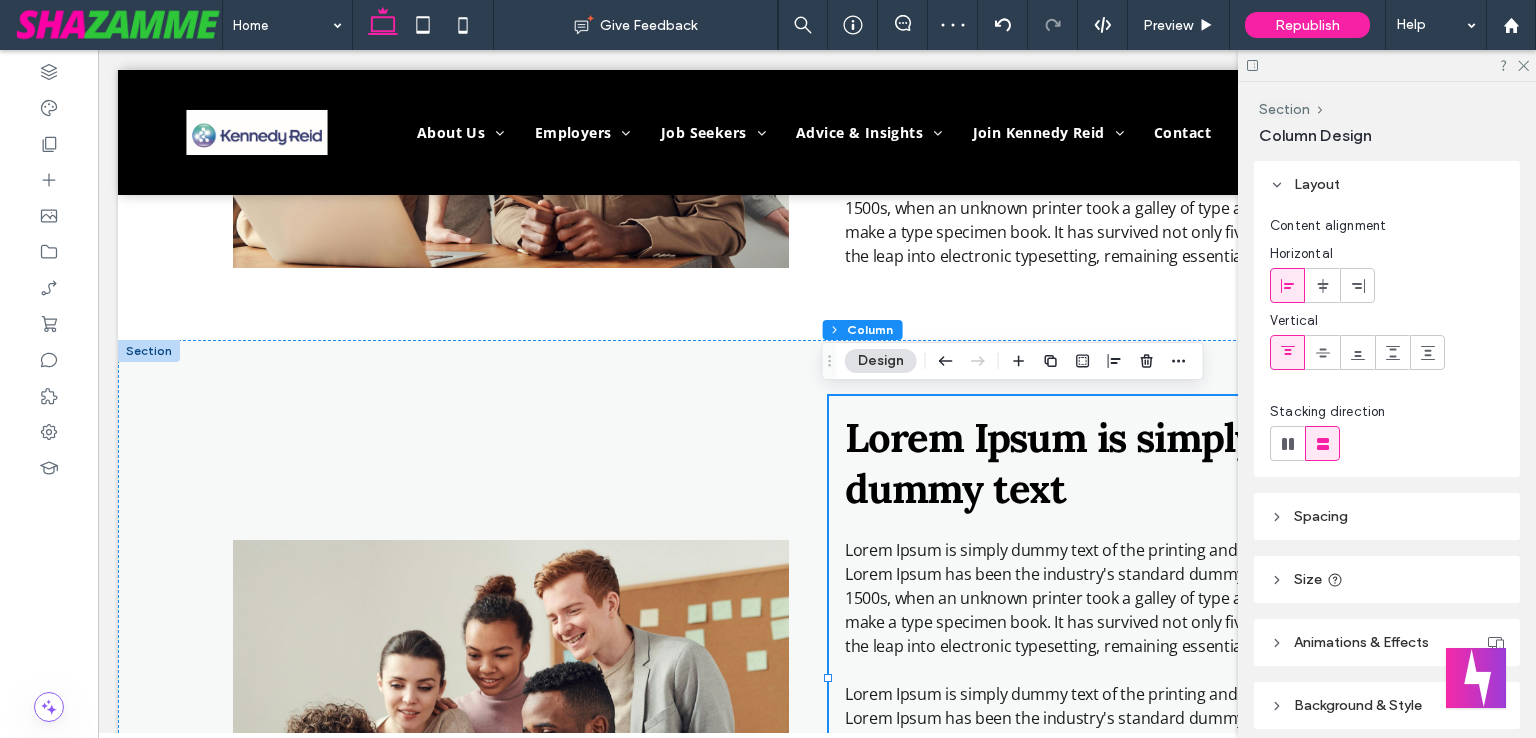 click 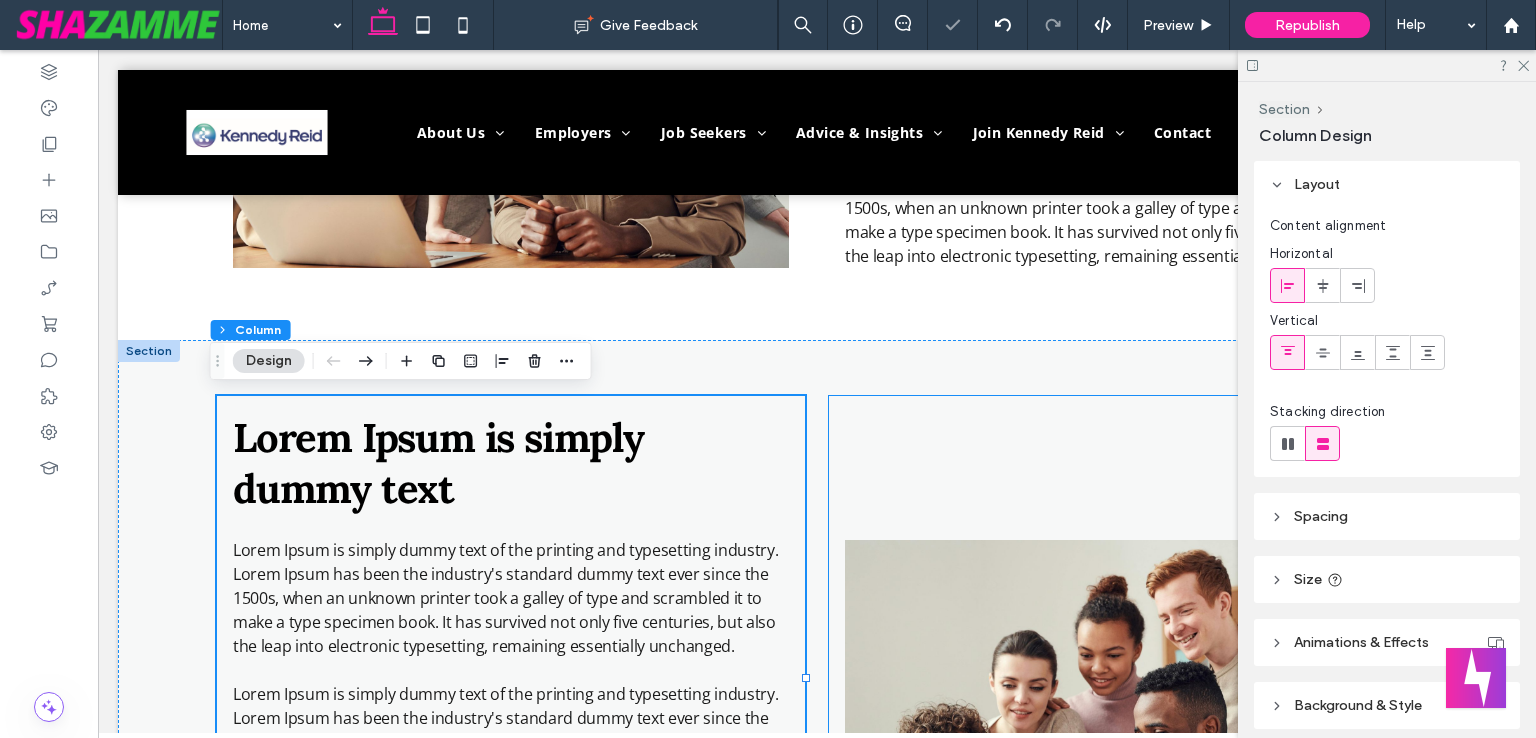 click at bounding box center [1123, 679] 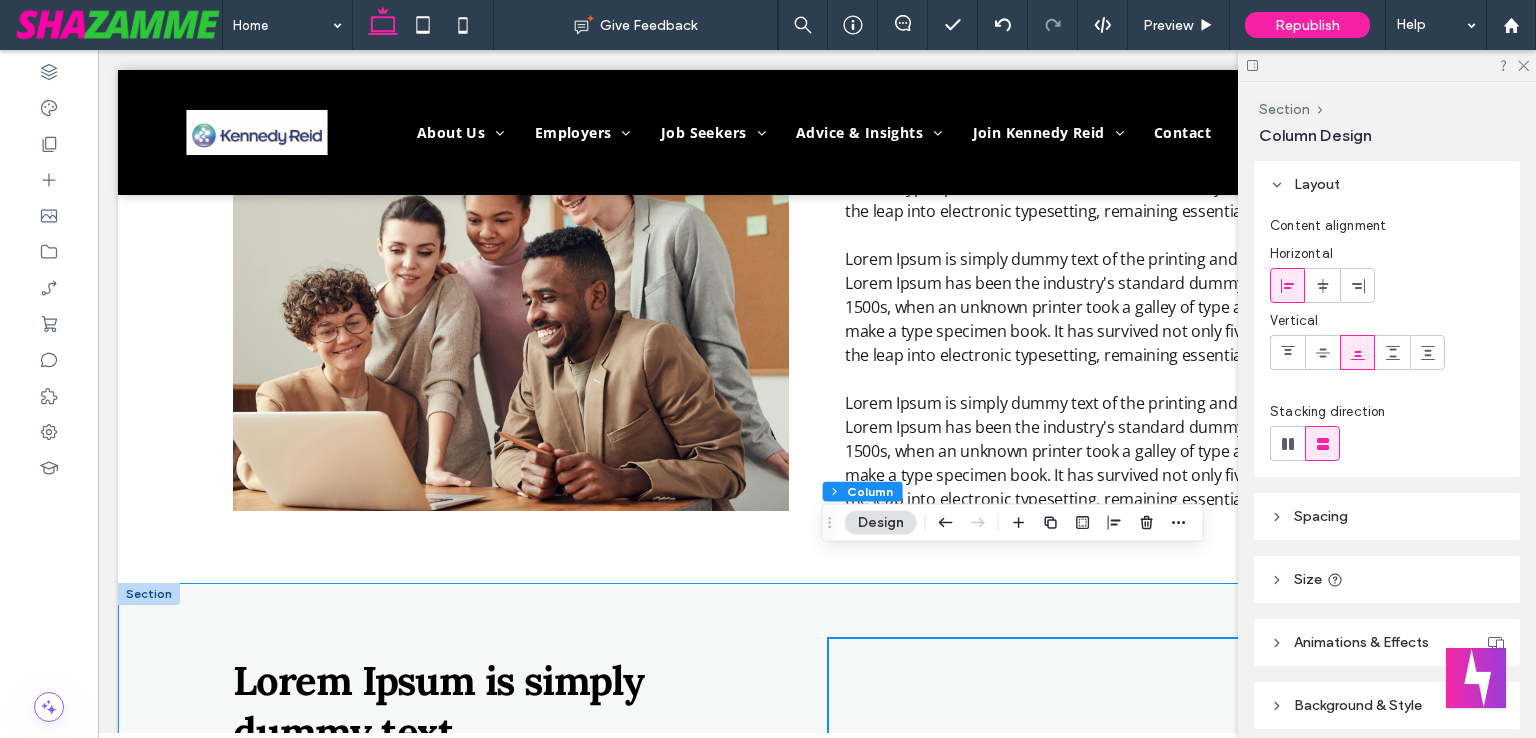 scroll, scrollTop: 750, scrollLeft: 0, axis: vertical 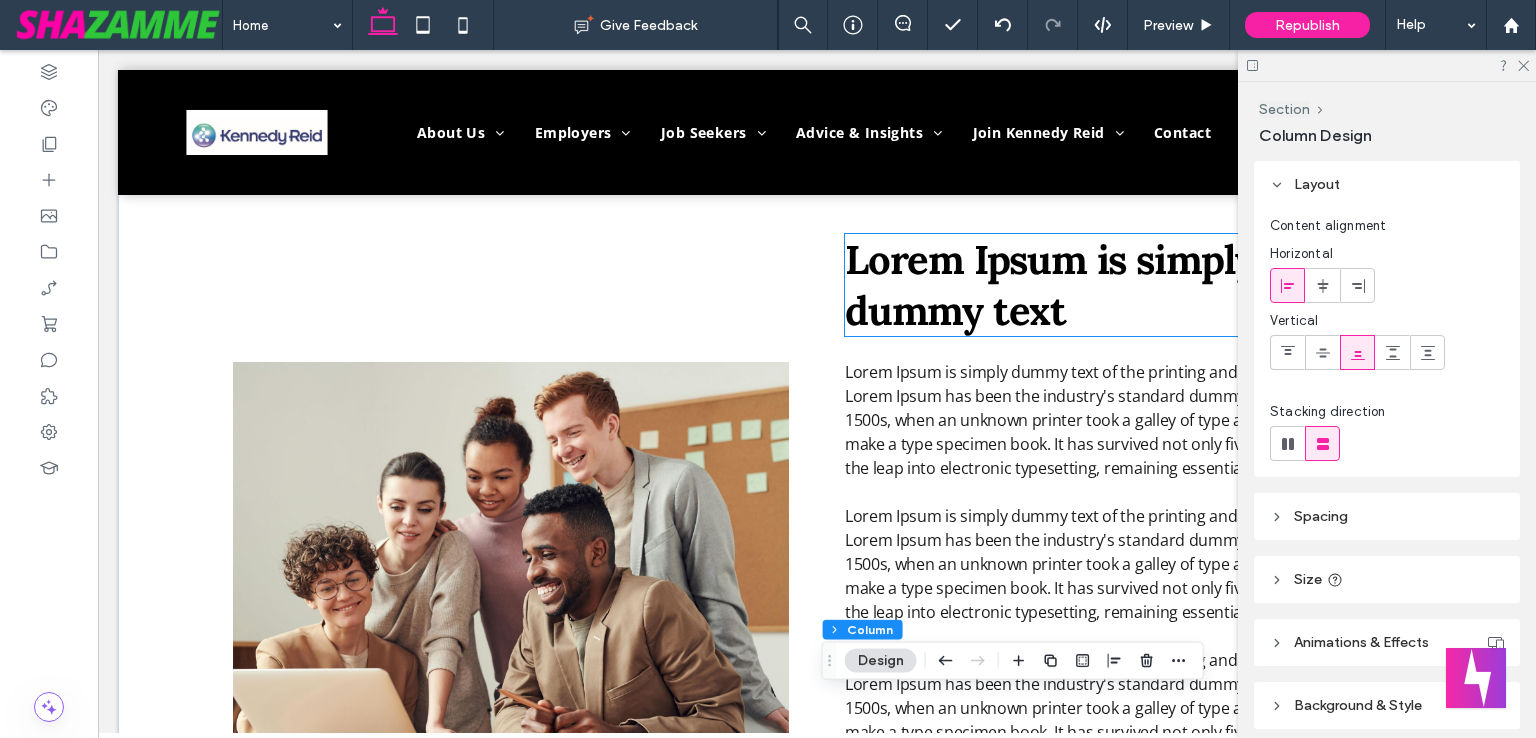 click on "Lorem Ipsum is simply dummy text" at bounding box center (1050, 285) 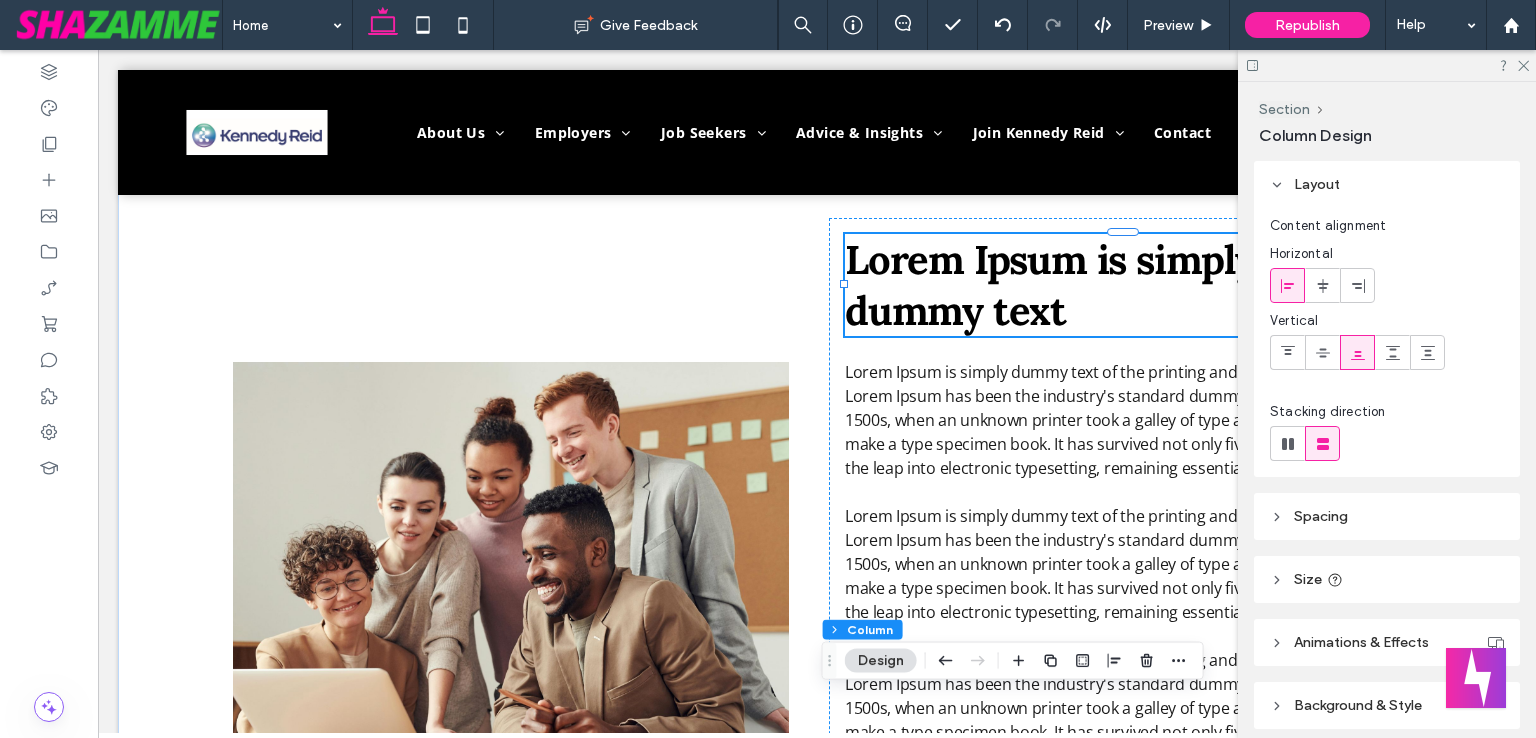 click on "Lorem Ipsum is simply dummy text" at bounding box center (1123, 285) 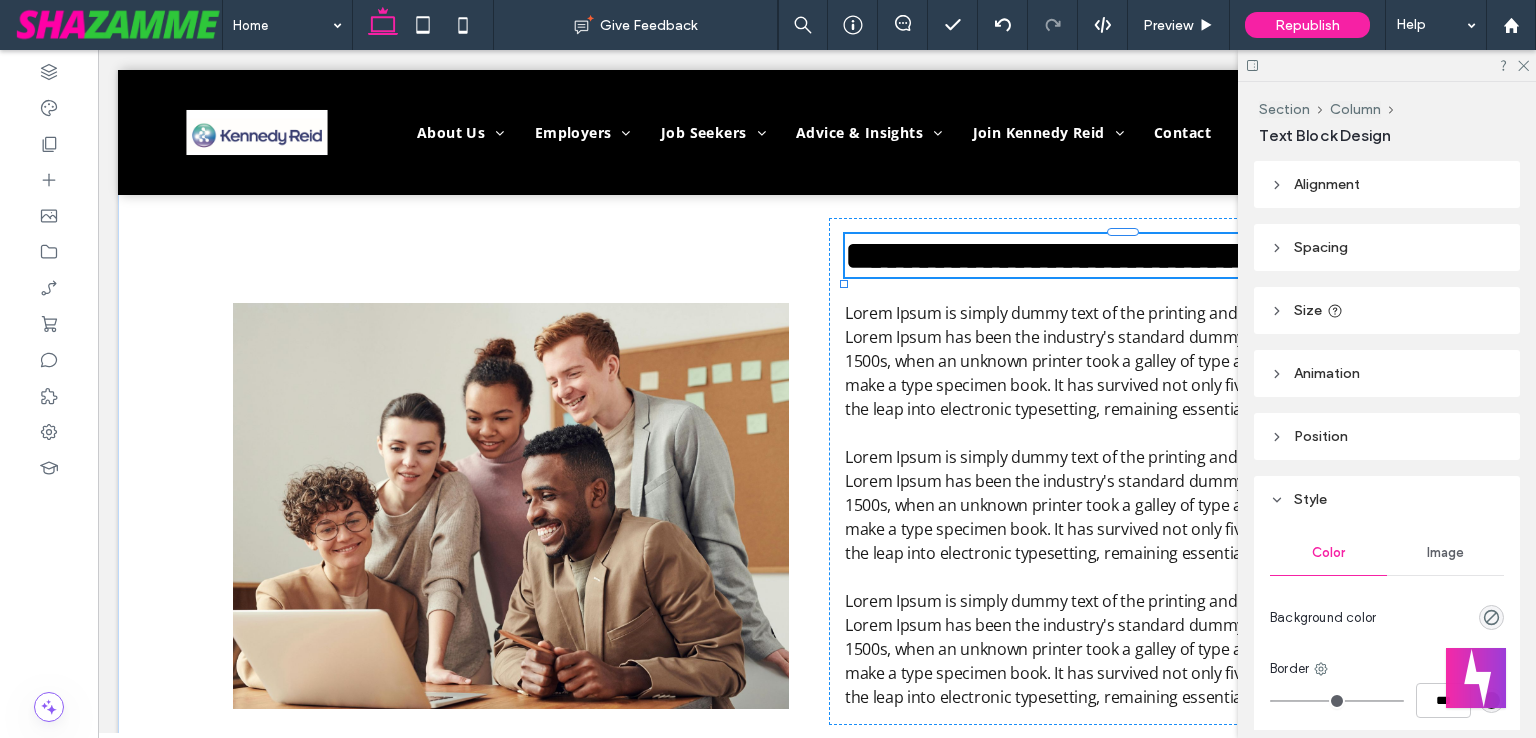 type on "****" 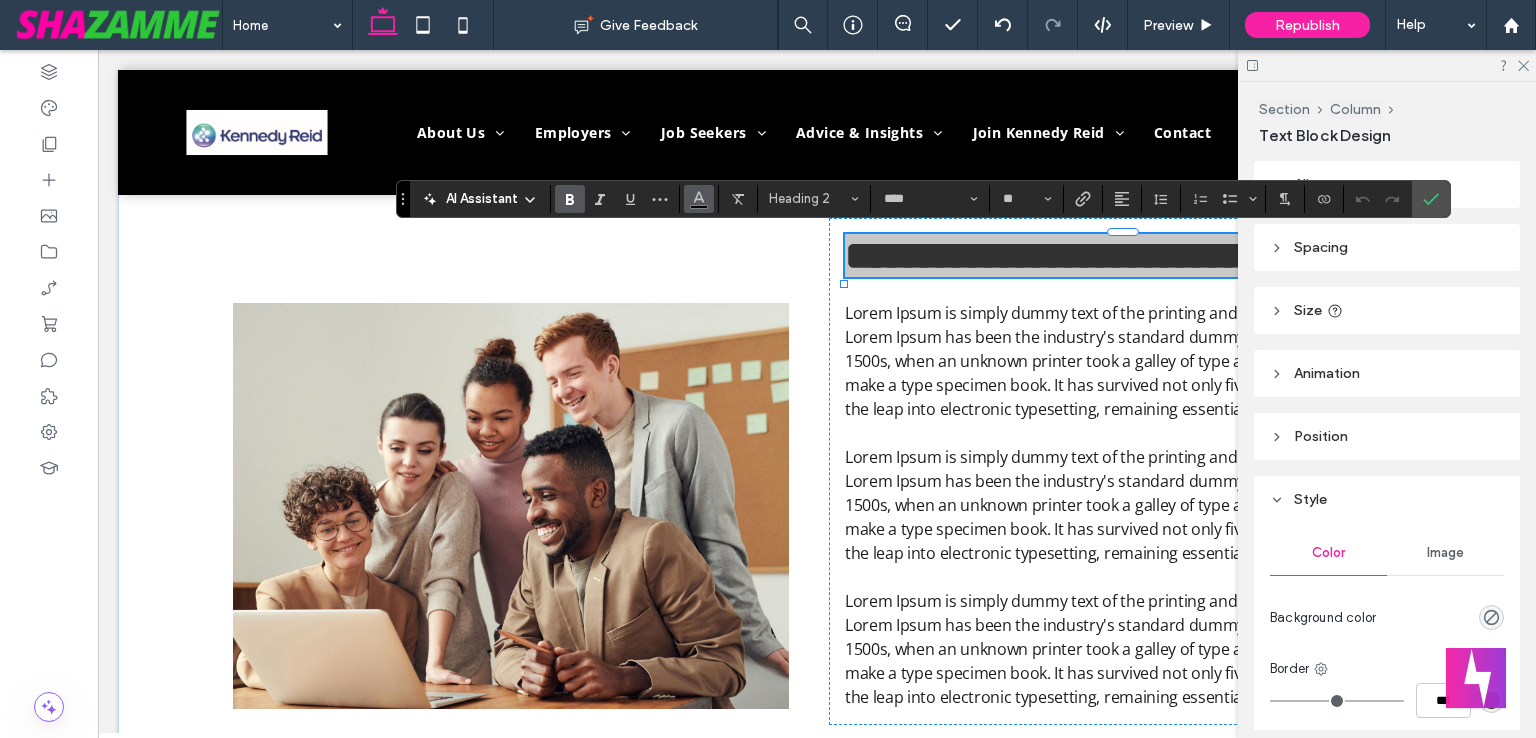 click at bounding box center (699, 197) 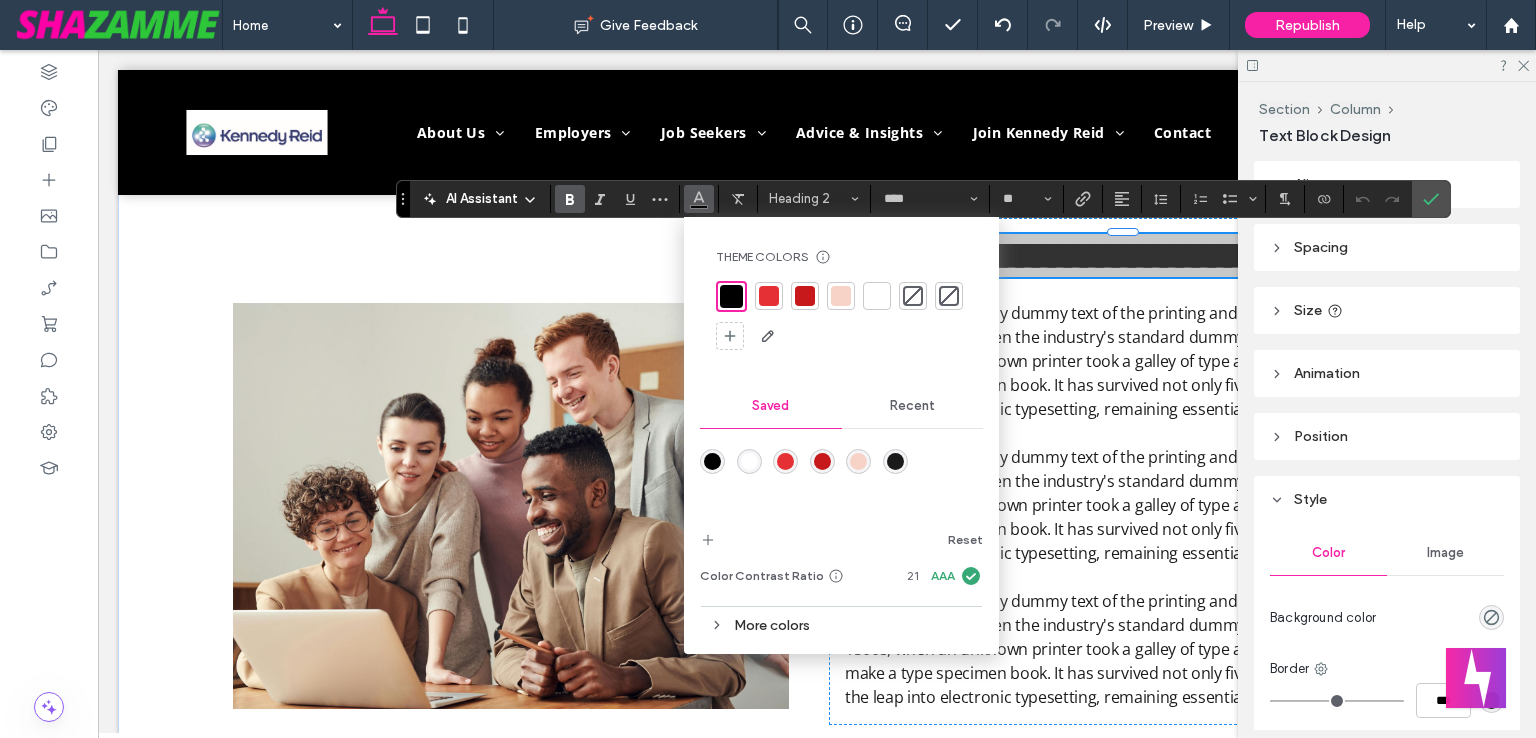 click at bounding box center (769, 296) 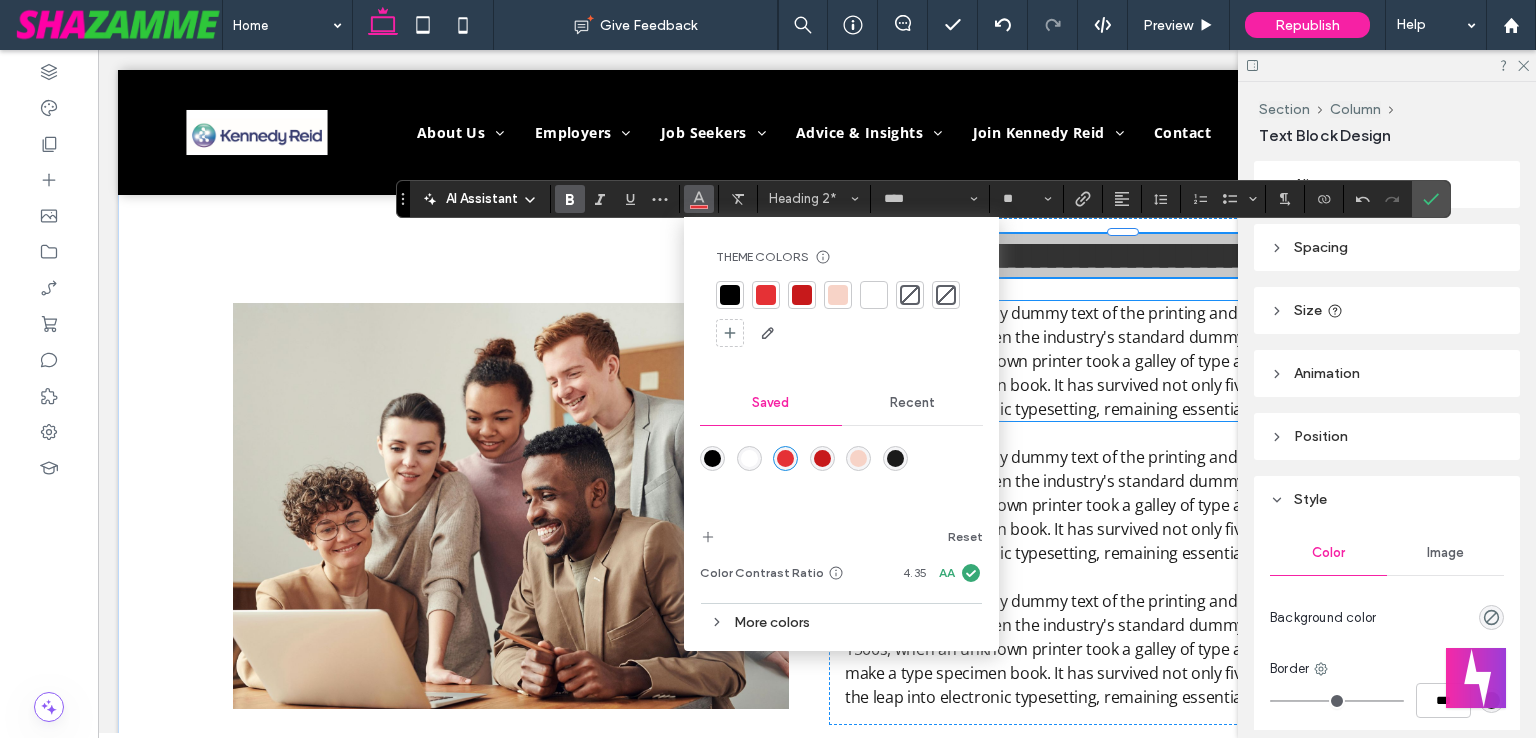 click on "Lorem Ipsum is simply dummy text of the printing and typesetting industry. Lorem Ipsum has been the industry's standard dummy text ever since the 1500s, when an unknown printer took a galley of type and scrambled it to make a type specimen book. It has survived not only five centuries, but also the leap into electronic typesetting, remaining essentially unchanged." at bounding box center [1117, 361] 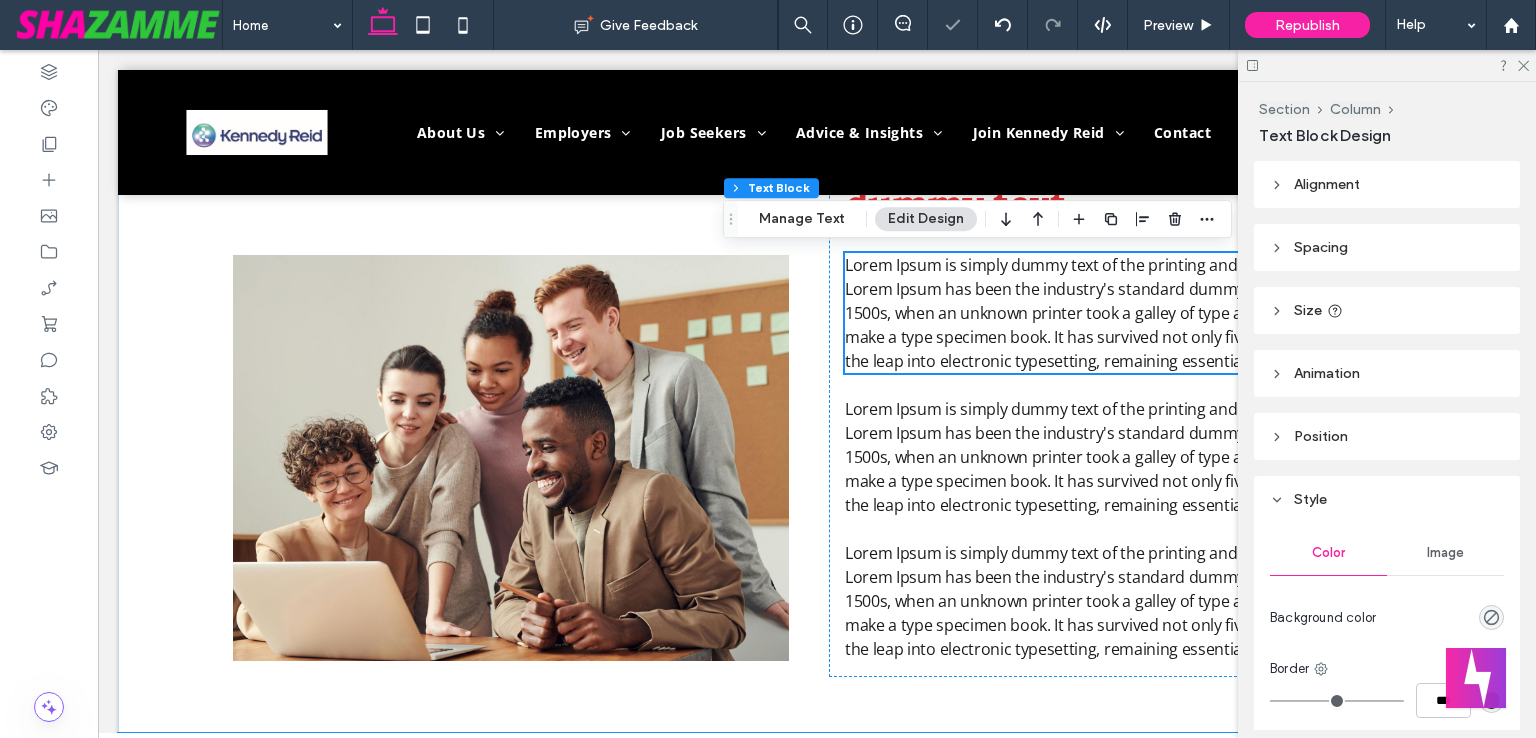 scroll, scrollTop: 1150, scrollLeft: 0, axis: vertical 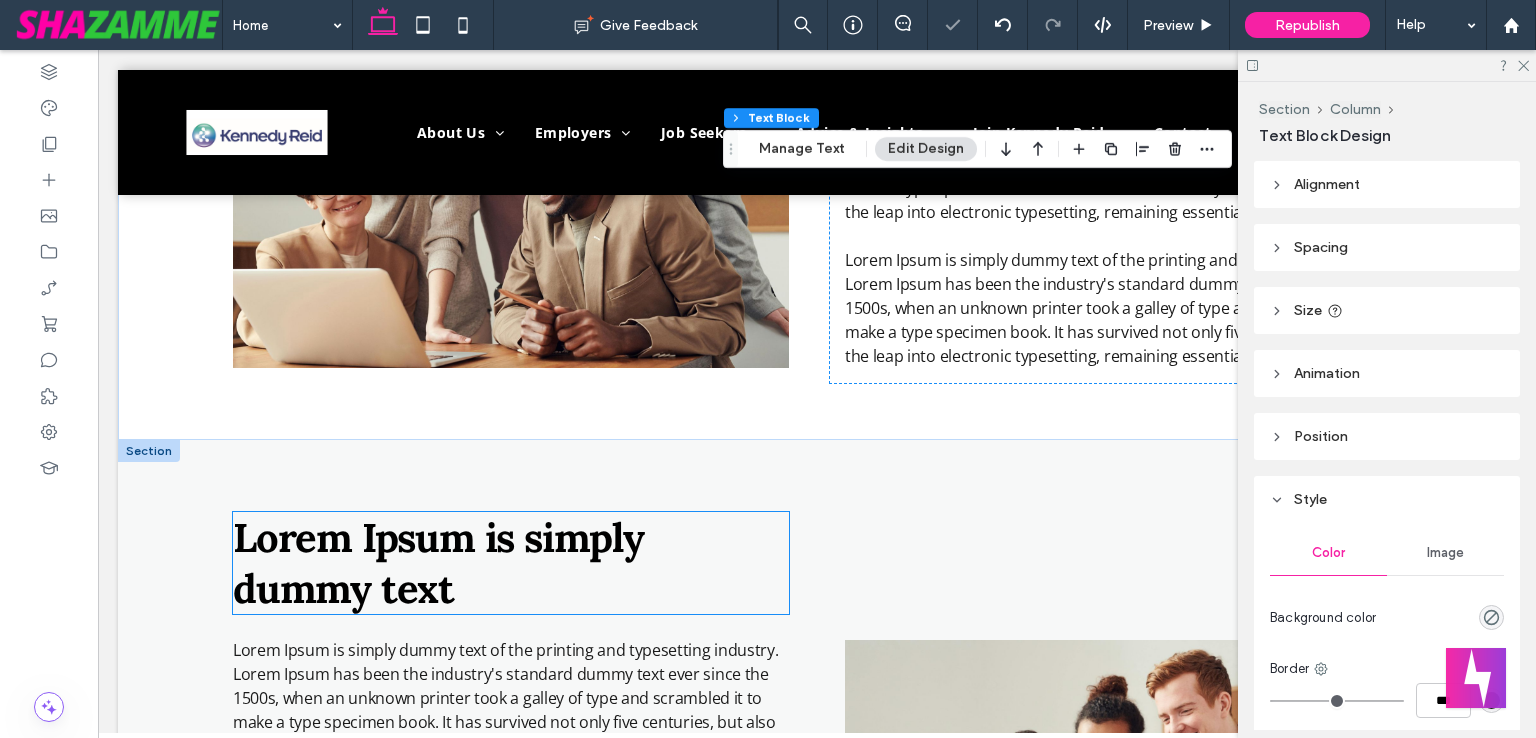 click on "Lorem Ipsum is simply dummy text" at bounding box center (438, 563) 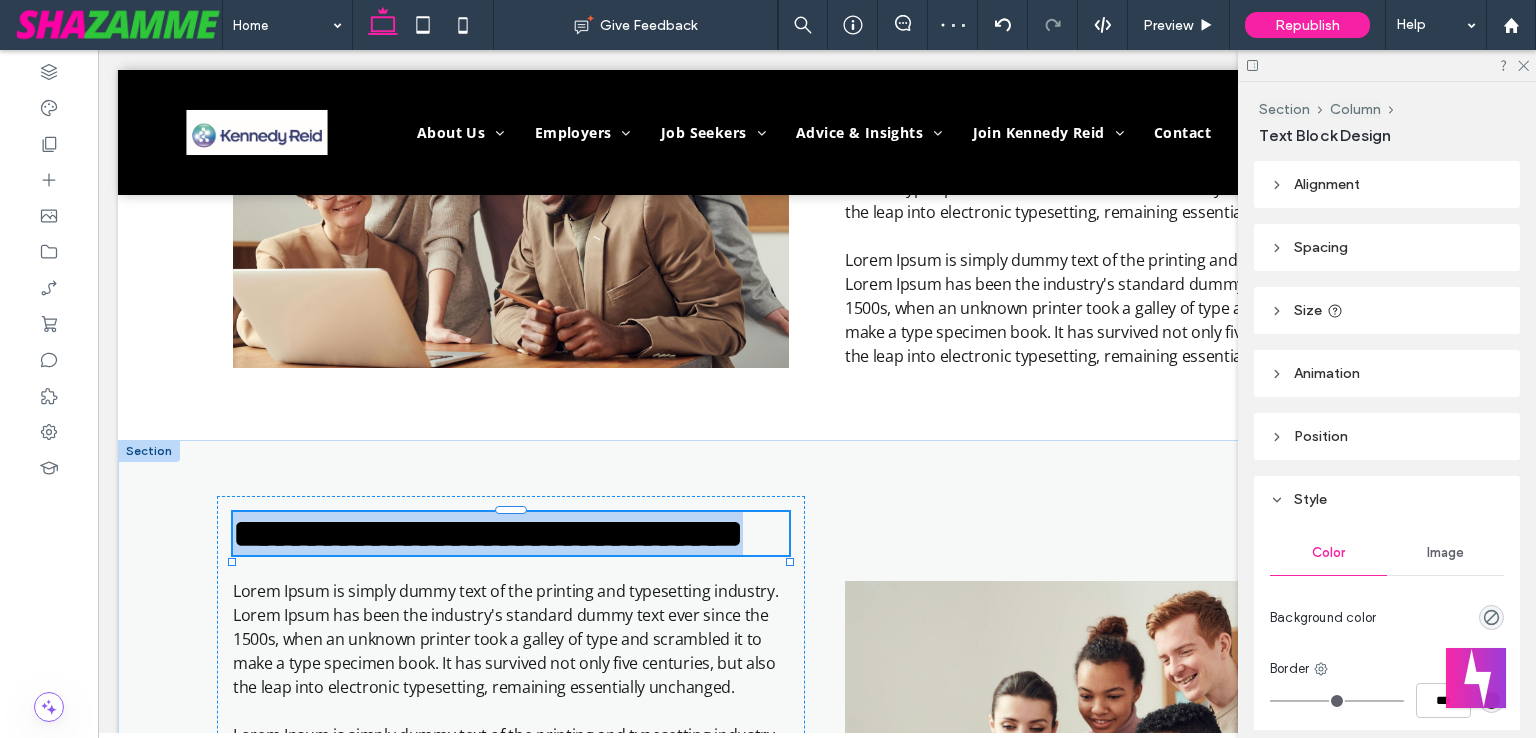 type on "****" 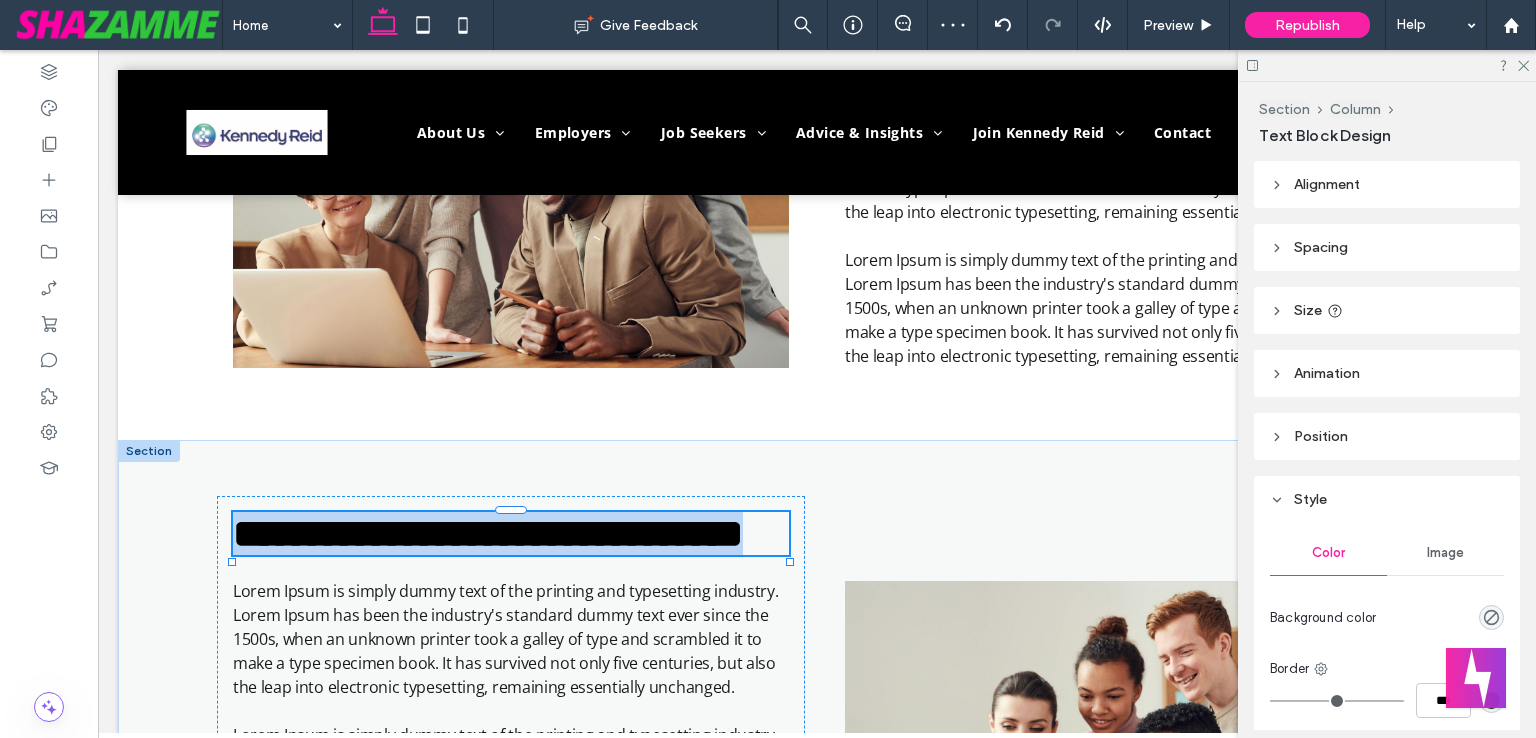 type on "**" 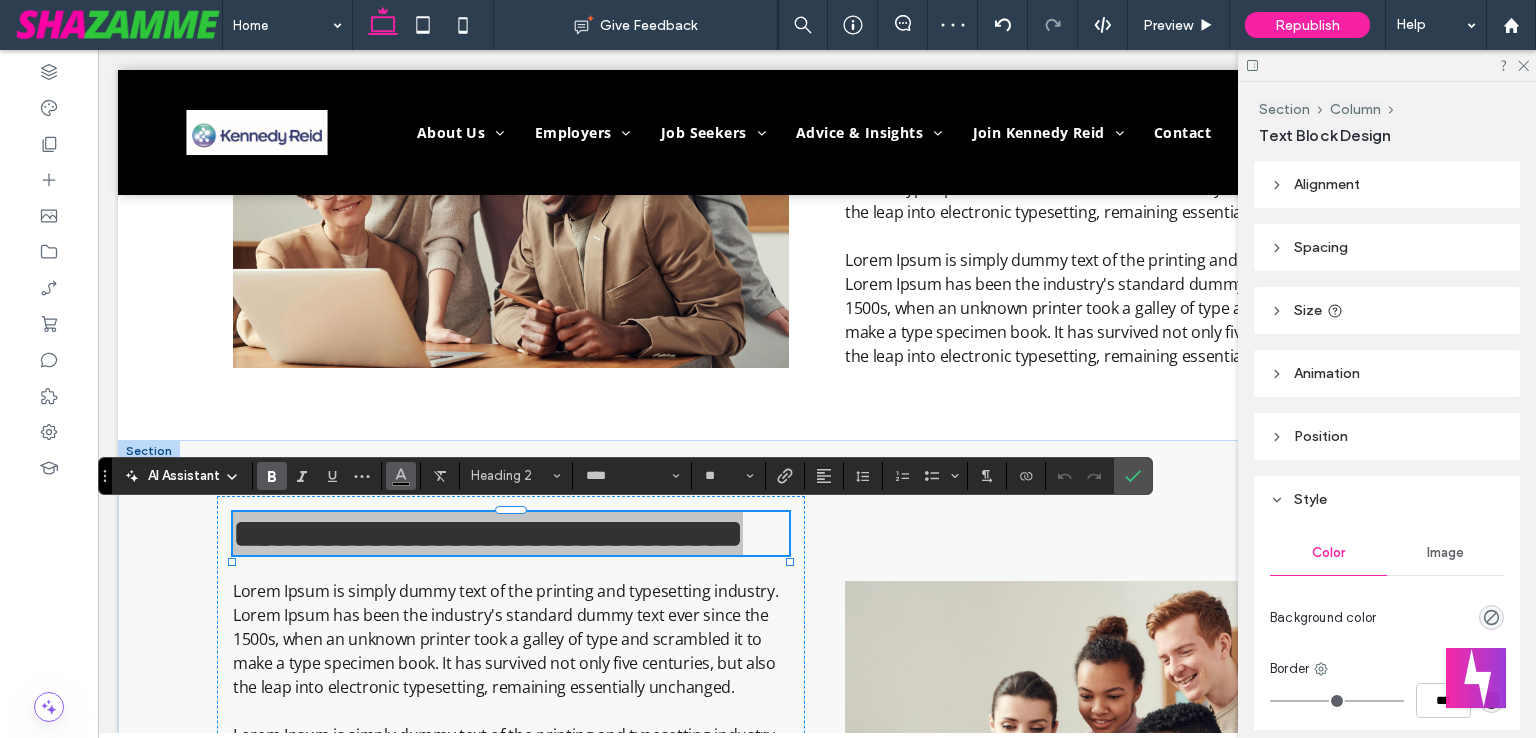 click at bounding box center [401, 476] 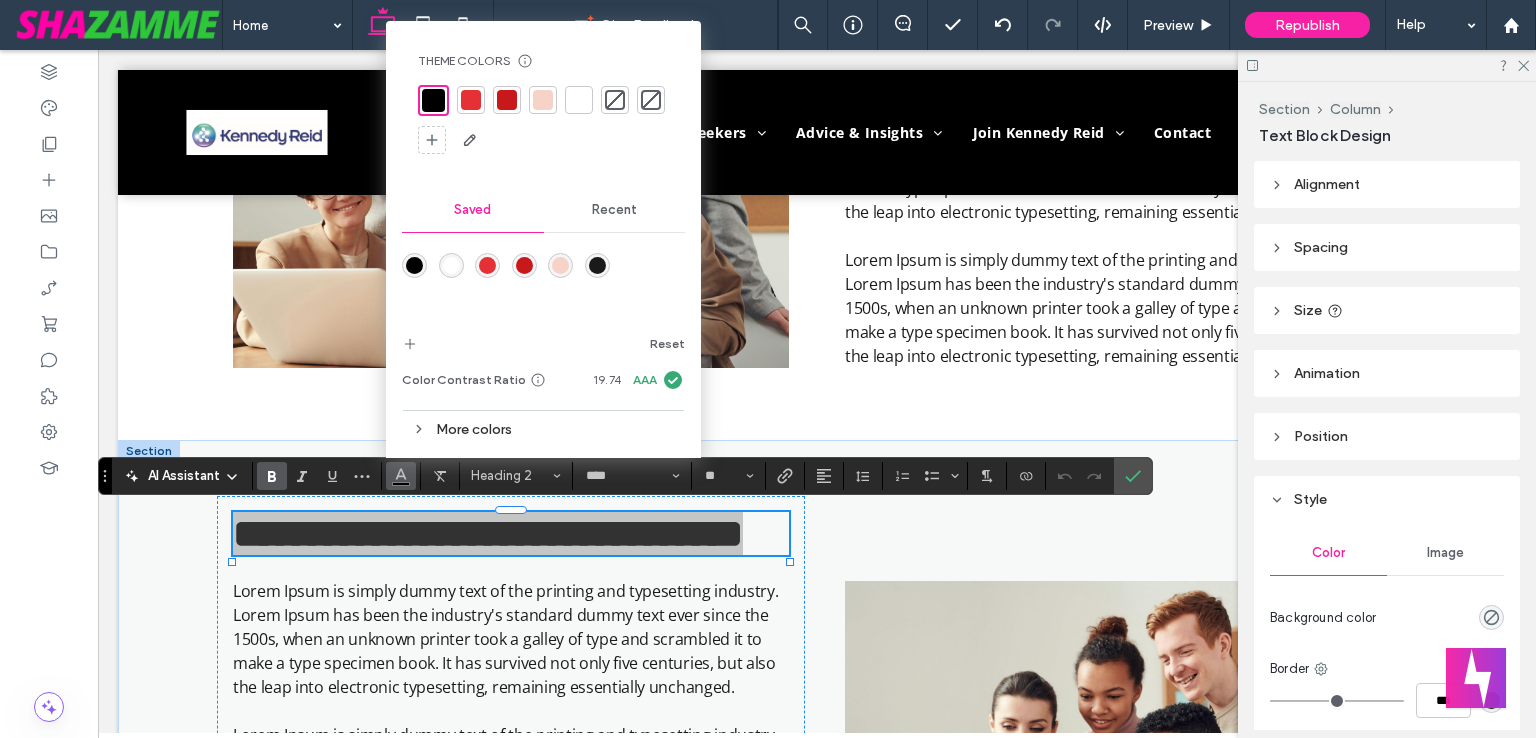 click at bounding box center [487, 265] 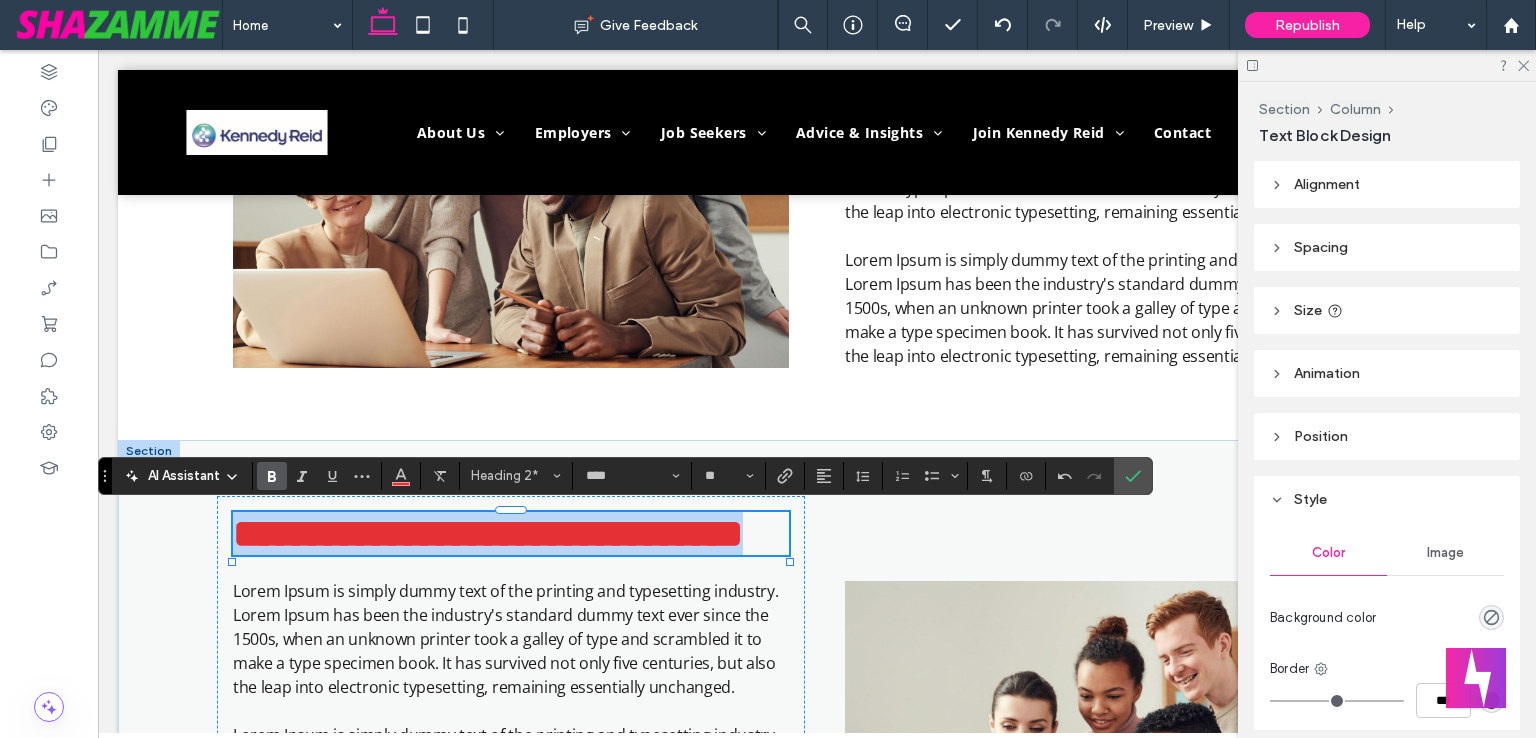 click on "**********" at bounding box center (511, 533) 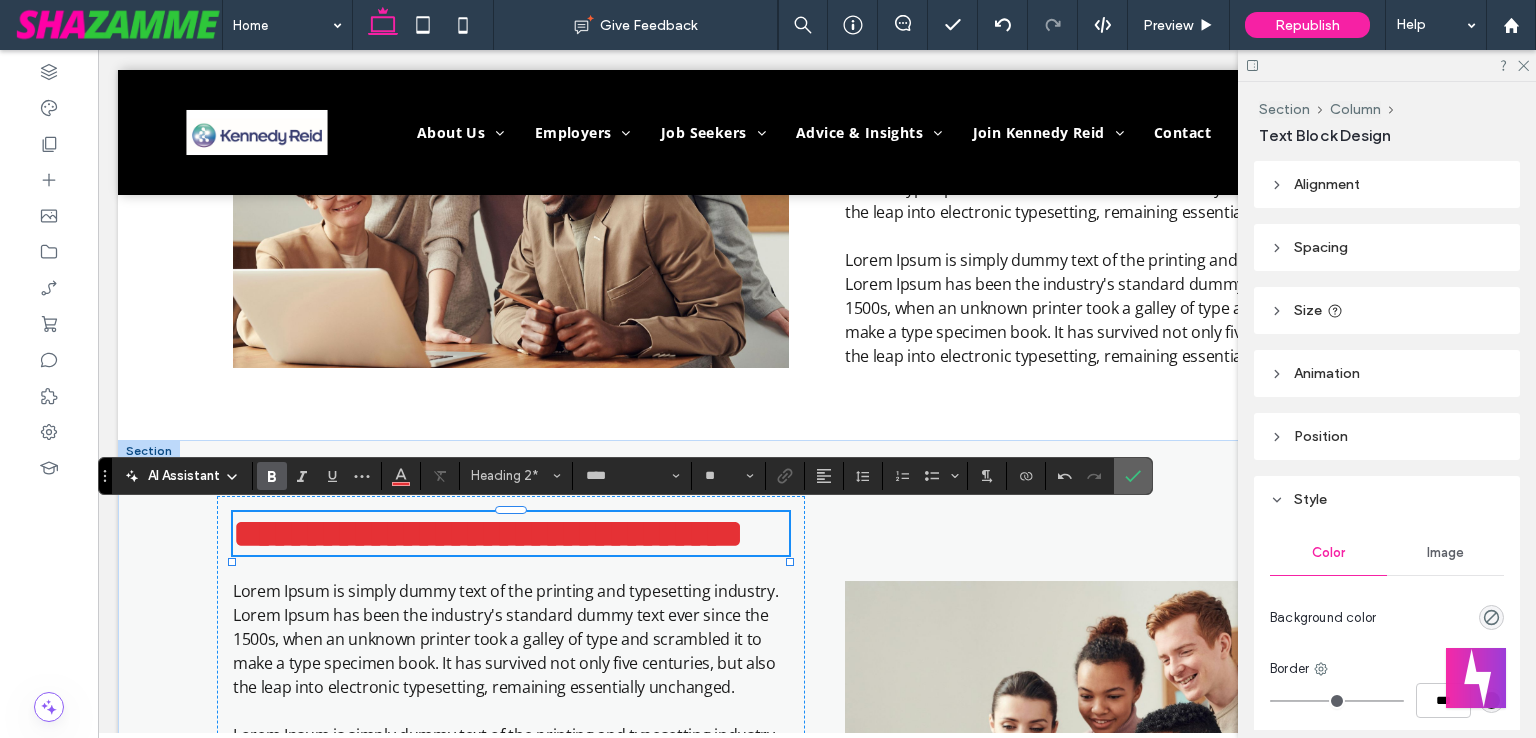 click 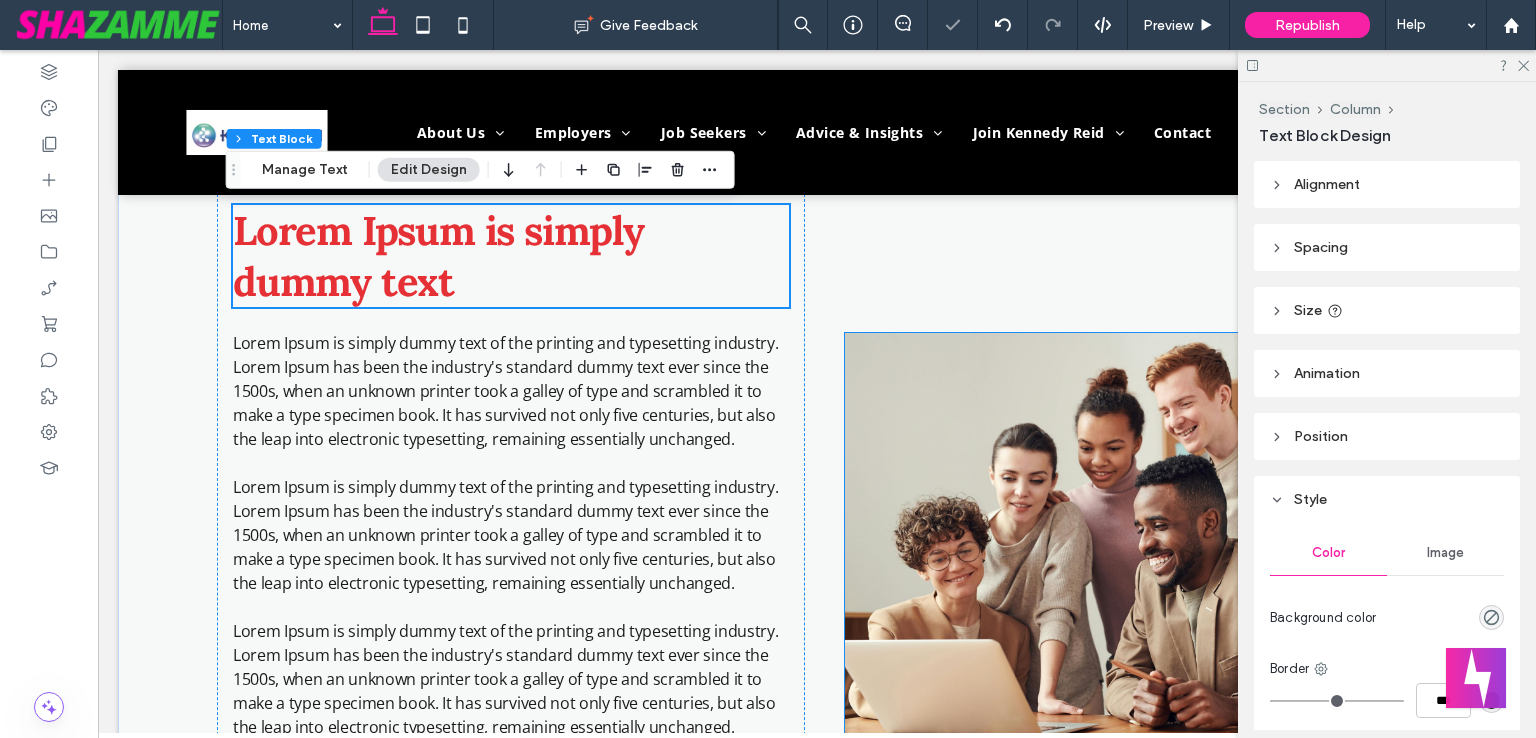scroll, scrollTop: 1450, scrollLeft: 0, axis: vertical 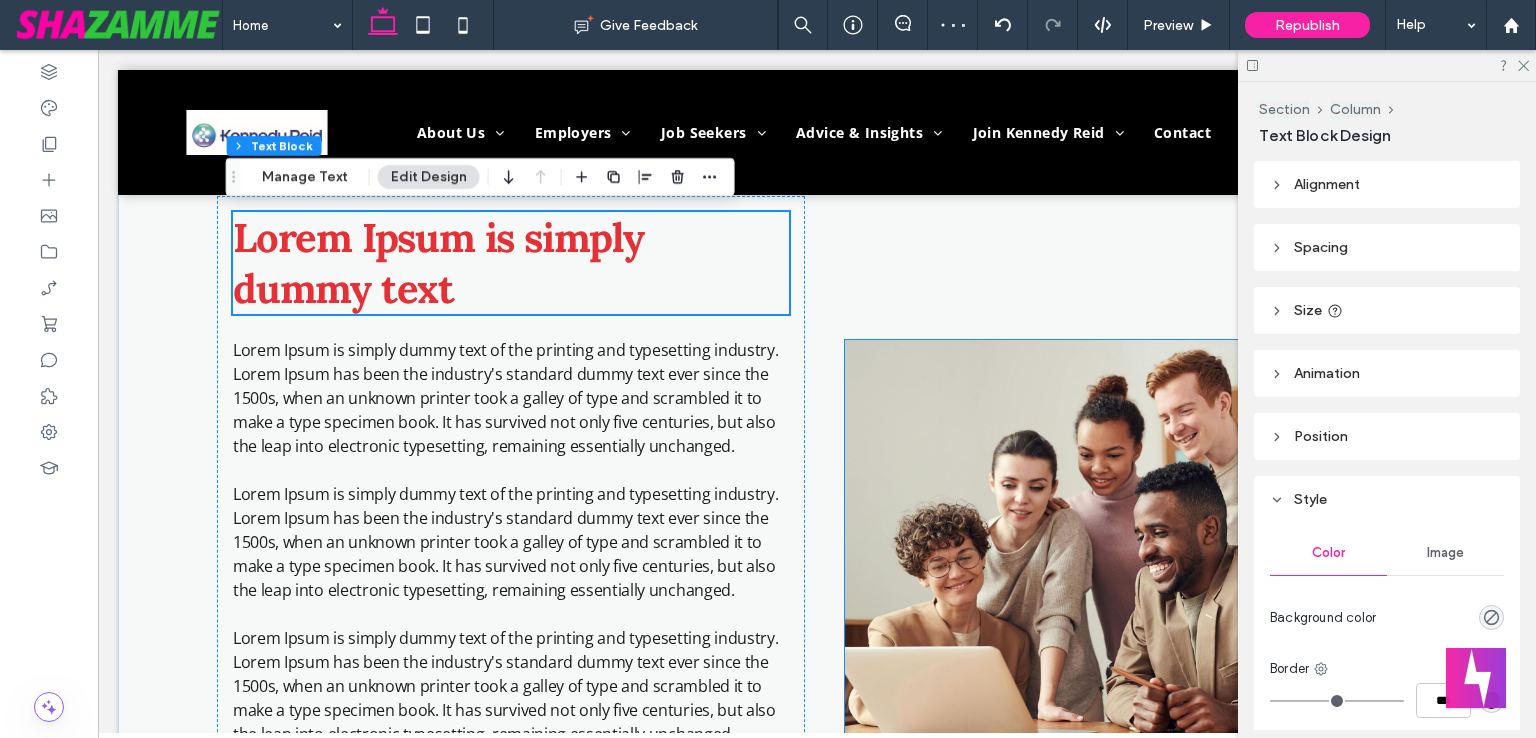 click at bounding box center (1123, 543) 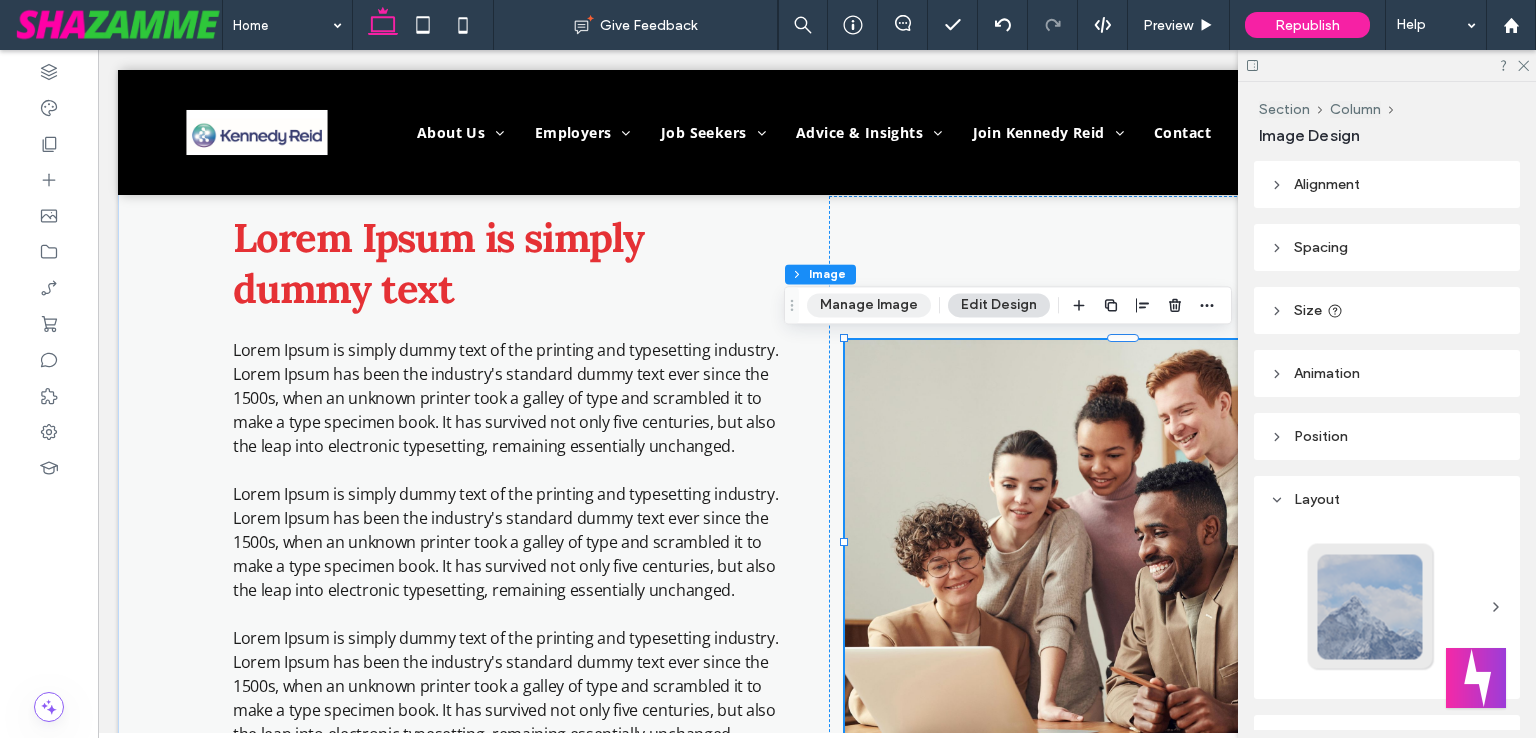 click on "Manage Image" at bounding box center [869, 305] 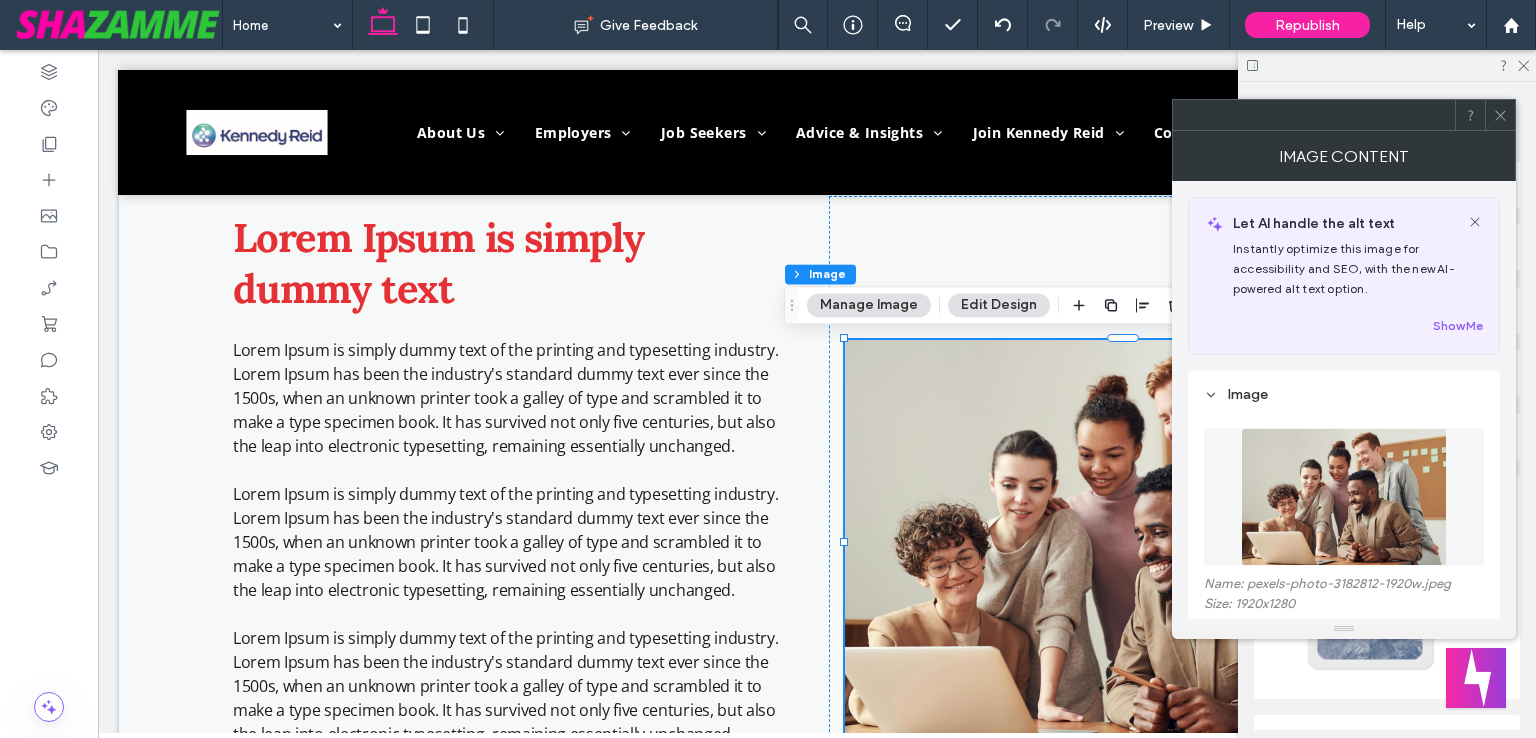 click at bounding box center (1344, 497) 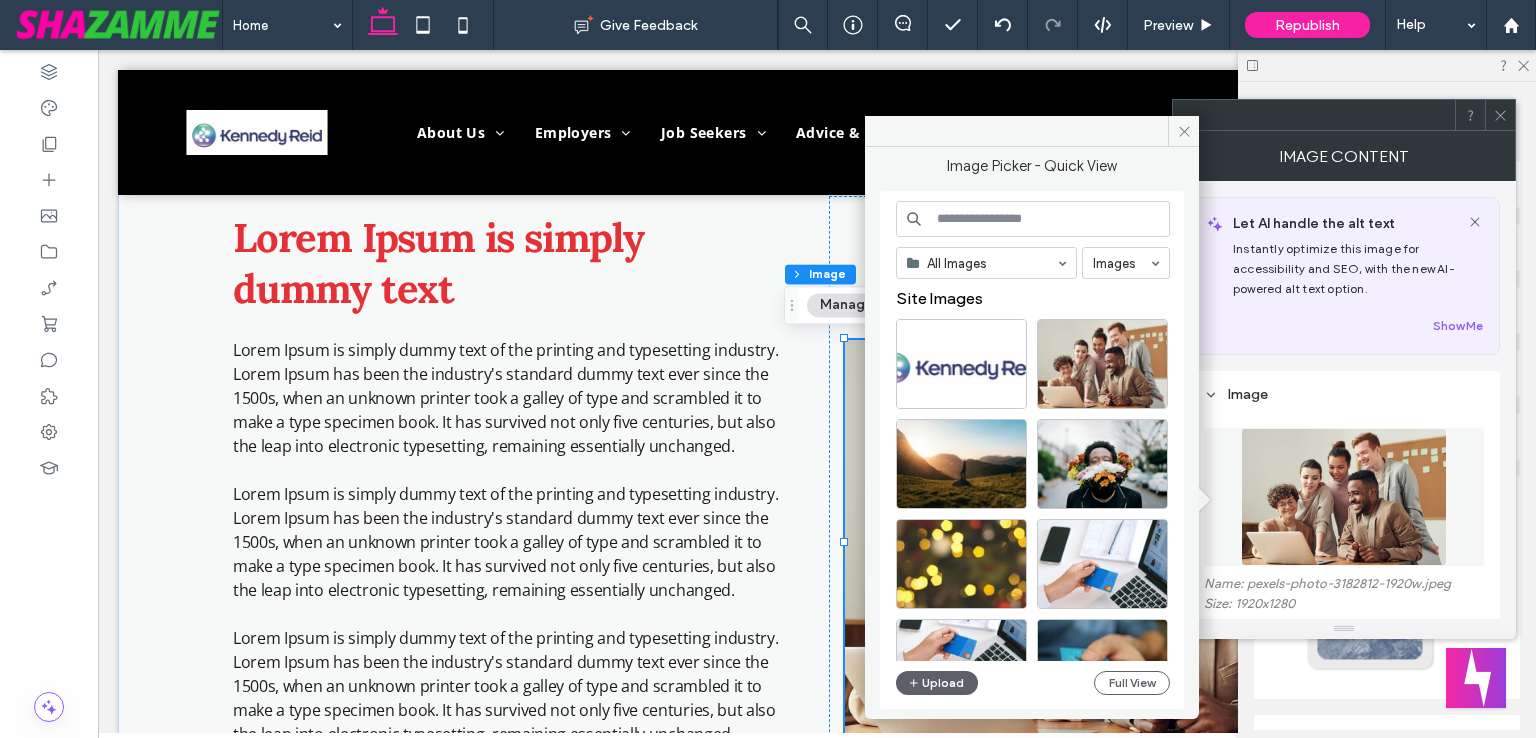 scroll, scrollTop: 300, scrollLeft: 0, axis: vertical 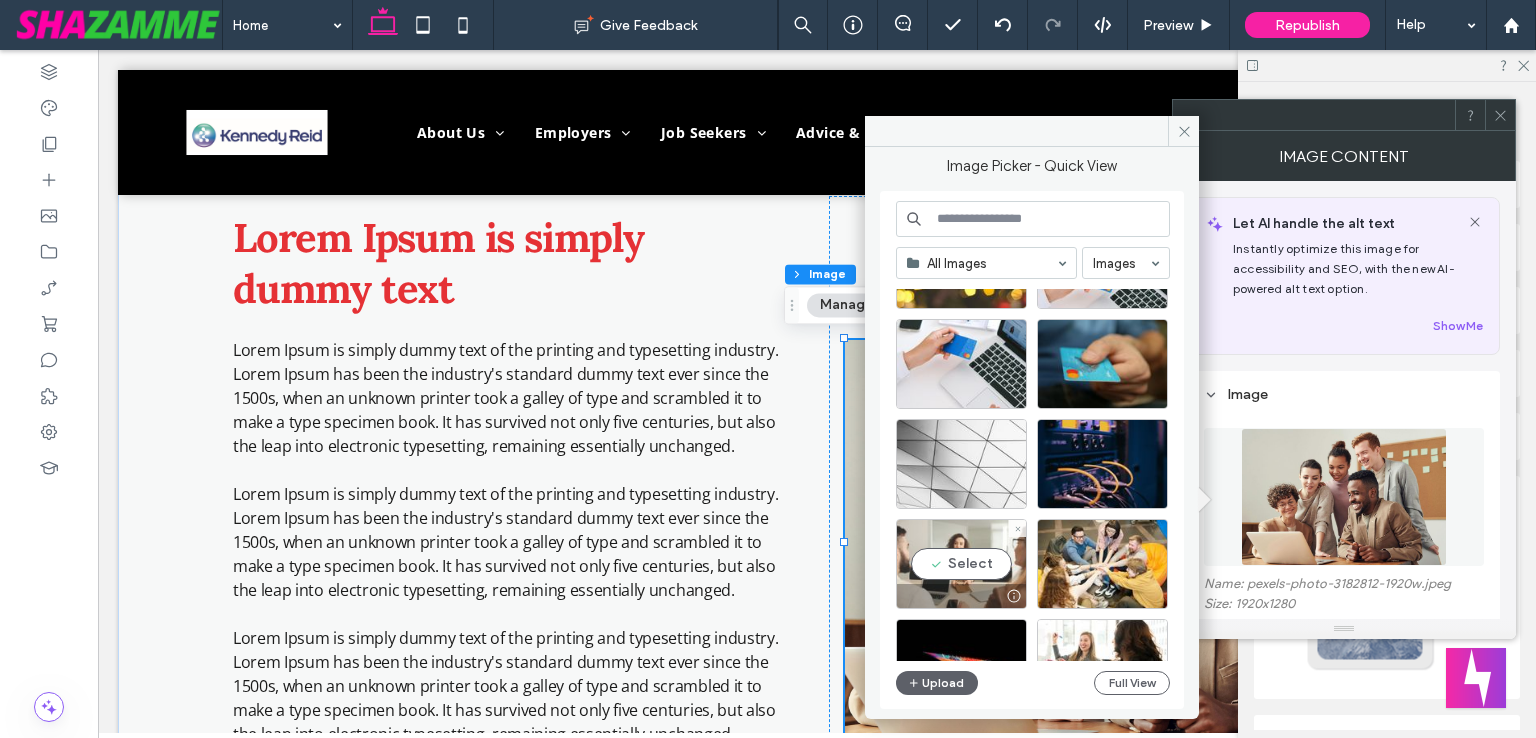 click on "Select" at bounding box center [961, 564] 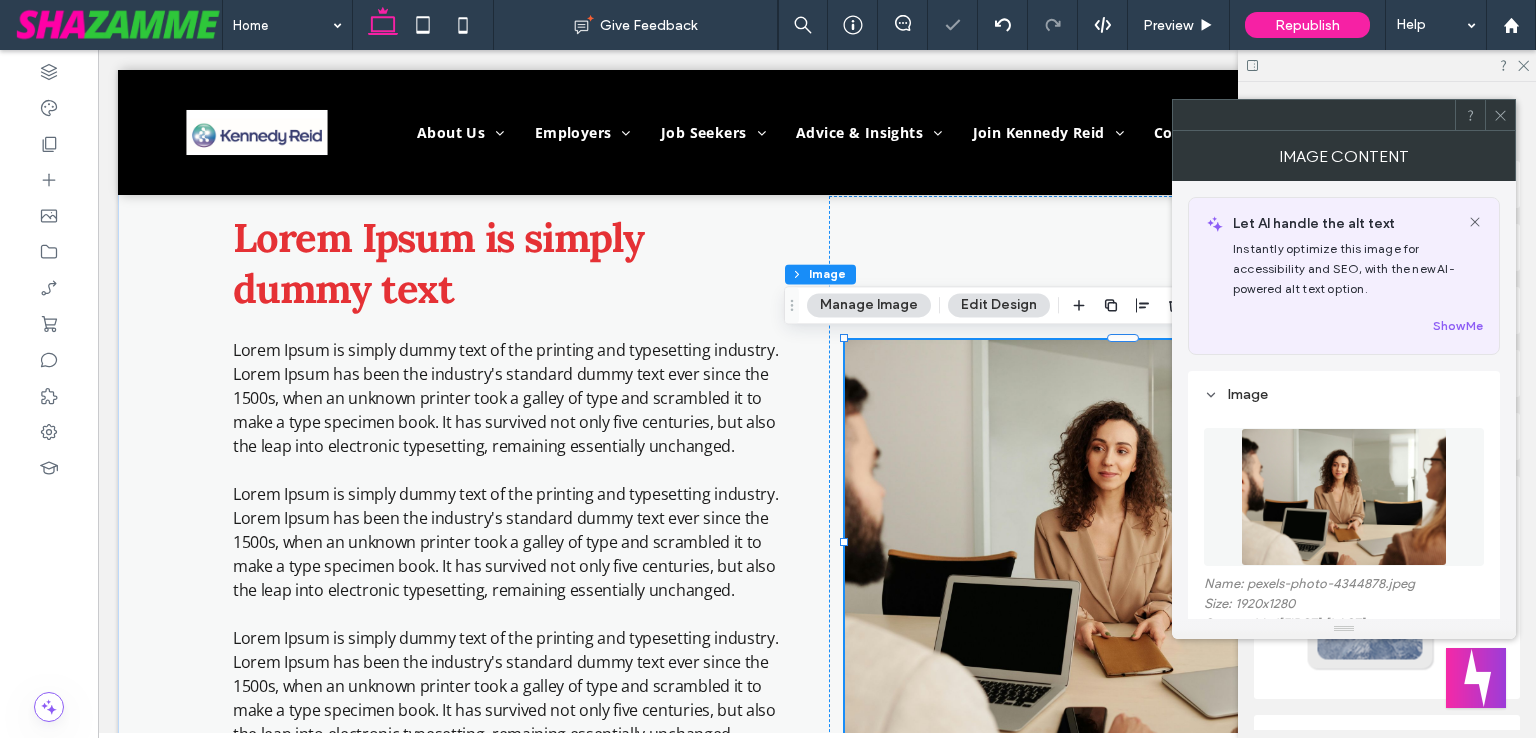 click 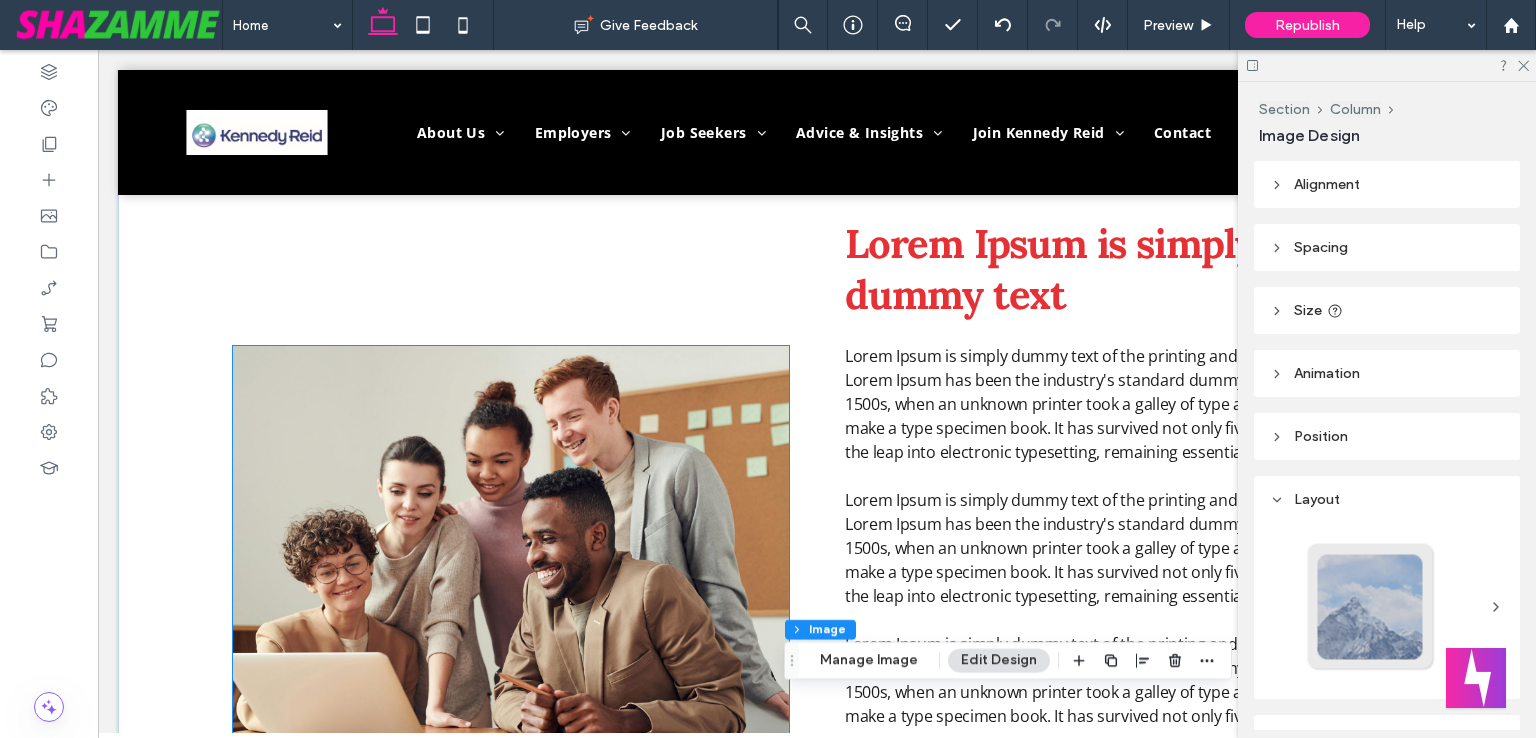 scroll, scrollTop: 650, scrollLeft: 0, axis: vertical 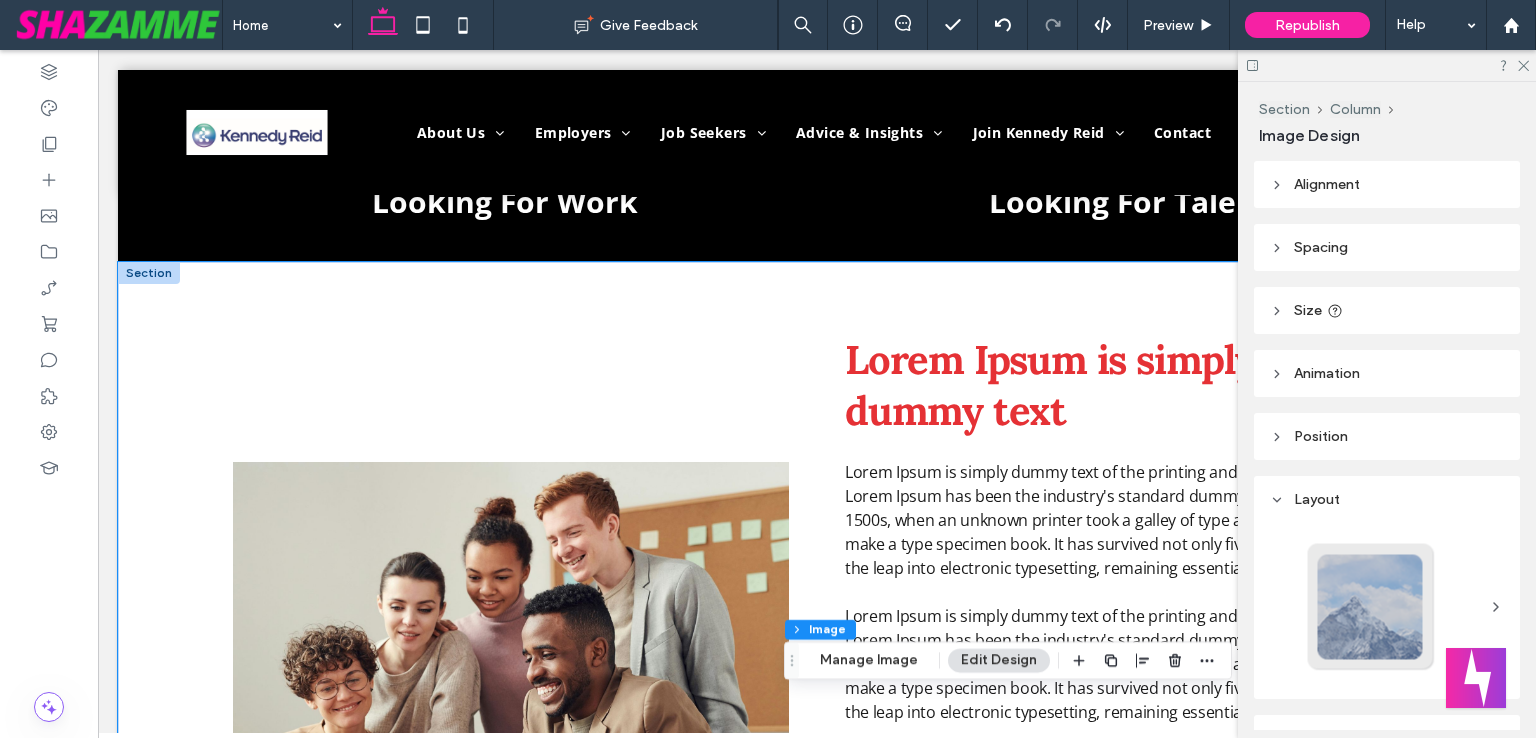 click on "Lorem Ipsum is simply dummy text
Lorem Ipsum is simply dummy text of the printing and typesetting industry. Lorem Ipsum has been the industry's standard dummy text ever since the 1500s, when an unknown printer took a galley of type and scrambled it to make a type specimen book. It has survived not only five centuries, but also the leap into electronic typesetting, remaining essentially unchanged.
Lorem Ipsum is simply dummy text of the printing and typesetting industry. Lorem Ipsum has been the industry's standard dummy text ever since the 1500s, when an unknown printer took a galley of type and scrambled it to make a type specimen book. It has survived not only five centuries, but also the leap into electronic typesetting, remaining essentially unchanged." at bounding box center [817, 601] 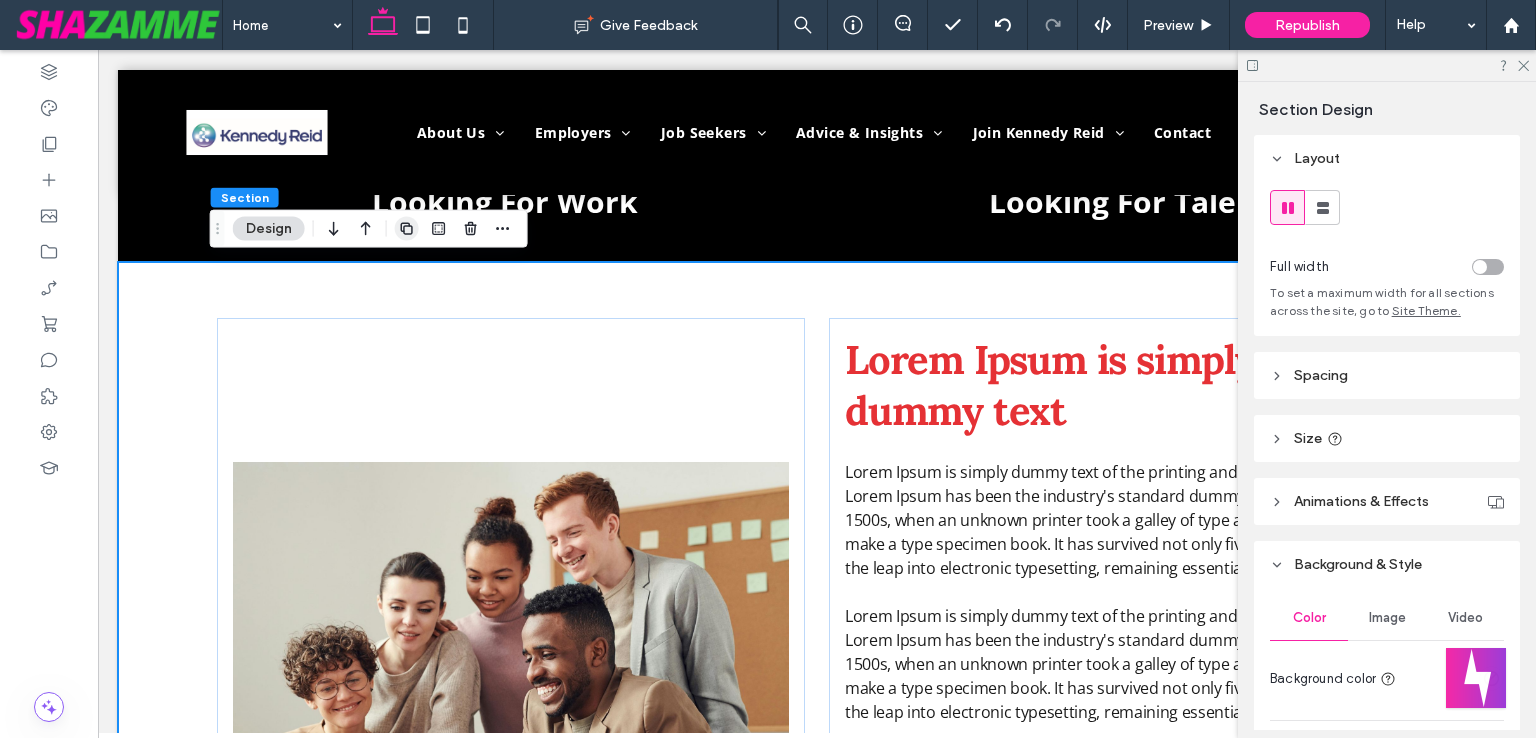 click 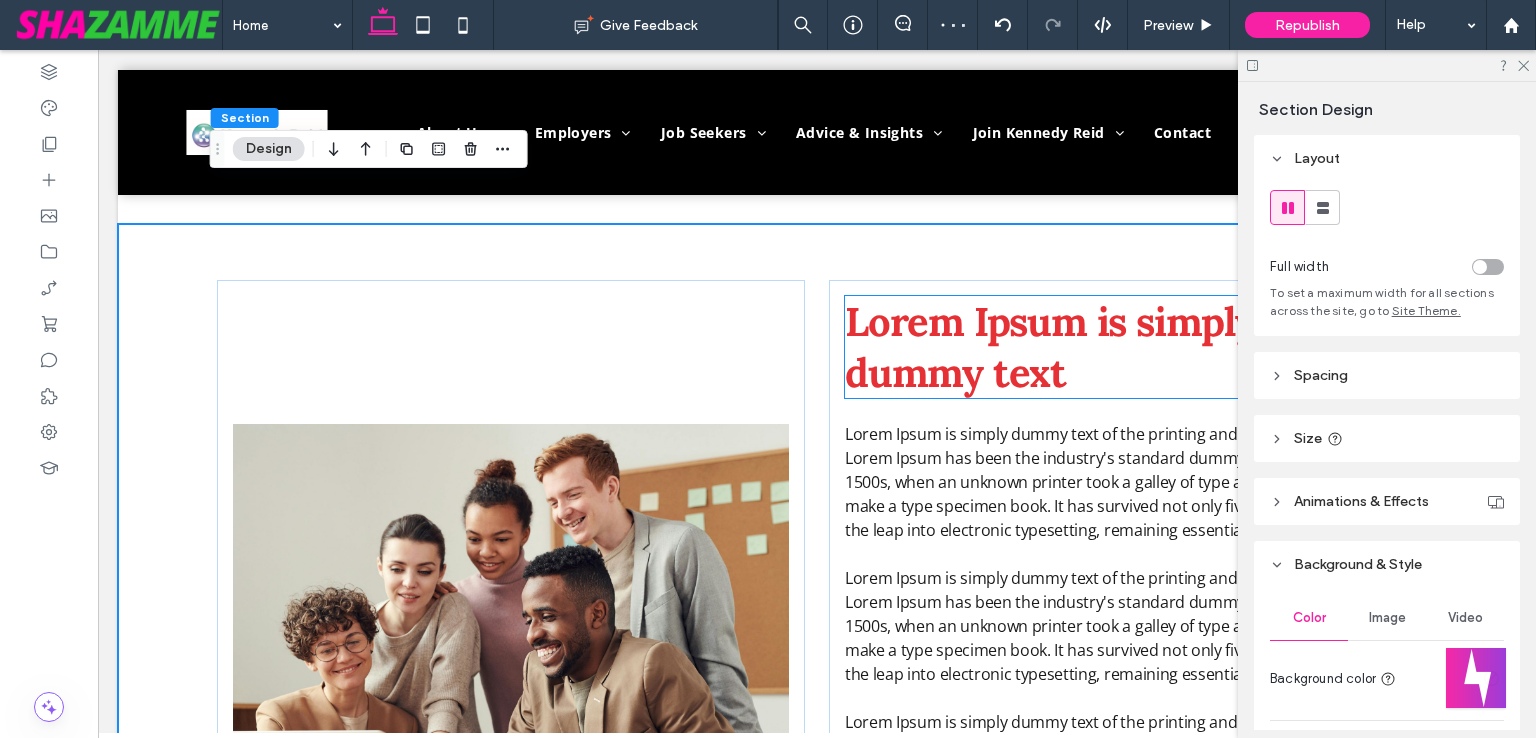 scroll, scrollTop: 1344, scrollLeft: 0, axis: vertical 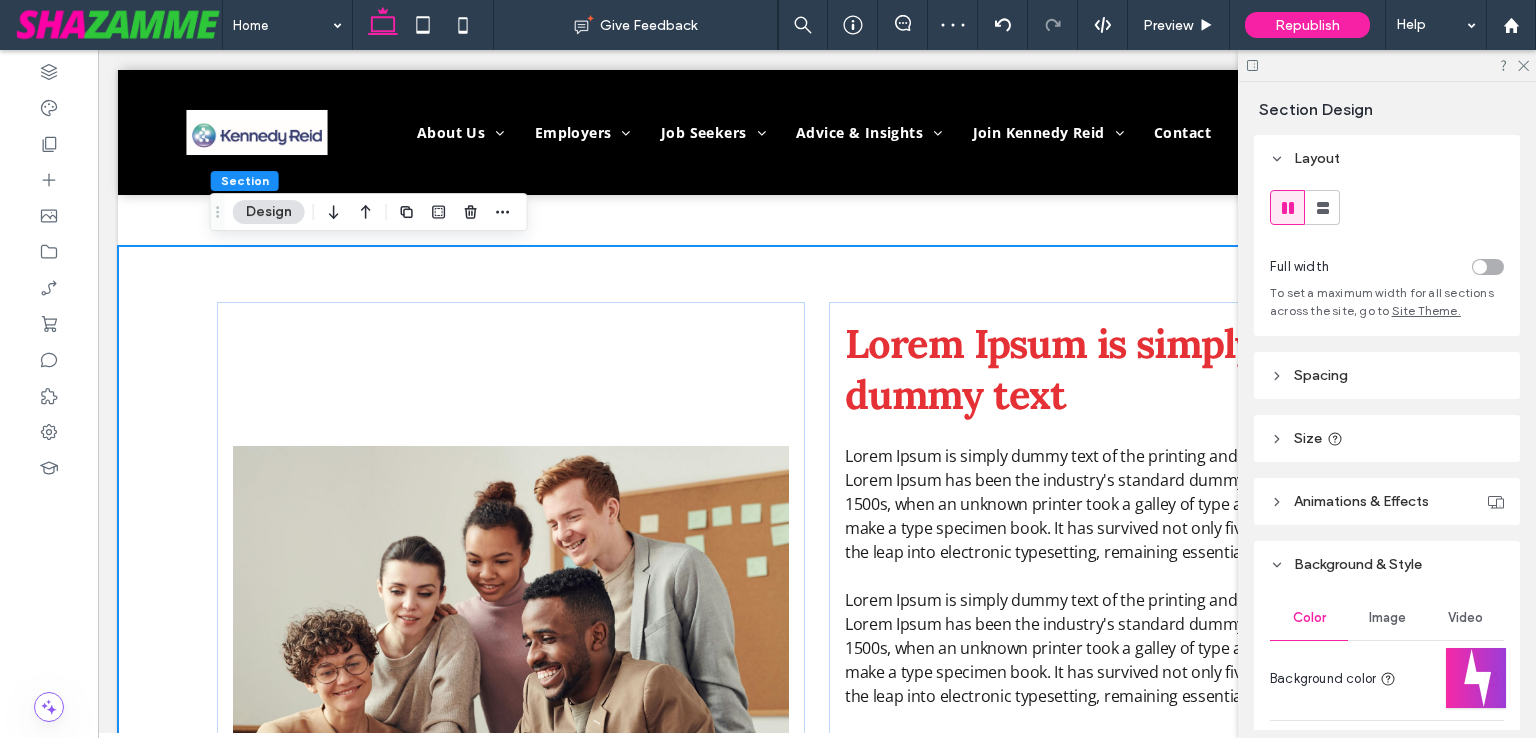 click on "Lorem Ipsum is simply dummy text
Lorem Ipsum is simply dummy text of the printing and typesetting industry. Lorem Ipsum has been the industry's standard dummy text ever since the 1500s, when an unknown printer took a galley of type and scrambled it to make a type specimen book. It has survived not only five centuries, but also the leap into electronic typesetting, remaining essentially unchanged.
Lorem Ipsum is simply dummy text of the printing and typesetting industry. Lorem Ipsum has been the industry's standard dummy text ever since the 1500s, when an unknown printer took a galley of type and scrambled it to make a type specimen book. It has survived not only five centuries, but also the leap into electronic typesetting, remaining essentially unchanged." at bounding box center (817, 585) 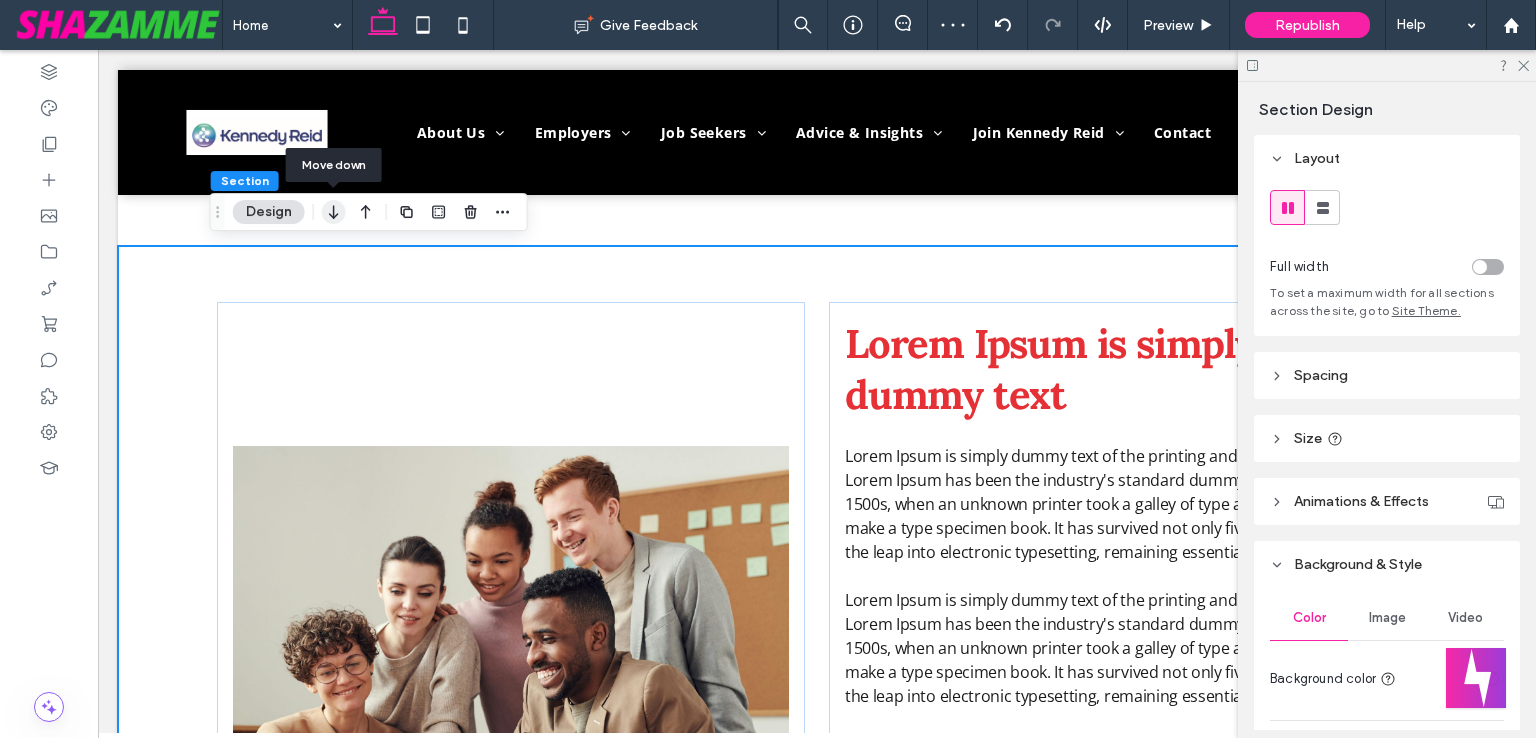 click 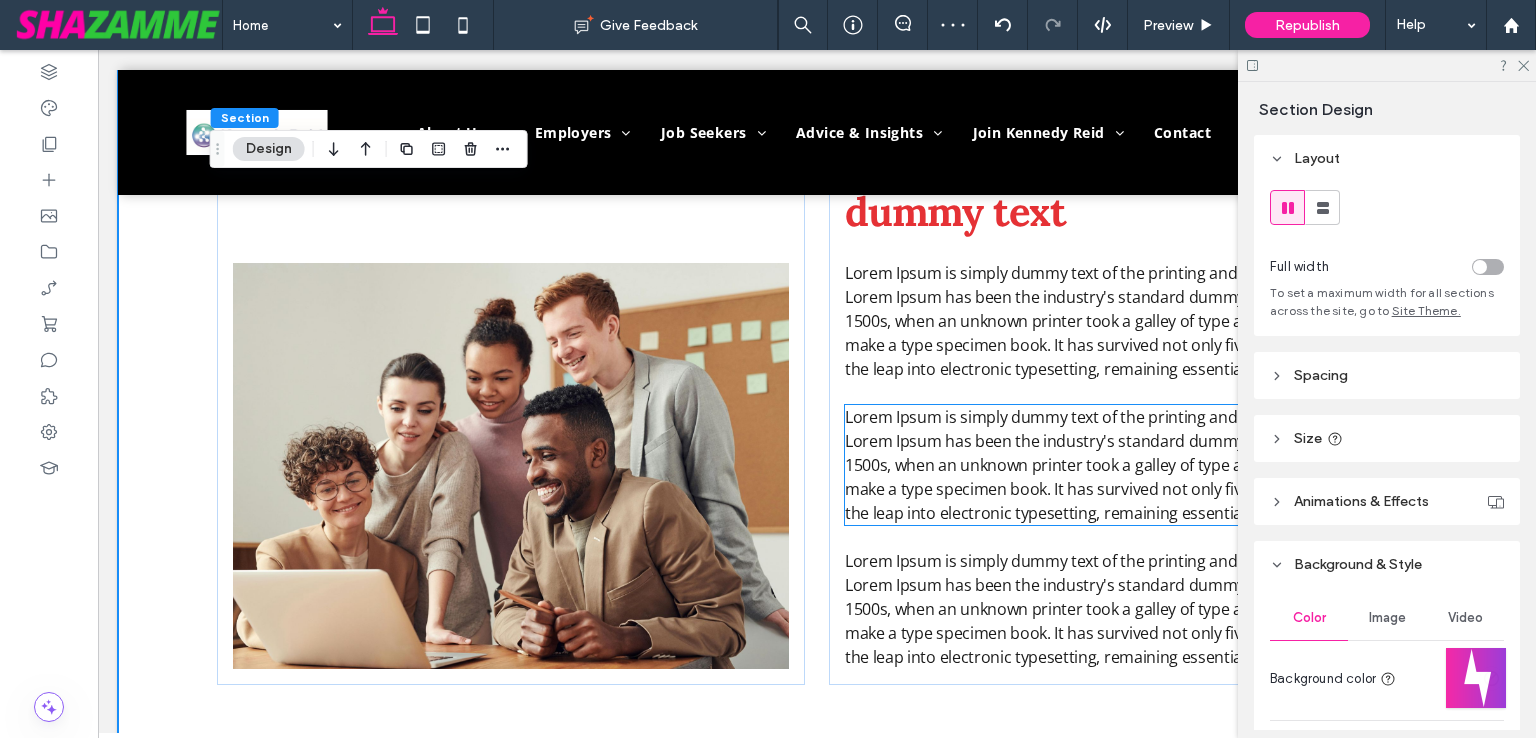 scroll, scrollTop: 2220, scrollLeft: 0, axis: vertical 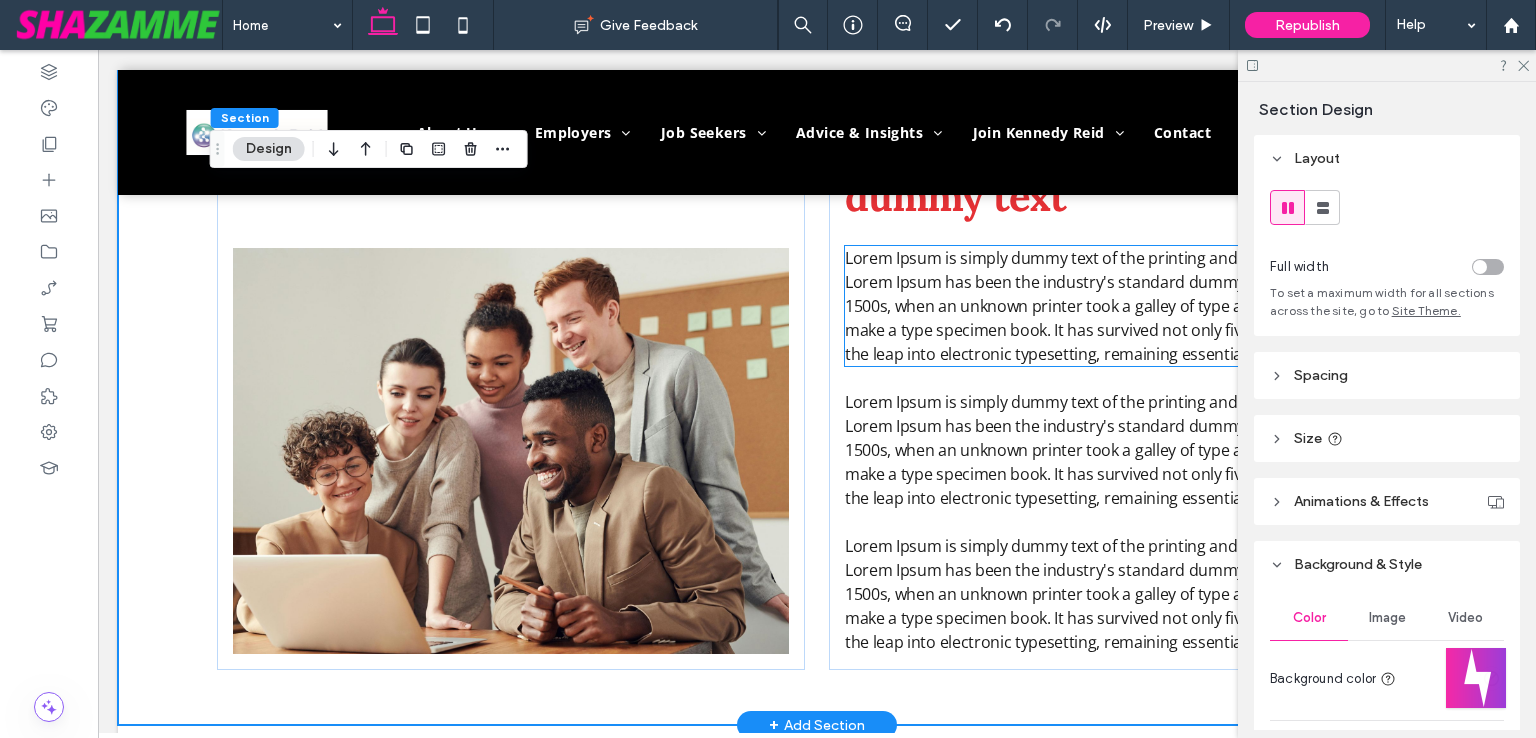 click on "Lorem Ipsum is simply dummy text of the printing and typesetting industry. Lorem Ipsum has been the industry's standard dummy text ever since the 1500s, when an unknown printer took a galley of type and scrambled it to make a type specimen book. It has survived not only five centuries, but also the leap into electronic typesetting, remaining essentially unchanged." at bounding box center [1117, 306] 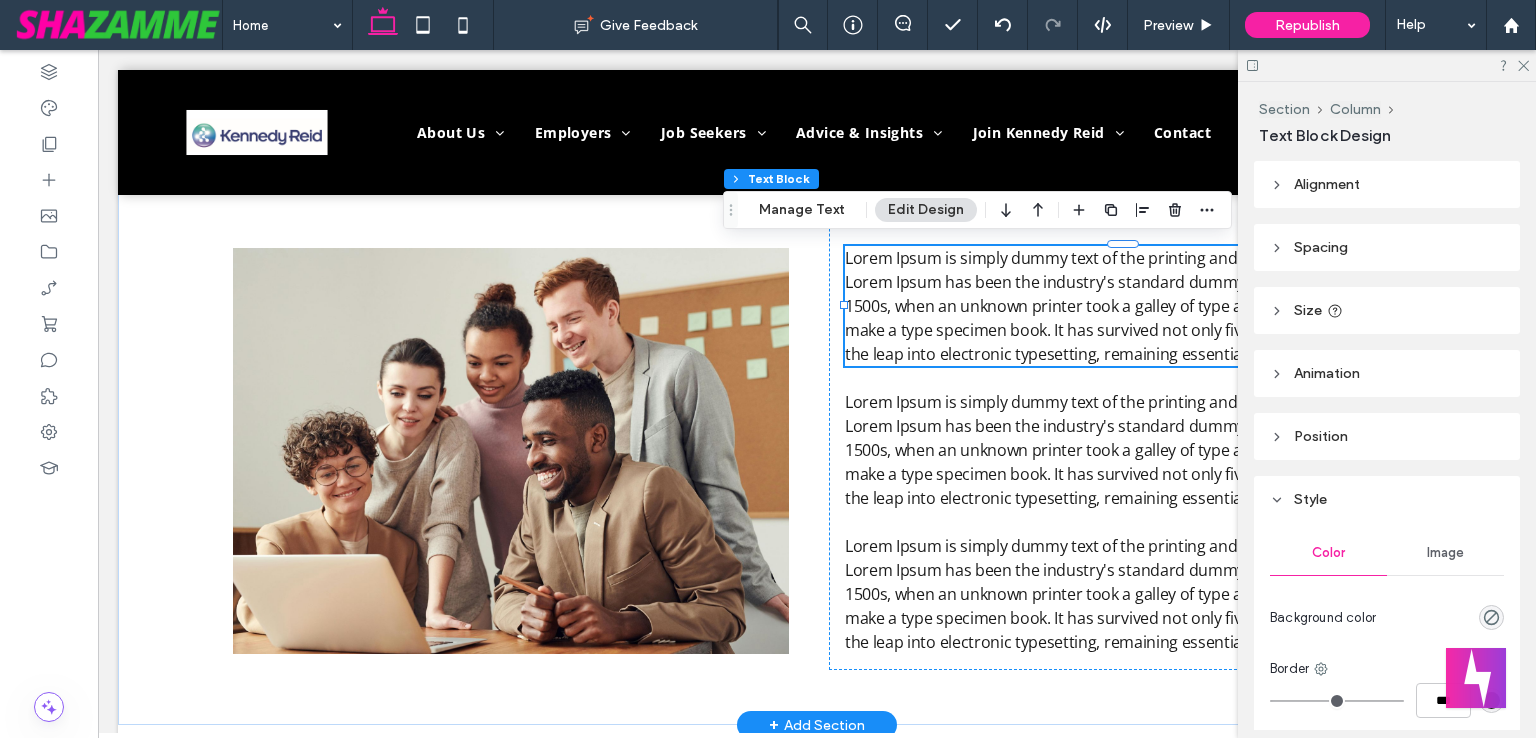 click on "Lorem Ipsum is simply dummy text of the printing and typesetting industry. Lorem Ipsum has been the industry's standard dummy text ever since the 1500s, when an unknown printer took a galley of type and scrambled it to make a type specimen book. It has survived not only five centuries, but also the leap into electronic typesetting, remaining essentially unchanged." at bounding box center [1117, 306] 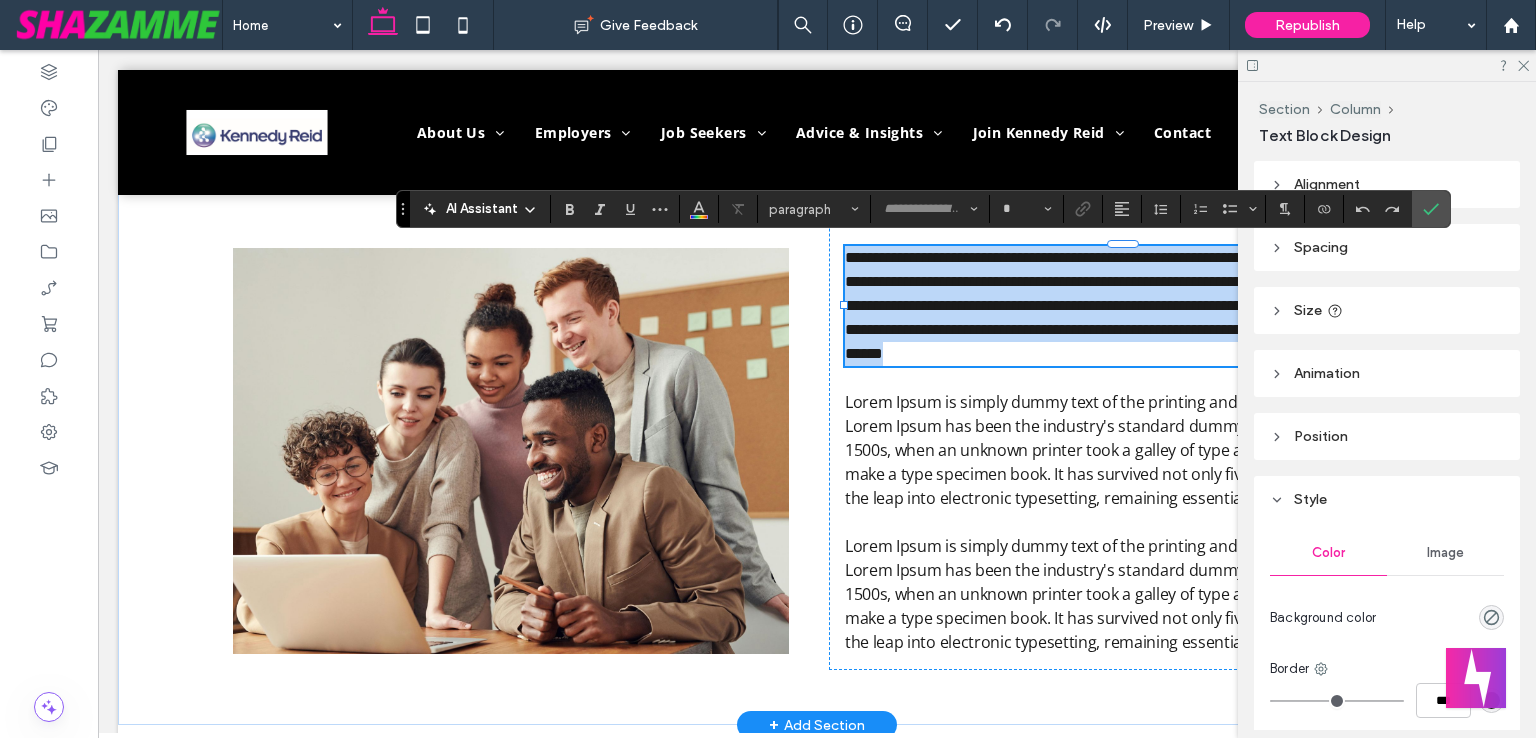 type on "*********" 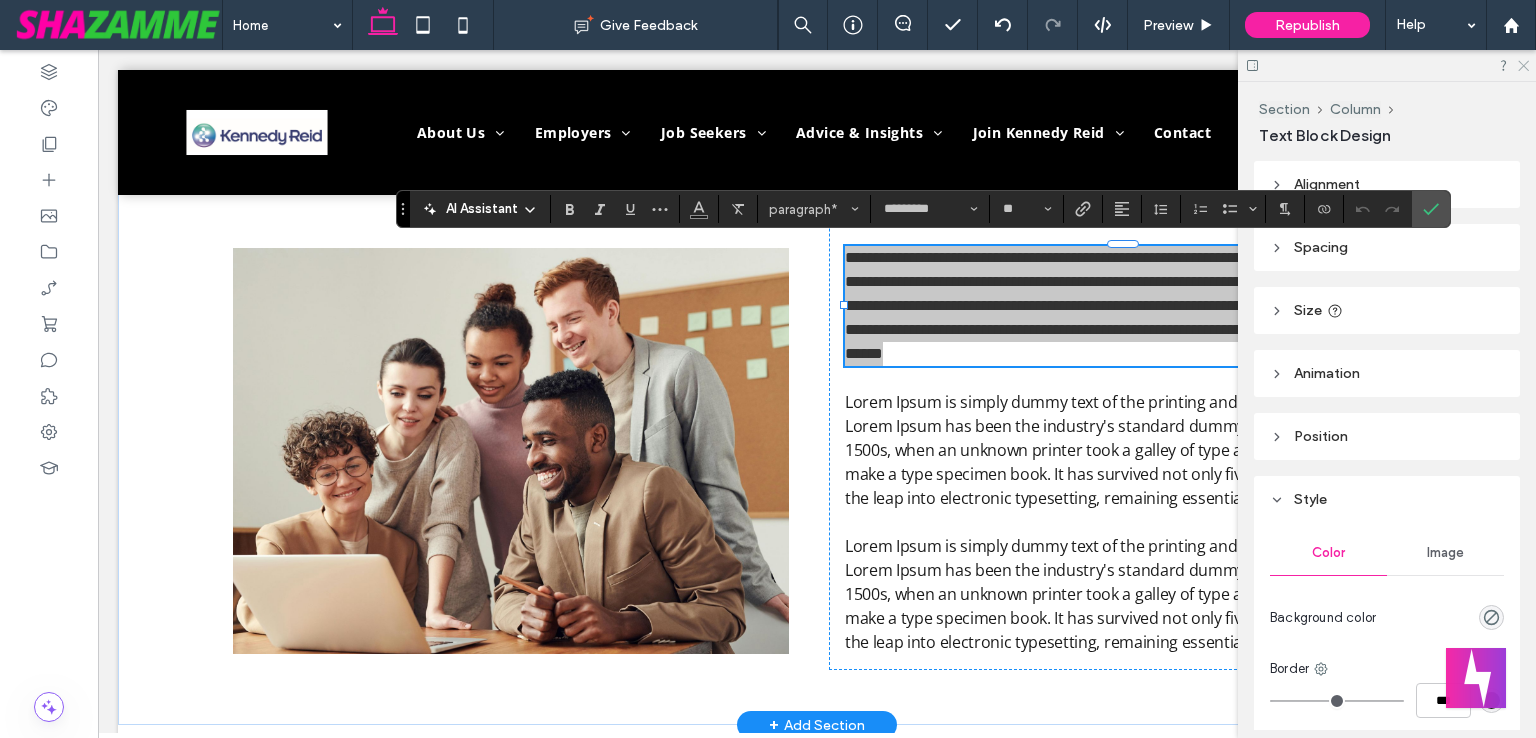 click 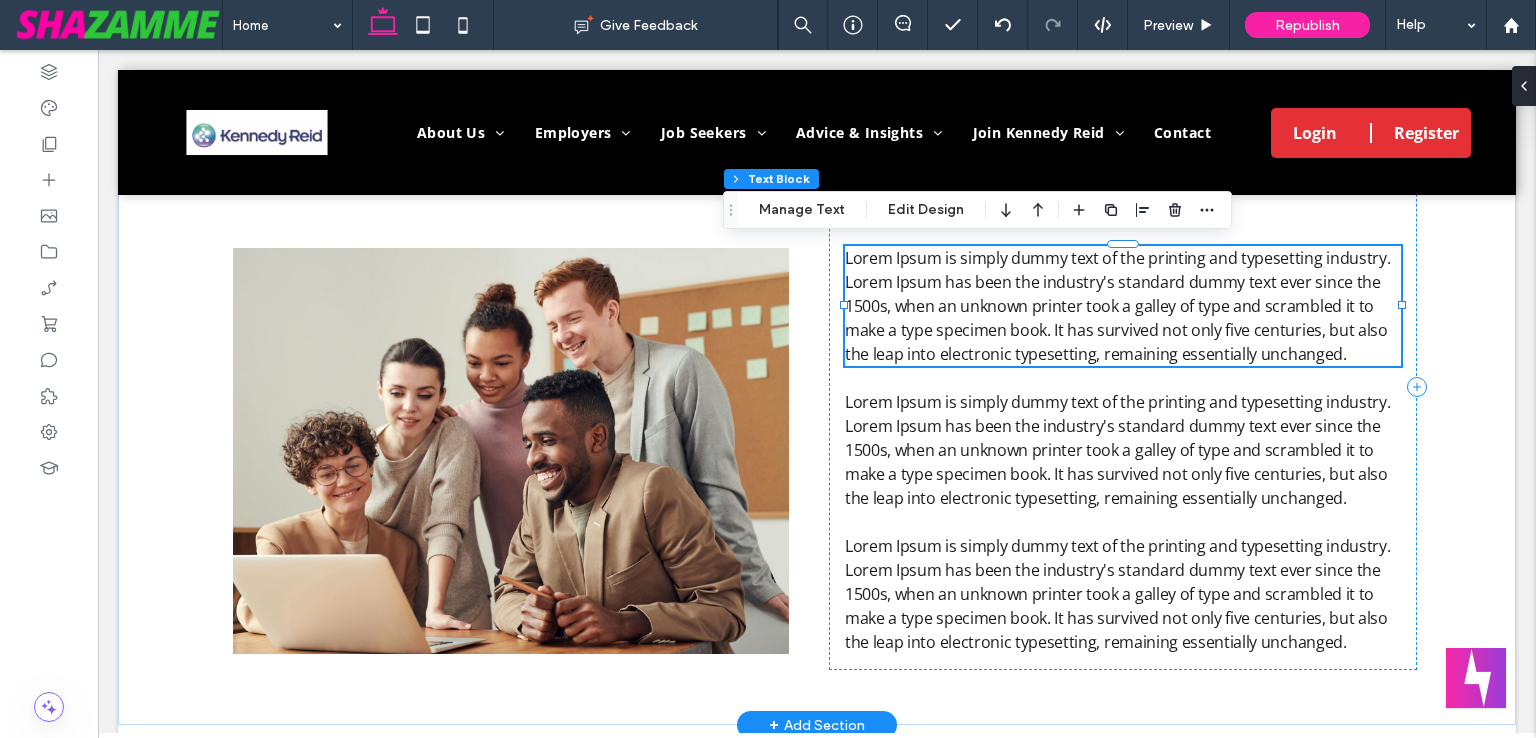 click on "Lorem Ipsum is simply dummy text of the printing and typesetting industry. Lorem Ipsum has been the industry's standard dummy text ever since the 1500s, when an unknown printer took a galley of type and scrambled it to make a type specimen book. It has survived not only five centuries, but also the leap into electronic typesetting, remaining essentially unchanged." at bounding box center (1123, 306) 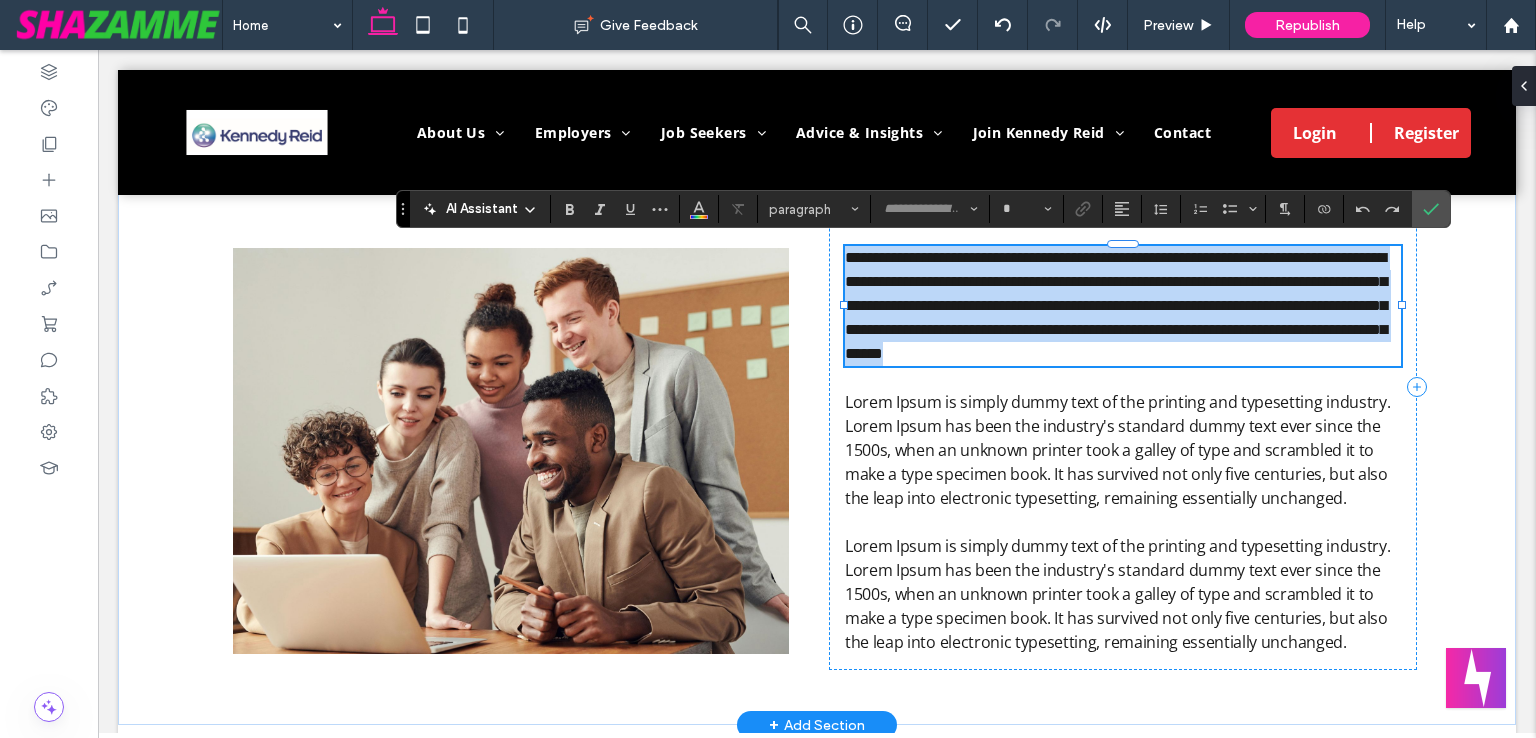 type on "*********" 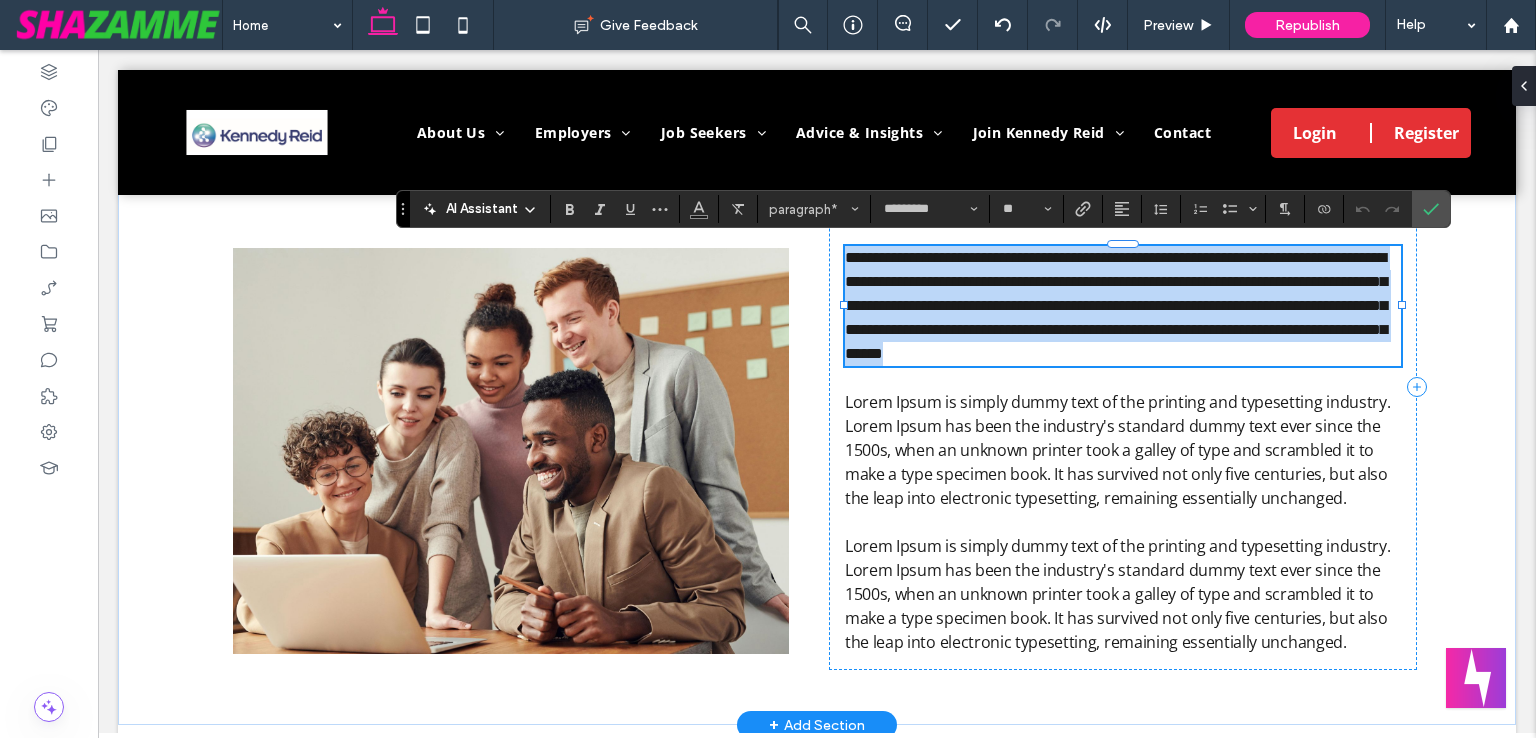 click on "**********" at bounding box center (1116, 305) 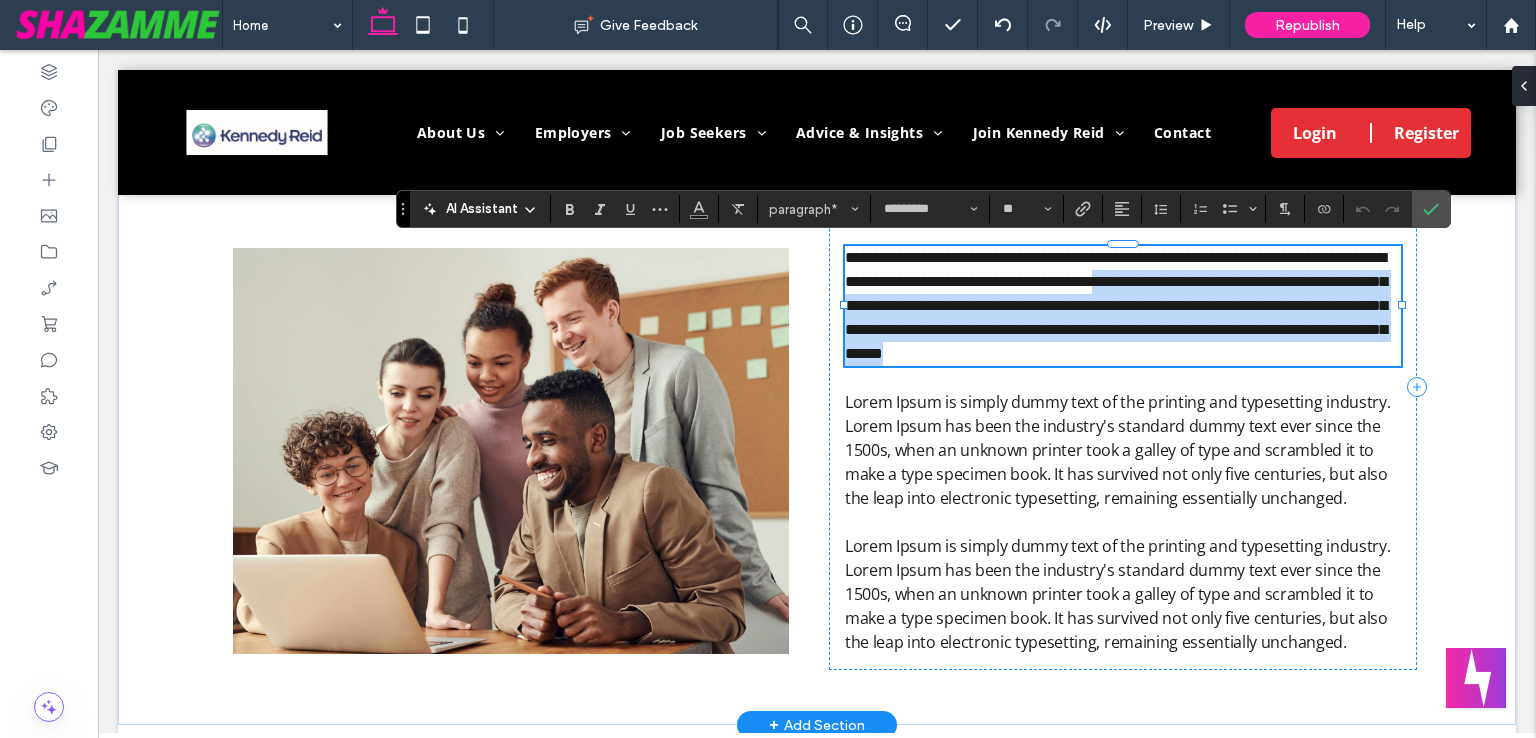 drag, startPoint x: 1264, startPoint y: 276, endPoint x: 1340, endPoint y: 353, distance: 108.18965 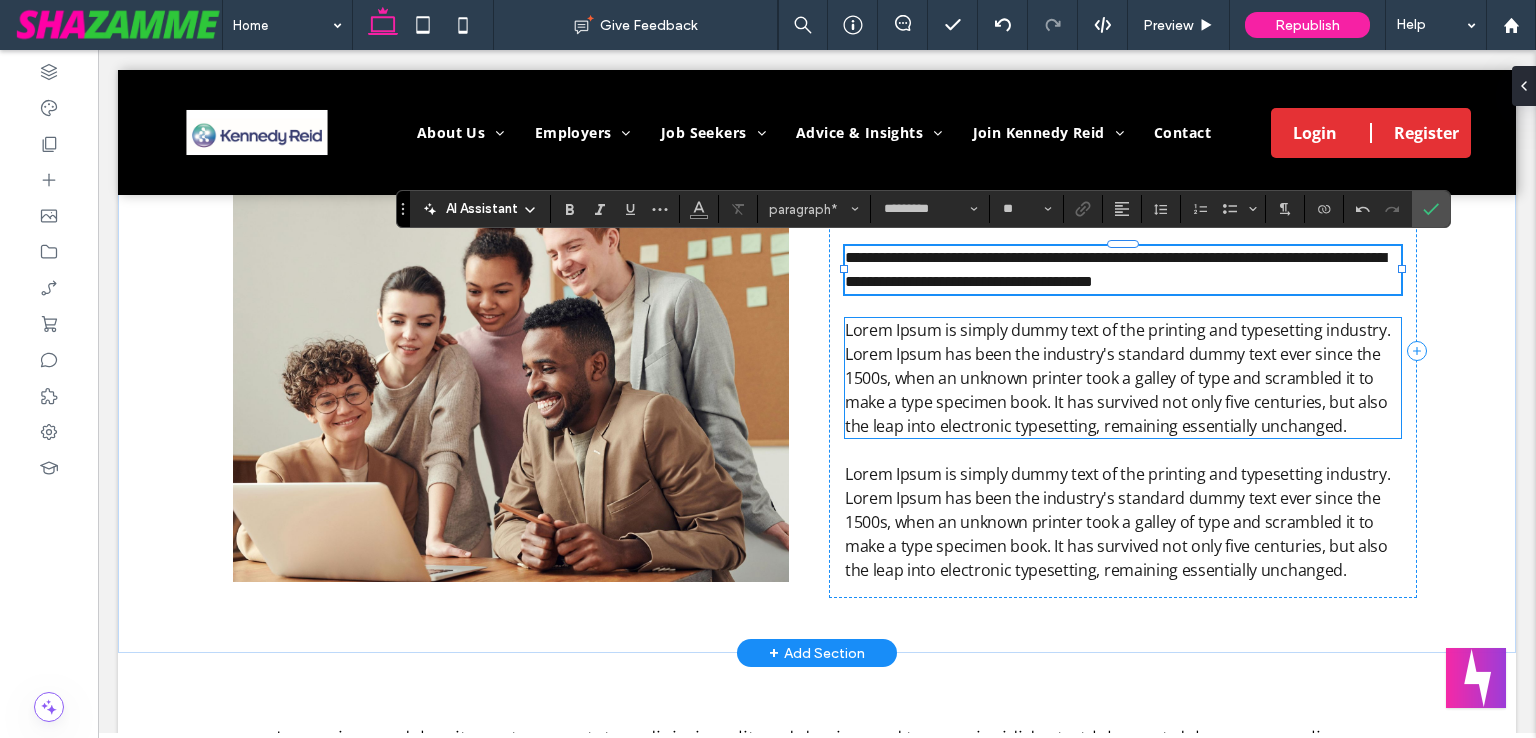 click on "Lorem Ipsum is simply dummy text of the printing and typesetting industry. Lorem Ipsum has been the industry's standard dummy text ever since the 1500s, when an unknown printer took a galley of type and scrambled it to make a type specimen book. It has survived not only five centuries, but also the leap into electronic typesetting, remaining essentially unchanged." at bounding box center (1117, 378) 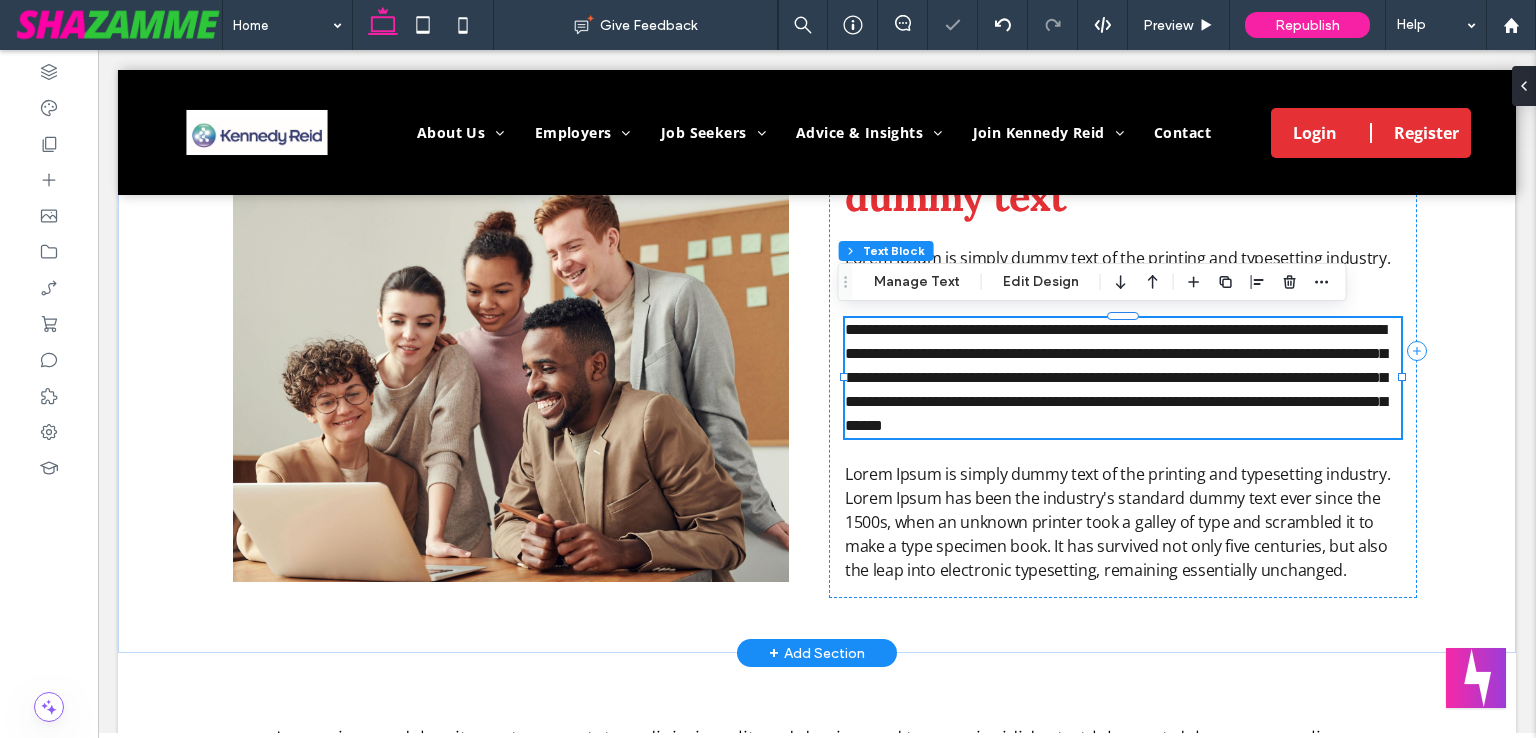 click on "**********" at bounding box center [1123, 378] 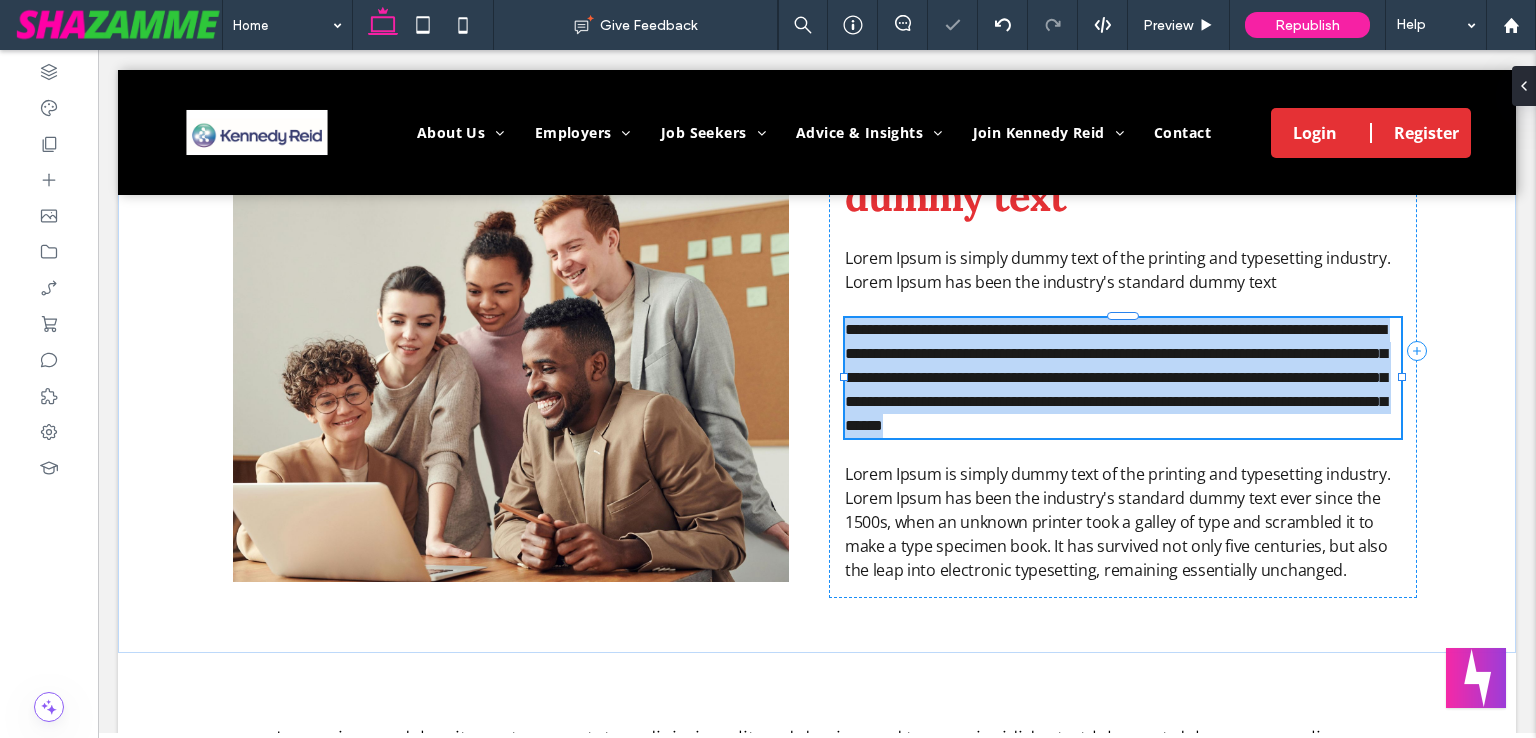 type on "*********" 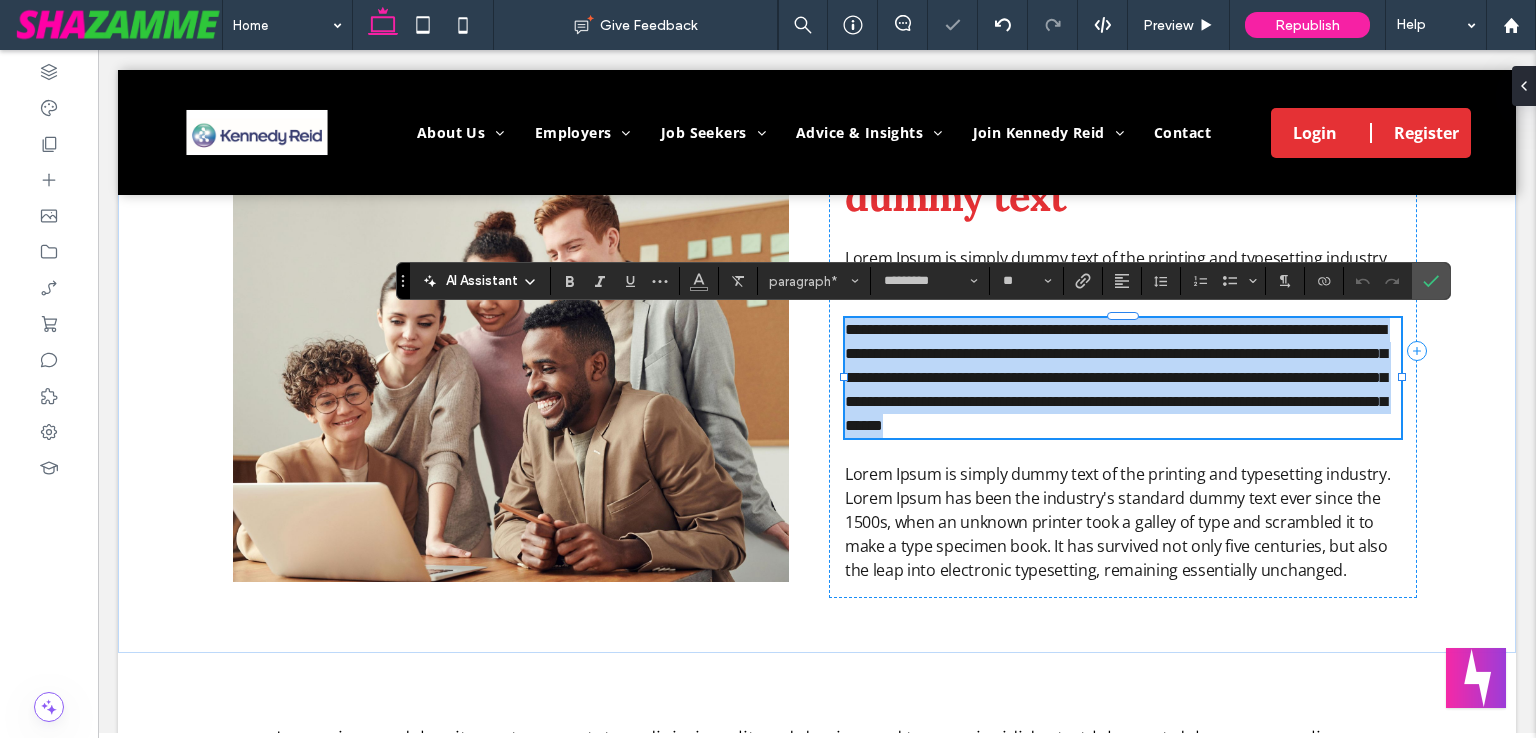 click on "**********" at bounding box center [1116, 377] 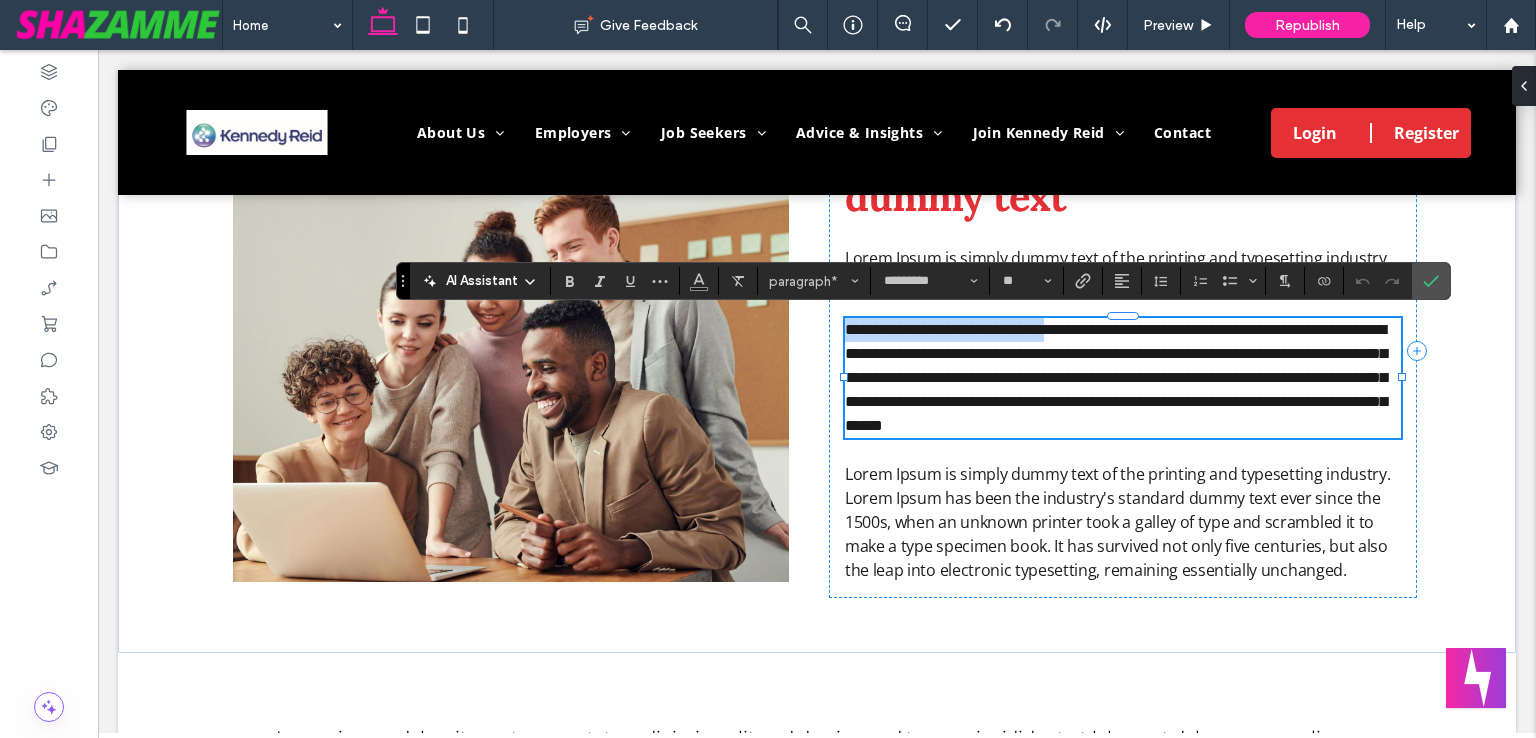 drag, startPoint x: 1091, startPoint y: 331, endPoint x: 840, endPoint y: 315, distance: 251.50945 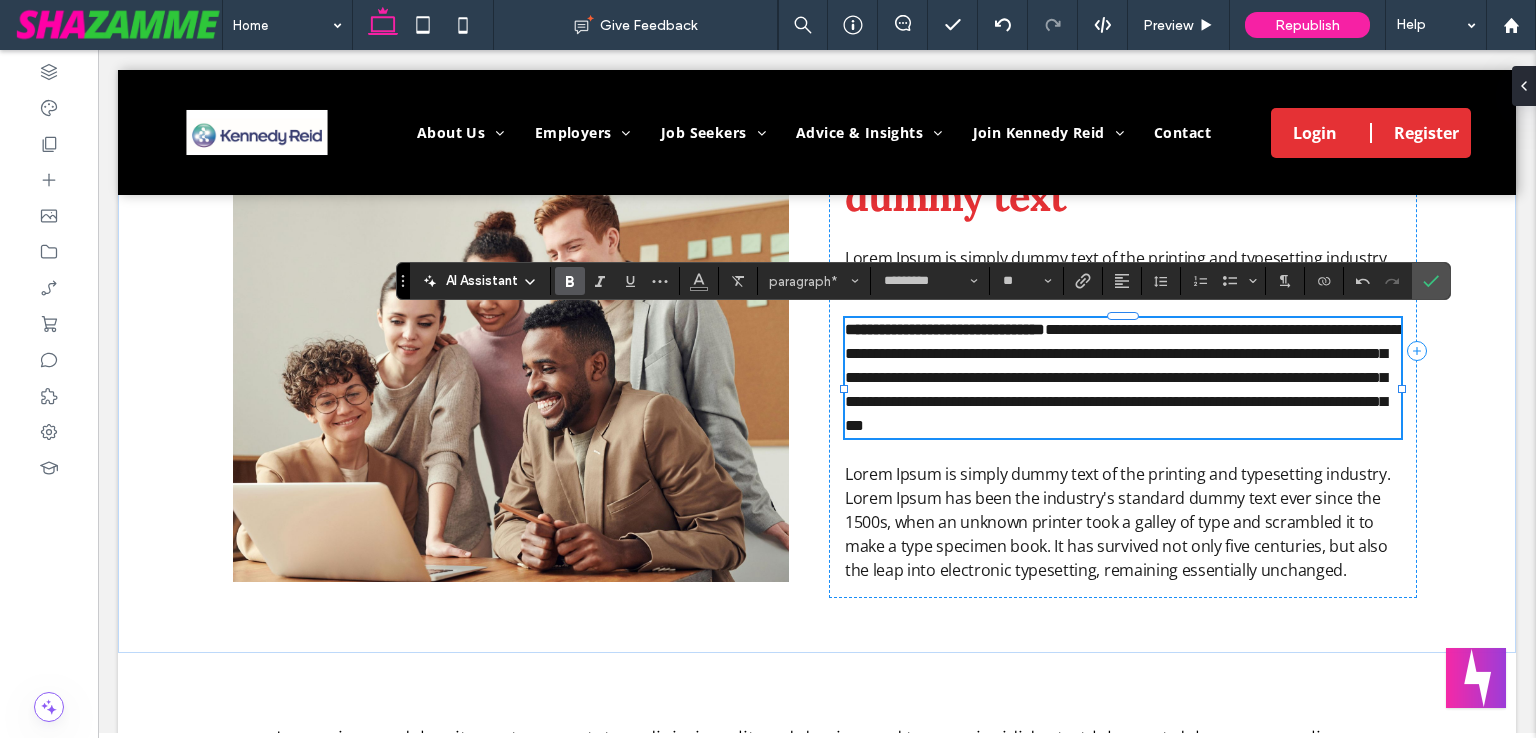 click on "**********" at bounding box center (1125, 377) 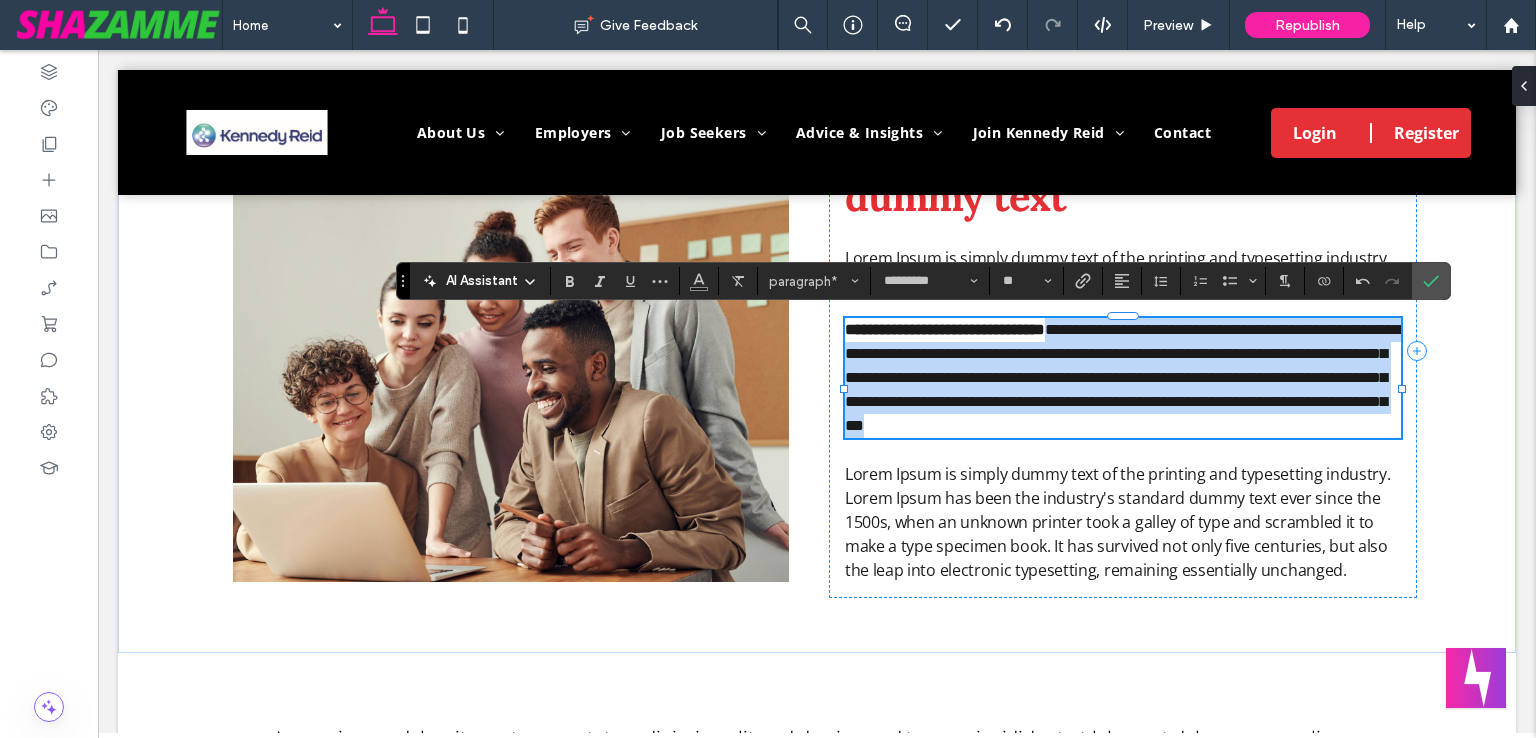 drag, startPoint x: 1112, startPoint y: 326, endPoint x: 1108, endPoint y: 441, distance: 115.06954 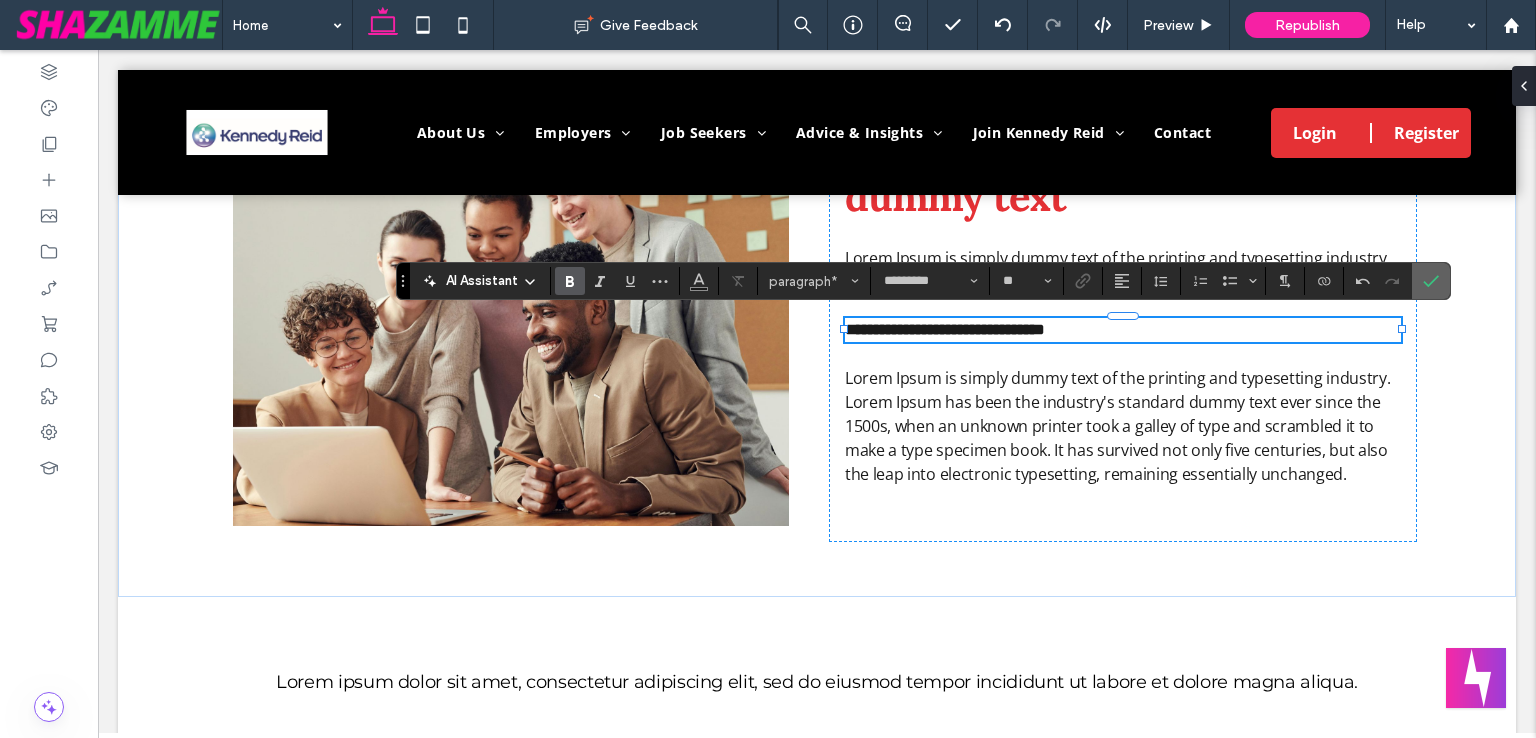 click at bounding box center (1431, 281) 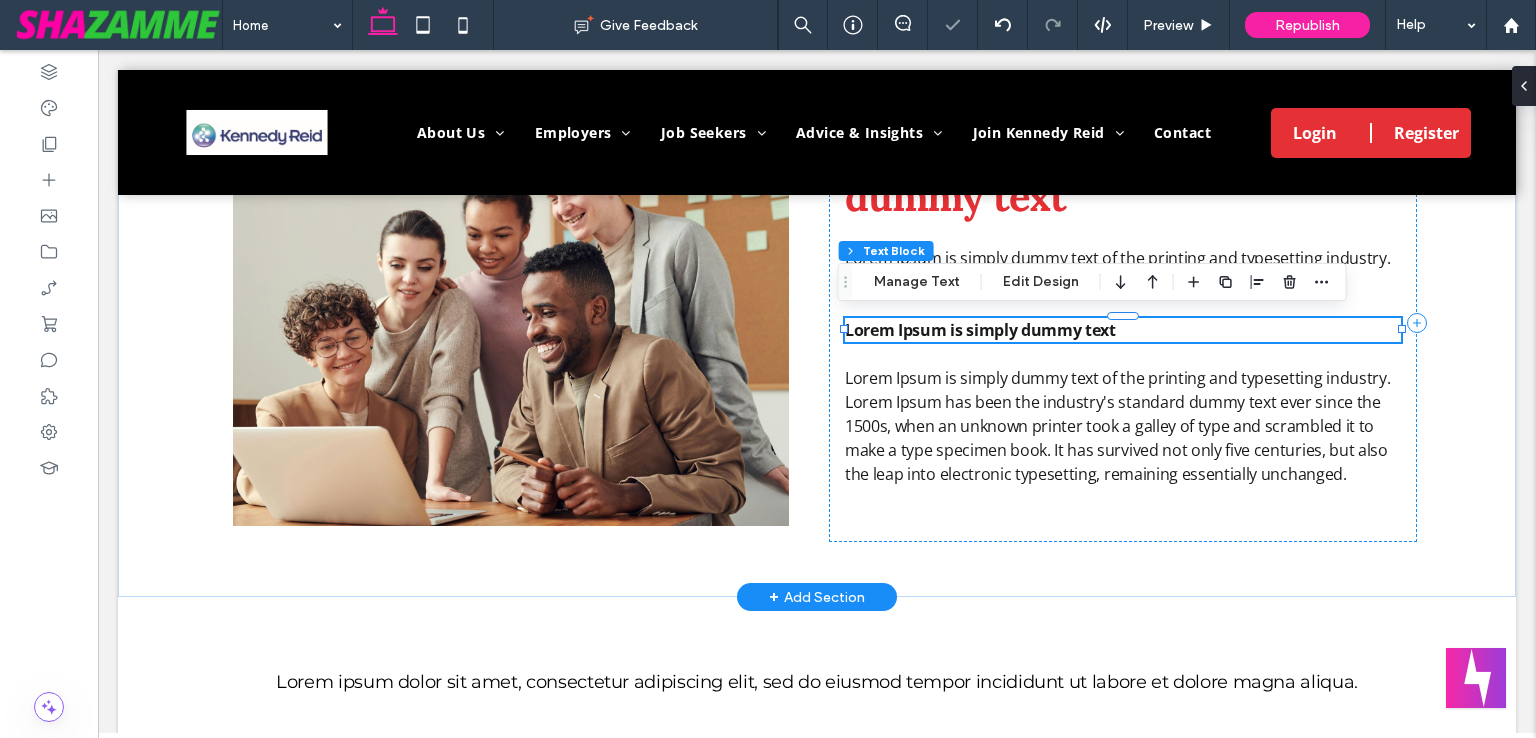 click on "Lorem Ipsum is simply dummy text" at bounding box center [1123, 330] 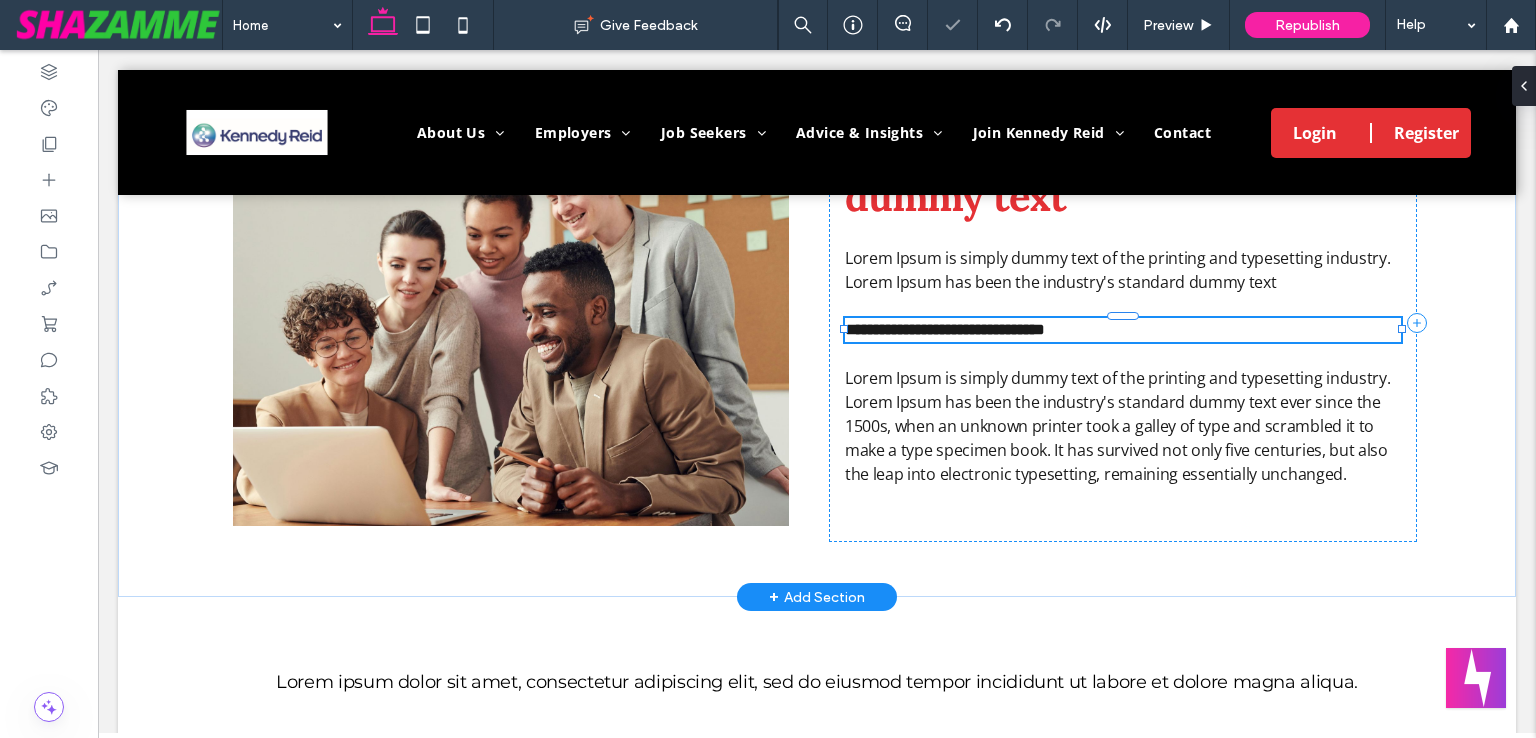 type on "*********" 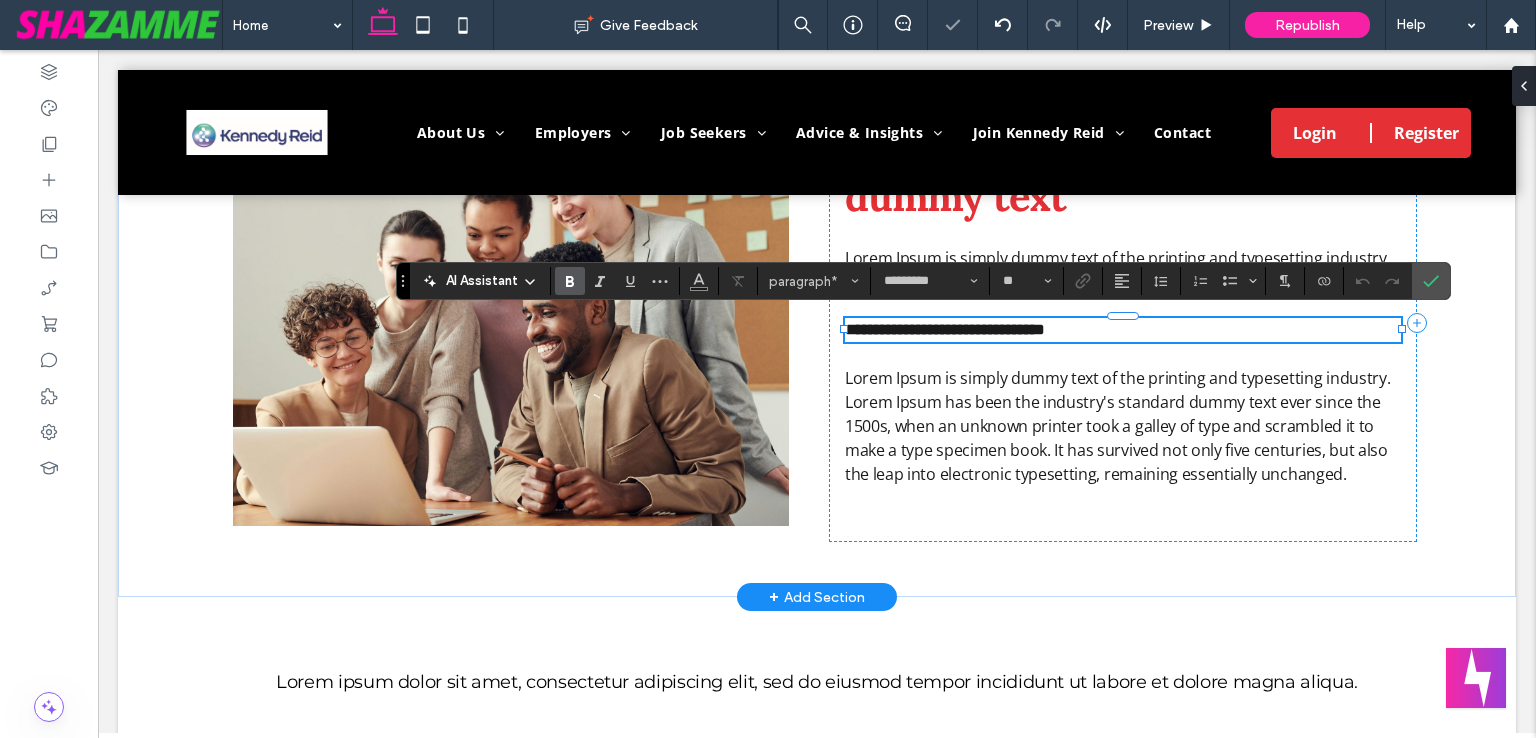 click on "**********" at bounding box center [1123, 330] 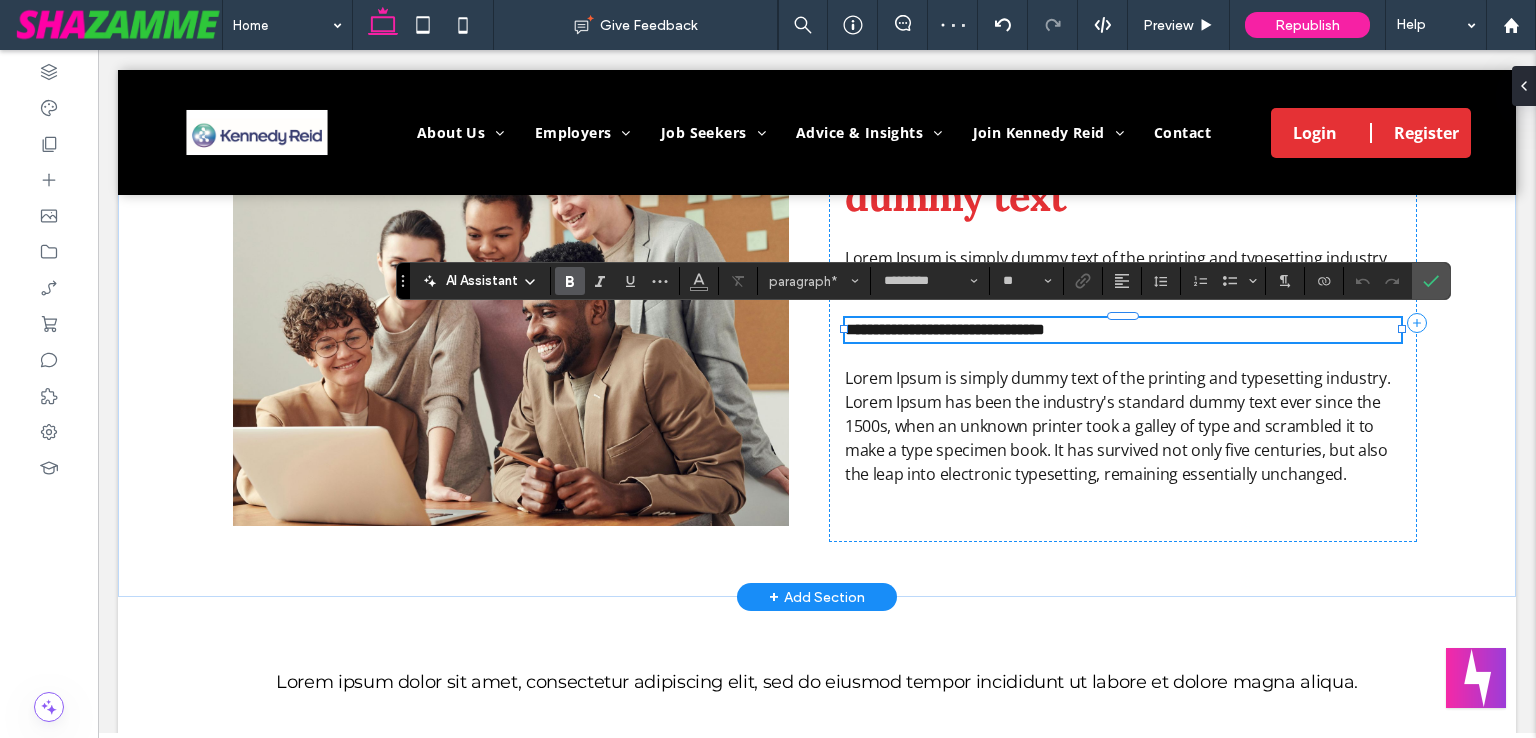 click on "**********" at bounding box center [1123, 330] 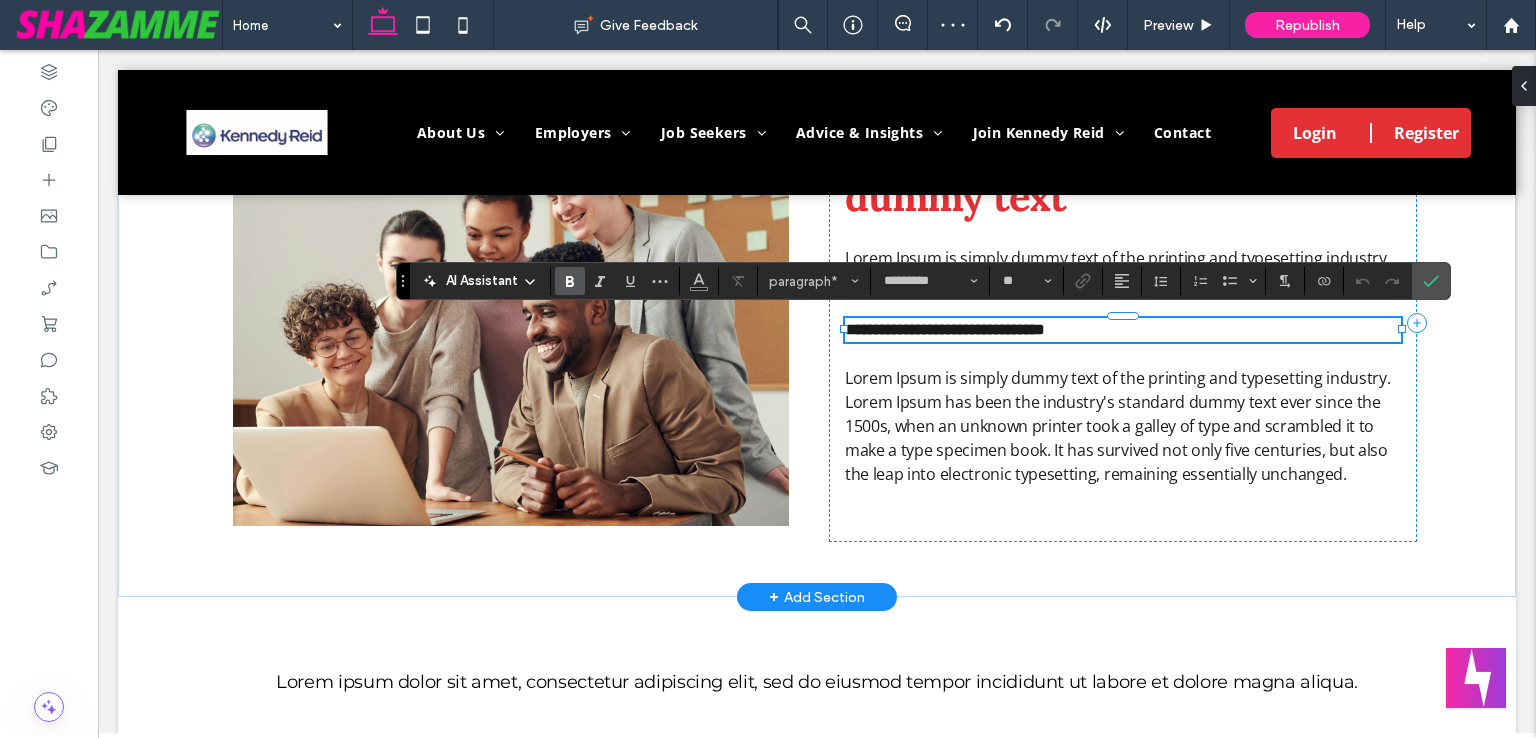 click on "**********" at bounding box center (1123, 330) 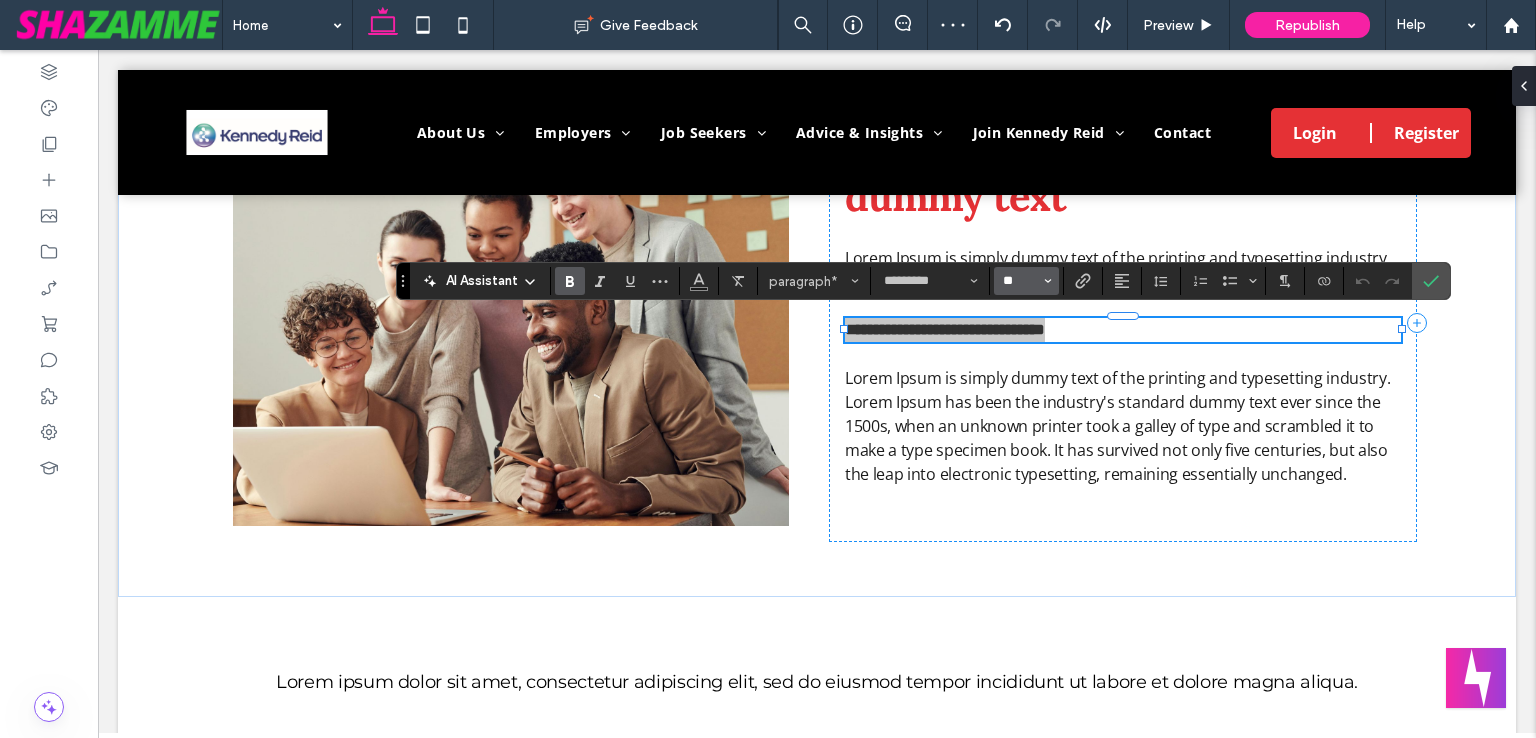 click on "**" at bounding box center [1020, 281] 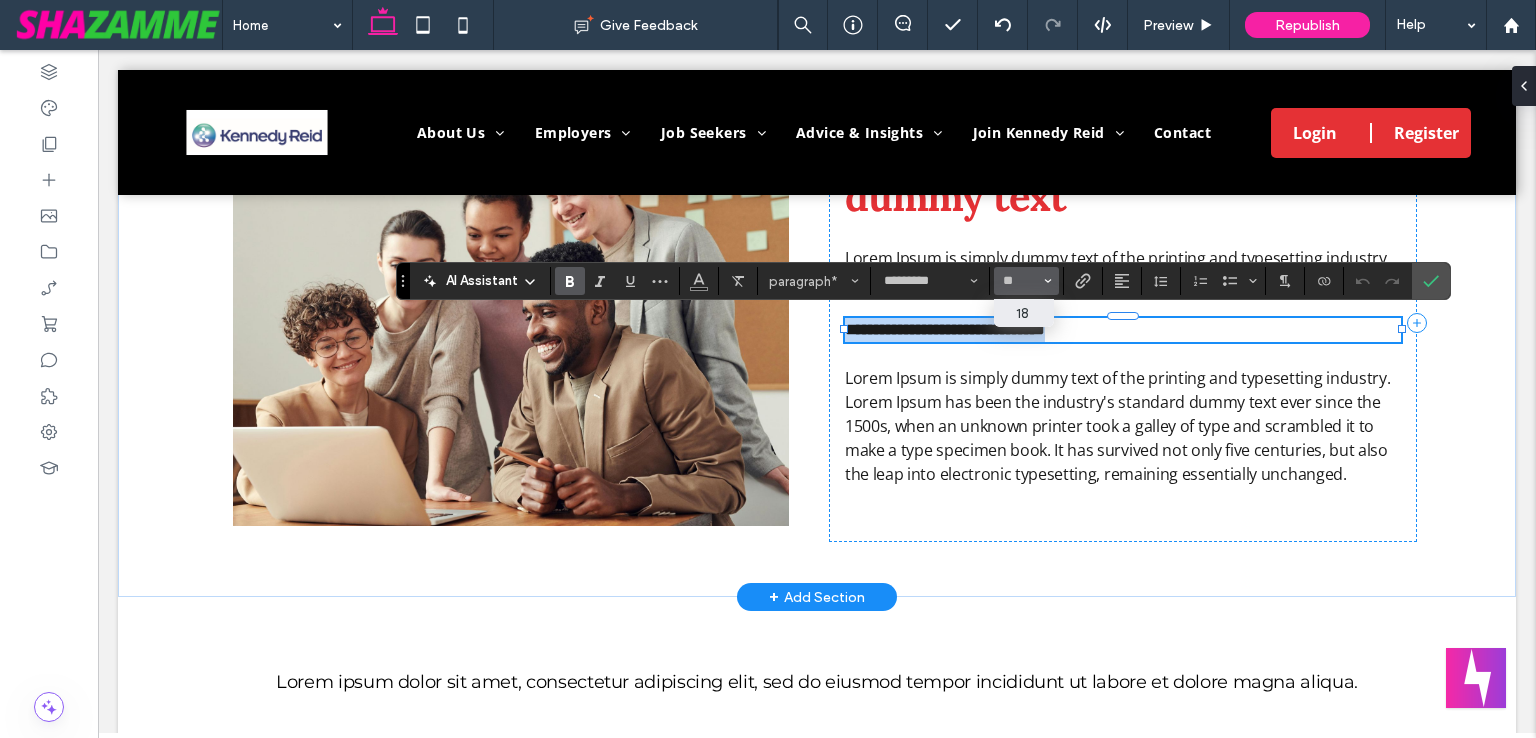 type on "**" 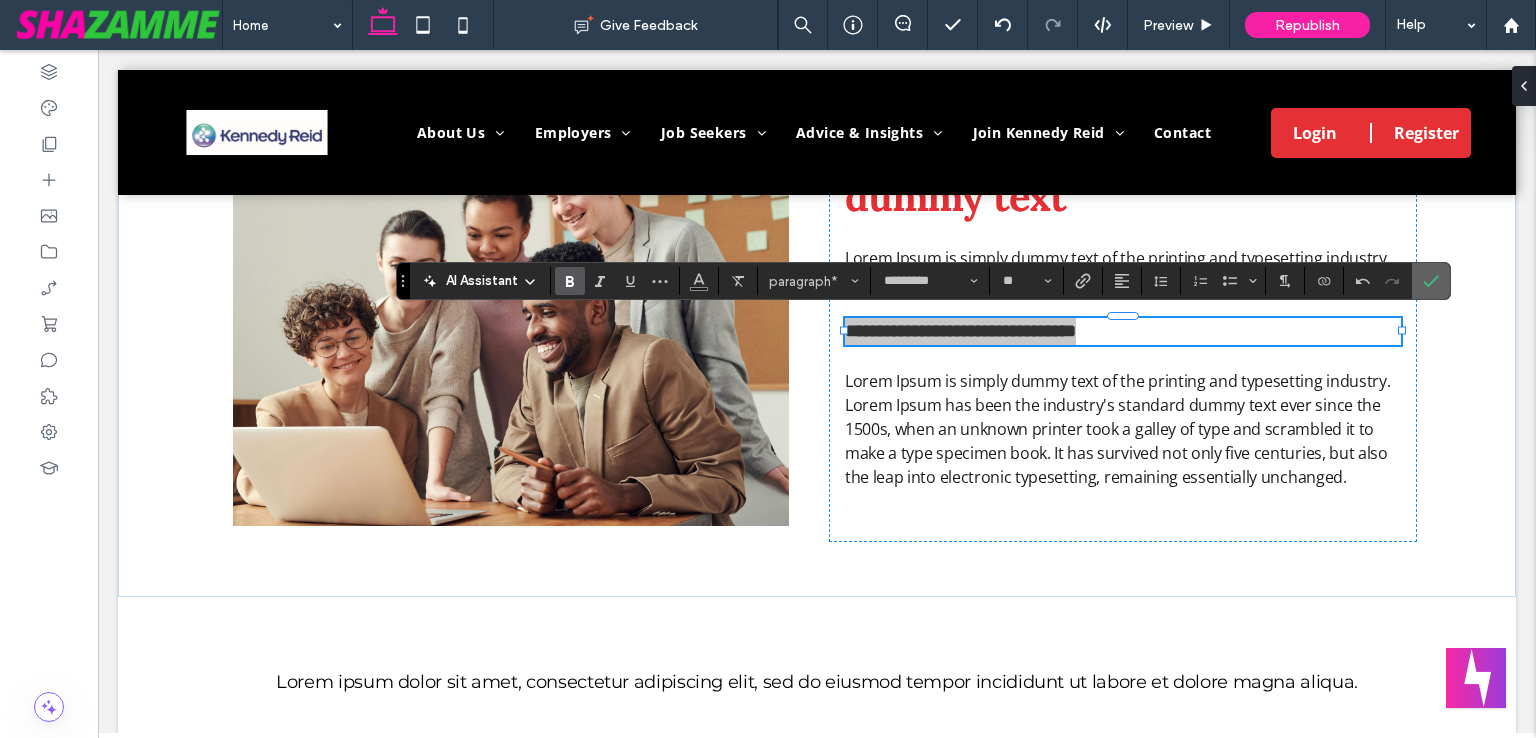 click 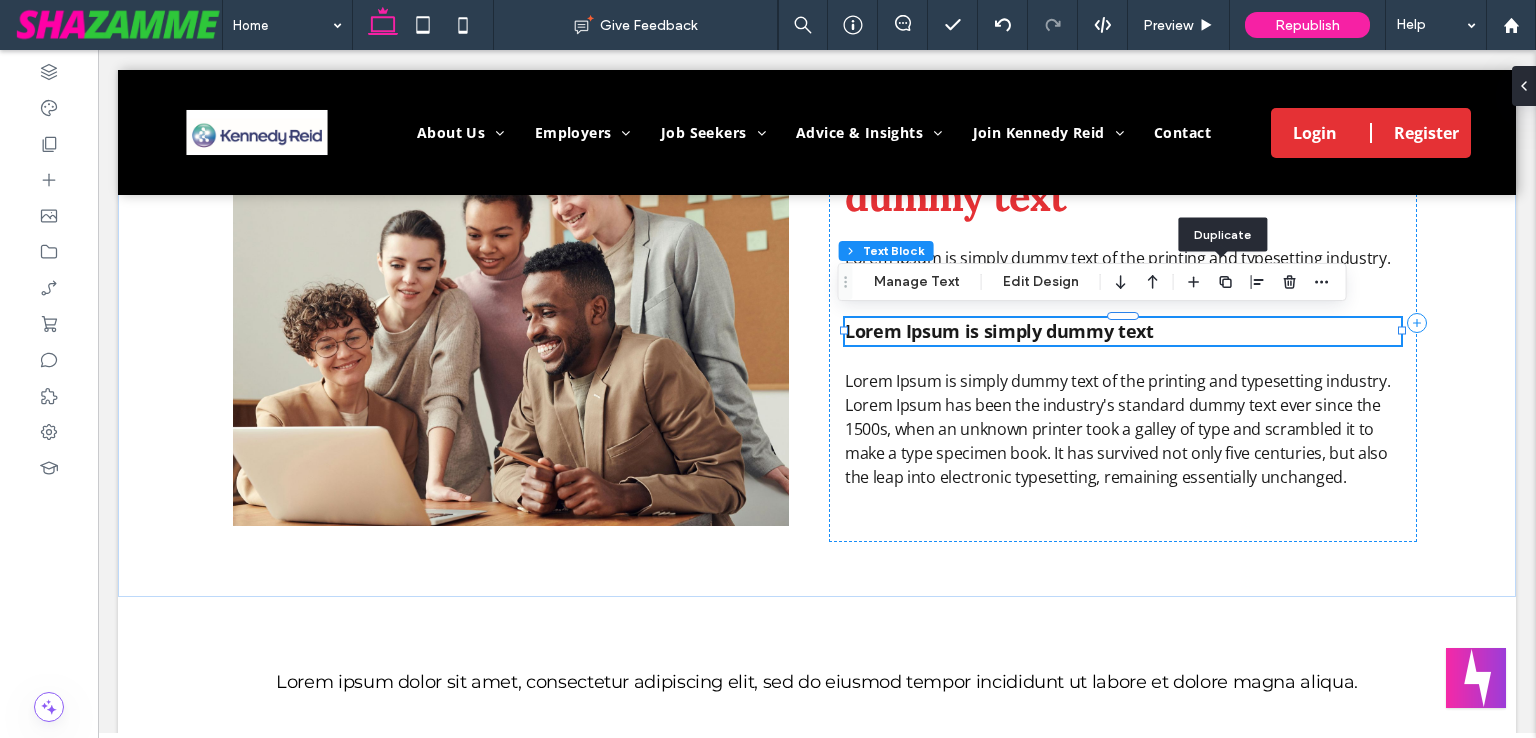 click 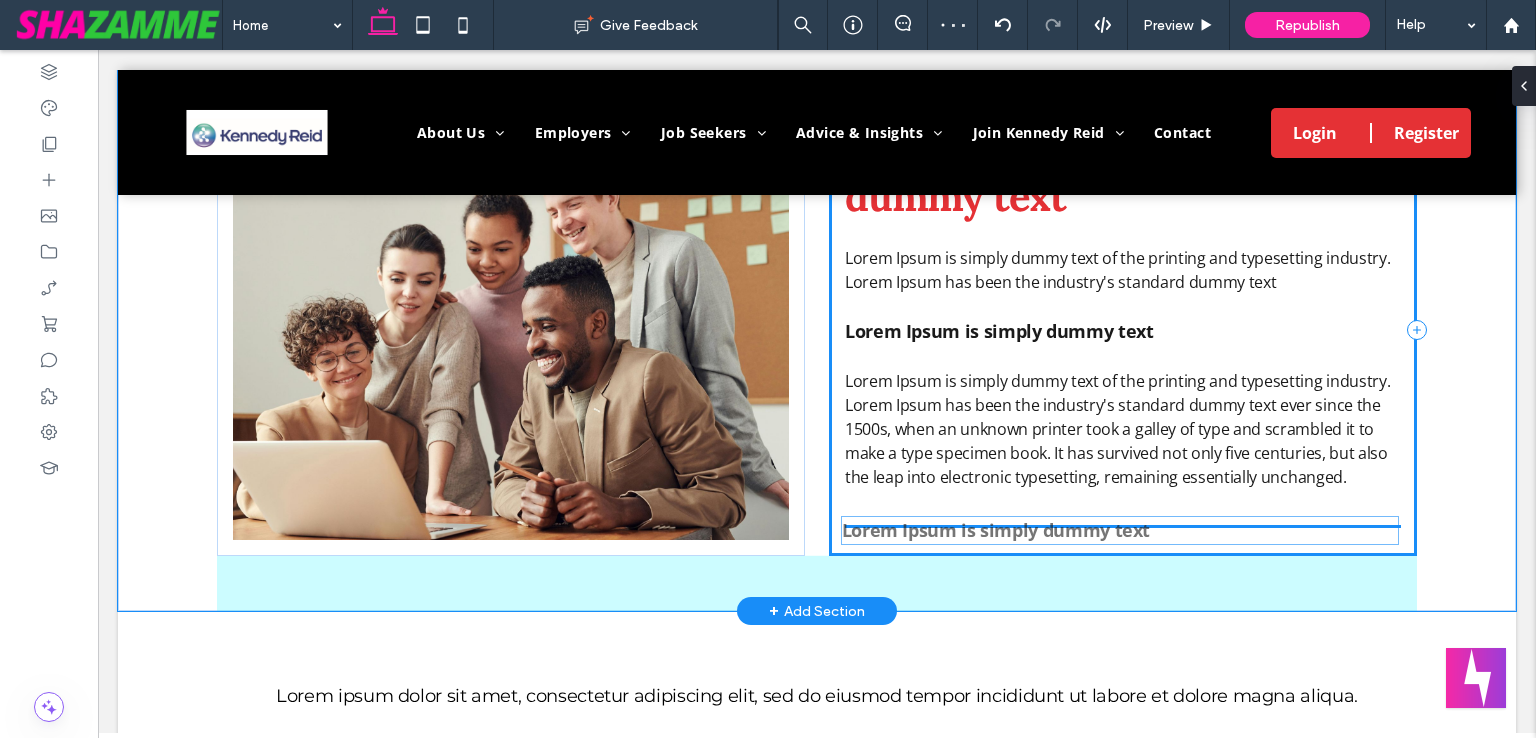 drag, startPoint x: 1036, startPoint y: 378, endPoint x: 1040, endPoint y: 529, distance: 151.05296 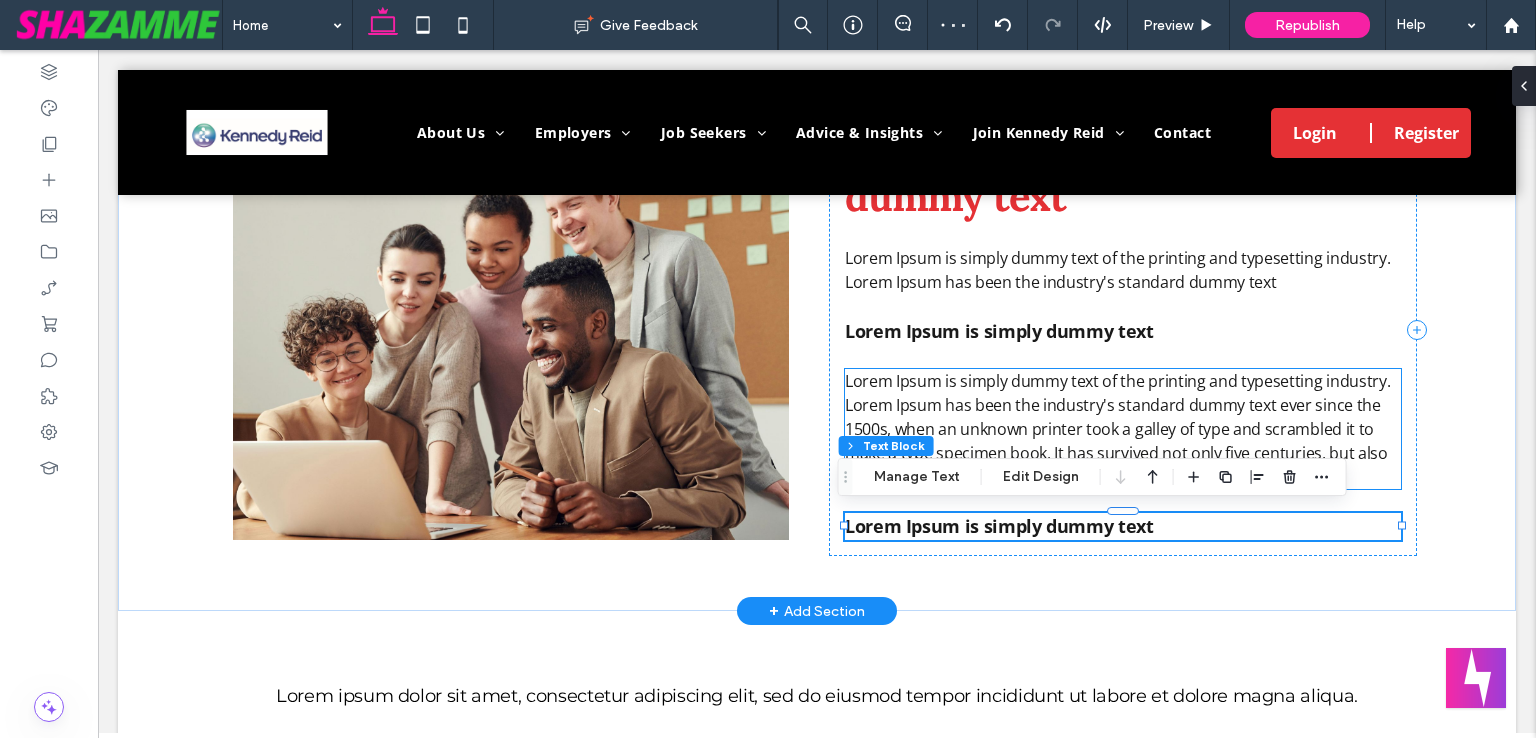 click on "Lorem Ipsum is simply dummy text of the printing and typesetting industry. Lorem Ipsum has been the industry's standard dummy text ever since the 1500s, when an unknown printer took a galley of type and scrambled it to make a type specimen book. It has survived not only five centuries, but also the leap into electronic typesetting, remaining essentially unchanged." at bounding box center (1117, 429) 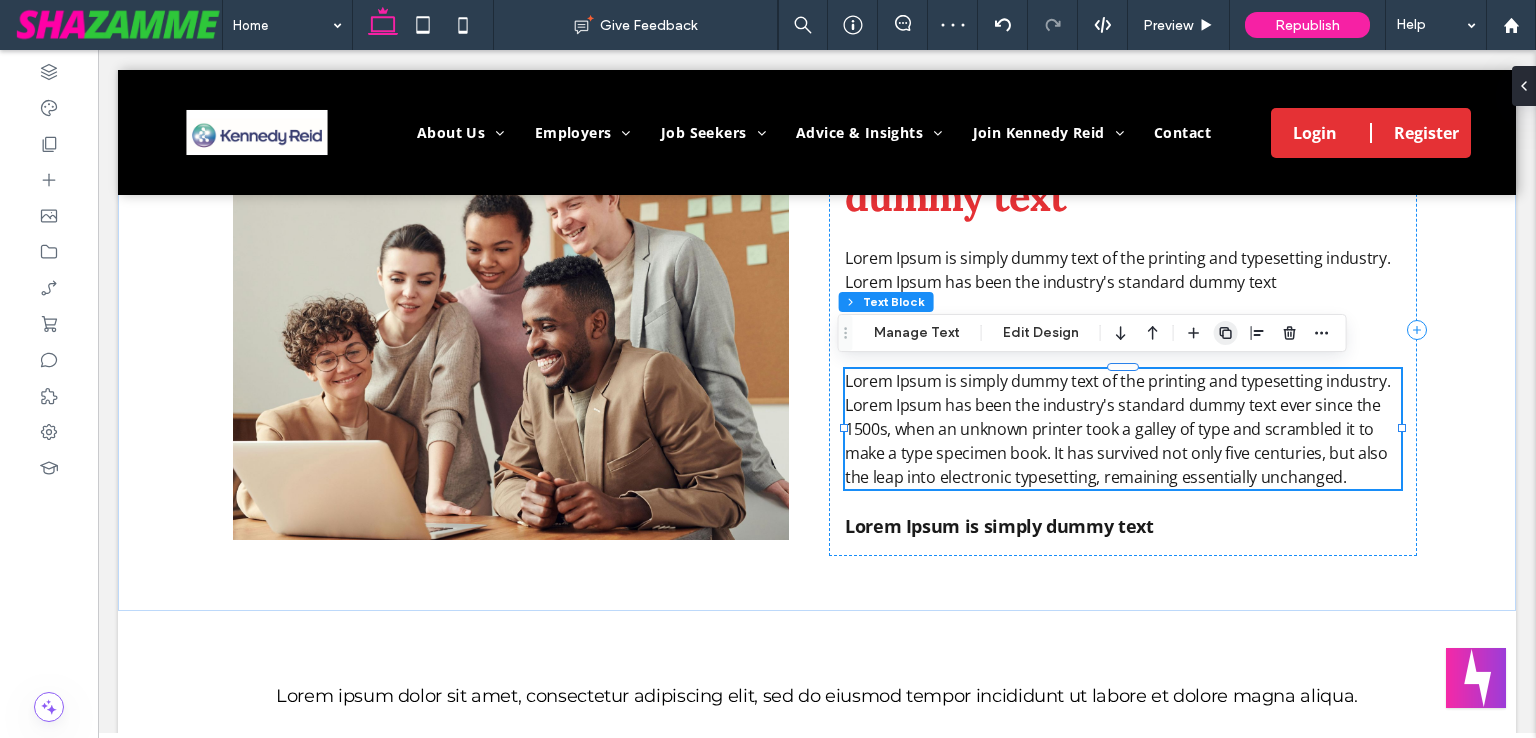 click 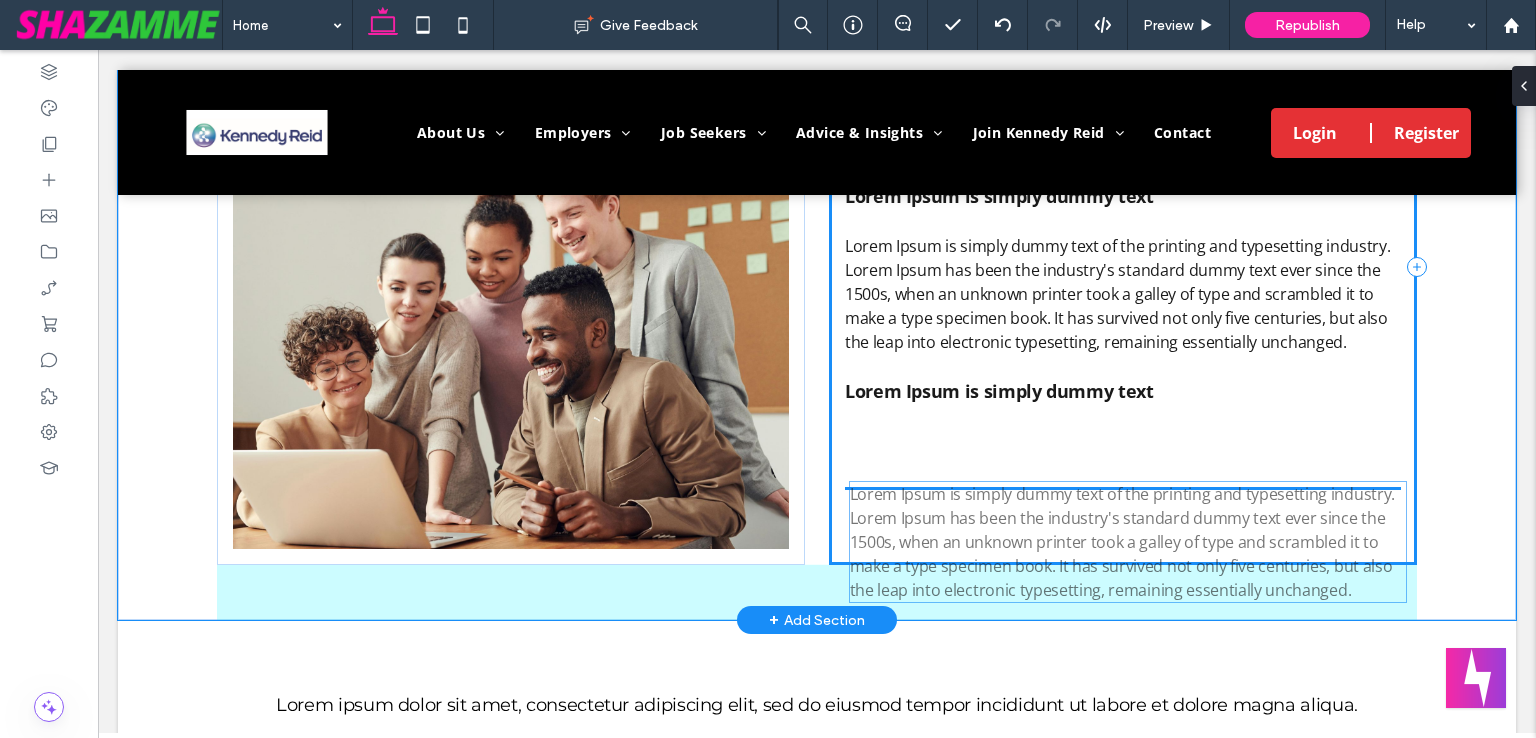 drag, startPoint x: 1058, startPoint y: 644, endPoint x: 1080, endPoint y: 506, distance: 139.74261 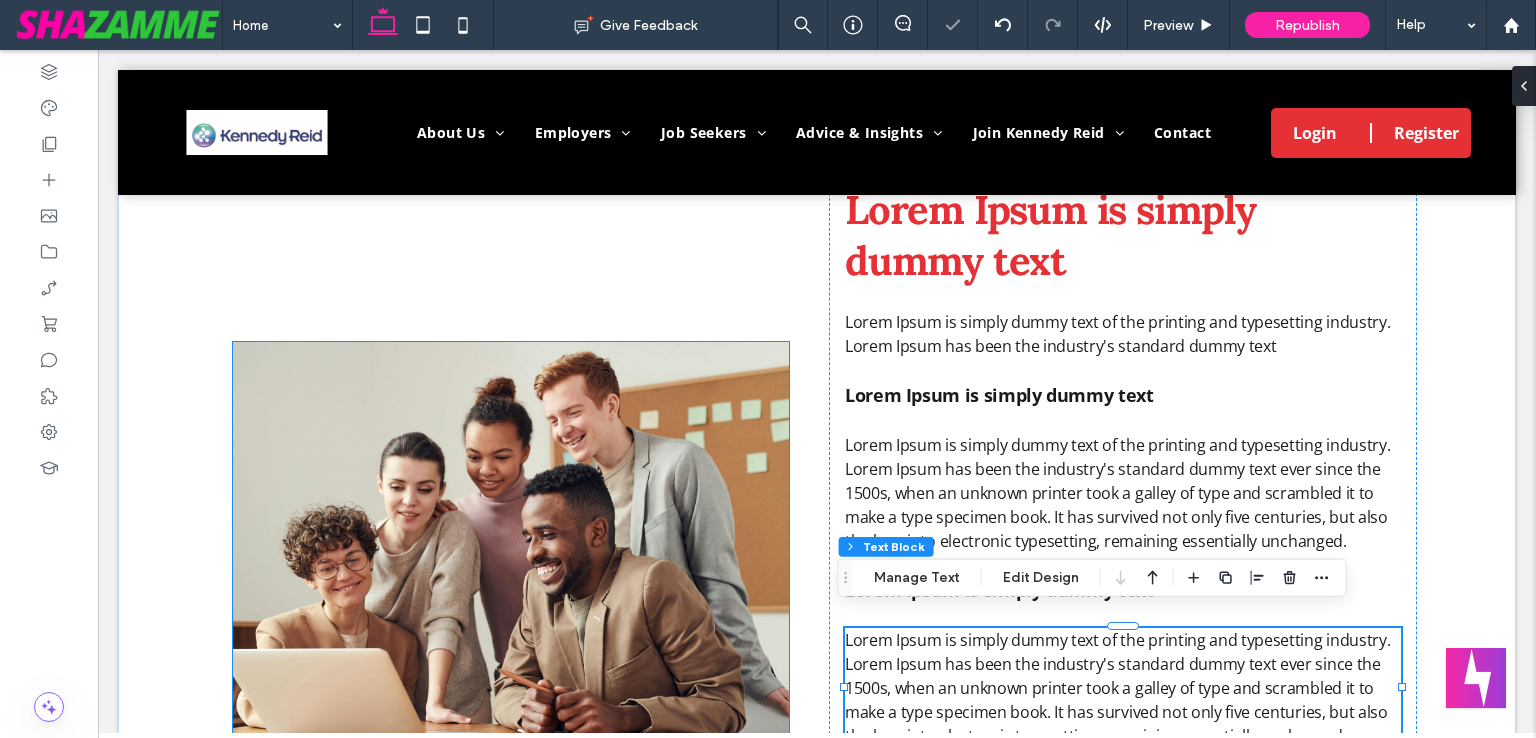 scroll, scrollTop: 2111, scrollLeft: 0, axis: vertical 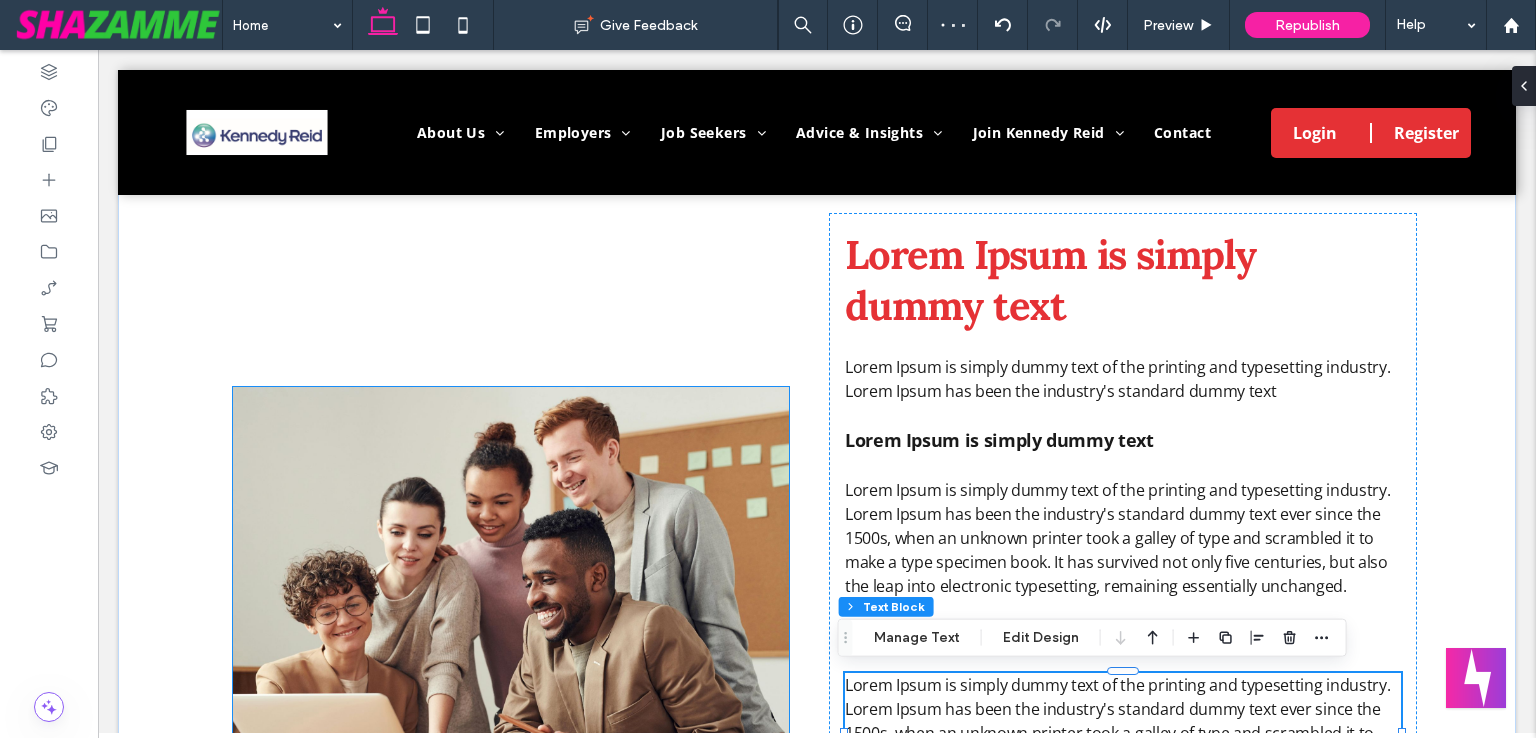 click at bounding box center [511, 590] 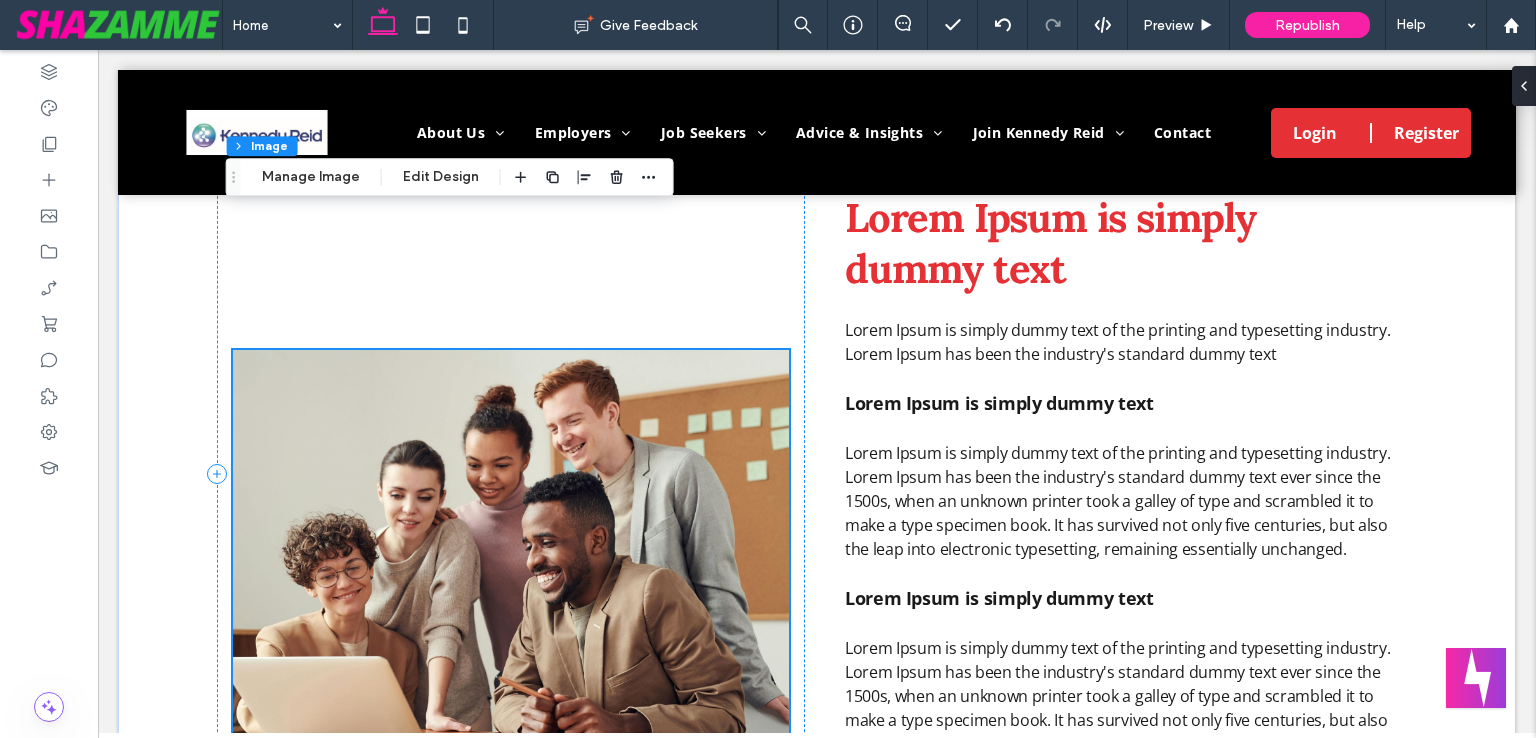 scroll, scrollTop: 2411, scrollLeft: 0, axis: vertical 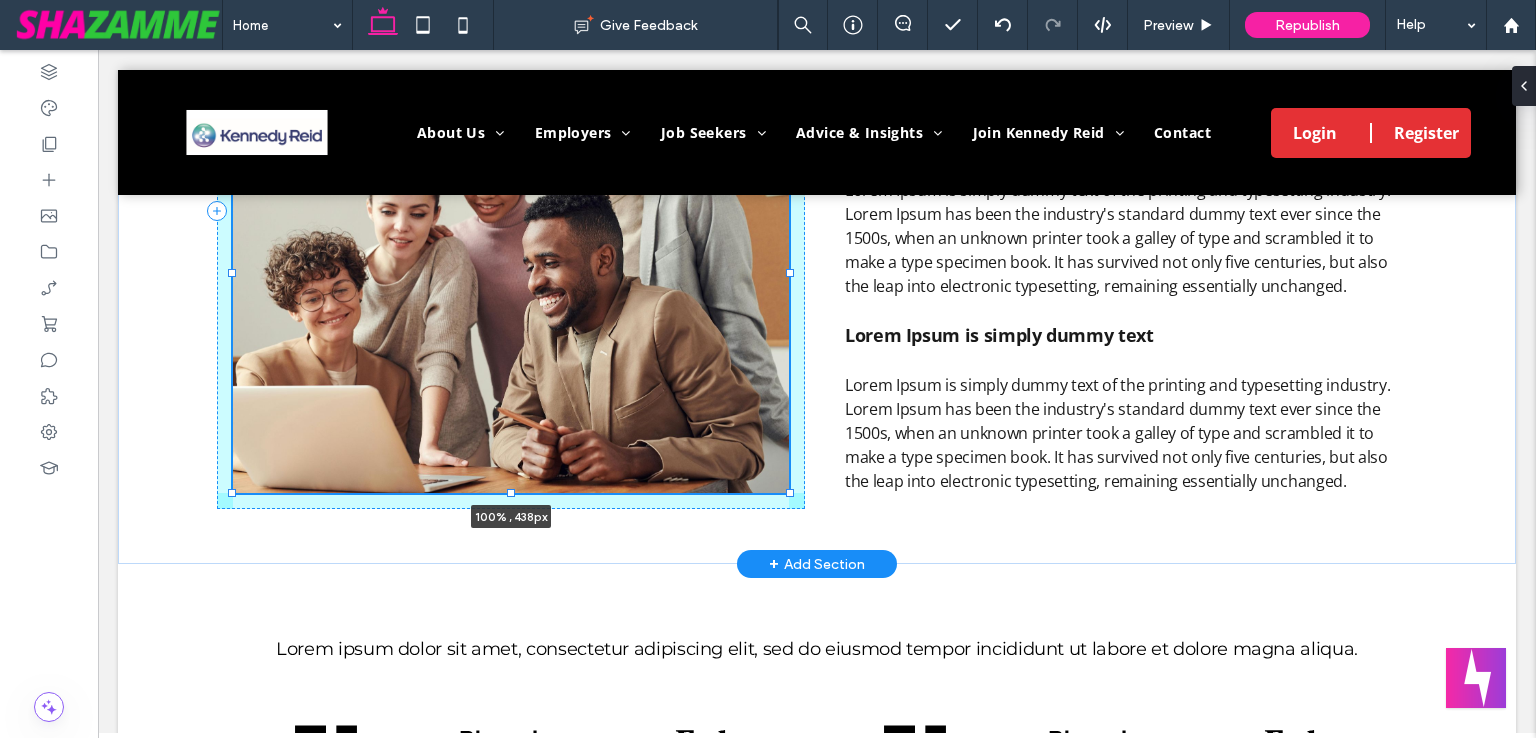 drag, startPoint x: 504, startPoint y: 492, endPoint x: 498, endPoint y: 525, distance: 33.54102 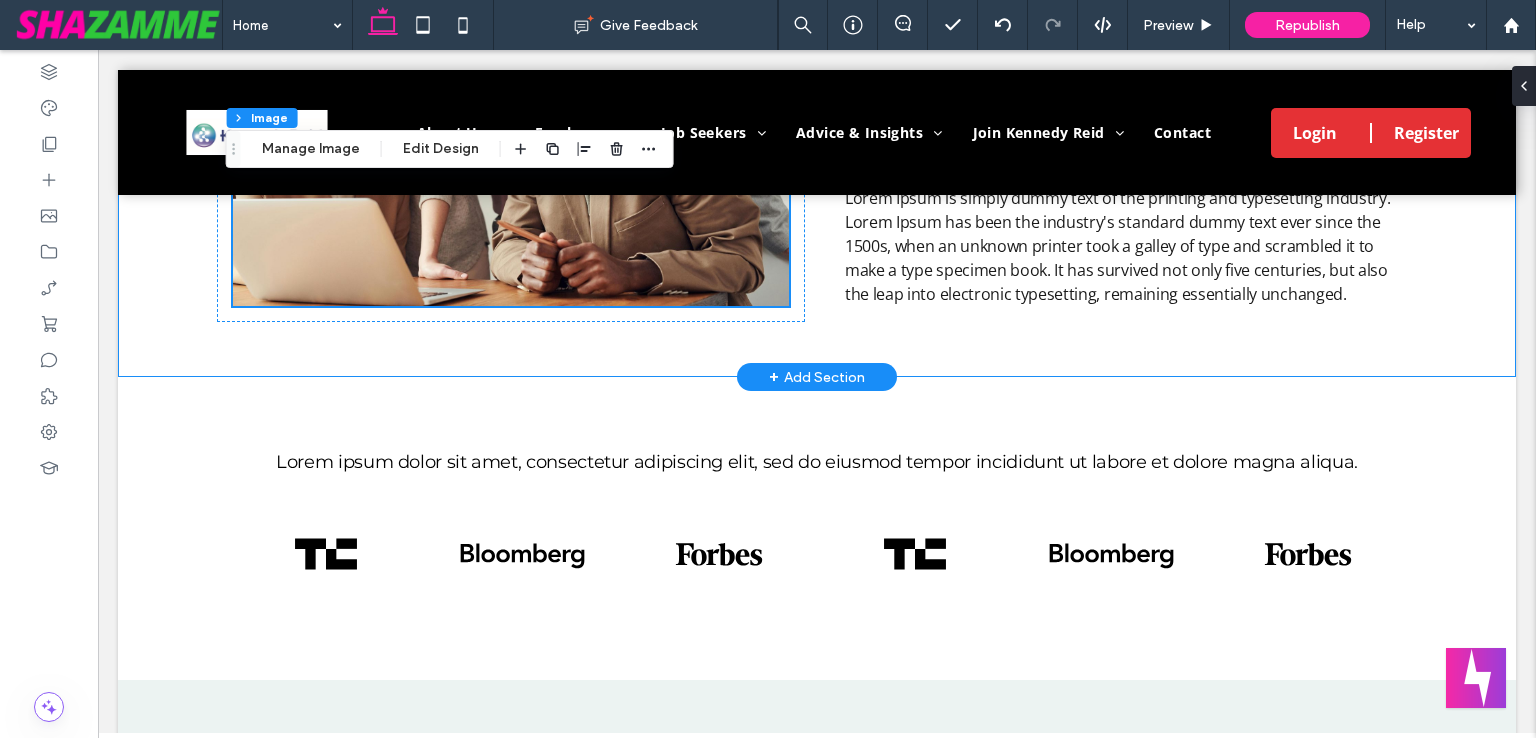 scroll, scrollTop: 2611, scrollLeft: 0, axis: vertical 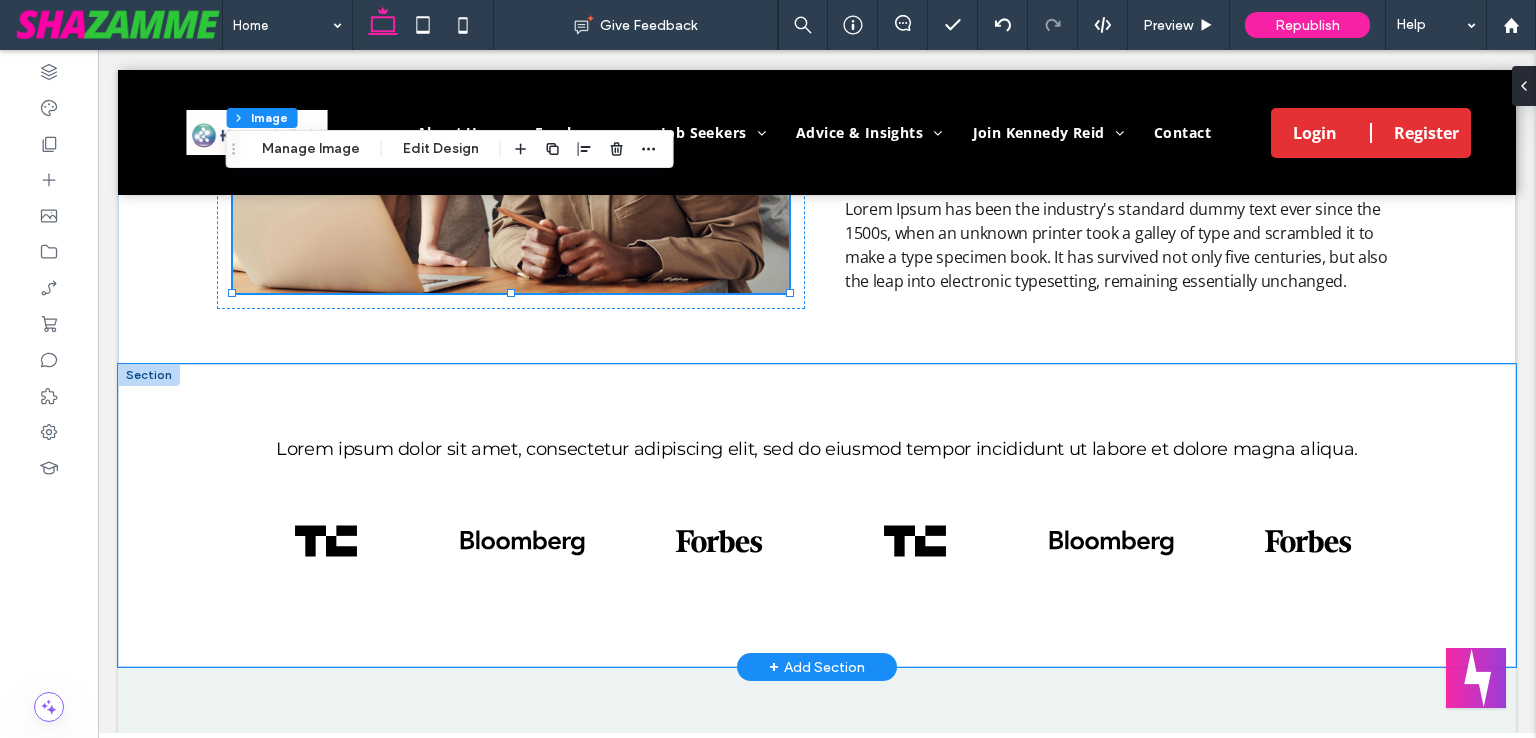 click on "Lorem ipsum dolor sit amet, consectetur adipiscing elit, sed do eiusmod tempor incididunt ut labore et dolore magna aliqua.
Button
Button
Button
Button
Button
Button
View more" at bounding box center (817, 515) 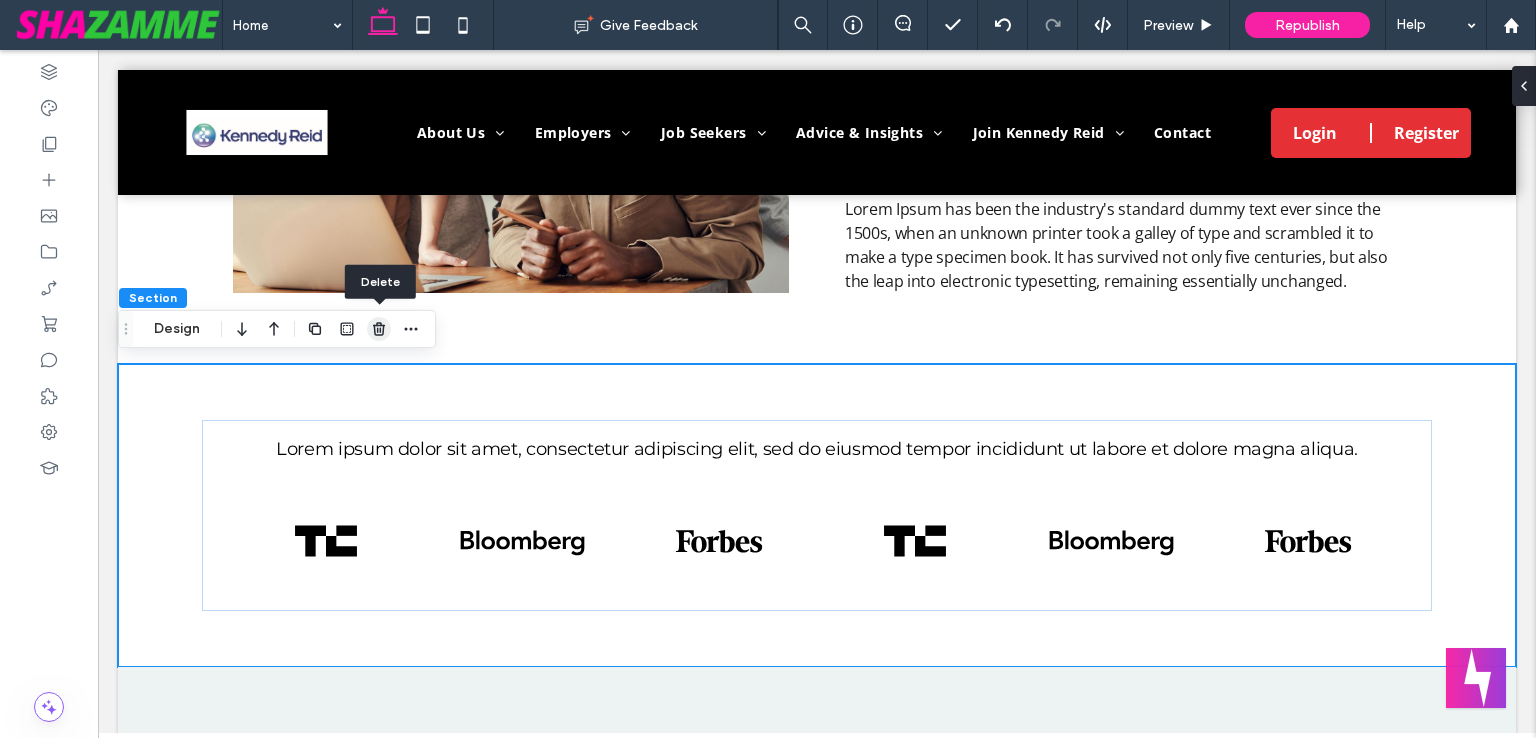 click 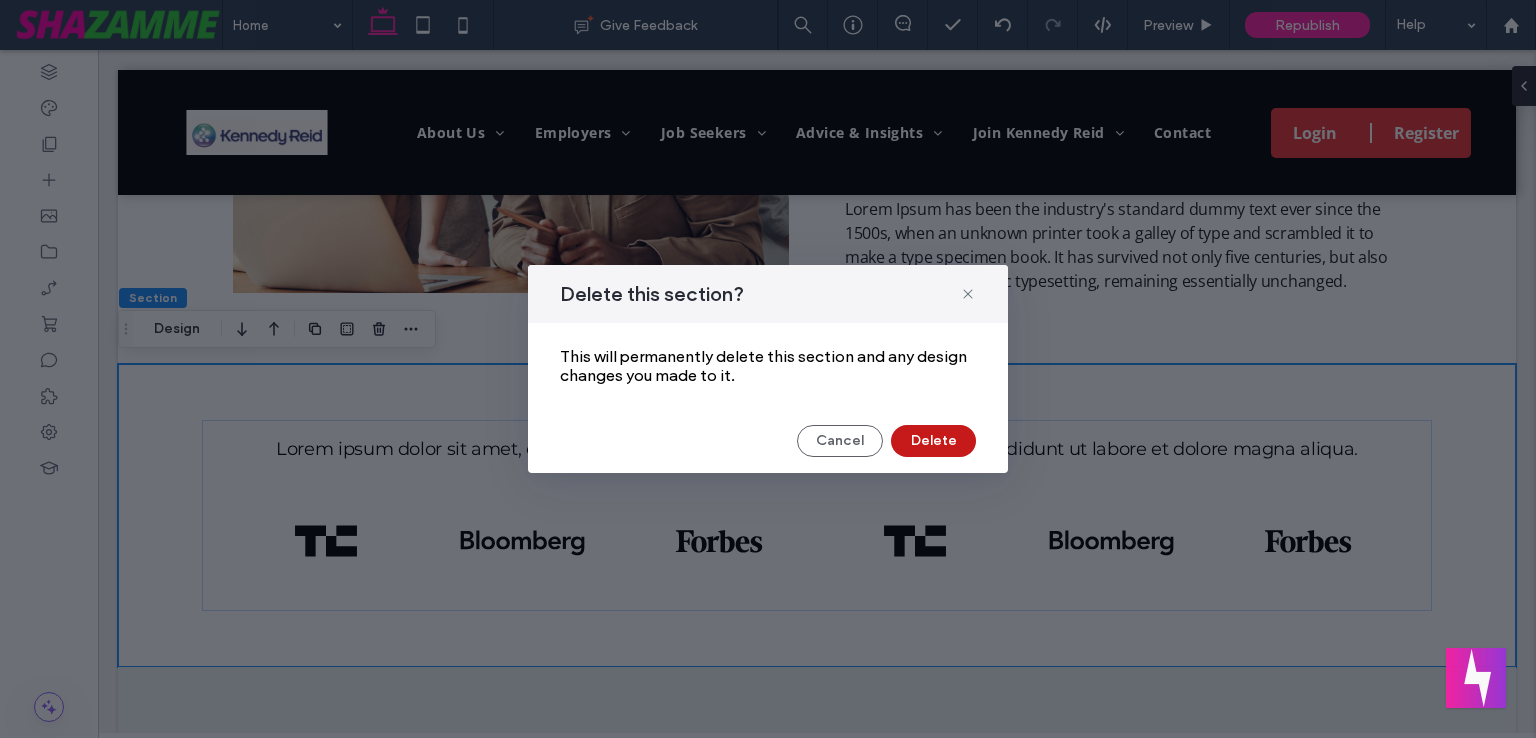 click on "Delete" at bounding box center [933, 441] 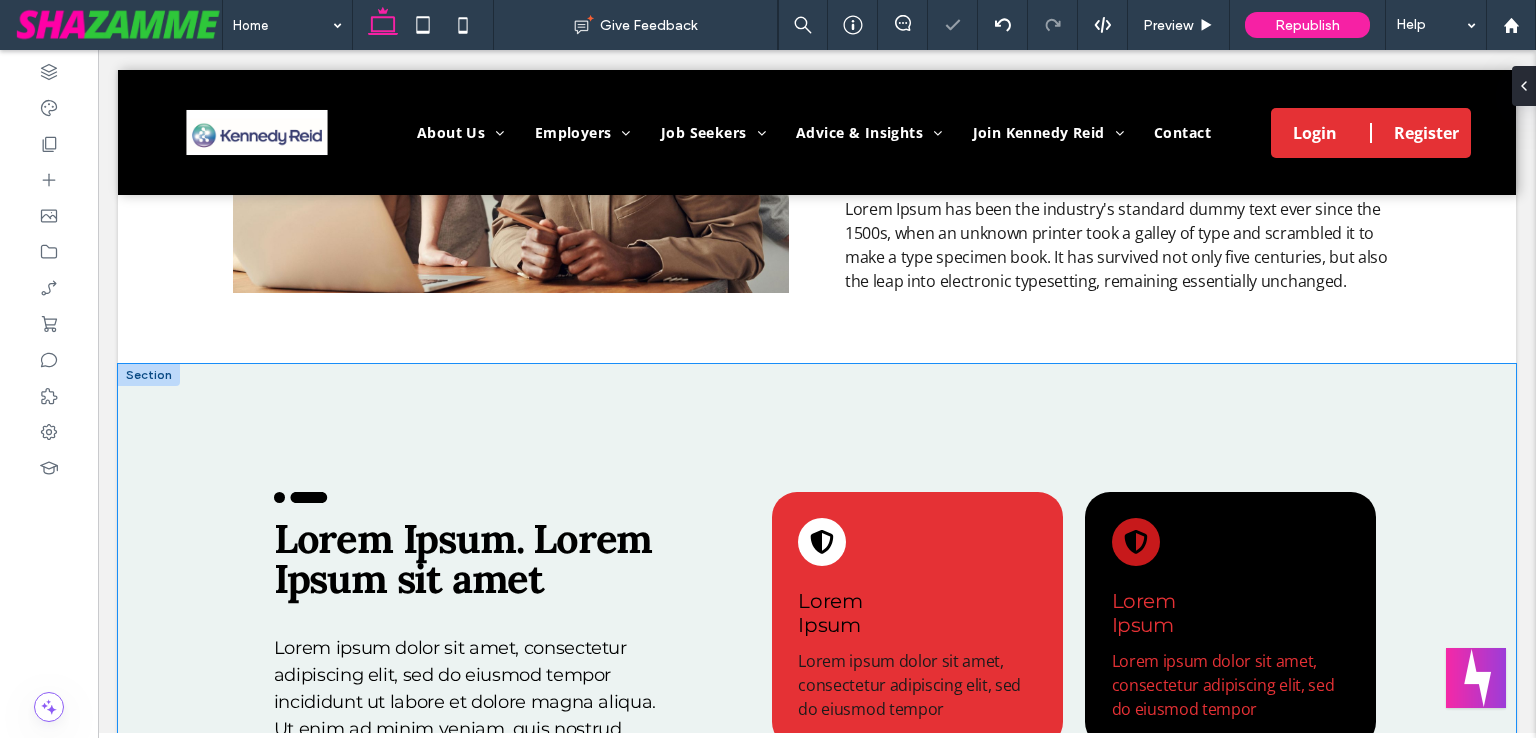 click on ".cls-1-1915212016 {
stroke-width: 0px;
}
View more
Lorem Ipsum. Lorem Ipsum sit amet
Lorem ipsum dolor sit amet, consectetur adipiscing elit, sed do eiusmod tempor incididunt ut labore et dolore magna aliqua. Ut enim ad minim veniam, quis nostrud exercitation ullamco laboris nisi ut aliquip ex ea commodo consequat.
Lorem
﻿ Ipsum
Lorem ipsum dolor sit amet, consectetur adipiscing elit, sed do eiusmod tempor
.st0{clip-path:url(#SVGID_00000147181552217498447190000016900432542366029709_);}
Lorem
Ipsum
Lorem ipsum dolor sit amet, consectetur adipiscing elit, sed do eiusmod tempor
.st0{clip-path:url(#SVGID_00000147181552217498447190000016900432542366029709_);}
Lorem
Ipsum" at bounding box center [817, 759] 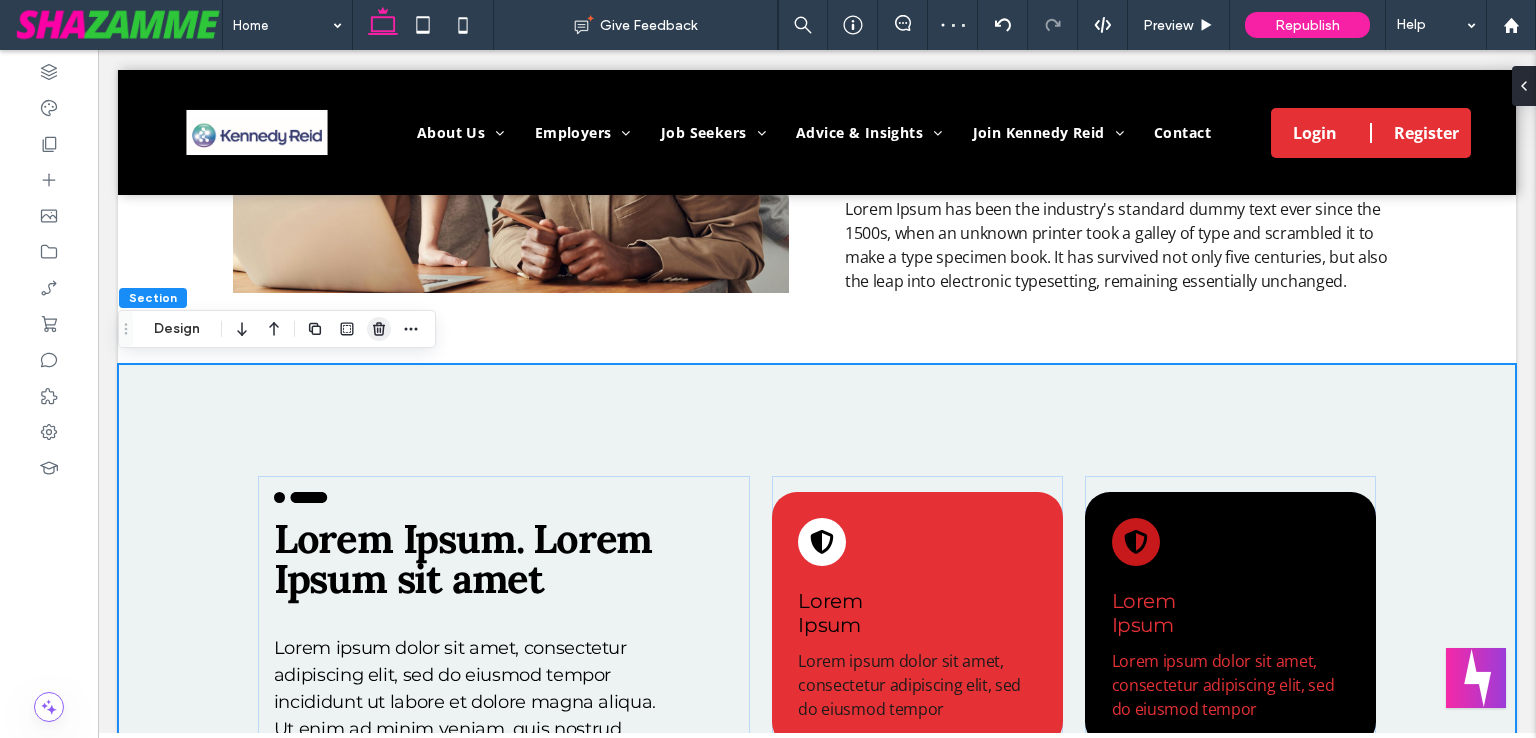 click 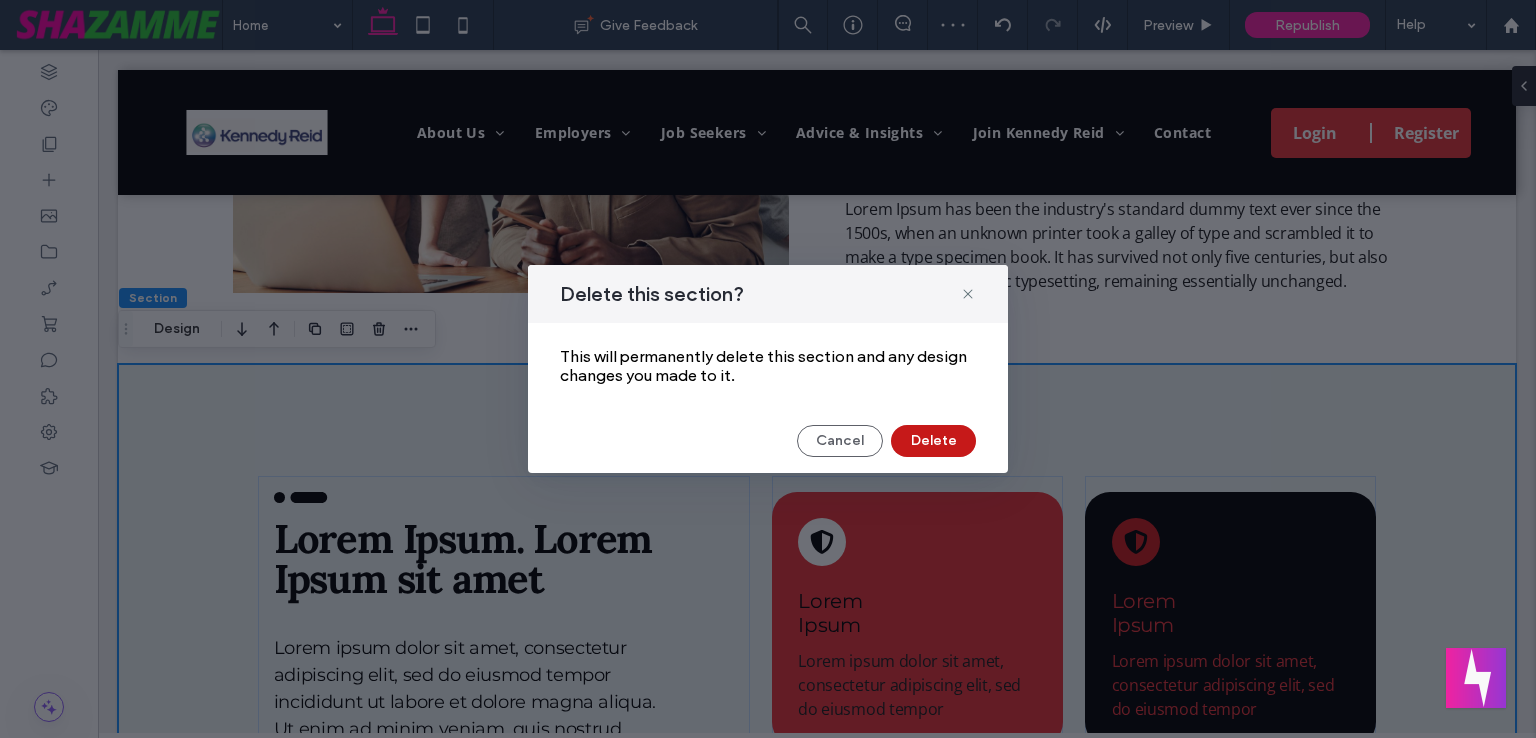 click on "Delete" at bounding box center (933, 441) 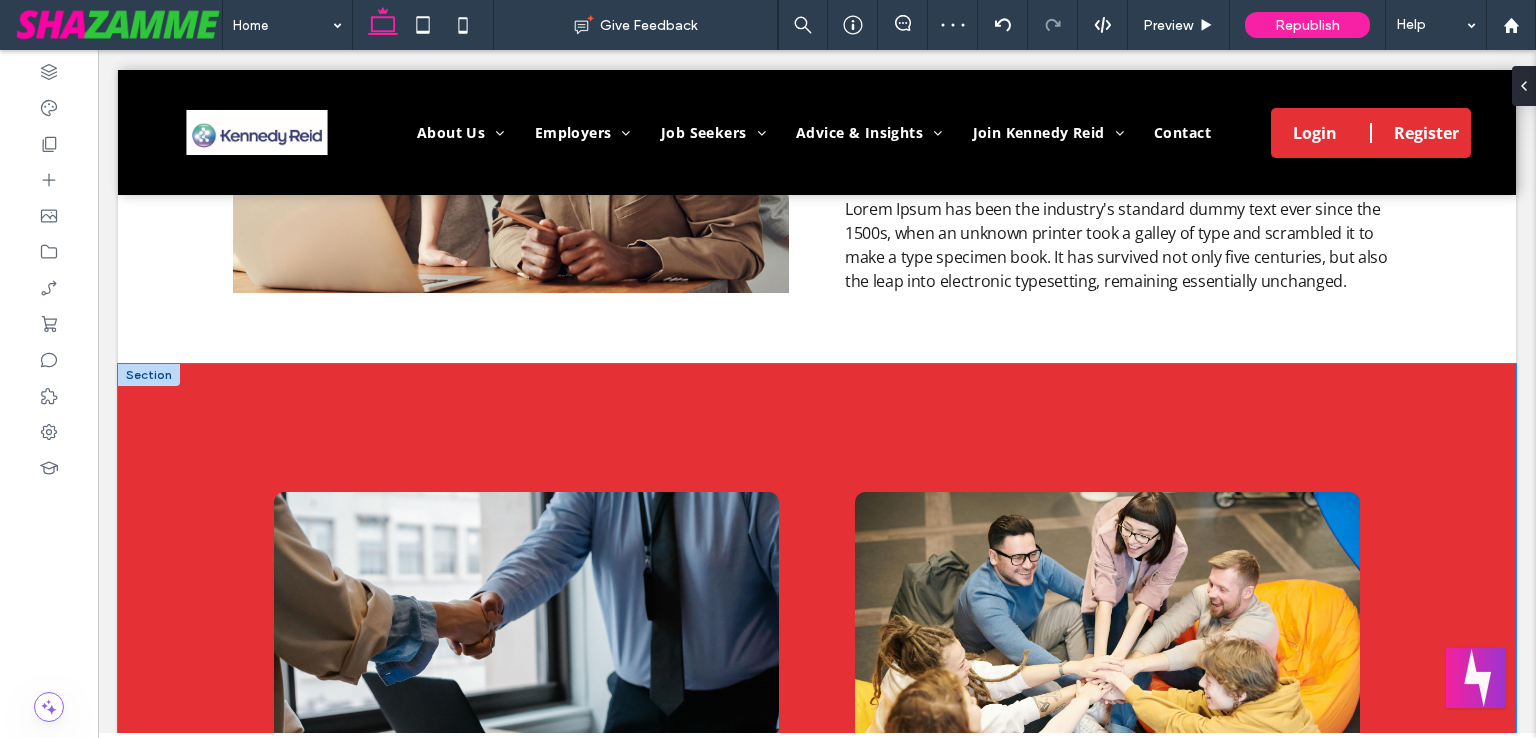 click on "Get in touch
Easy, safe, and hassle-free.
Expect top talent.
Lorem ipsum dolor sit amet, consectetur adipiscing elit, sed do eiusmod tempor incididunt ut labore et dolore magna aliqua. Ut enim ad minim veniam, quis nostrud exercitation ullamco laboris nisi ut aliquip ex ea commodo consequat.
Lorem ipsum dolor sit
Get in touch
Take control of your career.
Lorem ipsum dolor sit amet, consectetur adipiscing elit, sed do eiusmod tempor incididunt ut labore et dolore magna aliqua. Ut enim ad minim veniam, quis nostrud exercitation ullamco laboris nisi ut aliquip ex ea commodo consequat." at bounding box center (817, 841) 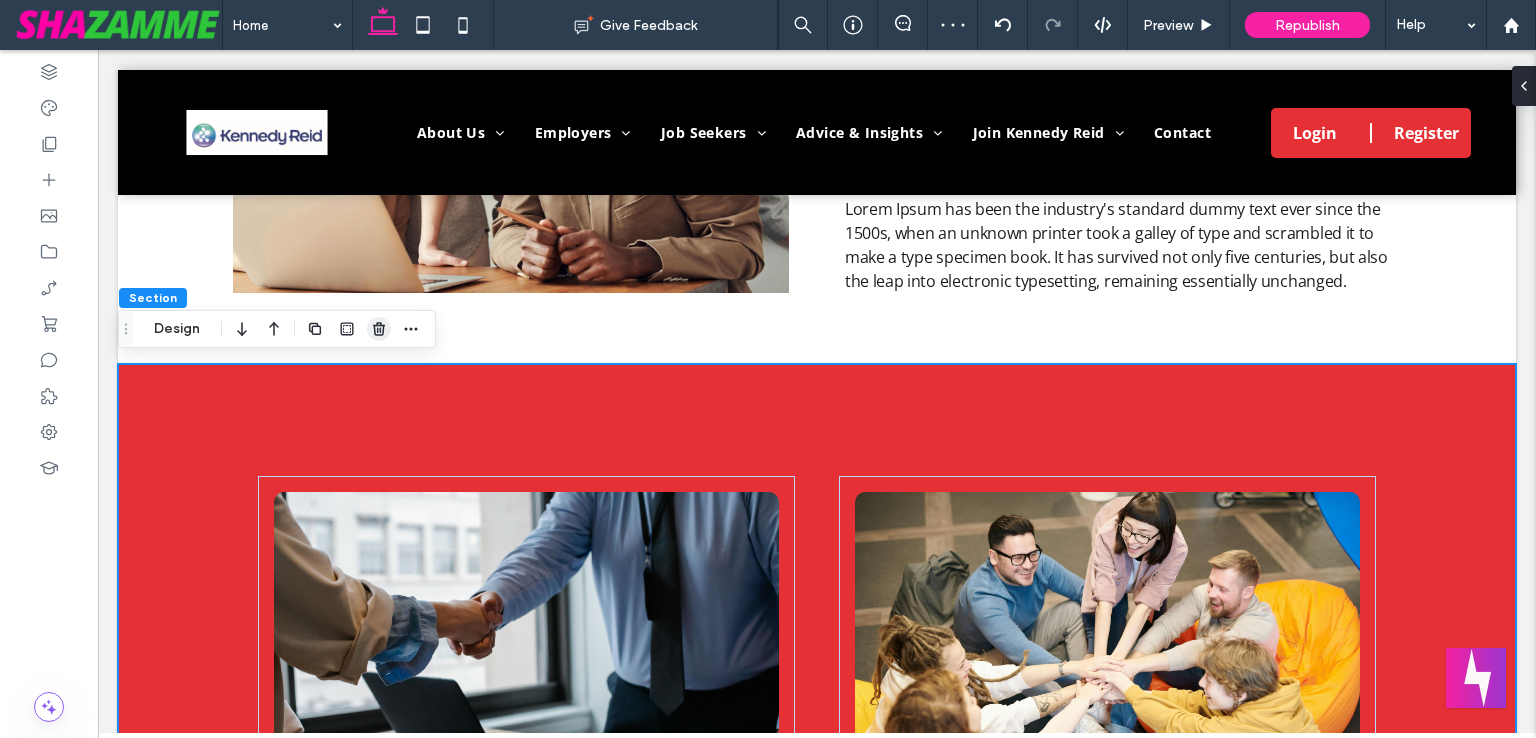 click 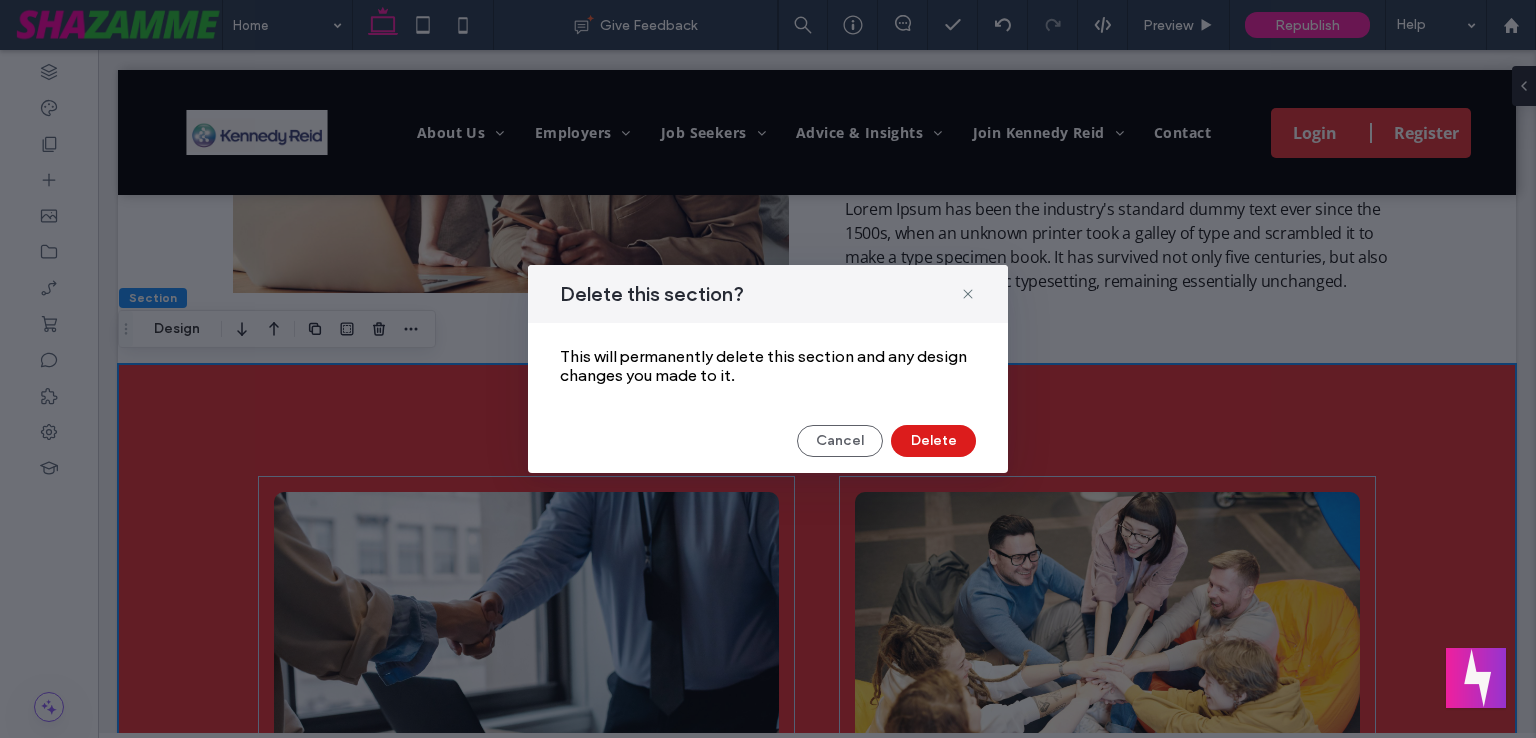 click on "Cancel Delete" at bounding box center (768, 441) 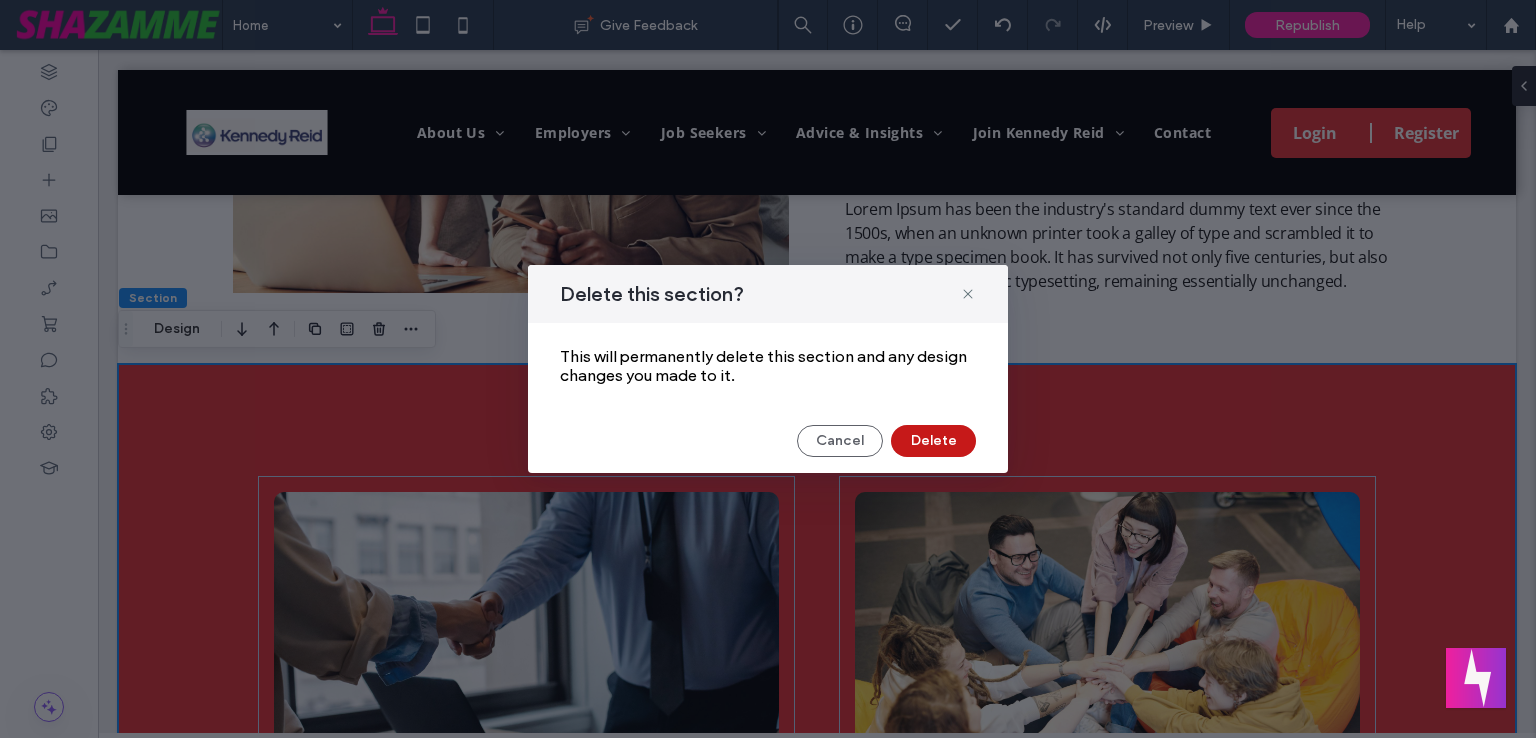 click on "Delete" at bounding box center [933, 441] 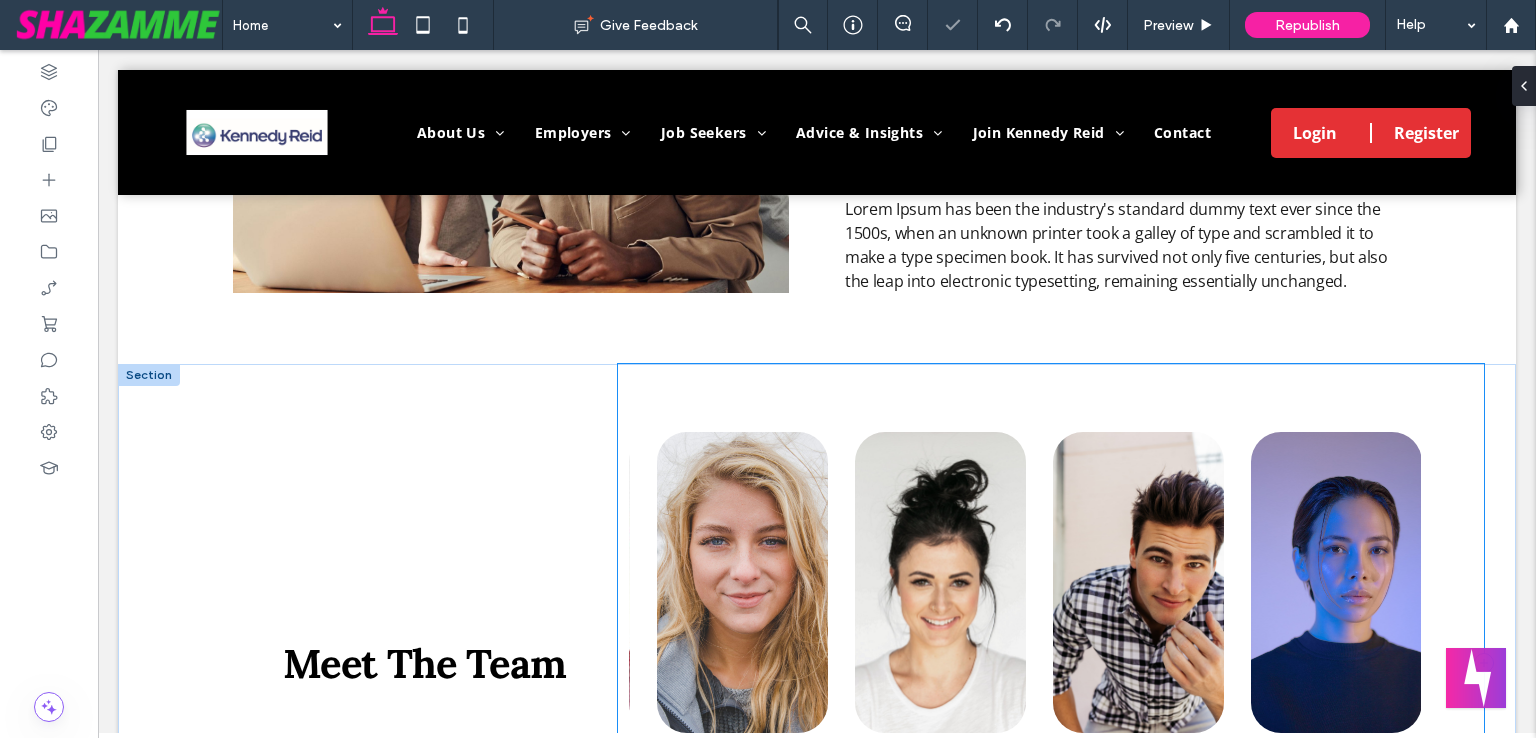 click on "Box 1
Box 2
Box 3
Box 4
Box 5
Donna Troy
Senior Consultant - Transport
1 2 3 4 5 6" at bounding box center (1051, 663) 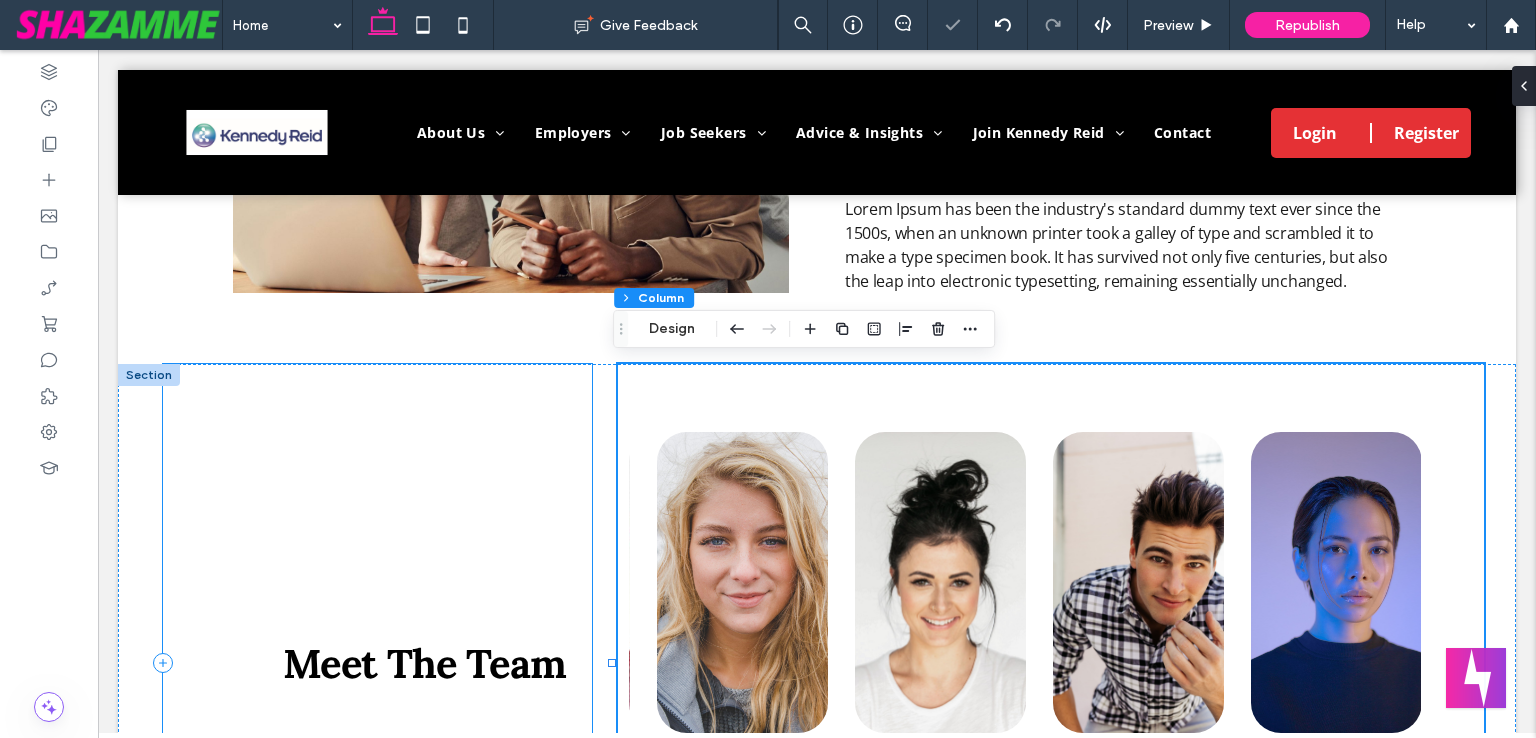 click on "Meet The Team" at bounding box center [377, 663] 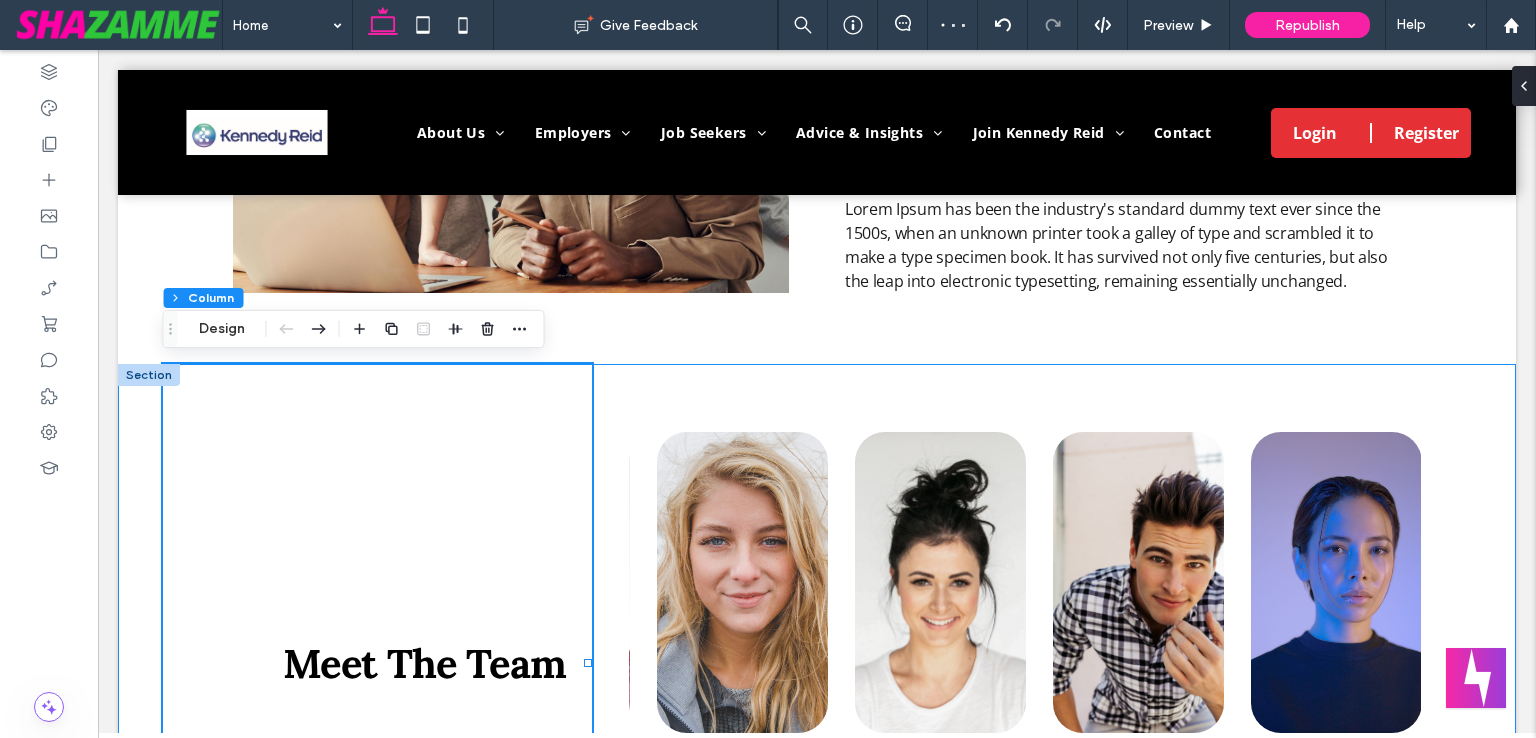 click on "Meet The Team
Box 1
Box 2
Box 3
Box 4
Box 5
Donna Troy
Senior Consultant - Transport
1" at bounding box center [817, 663] 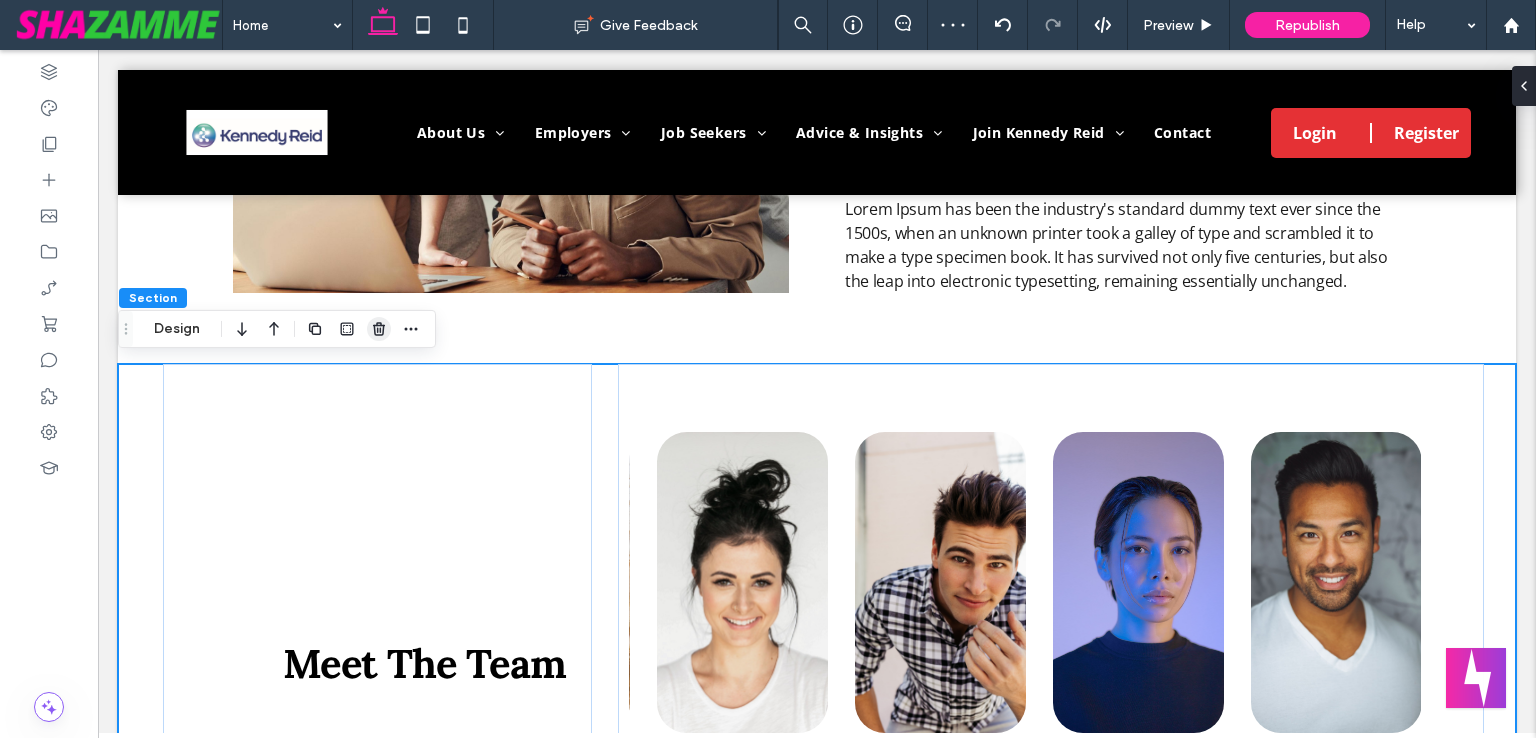 click 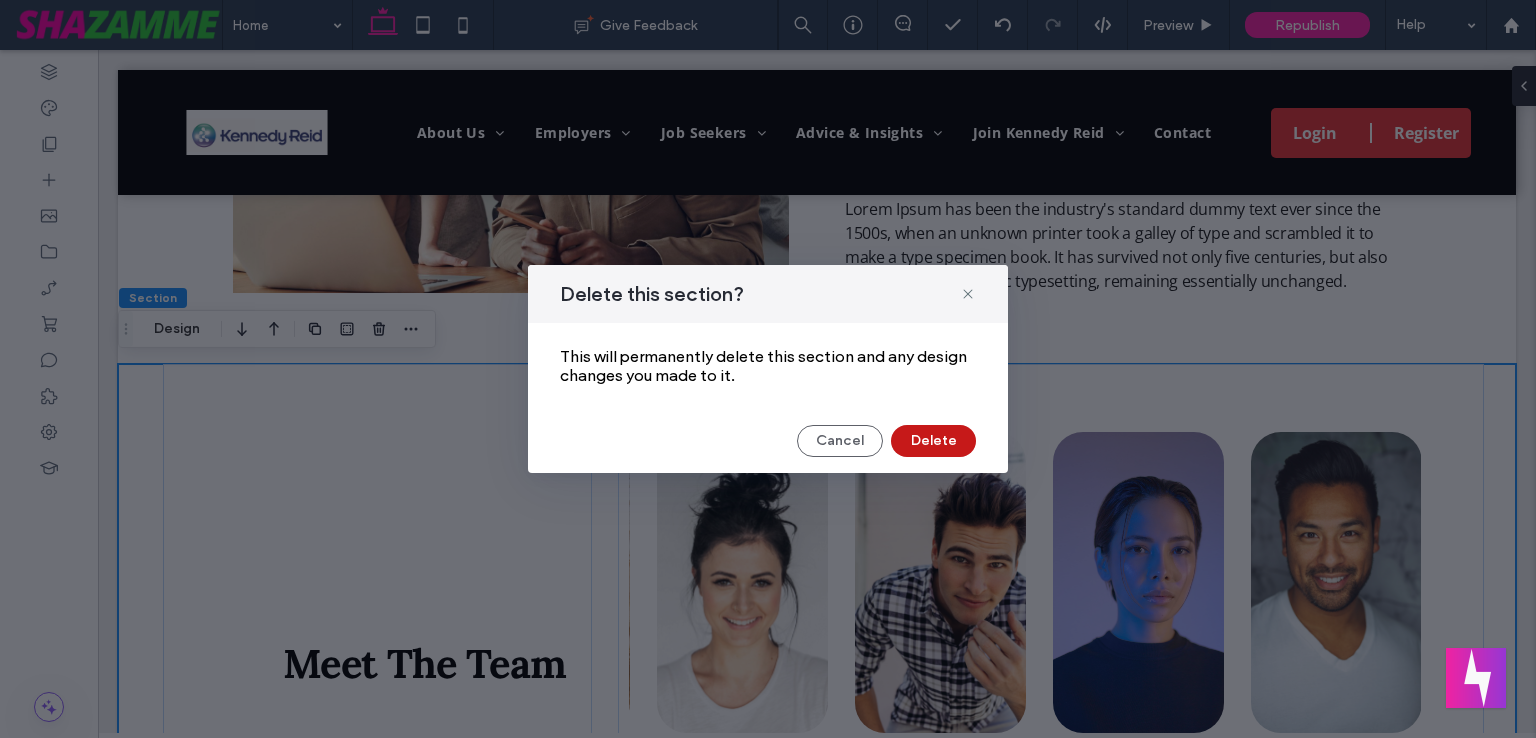 click on "Delete" at bounding box center [933, 441] 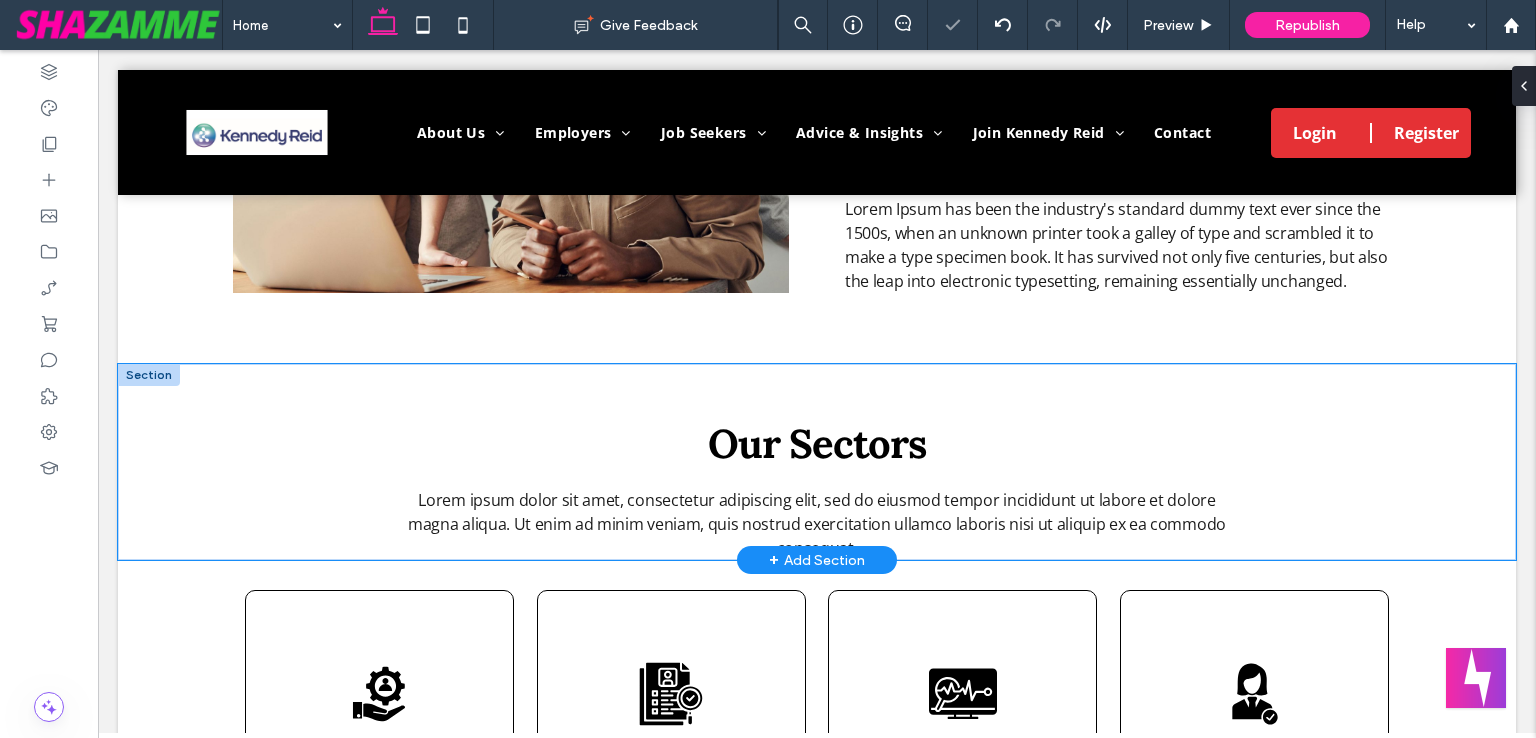 click on "Our Sectors
Lorem ipsum dolor sit amet, consectetur adipiscing elit, sed do eiusmod tempor incididunt ut labore et dolore magna aliqua. Ut enim ad minim veniam, quis nostrud exercitation ullamco laboris nisi ut aliquip ex ea commodo consequat." at bounding box center (817, 462) 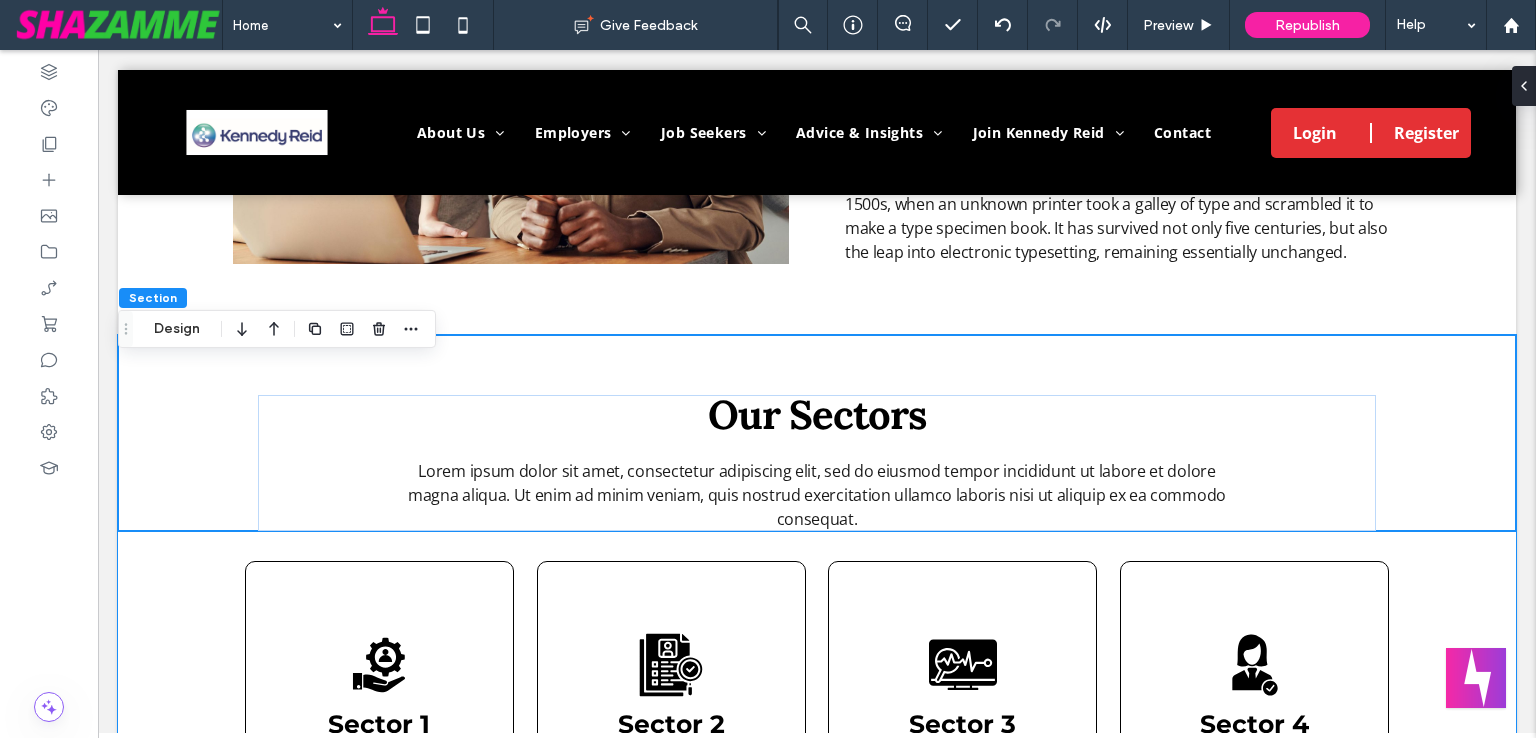 scroll, scrollTop: 2611, scrollLeft: 0, axis: vertical 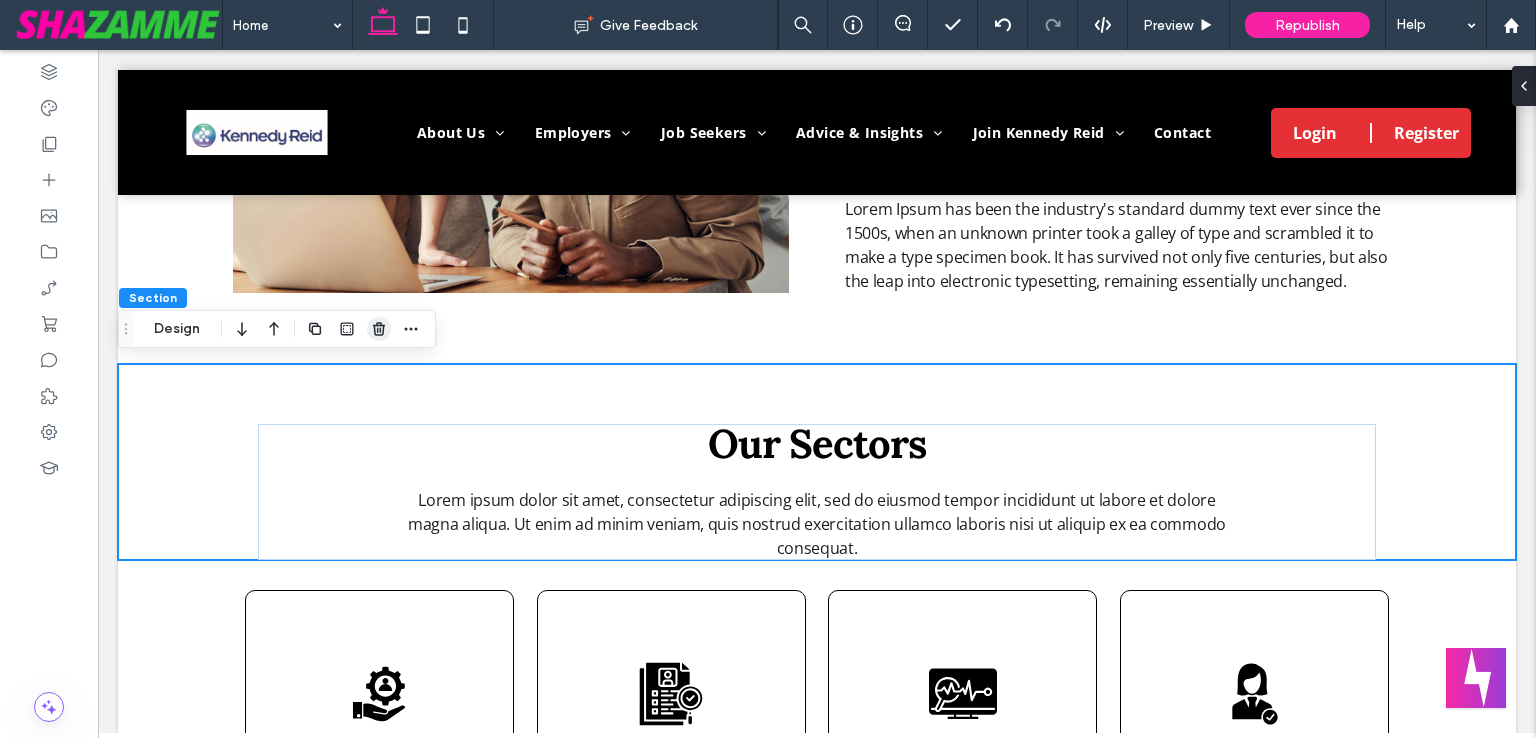 click 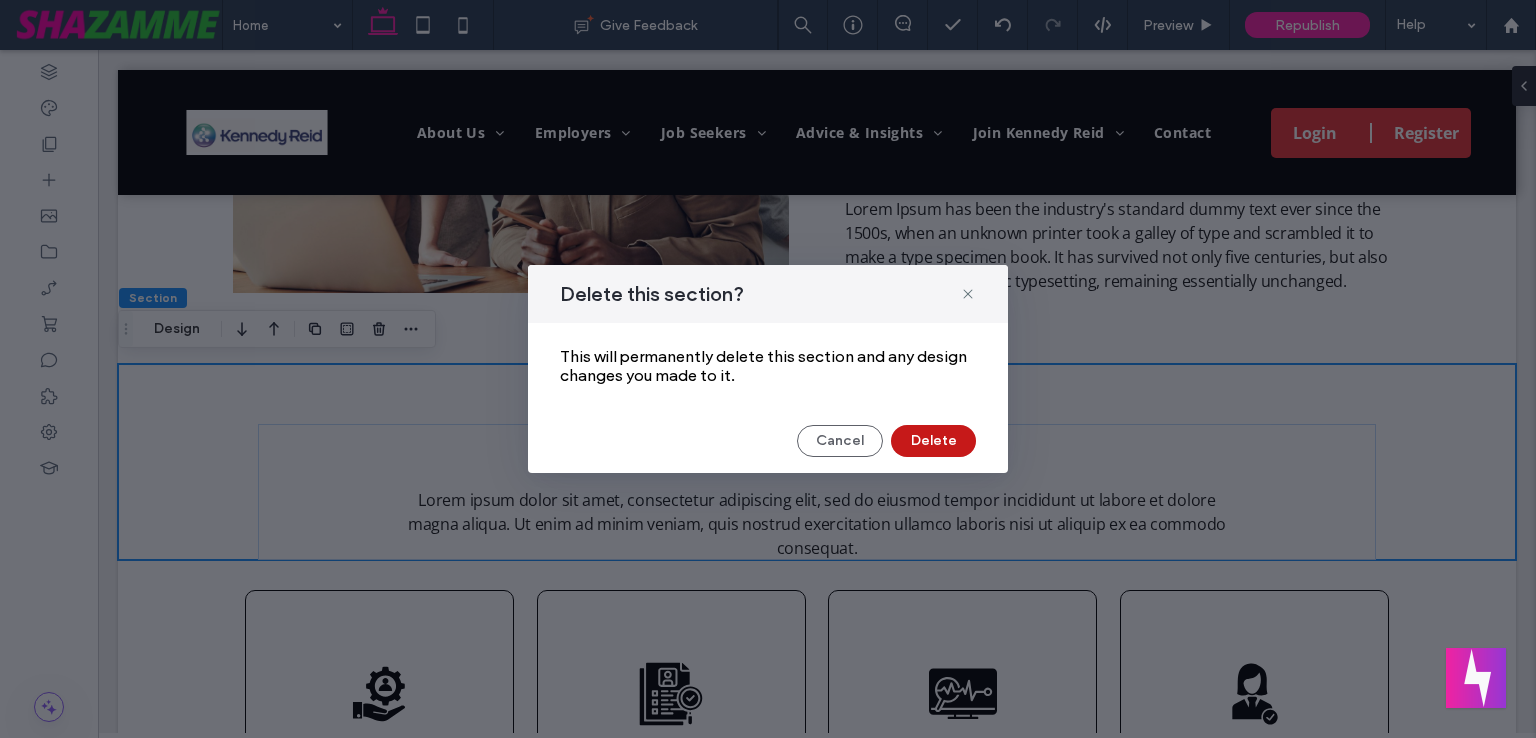 click on "Delete" at bounding box center [933, 441] 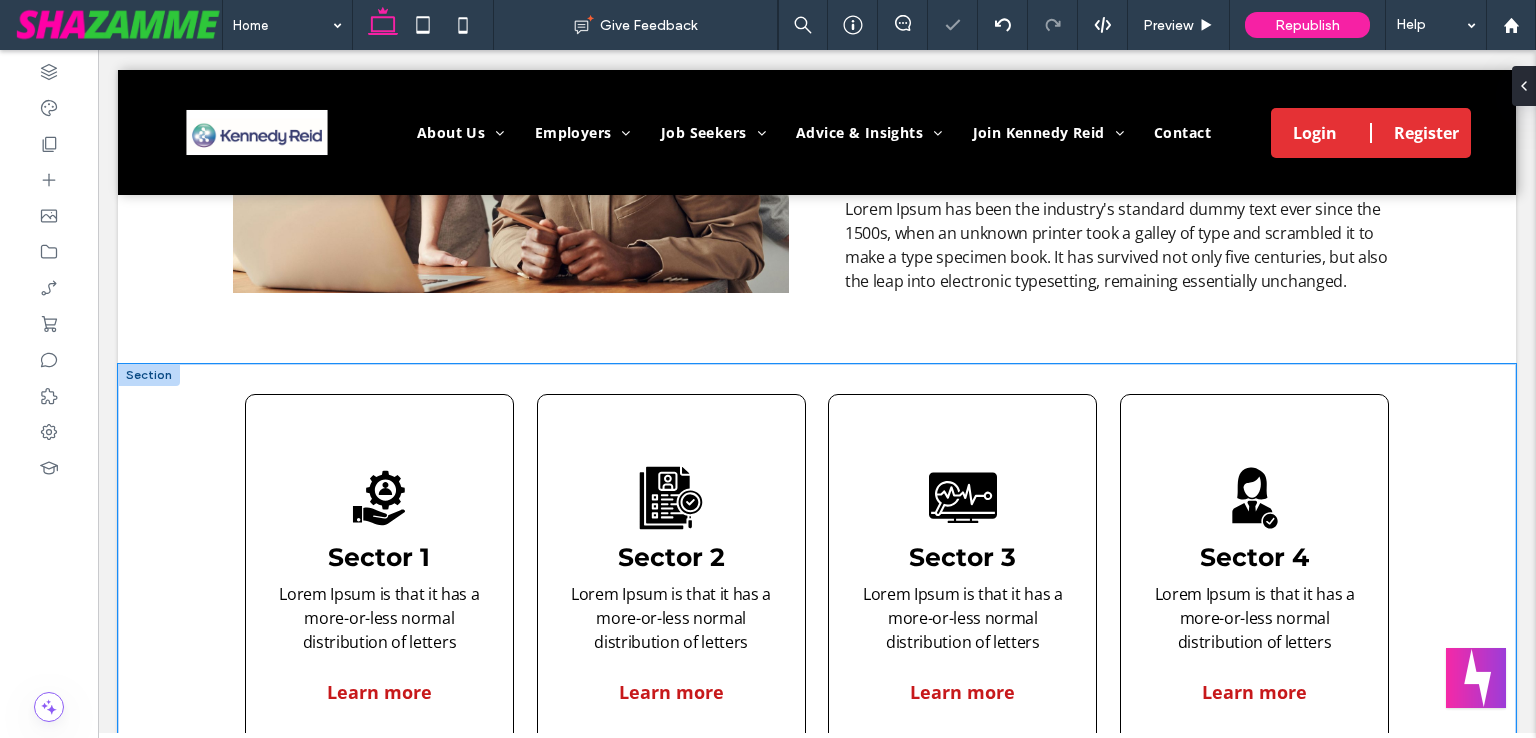 click on "Sector 1
Lorem Ipsum is that it has a more-or-less normal distribution of letters
Learn more
Sector 2
Lorem Ipsum is that it has a more-or-less normal distribution of letters
Learn more
Sector 3
Lorem Ipsum is that it has a more-or-less normal distribution of letters
Learn more
Sector 4
Lorem Ipsum is that it has a more-or-less normal distribution of letters
Learn more" at bounding box center [817, 618] 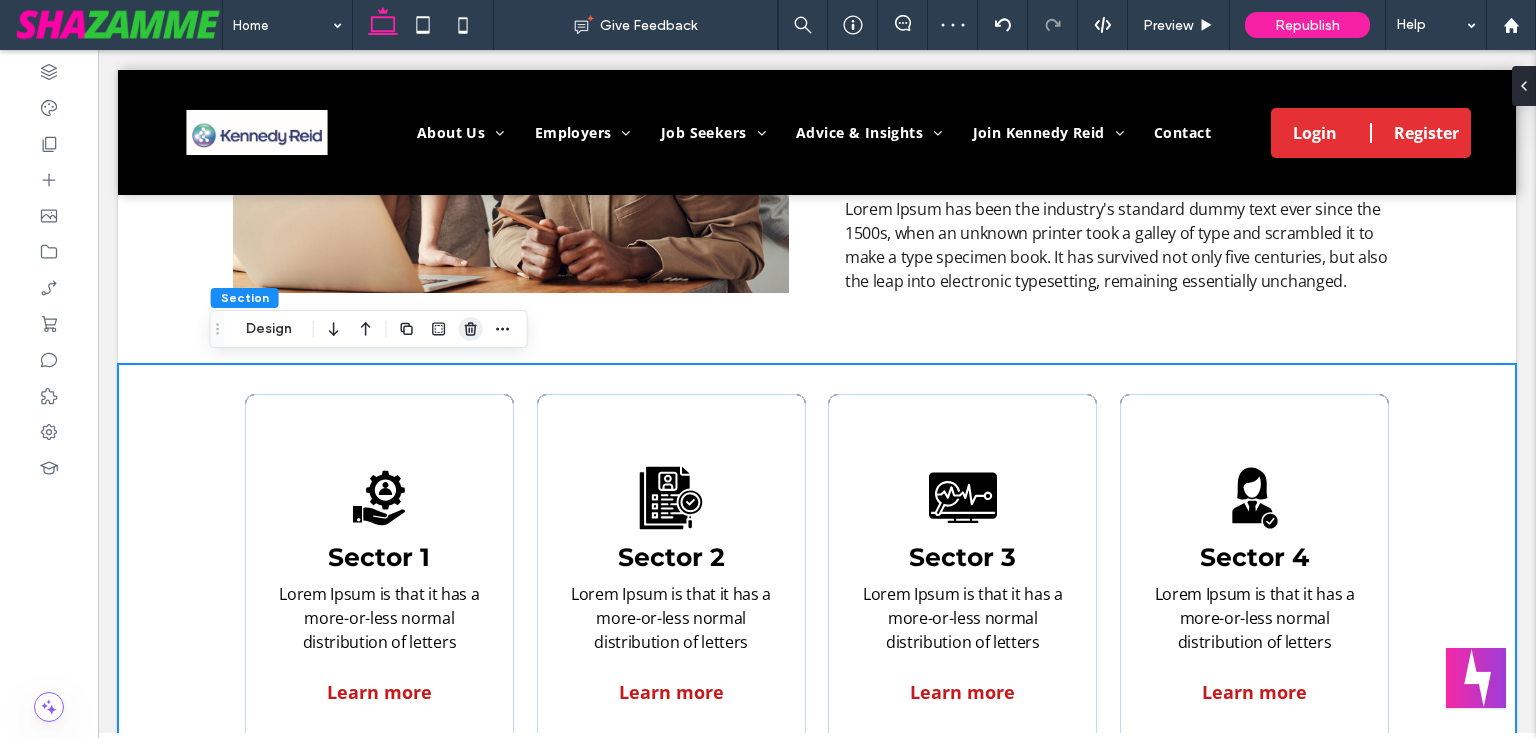 click 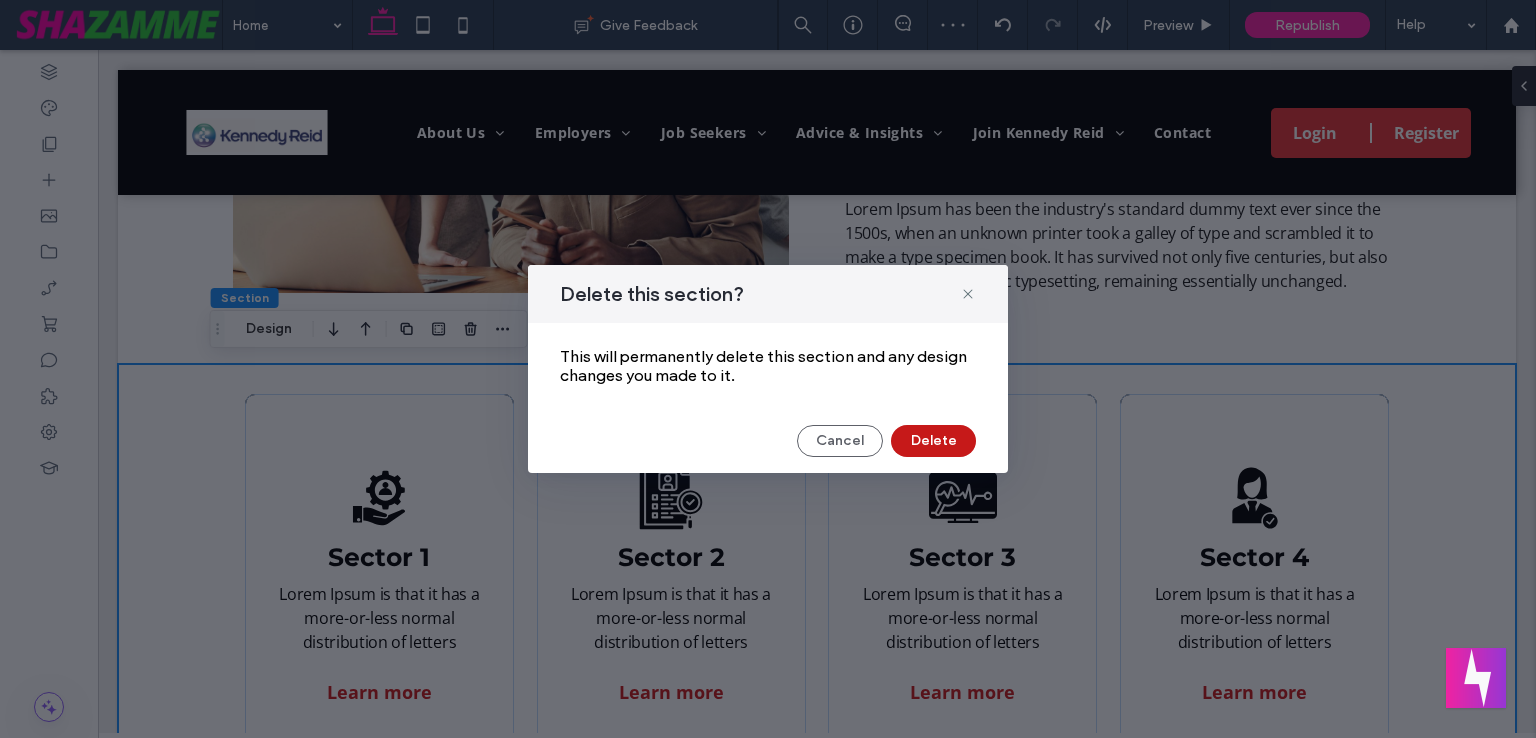 click on "Delete" at bounding box center [933, 441] 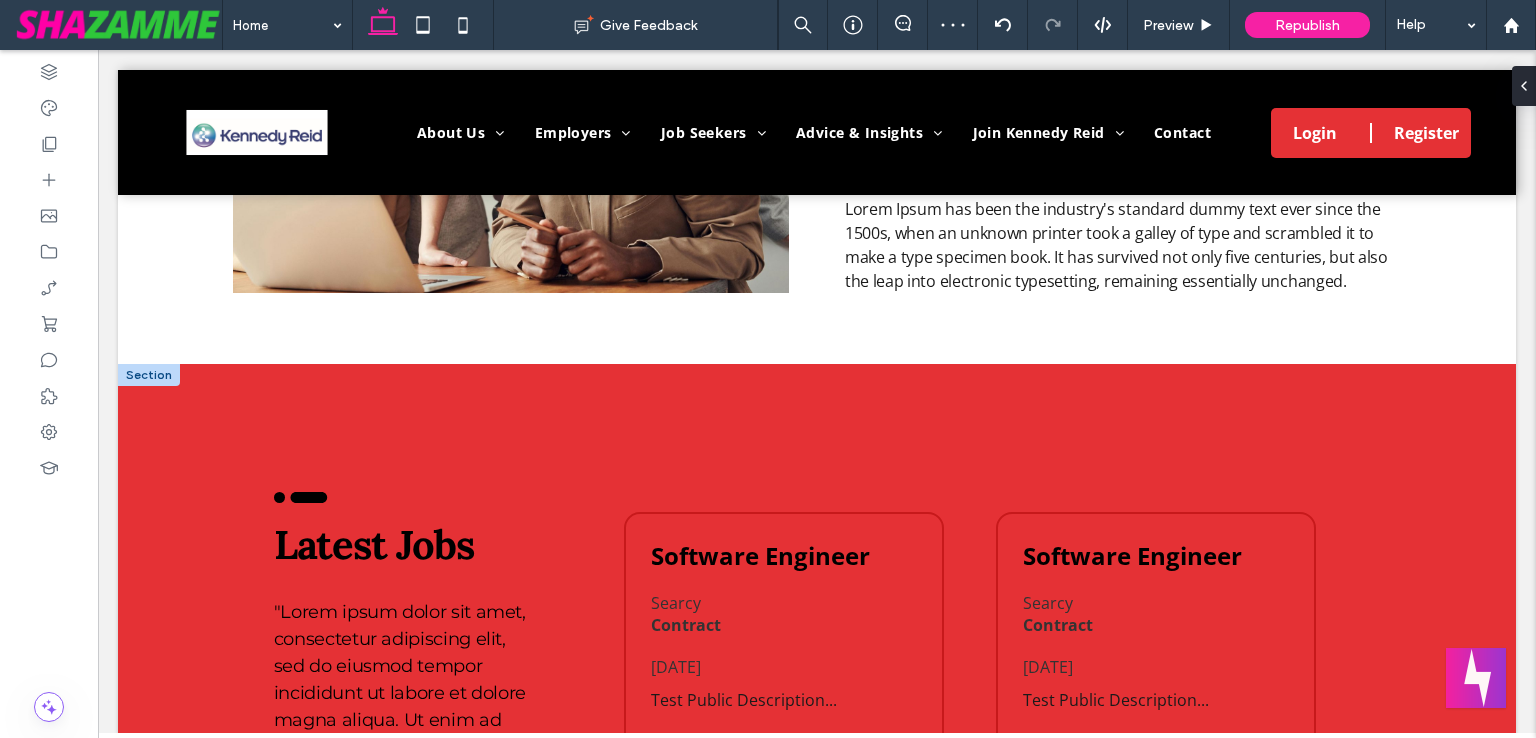 click at bounding box center [149, 375] 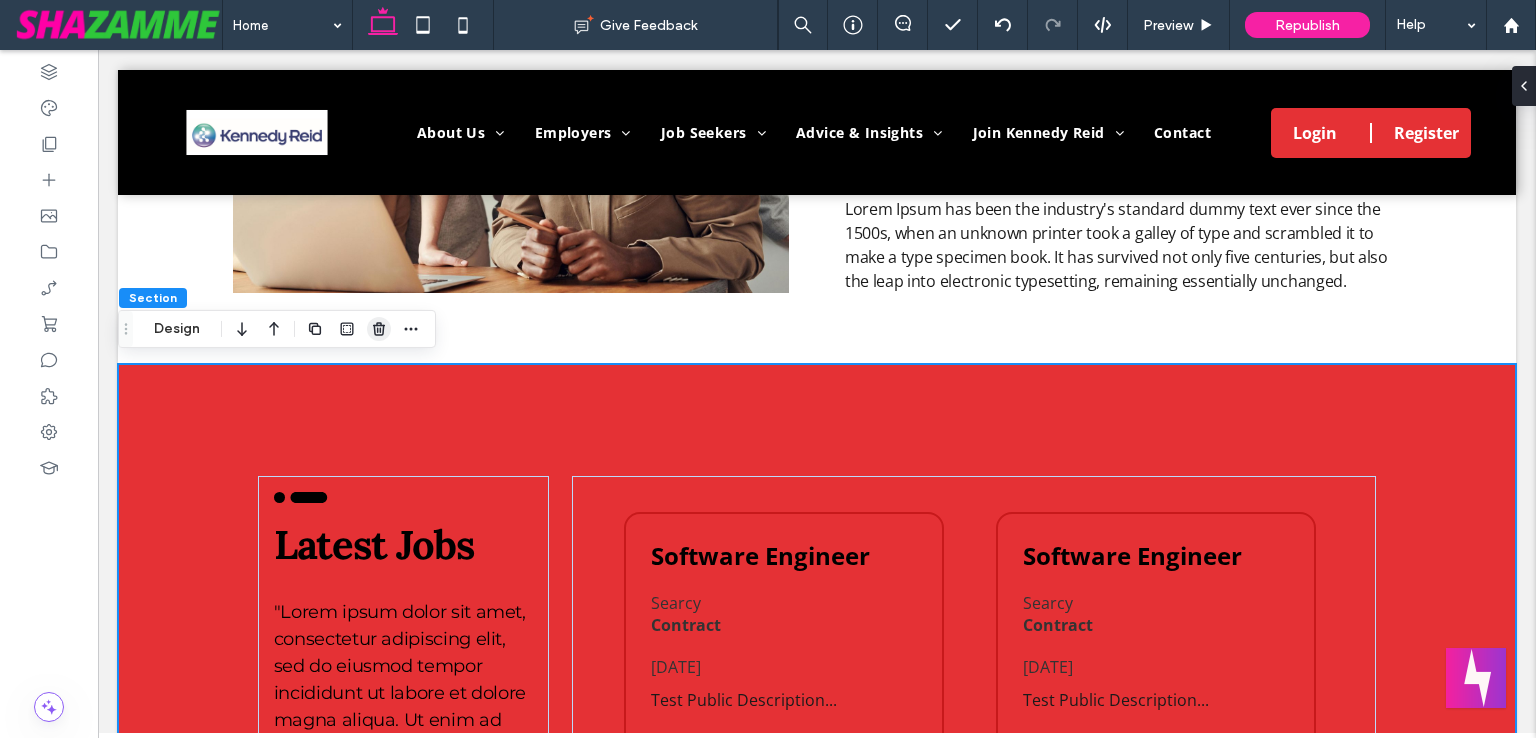 click 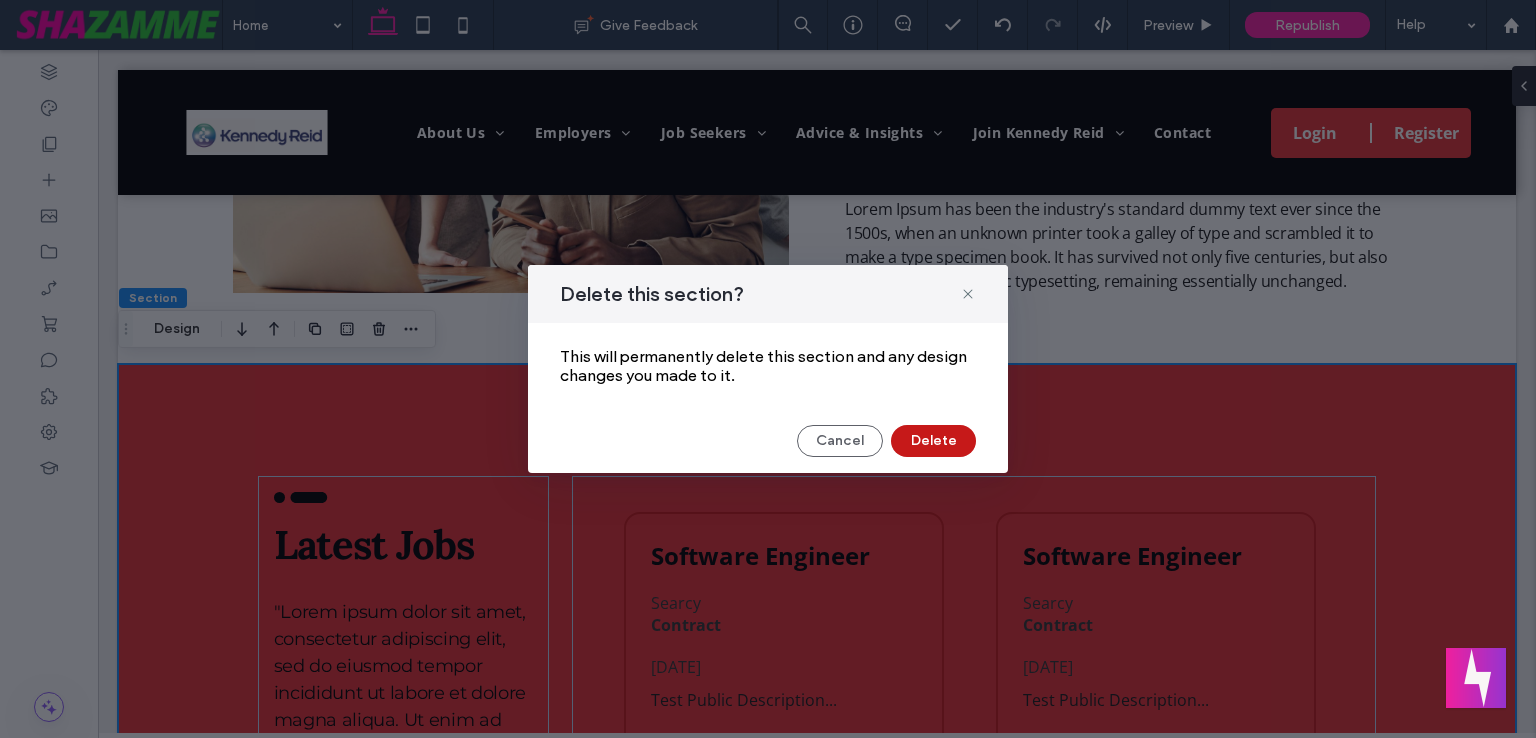 click on "Delete" at bounding box center [933, 441] 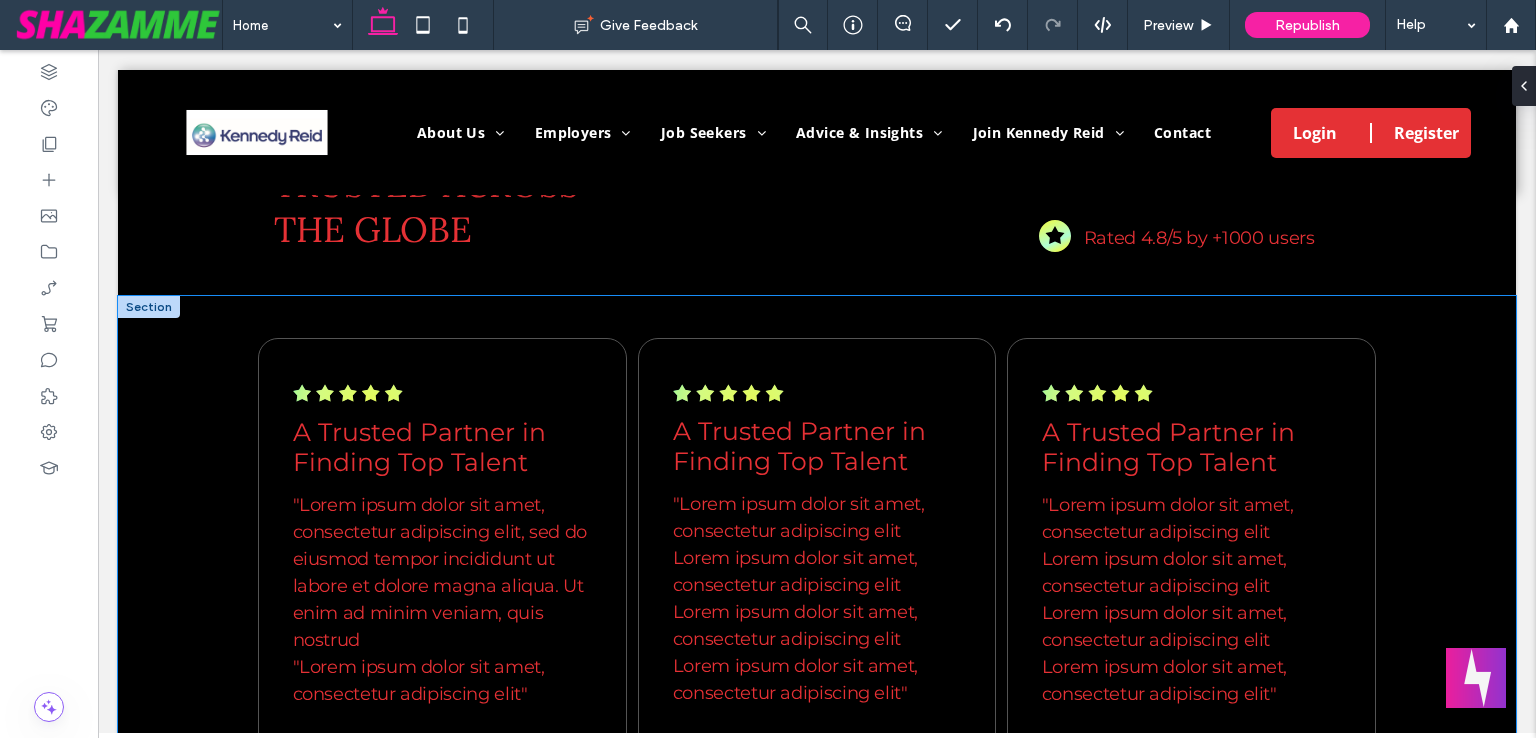scroll, scrollTop: 2980, scrollLeft: 0, axis: vertical 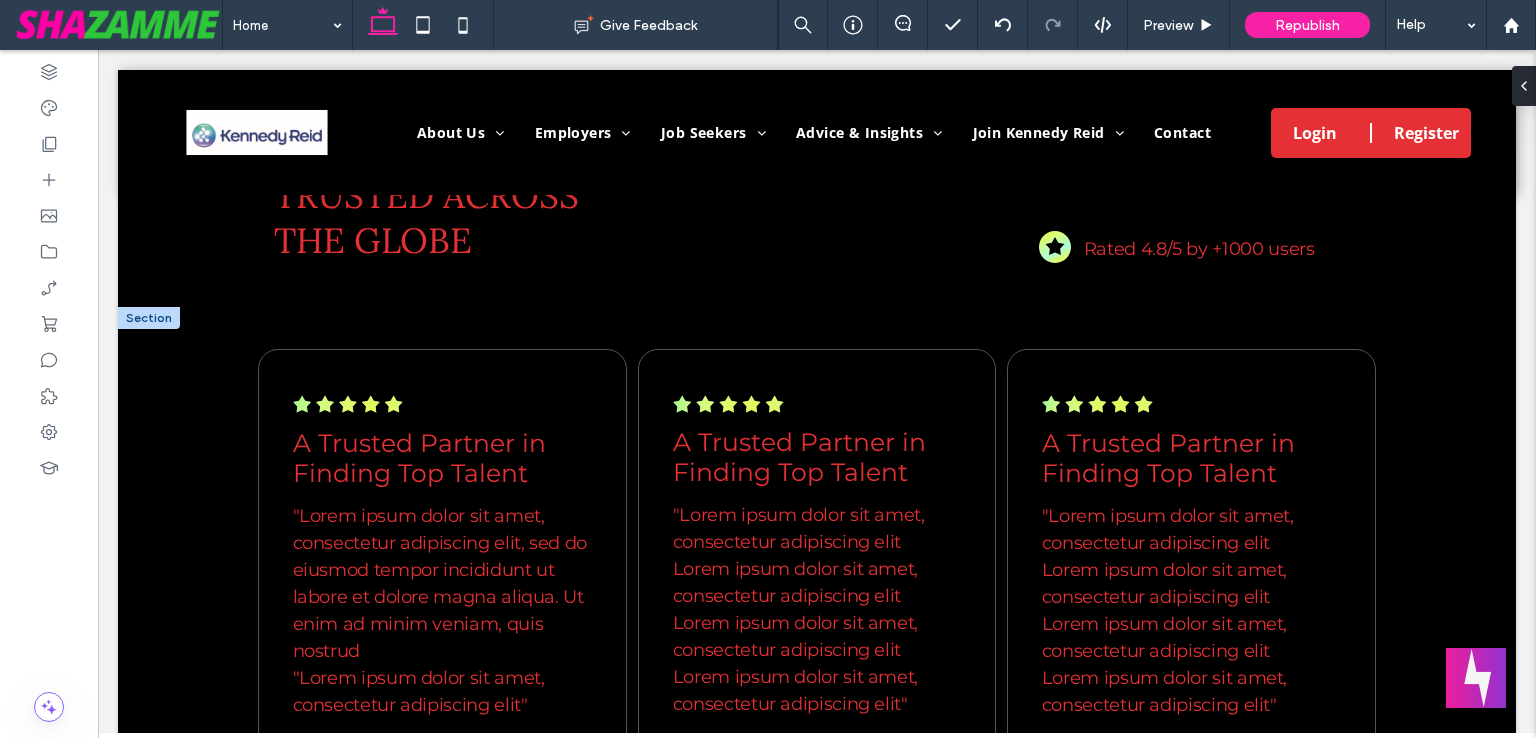 click at bounding box center [149, 318] 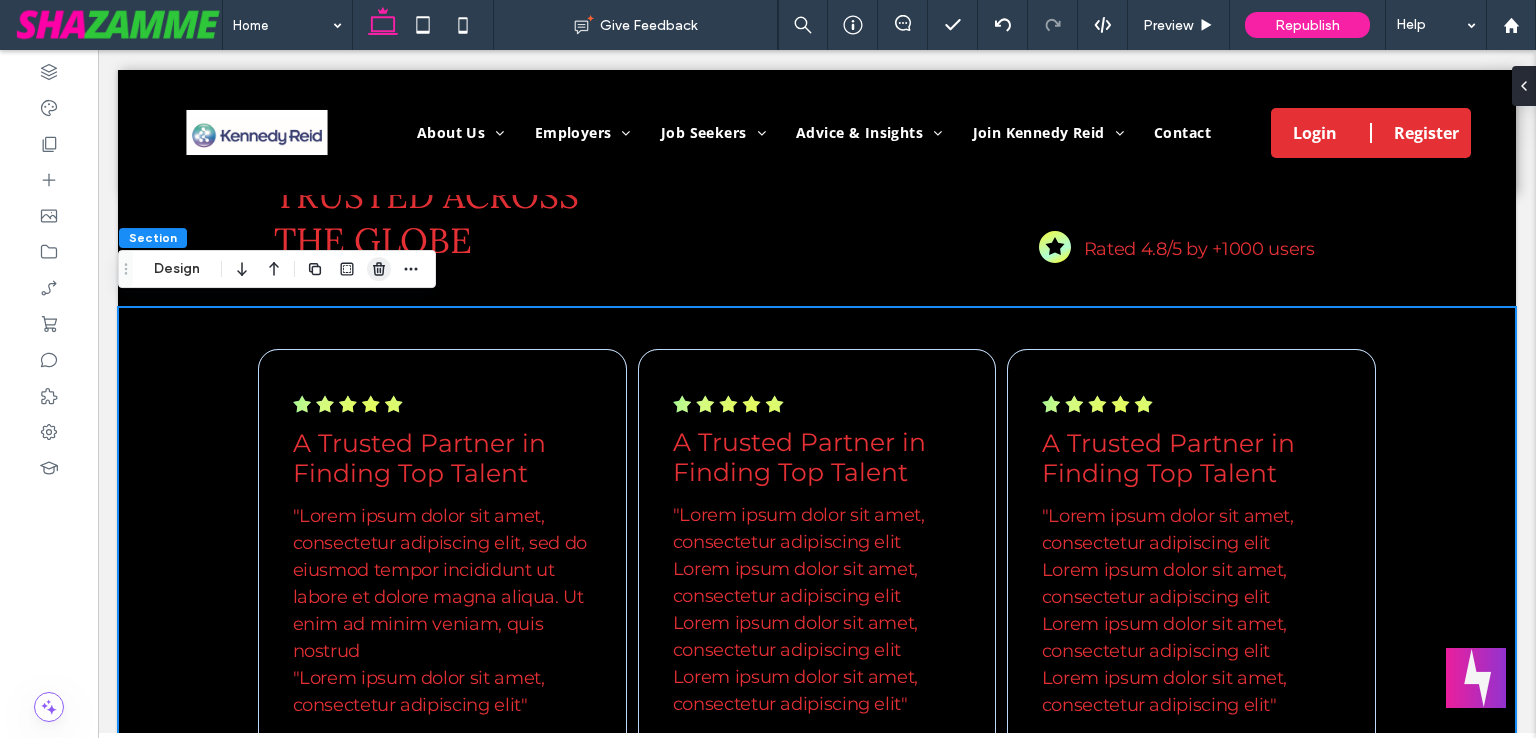 click 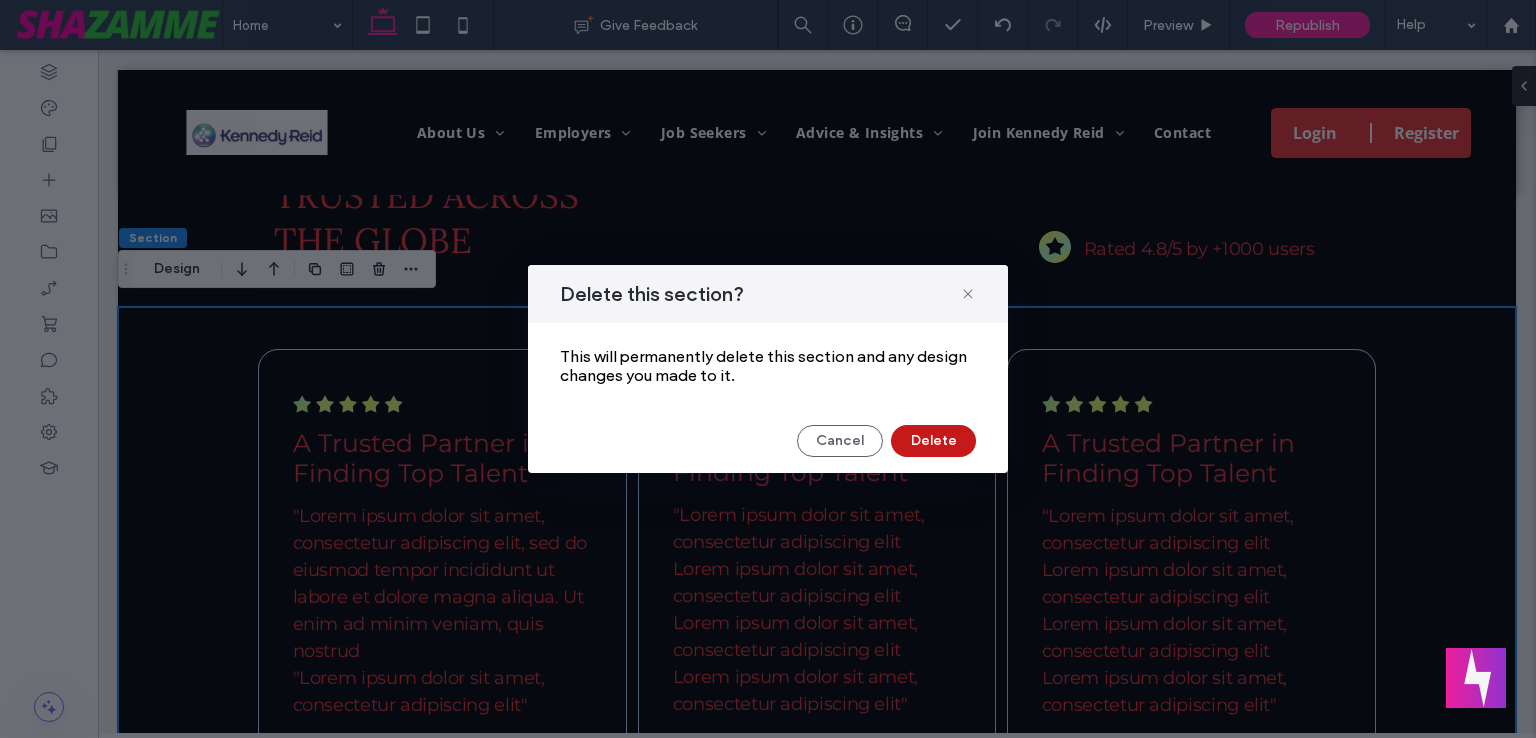 click on "Delete" at bounding box center [933, 441] 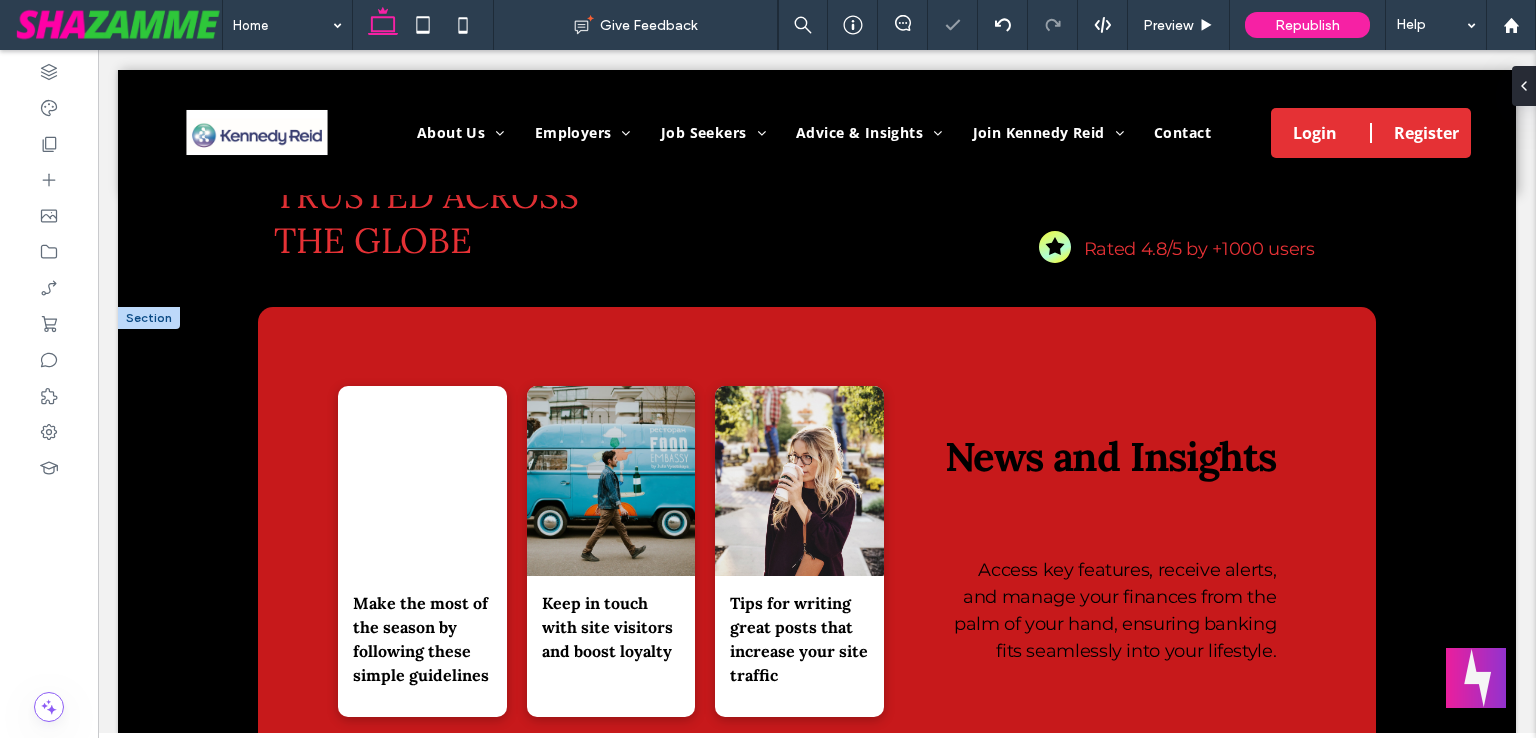 click at bounding box center (149, 318) 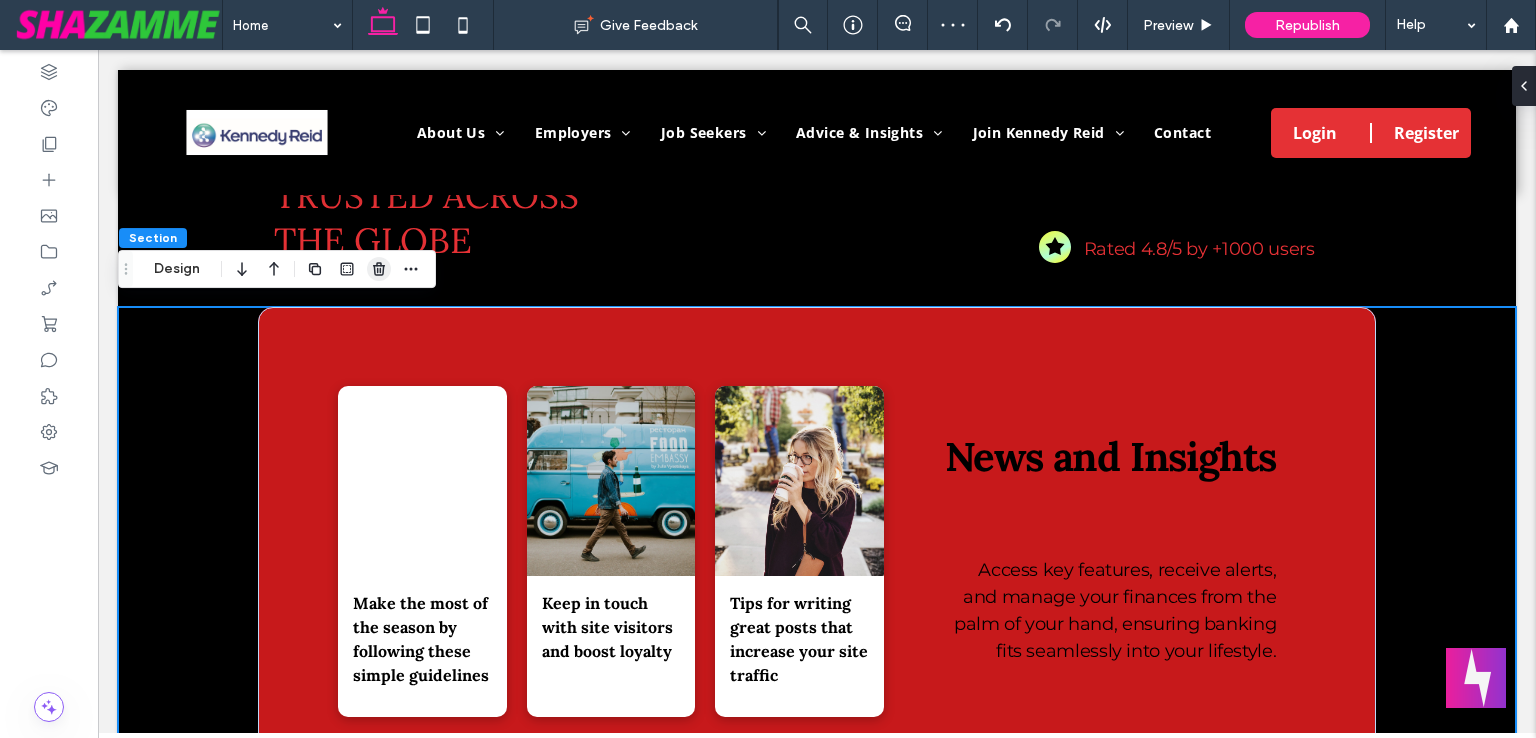 click 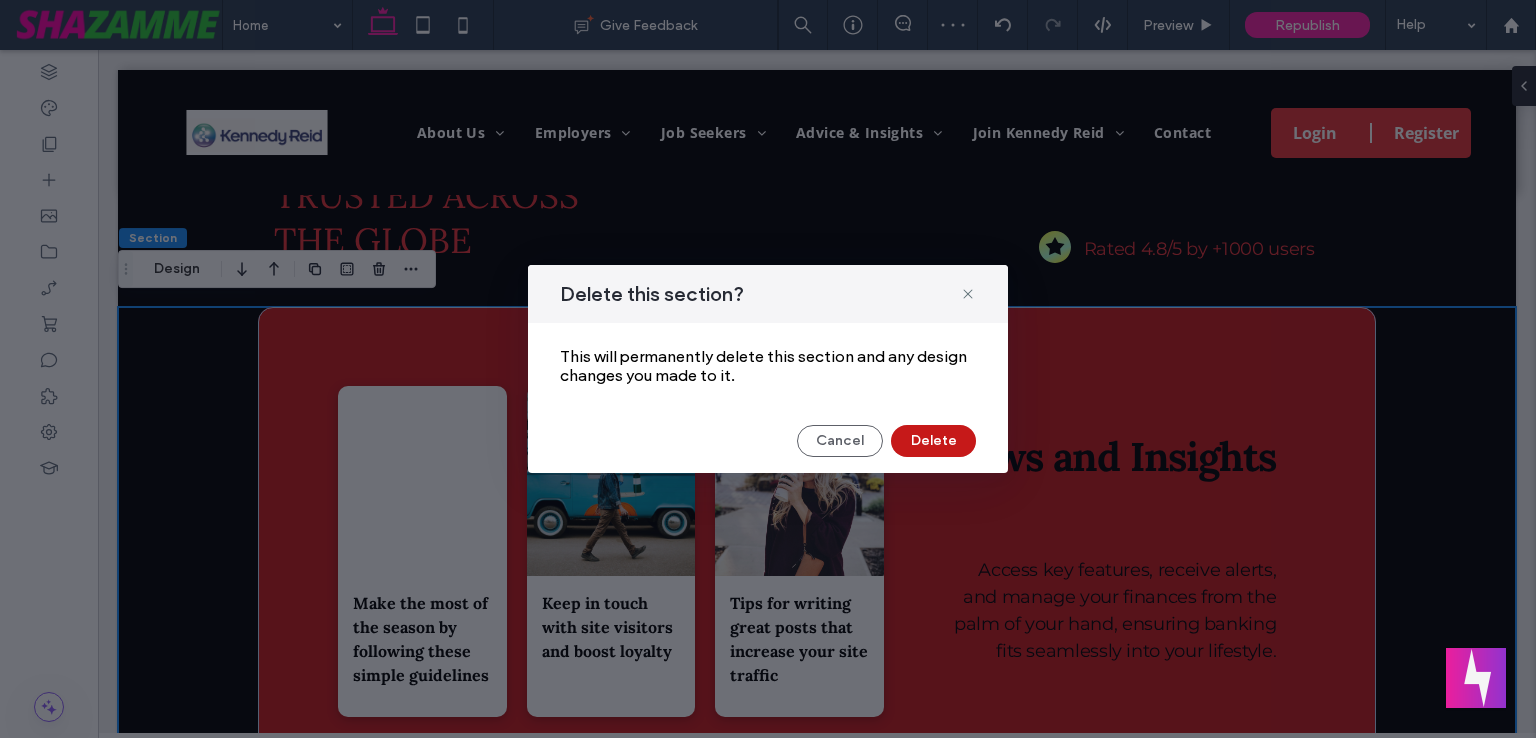 click on "Delete" at bounding box center [933, 441] 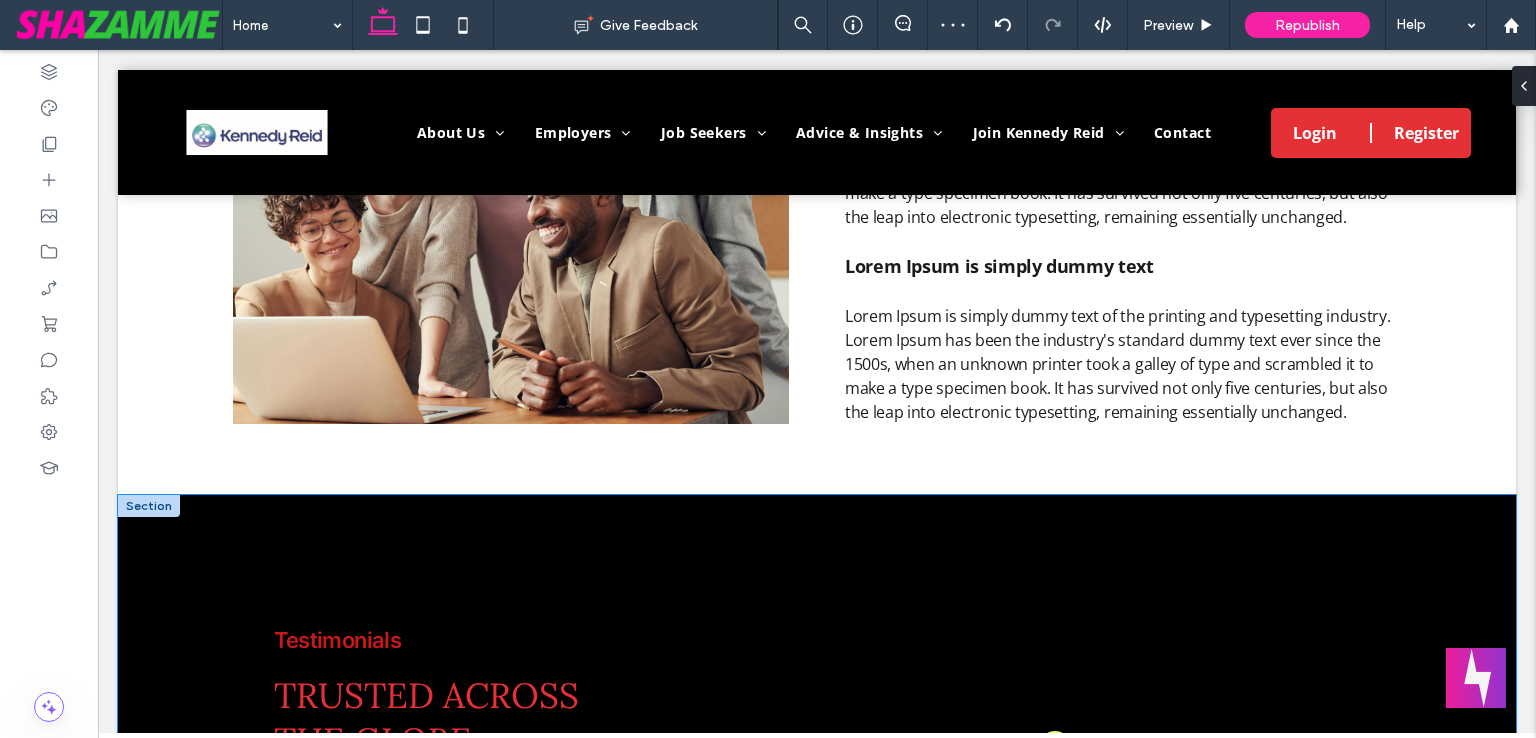 scroll, scrollTop: 2680, scrollLeft: 0, axis: vertical 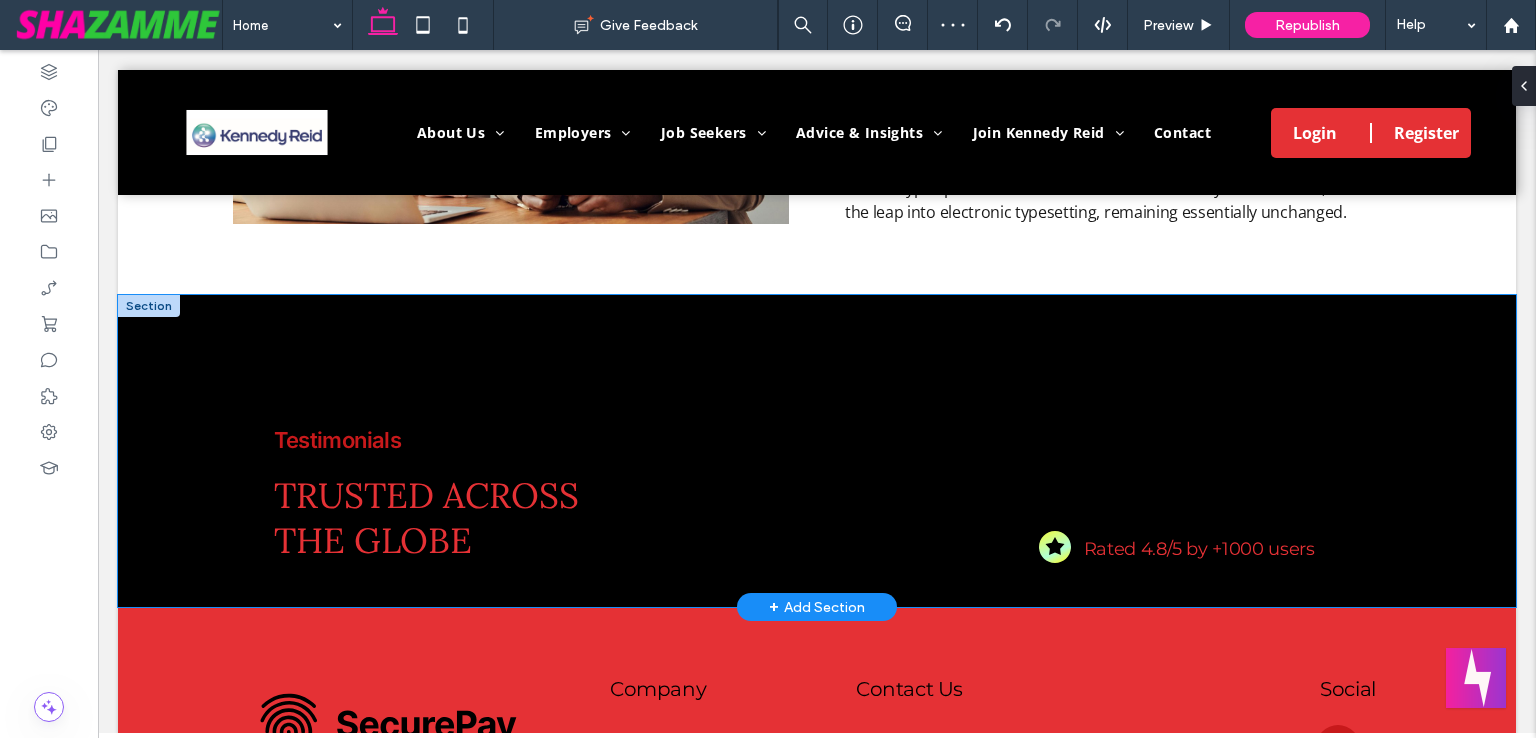 click on "TRUSTED ACROSS THE GLOBE
Testimonials
Rated 4.8/5 by +1000 users" at bounding box center [817, 451] 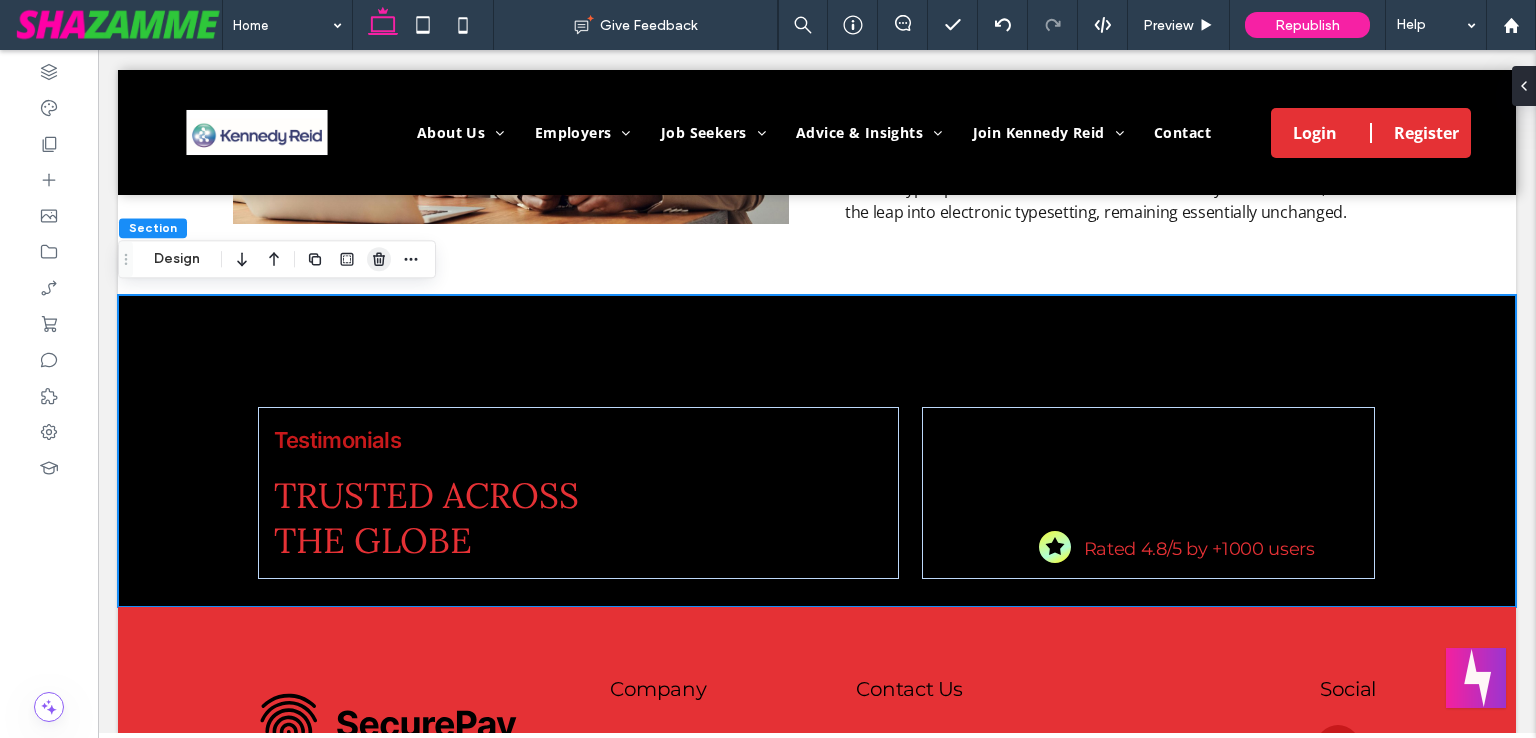 click 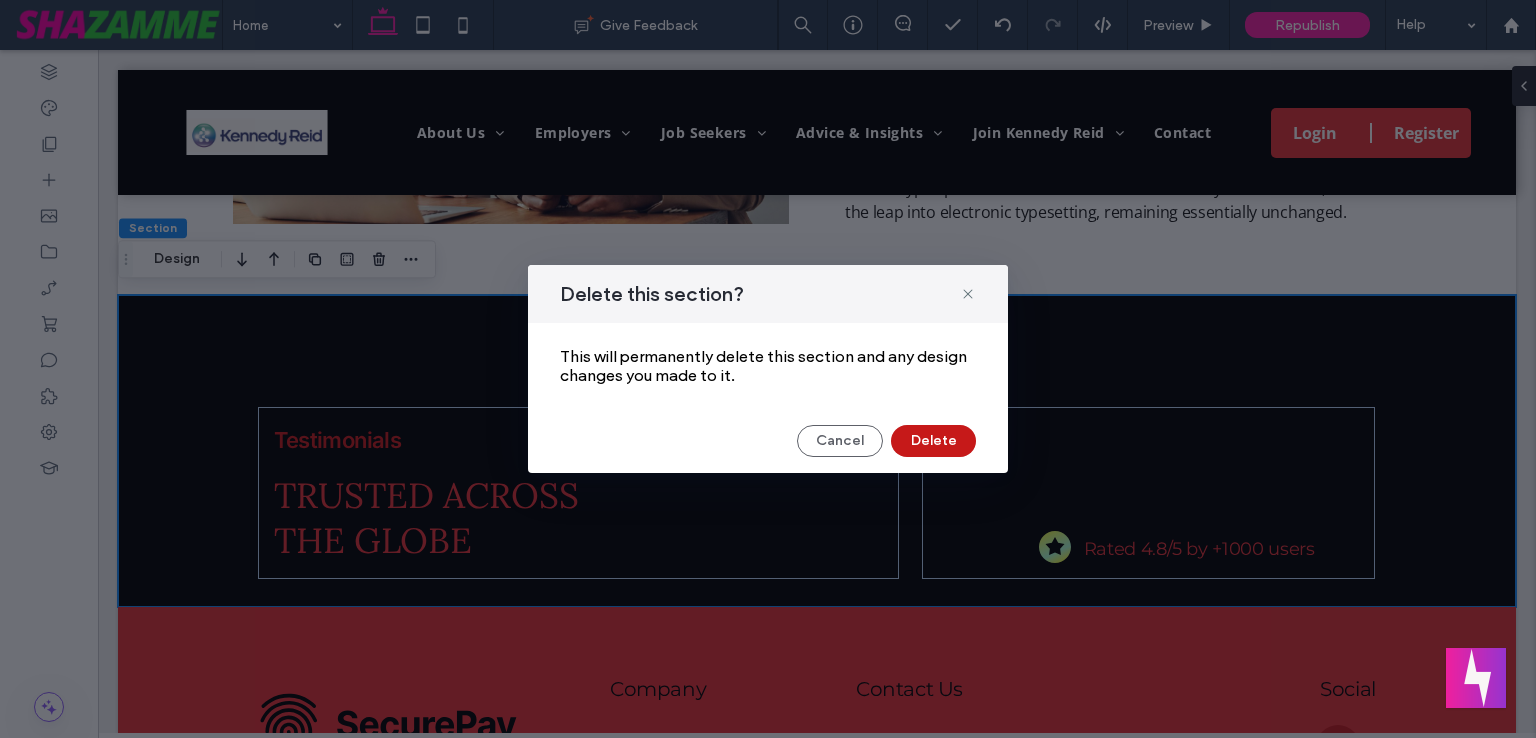 click on "Delete" at bounding box center (933, 441) 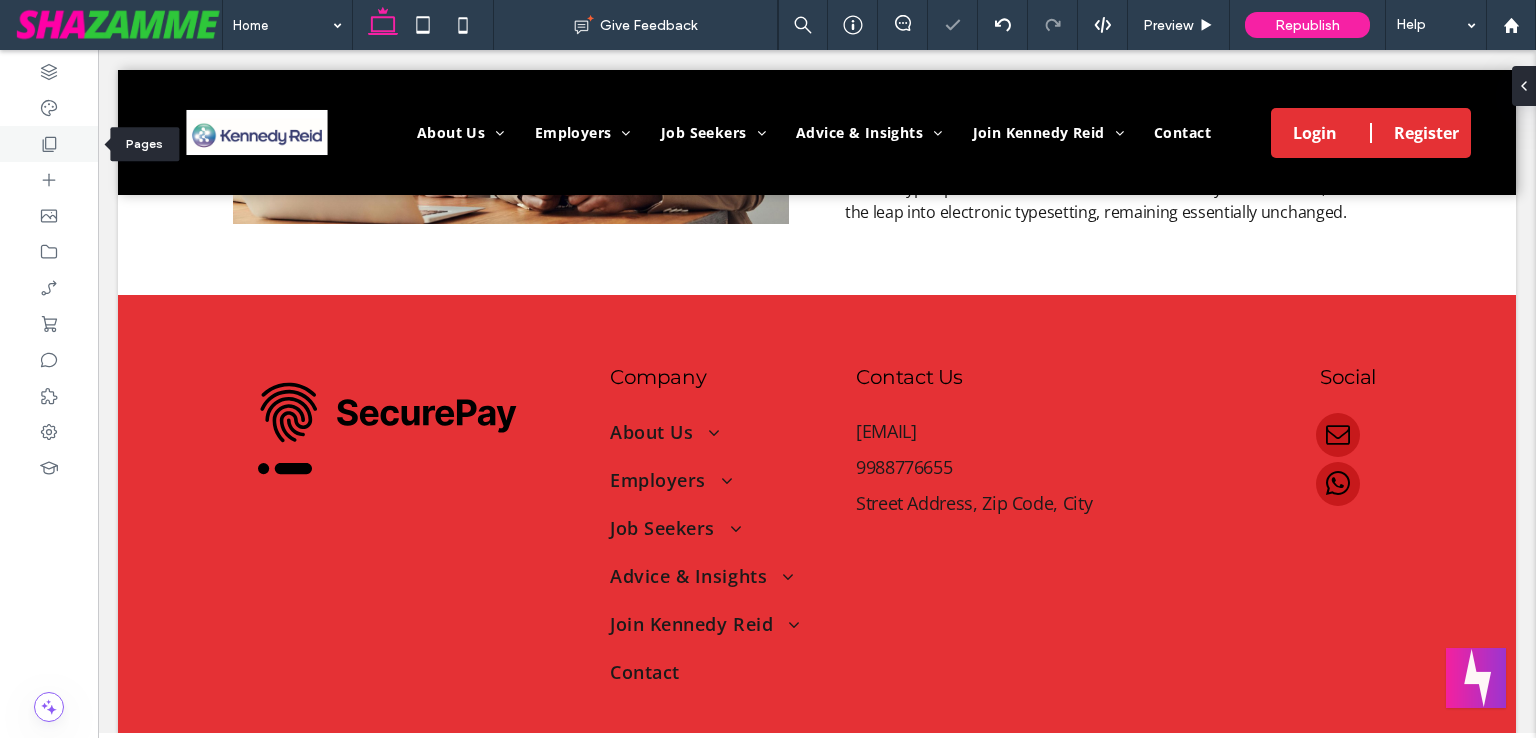 click 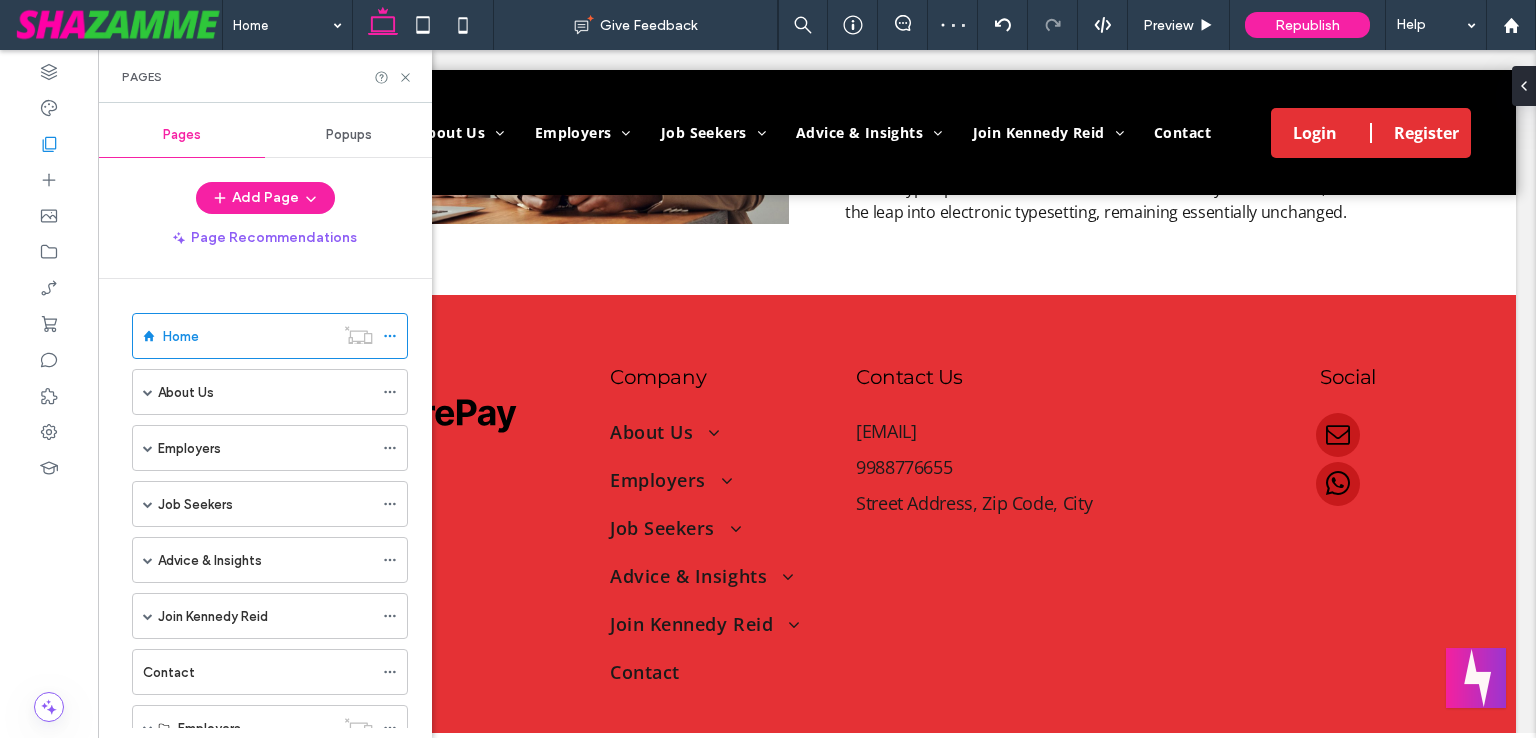 scroll, scrollTop: 292, scrollLeft: 0, axis: vertical 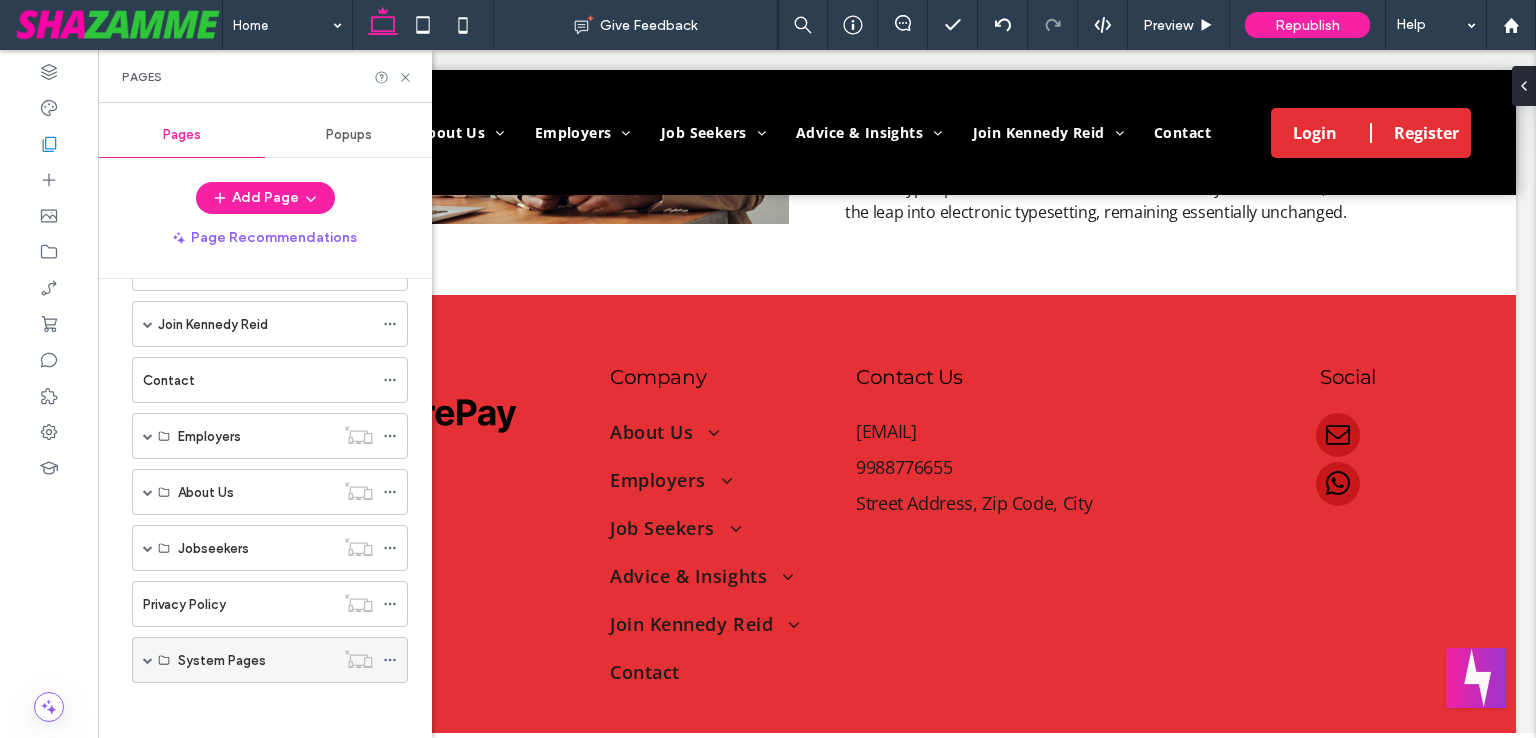 click at bounding box center (148, 660) 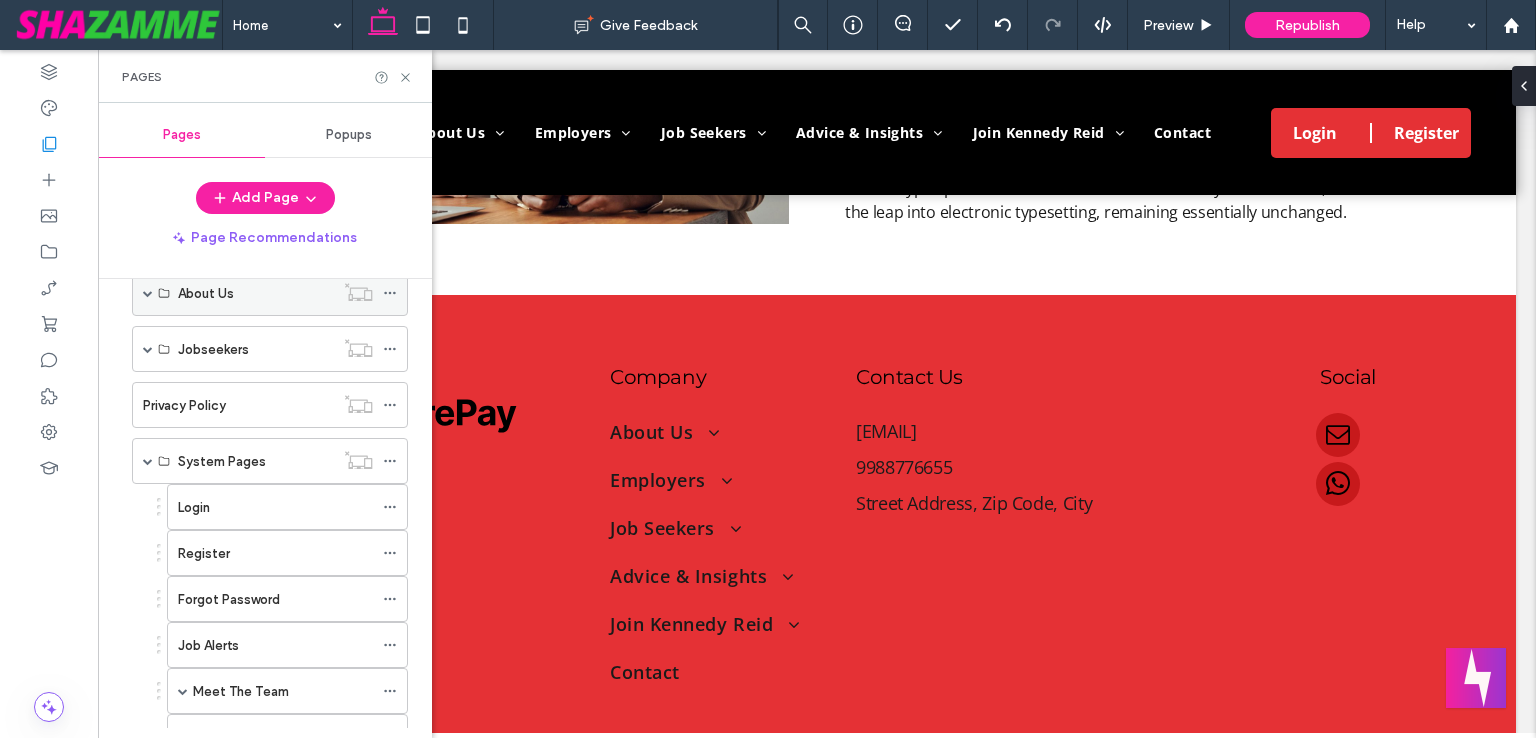 scroll, scrollTop: 492, scrollLeft: 0, axis: vertical 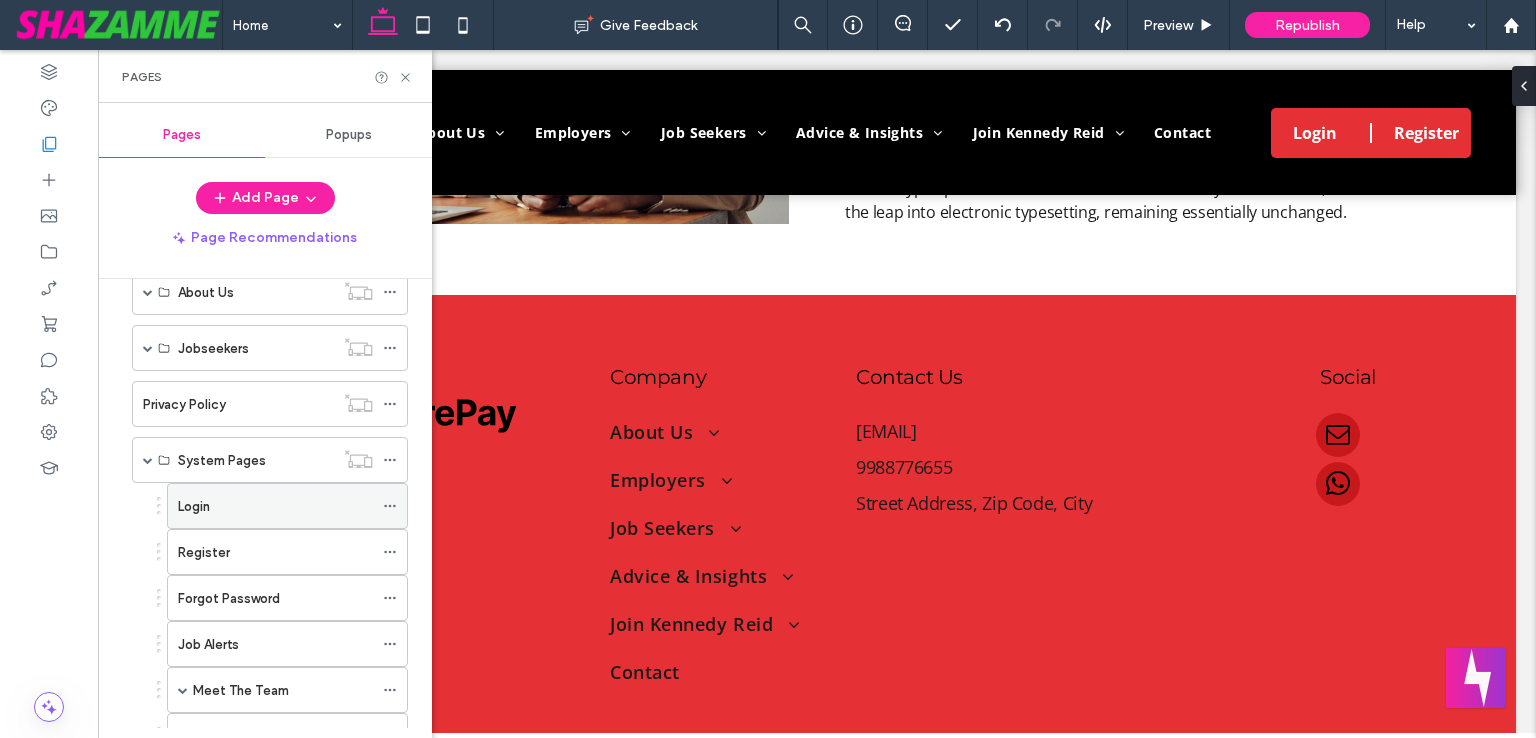 click on "Login" at bounding box center [275, 506] 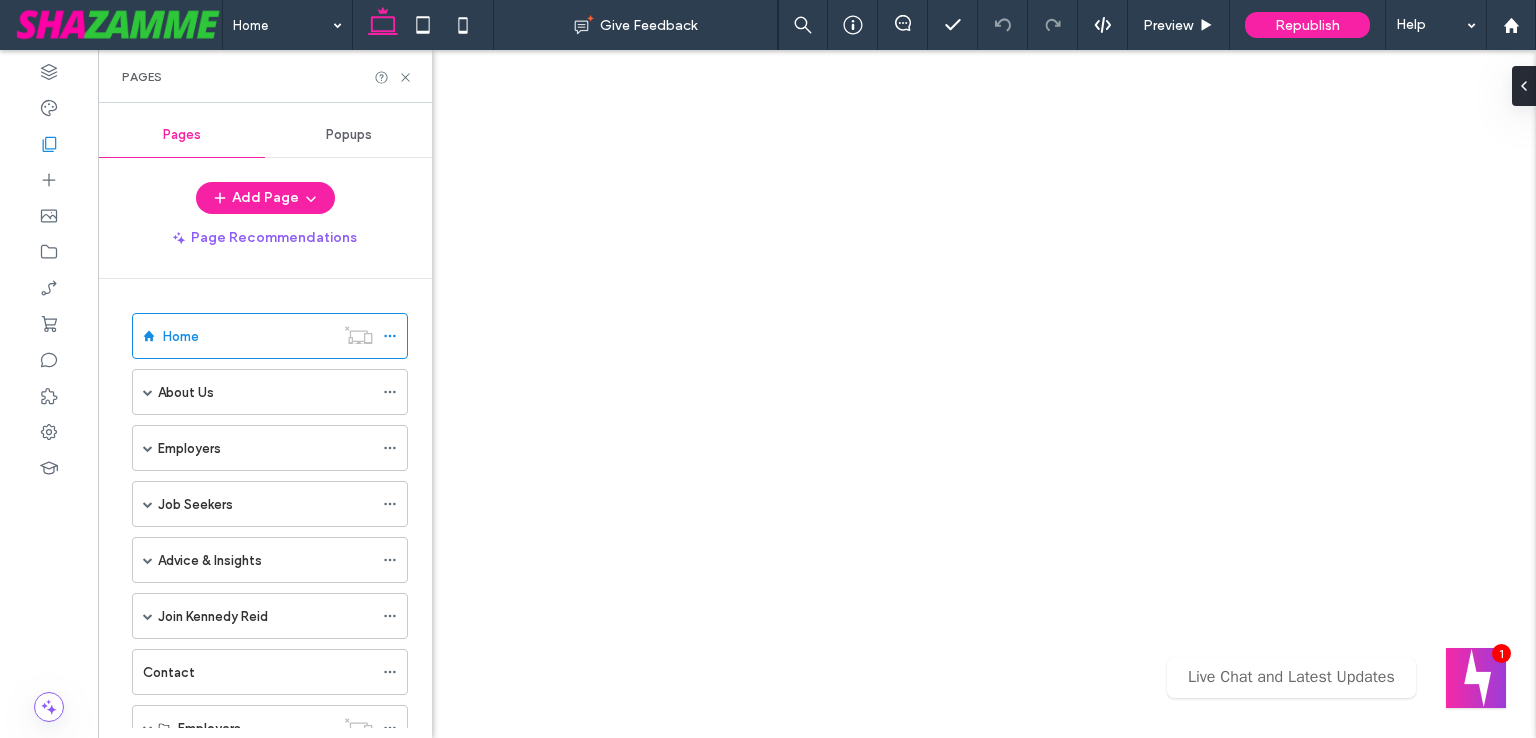scroll, scrollTop: 0, scrollLeft: 0, axis: both 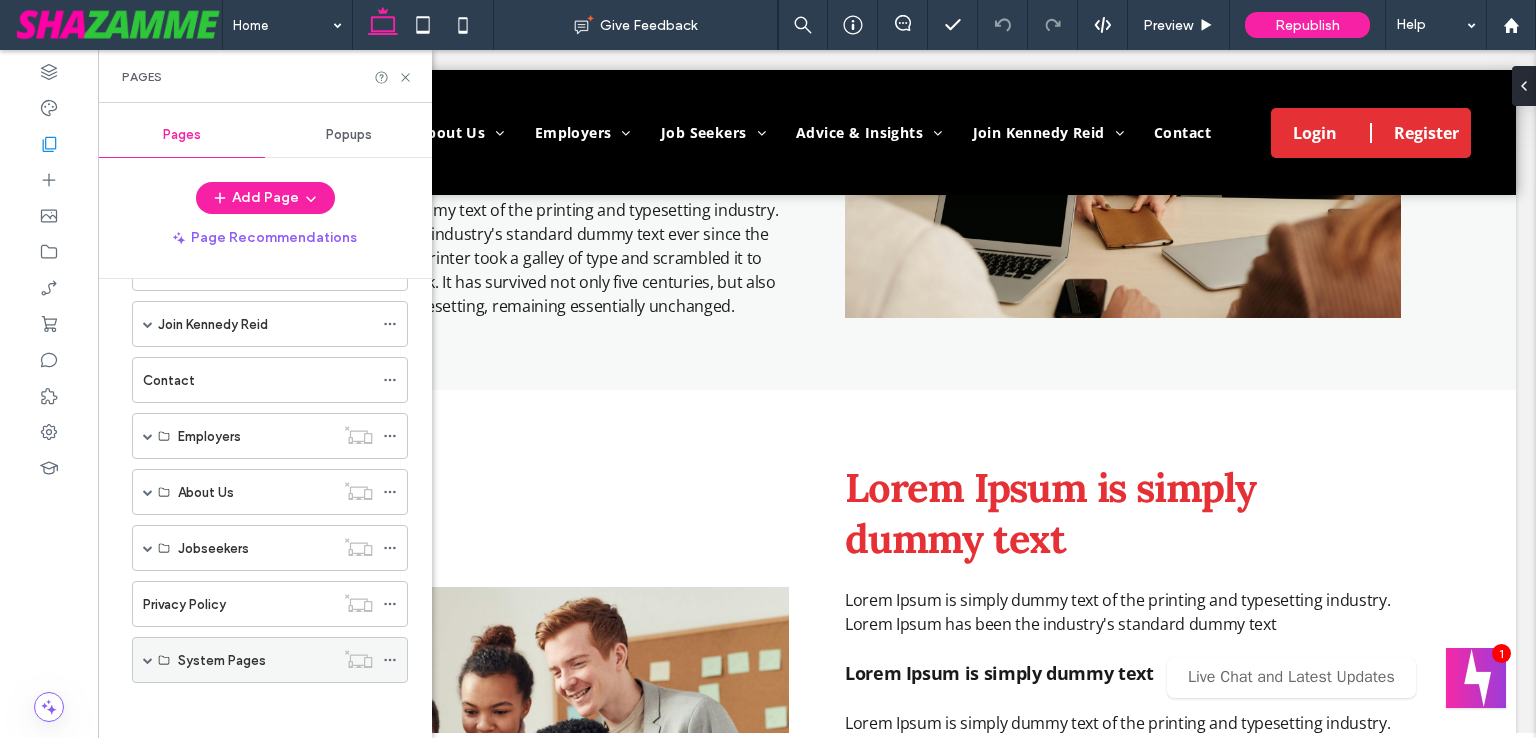 click at bounding box center (148, 660) 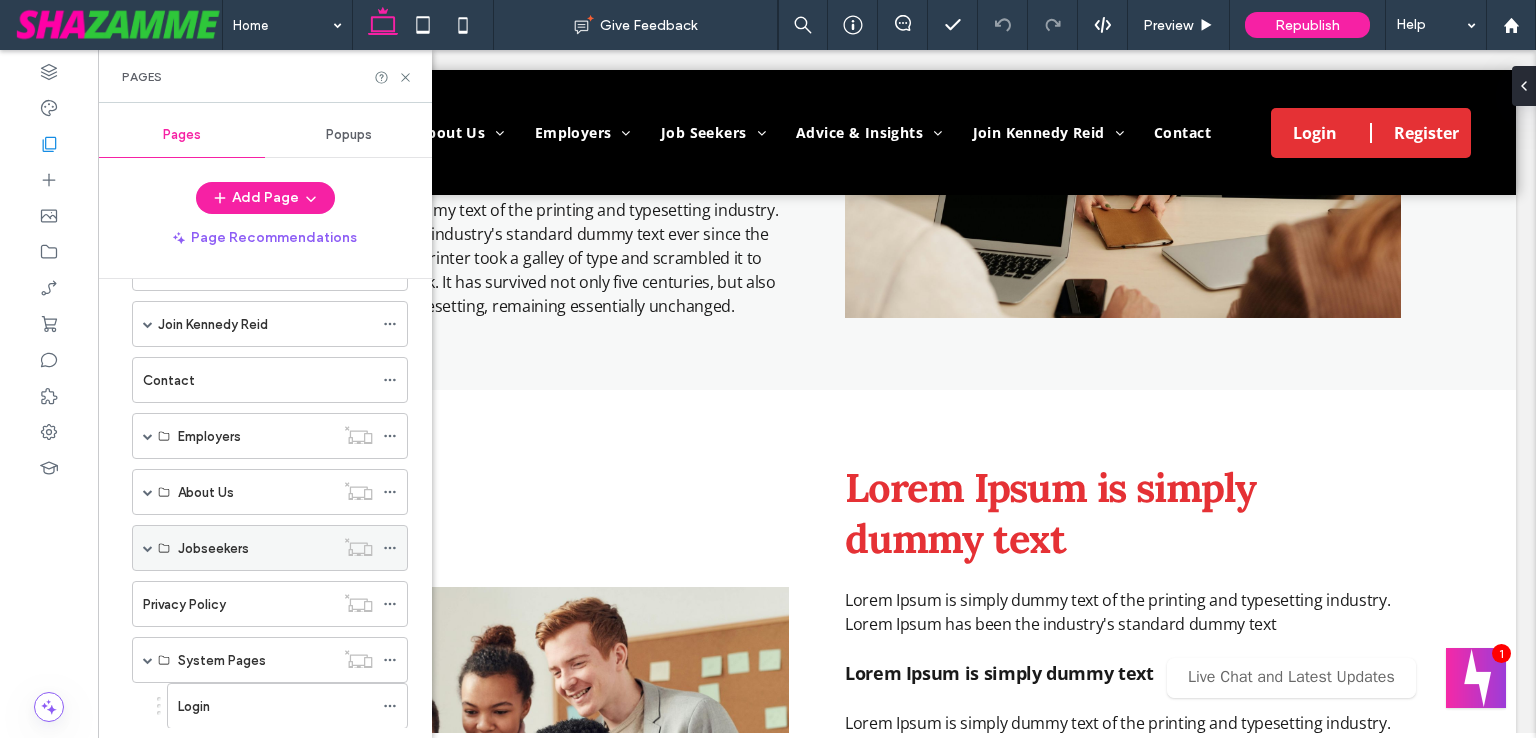 scroll, scrollTop: 492, scrollLeft: 0, axis: vertical 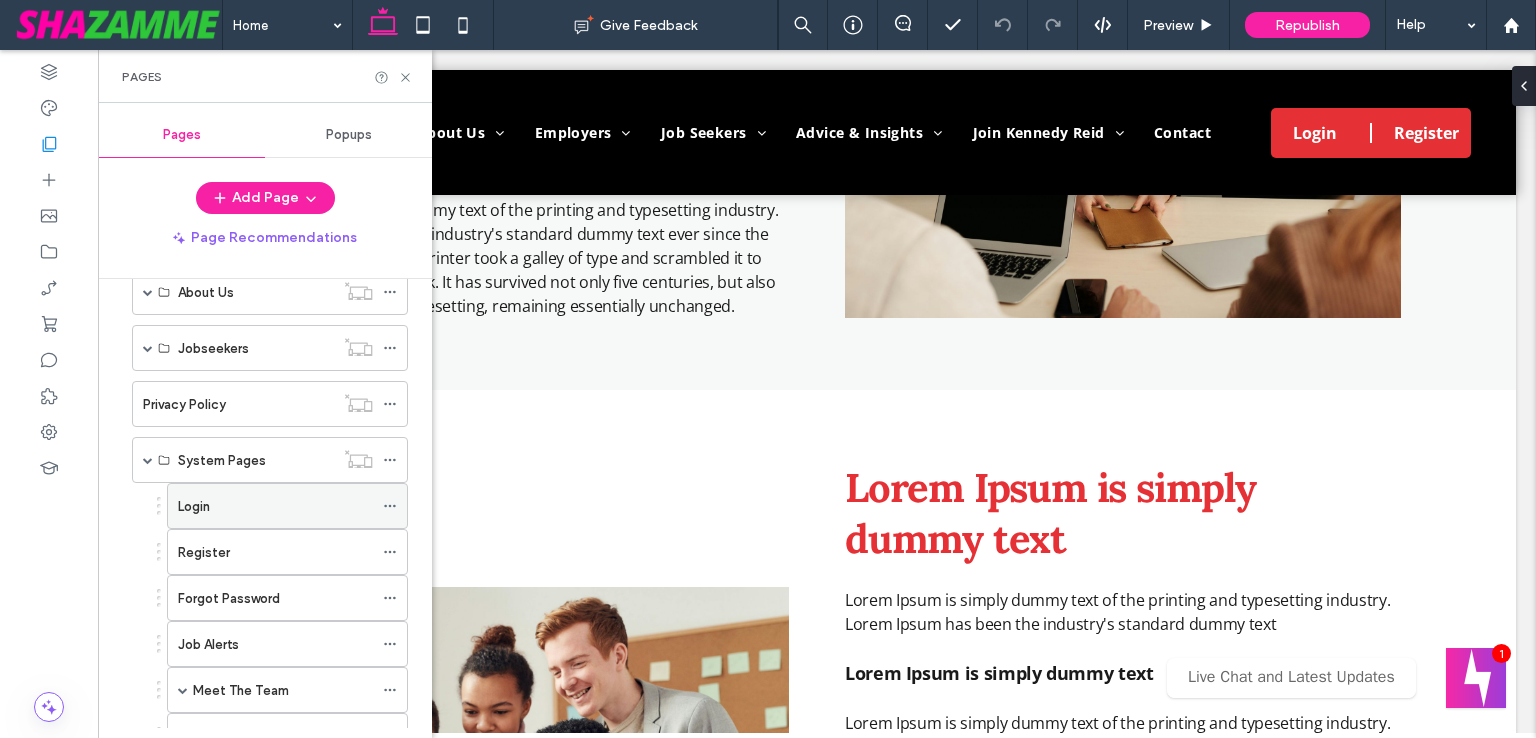 click on "Login" at bounding box center [275, 506] 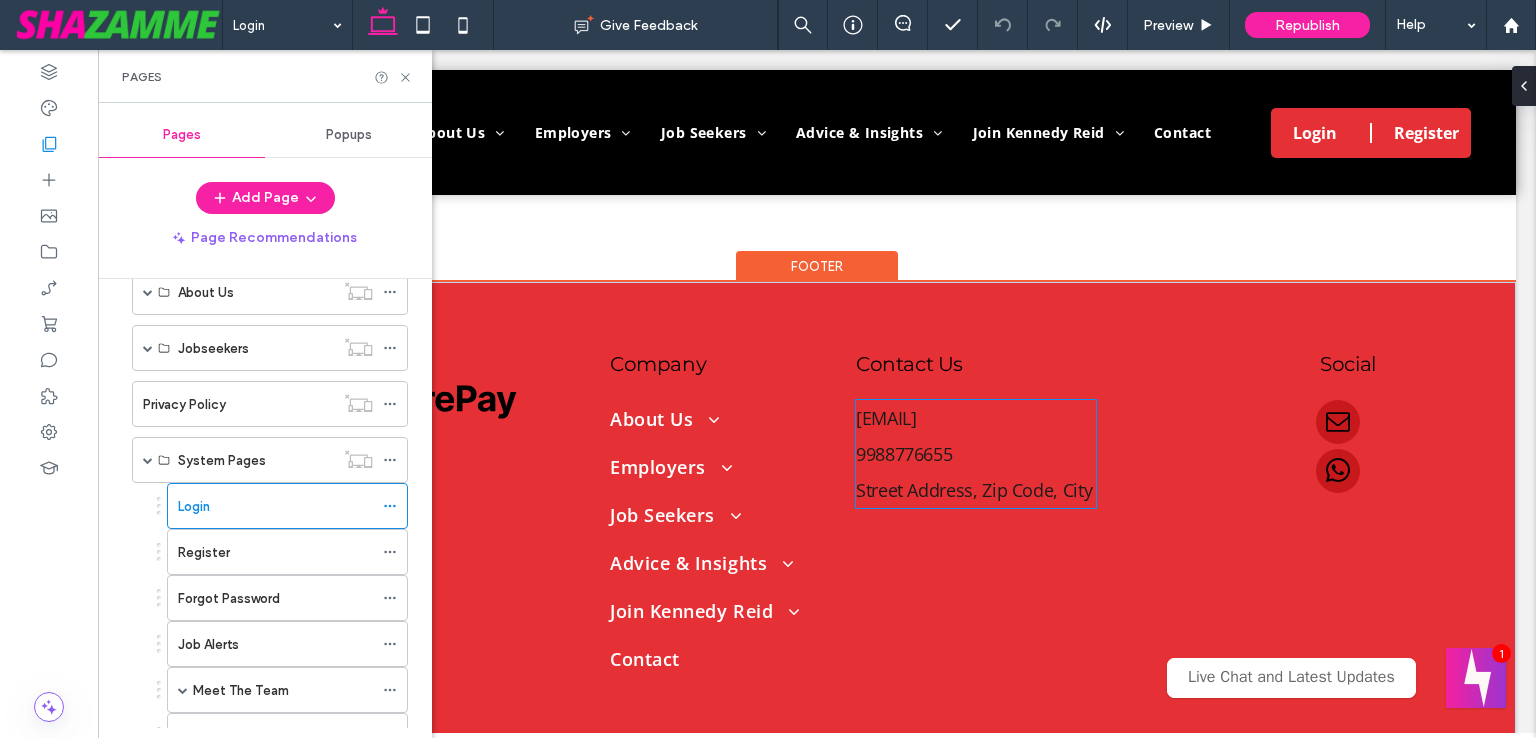 scroll, scrollTop: 1173, scrollLeft: 0, axis: vertical 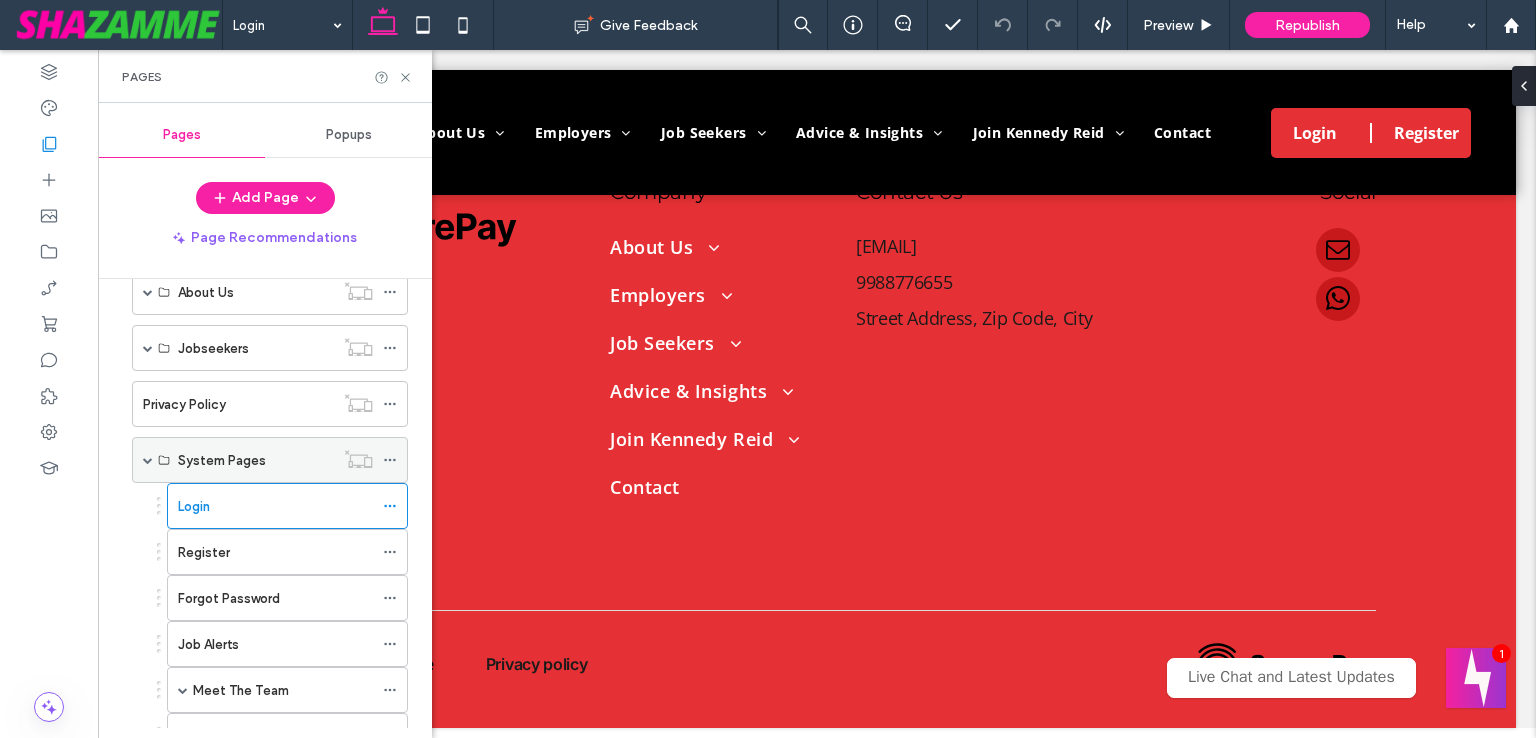 click at bounding box center (148, 460) 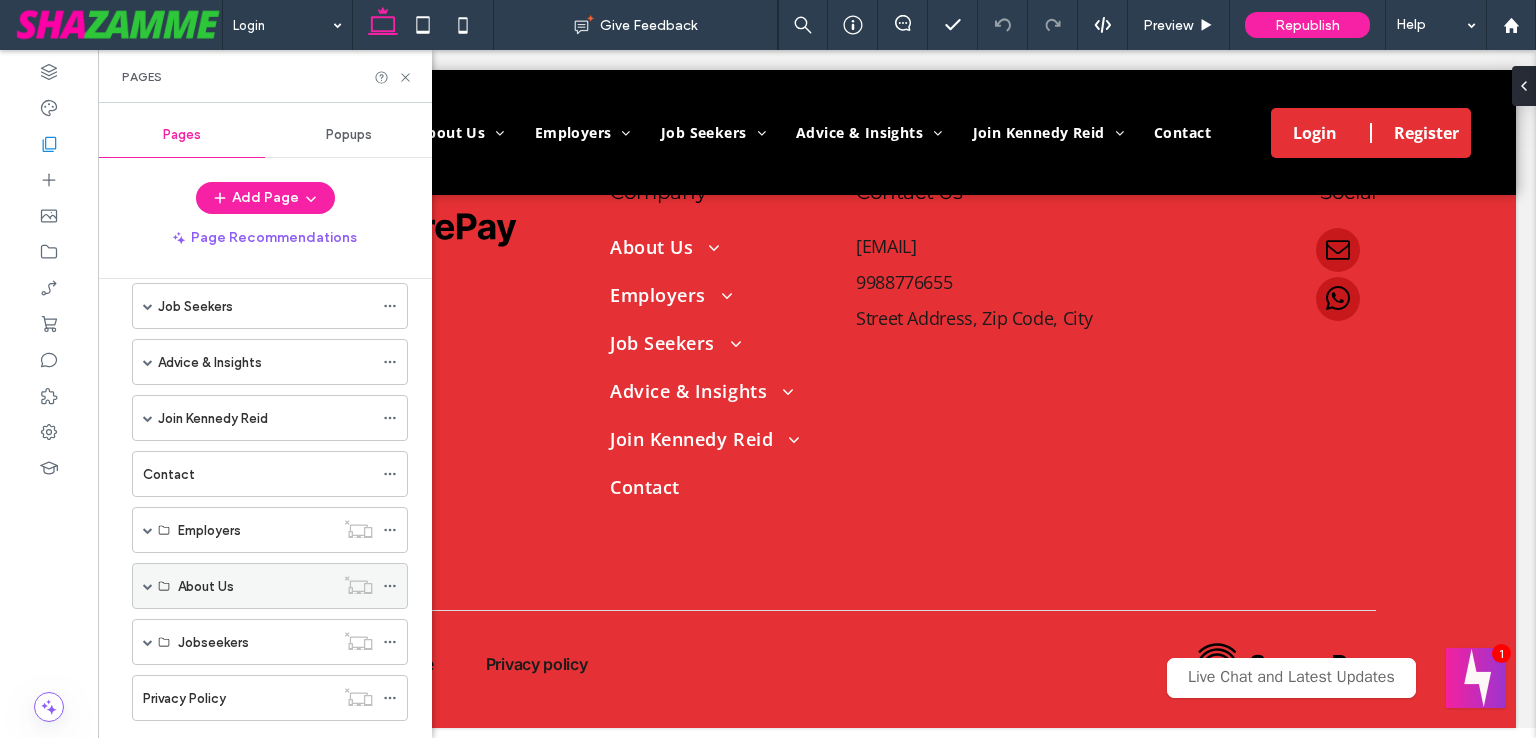 scroll, scrollTop: 0, scrollLeft: 0, axis: both 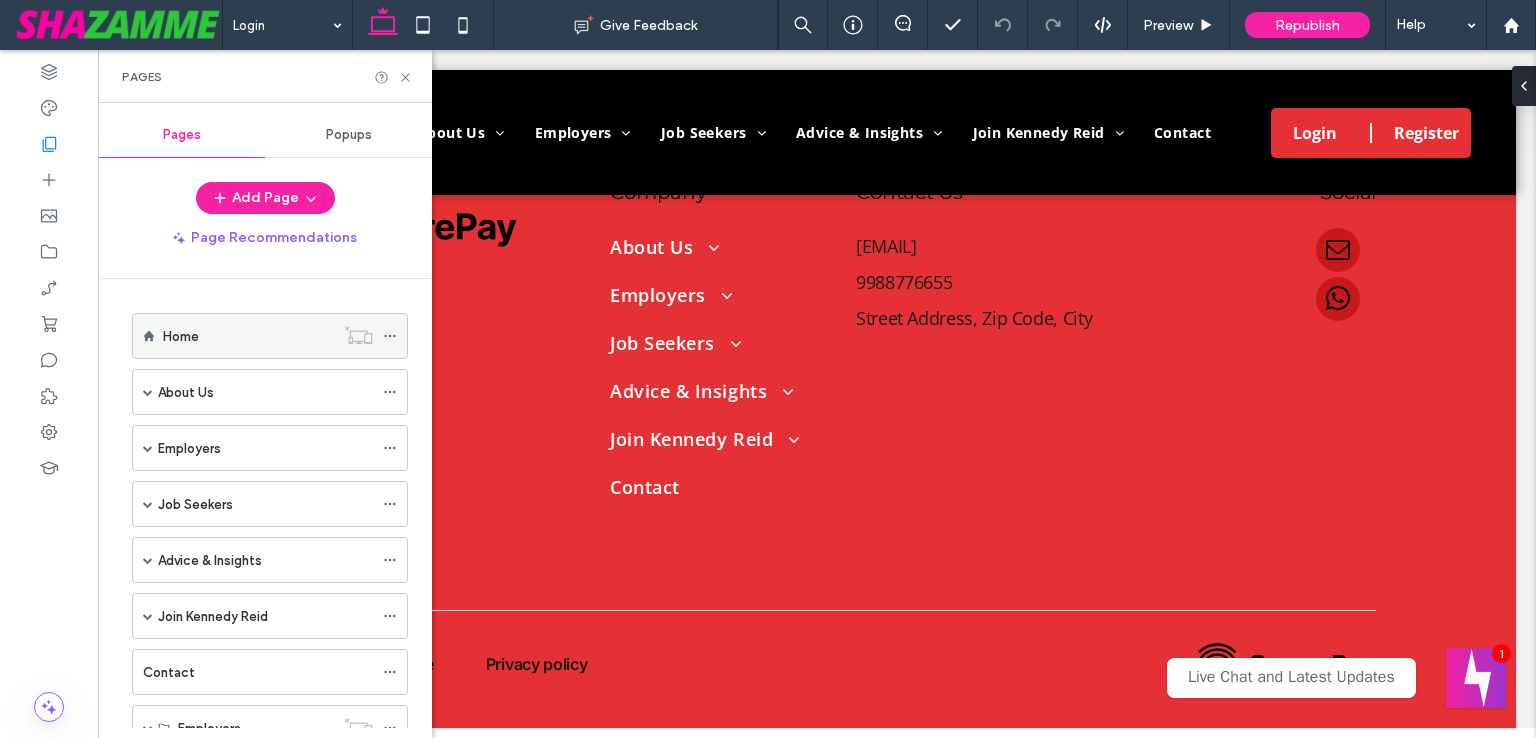 click on "Home" at bounding box center (248, 336) 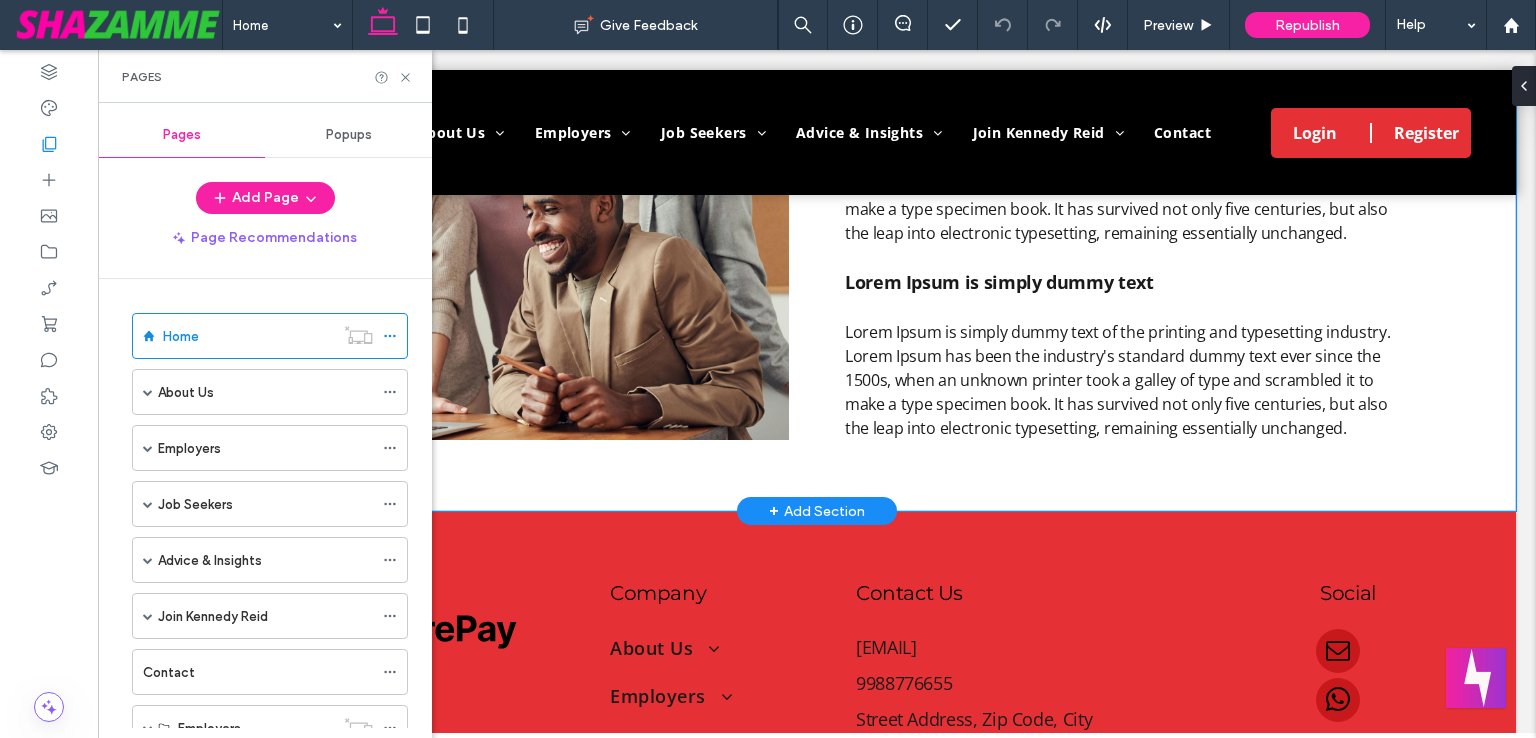 scroll, scrollTop: 2300, scrollLeft: 0, axis: vertical 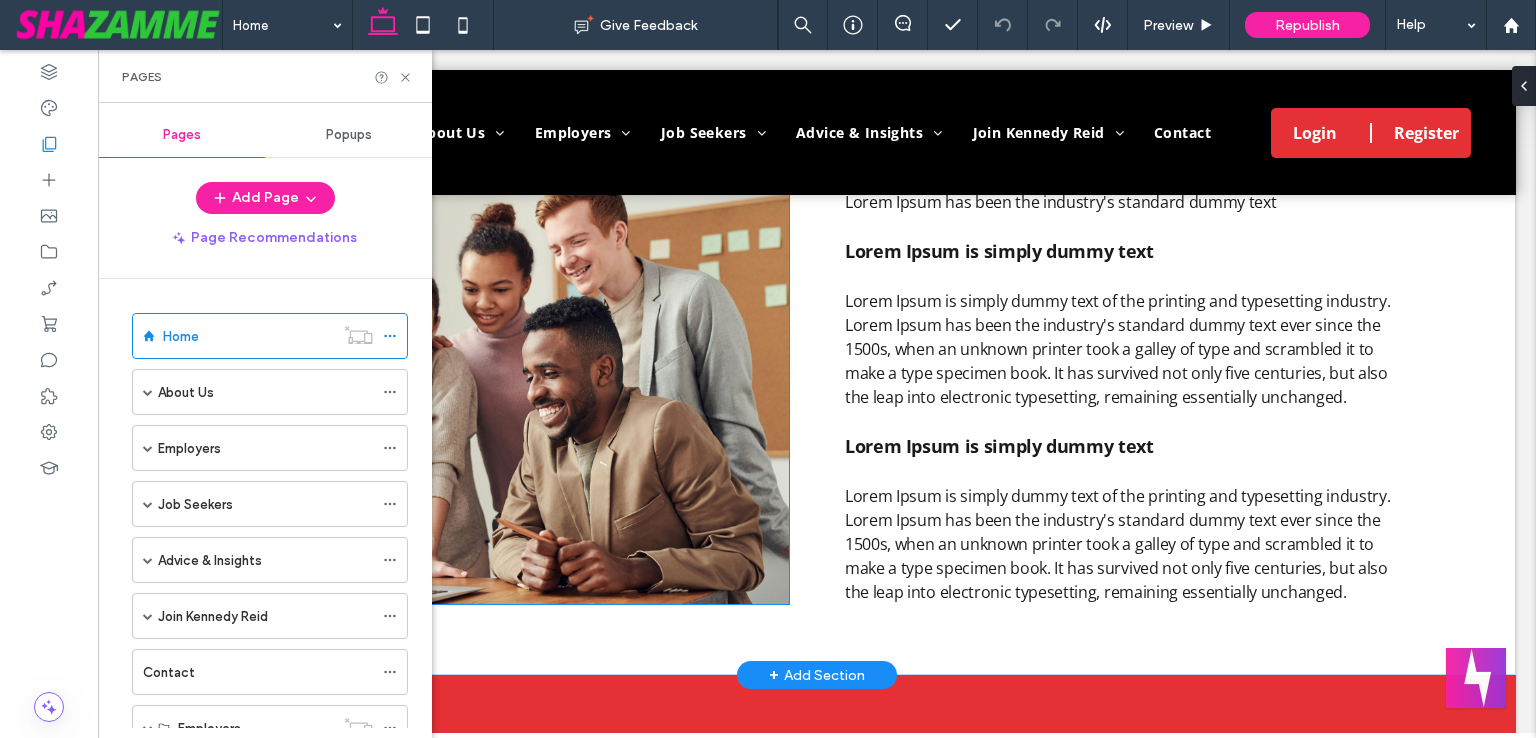 click at bounding box center [511, 384] 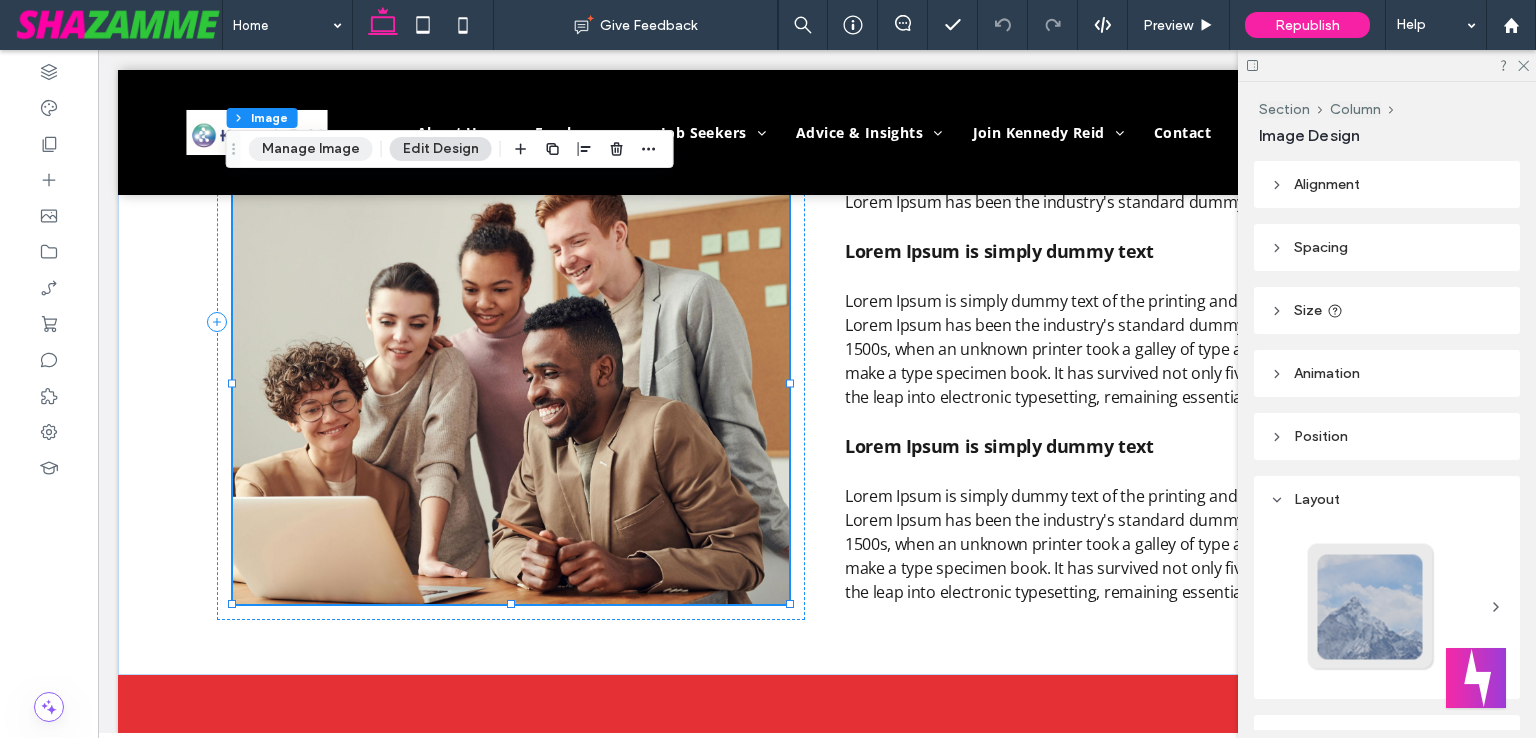 click on "Manage Image" at bounding box center (311, 149) 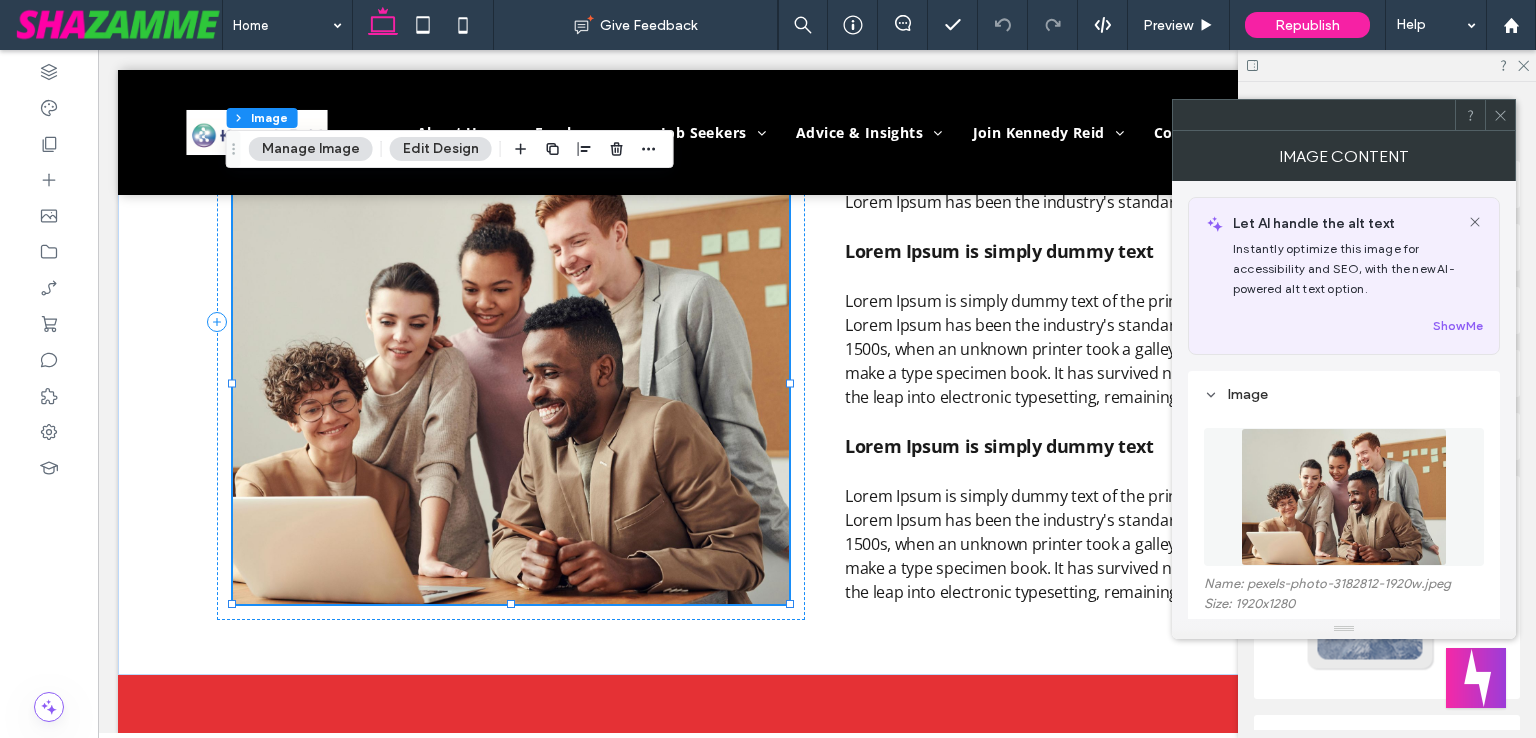 click at bounding box center (1344, 497) 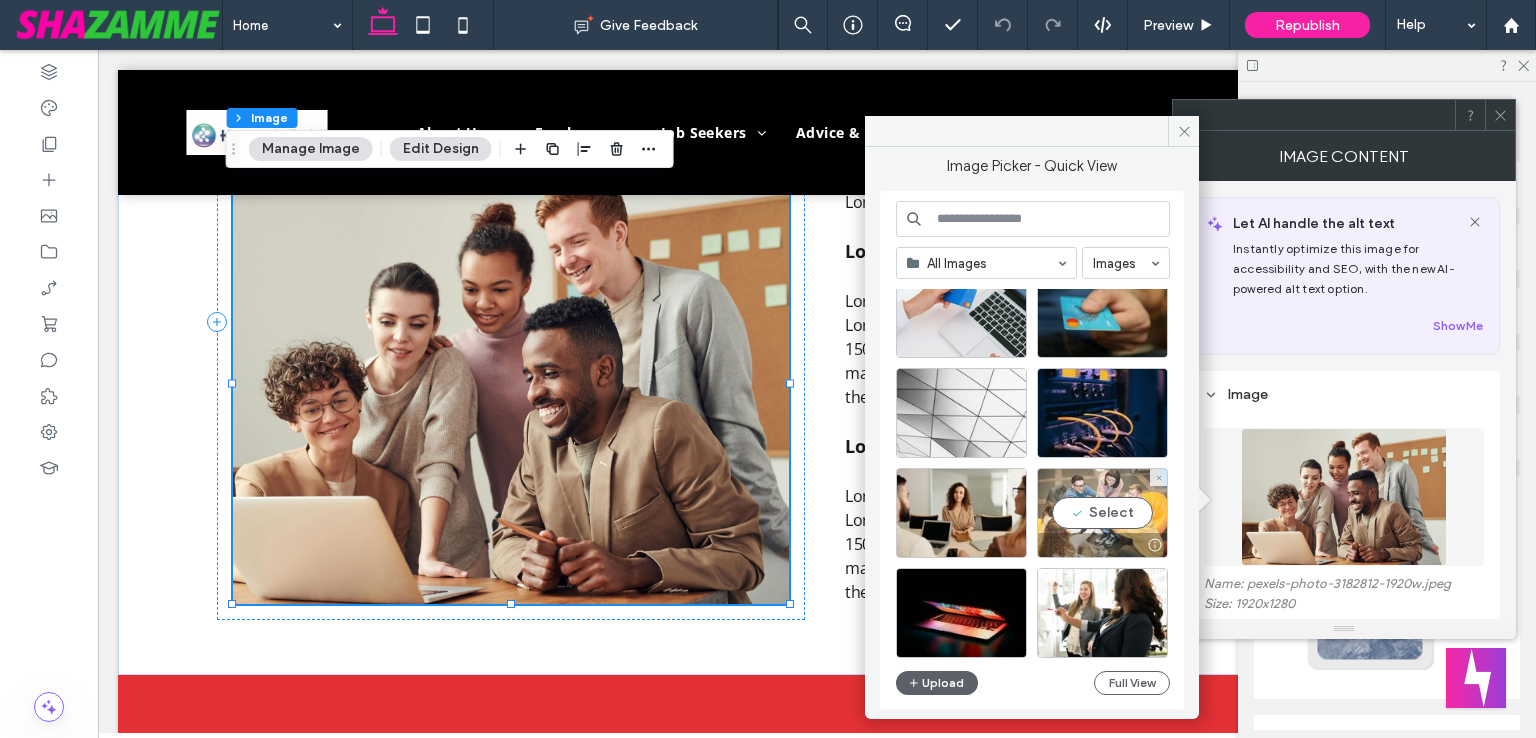 scroll, scrollTop: 400, scrollLeft: 0, axis: vertical 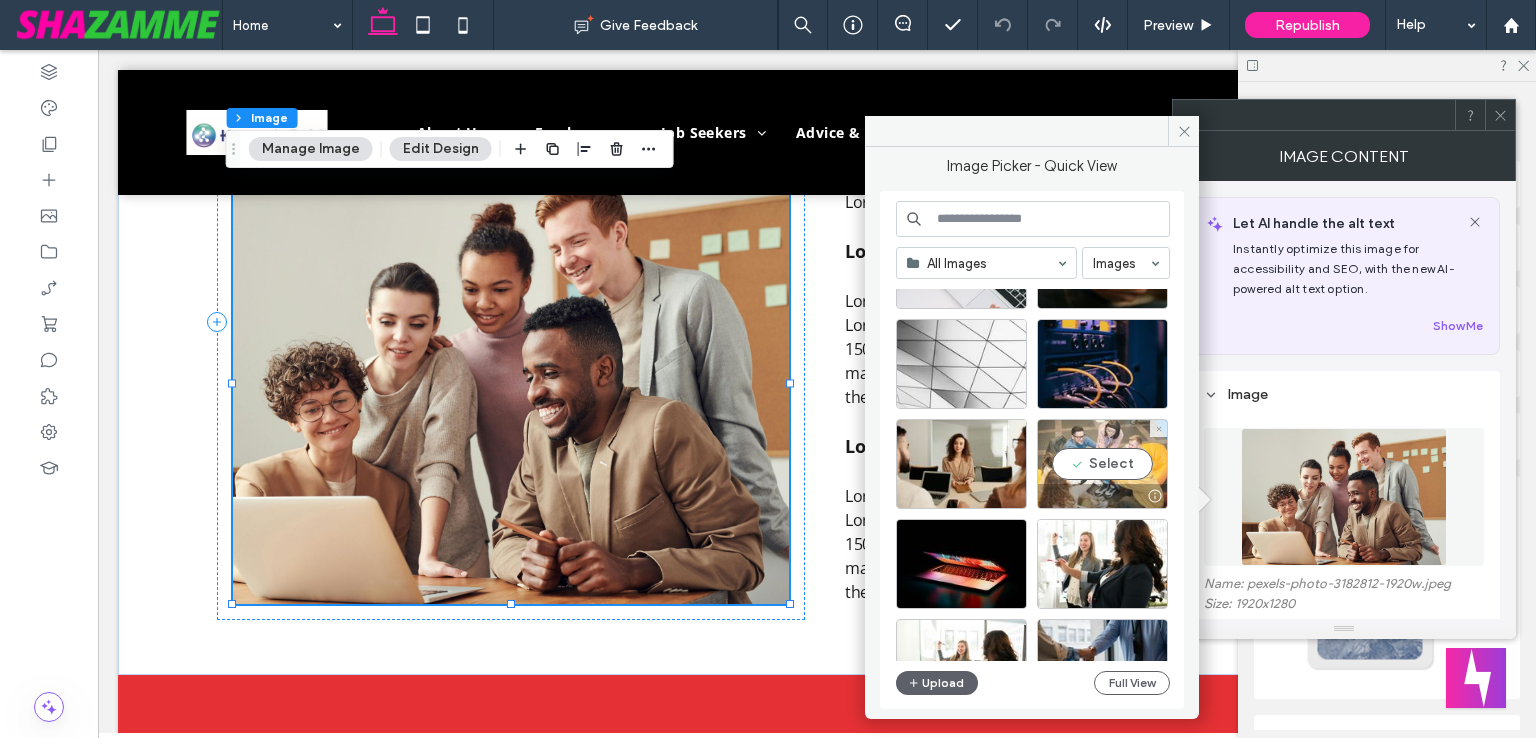 click on "Select" at bounding box center (1102, 464) 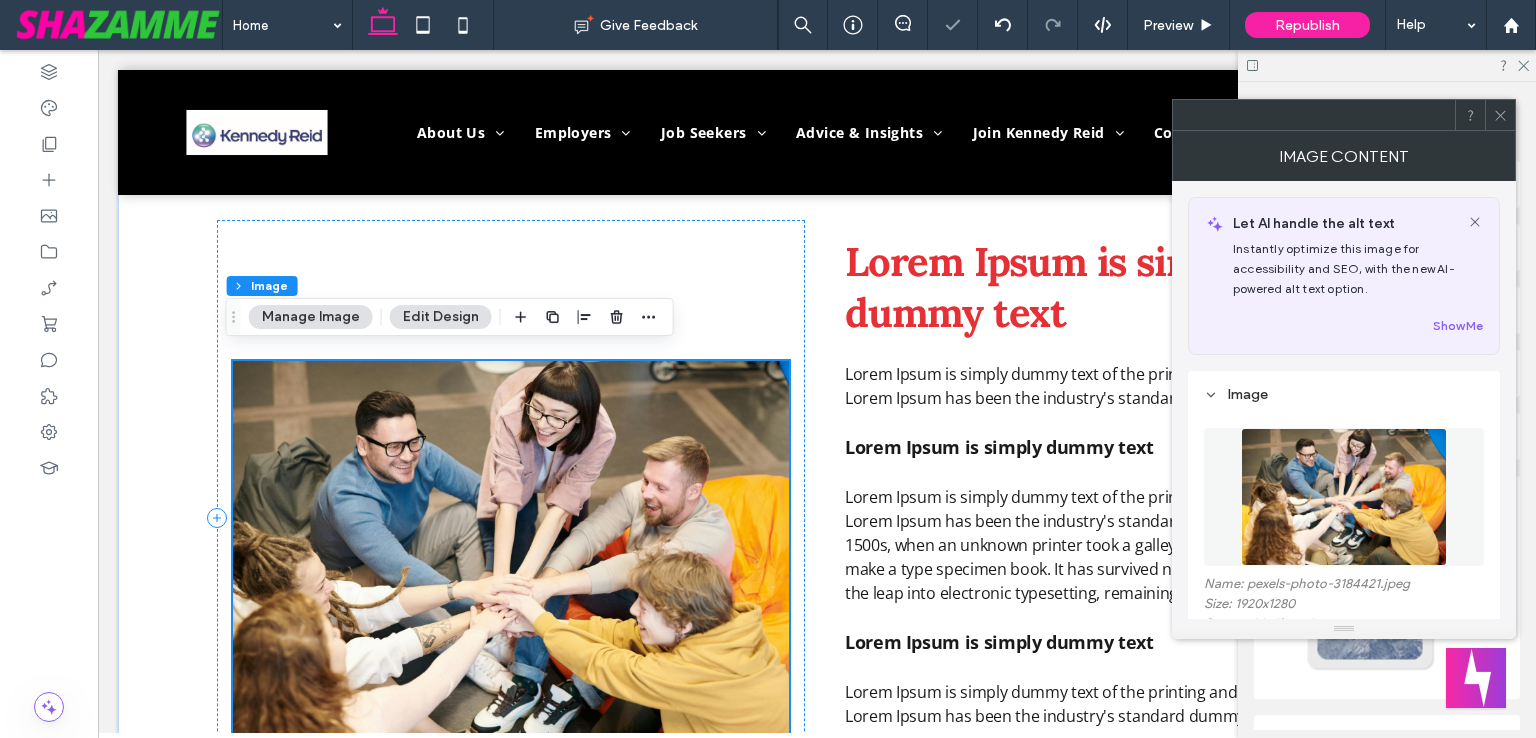 scroll, scrollTop: 2100, scrollLeft: 0, axis: vertical 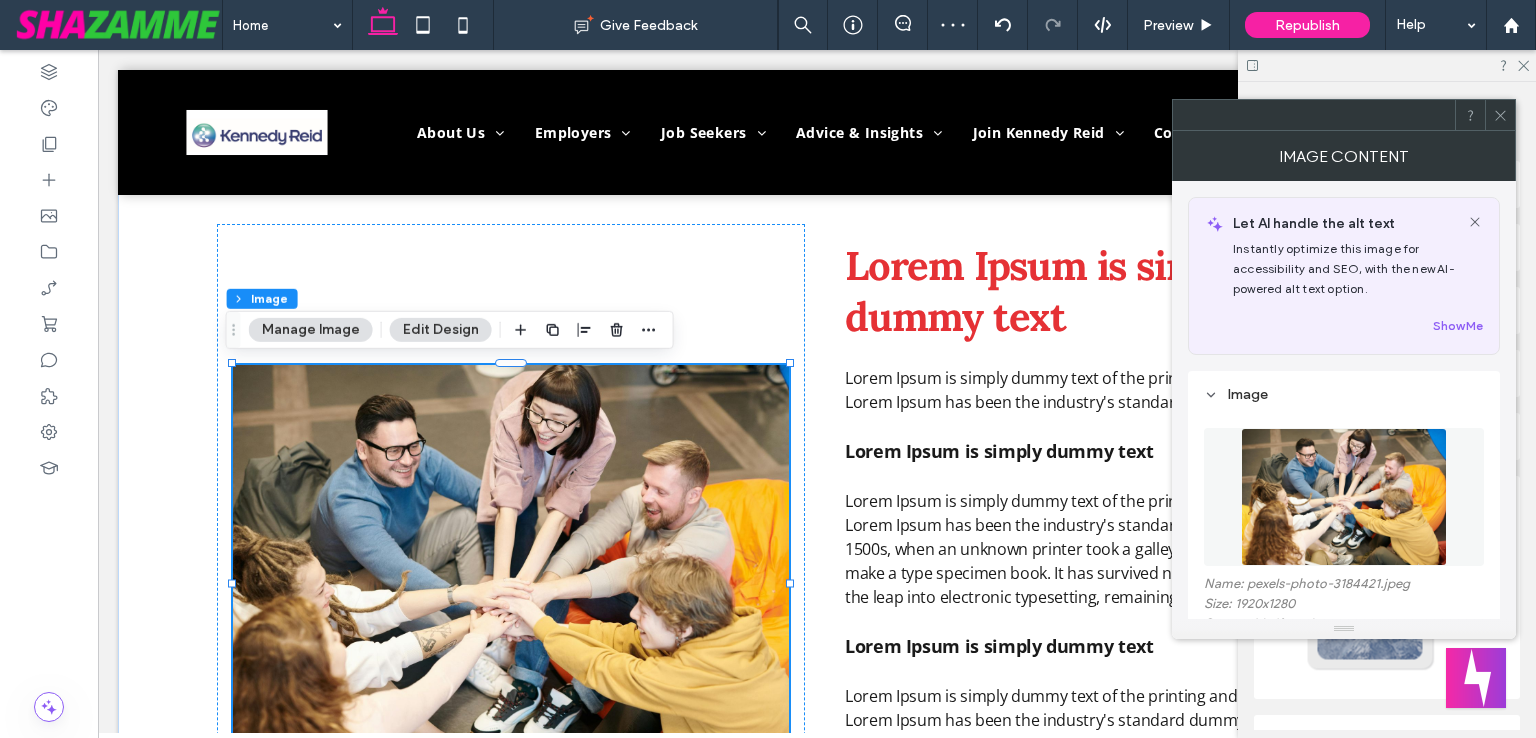 click 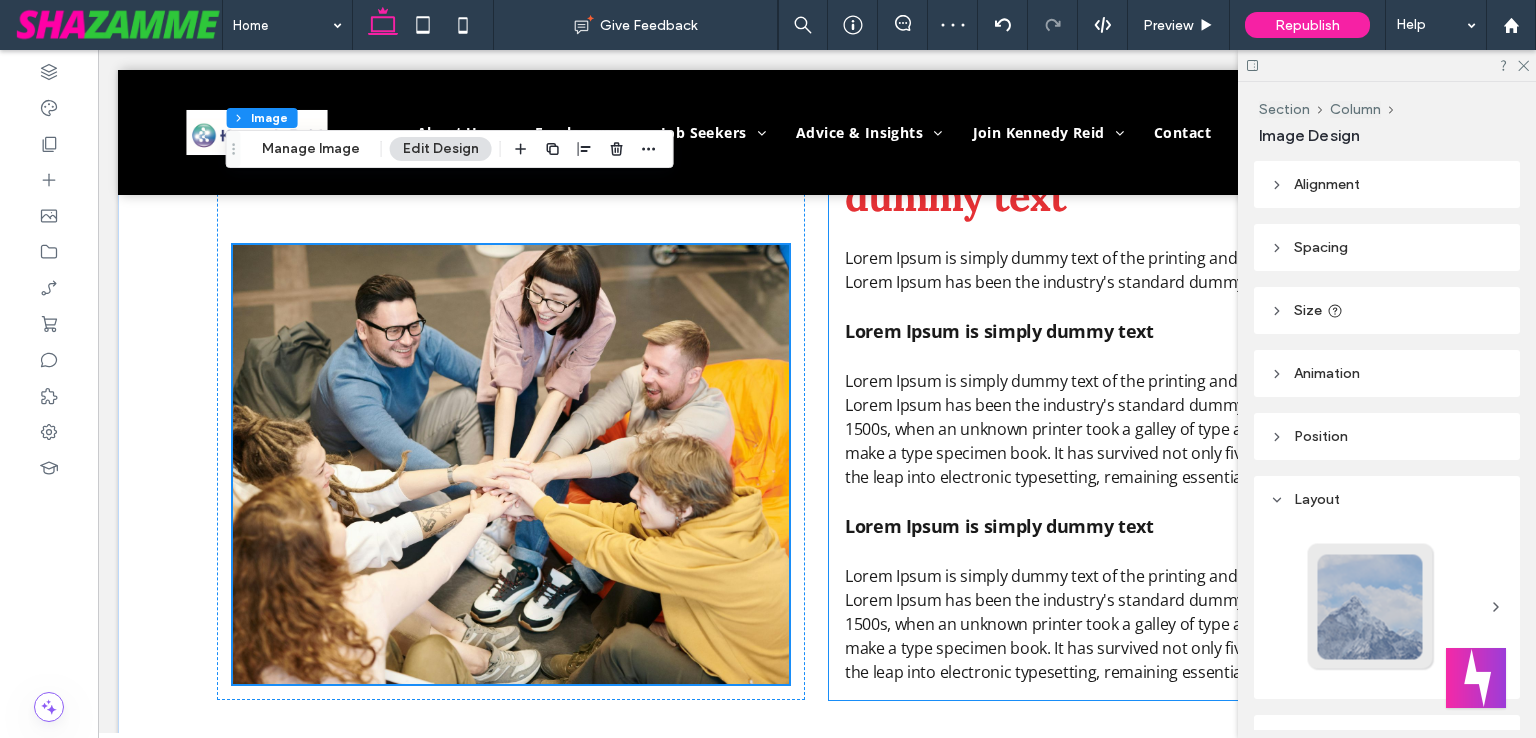 scroll, scrollTop: 2500, scrollLeft: 0, axis: vertical 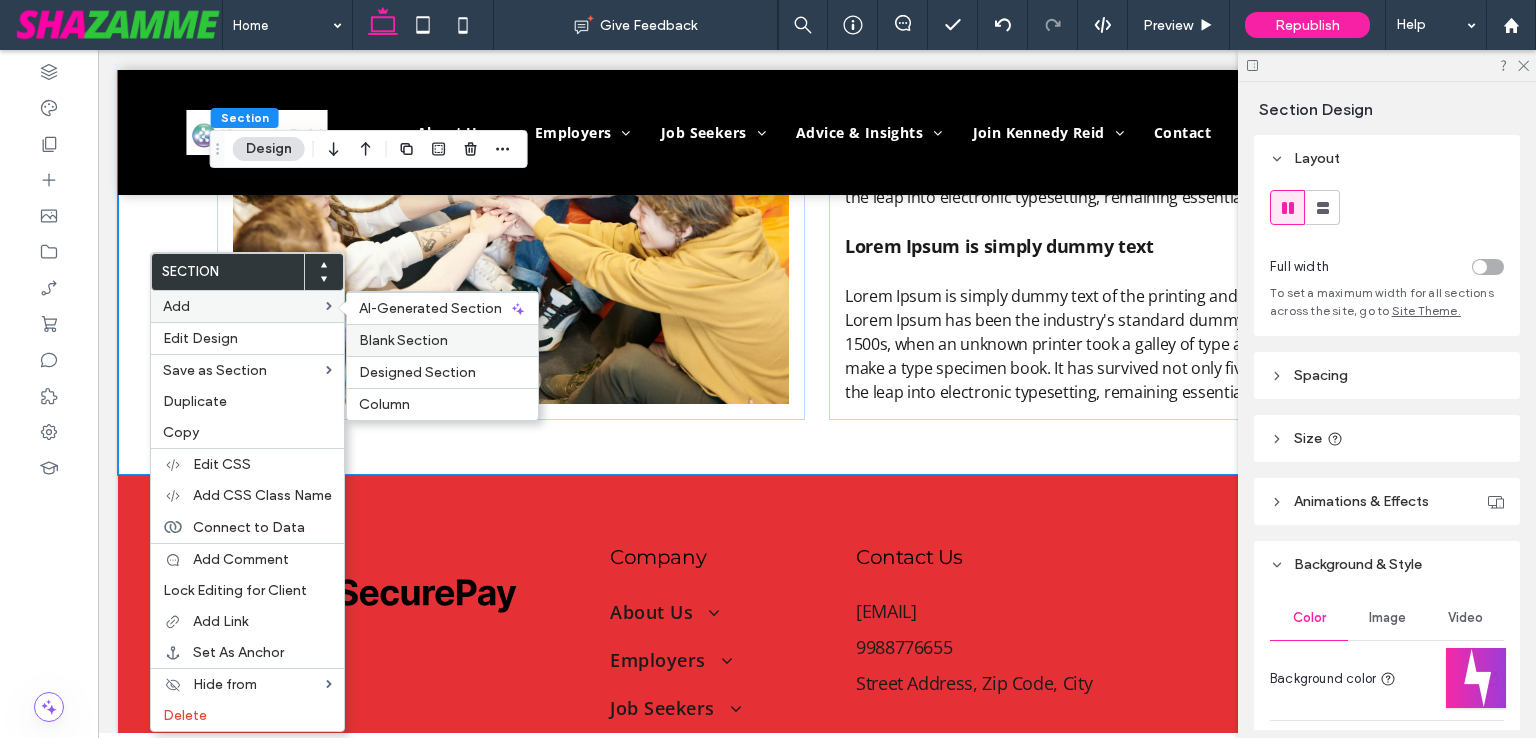 click on "Blank Section" at bounding box center (403, 340) 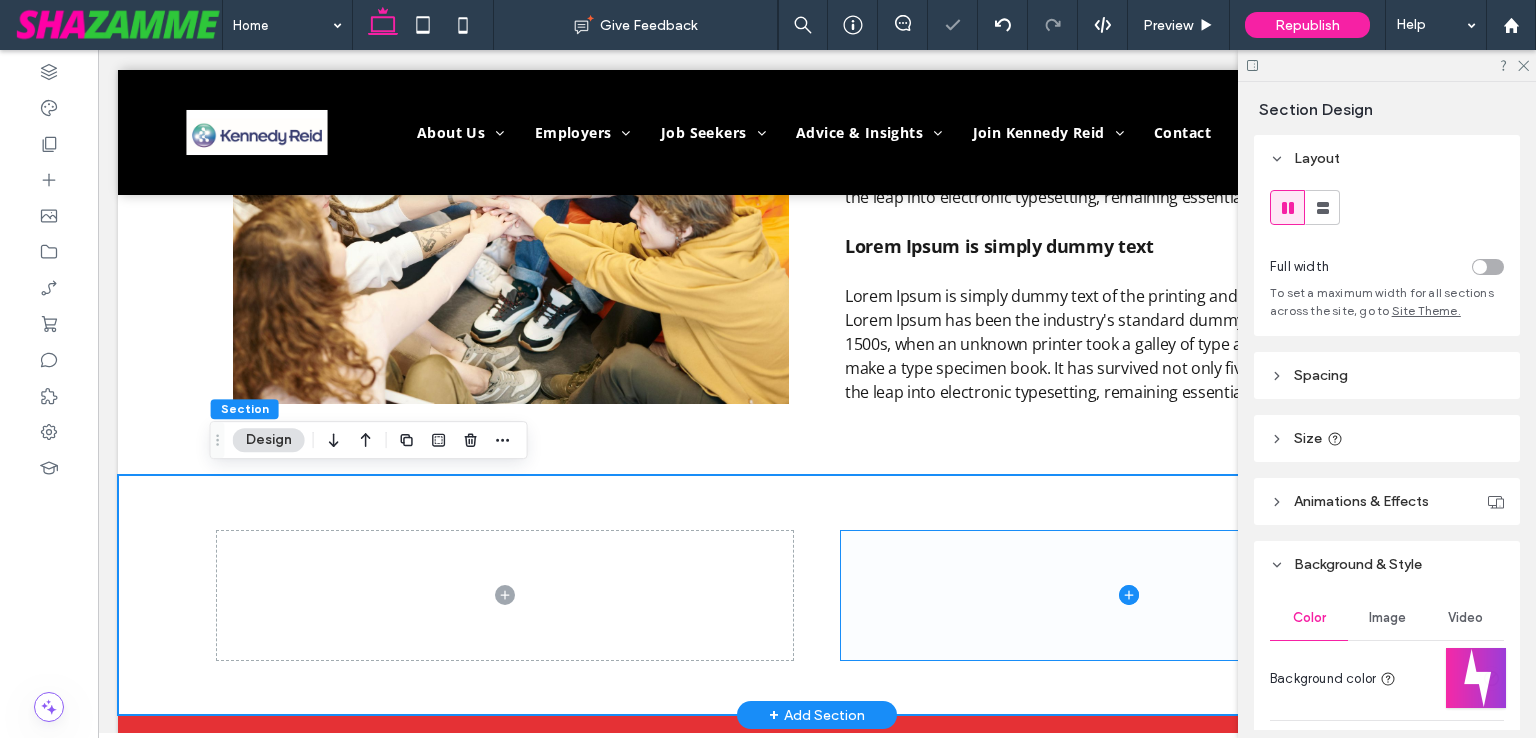 click at bounding box center (1129, 595) 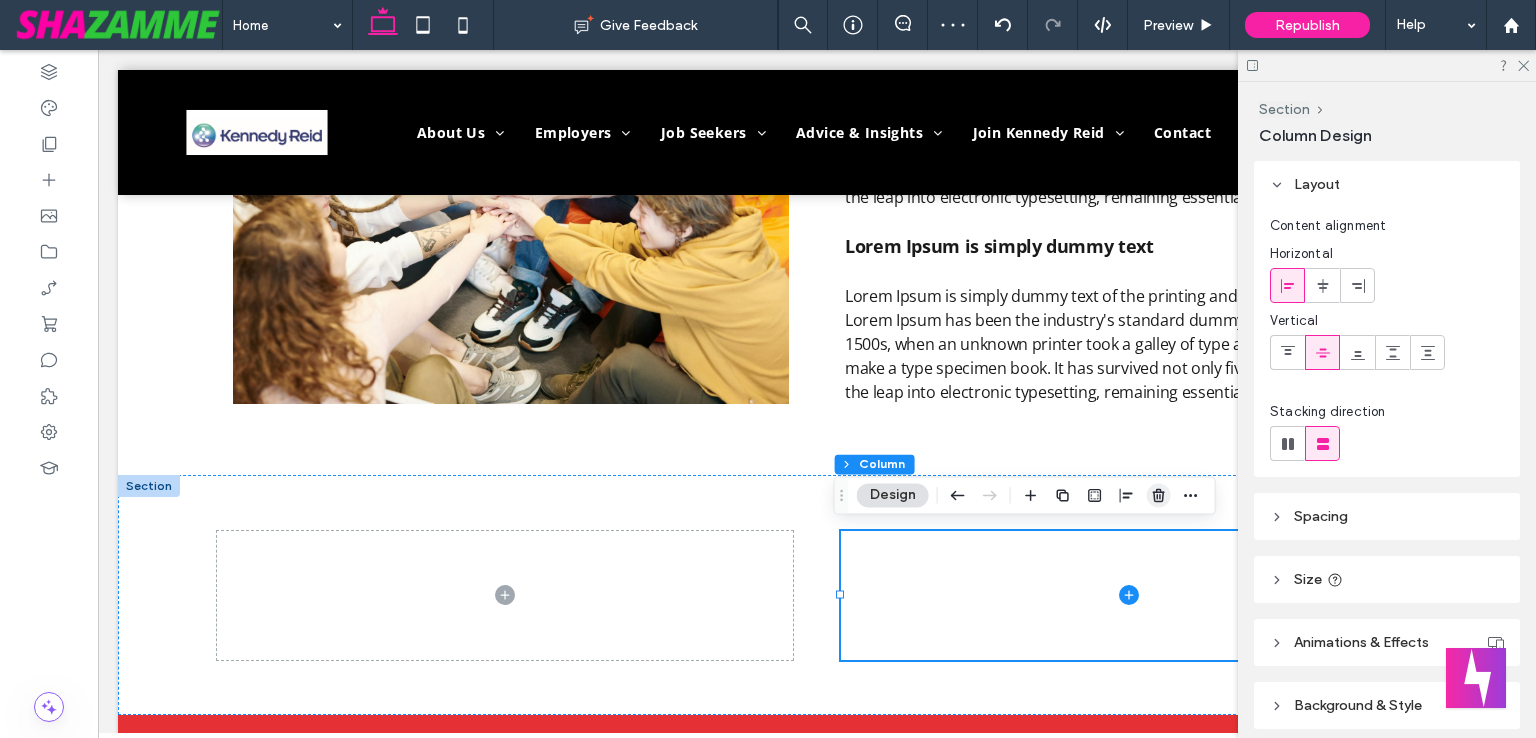 click 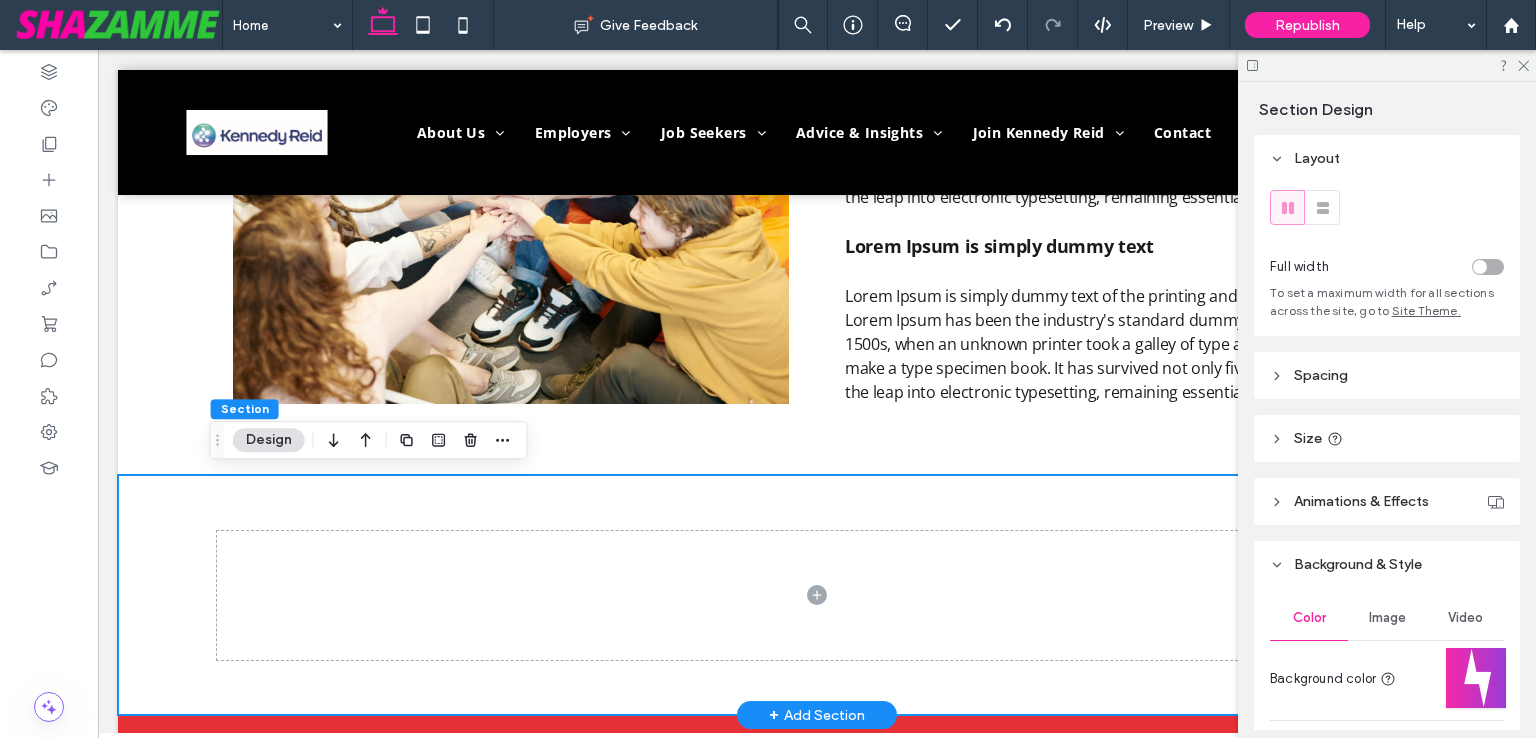 click at bounding box center [817, 595] 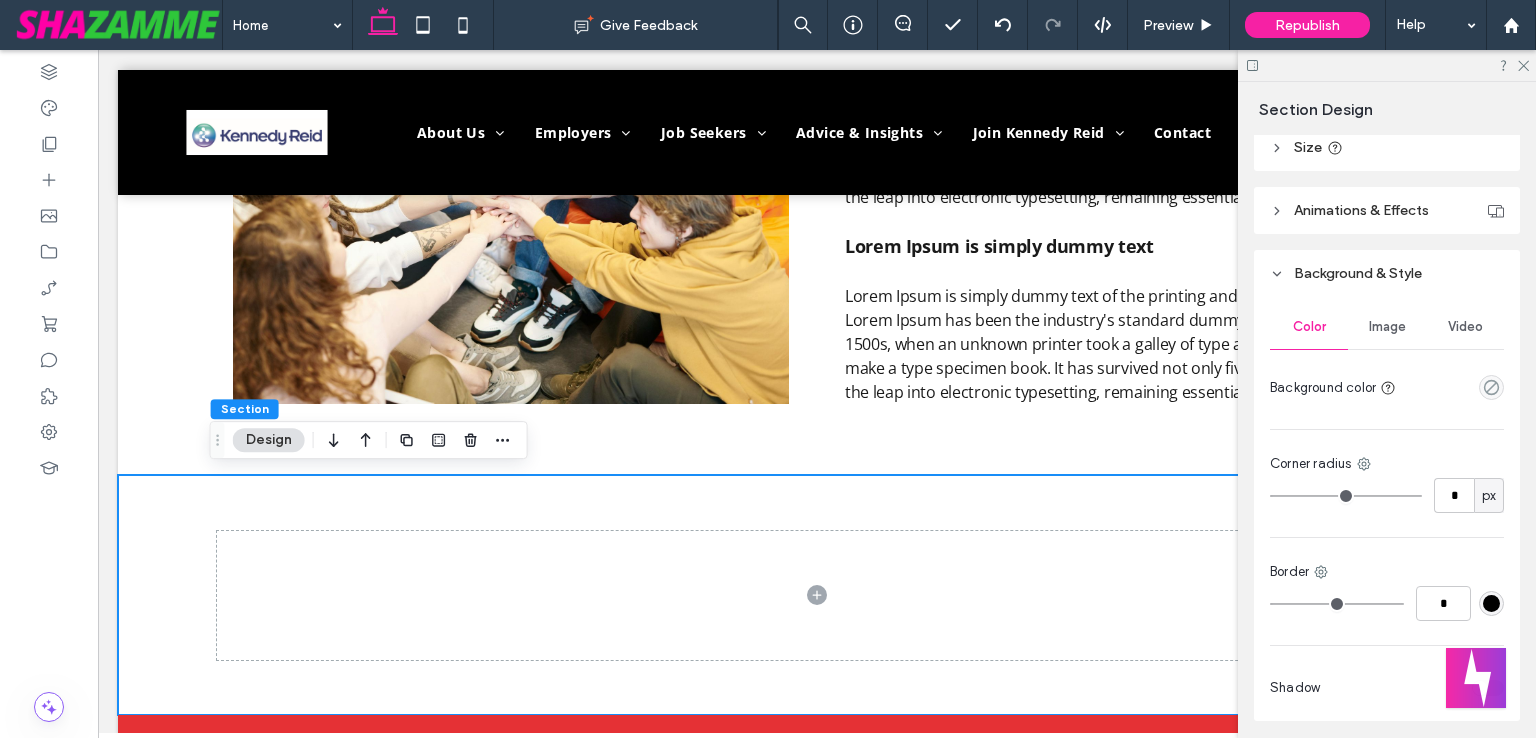 scroll, scrollTop: 300, scrollLeft: 0, axis: vertical 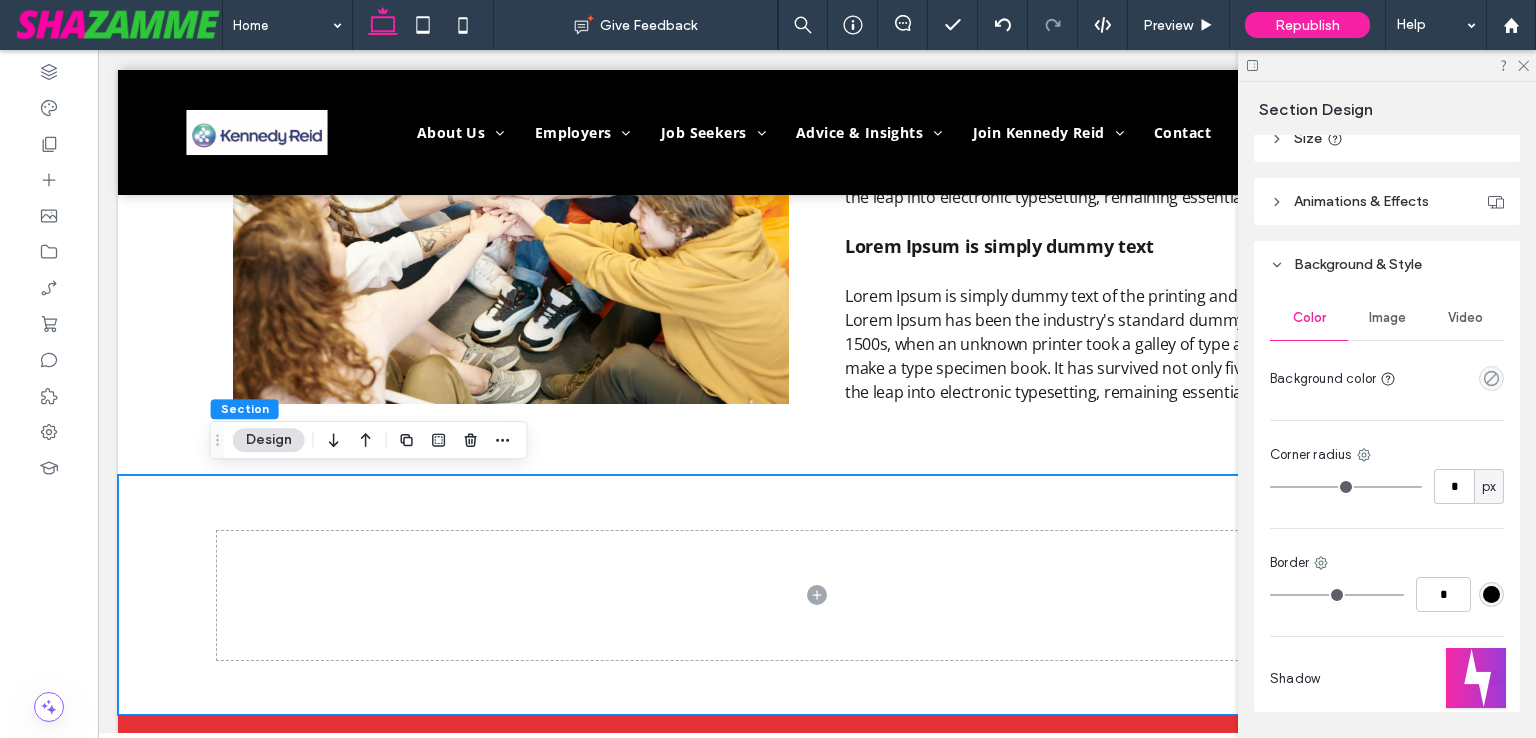 click at bounding box center [1491, 378] 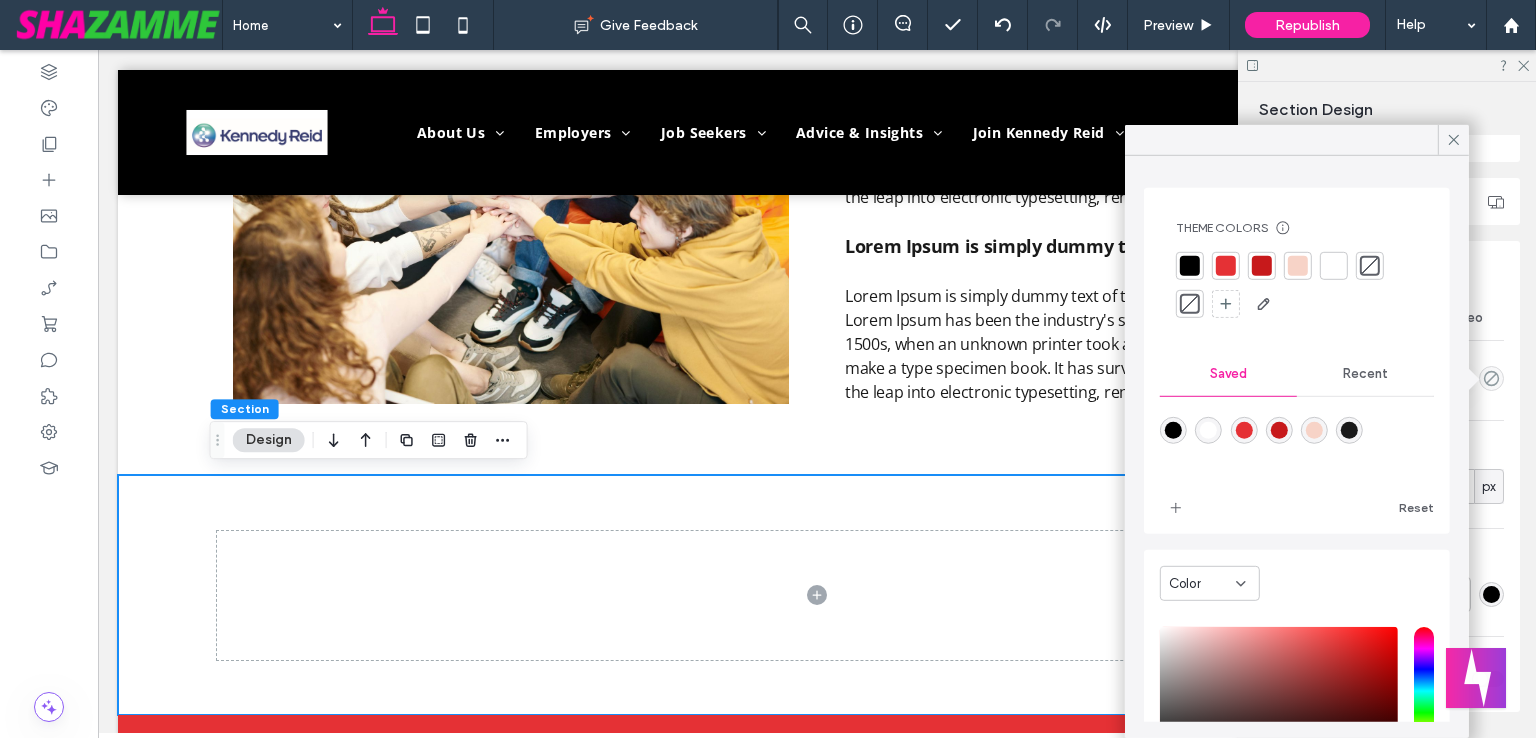click on "Recent" at bounding box center [1365, 374] 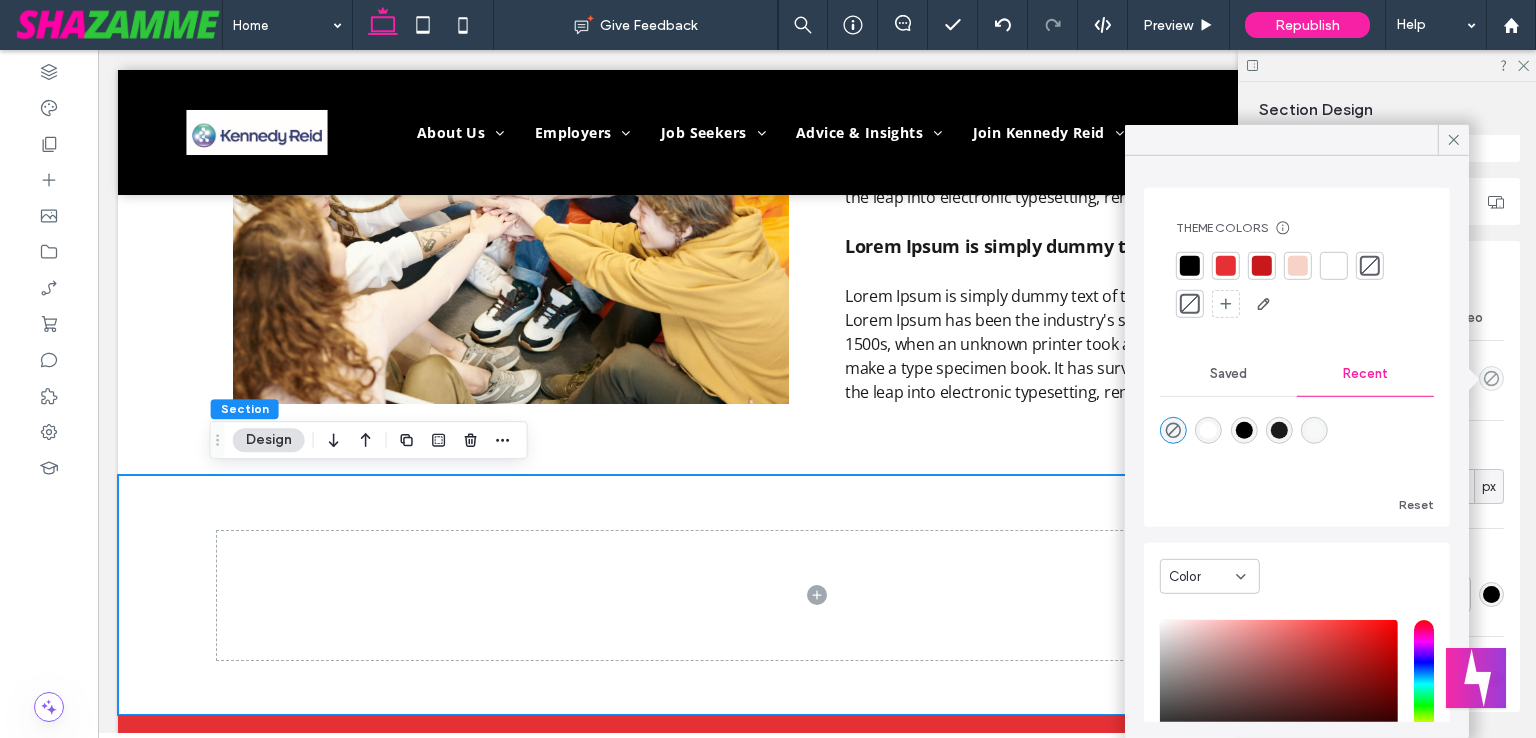 click at bounding box center (1314, 430) 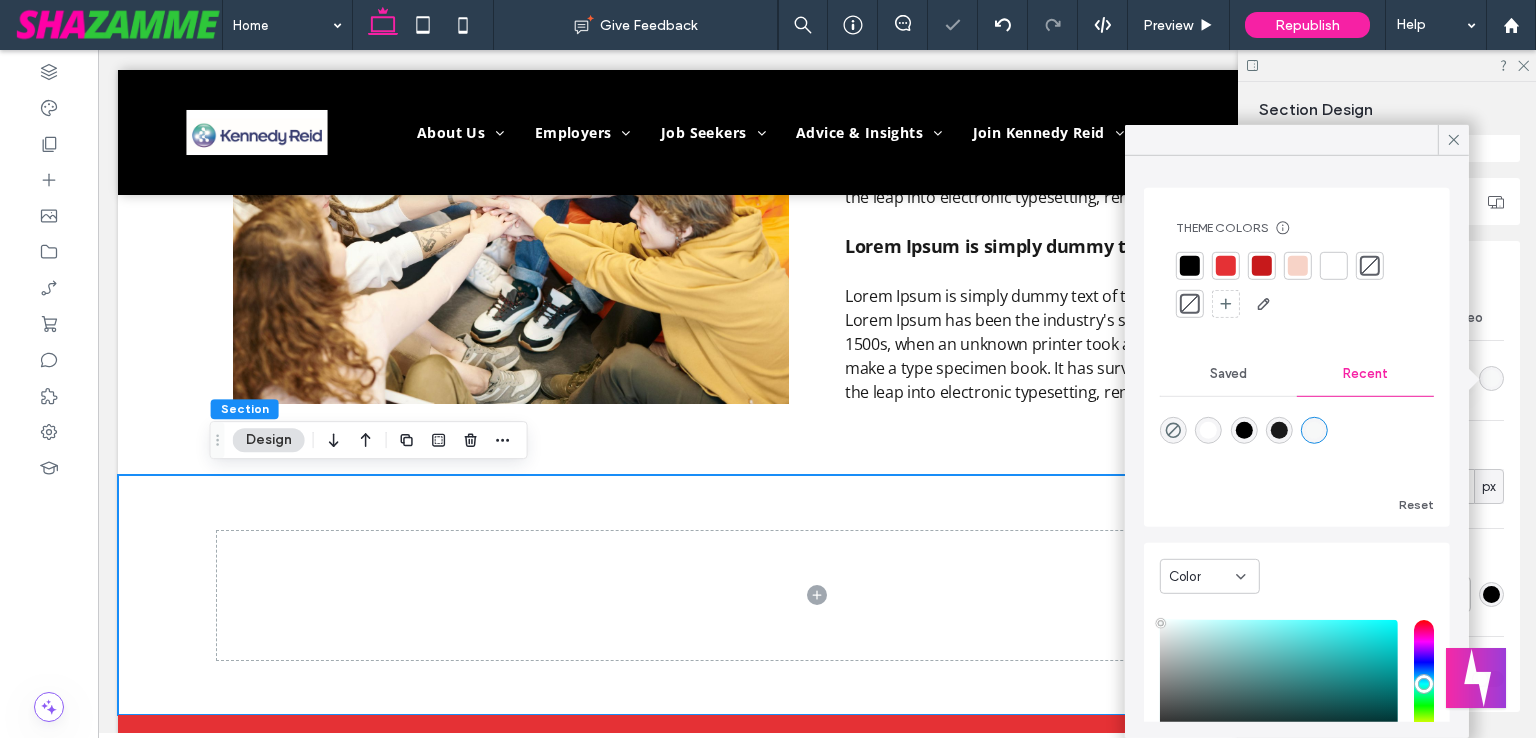 type on "*******" 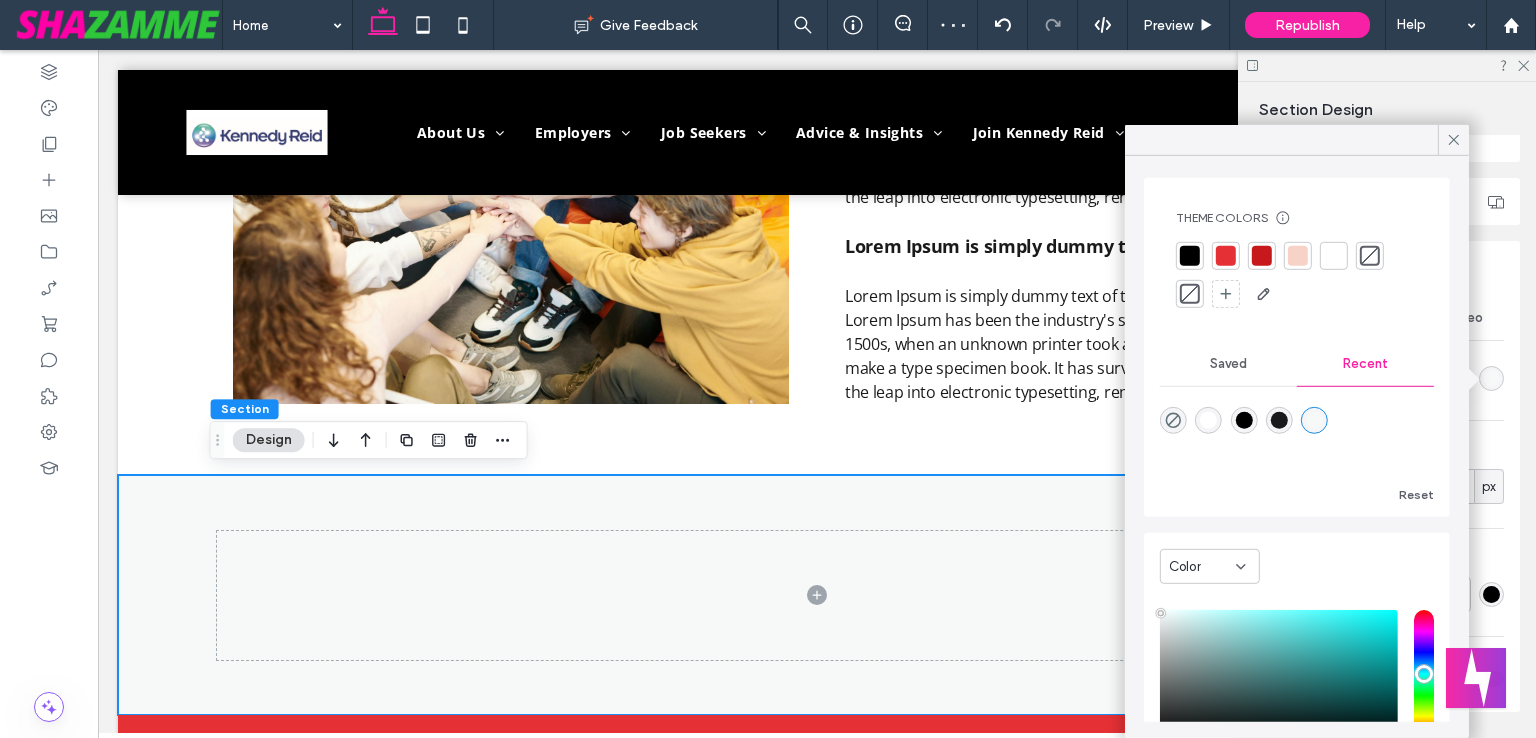scroll, scrollTop: 0, scrollLeft: 0, axis: both 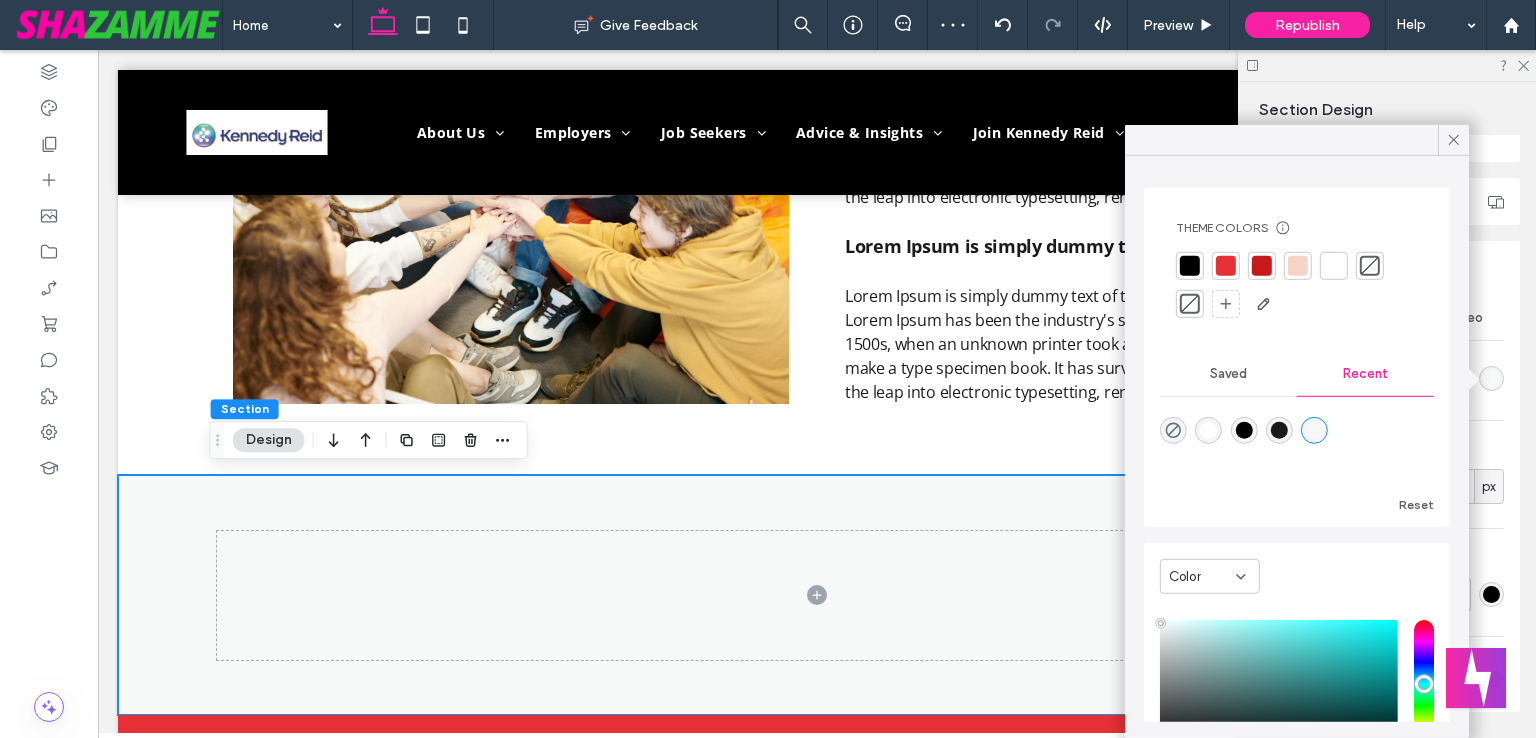 click on "Saved" at bounding box center [1228, 374] 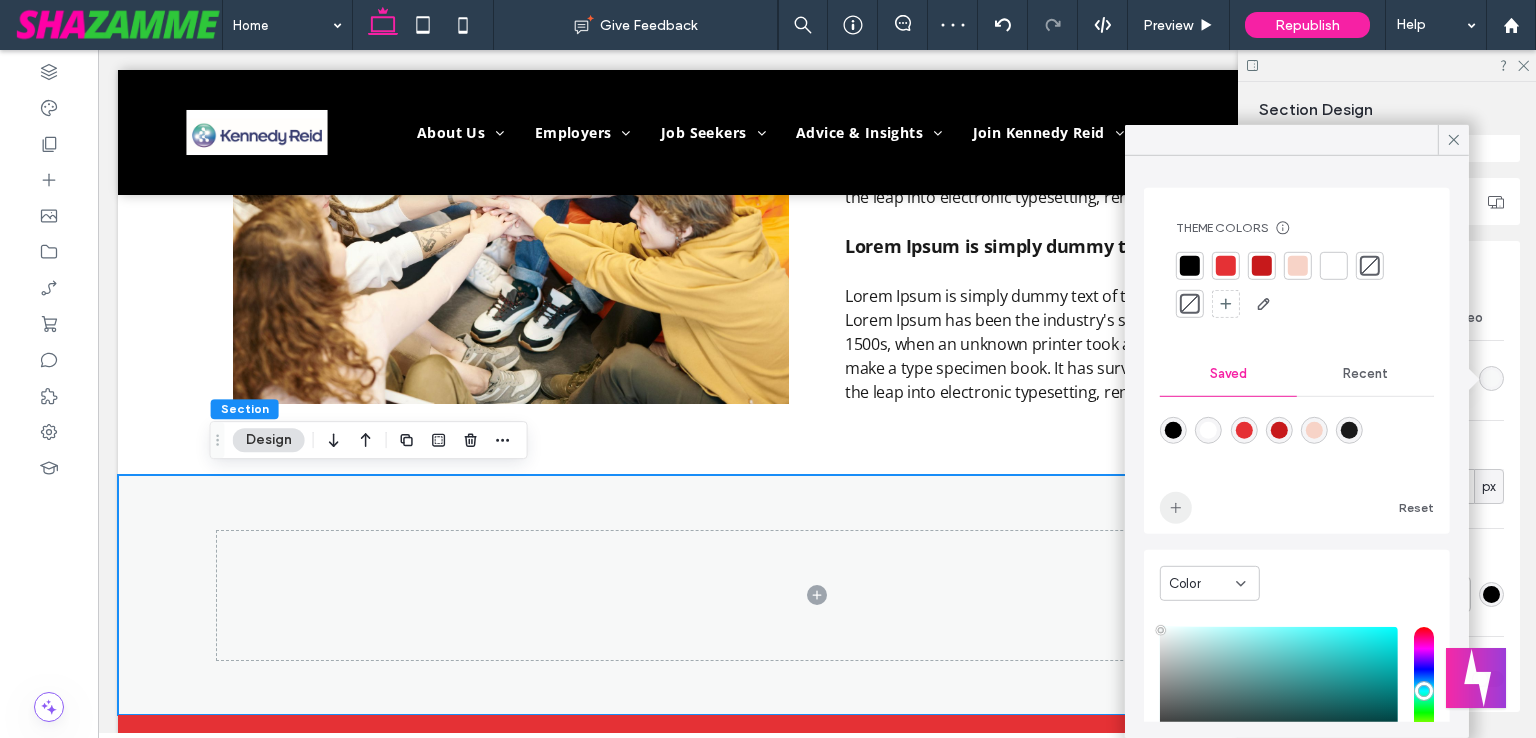 click 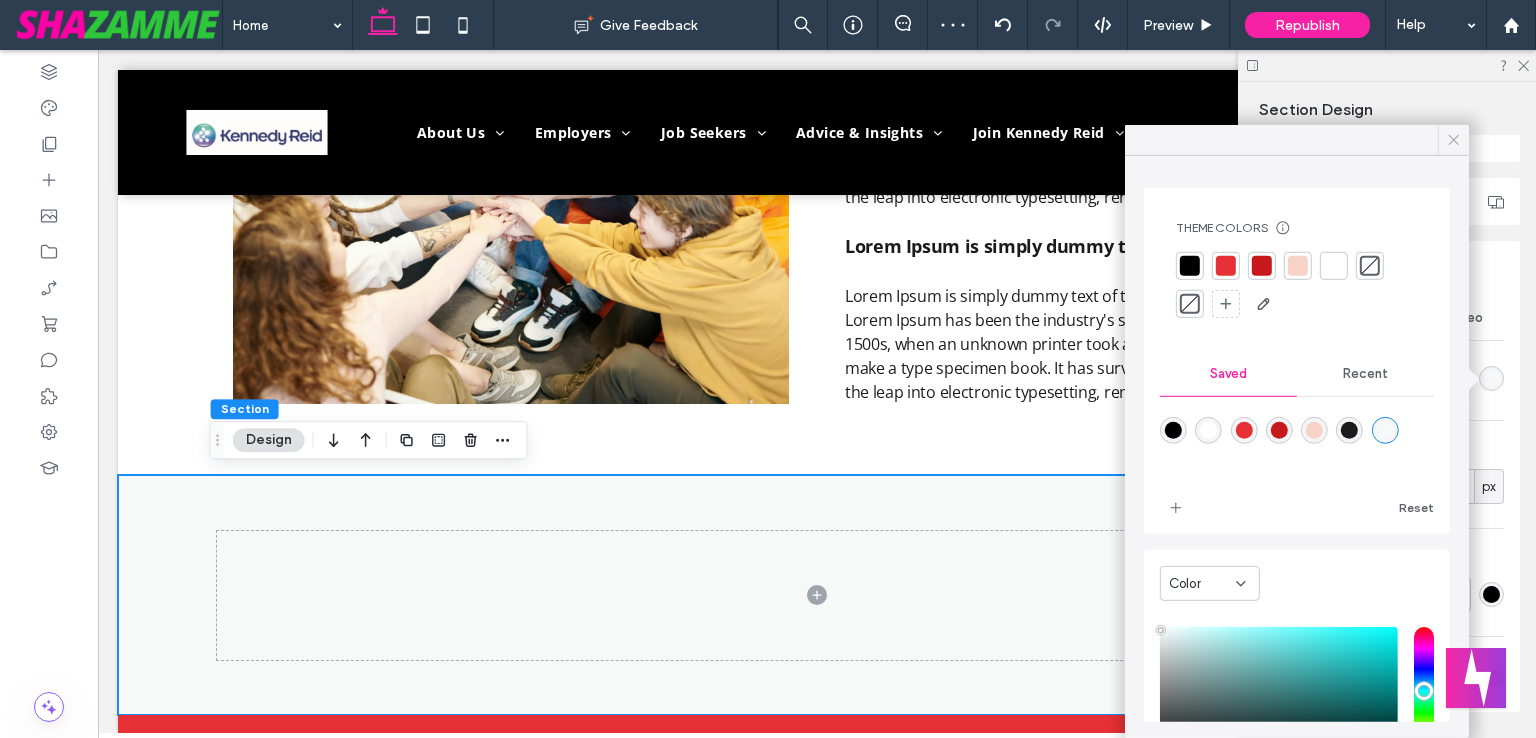click 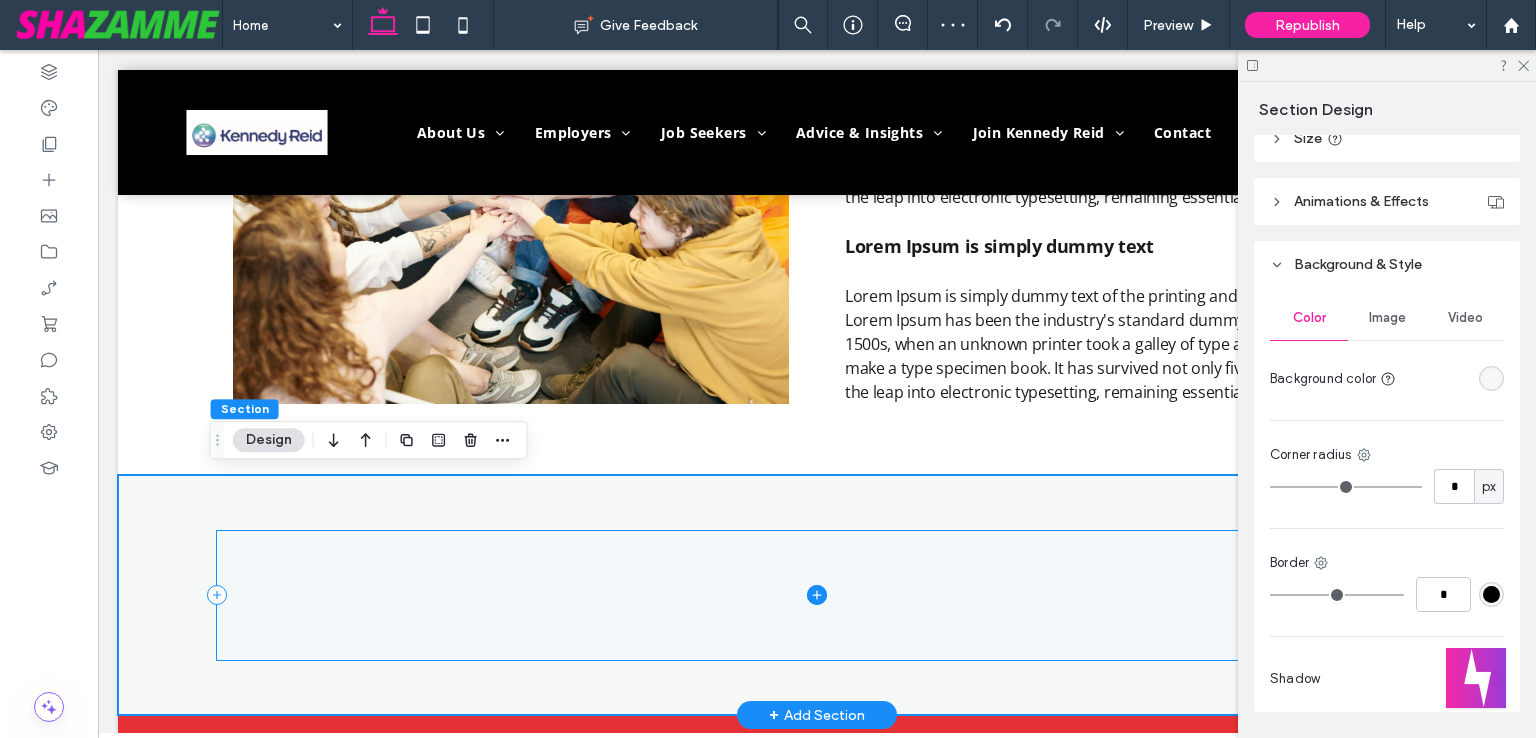 click at bounding box center (817, 595) 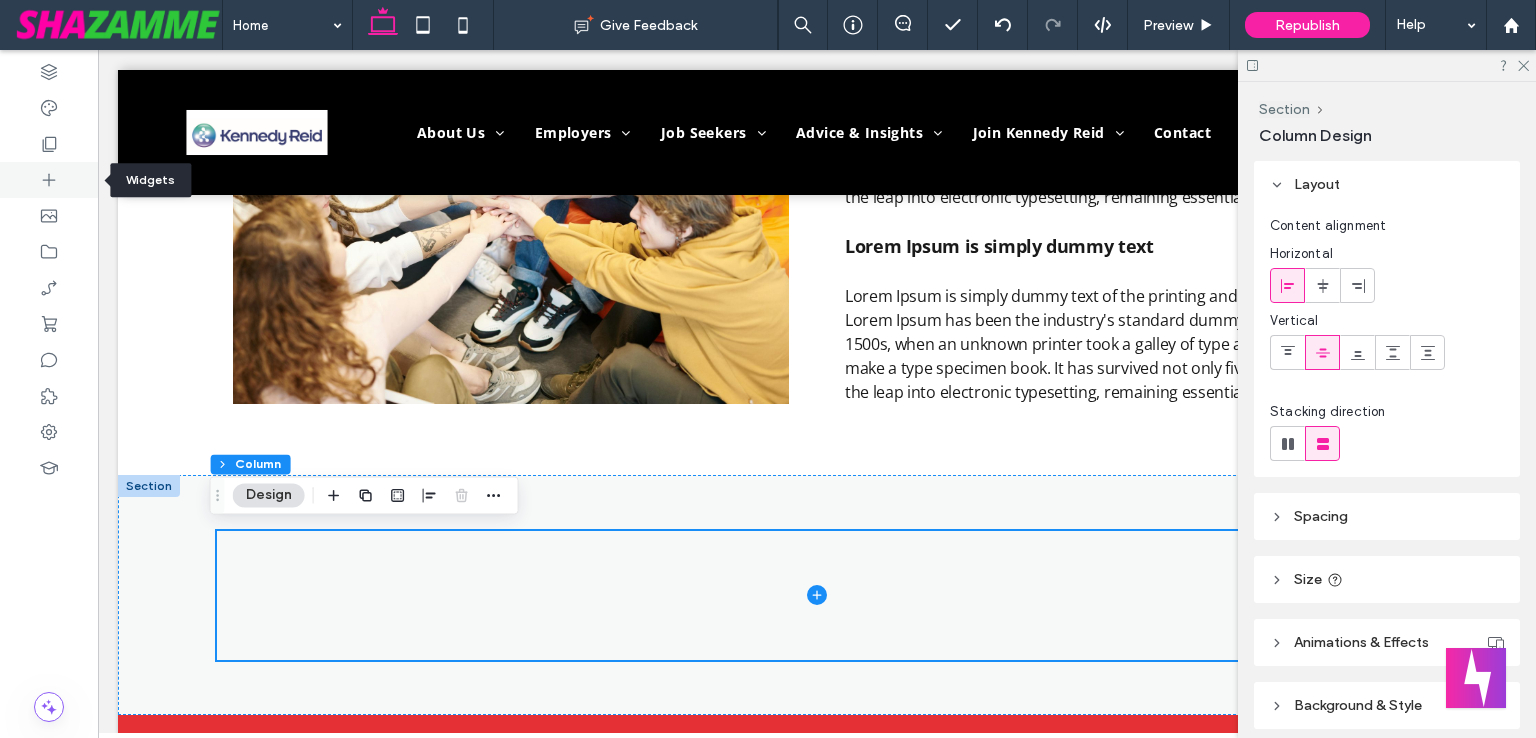 click at bounding box center [49, 180] 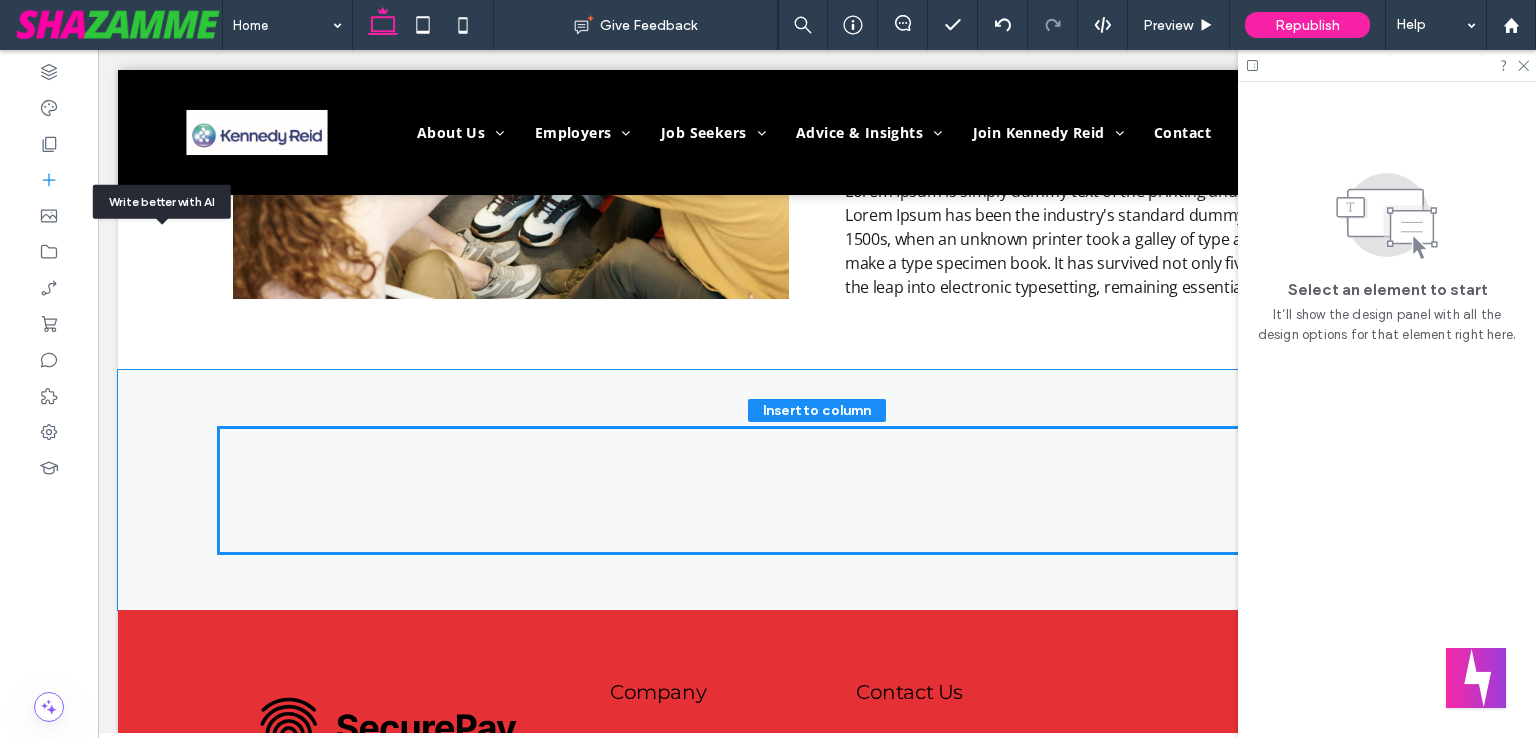 scroll, scrollTop: 2624, scrollLeft: 0, axis: vertical 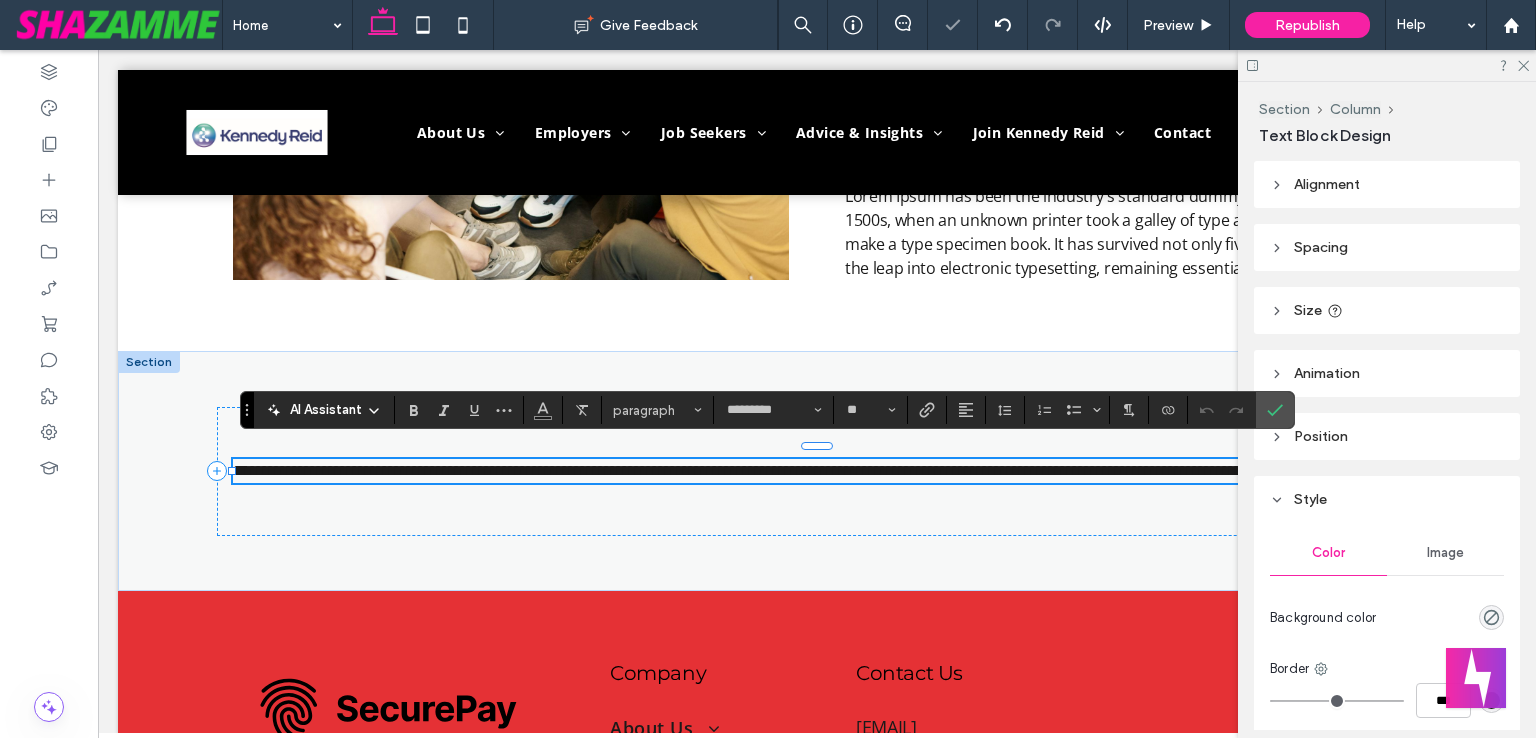 type 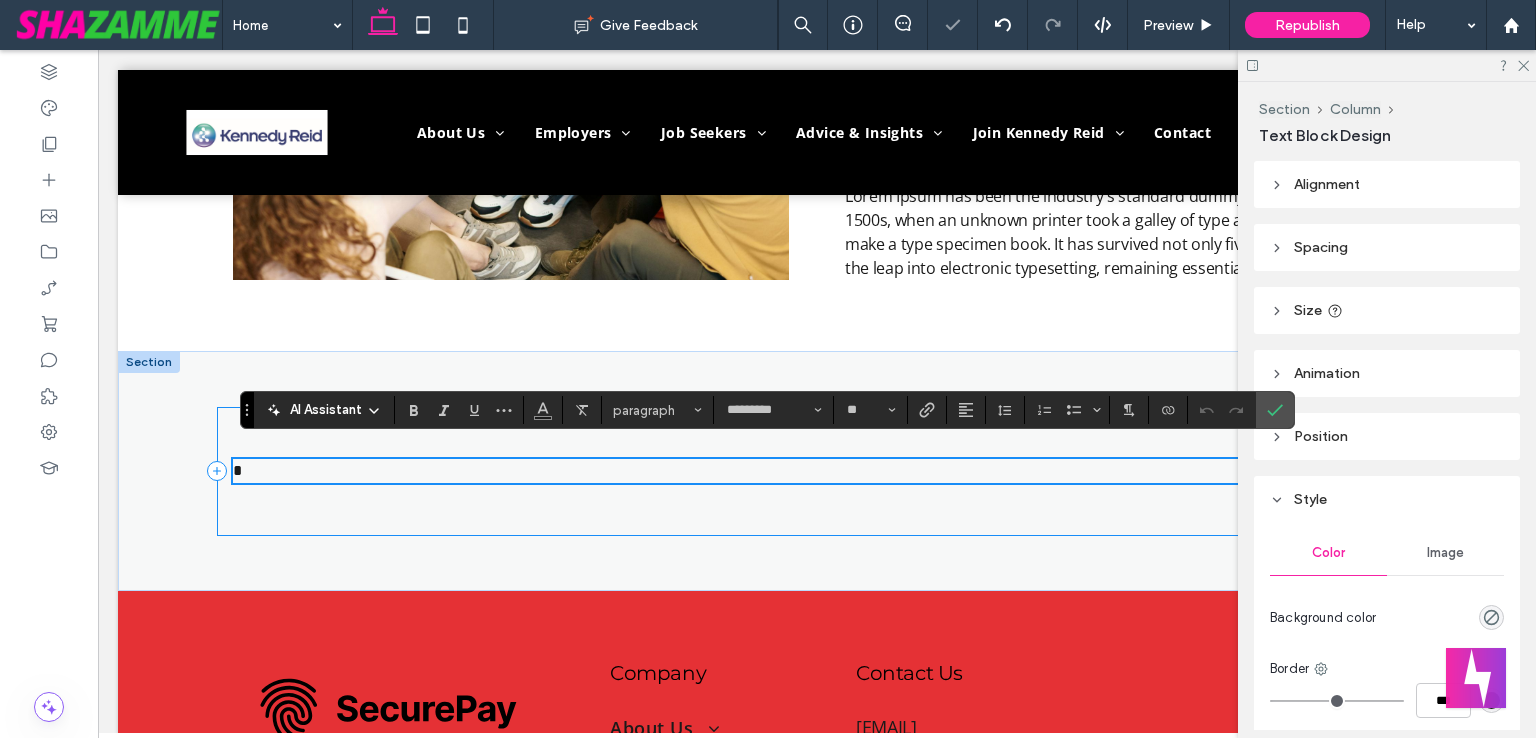 scroll, scrollTop: 2636, scrollLeft: 0, axis: vertical 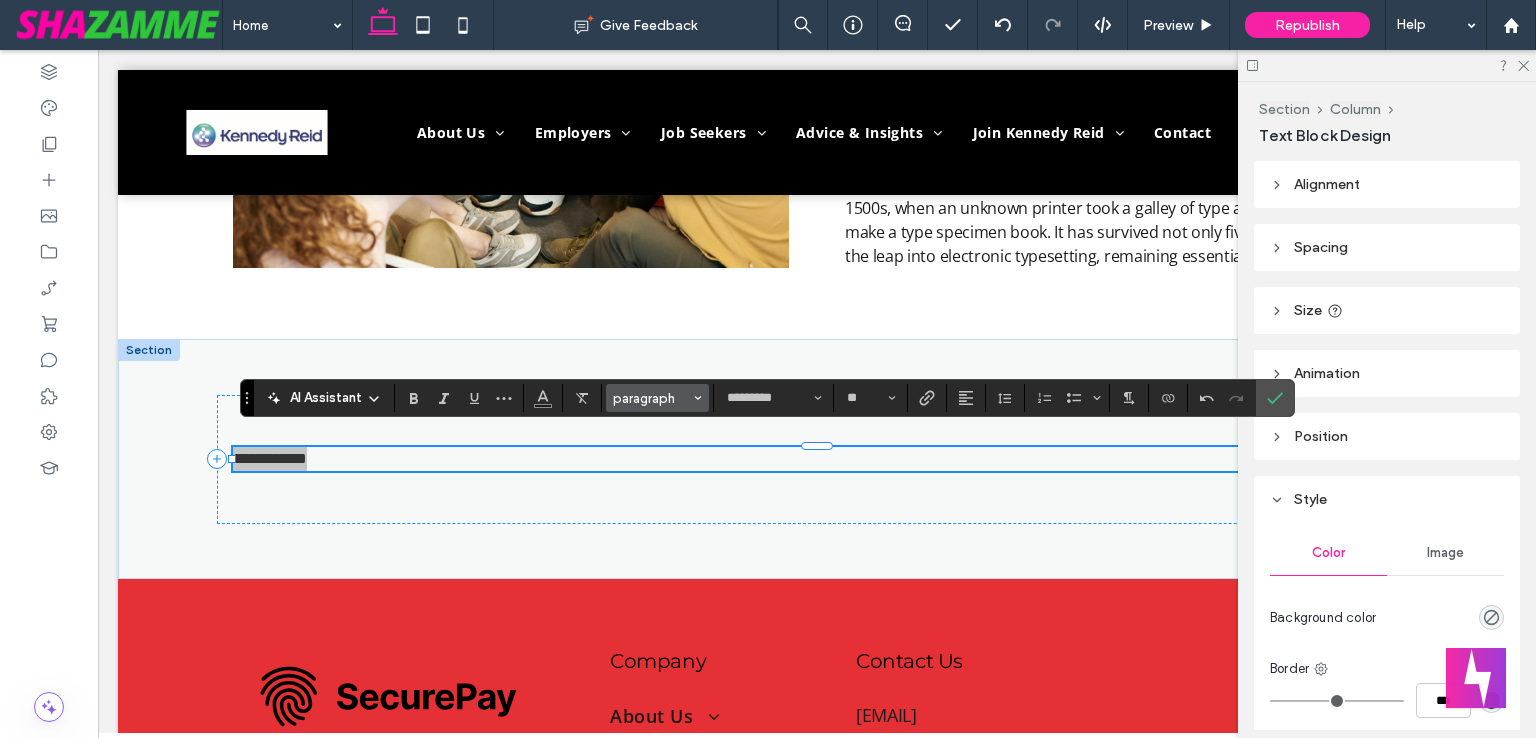 click on "paragraph" at bounding box center [652, 398] 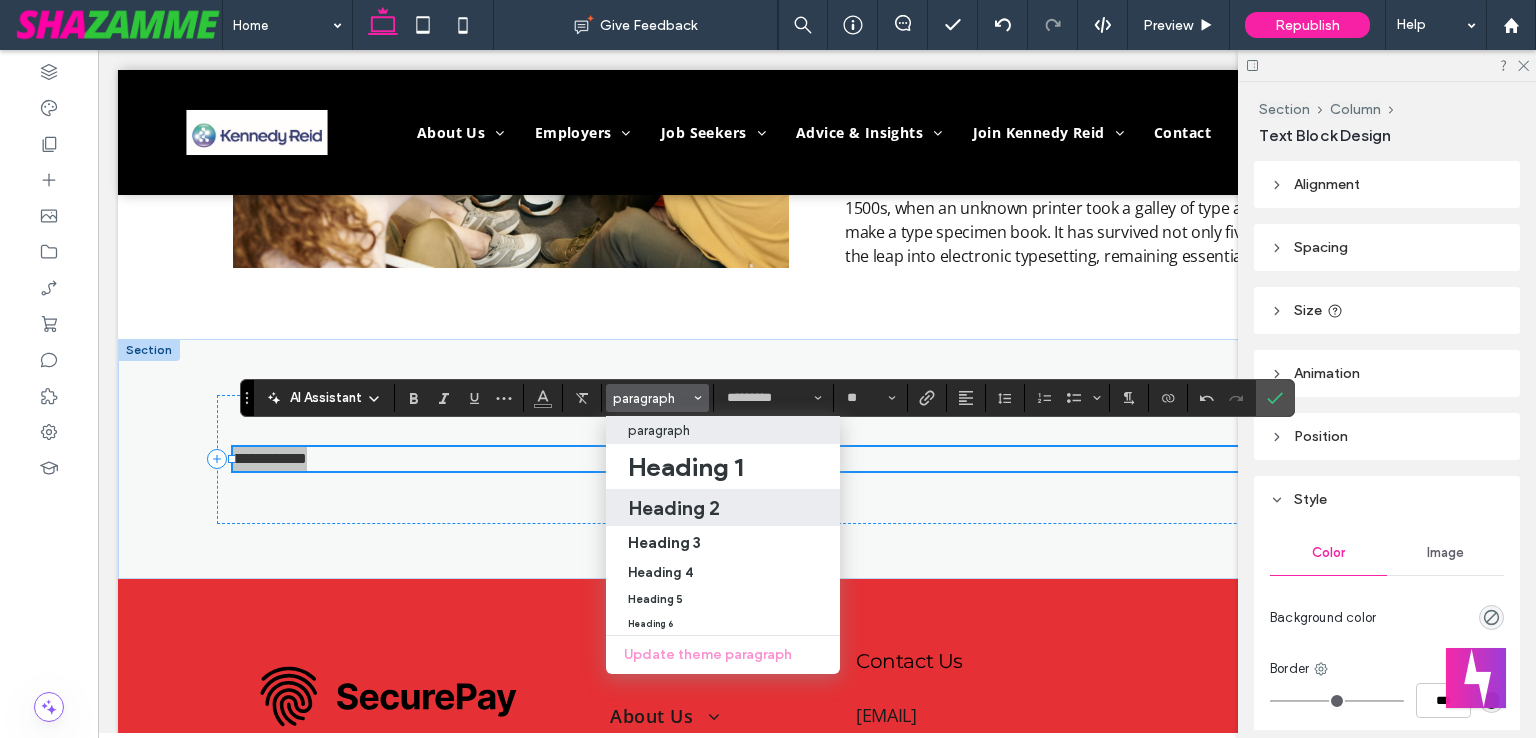 click on "Heading 2" at bounding box center [723, 507] 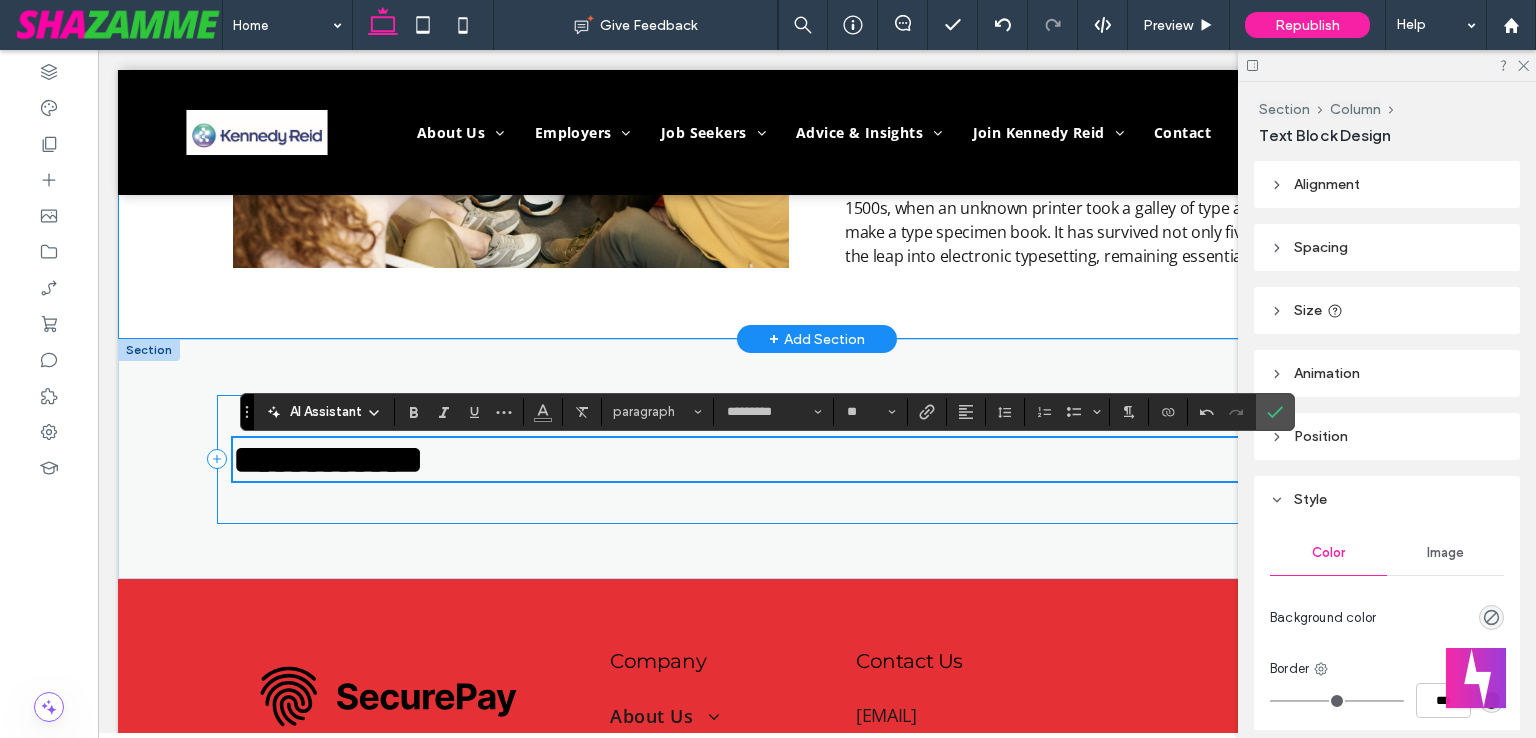 type on "****" 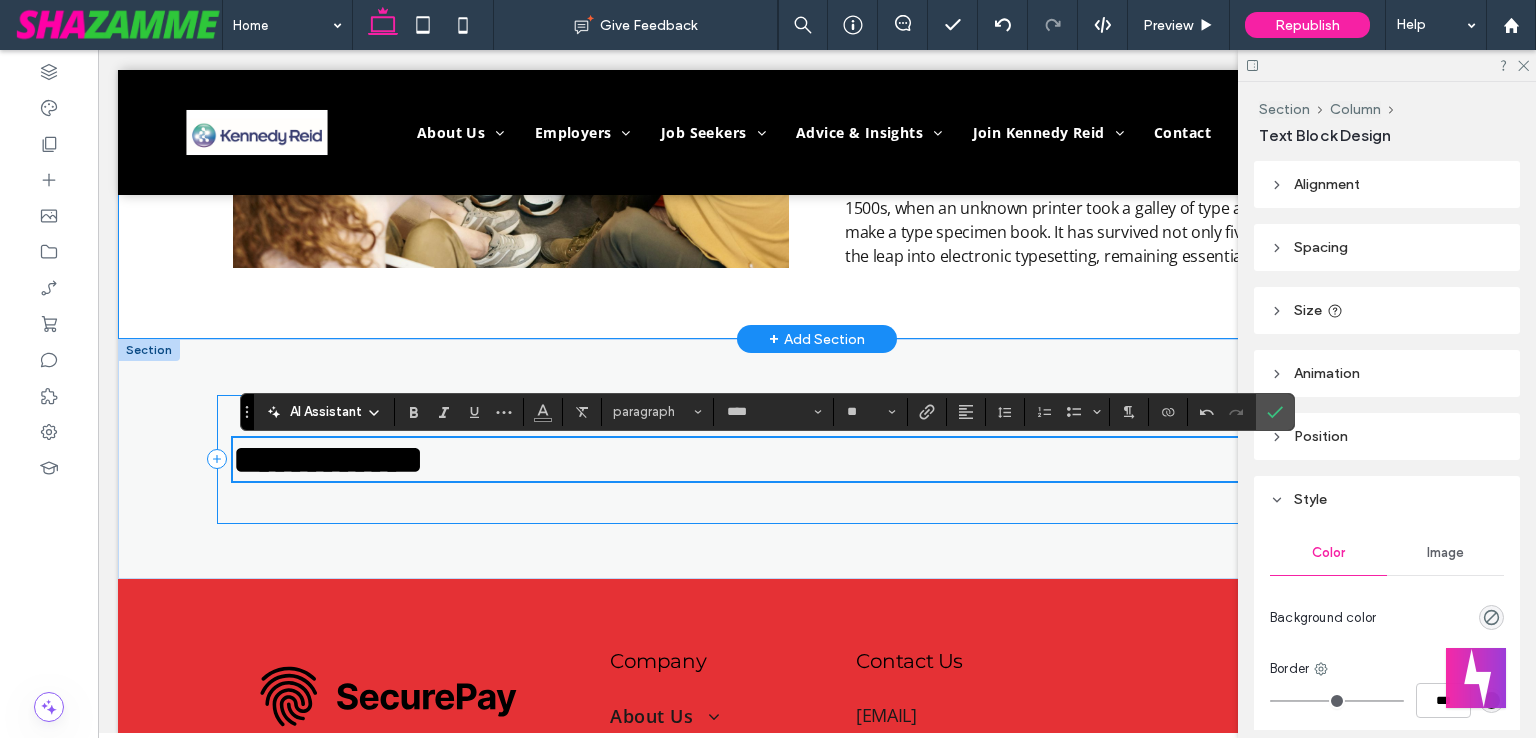 scroll, scrollTop: 2623, scrollLeft: 0, axis: vertical 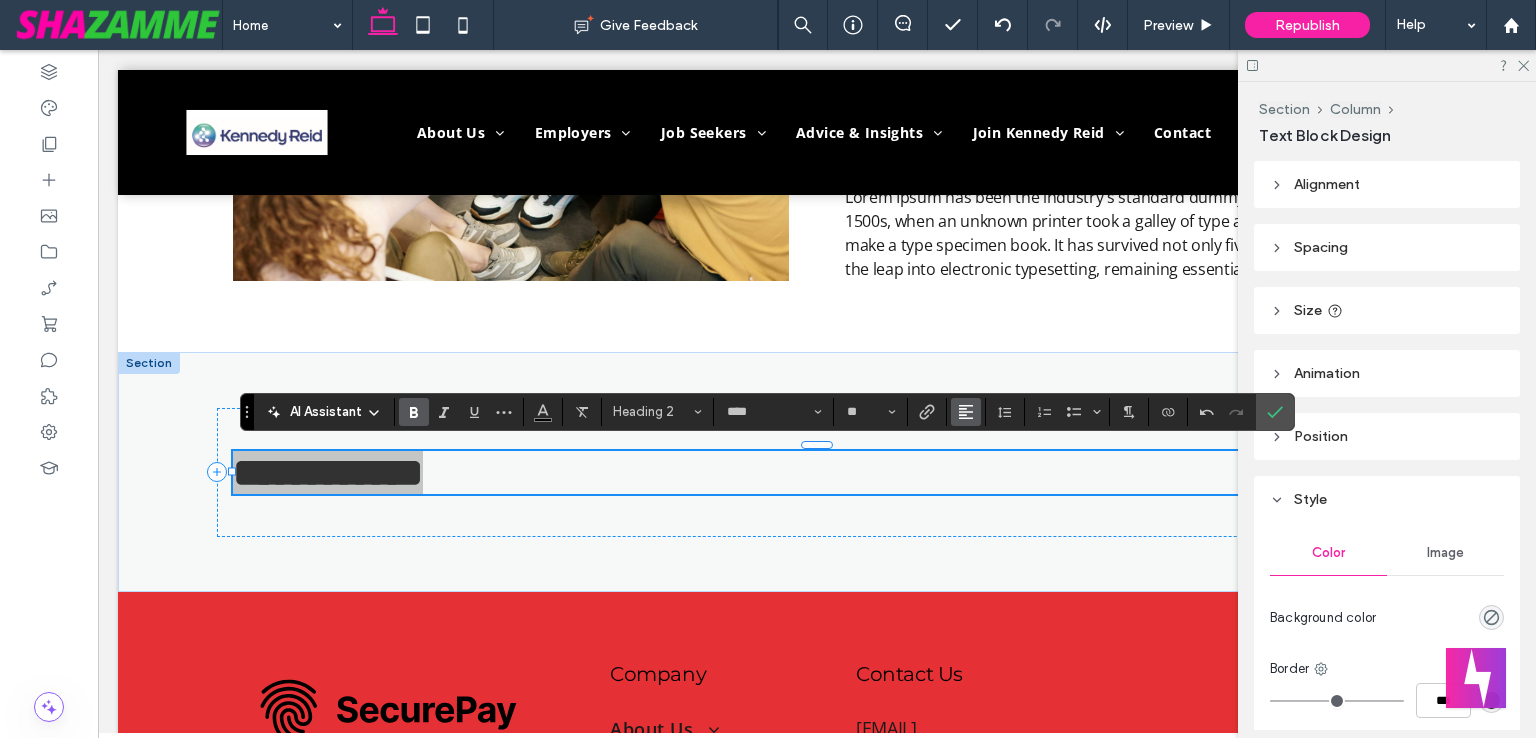 click 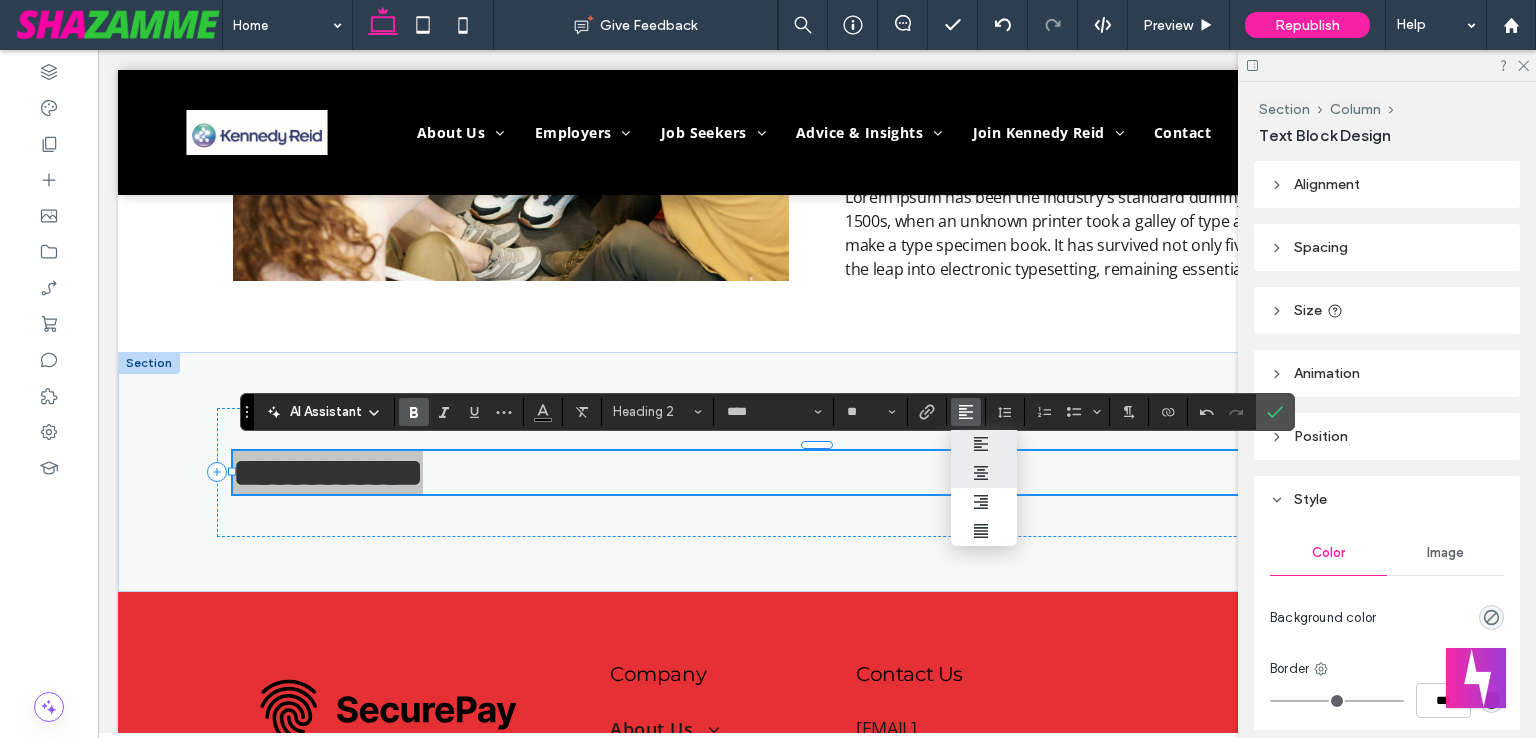 click at bounding box center [984, 473] 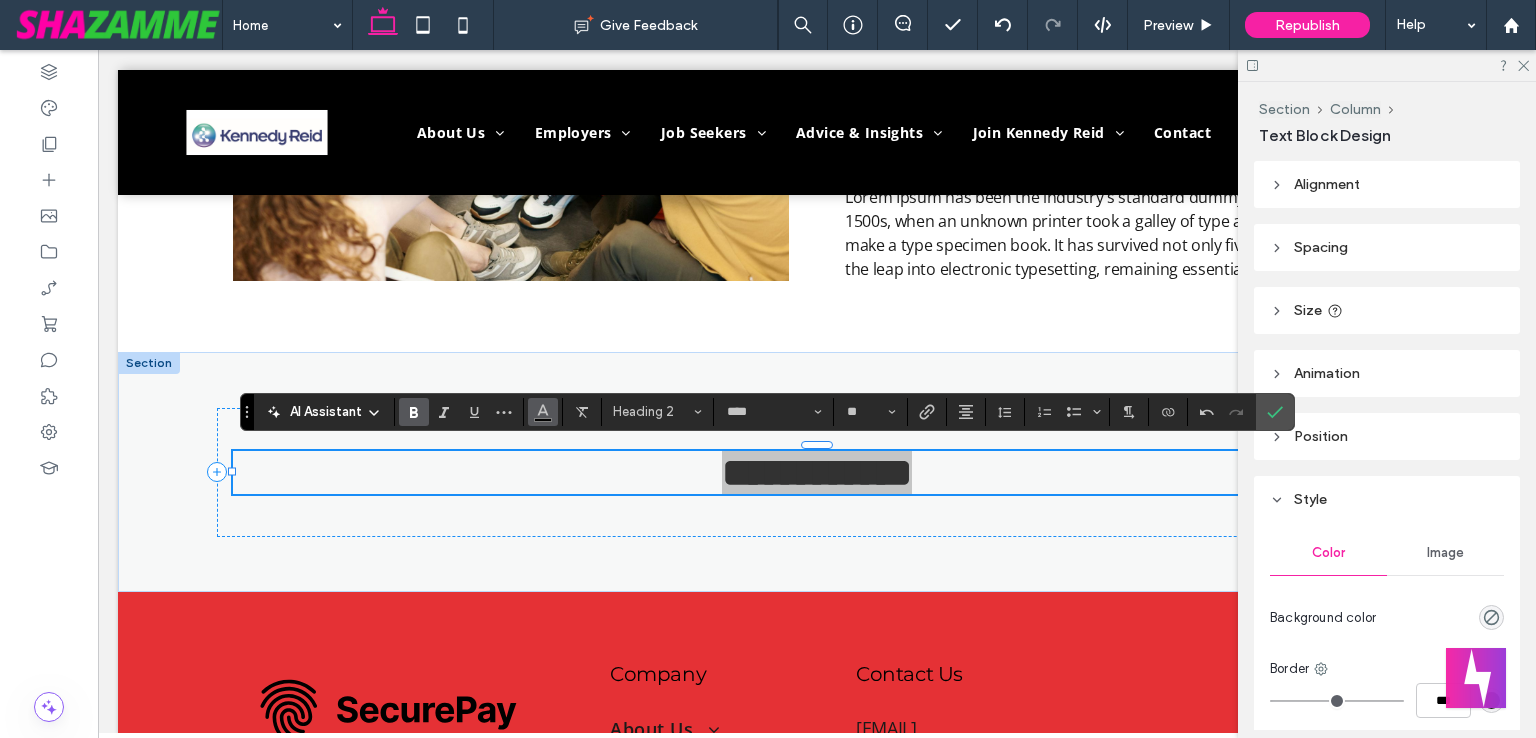 click at bounding box center (543, 412) 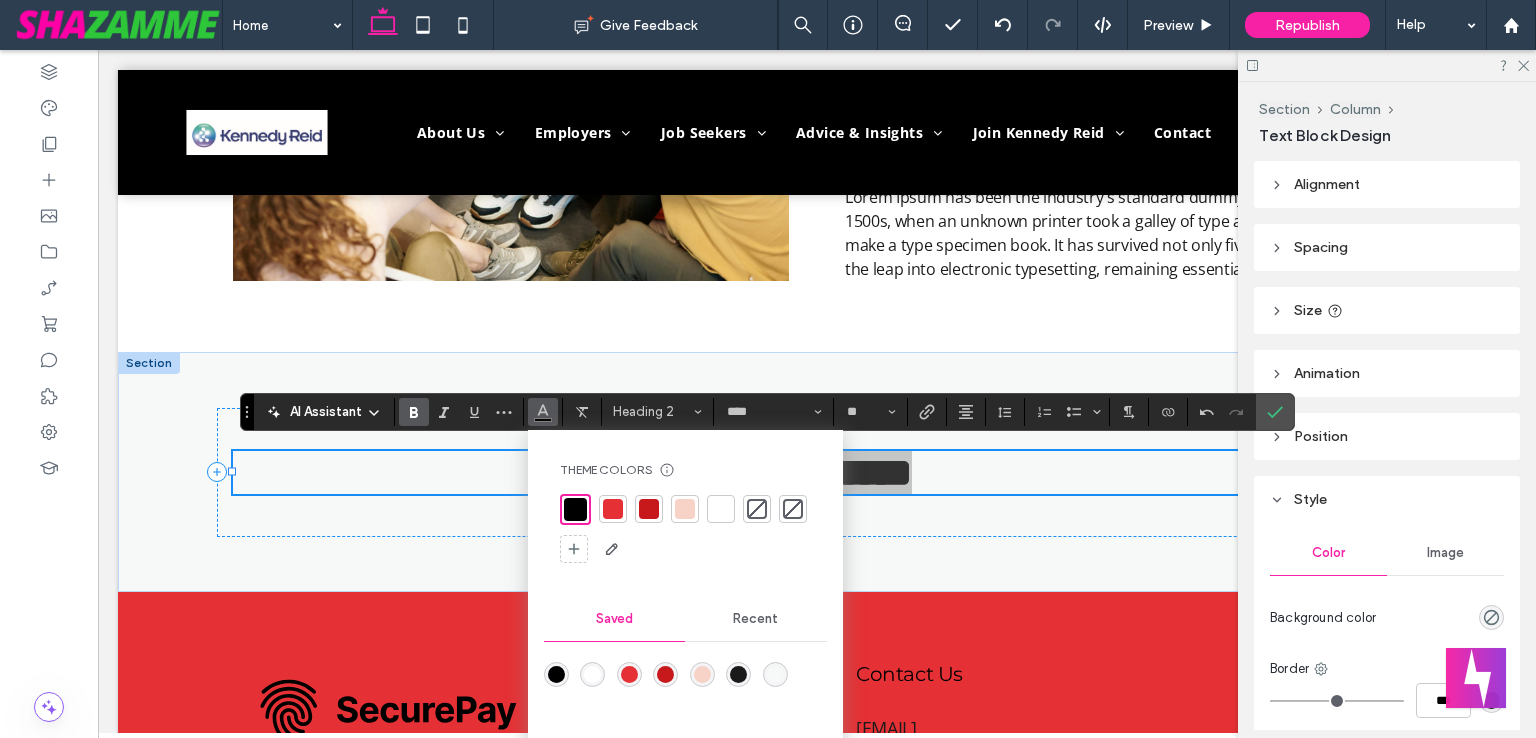 click at bounding box center (613, 509) 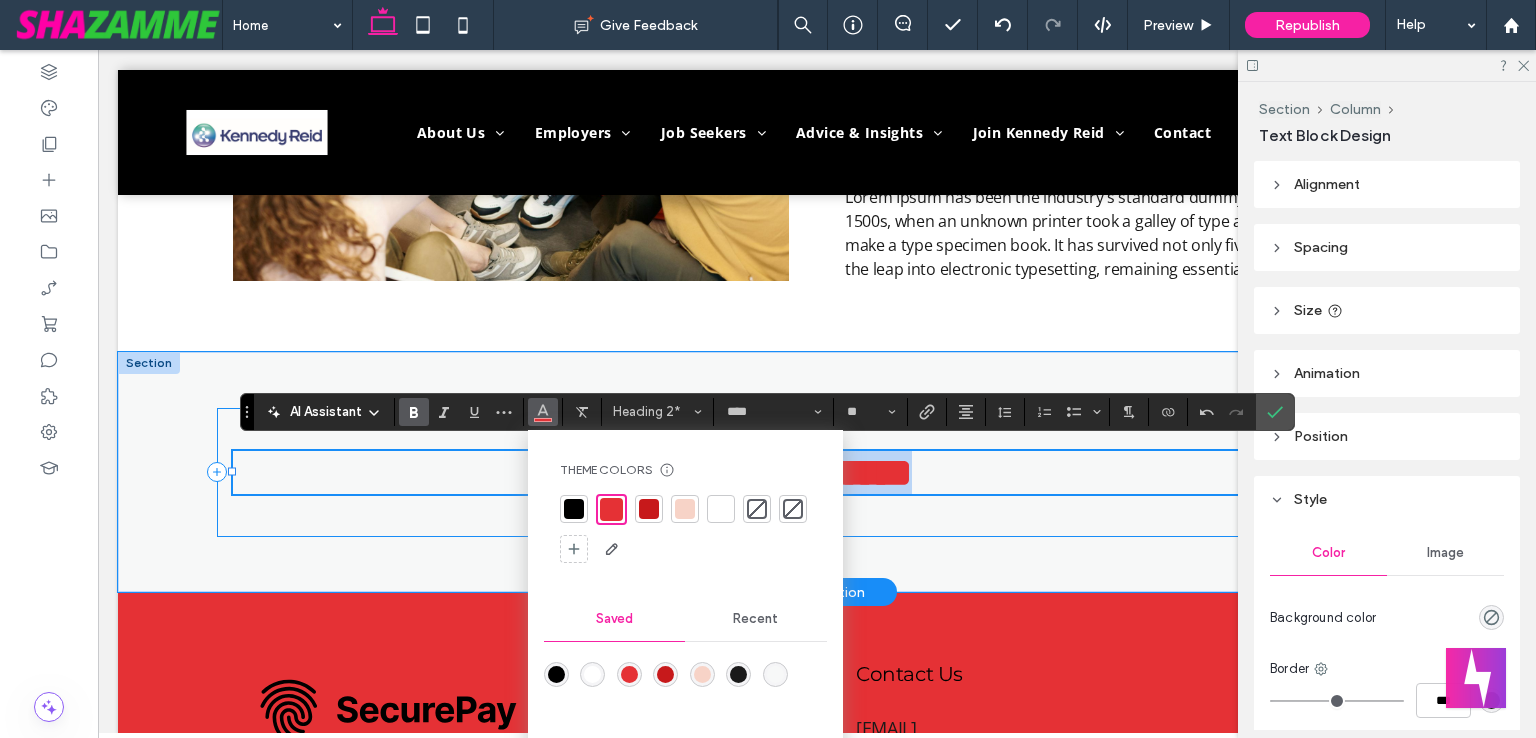 click on "**********" at bounding box center (817, 472) 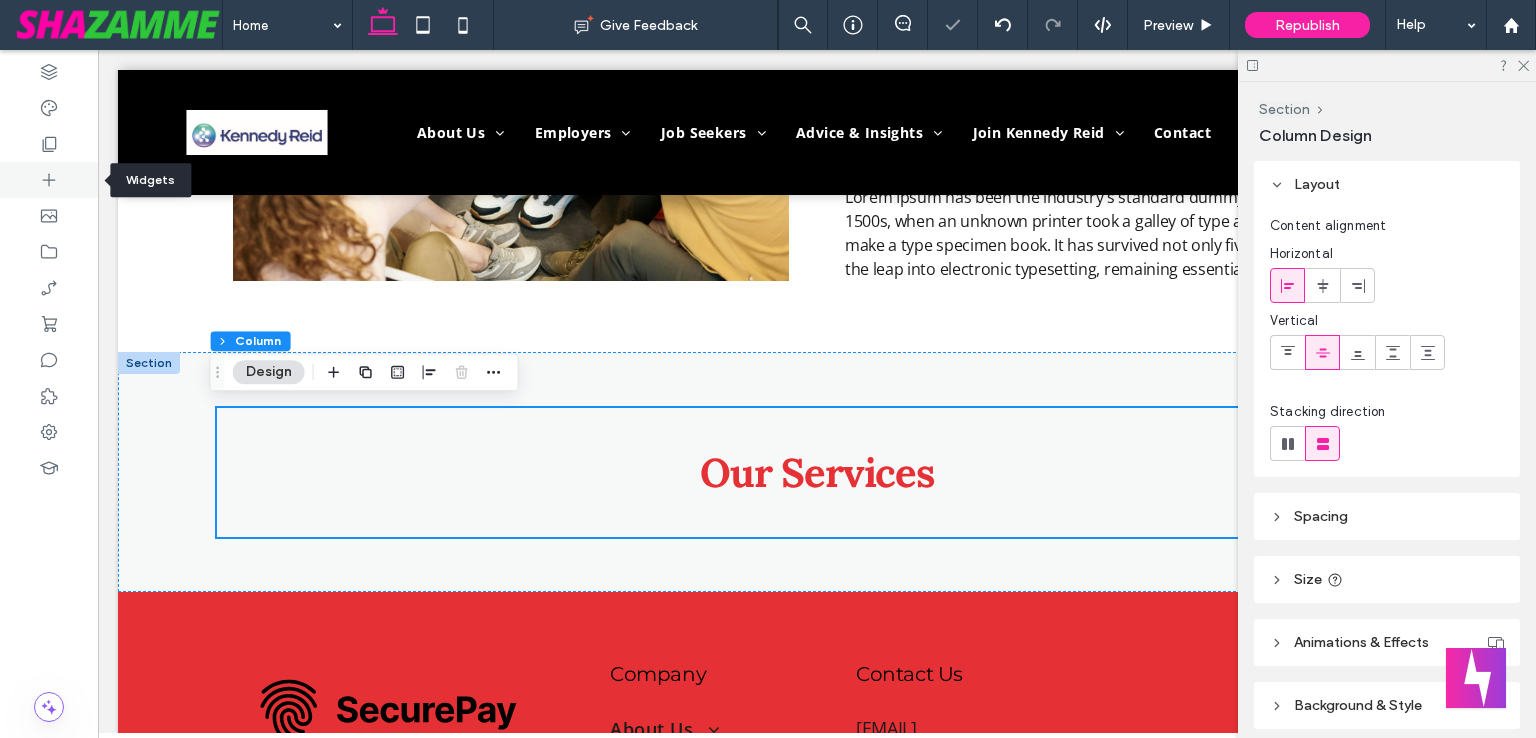 click 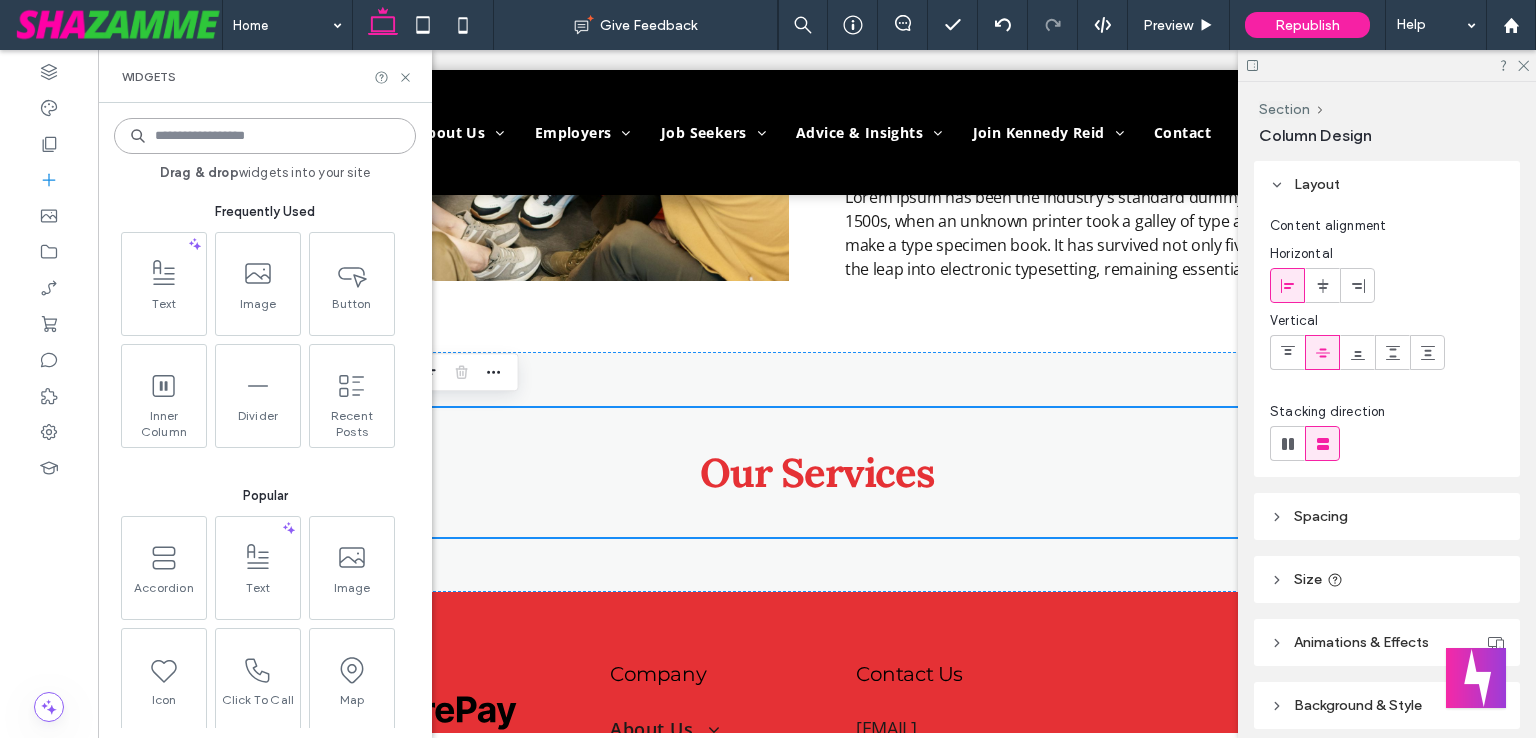 click at bounding box center [265, 136] 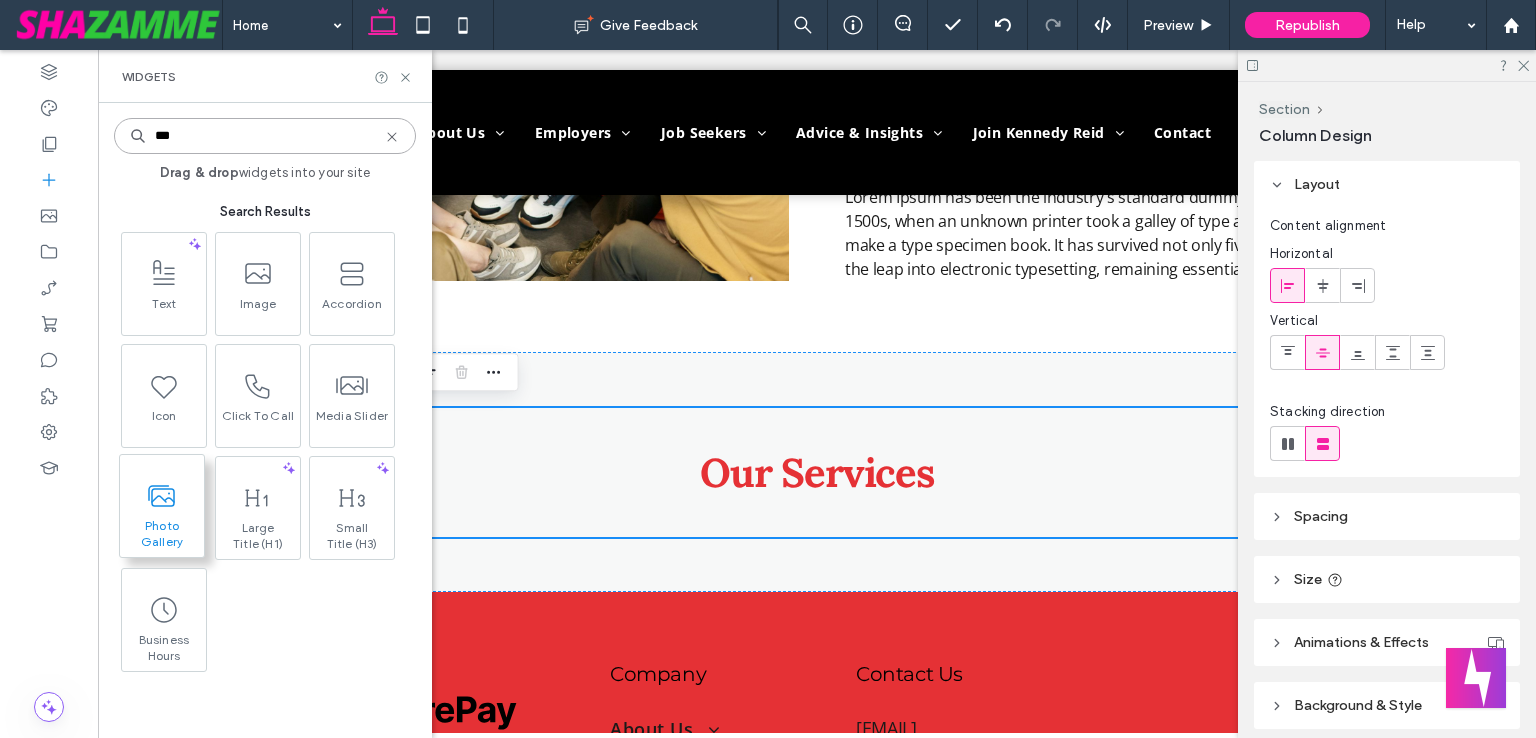 type on "***" 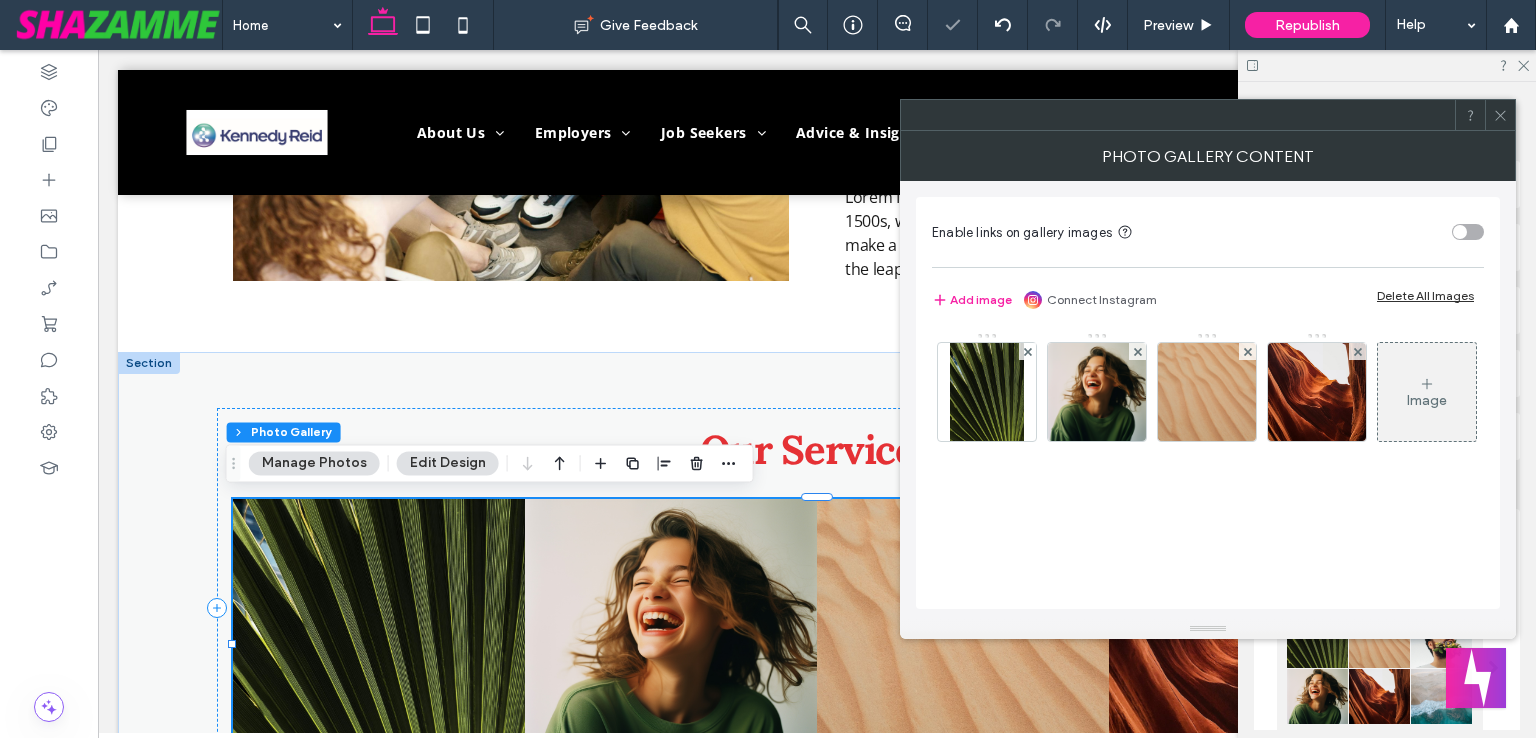 click on "Delete All Images" at bounding box center [1425, 295] 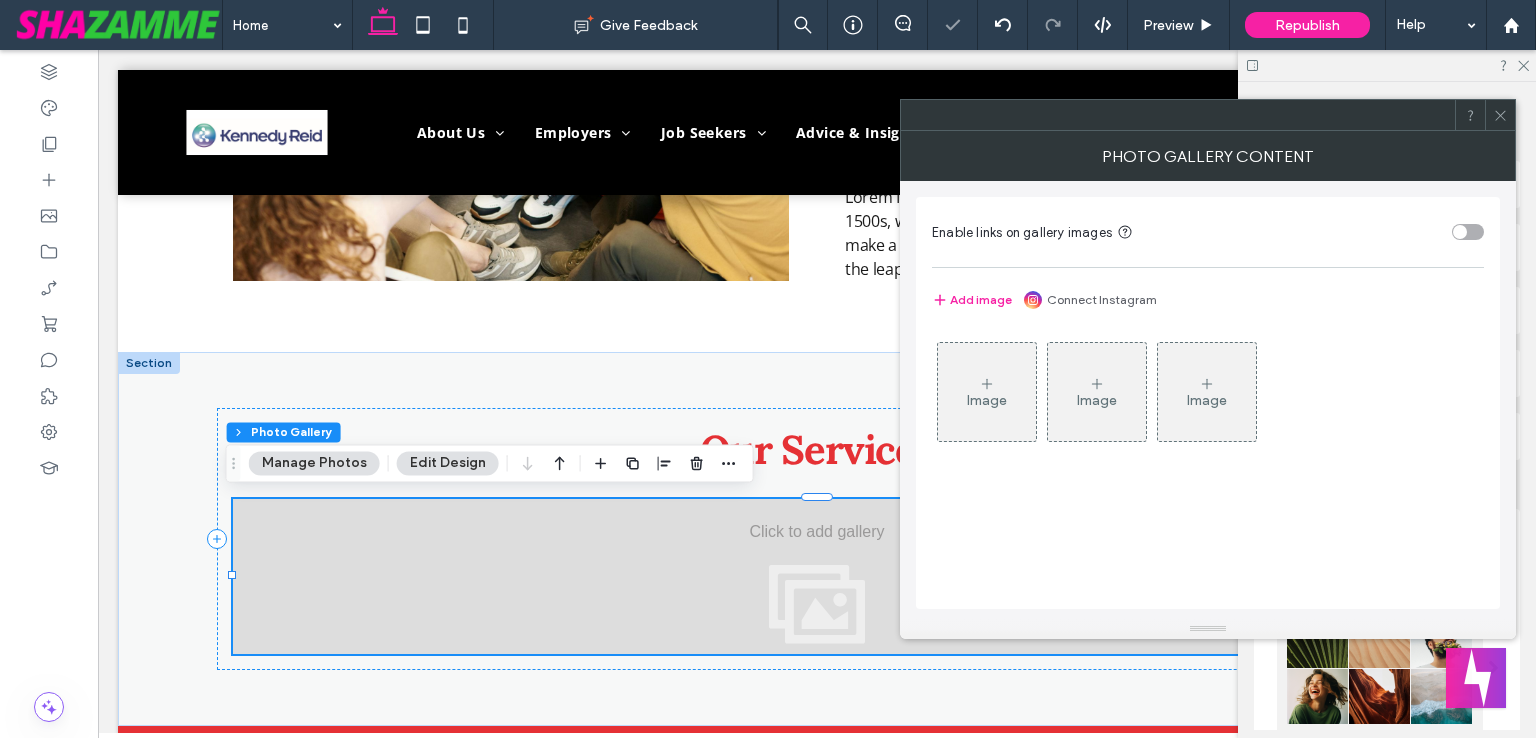 click on "Image" at bounding box center (987, 400) 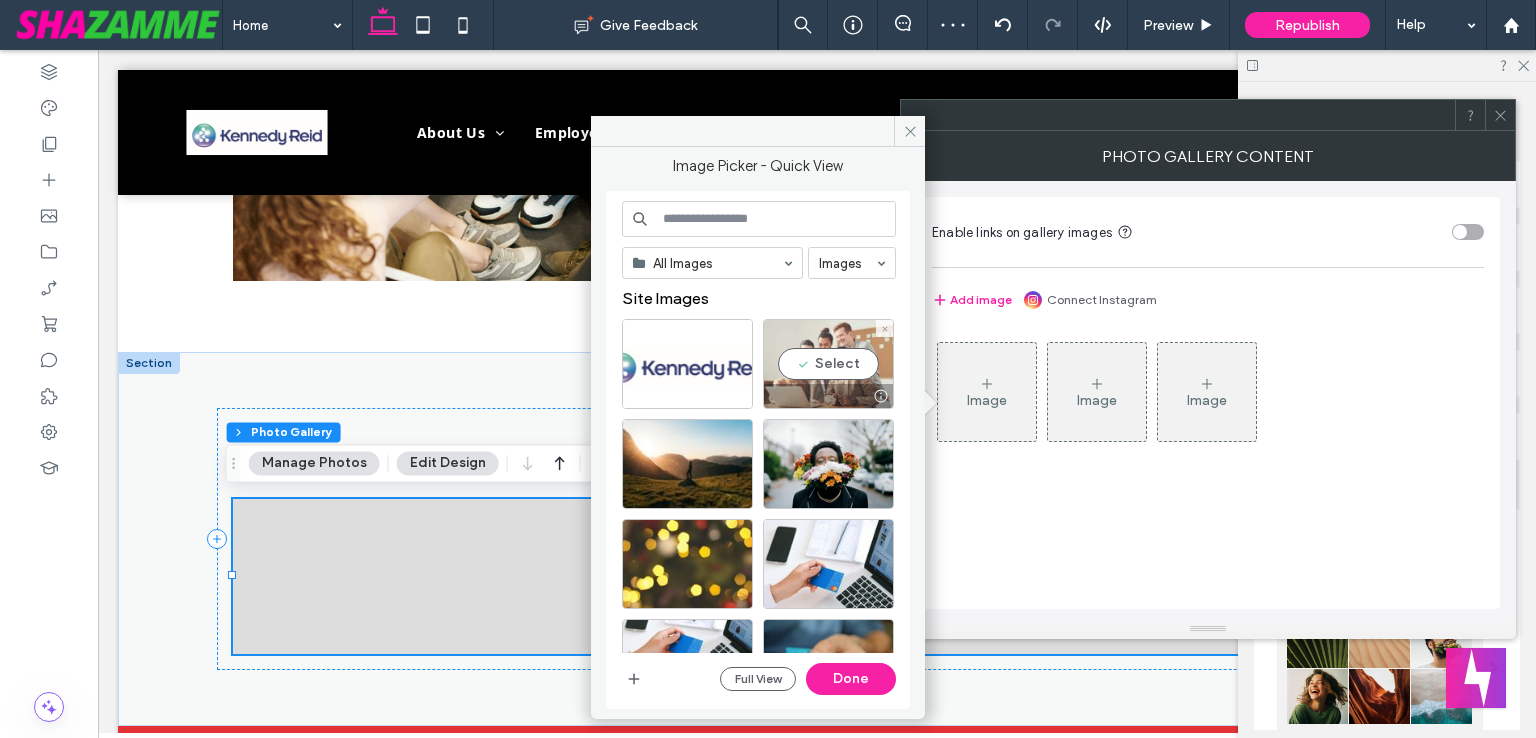 click on "Select" at bounding box center (828, 364) 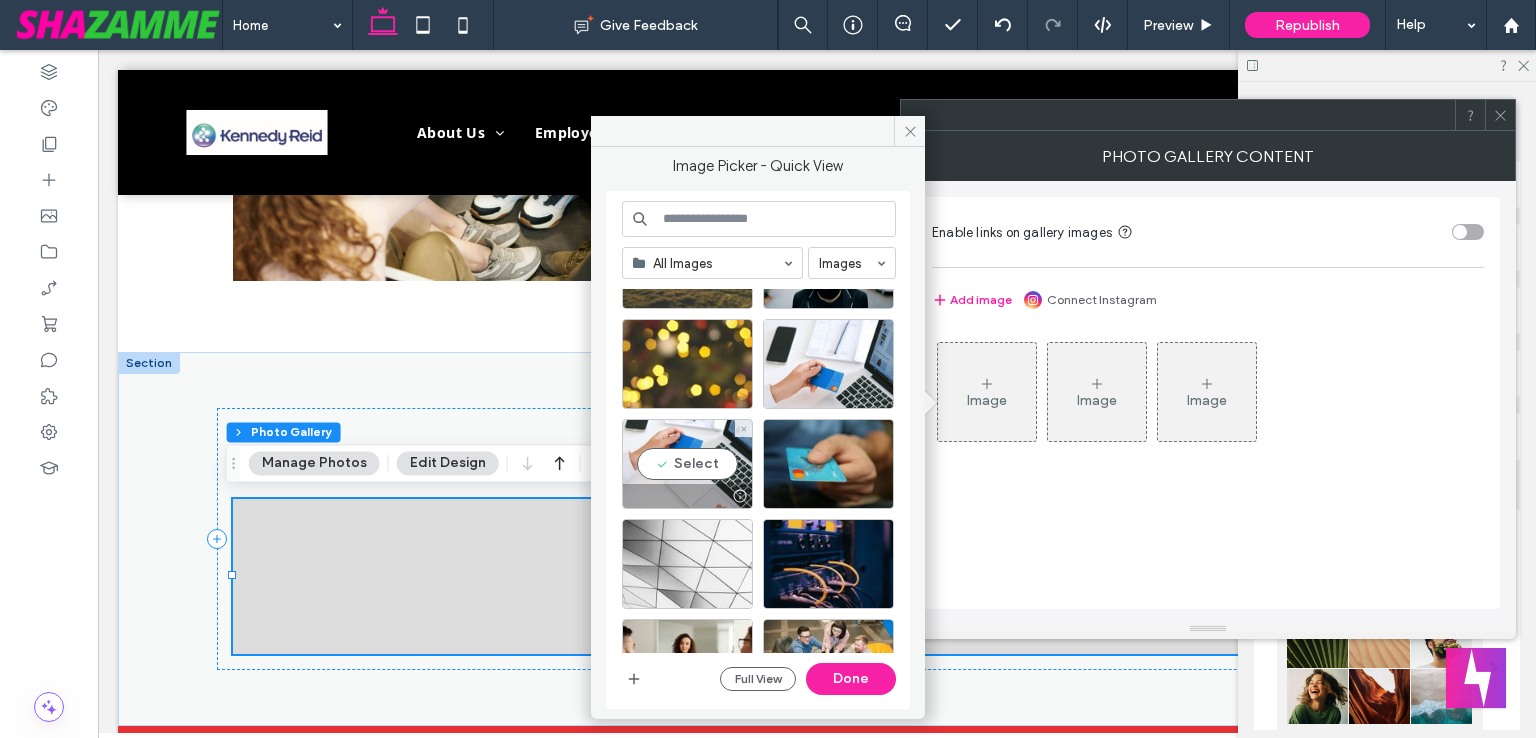 scroll, scrollTop: 400, scrollLeft: 0, axis: vertical 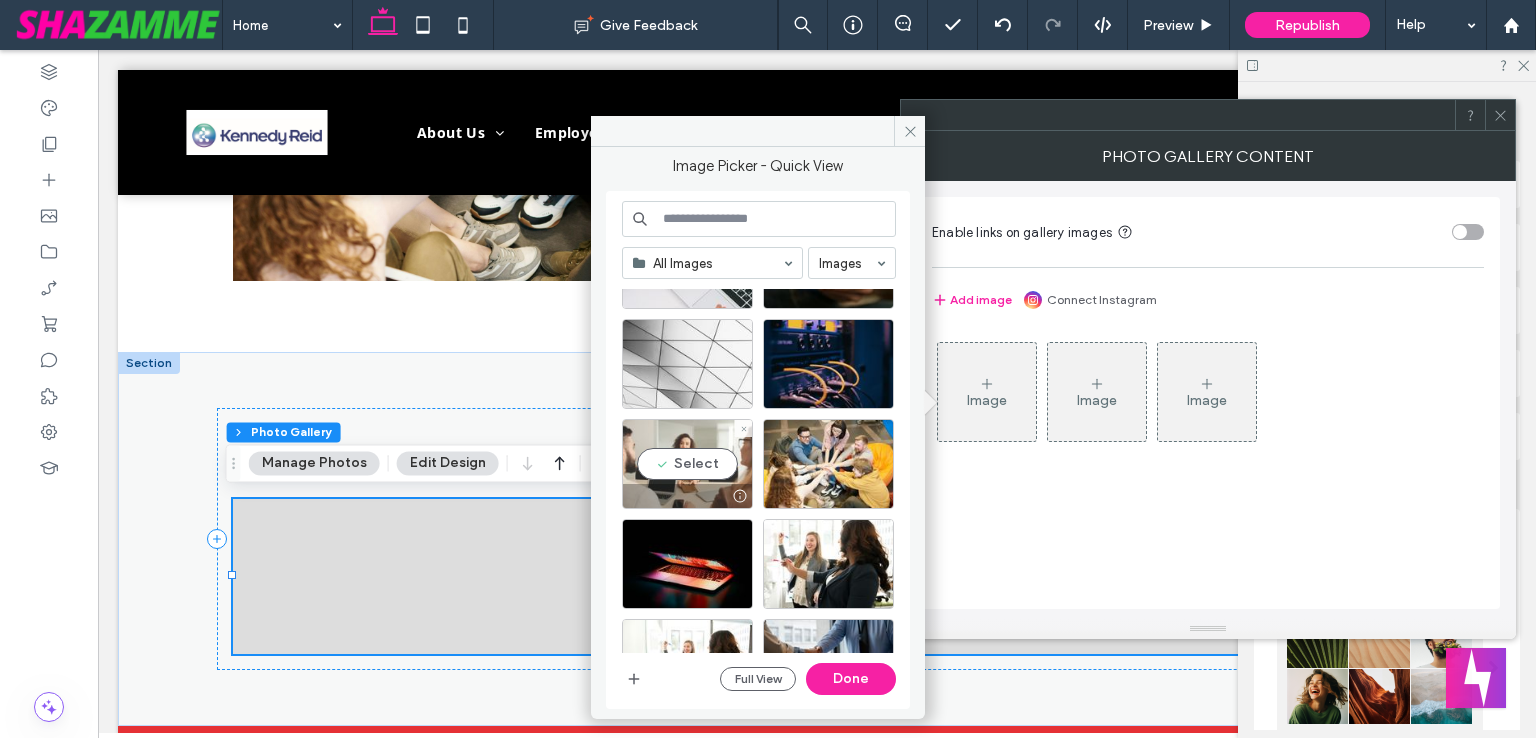click on "Select" at bounding box center [687, 464] 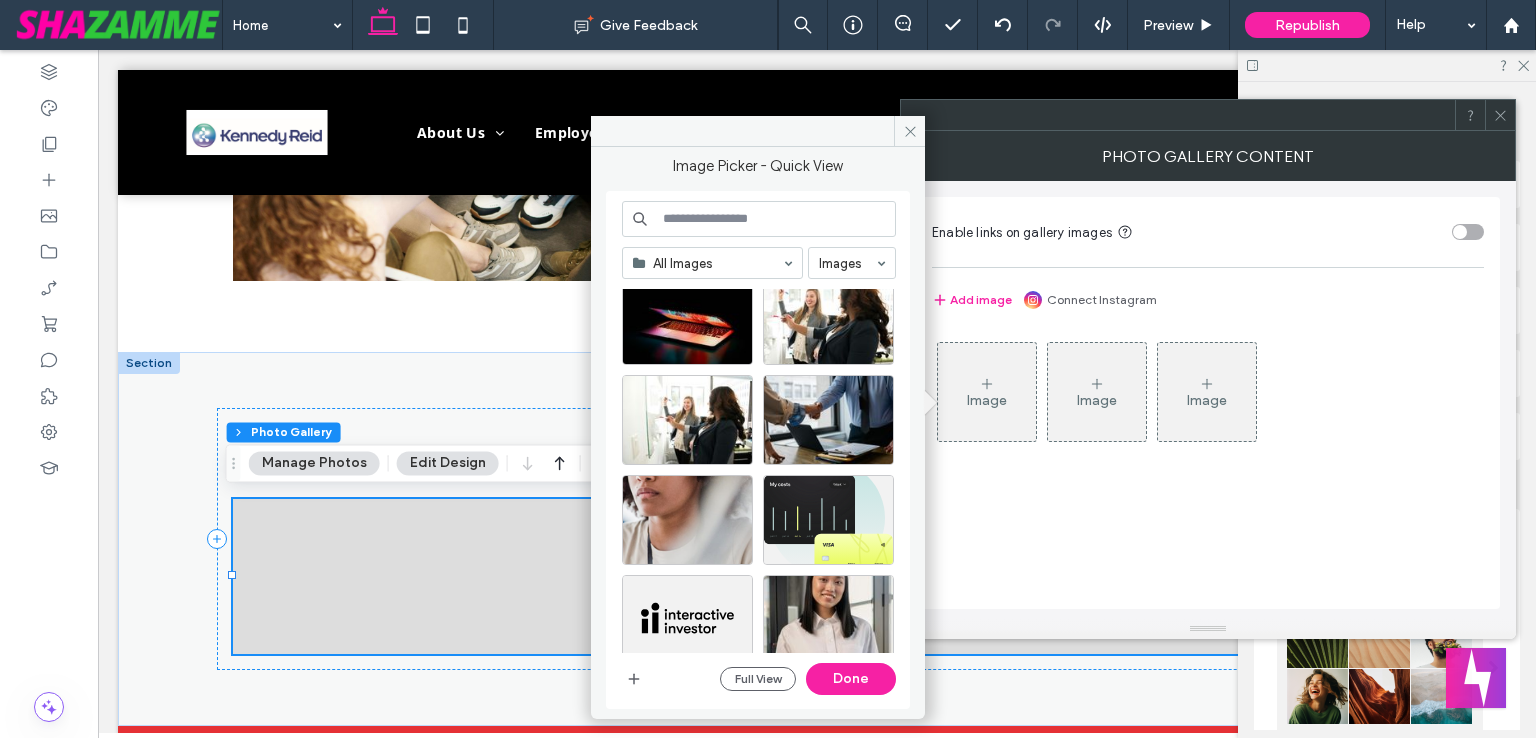scroll, scrollTop: 600, scrollLeft: 0, axis: vertical 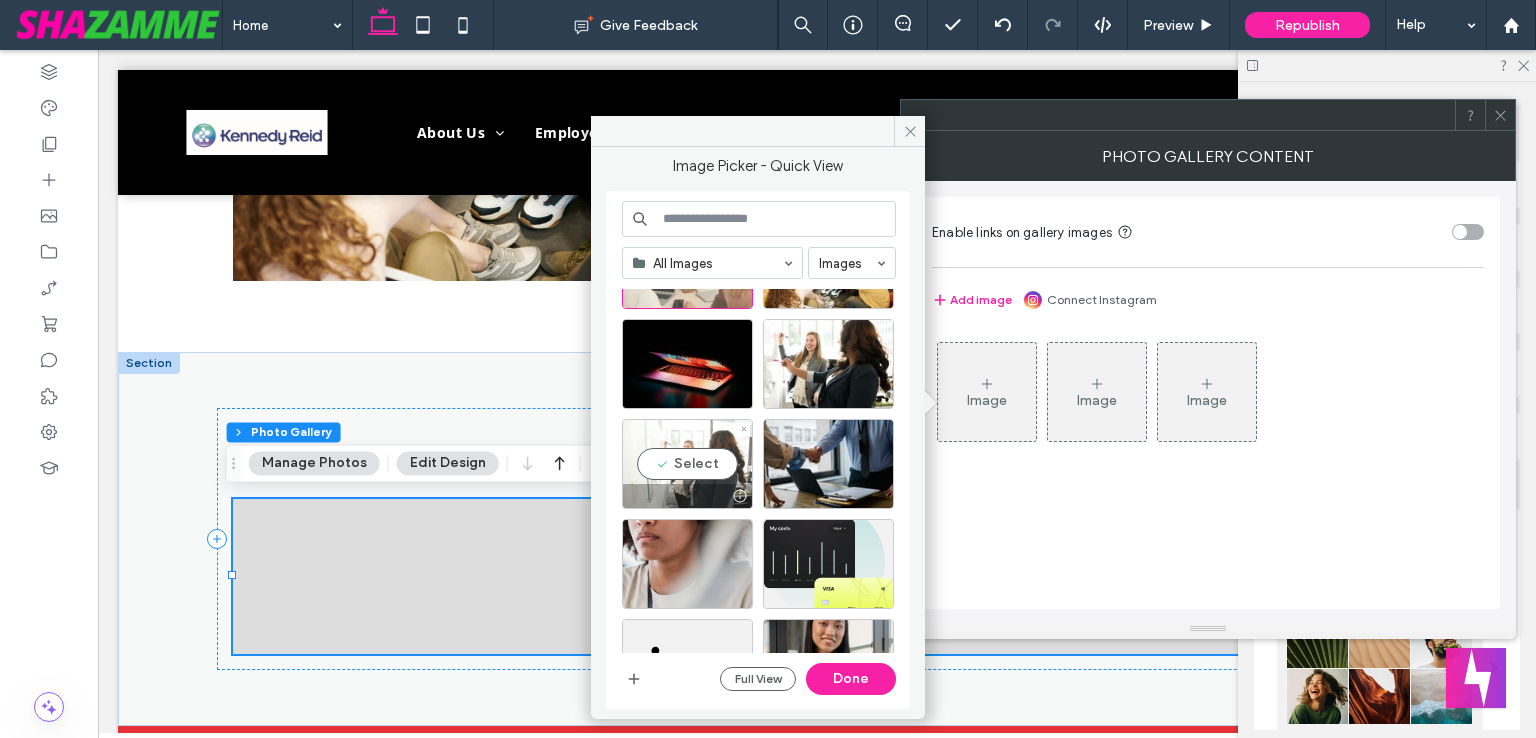 click on "Select" at bounding box center [687, 464] 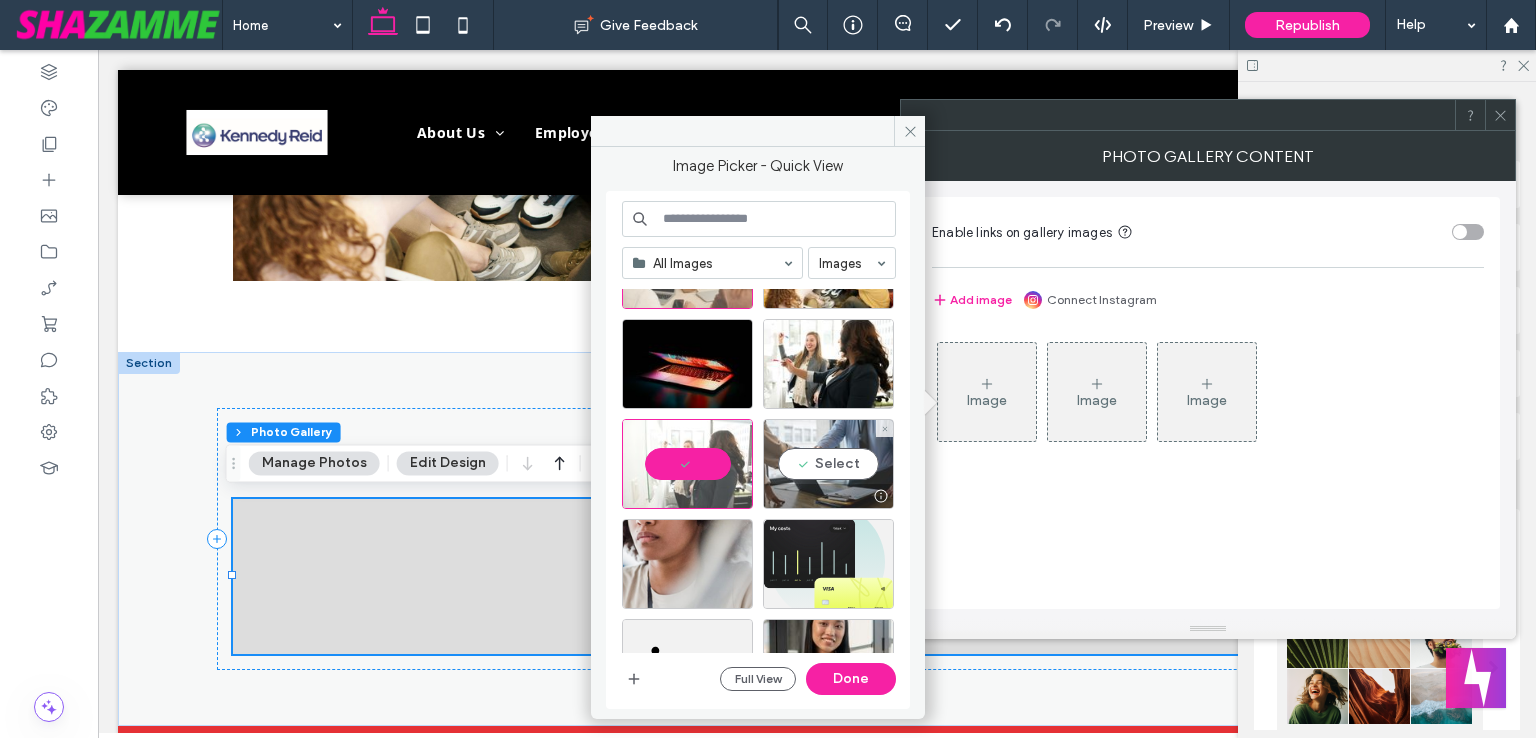 click on "Select" at bounding box center [828, 464] 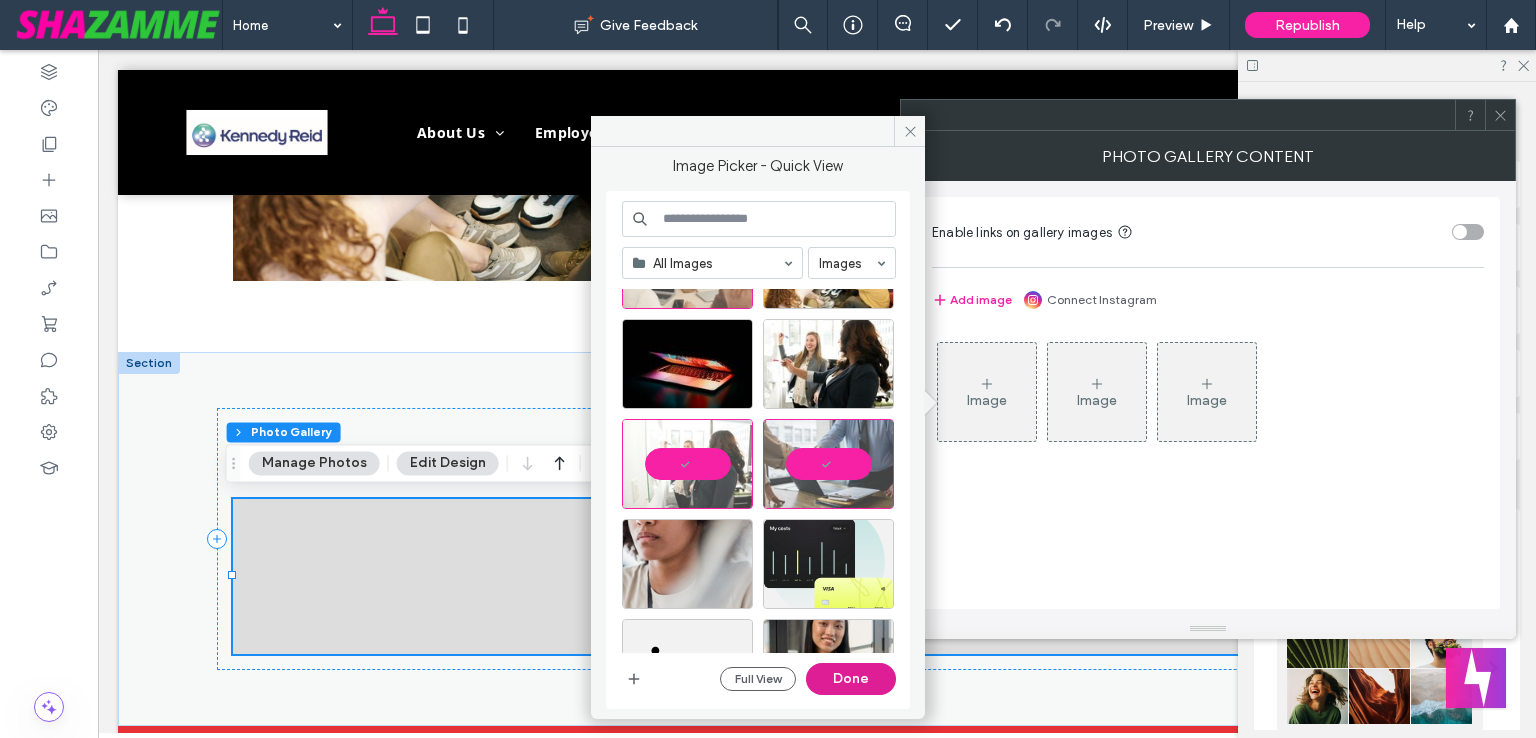 click on "Done" at bounding box center [851, 679] 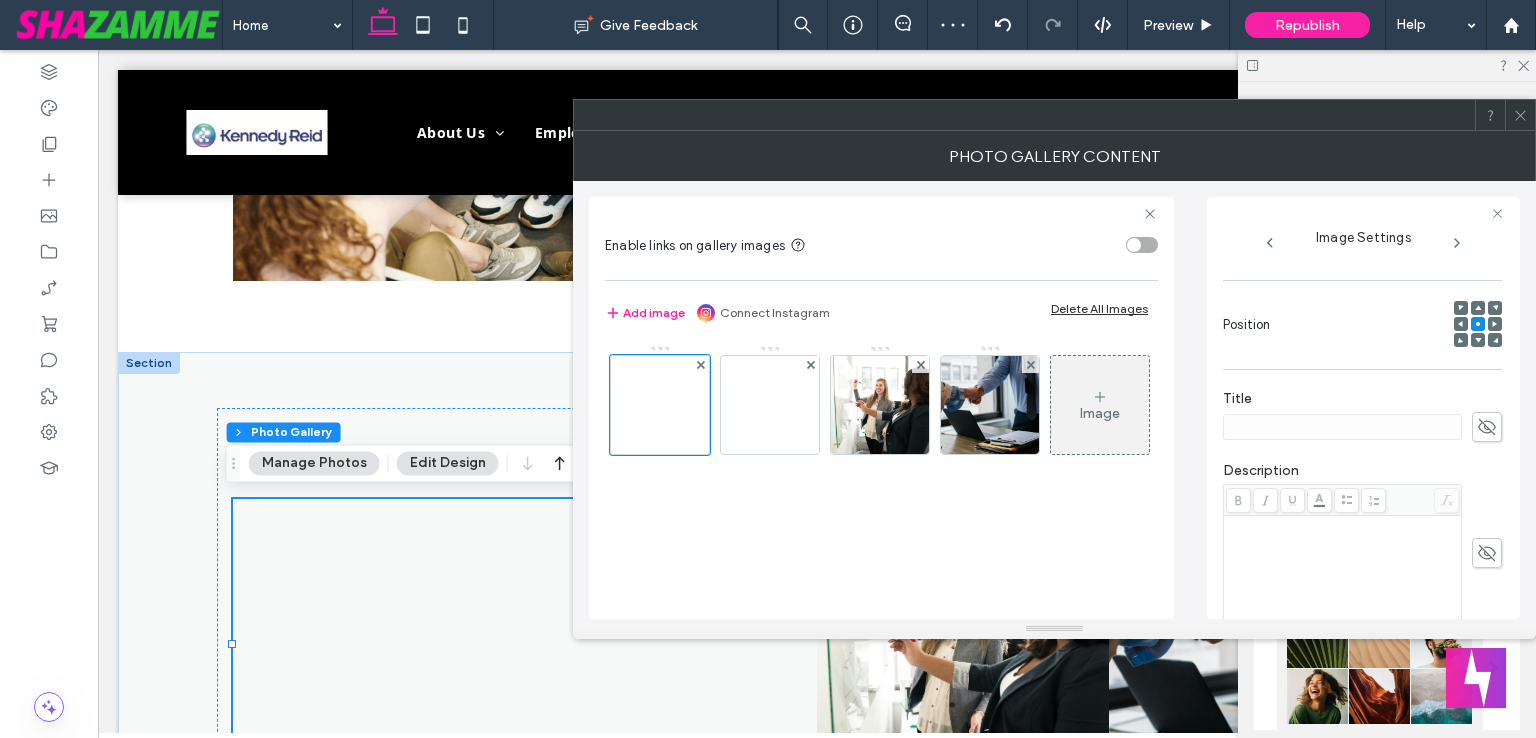 scroll, scrollTop: 300, scrollLeft: 0, axis: vertical 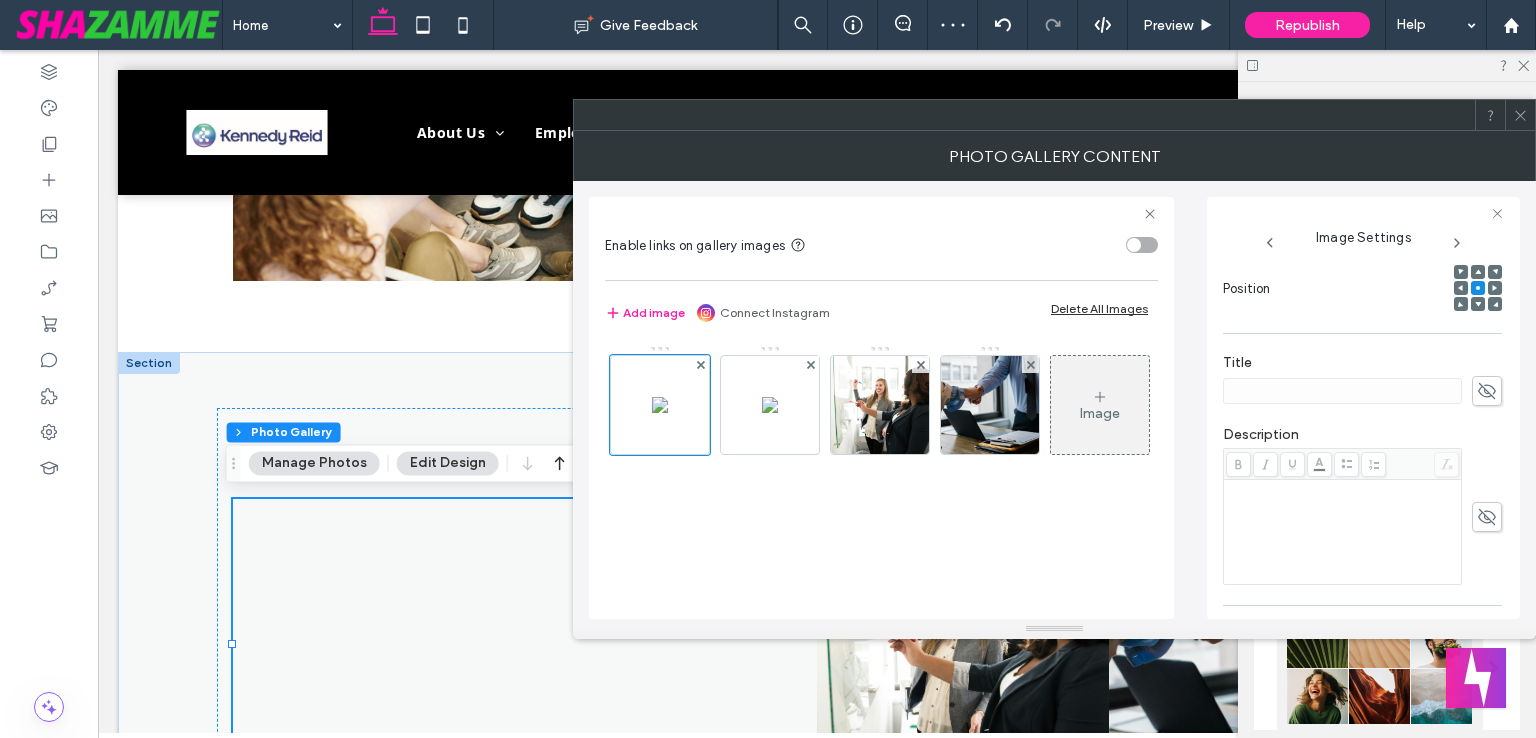 click 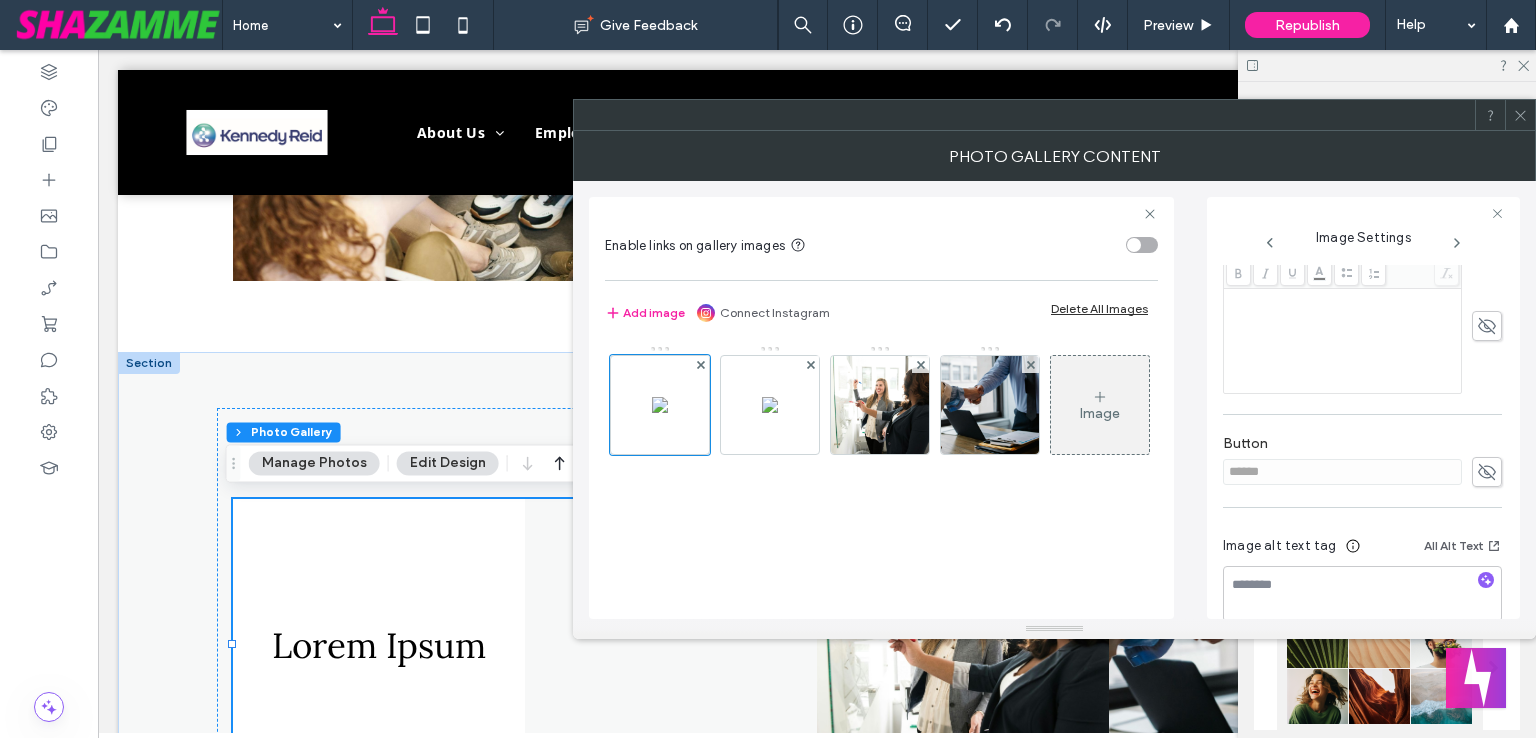 scroll, scrollTop: 520, scrollLeft: 0, axis: vertical 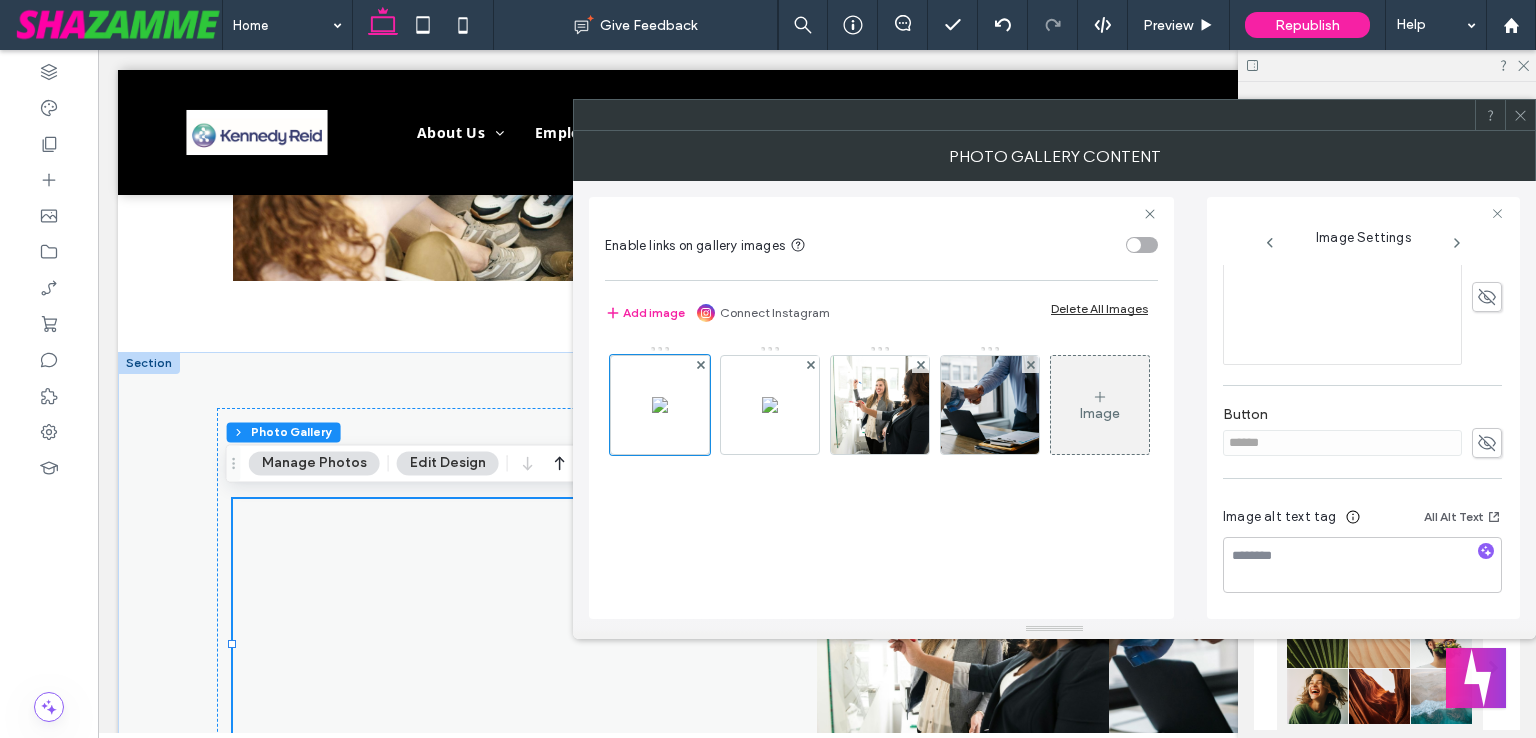 type on "**********" 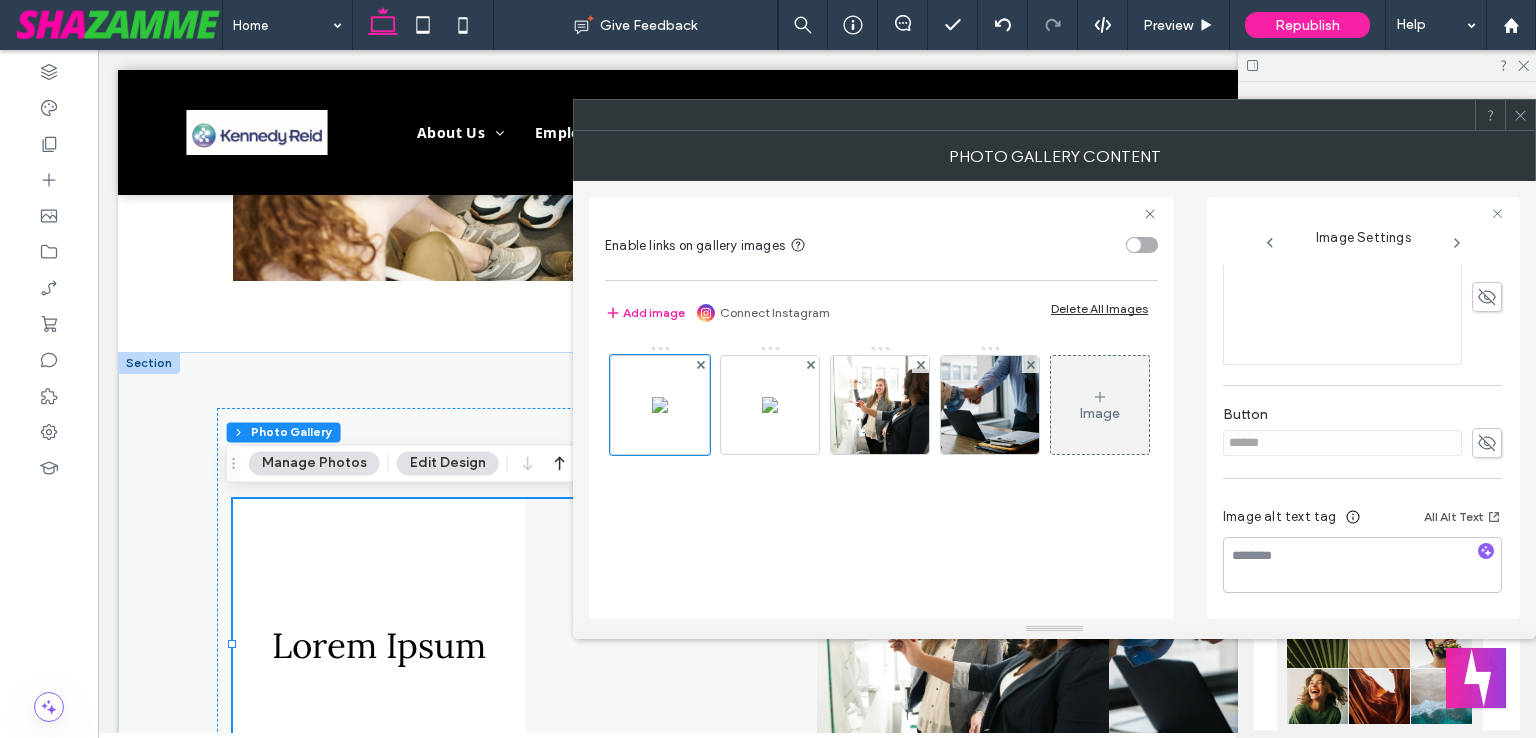 click 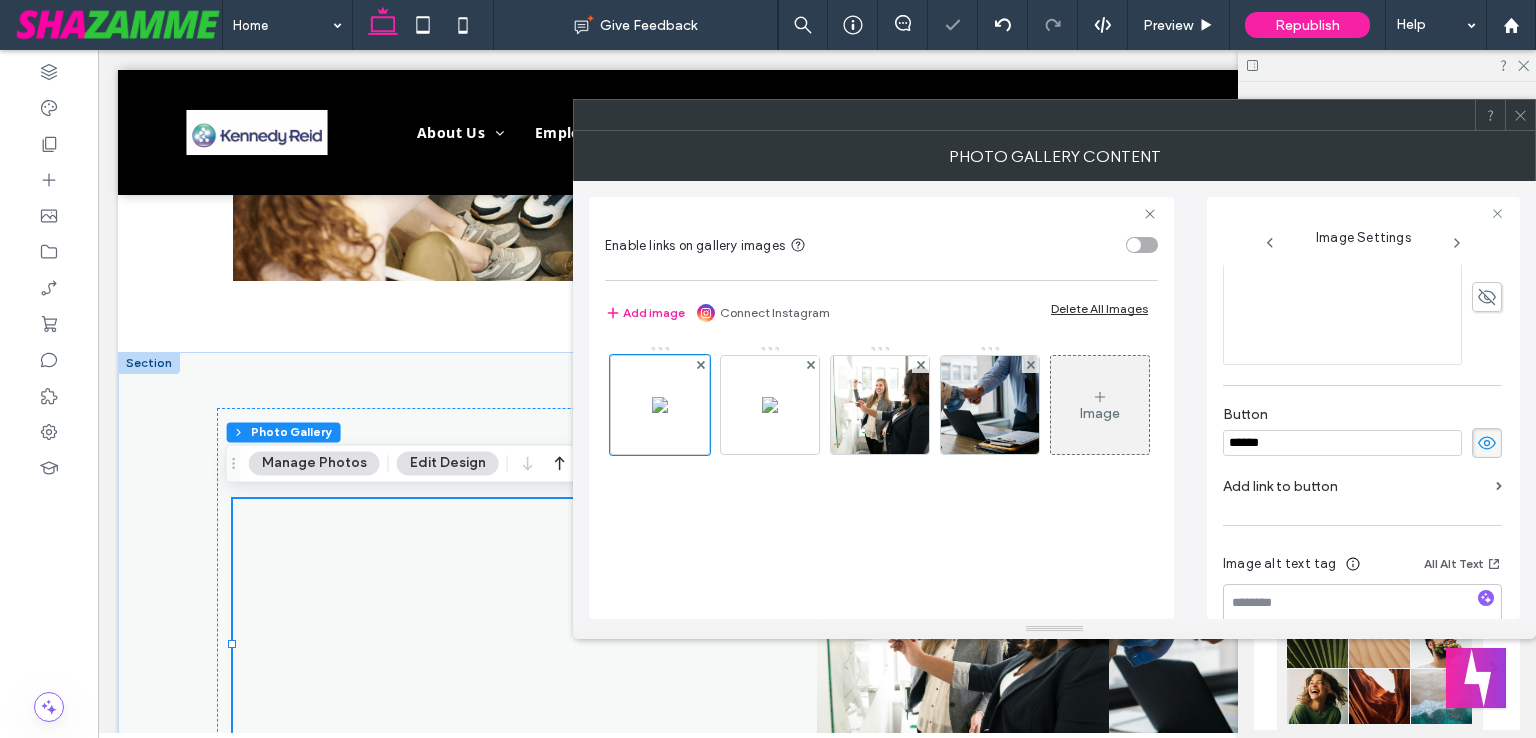 drag, startPoint x: 1254, startPoint y: 444, endPoint x: 1186, endPoint y: 444, distance: 68 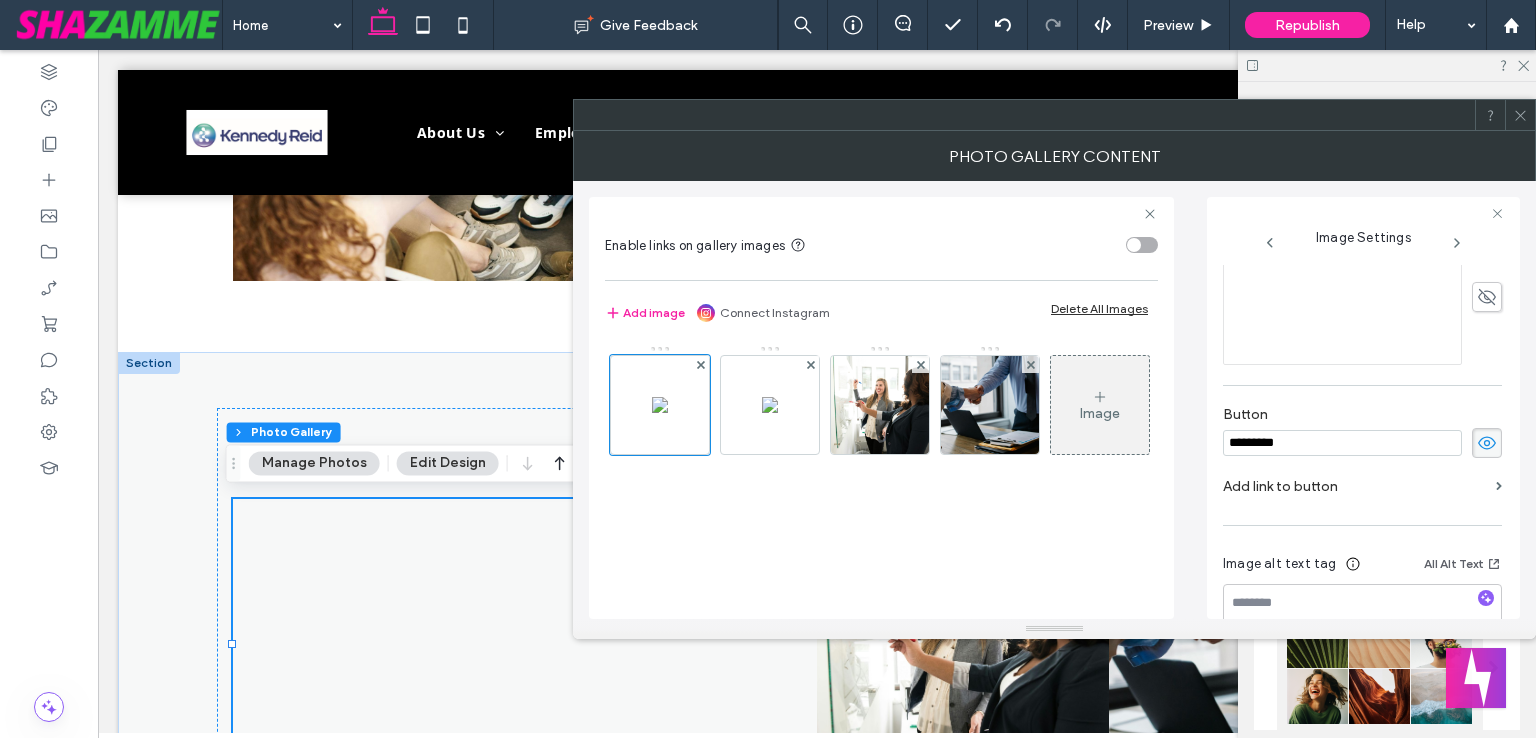 type on "*********" 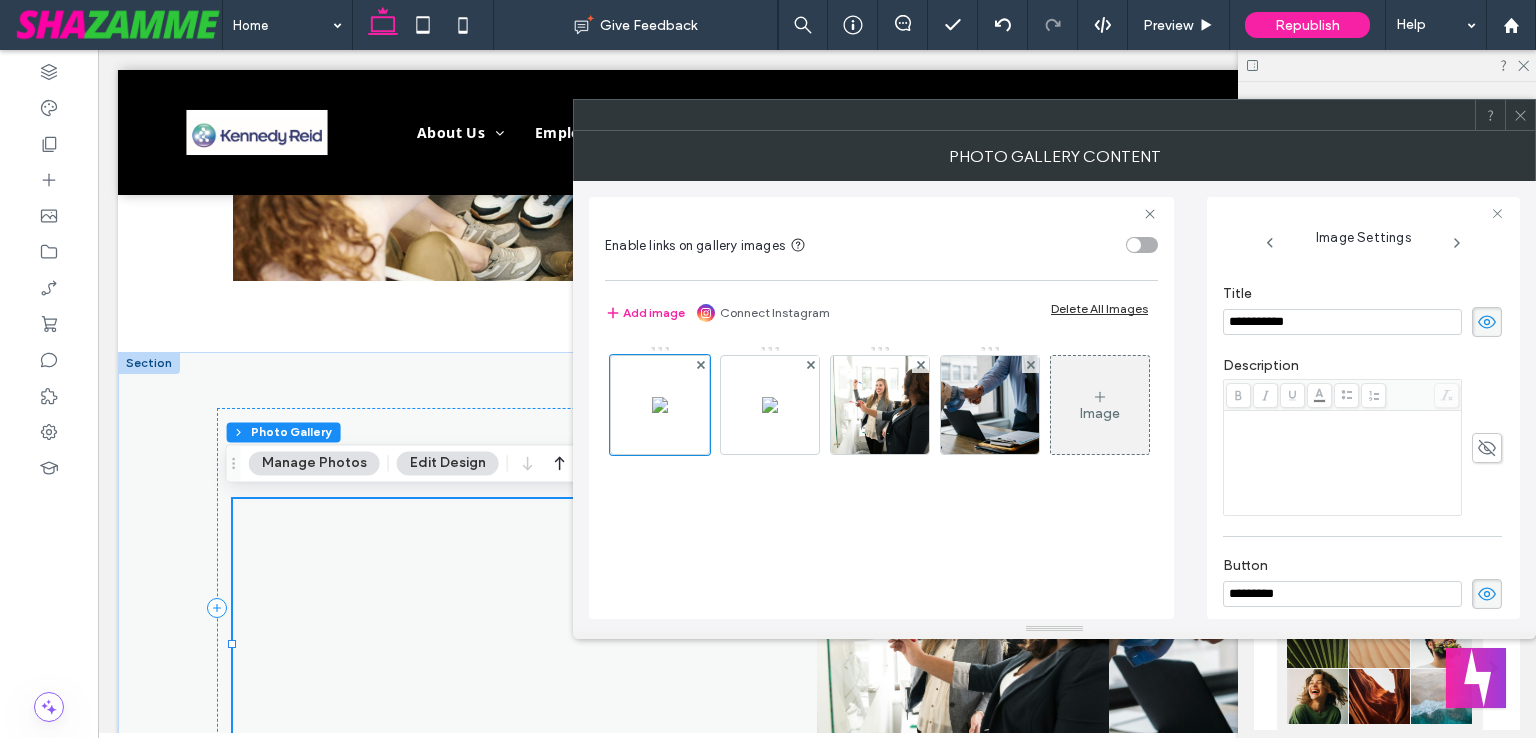 scroll, scrollTop: 367, scrollLeft: 0, axis: vertical 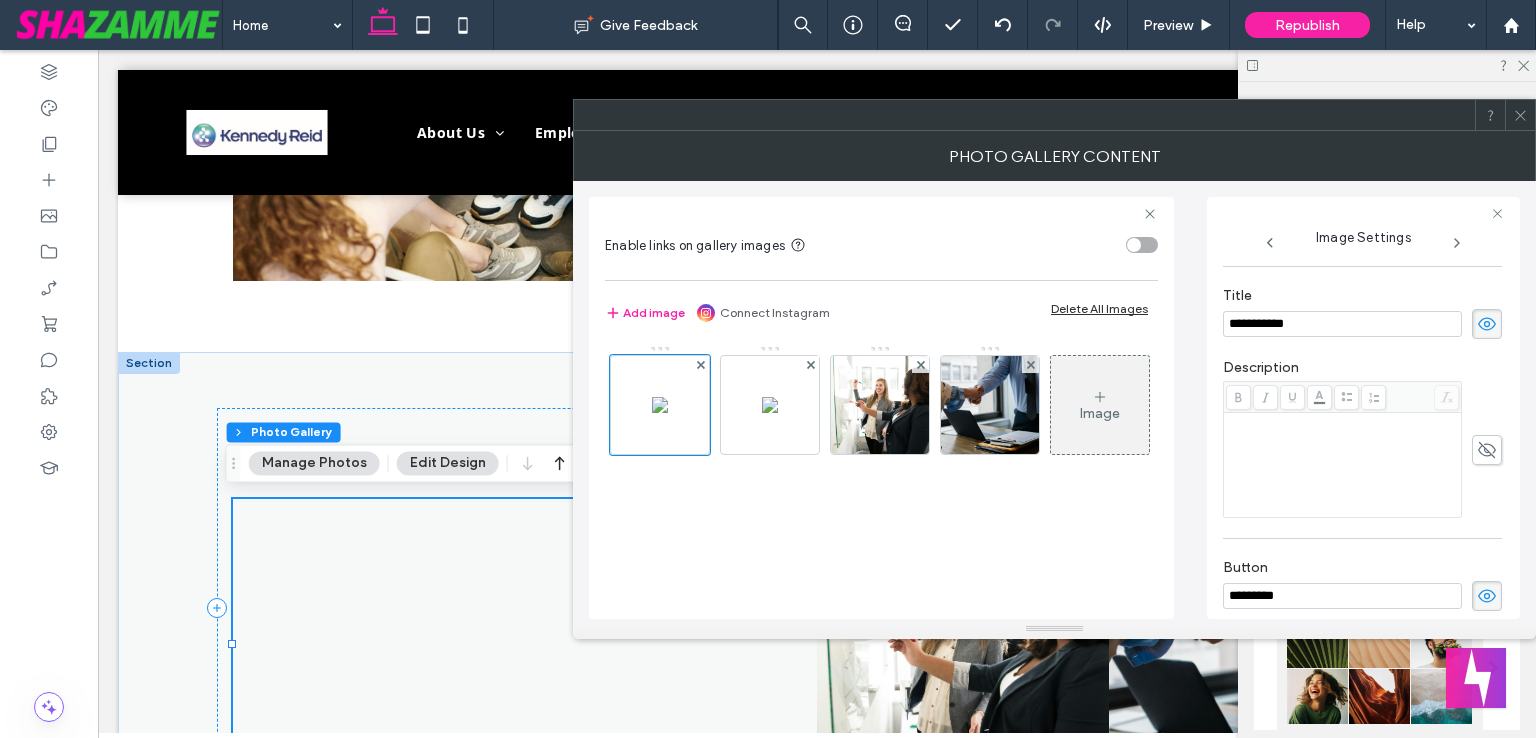drag, startPoint x: 1297, startPoint y: 593, endPoint x: 1197, endPoint y: 593, distance: 100 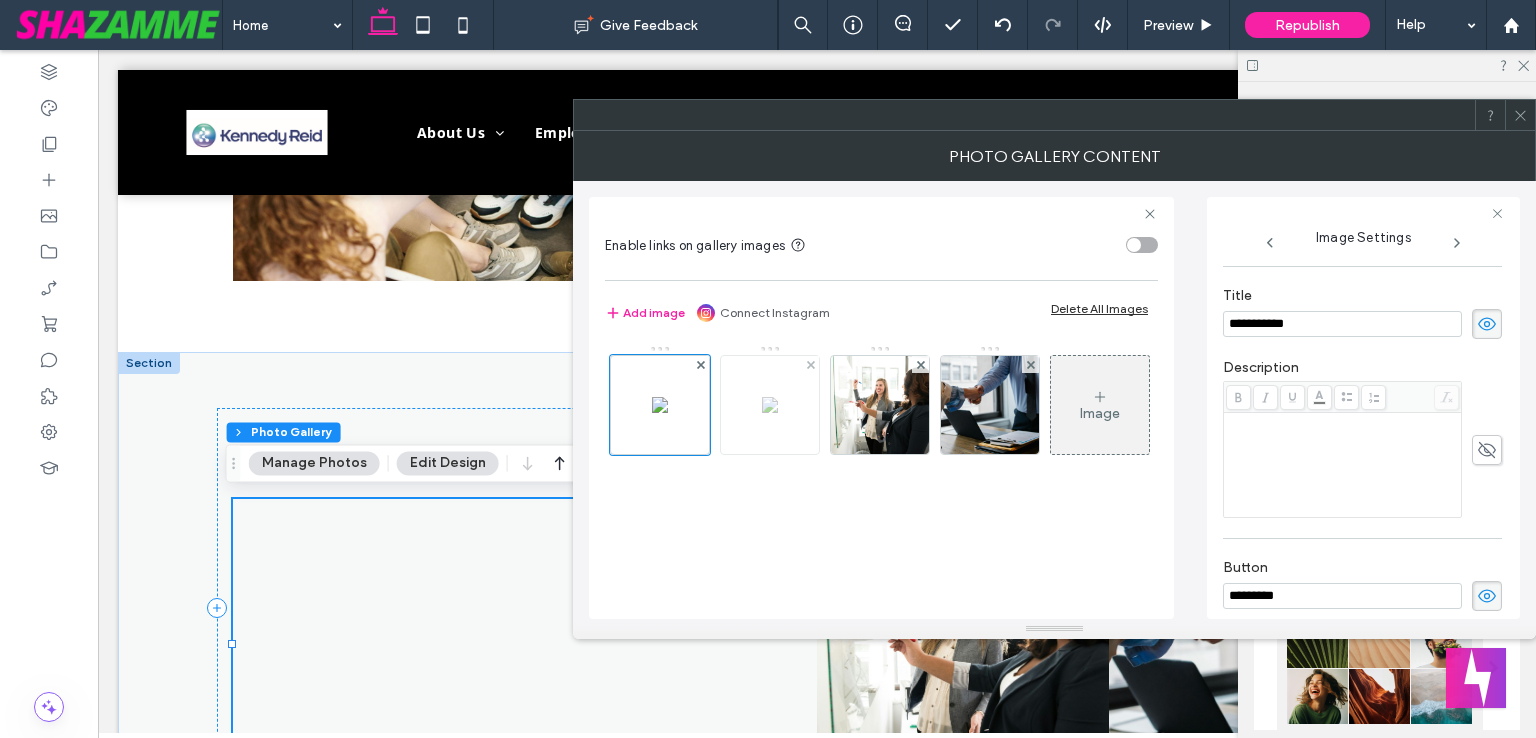 click at bounding box center [770, 405] 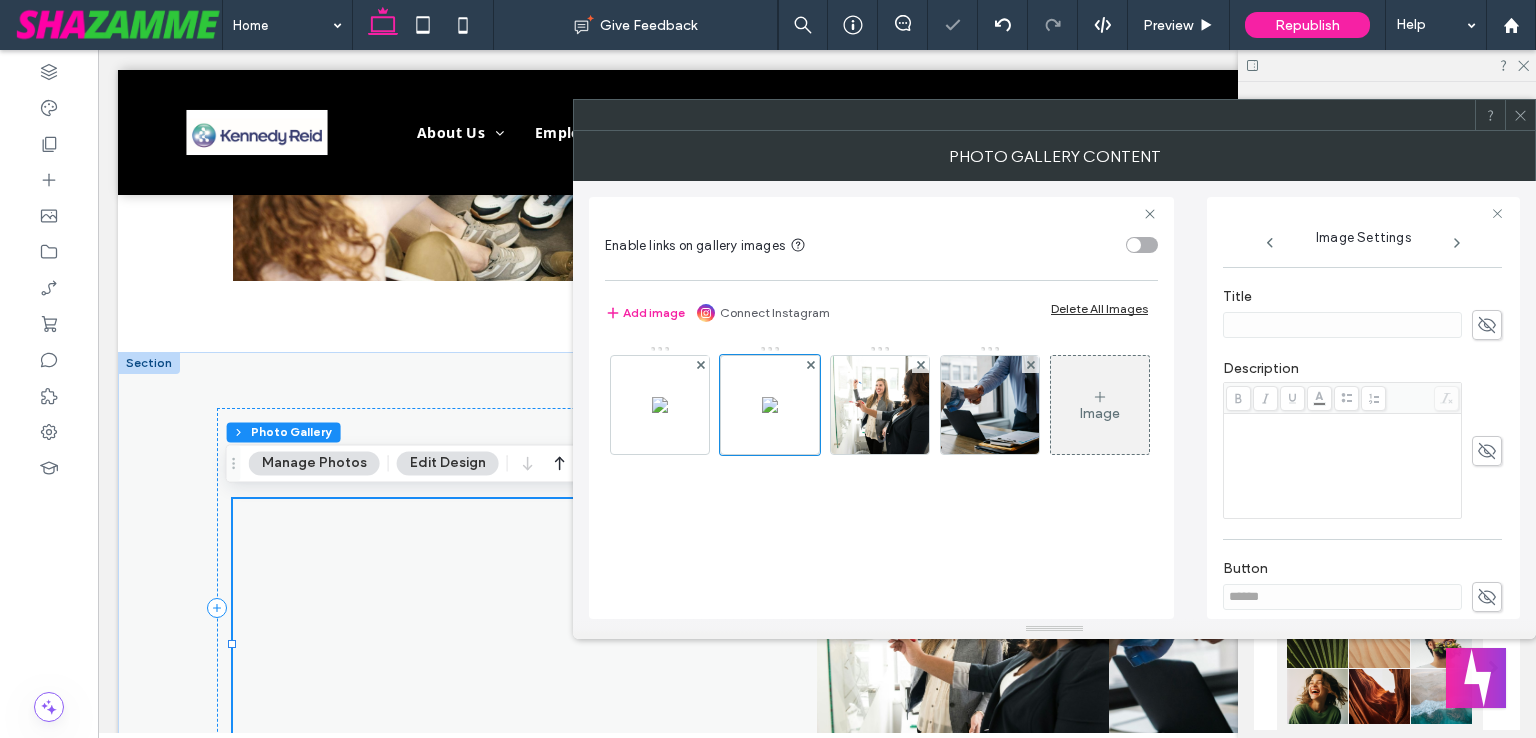 scroll, scrollTop: 367, scrollLeft: 0, axis: vertical 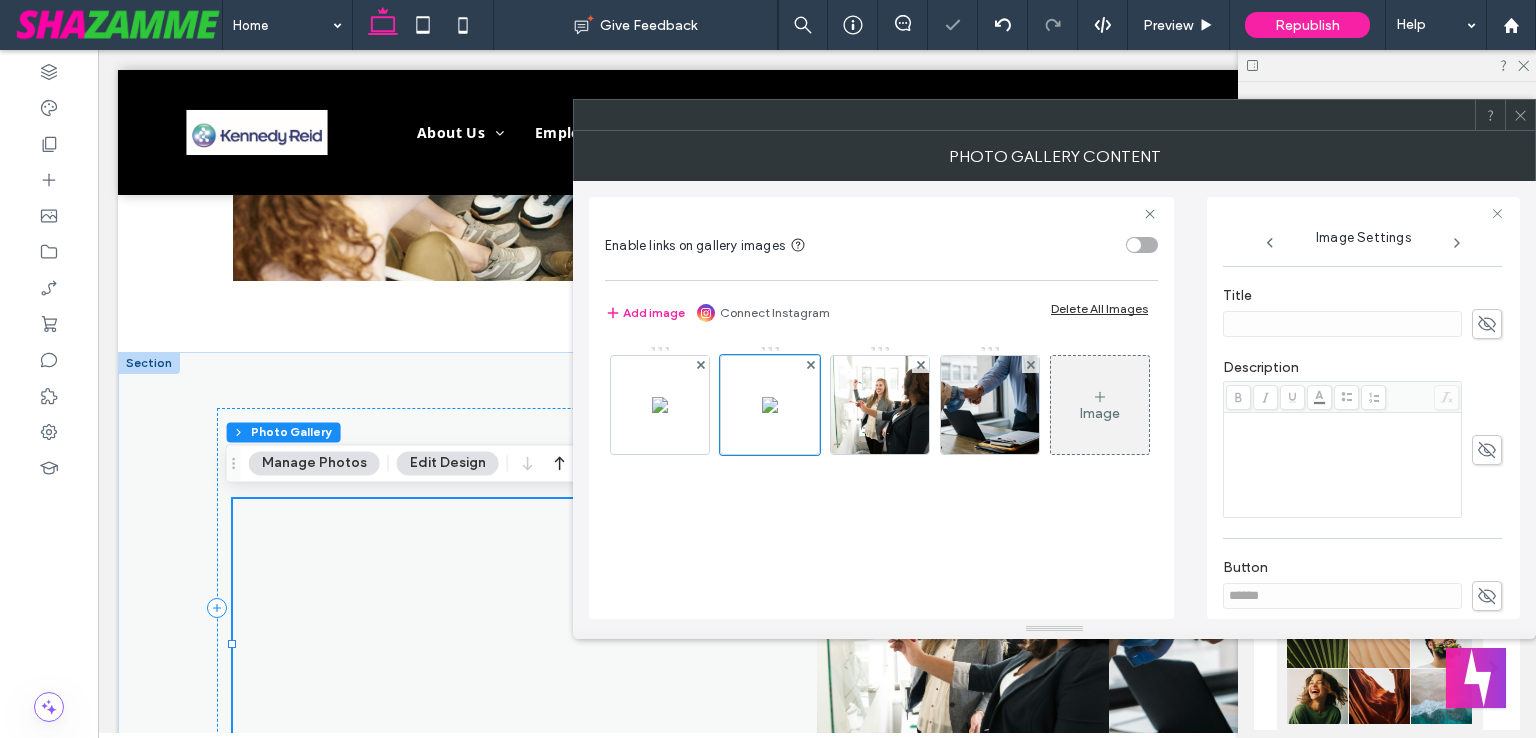 click 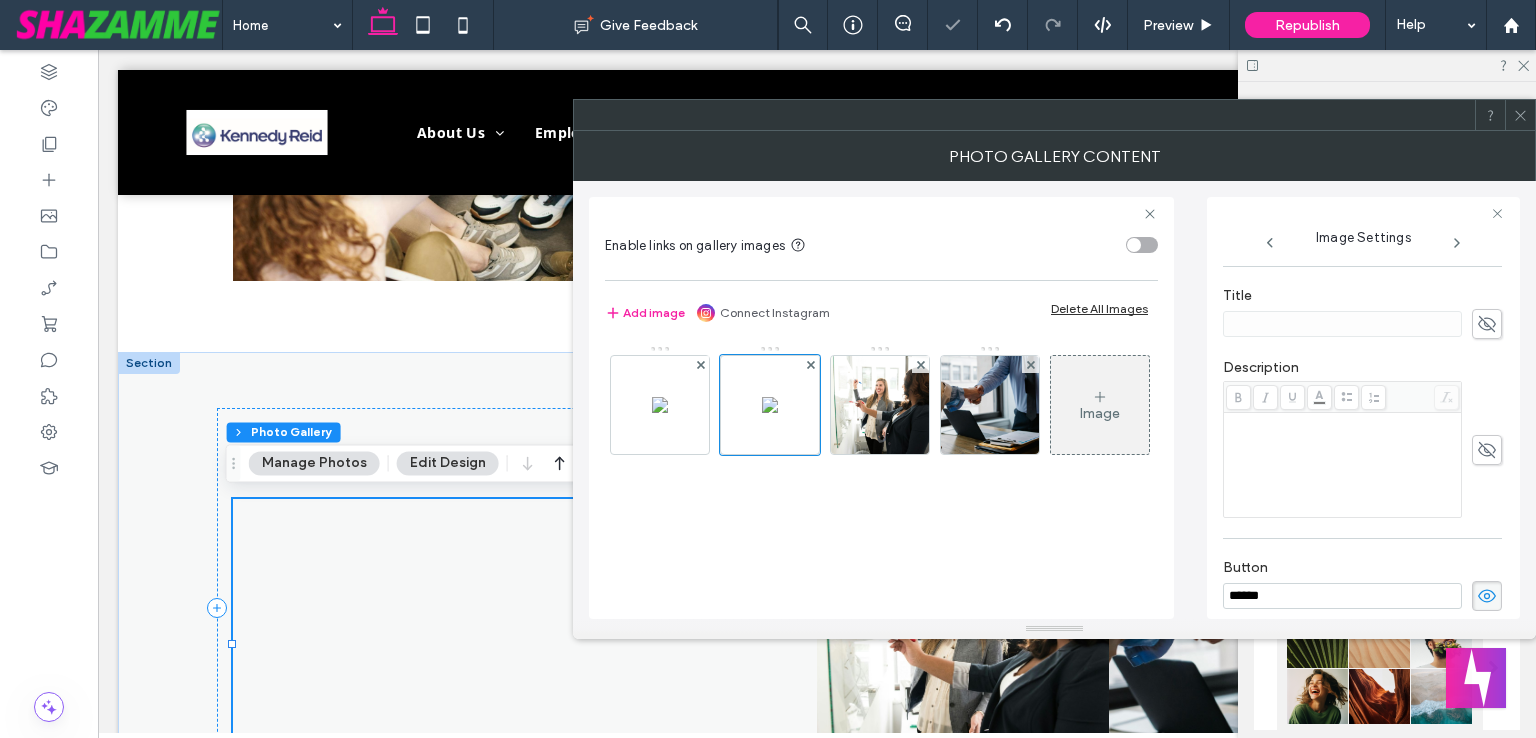 drag, startPoint x: 1318, startPoint y: 590, endPoint x: 1200, endPoint y: 590, distance: 118 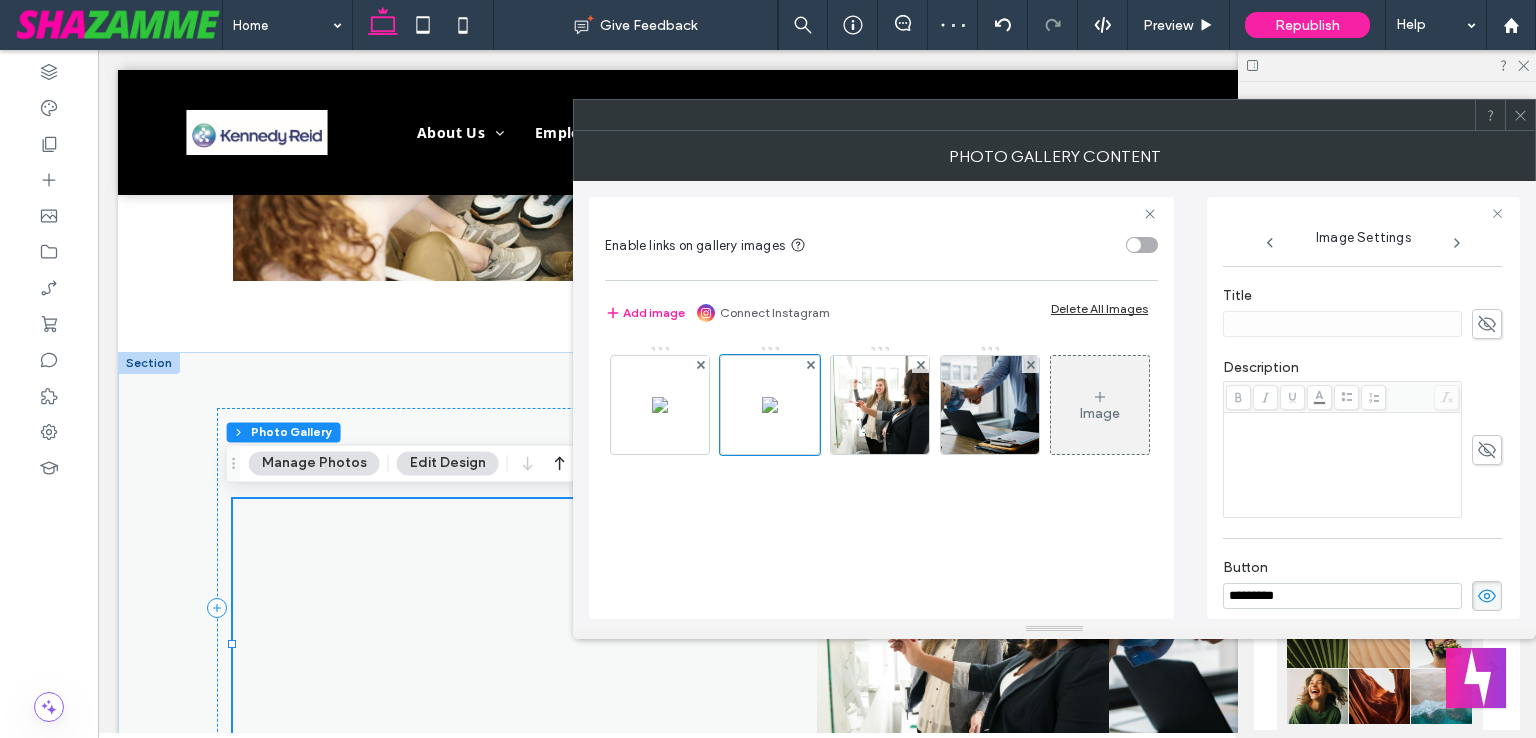 type on "*********" 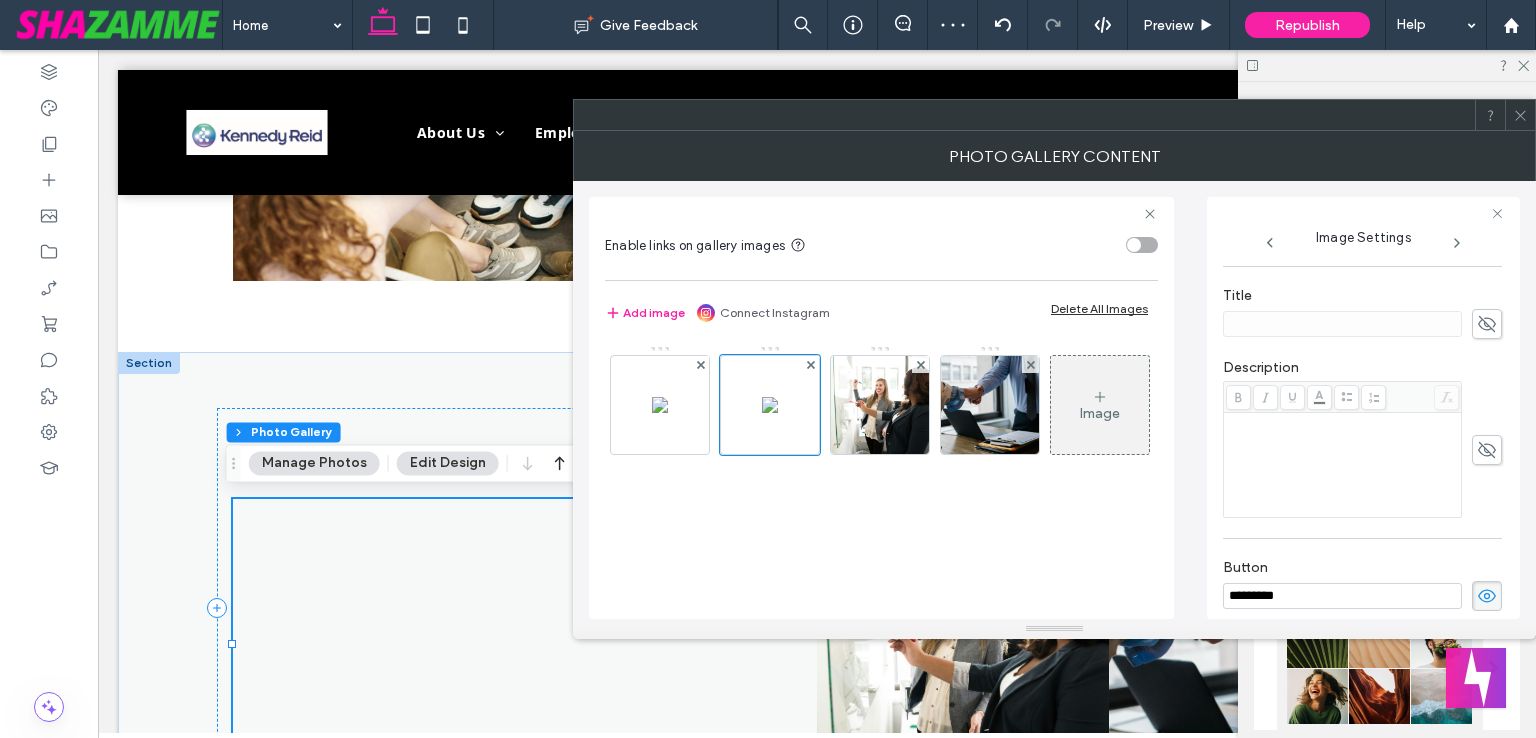 click 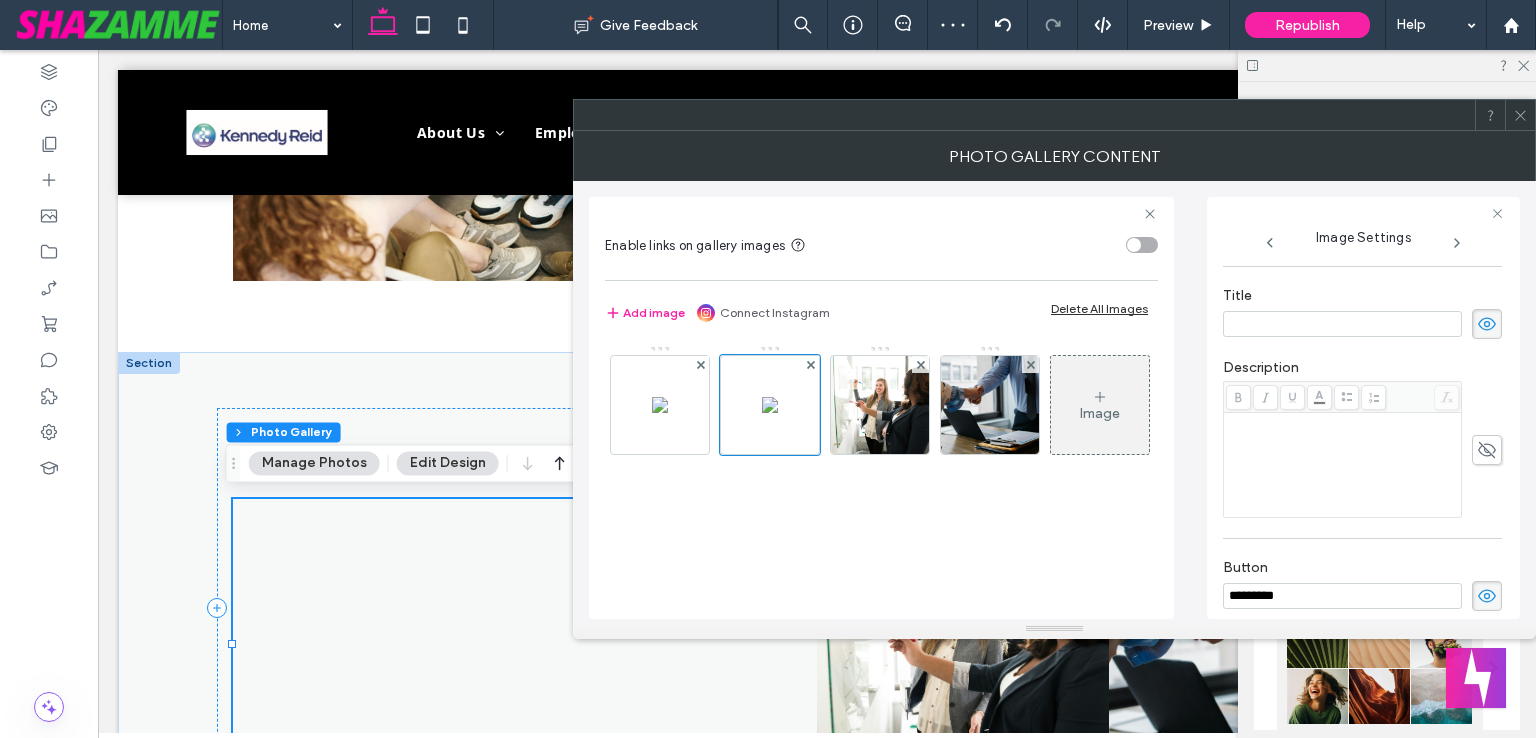 click at bounding box center [1342, 324] 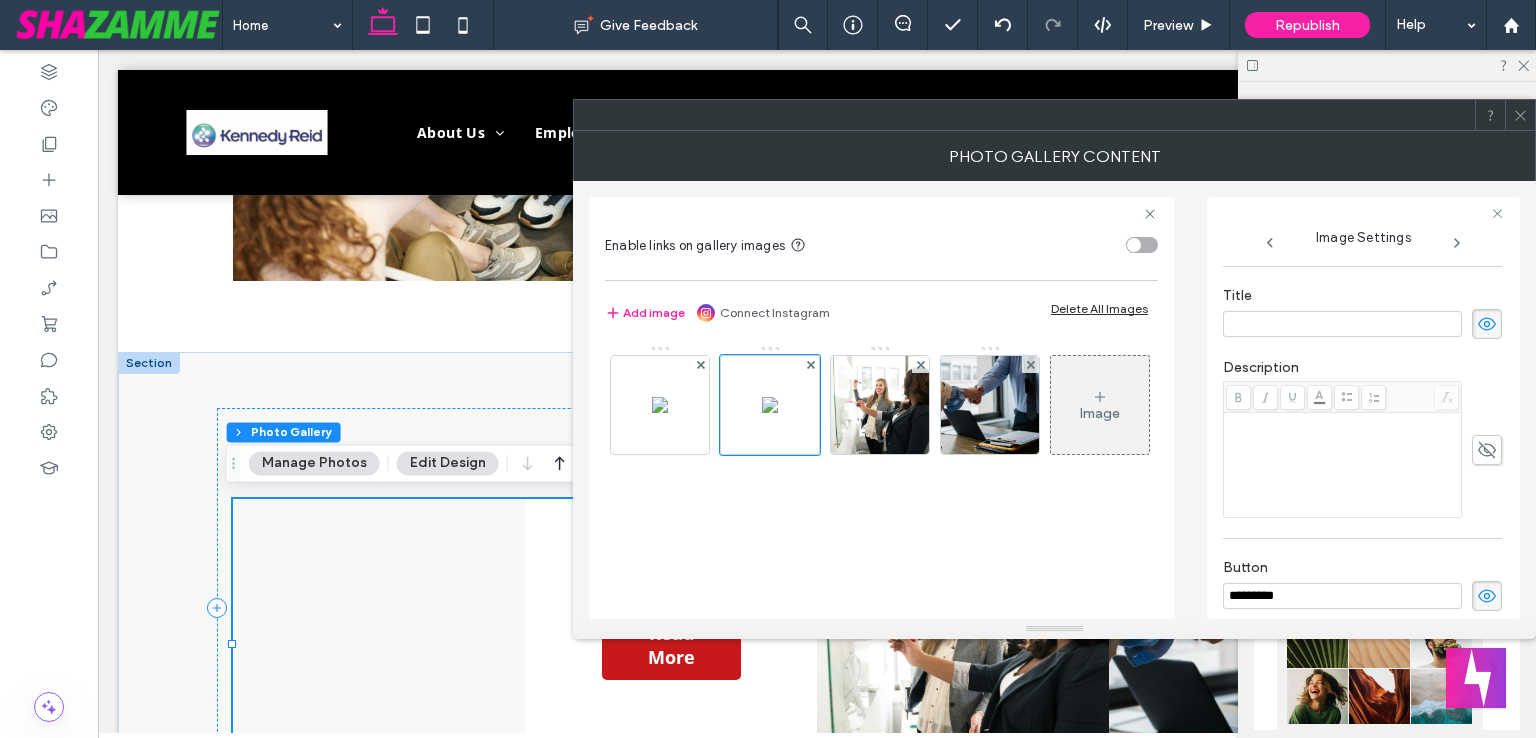 paste on "**********" 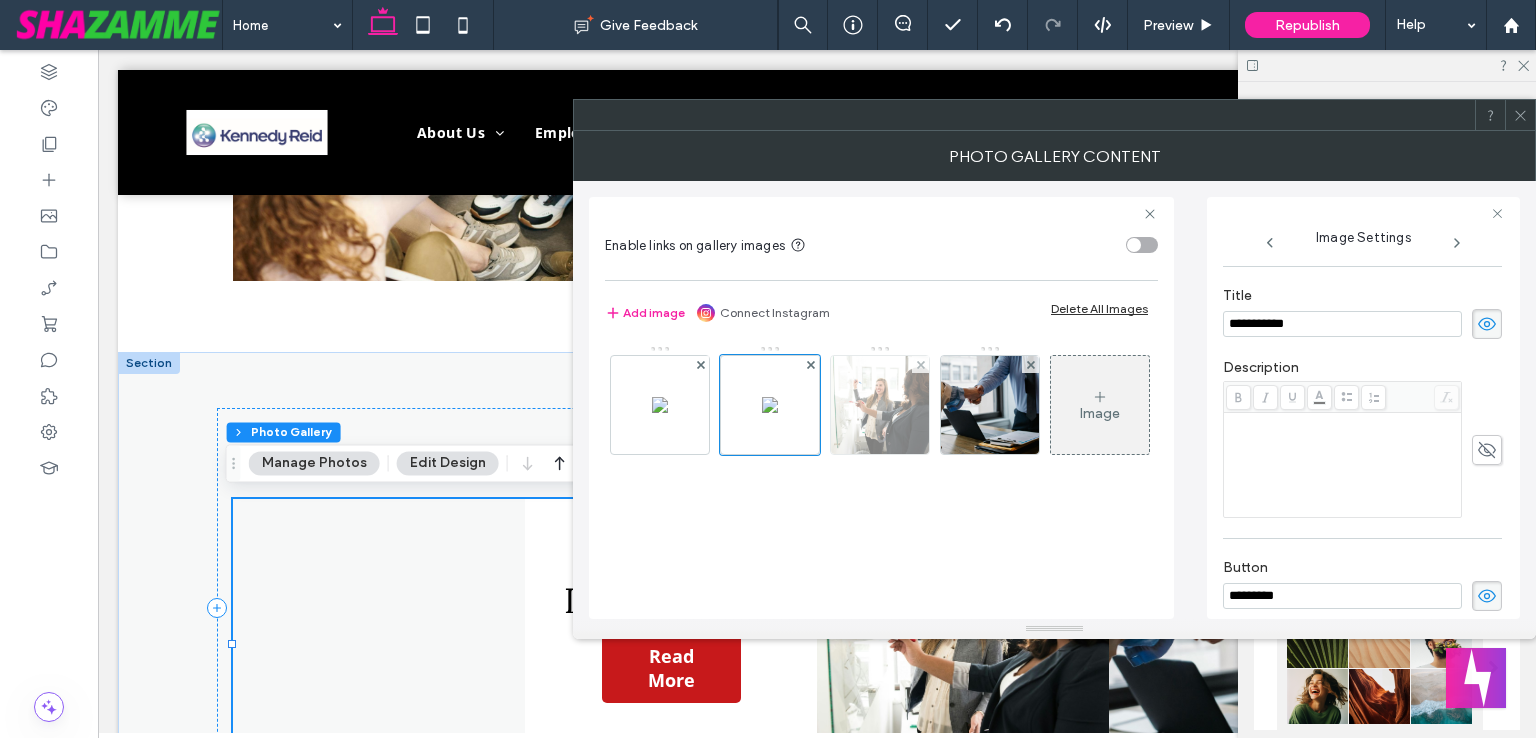 type on "**********" 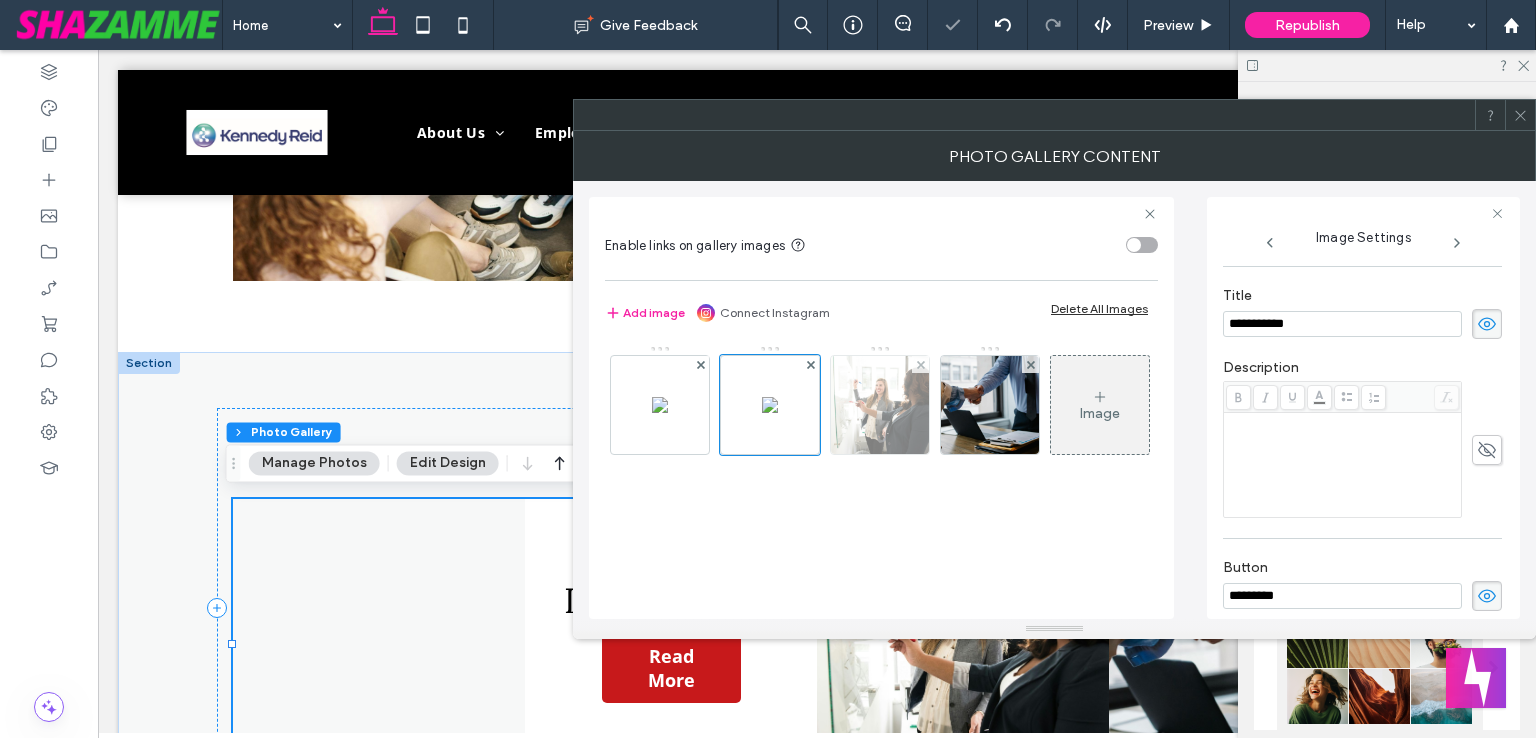 click at bounding box center [880, 405] 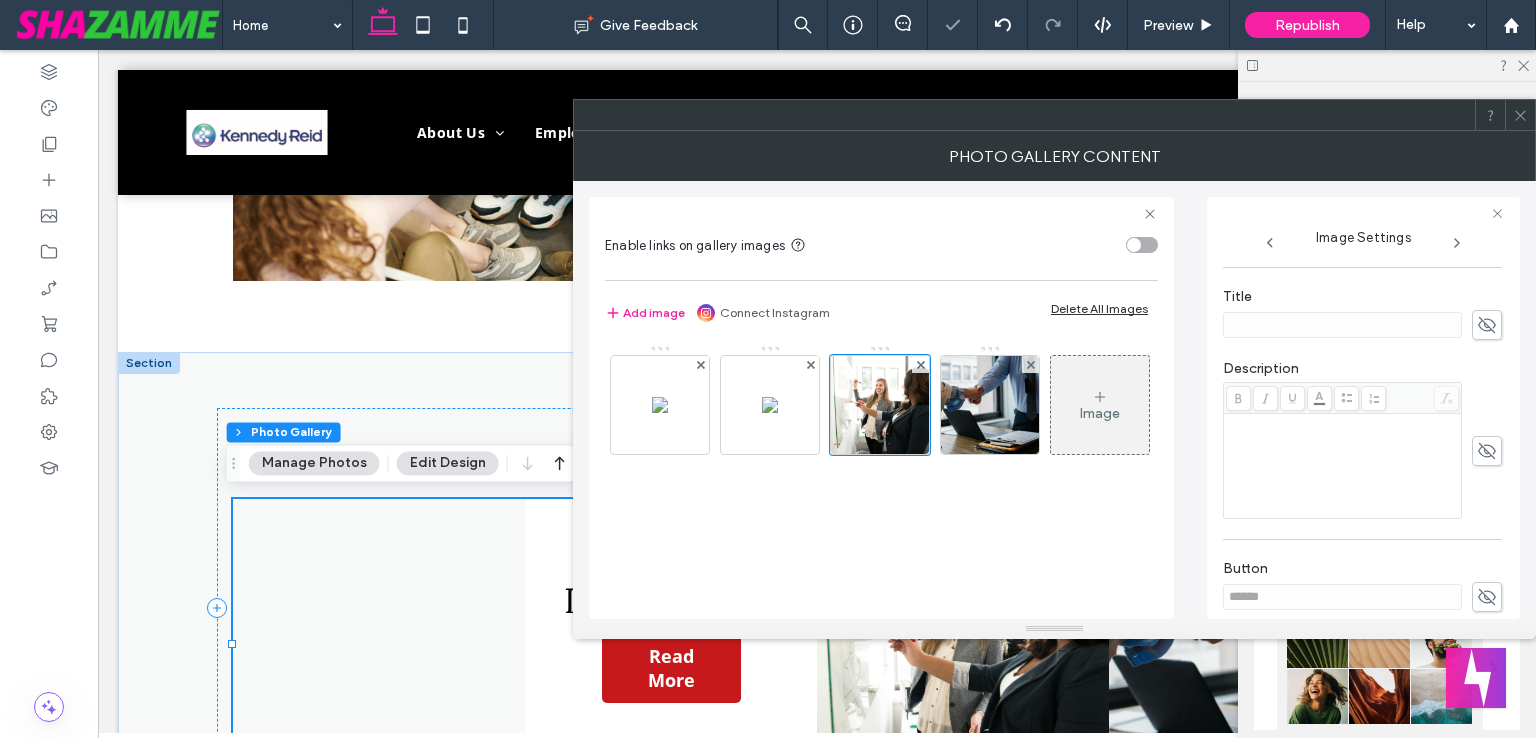 scroll, scrollTop: 367, scrollLeft: 0, axis: vertical 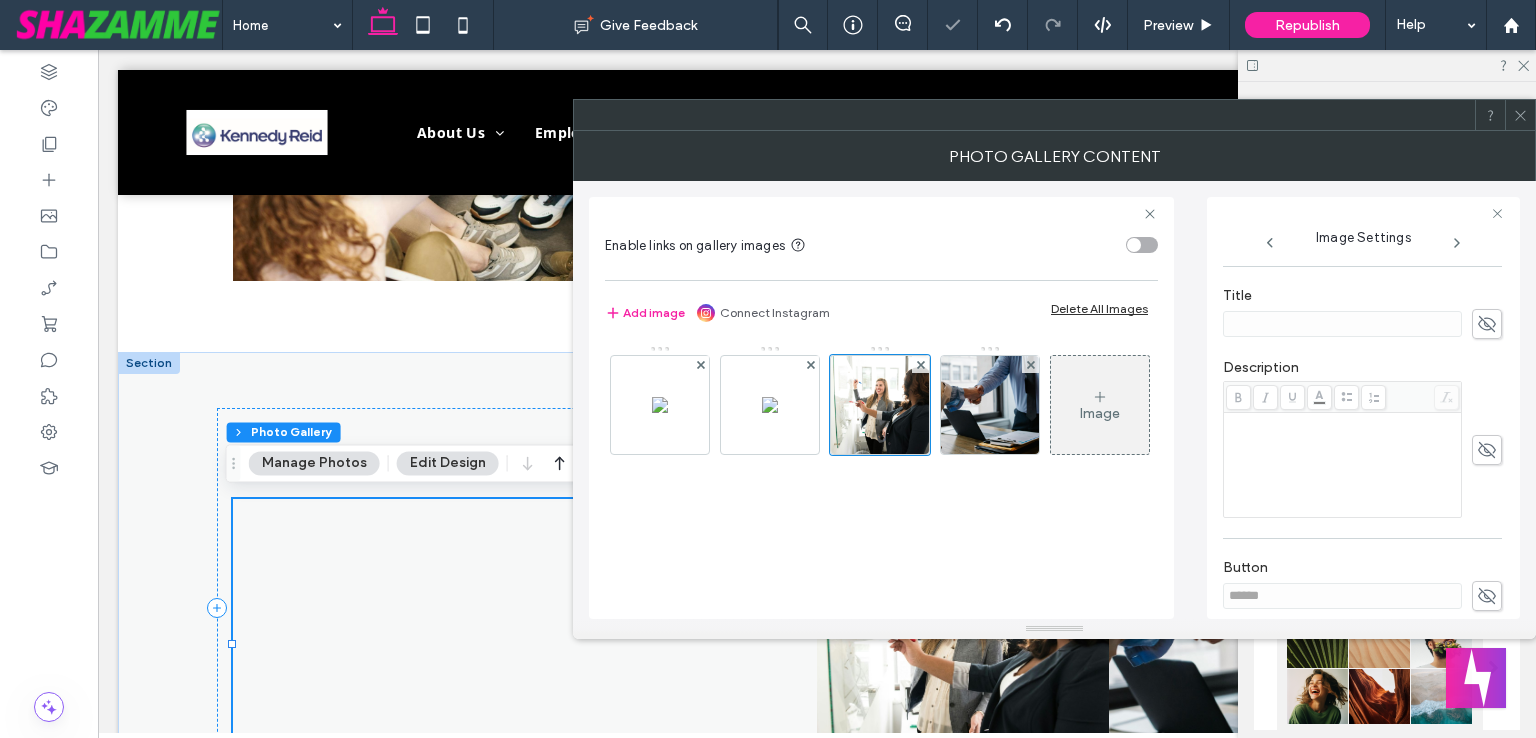 click 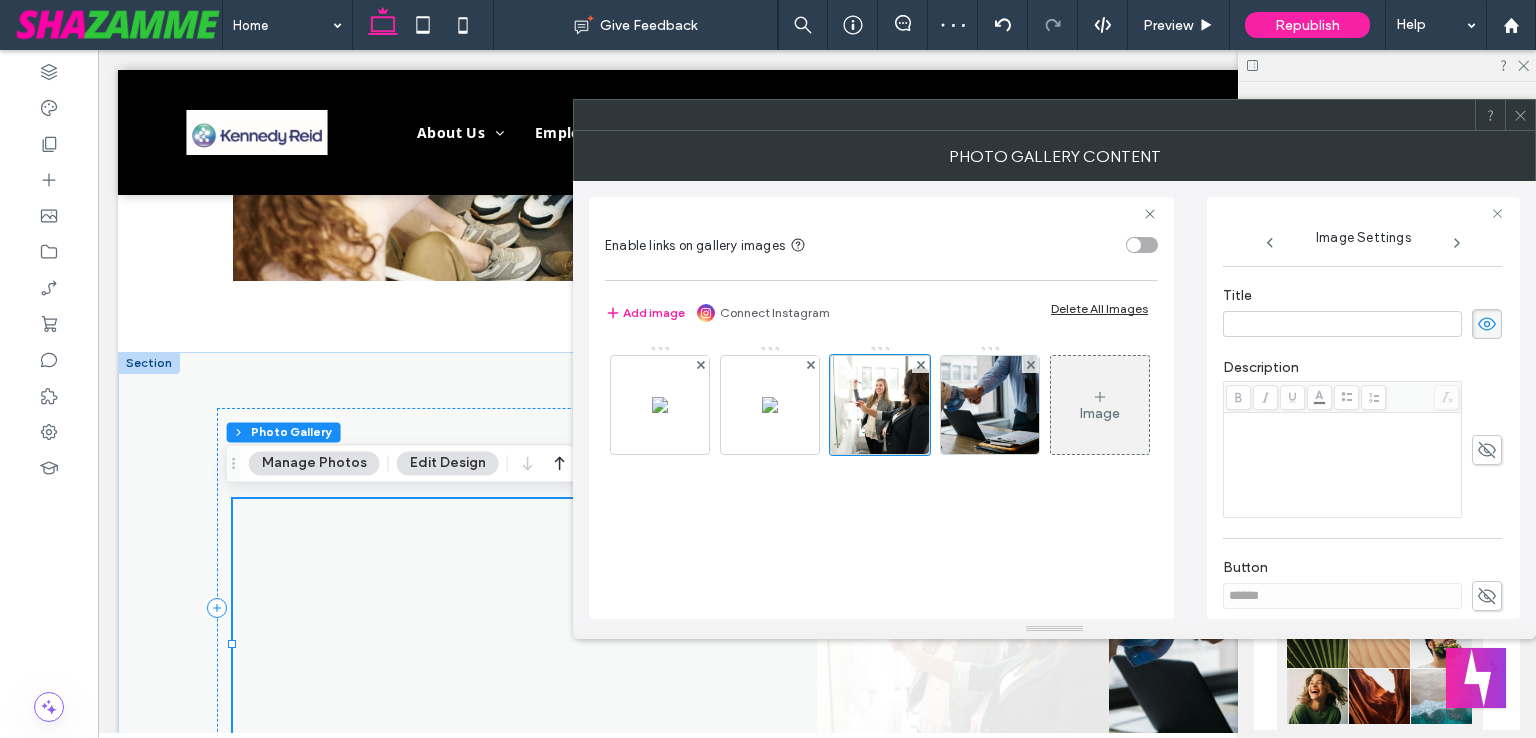 paste on "**********" 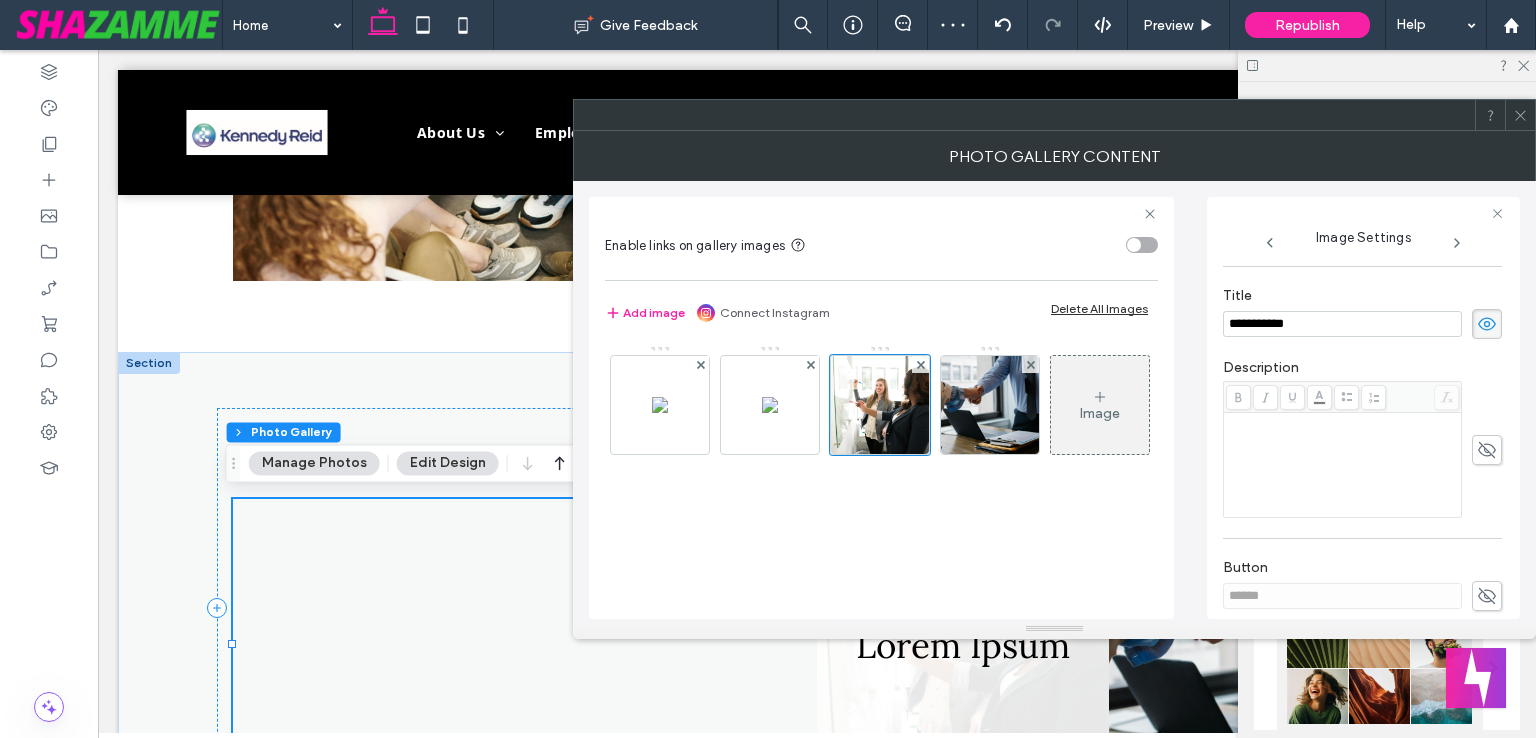 type on "**********" 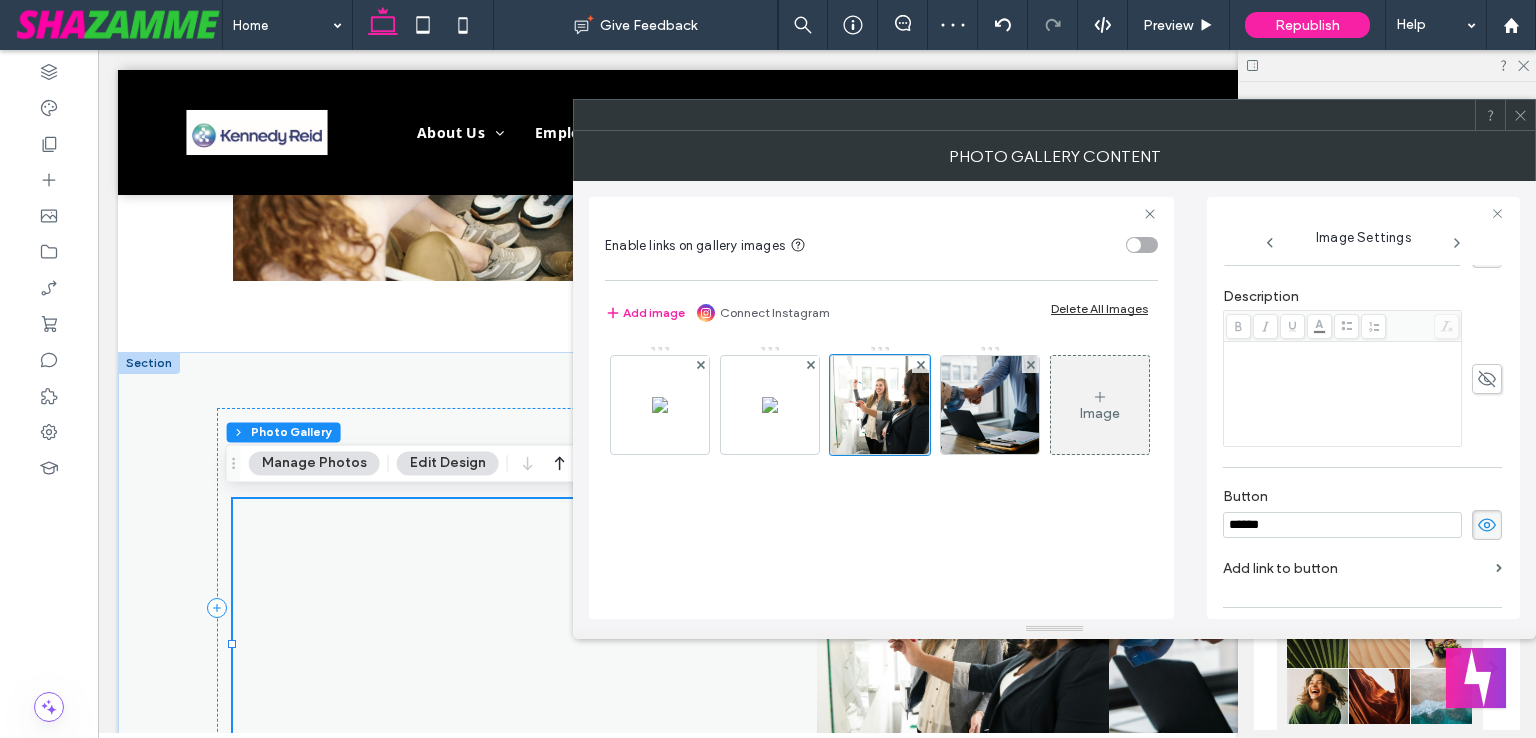 scroll, scrollTop: 467, scrollLeft: 0, axis: vertical 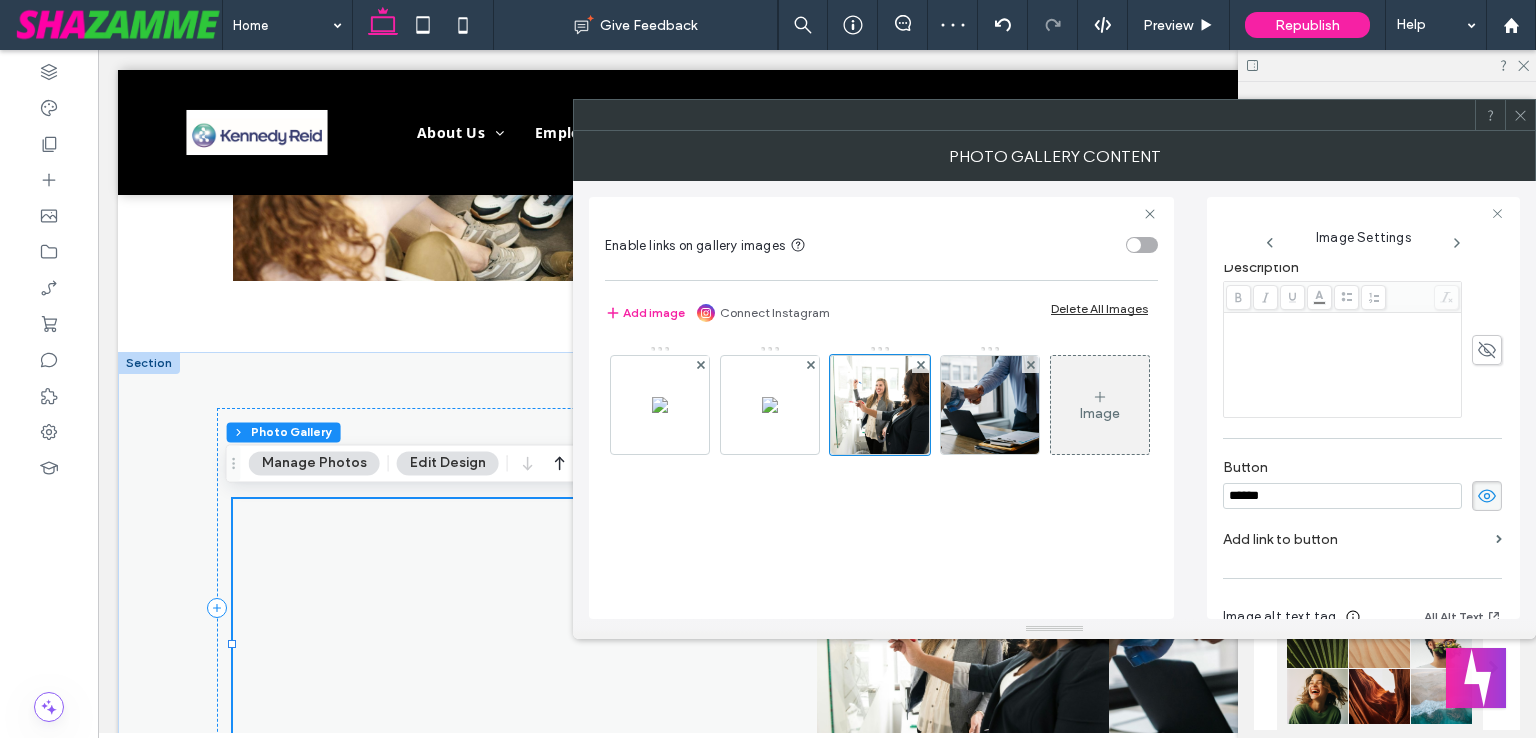 drag, startPoint x: 1299, startPoint y: 484, endPoint x: 1296, endPoint y: 499, distance: 15.297058 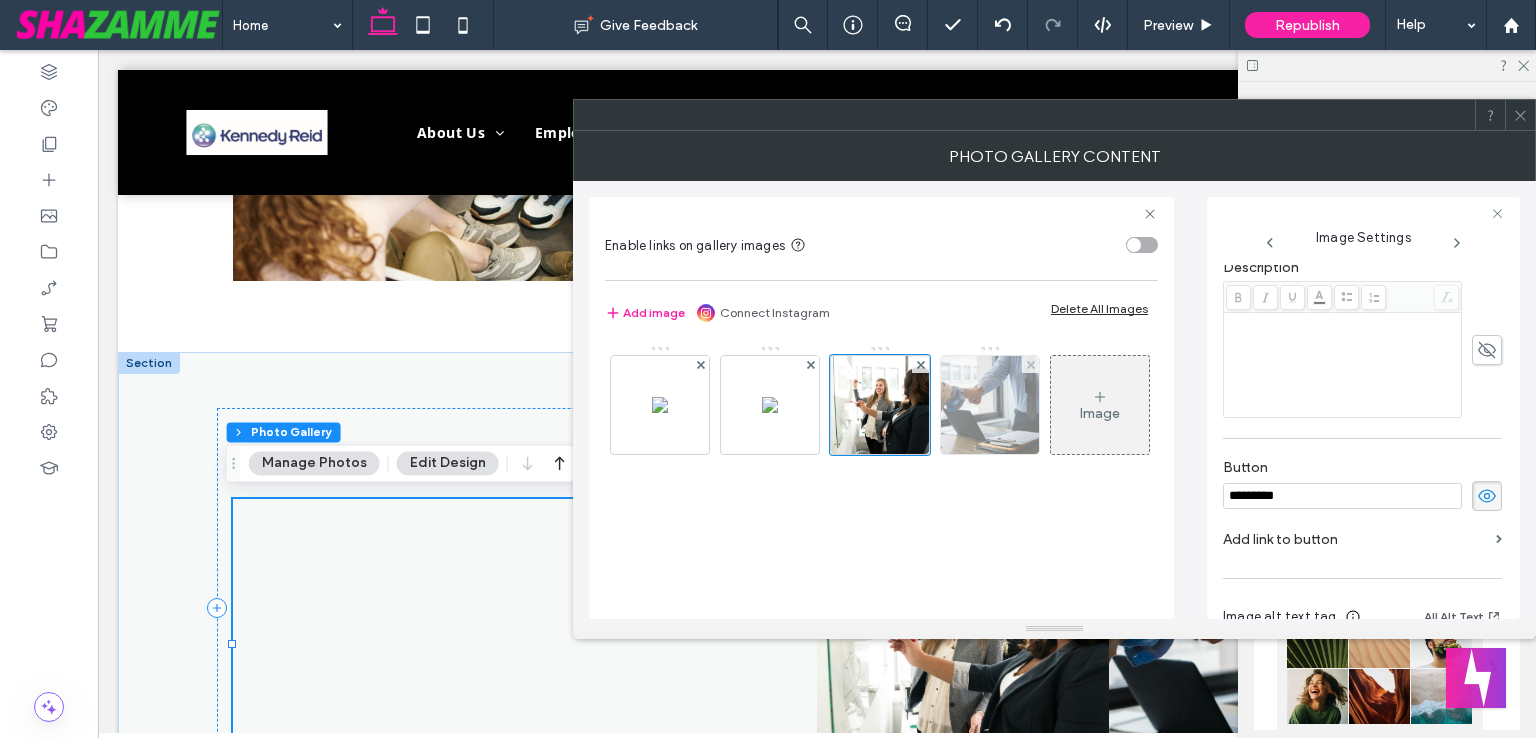 type on "*********" 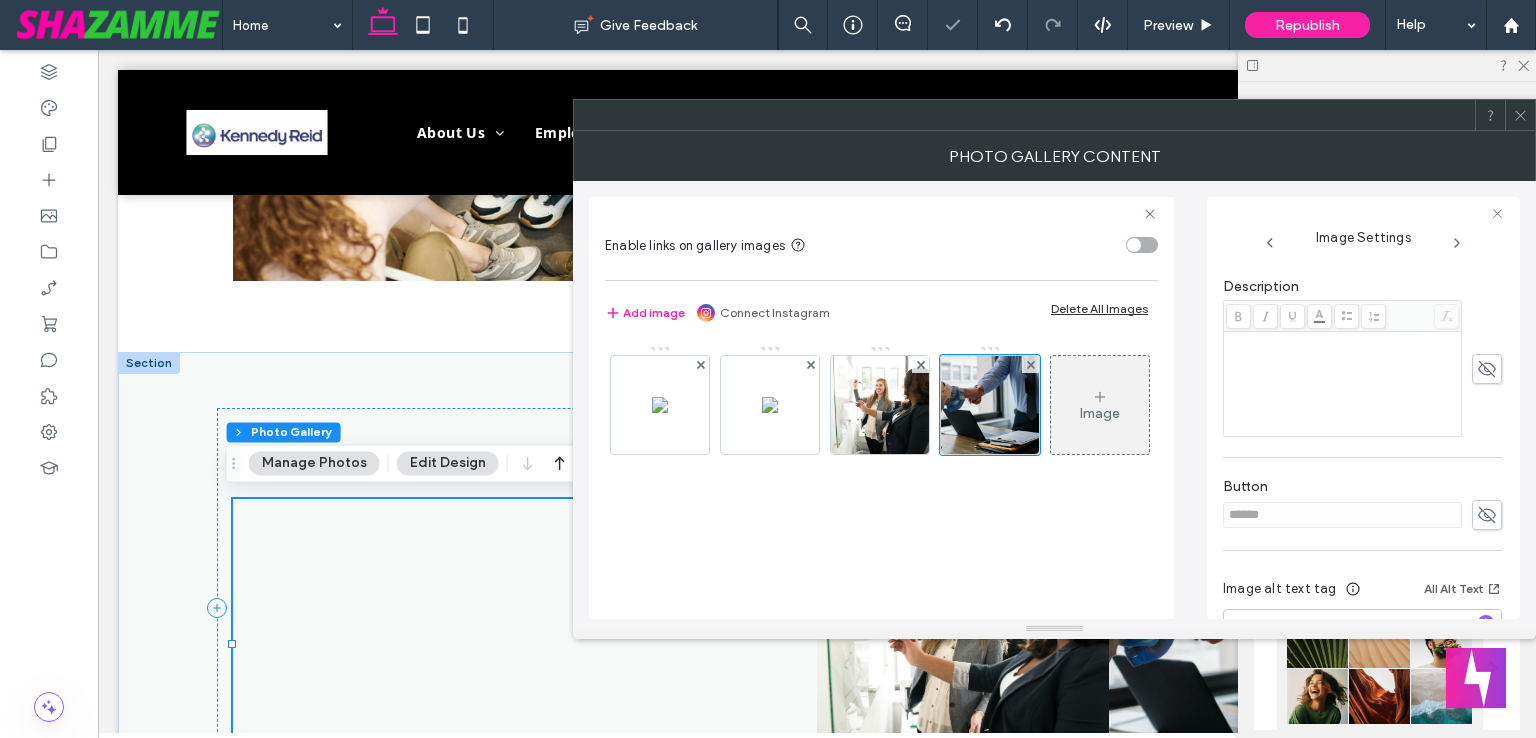 scroll, scrollTop: 467, scrollLeft: 0, axis: vertical 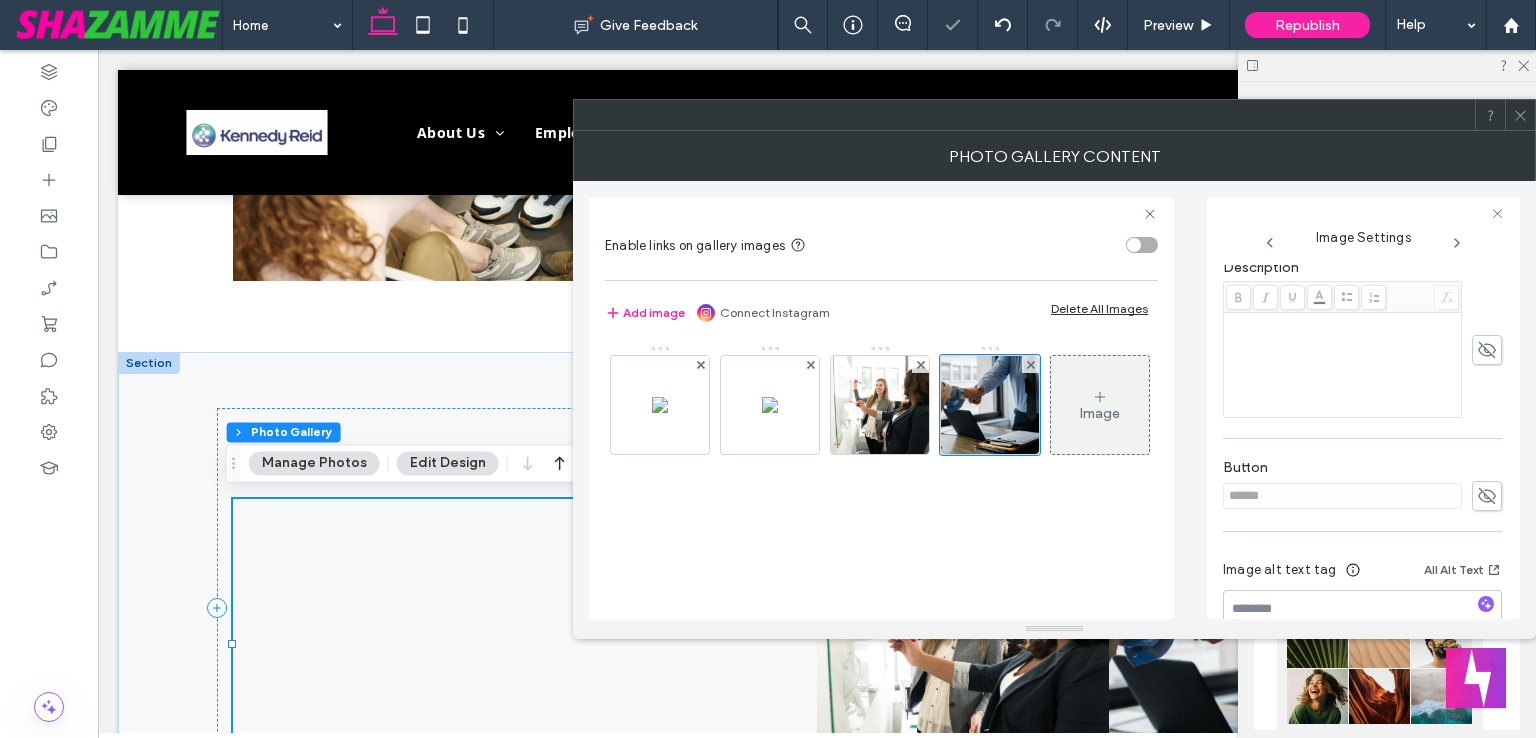 click 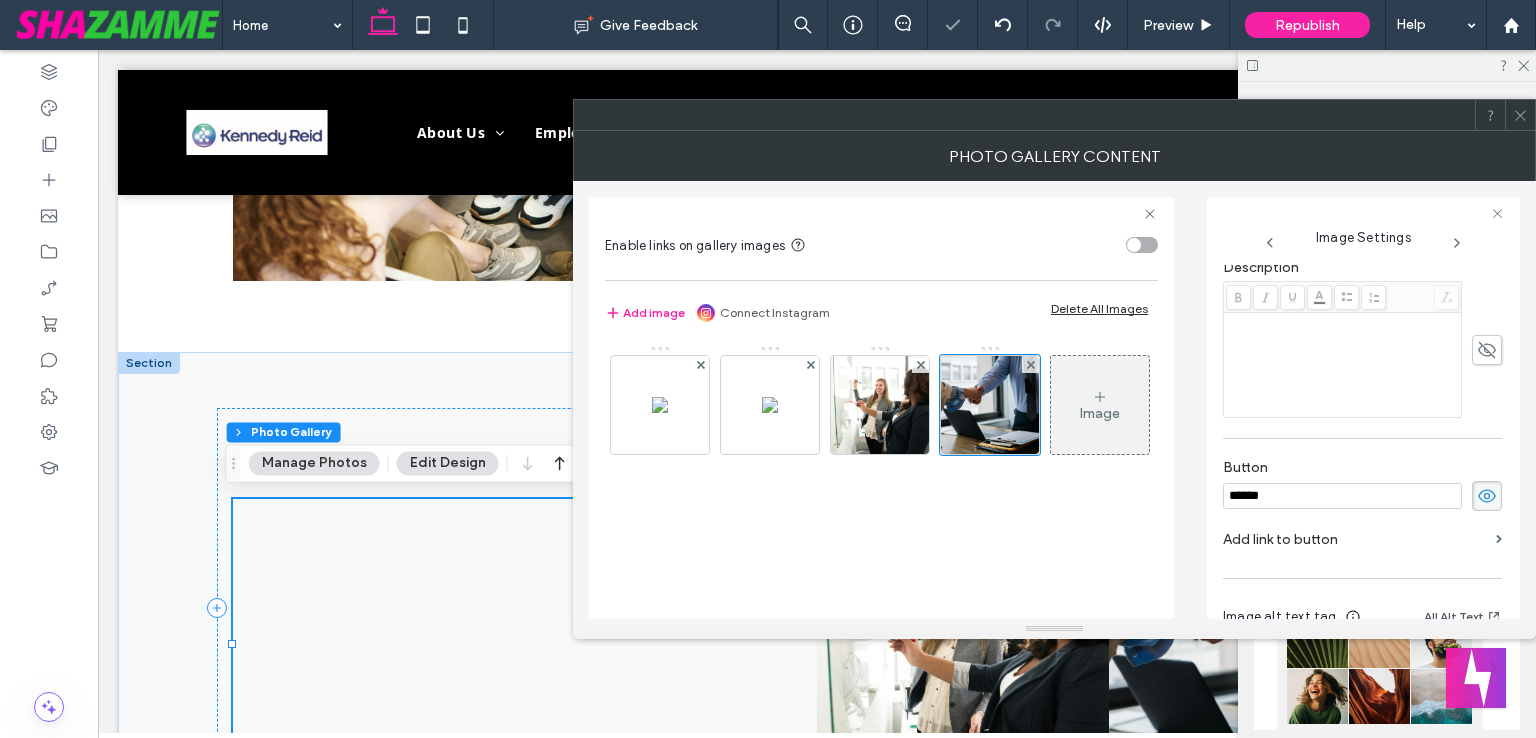 drag, startPoint x: 1302, startPoint y: 497, endPoint x: 1217, endPoint y: 490, distance: 85.28775 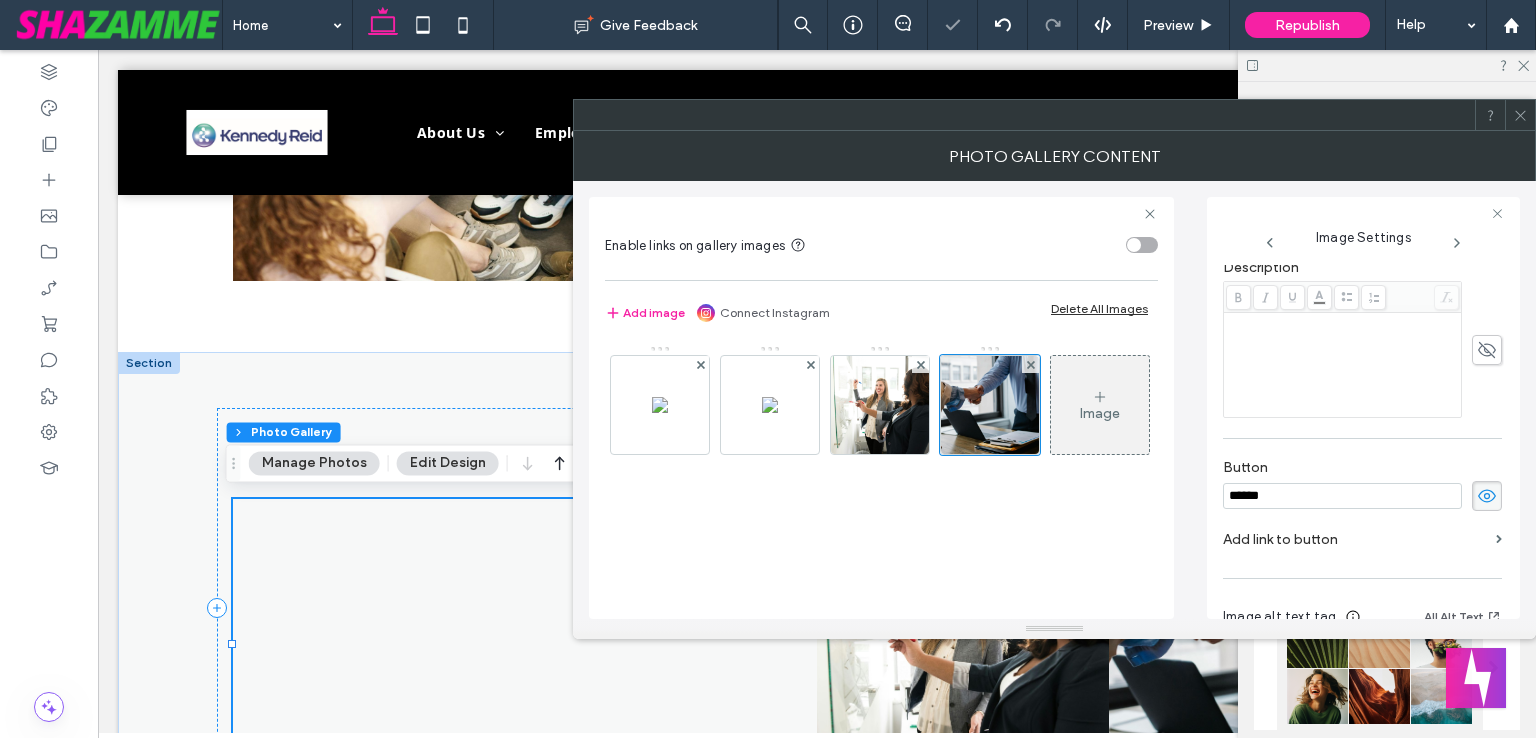 paste on "***" 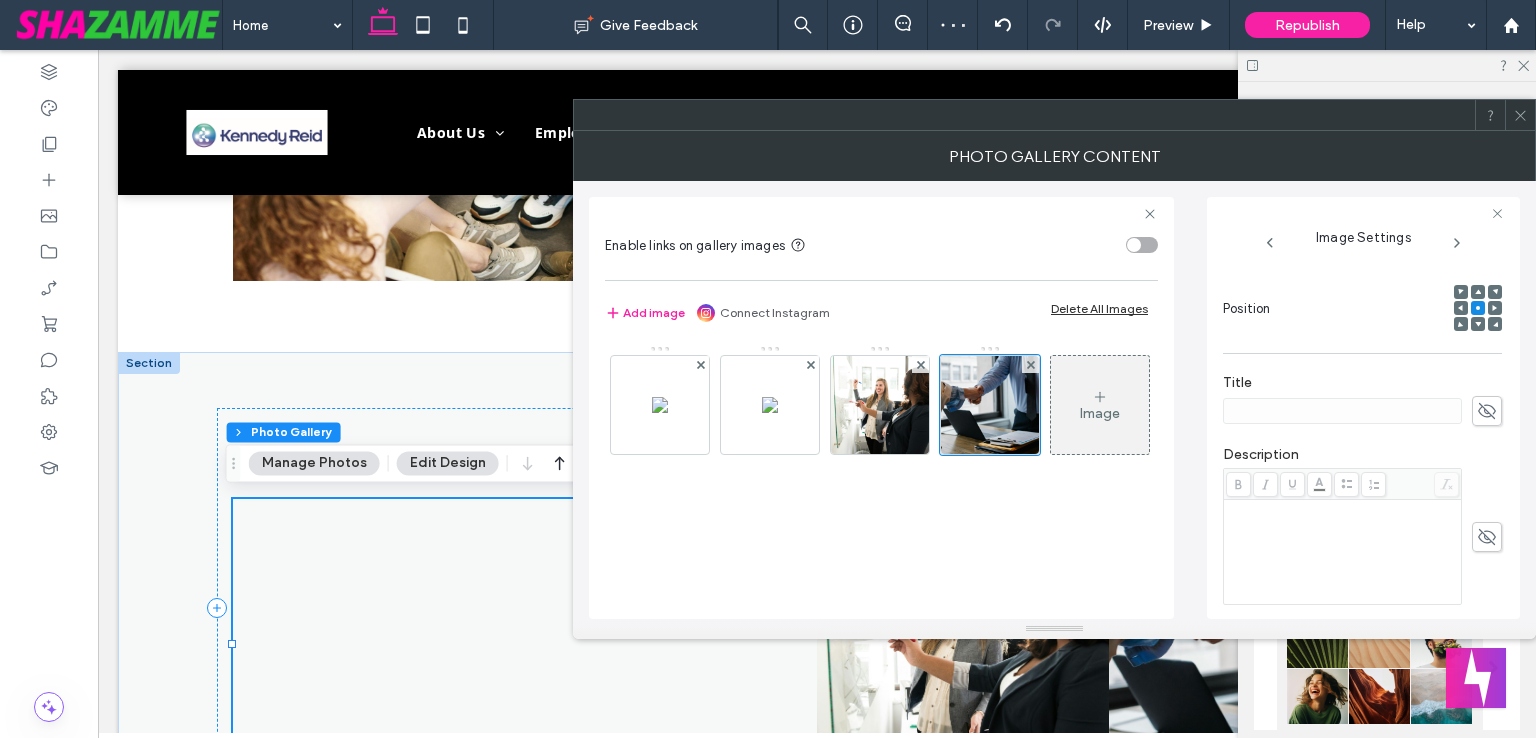 scroll, scrollTop: 267, scrollLeft: 0, axis: vertical 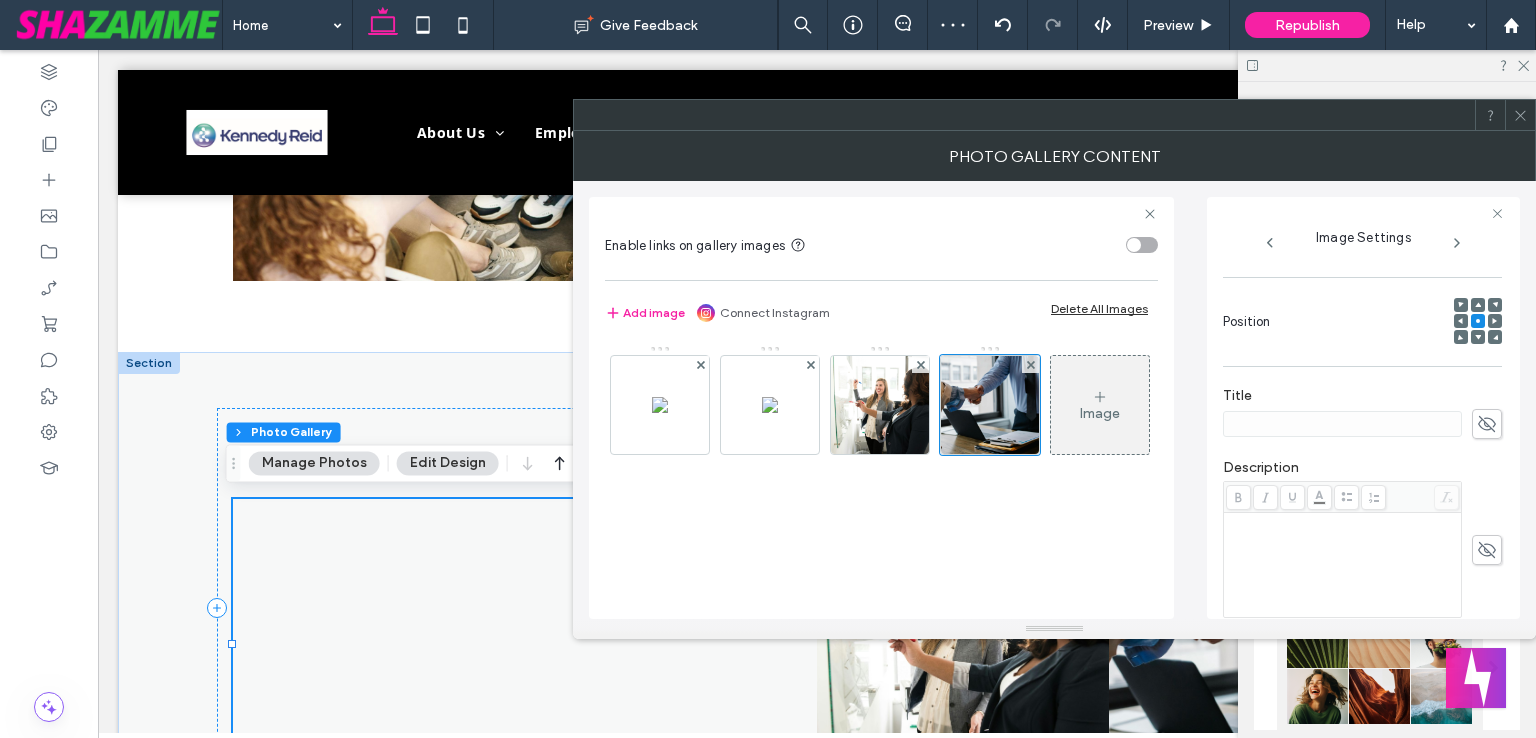 type on "*********" 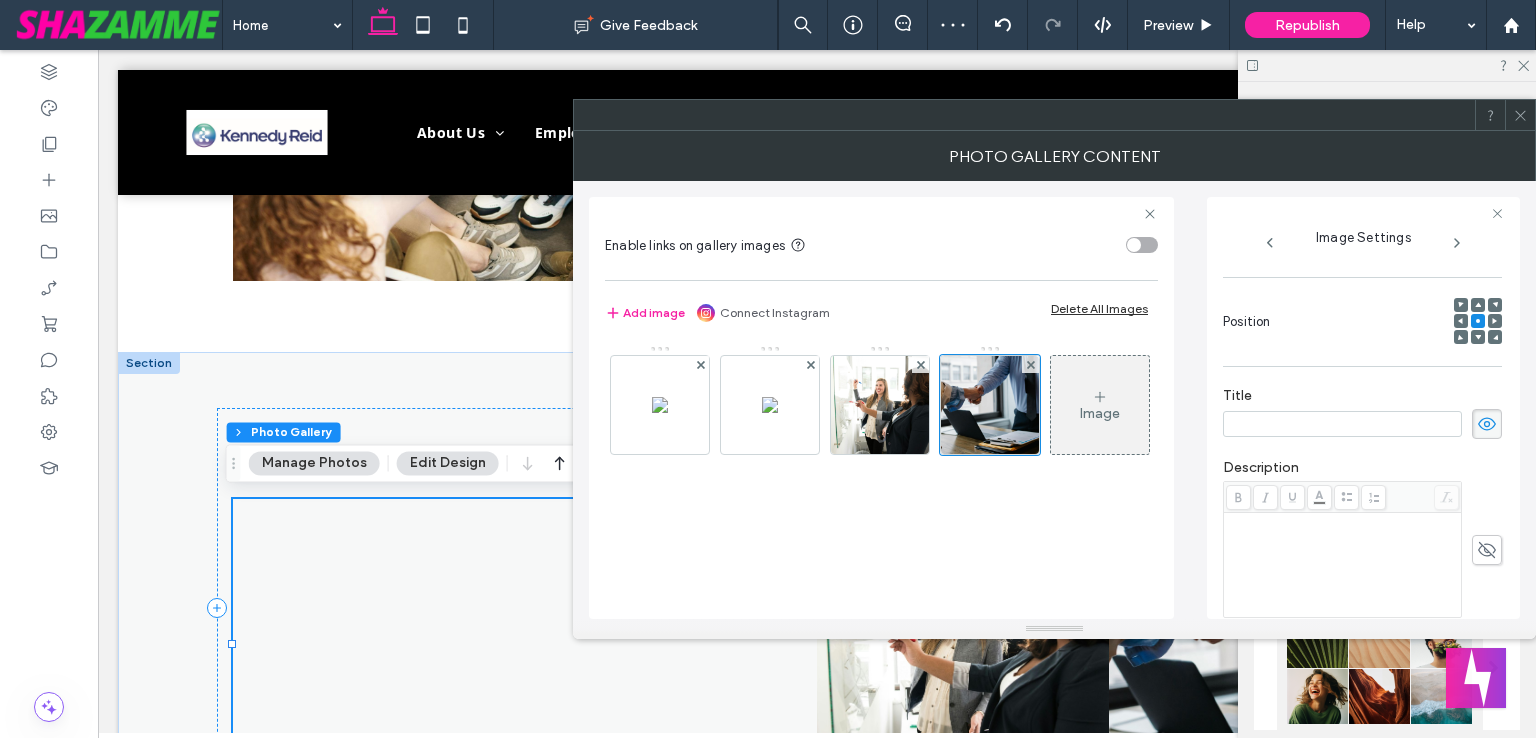 click at bounding box center (1342, 424) 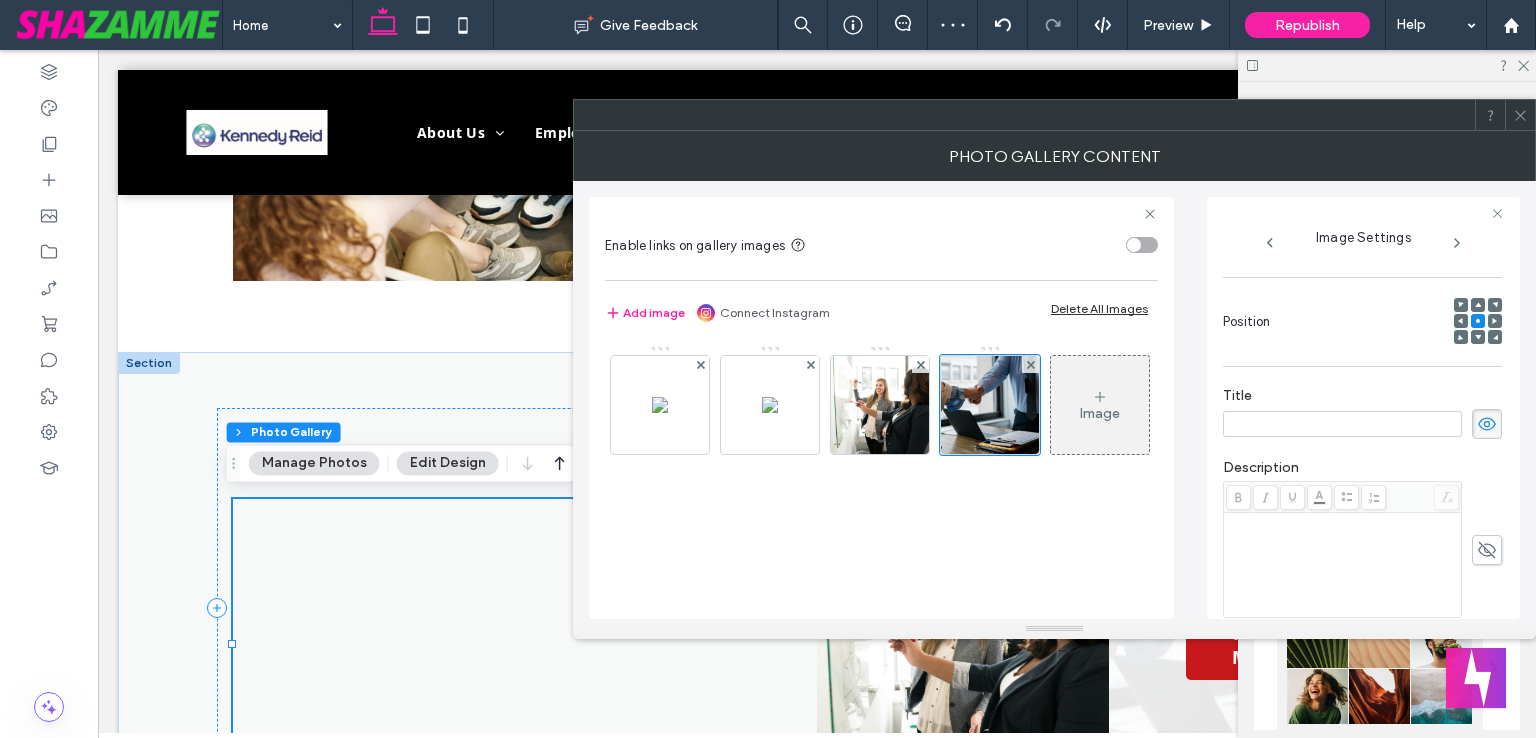paste on "**********" 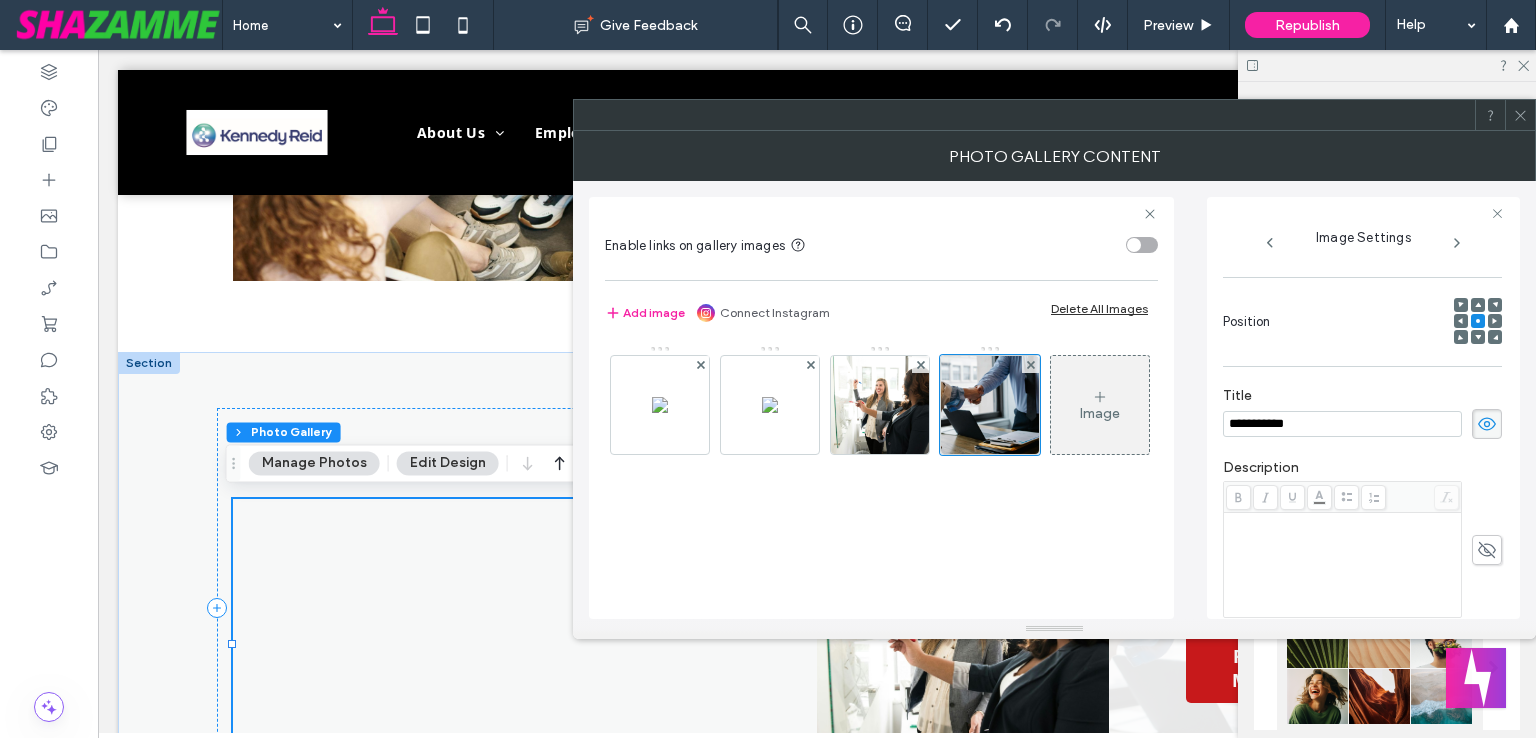 scroll, scrollTop: 7, scrollLeft: 0, axis: vertical 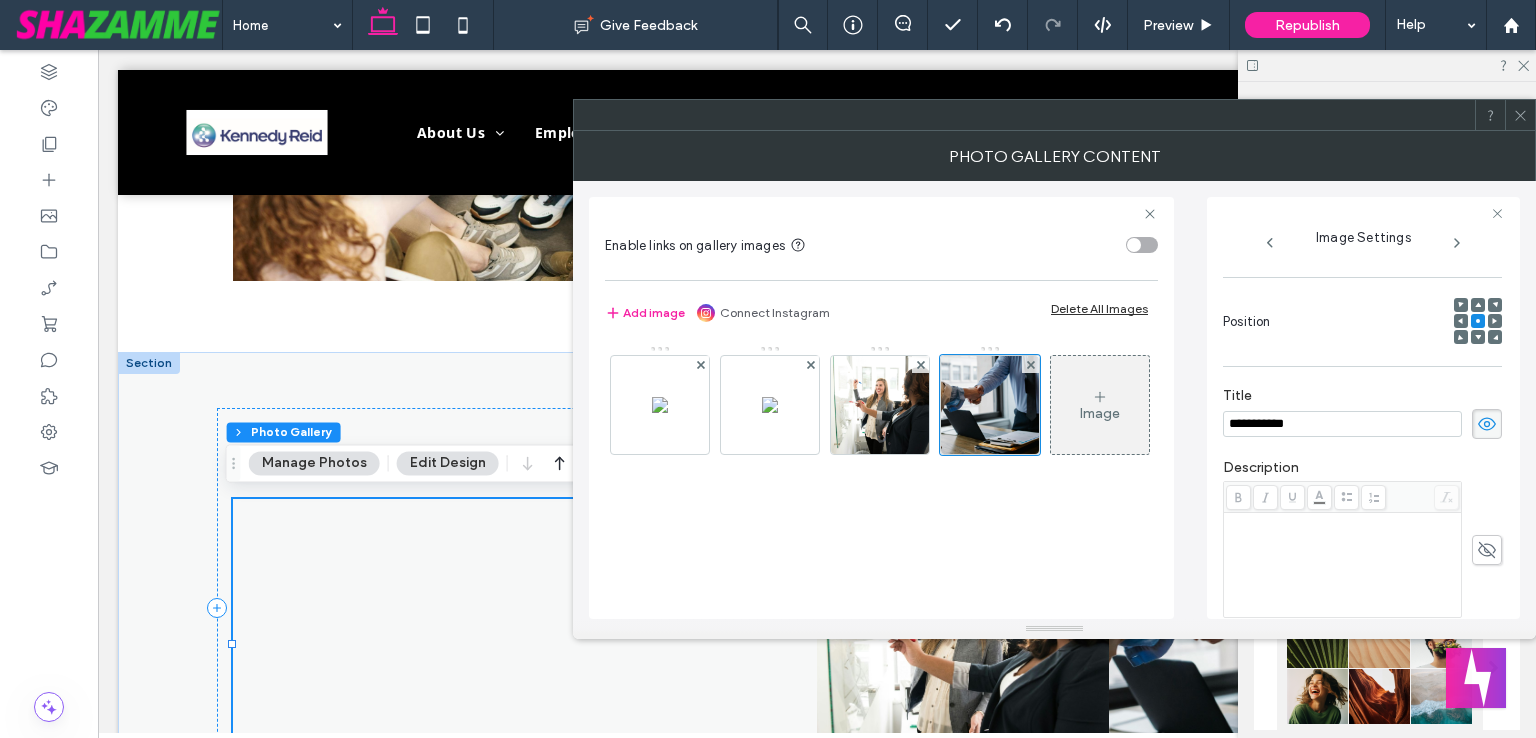 type on "**********" 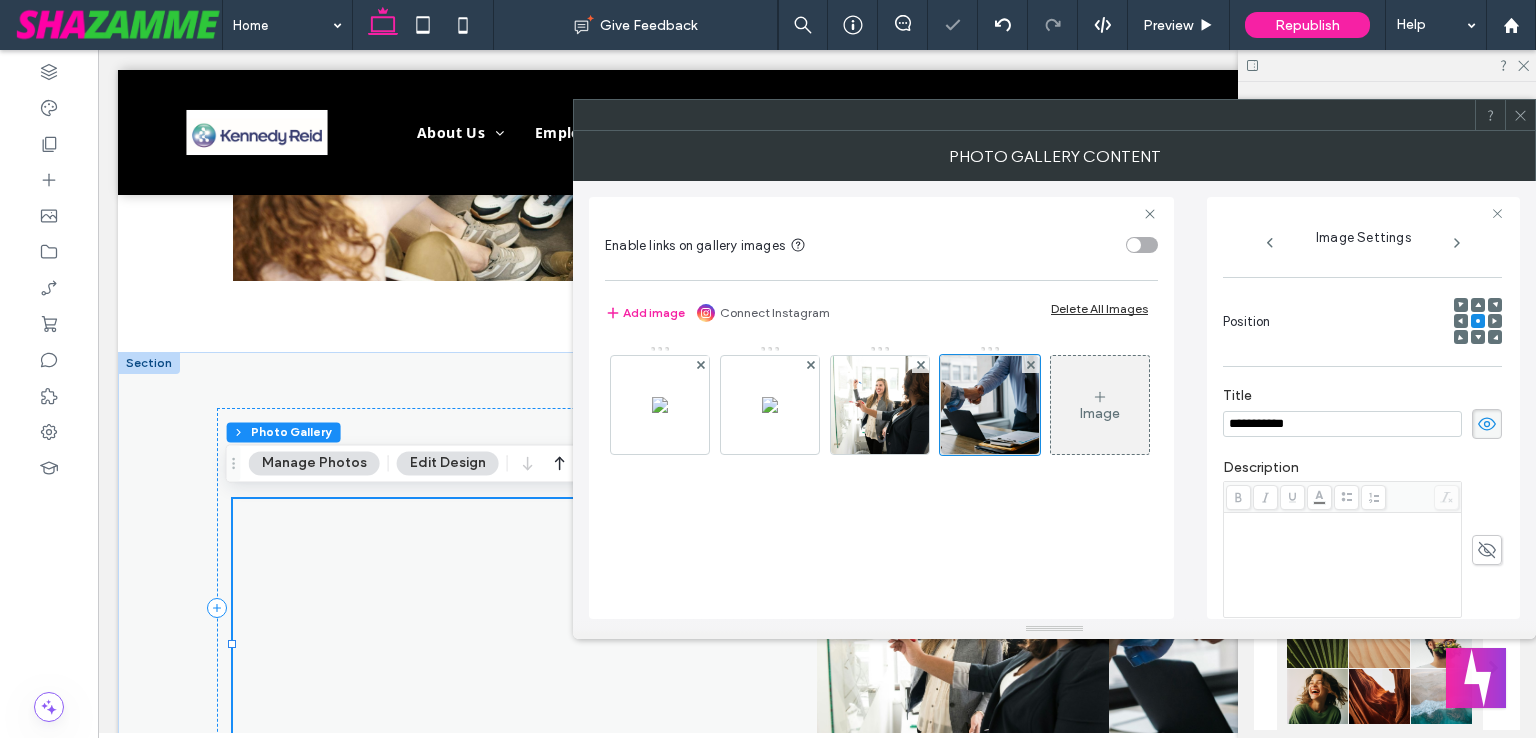 click 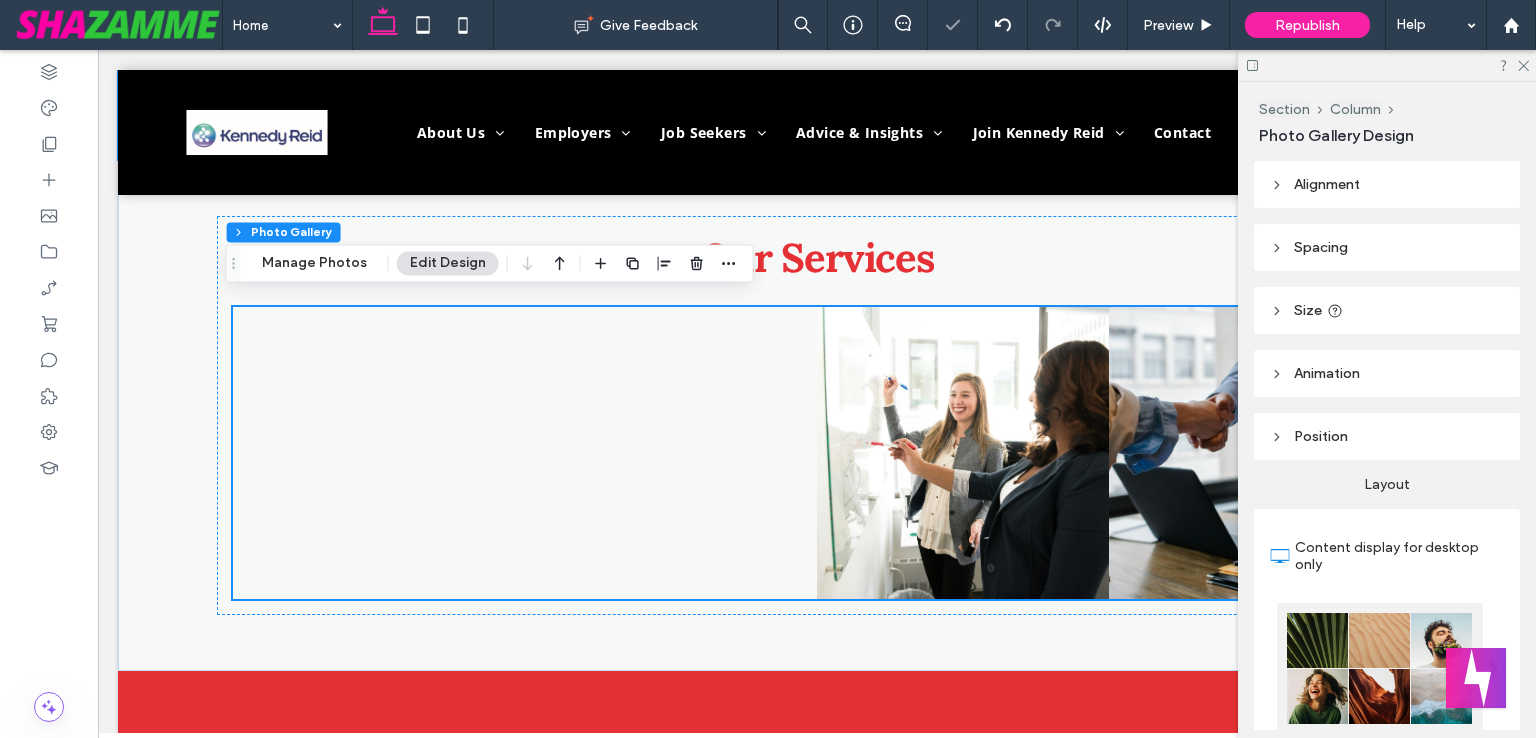 scroll, scrollTop: 2823, scrollLeft: 0, axis: vertical 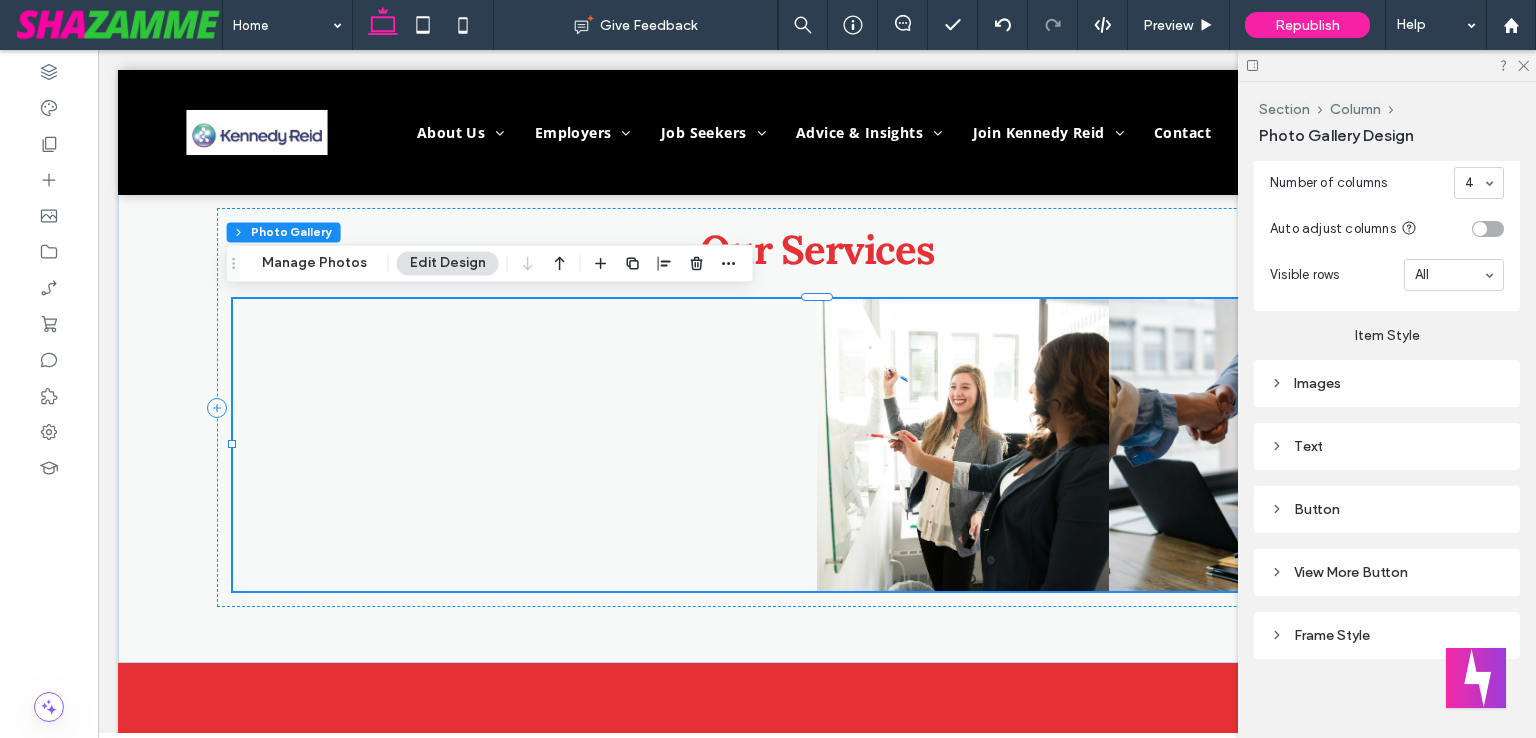 click on "Images" at bounding box center (1387, 383) 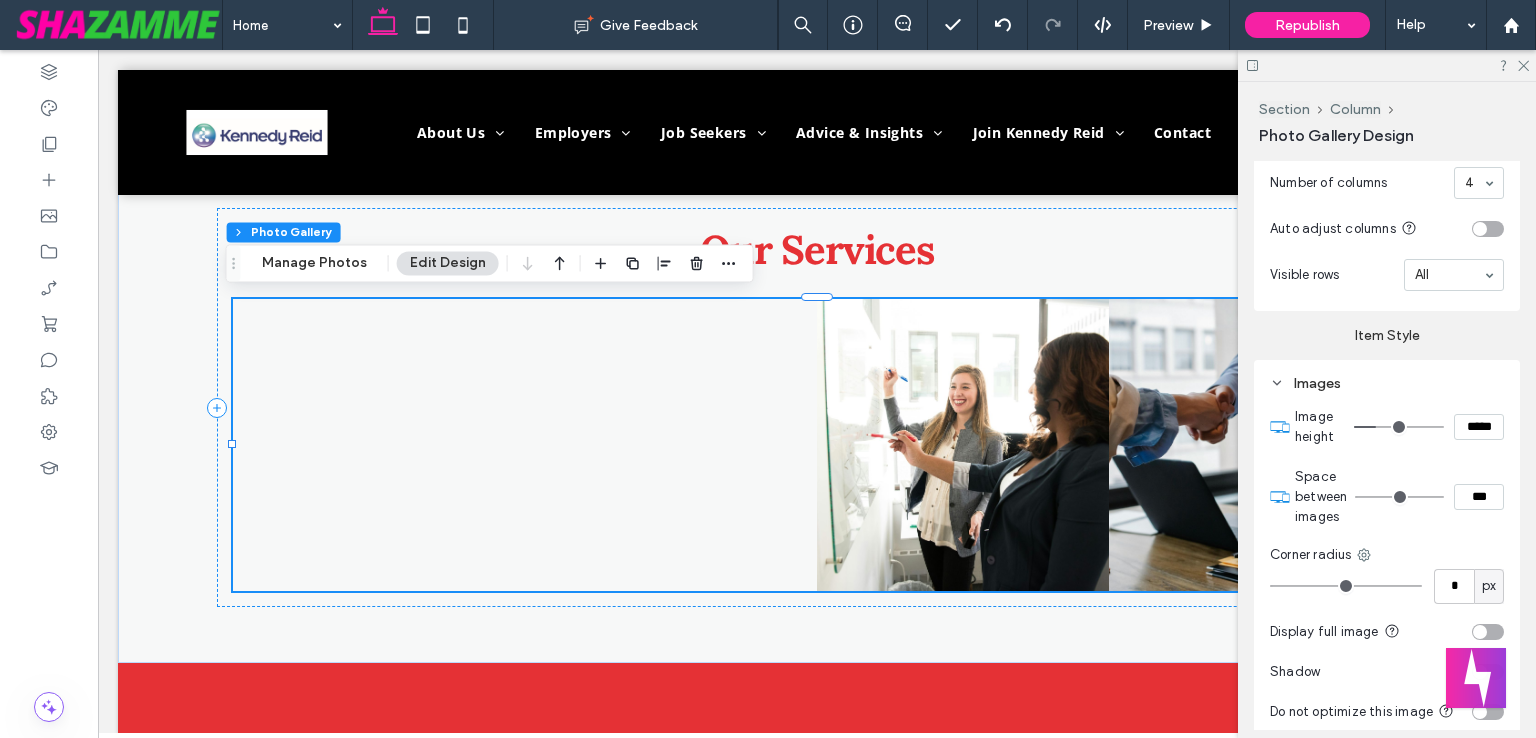 click at bounding box center (1404, 427) 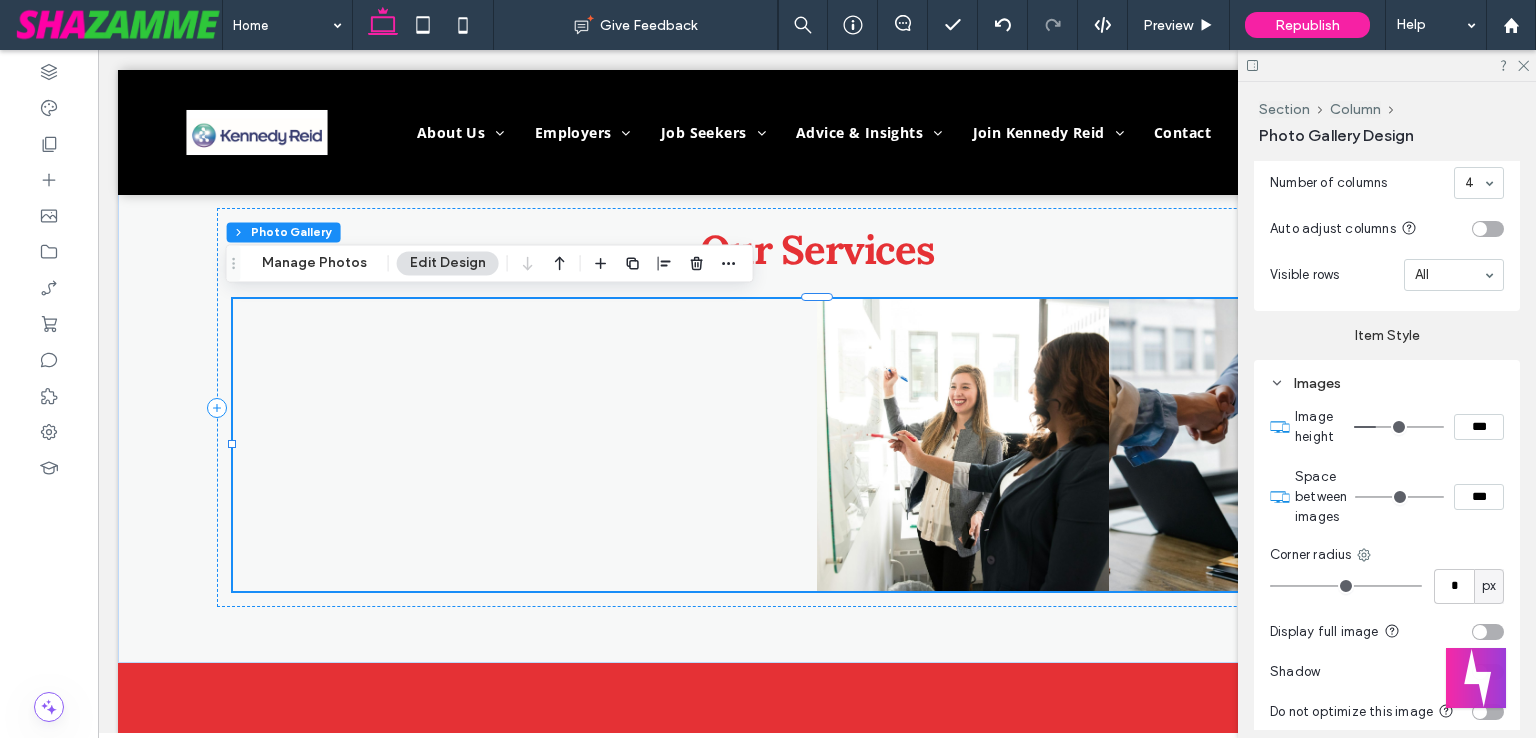 type on "*****" 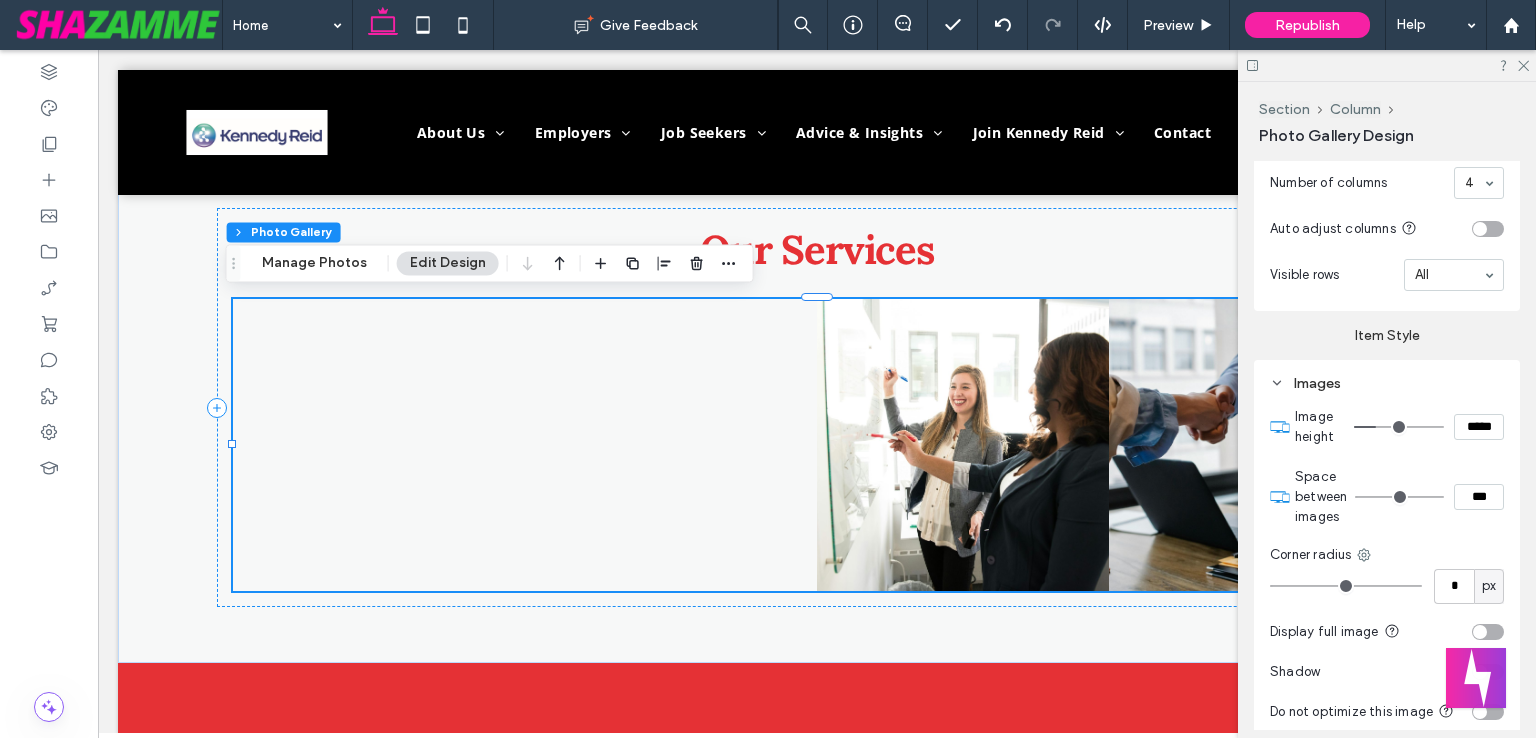 type on "***" 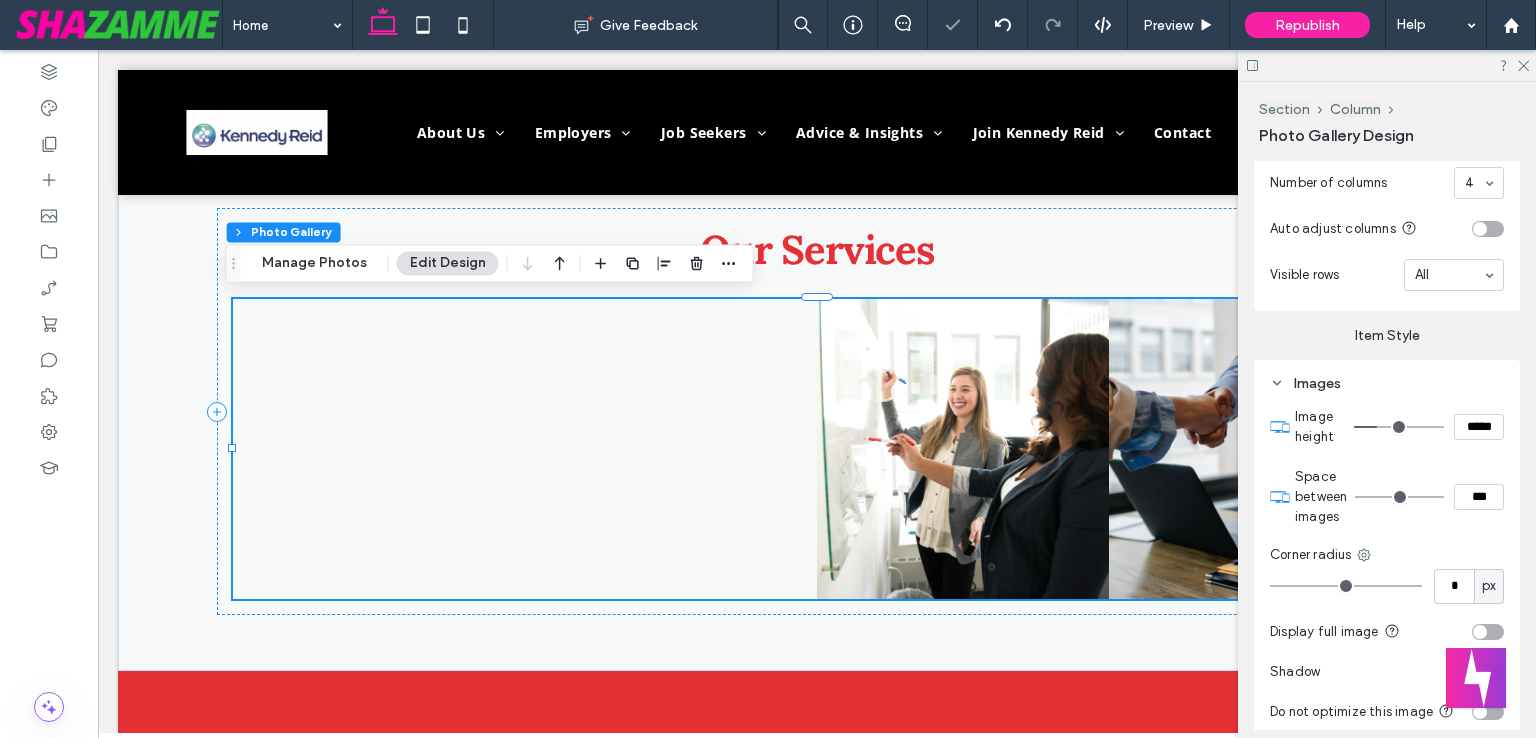 drag, startPoint x: 1456, startPoint y: 490, endPoint x: 1535, endPoint y: 486, distance: 79.101204 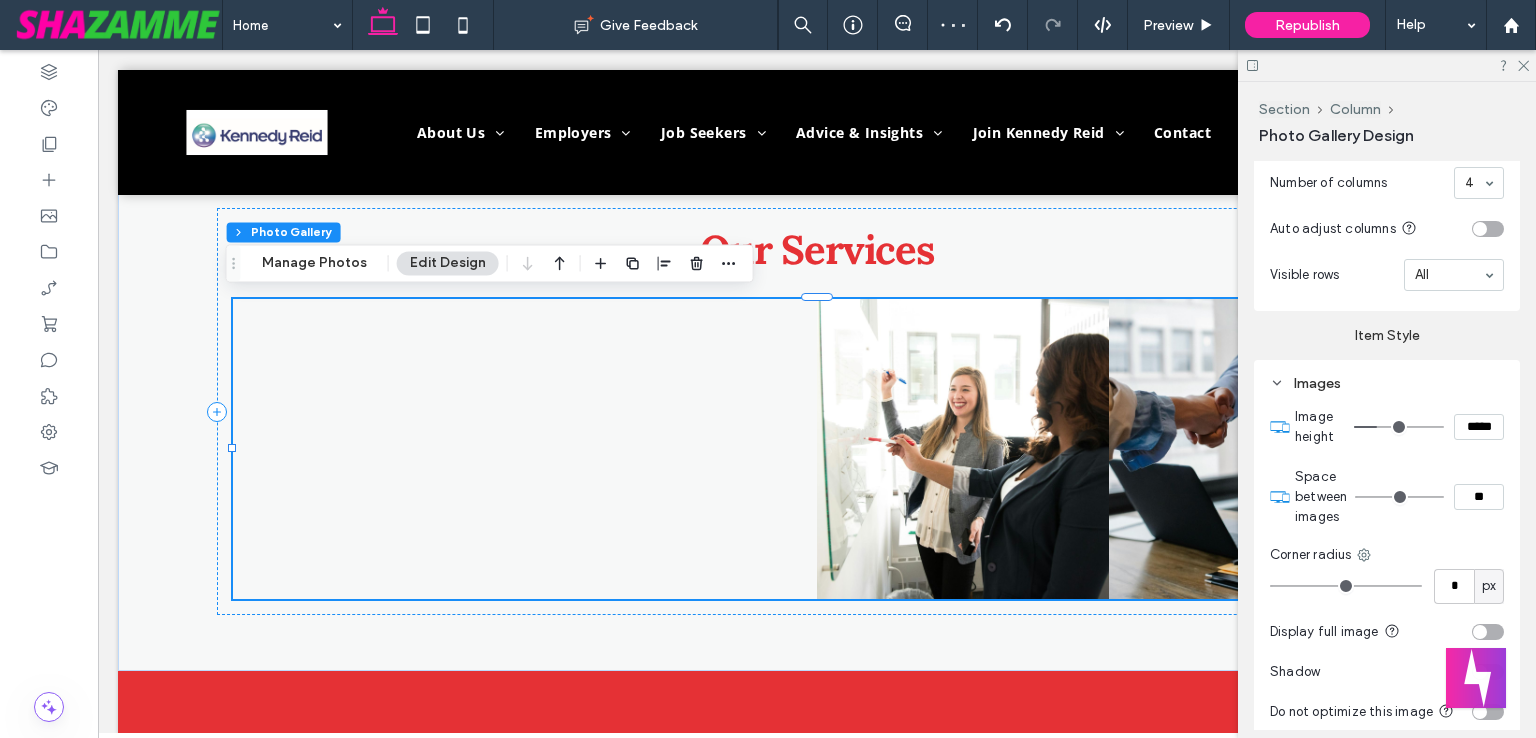 type on "****" 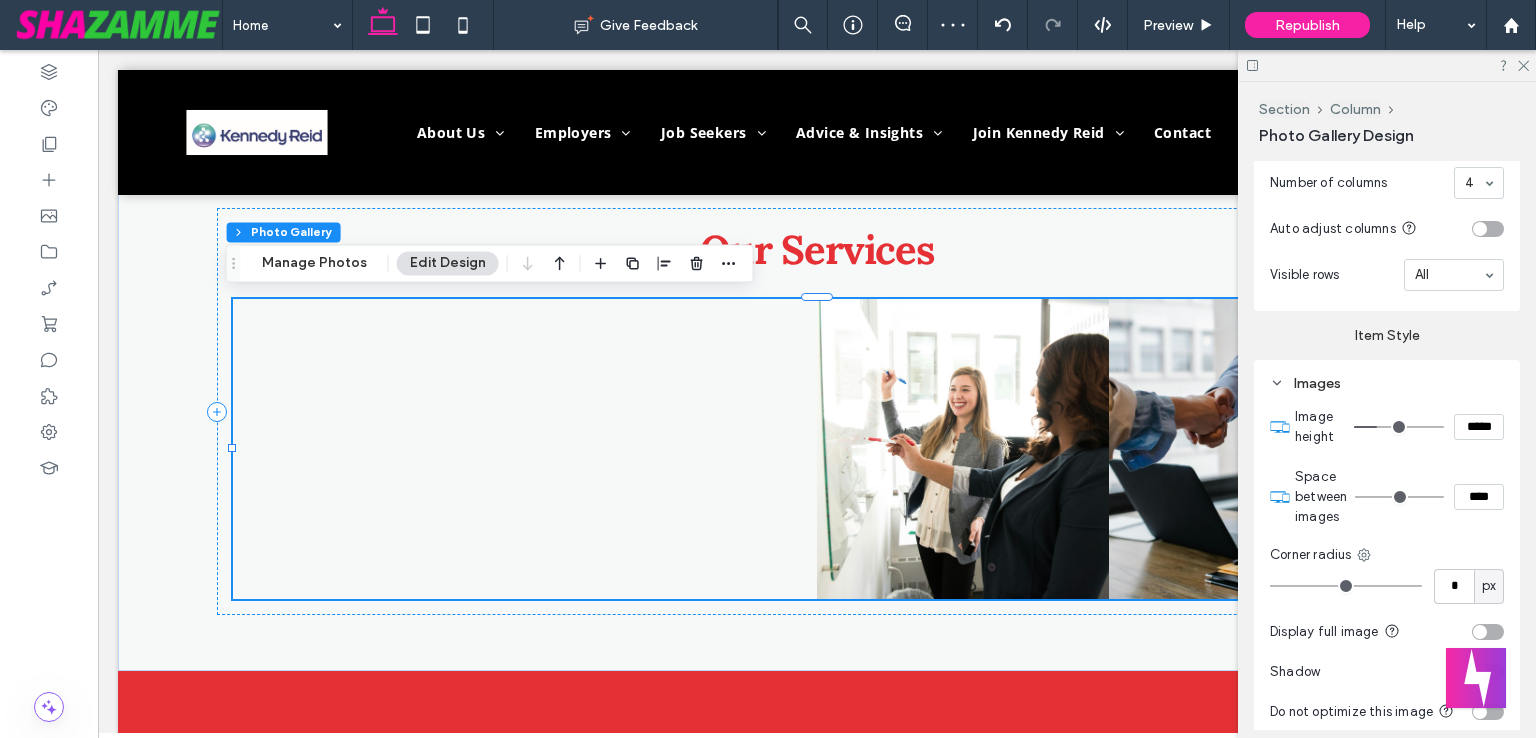 type on "**" 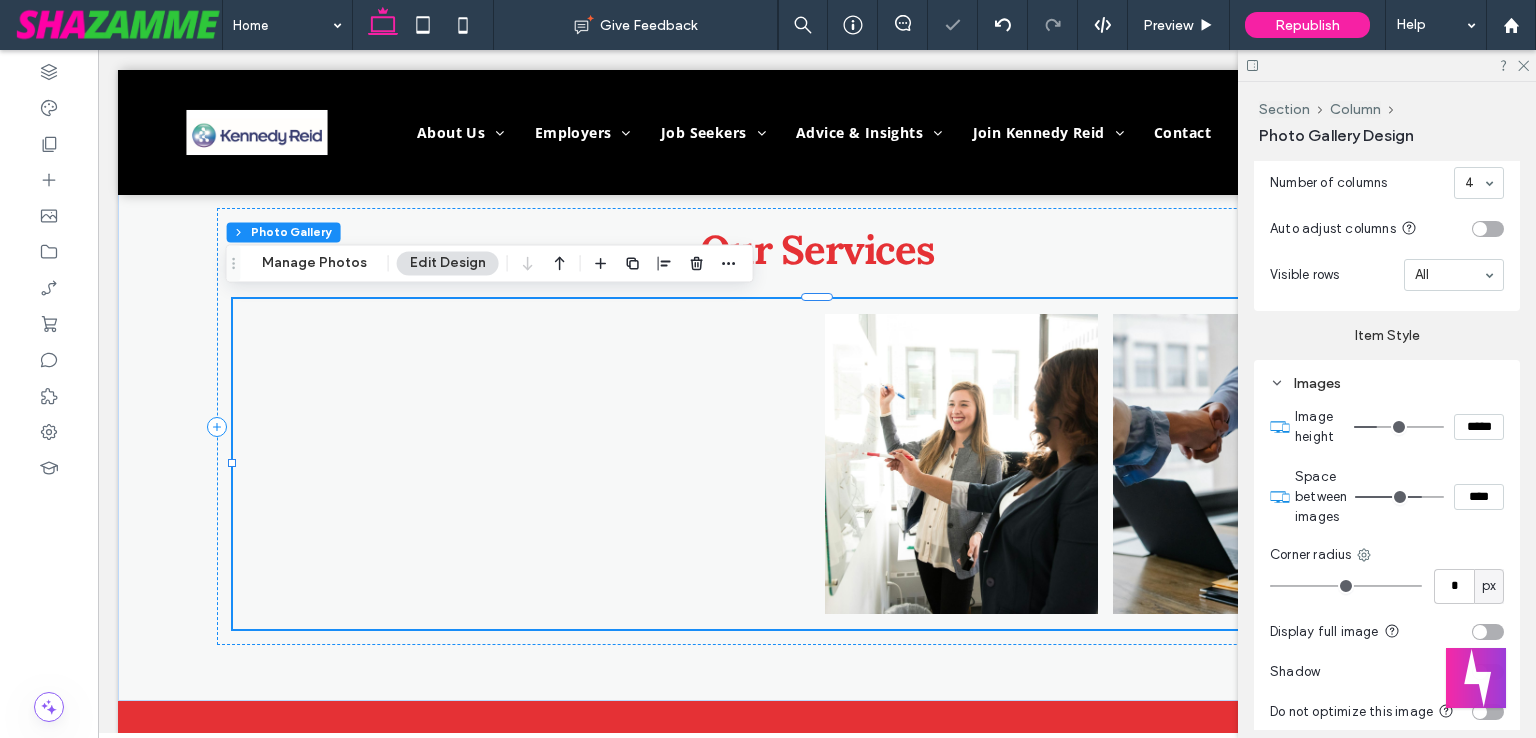 click on "Image height *****" at bounding box center [1399, 427] 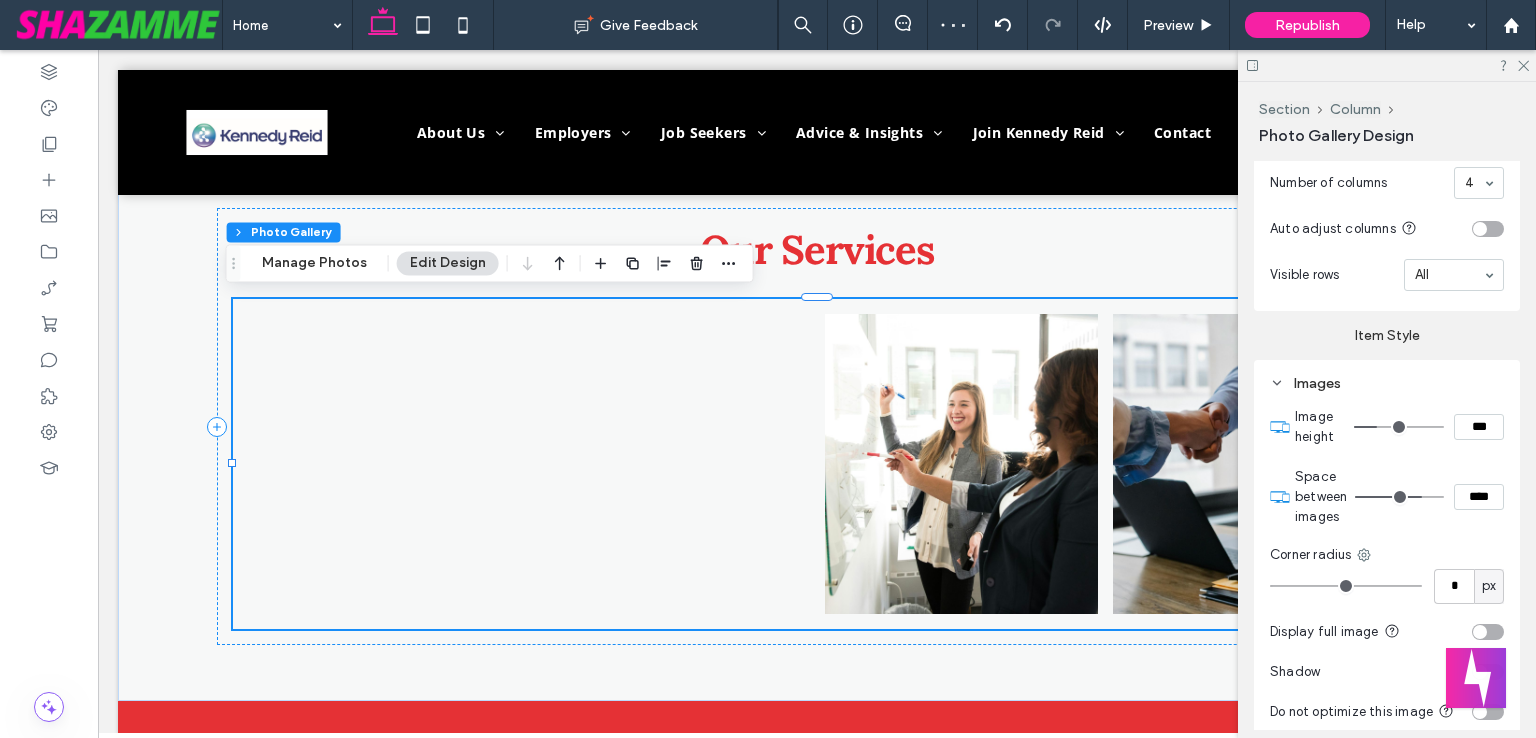type on "*****" 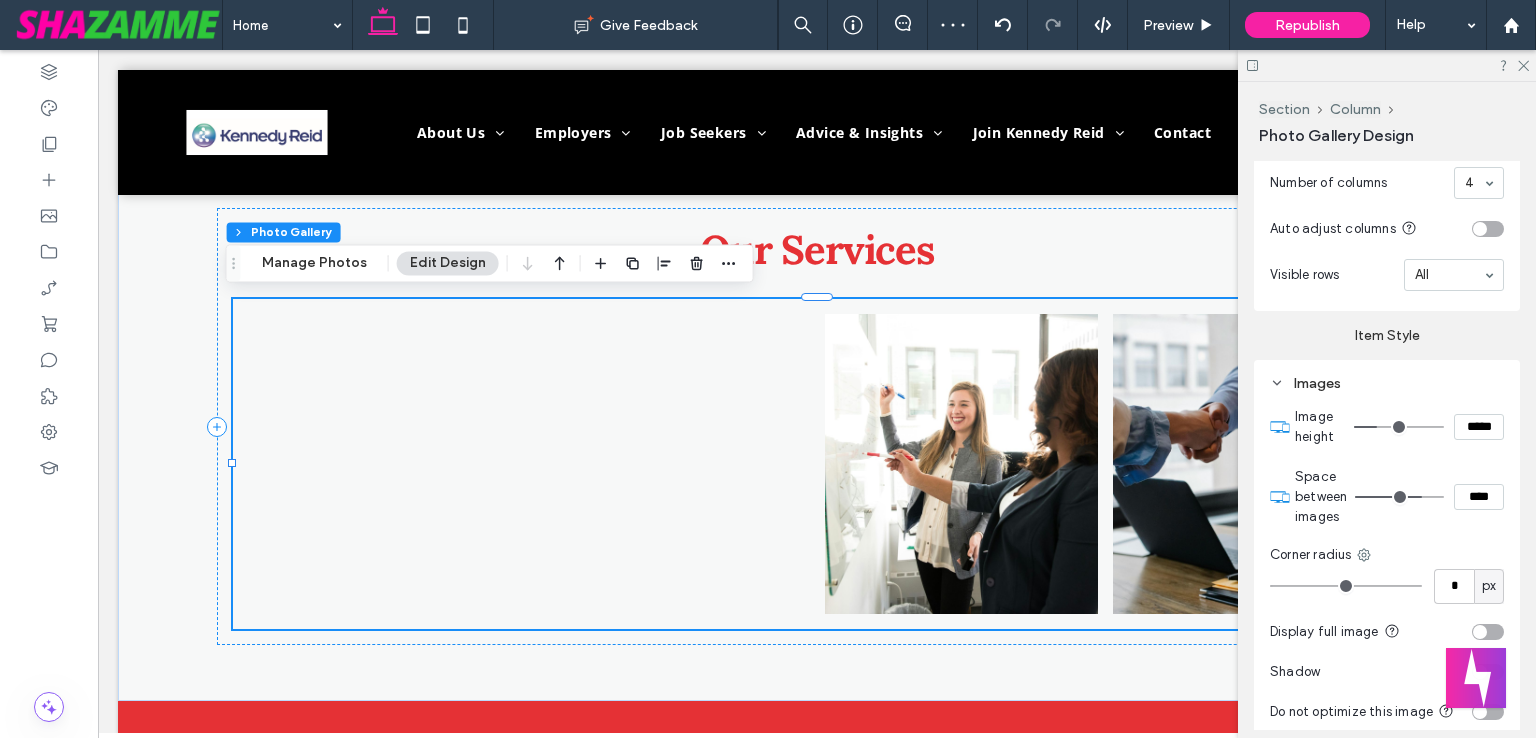 type on "***" 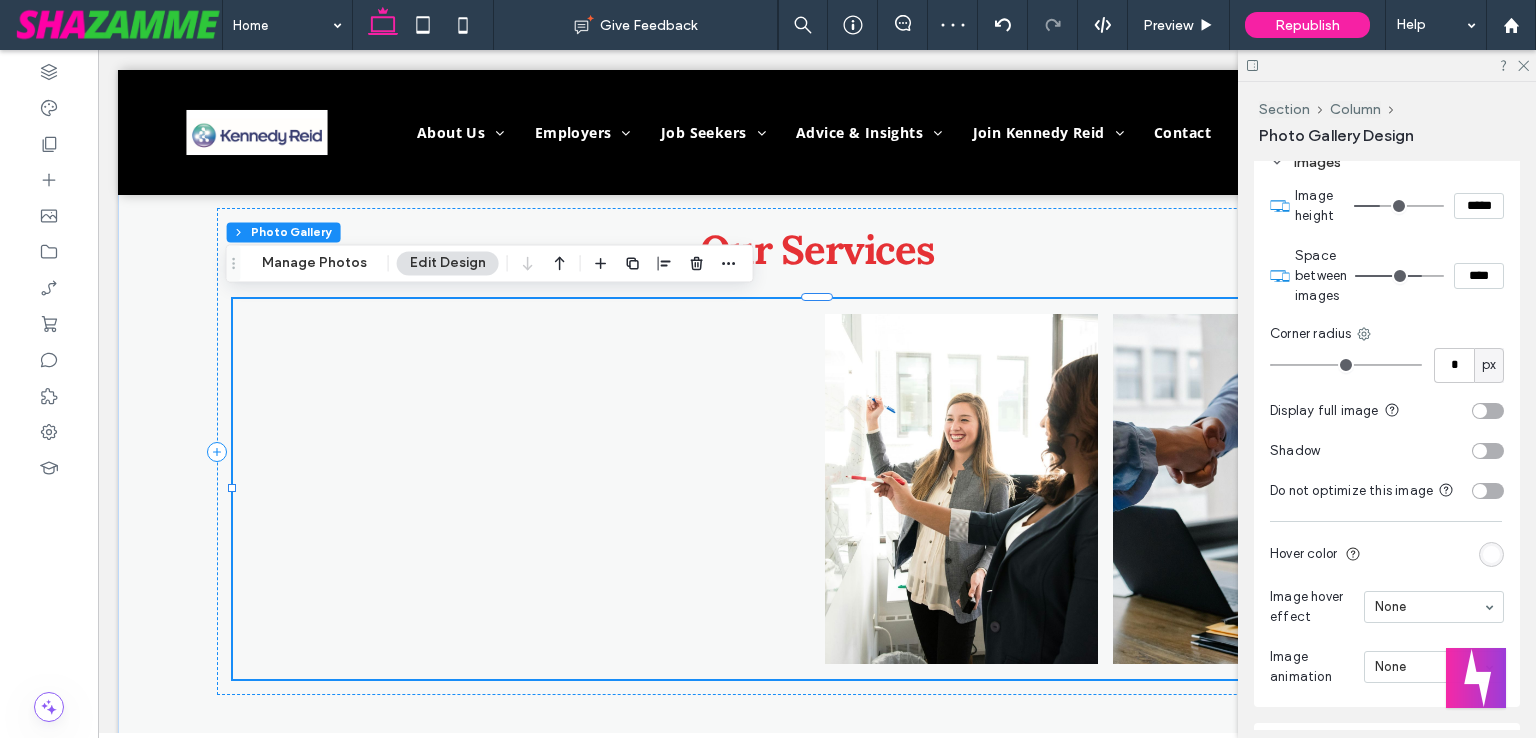 scroll, scrollTop: 1185, scrollLeft: 0, axis: vertical 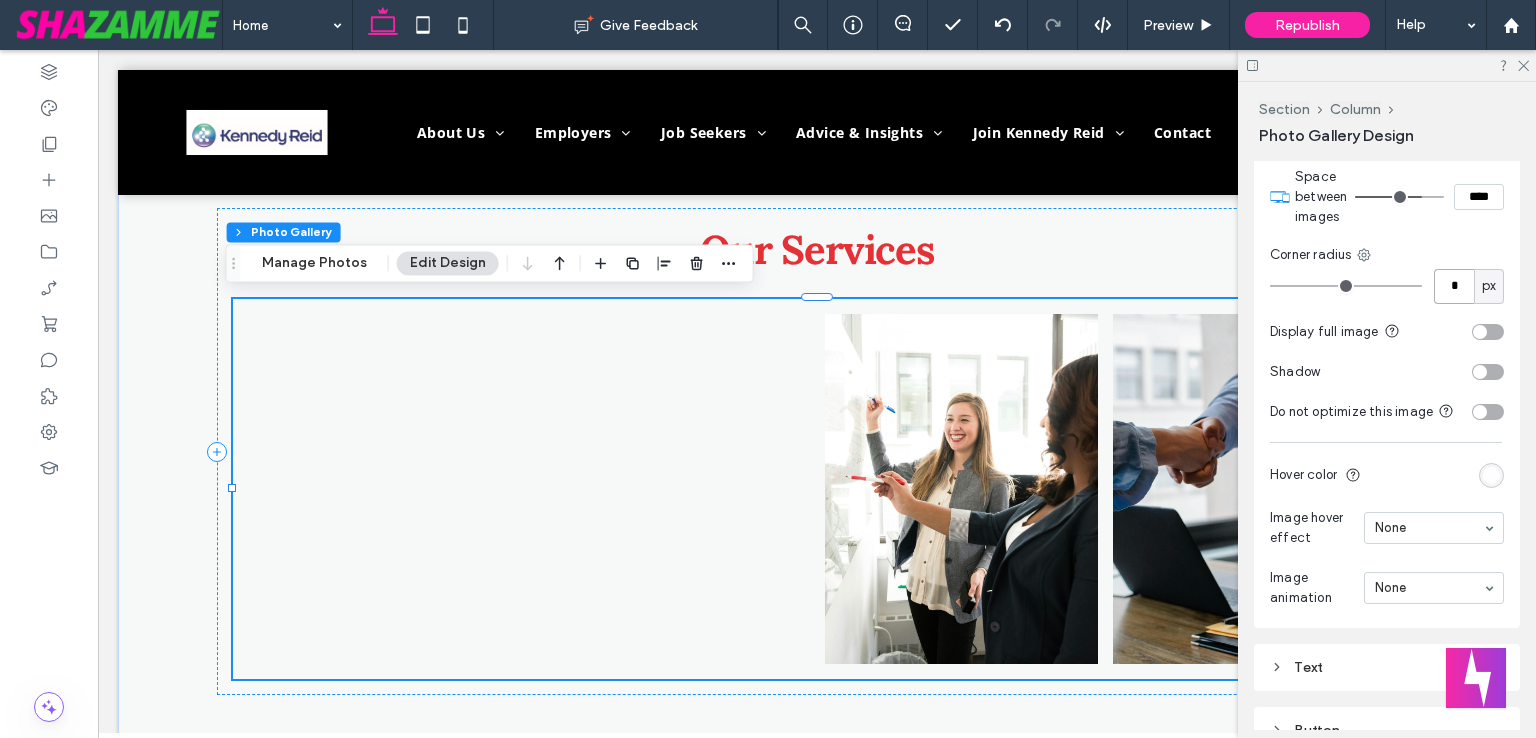 click on "*" at bounding box center [1454, 286] 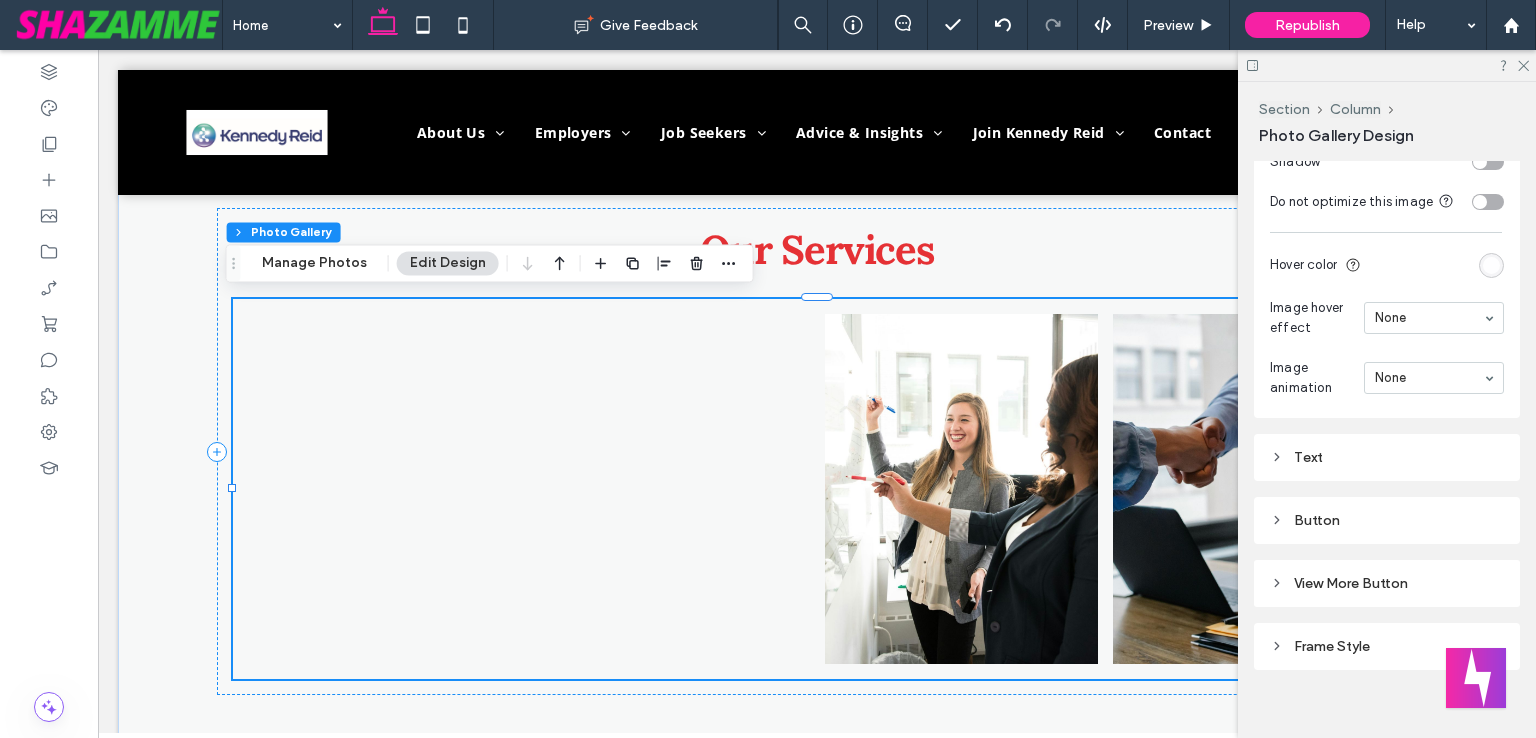scroll, scrollTop: 1426, scrollLeft: 0, axis: vertical 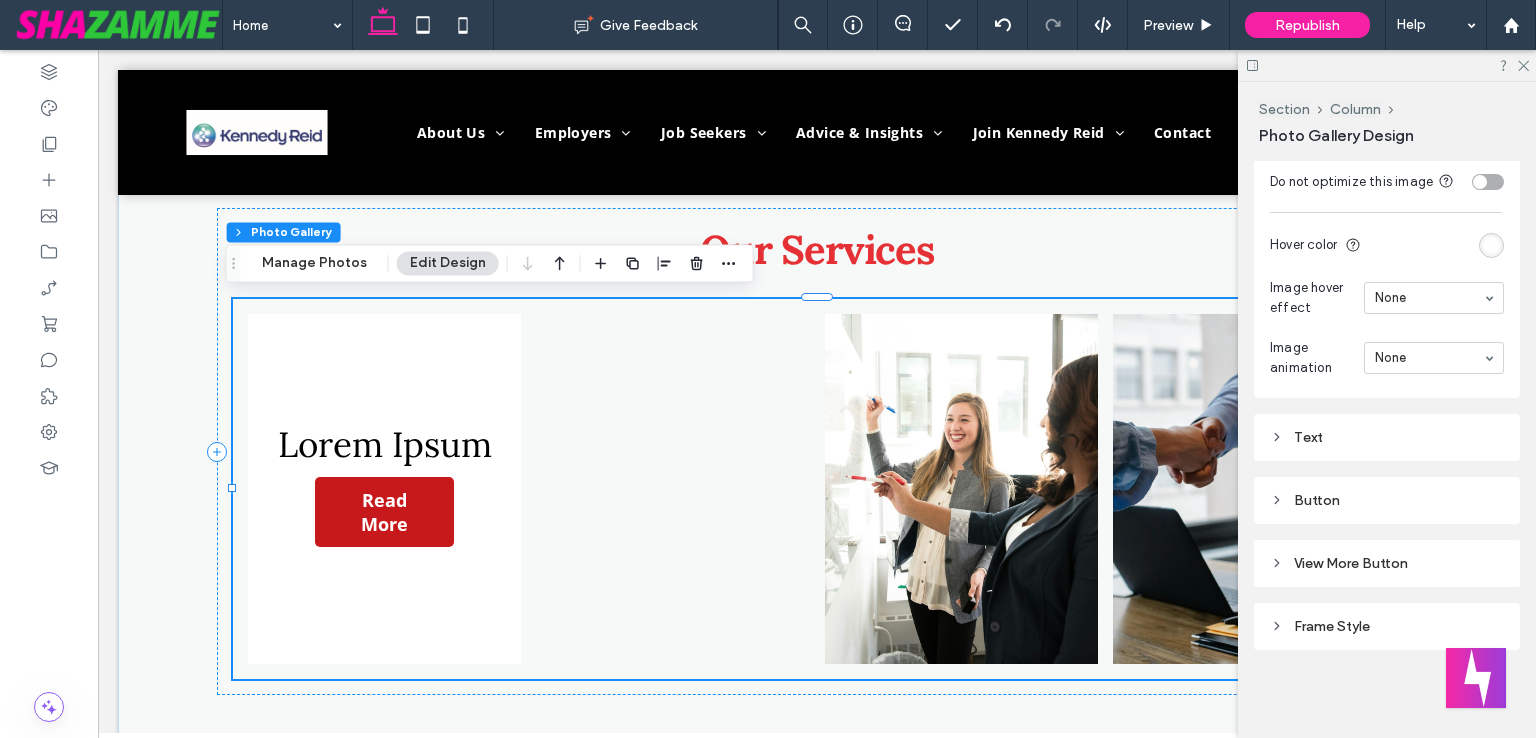 click on "Text" at bounding box center [1387, 437] 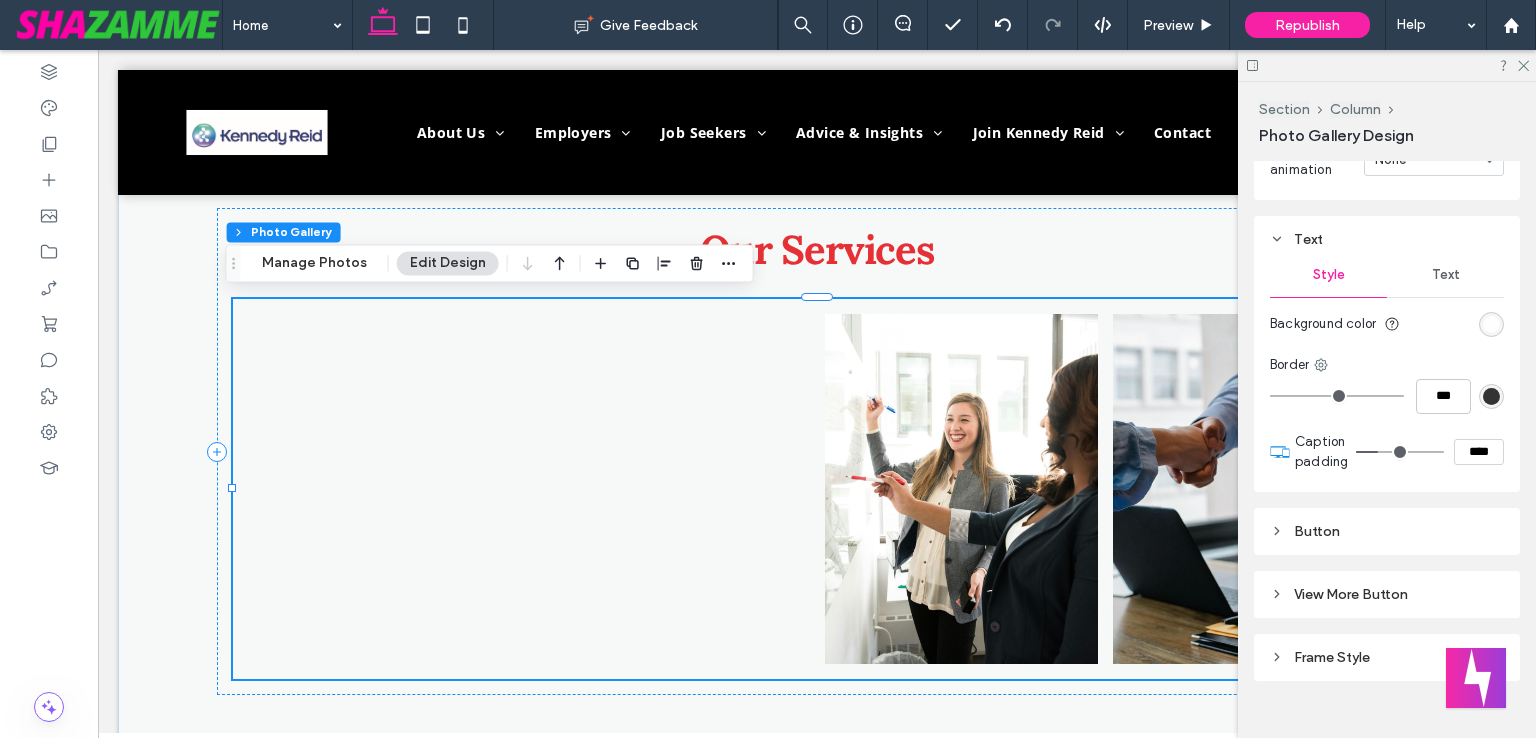 scroll, scrollTop: 1626, scrollLeft: 0, axis: vertical 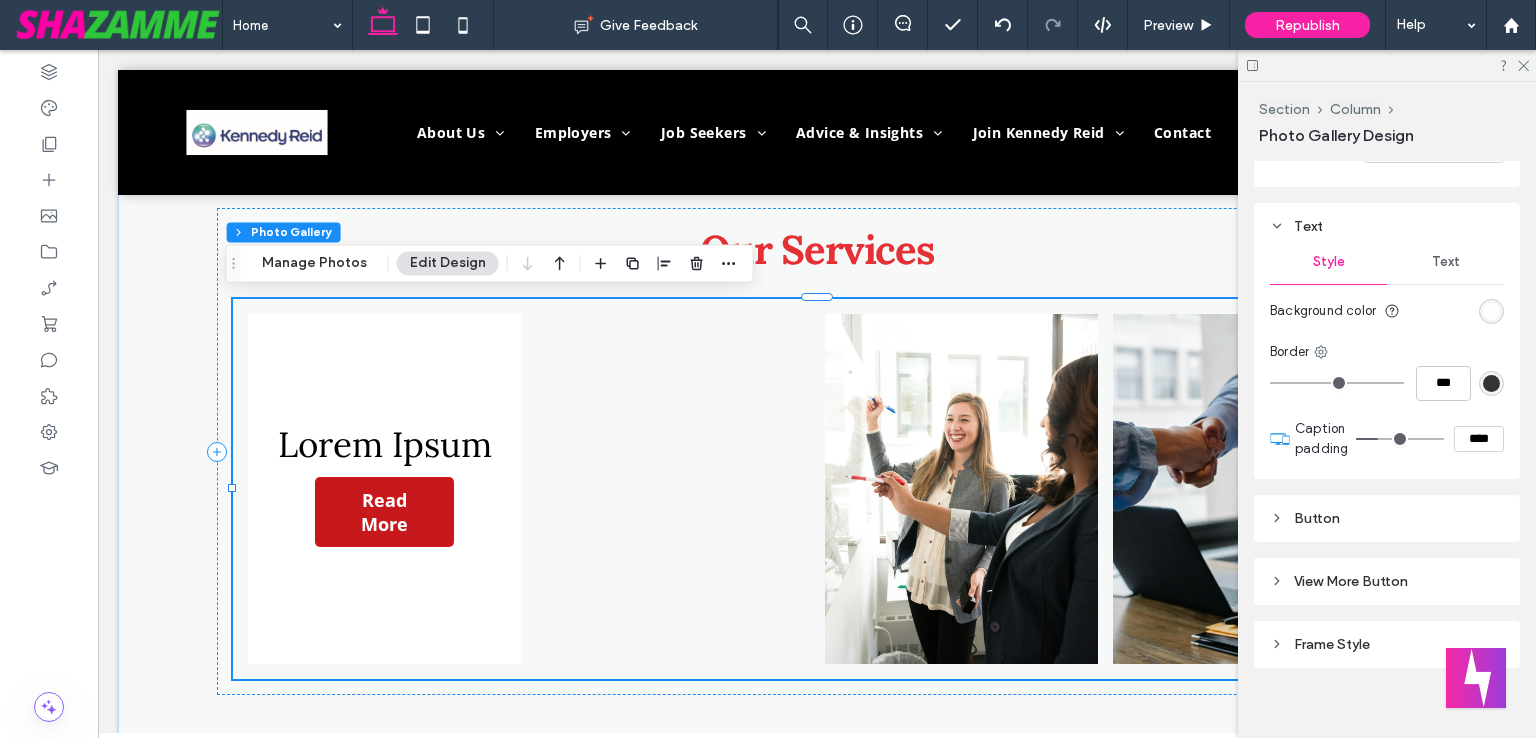 click on "Text" at bounding box center [1446, 262] 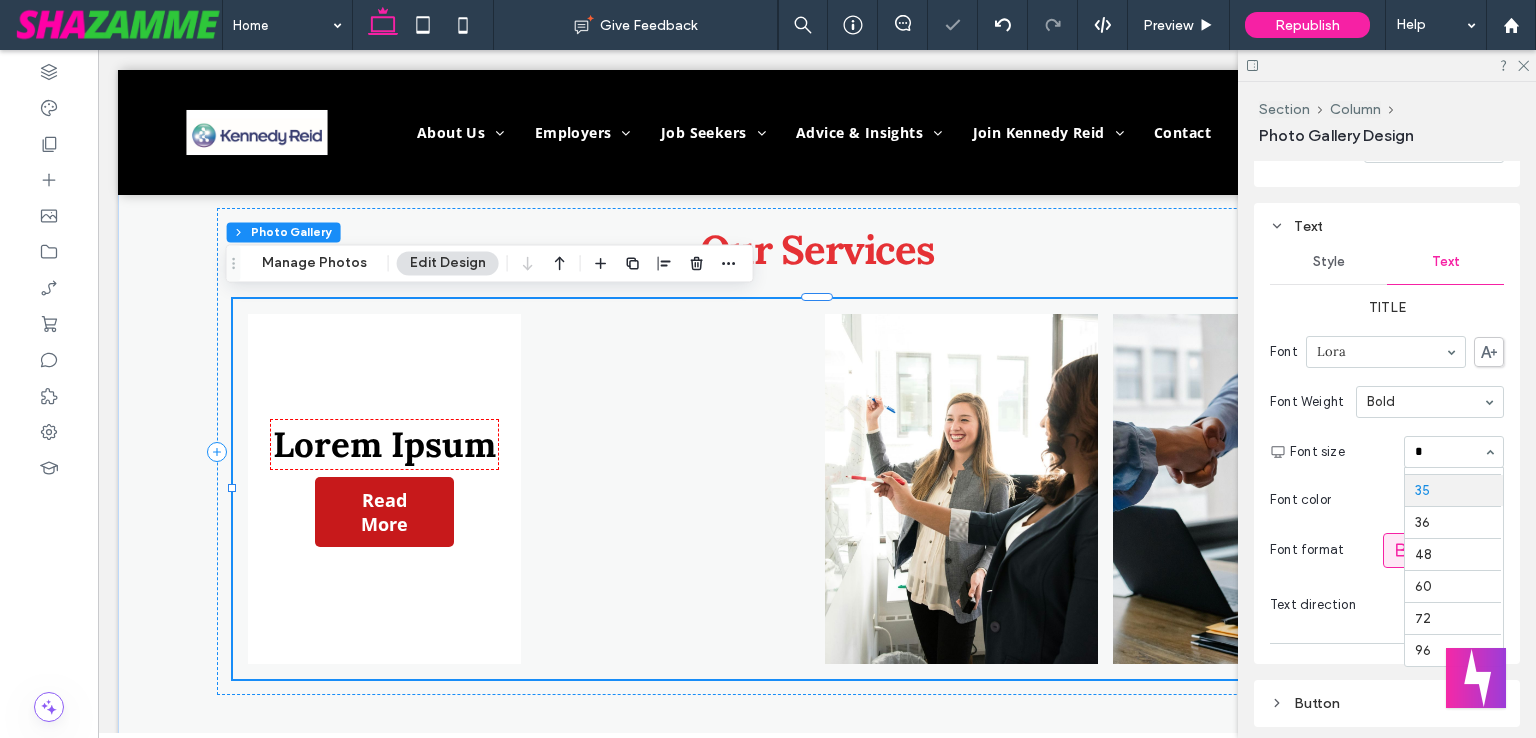 scroll, scrollTop: 0, scrollLeft: 0, axis: both 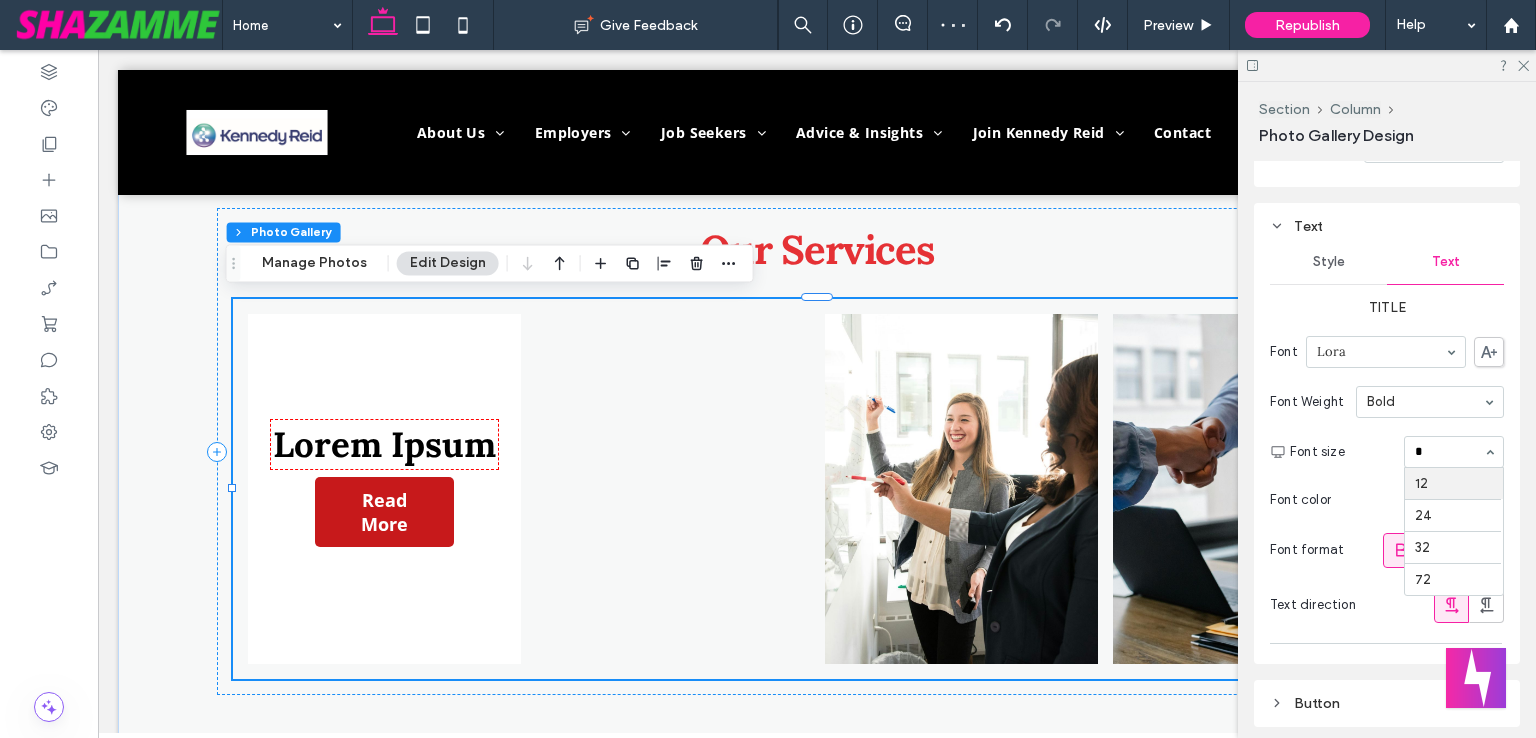 type on "**" 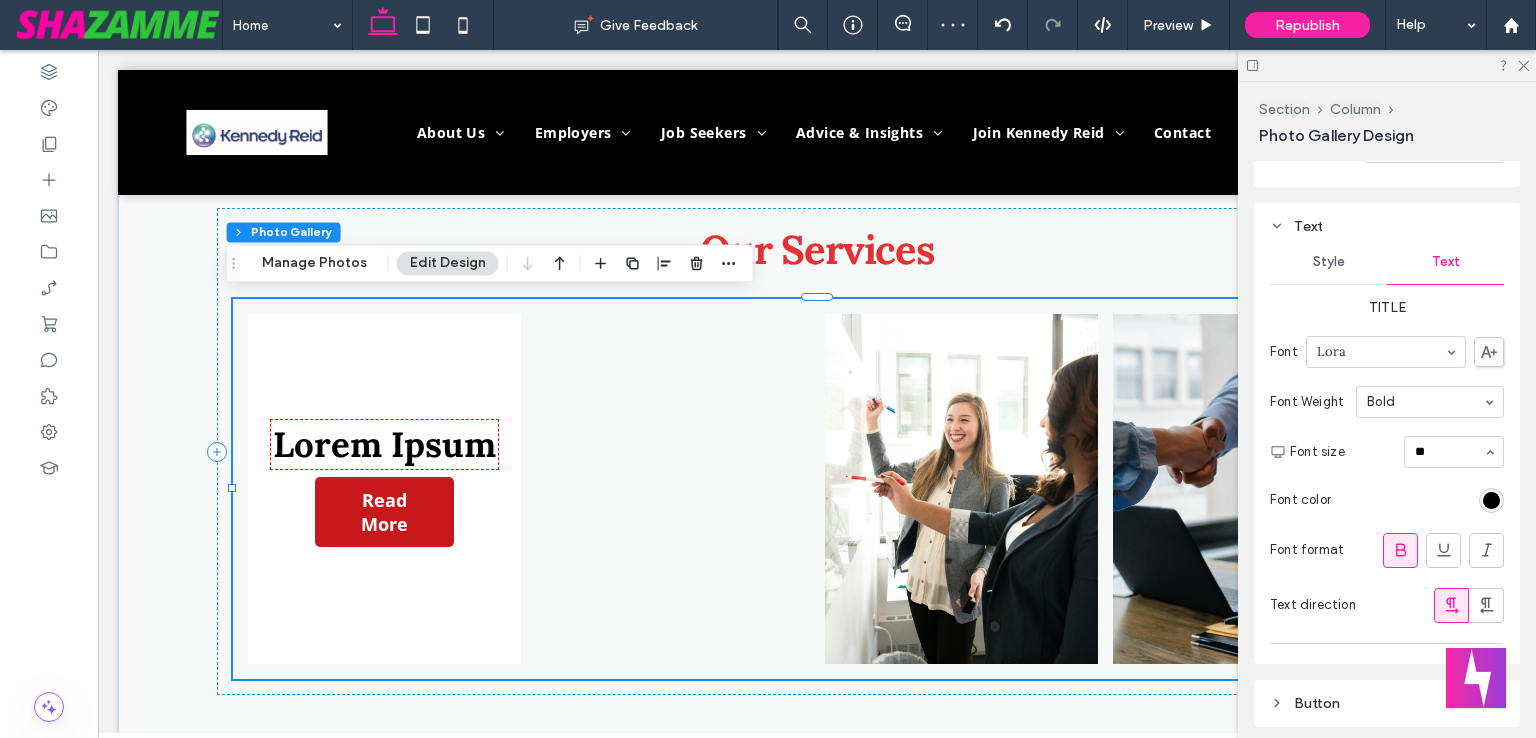 type 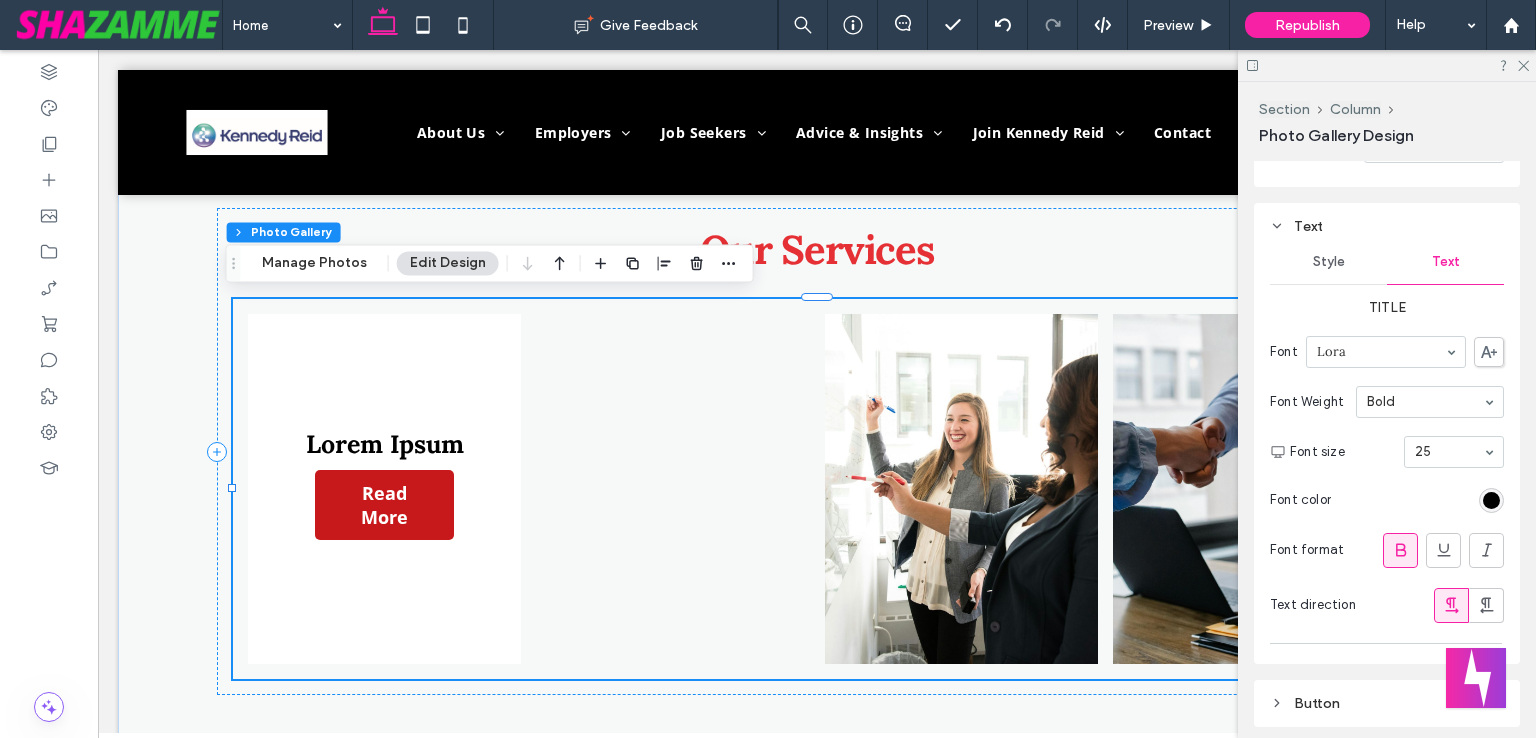 click on "Style" at bounding box center (1328, 262) 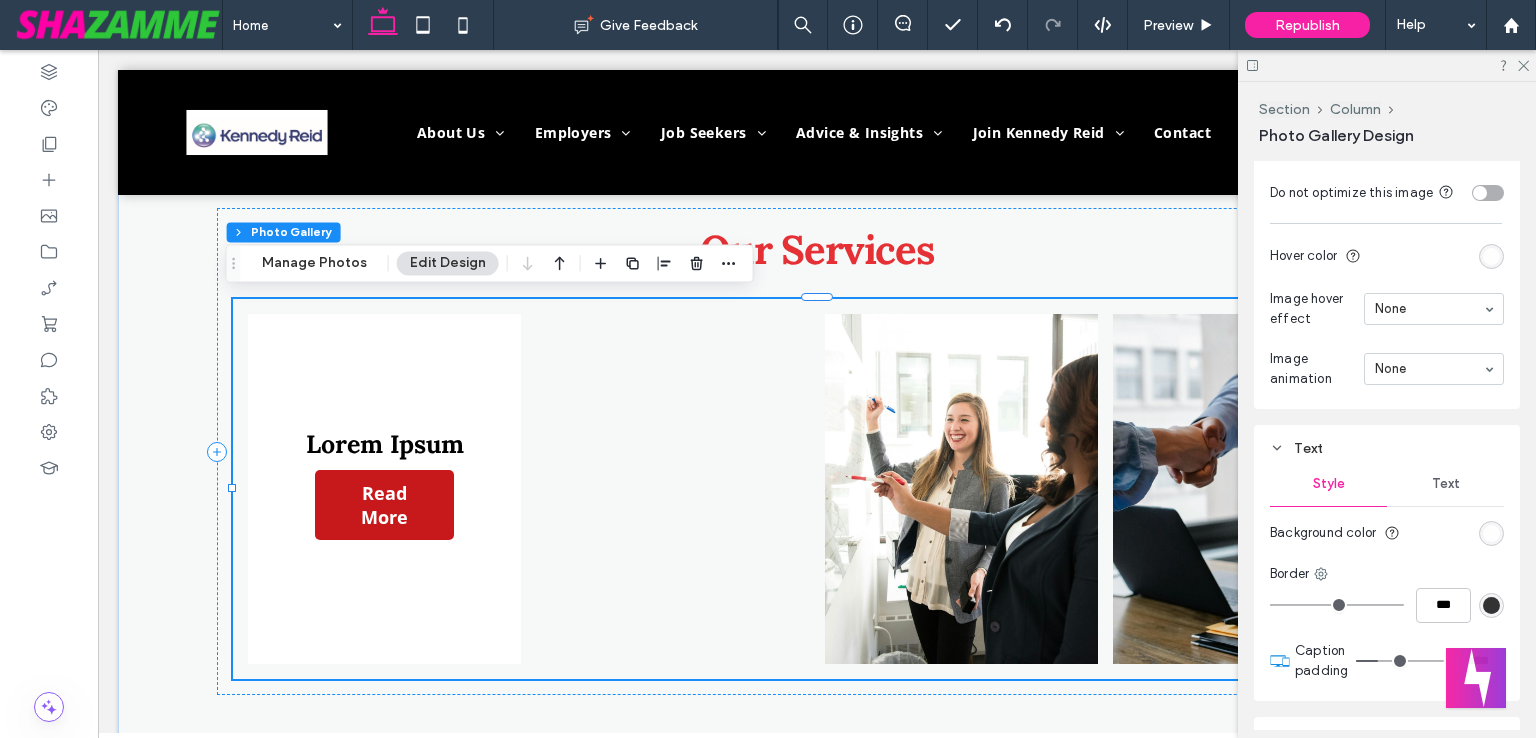 scroll, scrollTop: 1355, scrollLeft: 0, axis: vertical 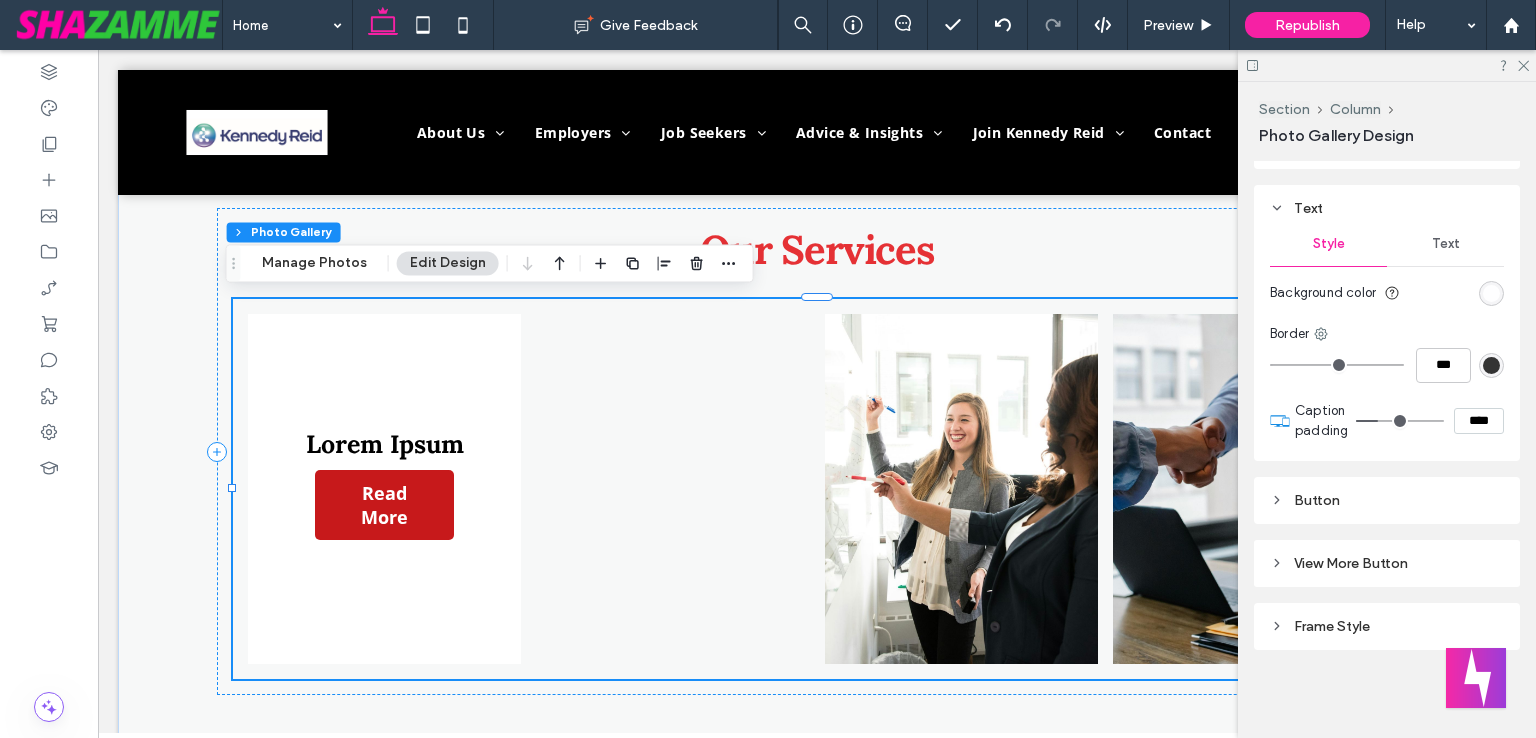 click on "Button" at bounding box center (1387, 500) 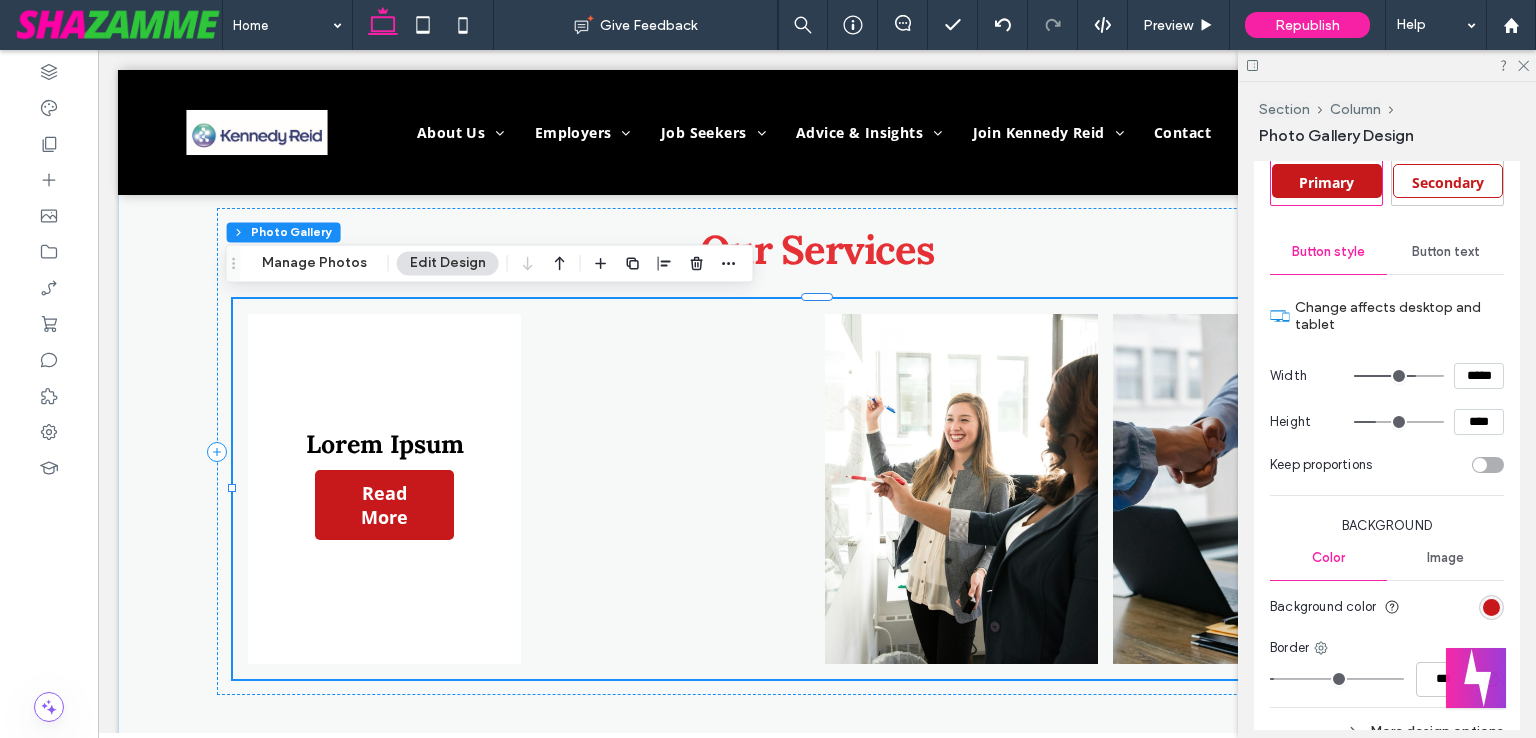 scroll, scrollTop: 2054, scrollLeft: 0, axis: vertical 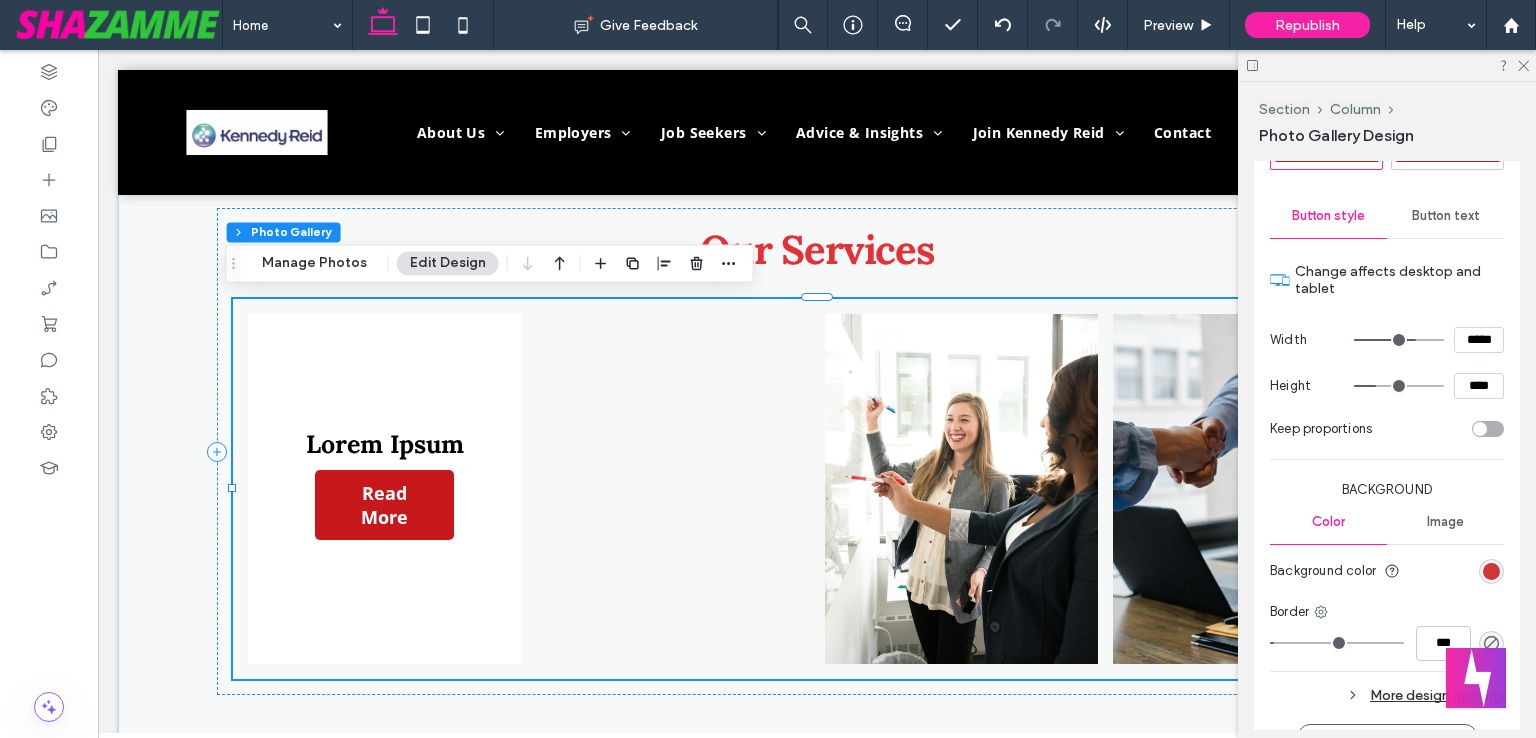 click at bounding box center [1491, 571] 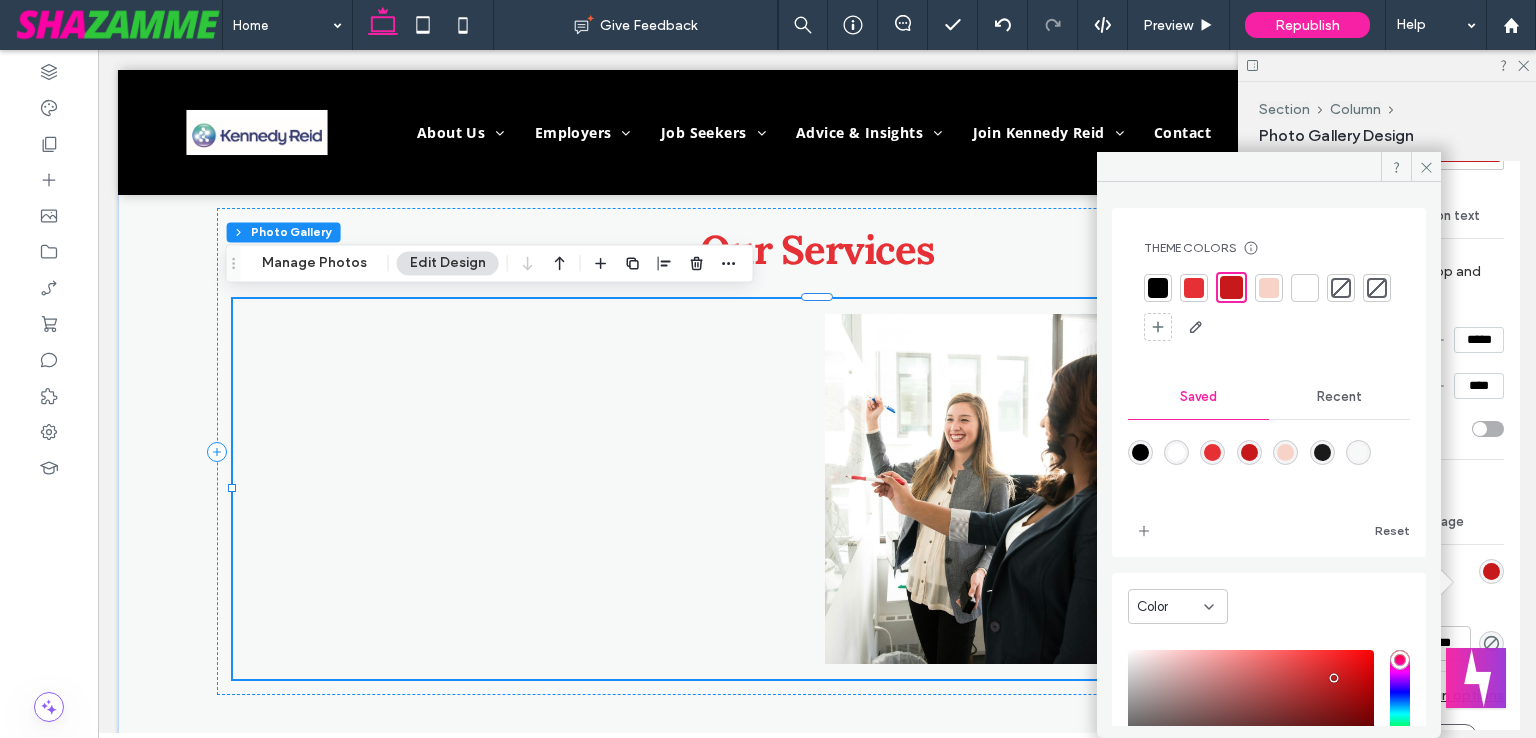 click at bounding box center (1341, 288) 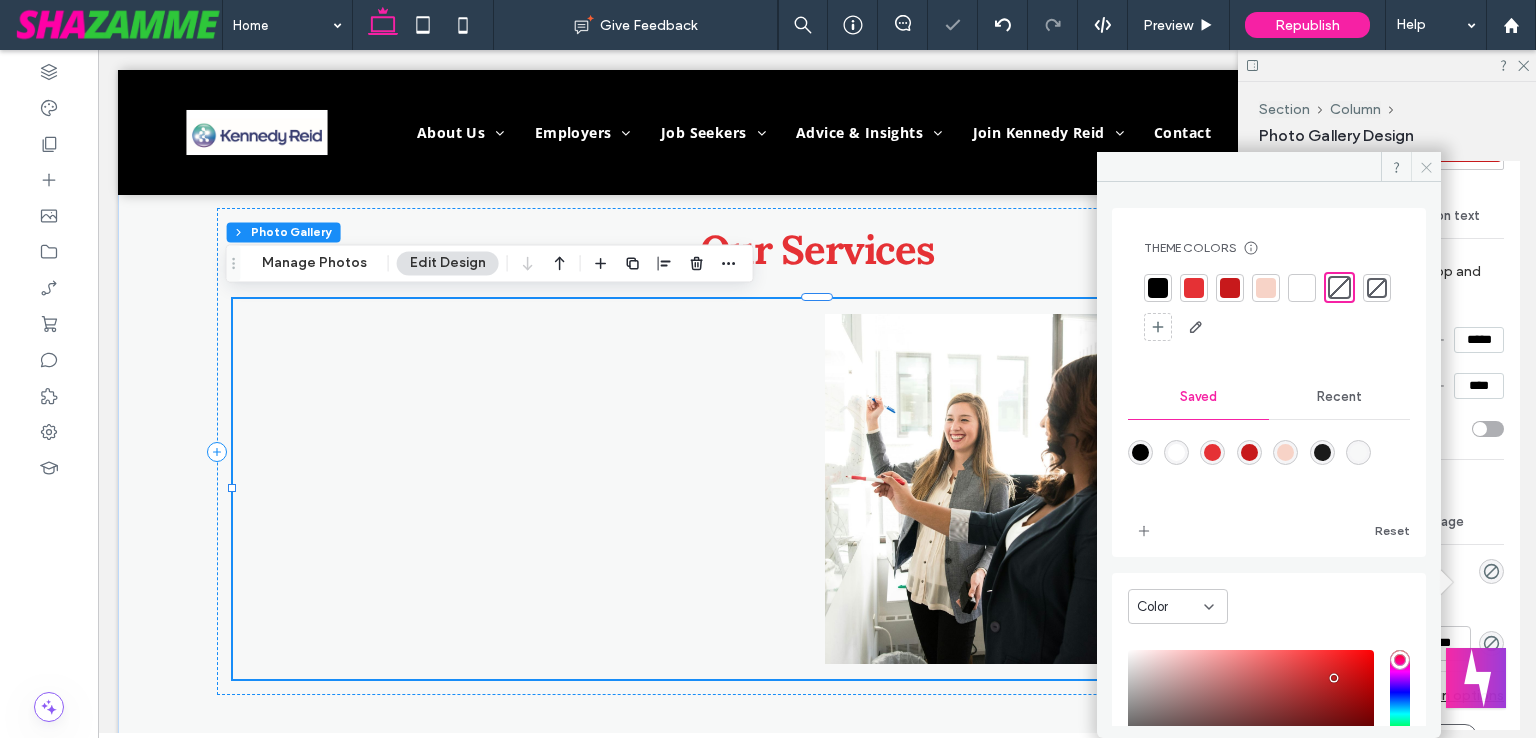 click 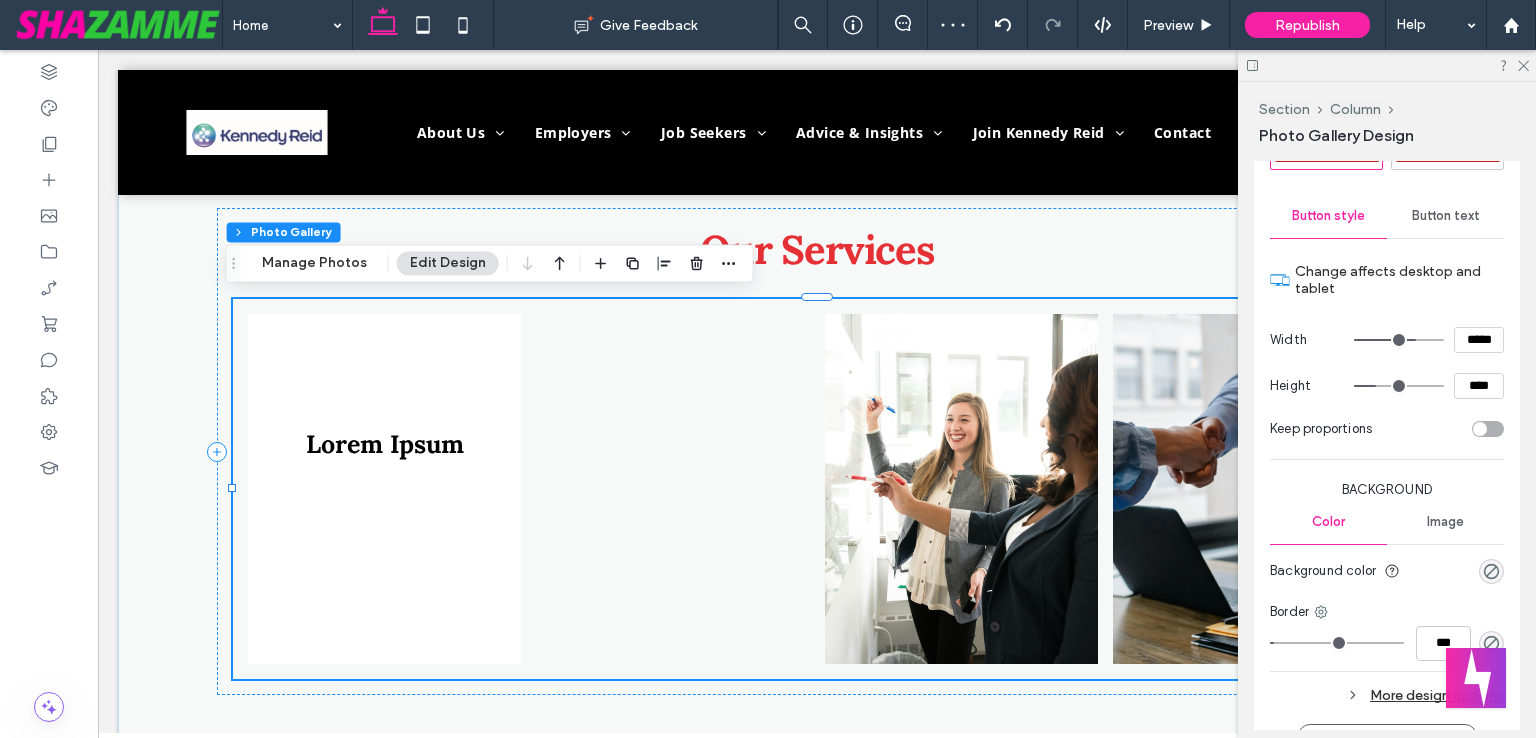 click on "Button text" at bounding box center [1446, 216] 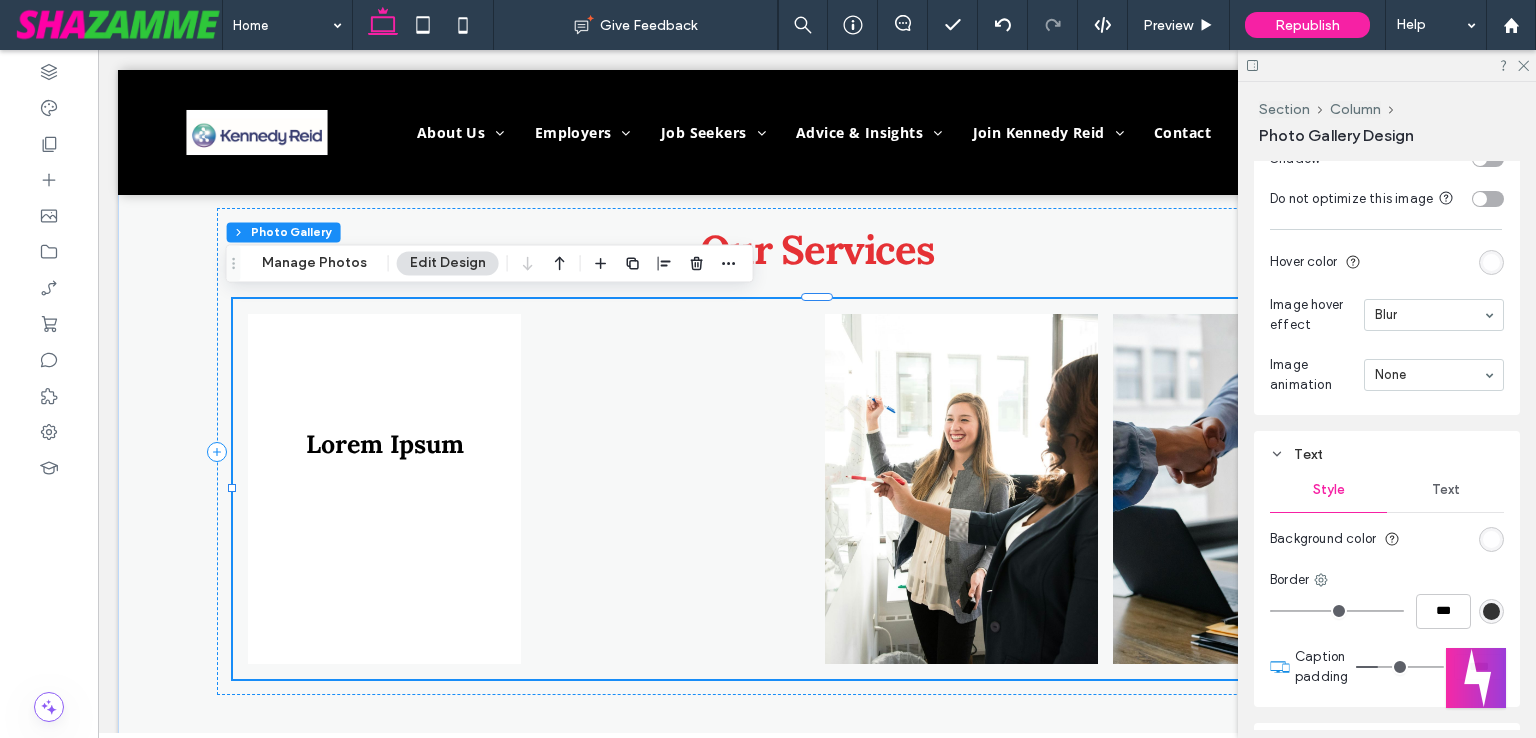 scroll, scrollTop: 1354, scrollLeft: 0, axis: vertical 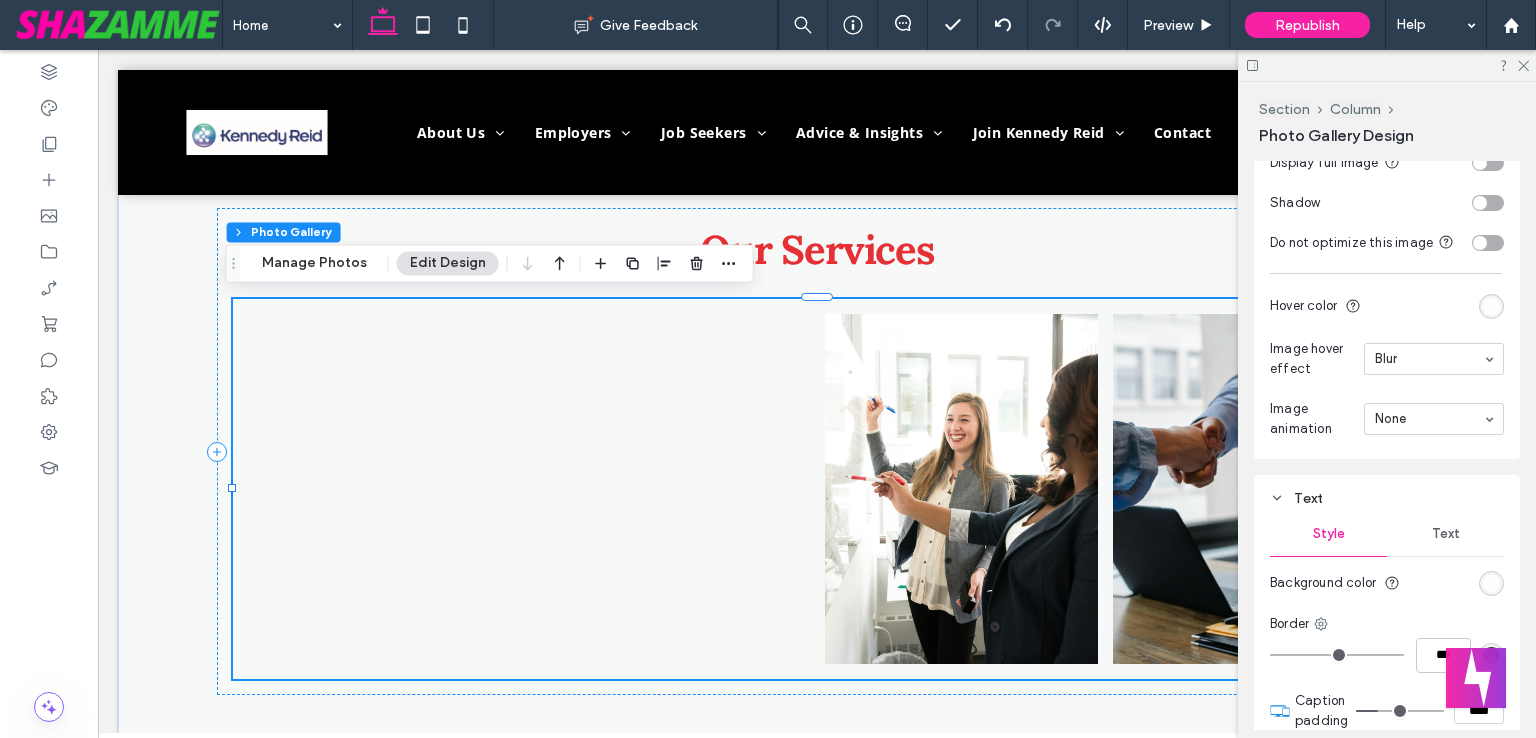 click at bounding box center [1491, 306] 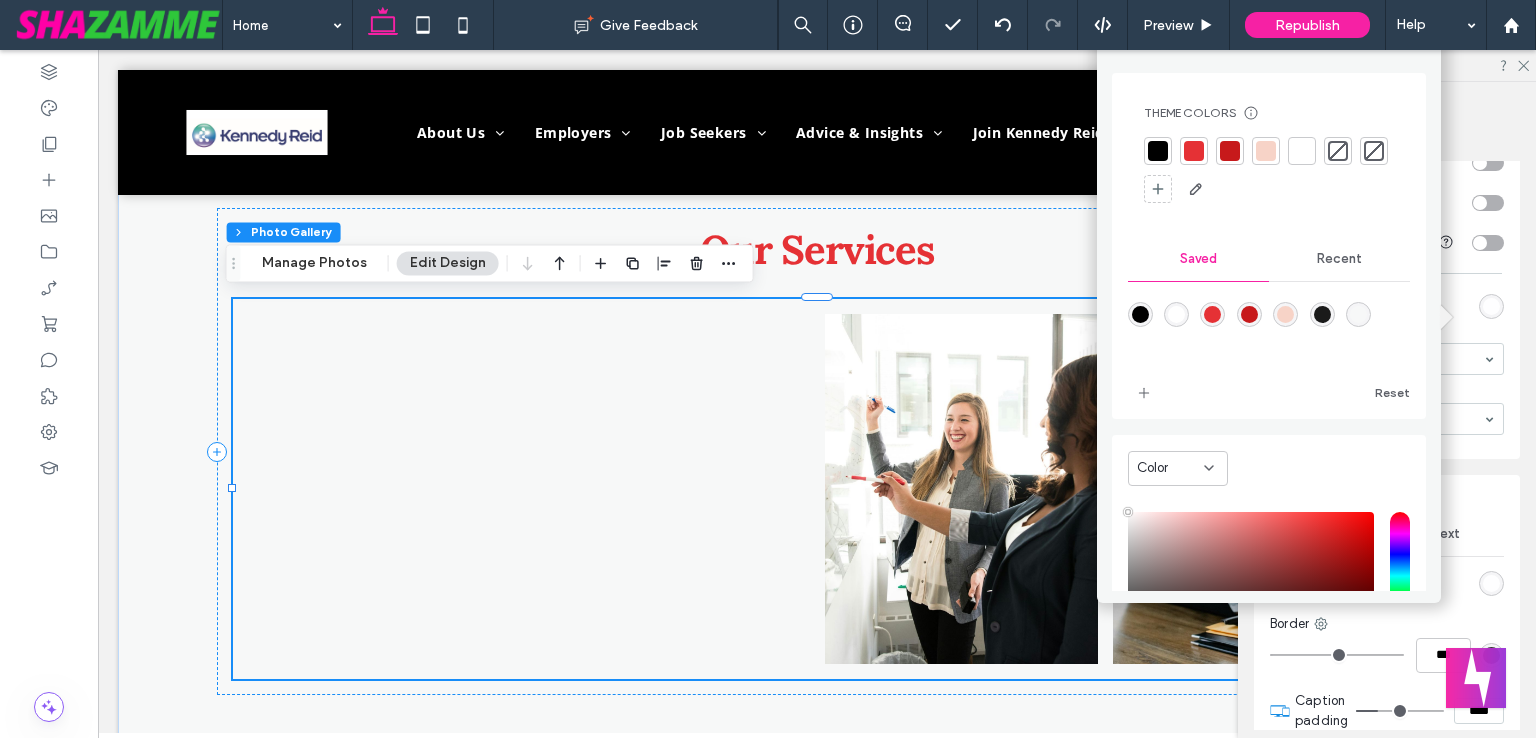 click at bounding box center (1322, 314) 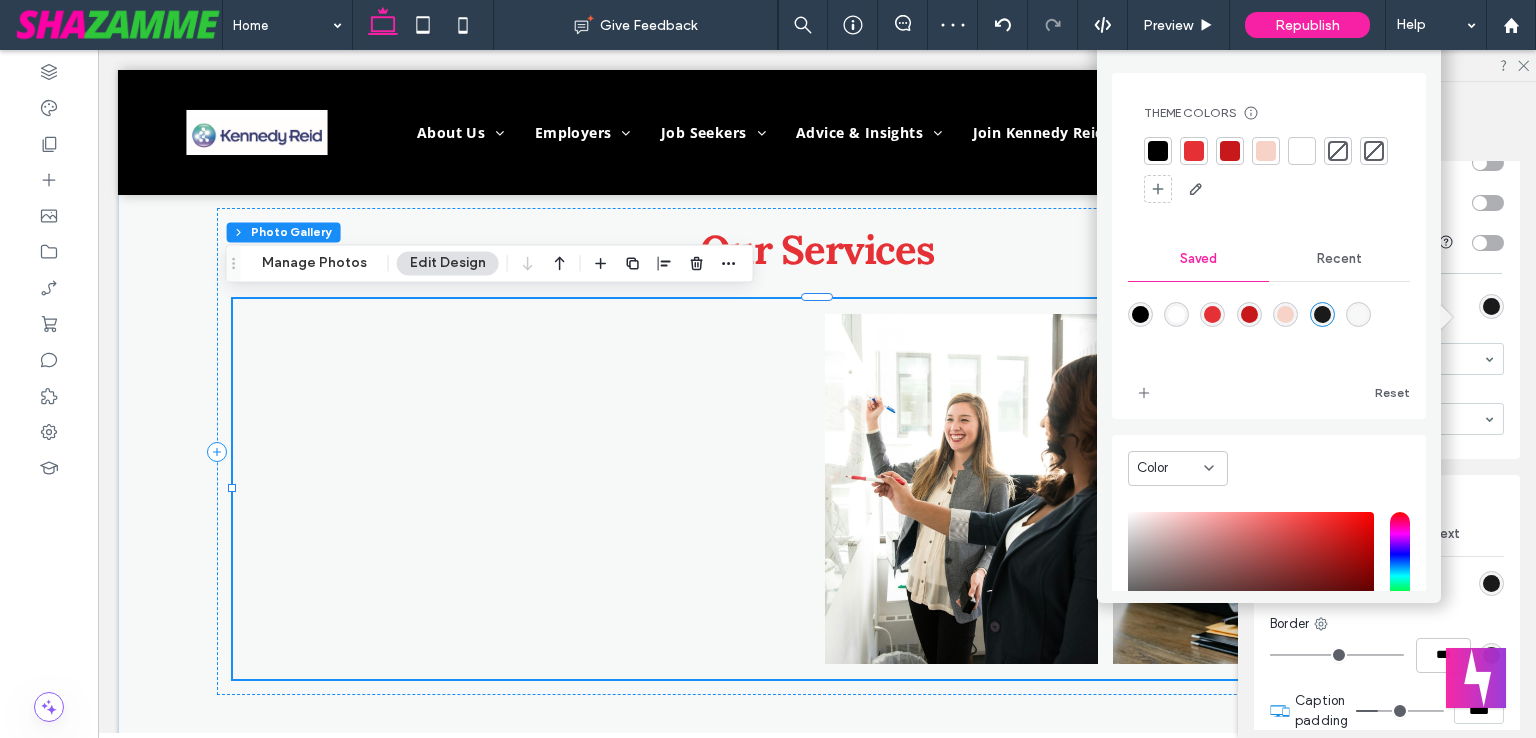 click on "Hover color" at bounding box center (1387, 306) 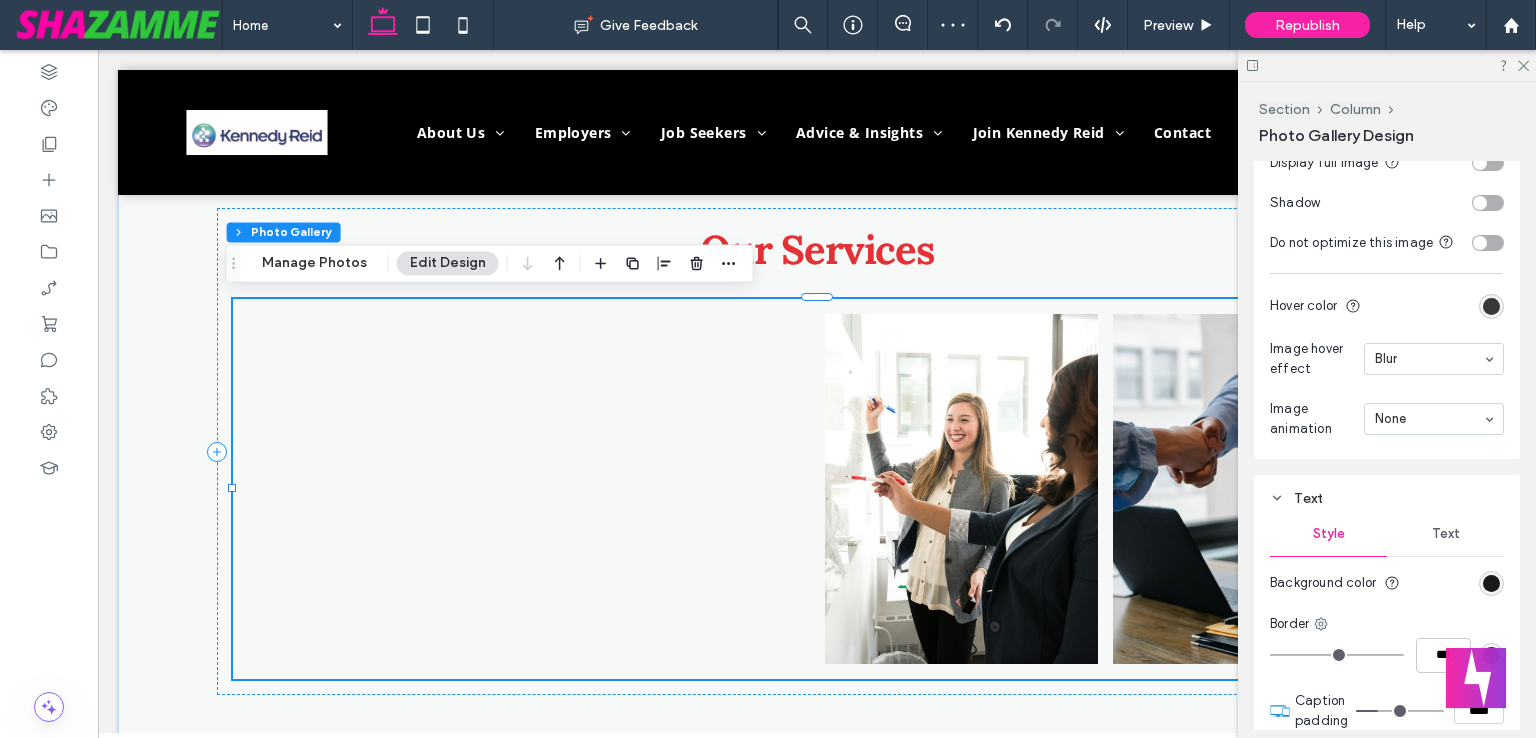 click at bounding box center (1491, 306) 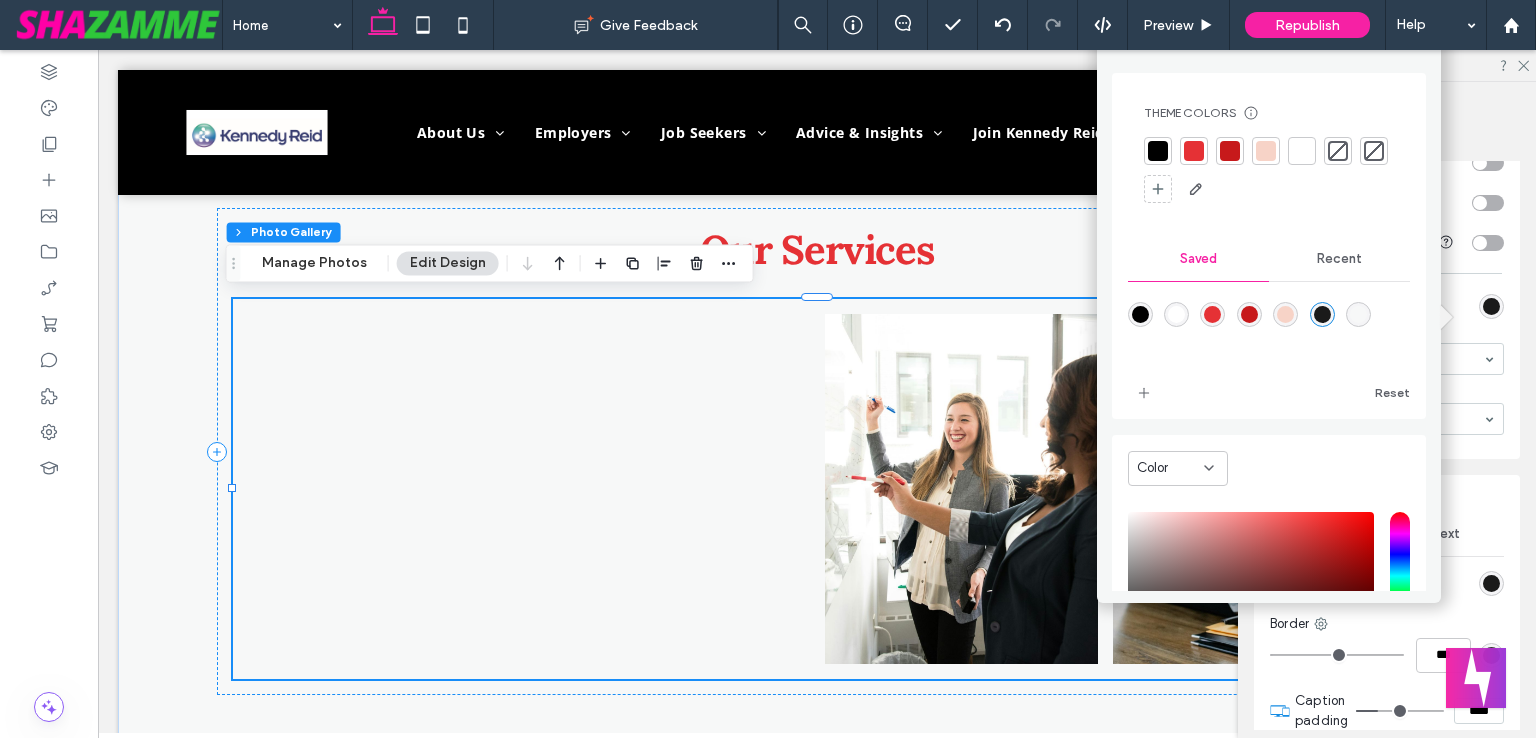 scroll, scrollTop: 175, scrollLeft: 0, axis: vertical 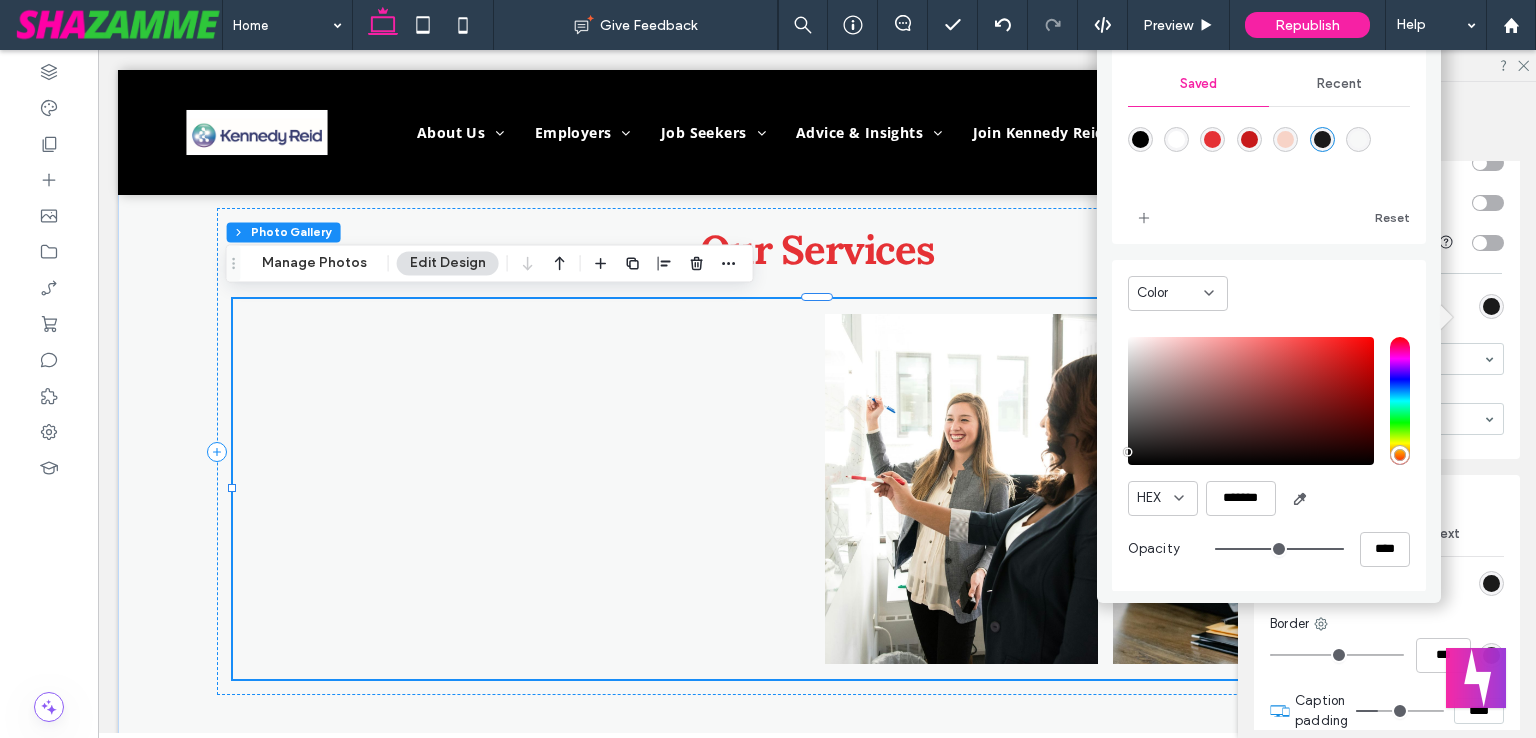 type on "**" 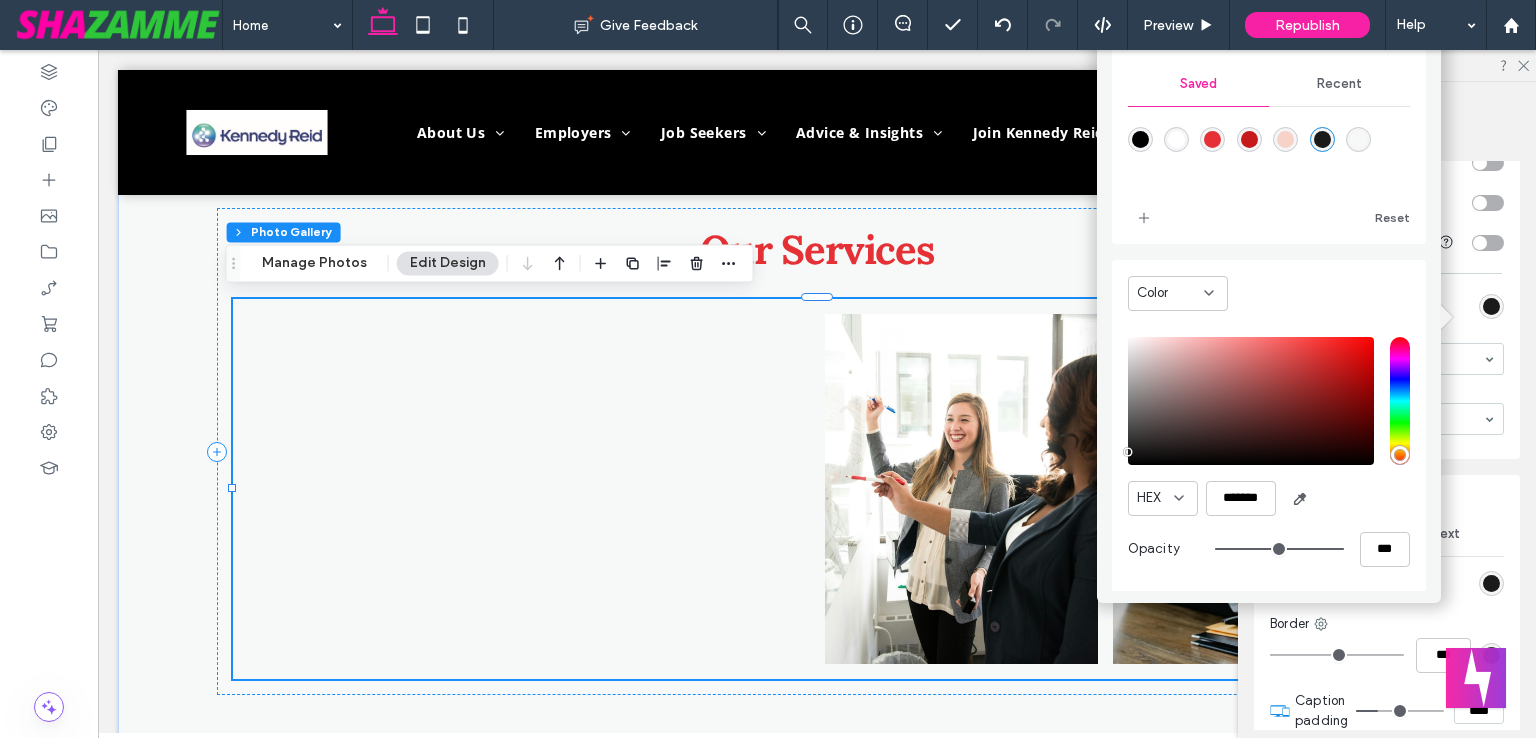 type on "**" 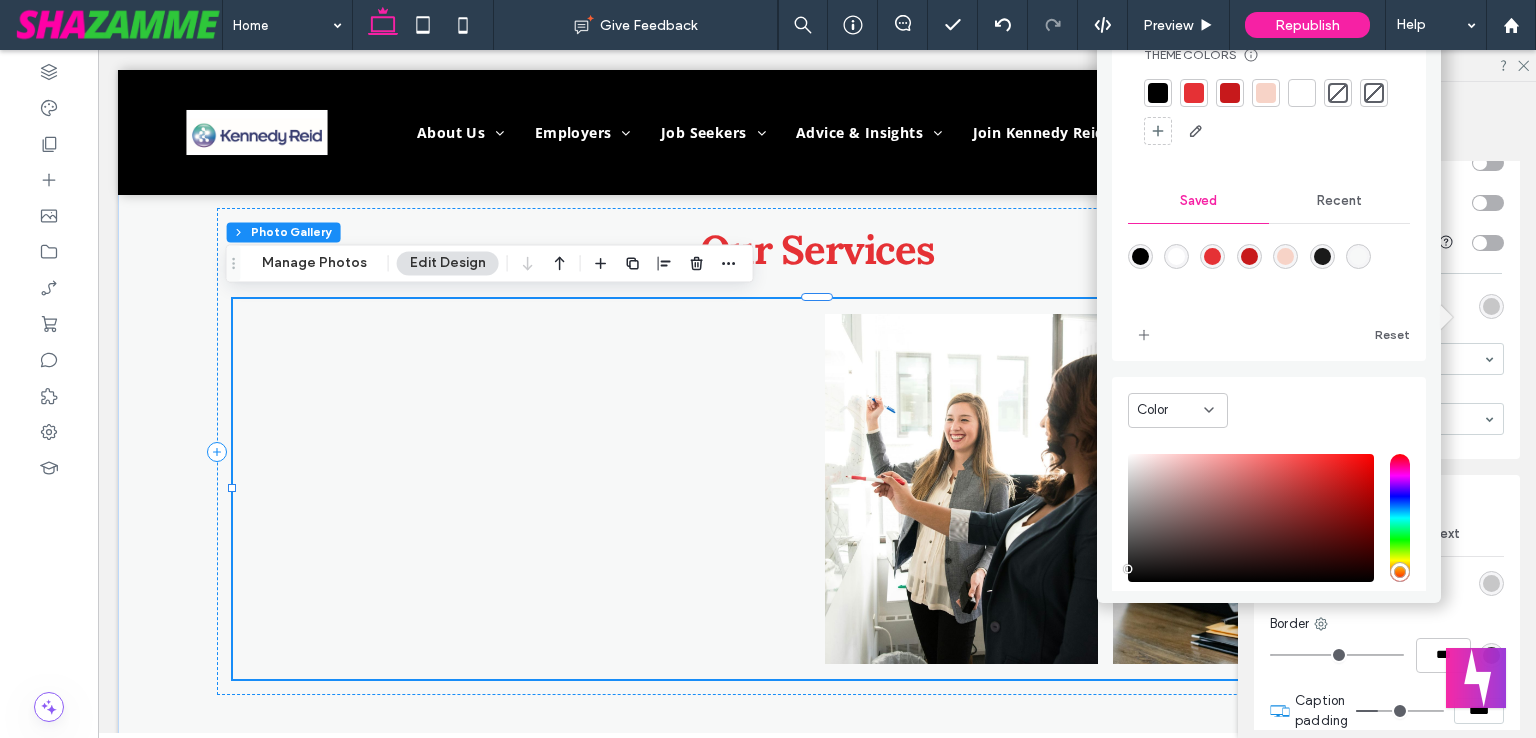 scroll, scrollTop: 0, scrollLeft: 0, axis: both 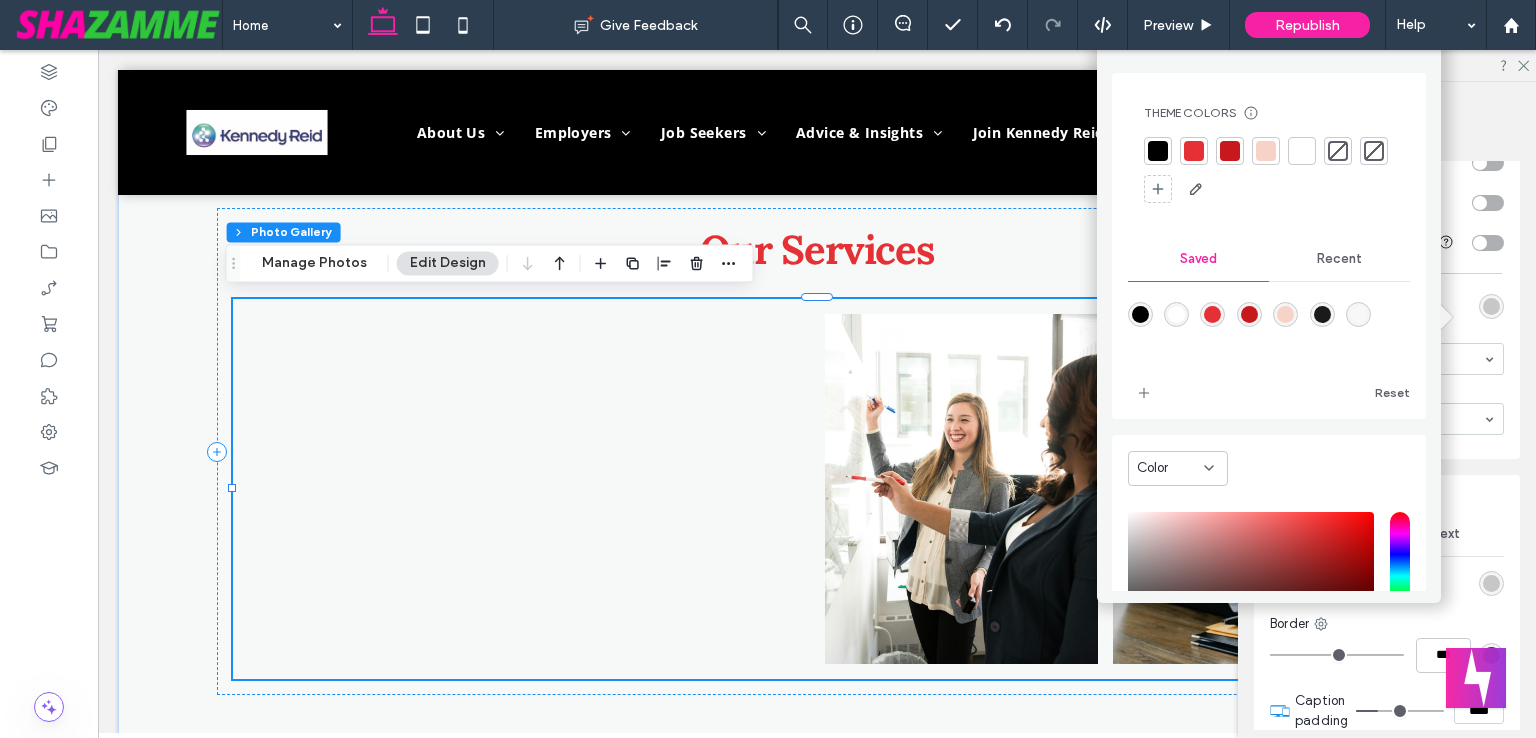 click on "Hover color" at bounding box center (1387, 306) 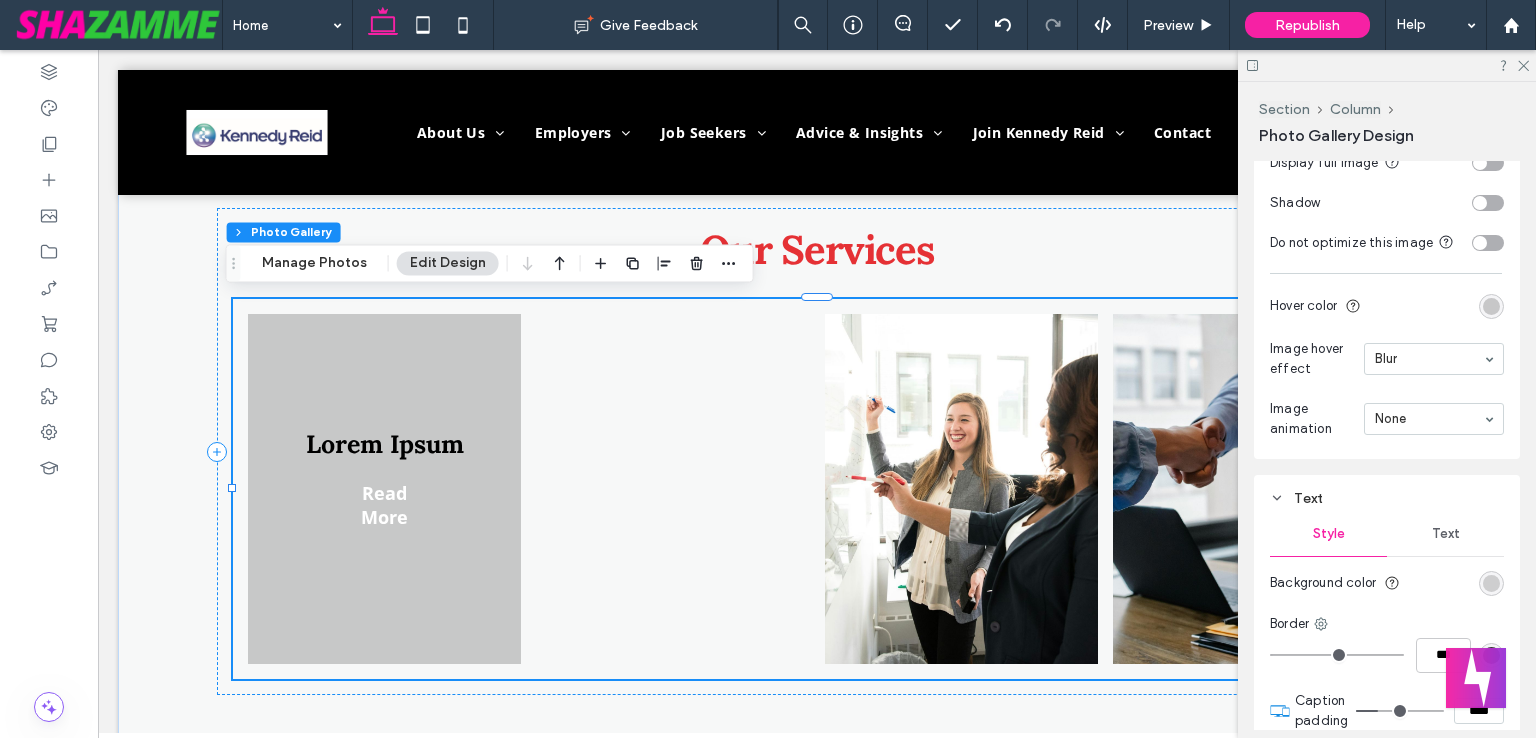 click at bounding box center (1491, 583) 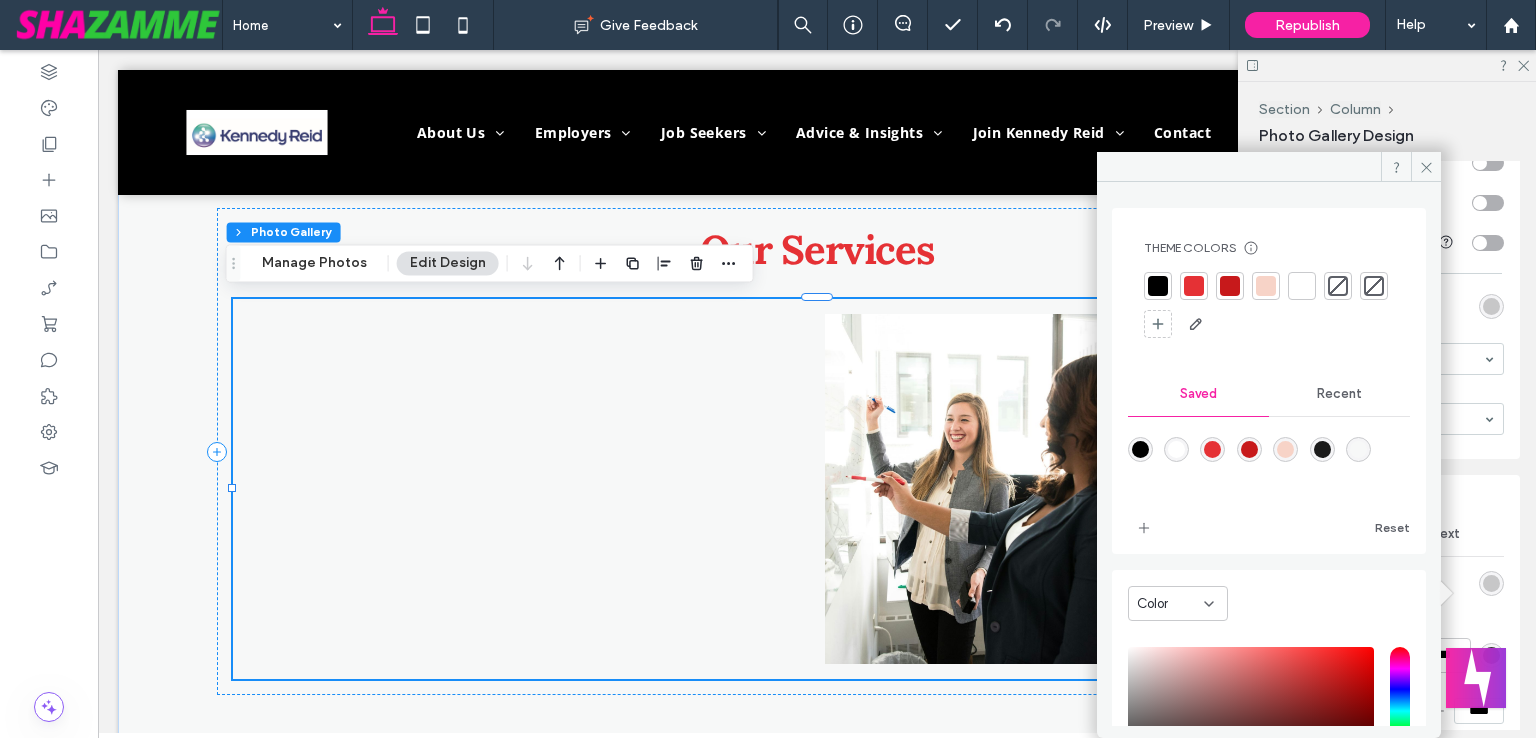 click at bounding box center (1322, 449) 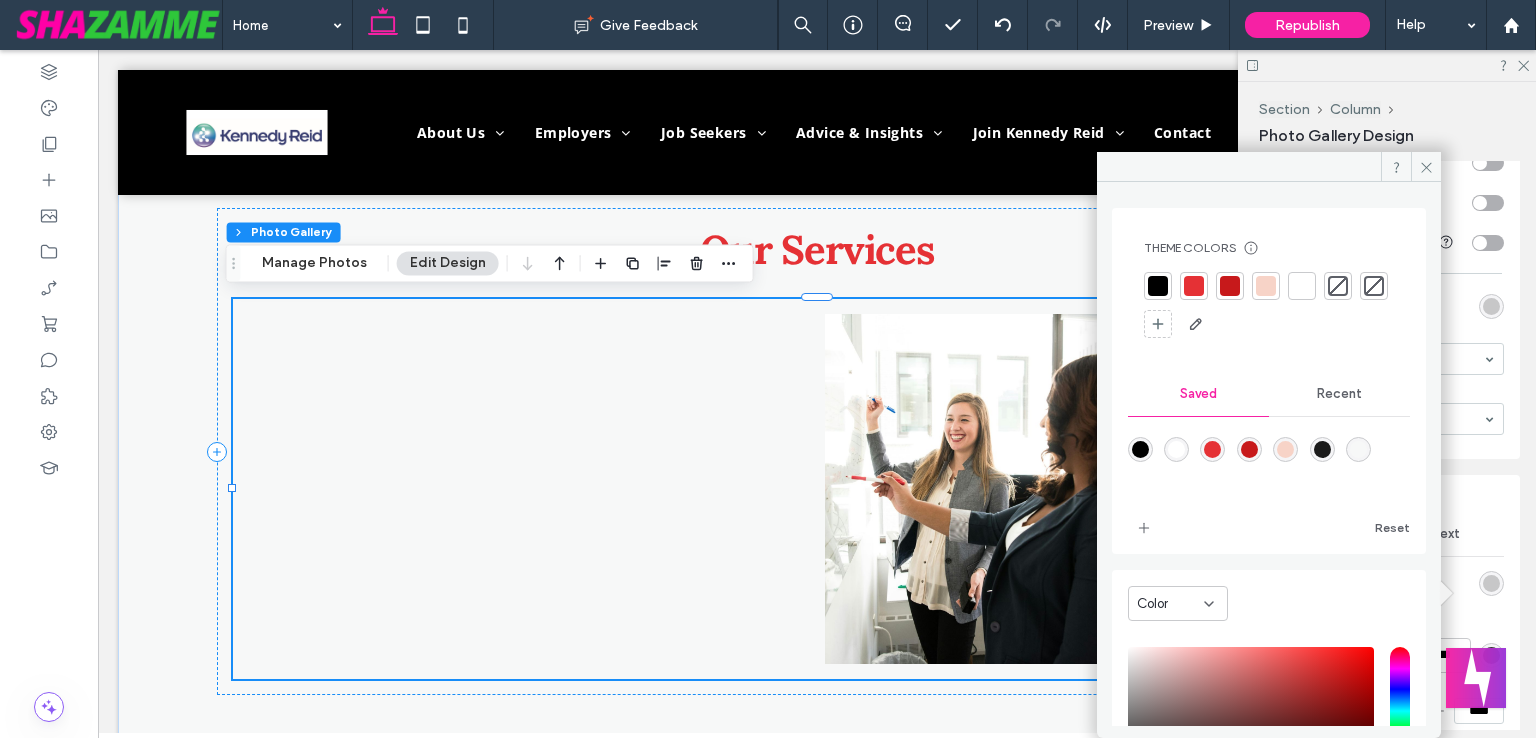 type on "***" 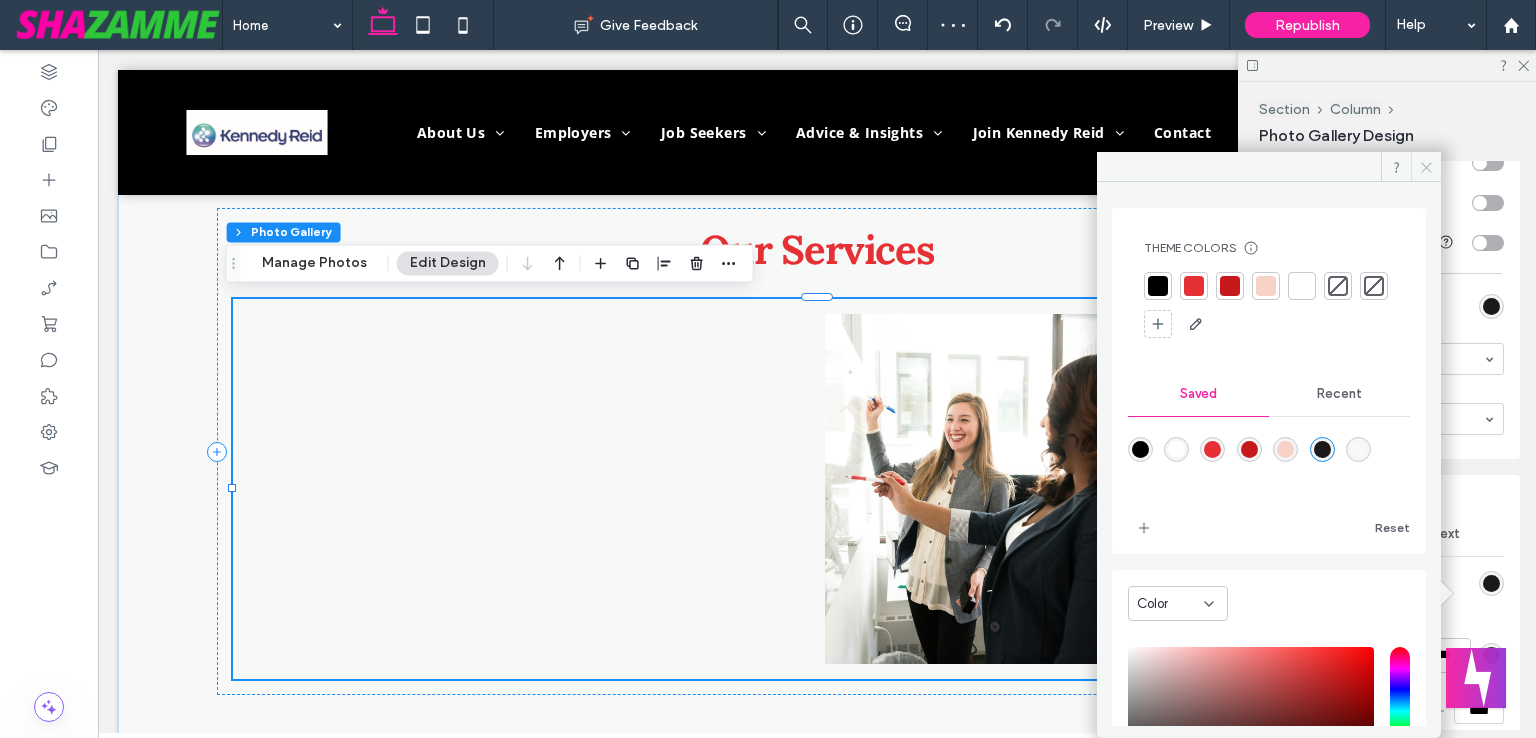 click at bounding box center (1426, 167) 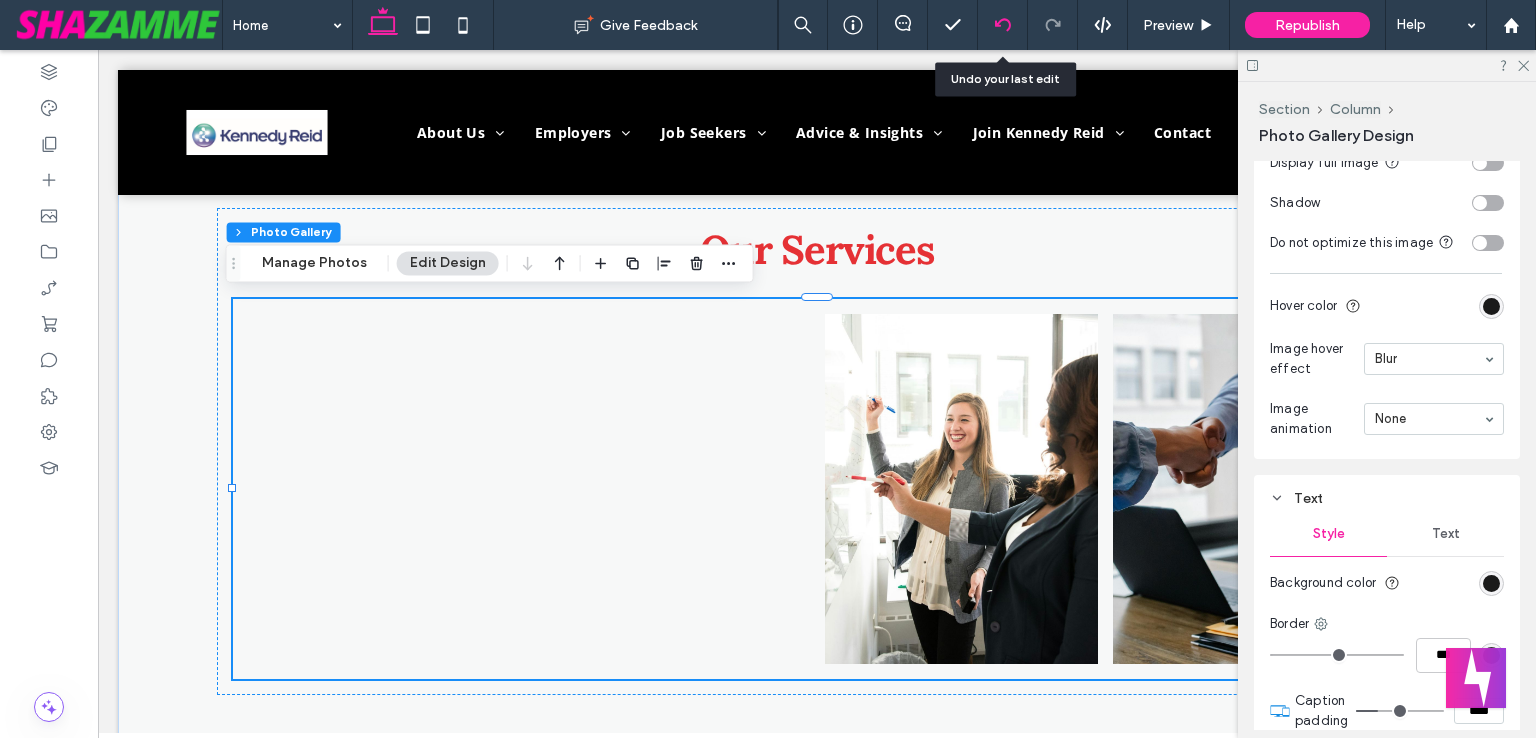 click 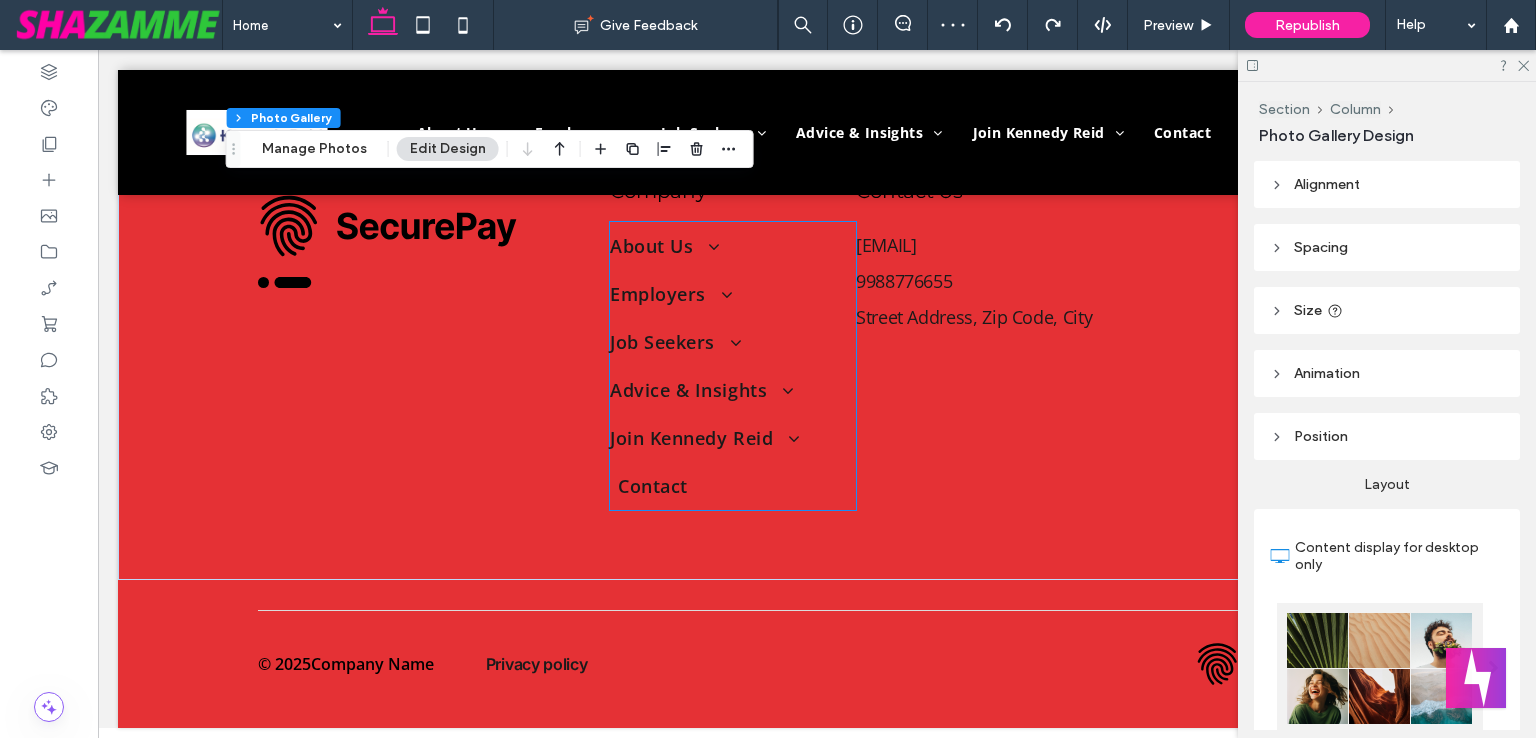 scroll, scrollTop: 2880, scrollLeft: 0, axis: vertical 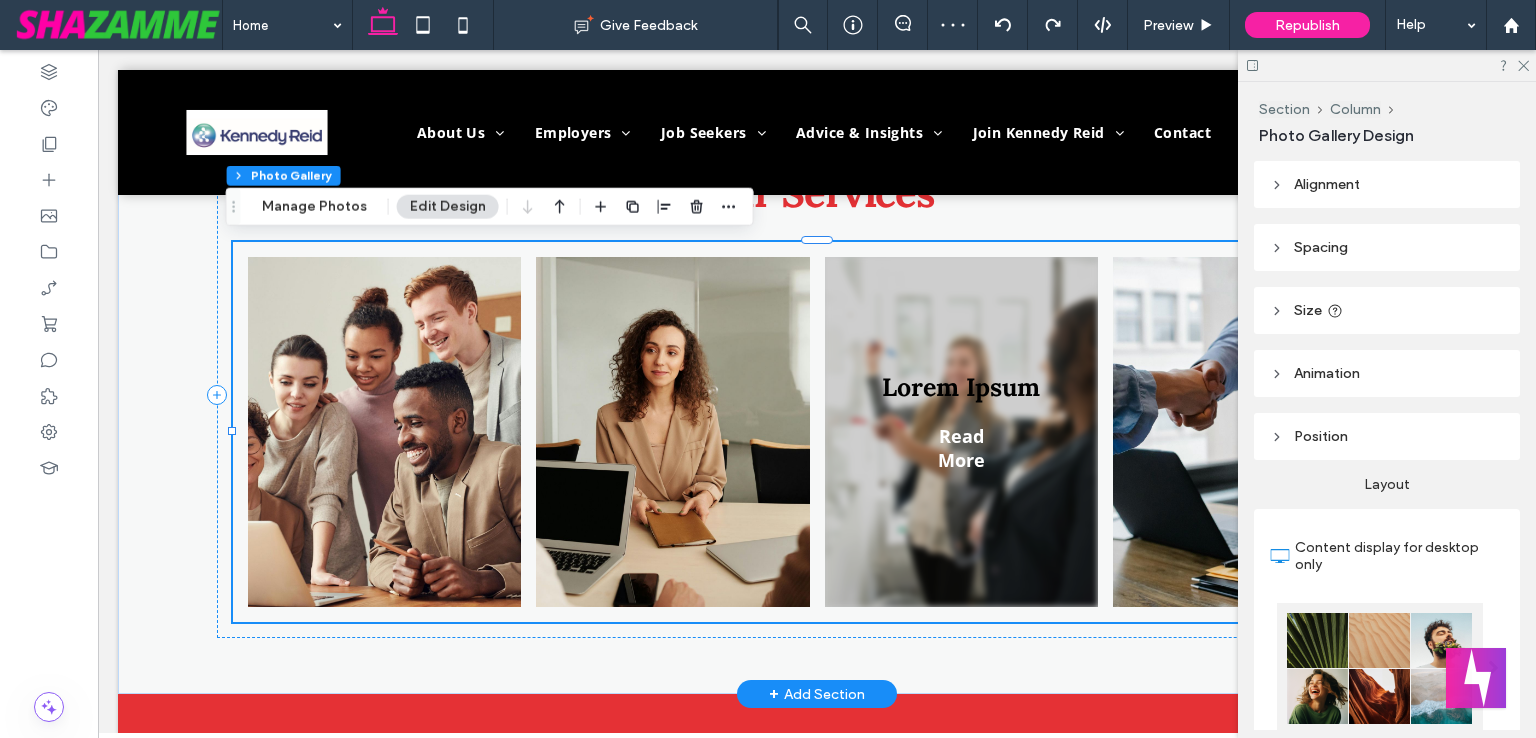 click at bounding box center (961, 432) 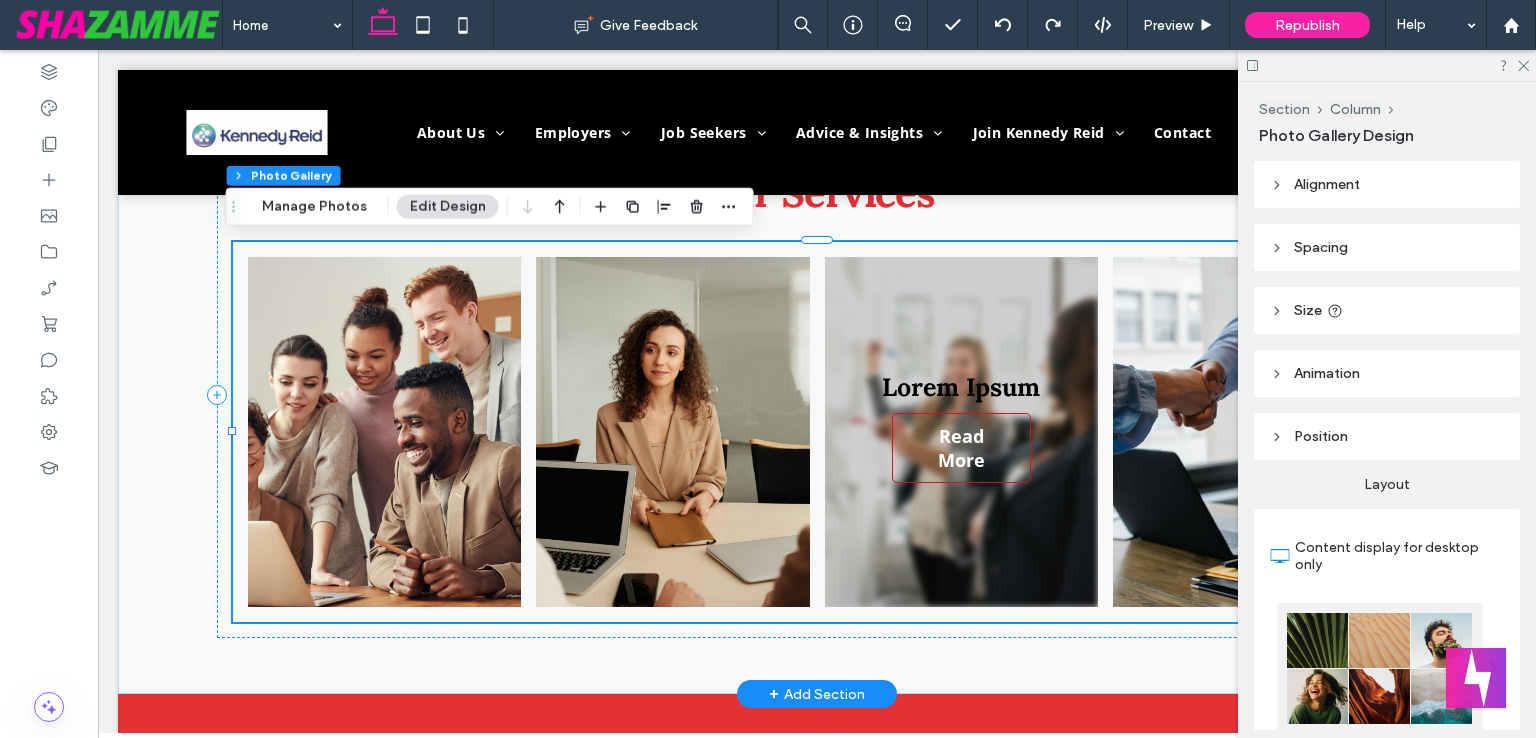 click on "Read More" at bounding box center [961, 448] 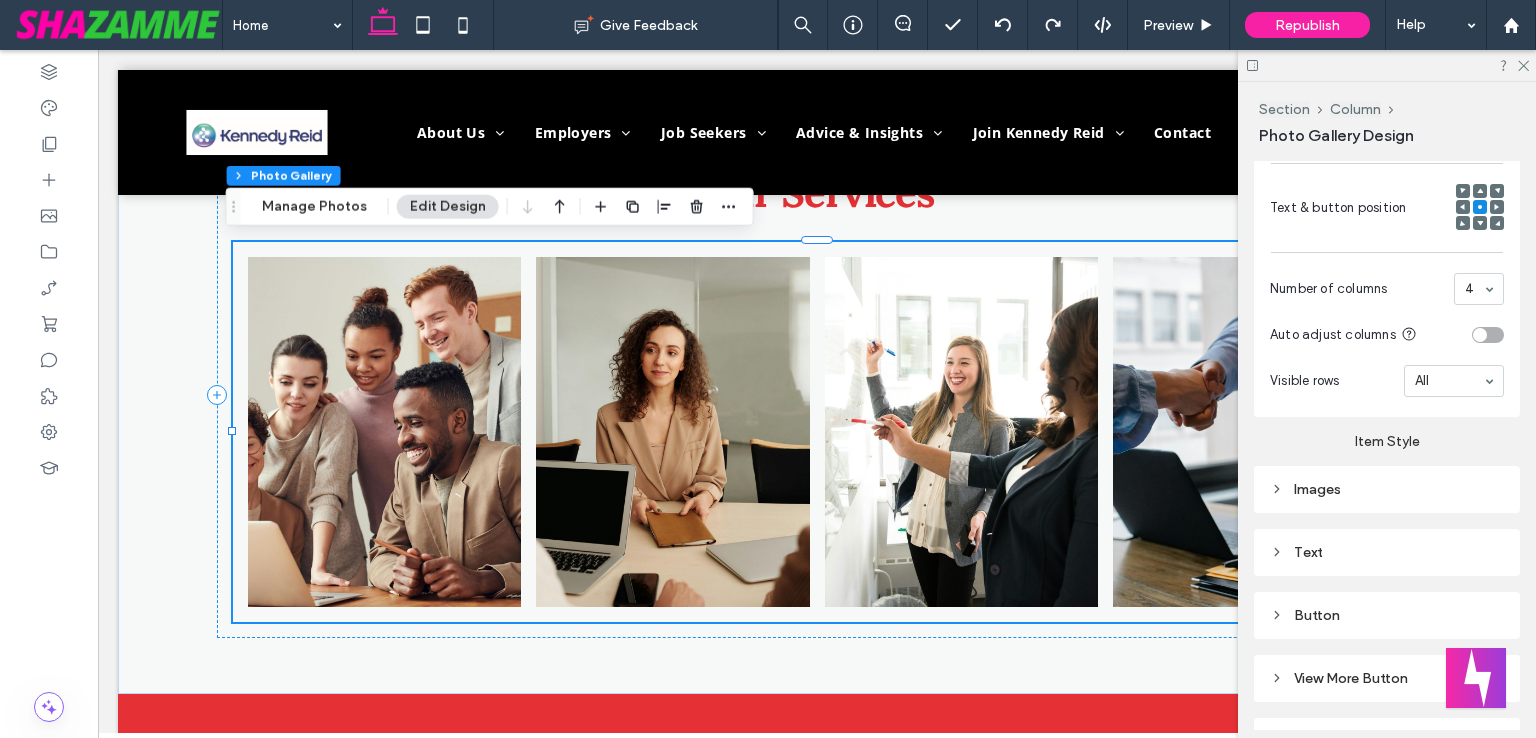 scroll, scrollTop: 885, scrollLeft: 0, axis: vertical 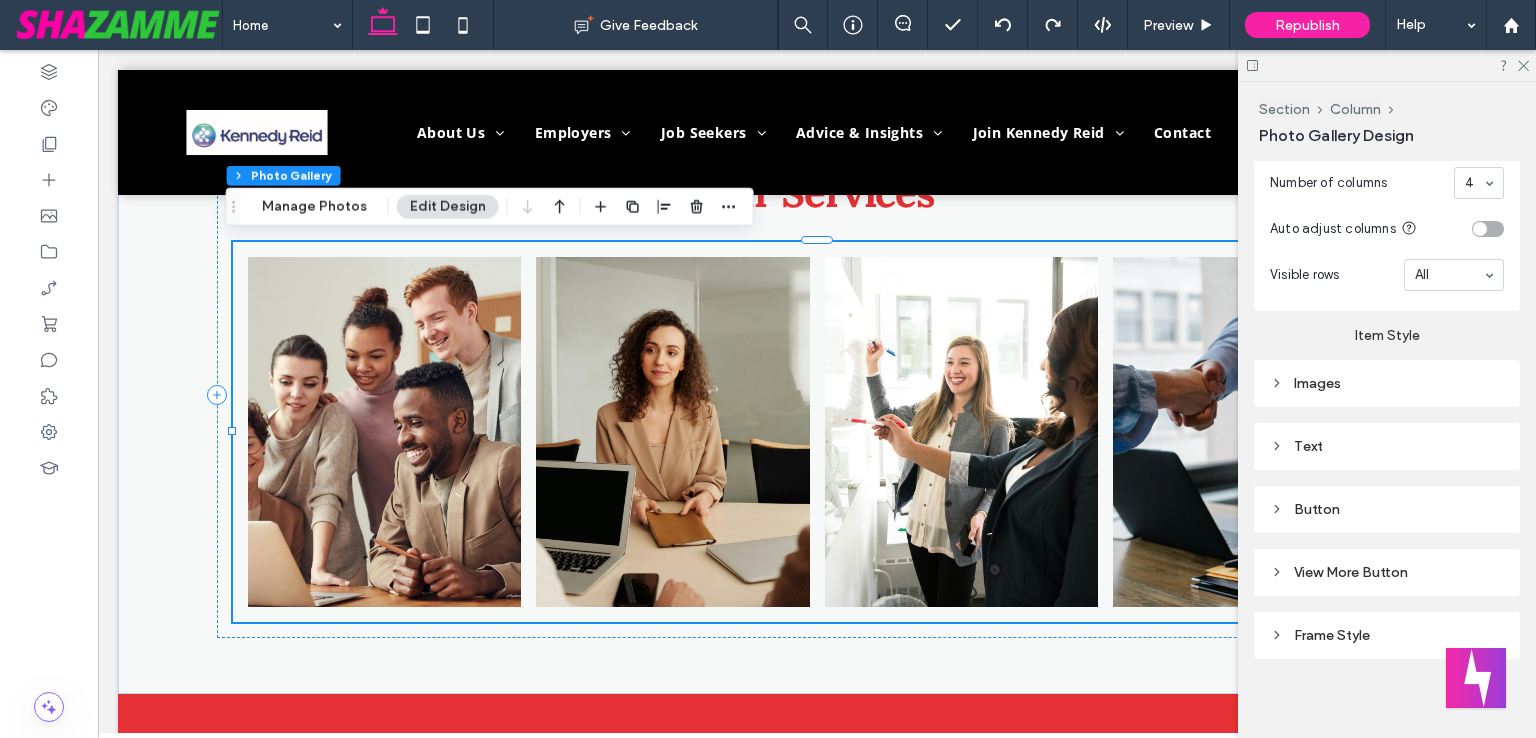 click on "Images" at bounding box center [1387, 383] 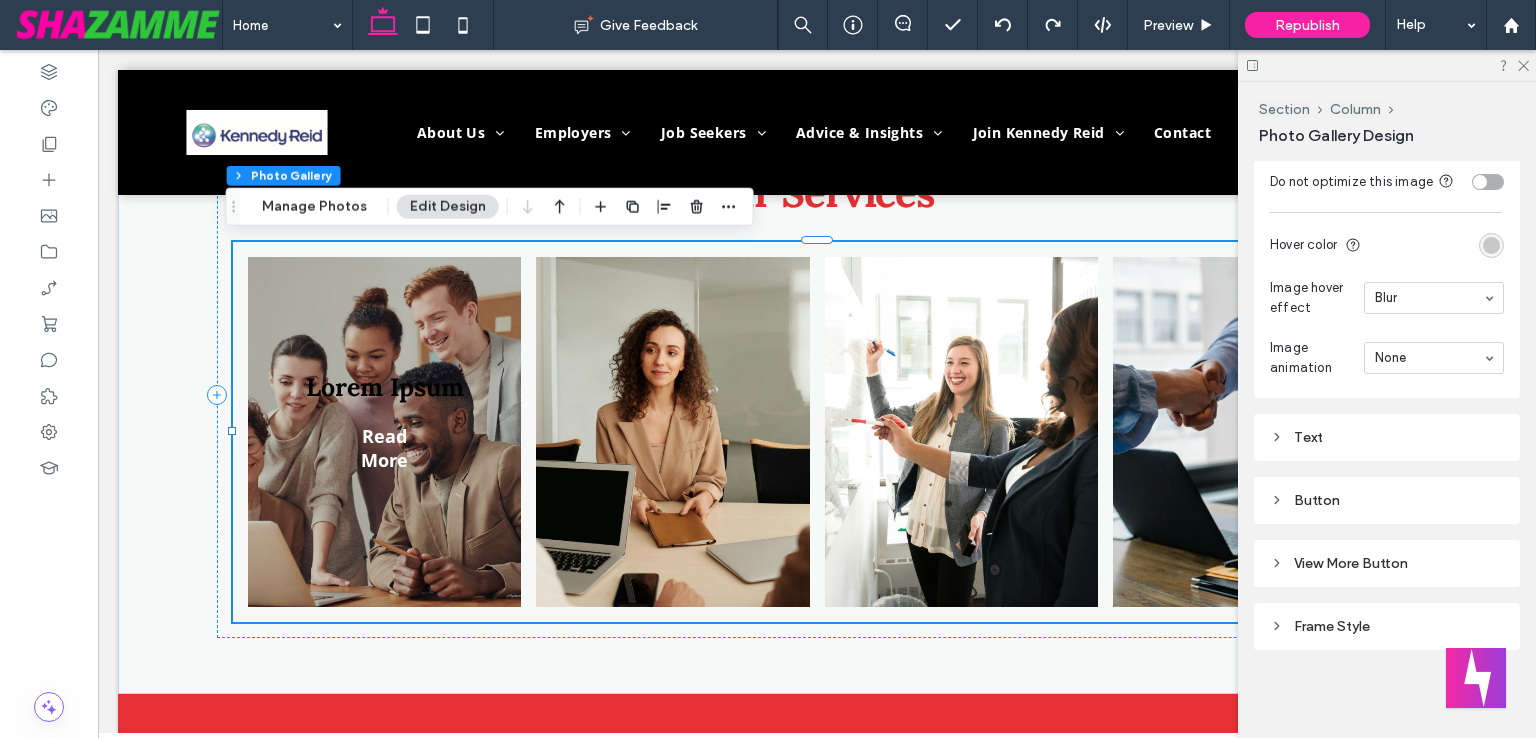 scroll, scrollTop: 1426, scrollLeft: 0, axis: vertical 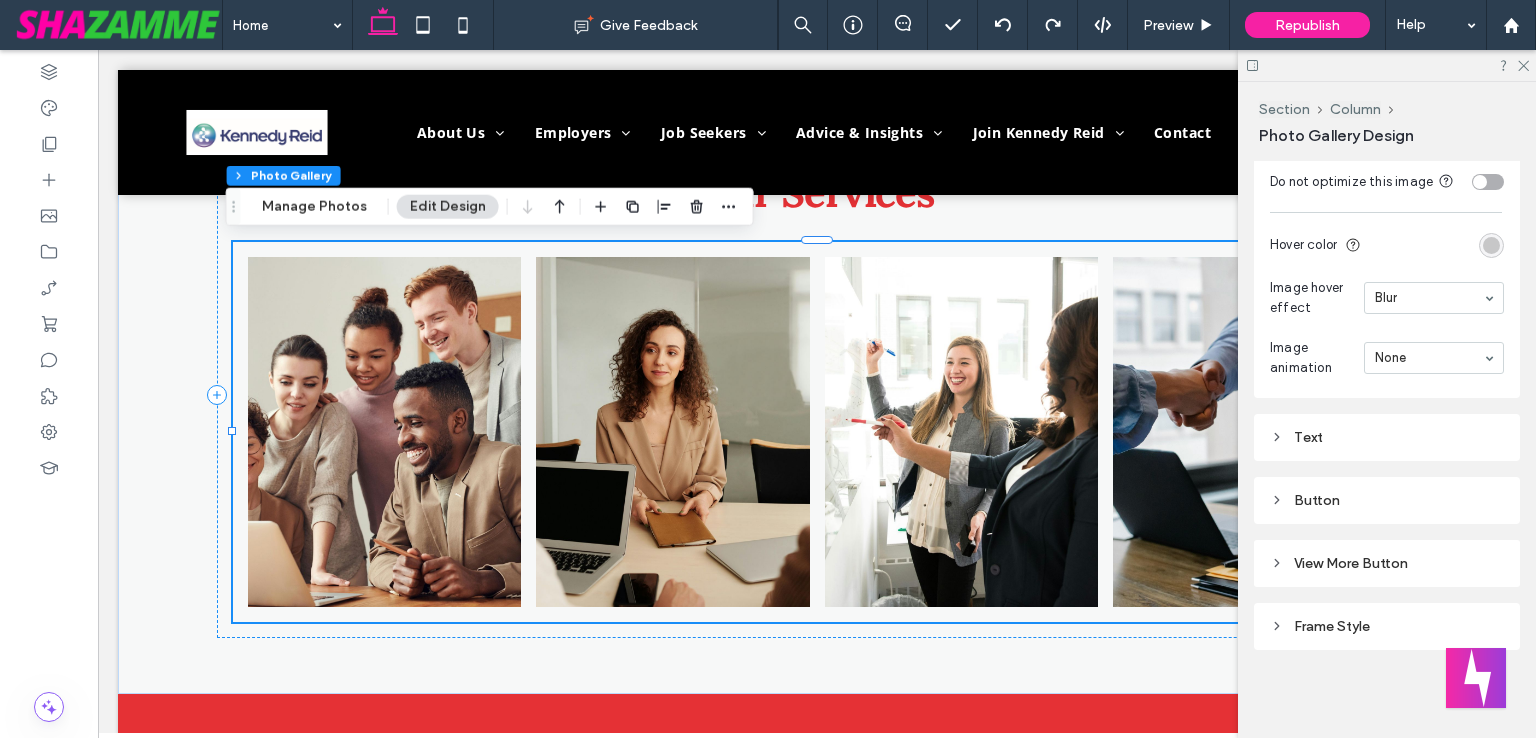 click on "Frame Style" at bounding box center [1387, 626] 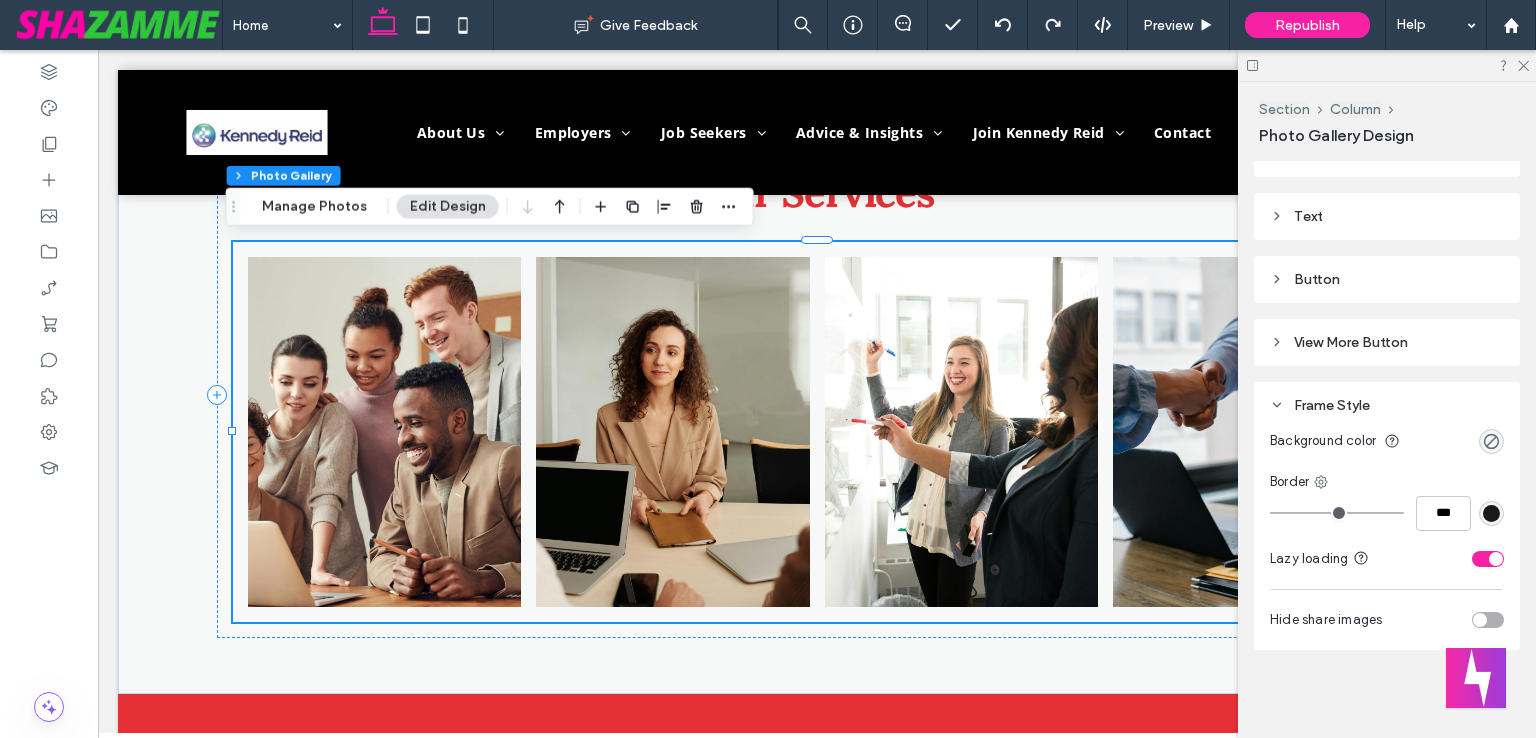scroll, scrollTop: 1647, scrollLeft: 0, axis: vertical 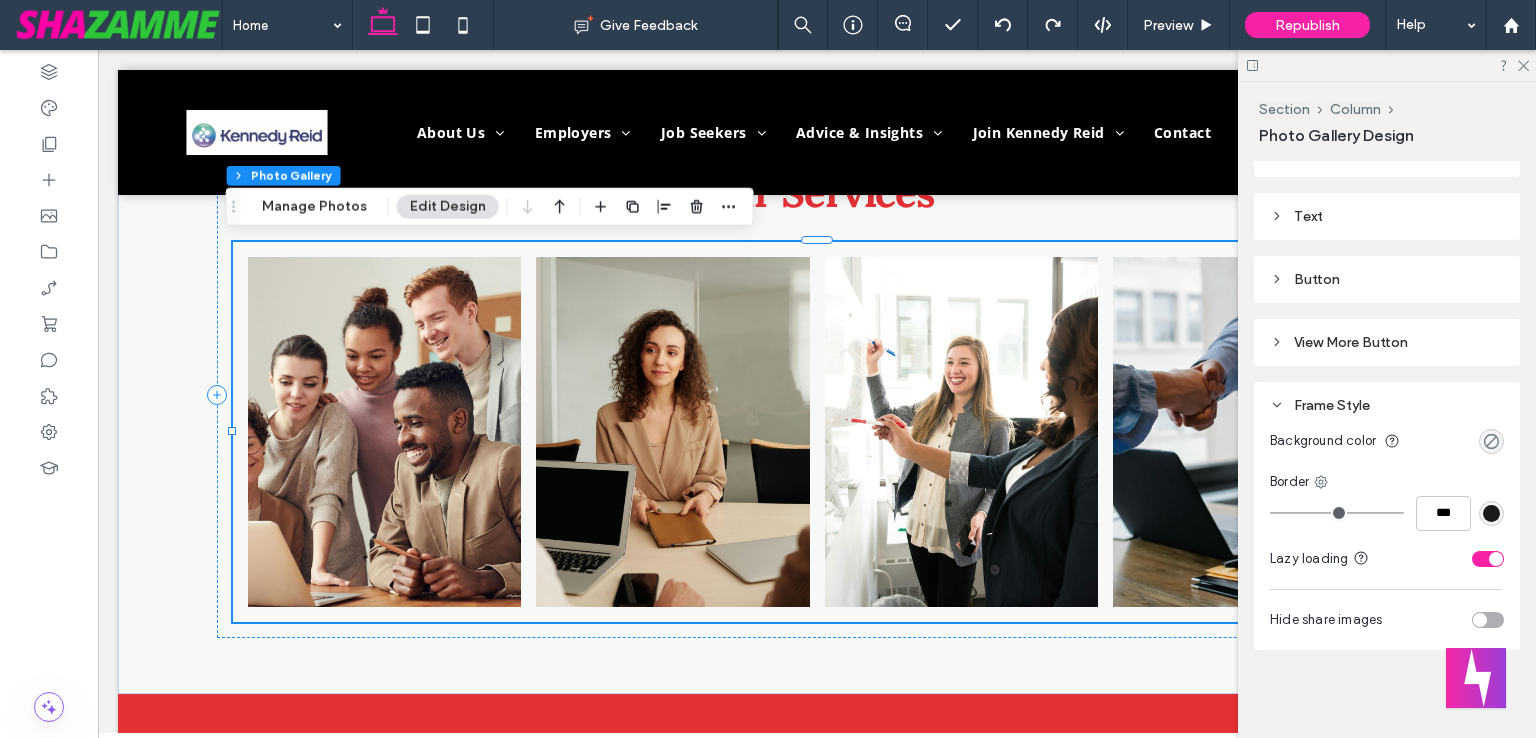 click at bounding box center (1491, 441) 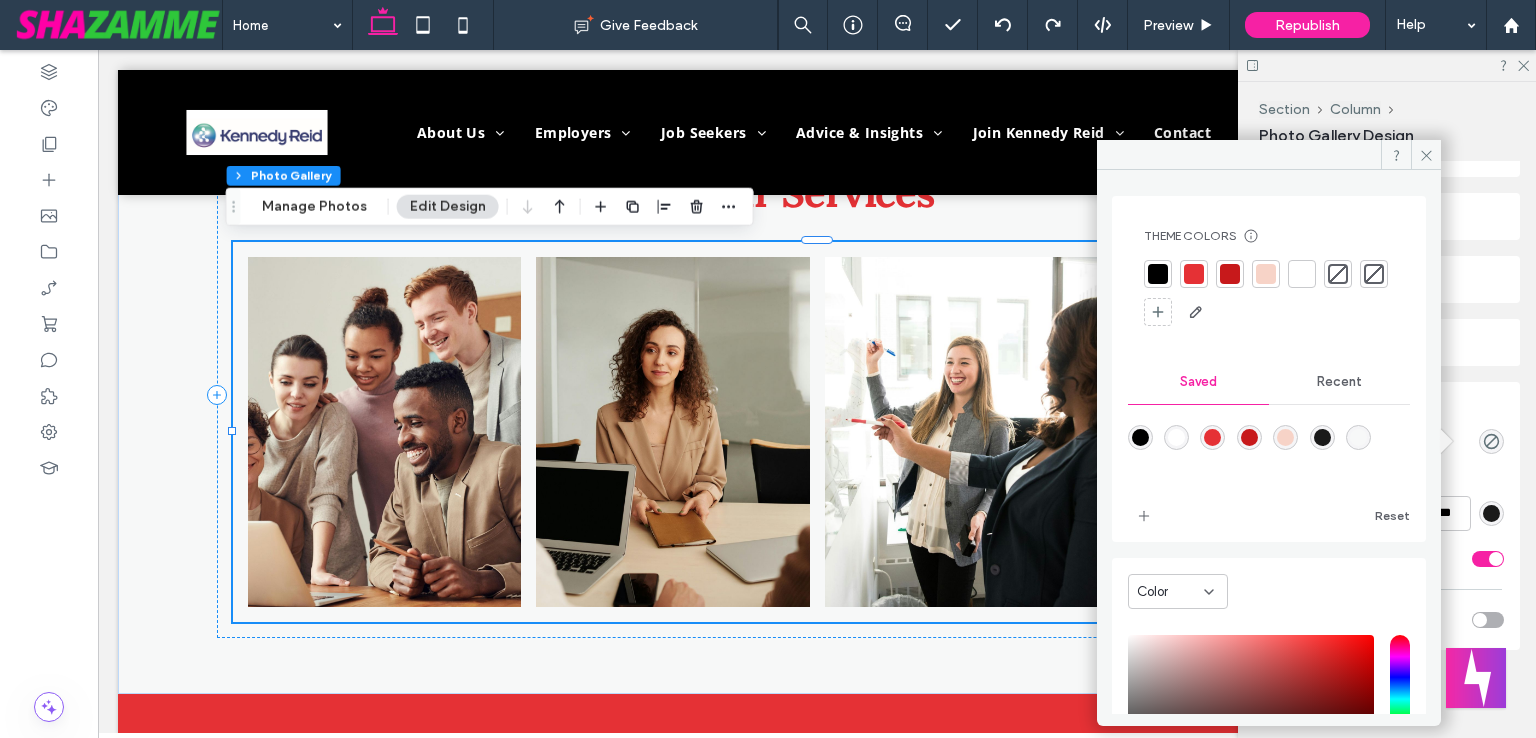 click at bounding box center (1322, 437) 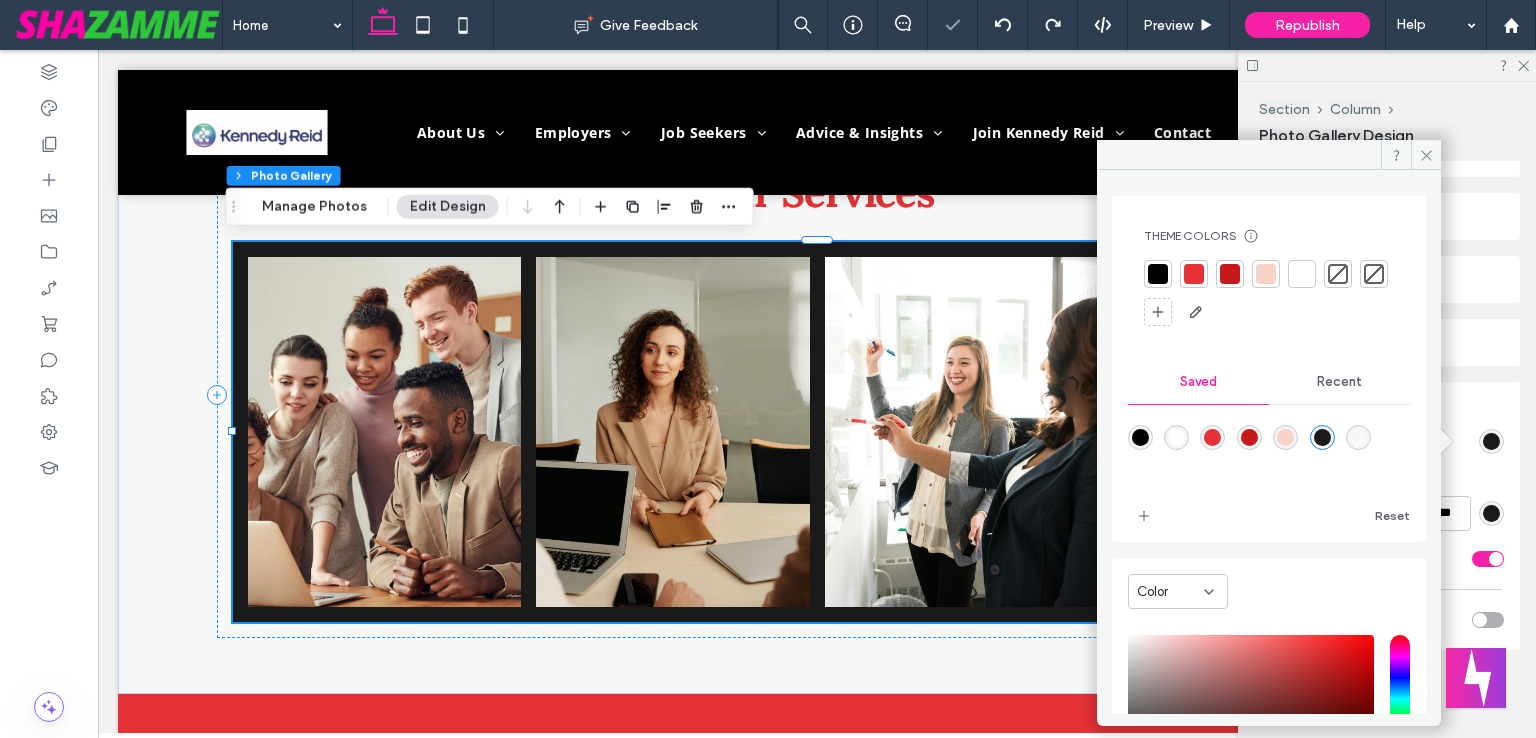 type on "*******" 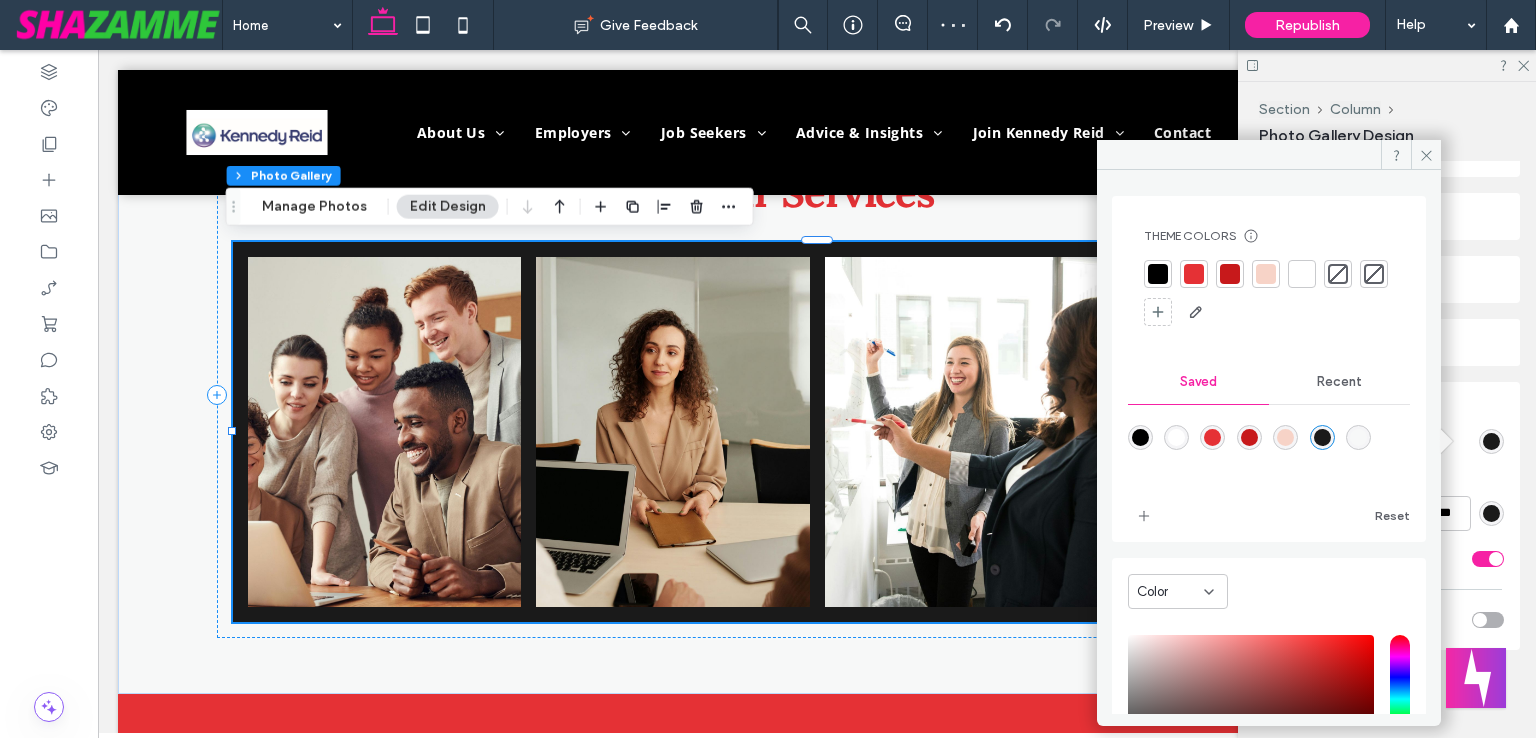 click at bounding box center (1338, 274) 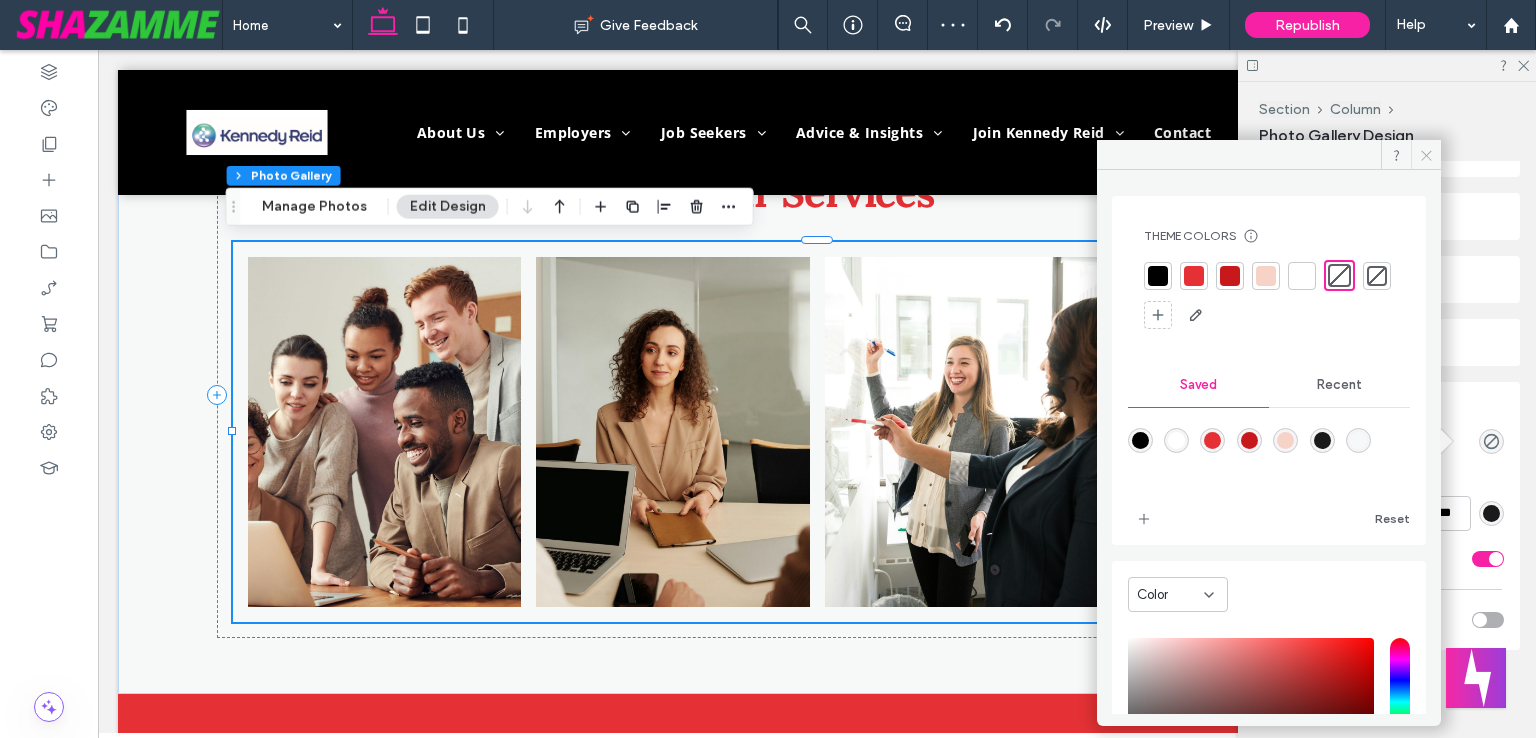 click 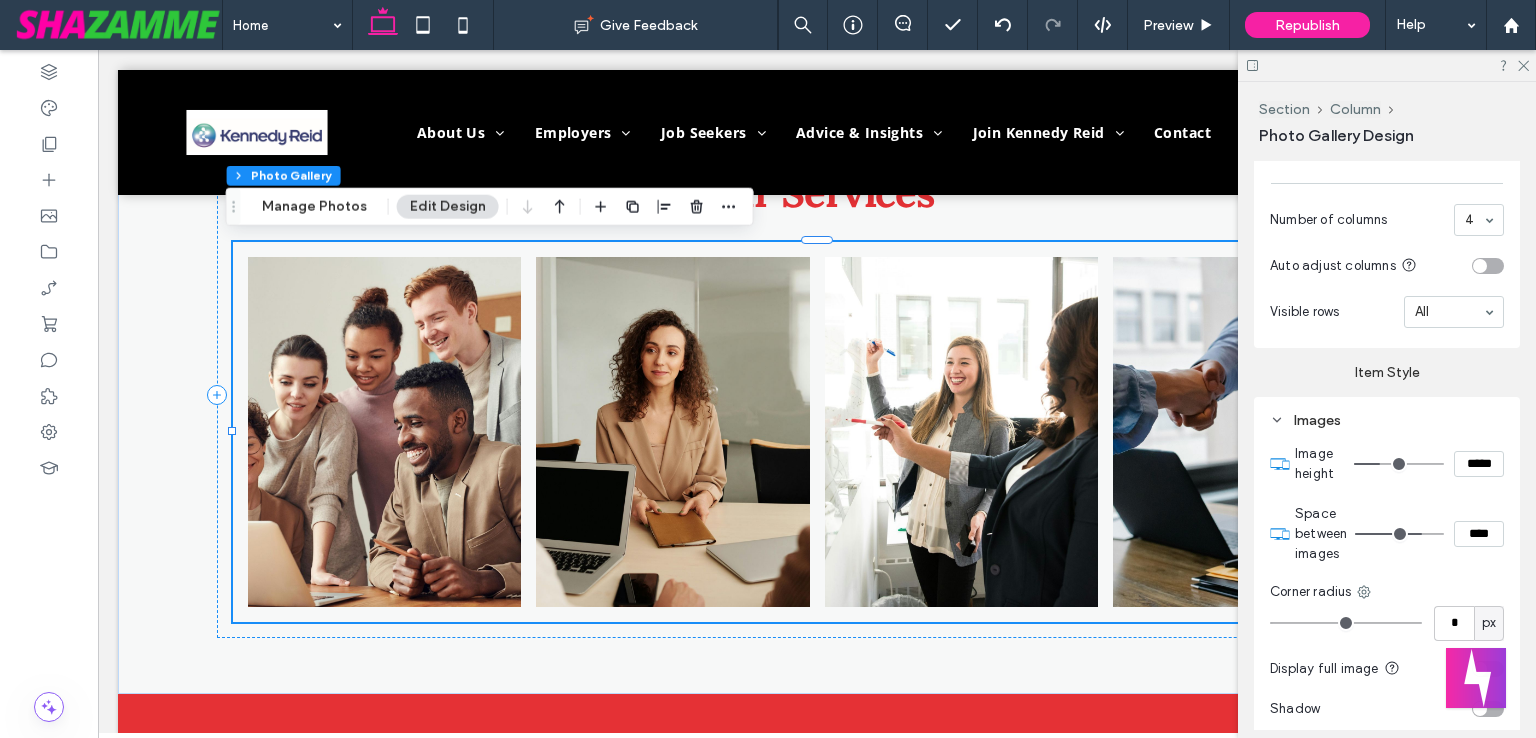 scroll, scrollTop: 847, scrollLeft: 0, axis: vertical 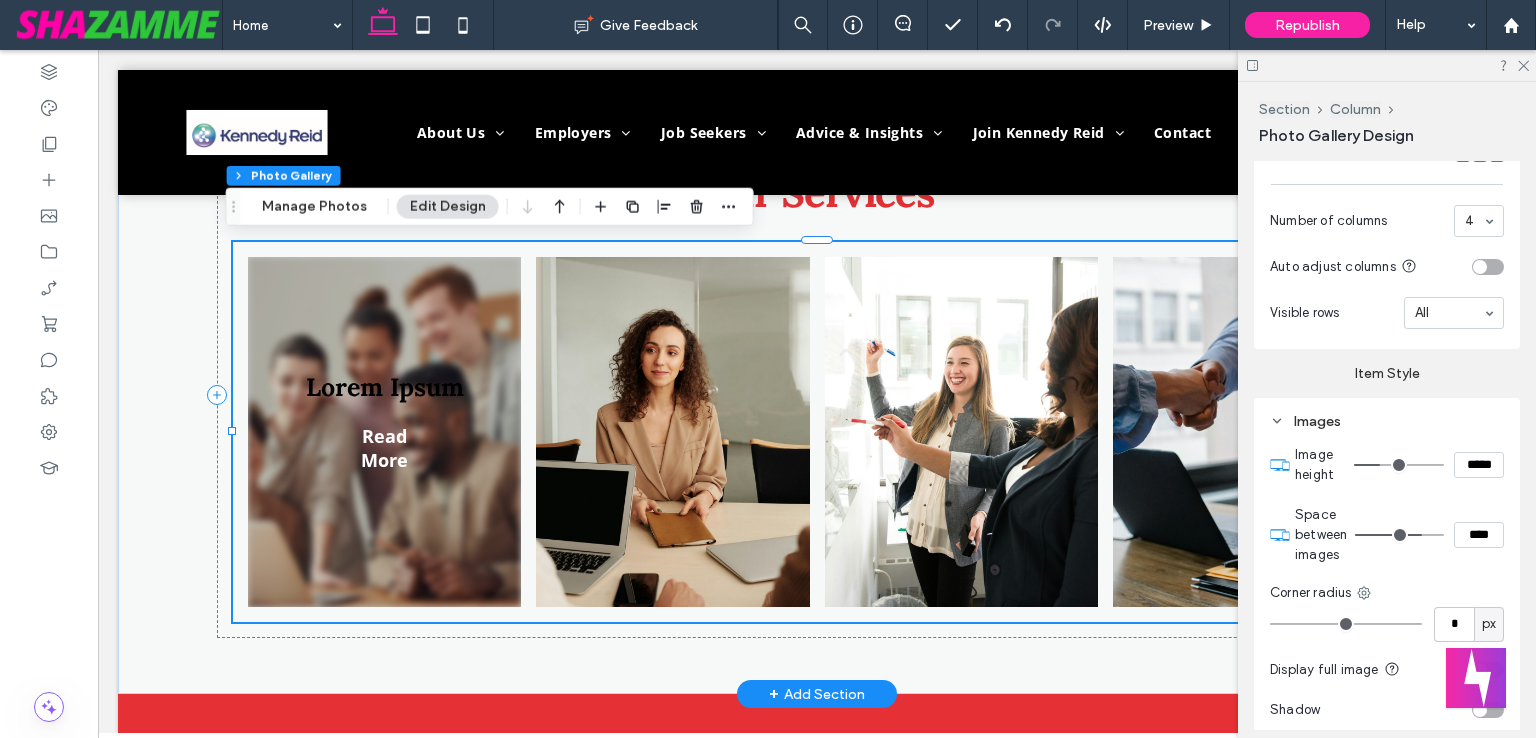 click at bounding box center [384, 432] 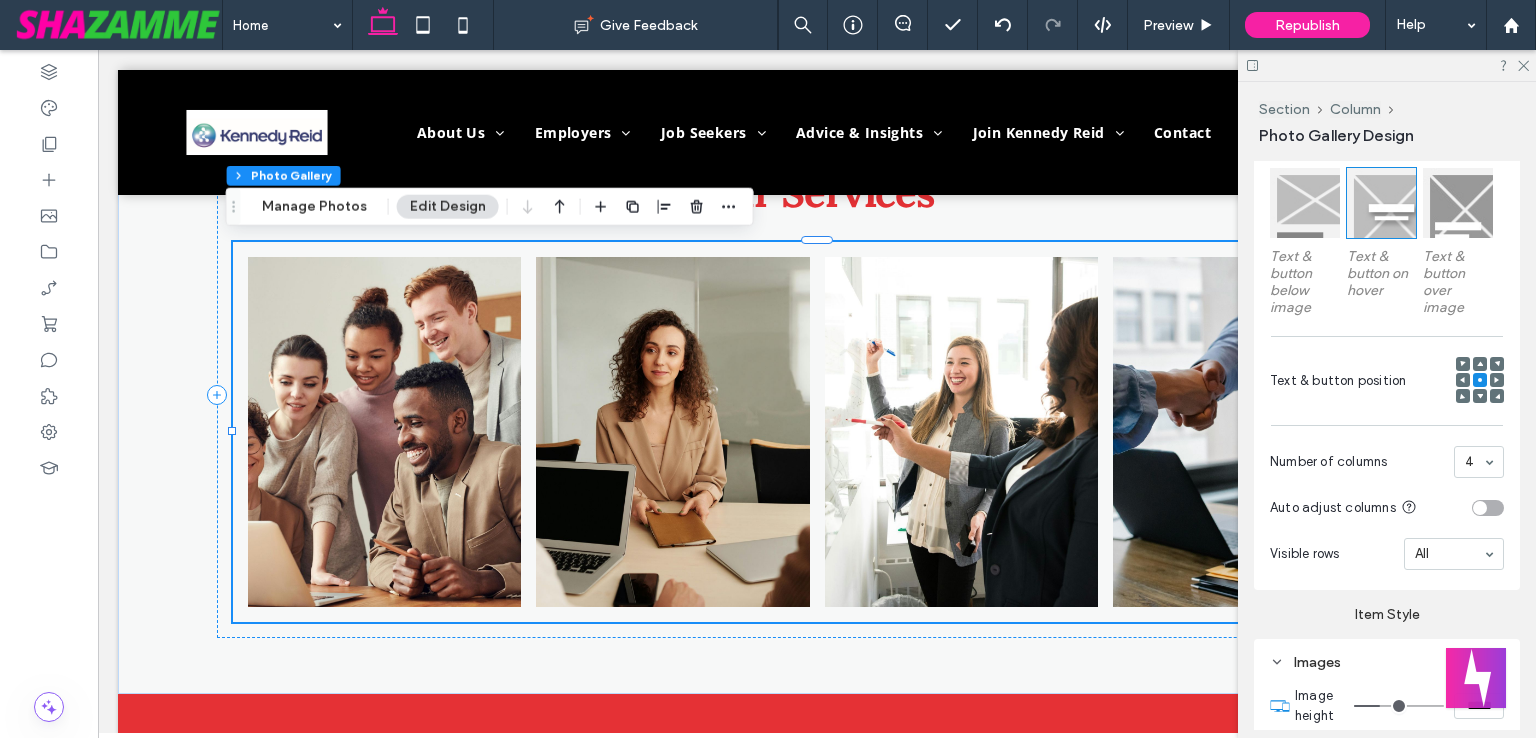 scroll, scrollTop: 347, scrollLeft: 0, axis: vertical 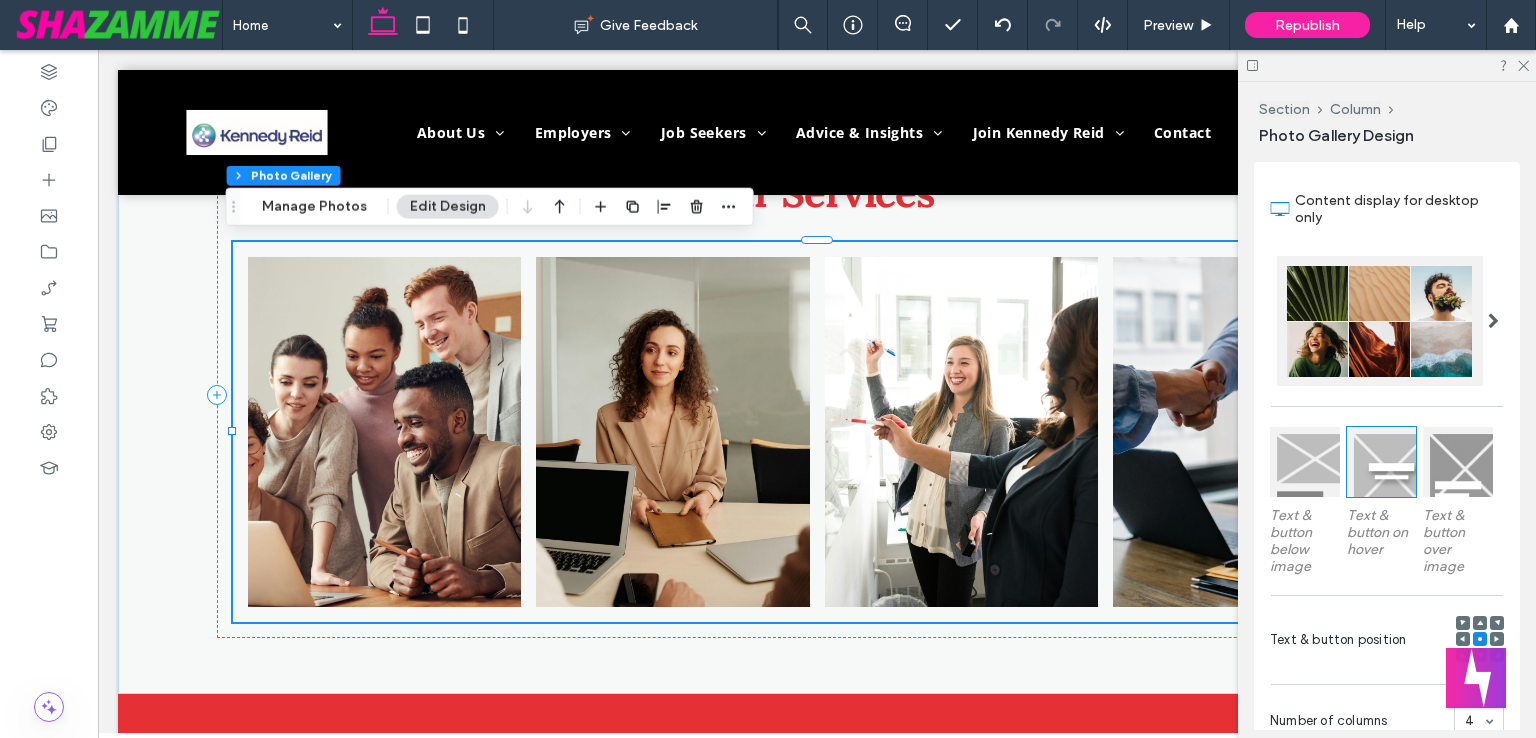 click at bounding box center [1382, 462] 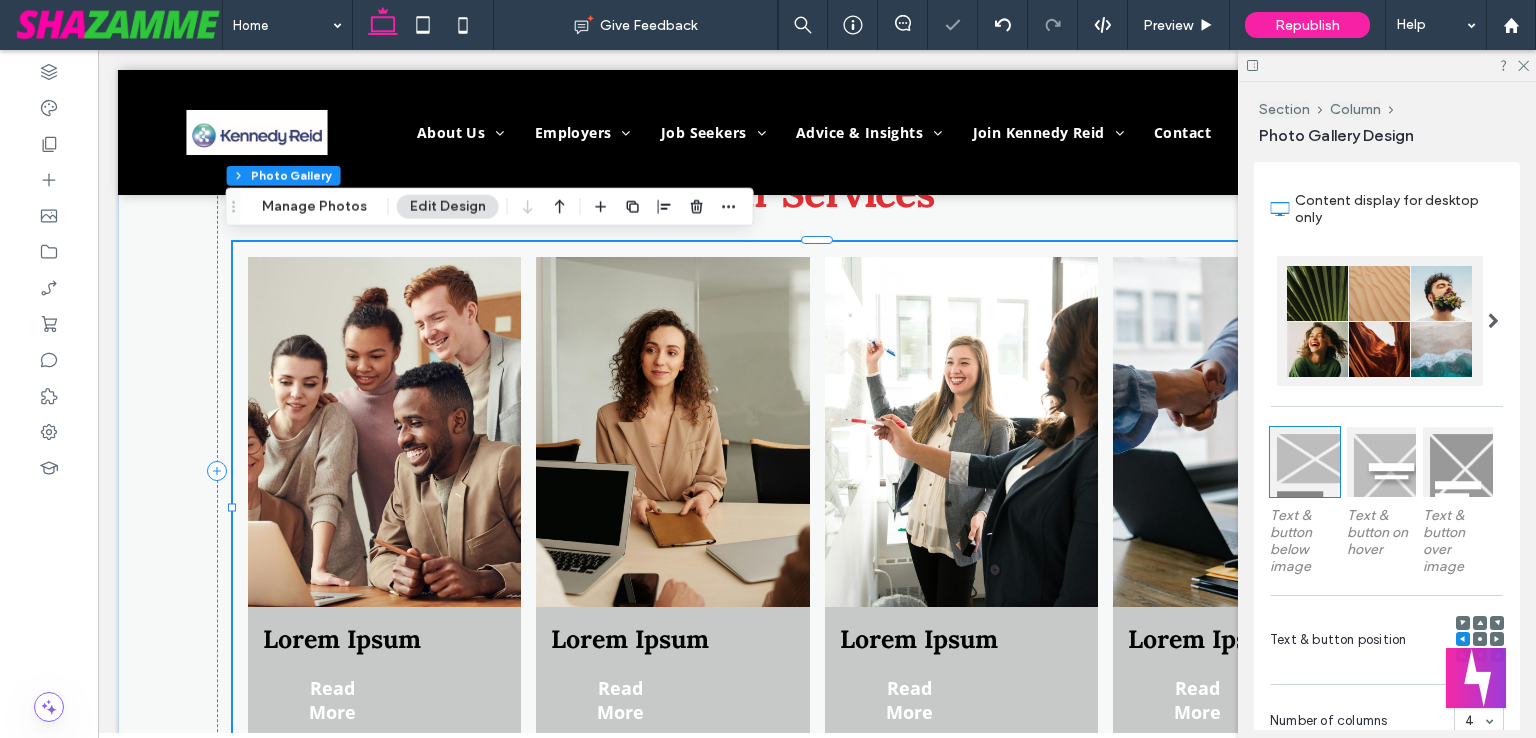 click at bounding box center [1458, 462] 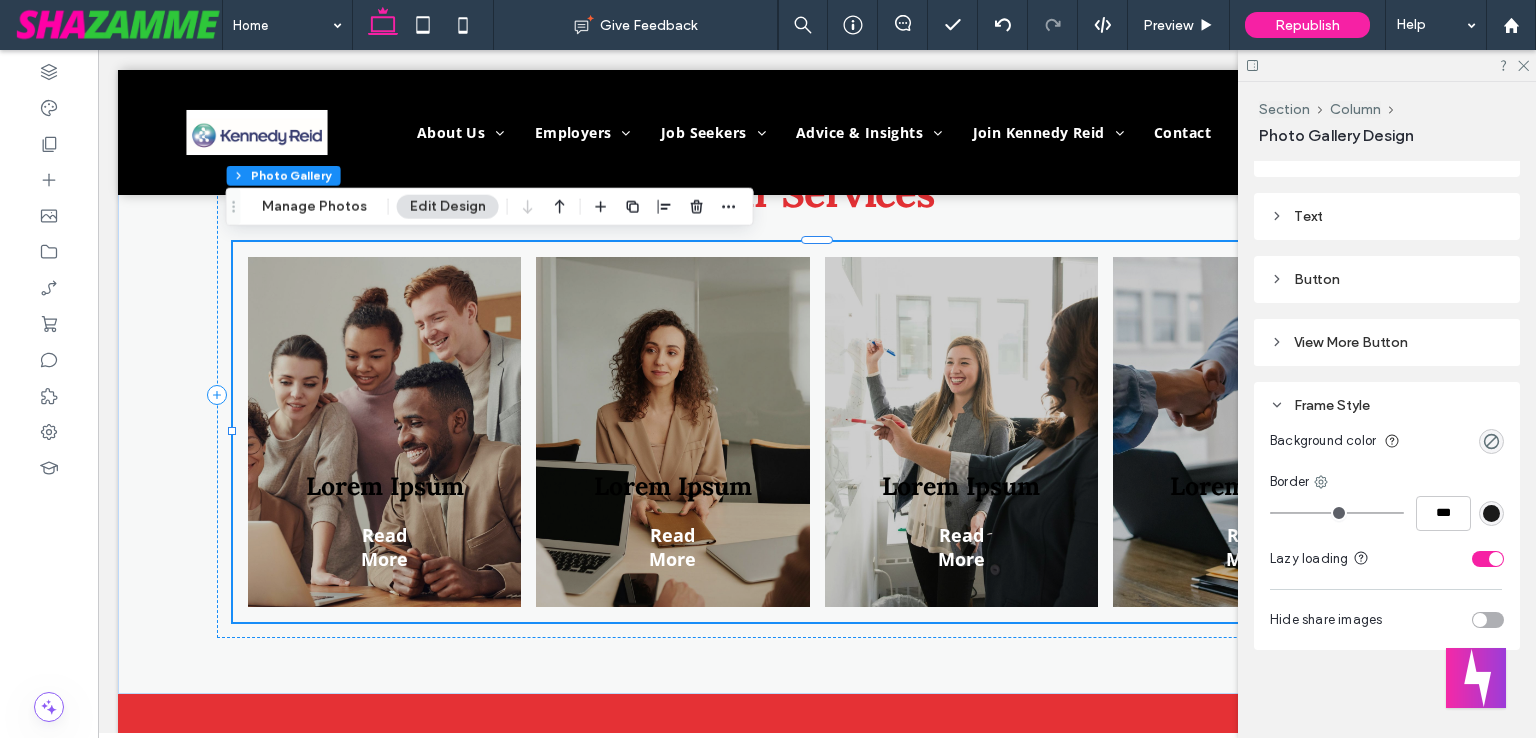 scroll, scrollTop: 1548, scrollLeft: 0, axis: vertical 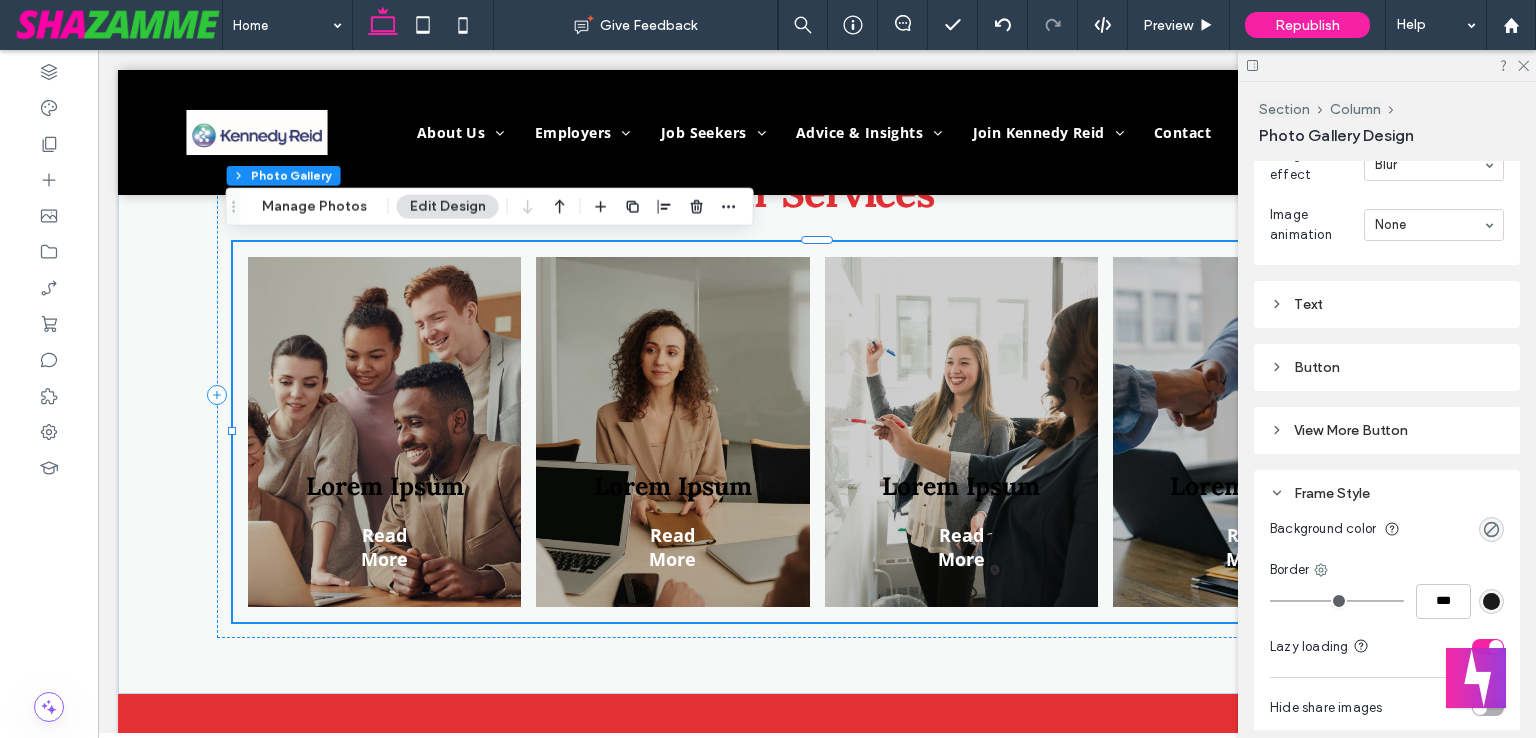 click on "Text" at bounding box center (1387, 304) 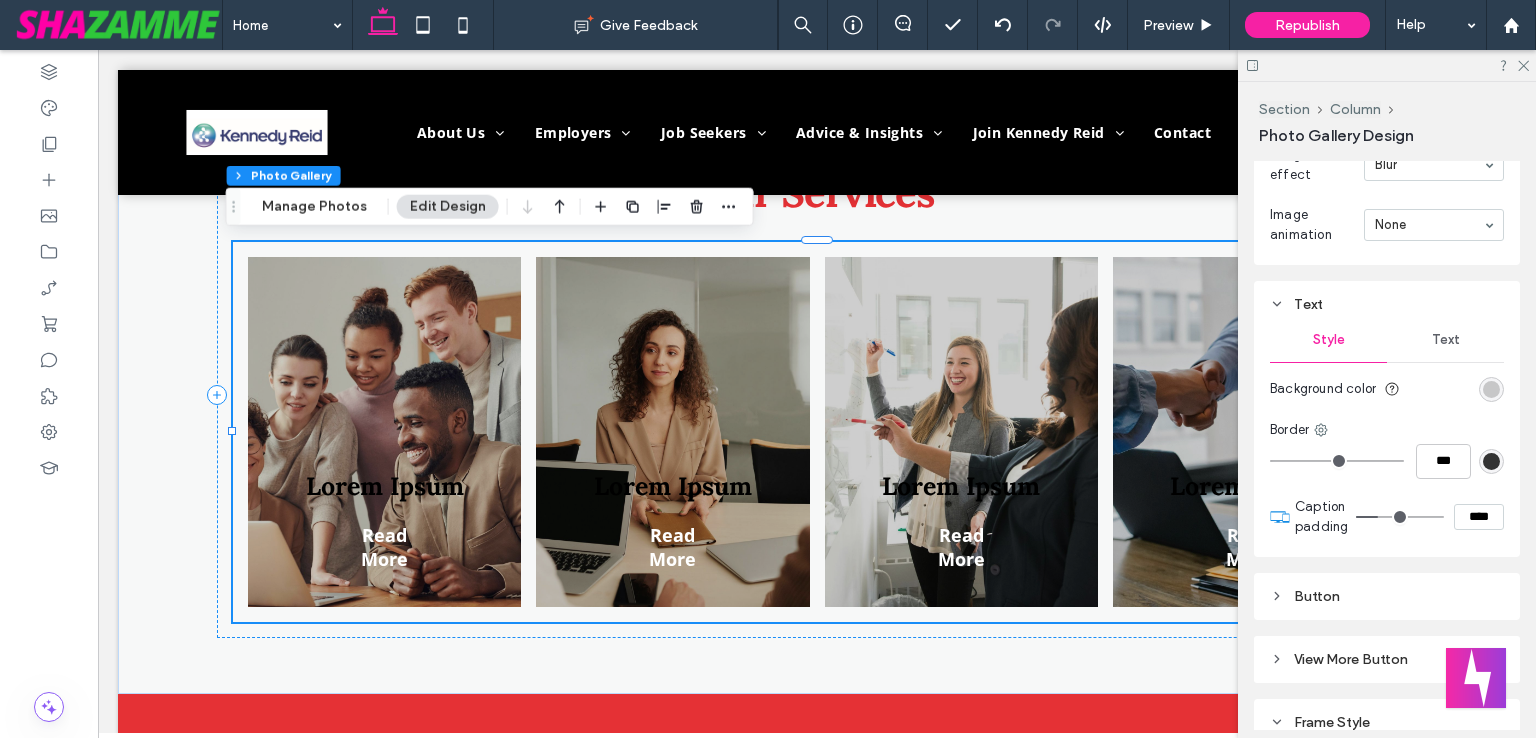 click on "Text" at bounding box center [1446, 340] 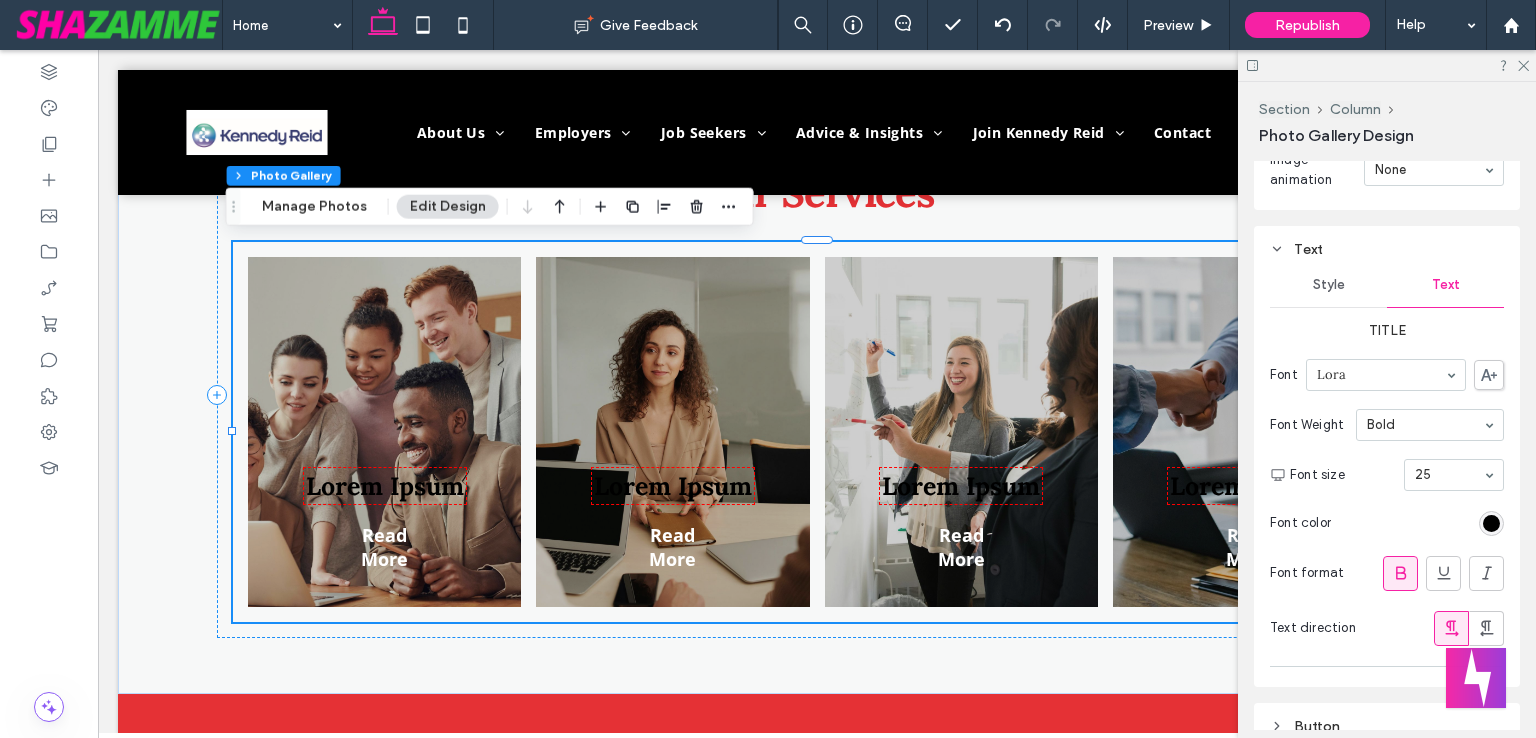 scroll, scrollTop: 1648, scrollLeft: 0, axis: vertical 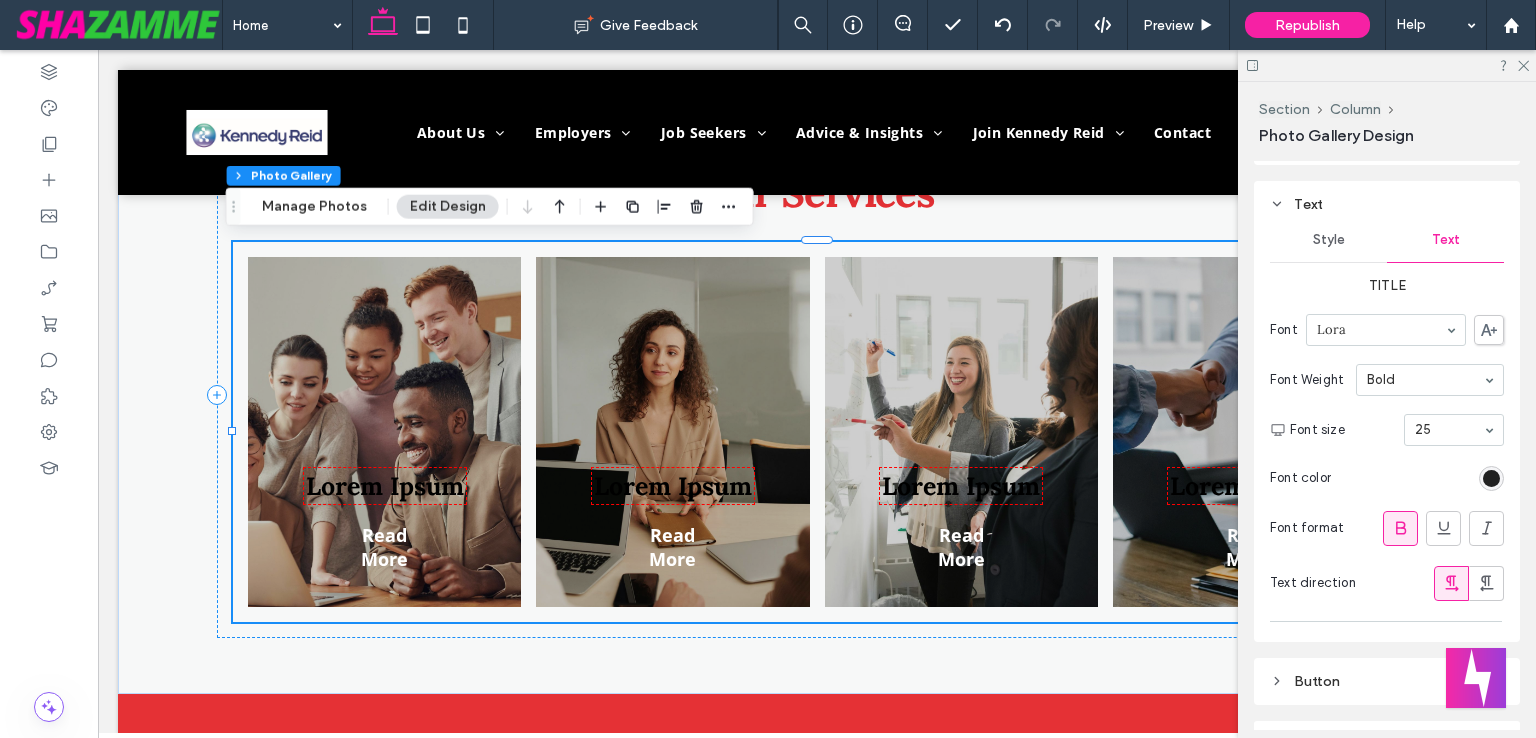 click at bounding box center [1491, 478] 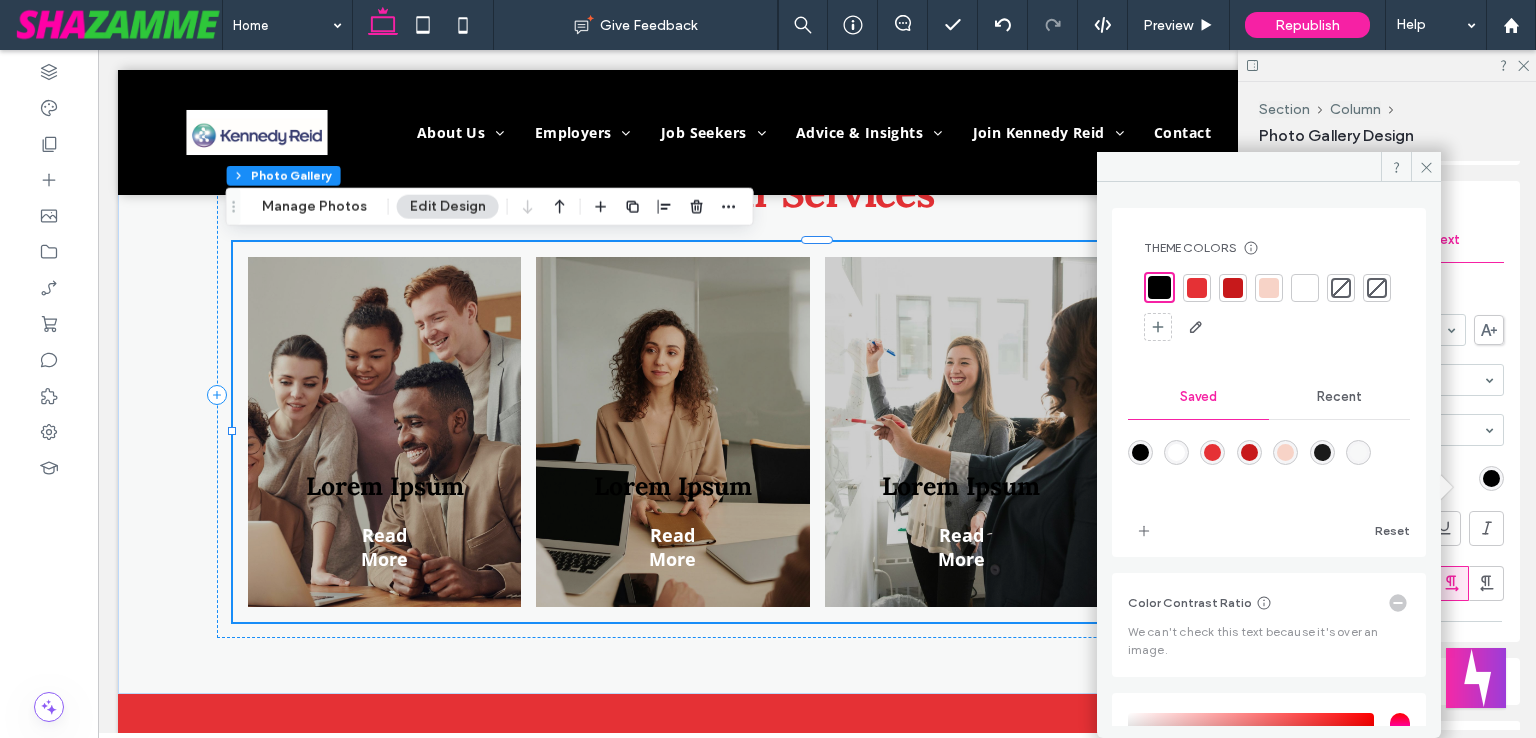 click at bounding box center (1305, 288) 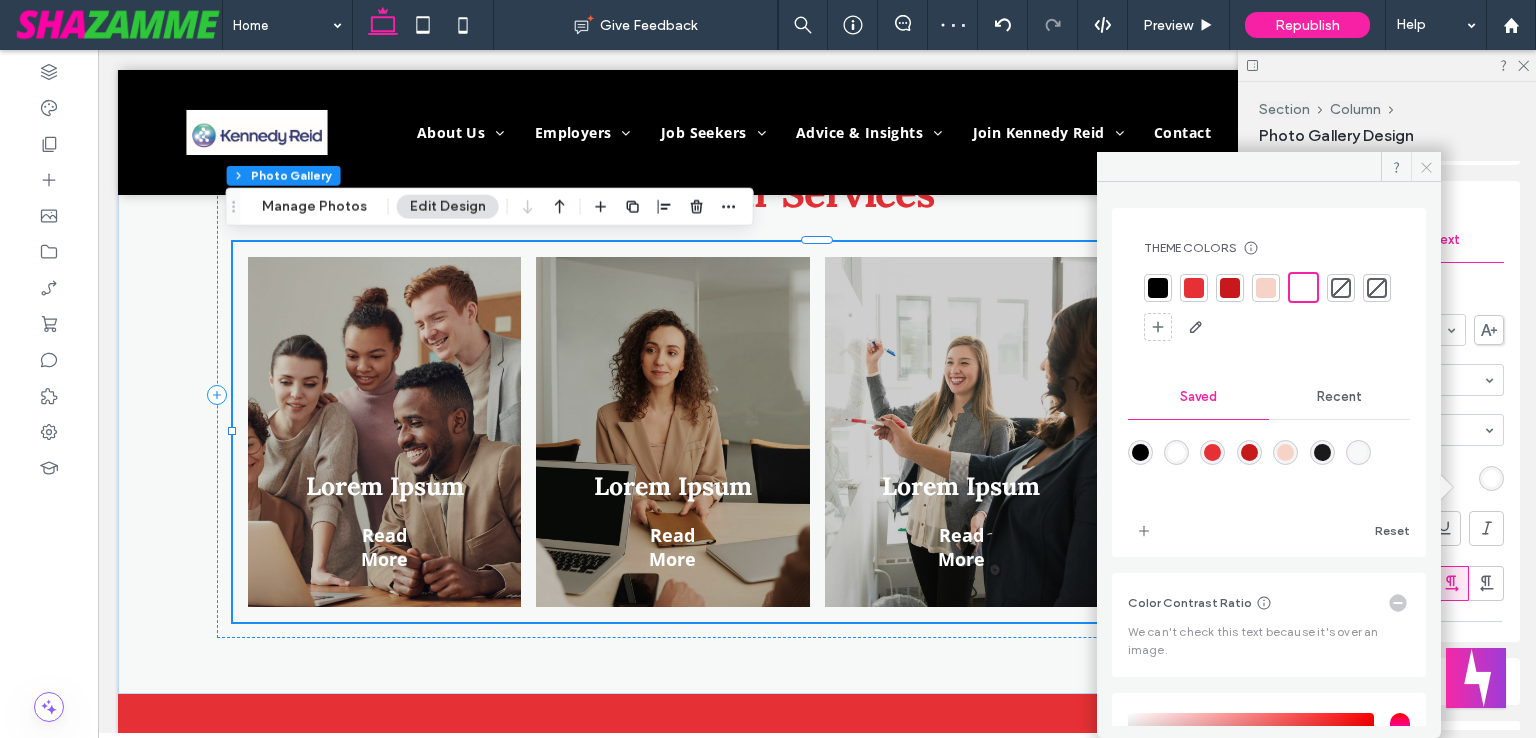 click 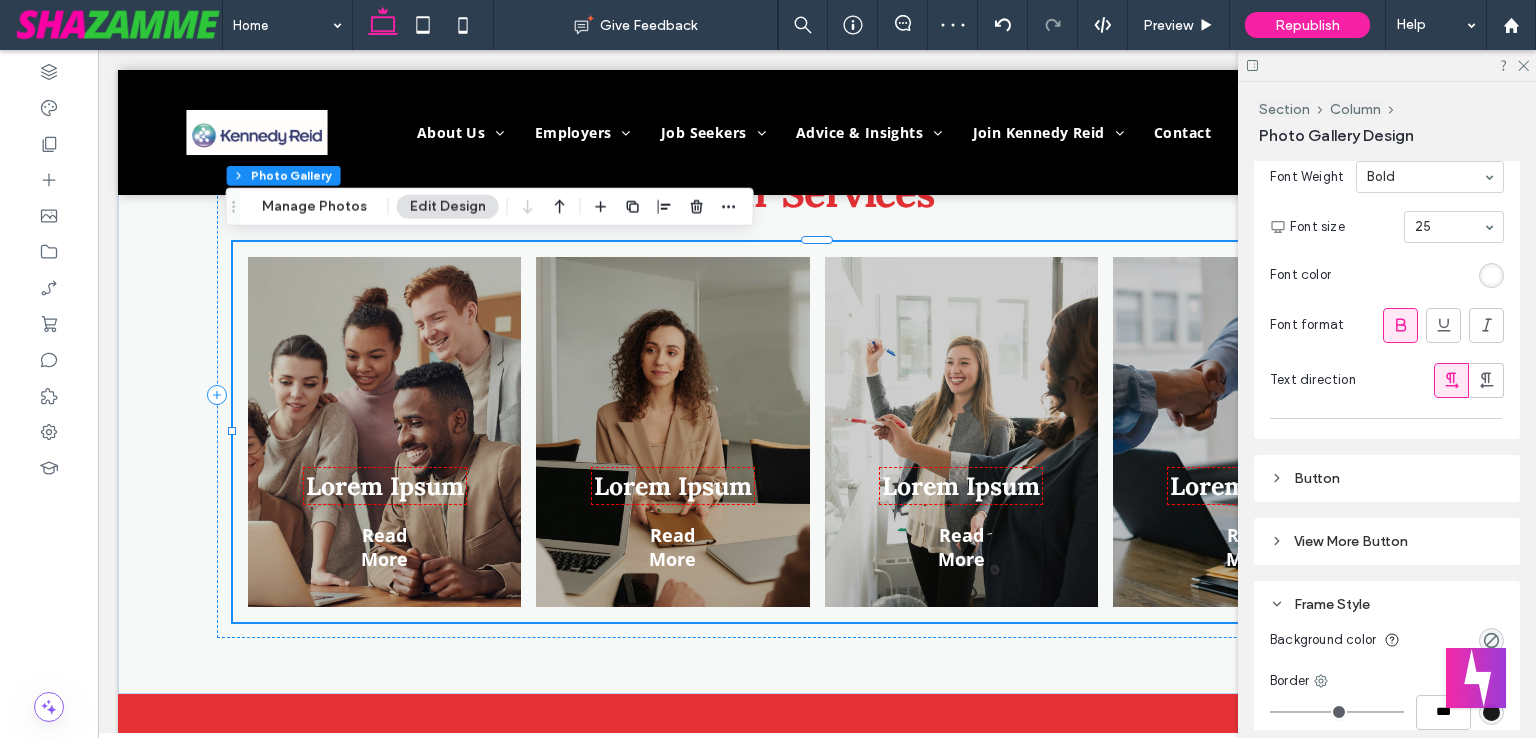 scroll, scrollTop: 2048, scrollLeft: 0, axis: vertical 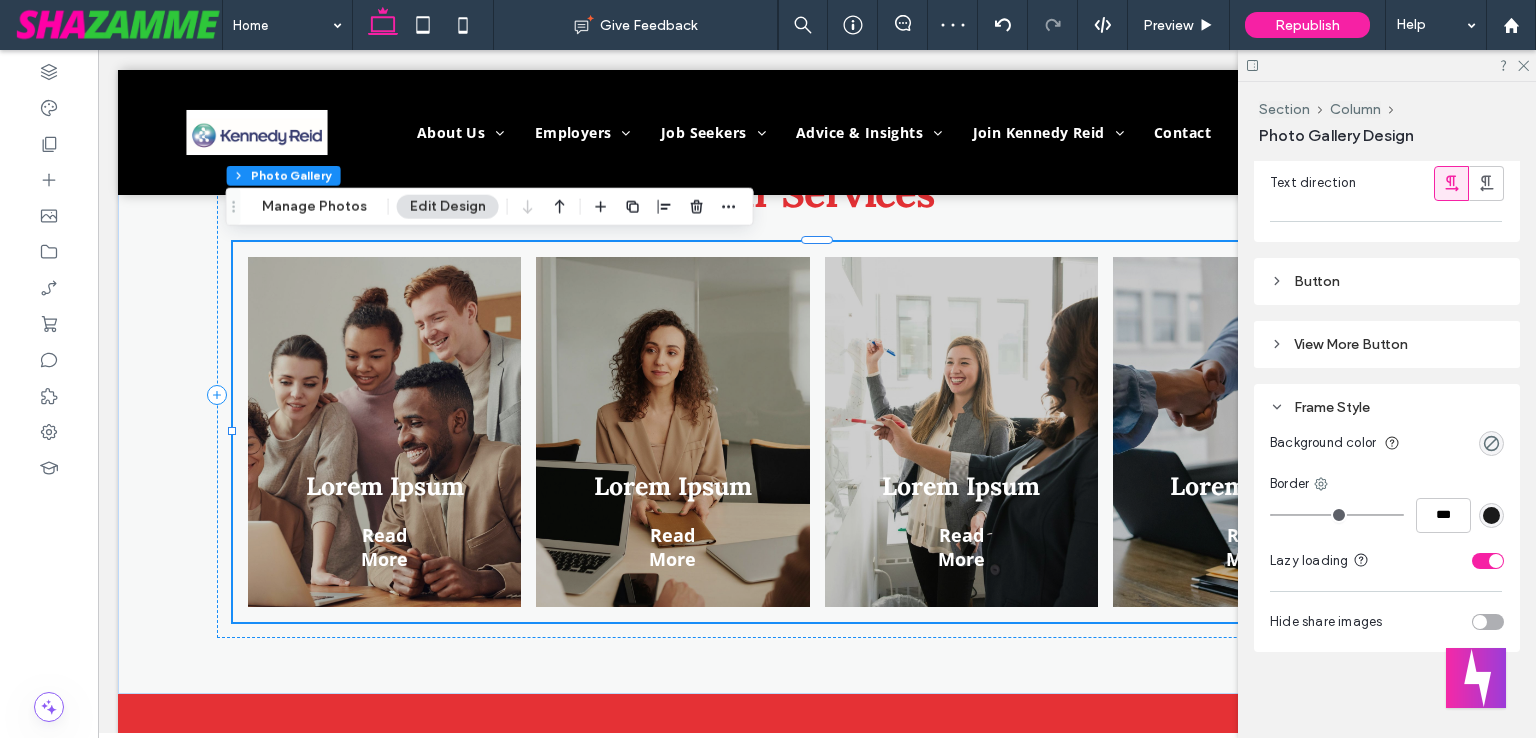click on "Button" at bounding box center (1387, 281) 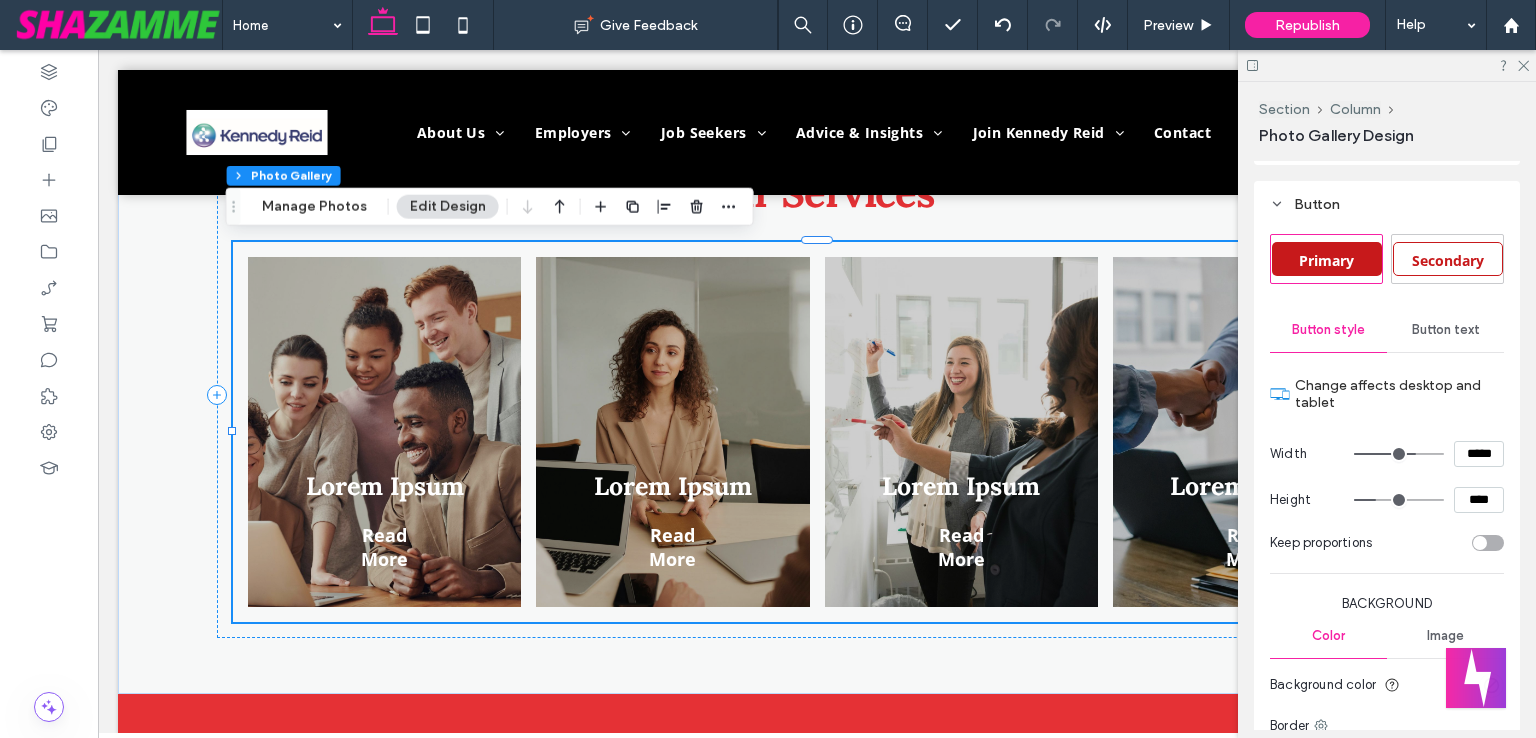 scroll, scrollTop: 2348, scrollLeft: 0, axis: vertical 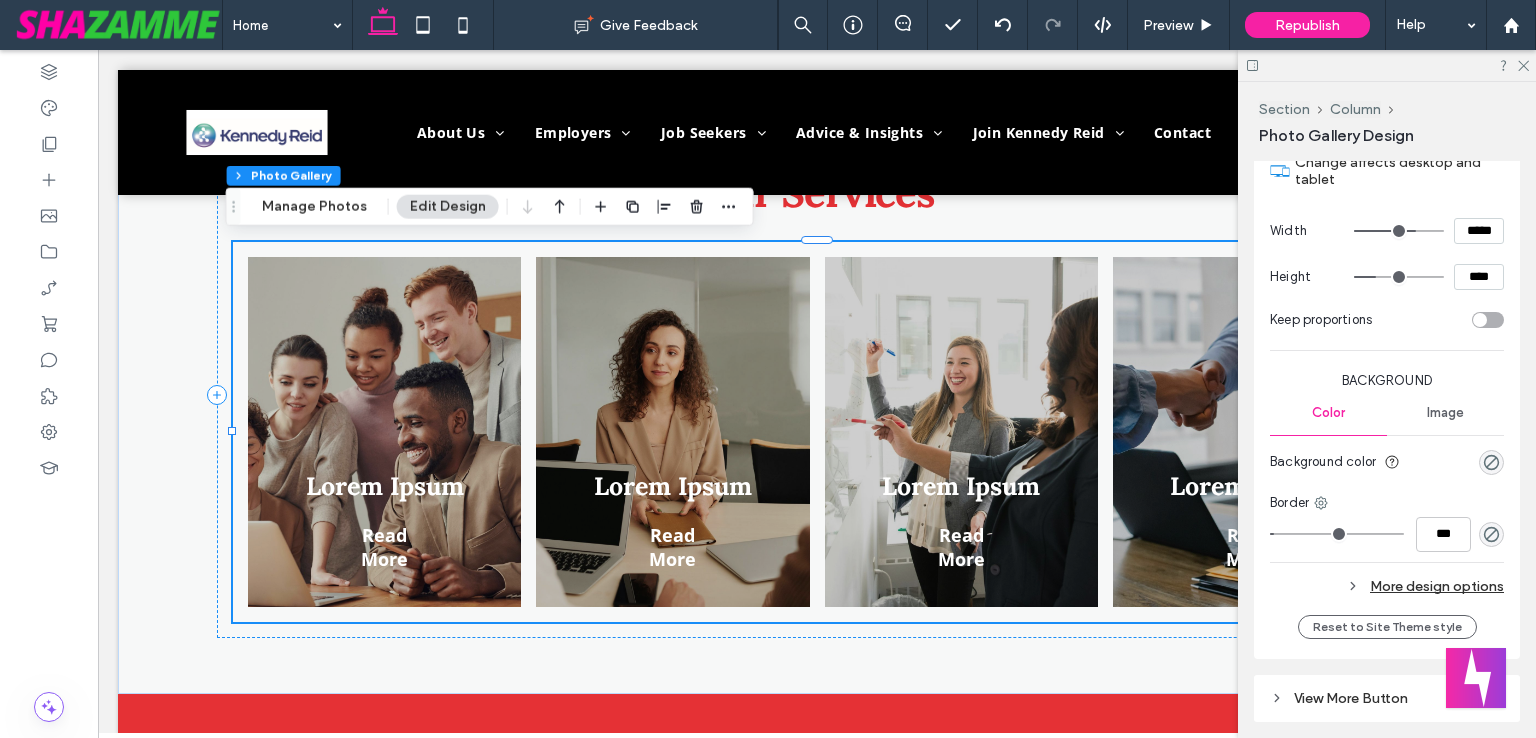 click on "*****" at bounding box center (1479, 231) 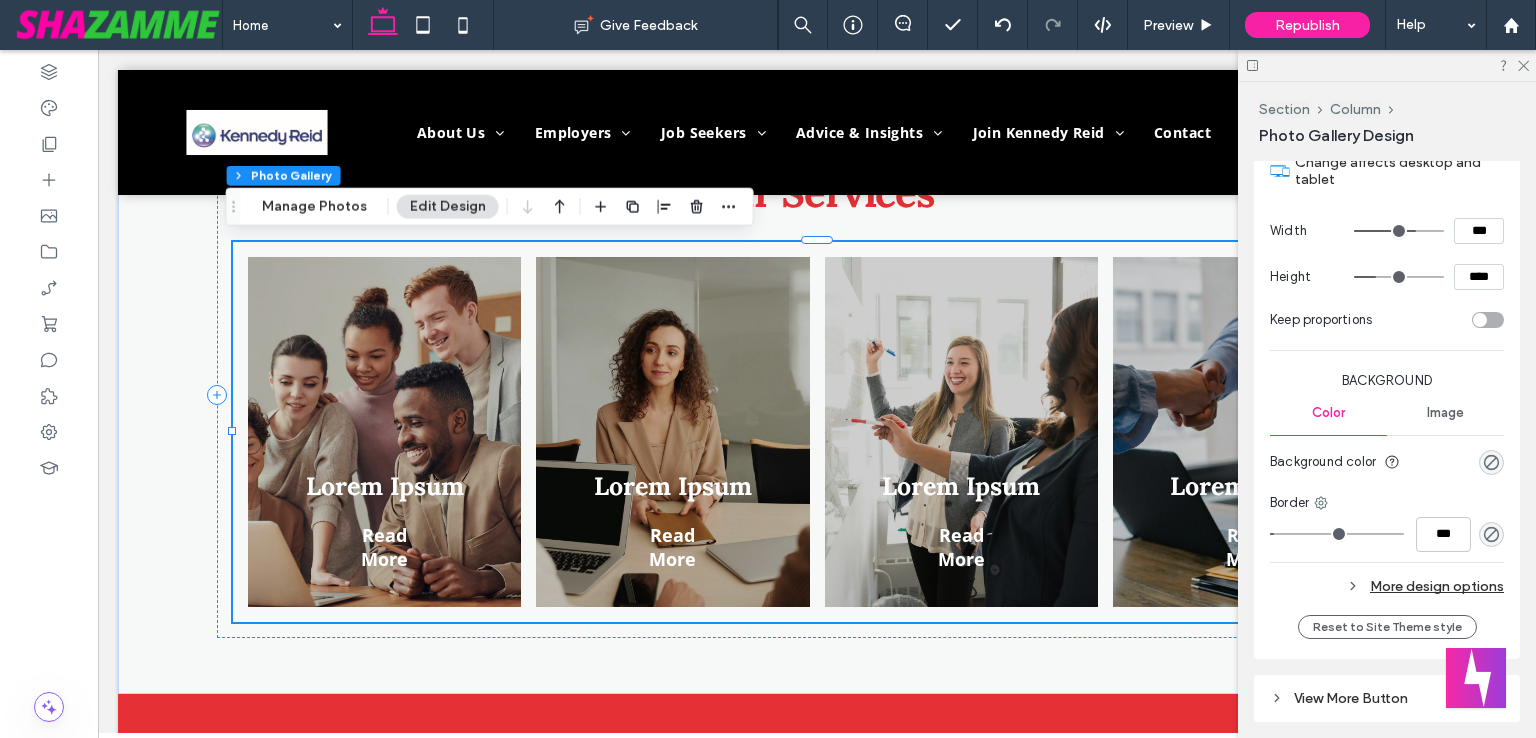 type on "*****" 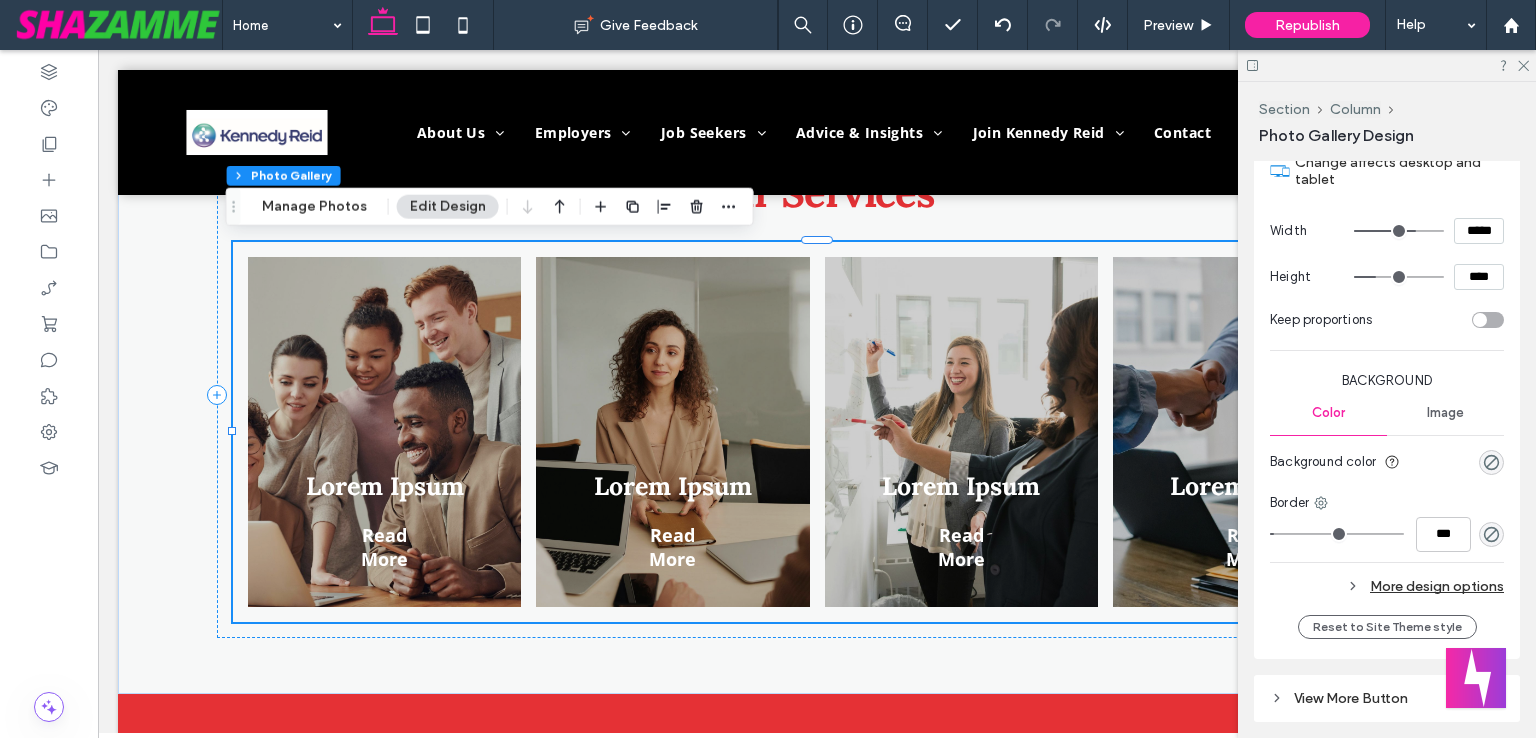 type on "***" 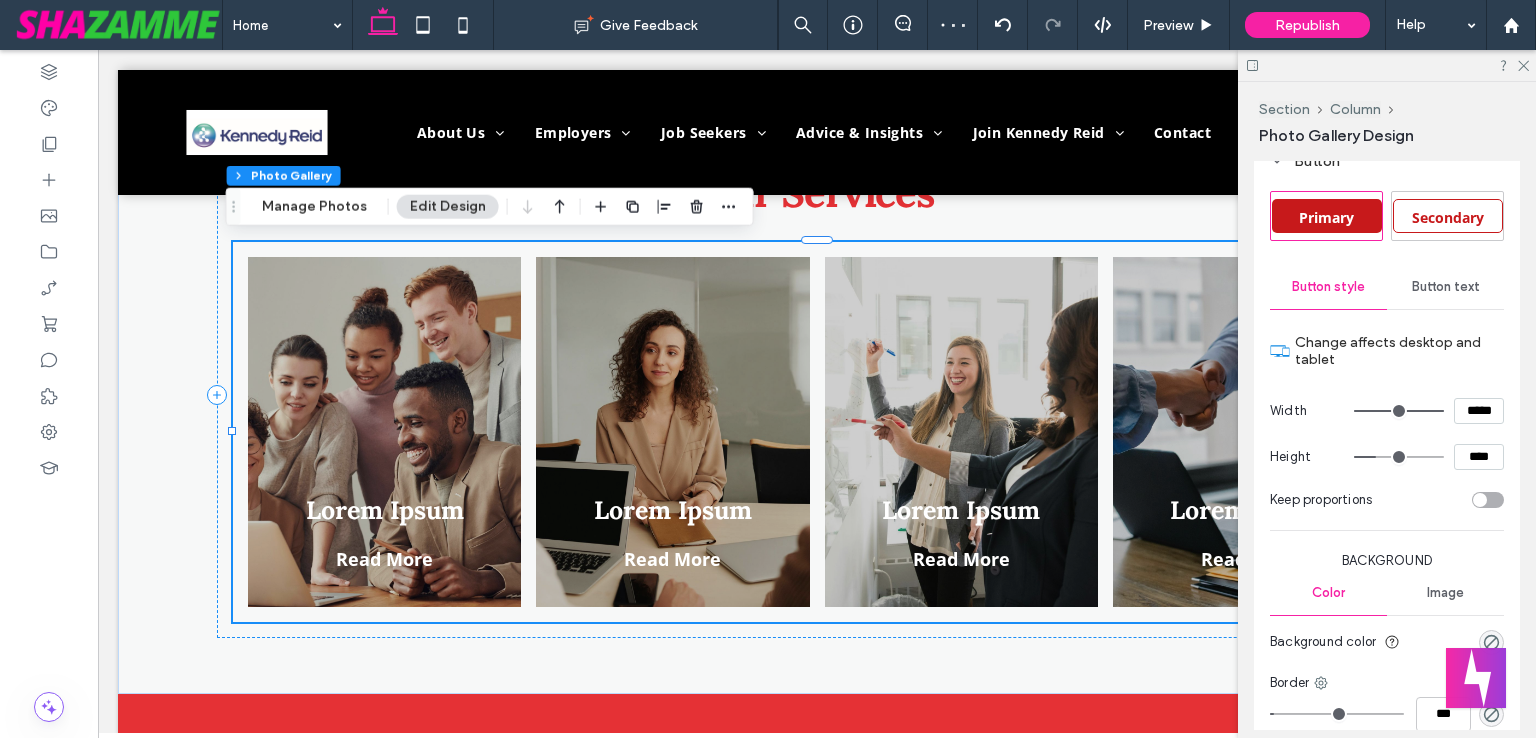 scroll, scrollTop: 2148, scrollLeft: 0, axis: vertical 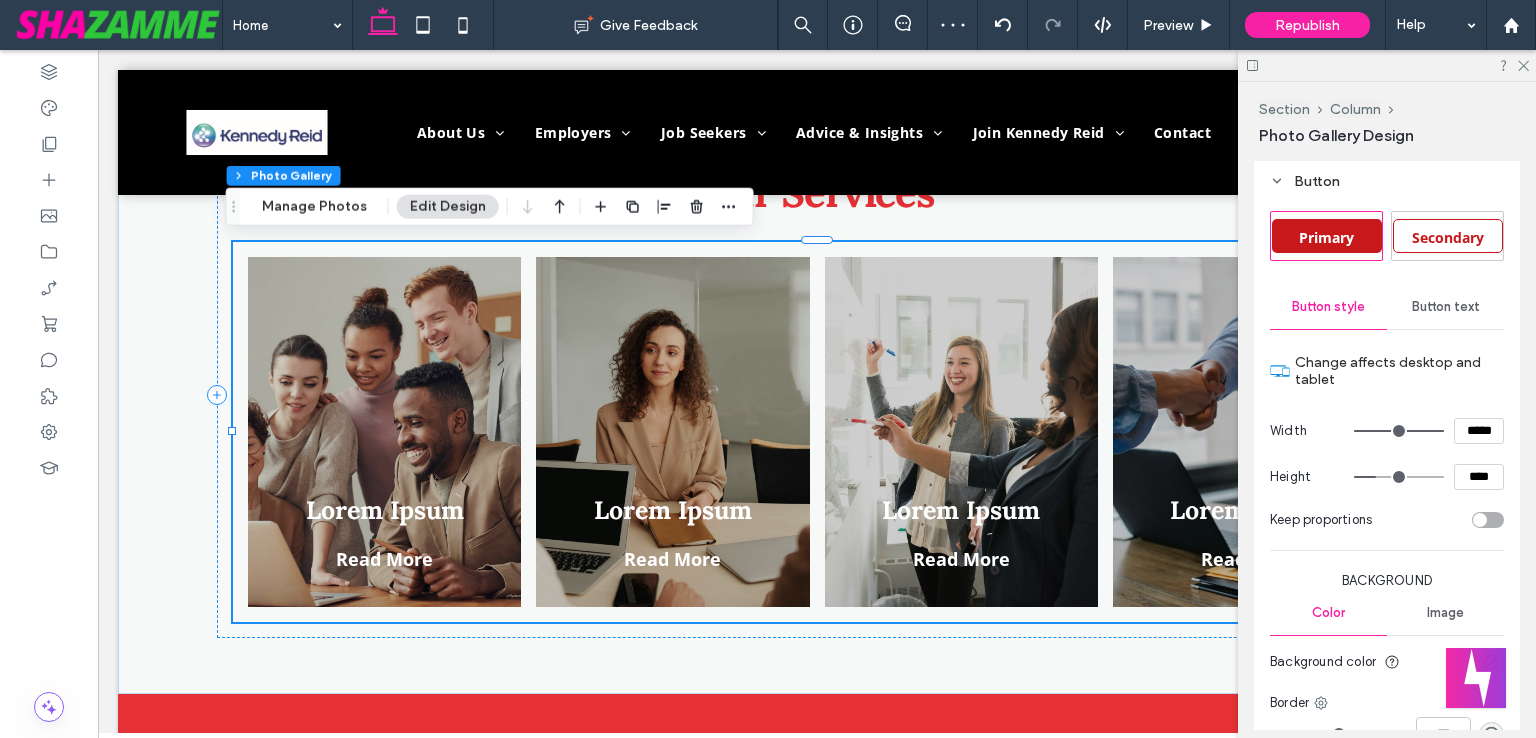click on "Button text" at bounding box center [1446, 307] 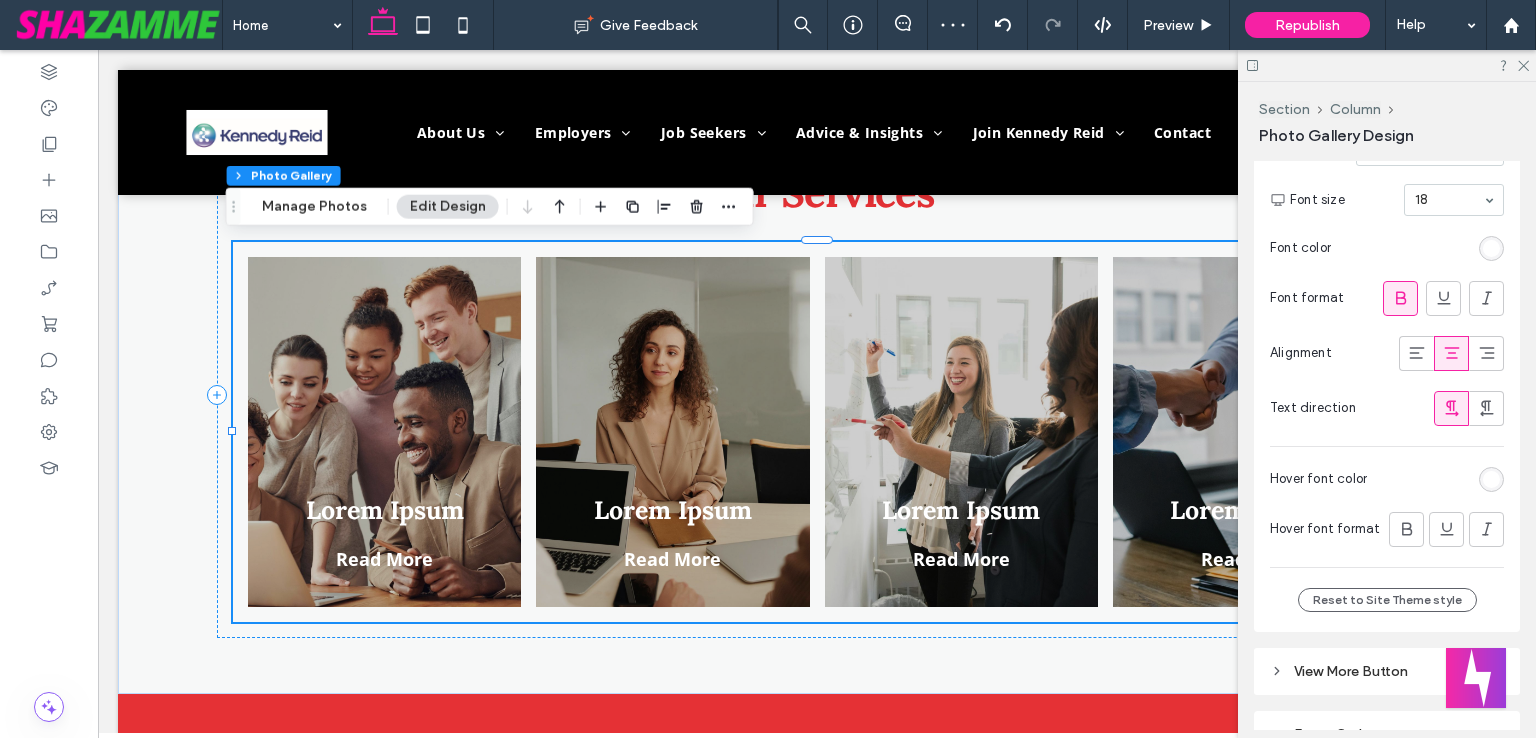 scroll, scrollTop: 2448, scrollLeft: 0, axis: vertical 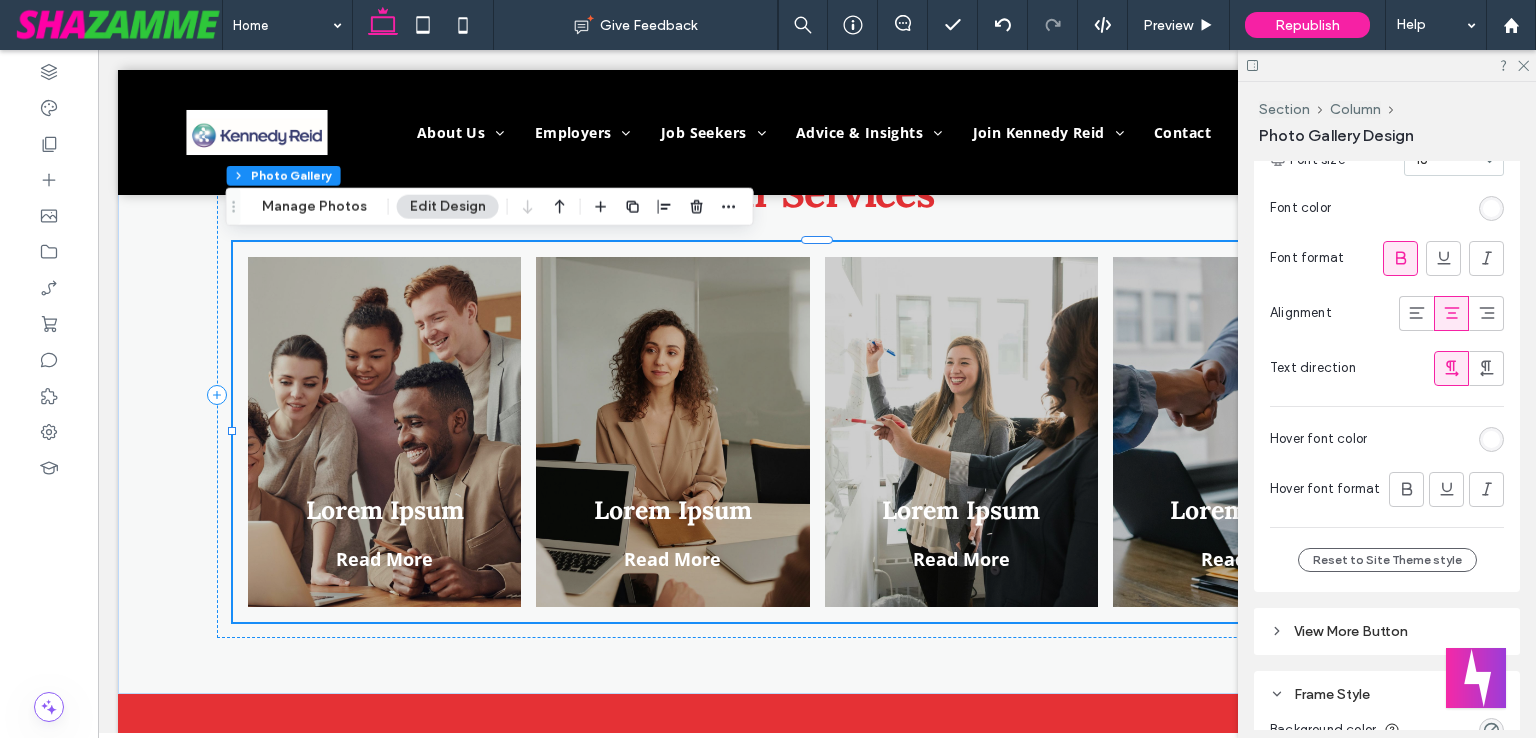 click at bounding box center [1491, 208] 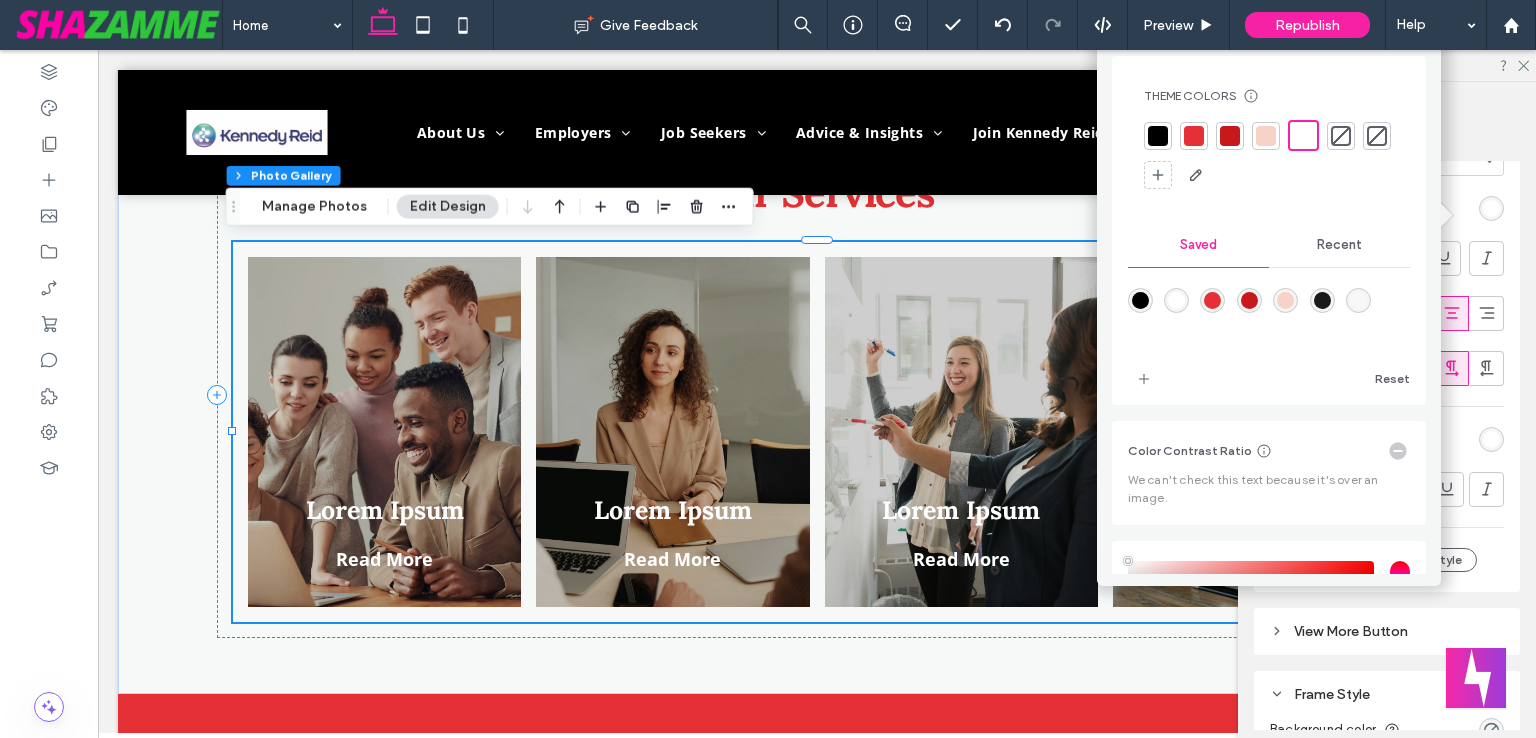 click at bounding box center [1194, 136] 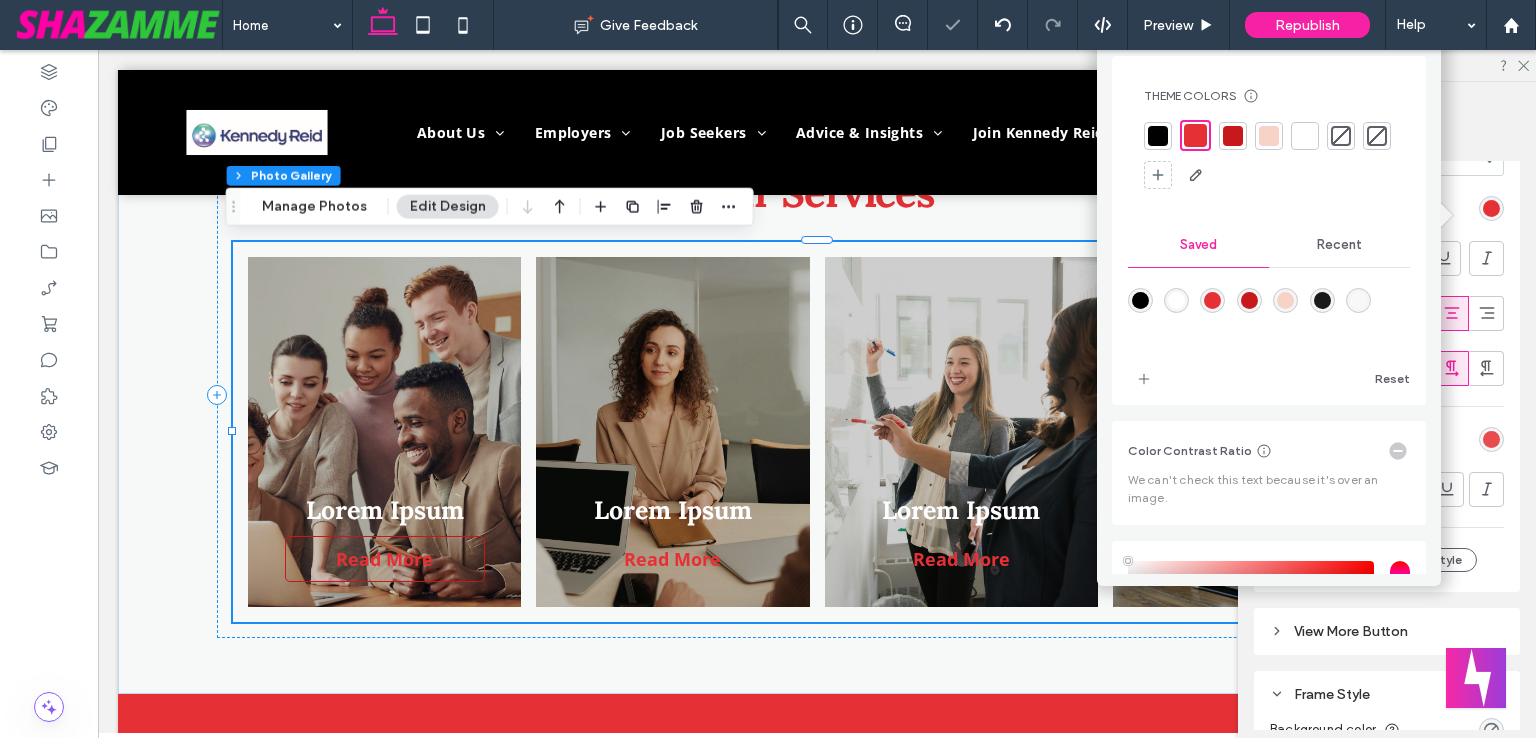click at bounding box center (1491, 439) 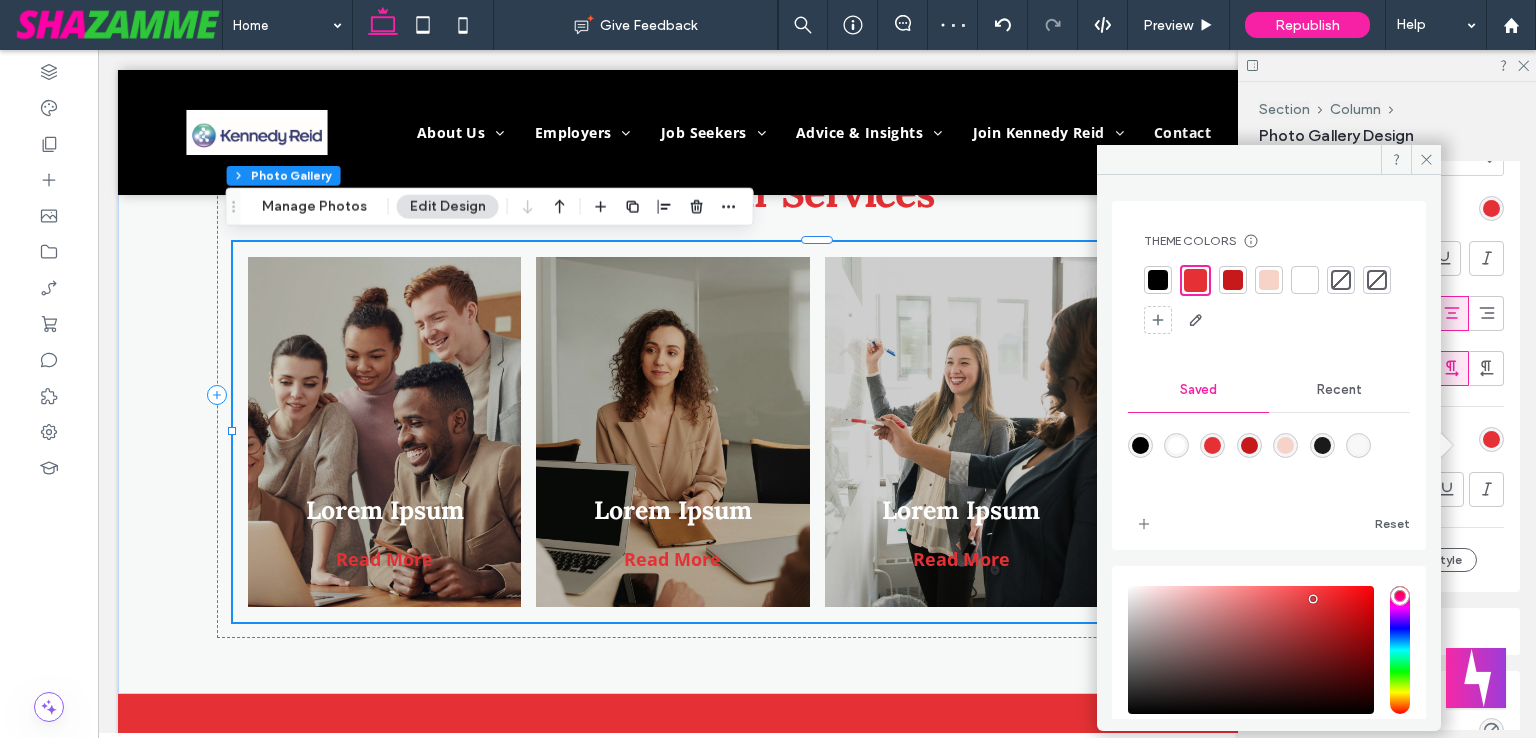 click at bounding box center (1305, 280) 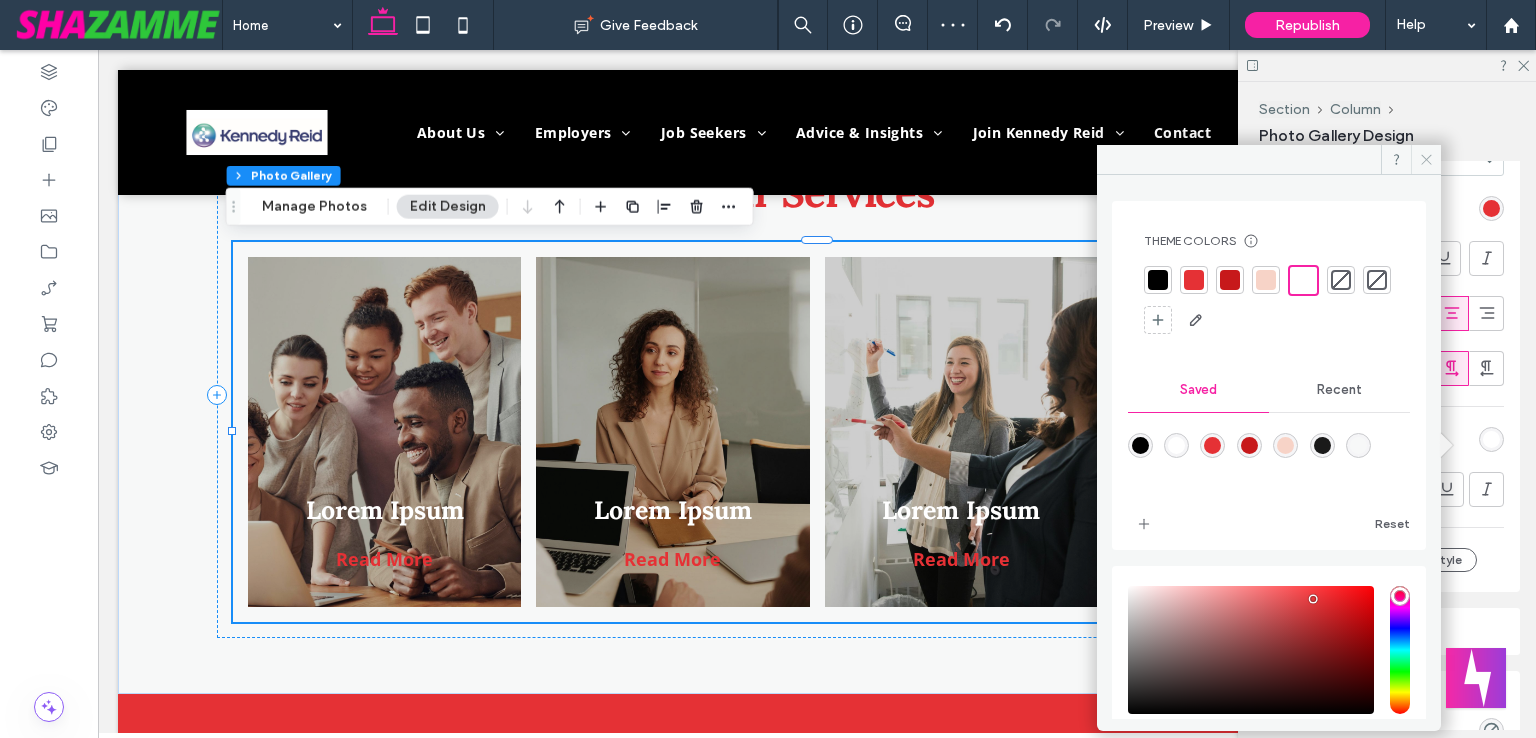 click 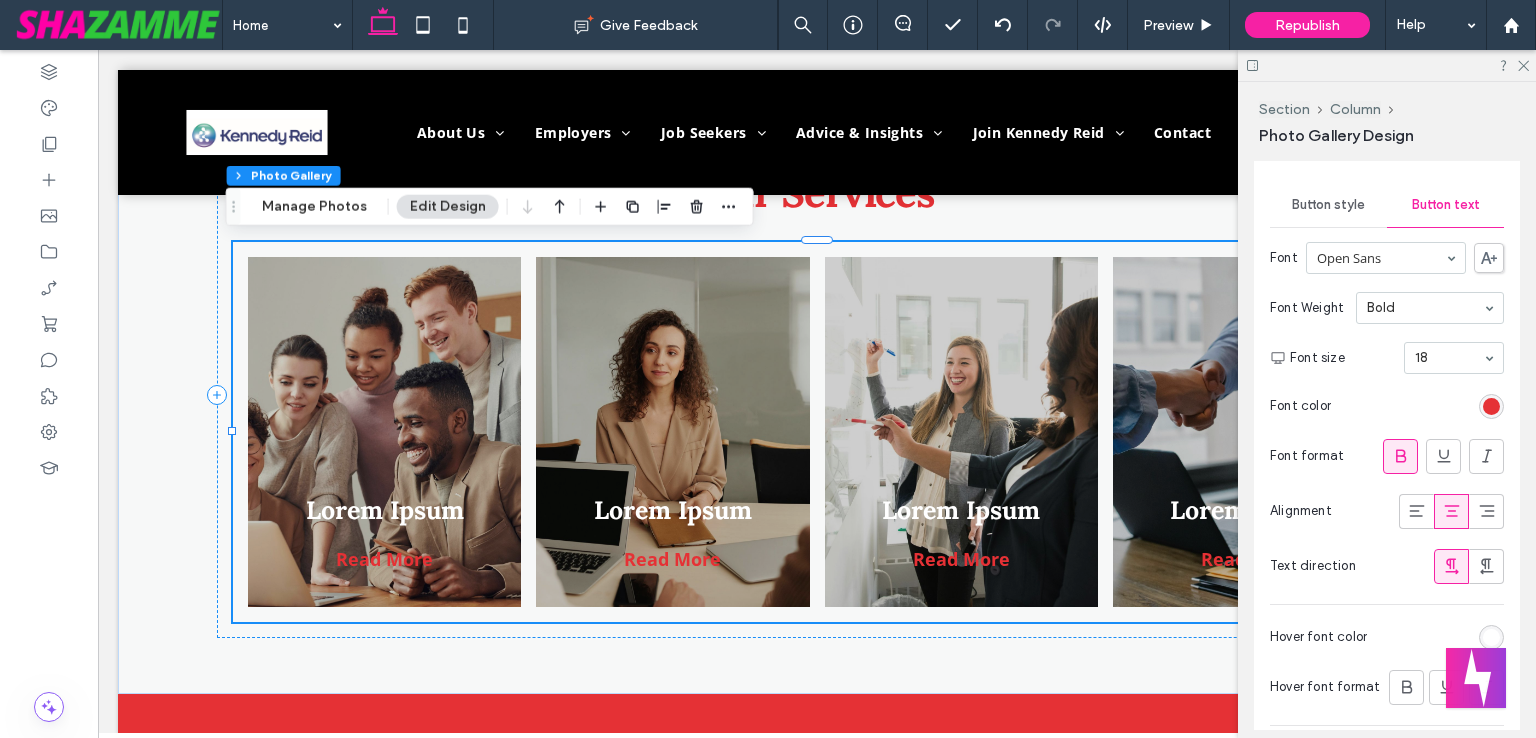 scroll, scrollTop: 2248, scrollLeft: 0, axis: vertical 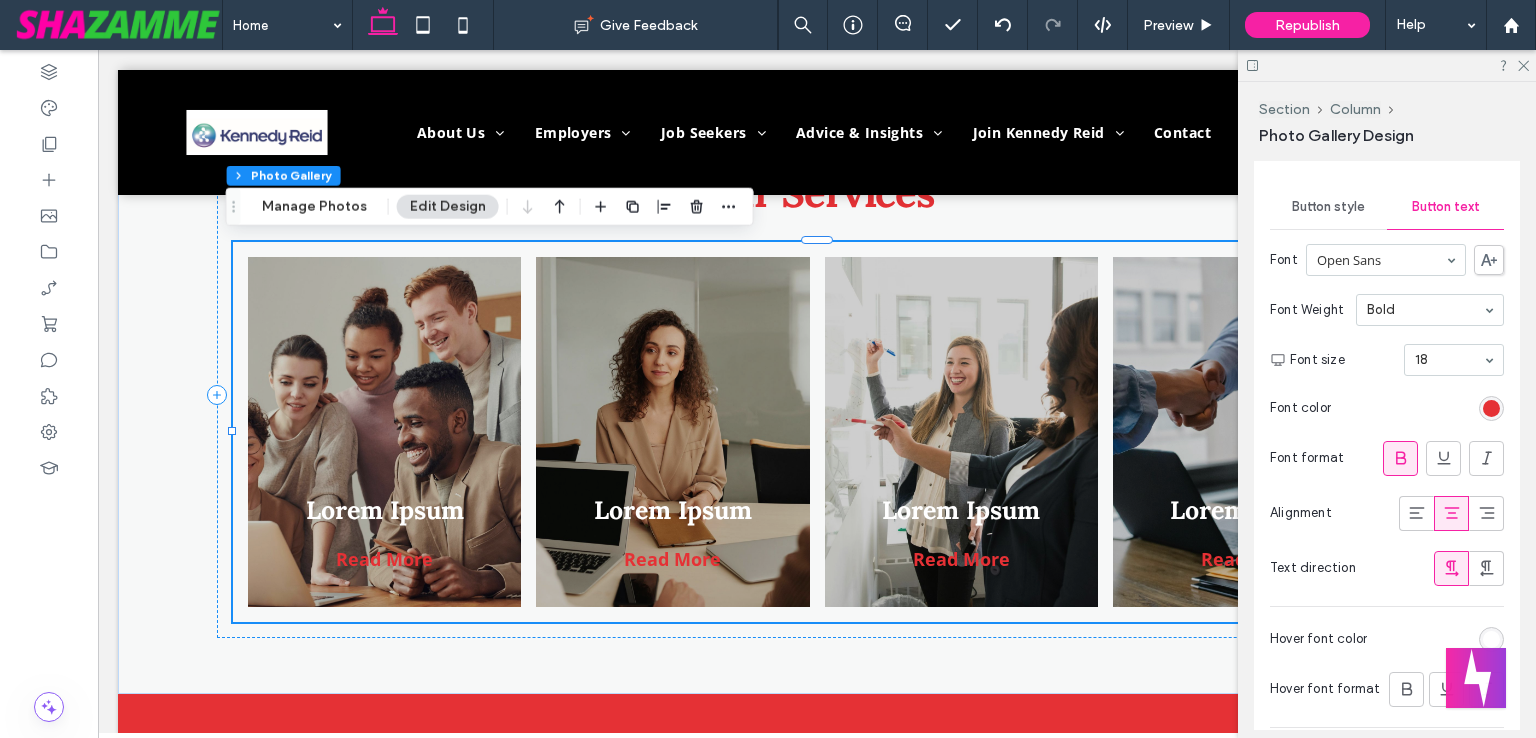 click on "Button style" at bounding box center (1328, 207) 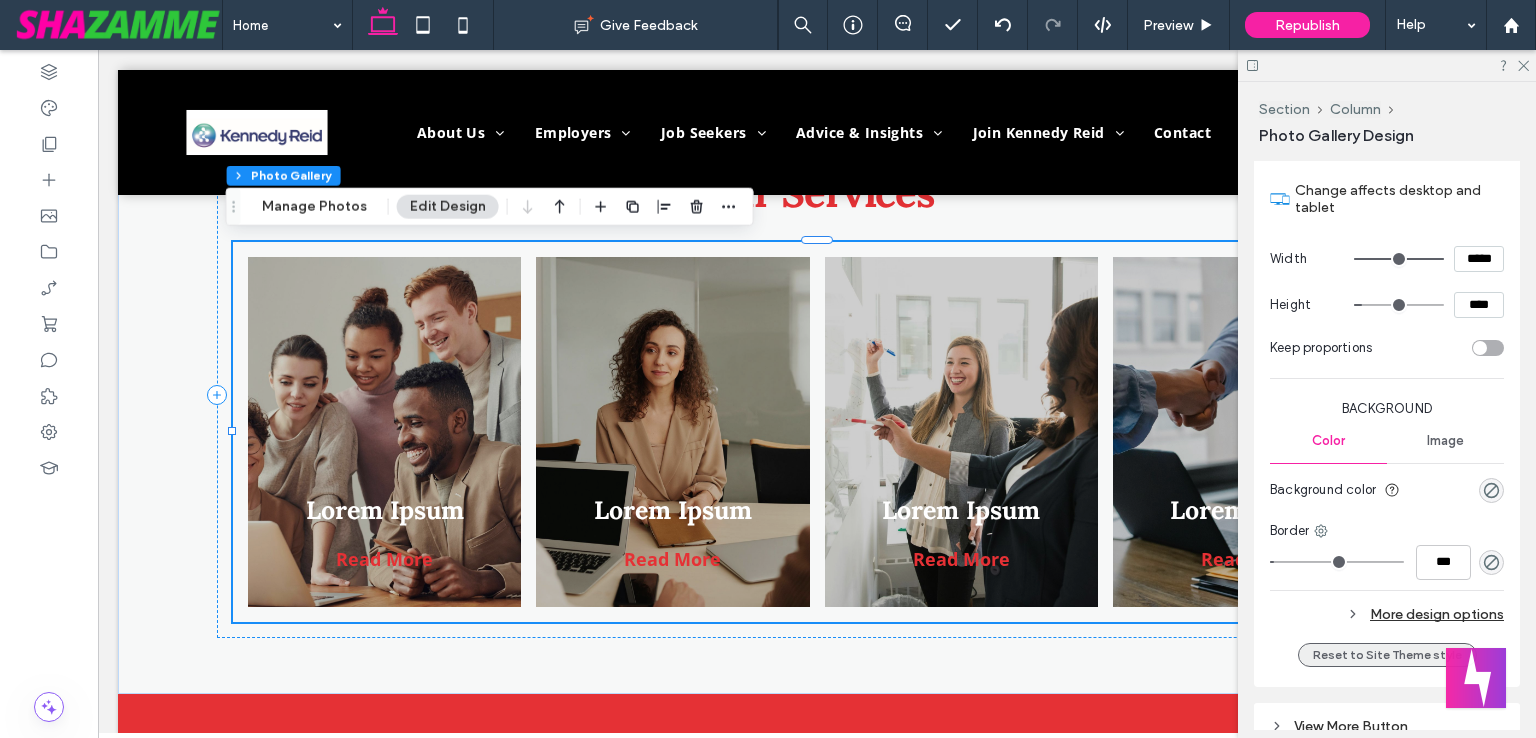 scroll, scrollTop: 2448, scrollLeft: 0, axis: vertical 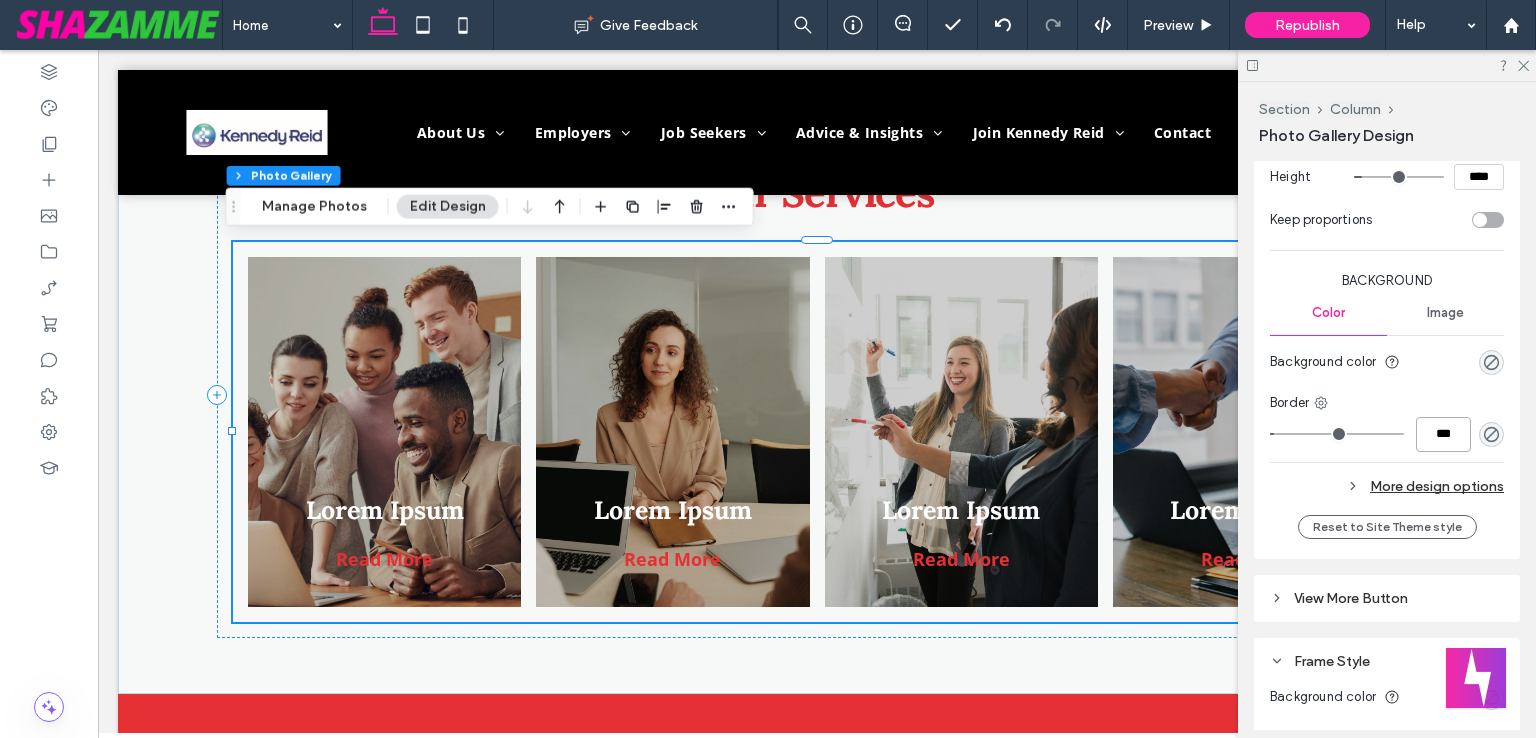click on "***" at bounding box center [1443, 434] 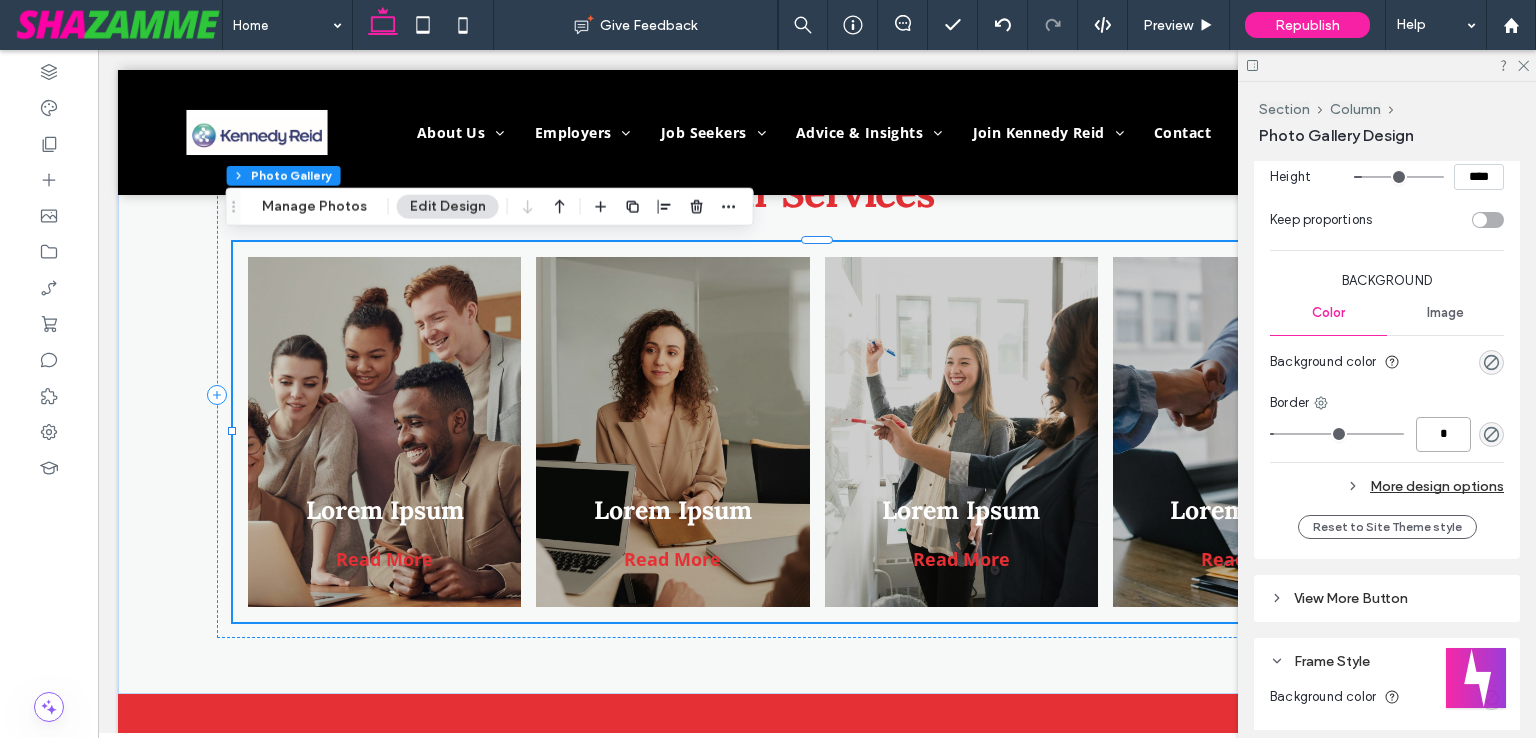 type on "*" 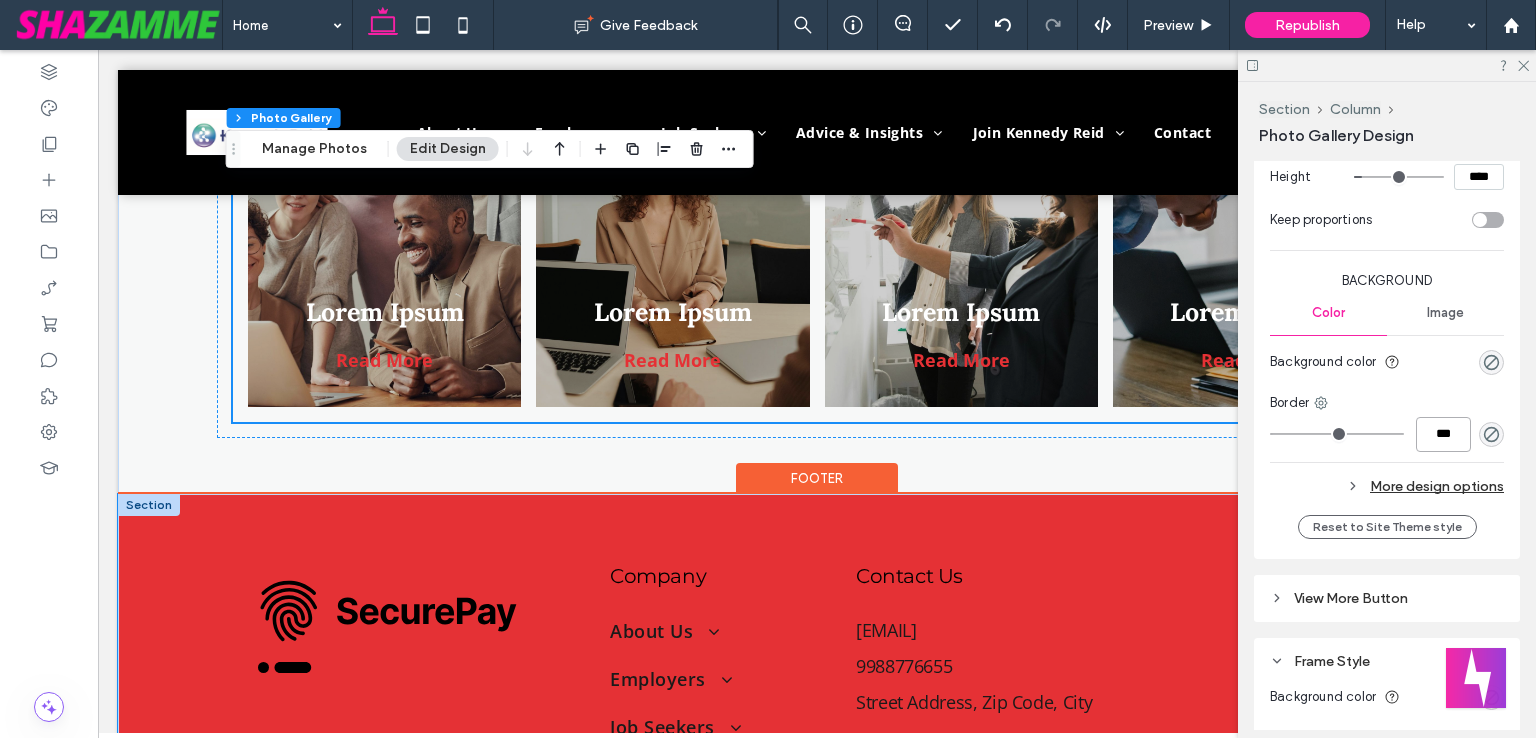 scroll, scrollTop: 3280, scrollLeft: 0, axis: vertical 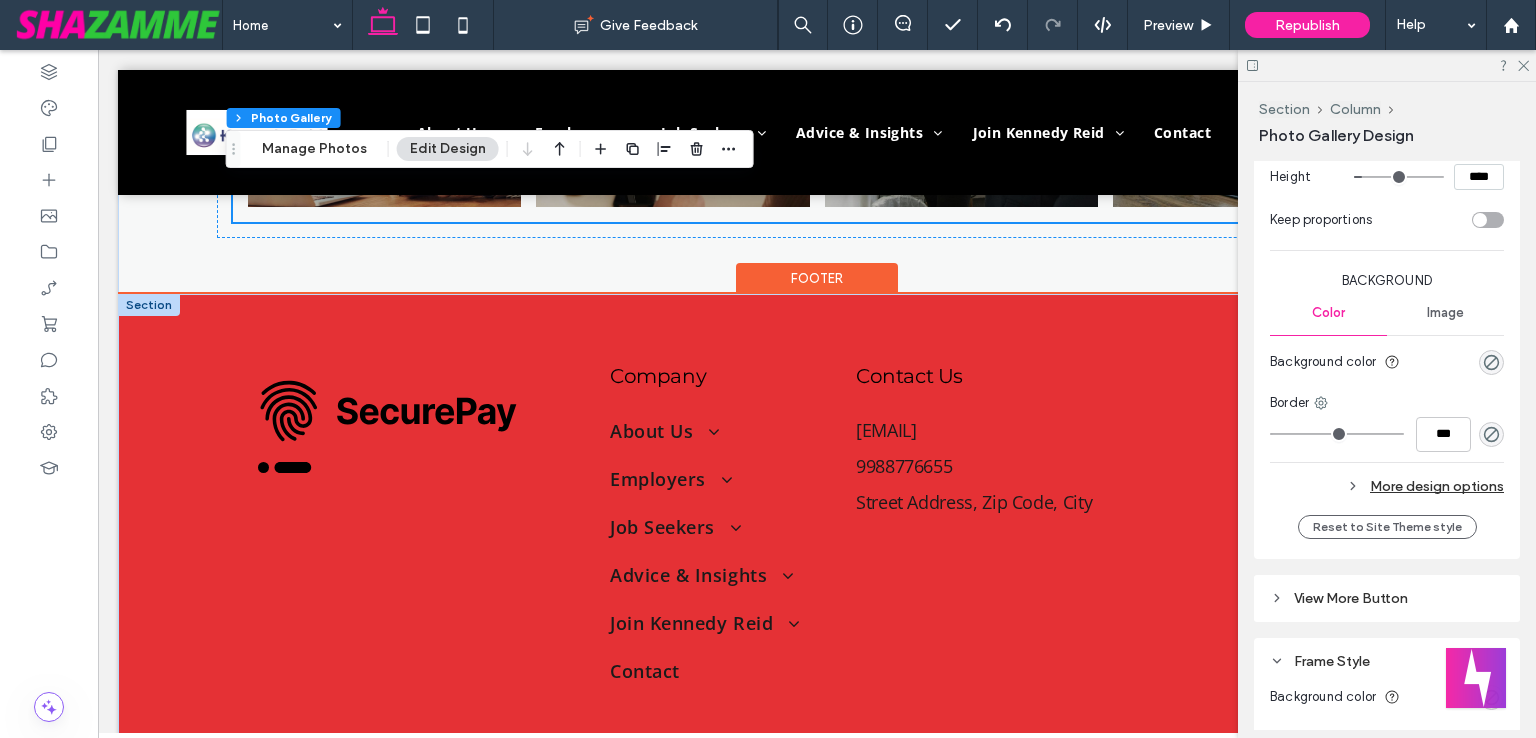click at bounding box center (149, 305) 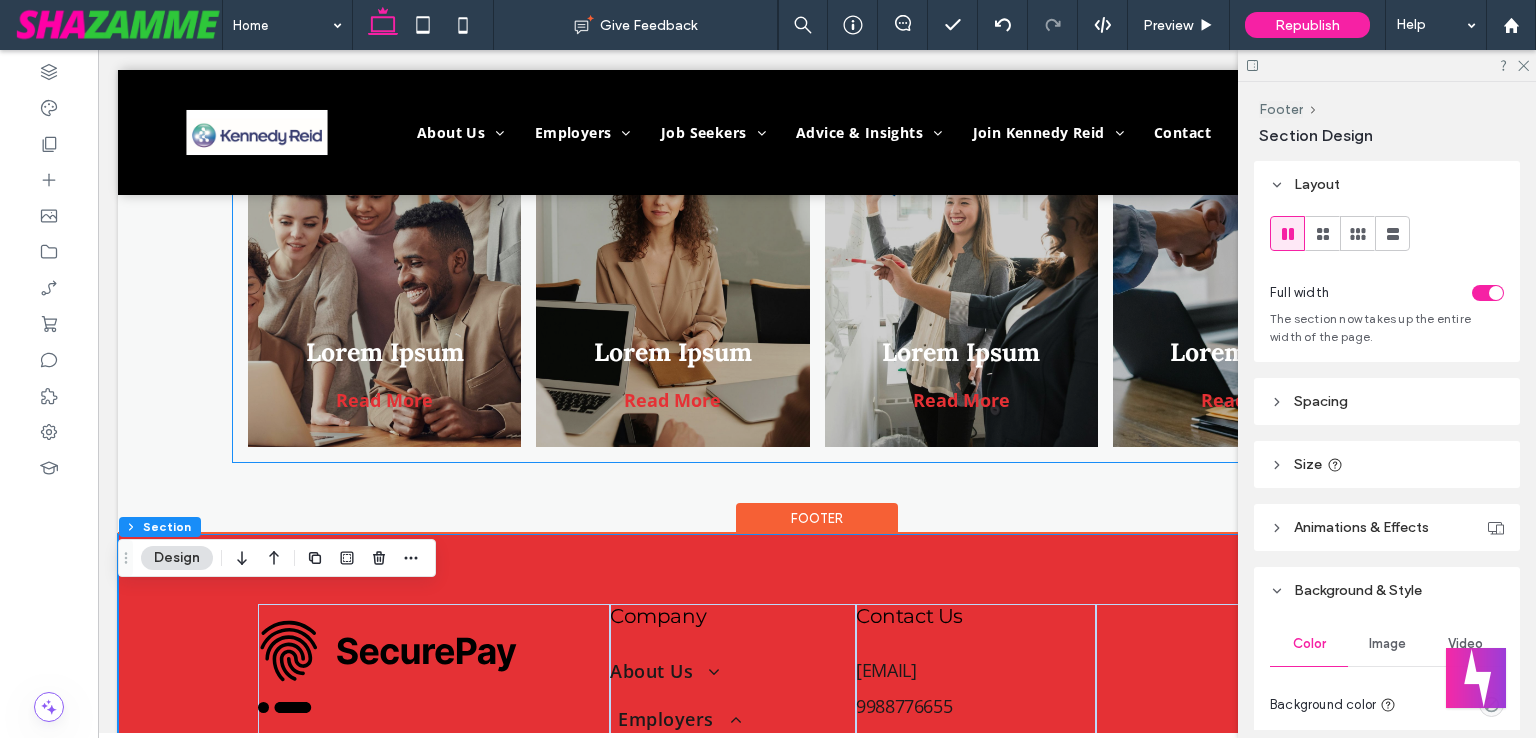 scroll, scrollTop: 2880, scrollLeft: 0, axis: vertical 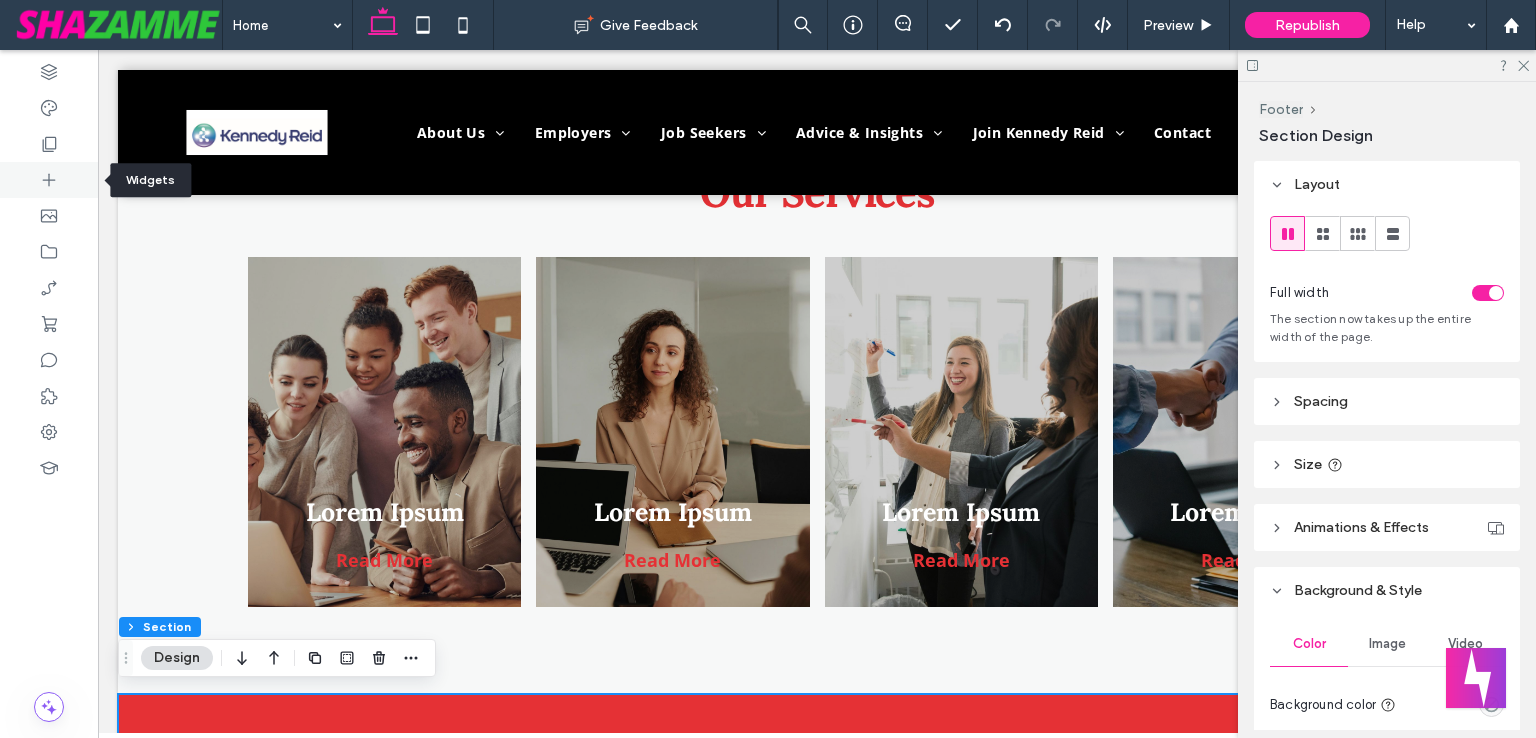 click 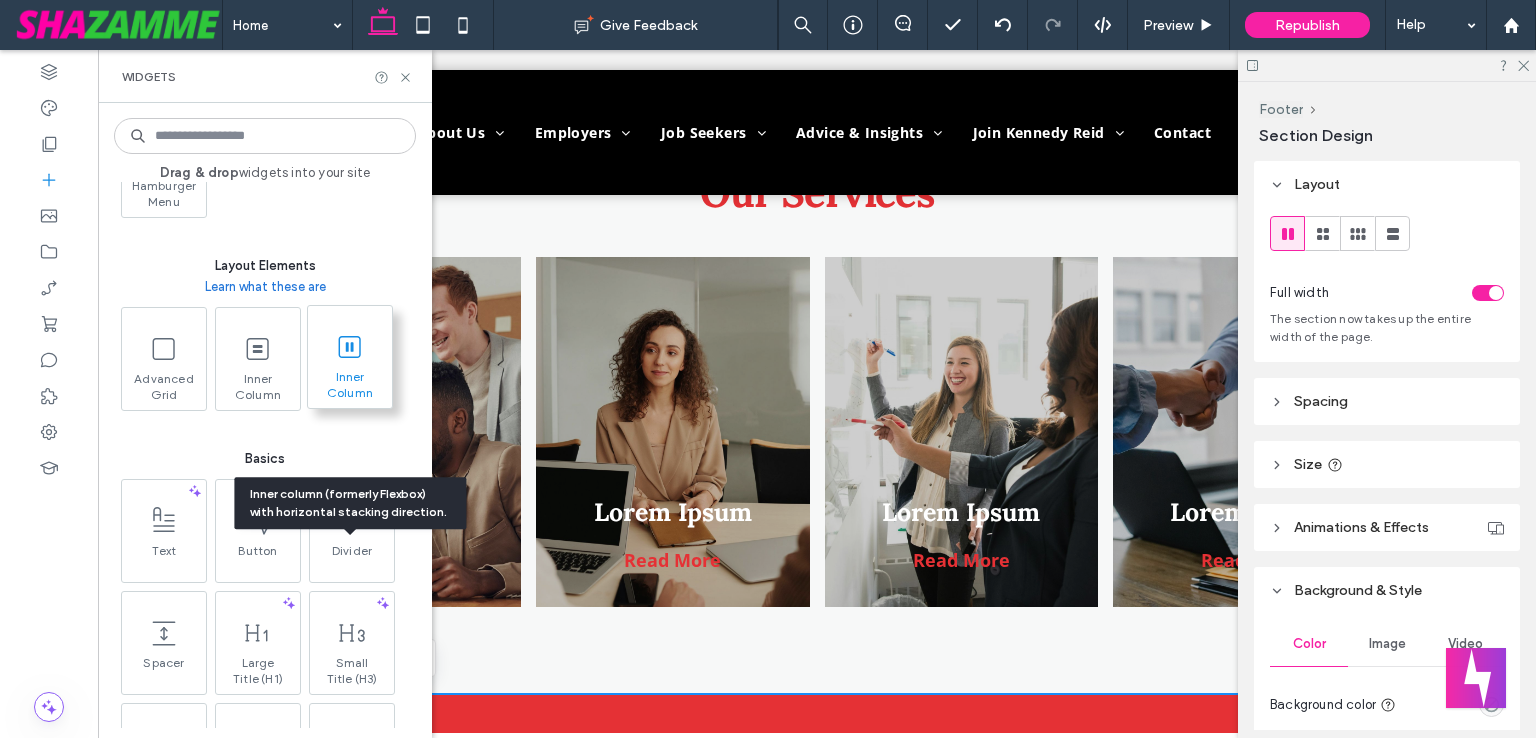 scroll, scrollTop: 900, scrollLeft: 0, axis: vertical 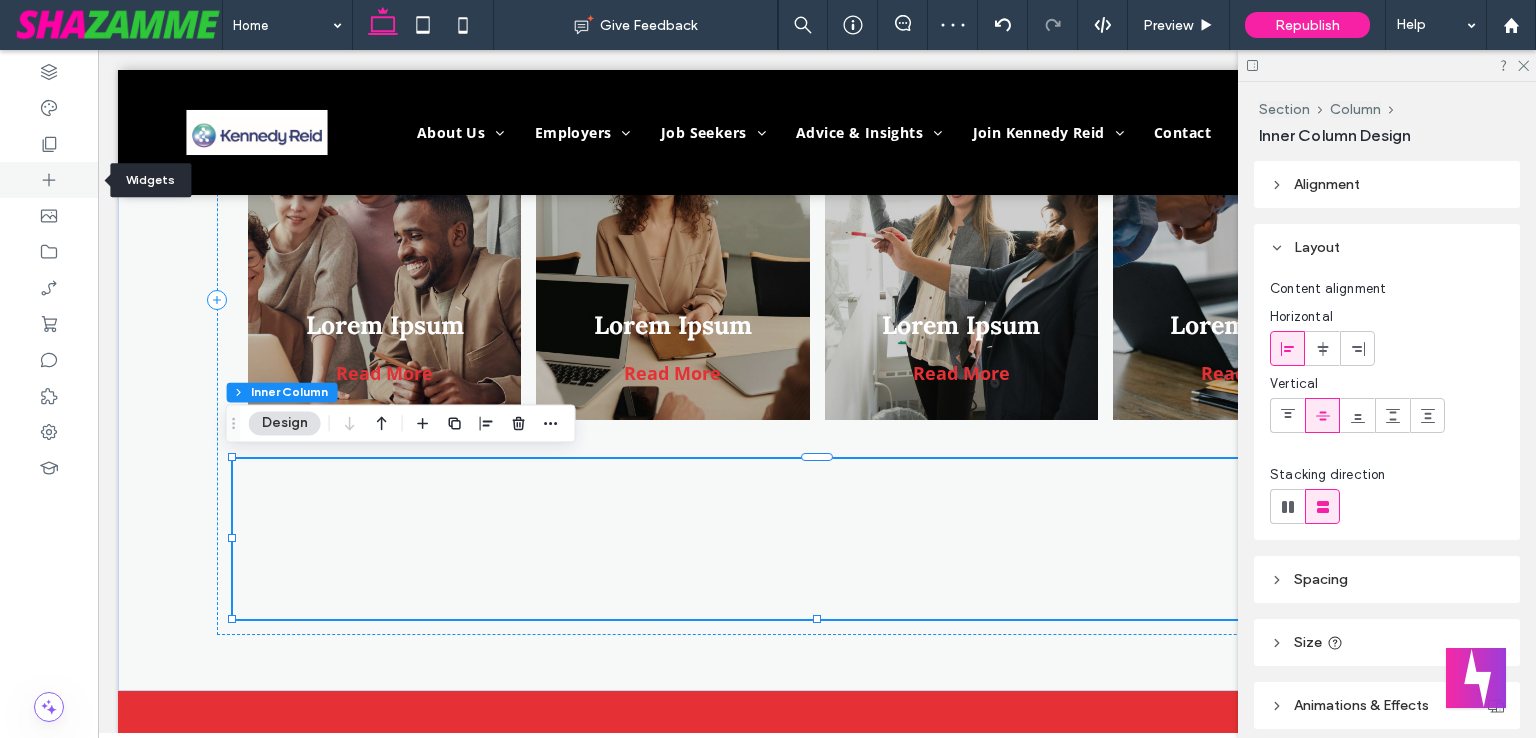 click at bounding box center (49, 180) 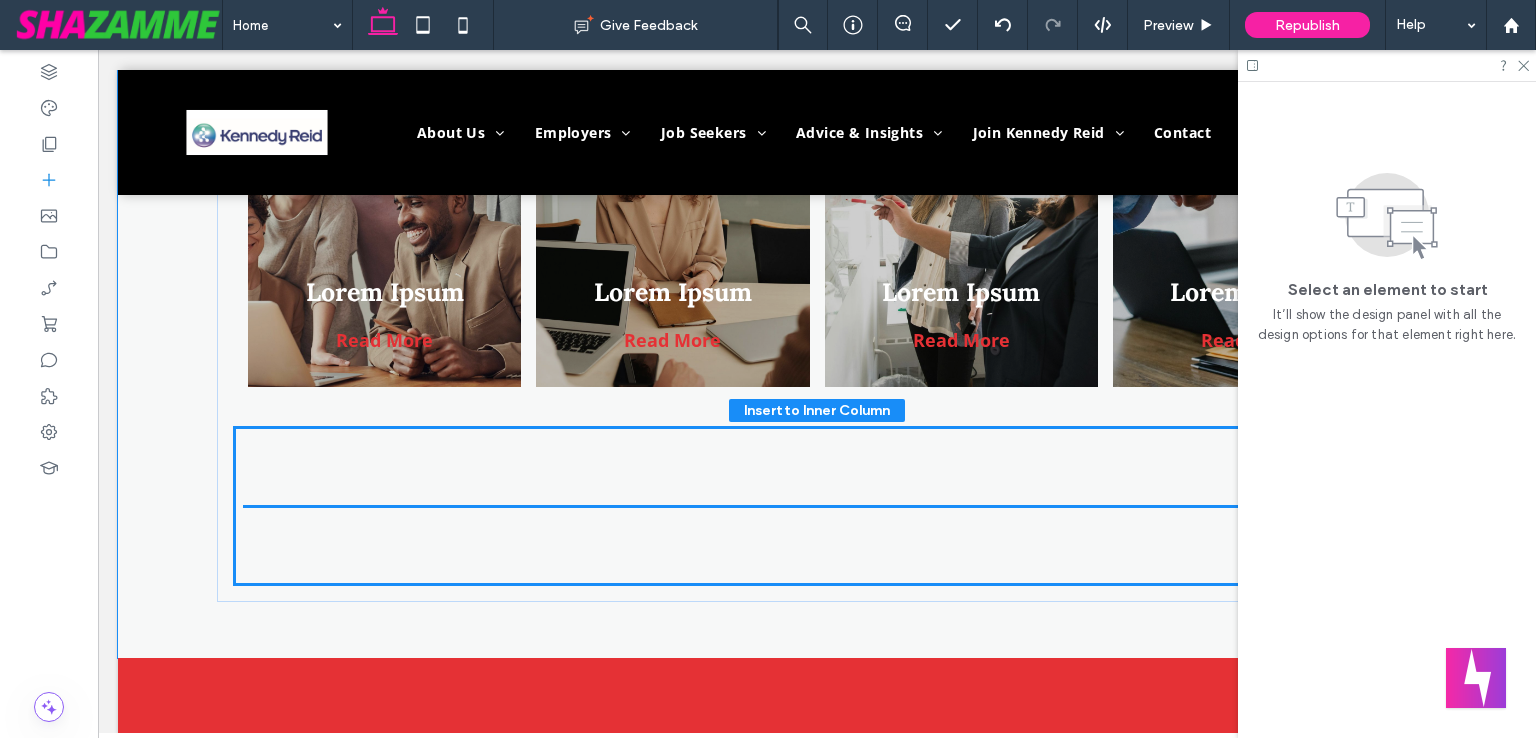 scroll, scrollTop: 3129, scrollLeft: 0, axis: vertical 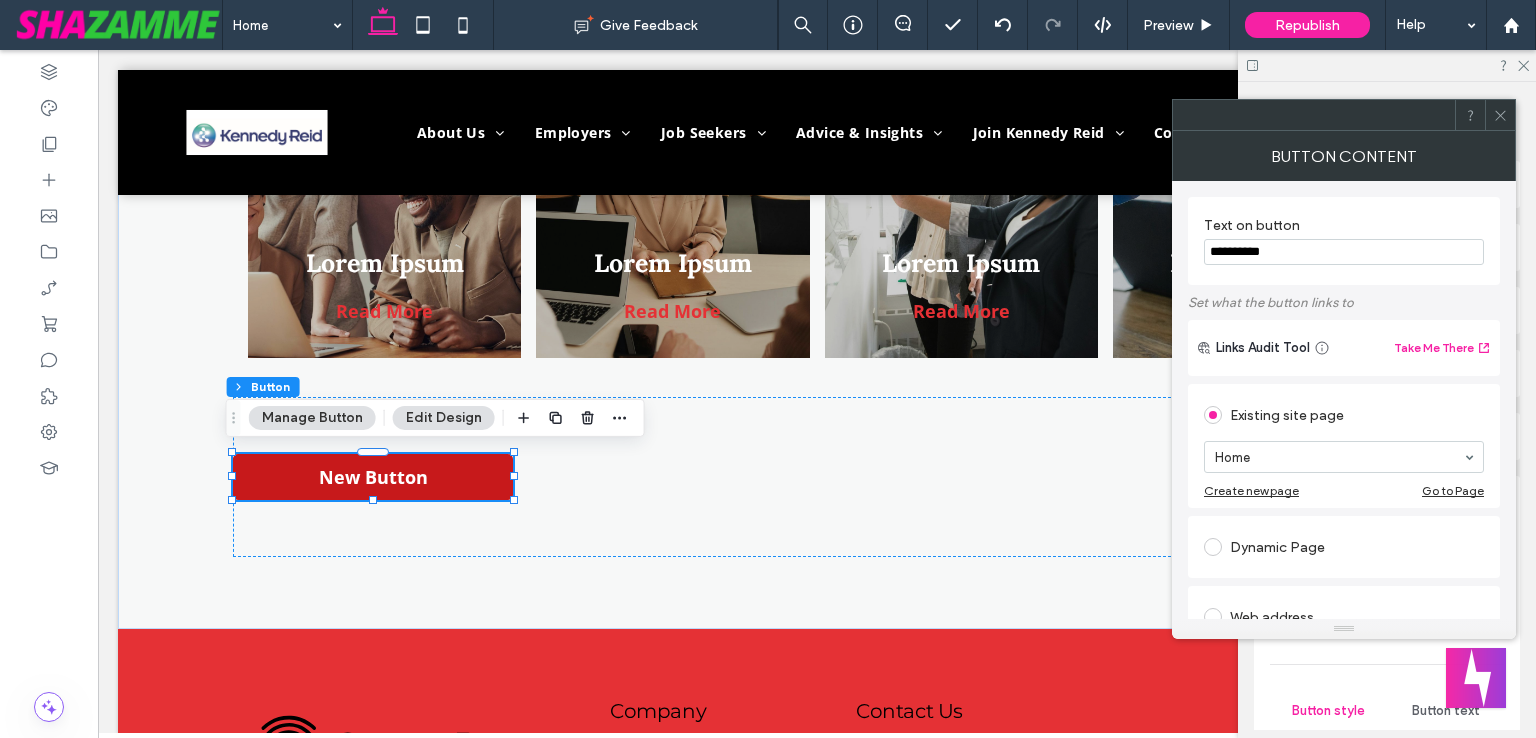 drag, startPoint x: 1312, startPoint y: 259, endPoint x: 1182, endPoint y: 252, distance: 130.18832 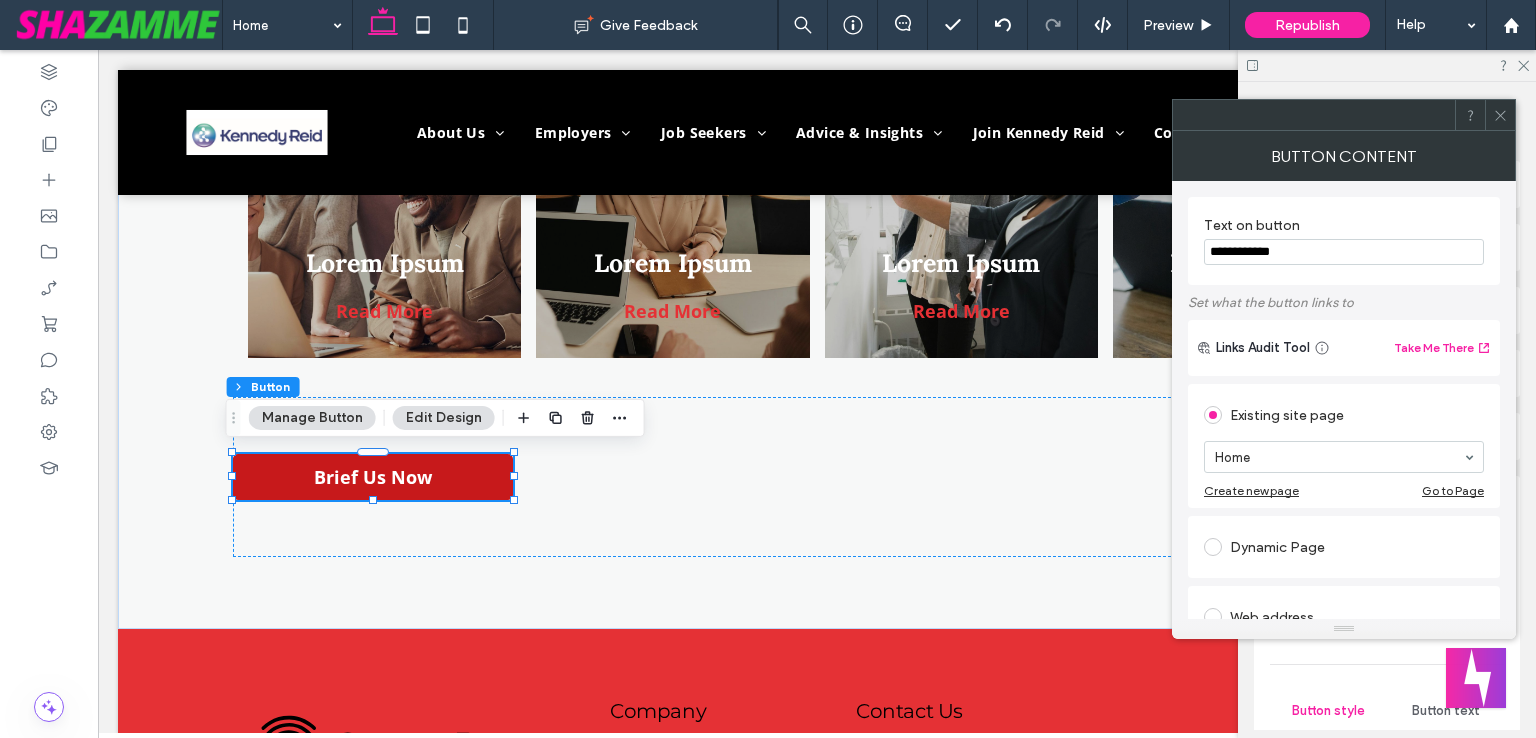 type on "**********" 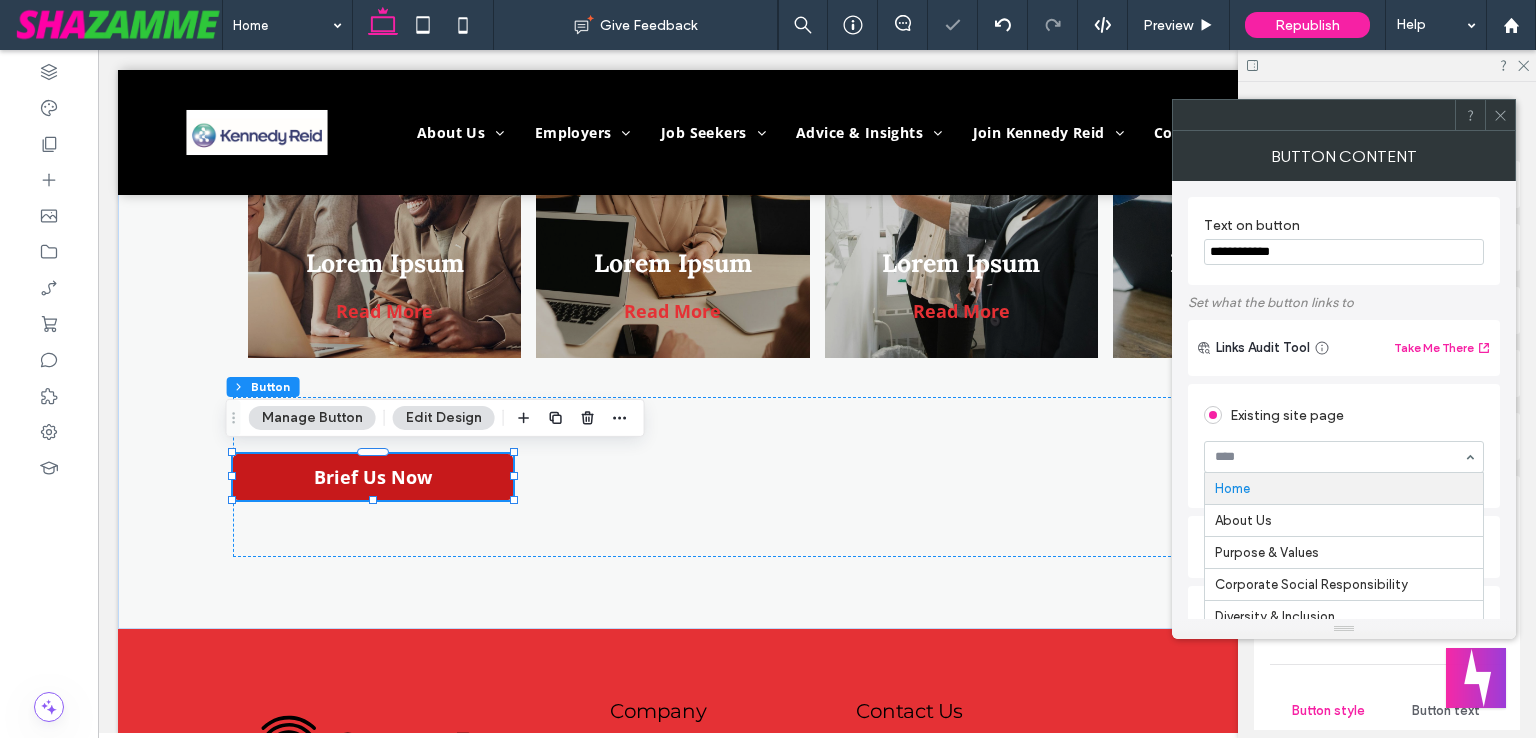 paste on "**********" 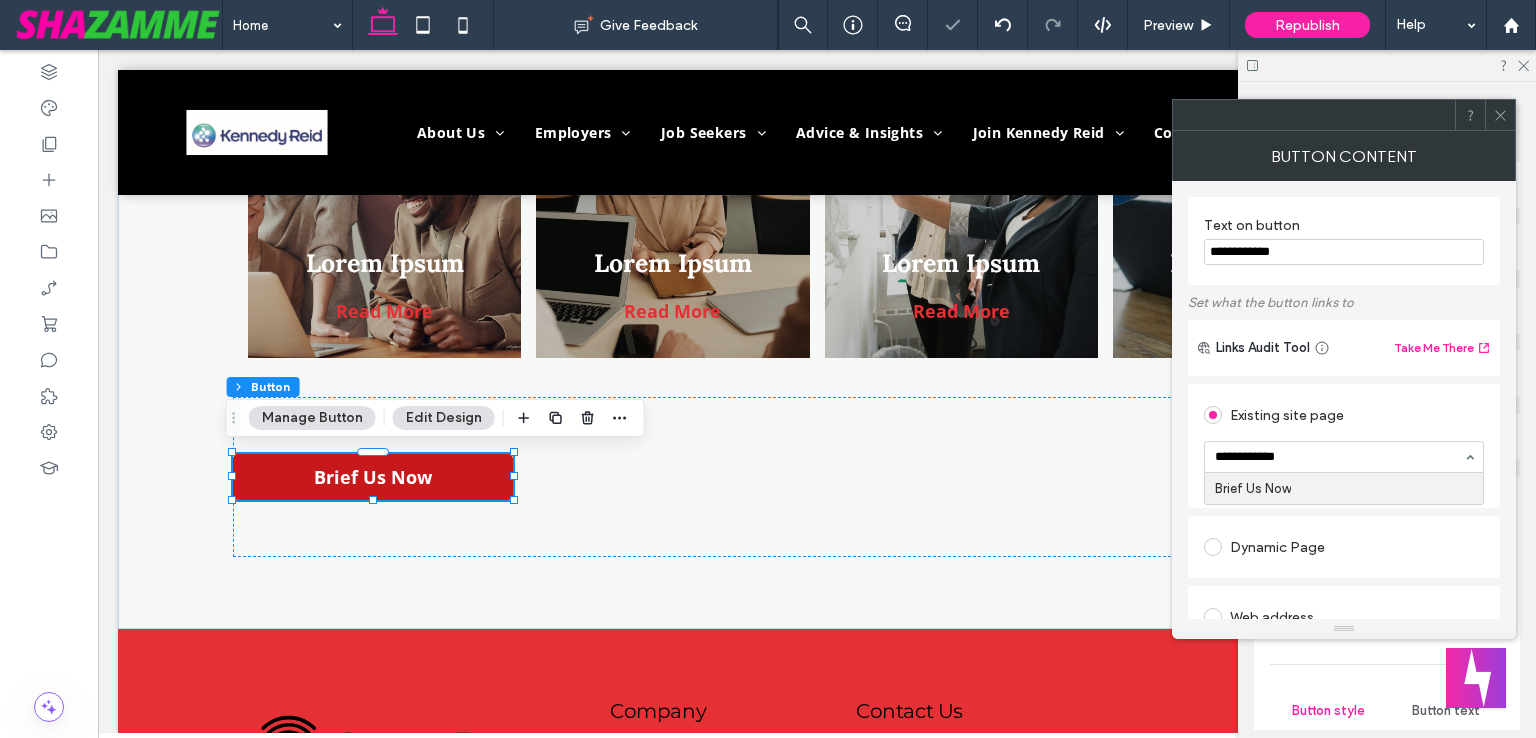 type 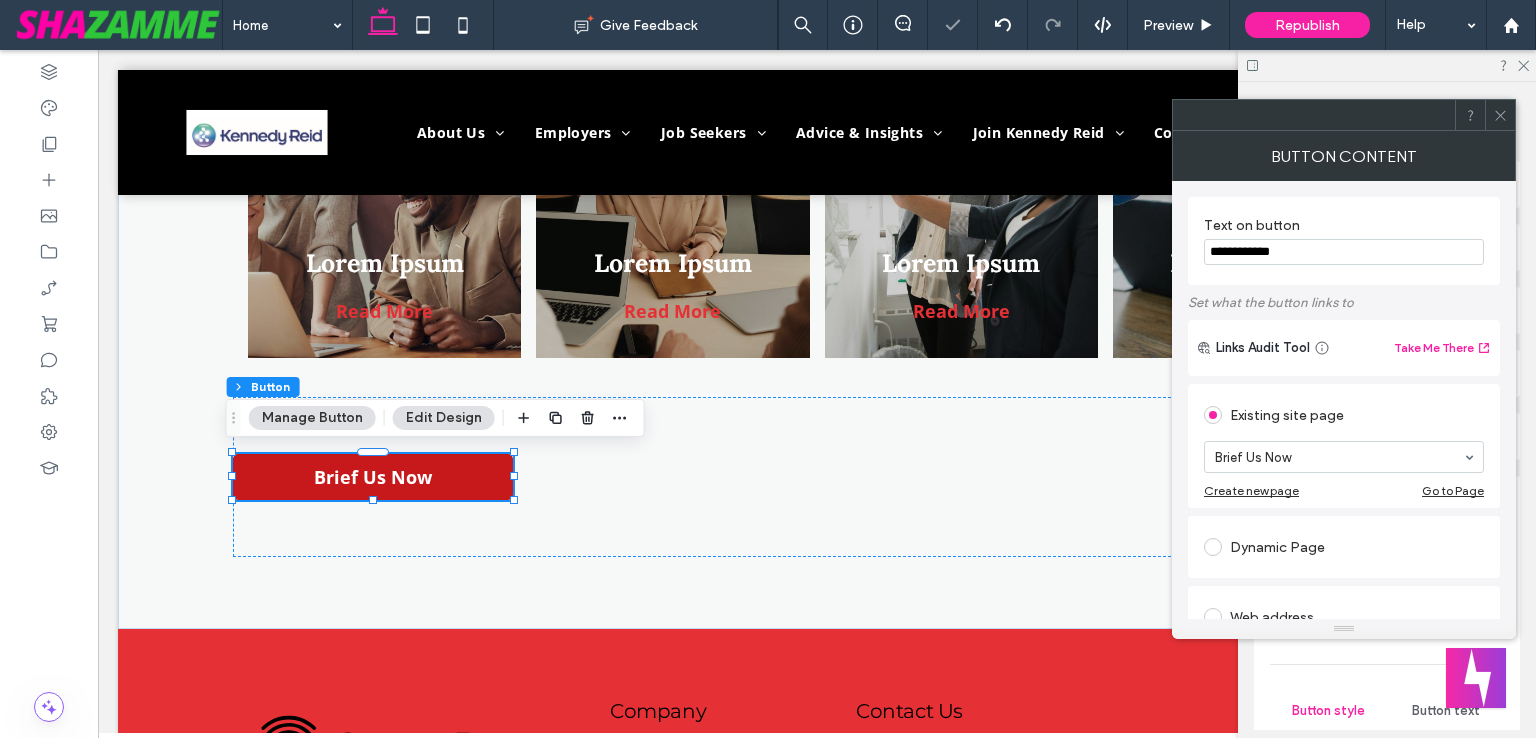 click 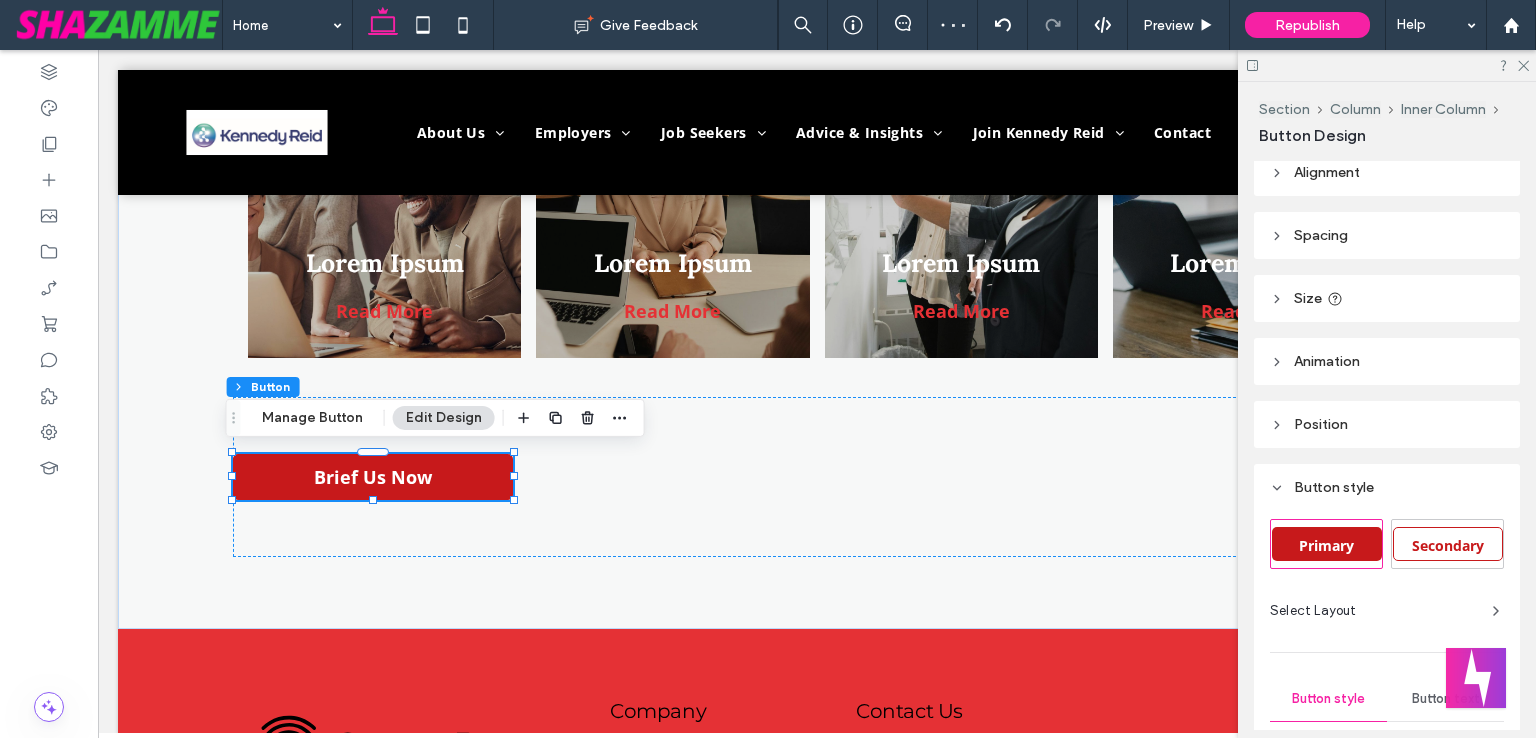 scroll, scrollTop: 0, scrollLeft: 0, axis: both 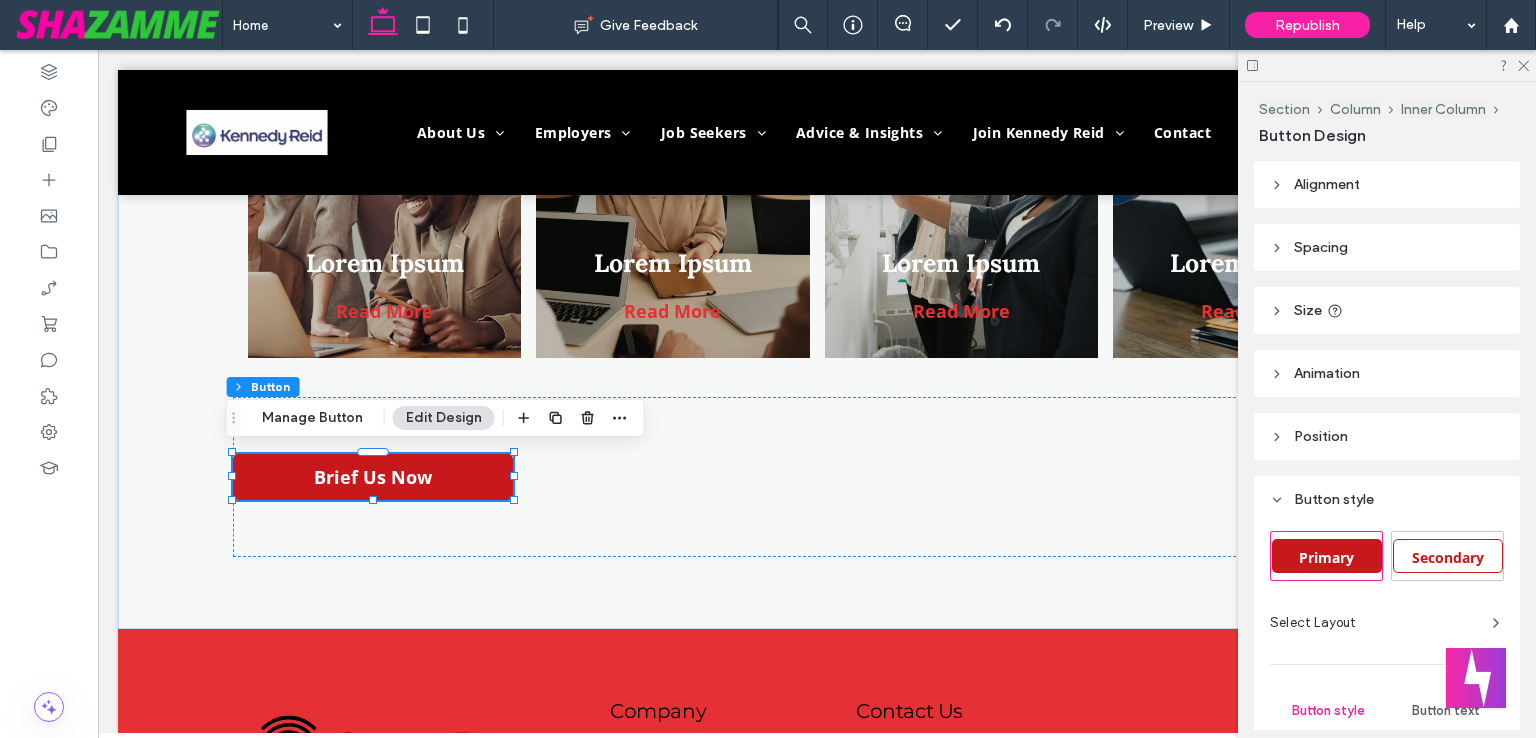 click on "Size" at bounding box center (1387, 310) 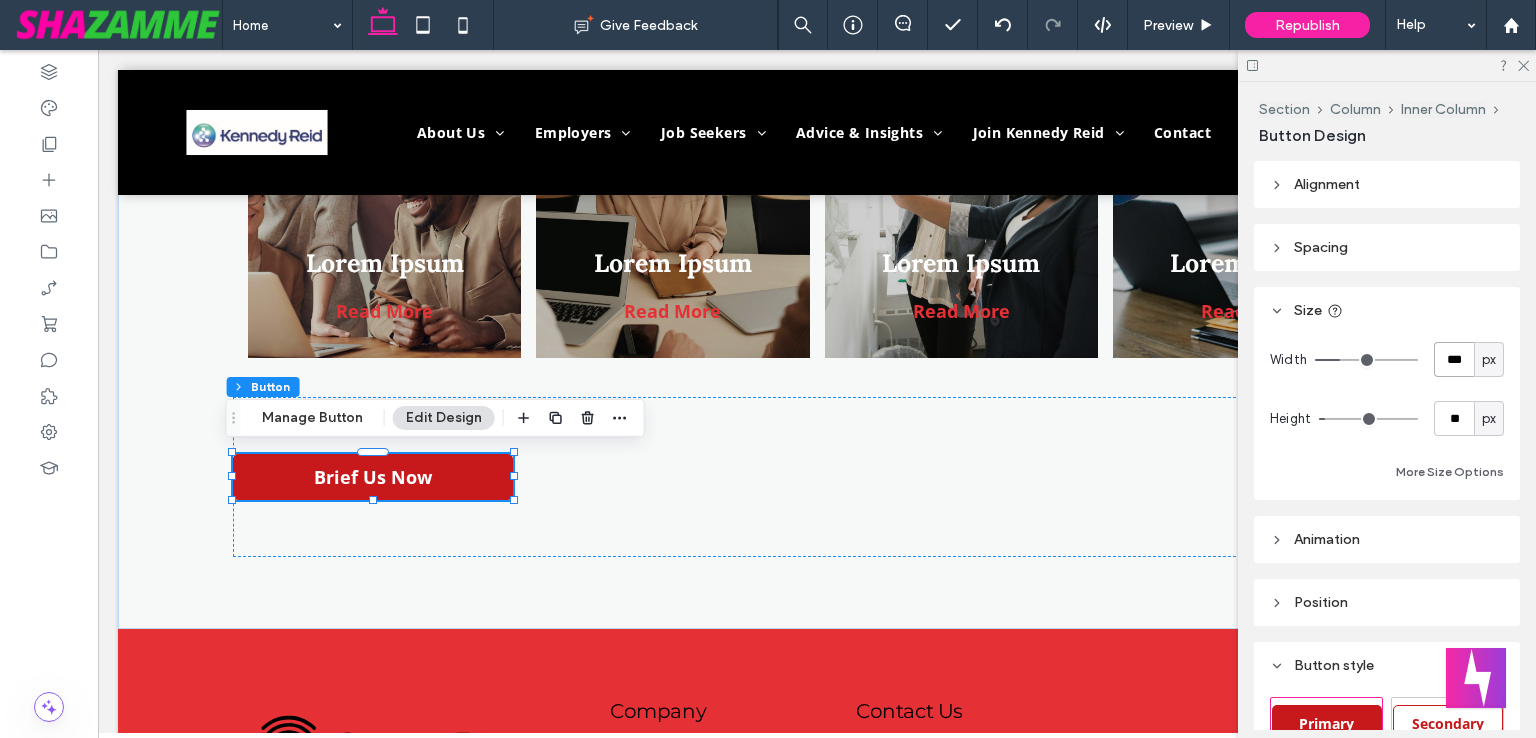 click on "***" at bounding box center (1454, 359) 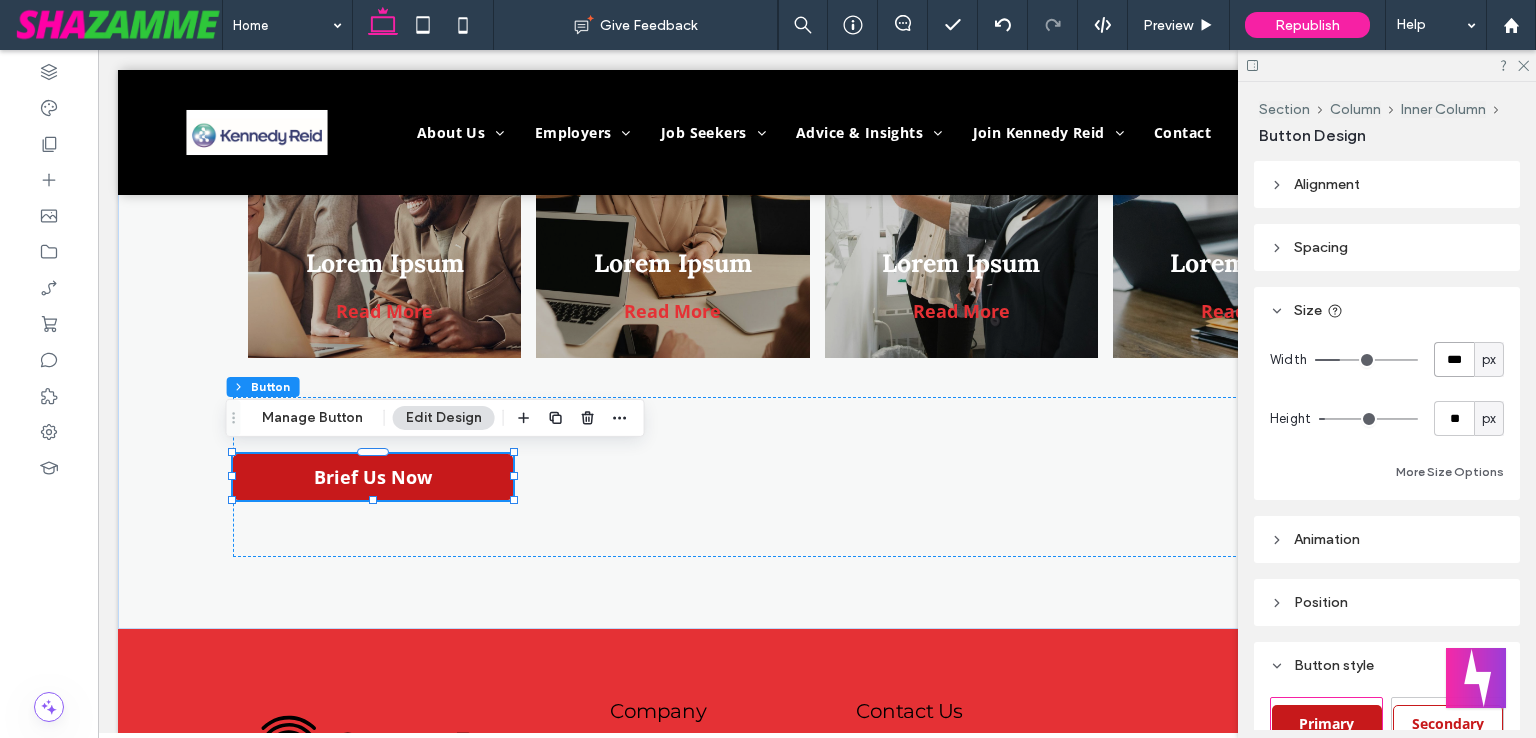type on "***" 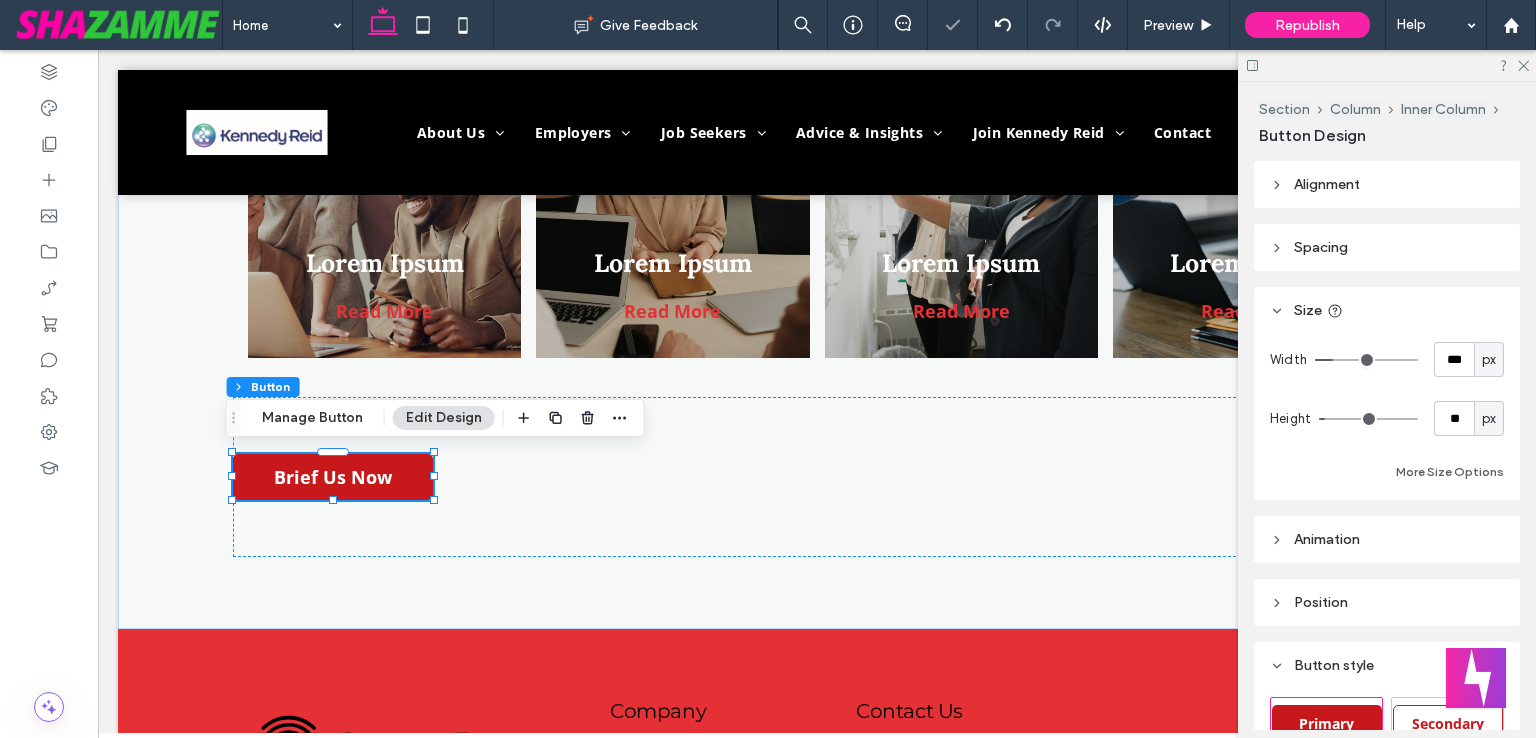 click on "Spacing" at bounding box center (1387, 247) 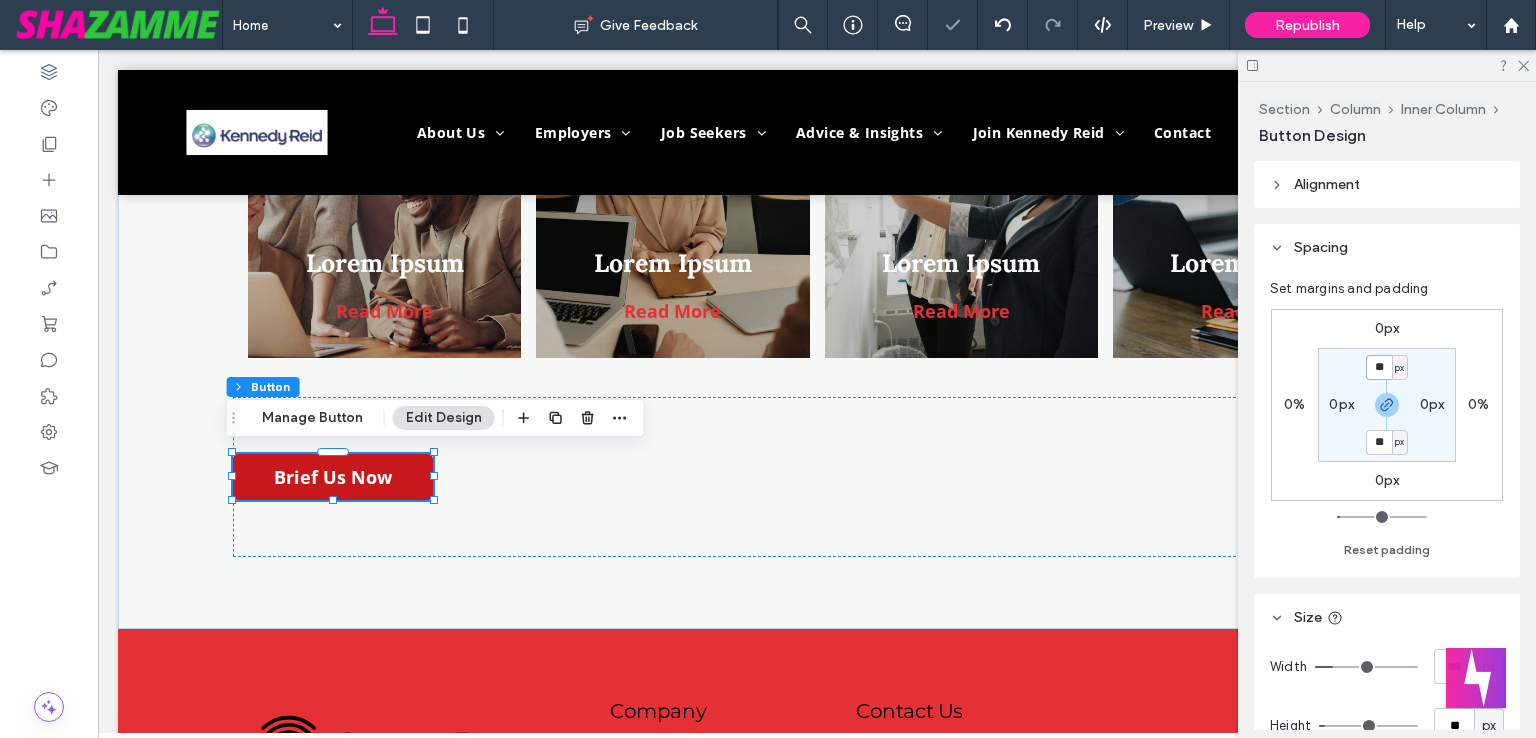 click on "**" at bounding box center [1379, 367] 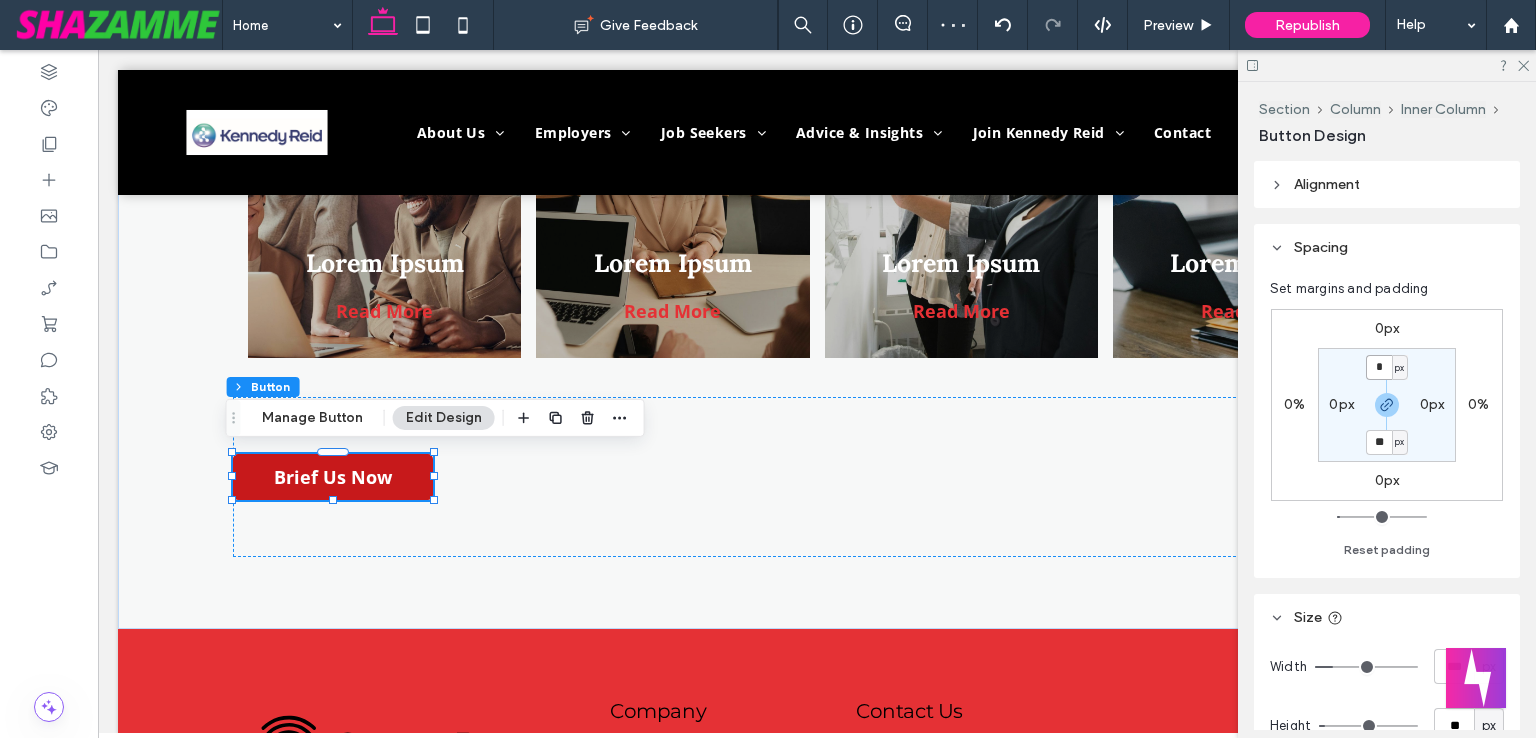 type on "*" 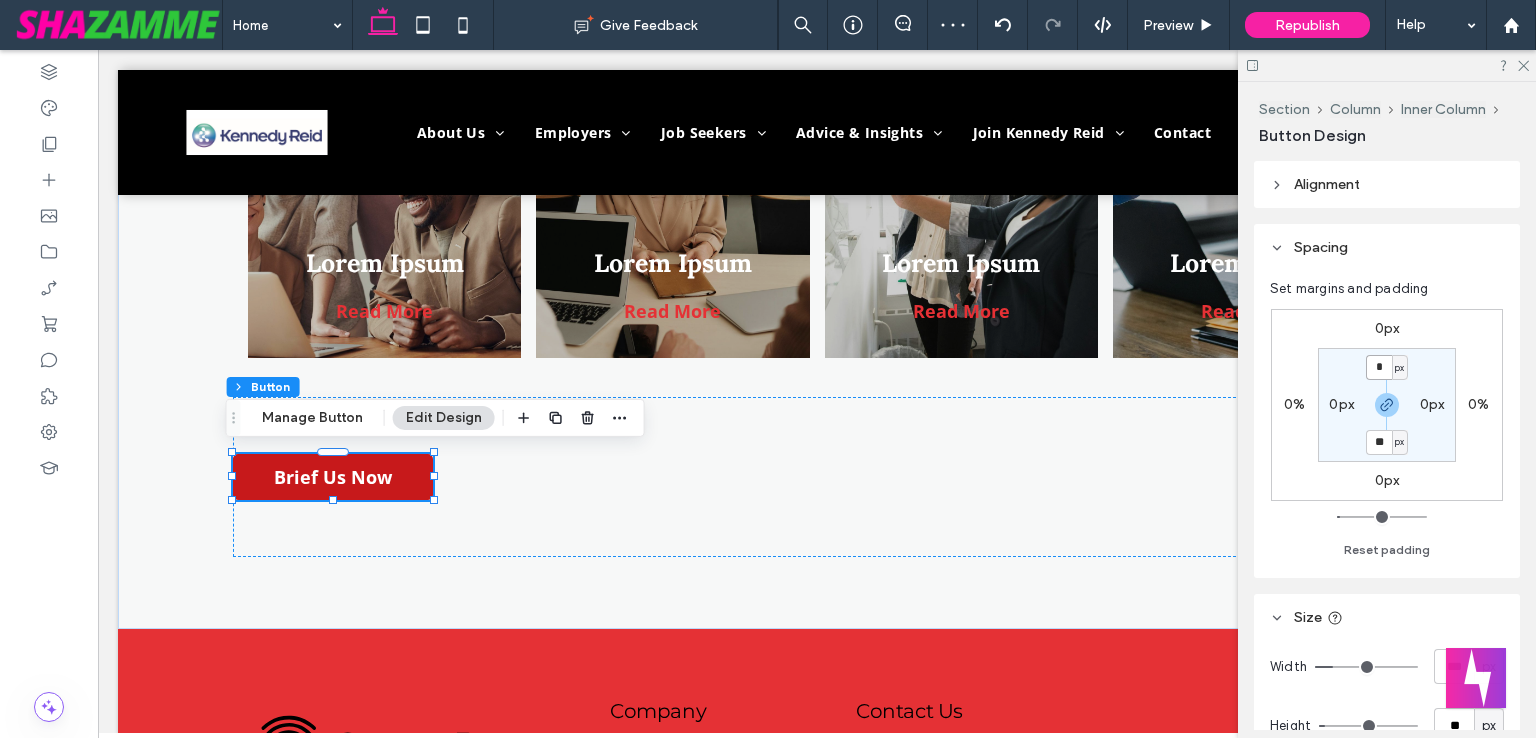 type on "*" 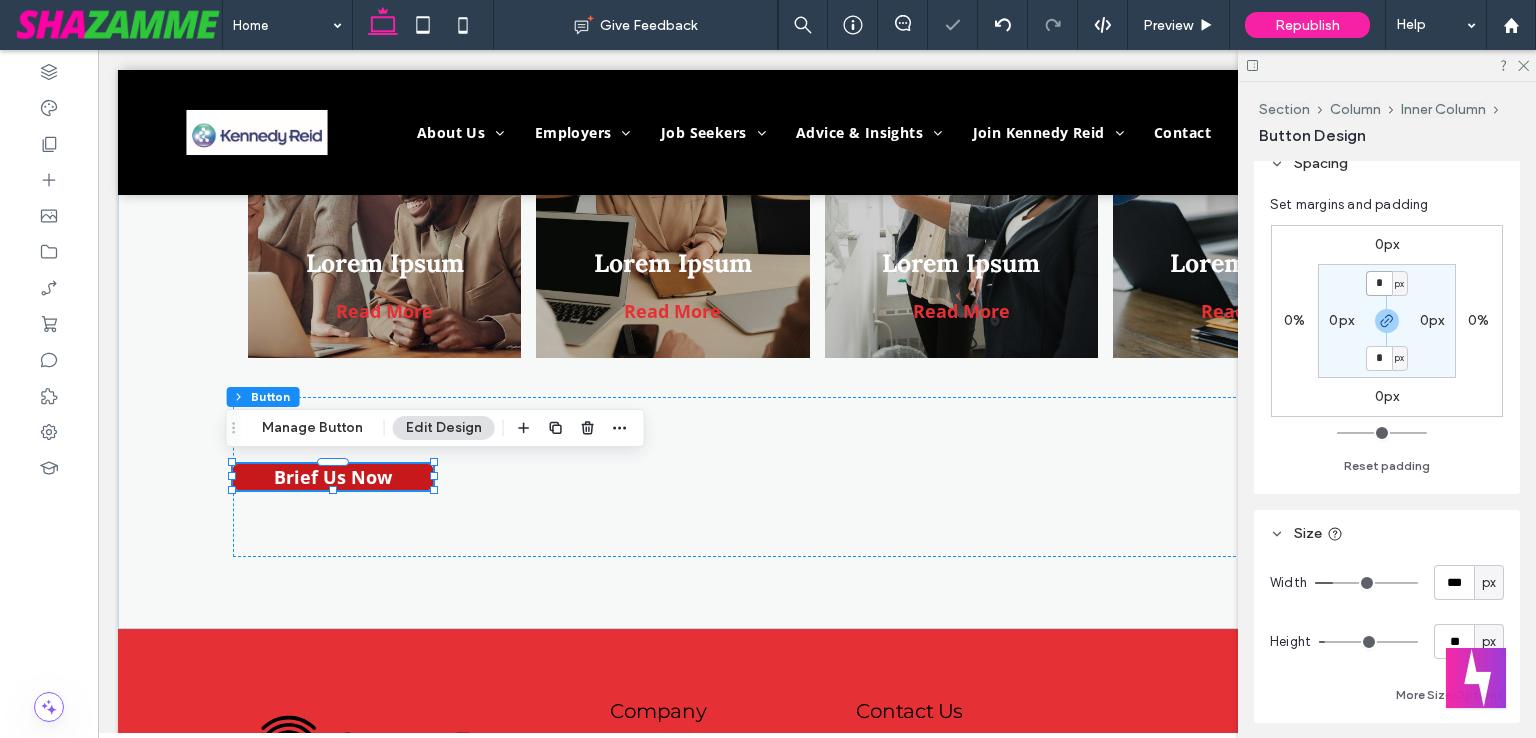 scroll, scrollTop: 300, scrollLeft: 0, axis: vertical 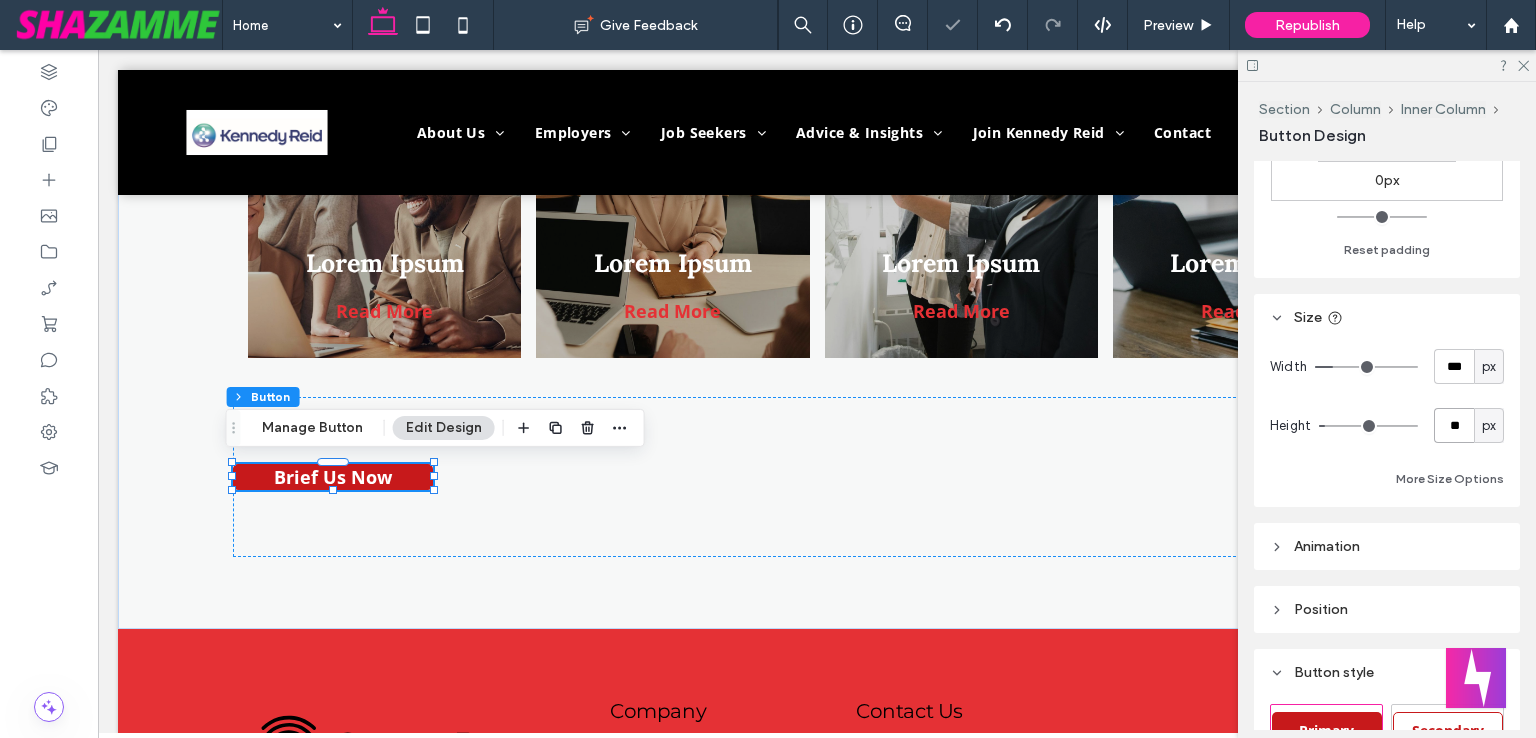 click on "**" at bounding box center (1454, 425) 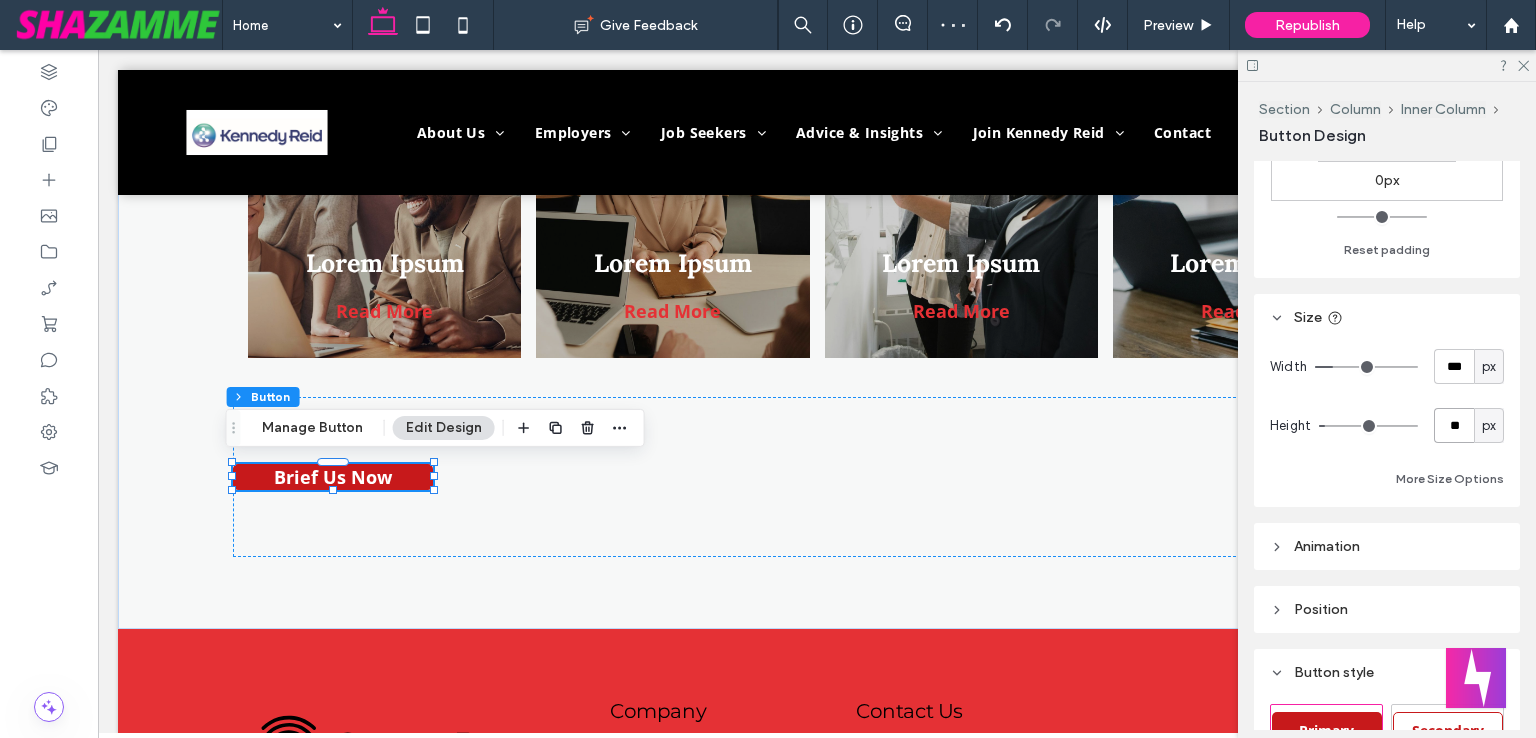 type on "**" 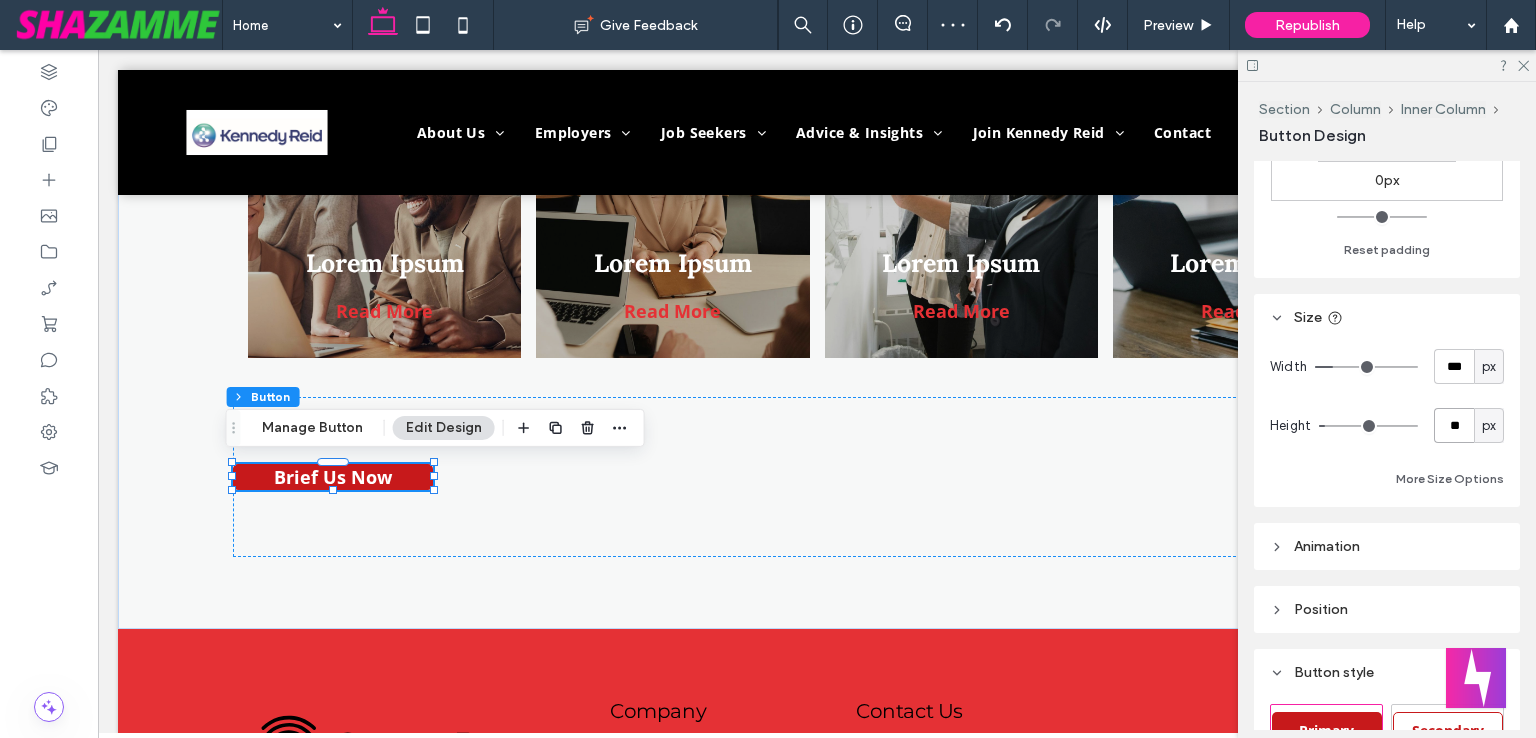 type on "**" 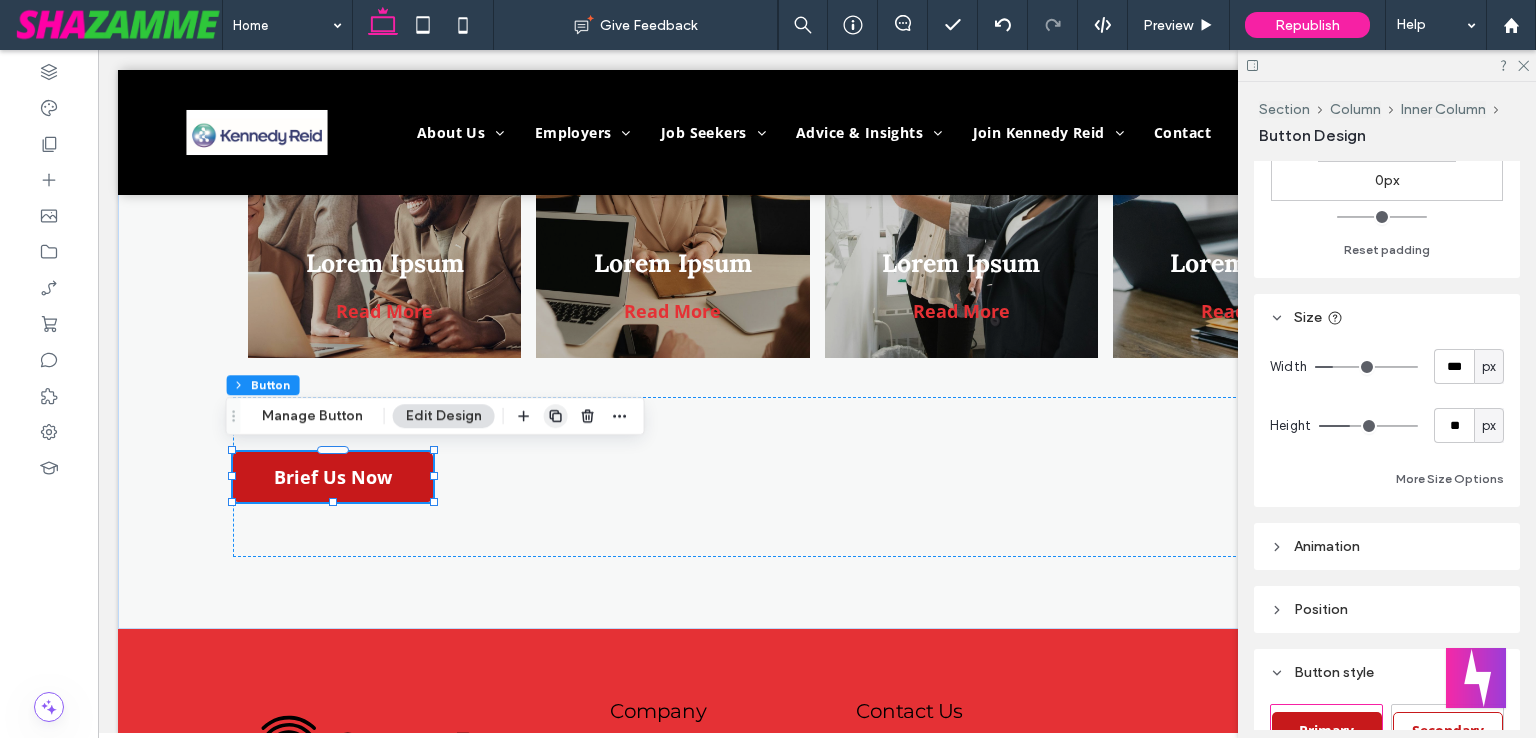 click 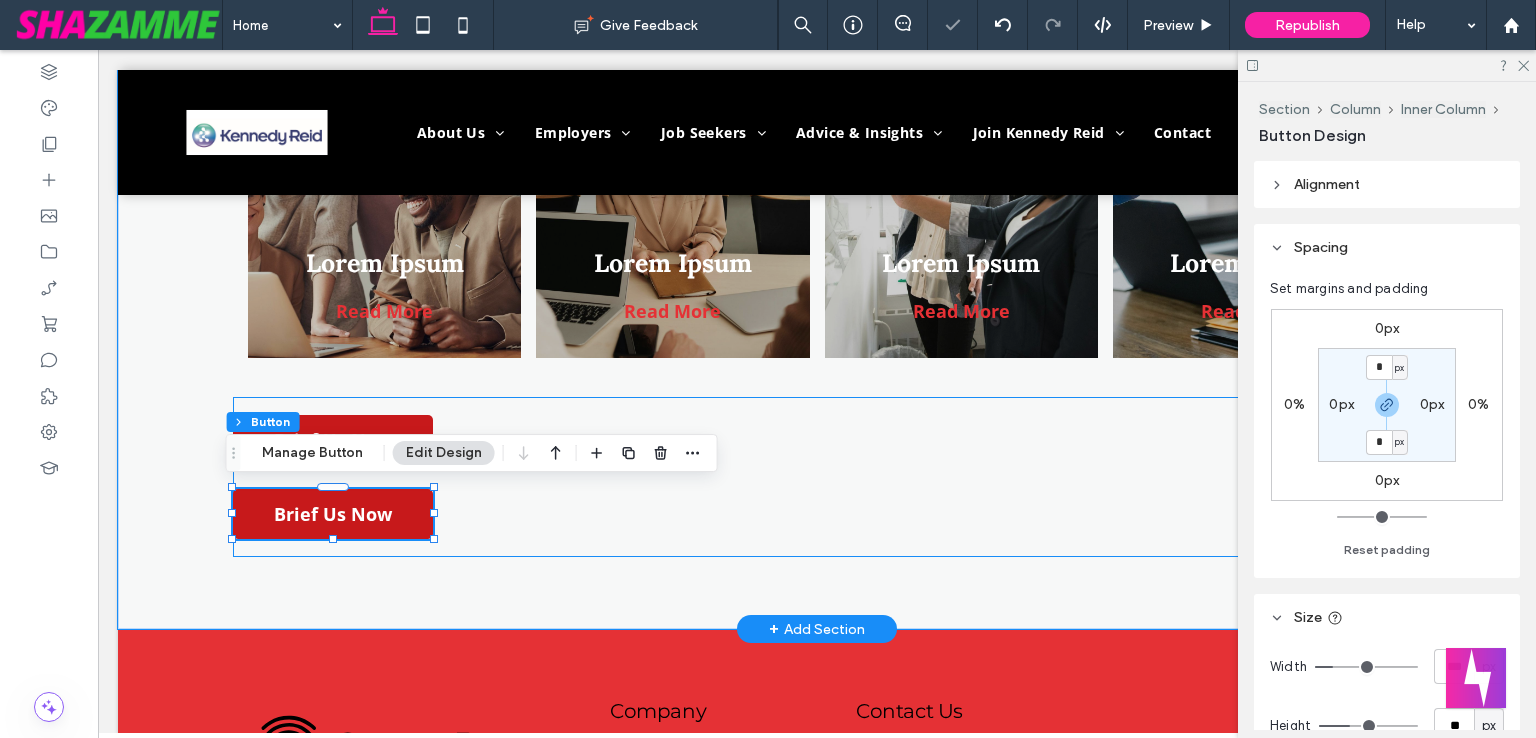 click on "Brief Us Now
Brief Us Now" at bounding box center [817, 477] 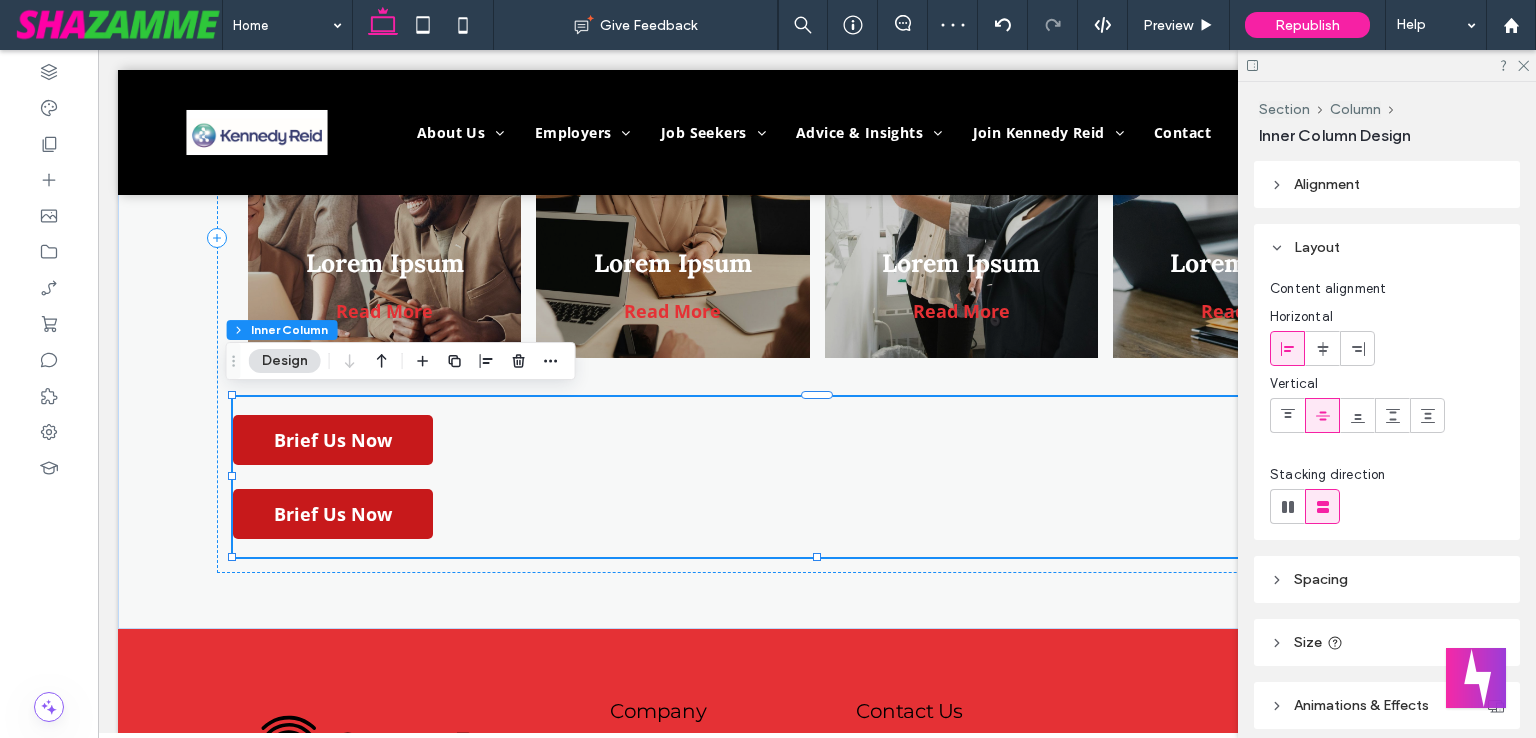 click at bounding box center [1287, 506] 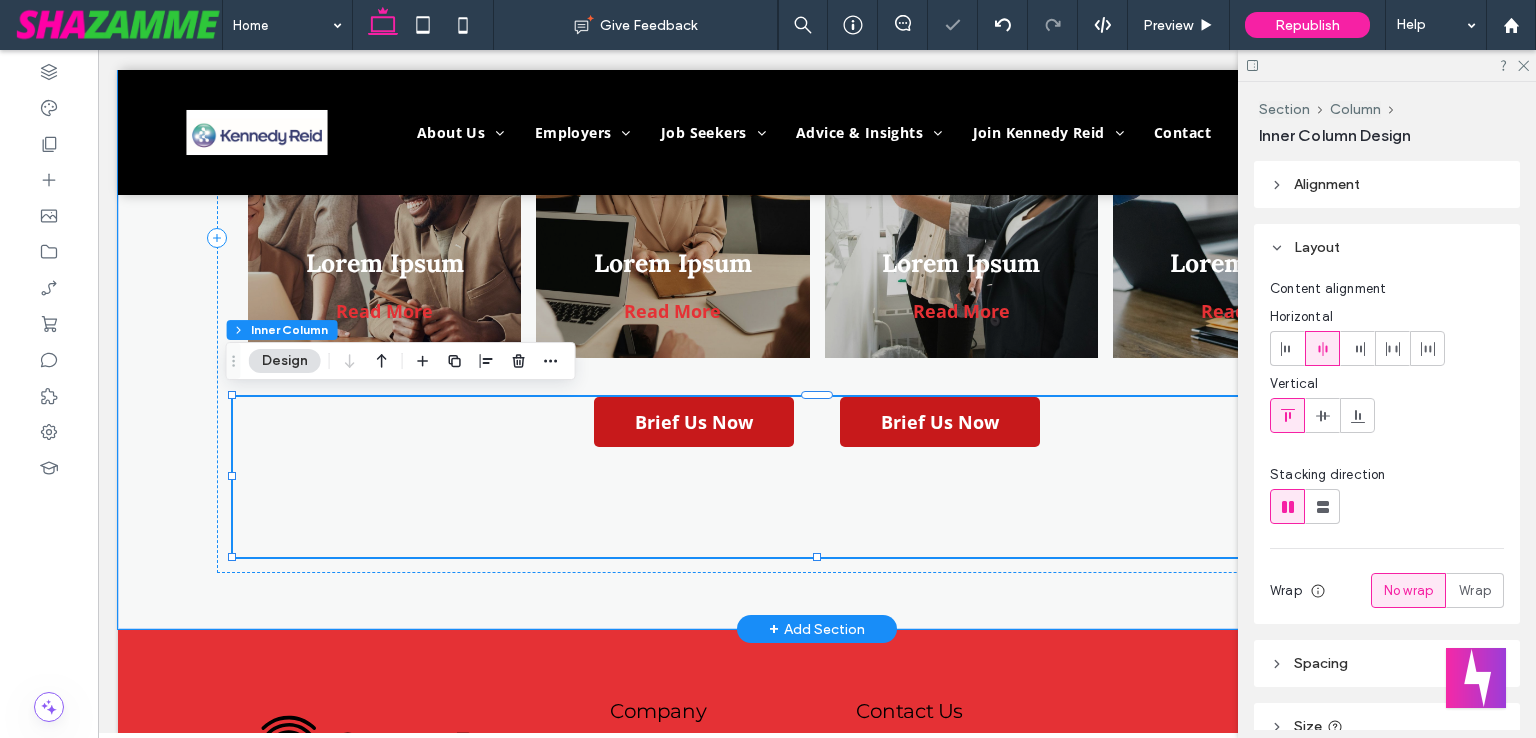 click on "Brief Us Now
Brief Us Now" at bounding box center [817, 477] 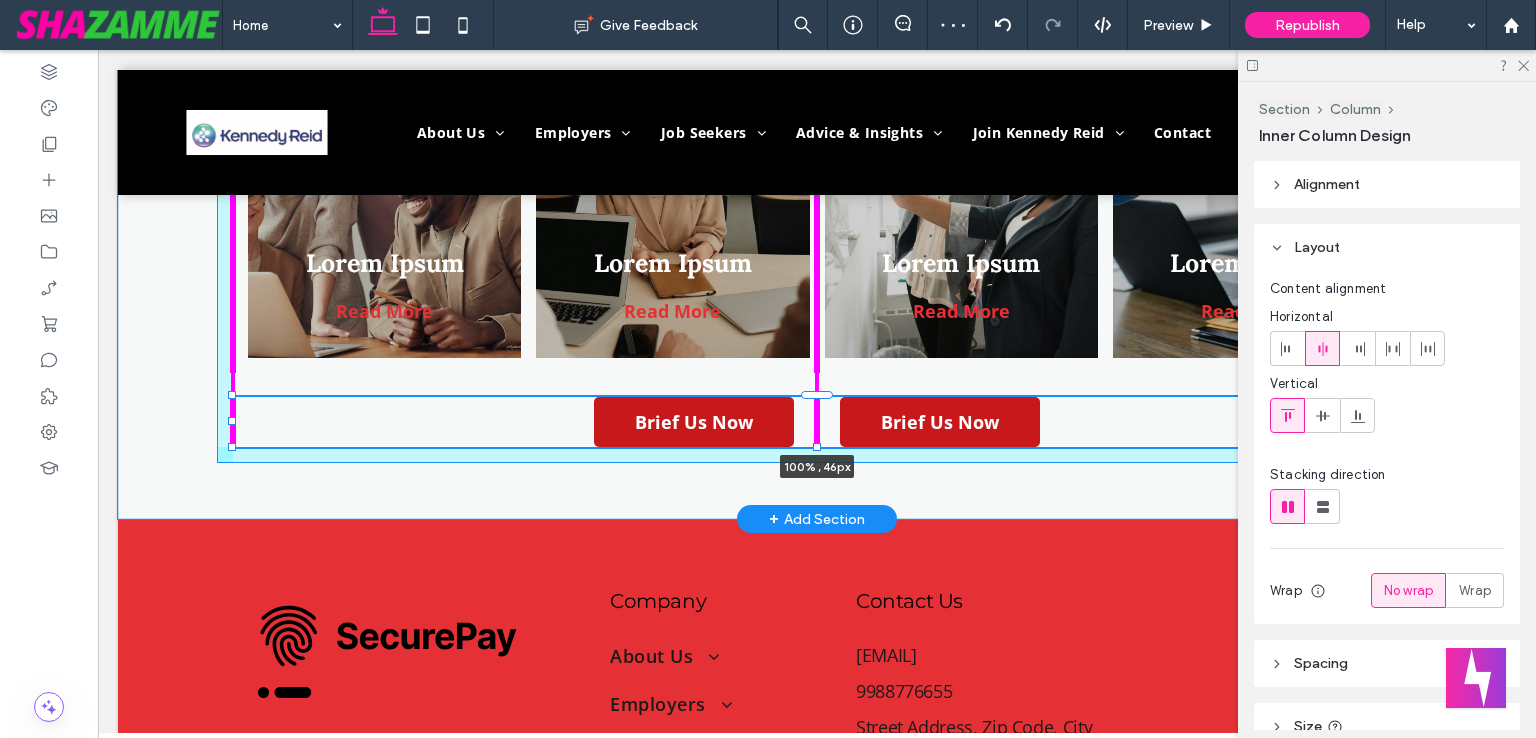drag, startPoint x: 807, startPoint y: 553, endPoint x: 807, endPoint y: 490, distance: 63 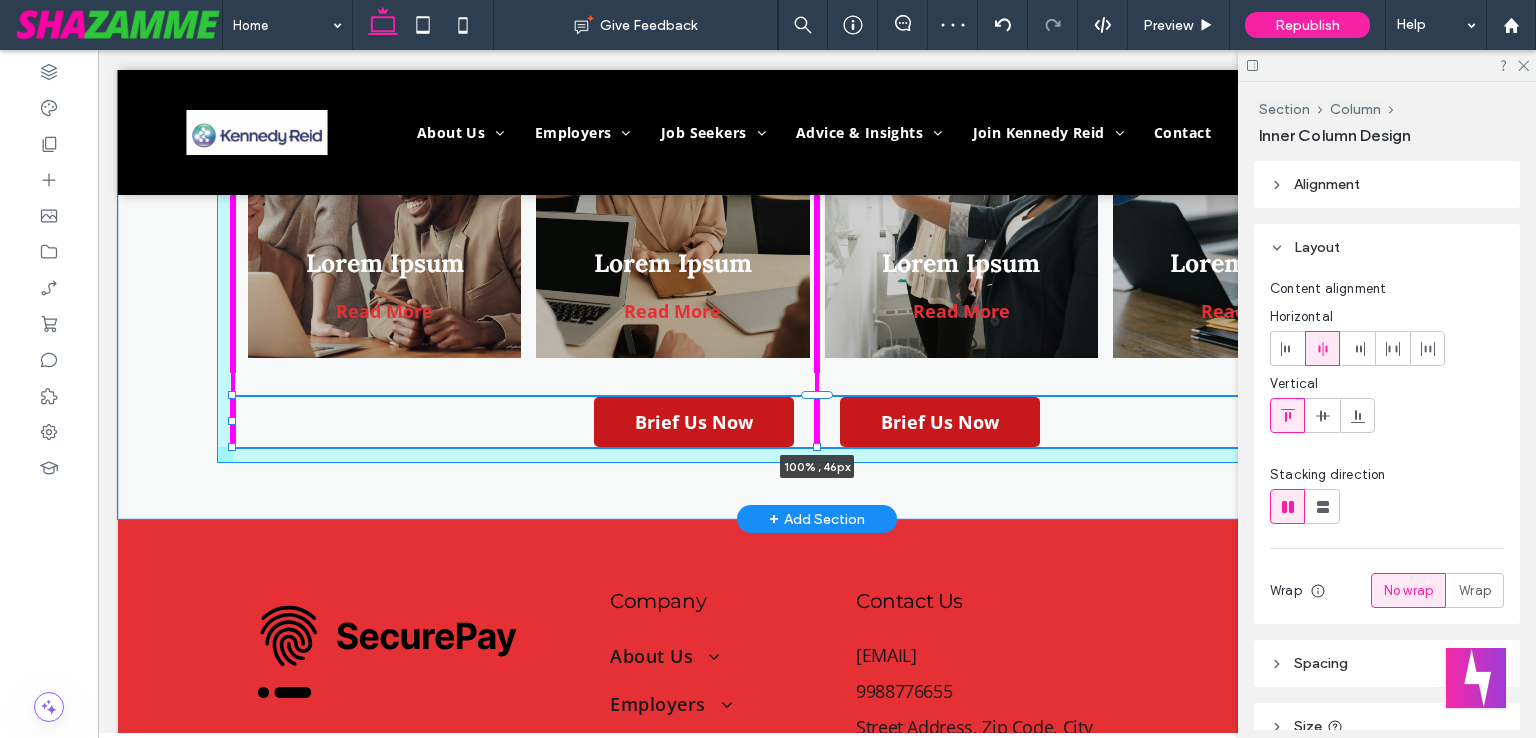 click on "Our Services
Lorem Ipsum
Read More
Lorem Ipsum
Read More
Lorem Ipsum
Read More
Lorem Ipsum
Read More
Brief Us Now
Brief Us Now
100% , 46px" at bounding box center (817, 182) 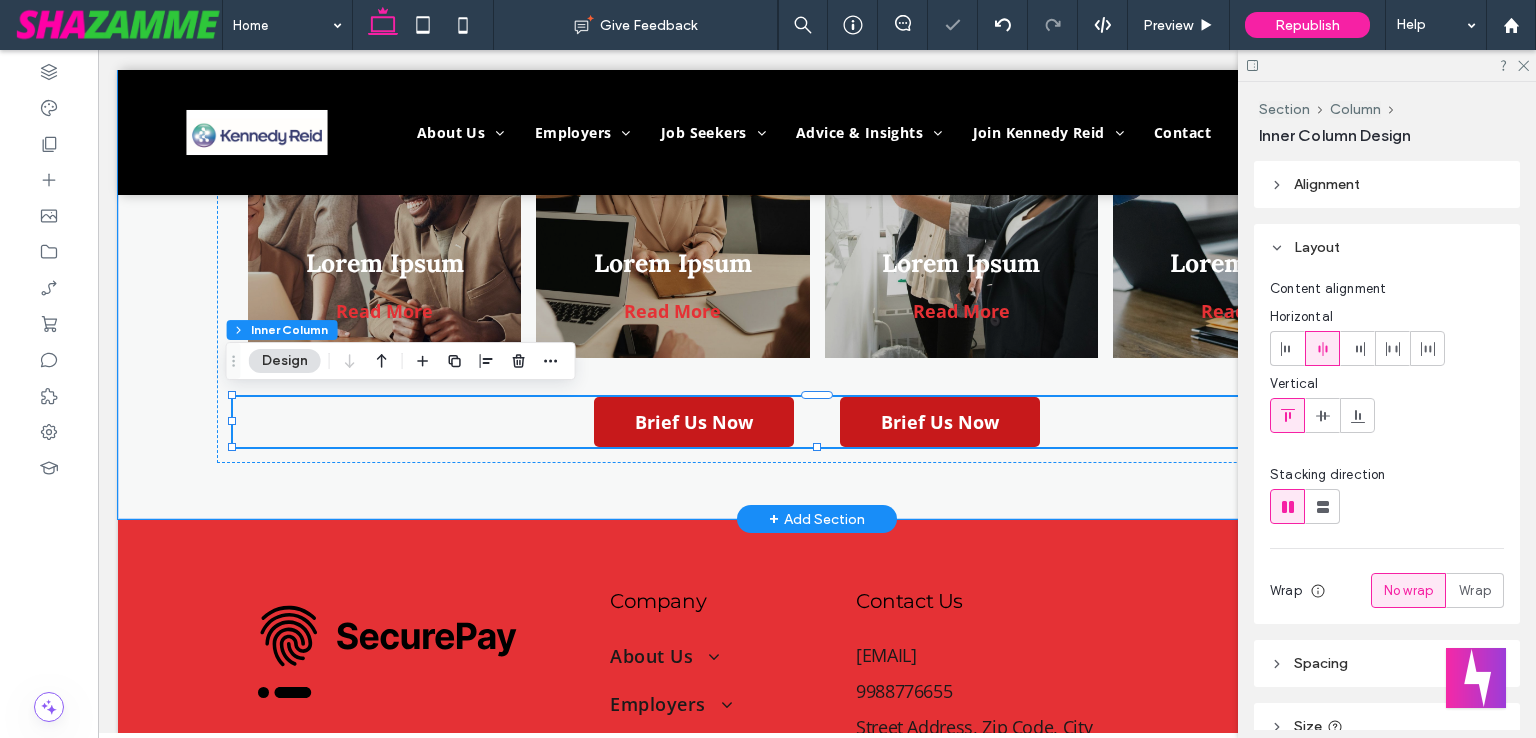click on "Brief Us Now
Brief Us Now
100% , 46px" at bounding box center (817, 422) 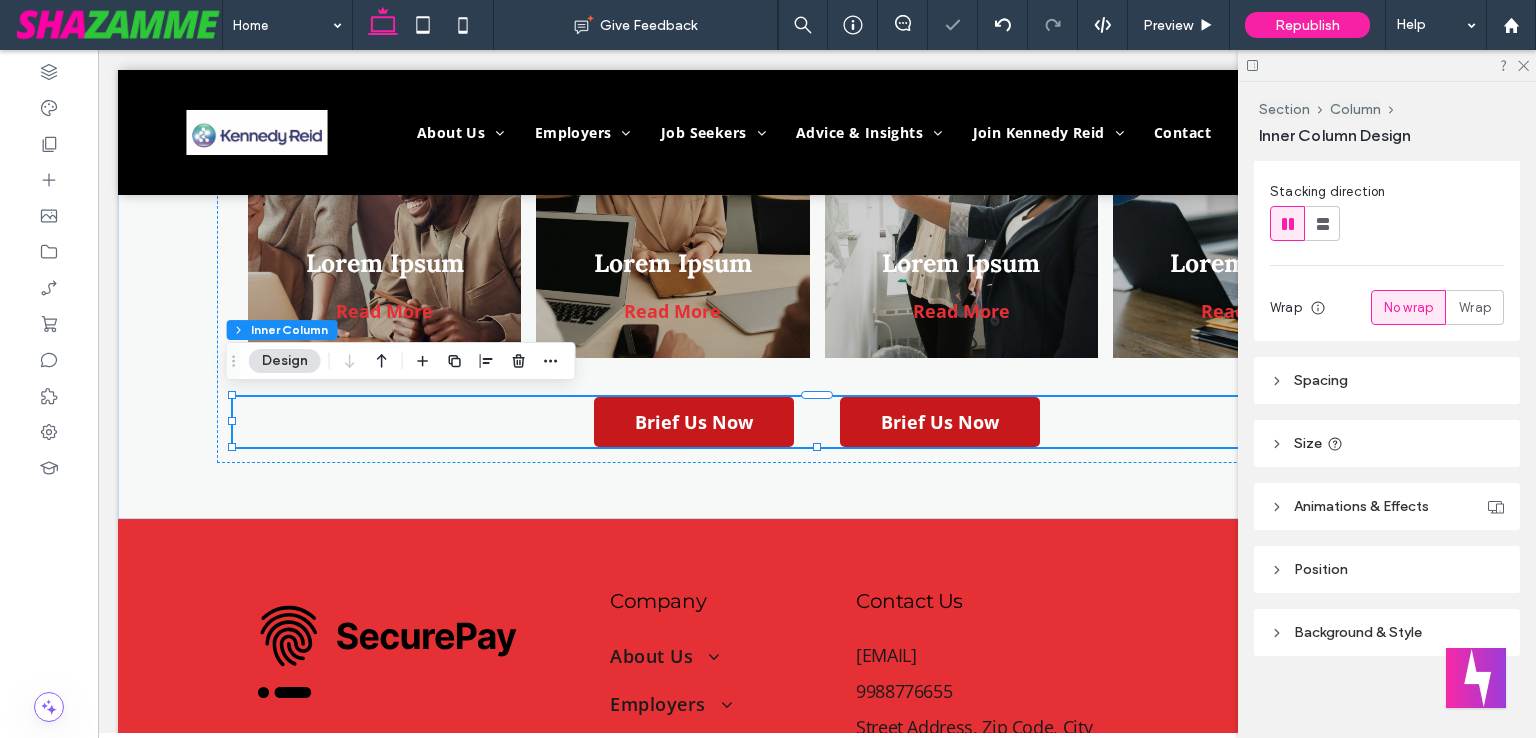 scroll, scrollTop: 288, scrollLeft: 0, axis: vertical 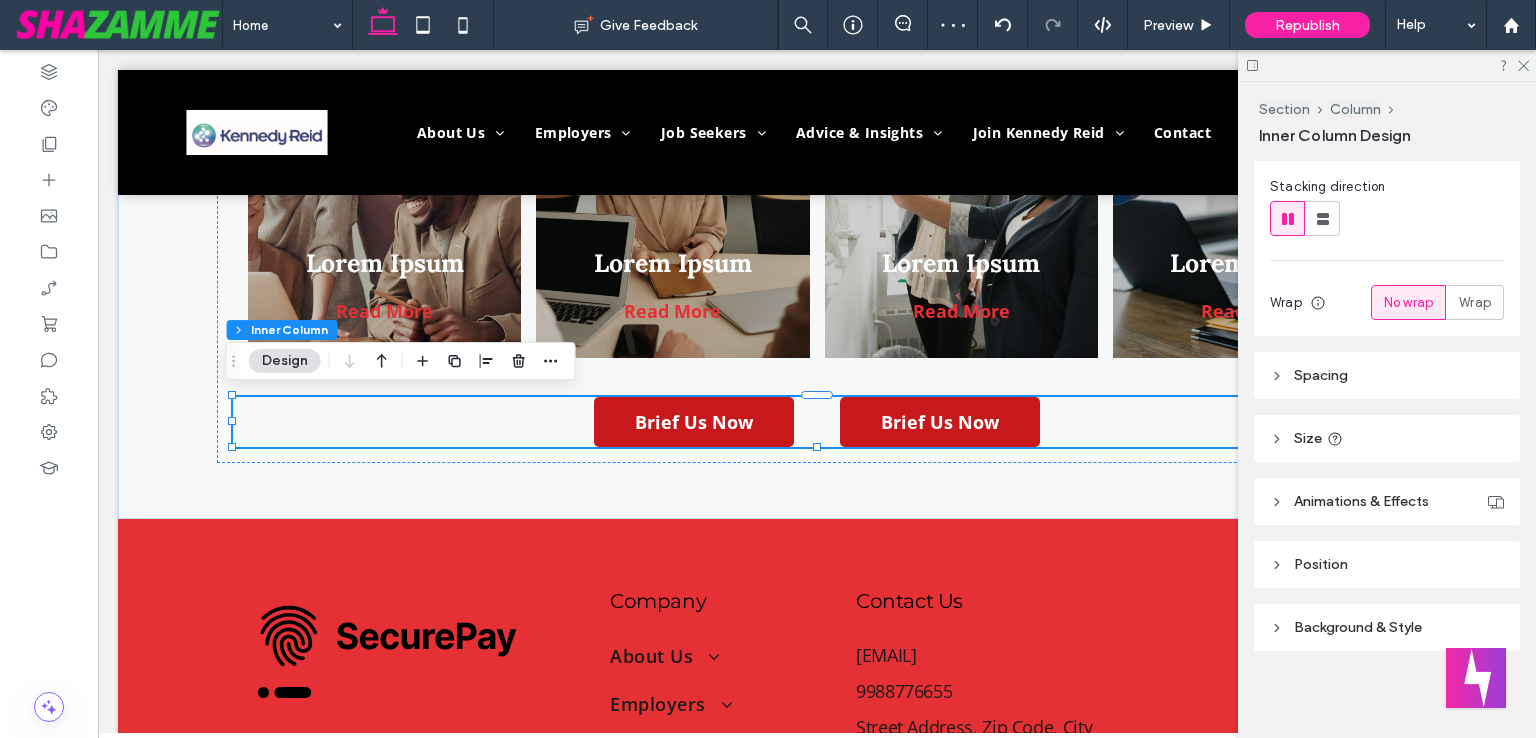 click on "Spacing" at bounding box center [1321, 375] 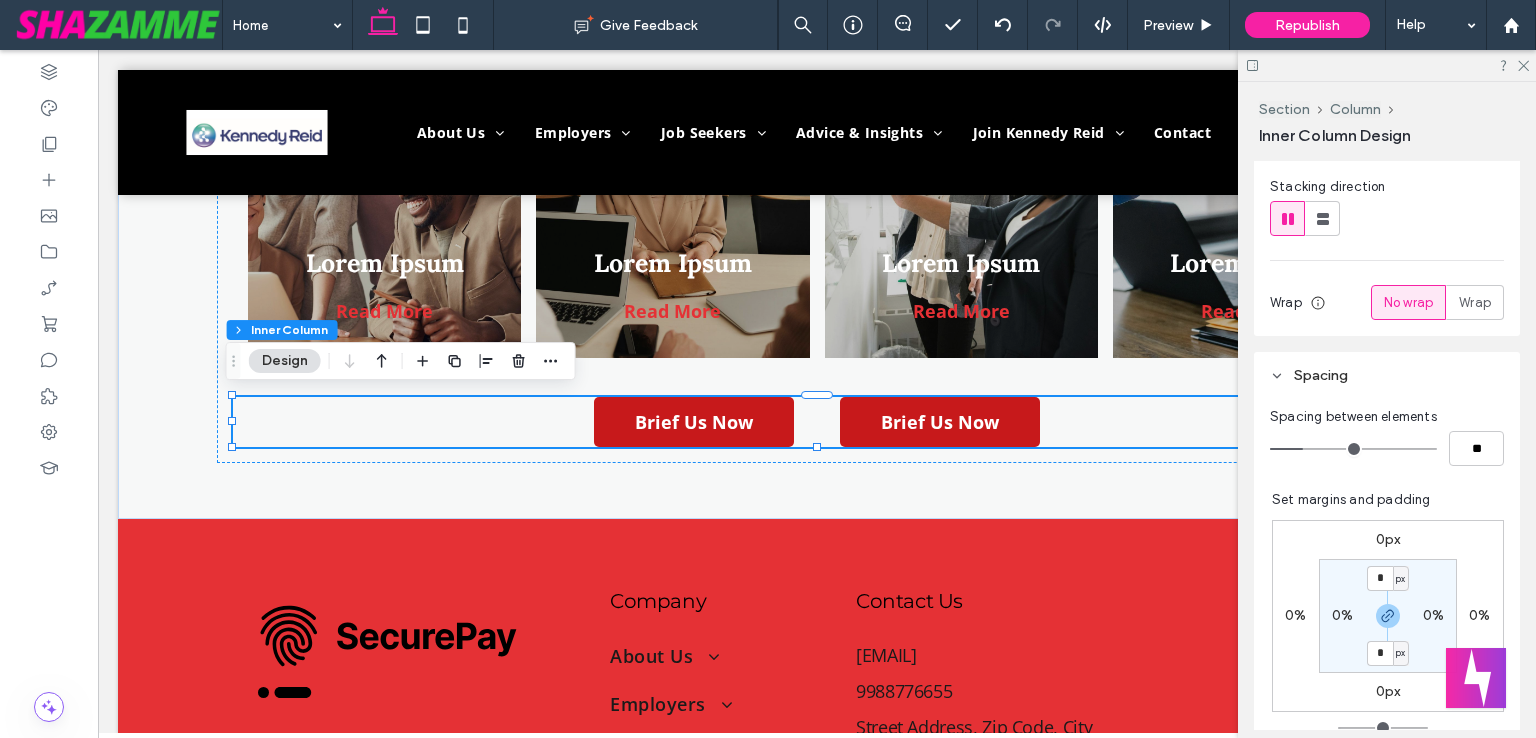 click on "0px" at bounding box center [1388, 539] 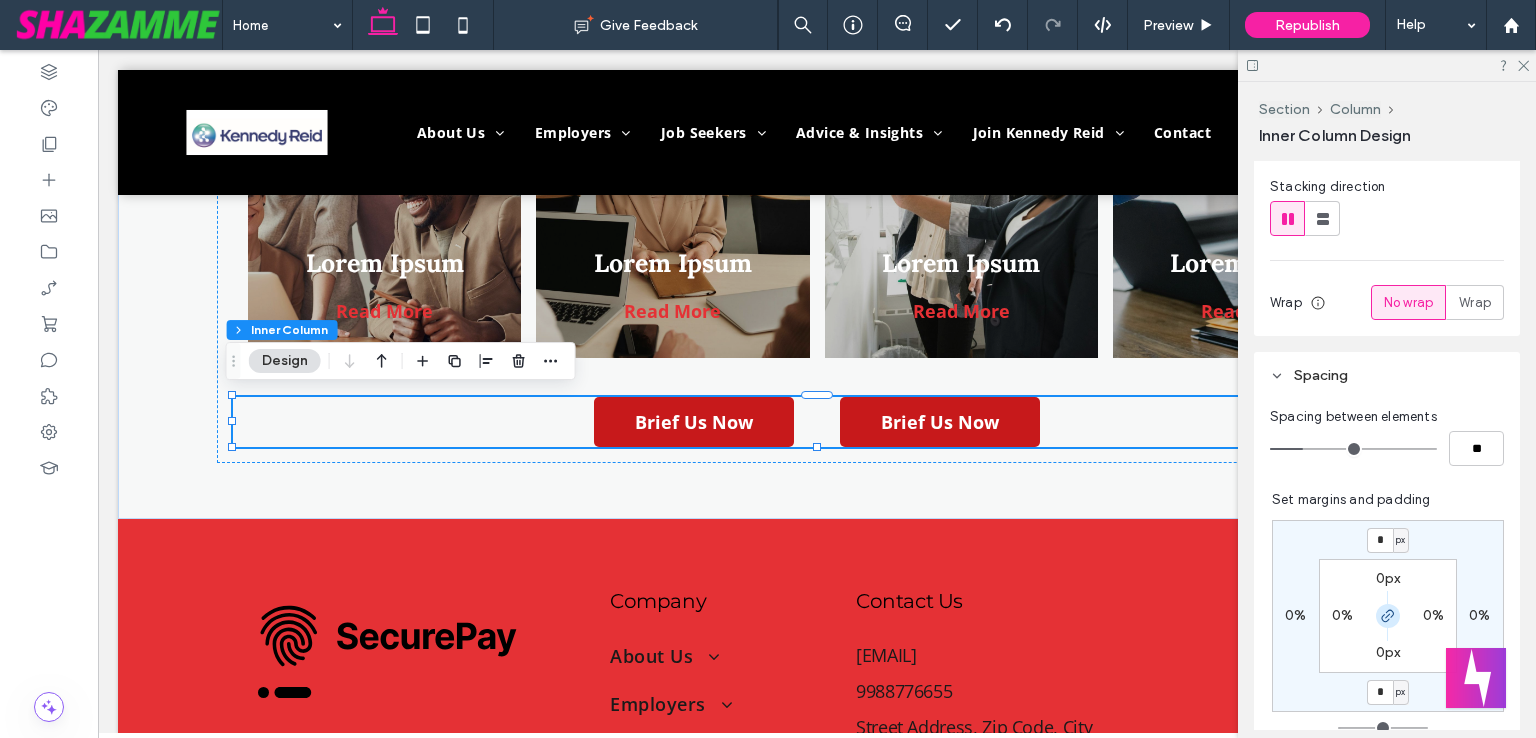 click 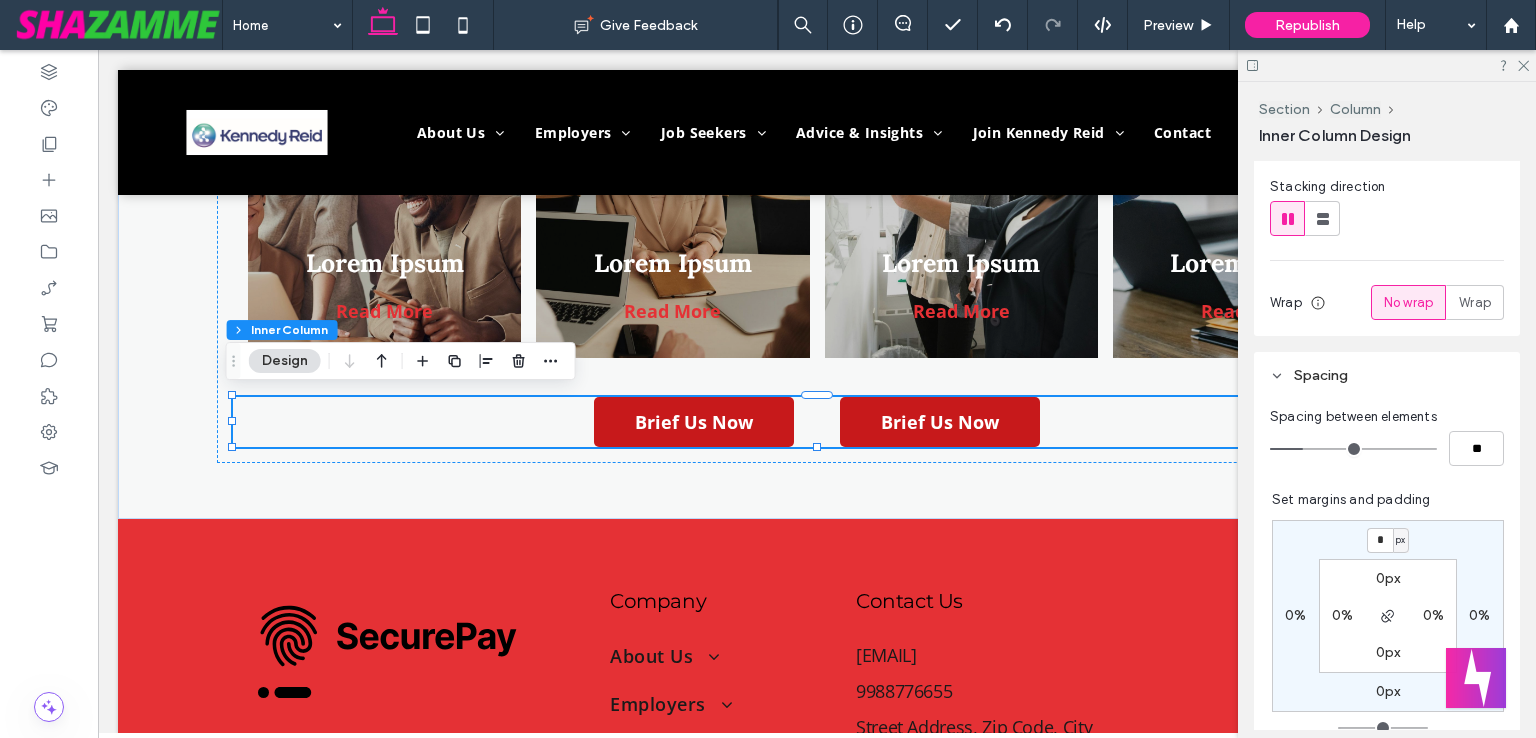 click on "0px" at bounding box center (1388, 578) 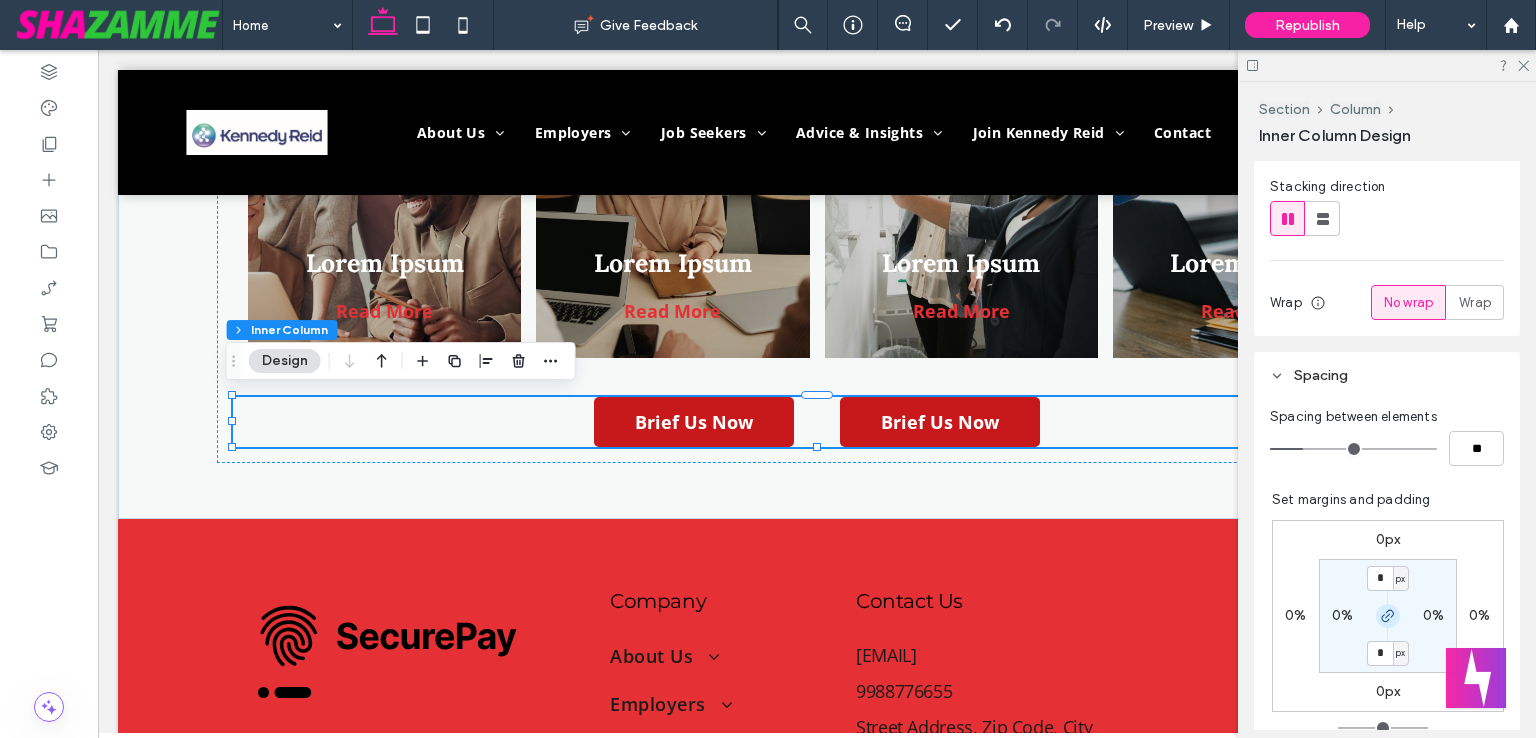 click 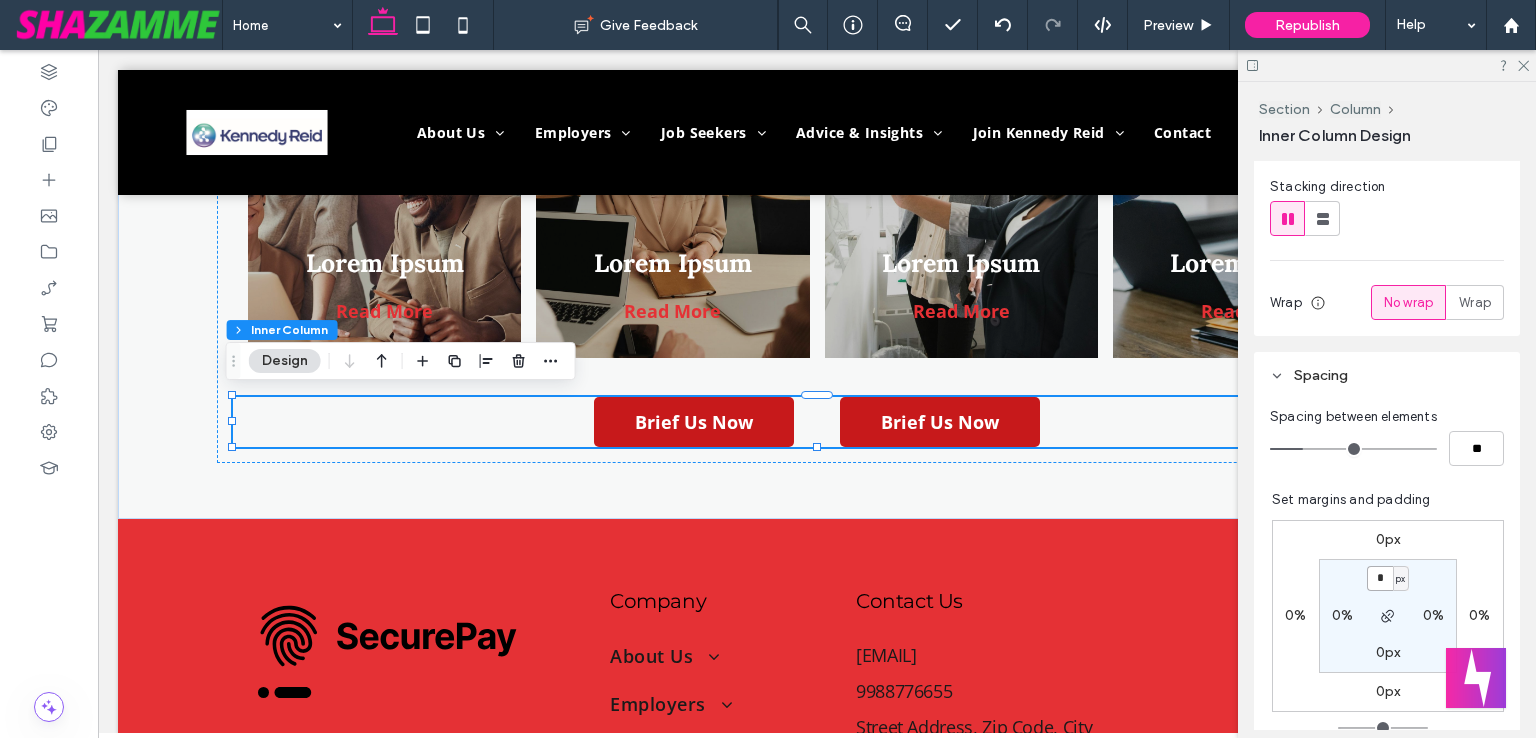 click on "*" at bounding box center (1380, 578) 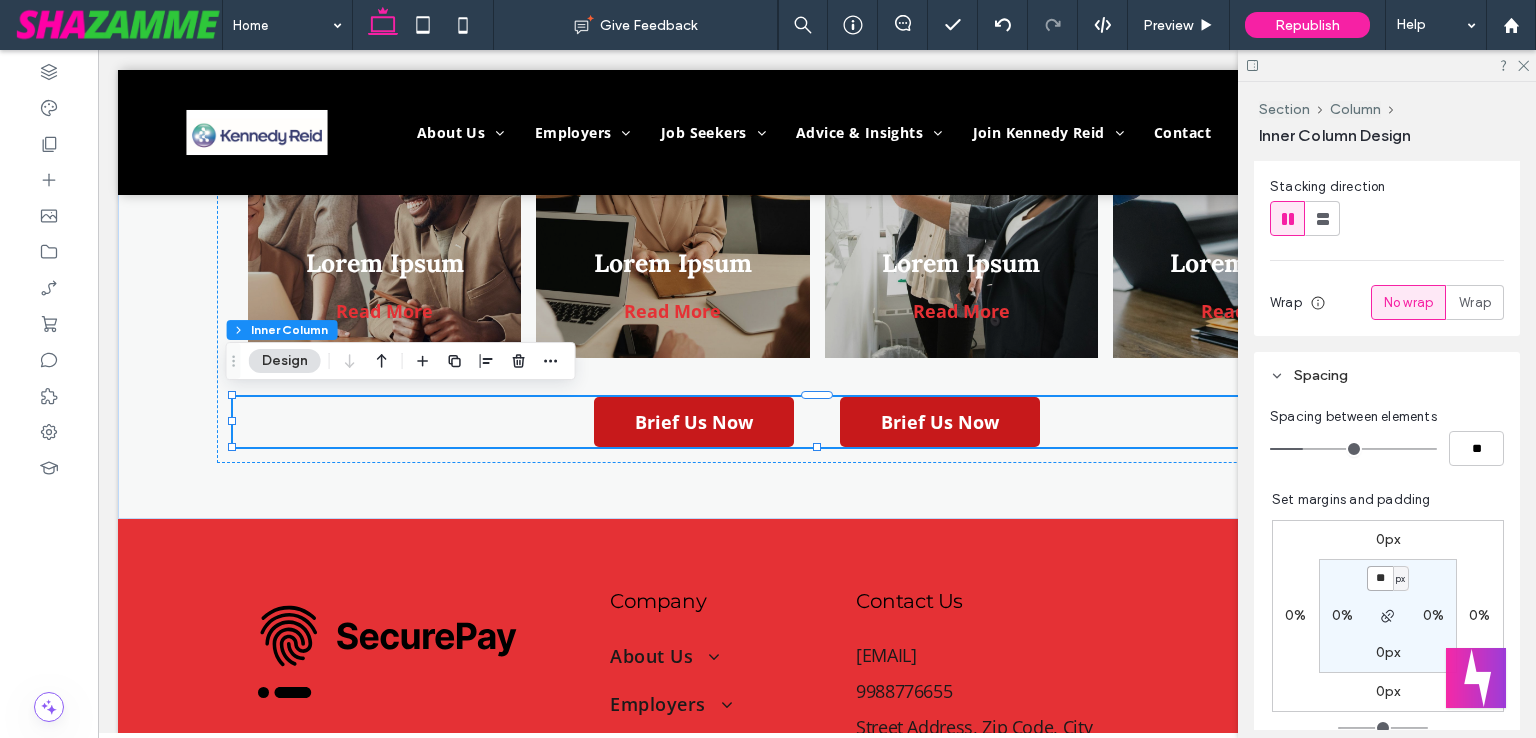 type on "**" 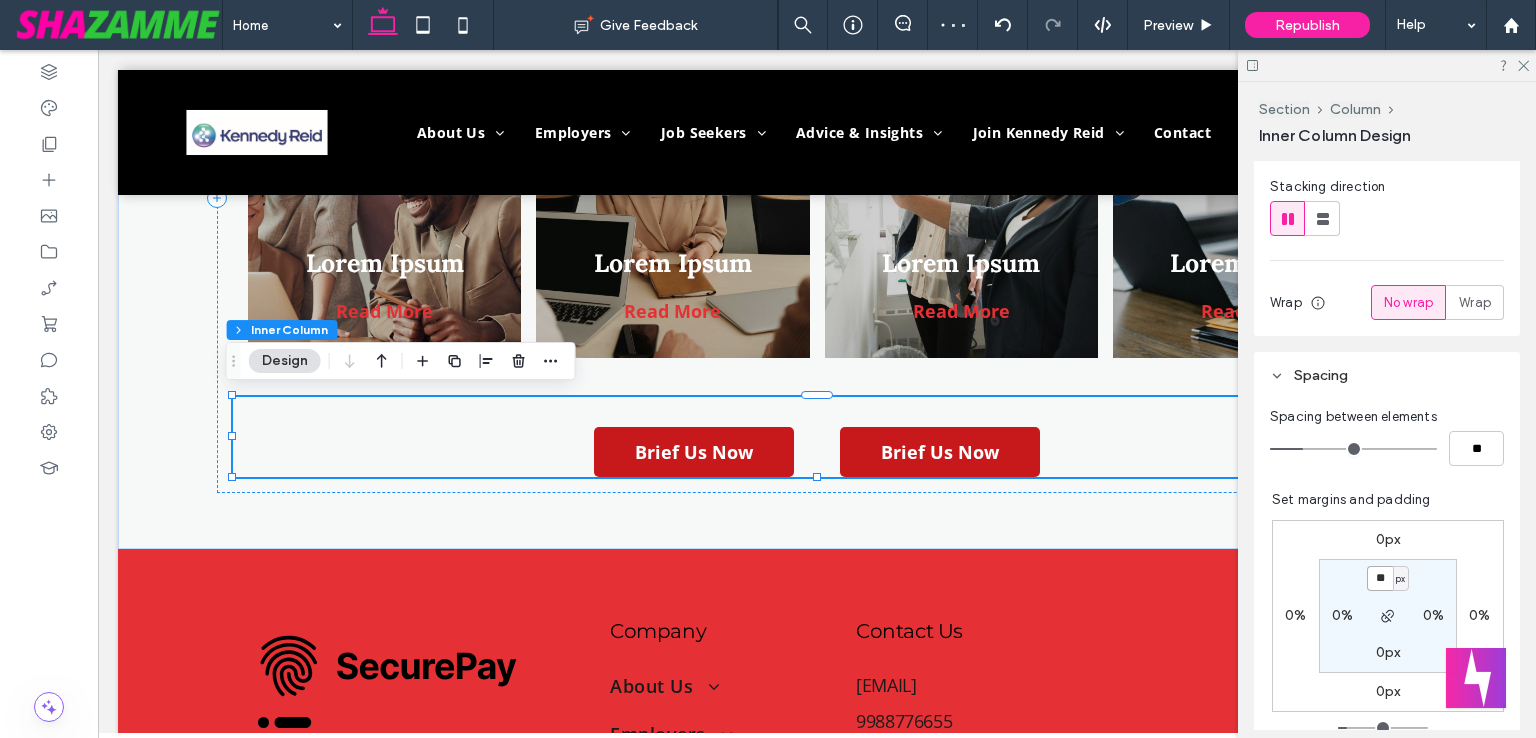 click on "**" at bounding box center [1380, 578] 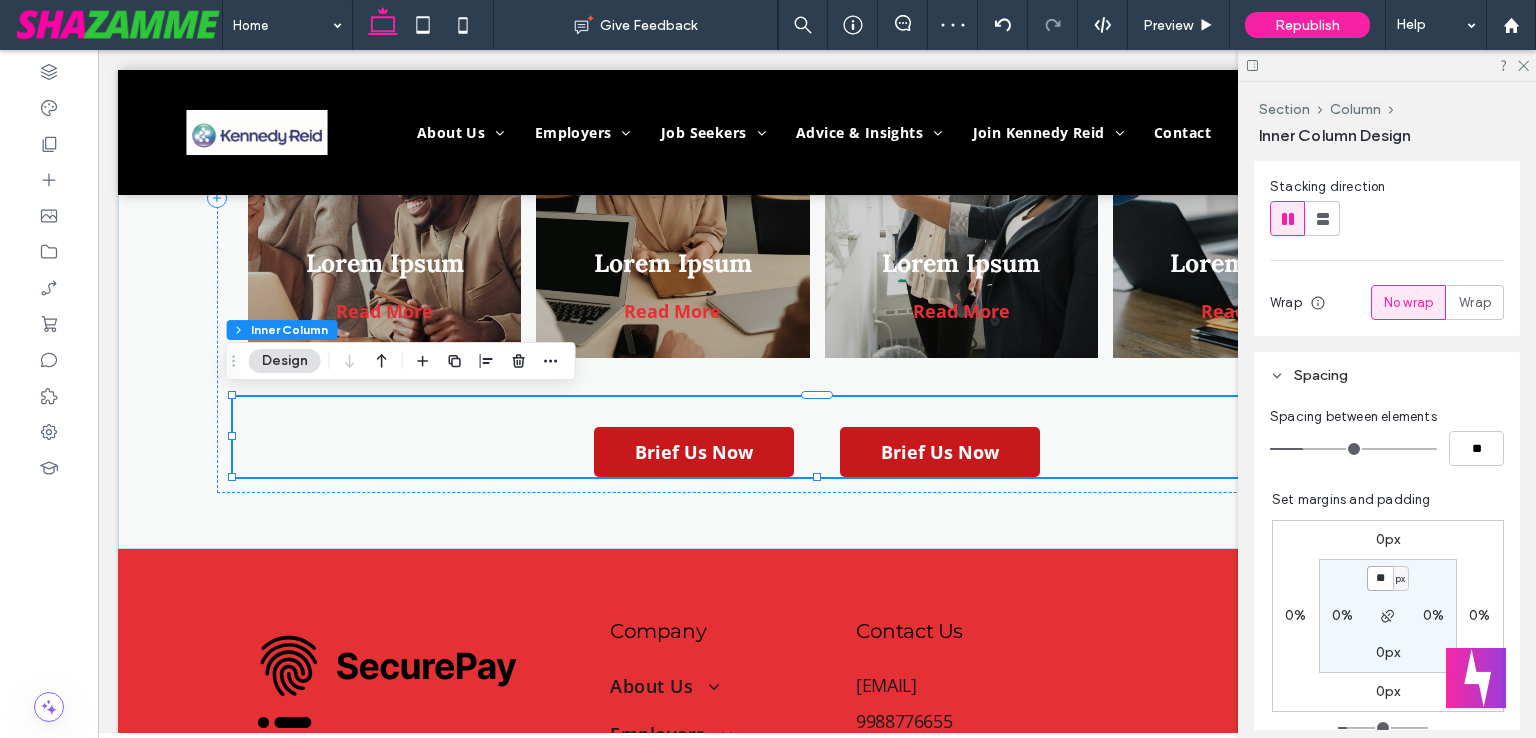 click on "**" at bounding box center (1380, 578) 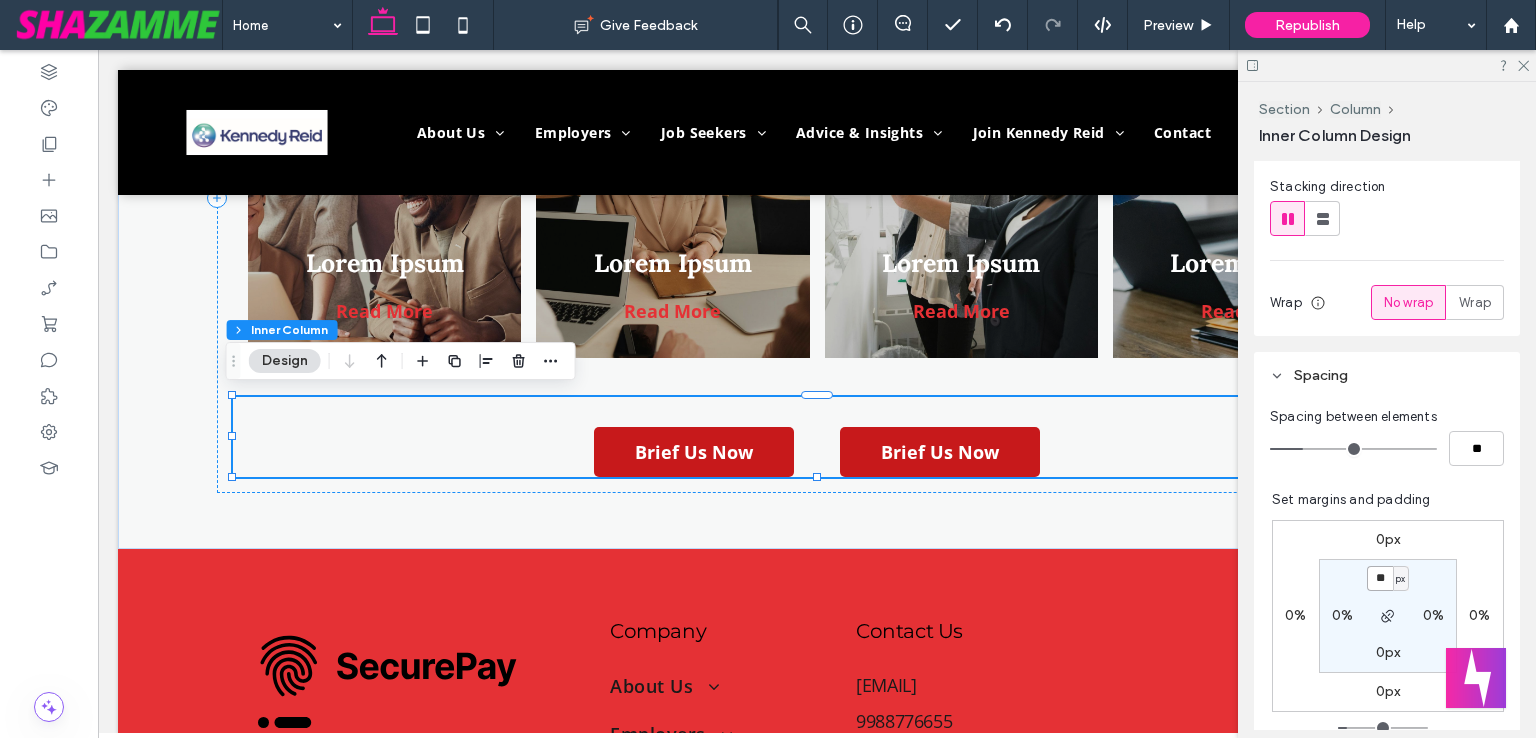 type on "**" 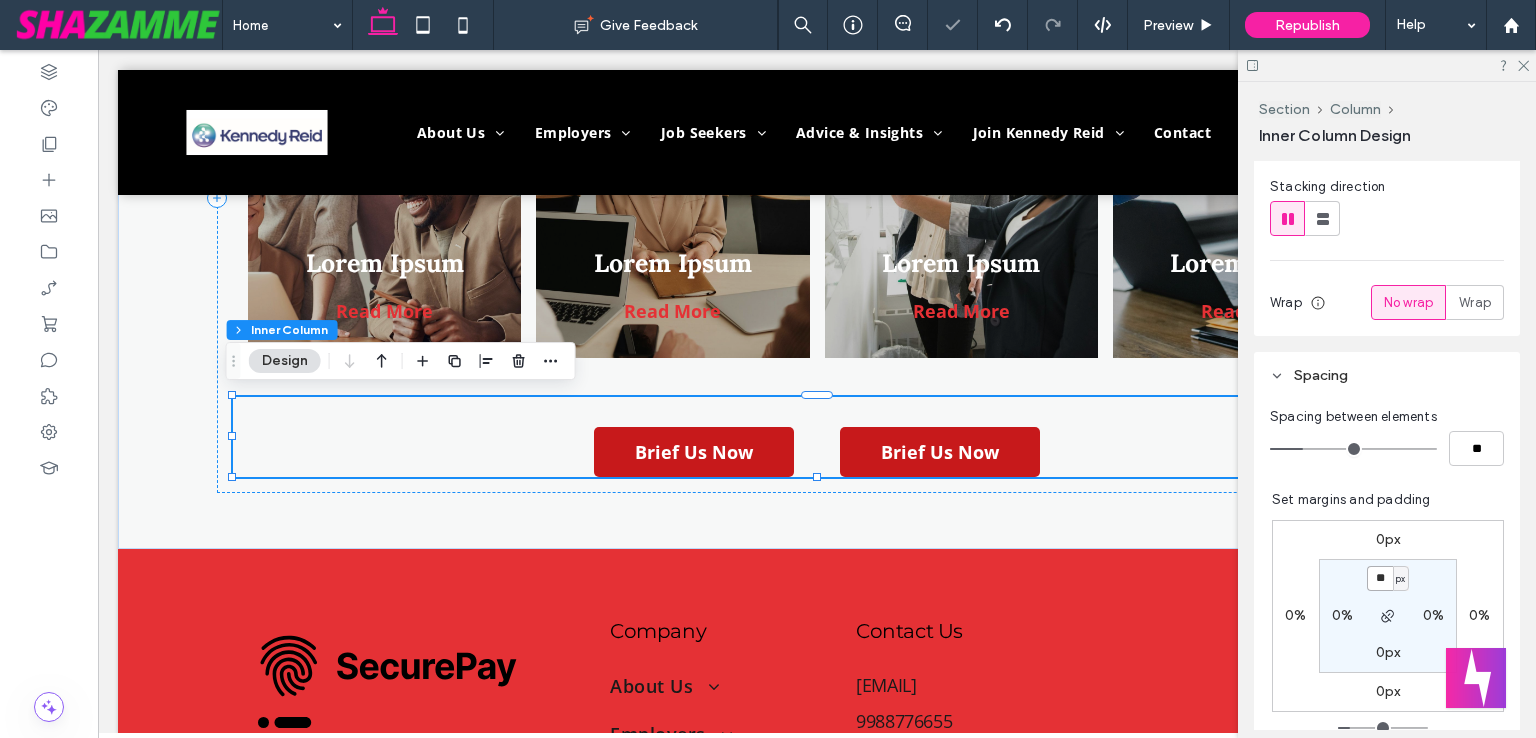 type on "**" 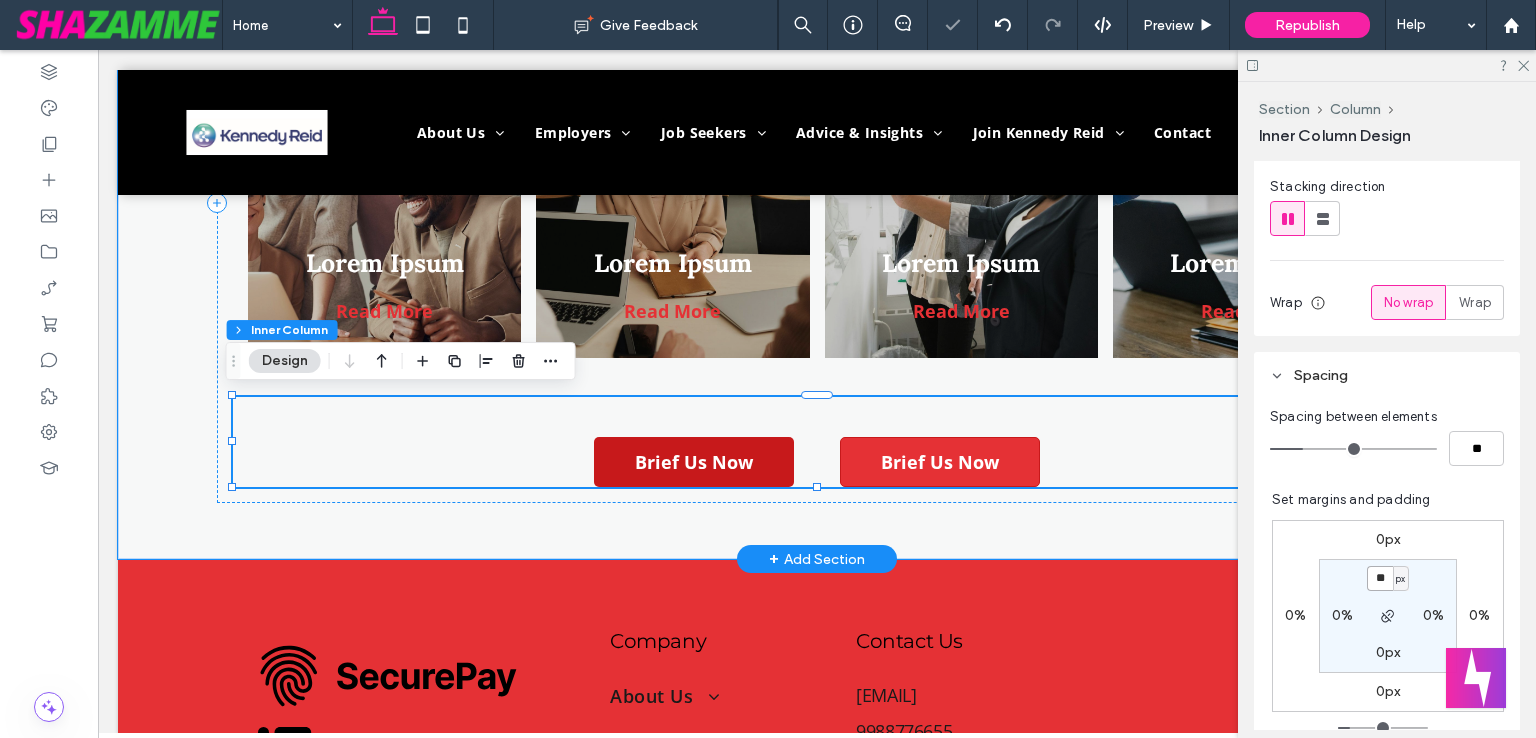 click on "Brief Us Now" at bounding box center [940, 462] 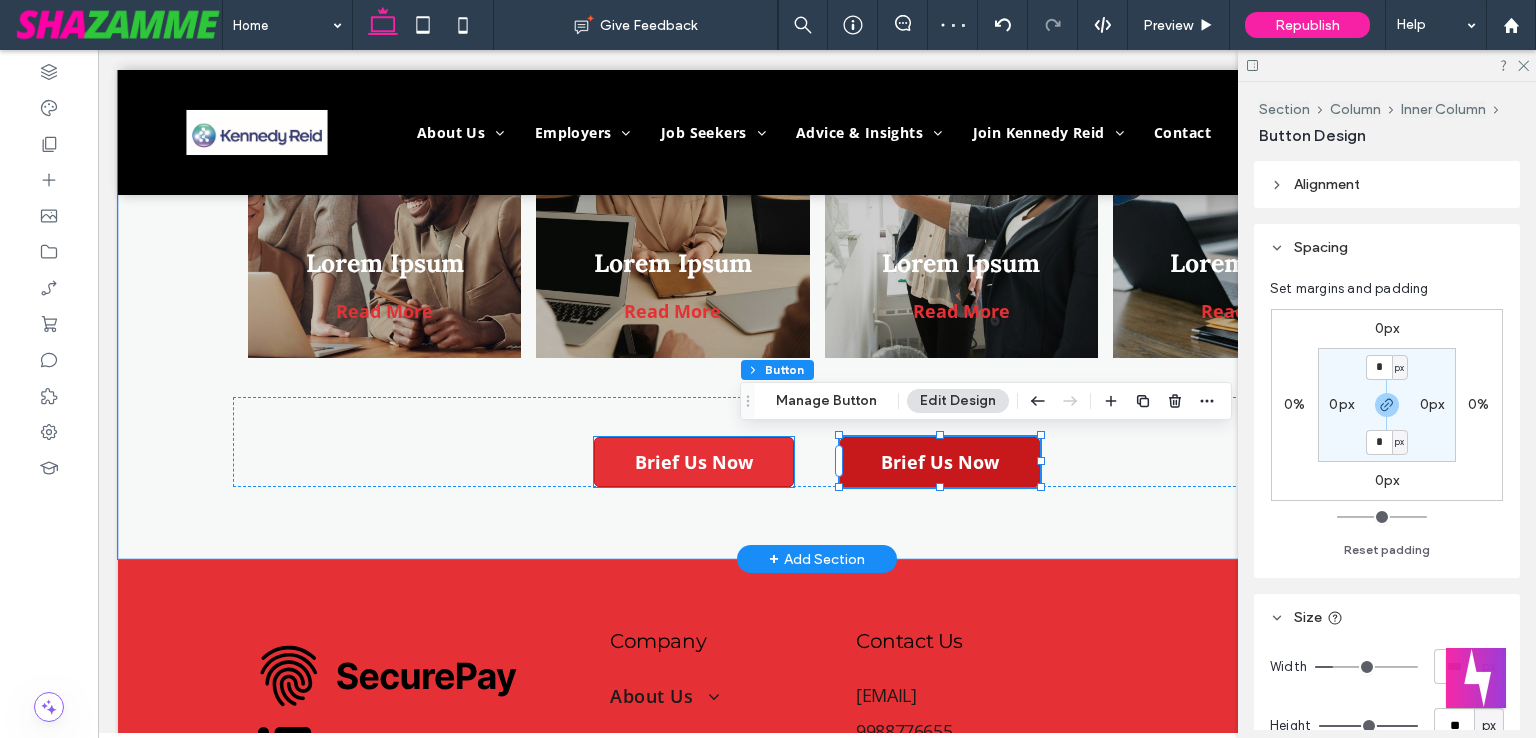 click on "Brief Us Now" at bounding box center [694, 462] 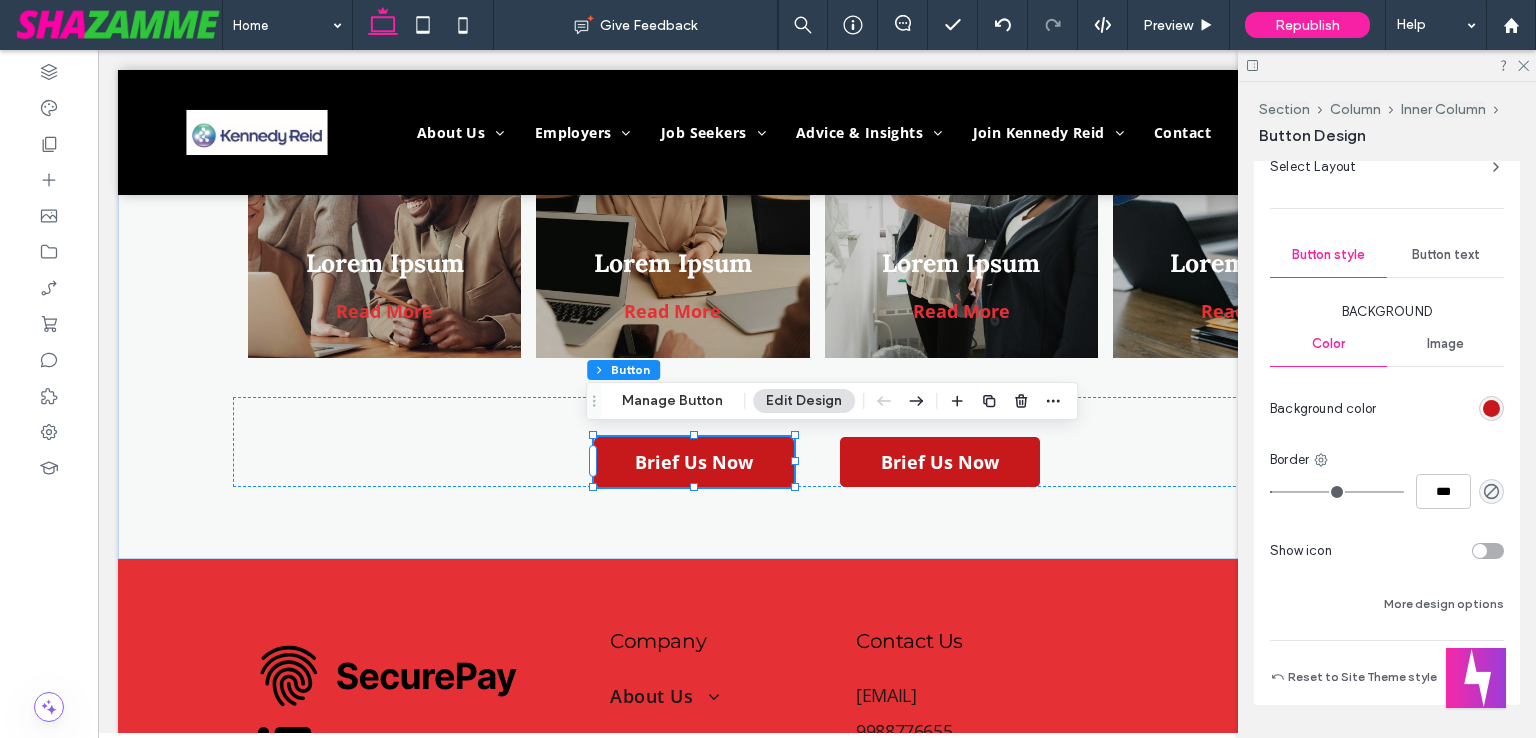scroll, scrollTop: 982, scrollLeft: 0, axis: vertical 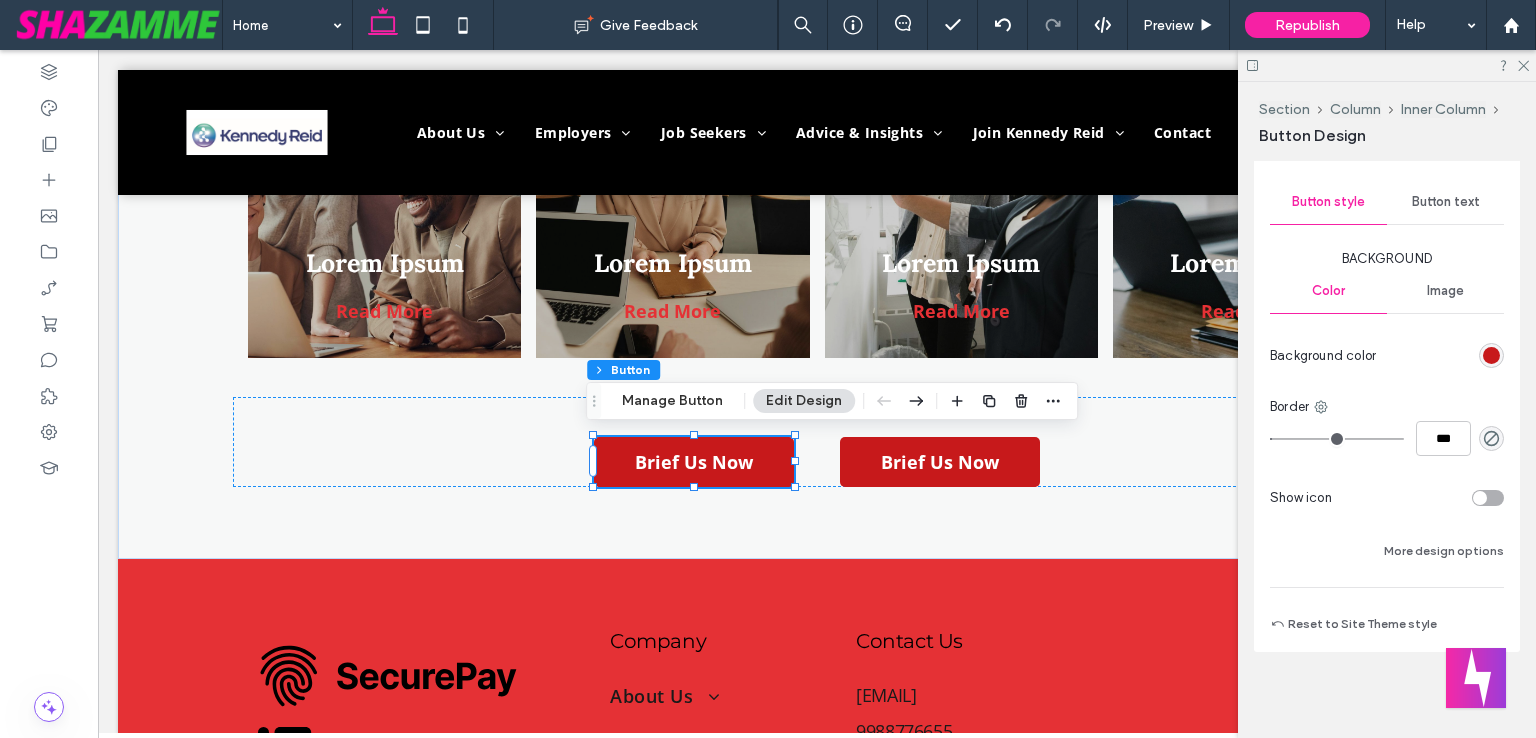 click on "Primary Secondary Select Layout Button style Button text Background Color Image Background color Border *** Show icon More design options Reset to Site Theme style" at bounding box center (1387, 333) 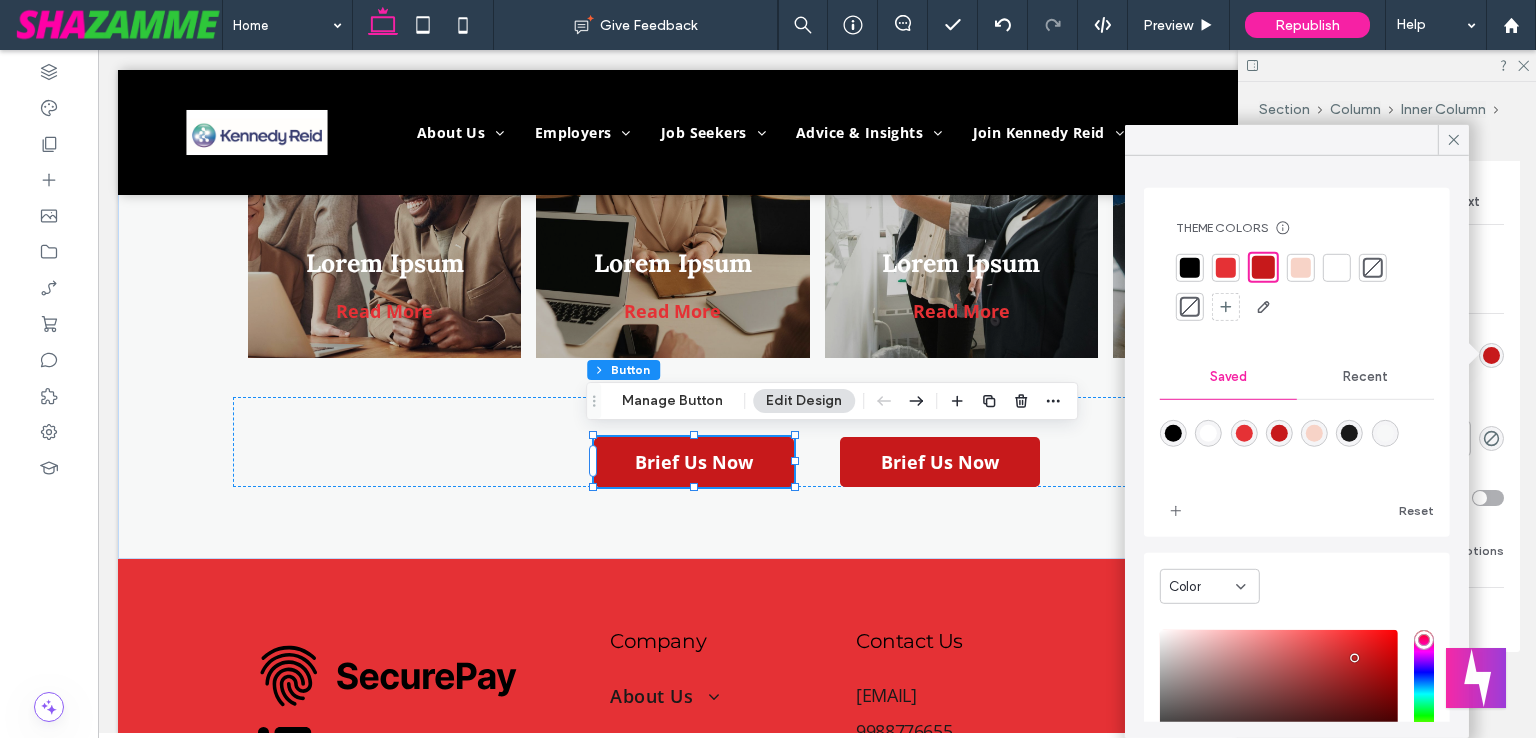 click at bounding box center [1337, 267] 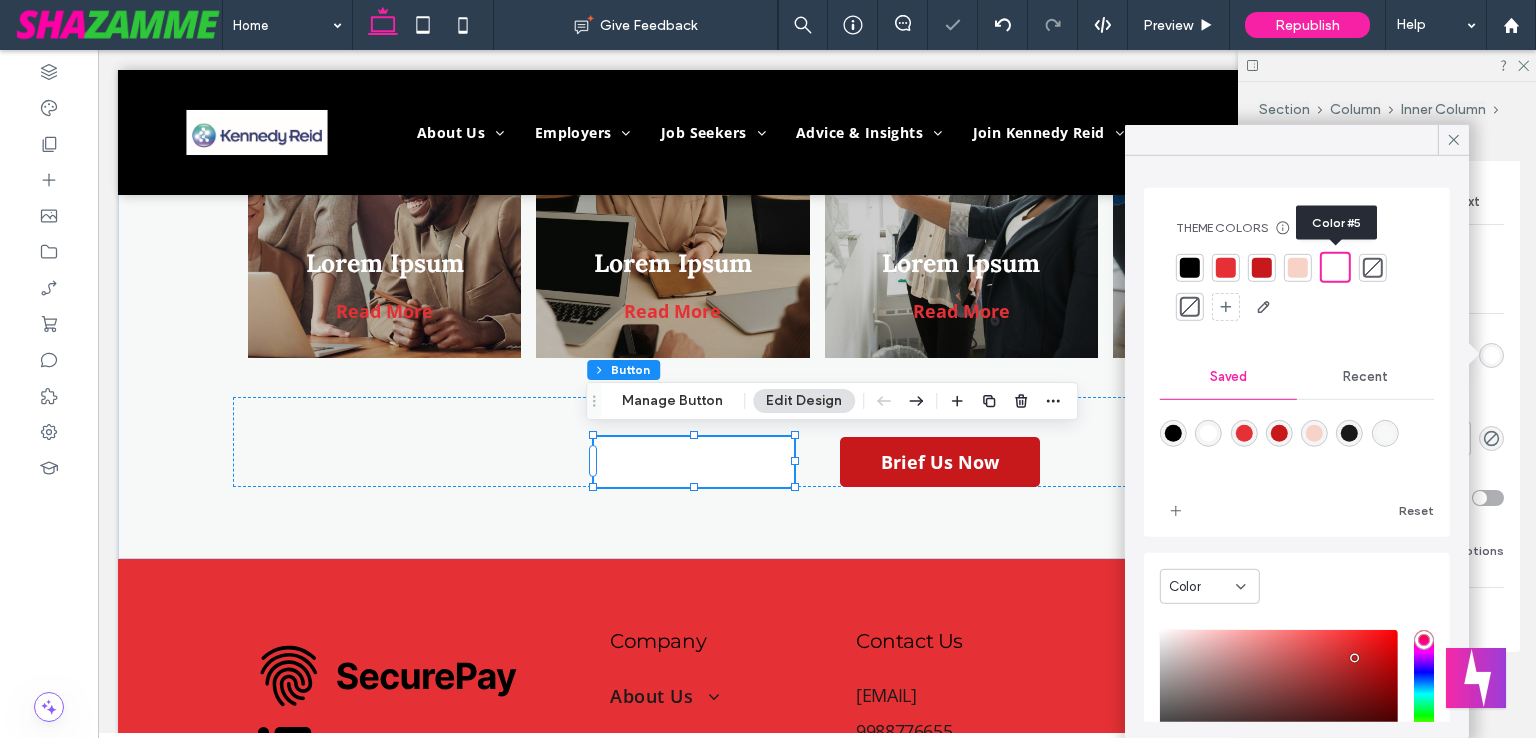 type on "*" 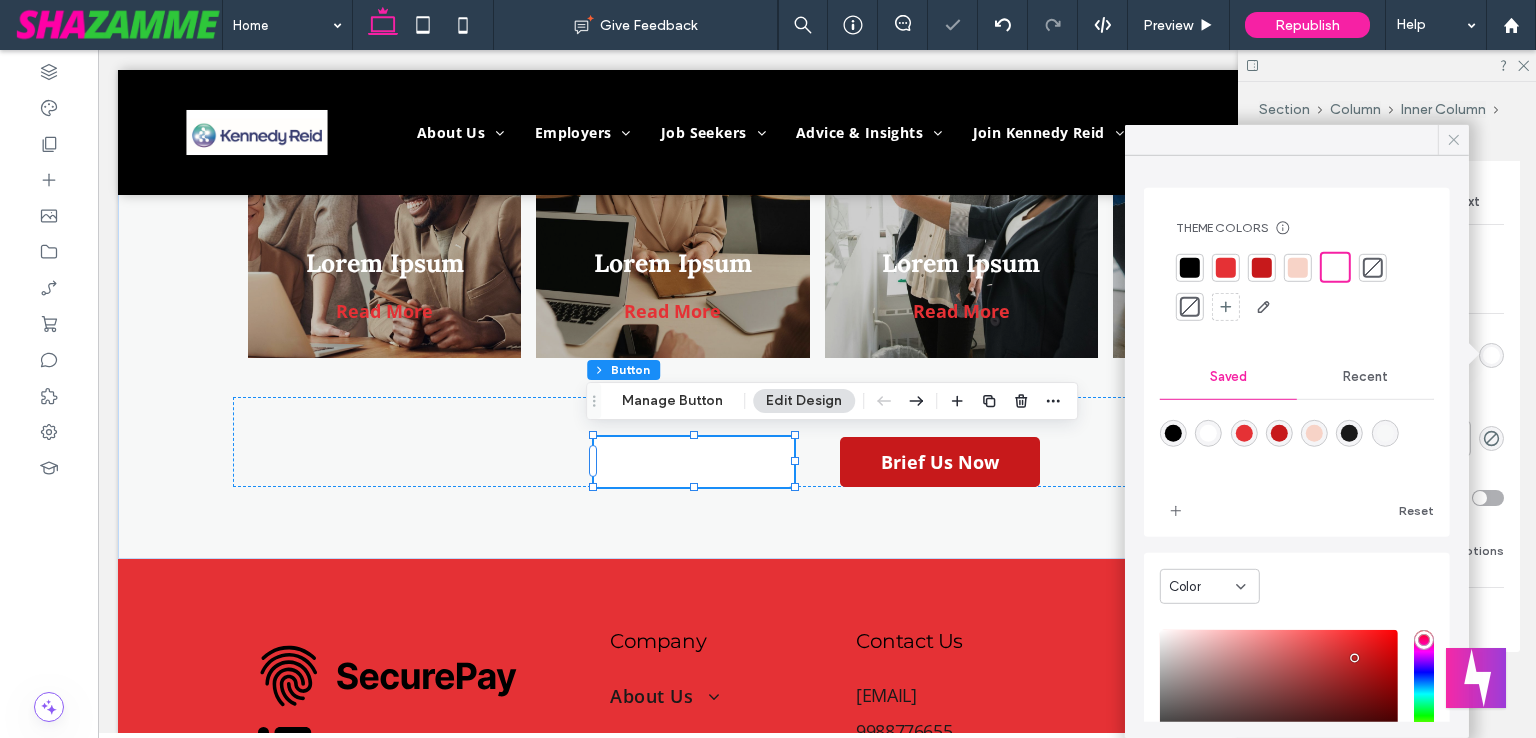 click 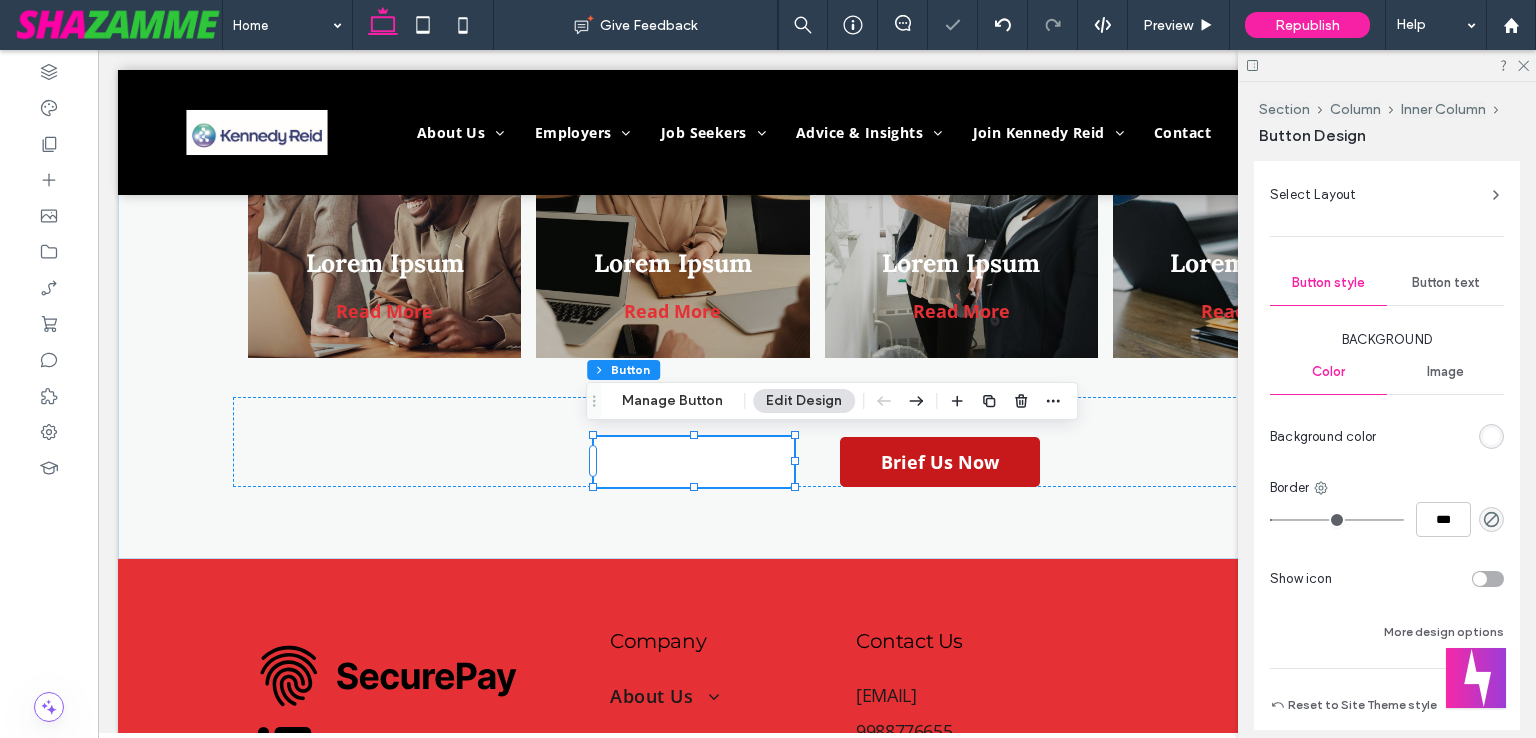 scroll, scrollTop: 682, scrollLeft: 0, axis: vertical 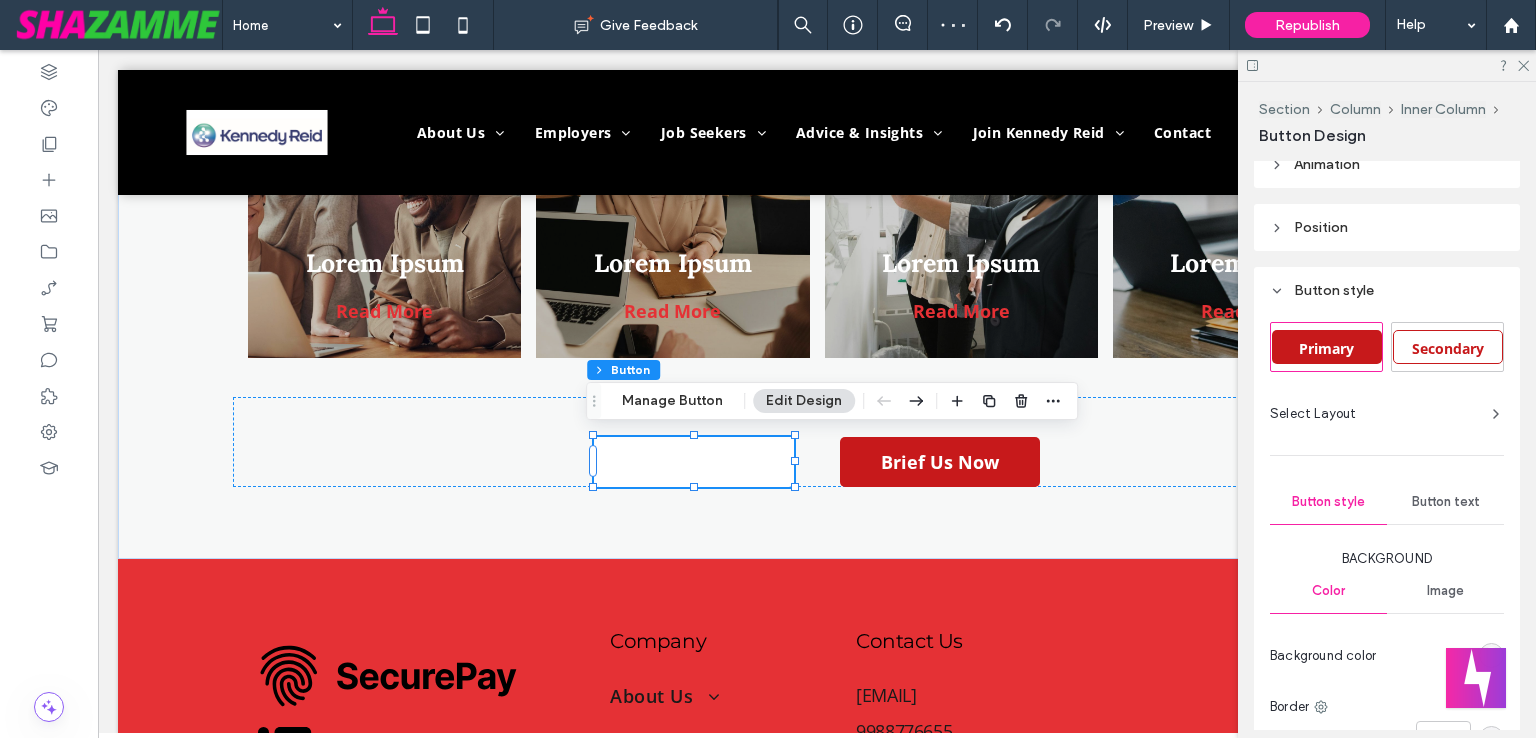 click on "Button text" at bounding box center [1446, 502] 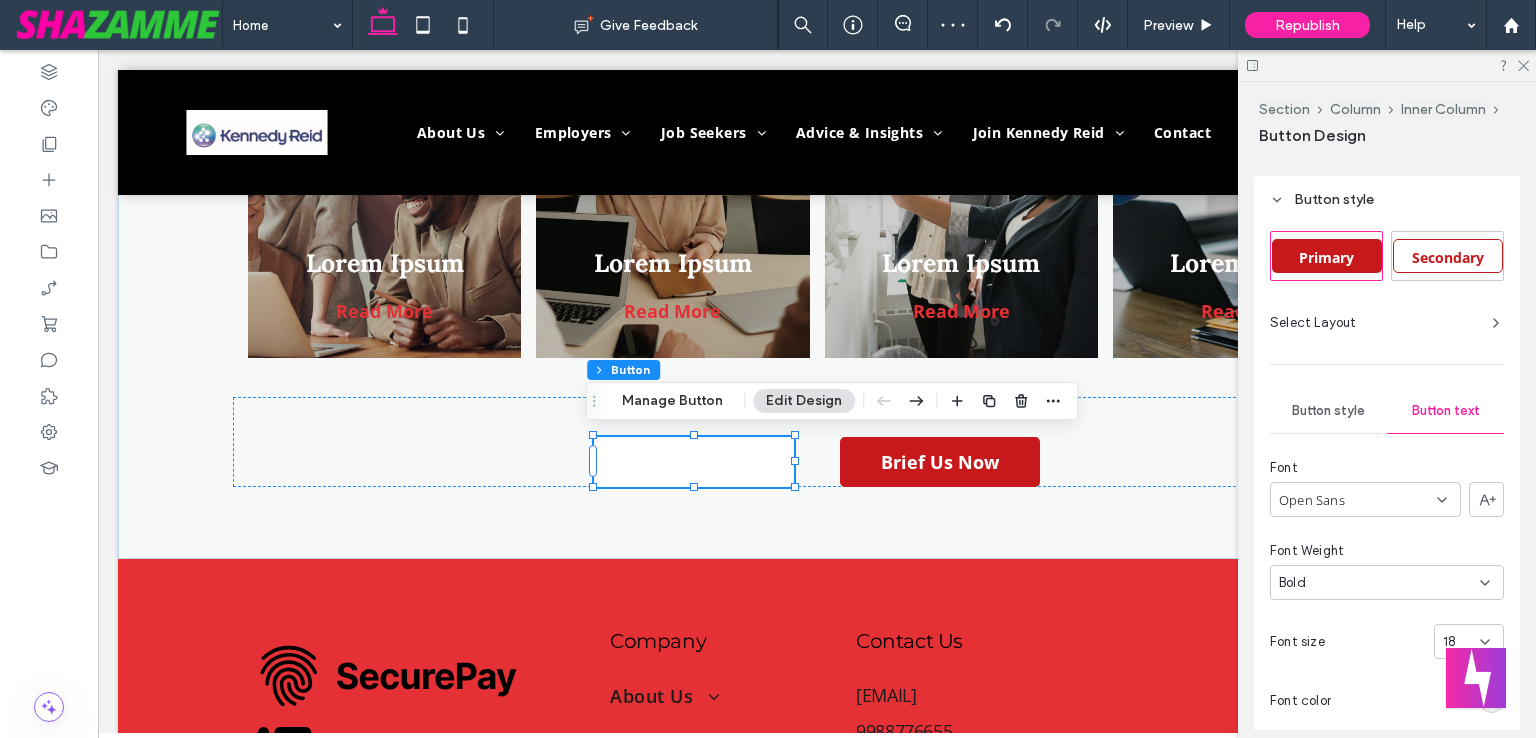 scroll, scrollTop: 882, scrollLeft: 0, axis: vertical 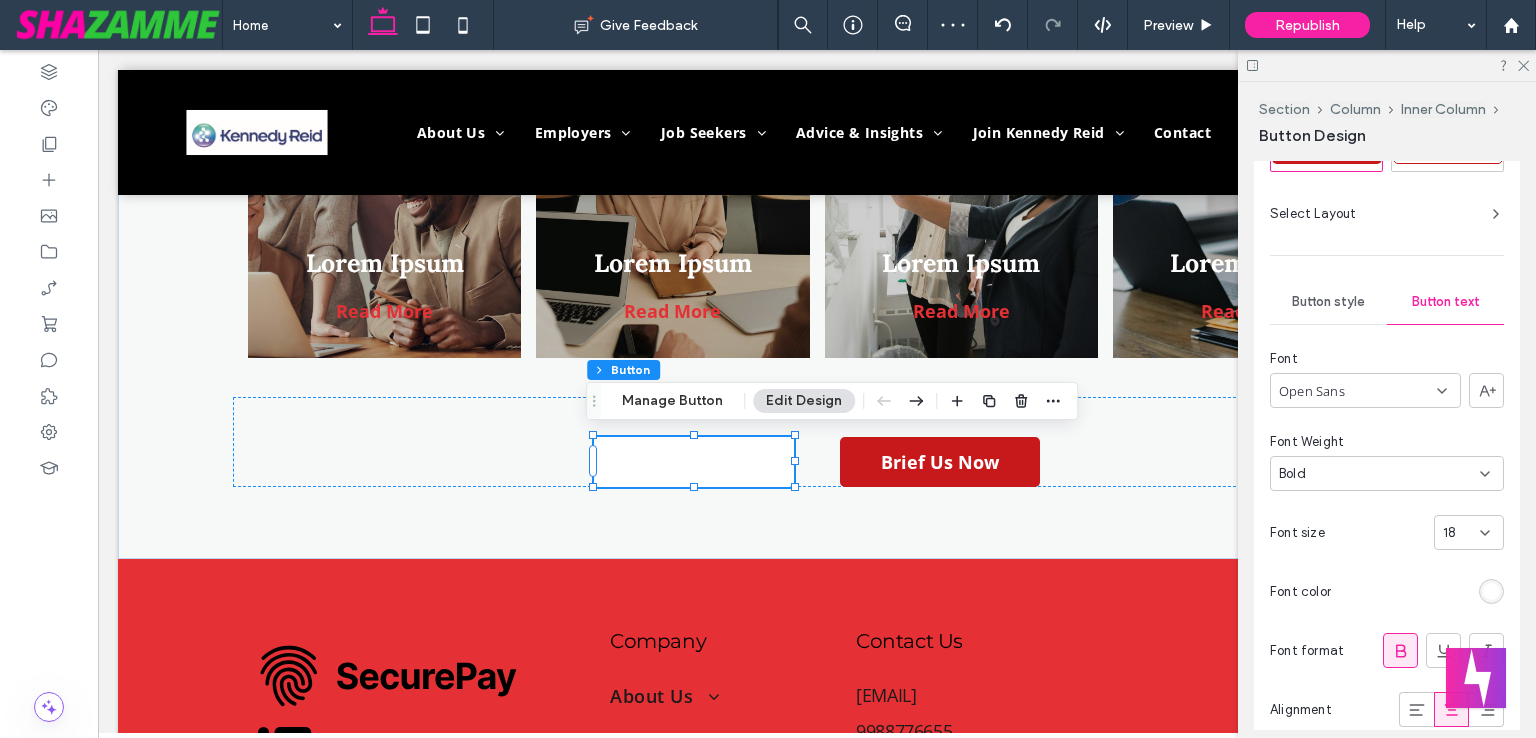 click at bounding box center (1491, 591) 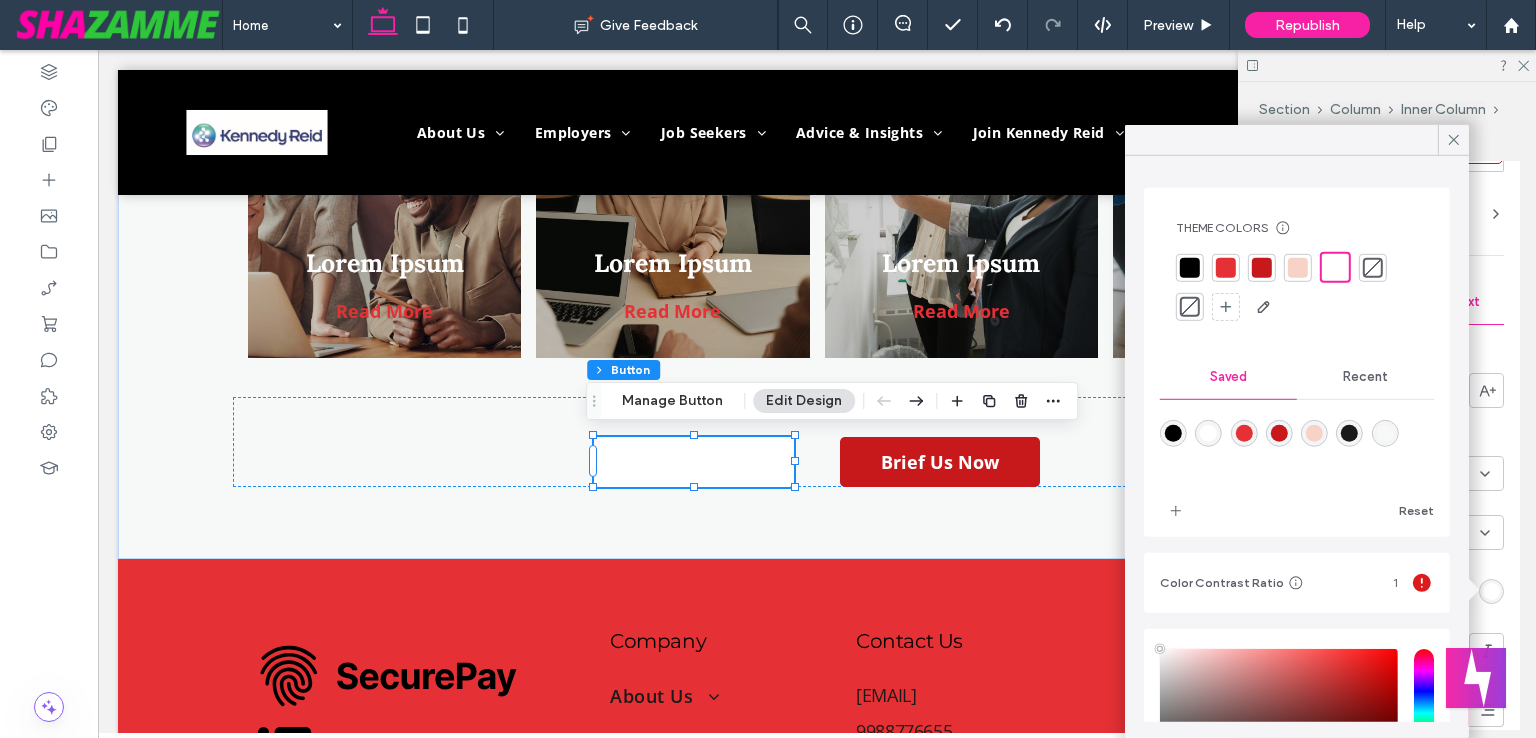 click at bounding box center [1226, 267] 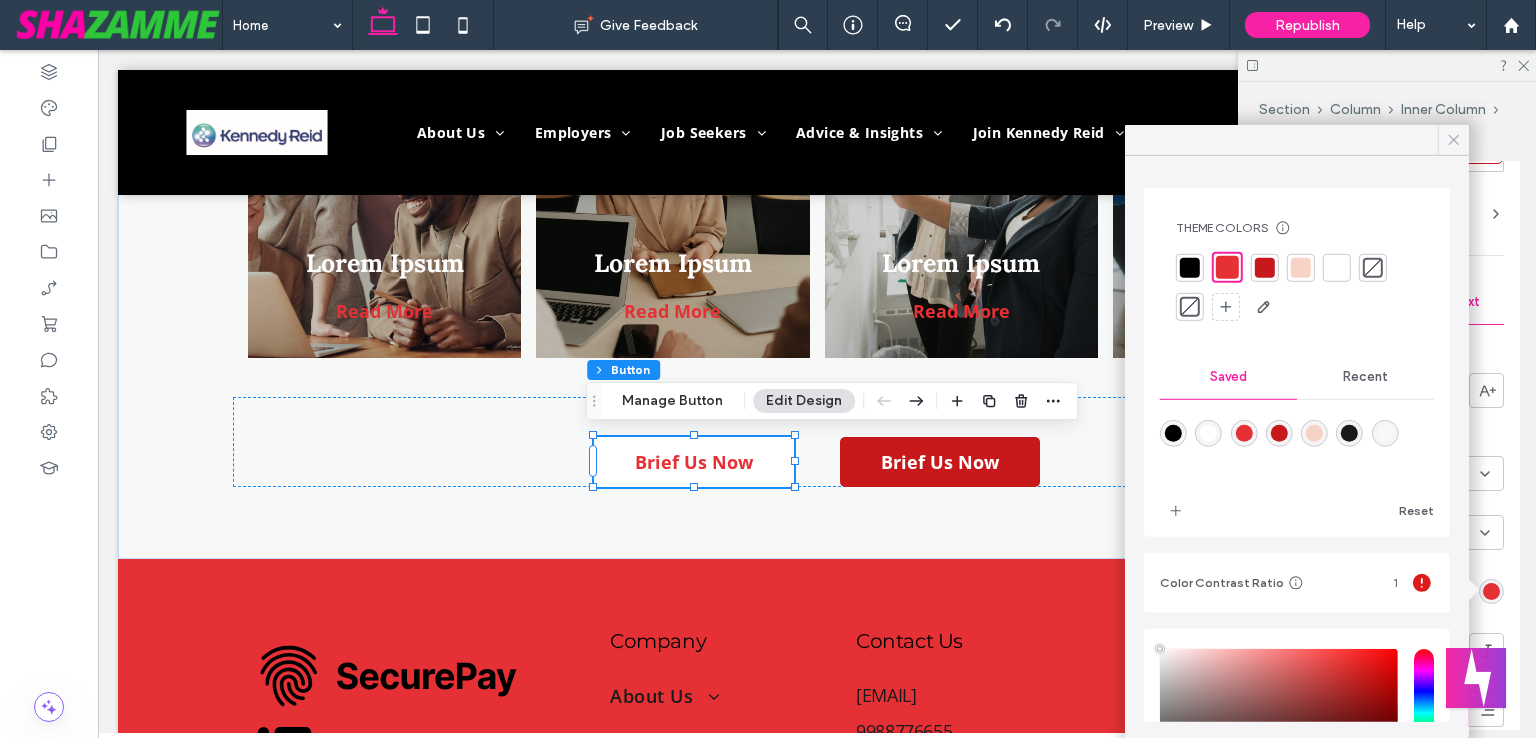 click 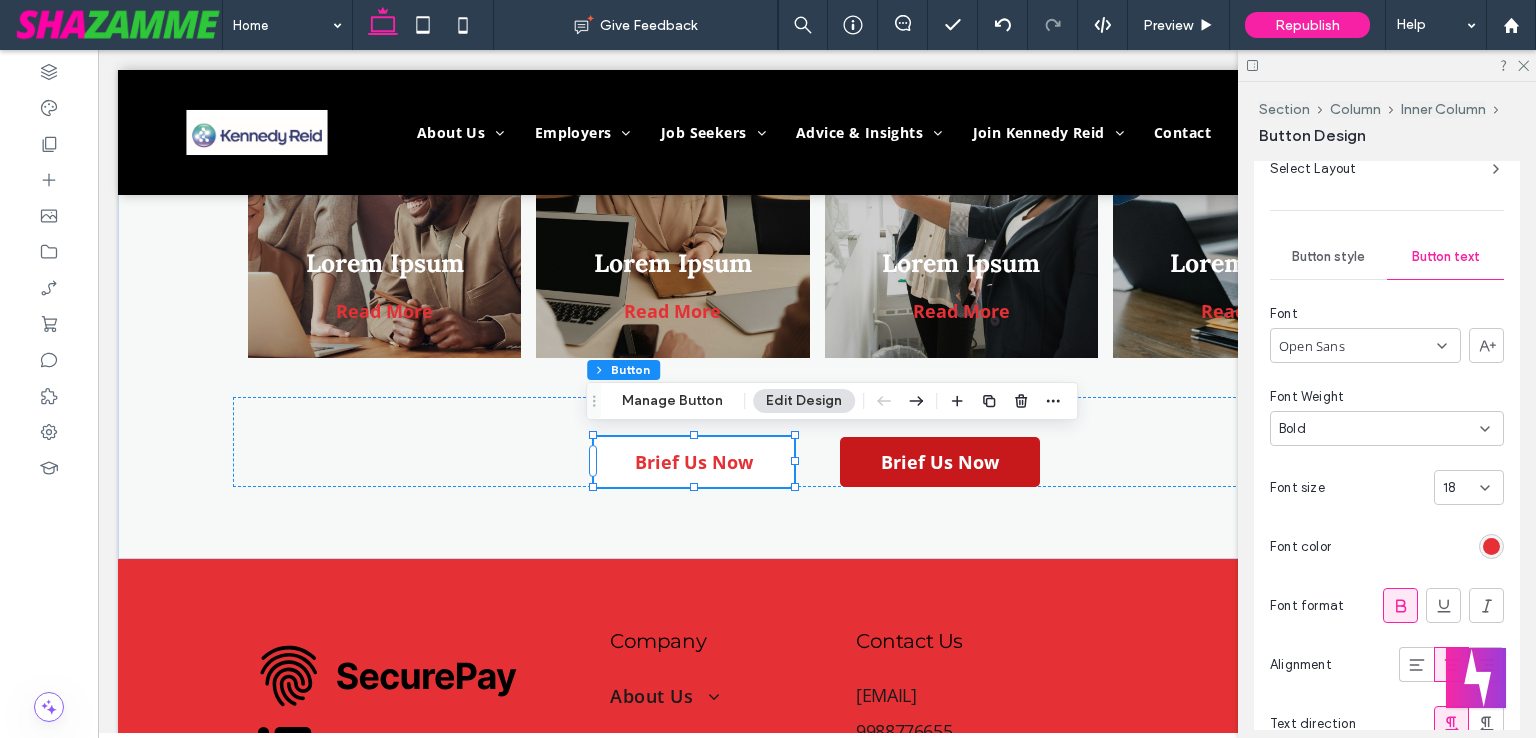 scroll, scrollTop: 882, scrollLeft: 0, axis: vertical 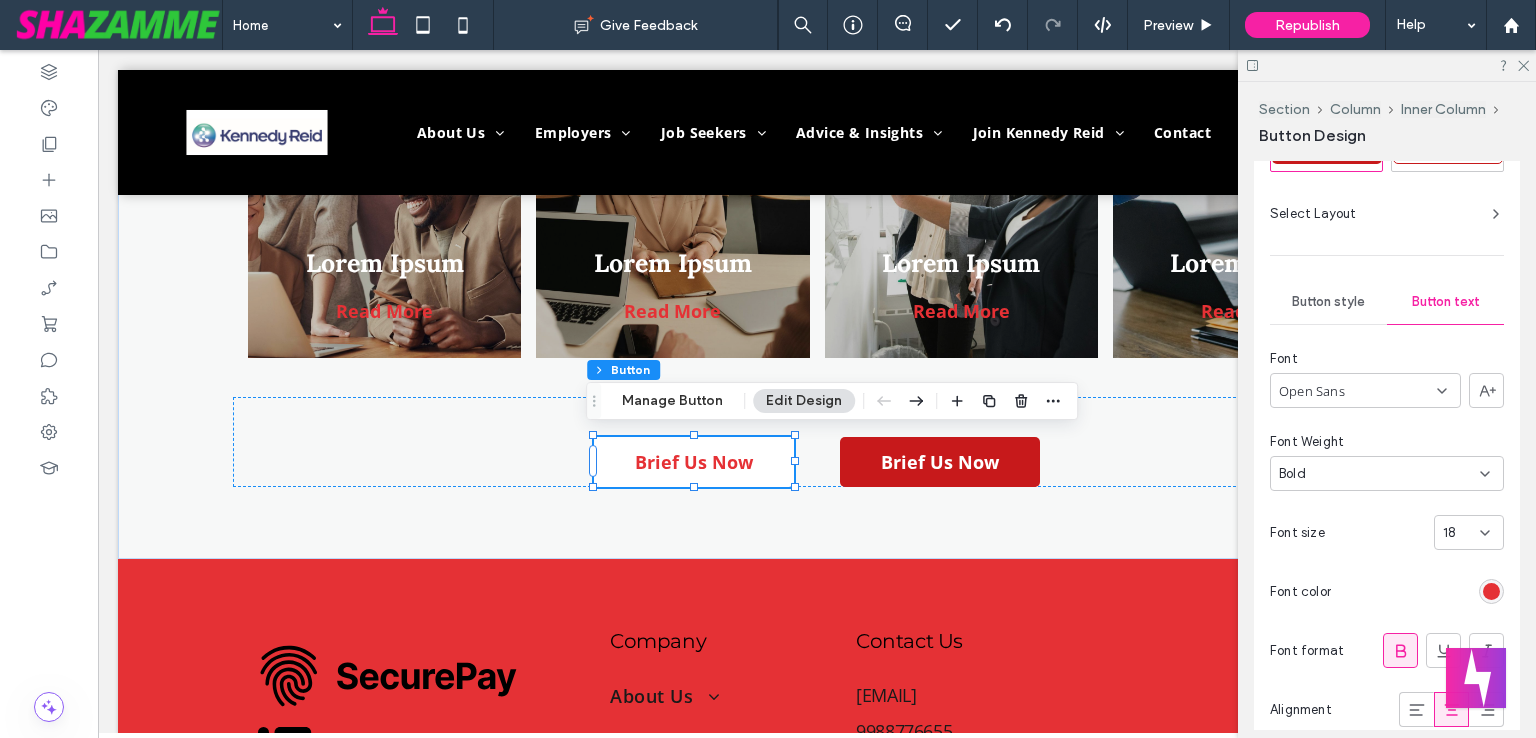 click on "Button style" at bounding box center [1328, 302] 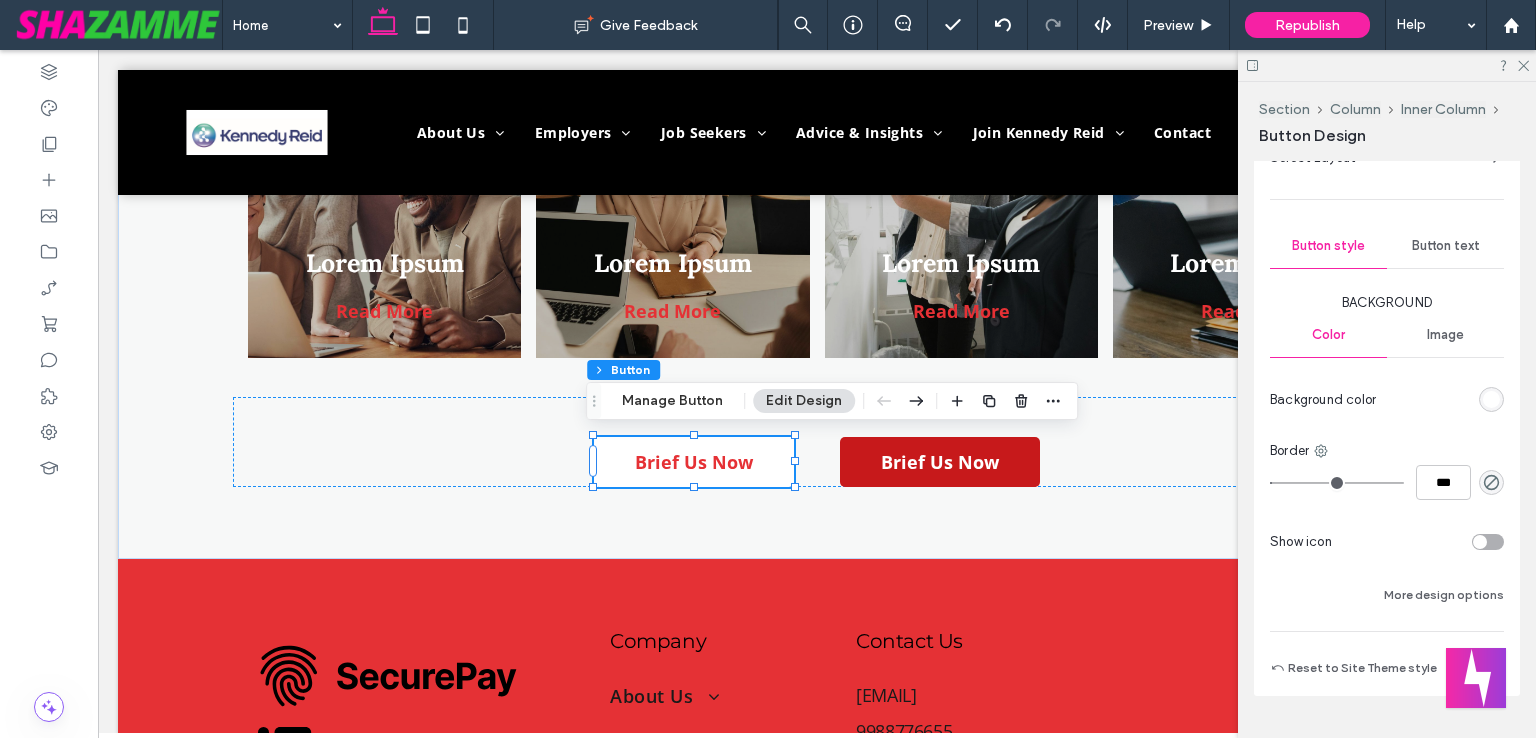 scroll, scrollTop: 982, scrollLeft: 0, axis: vertical 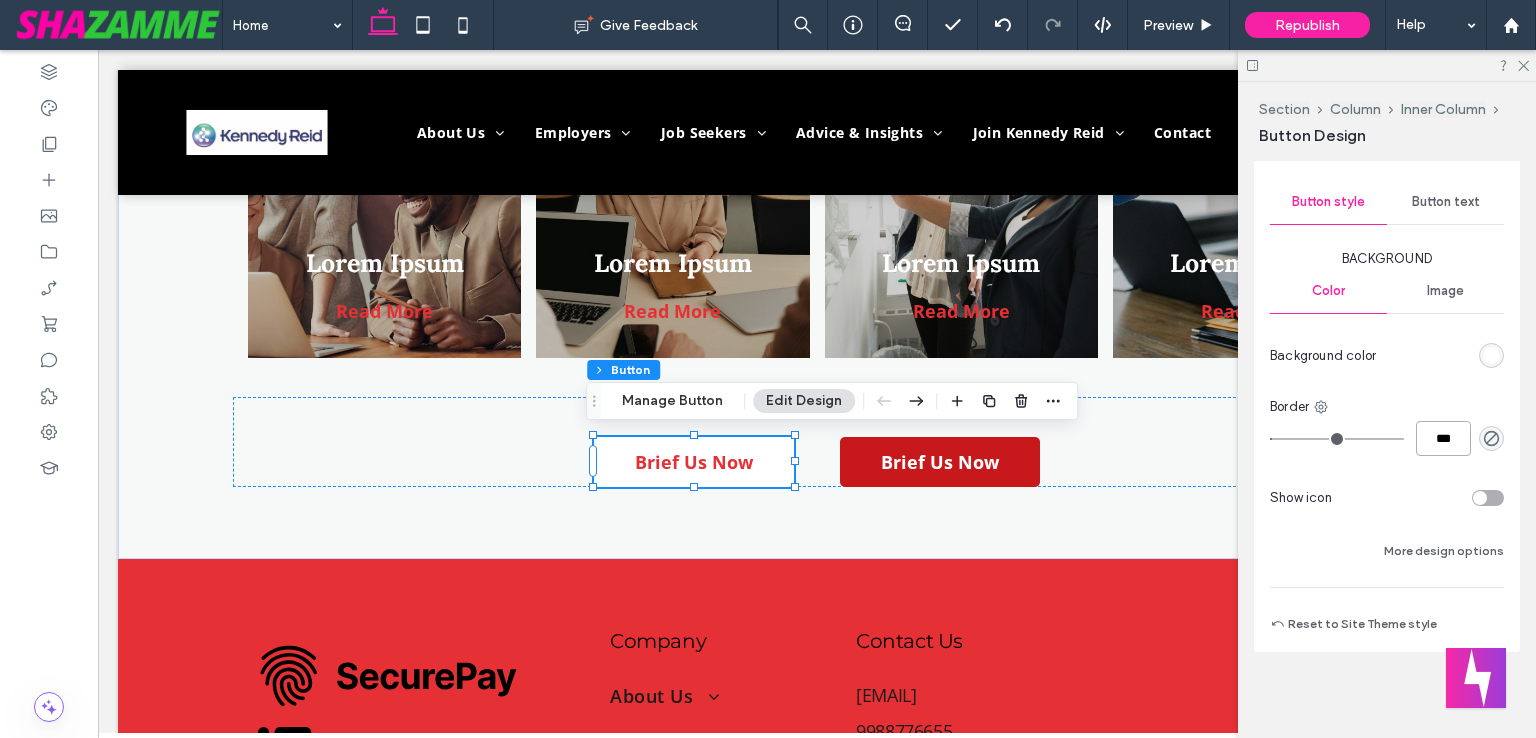 click on "***" at bounding box center [1443, 438] 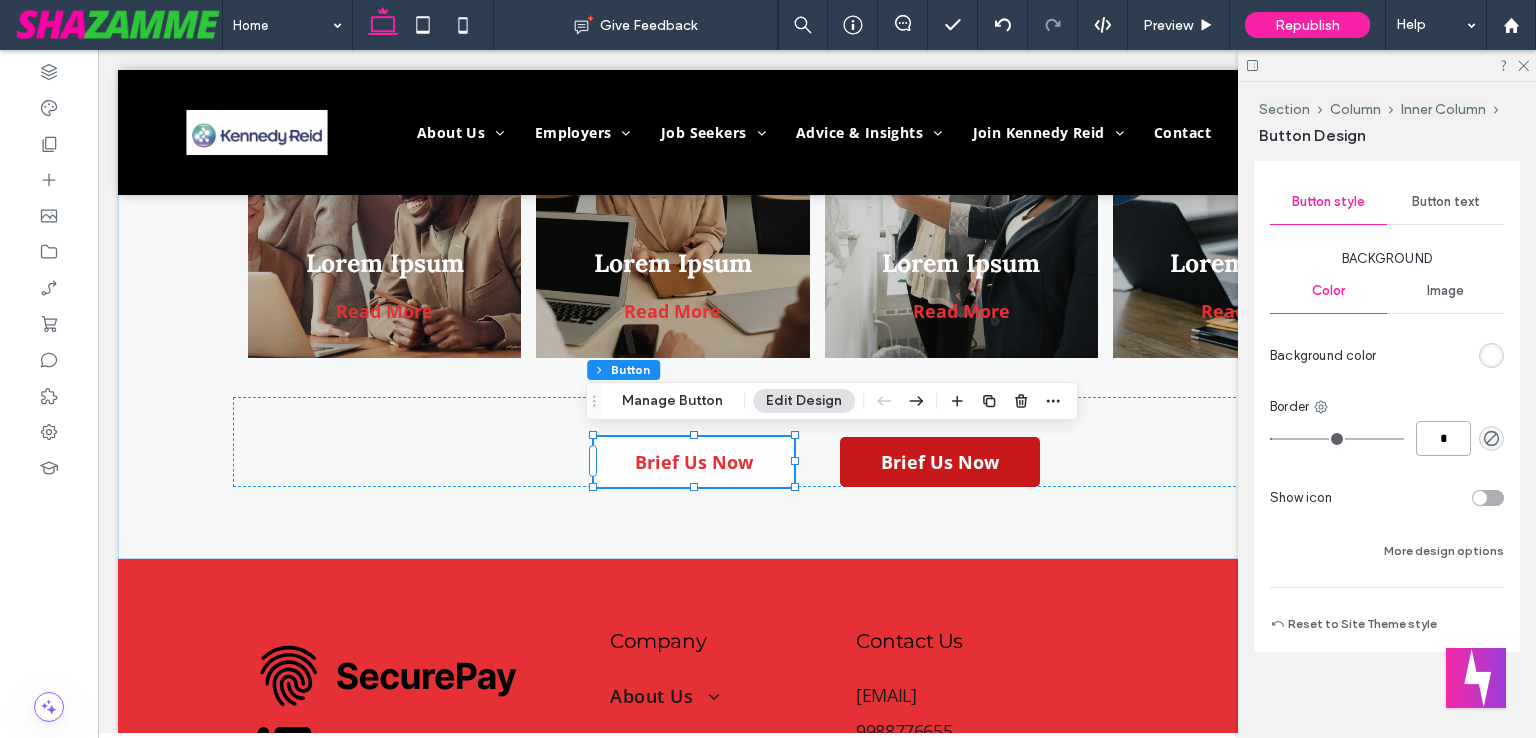 type on "*" 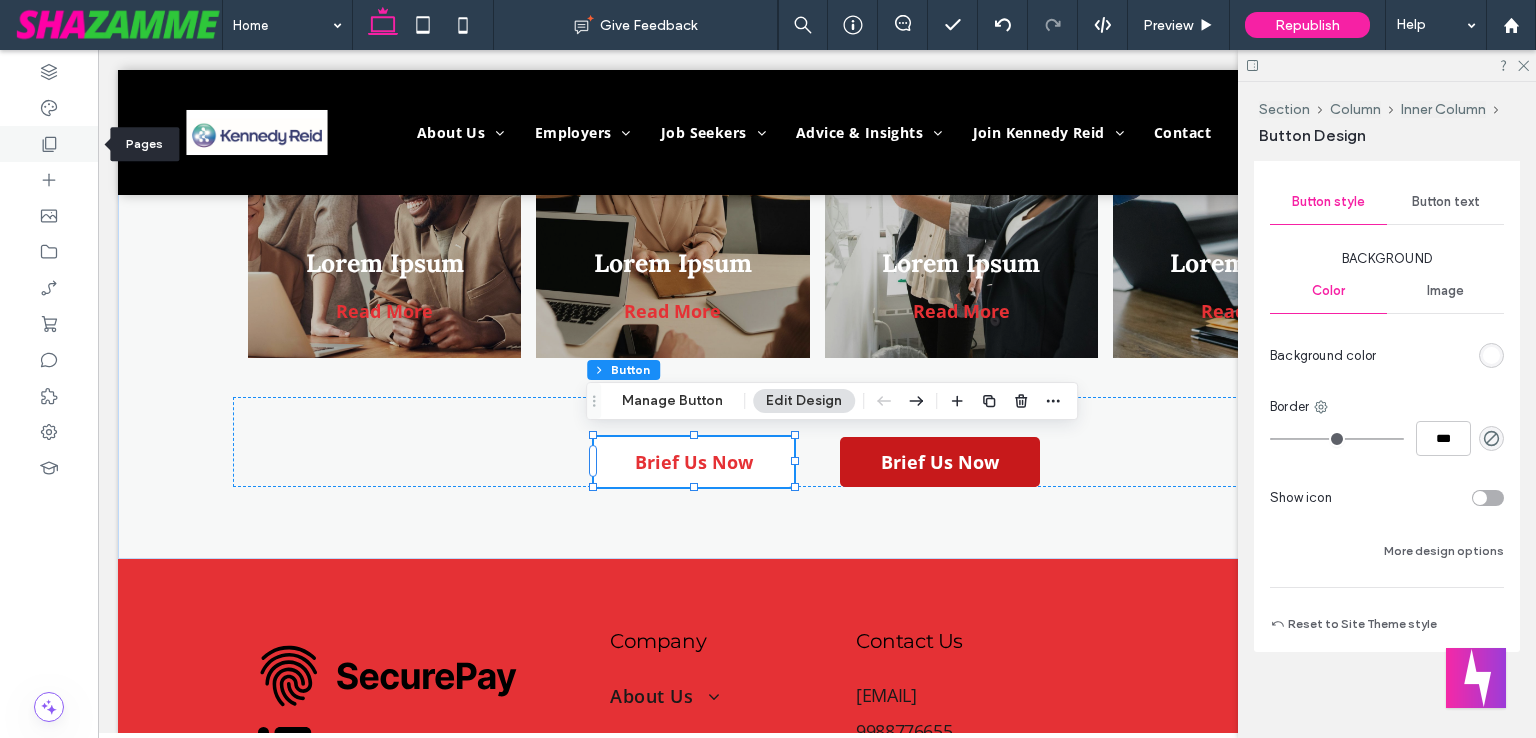 click at bounding box center (49, 144) 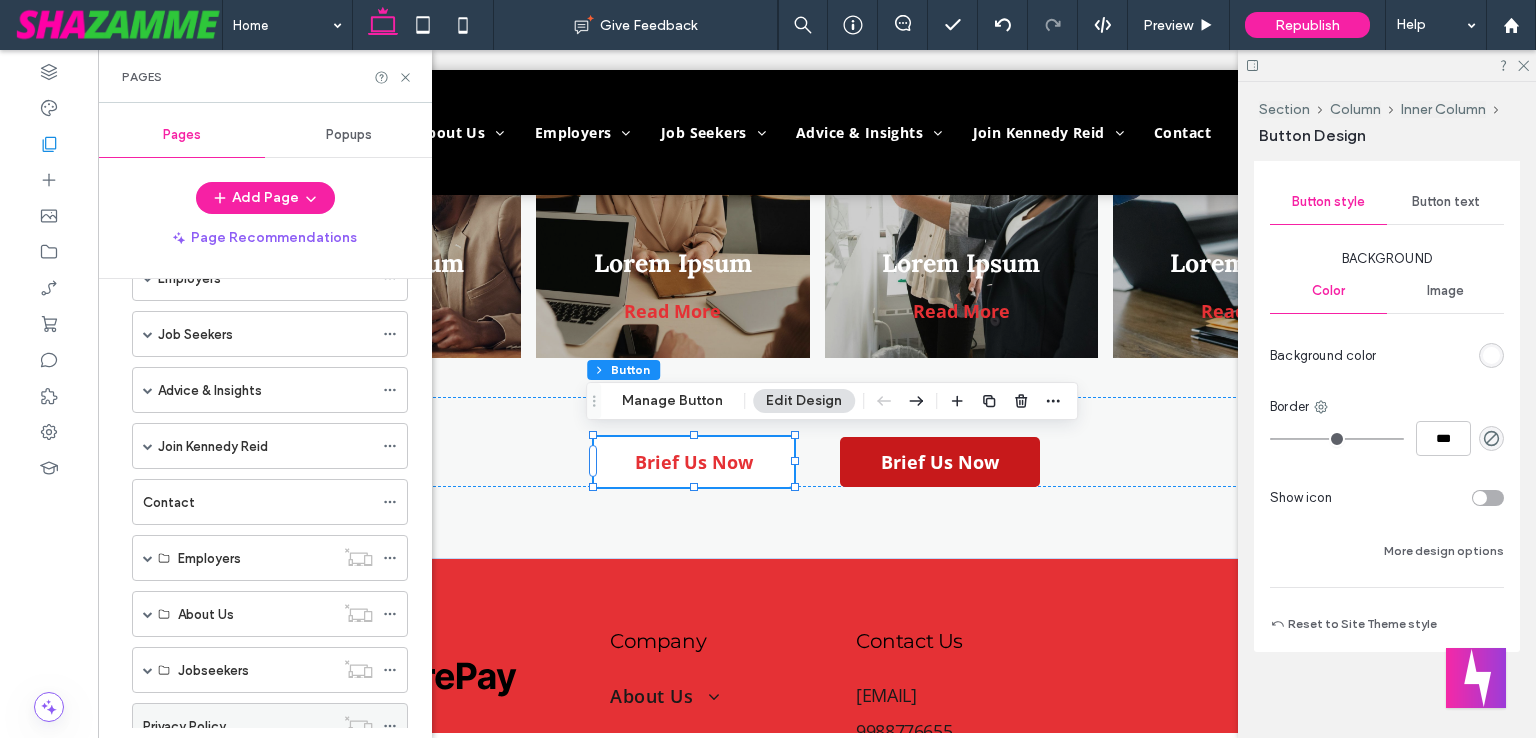 scroll, scrollTop: 292, scrollLeft: 0, axis: vertical 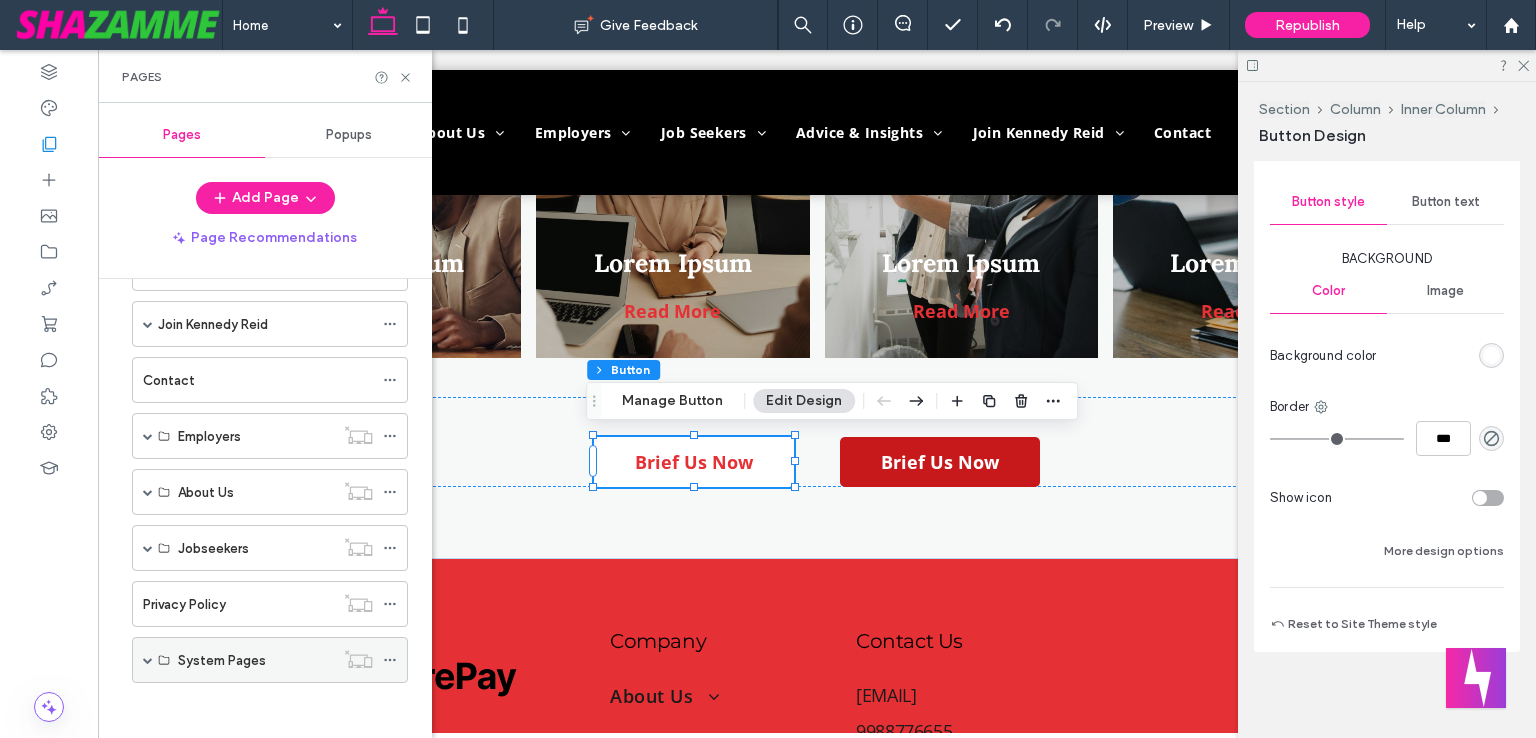 click at bounding box center (148, 660) 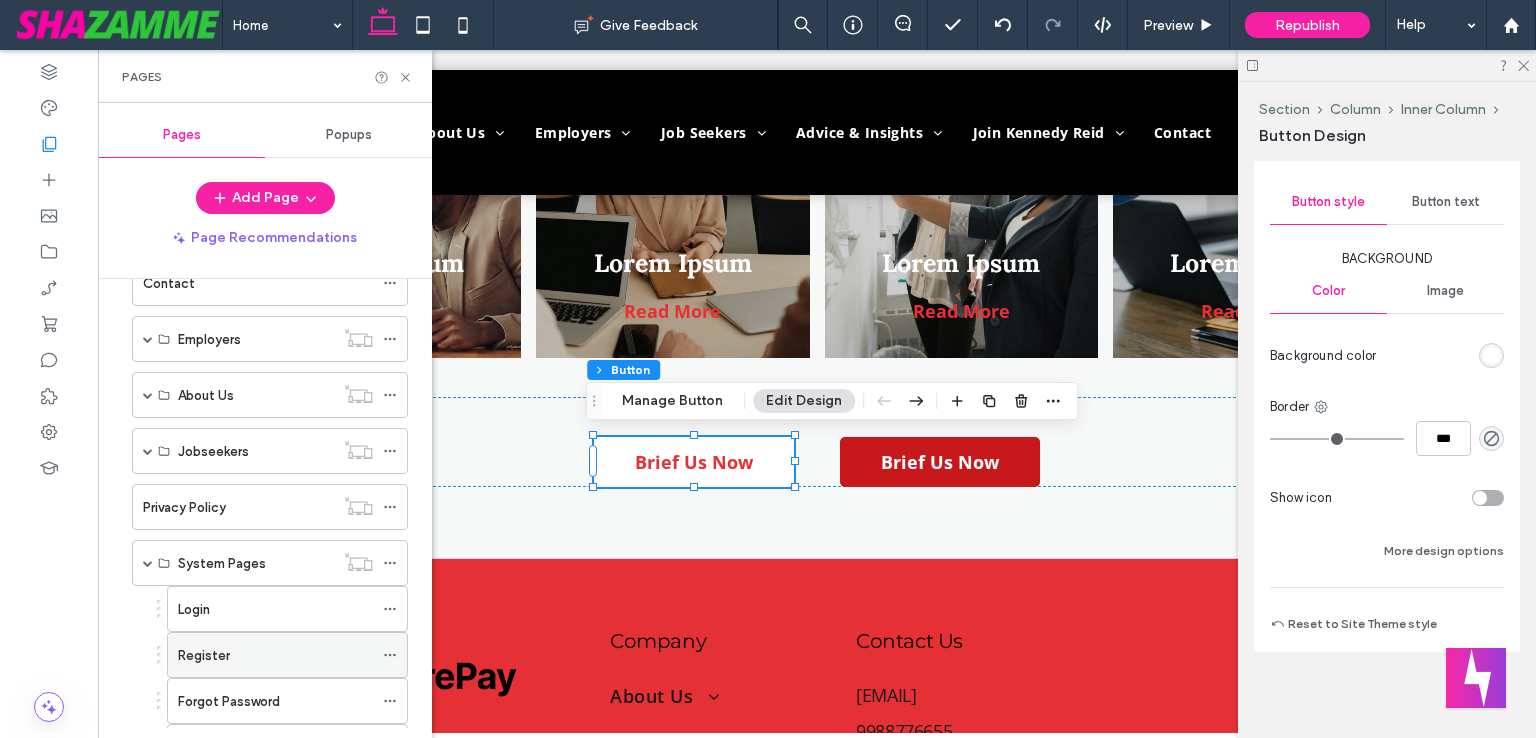 scroll, scrollTop: 492, scrollLeft: 0, axis: vertical 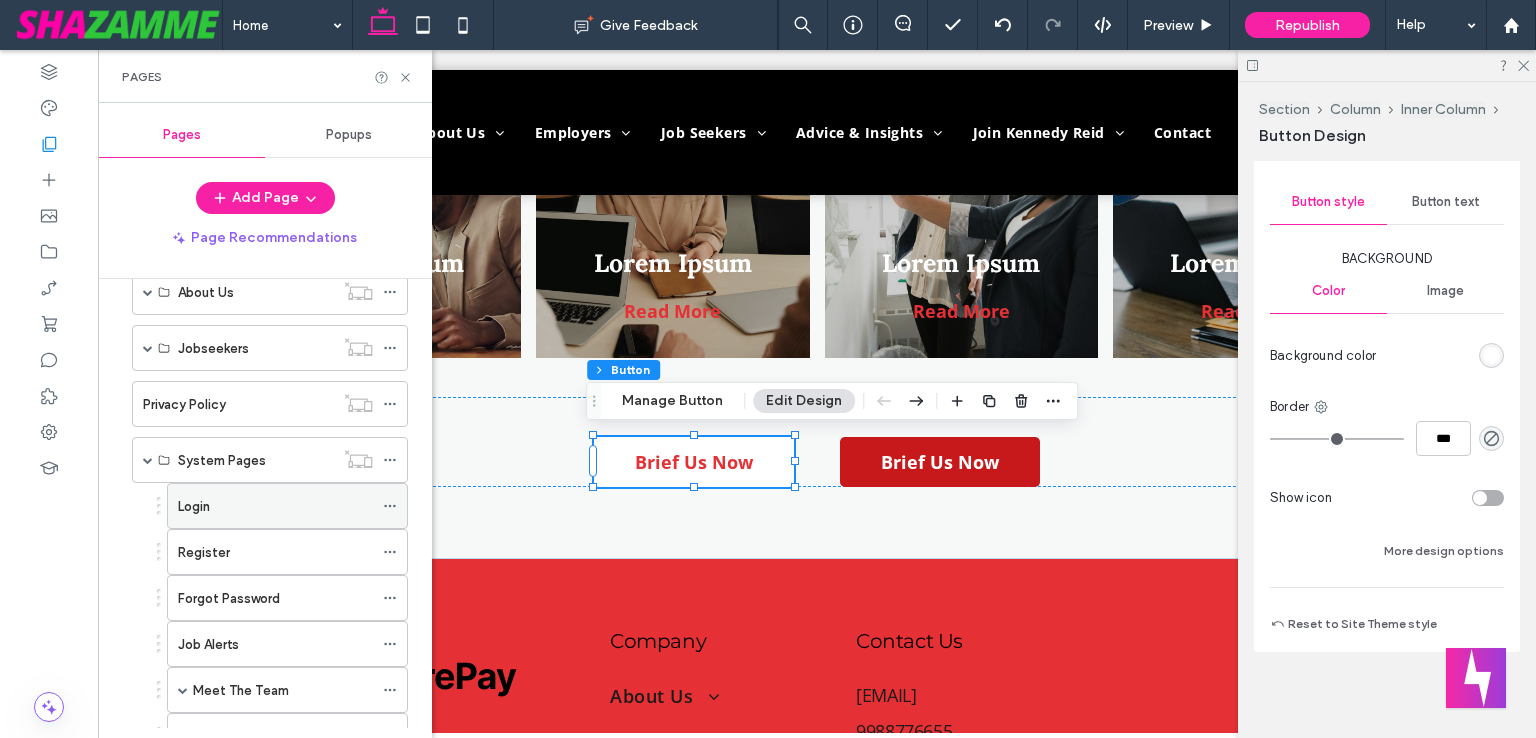 click on "Login" at bounding box center (275, 506) 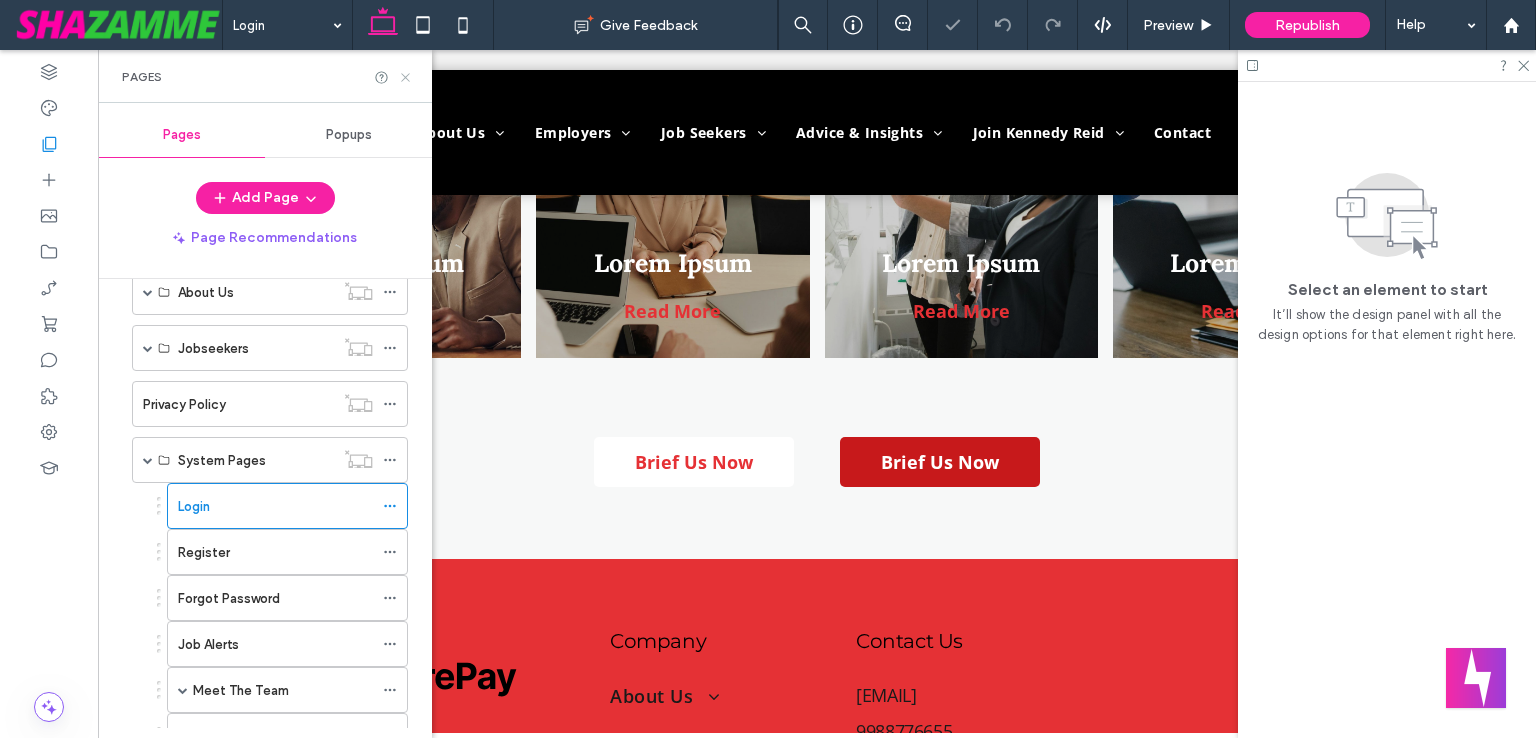 click 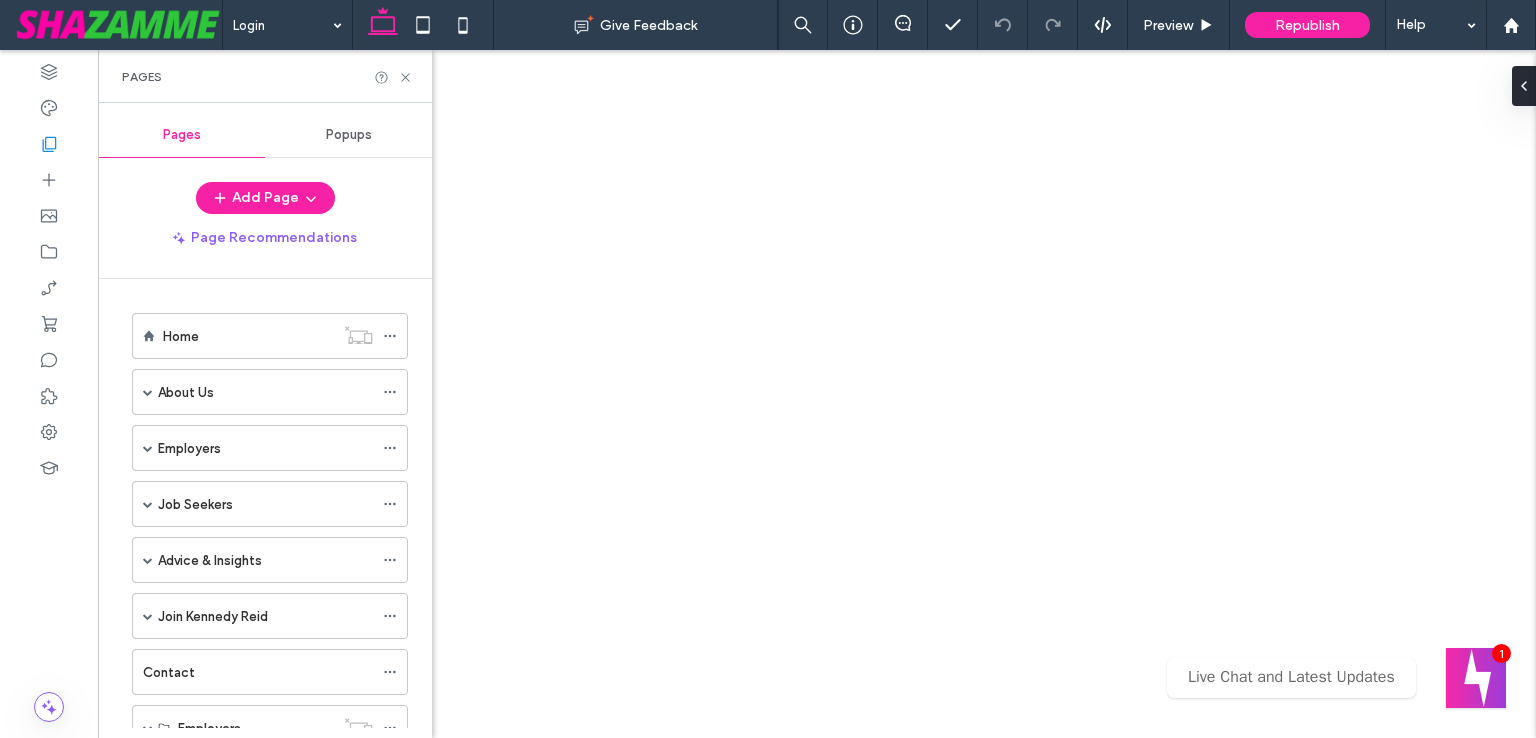 scroll, scrollTop: 0, scrollLeft: 0, axis: both 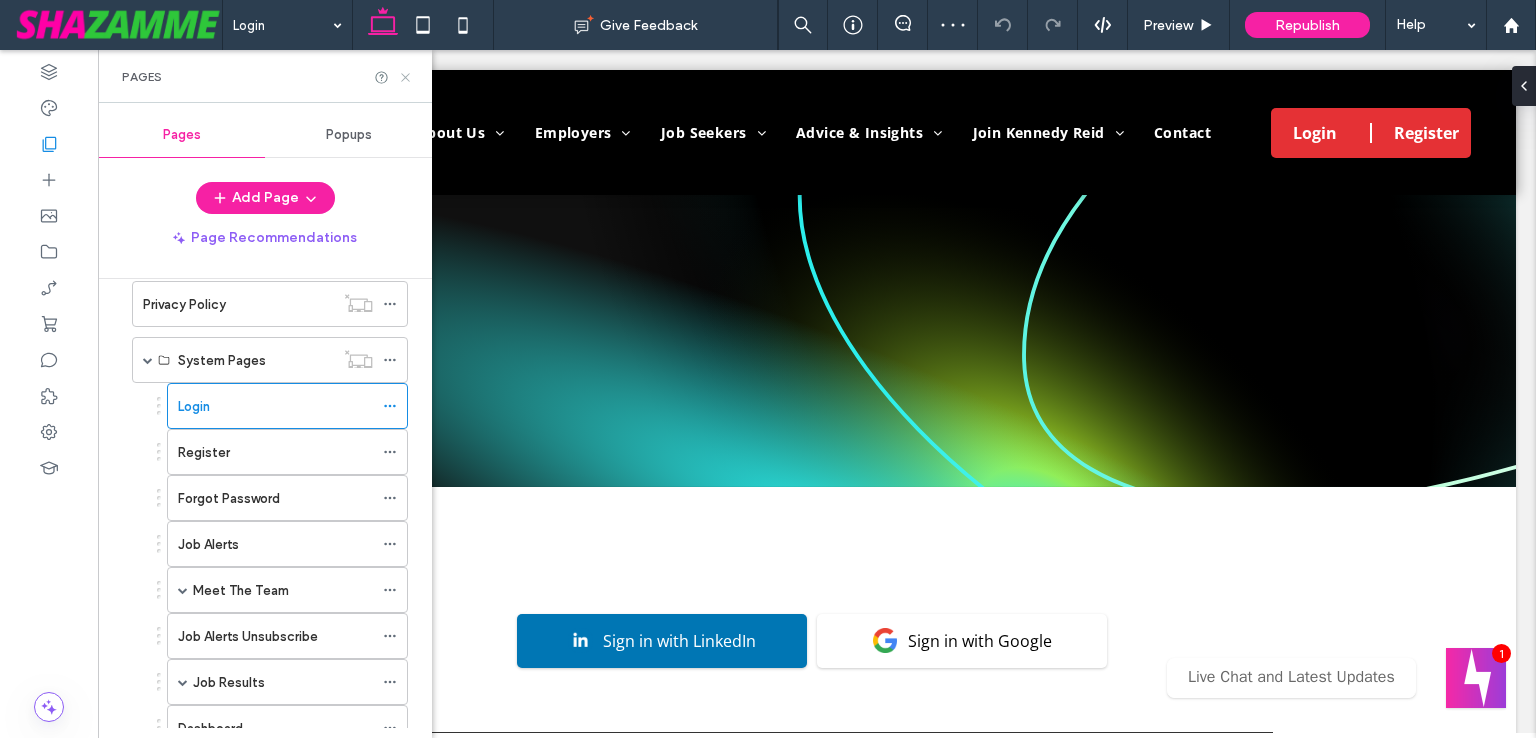 click 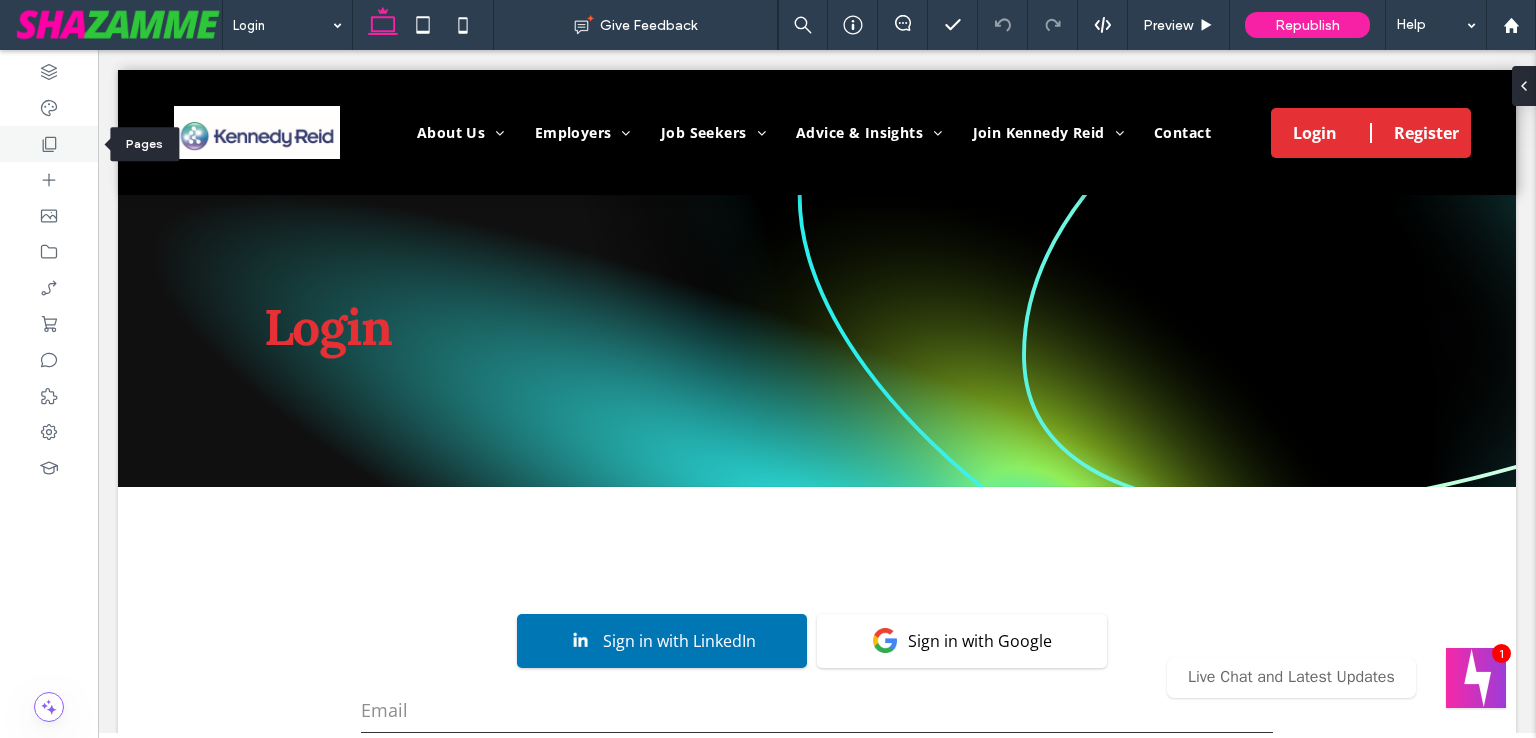 click 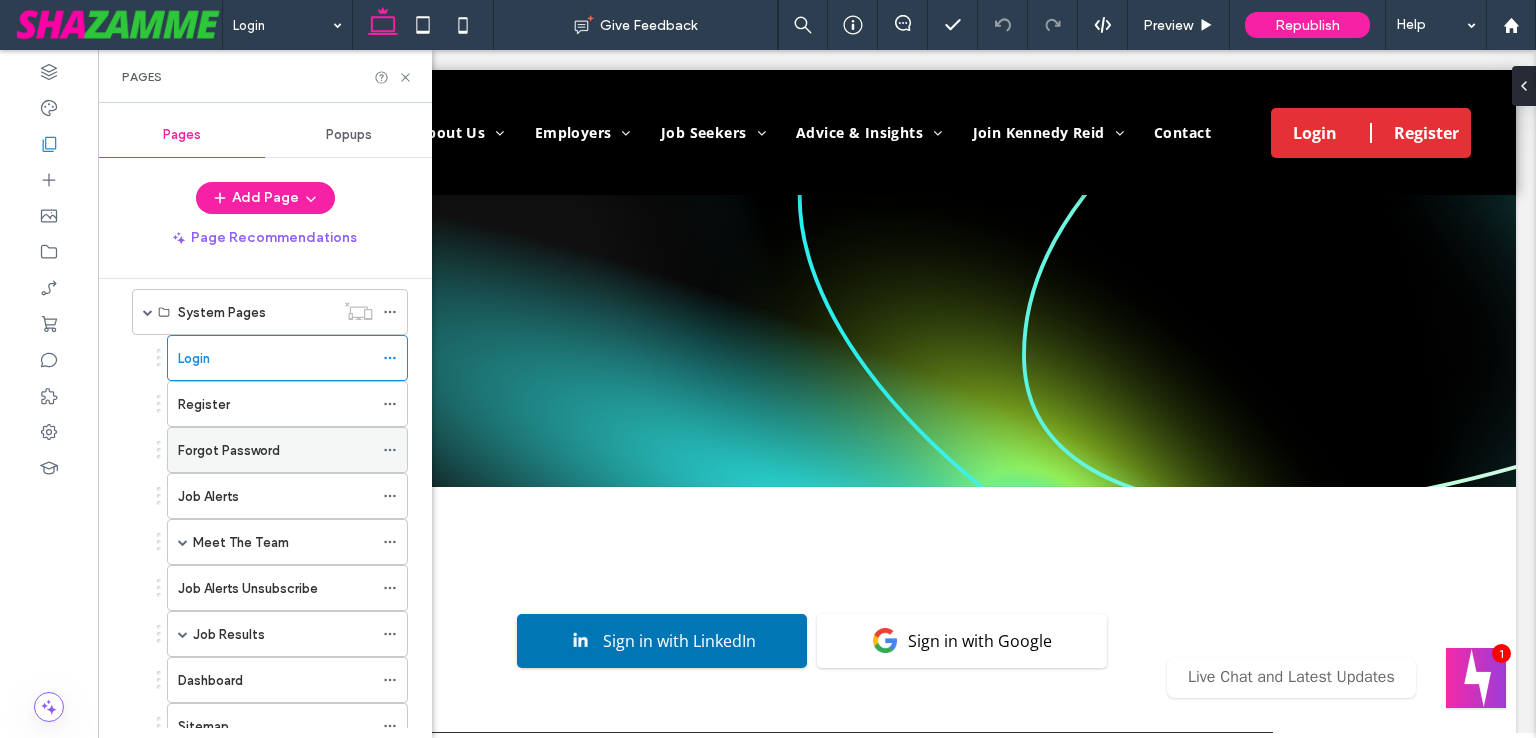 scroll, scrollTop: 702, scrollLeft: 0, axis: vertical 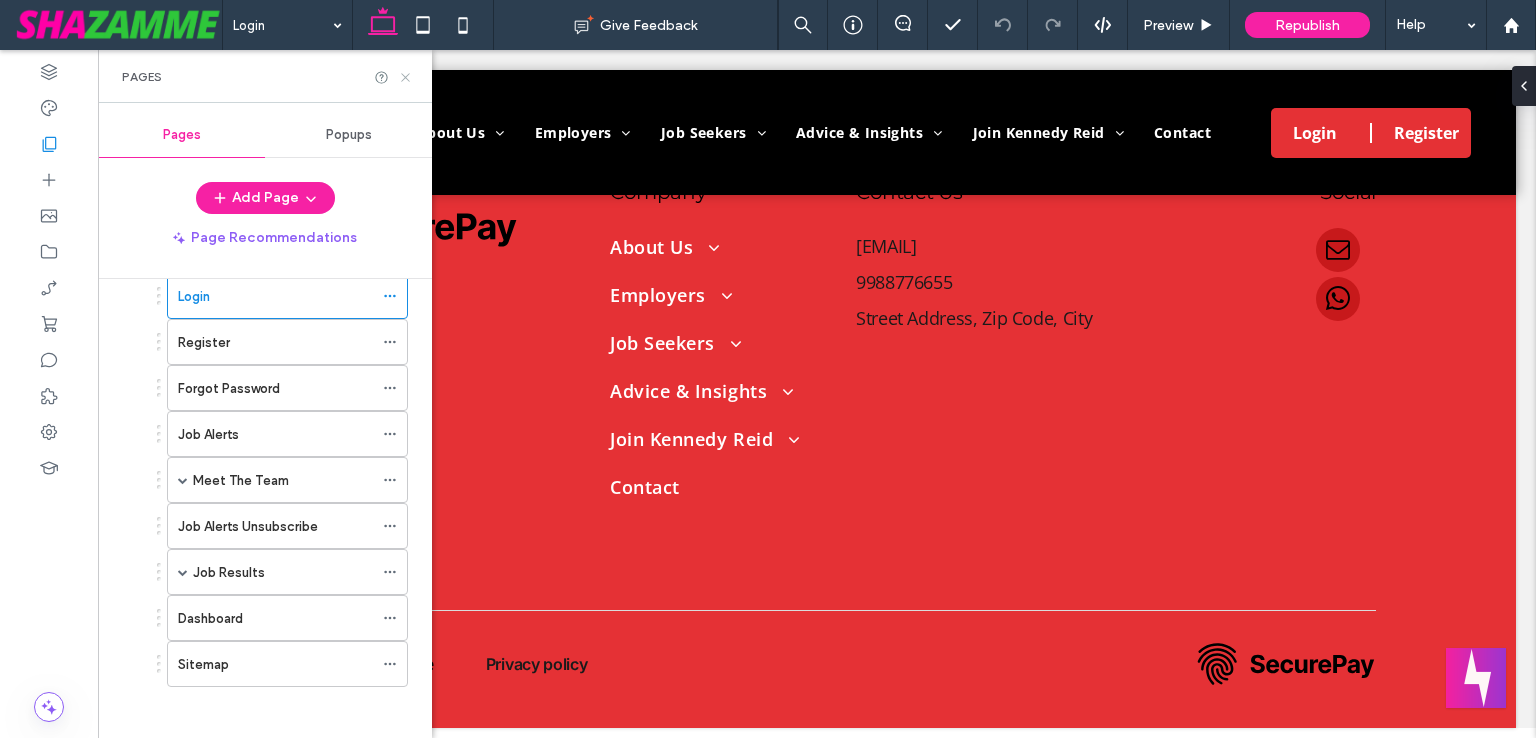 click 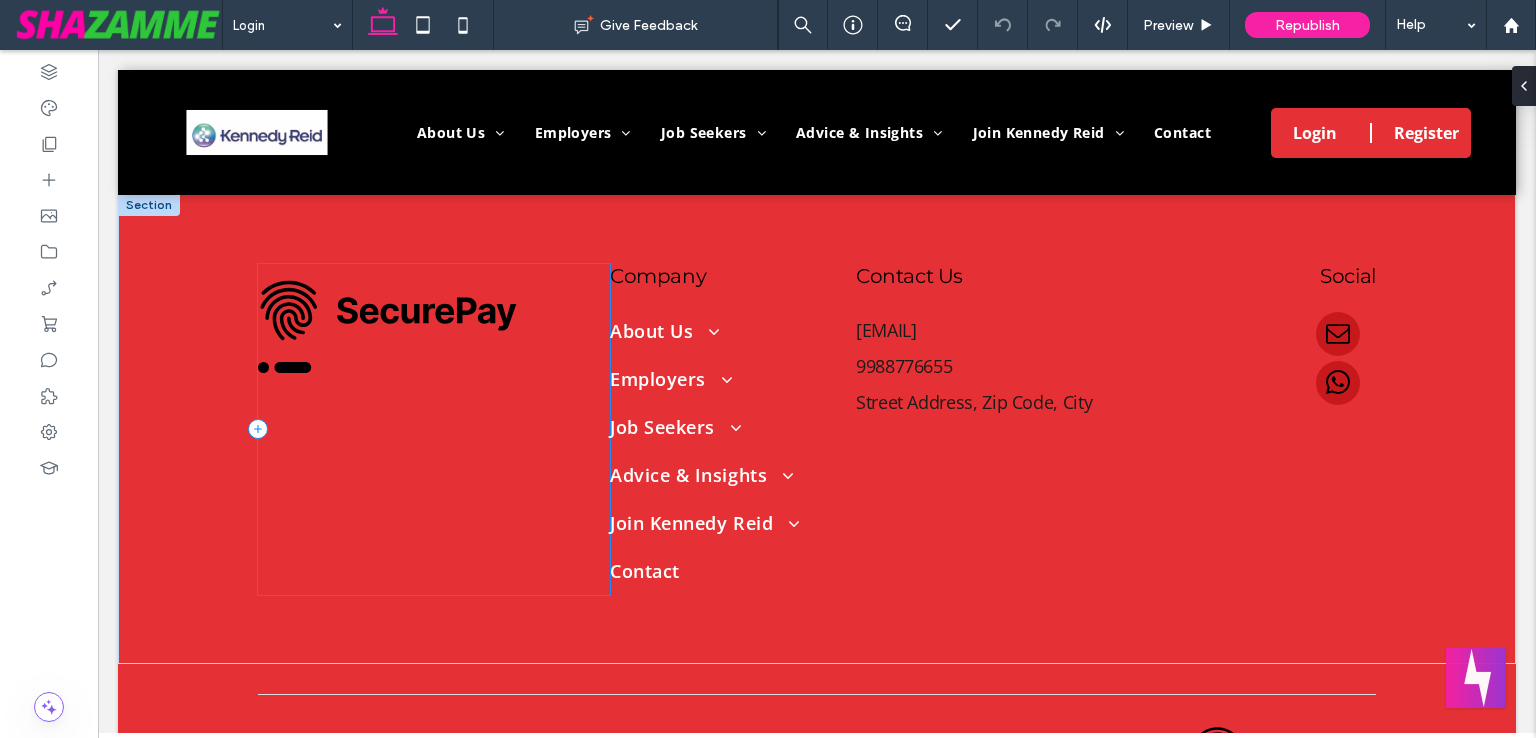 scroll, scrollTop: 973, scrollLeft: 0, axis: vertical 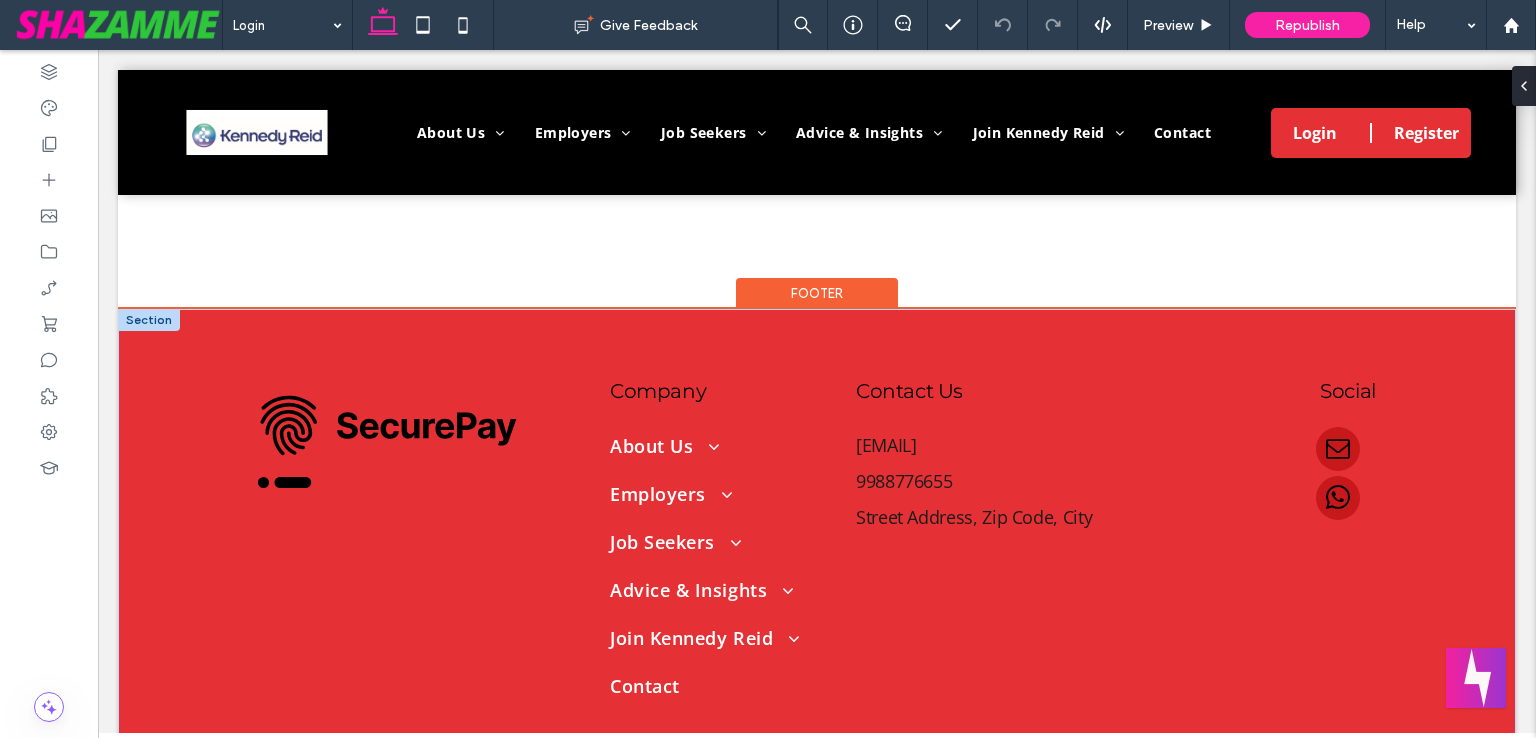 type on "**********" 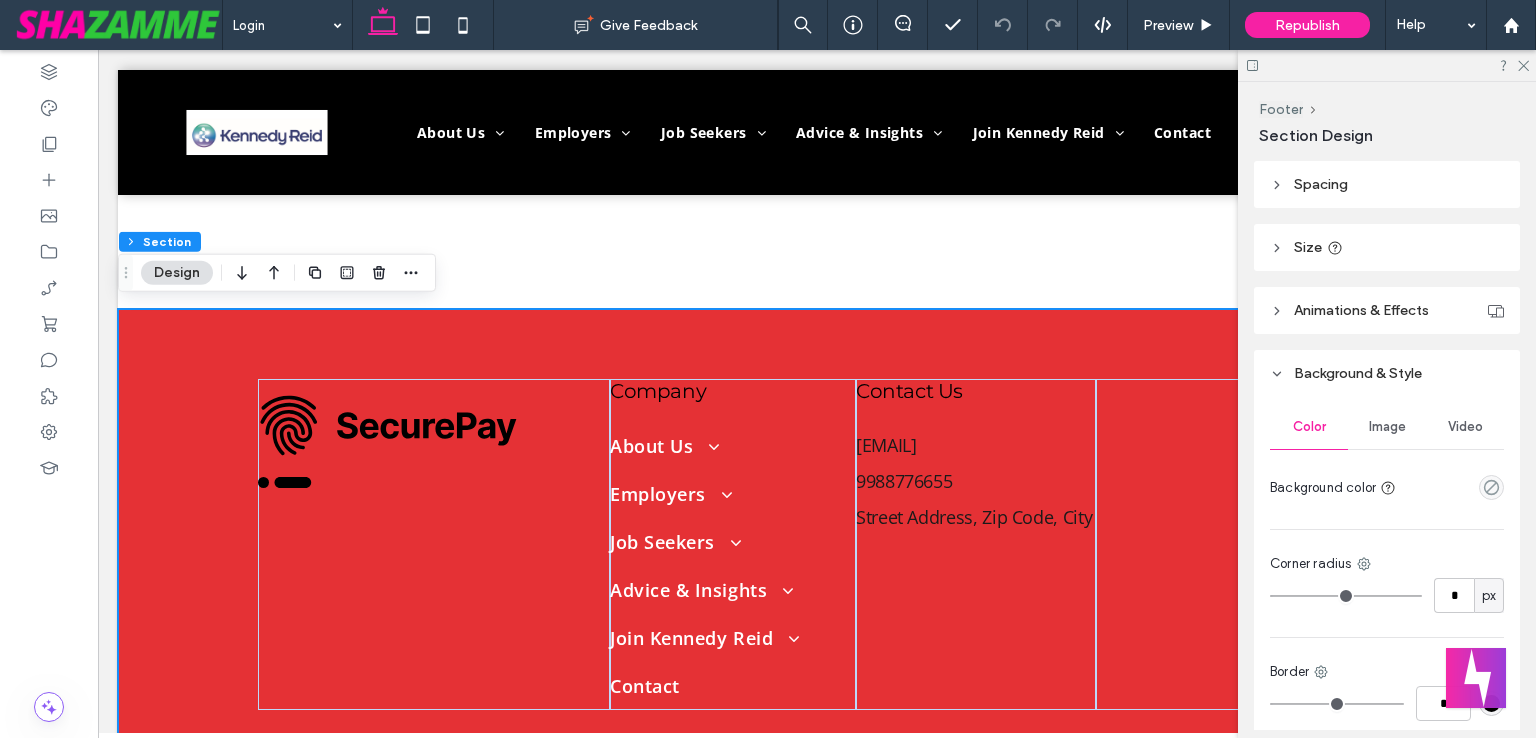 scroll, scrollTop: 388, scrollLeft: 0, axis: vertical 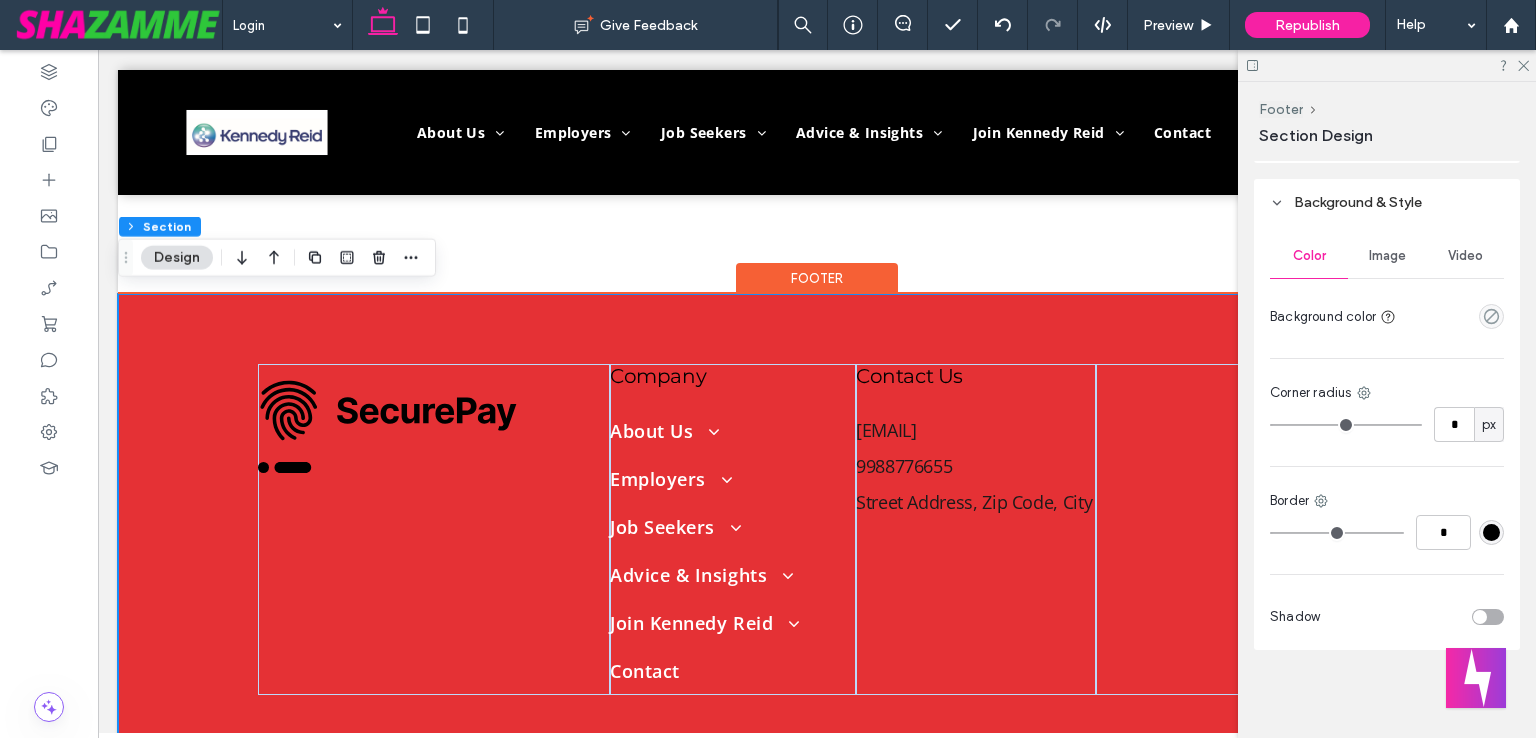 click on ".cls-1-1915212016 {
stroke-width: 0px;
}
Company
About Us
Purpose & Values
Corporate Social Responsibility
Diversity & Inclusion
Employers
Our Specialisations
Insurance
Business Support
Brief Us Now
Find a Temp
Job Seekers
Our Specialisations
Insurance
Business Support
Find a Job
Register With Us
Advice & Insights
Insights
Blogs
Join Kennedy Reid
Health & Well-being
Career Development
Contact
Contact Us
[EMAIL] [PHONE] [STREET] [ZIP] [CITY]" at bounding box center [817, 529] 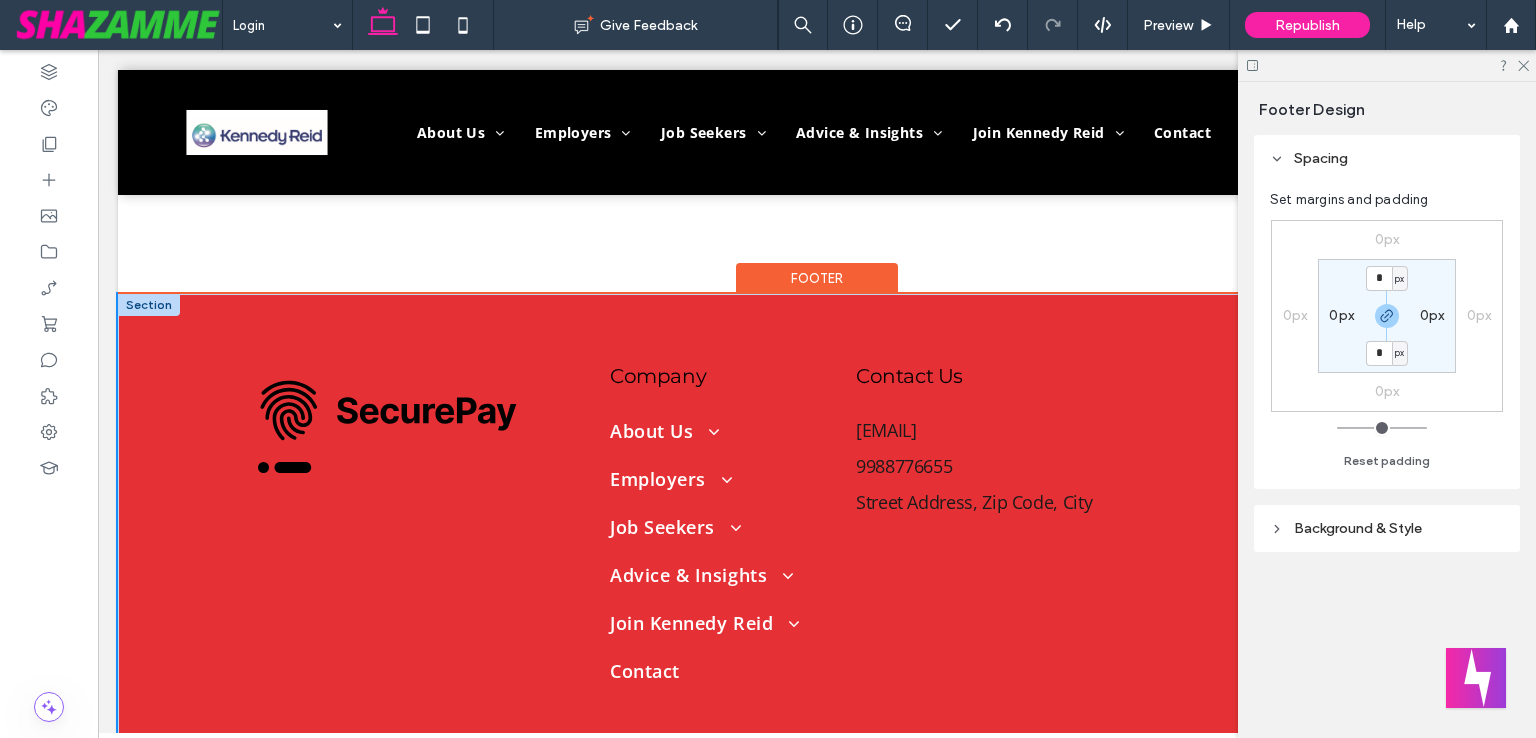 click at bounding box center [149, 305] 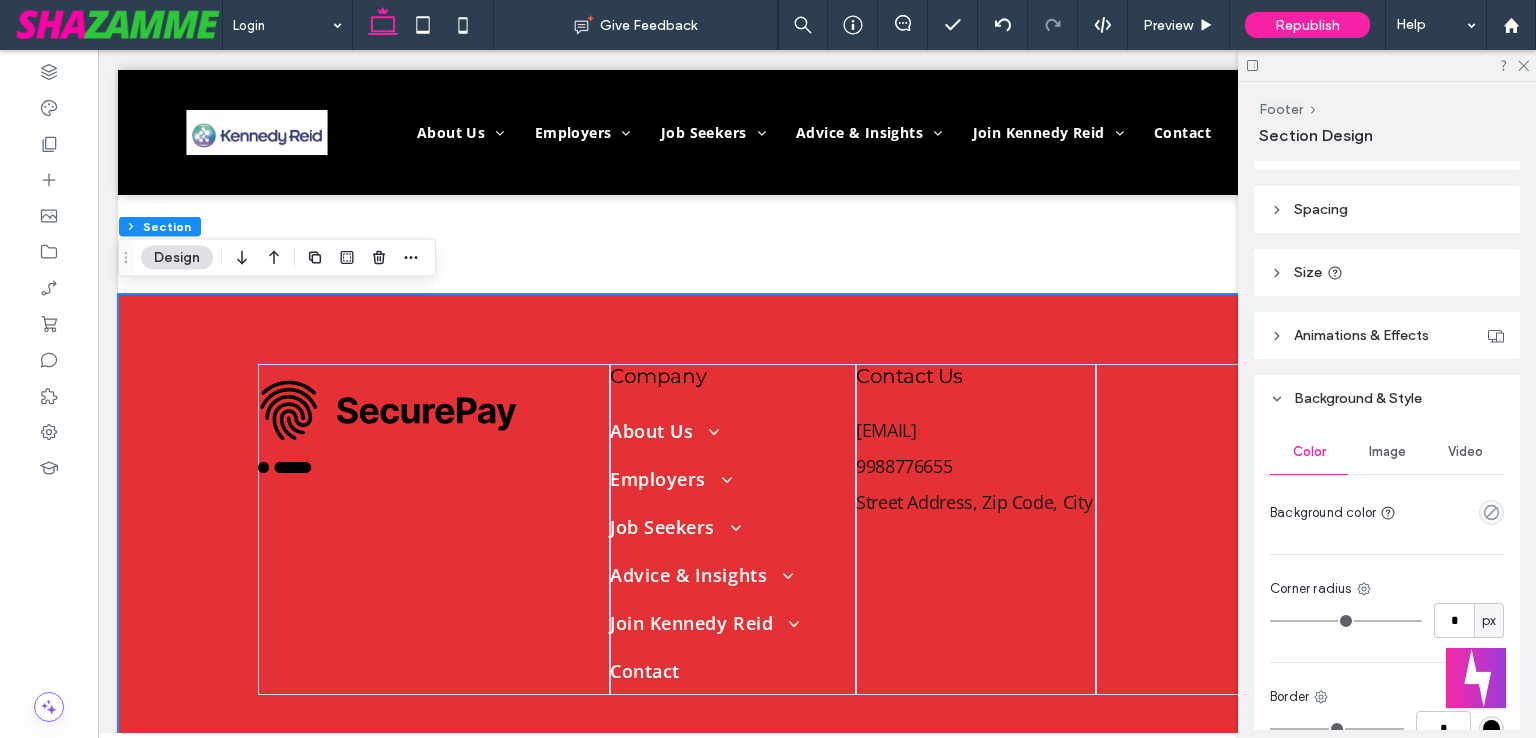 scroll, scrollTop: 388, scrollLeft: 0, axis: vertical 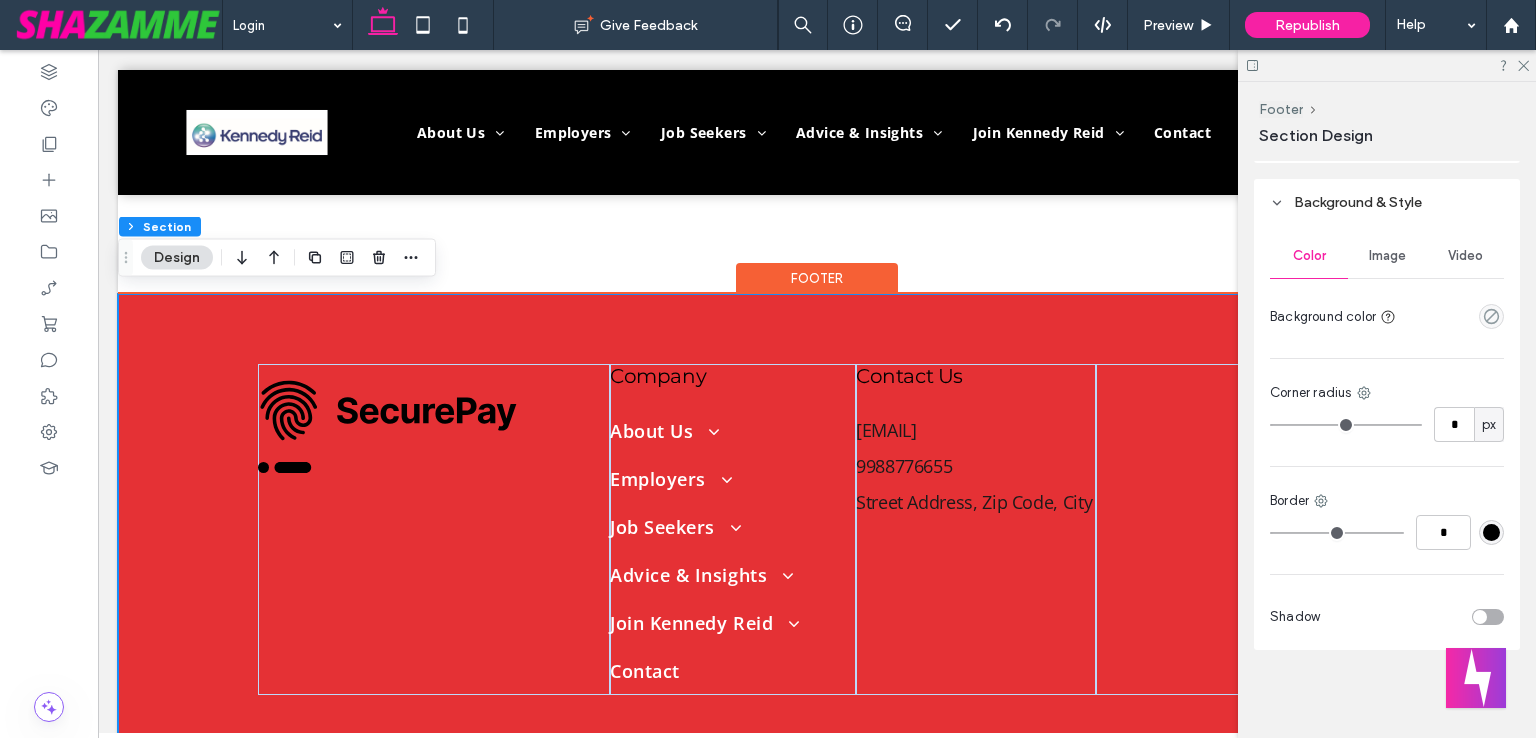 click on "Footer" at bounding box center (817, 278) 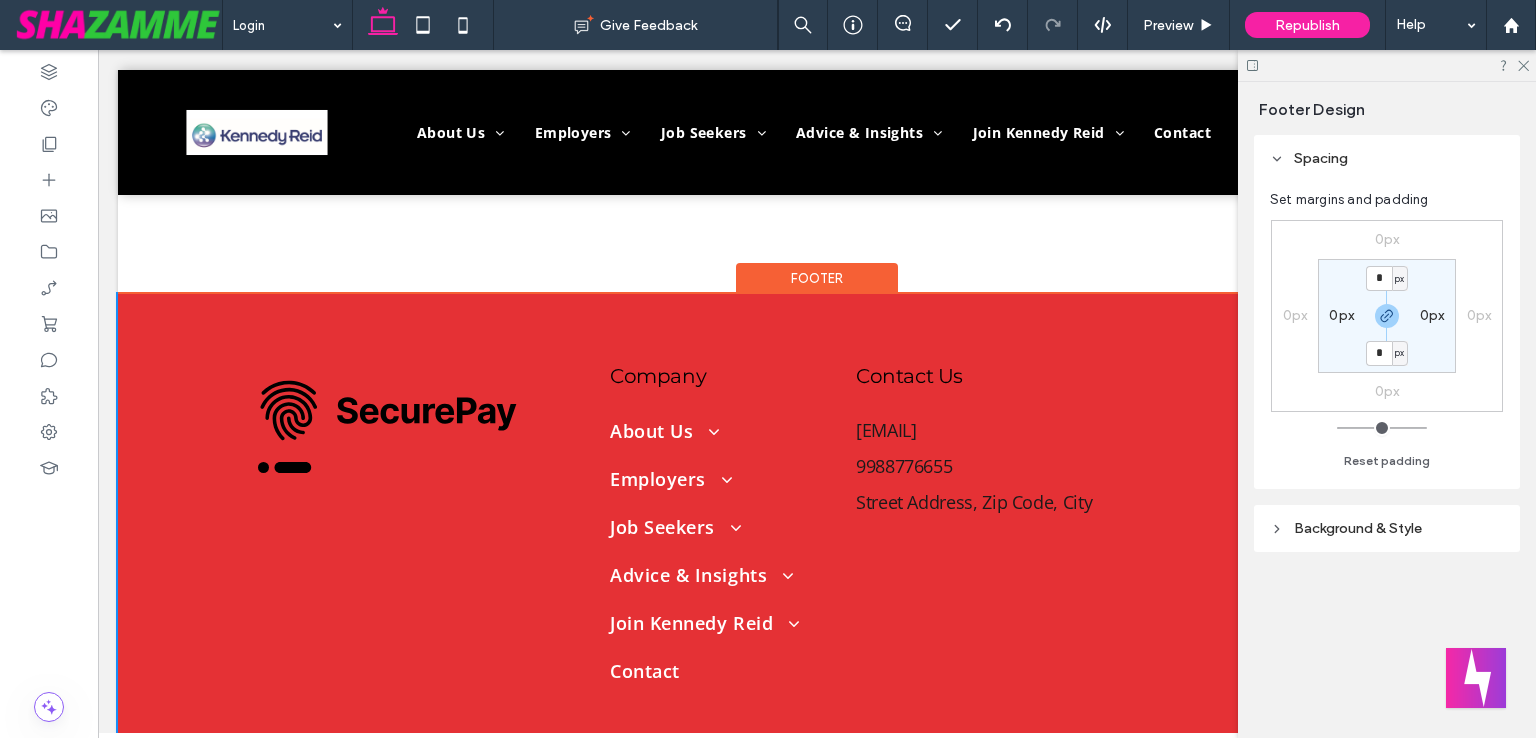 click on "Background & Style" at bounding box center [1358, 528] 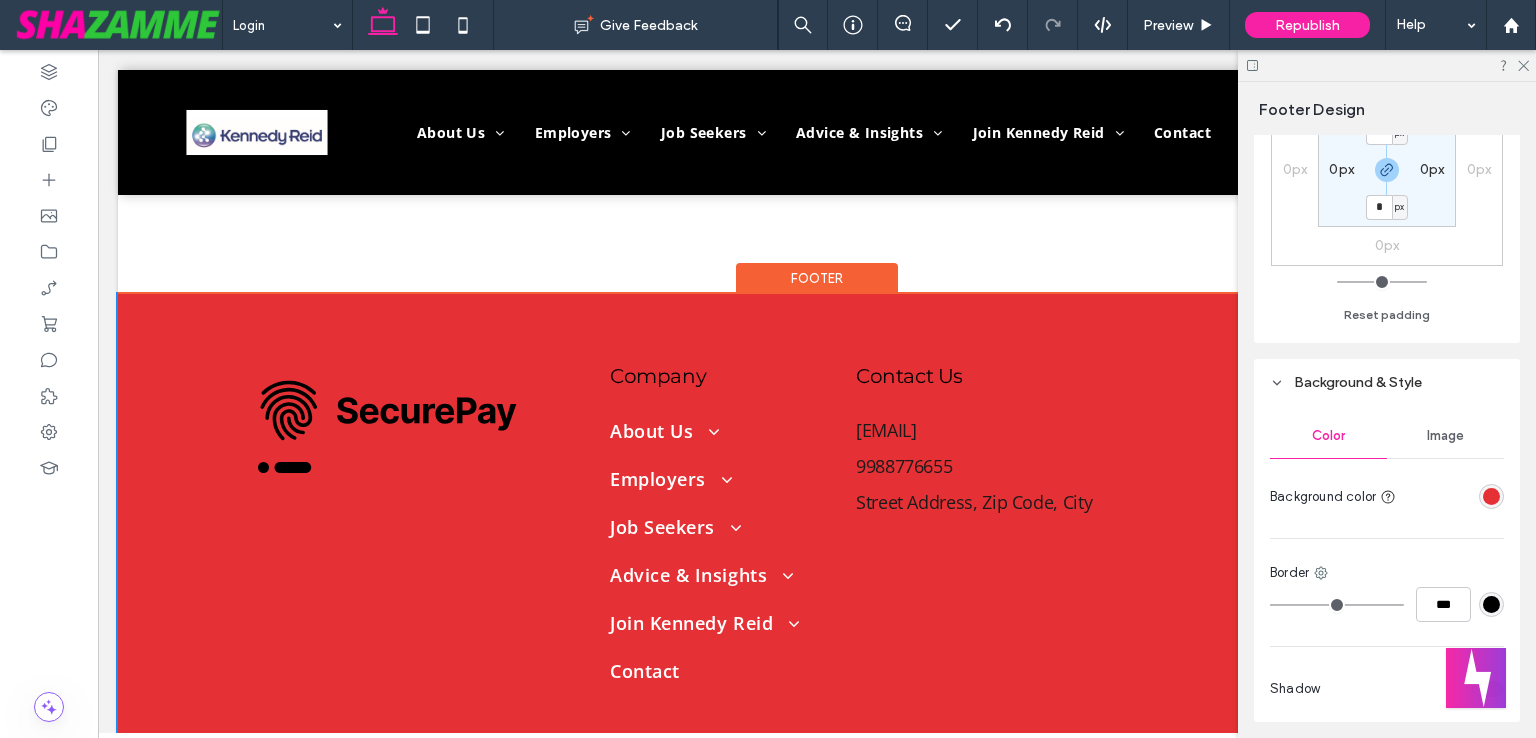 scroll, scrollTop: 215, scrollLeft: 0, axis: vertical 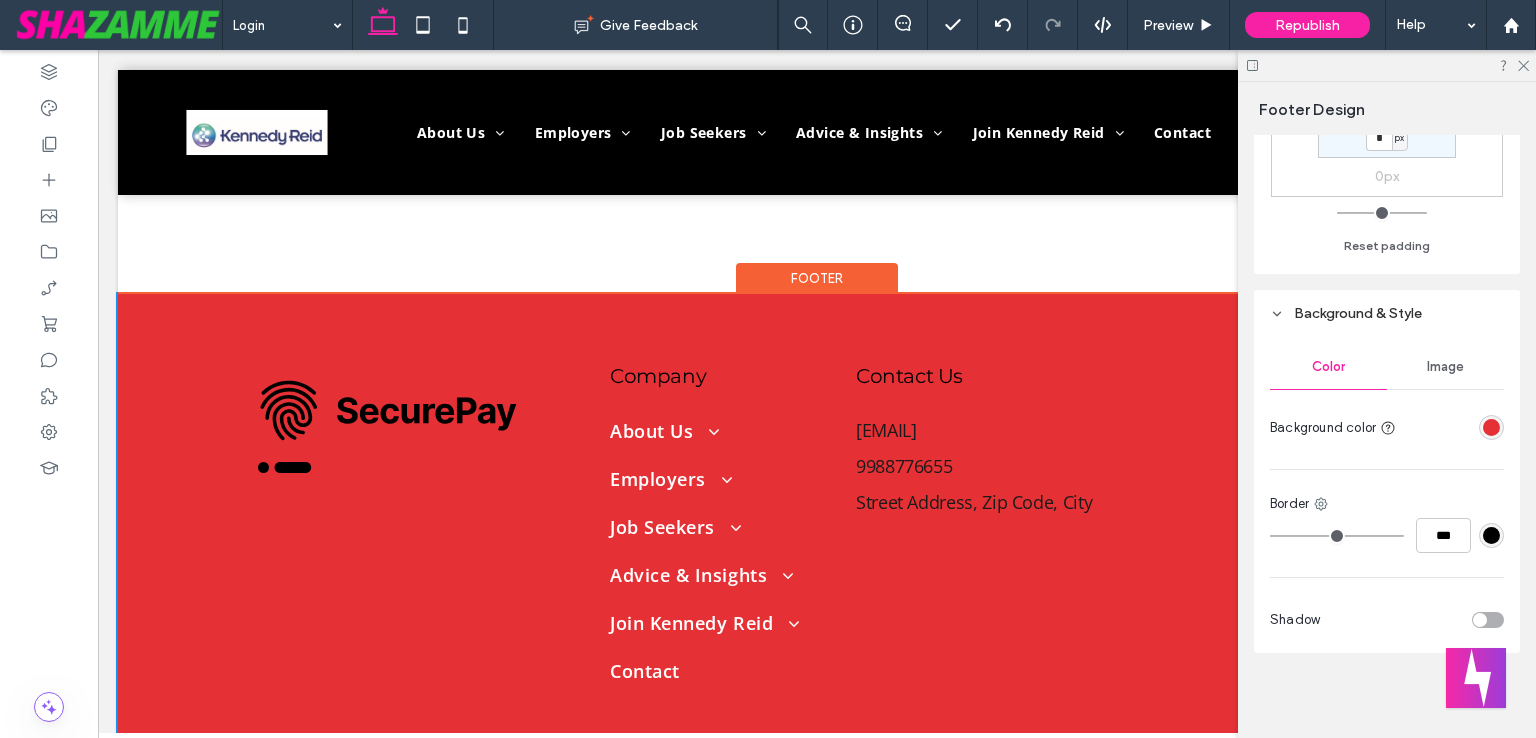 click at bounding box center (1491, 427) 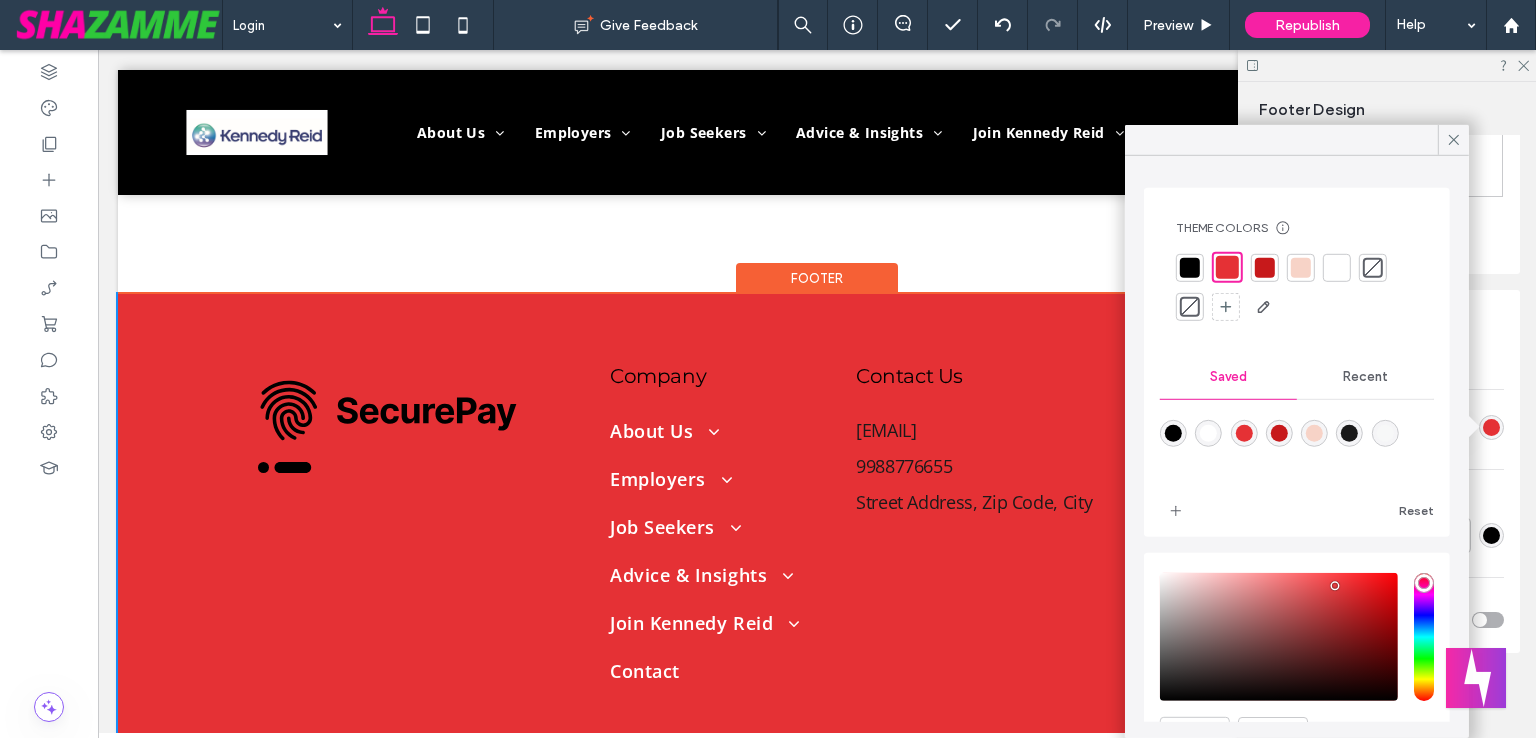 click at bounding box center (1190, 267) 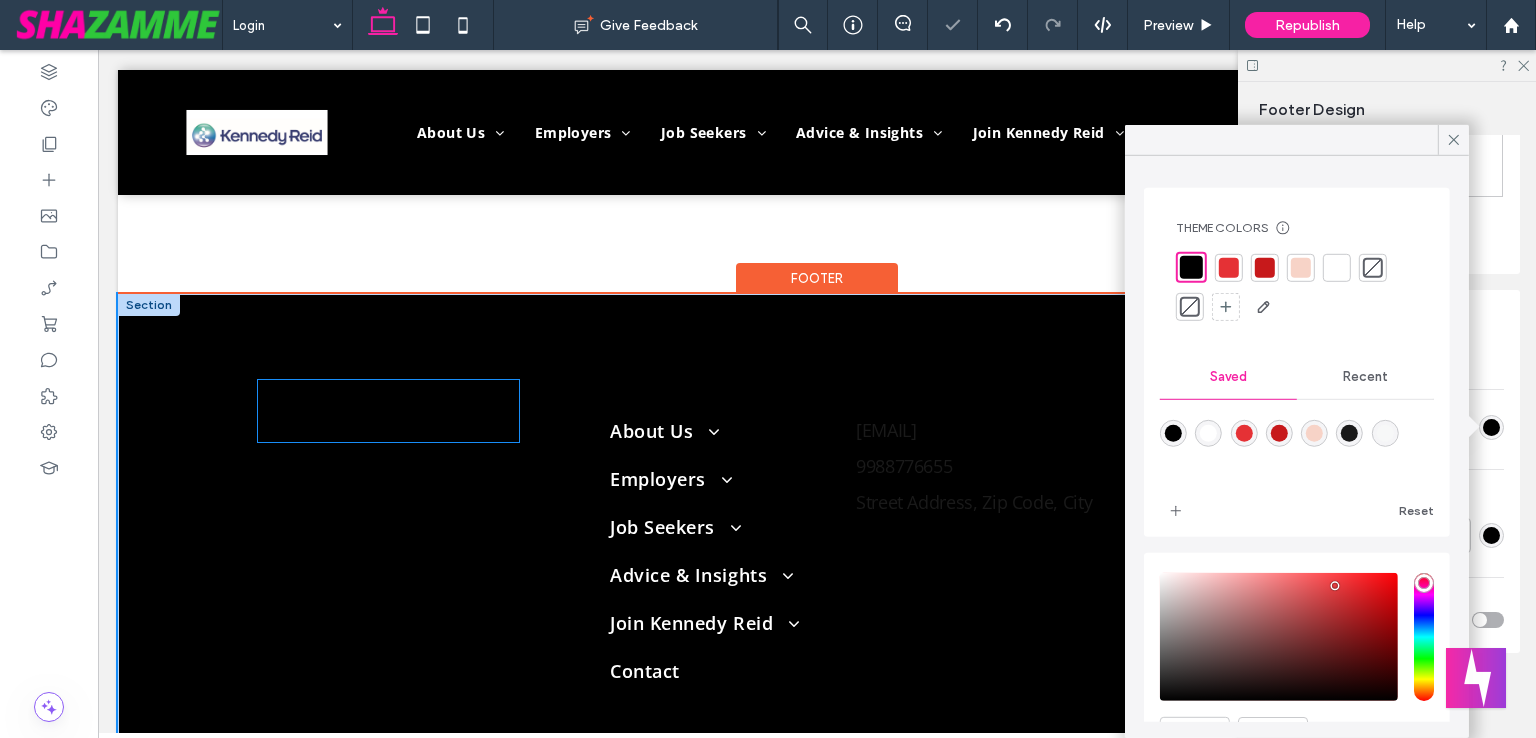 click at bounding box center (388, 411) 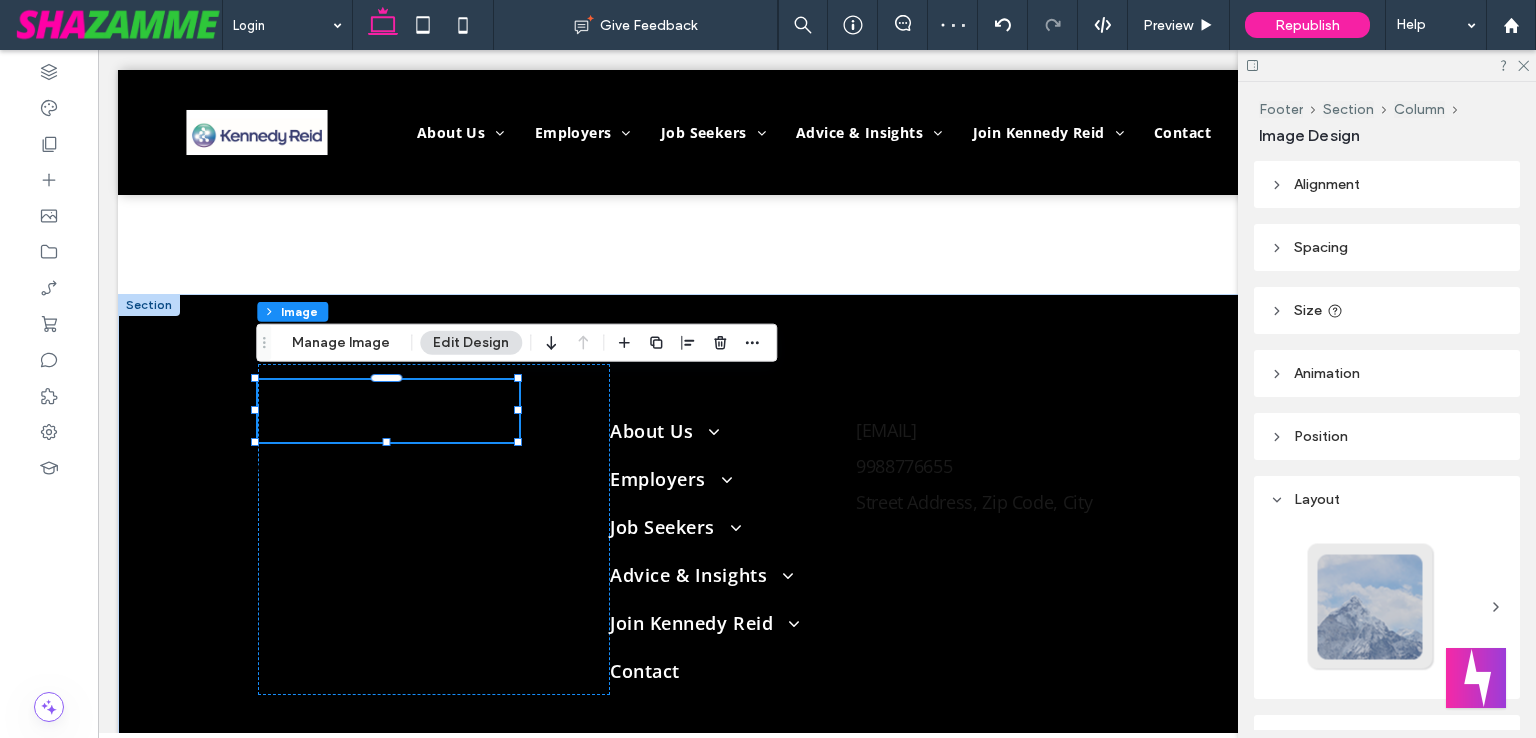 scroll, scrollTop: 400, scrollLeft: 0, axis: vertical 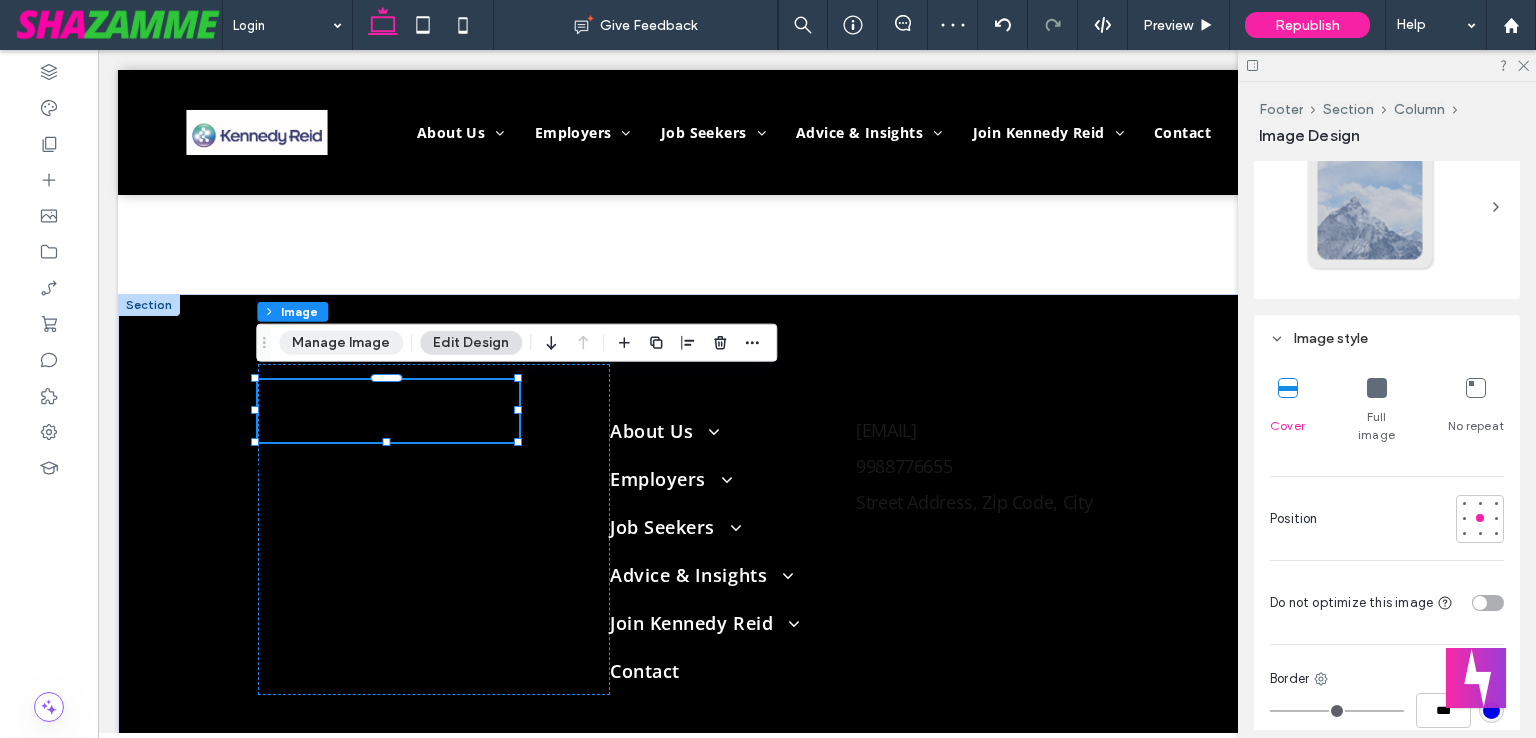 click on "Manage Image" at bounding box center (341, 343) 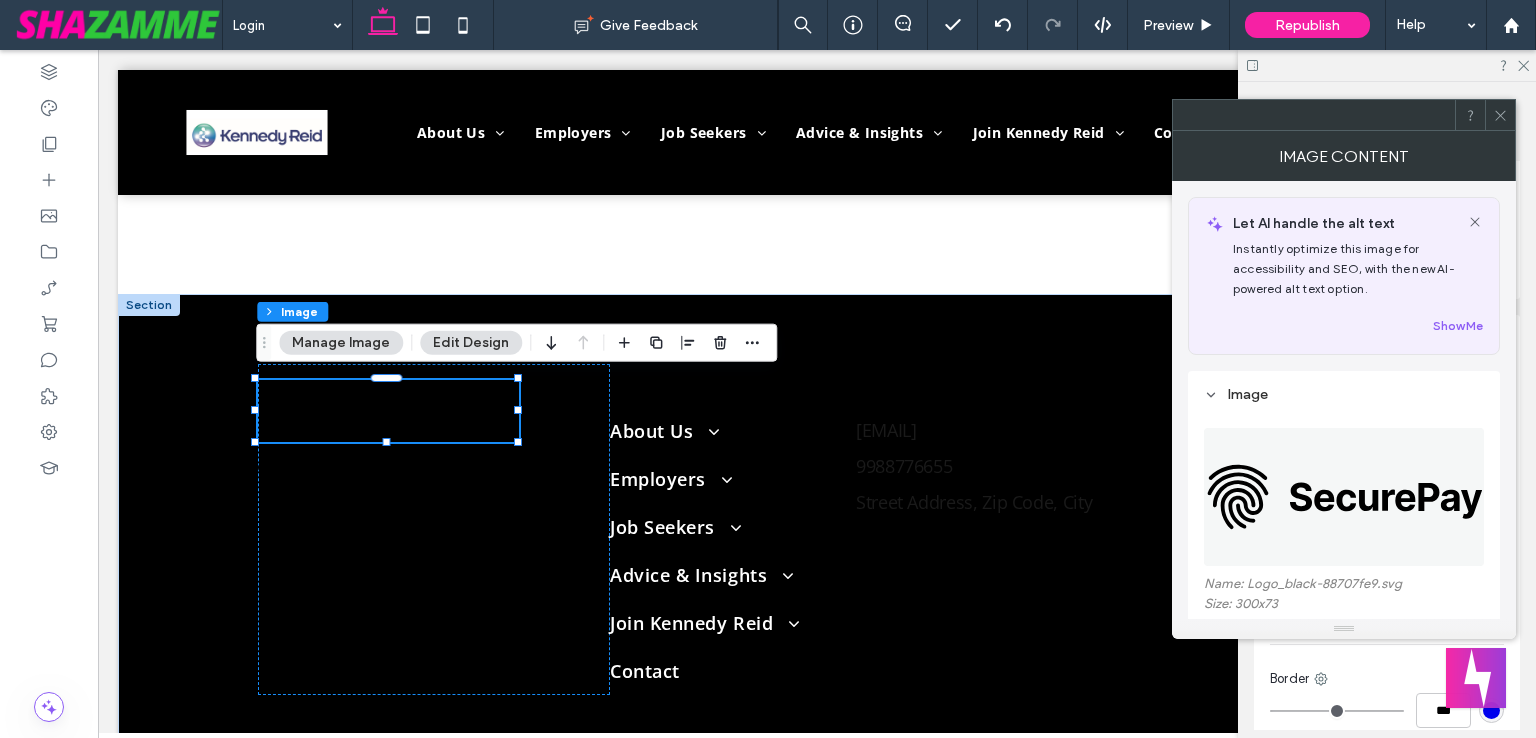 click at bounding box center [1345, 497] 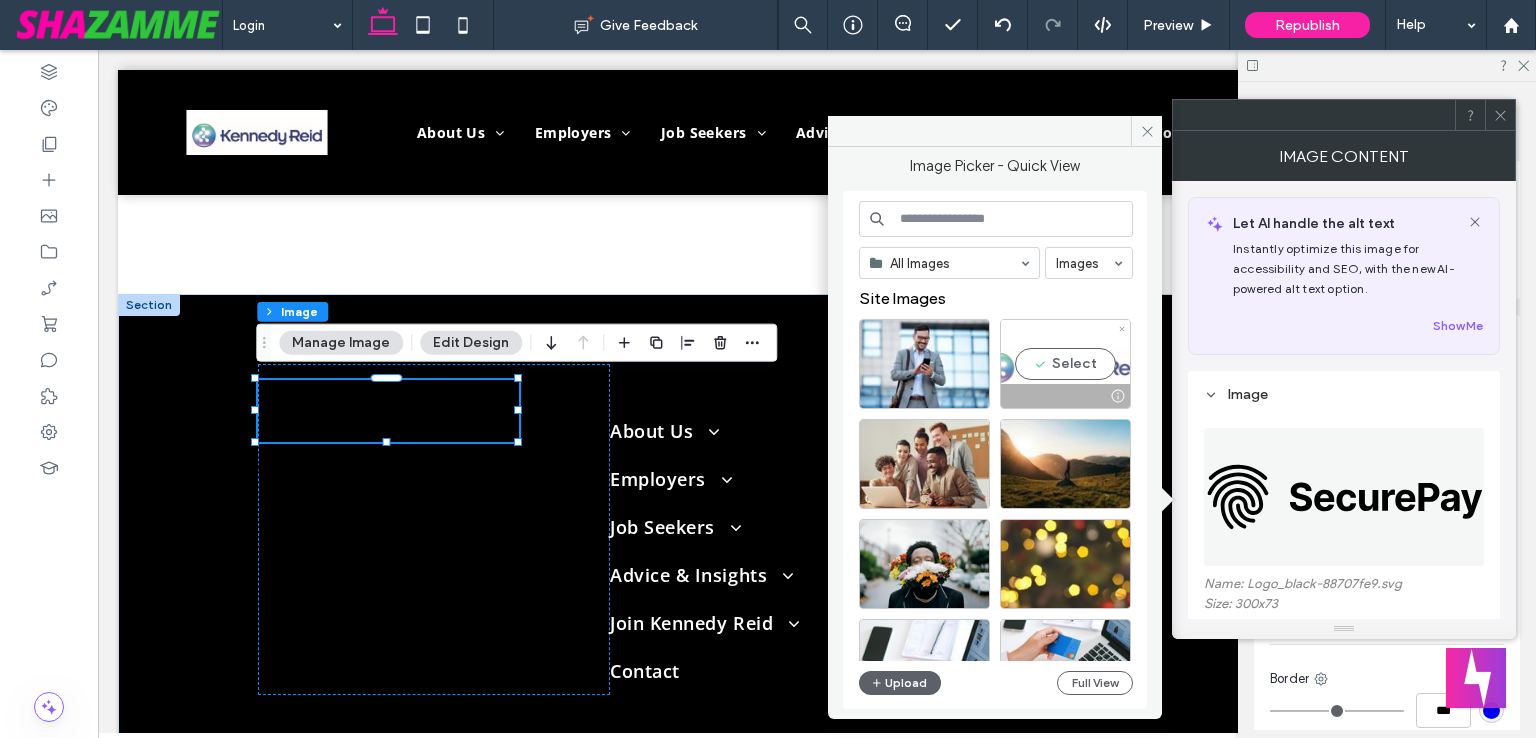 click on "Select" at bounding box center [1065, 364] 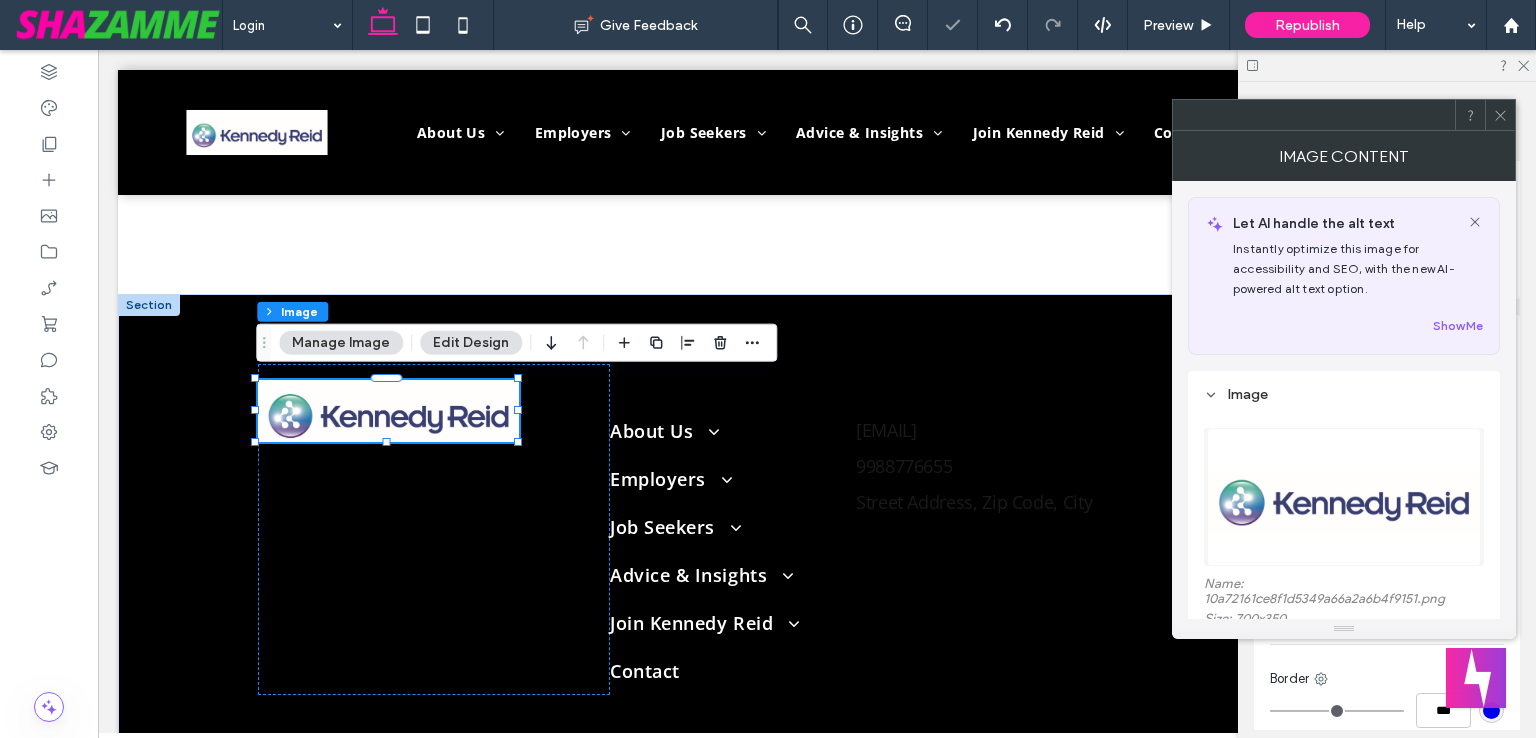 click 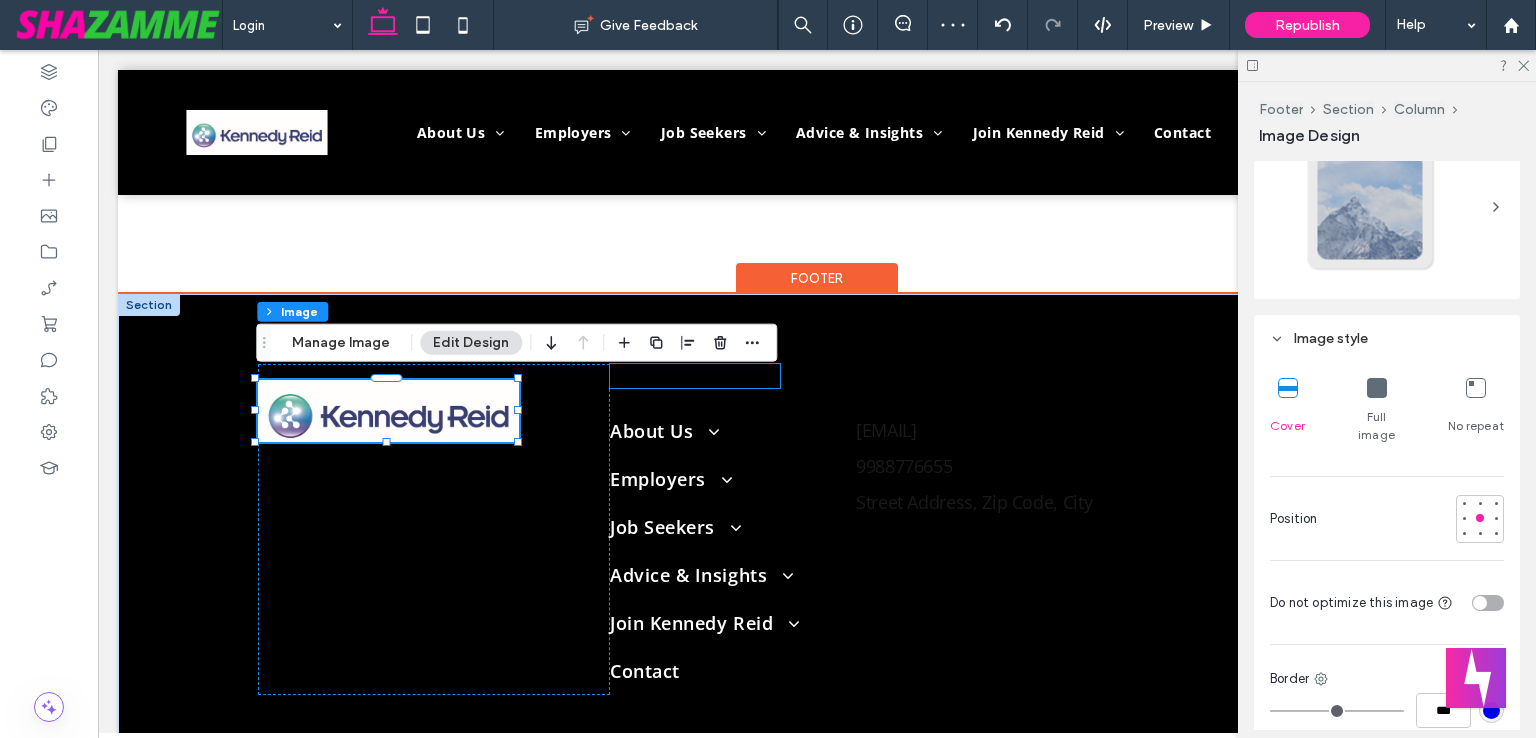 click on "Company" at bounding box center (695, 376) 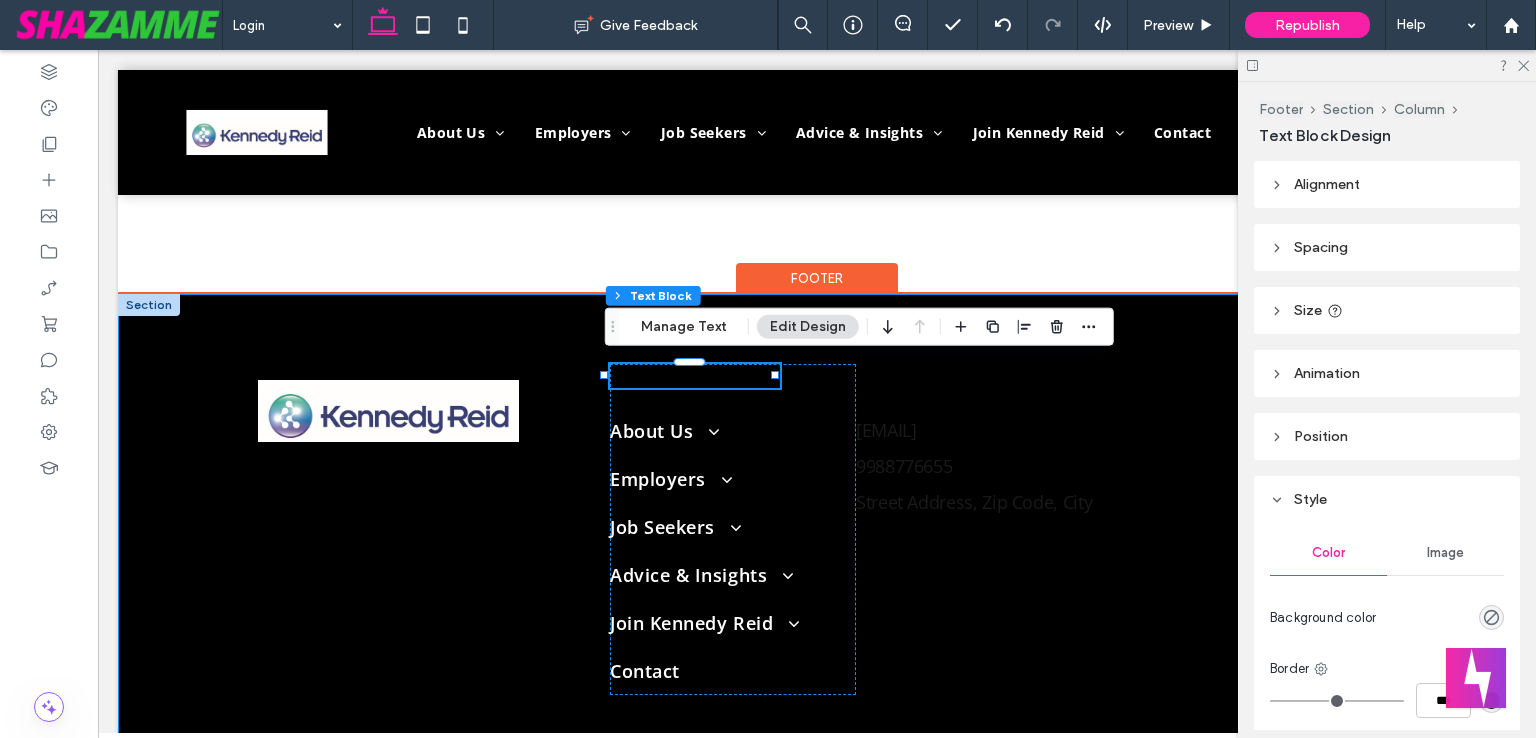 click on ".cls-1-1915212016 {
stroke-width: 0px;
}
Company
About Us
Purpose & Values
Corporate Social Responsibility
Diversity & Inclusion
Employers
Our Specialisations
Insurance
Business Support
Brief Us Now
Find a Temp
Job Seekers
Our Specialisations
Insurance
Business Support
Find a Job
Register With Us
Advice & Insights
Insights
Blogs
Join Kennedy Reid
Health & Well-being
Career Development
Contact
Contact Us
[EMAIL] [PHONE] [STREET] [ZIP] [CITY]" at bounding box center (817, 529) 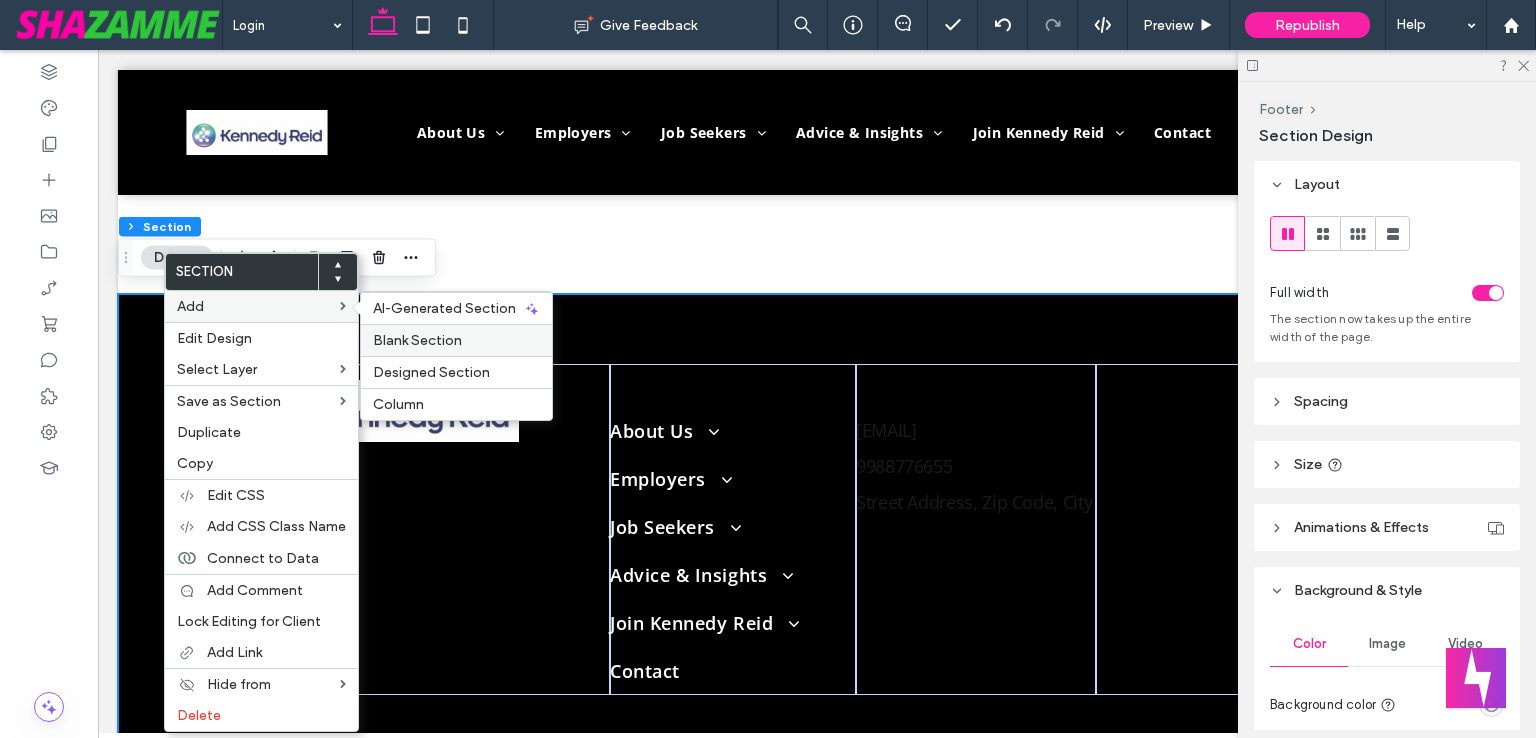 click on "Blank Section" at bounding box center (417, 340) 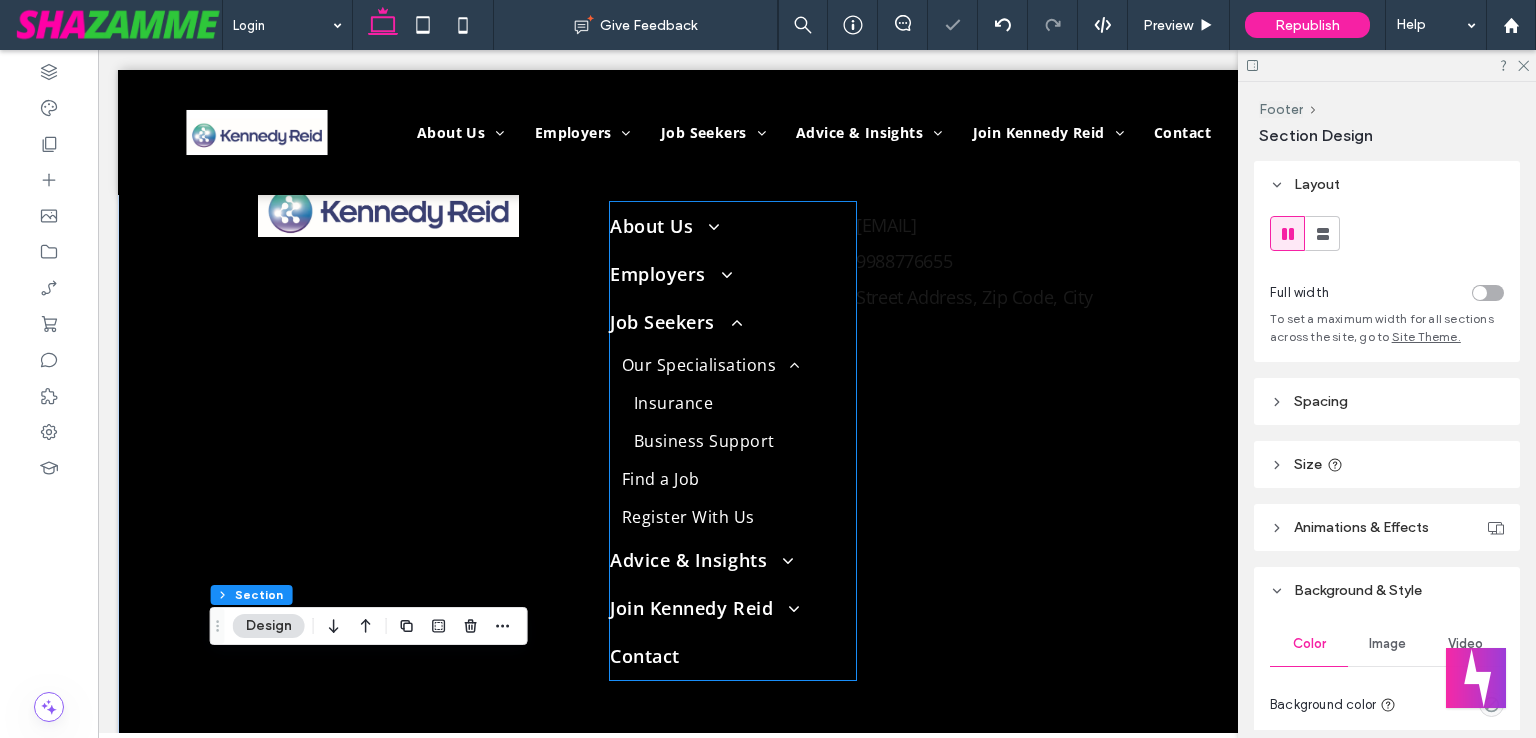 scroll, scrollTop: 1268, scrollLeft: 0, axis: vertical 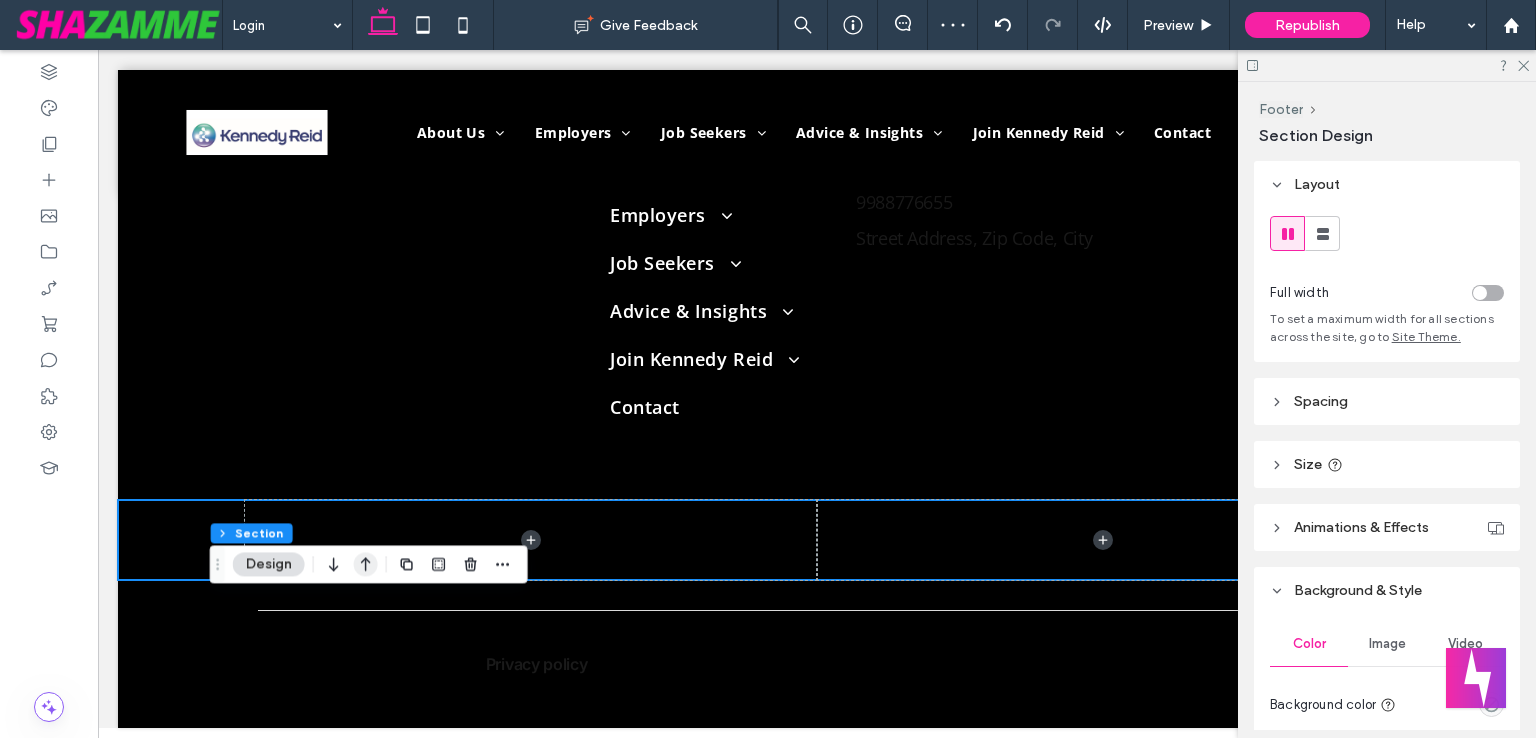 click 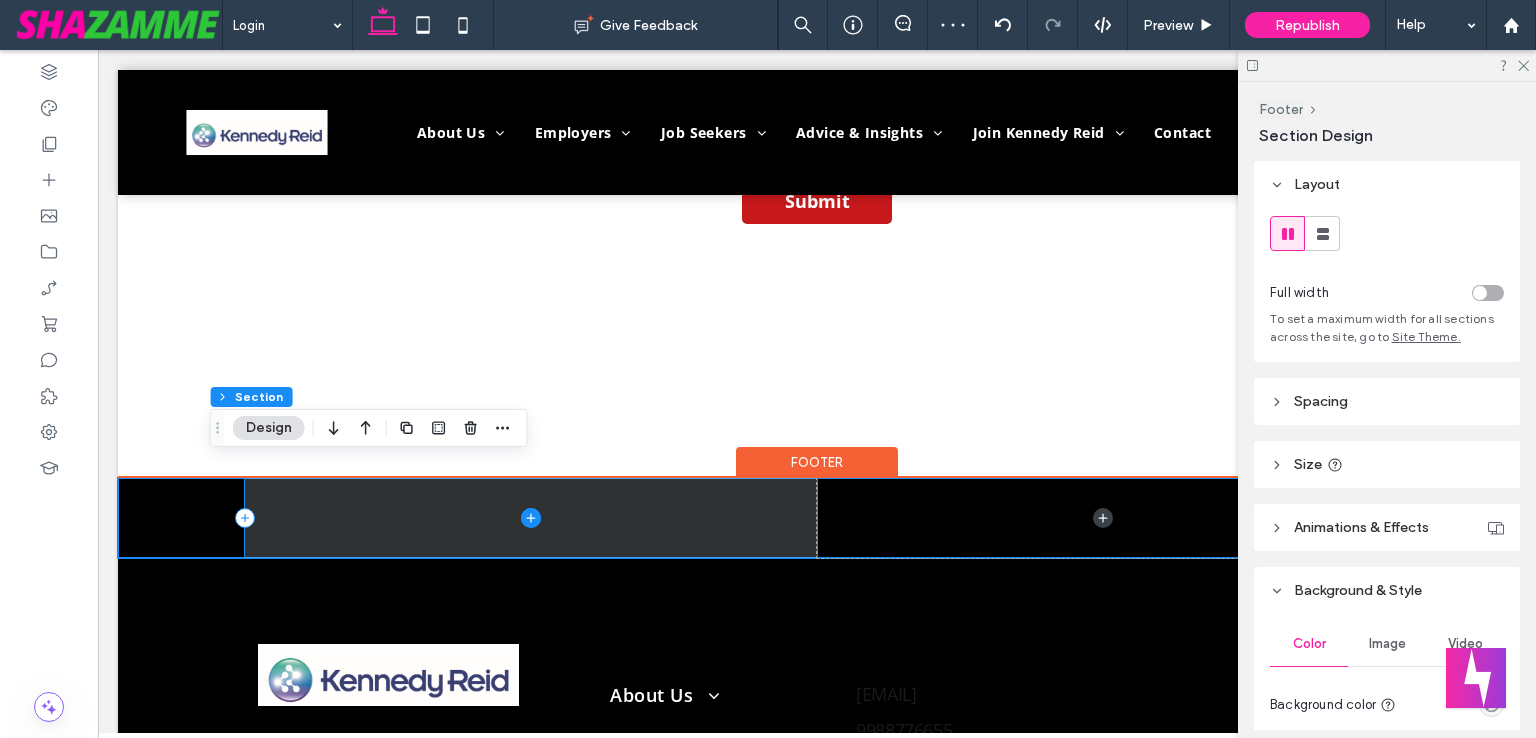 scroll, scrollTop: 768, scrollLeft: 0, axis: vertical 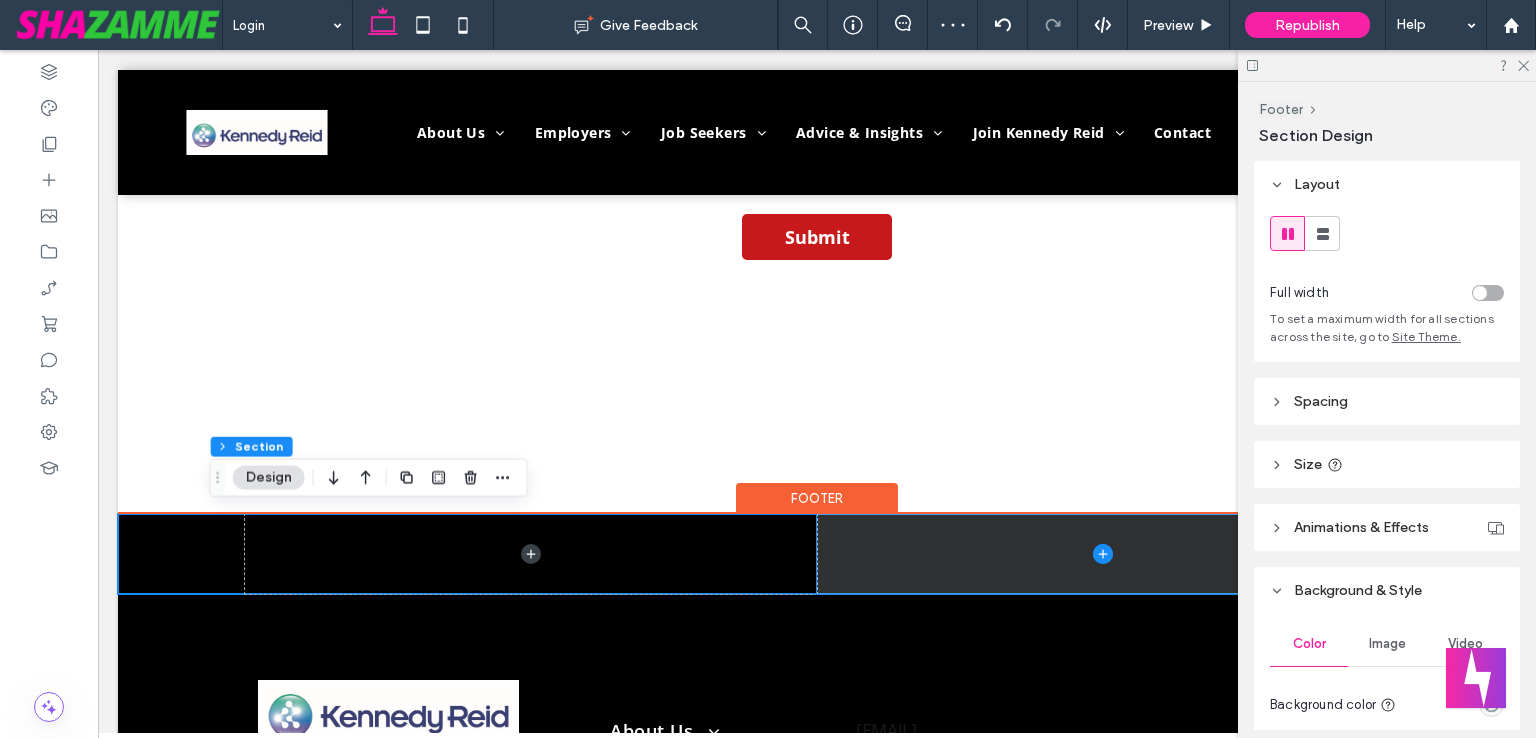 click at bounding box center (1103, 554) 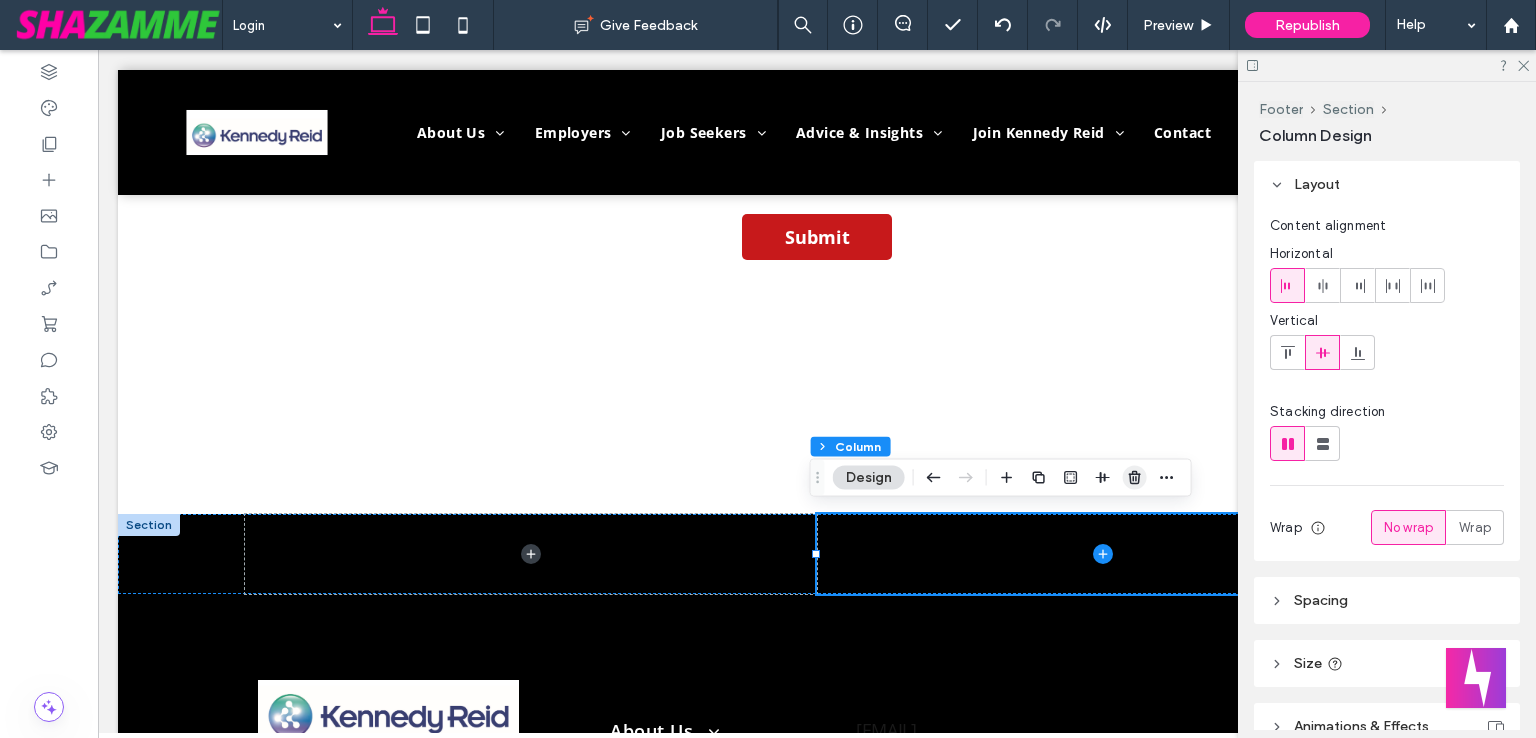 click 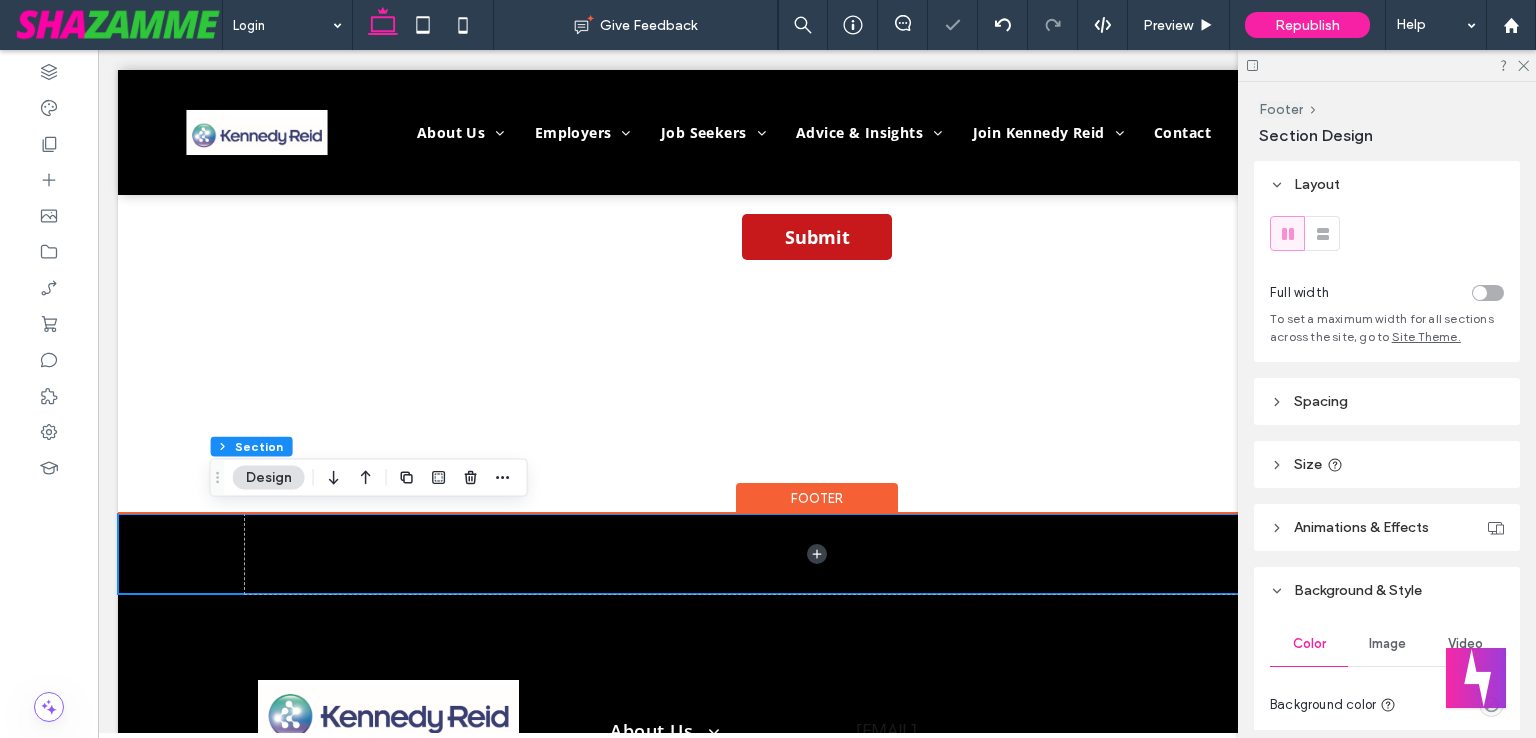 click at bounding box center (817, 554) 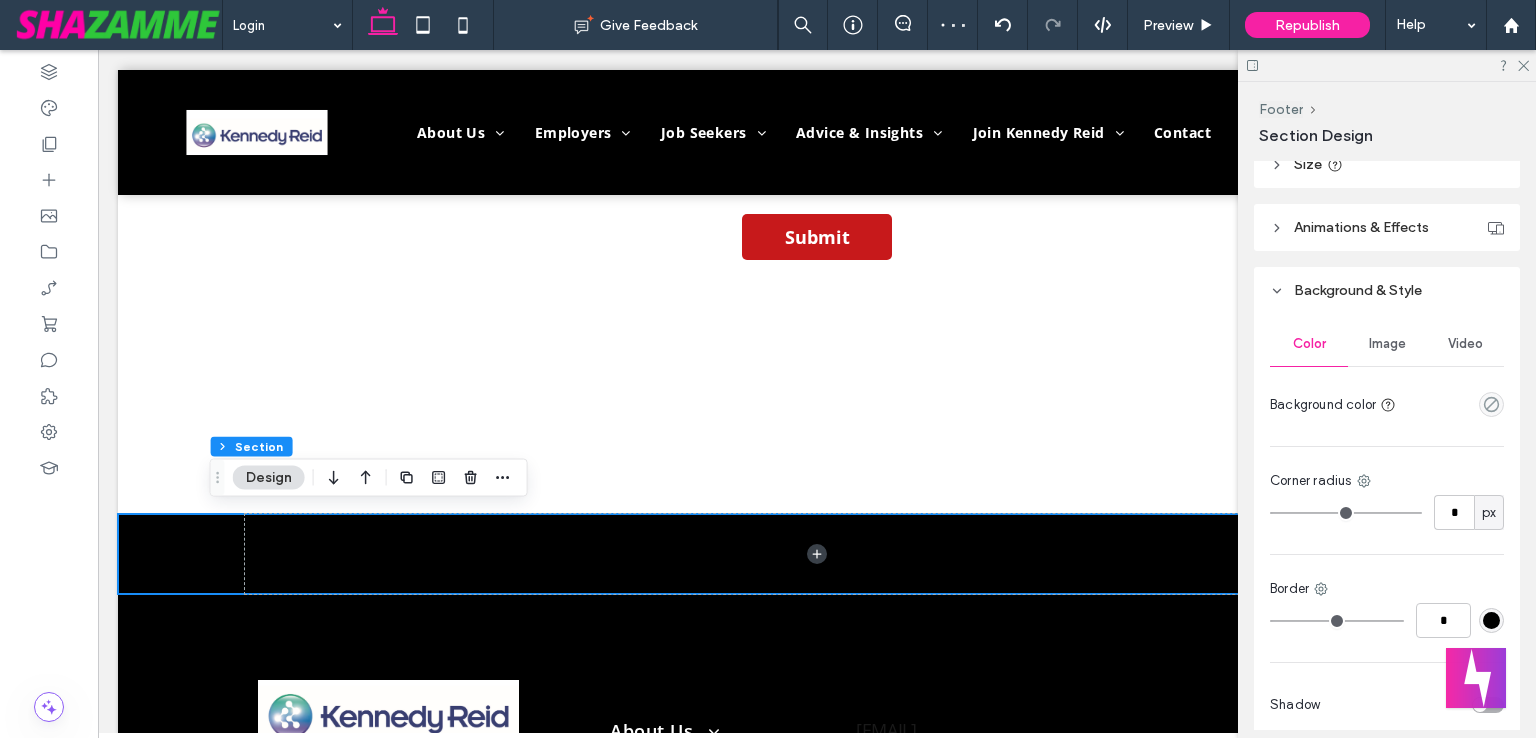 scroll, scrollTop: 0, scrollLeft: 0, axis: both 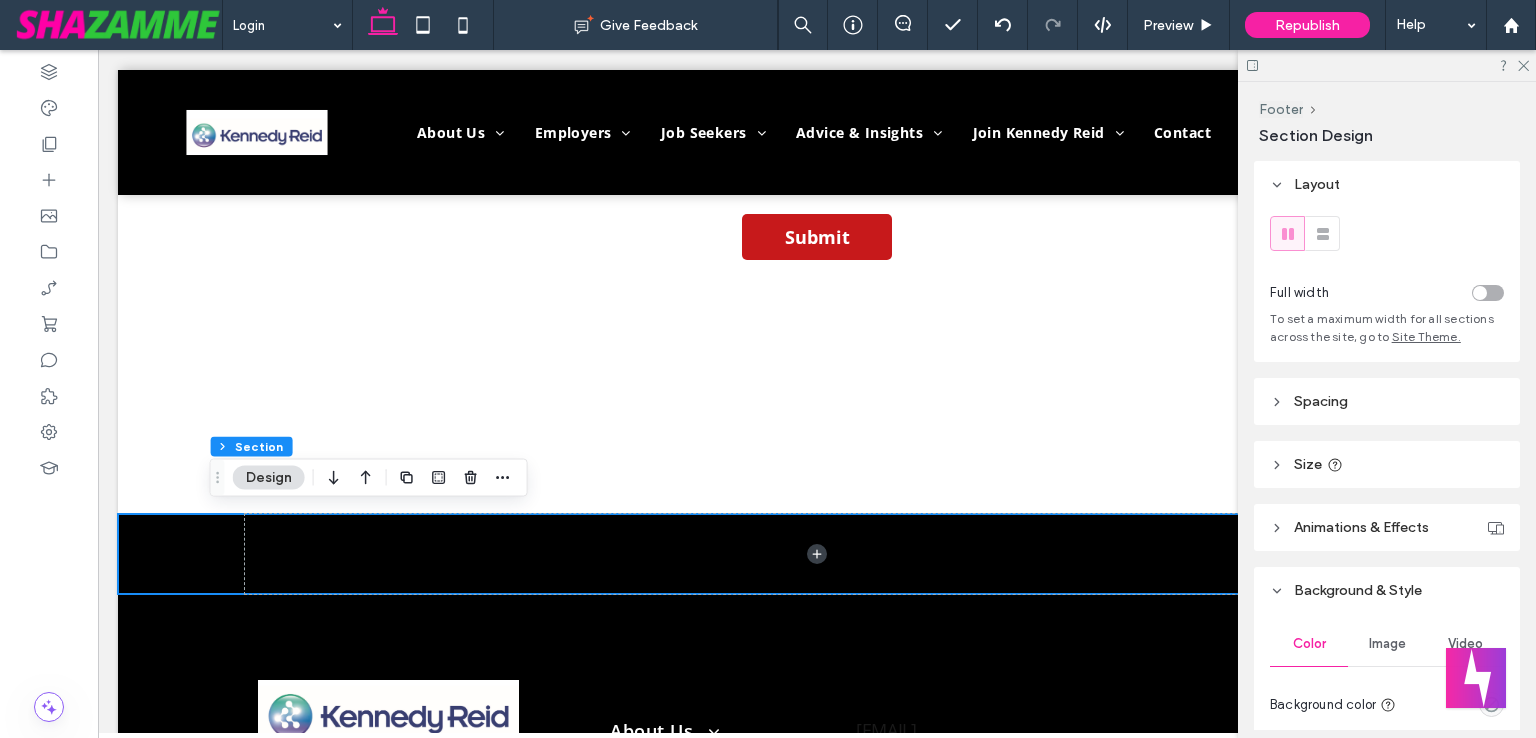 click on "Spacing" at bounding box center (1387, 401) 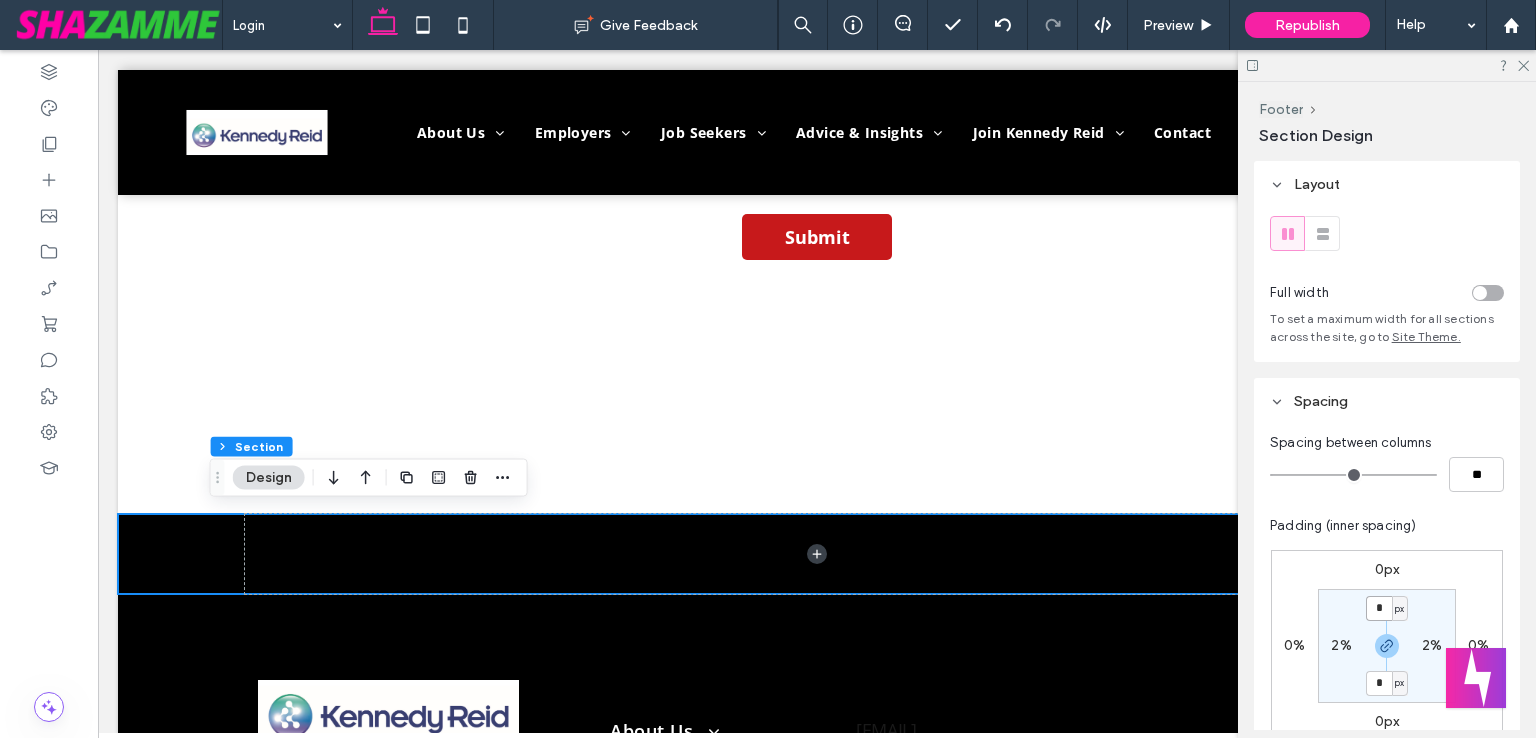 click on "*" at bounding box center [1379, 608] 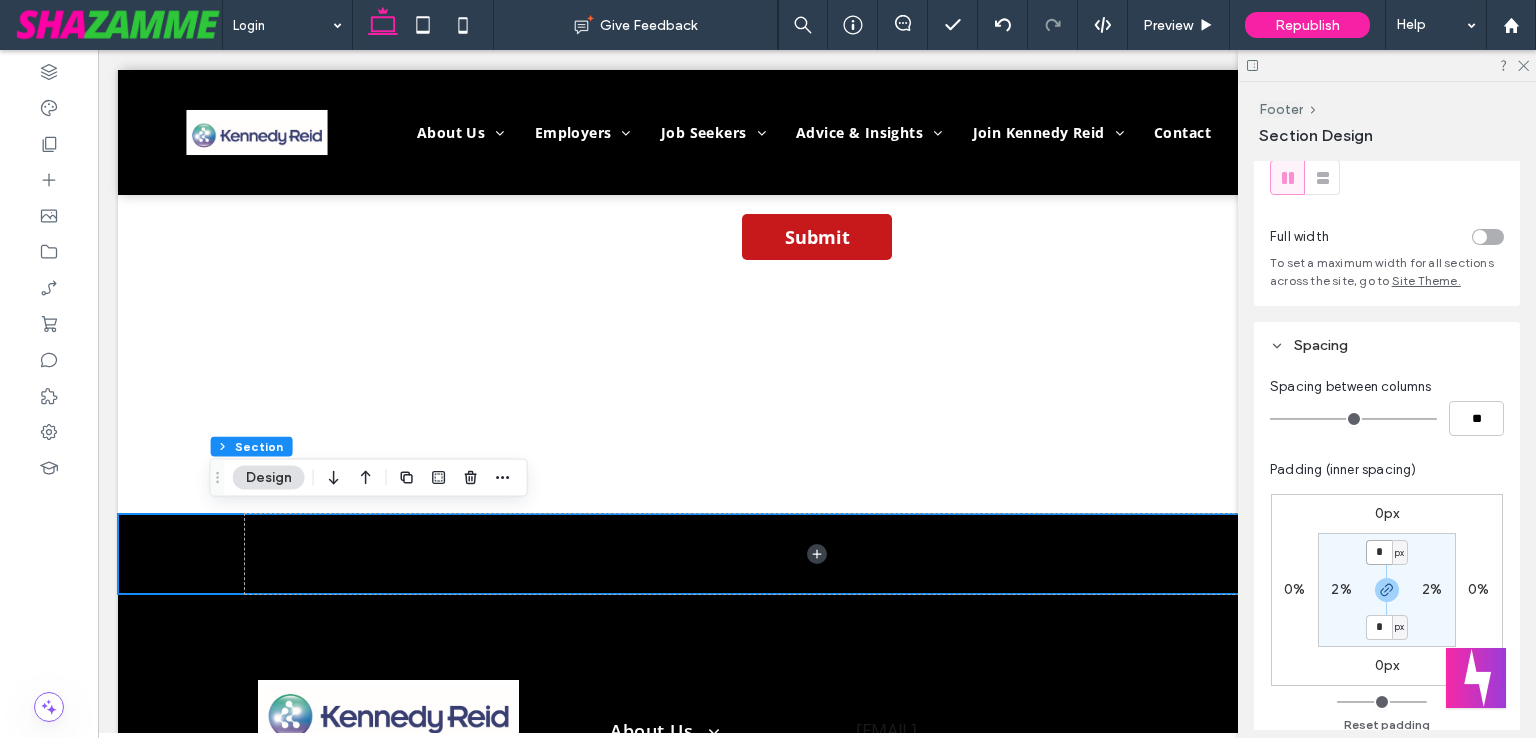 scroll, scrollTop: 100, scrollLeft: 0, axis: vertical 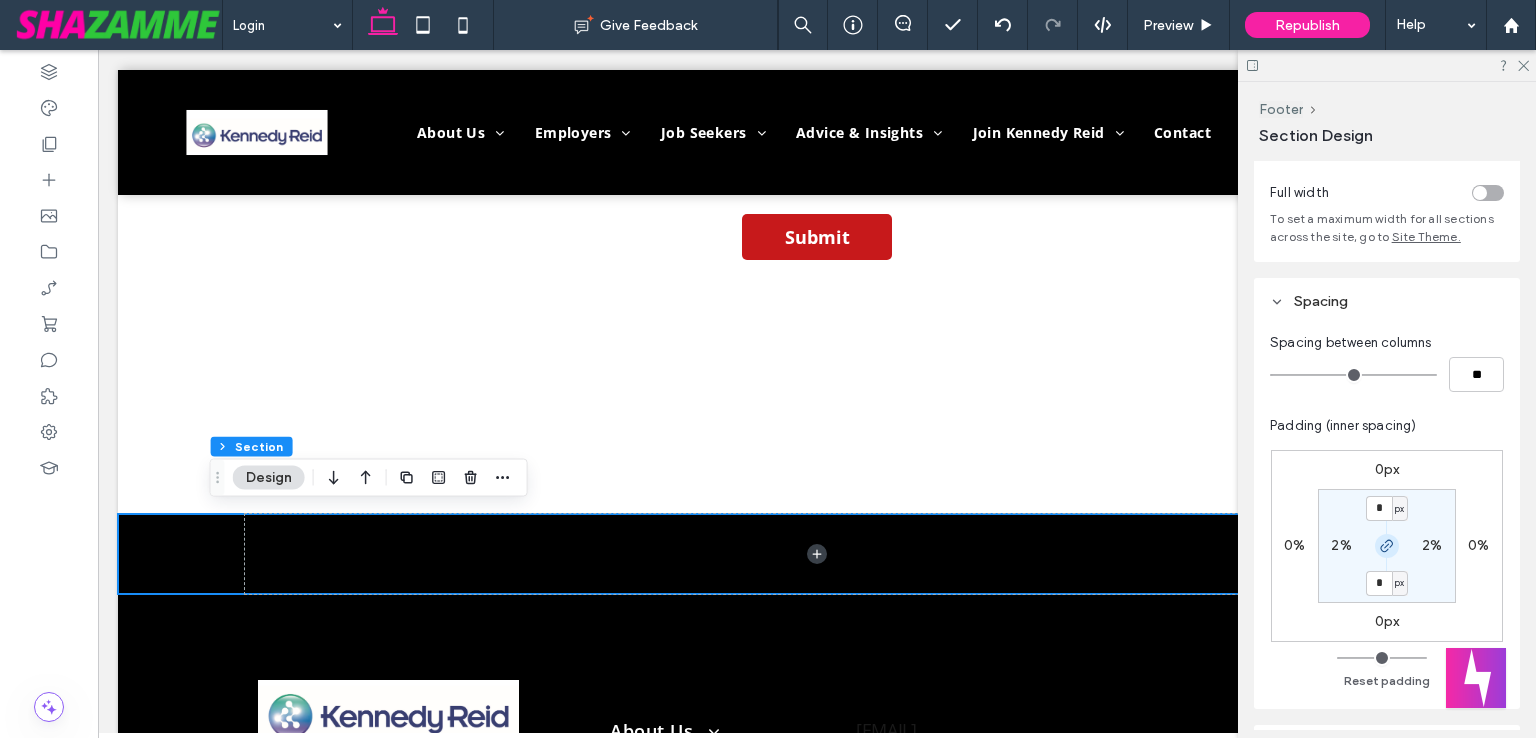 click 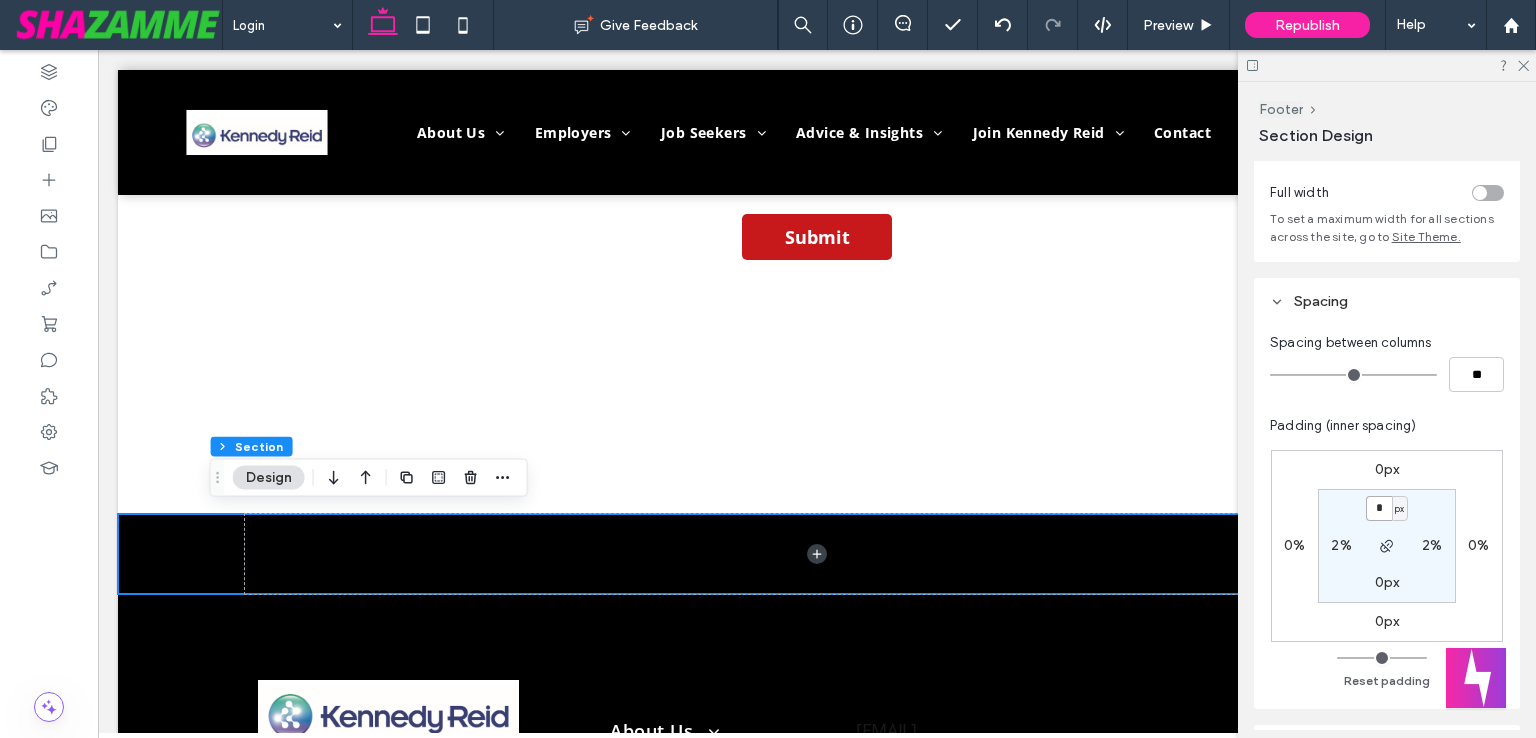 click on "*" at bounding box center [1379, 508] 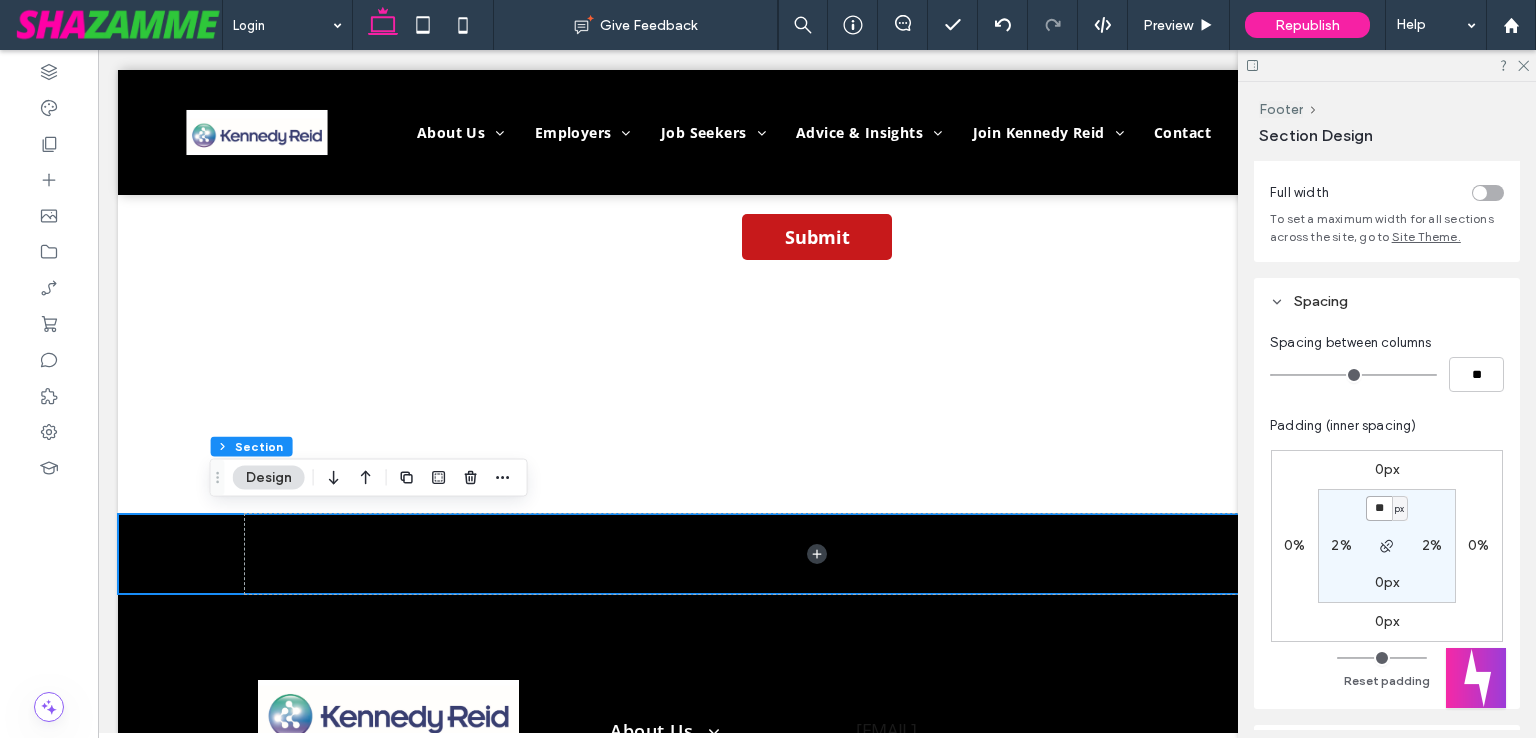 type on "**" 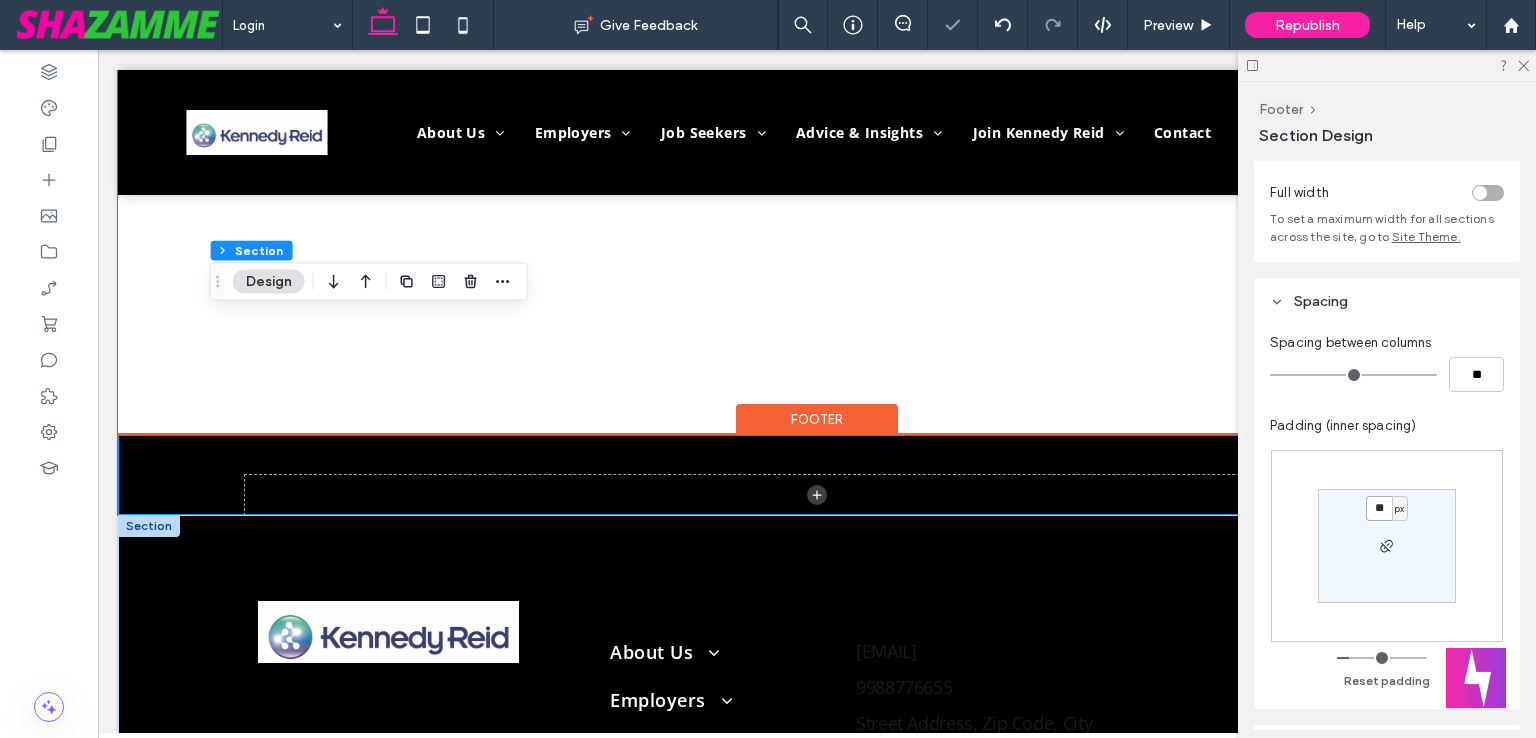 scroll, scrollTop: 968, scrollLeft: 0, axis: vertical 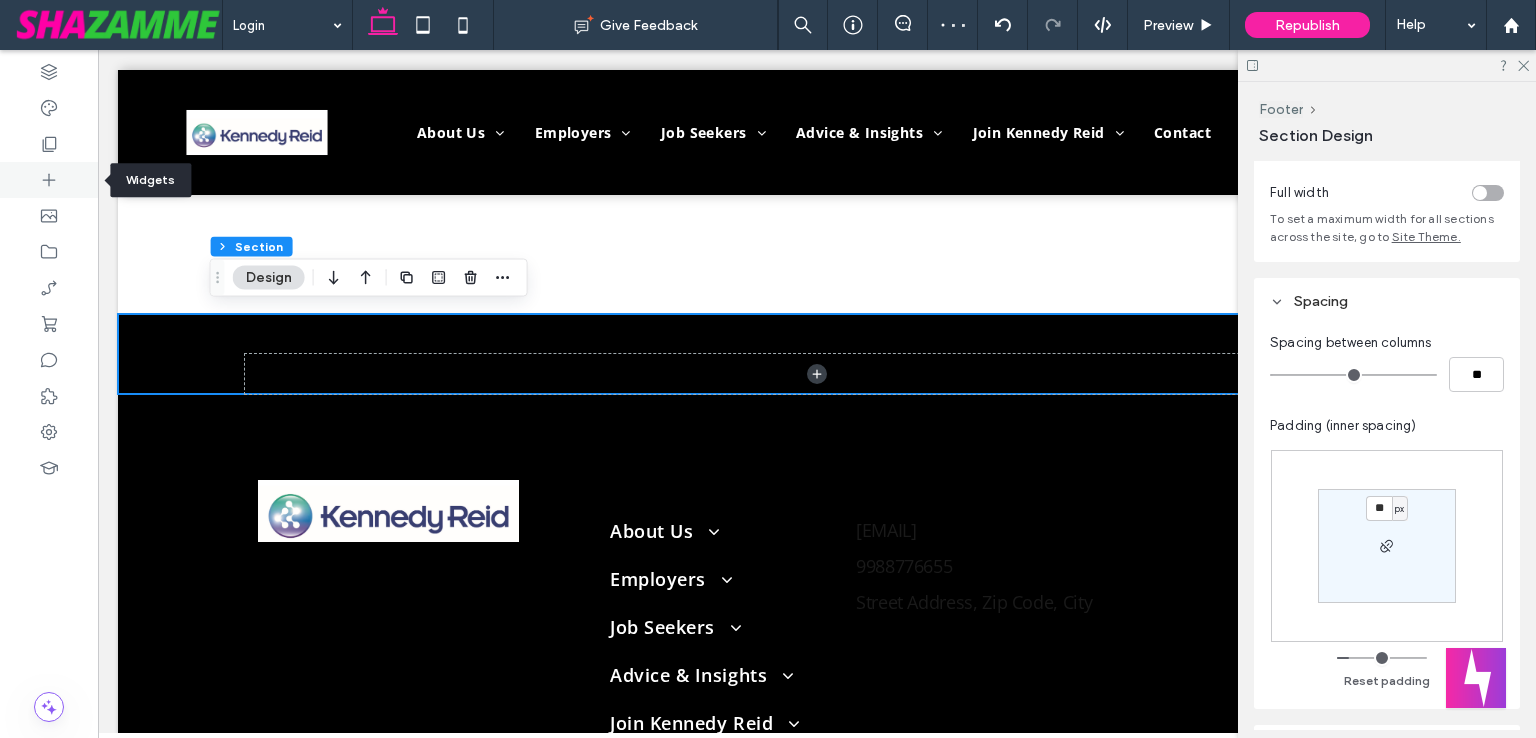 click at bounding box center [49, 180] 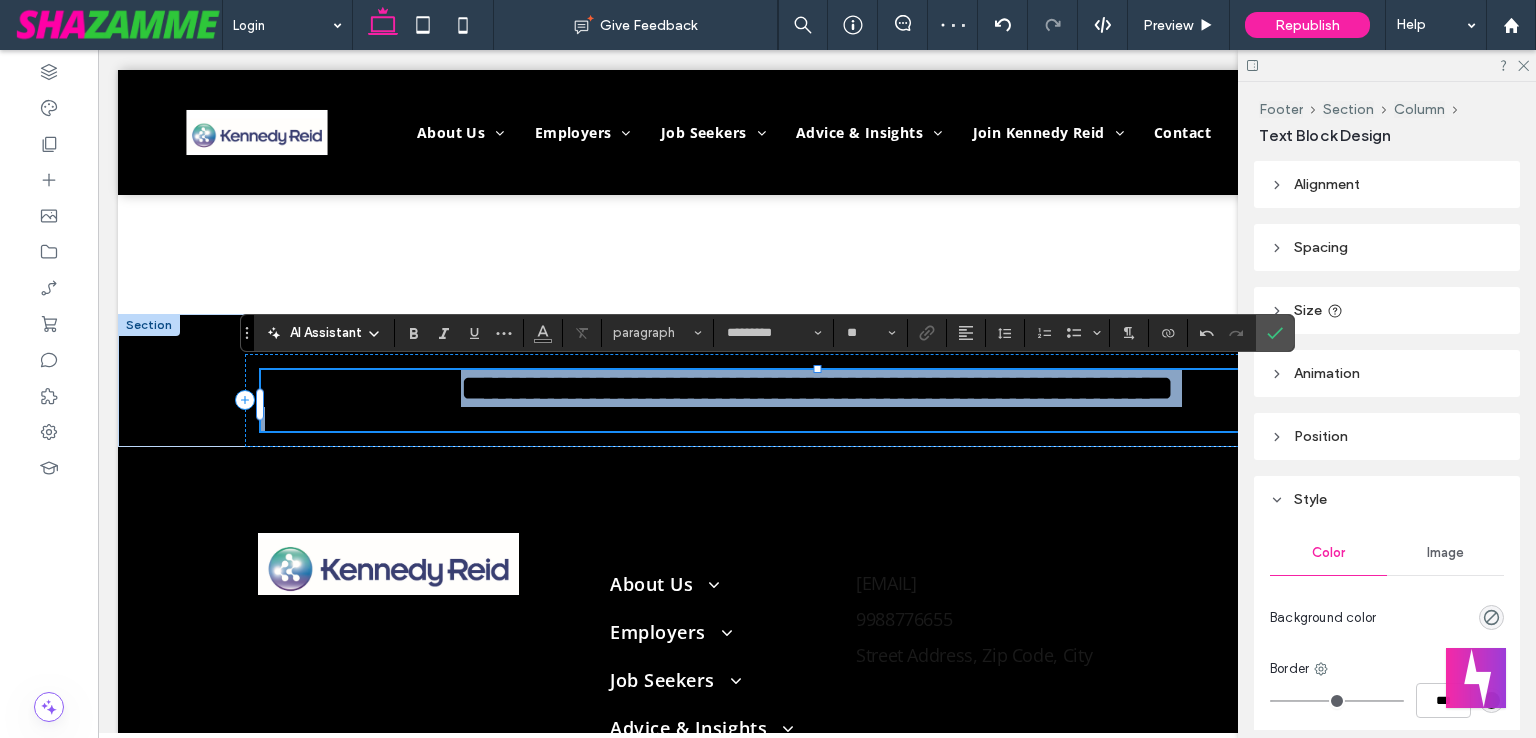 type on "****" 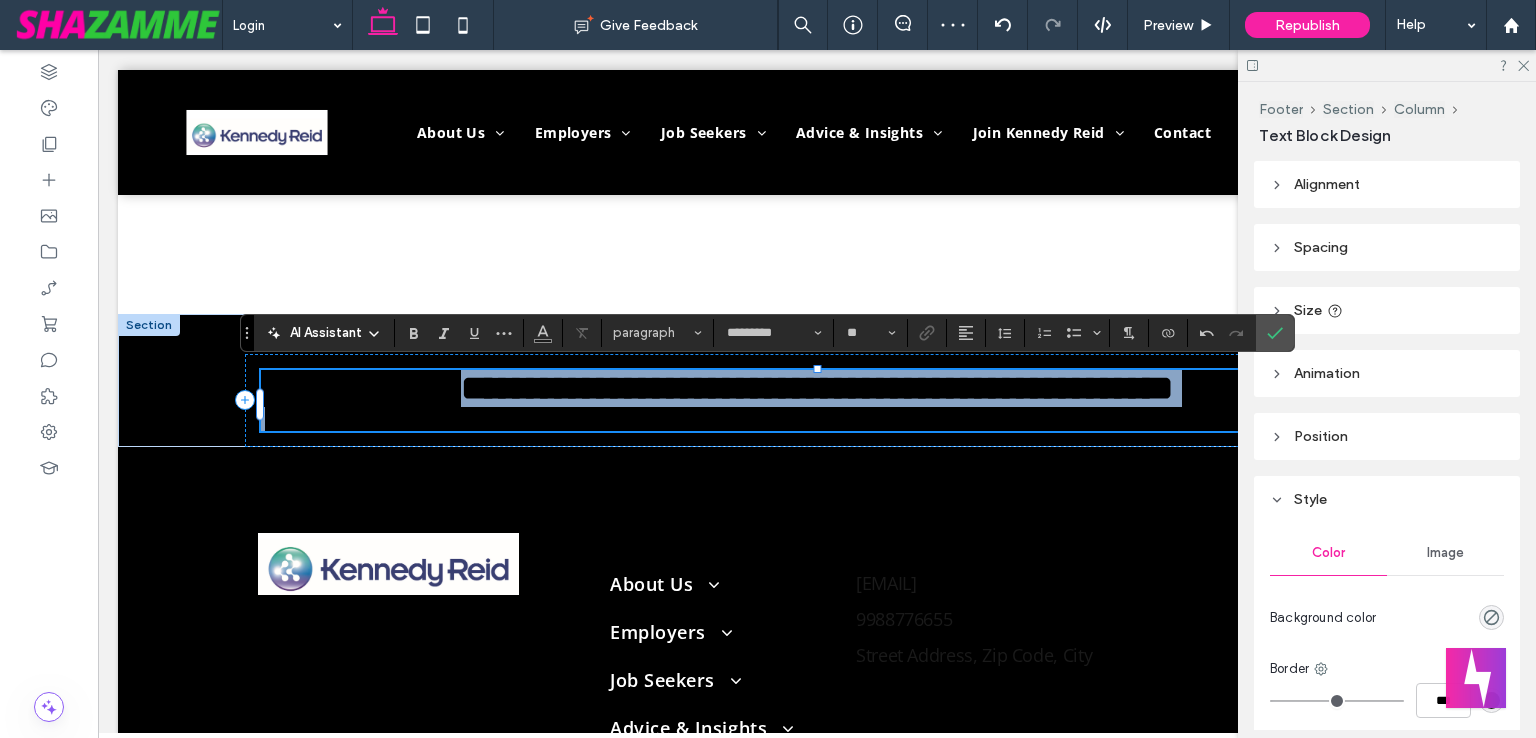 type on "**" 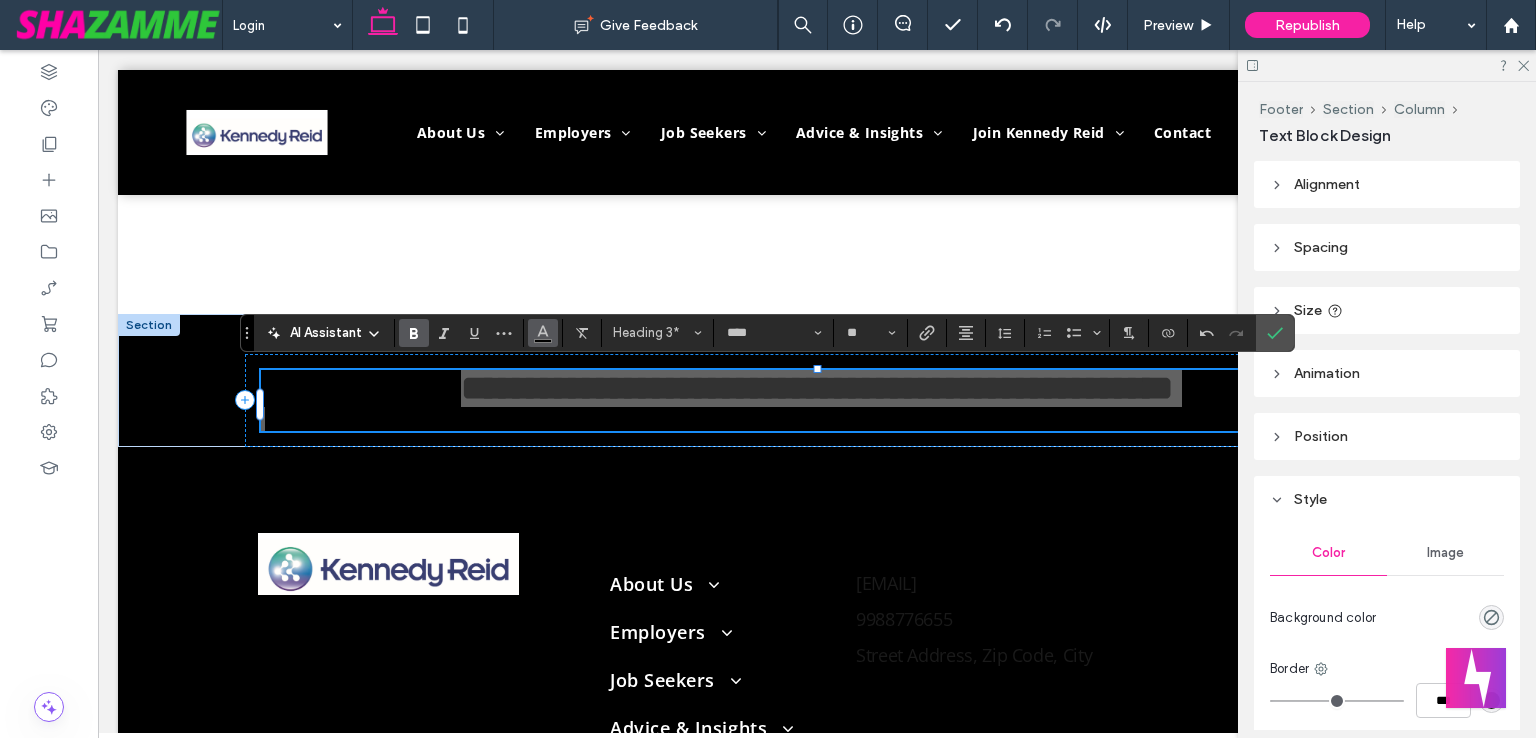 click 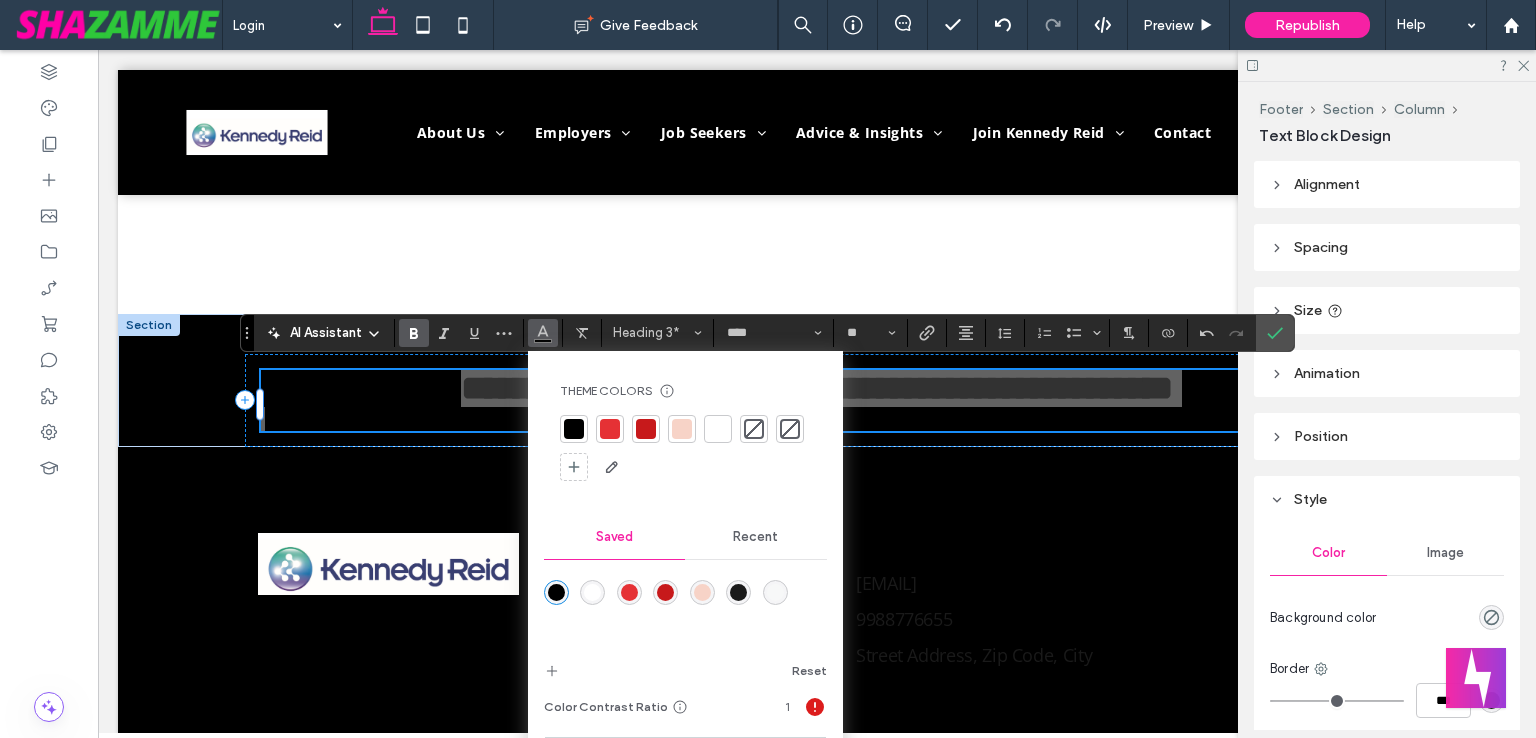 click at bounding box center [610, 429] 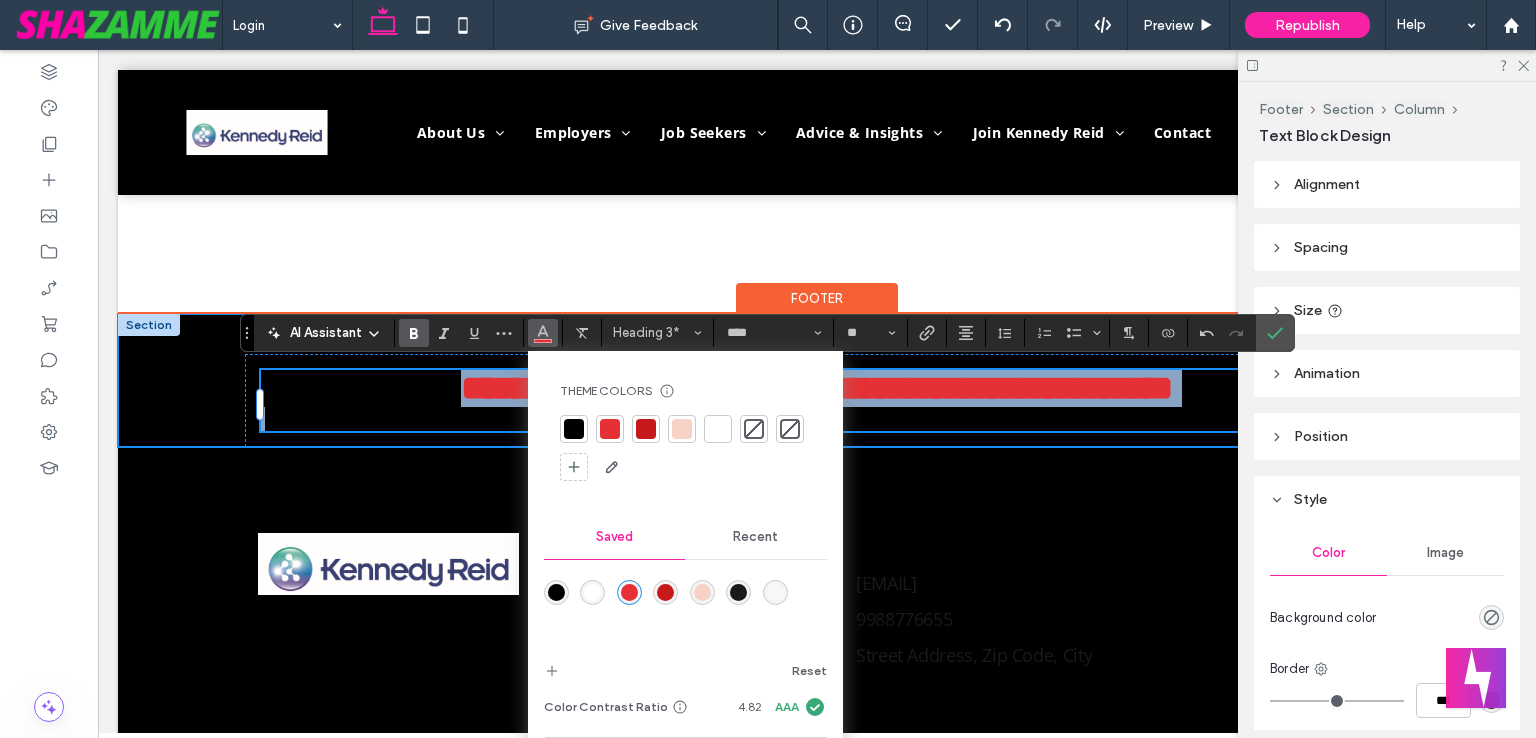 click on "**********" at bounding box center (817, 380) 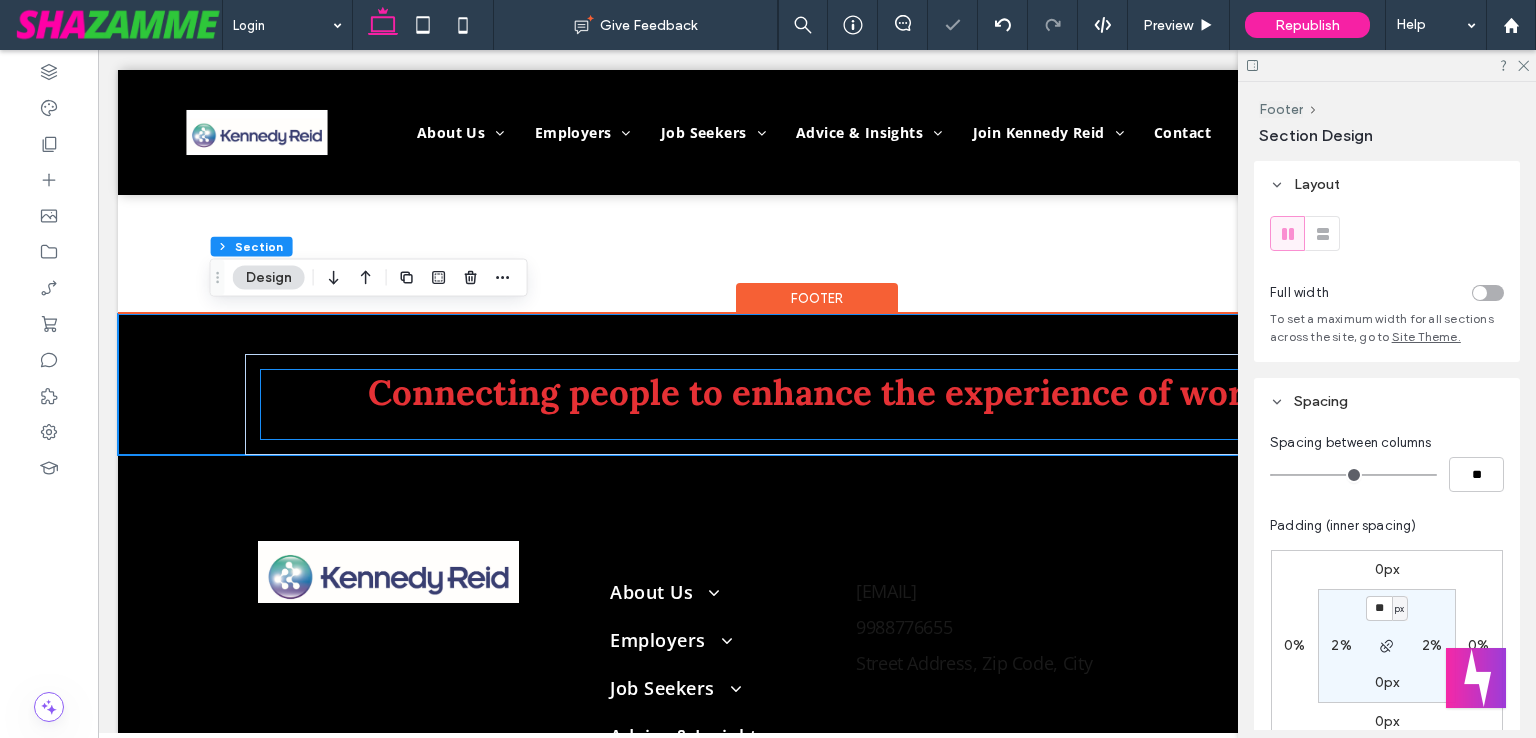 click on "Connecting people to enhance the experience of work" at bounding box center (817, 392) 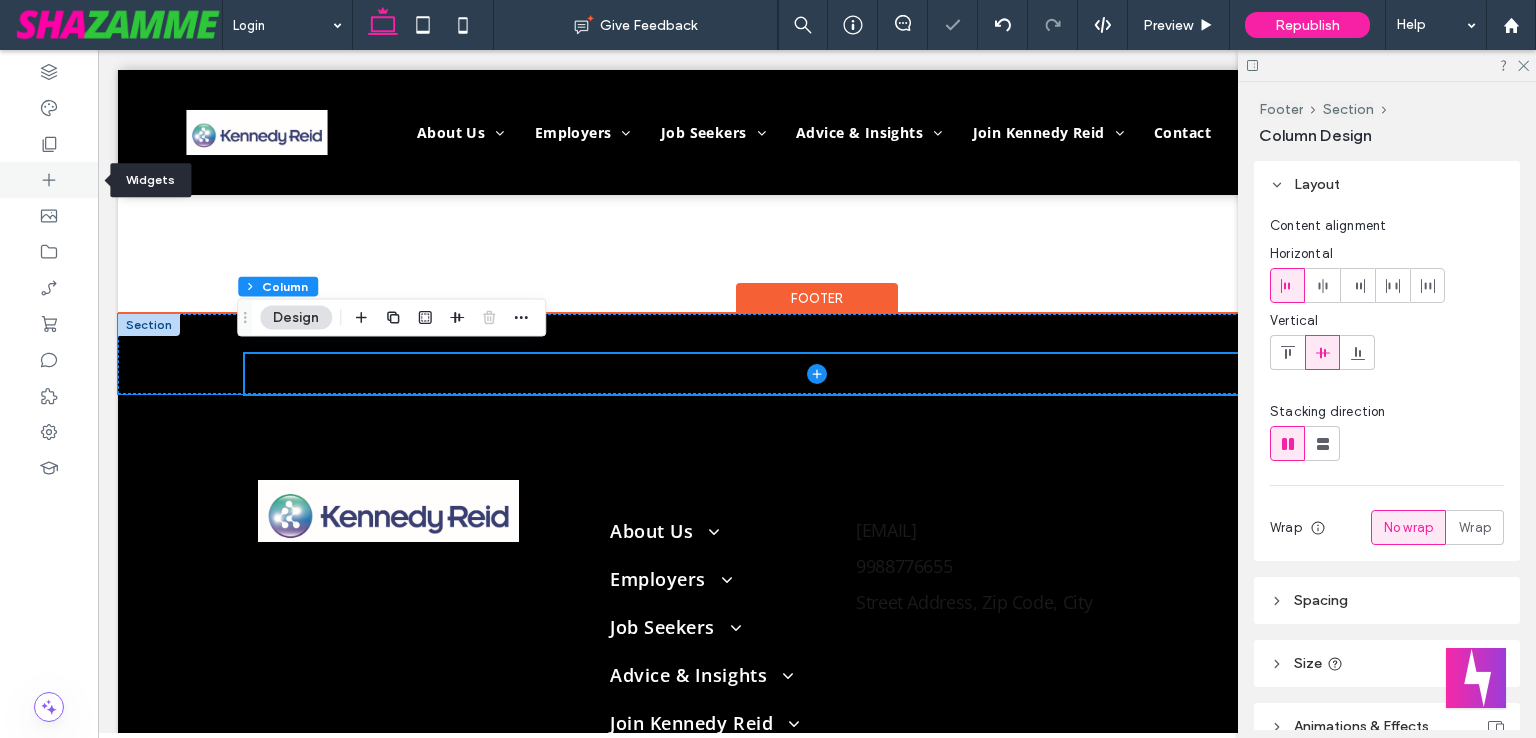 click 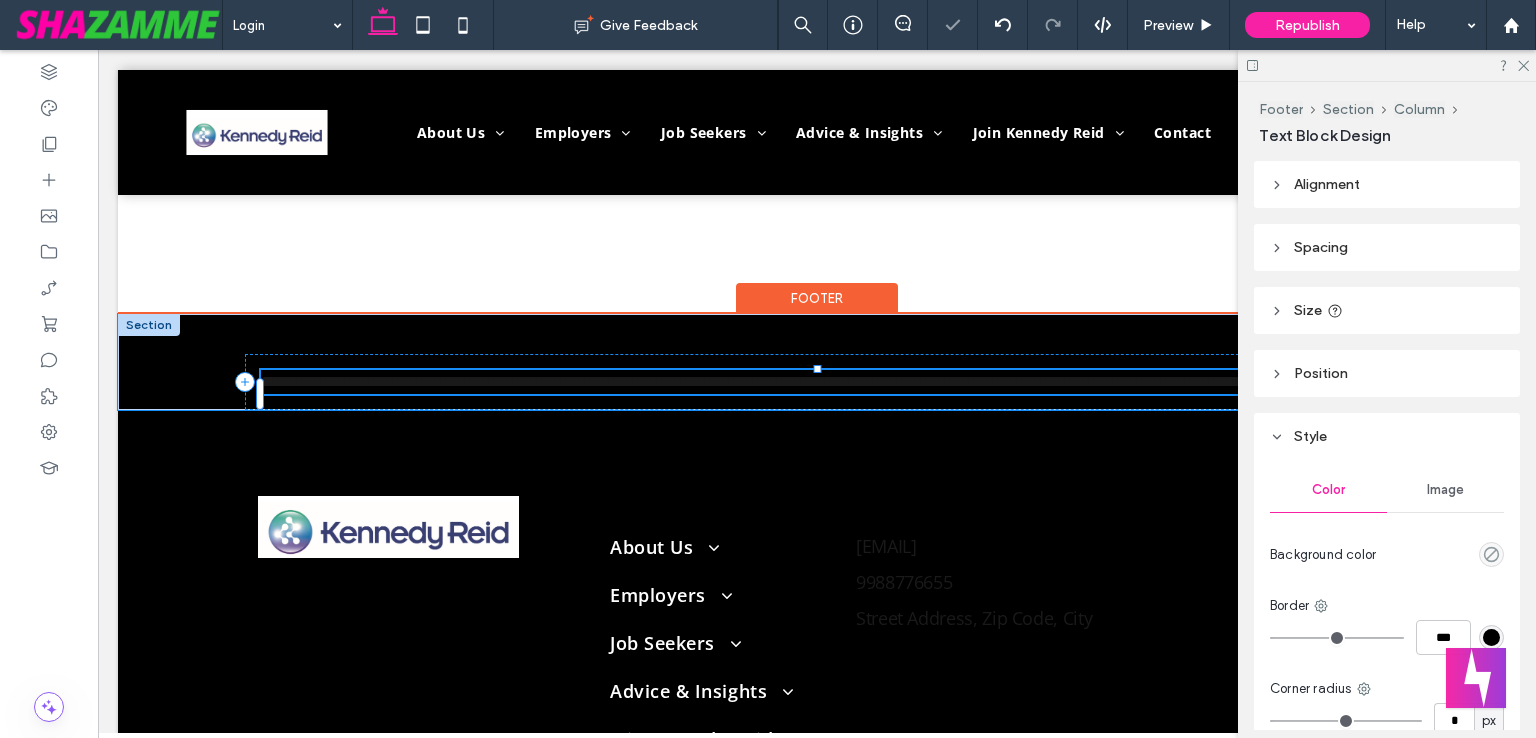 type on "*********" 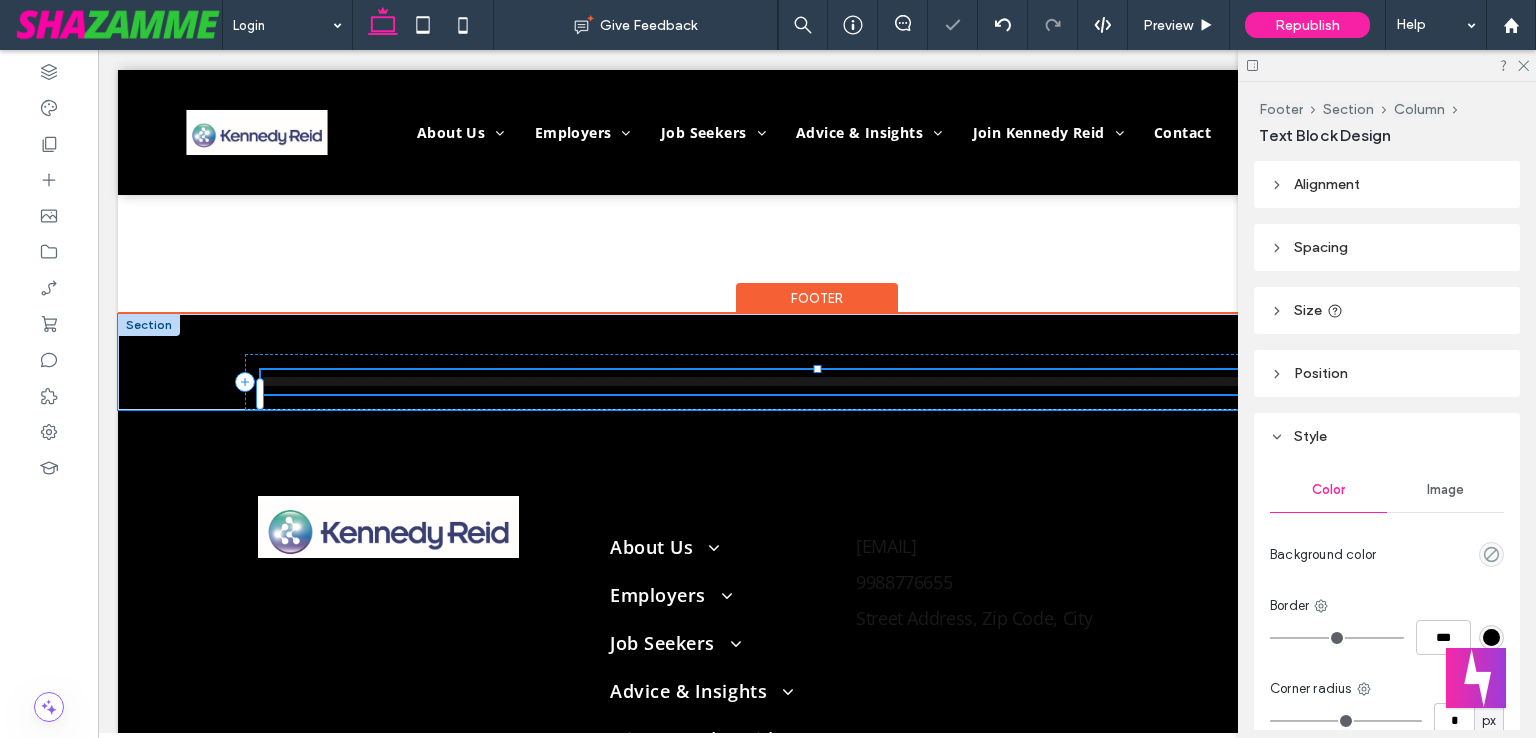 type on "**" 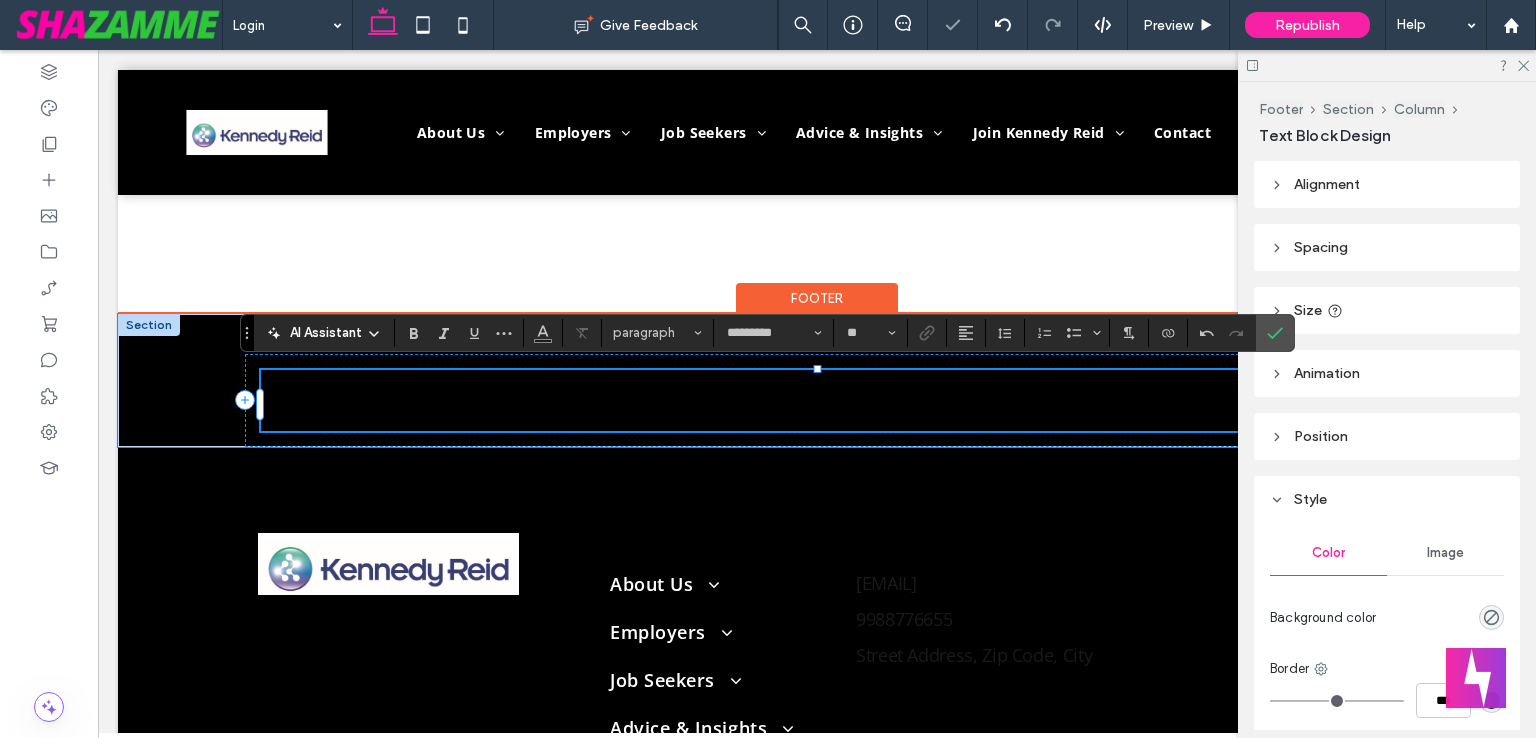 type on "****" 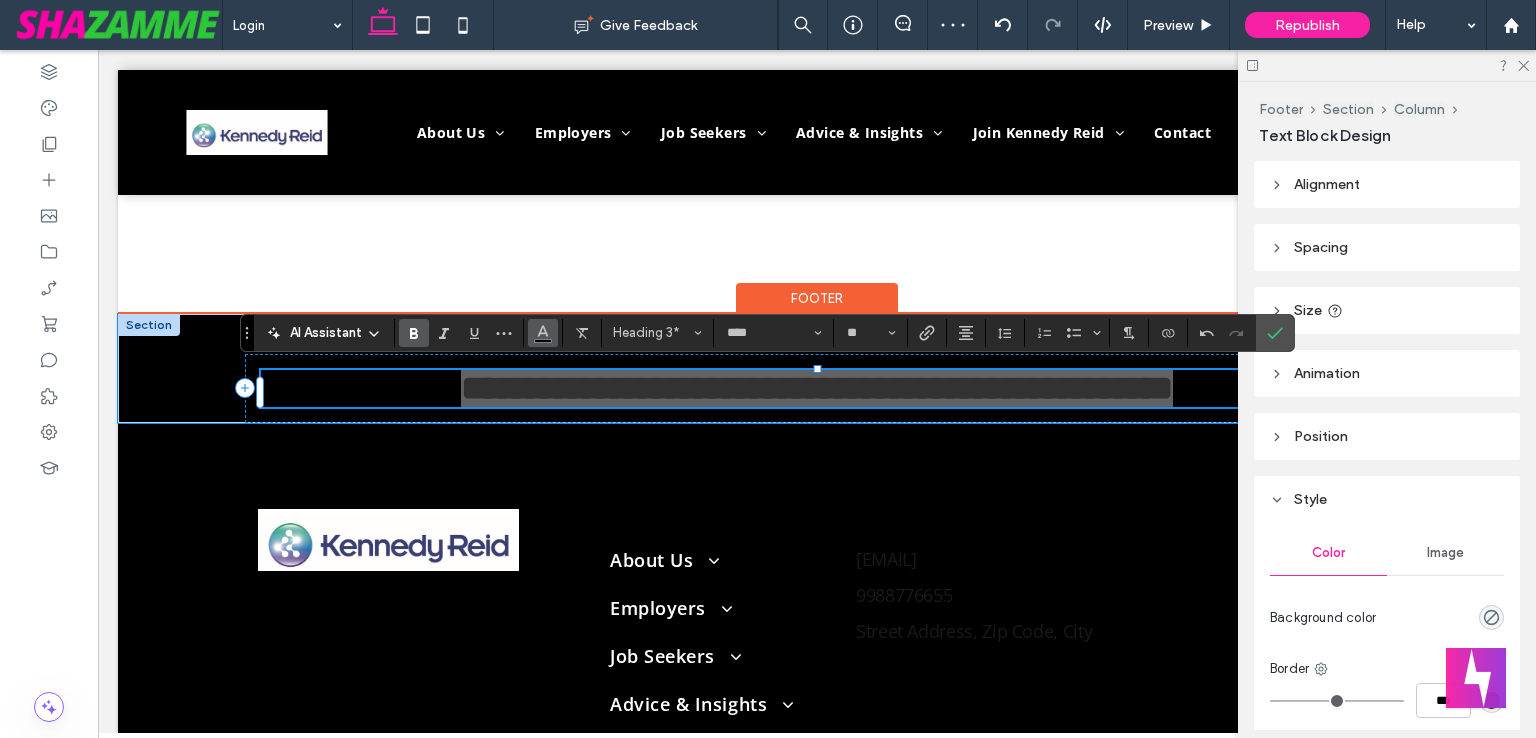 click 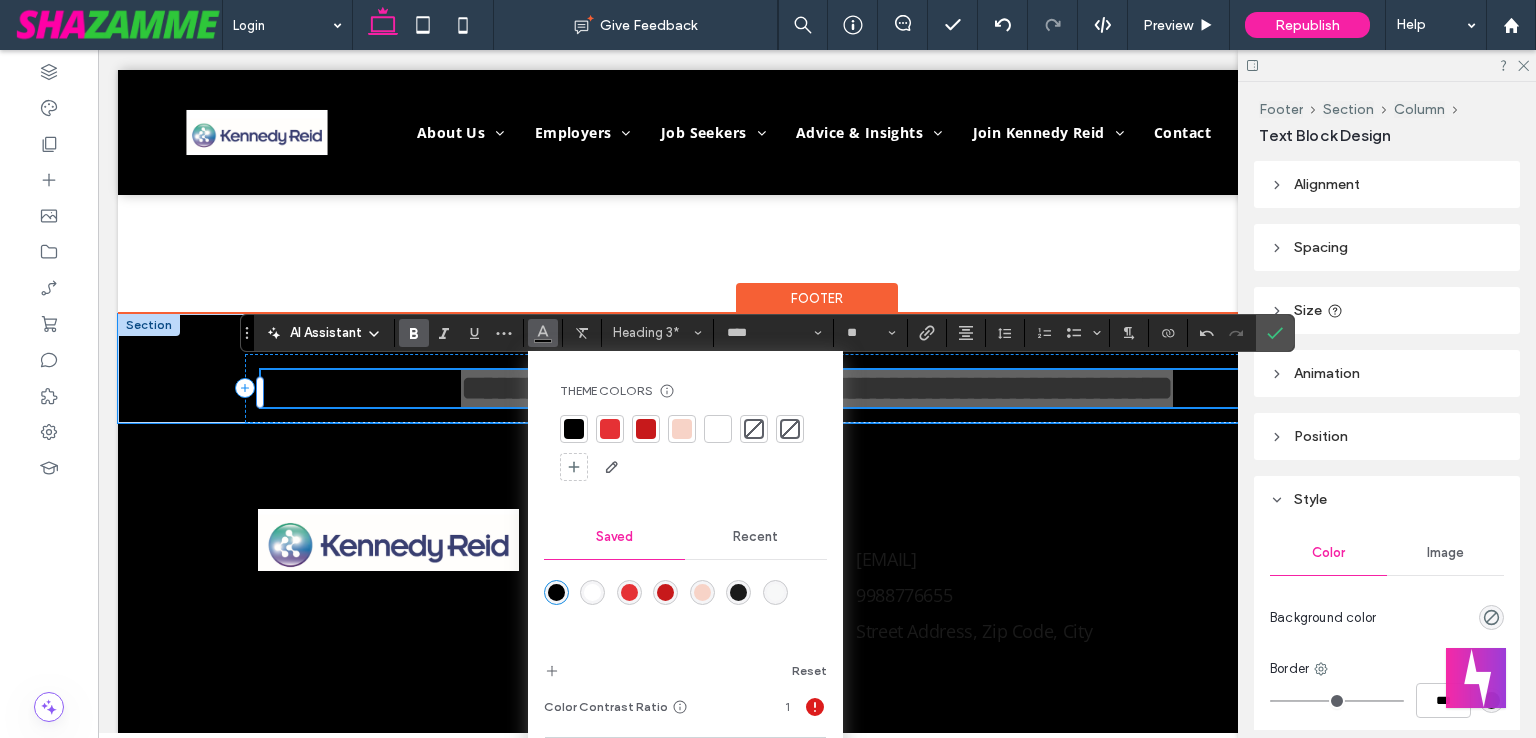 click at bounding box center [610, 429] 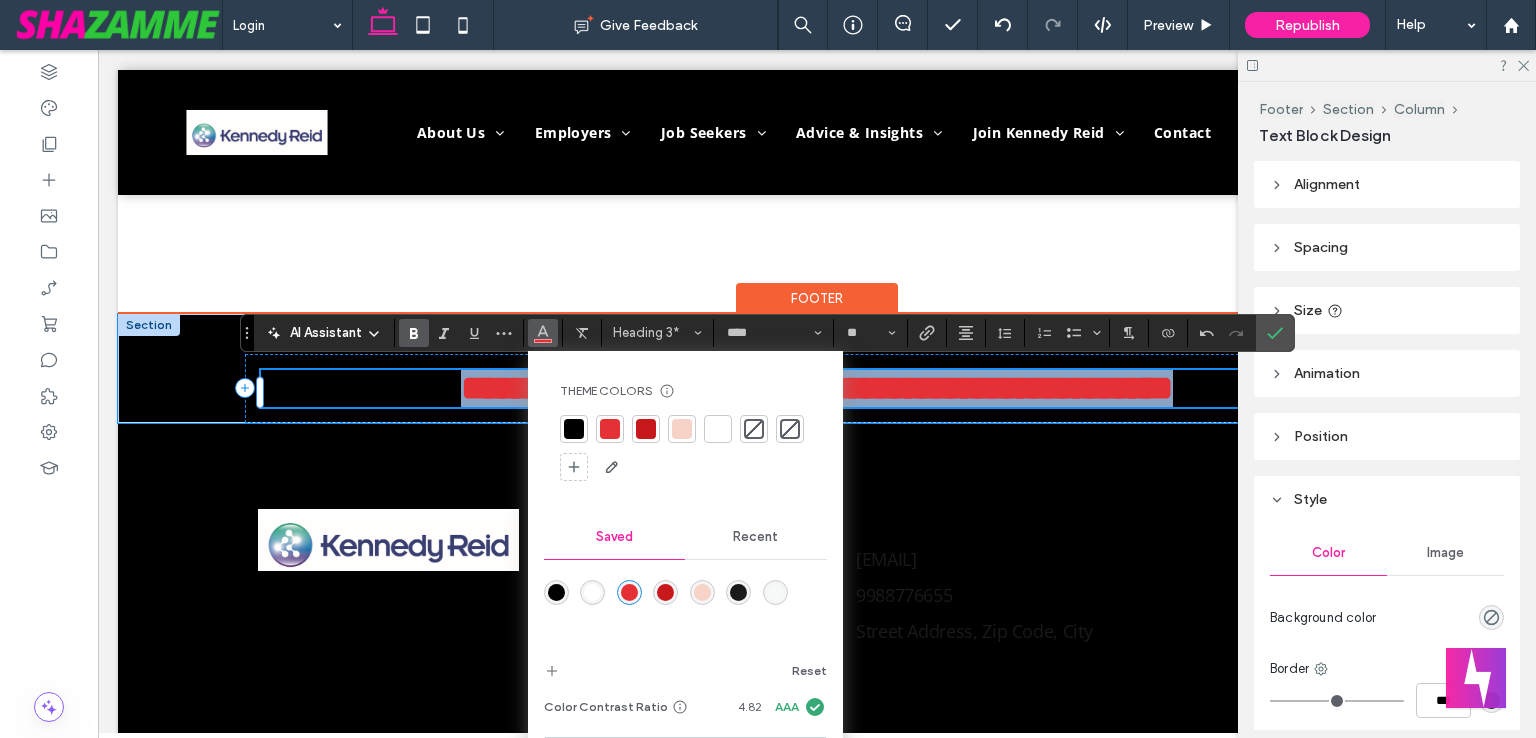click on "**********" at bounding box center (817, 388) 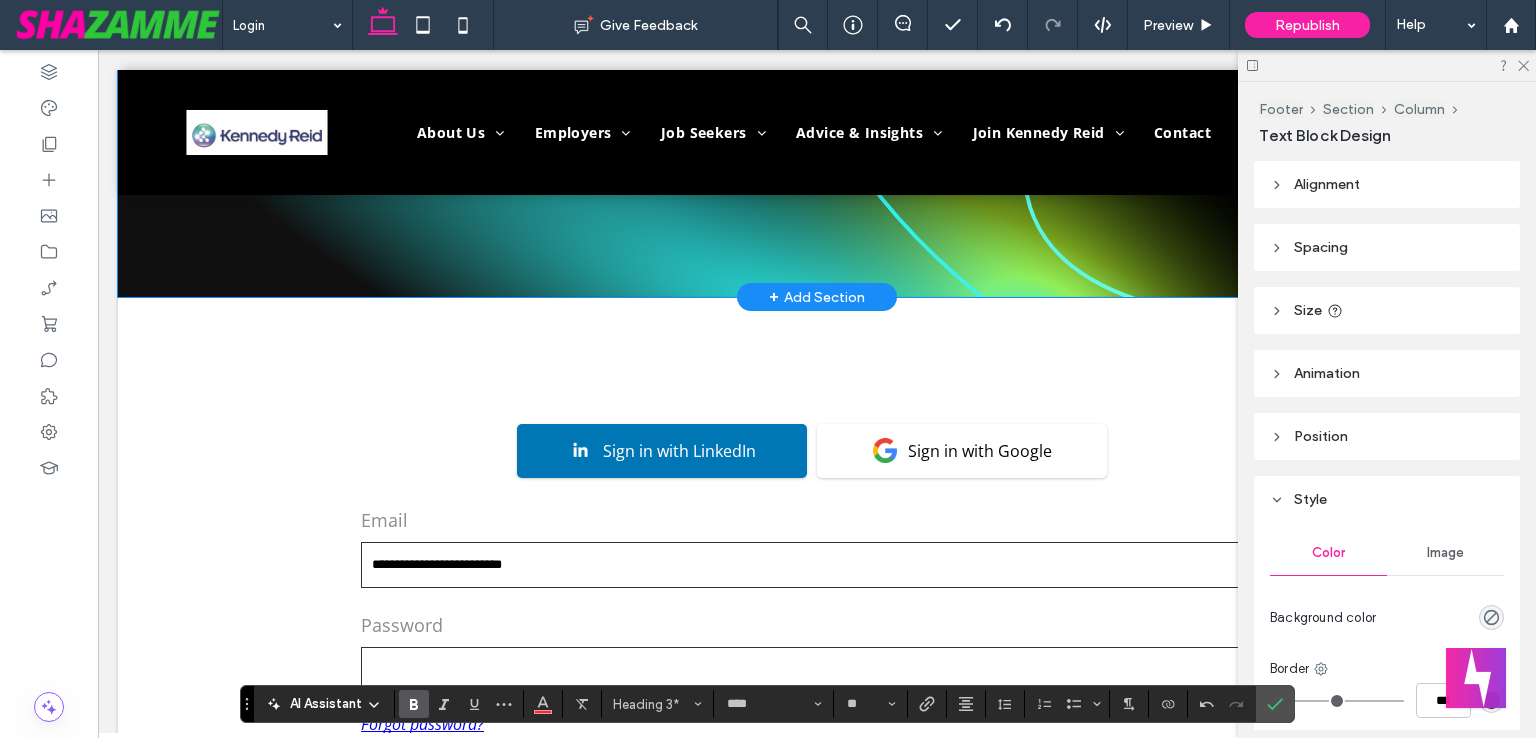 scroll, scrollTop: 68, scrollLeft: 0, axis: vertical 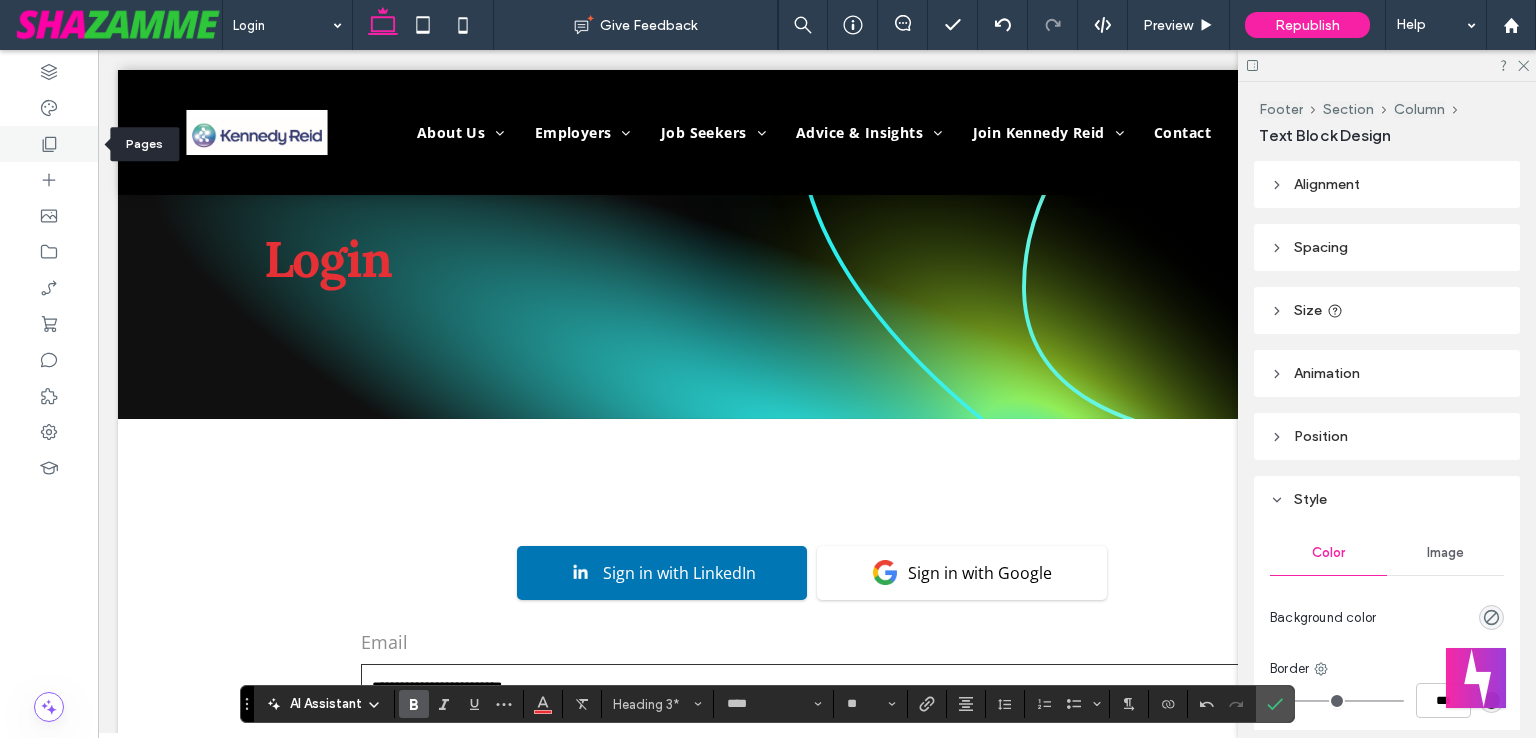 click at bounding box center [49, 144] 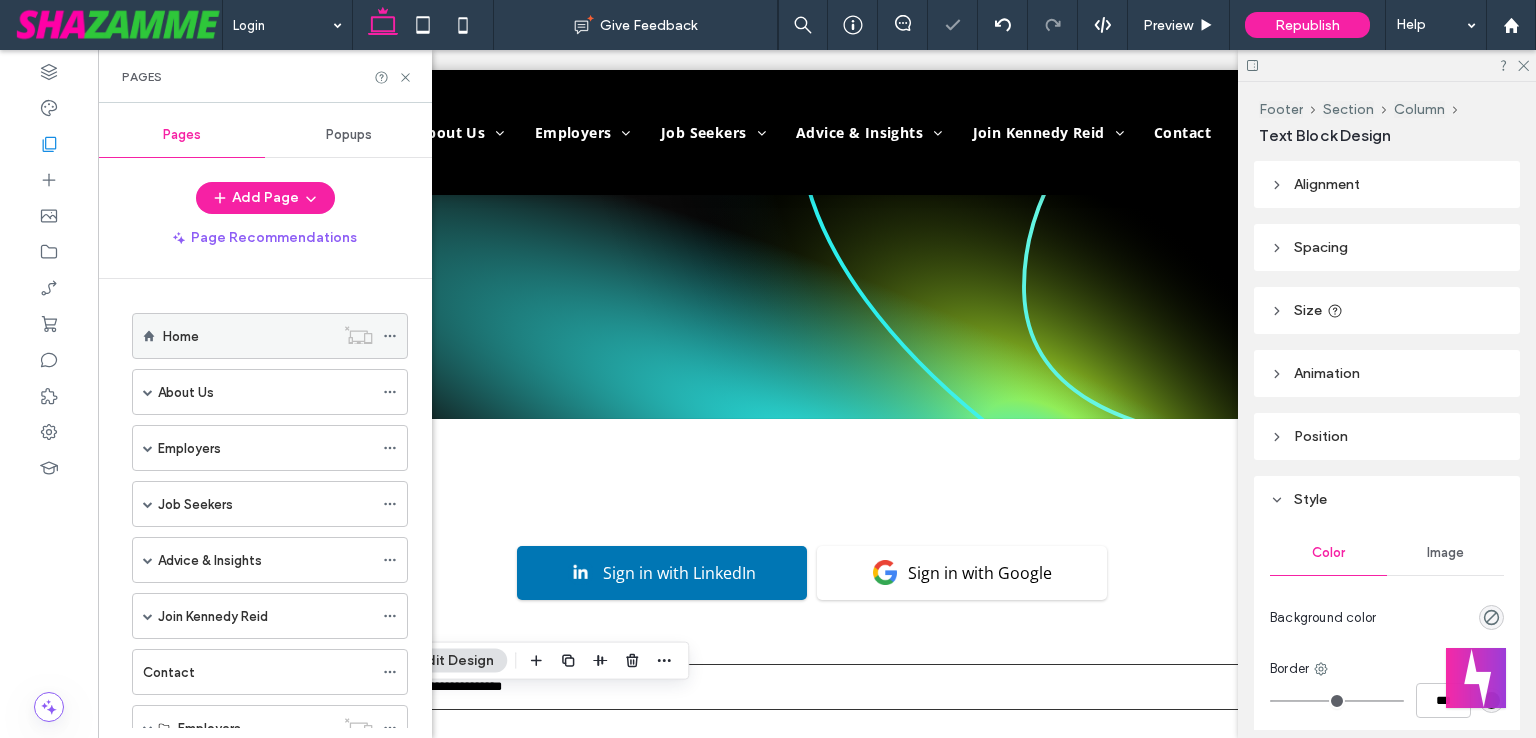 click on "Home" at bounding box center (248, 336) 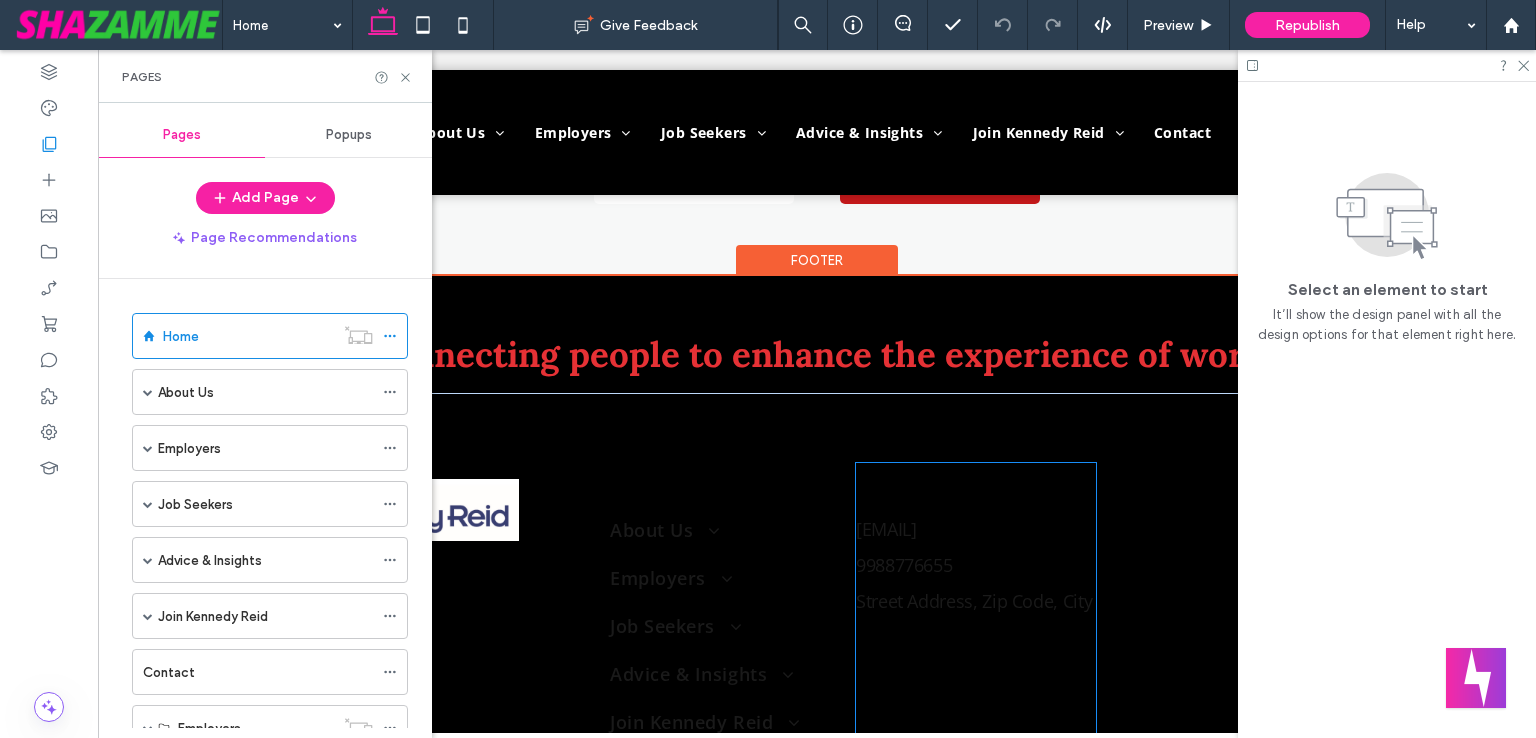 scroll, scrollTop: 3411, scrollLeft: 0, axis: vertical 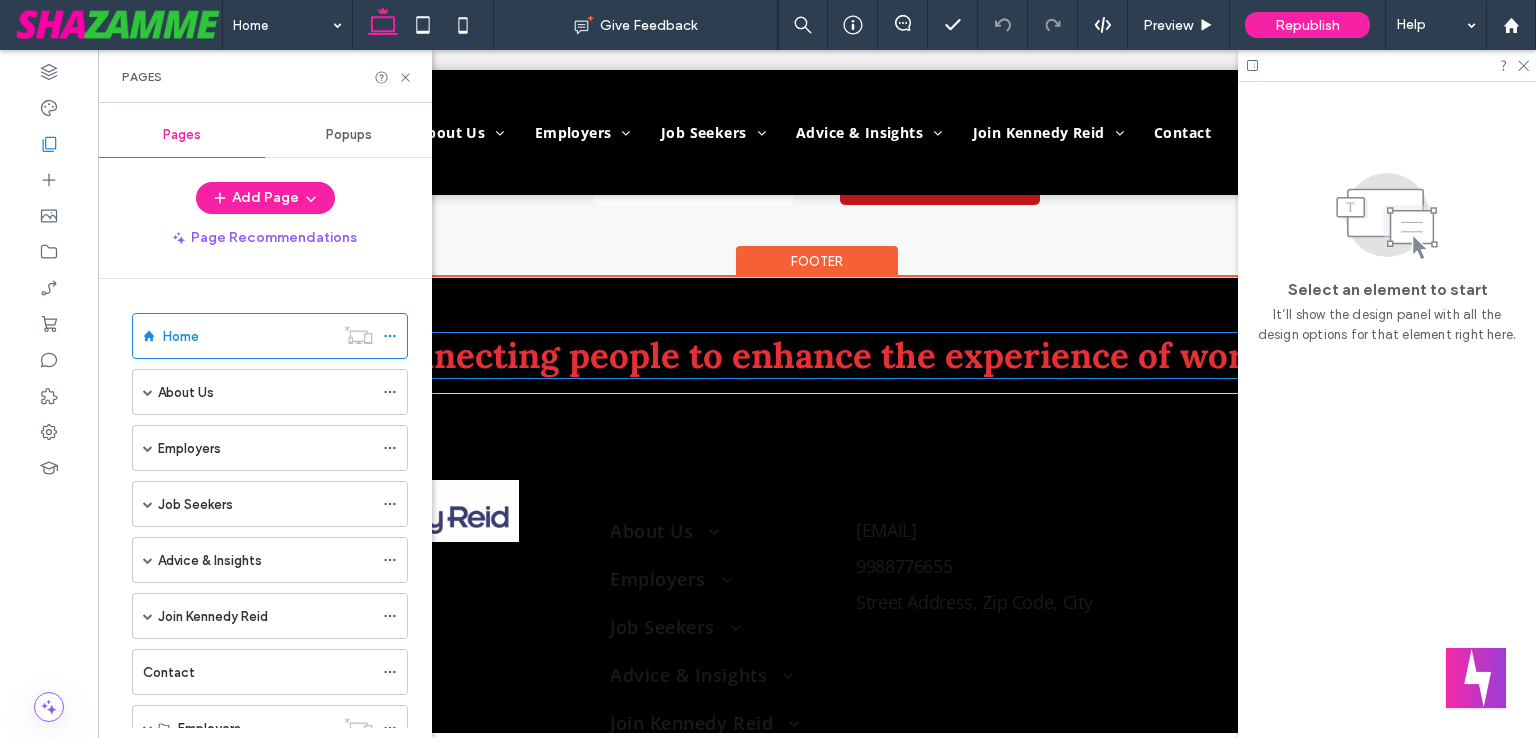 click on "Connecting people to enhance the experience of work" at bounding box center (817, 355) 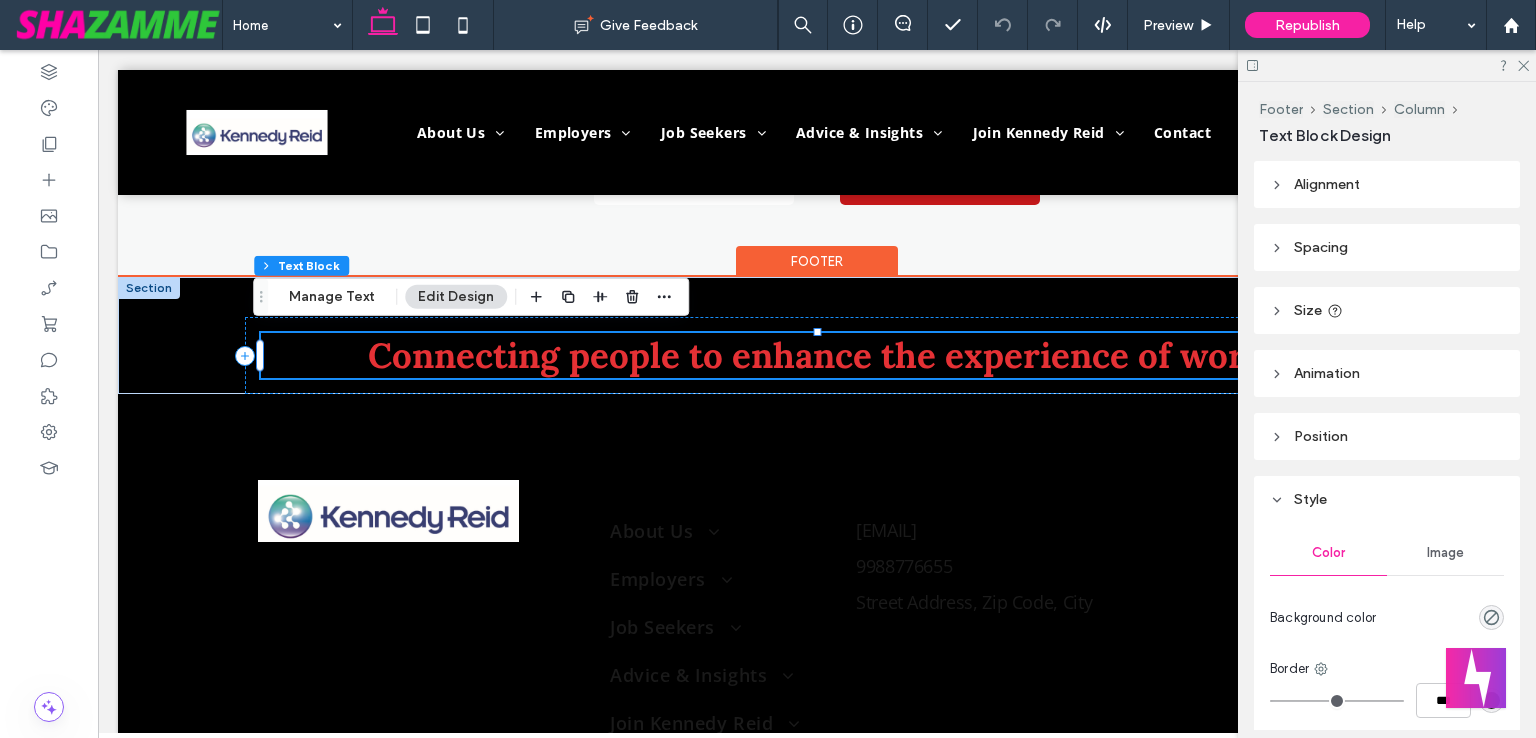 click on "Connecting people to enhance the experience of work" at bounding box center (817, 355) 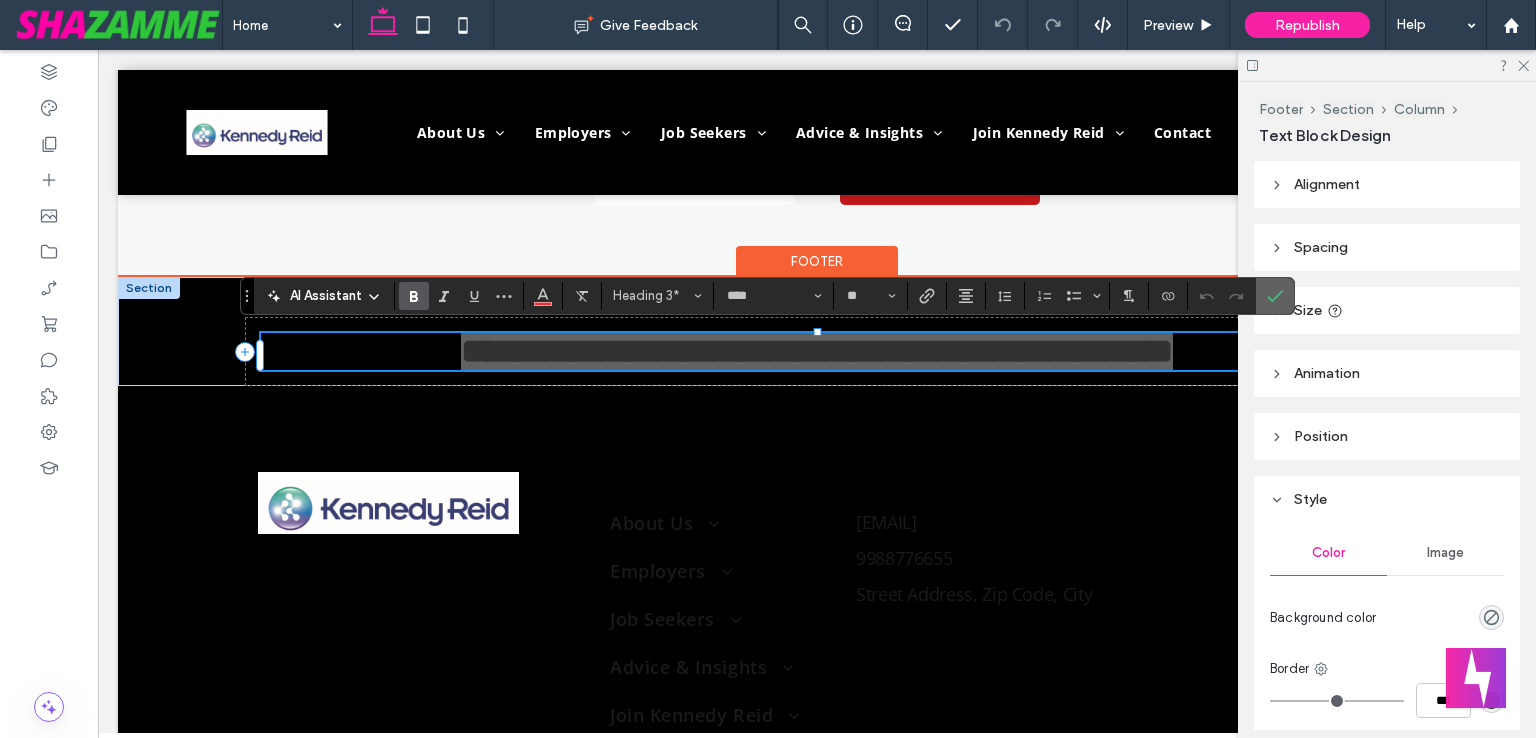 click 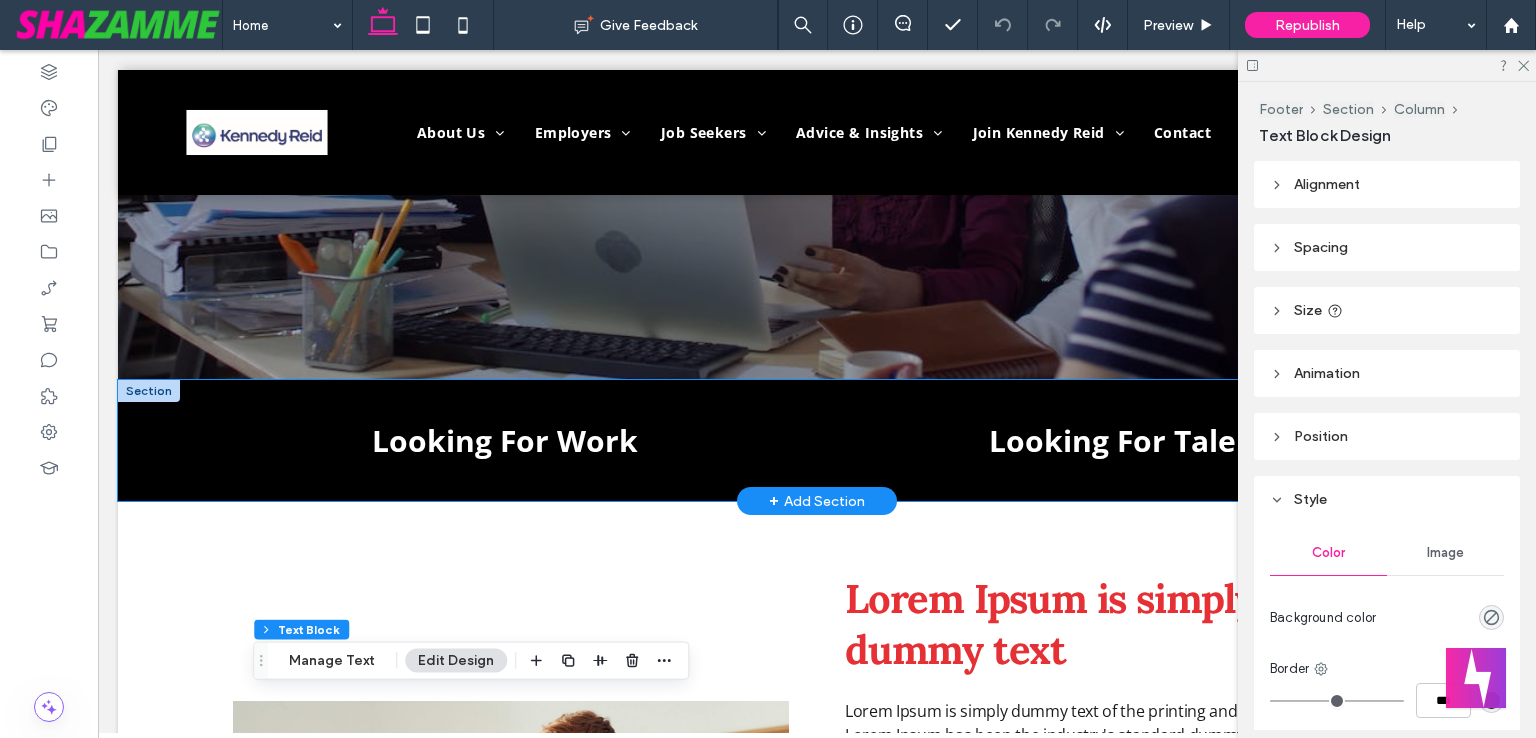 scroll, scrollTop: 211, scrollLeft: 0, axis: vertical 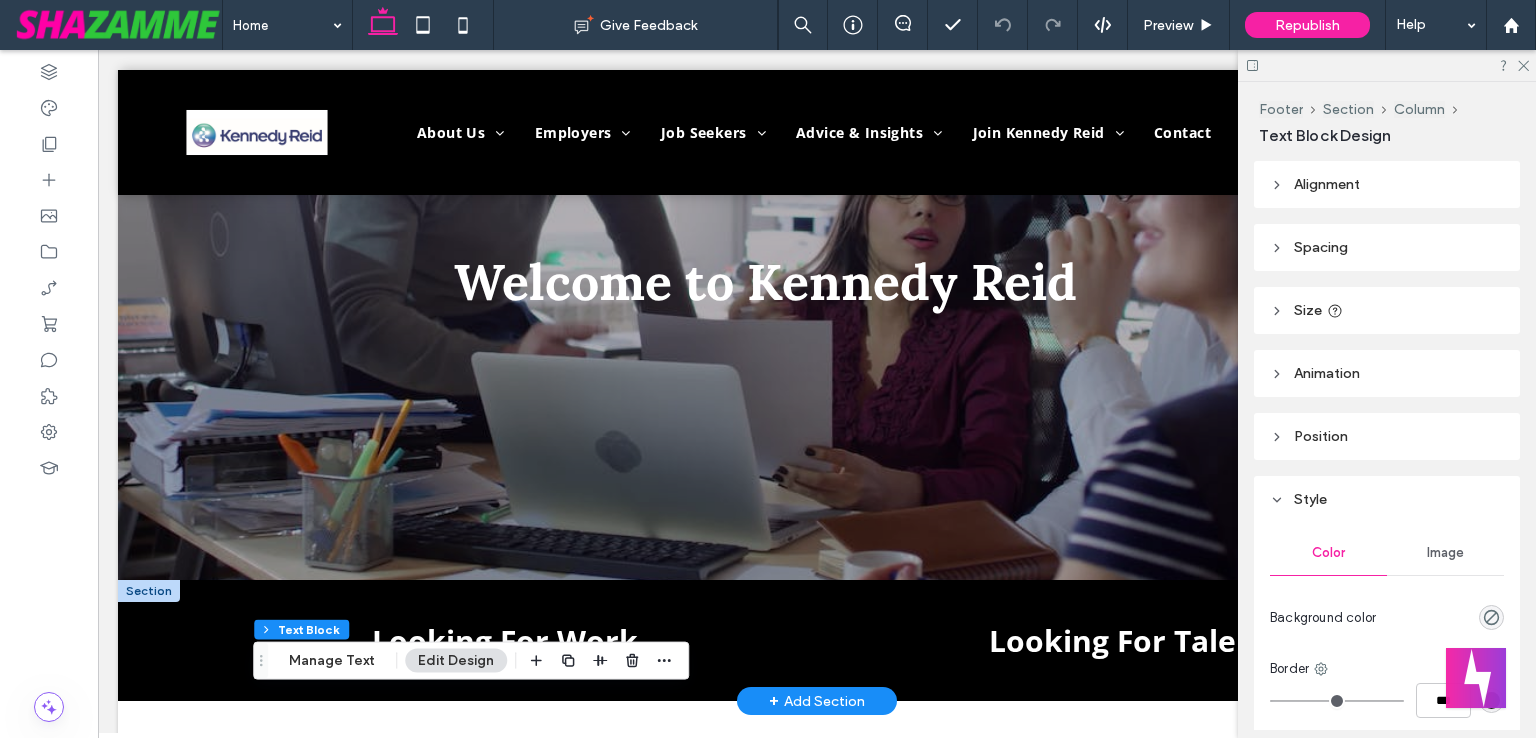 click at bounding box center [149, 591] 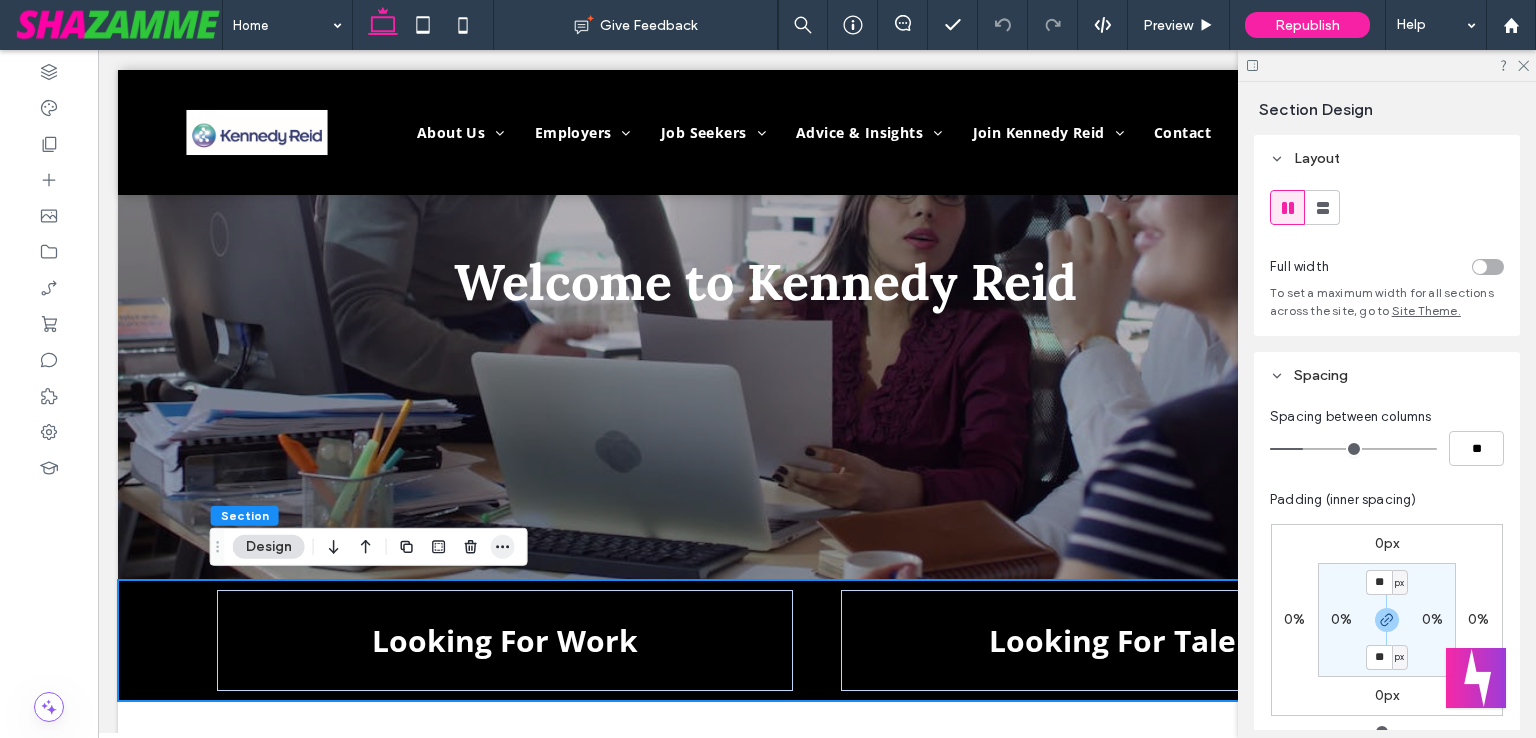 click 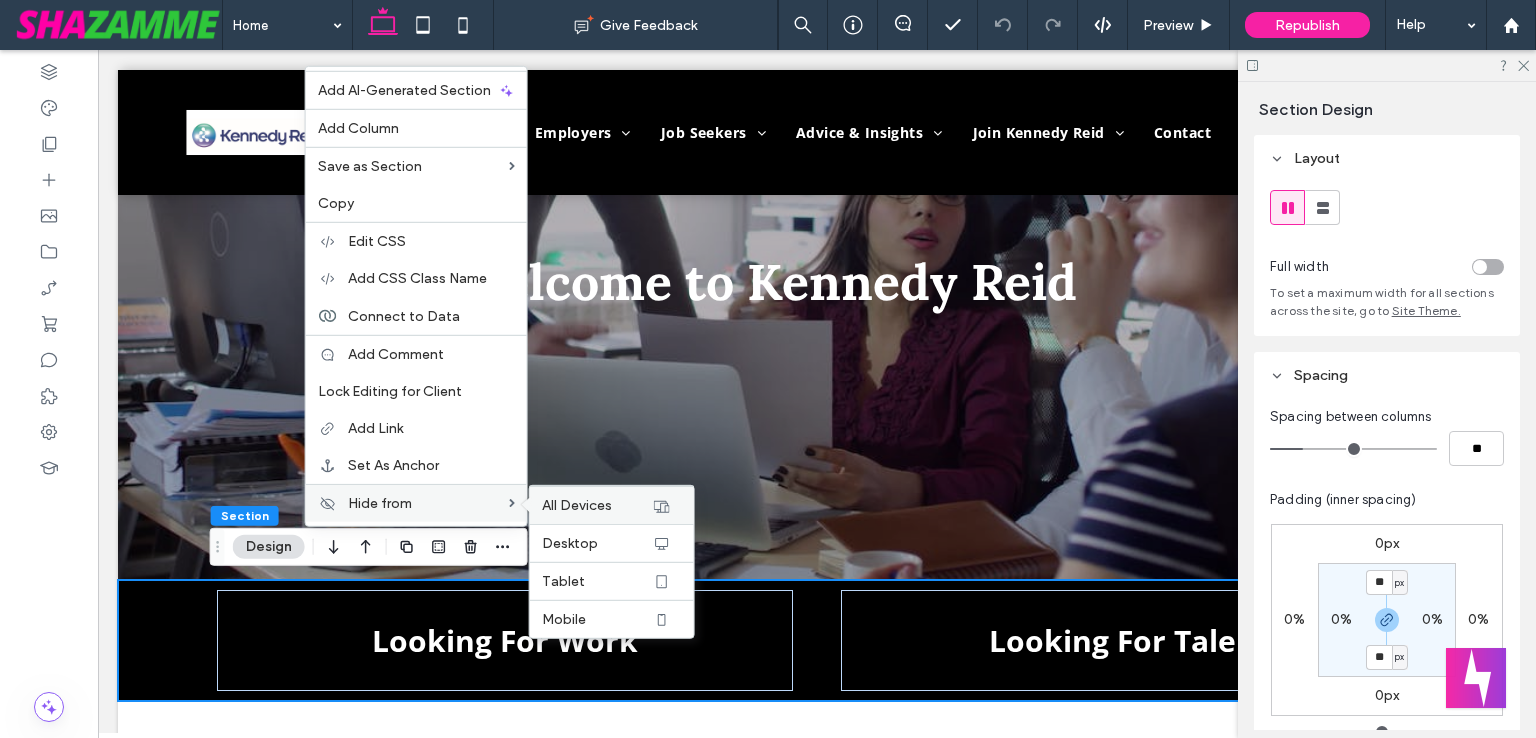 click on "All Devices" at bounding box center [577, 505] 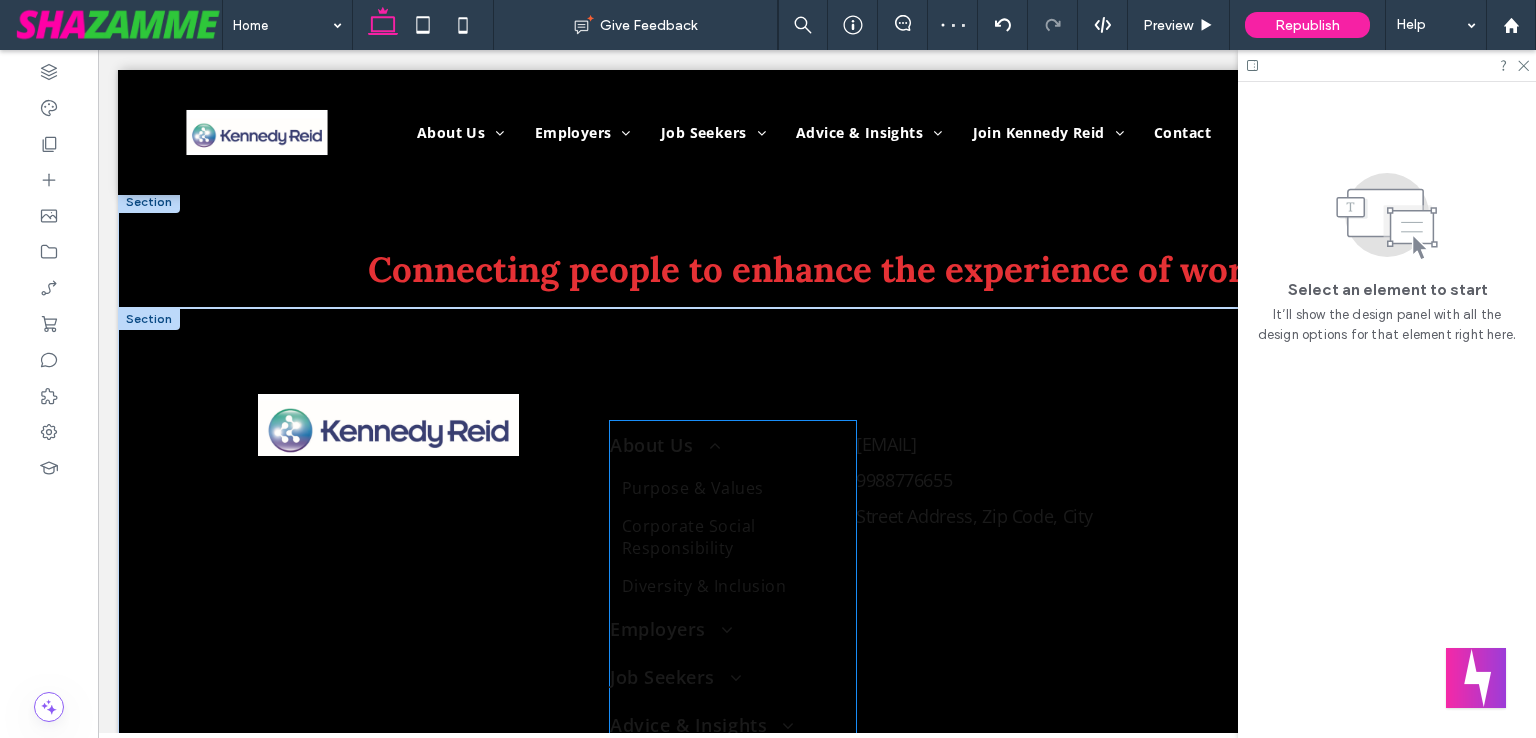 scroll, scrollTop: 3411, scrollLeft: 0, axis: vertical 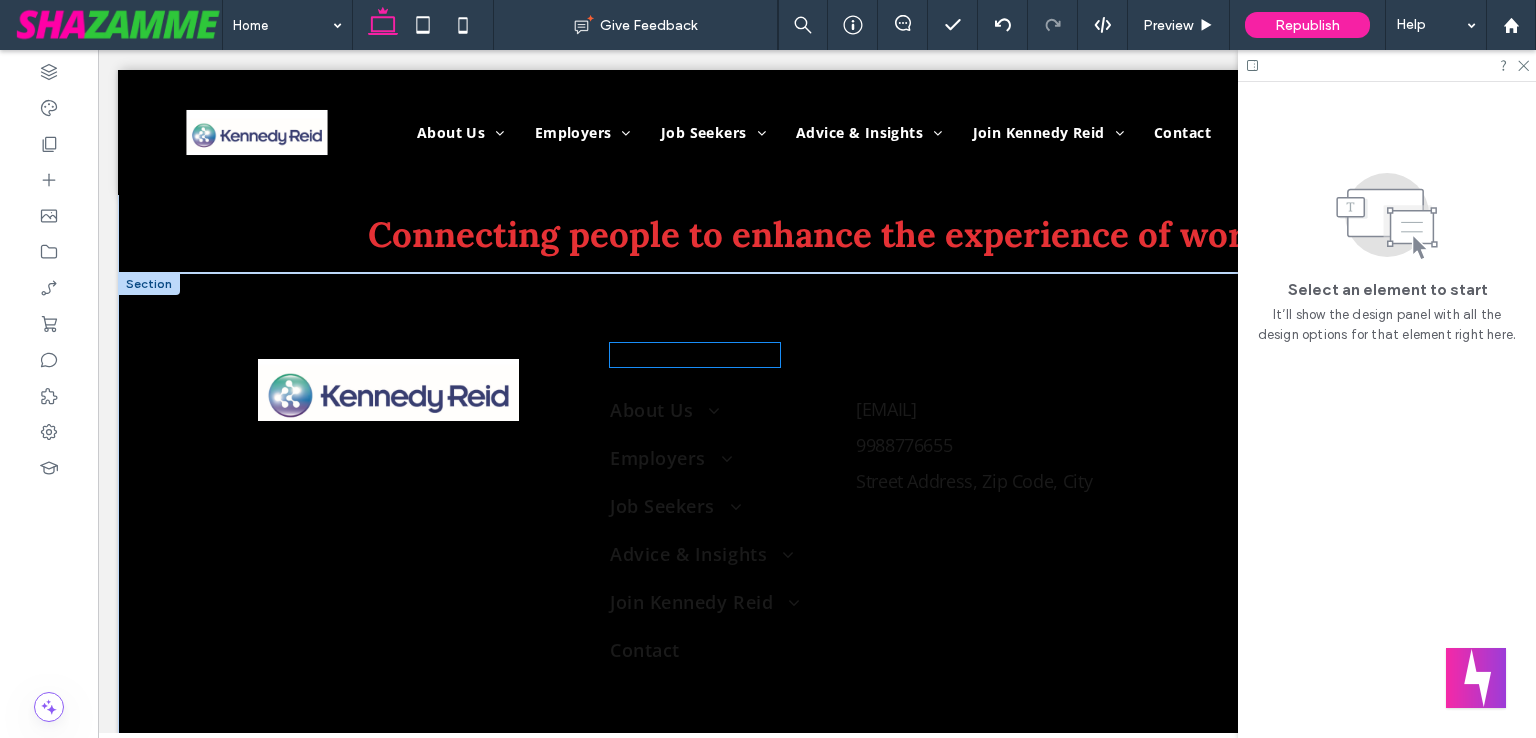 click on "Company" at bounding box center [695, 355] 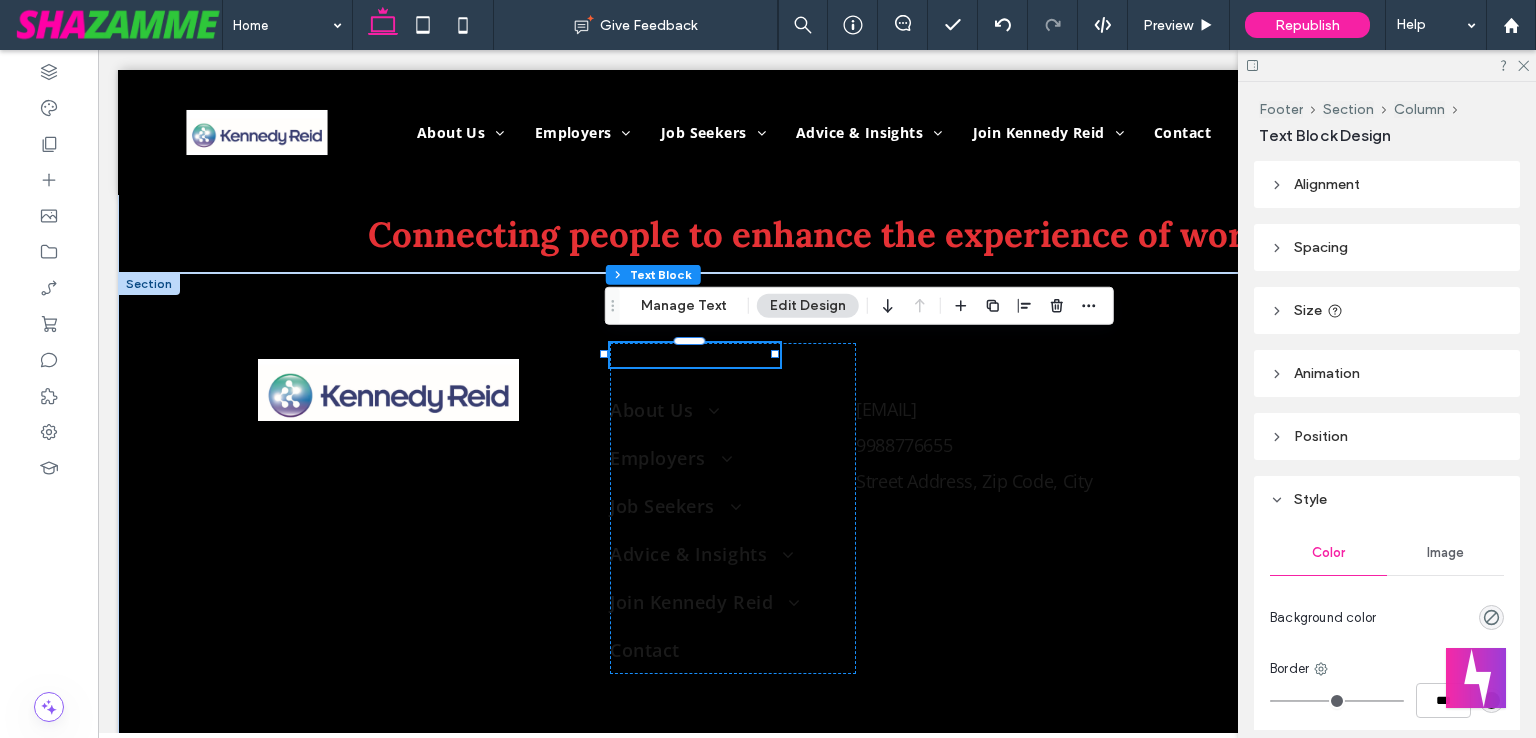 click on "Company" at bounding box center [695, 355] 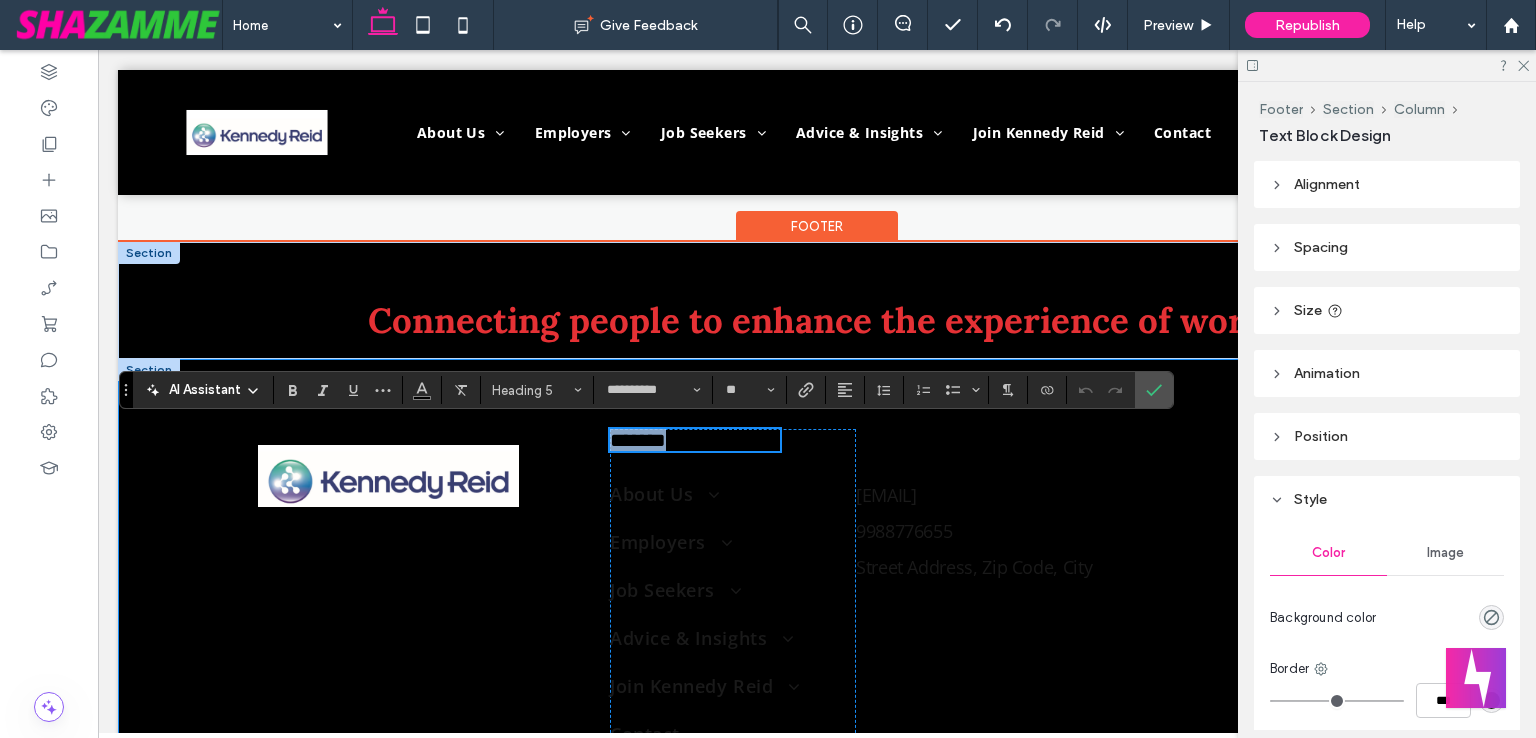 scroll, scrollTop: 3311, scrollLeft: 0, axis: vertical 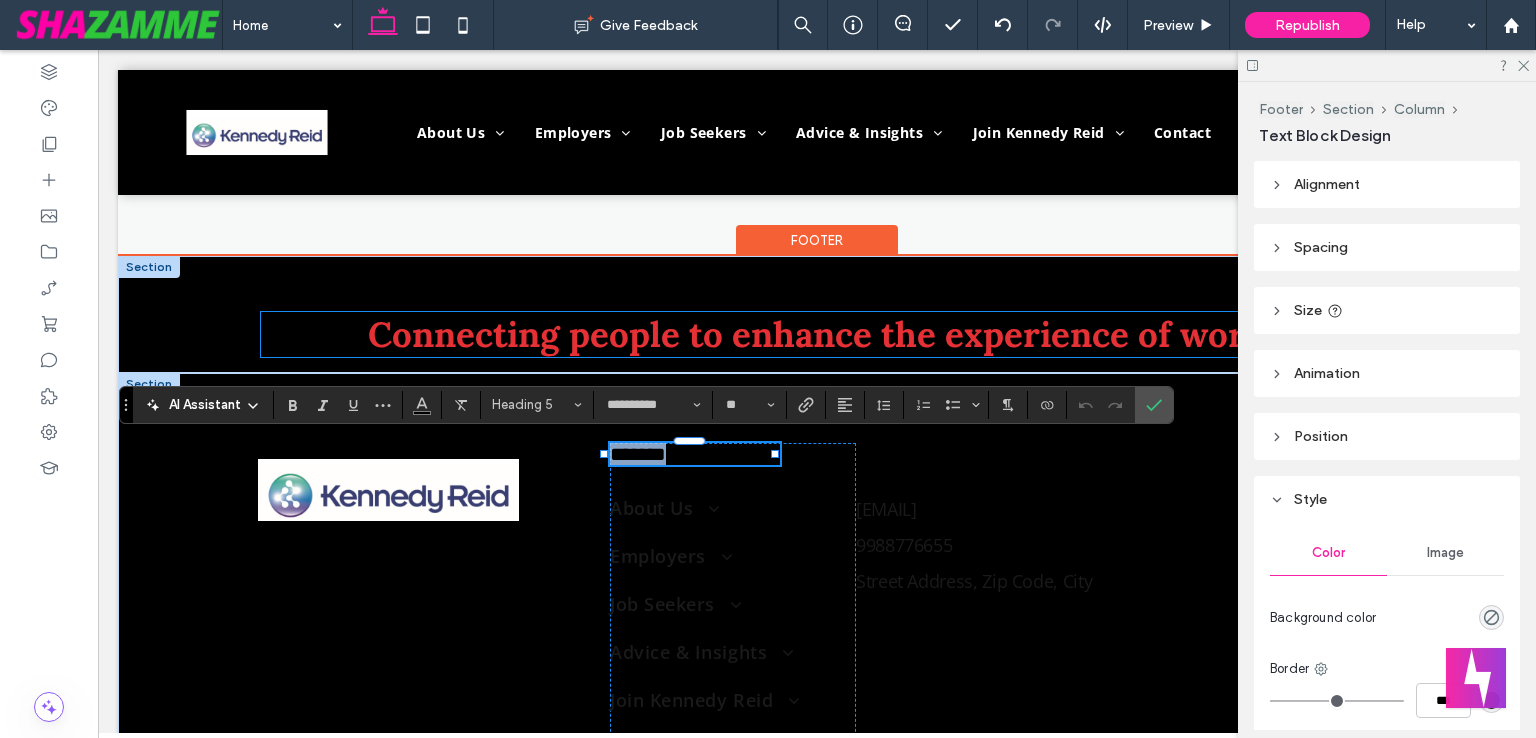 click on "Connecting people to enhance the experience of work" at bounding box center (817, 334) 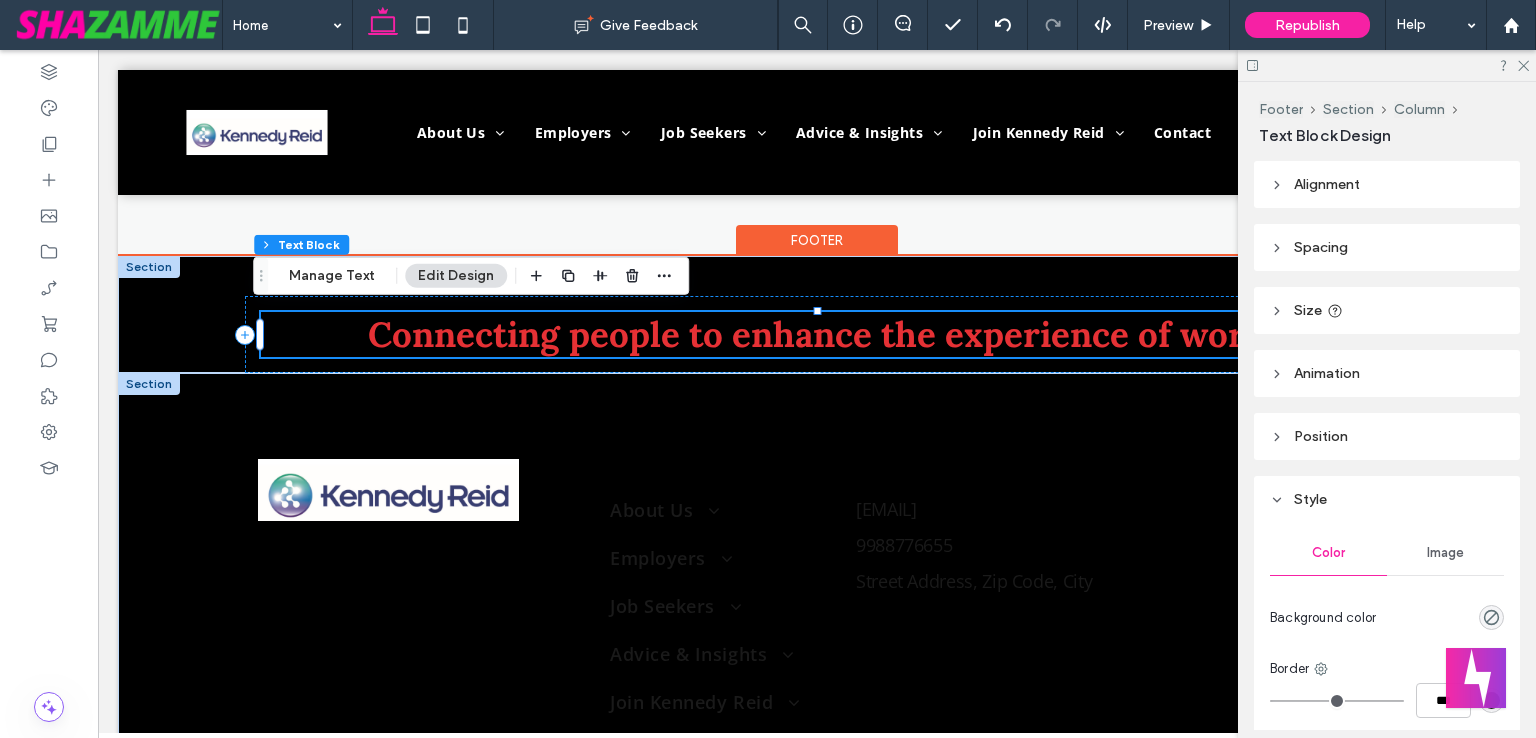 click on "Connecting people to enhance the experience of work" at bounding box center [817, 334] 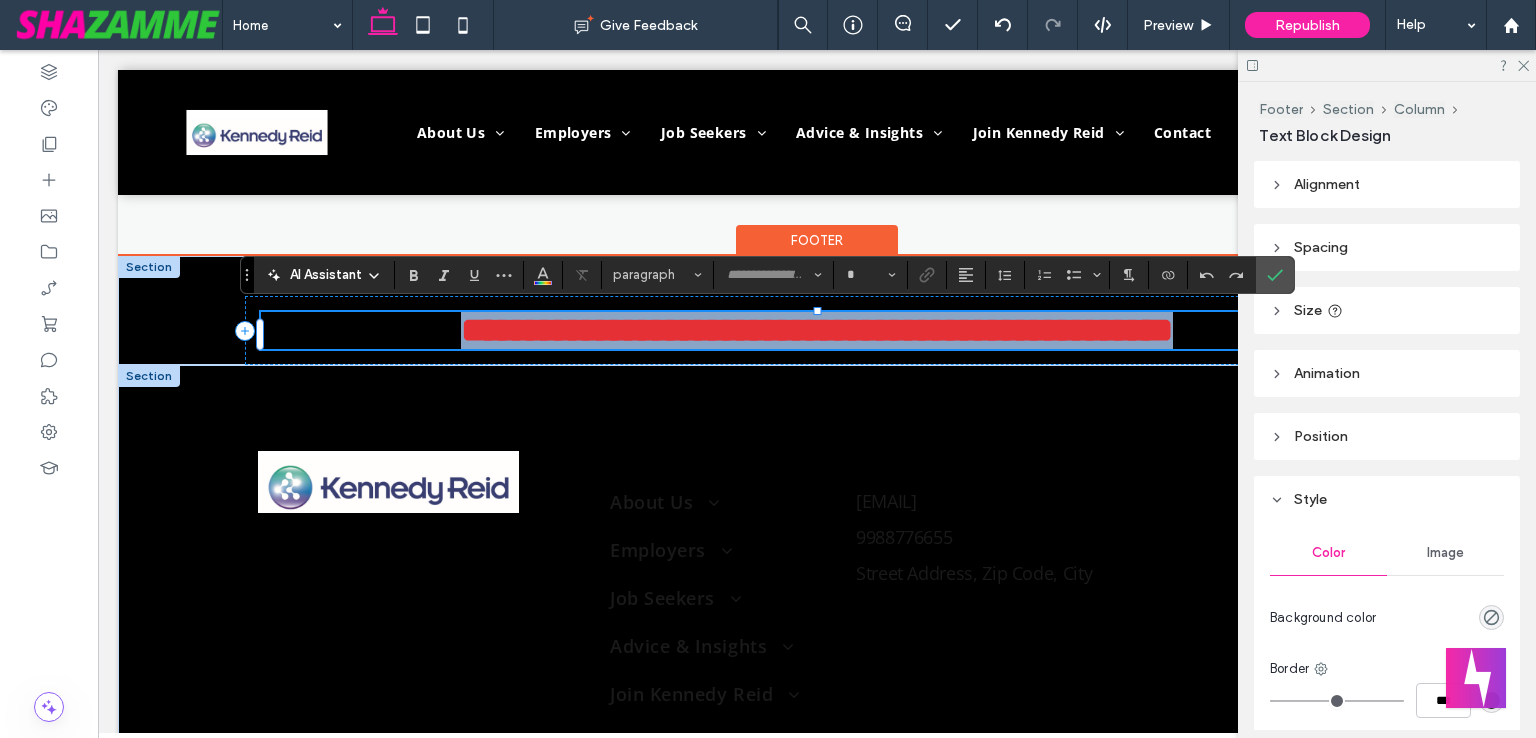 type on "****" 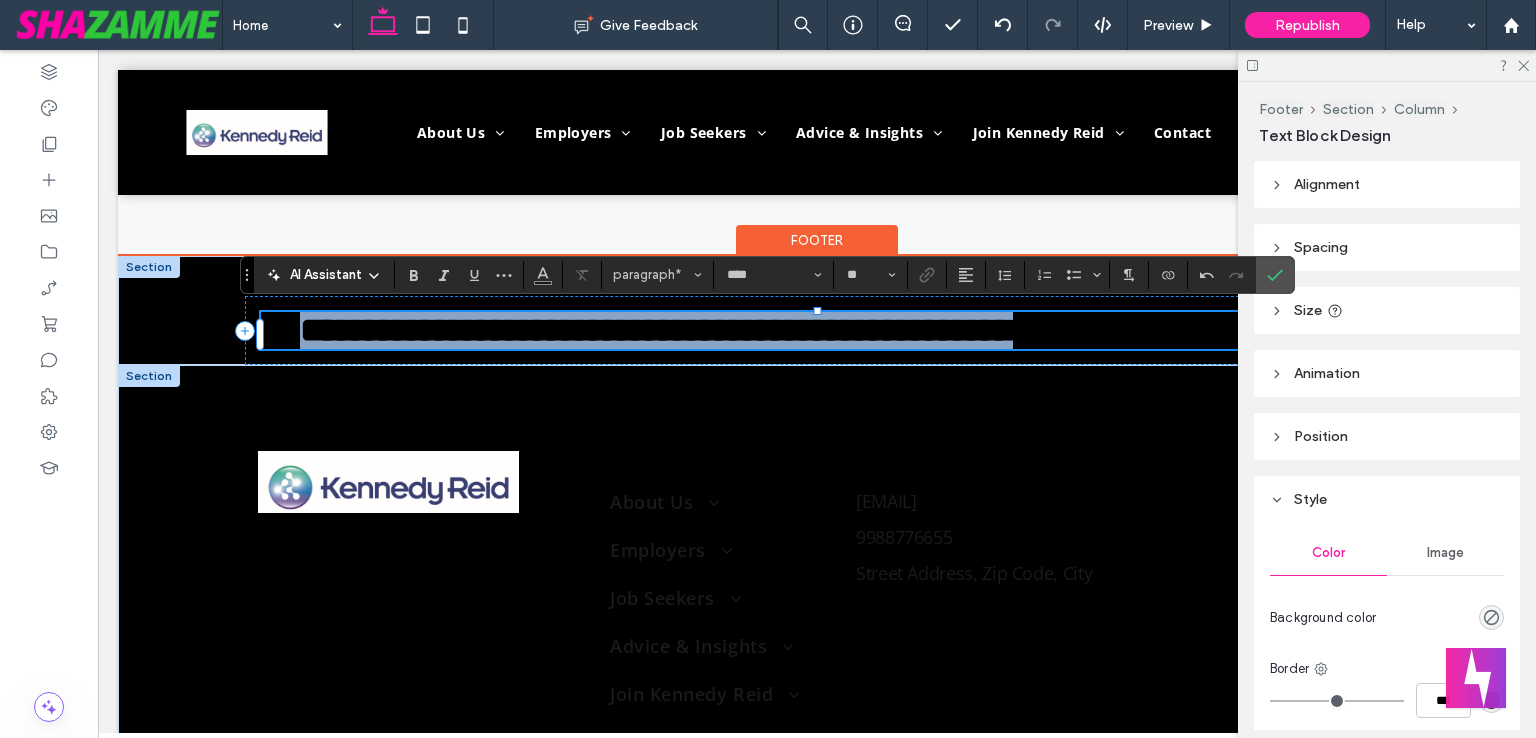 type on "*********" 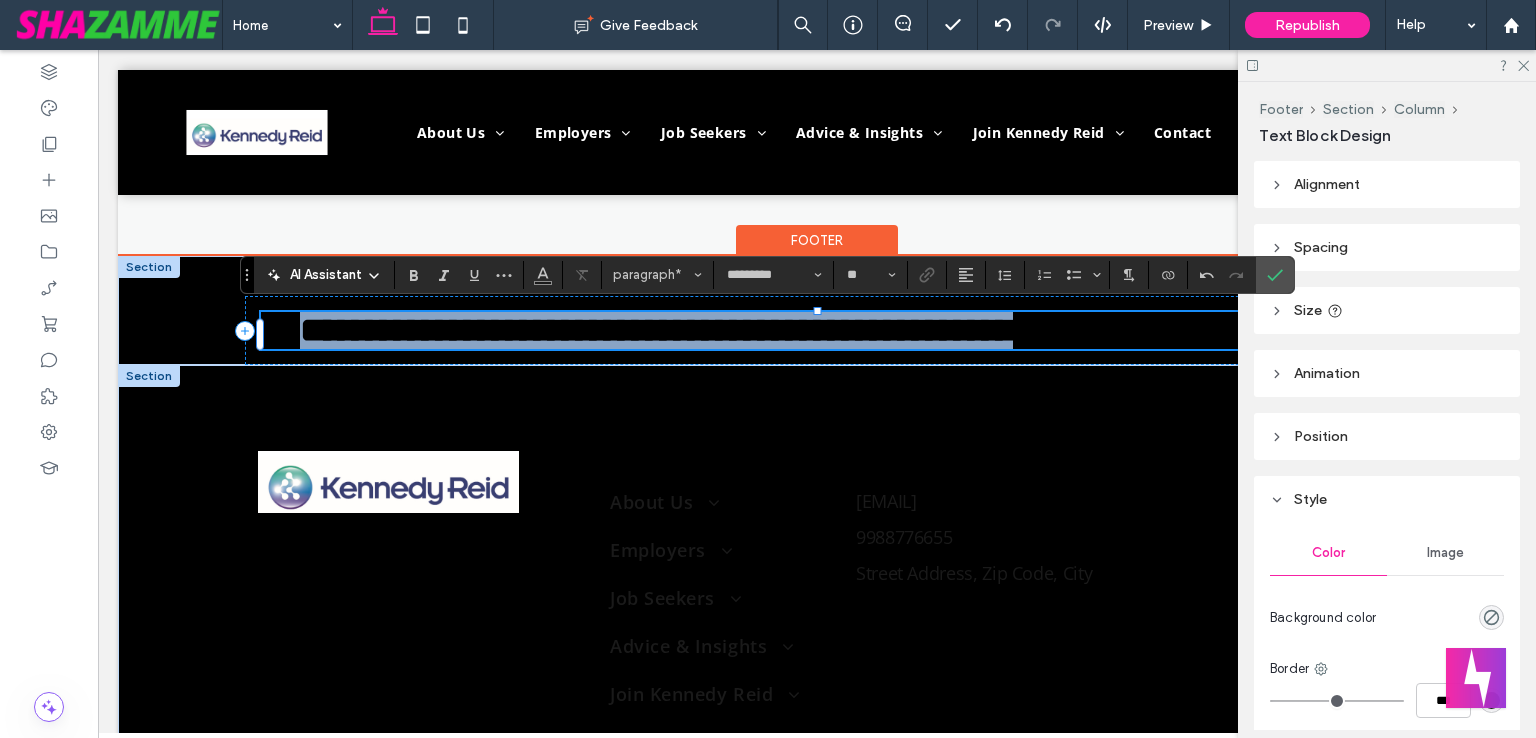 type on "**" 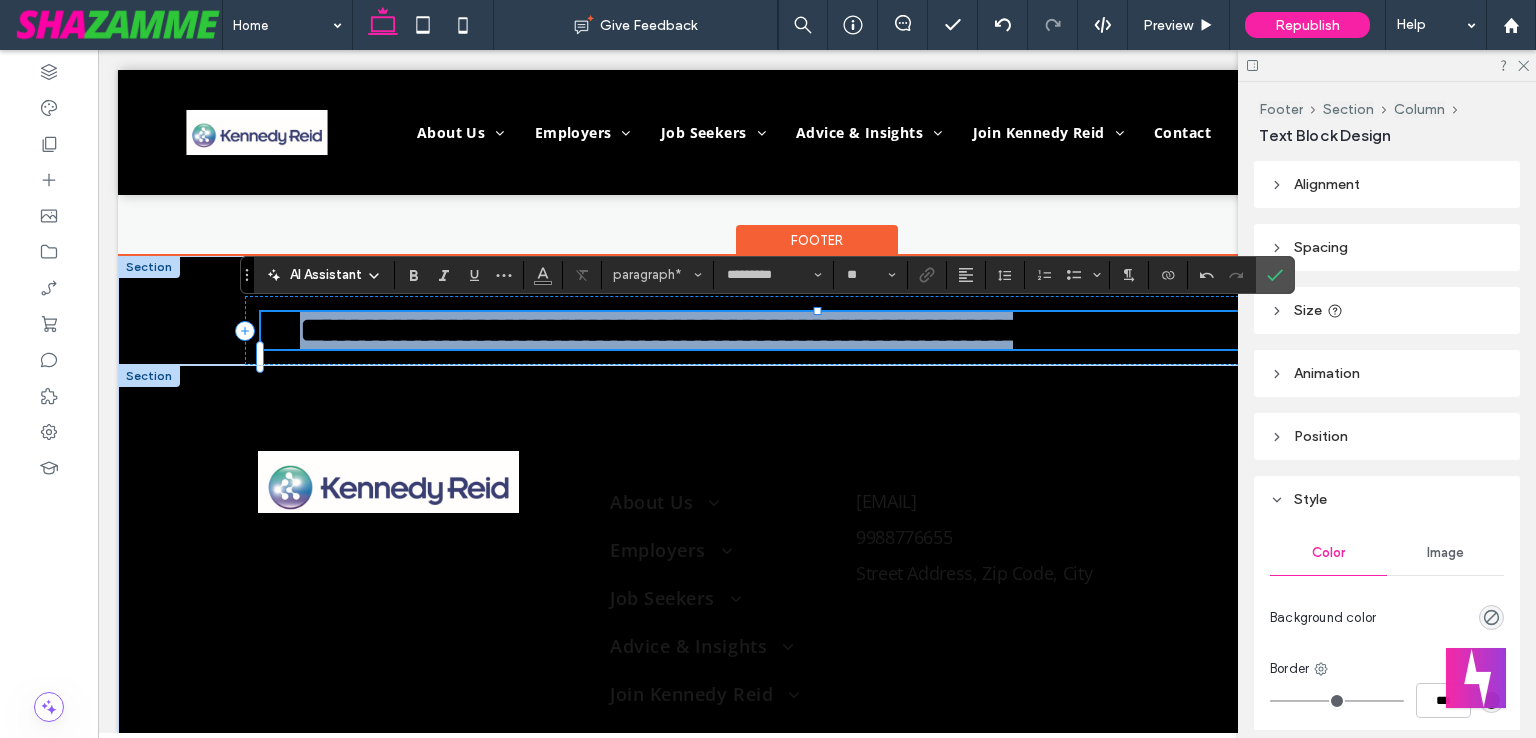 scroll, scrollTop: 0, scrollLeft: 0, axis: both 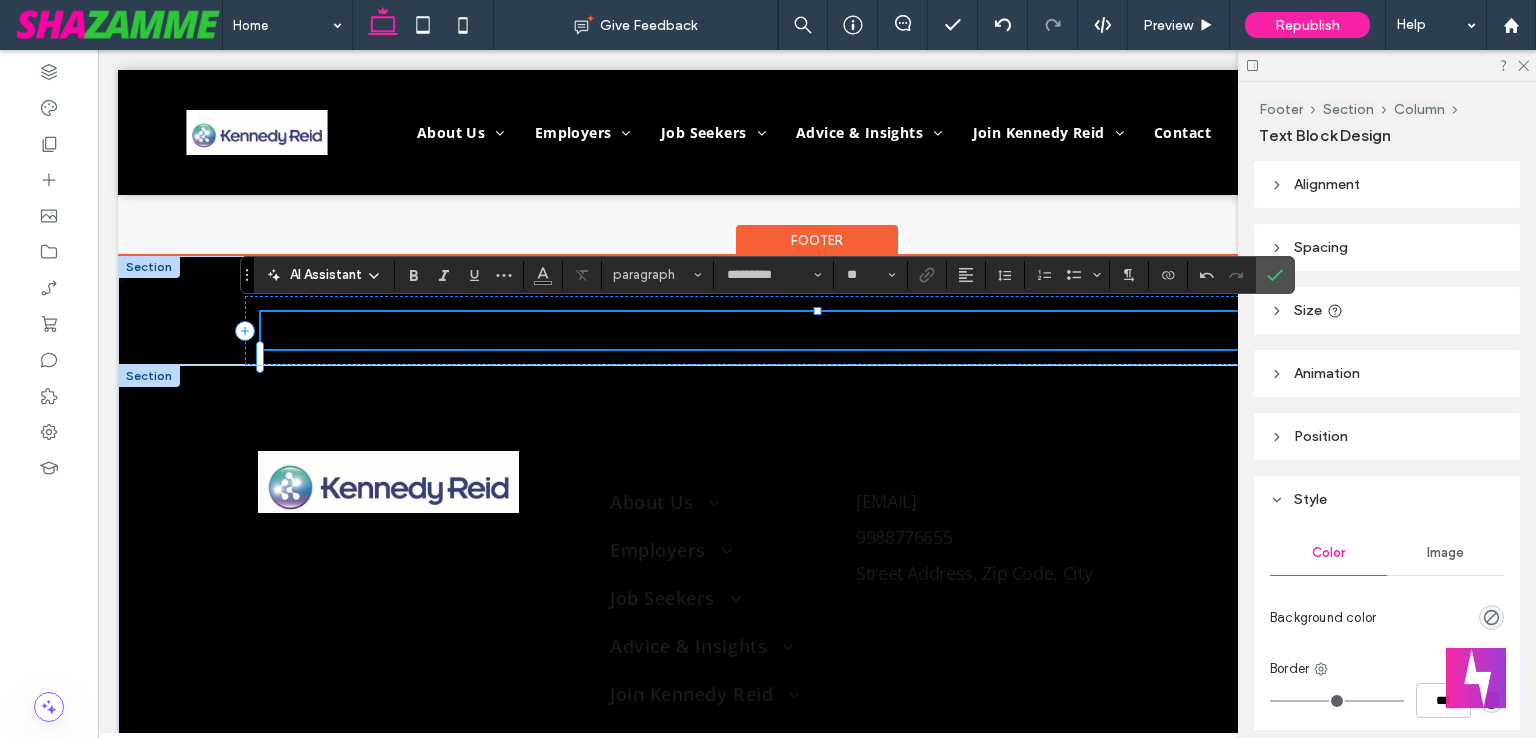 type 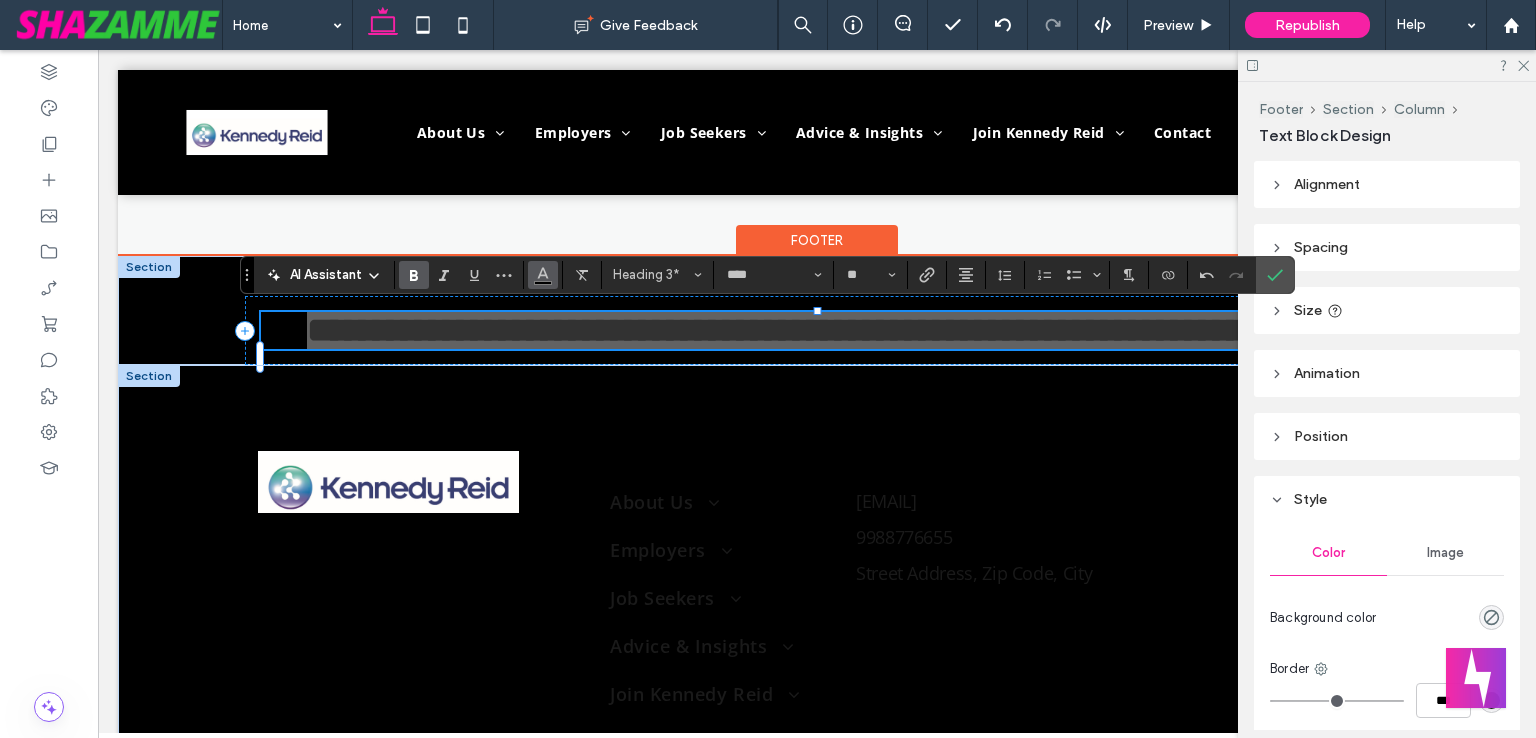 click at bounding box center [543, 273] 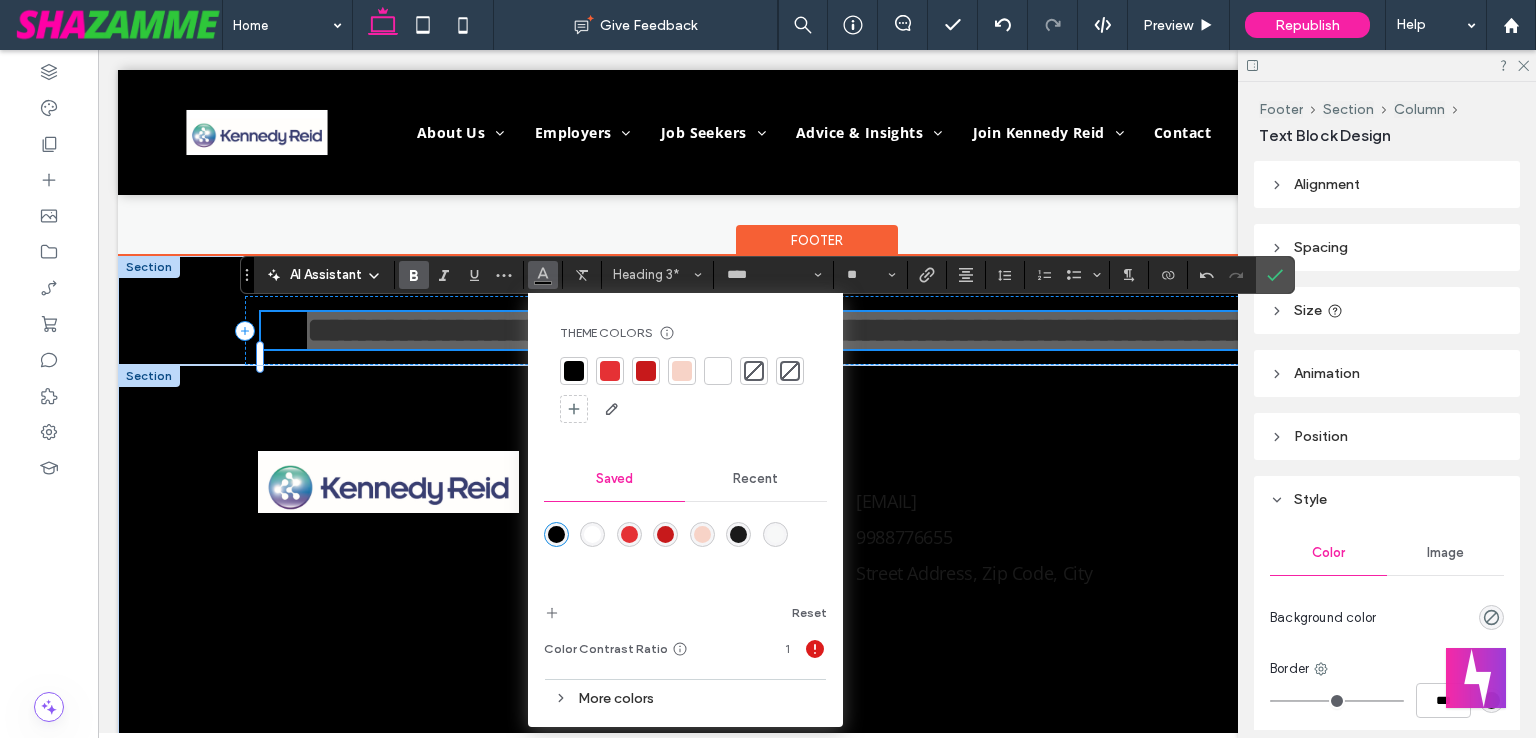 click at bounding box center [610, 371] 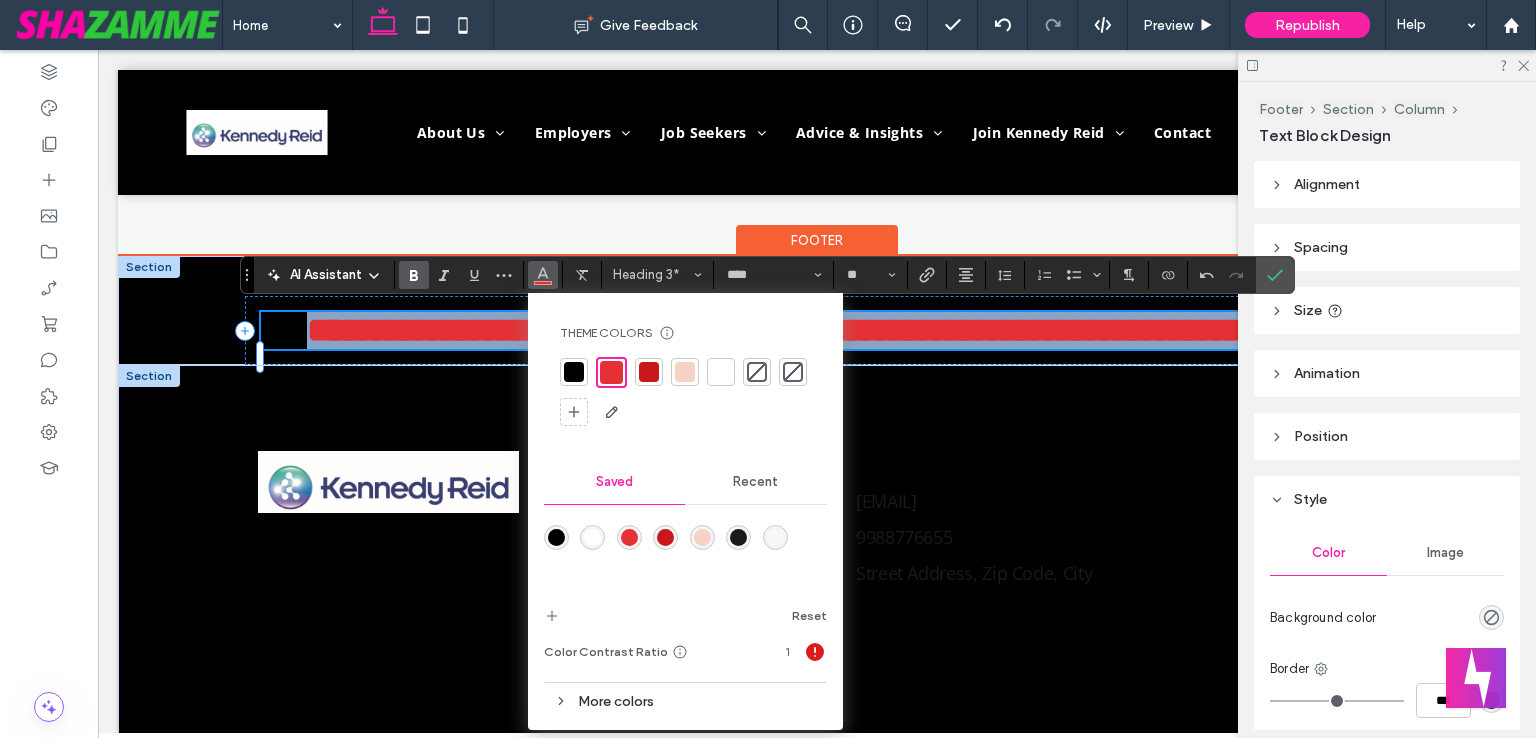 click on "**********" at bounding box center [817, 330] 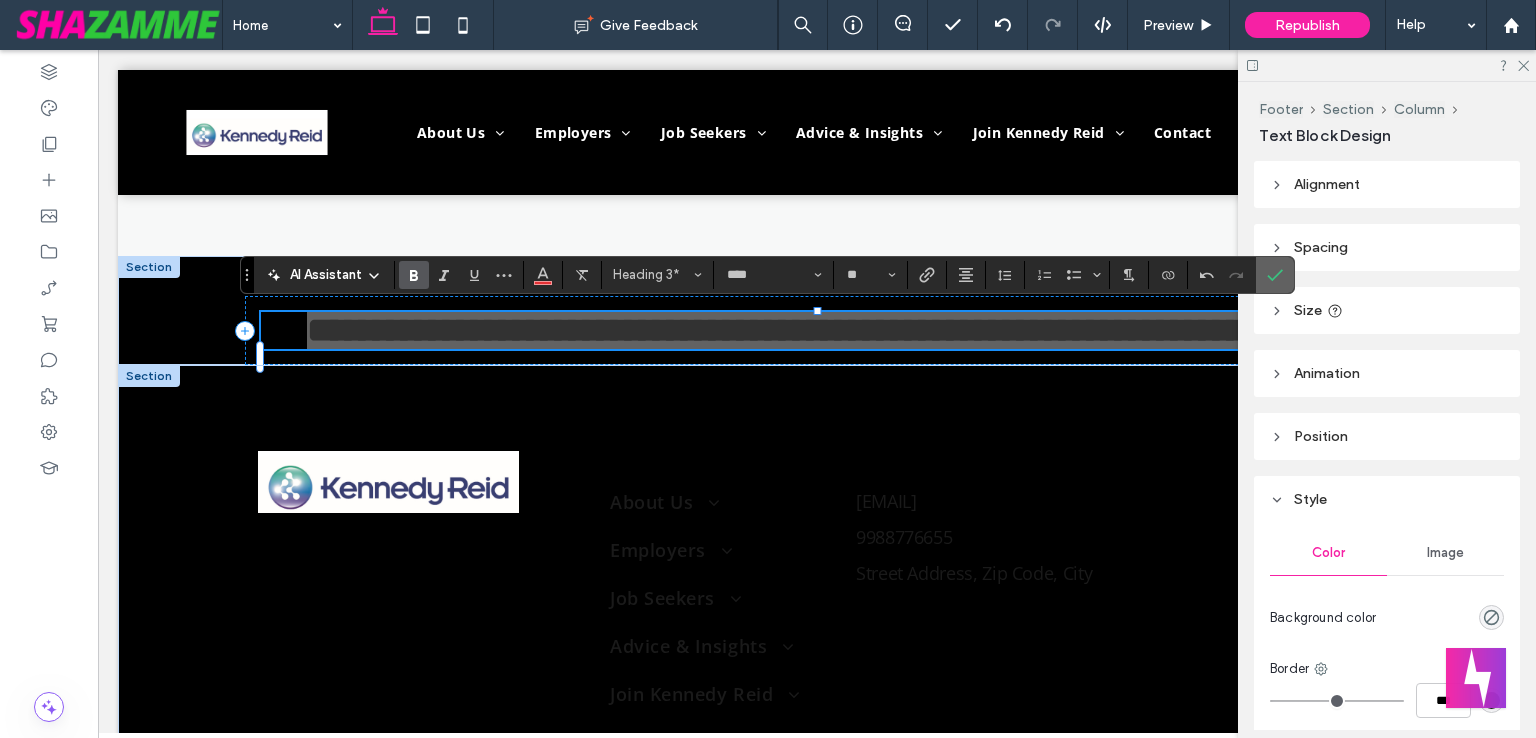 click 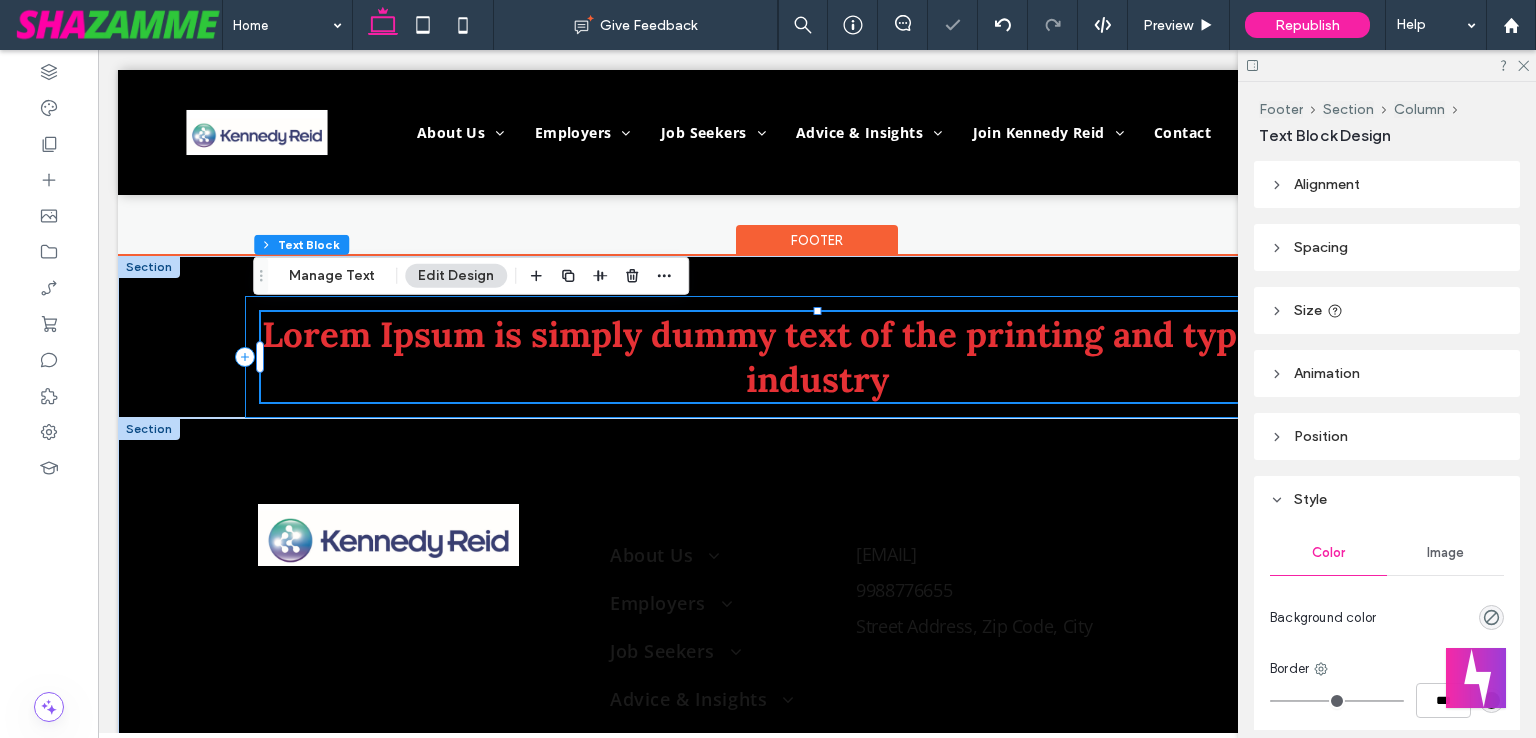 click on "Lorem Ipsum is simply dummy text of the printing and typesetting industry" at bounding box center [817, 357] 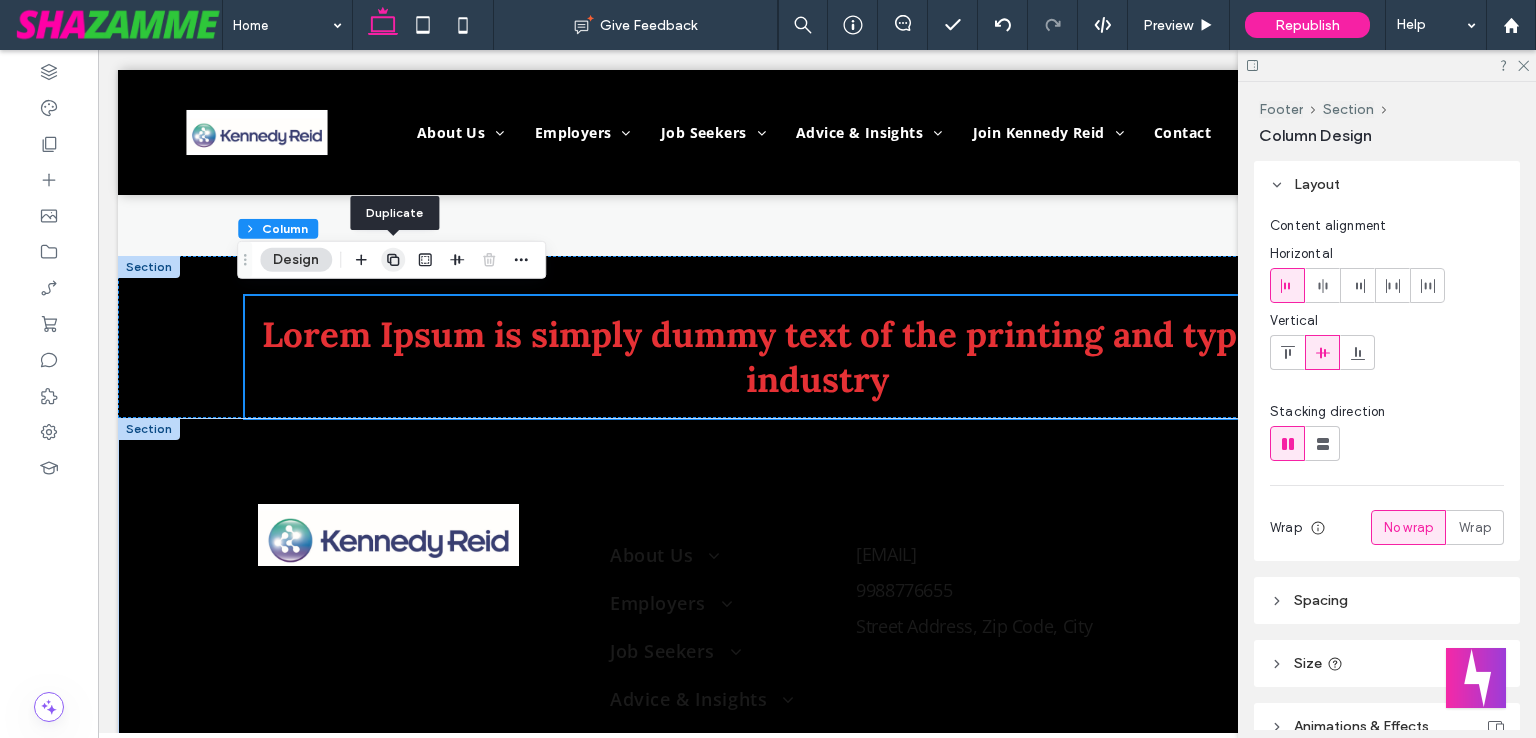 click at bounding box center [393, 260] 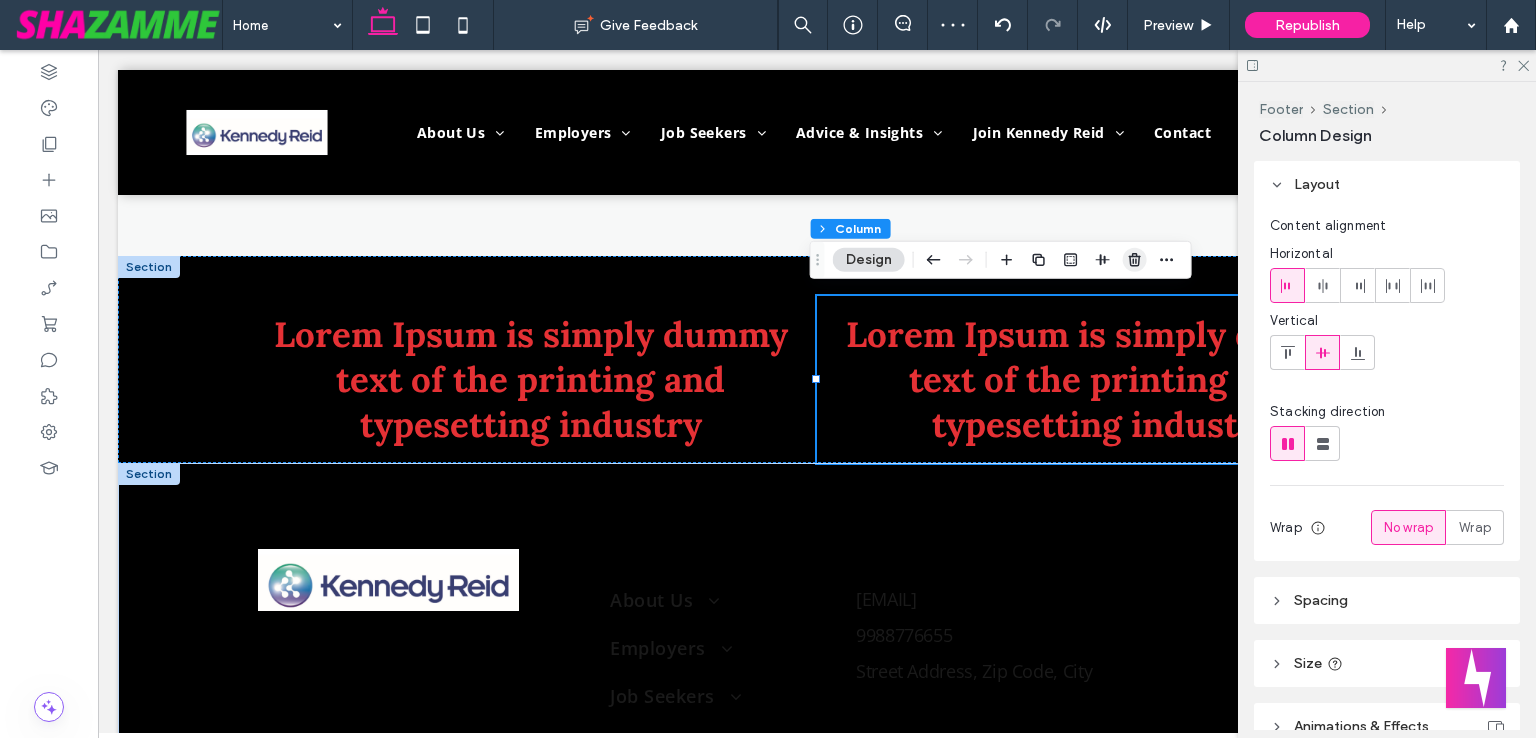 click 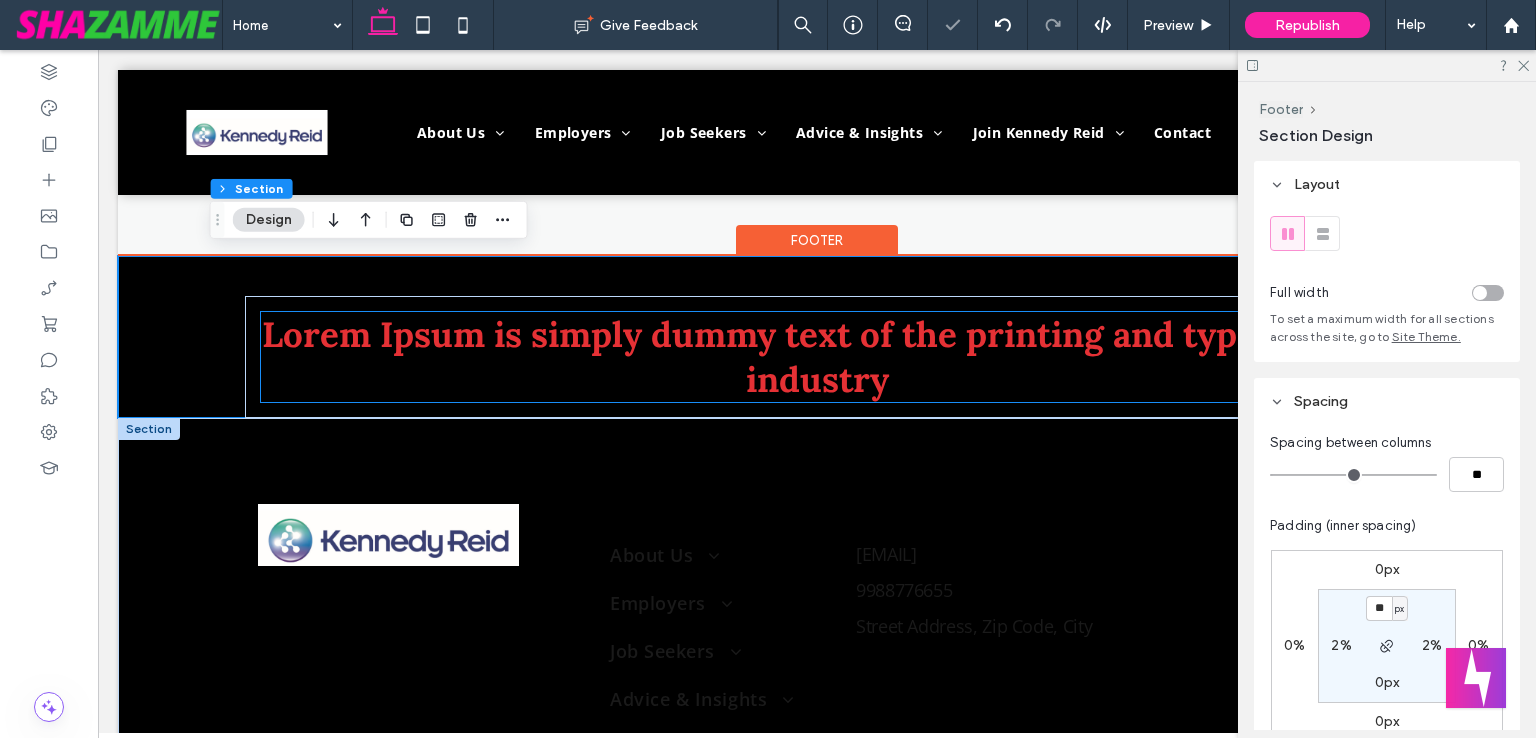 click on "Lorem Ipsum is simply dummy text of the printing and typesetting industry" at bounding box center (817, 357) 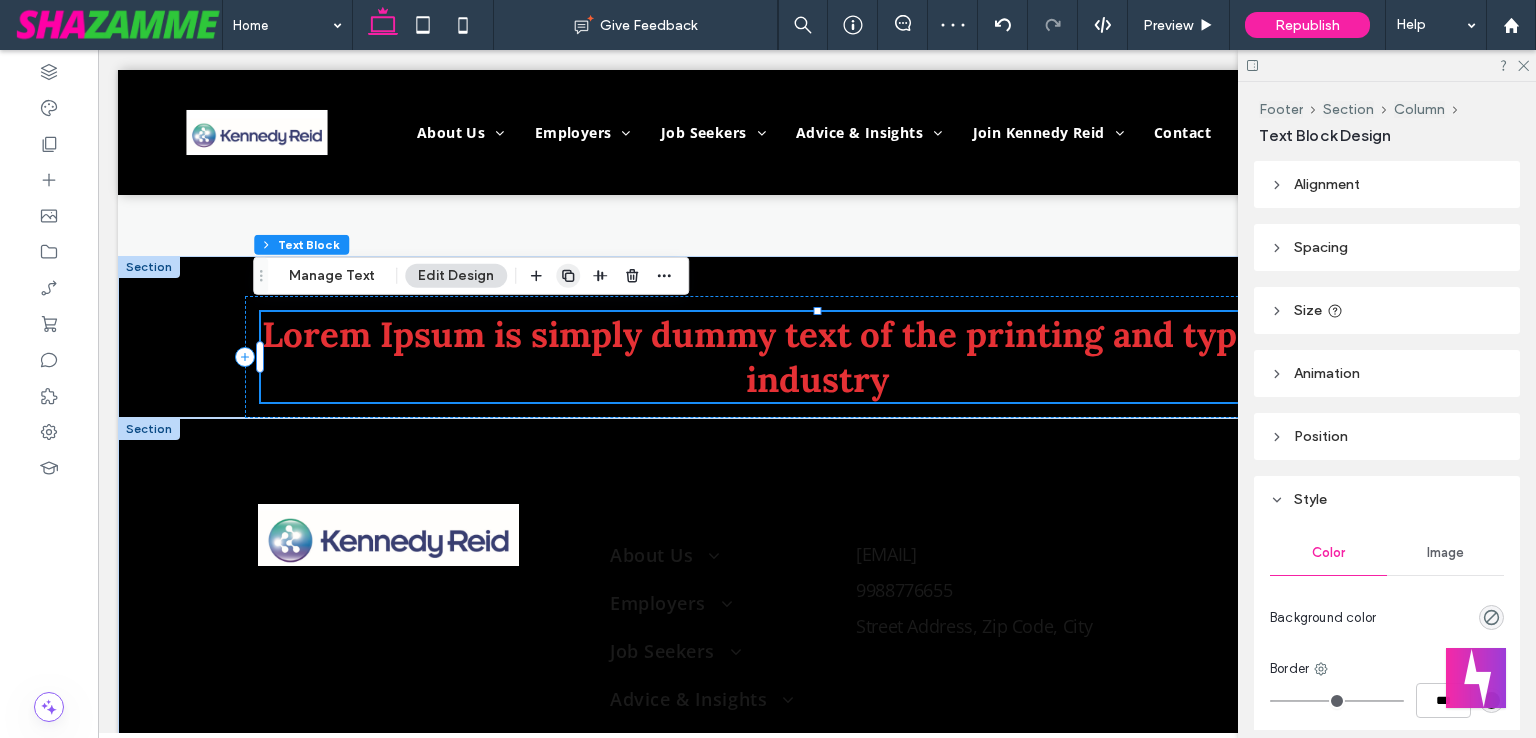 click 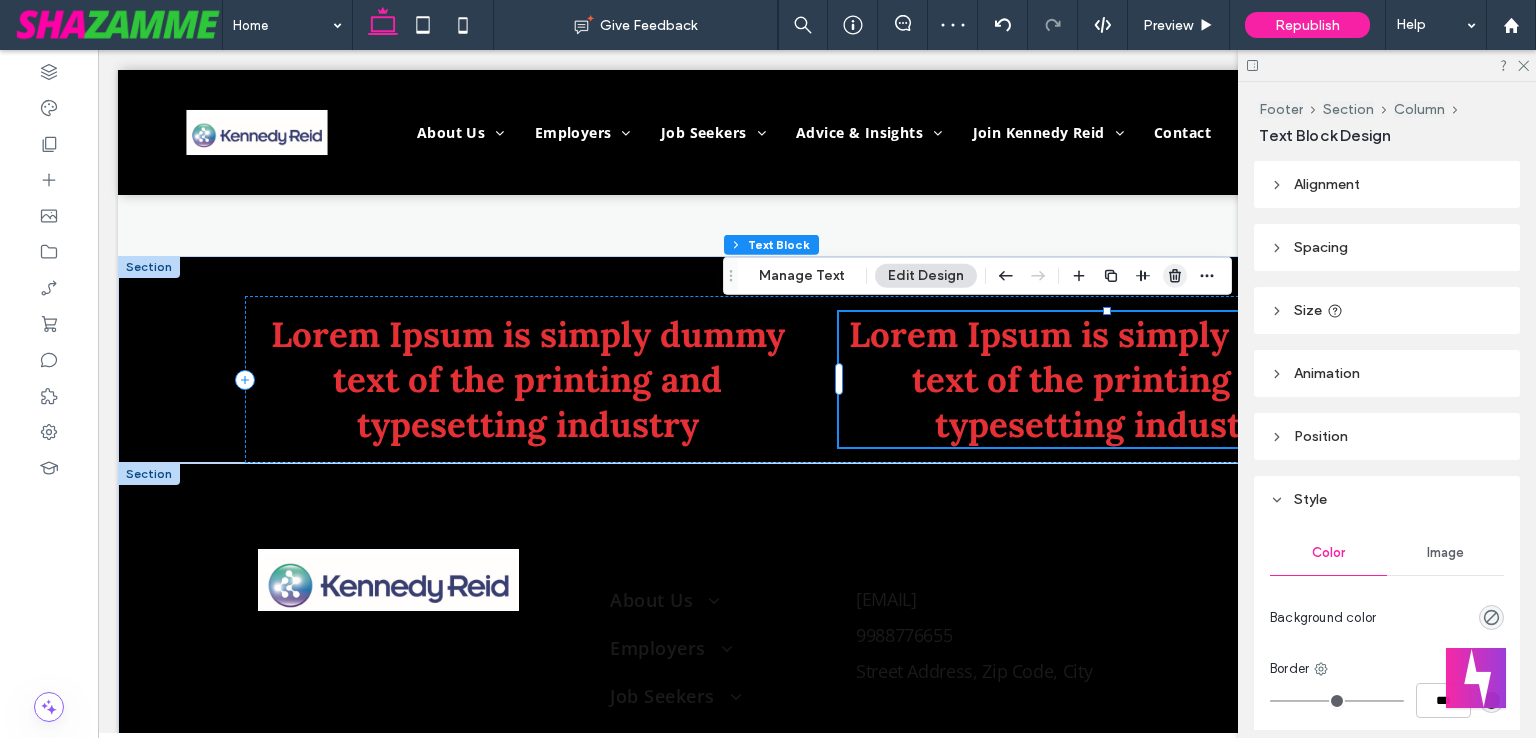 drag, startPoint x: 1168, startPoint y: 274, endPoint x: 1070, endPoint y: 225, distance: 109.56733 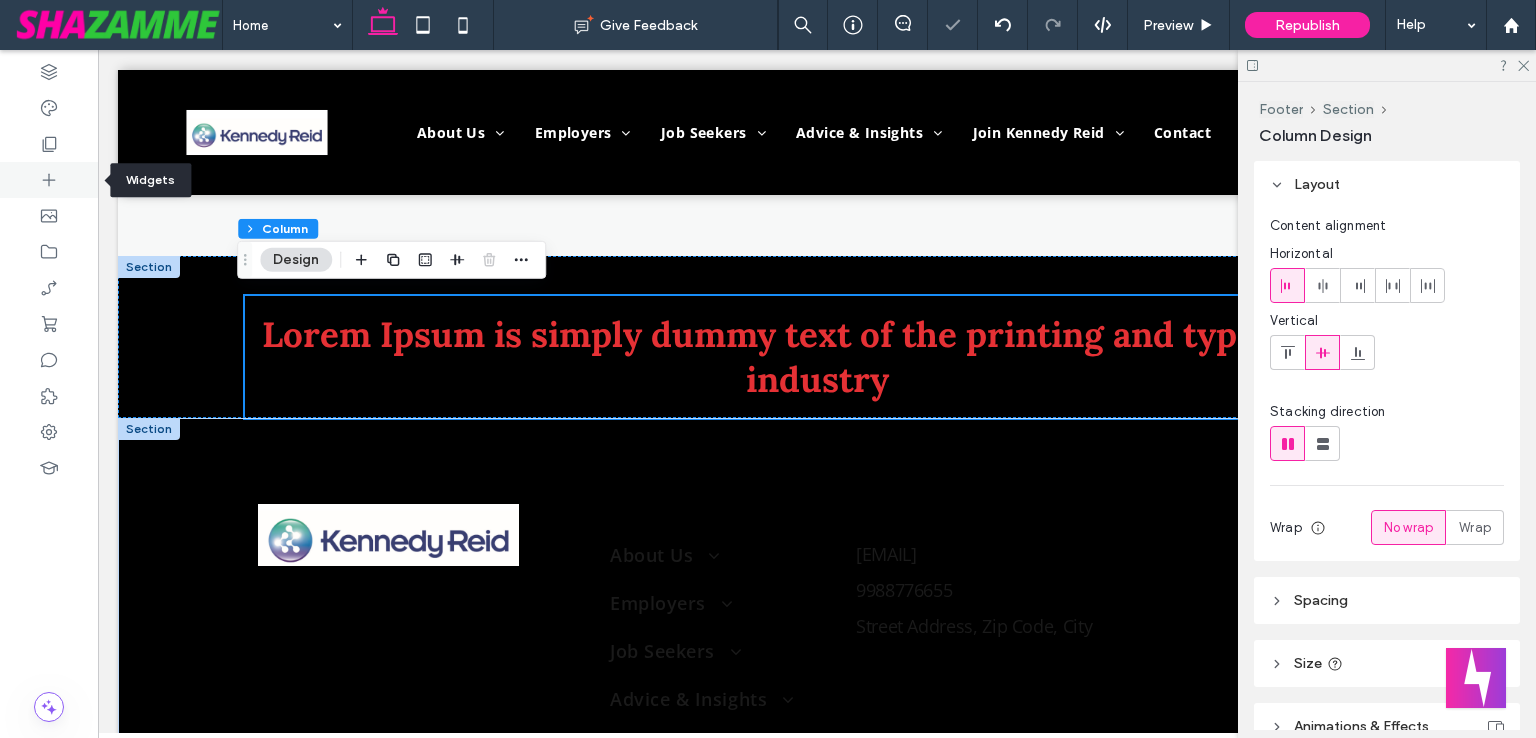 click at bounding box center [49, 180] 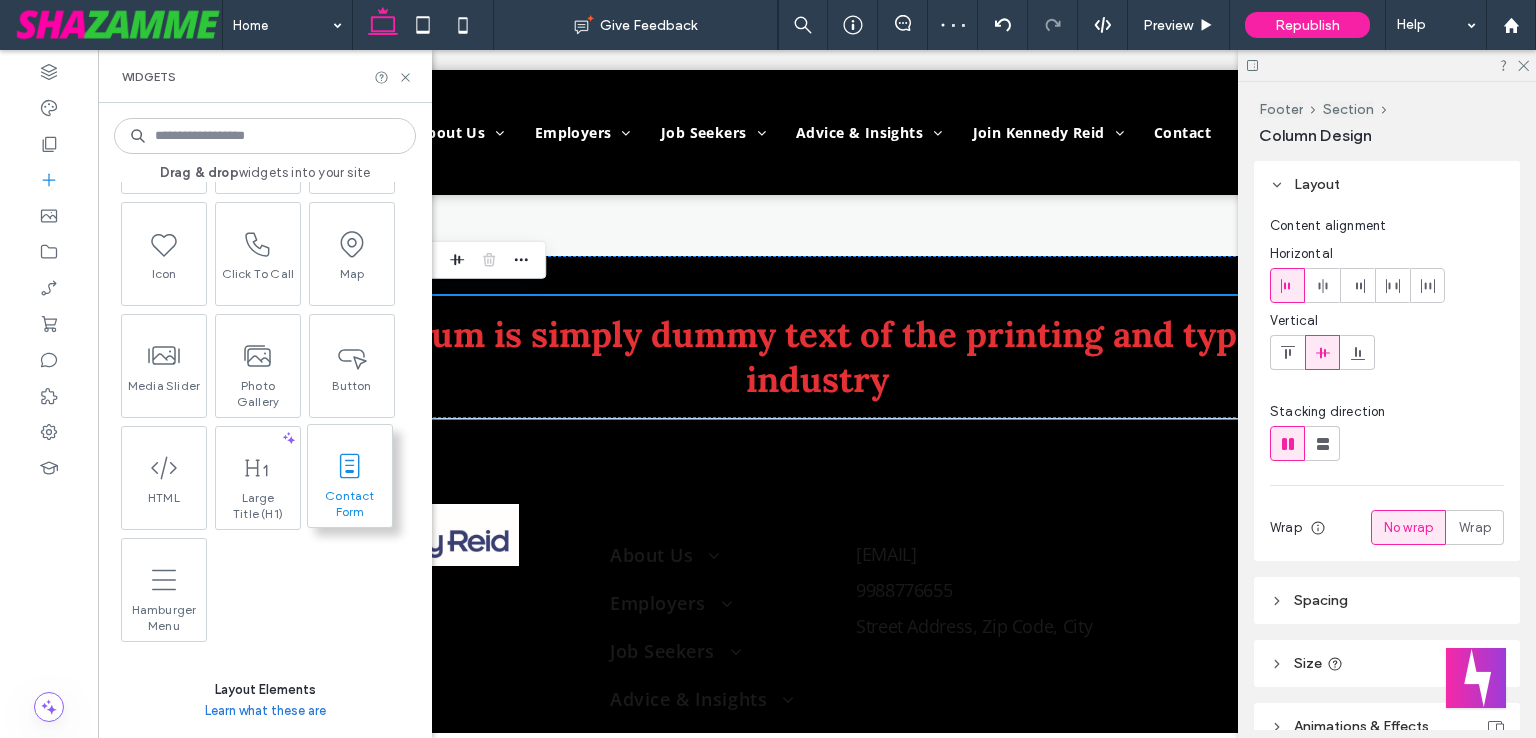 scroll, scrollTop: 600, scrollLeft: 0, axis: vertical 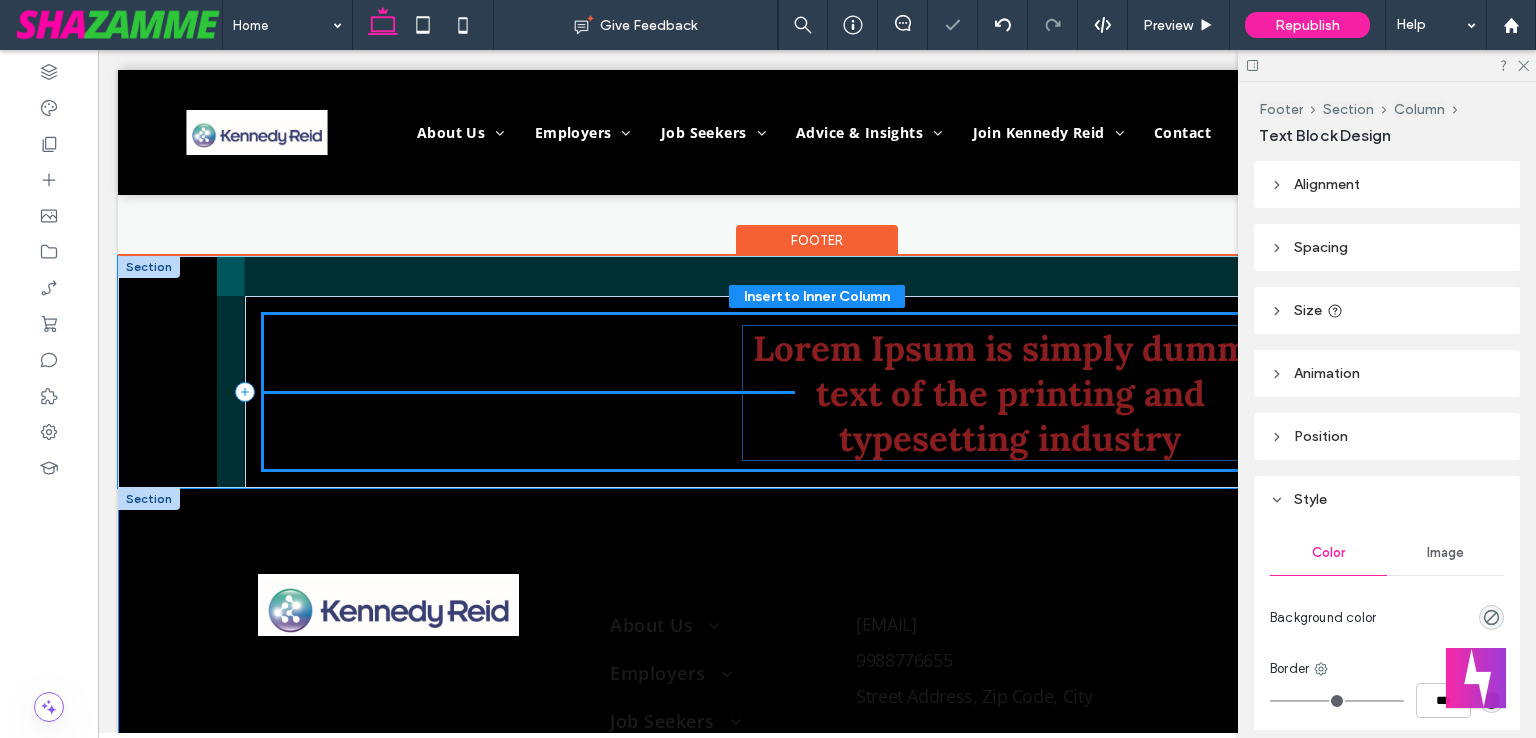 drag, startPoint x: 592, startPoint y: 392, endPoint x: 1083, endPoint y: 396, distance: 491.0163 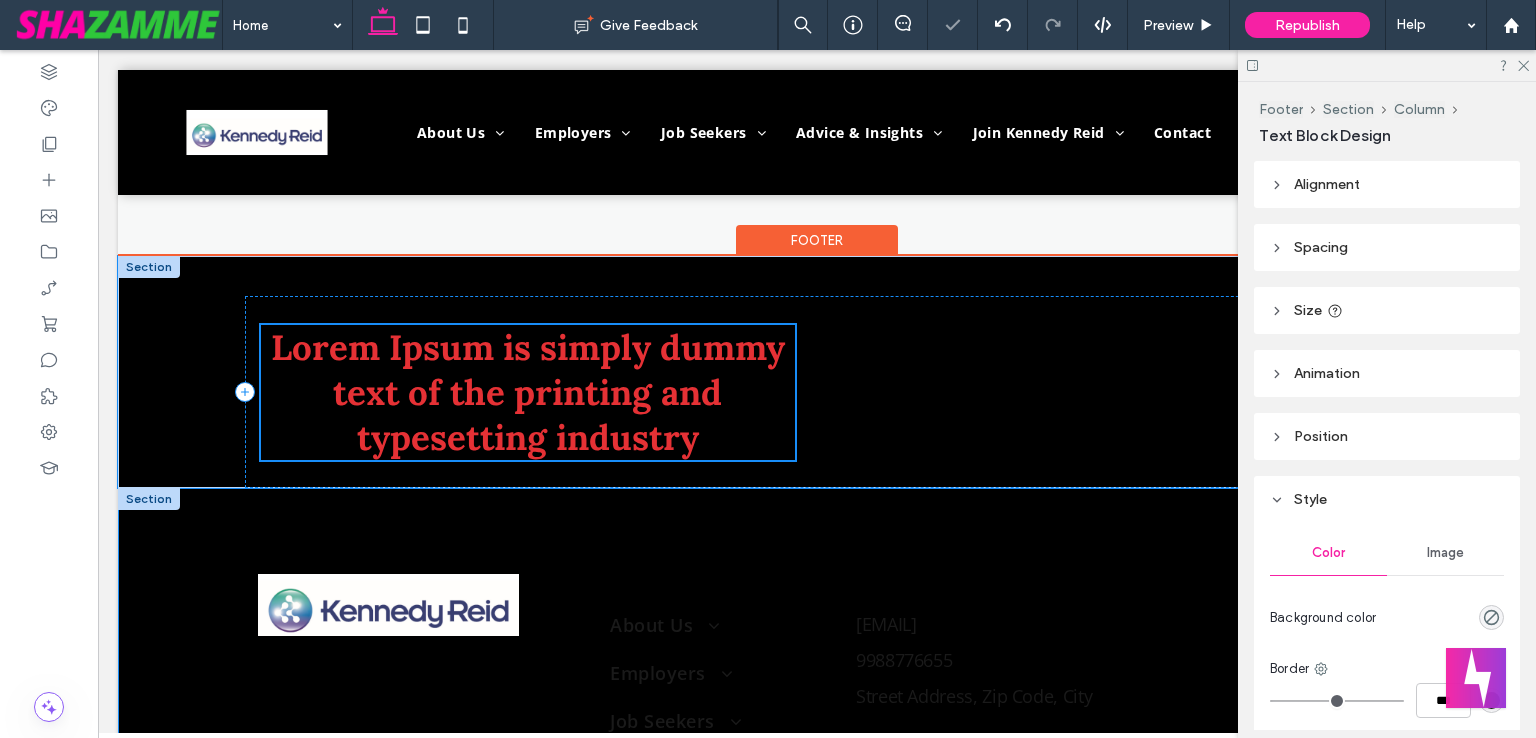 type on "**" 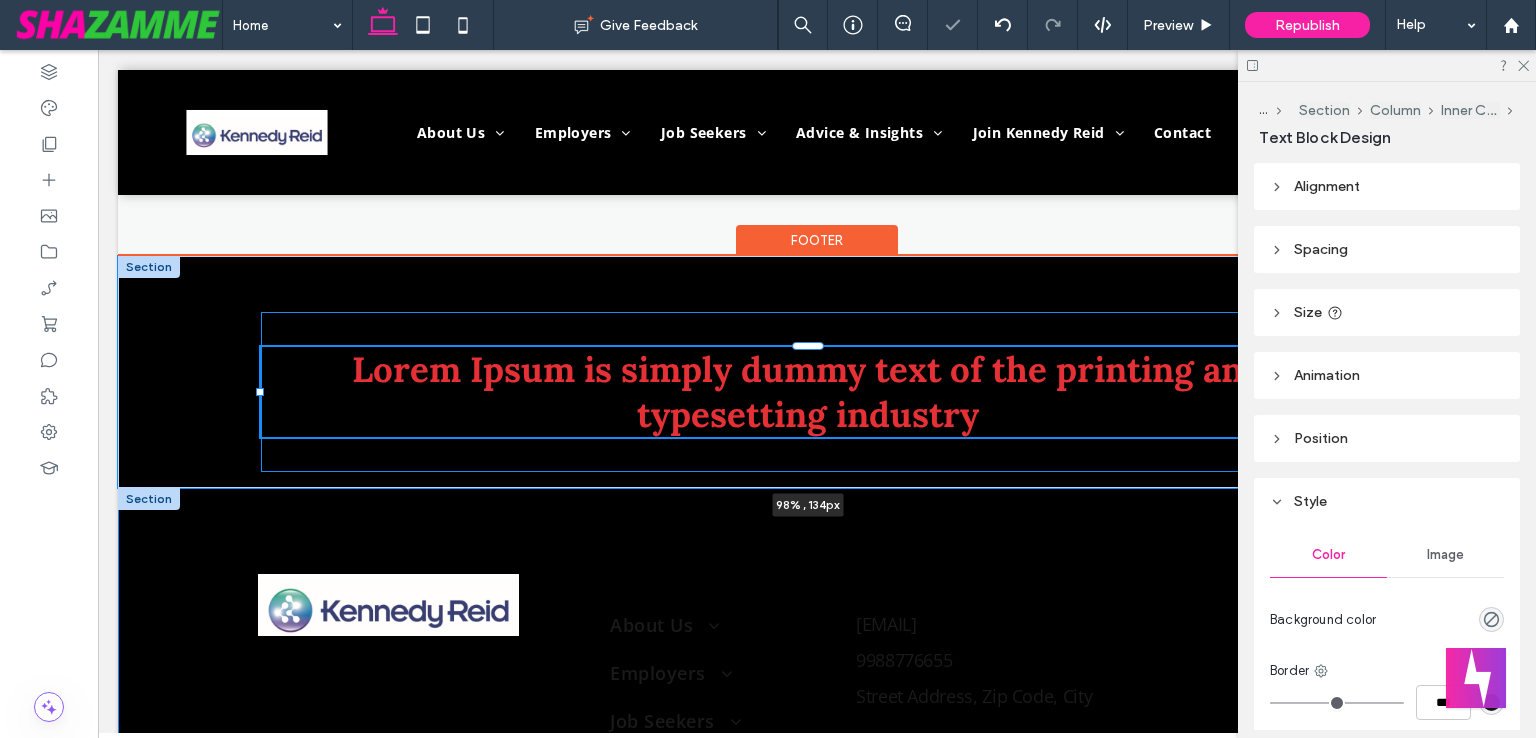 drag, startPoint x: 789, startPoint y: 389, endPoint x: 1447, endPoint y: 439, distance: 659.897 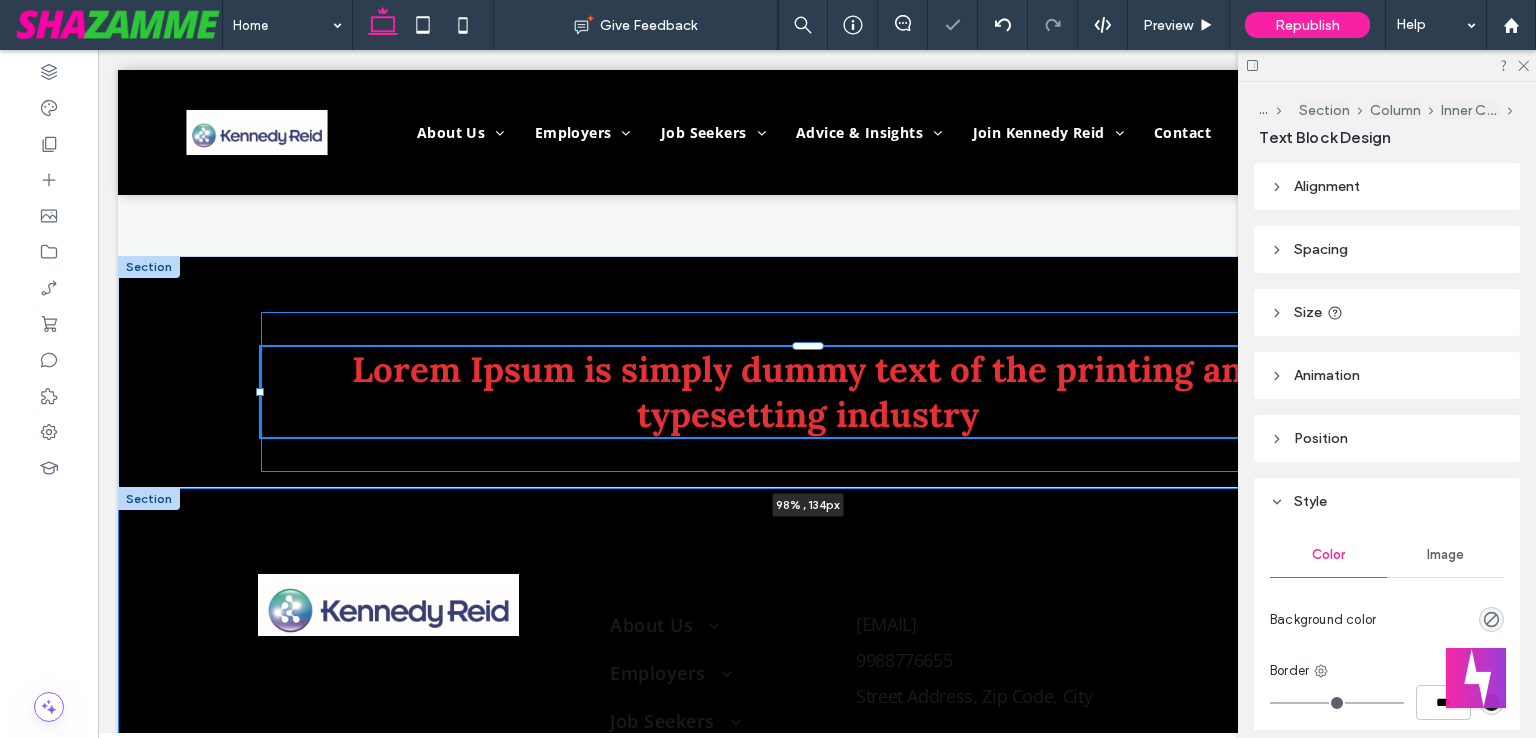 type on "**" 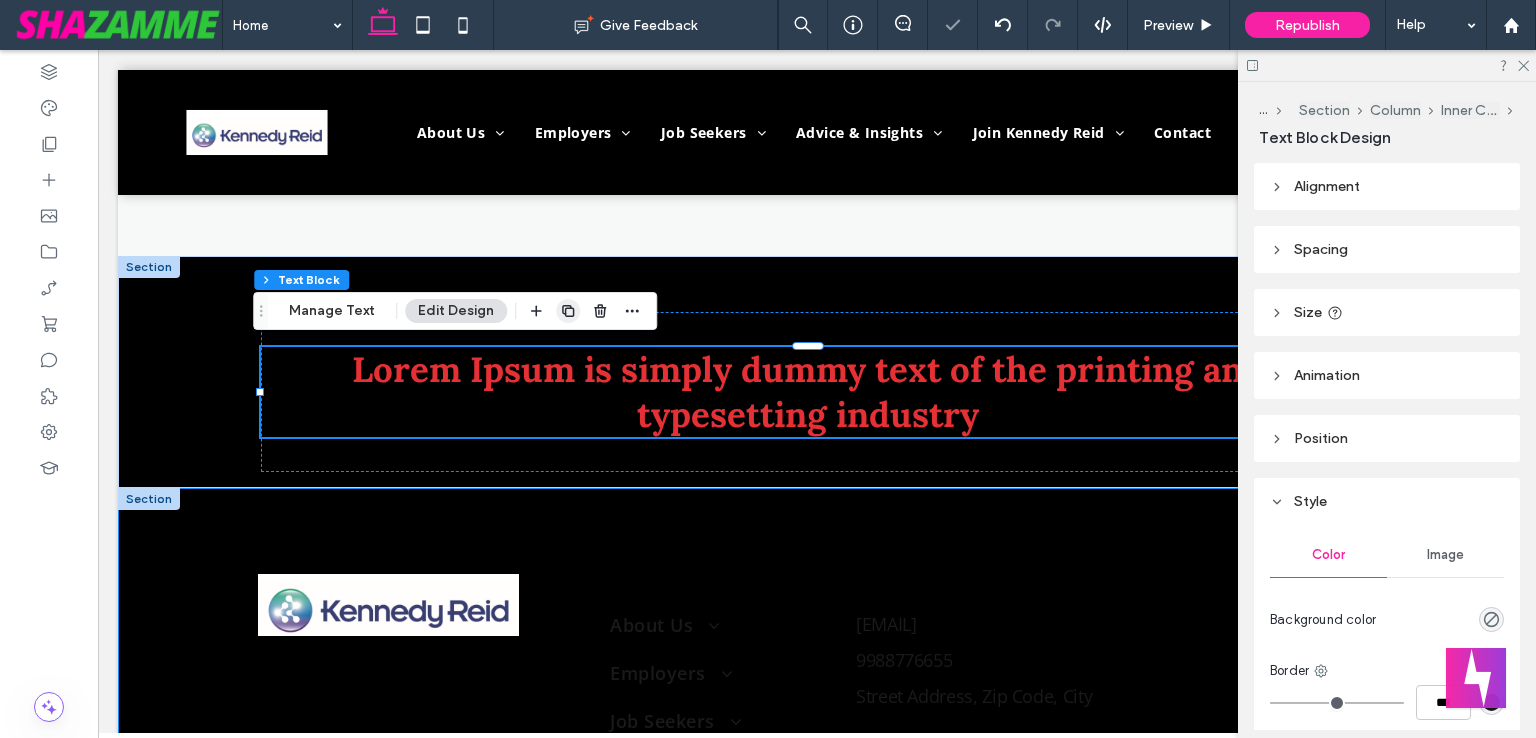 click 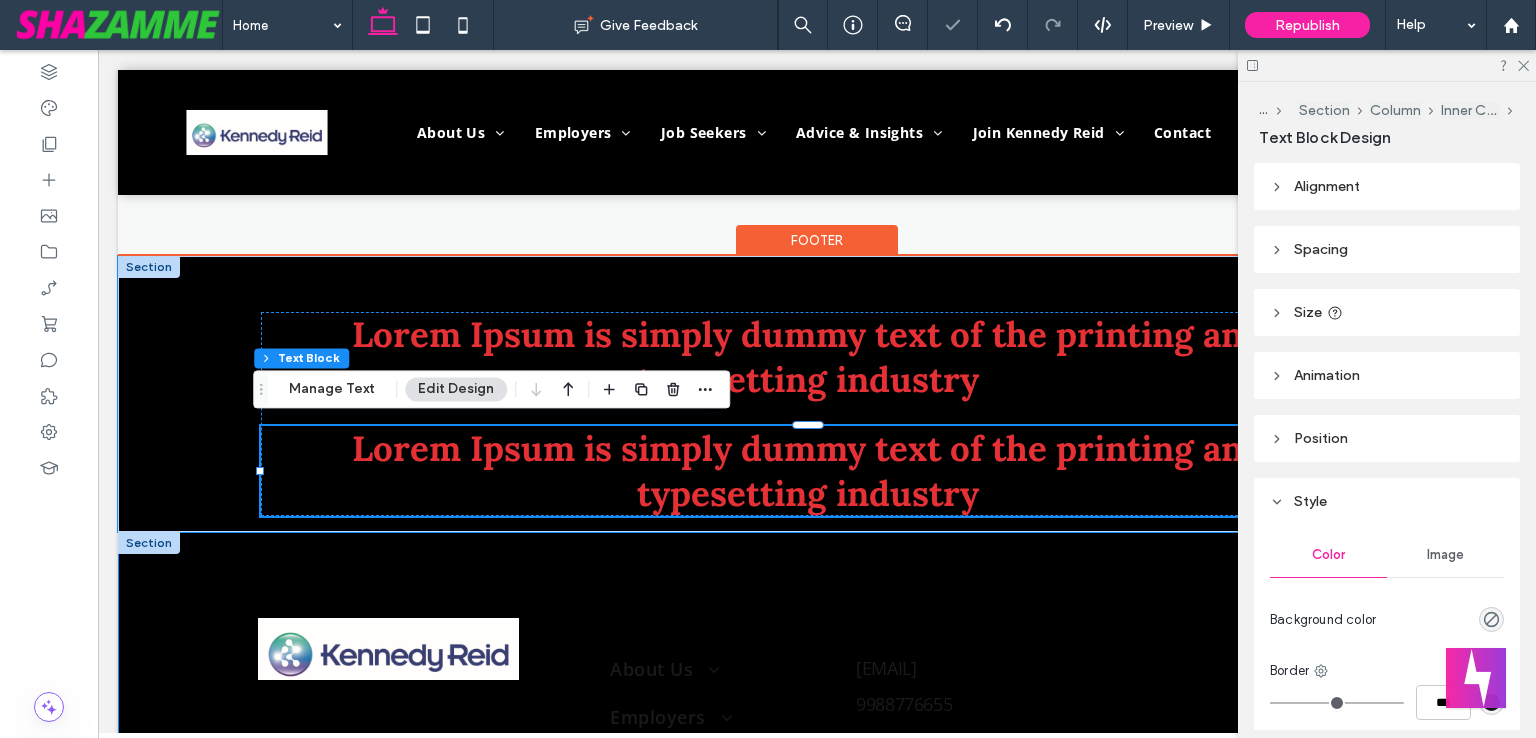 click on "Lorem Ipsum is simply dummy text of the printing and typesetting industry" at bounding box center (808, 471) 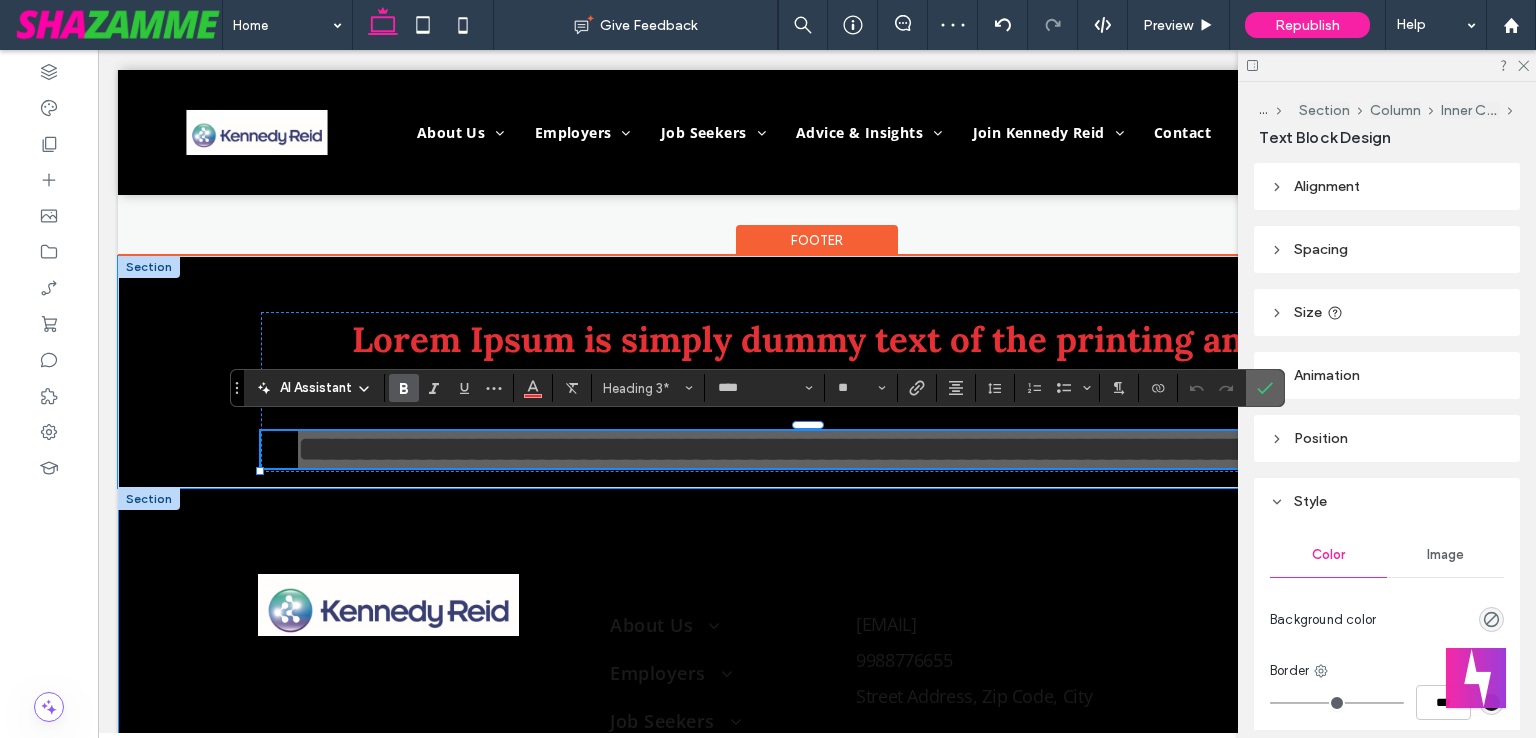 click 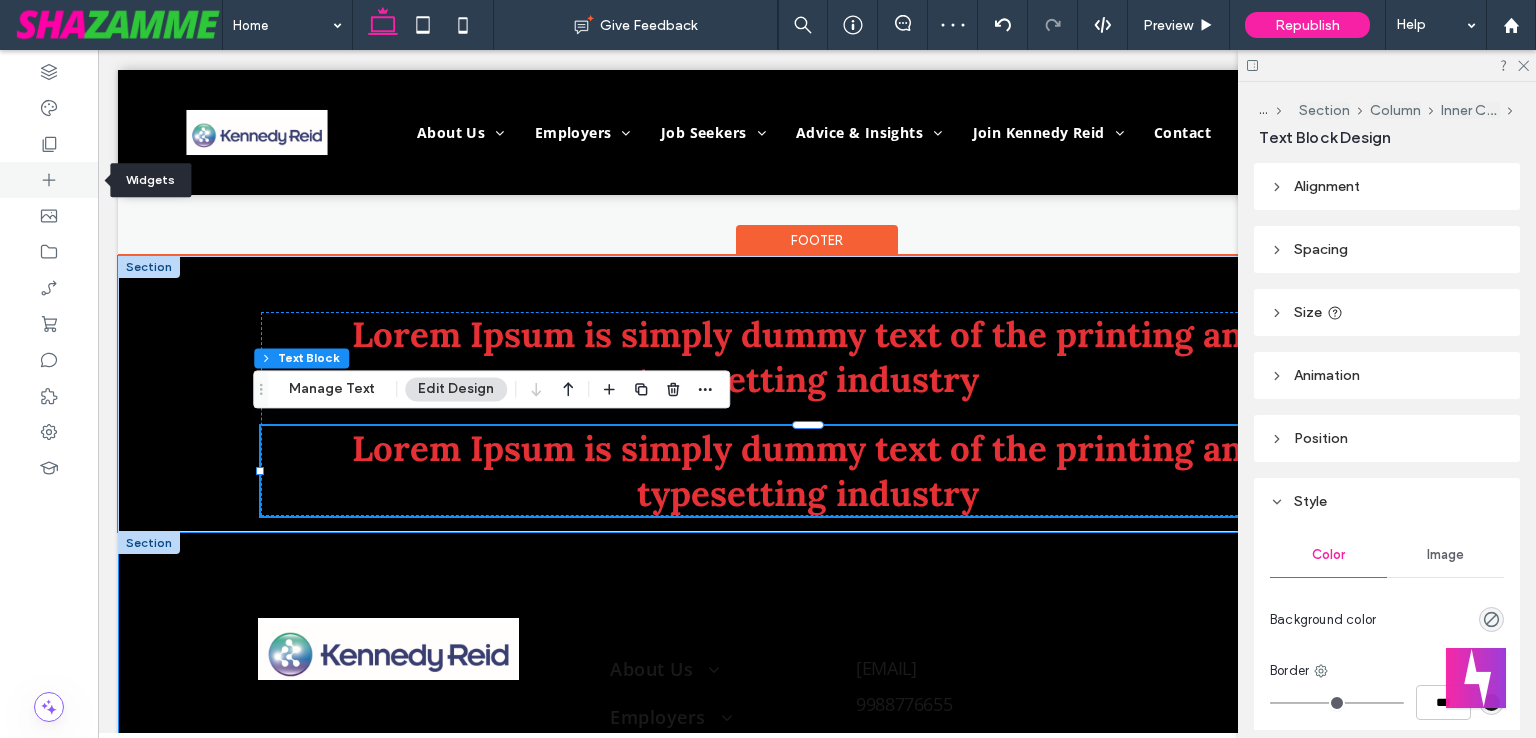 click 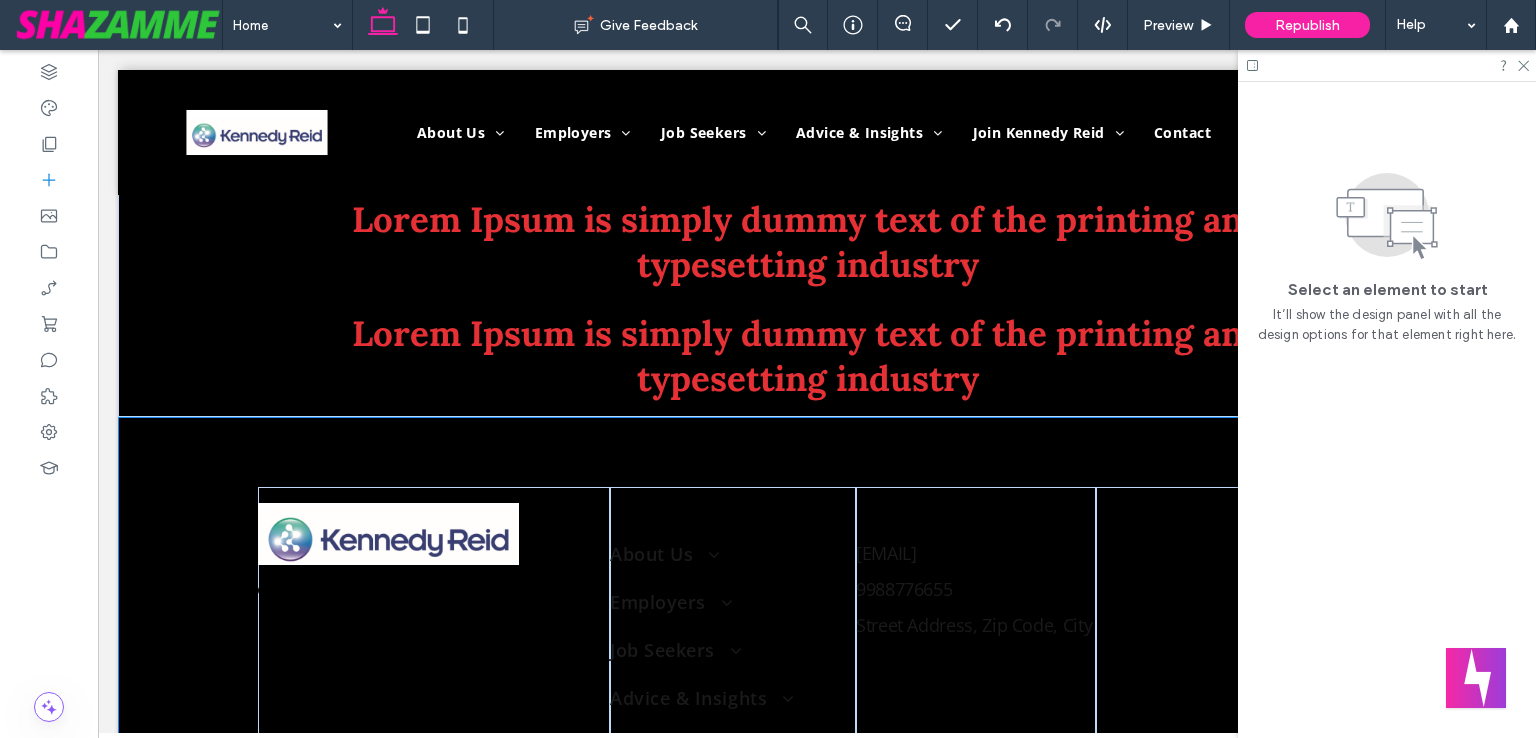 scroll, scrollTop: 3431, scrollLeft: 0, axis: vertical 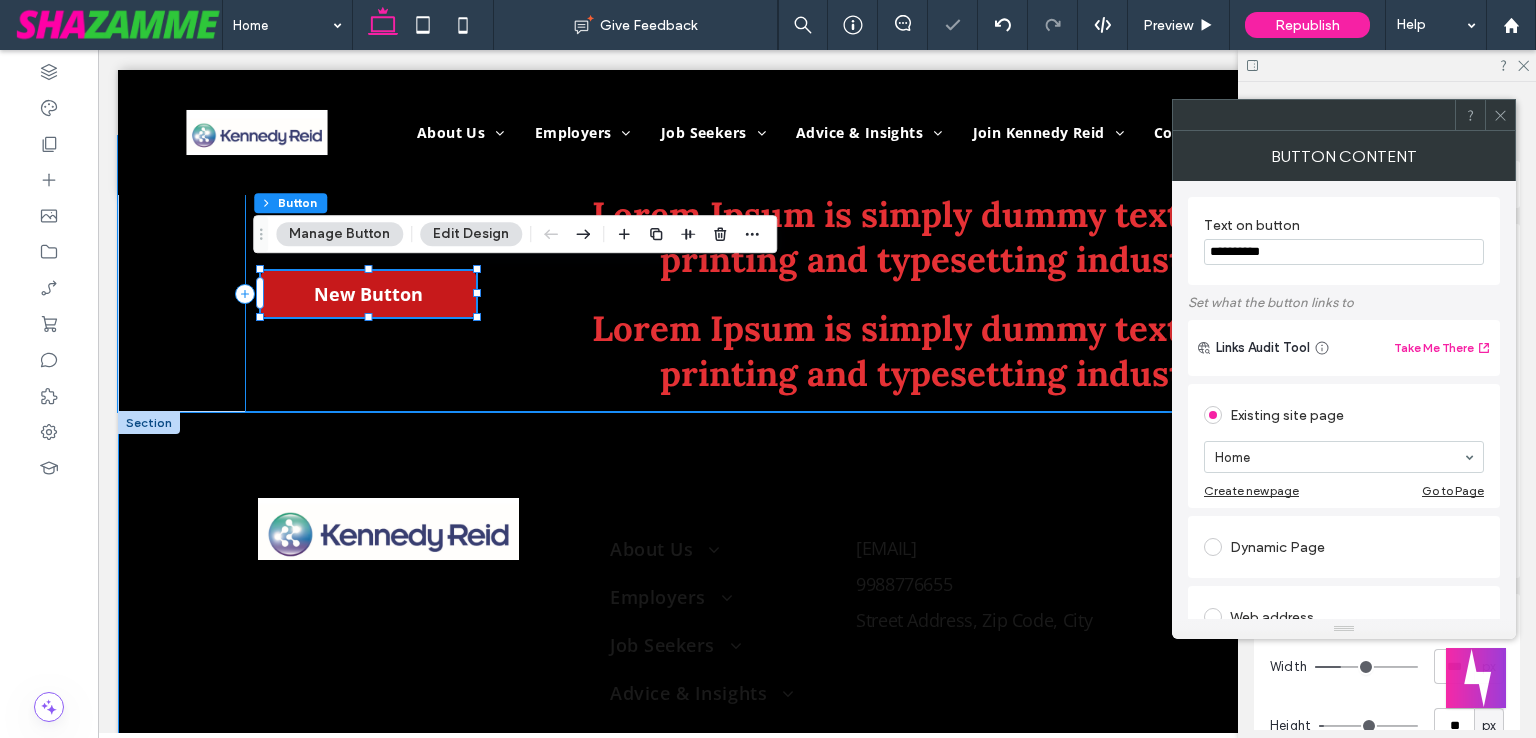type on "**" 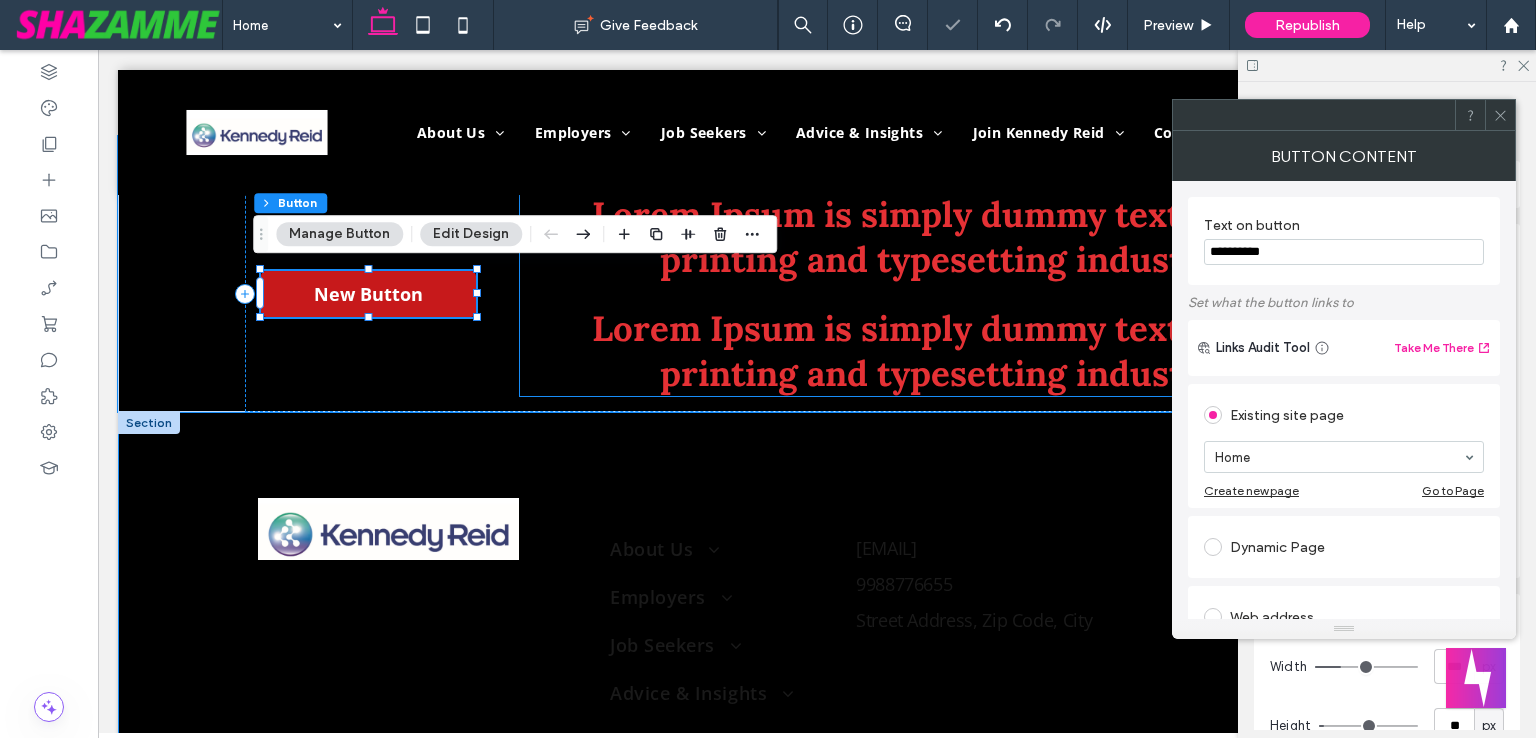 click on "Lorem Ipsum is simply dummy text of the printing and typesetting industry" at bounding box center [939, 351] 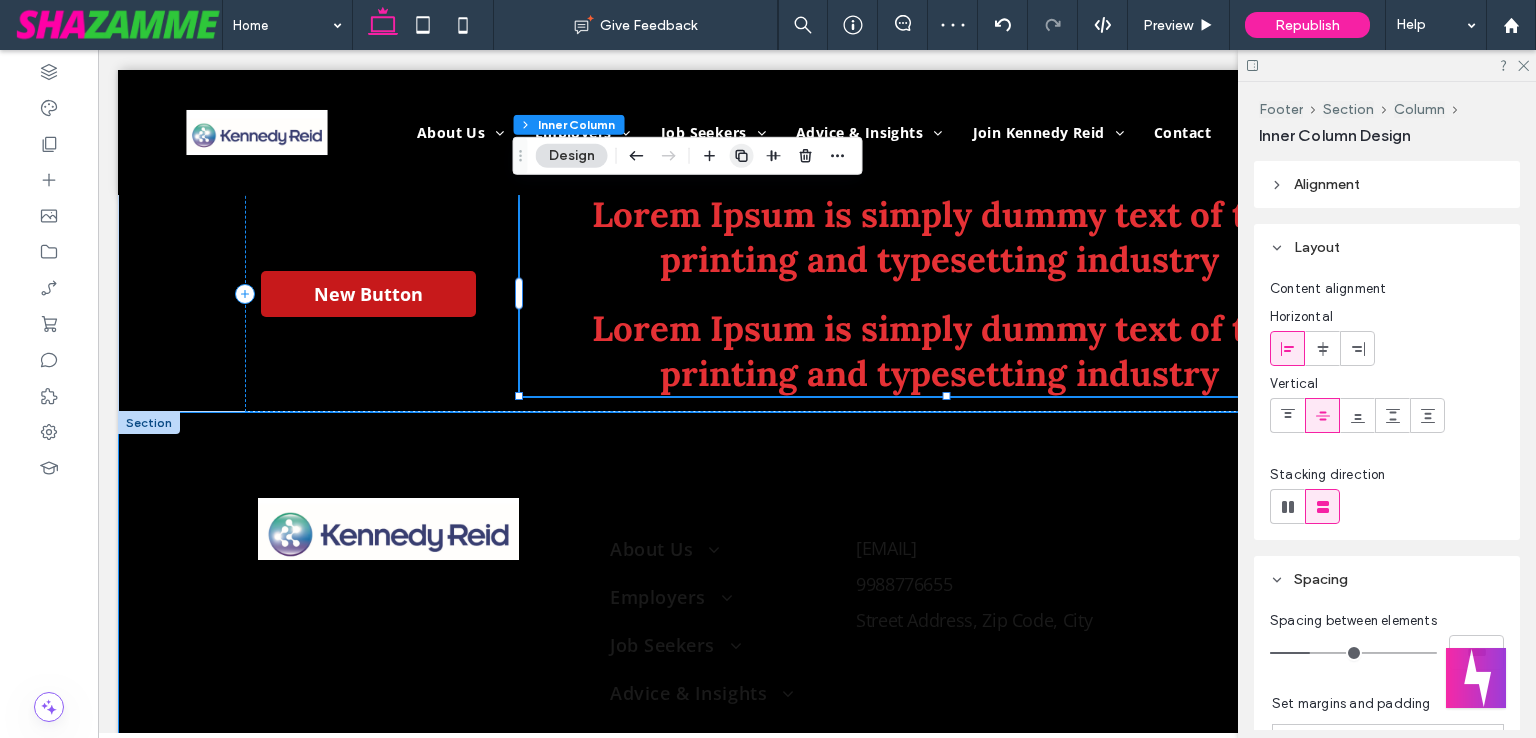 click 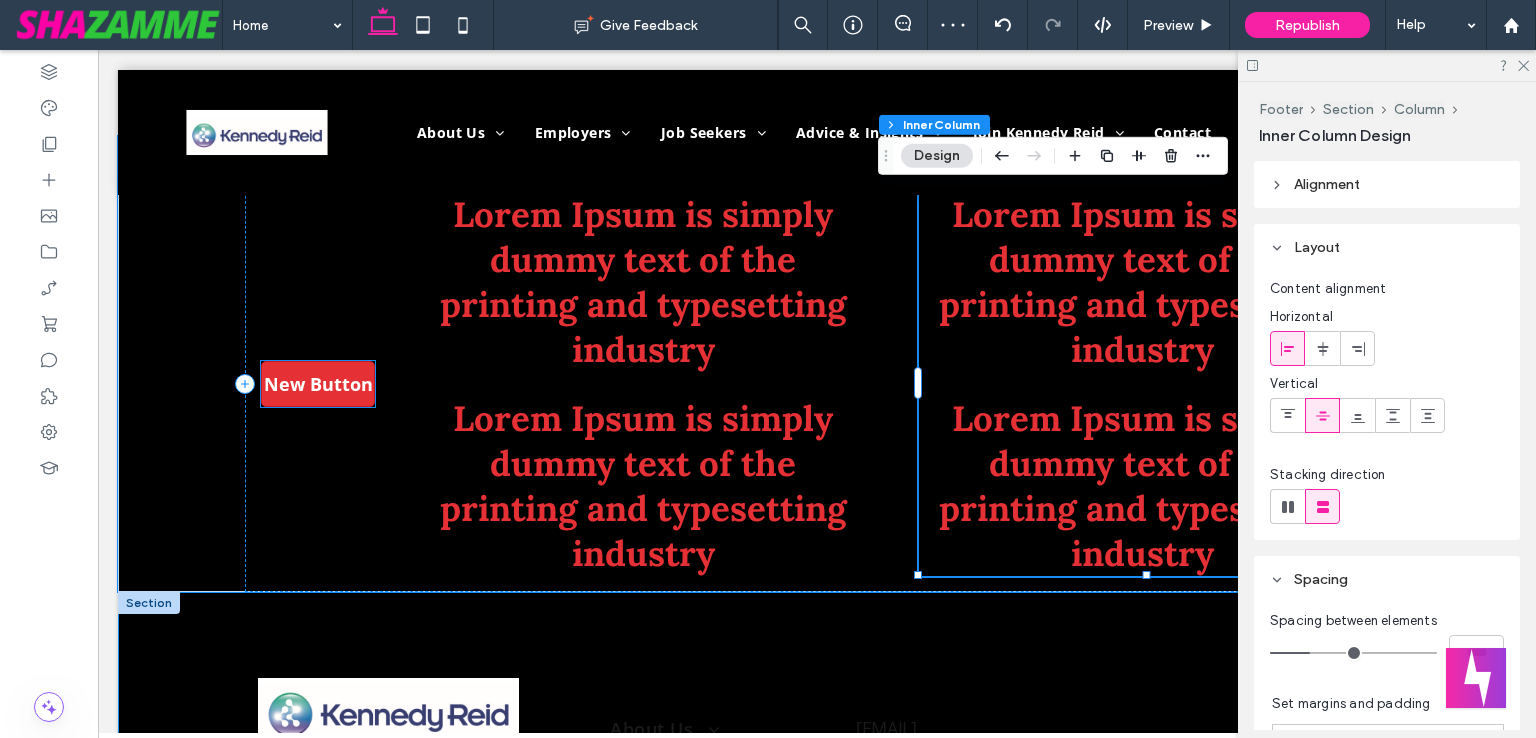 click on "New Button" at bounding box center [318, 384] 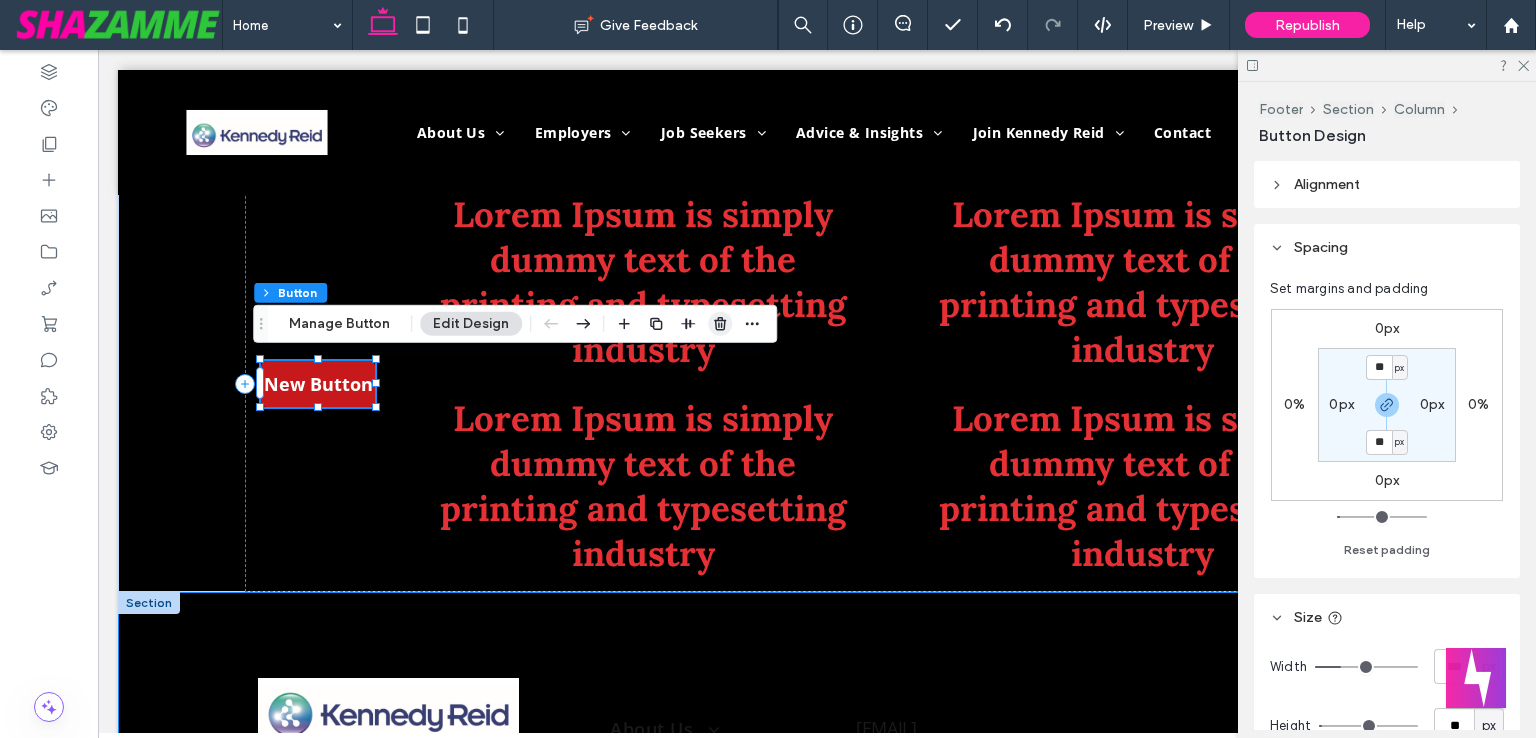click 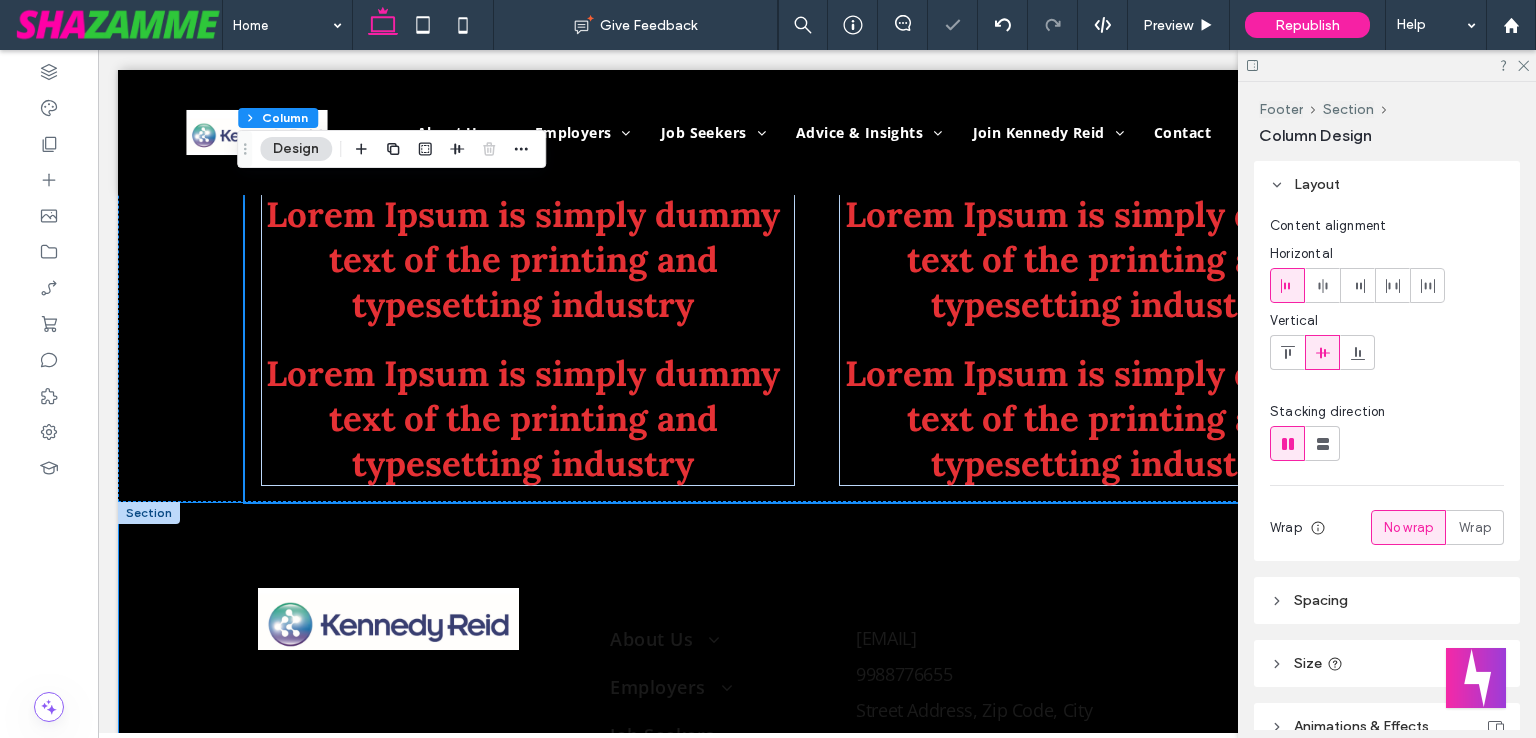 click 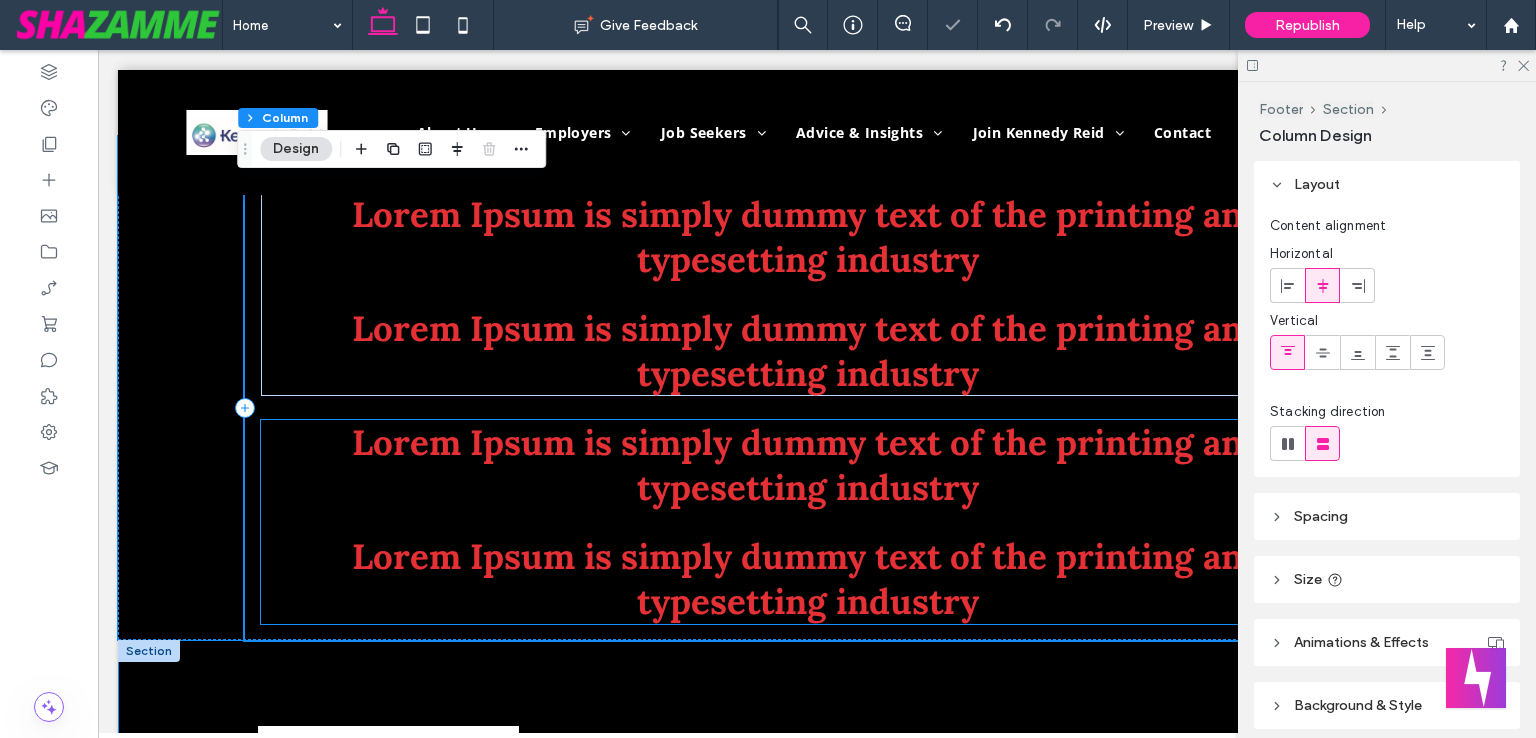 click on "Lorem Ipsum is simply dummy text of the printing and typesetting industry" at bounding box center [808, 465] 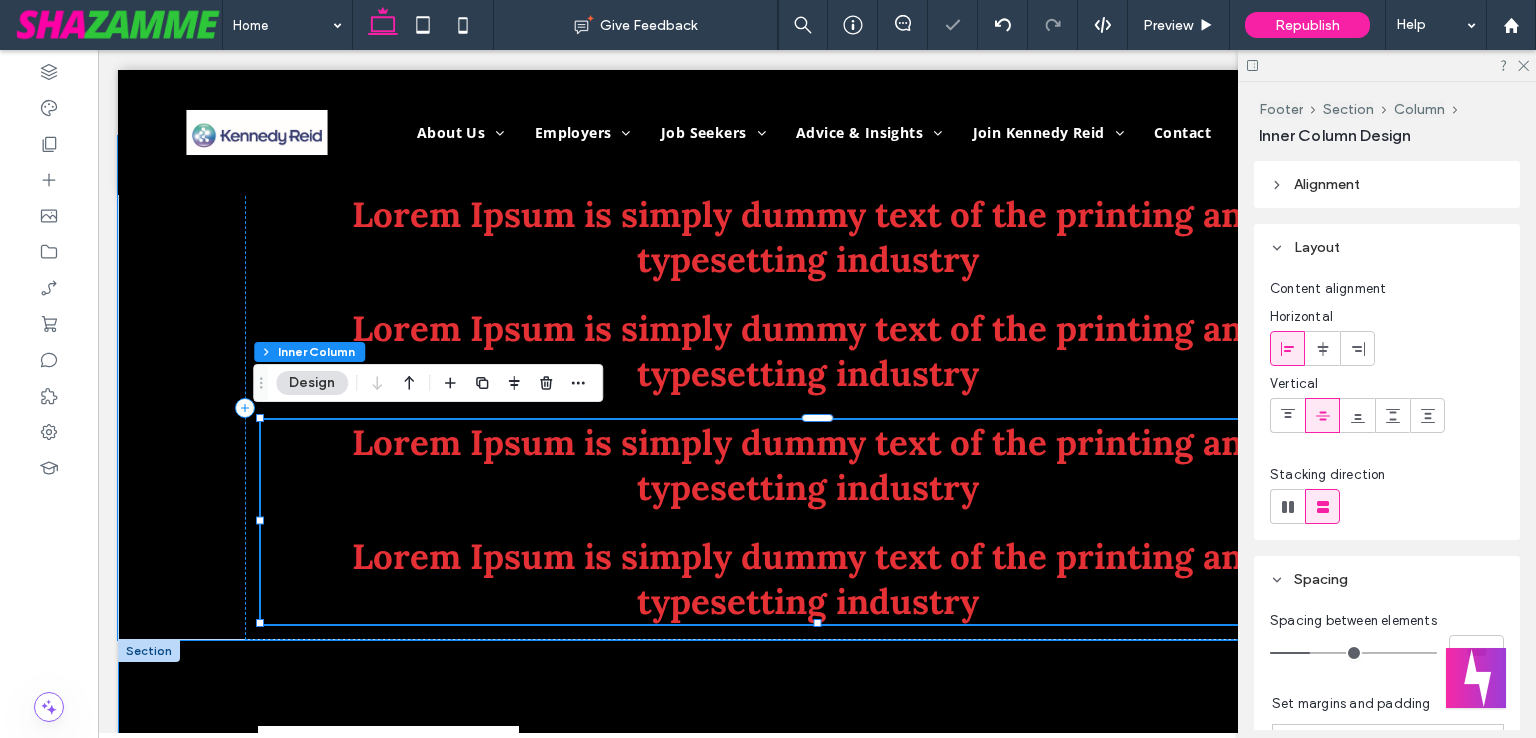 click on "Lorem Ipsum is simply dummy text of the printing and typesetting industry" at bounding box center (808, 465) 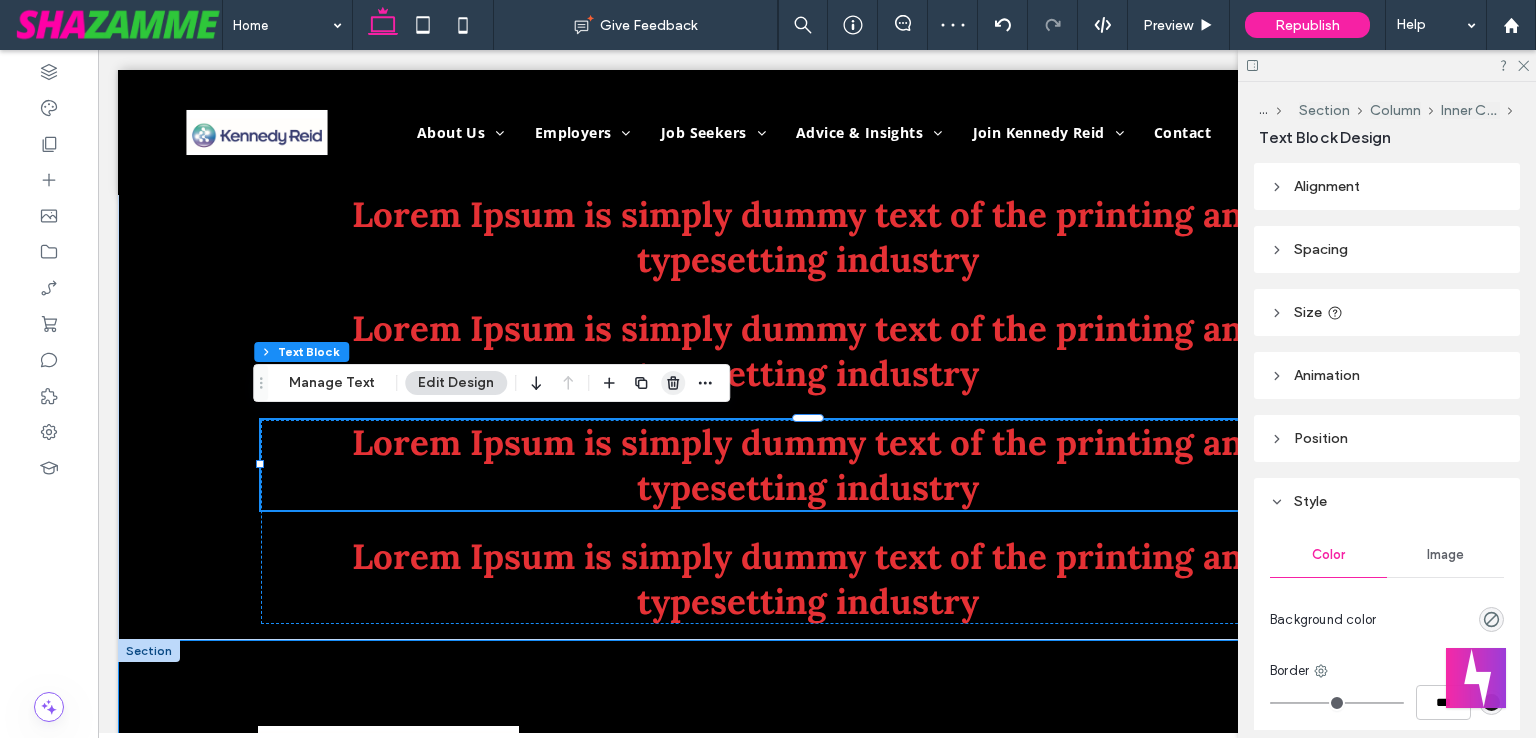 click 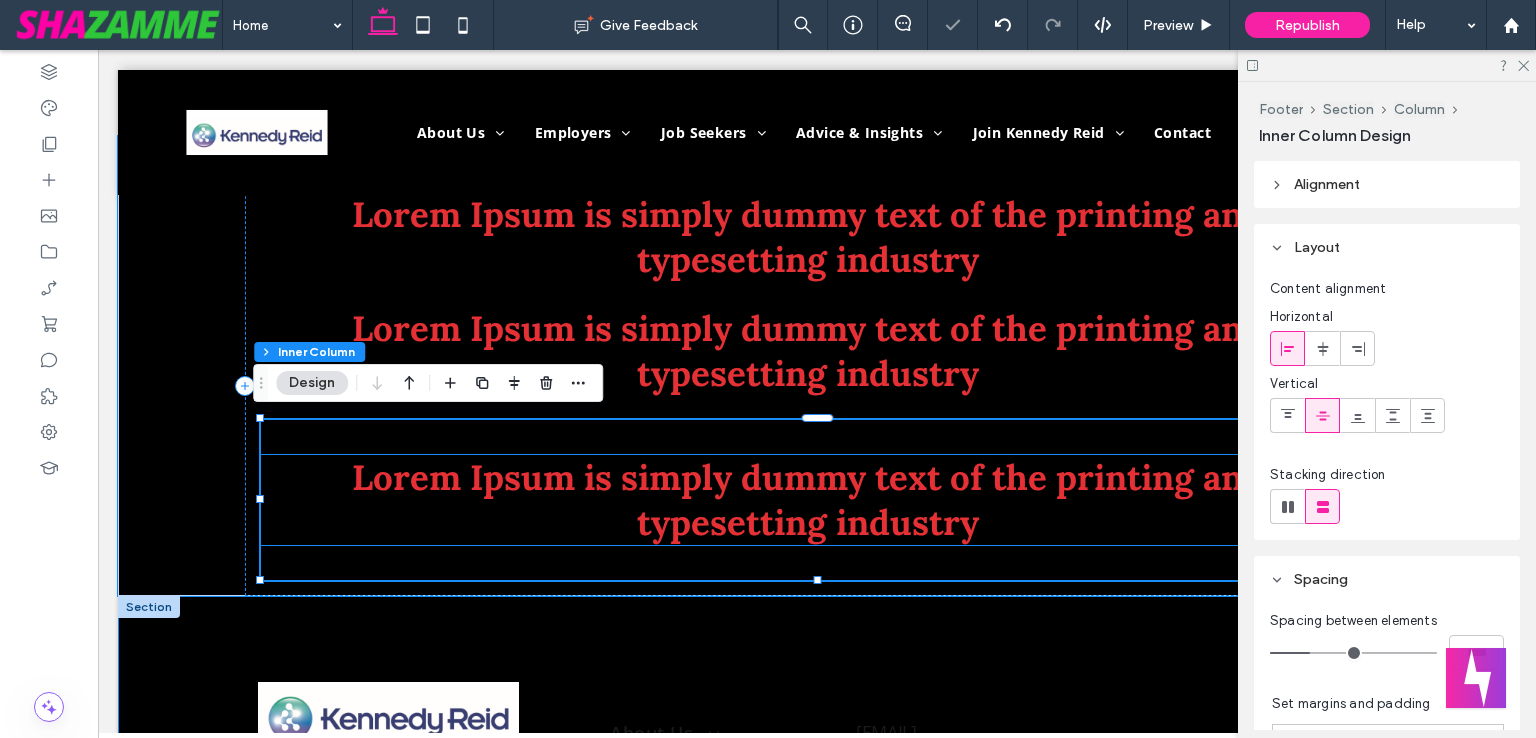 click on "Lorem Ipsum is simply dummy text of the printing and typesetting industry" at bounding box center [808, 500] 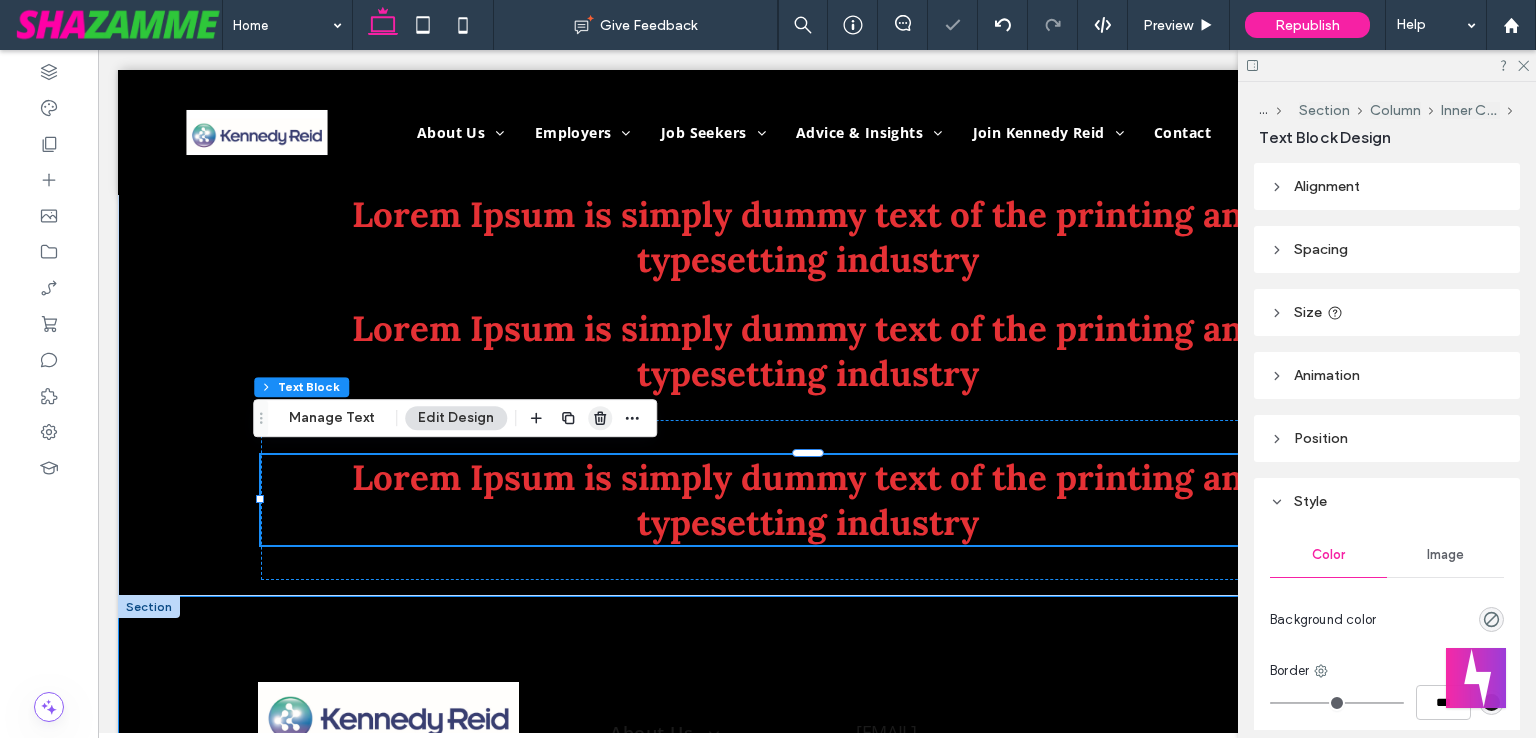 drag, startPoint x: 598, startPoint y: 415, endPoint x: 758, endPoint y: 375, distance: 164.92422 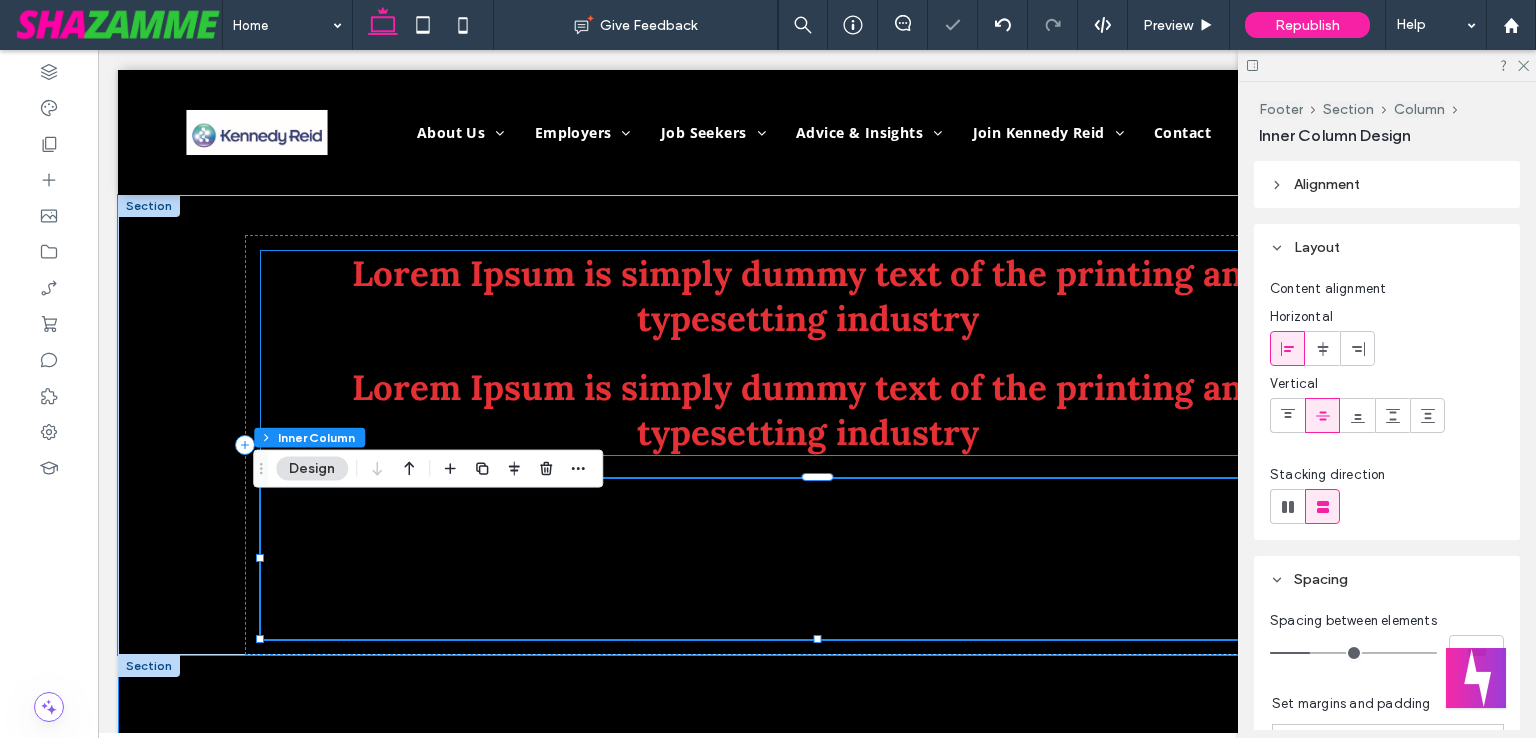 scroll, scrollTop: 3331, scrollLeft: 0, axis: vertical 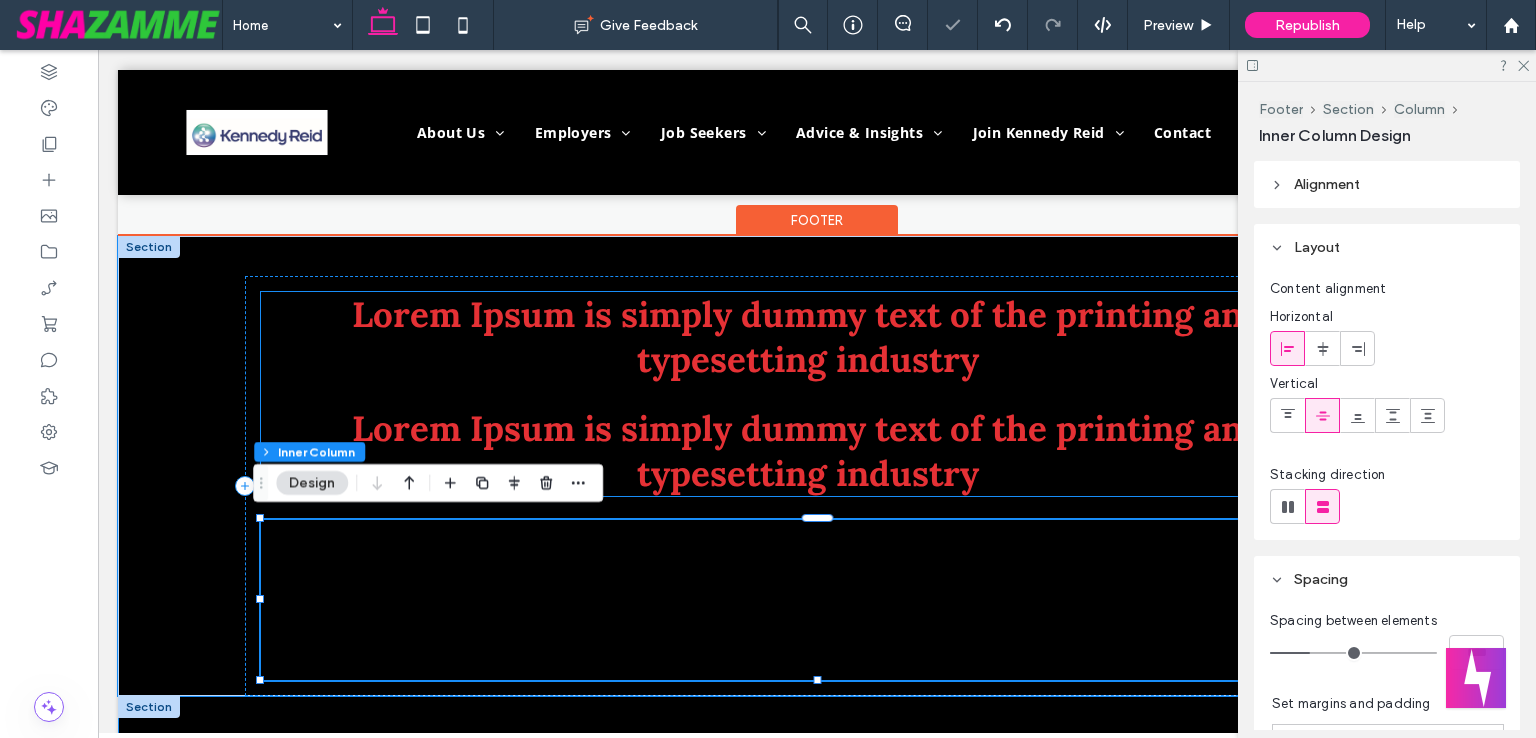 click on "Lorem Ipsum is simply dummy text of the printing and typesetting industry" at bounding box center [808, 451] 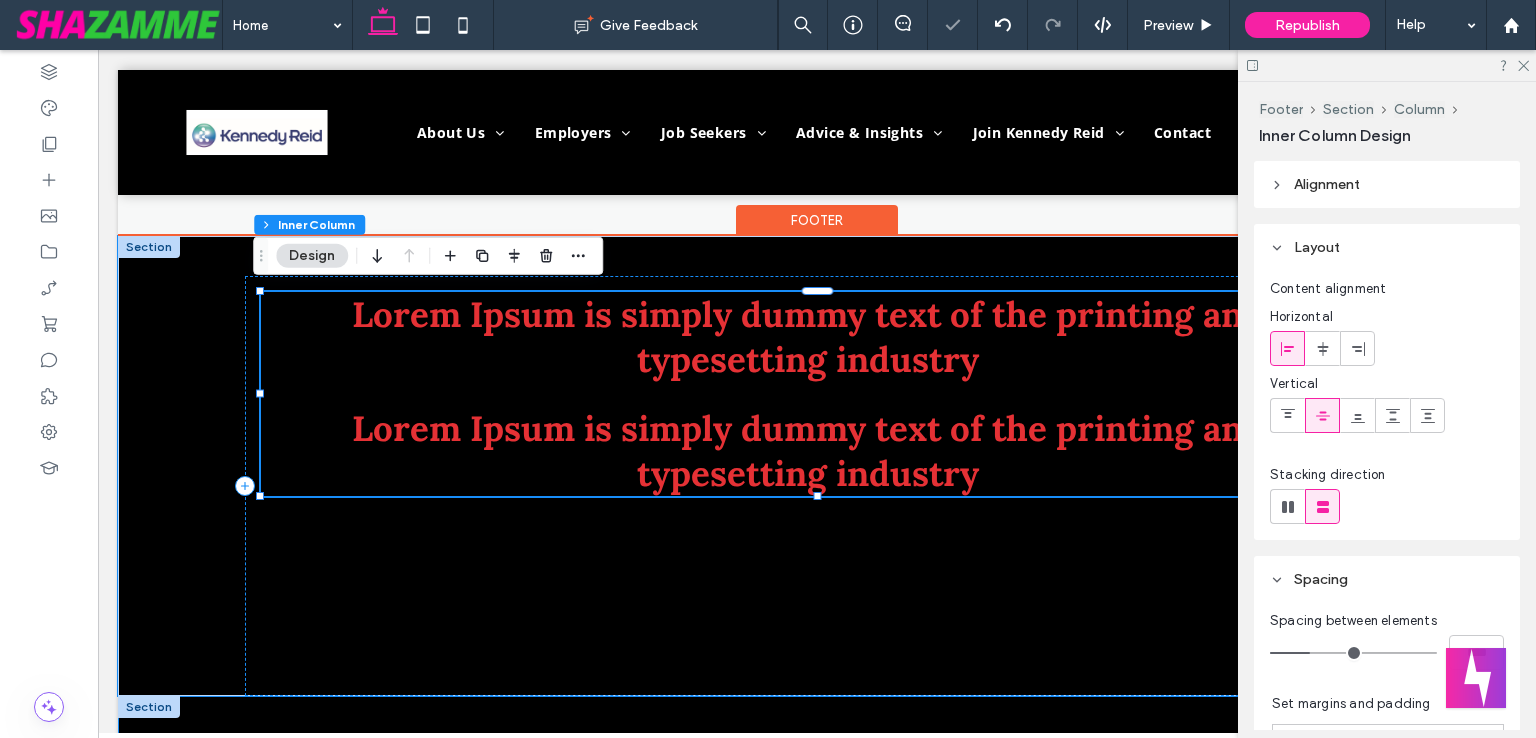 click on "Lorem Ipsum is simply dummy text of the printing and typesetting industry" at bounding box center [808, 451] 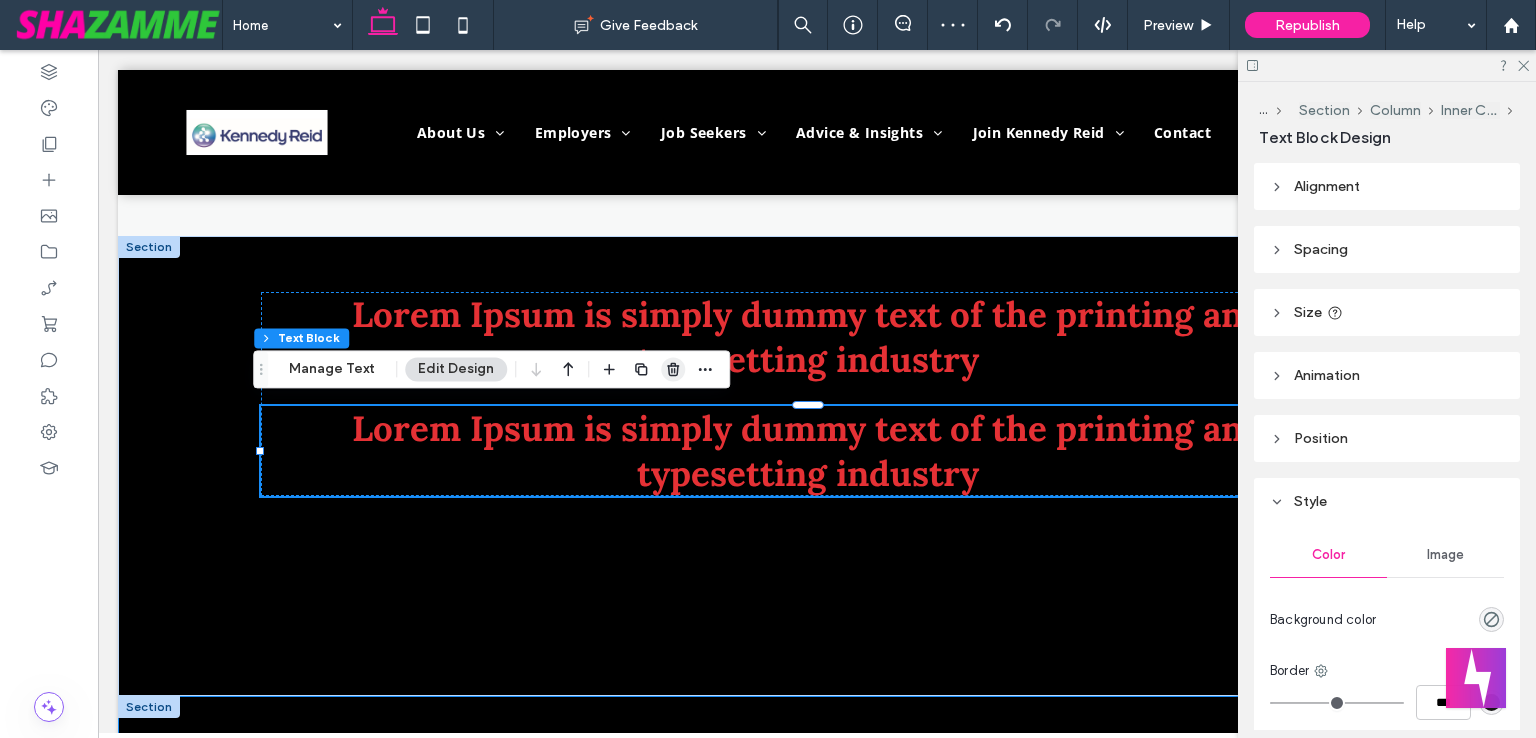click 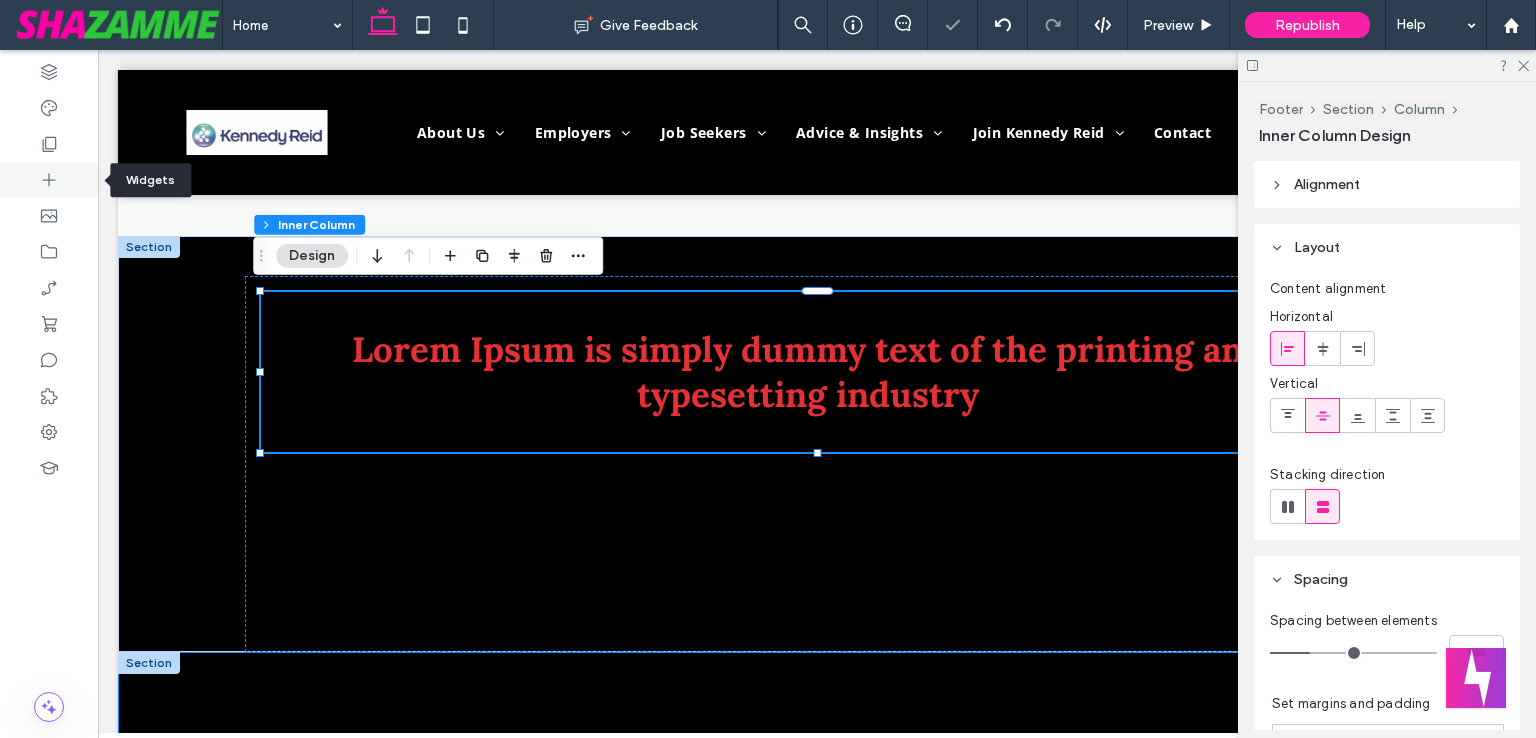 click 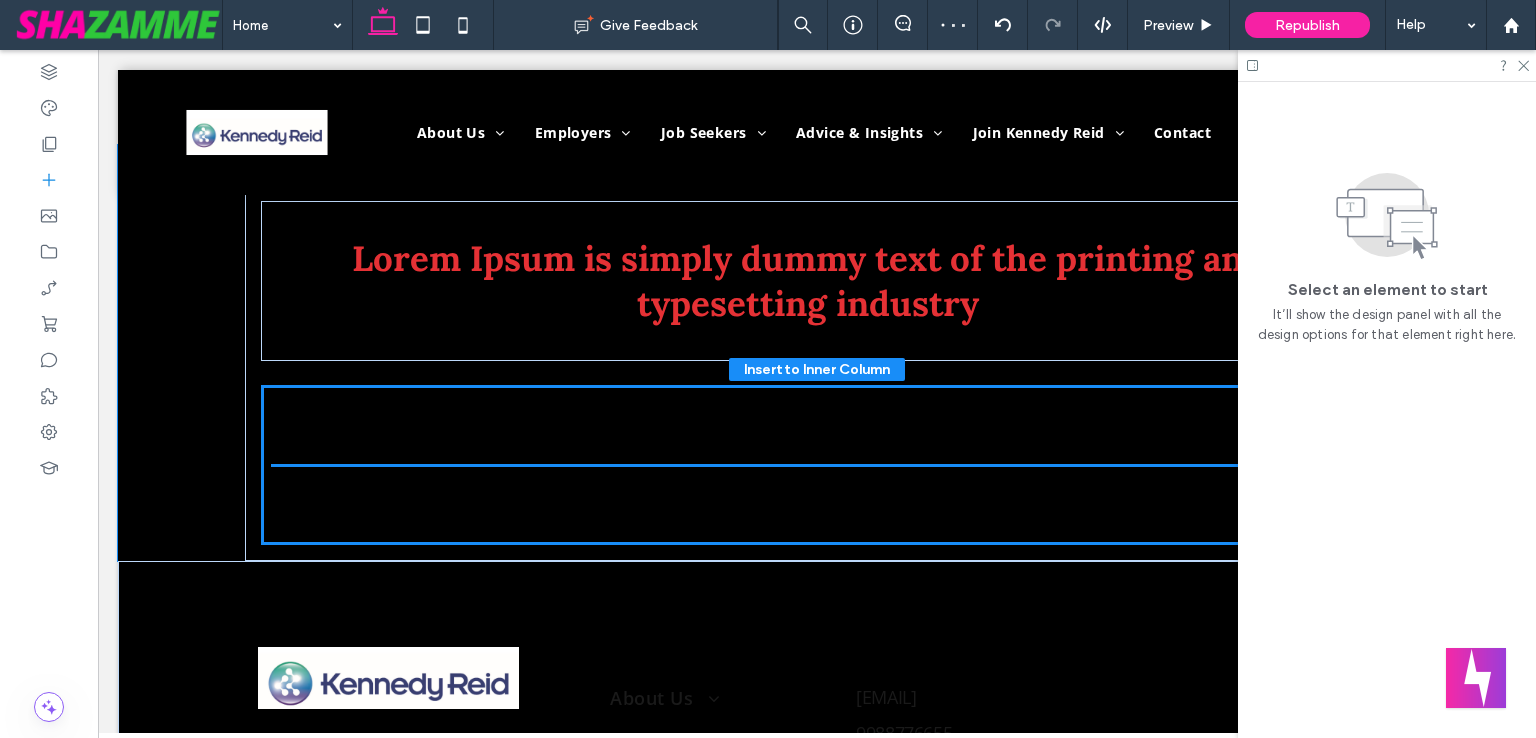 scroll, scrollTop: 3432, scrollLeft: 0, axis: vertical 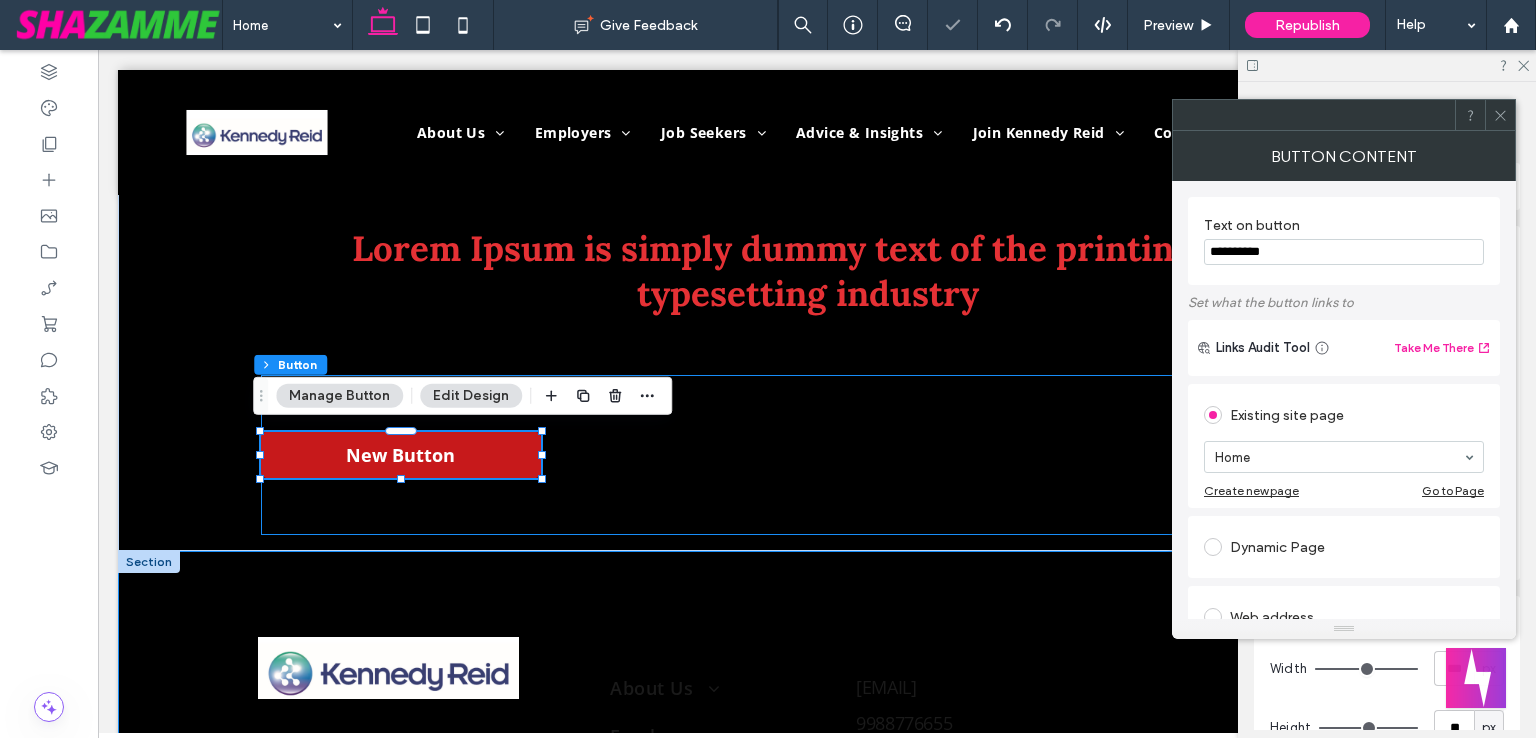 type on "**" 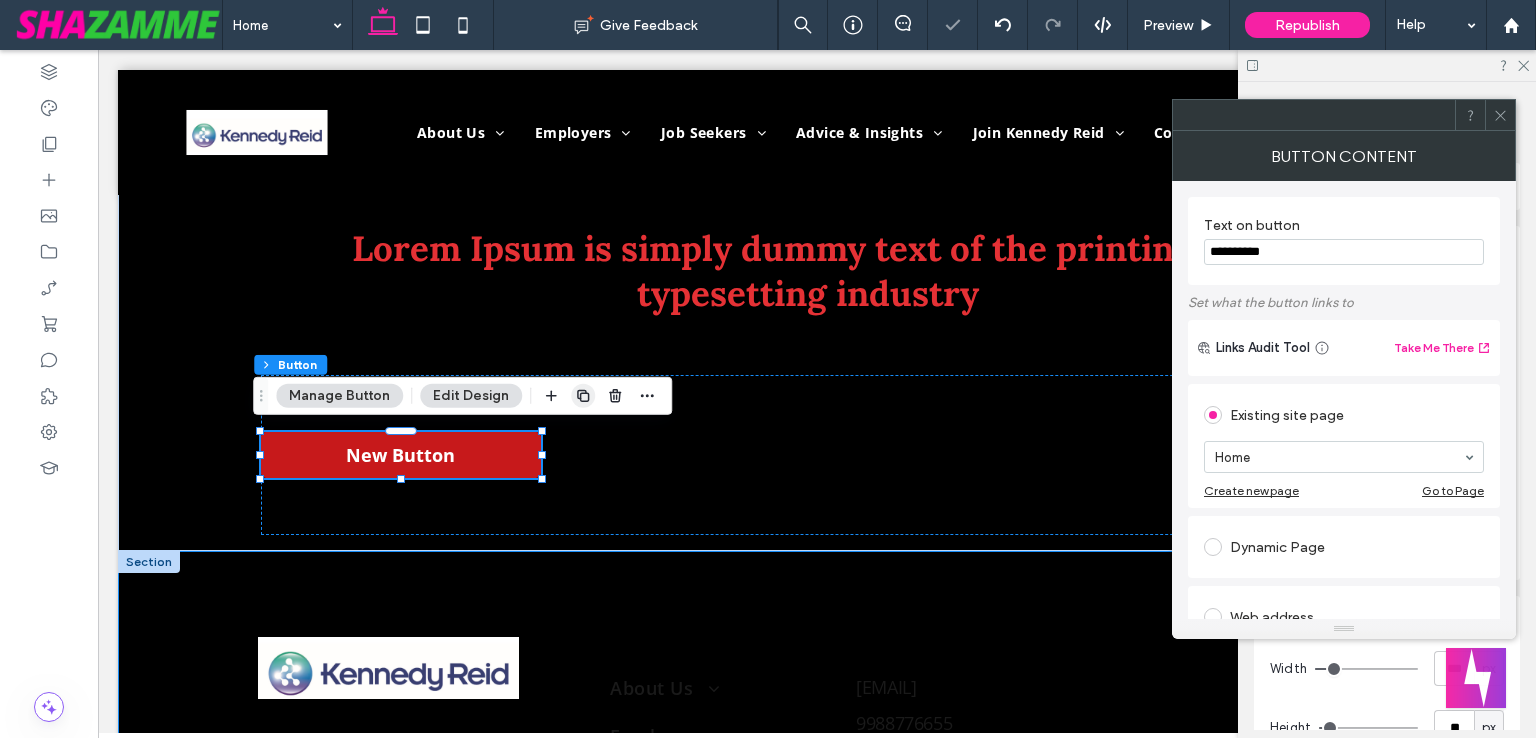 click at bounding box center (583, 396) 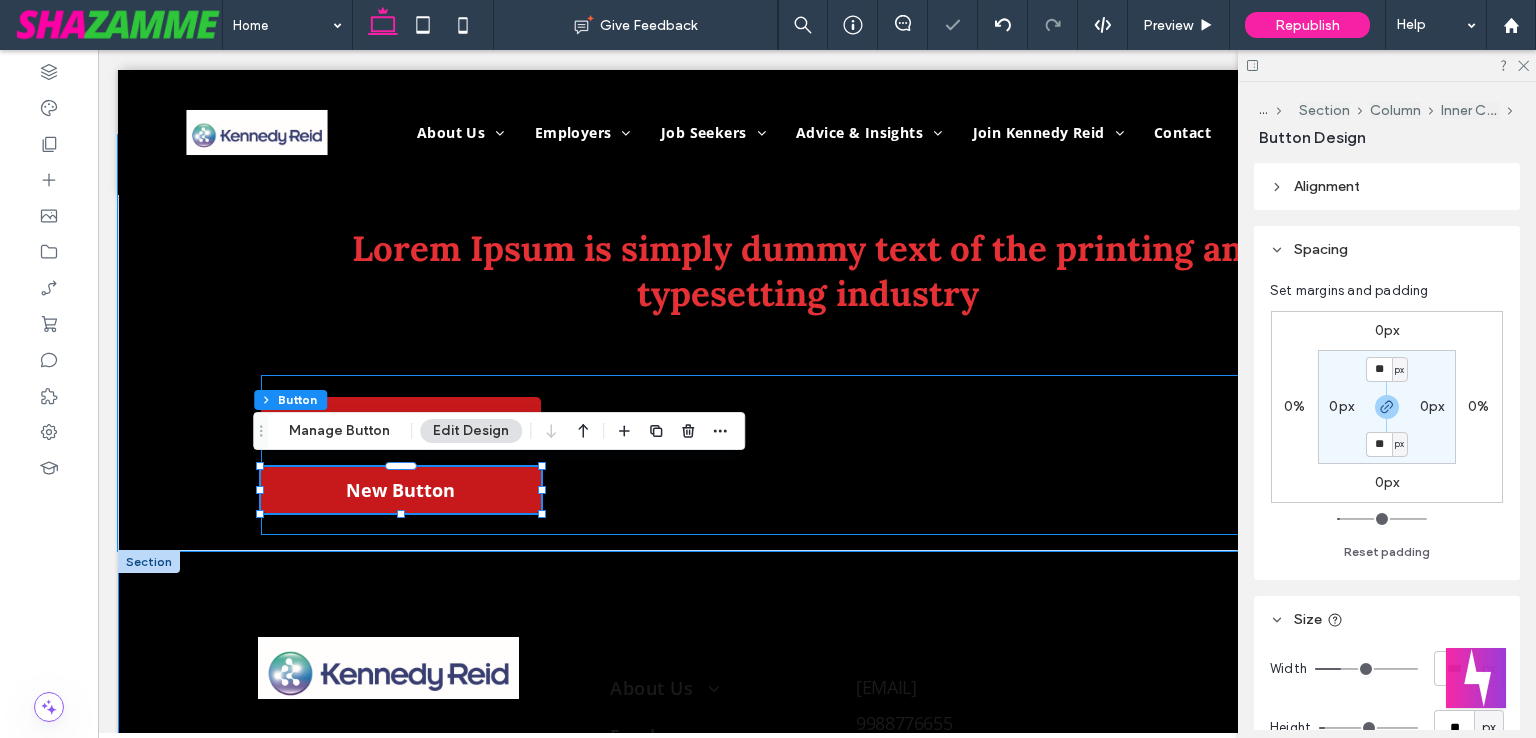 click on "New Button
New Button" at bounding box center [817, 455] 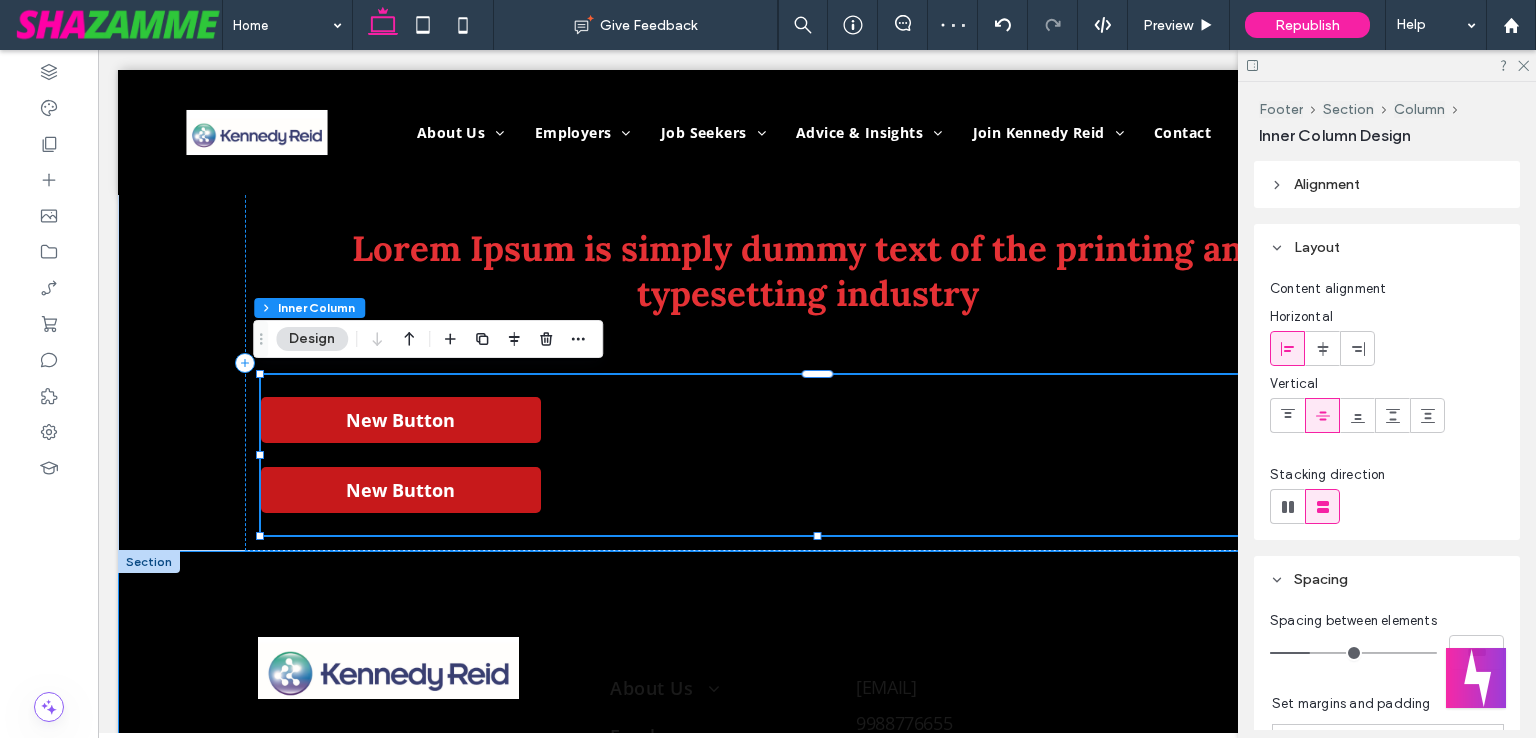 click 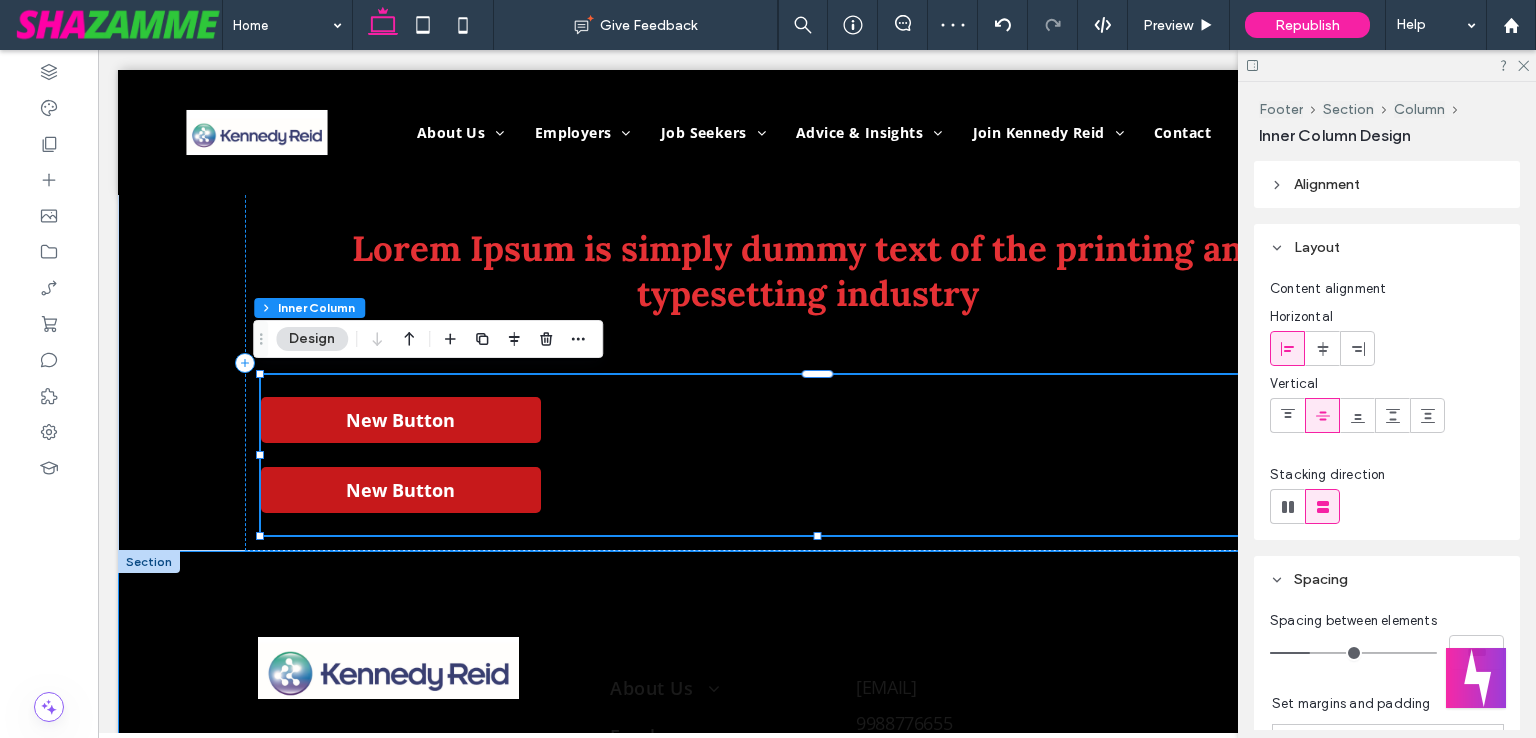 type on "*" 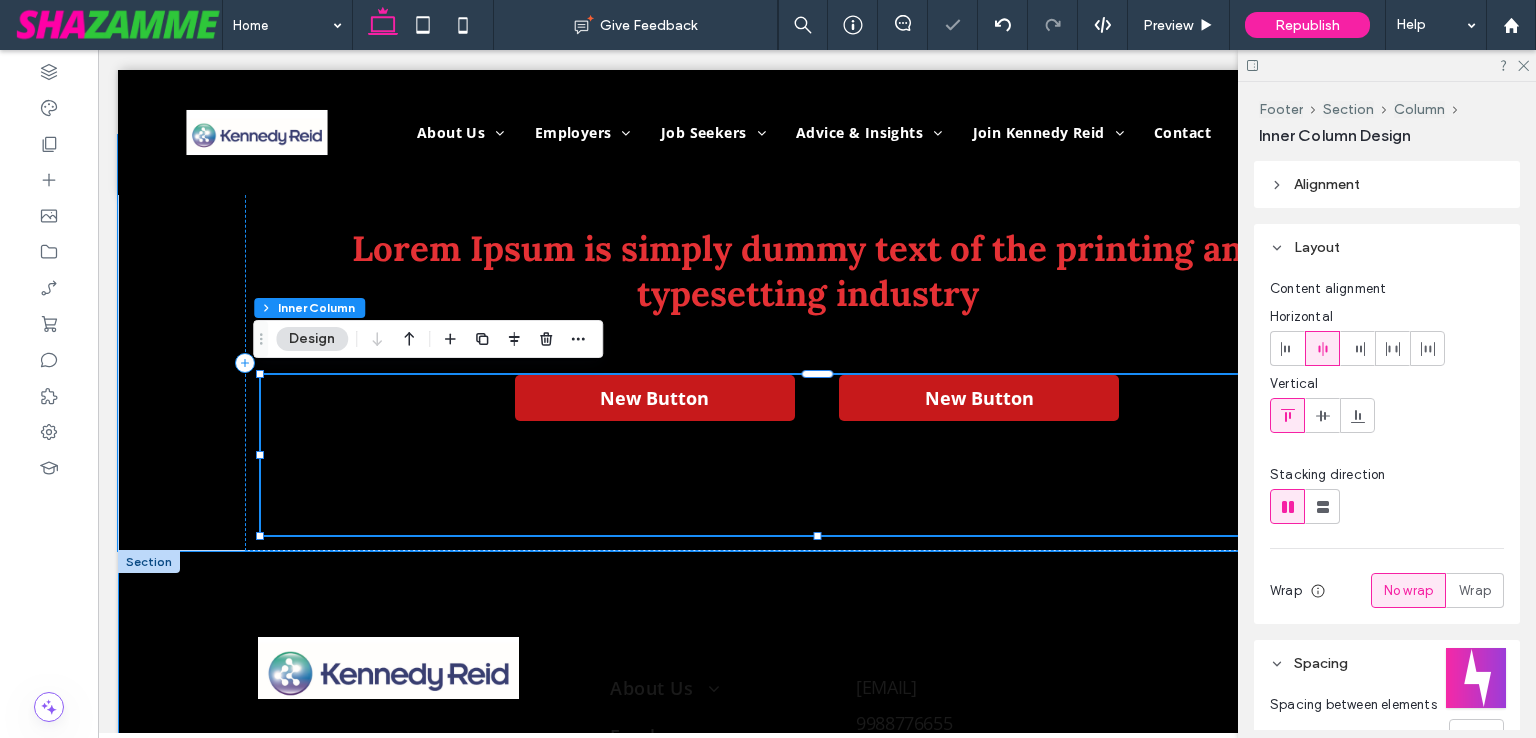 click on "New Button
New Button" at bounding box center [817, 455] 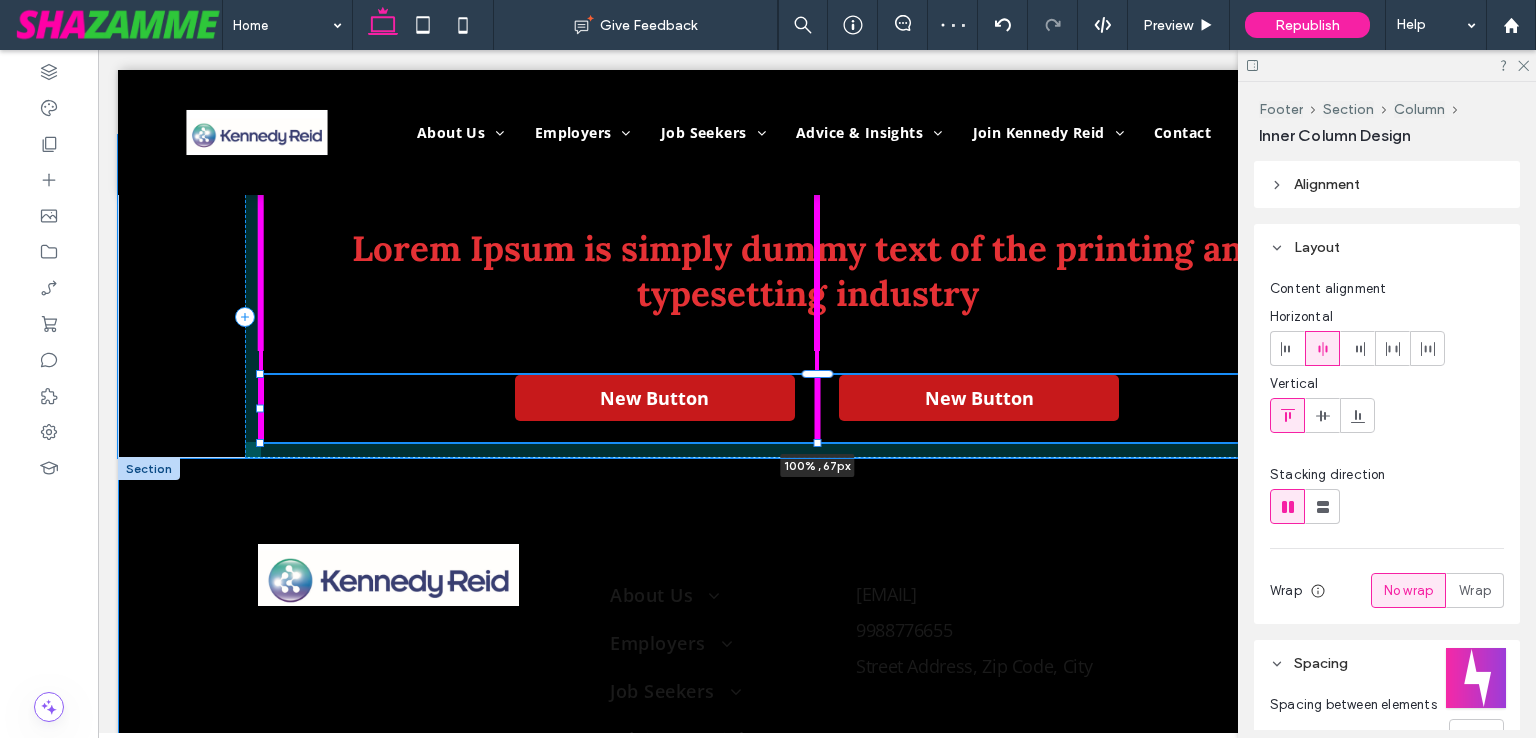 drag, startPoint x: 813, startPoint y: 530, endPoint x: 813, endPoint y: 437, distance: 93 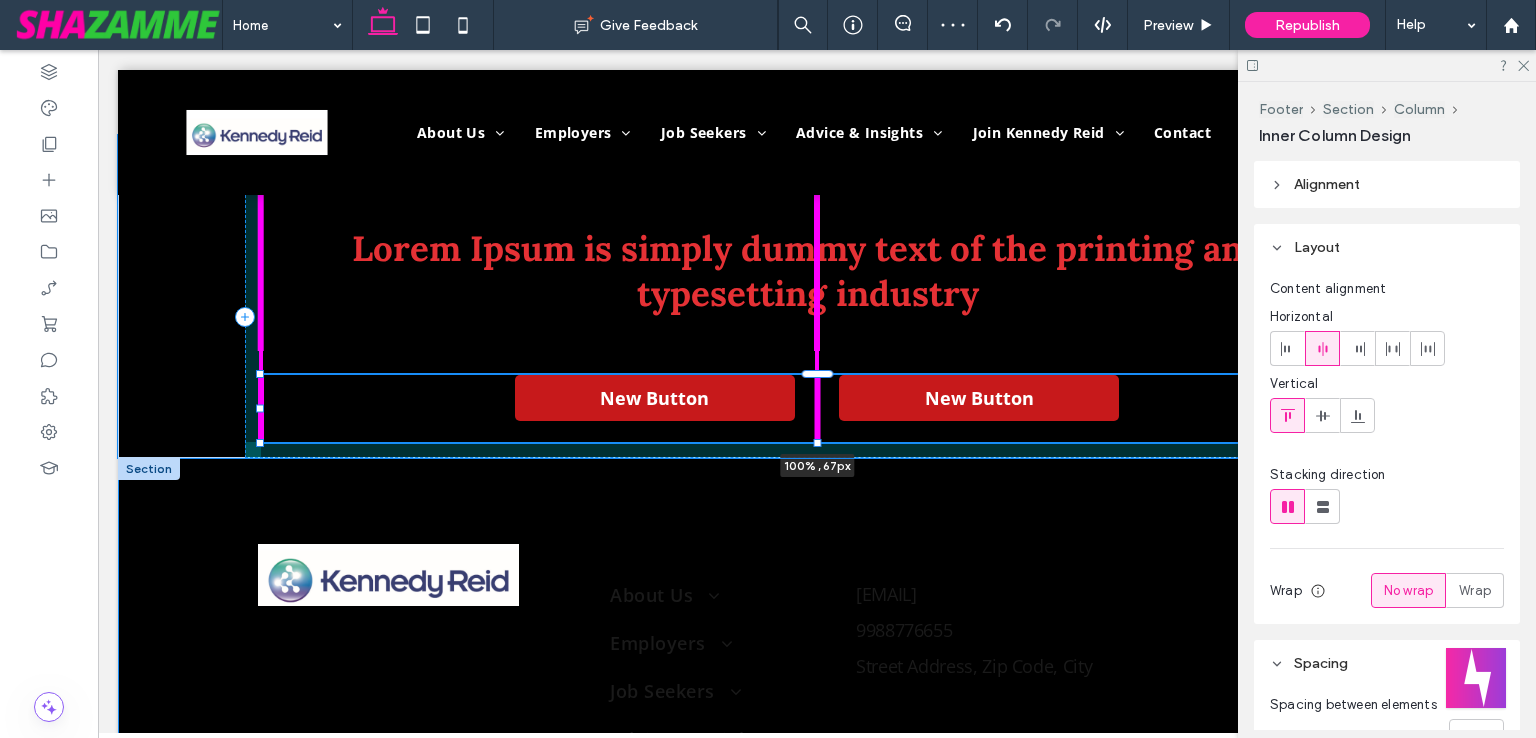 click at bounding box center [818, 443] 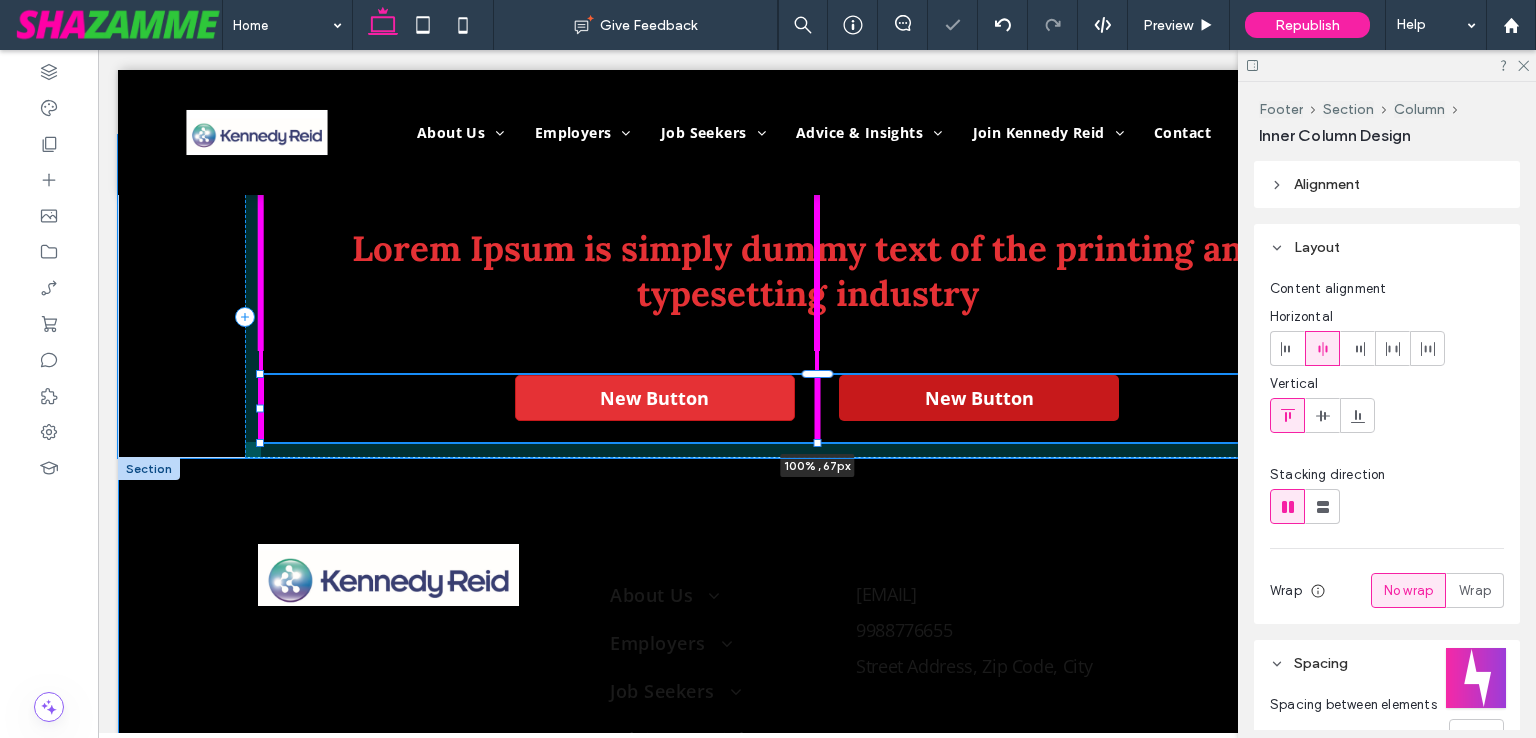 type on "**" 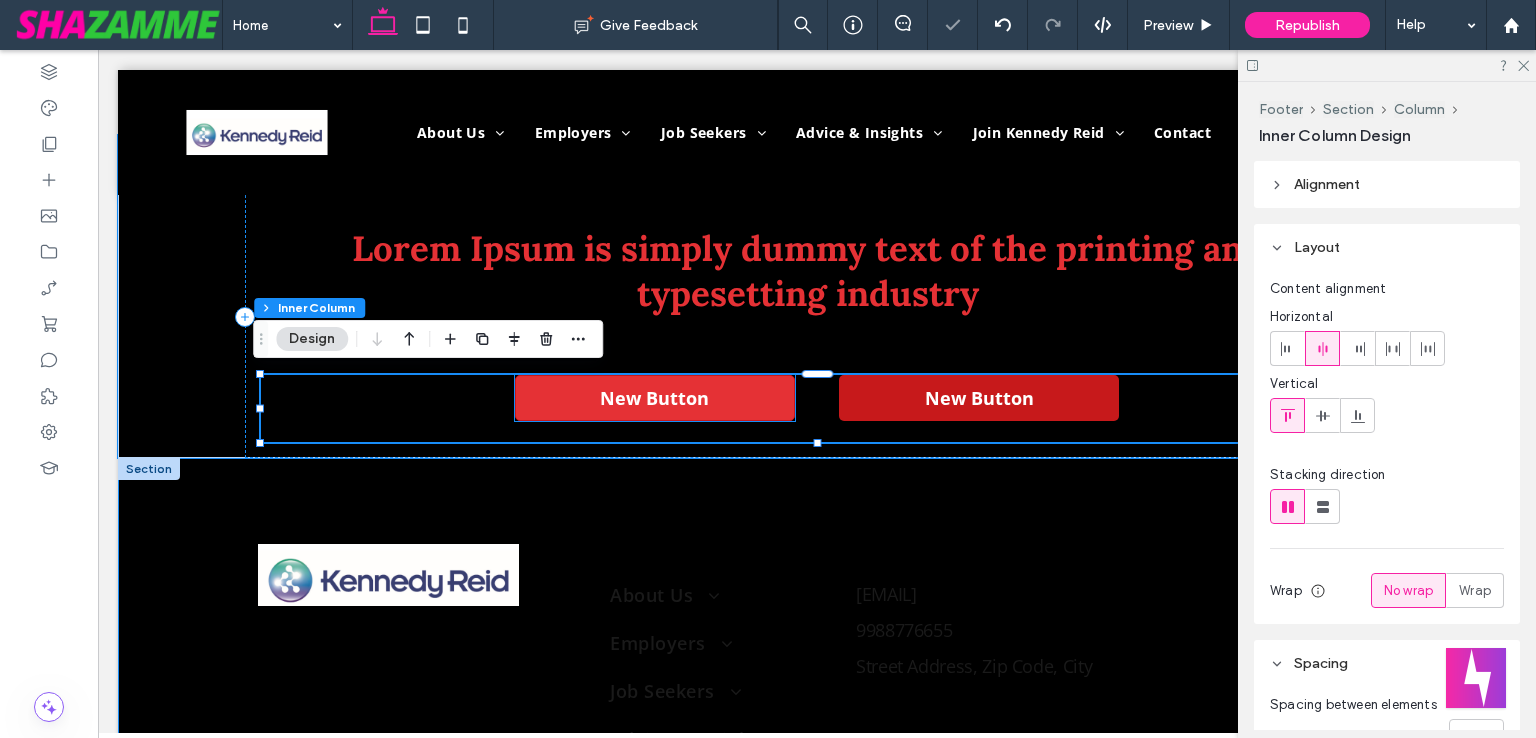 click on "New Button" at bounding box center (655, 398) 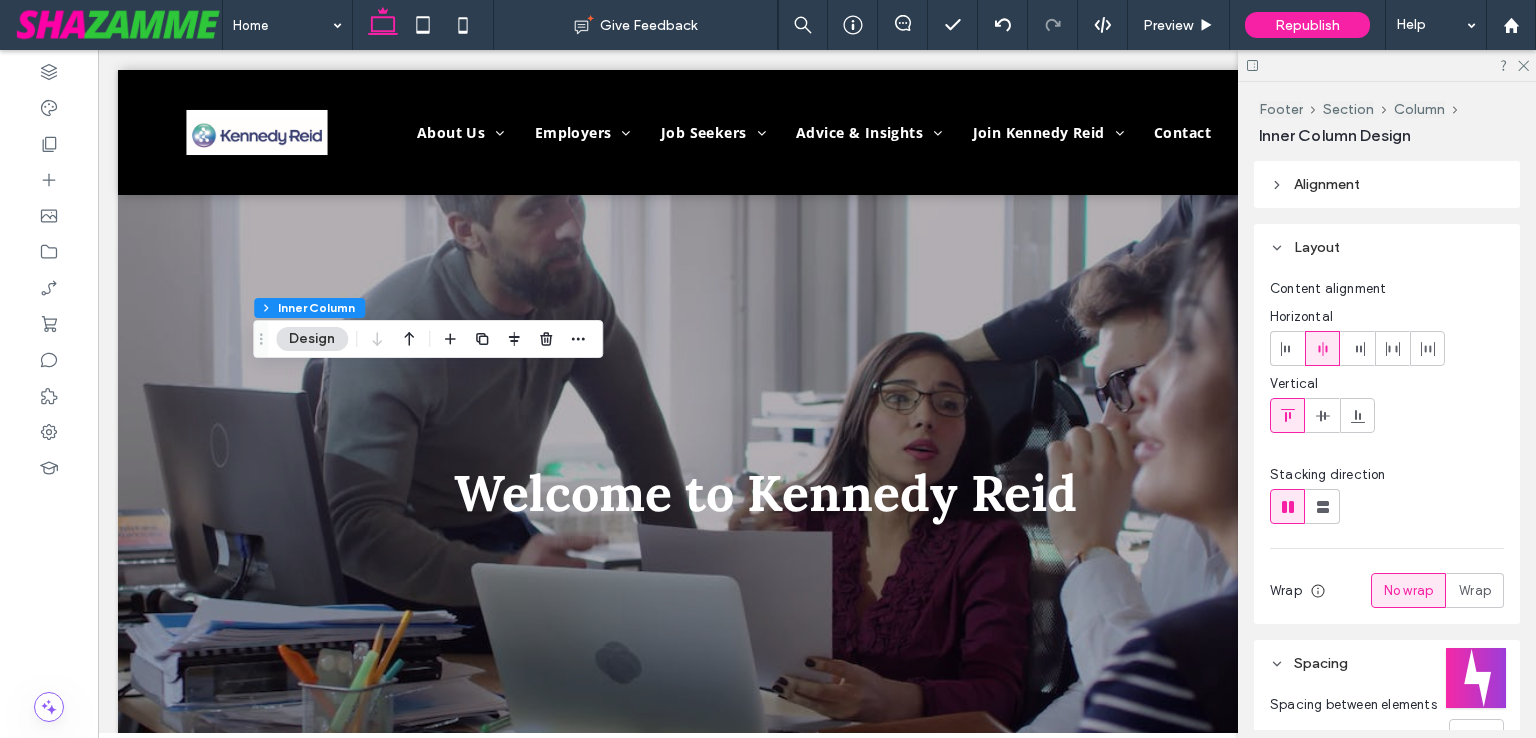 scroll, scrollTop: 3432, scrollLeft: 0, axis: vertical 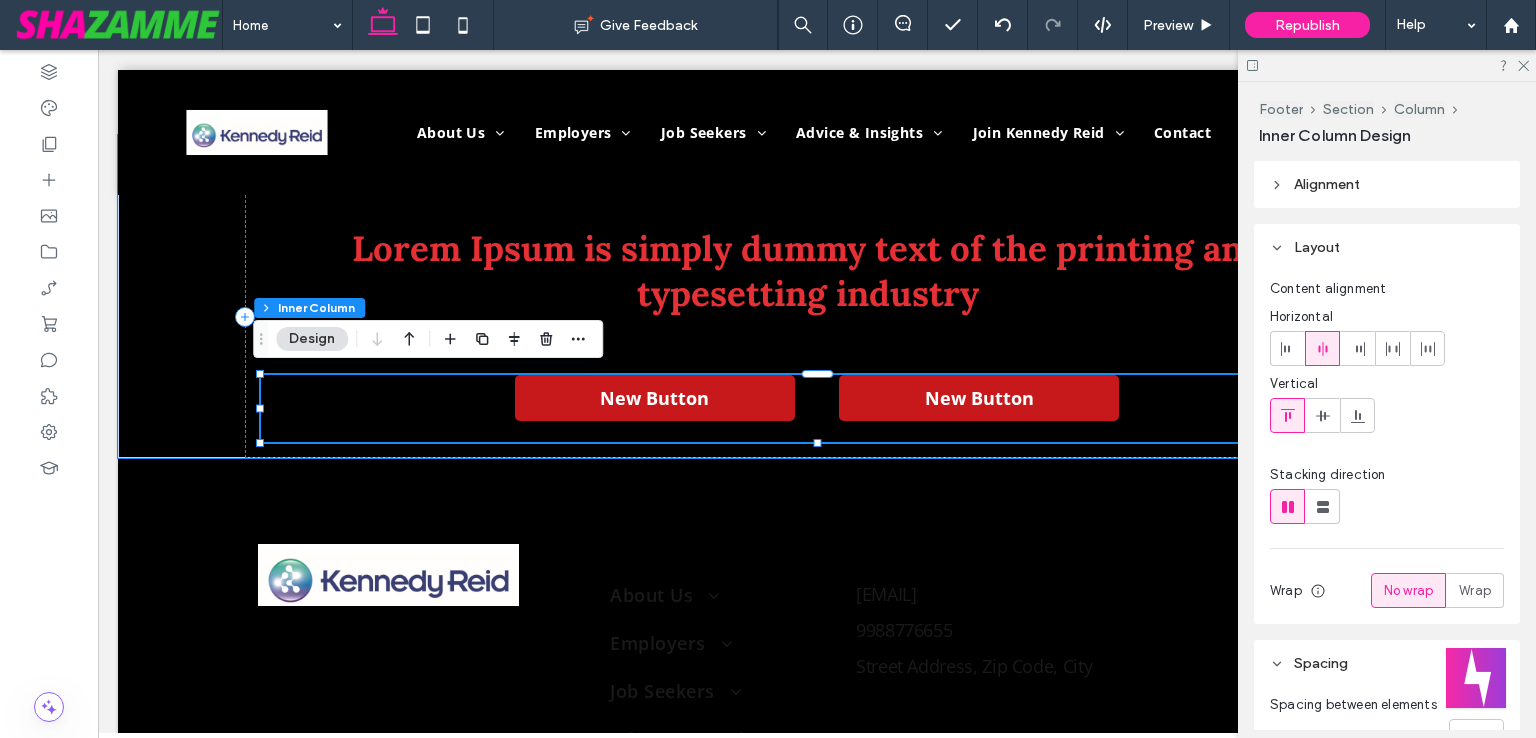 click on "New Button
New Button" at bounding box center (817, 408) 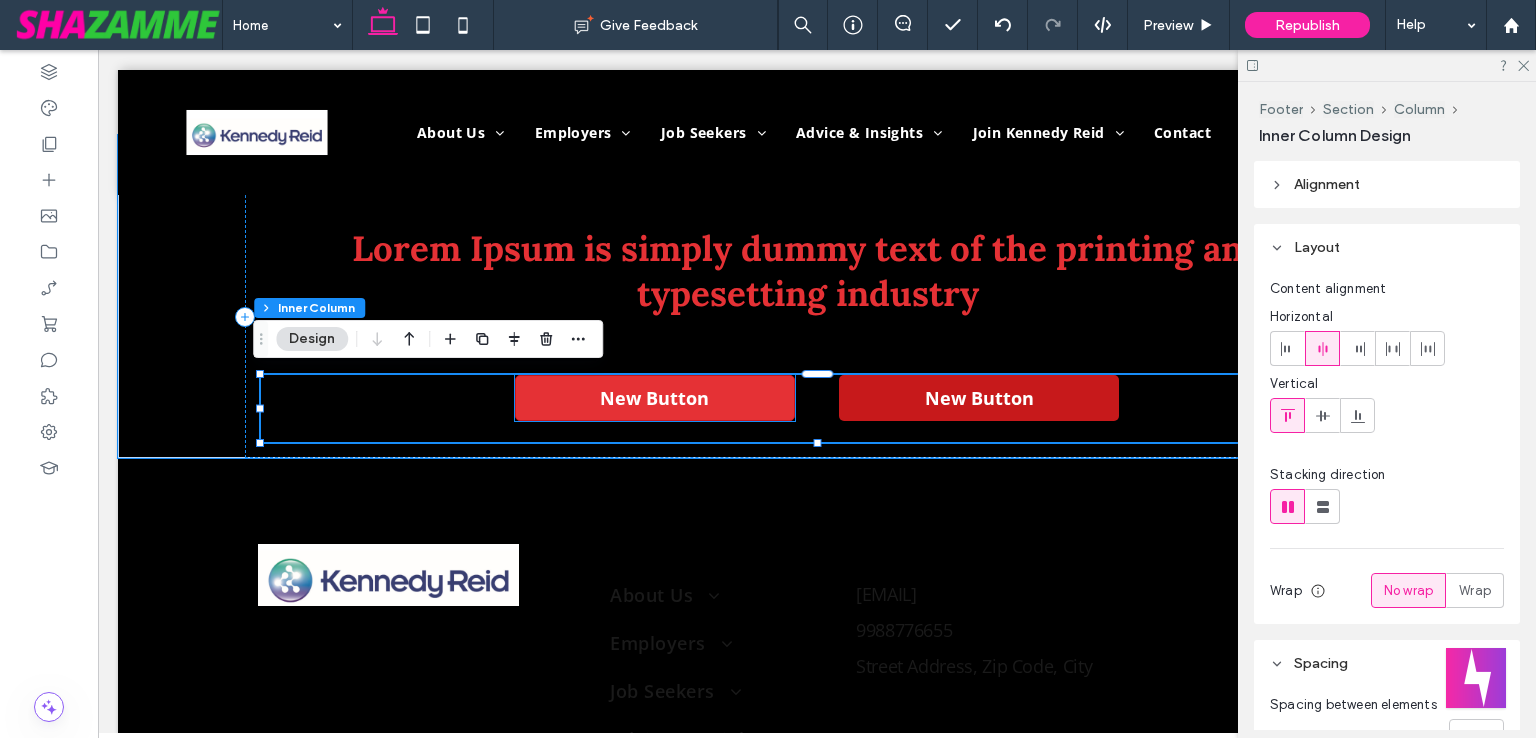 click on "New Button" at bounding box center (655, 398) 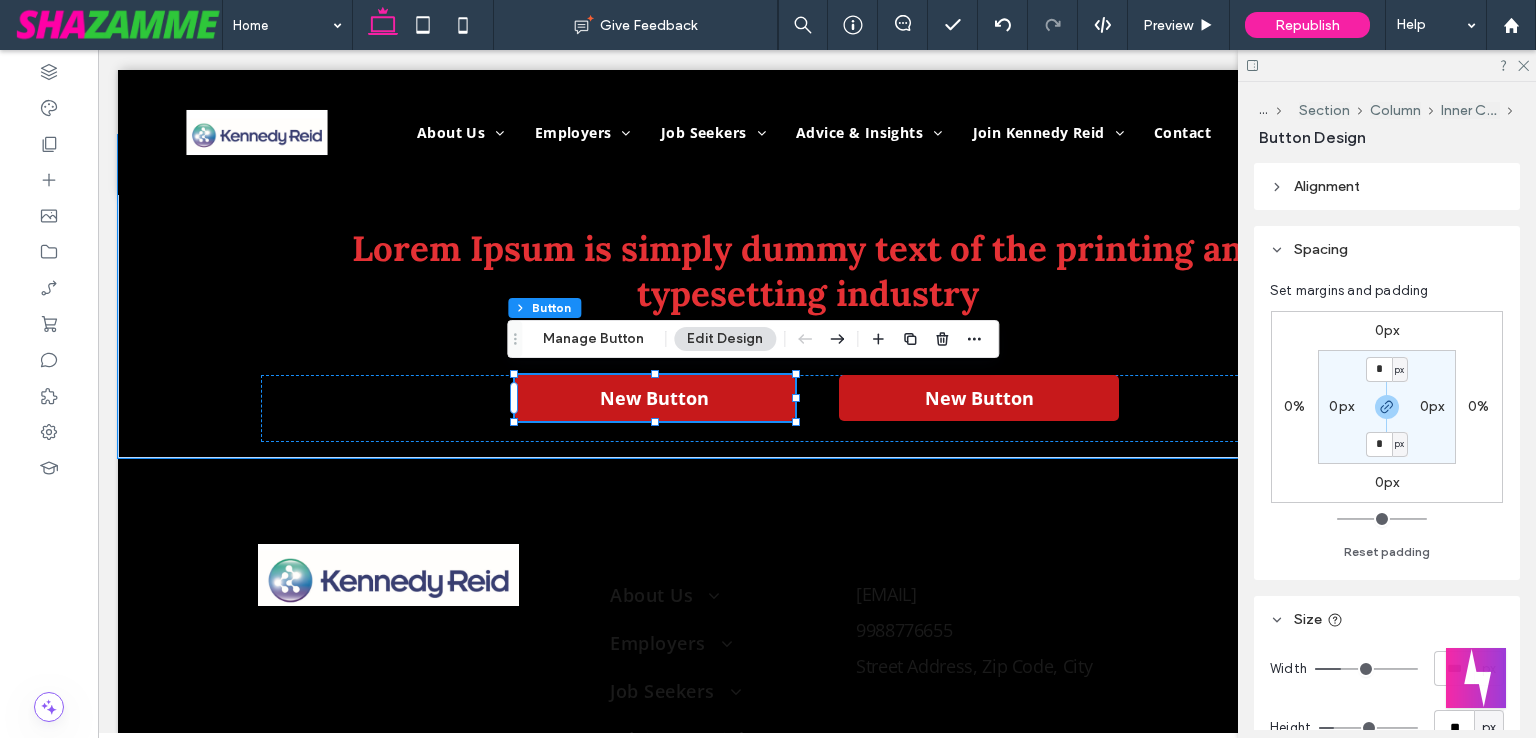 type on "**" 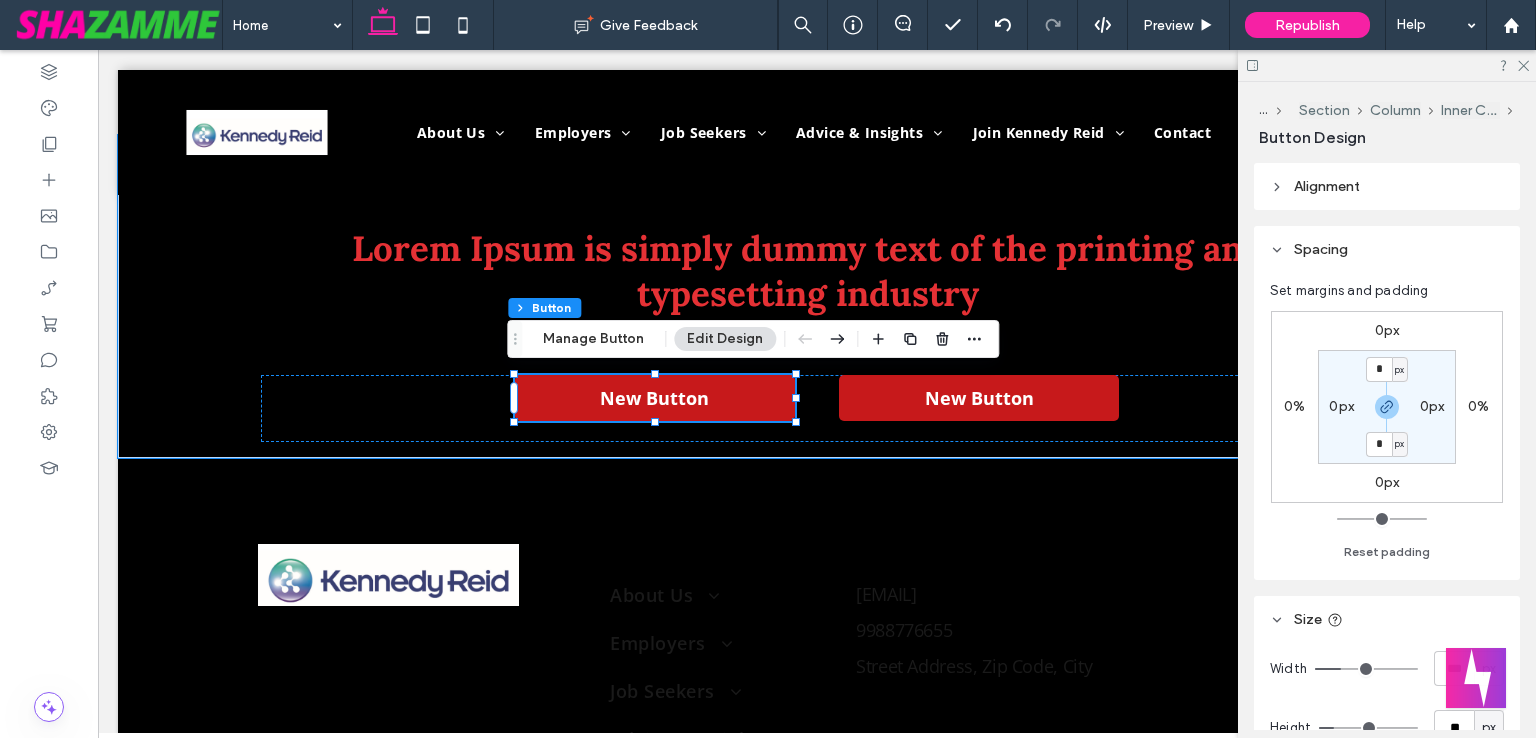 type on "**" 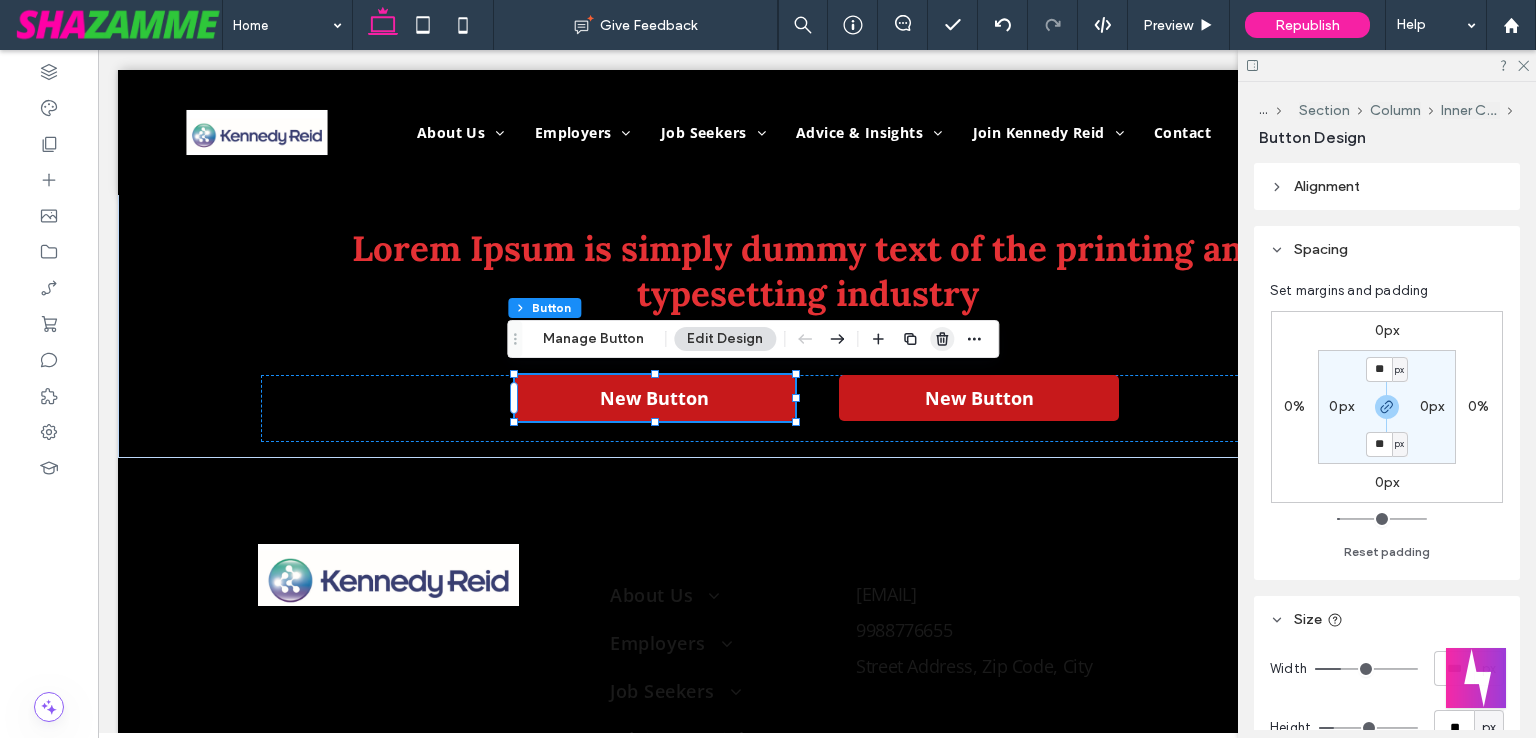 click 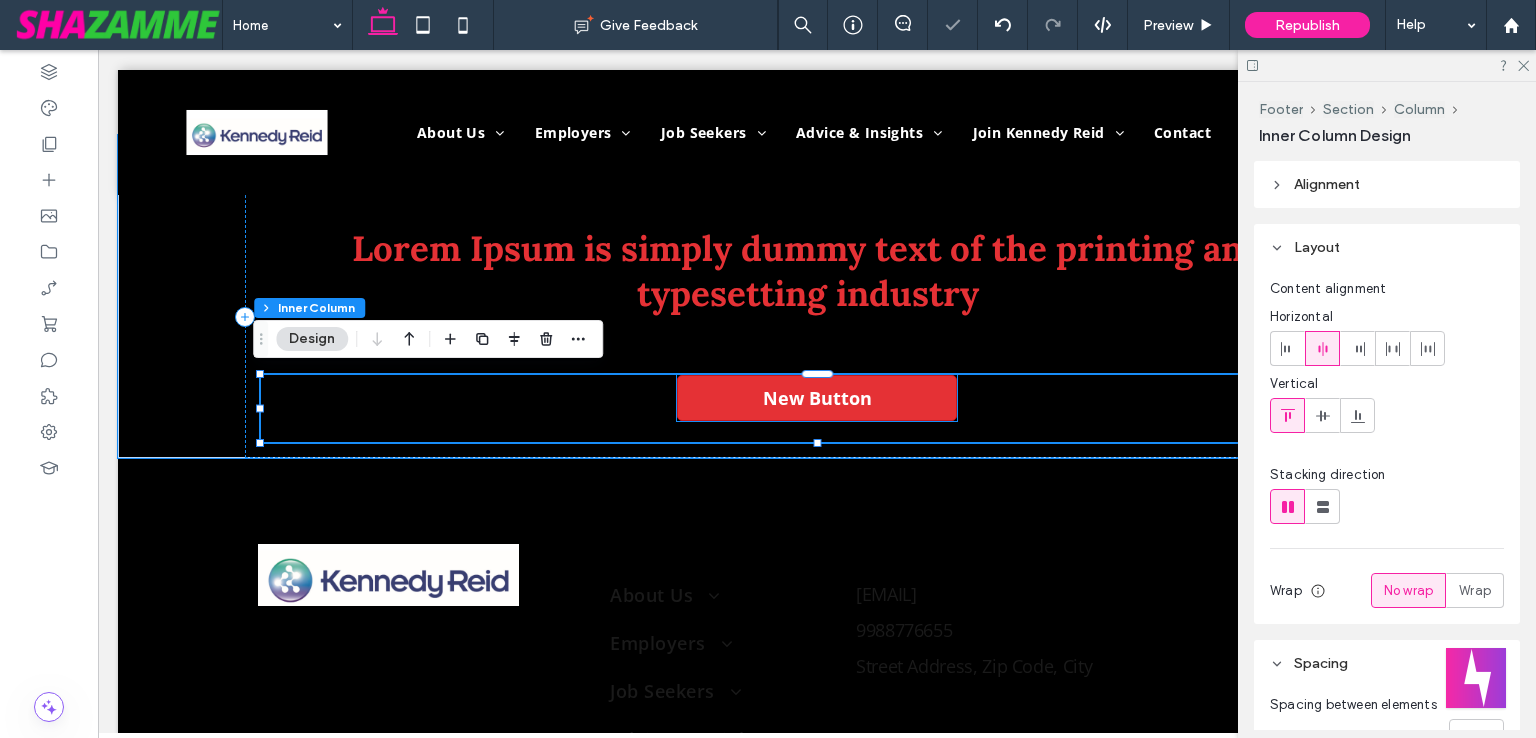click on "New Button" at bounding box center (817, 398) 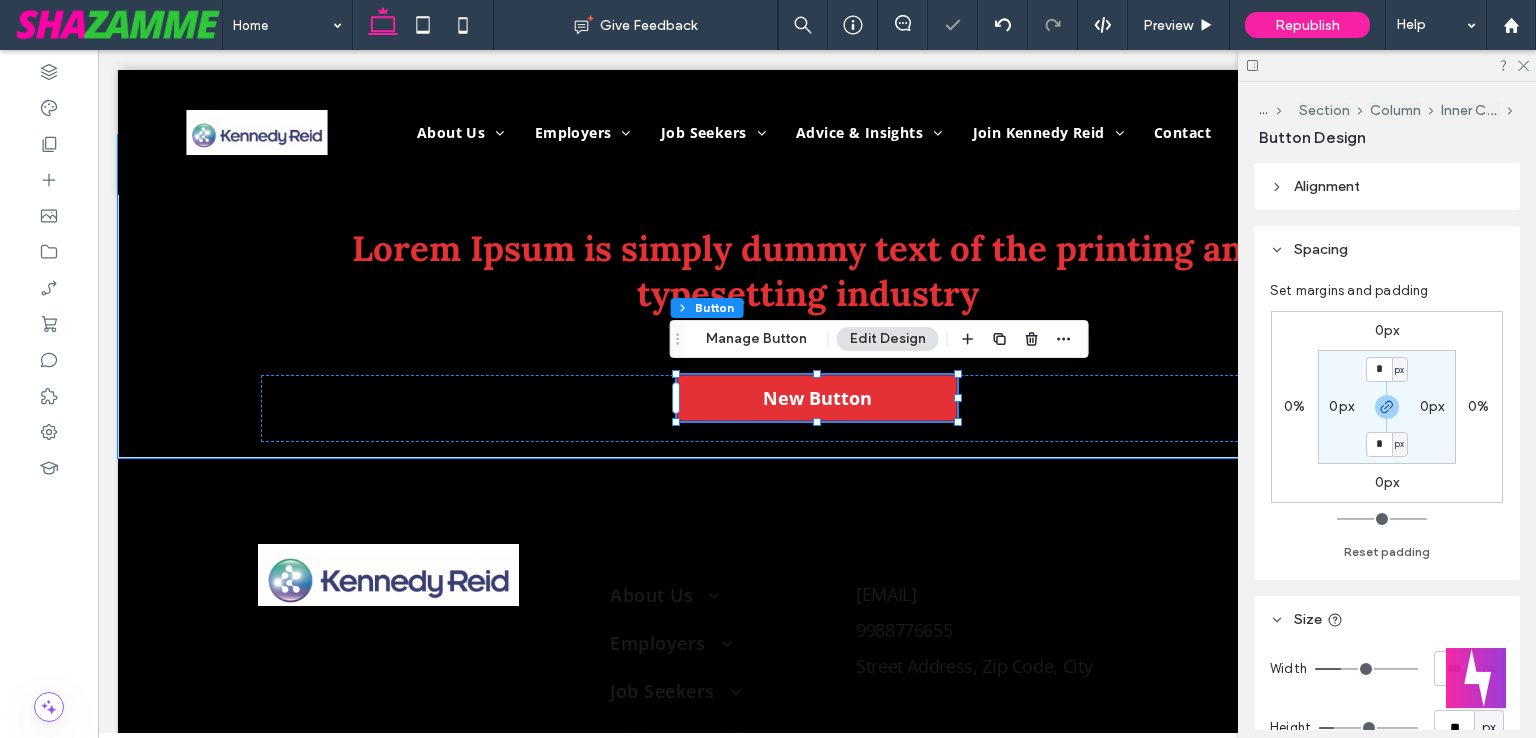 type on "**" 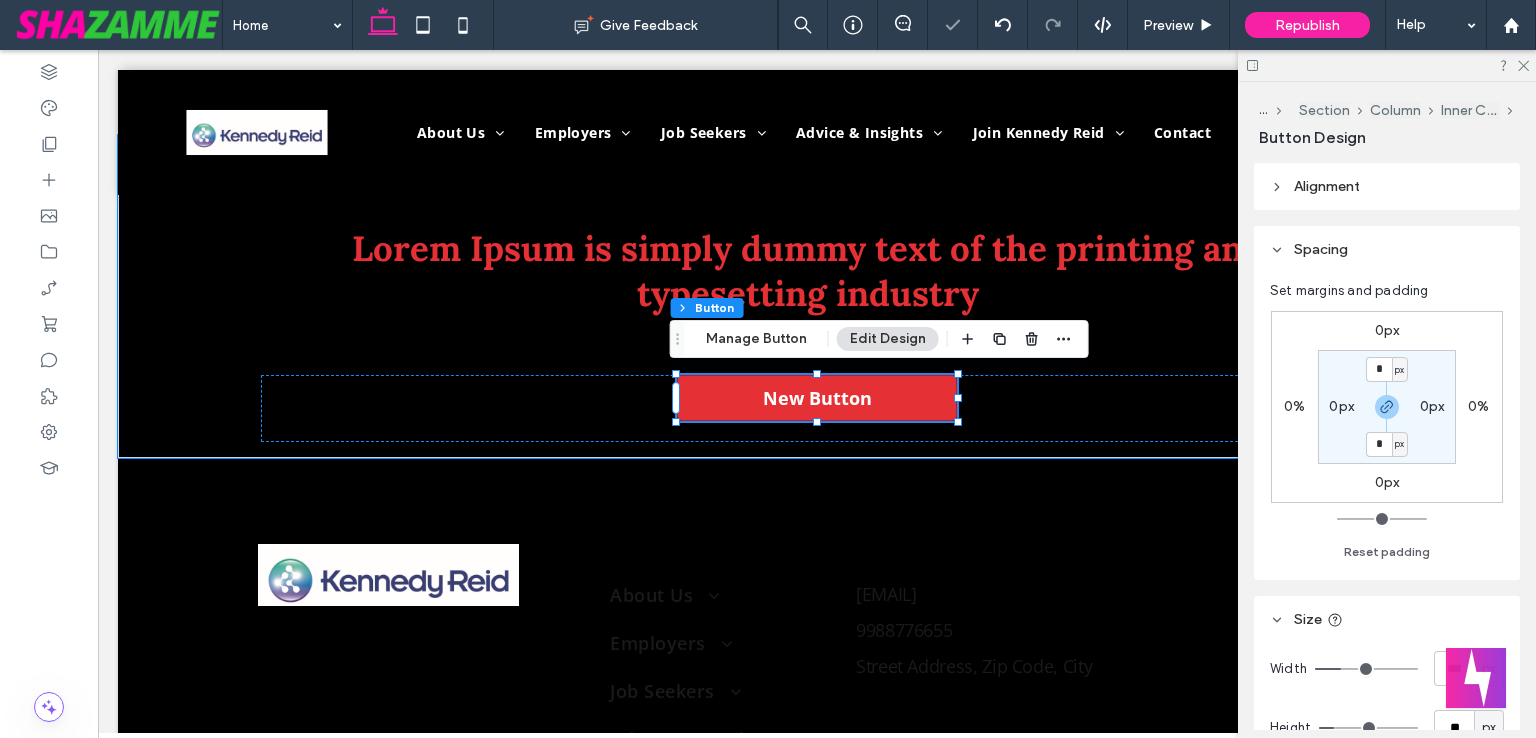 type on "**" 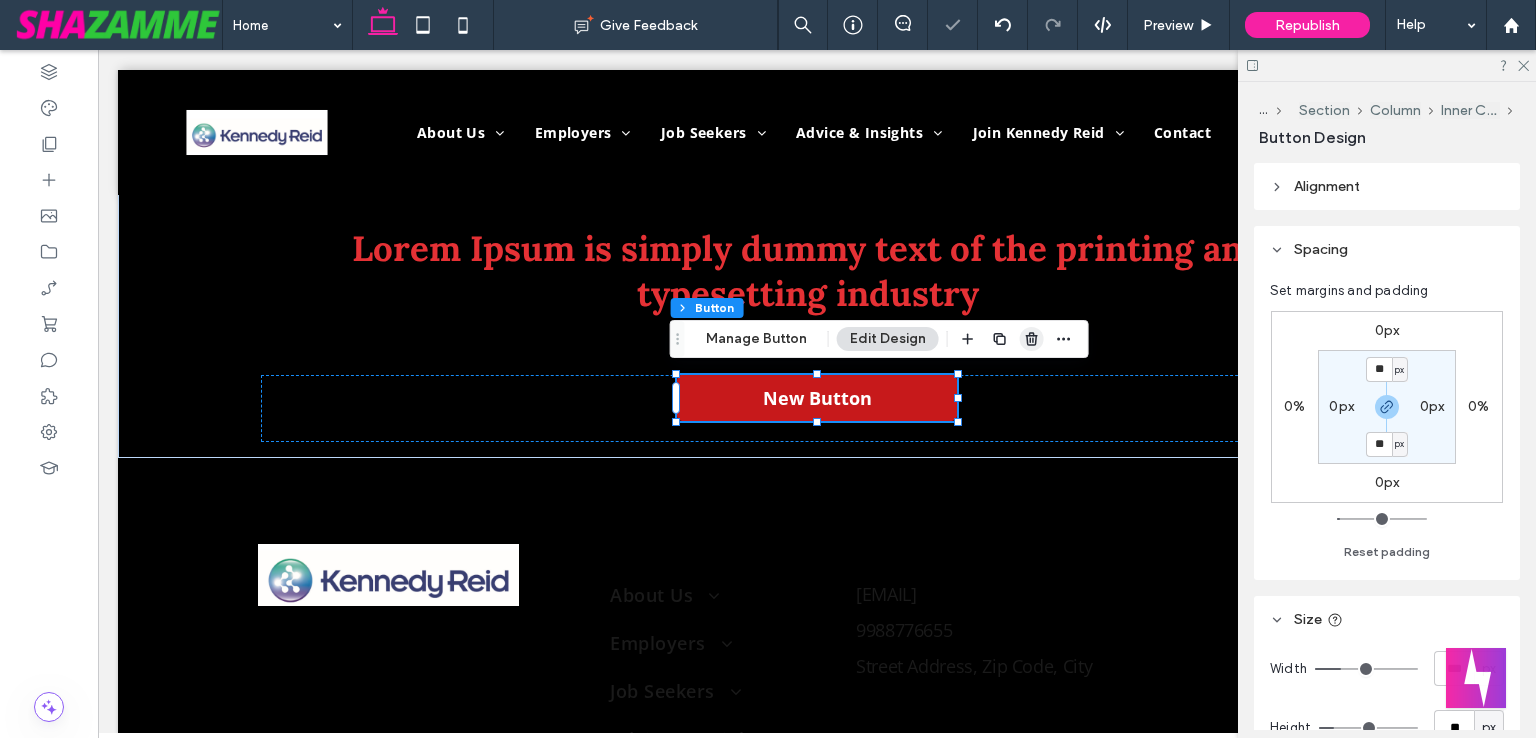 click 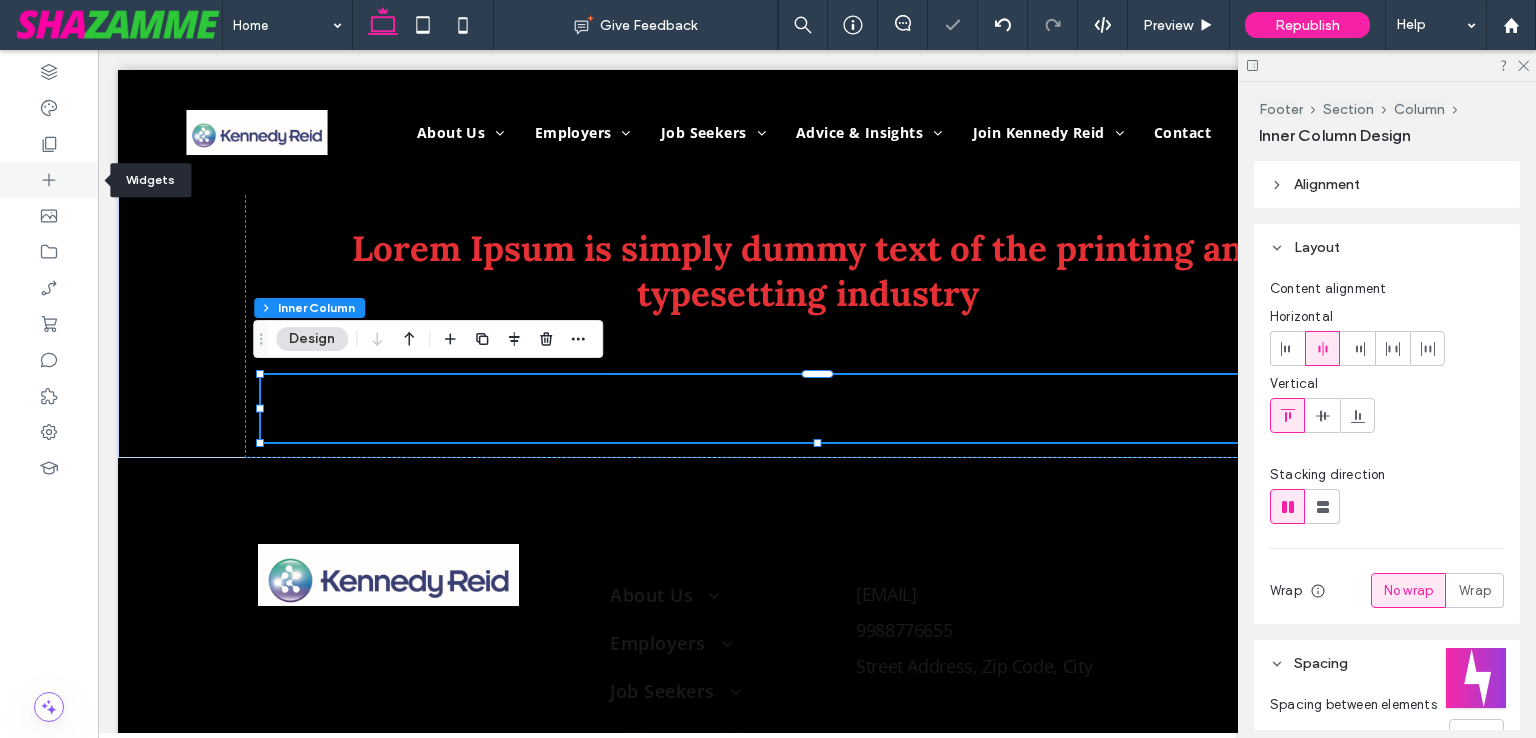 click 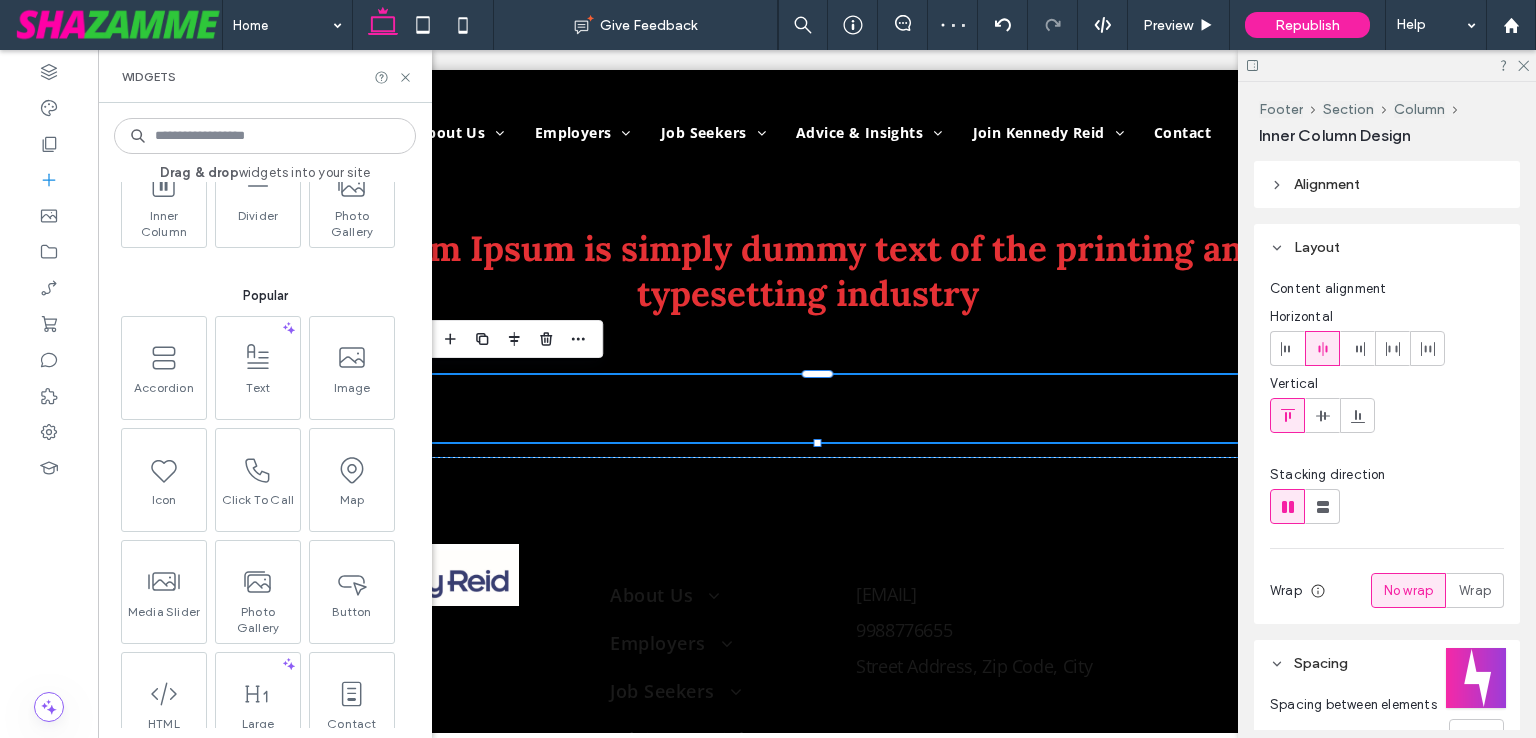scroll, scrollTop: 100, scrollLeft: 0, axis: vertical 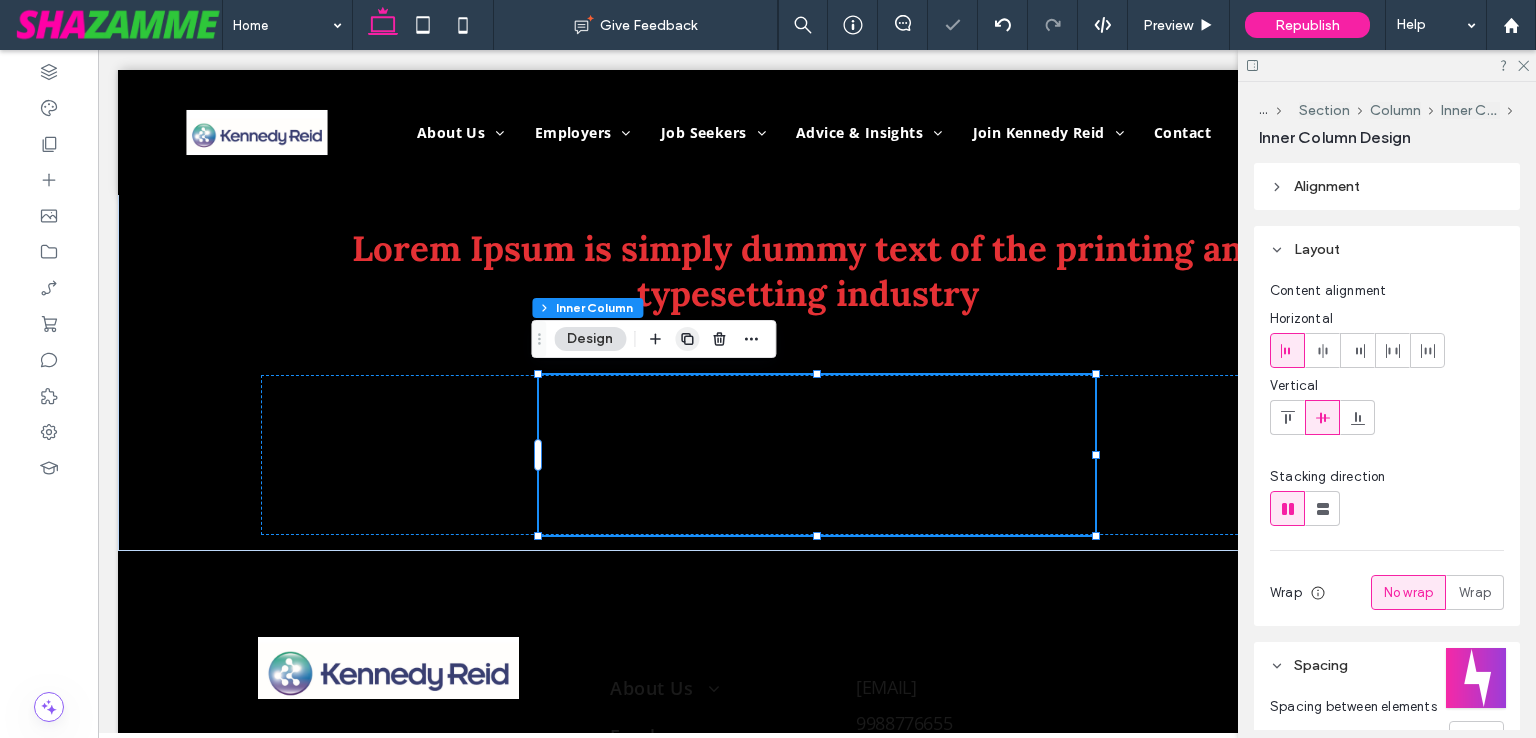 click 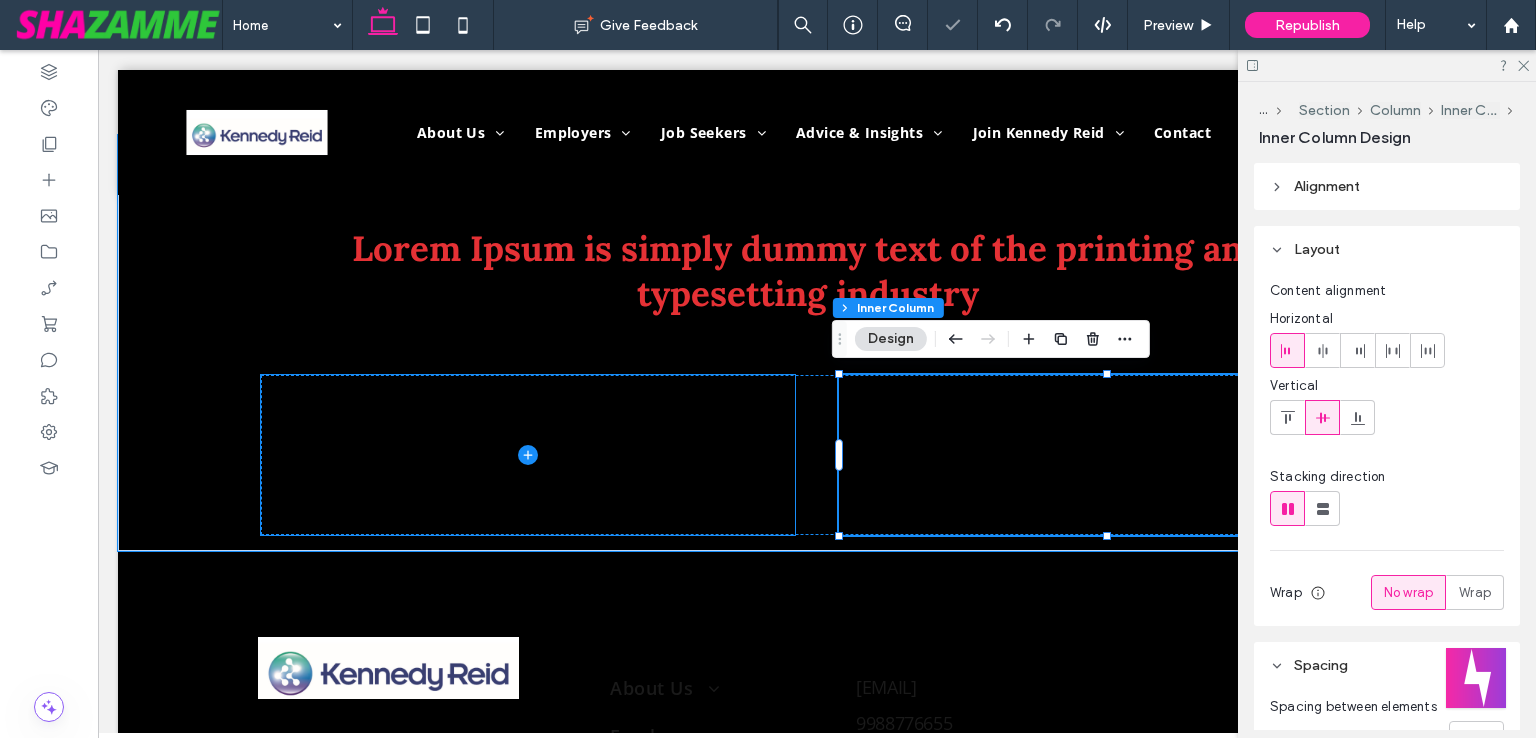 click at bounding box center [528, 455] 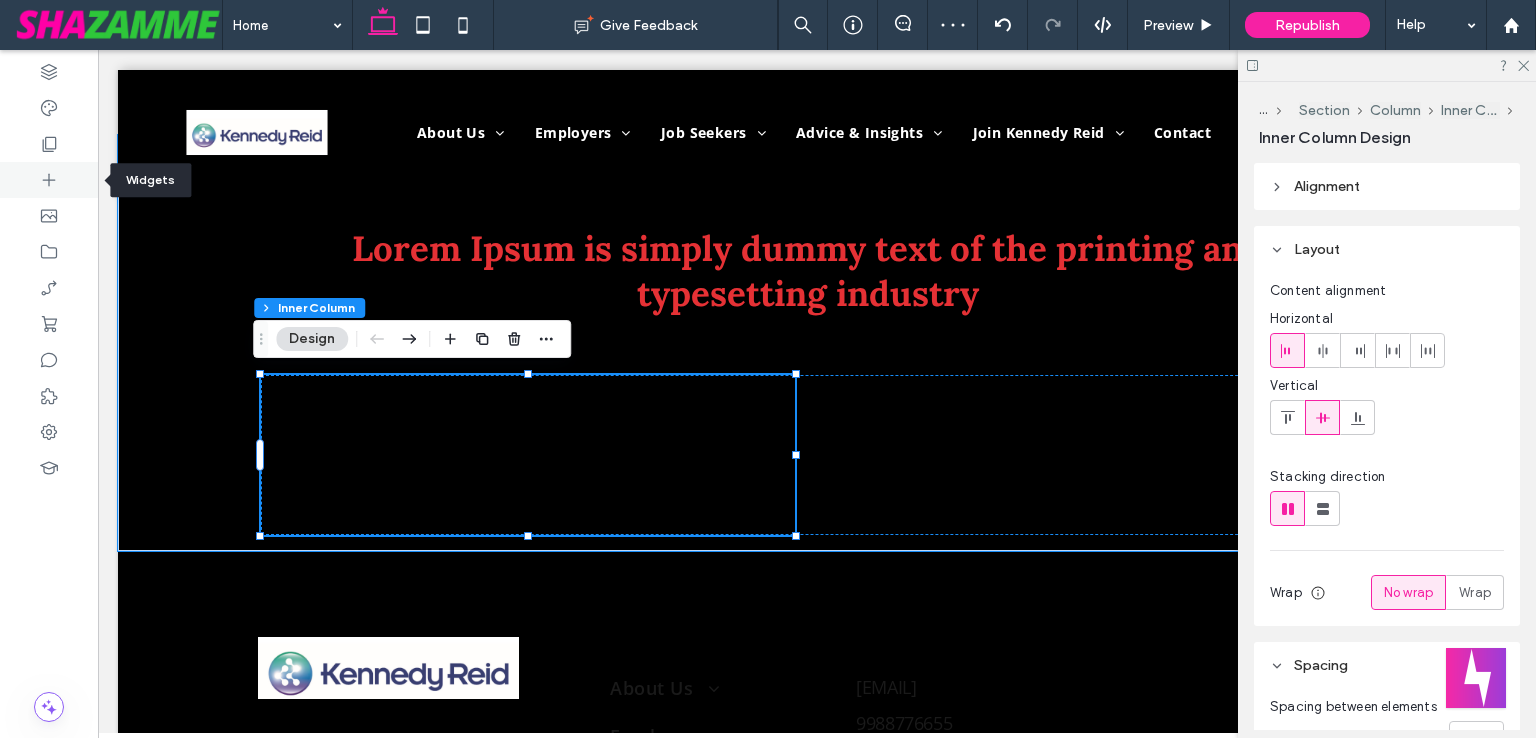 click 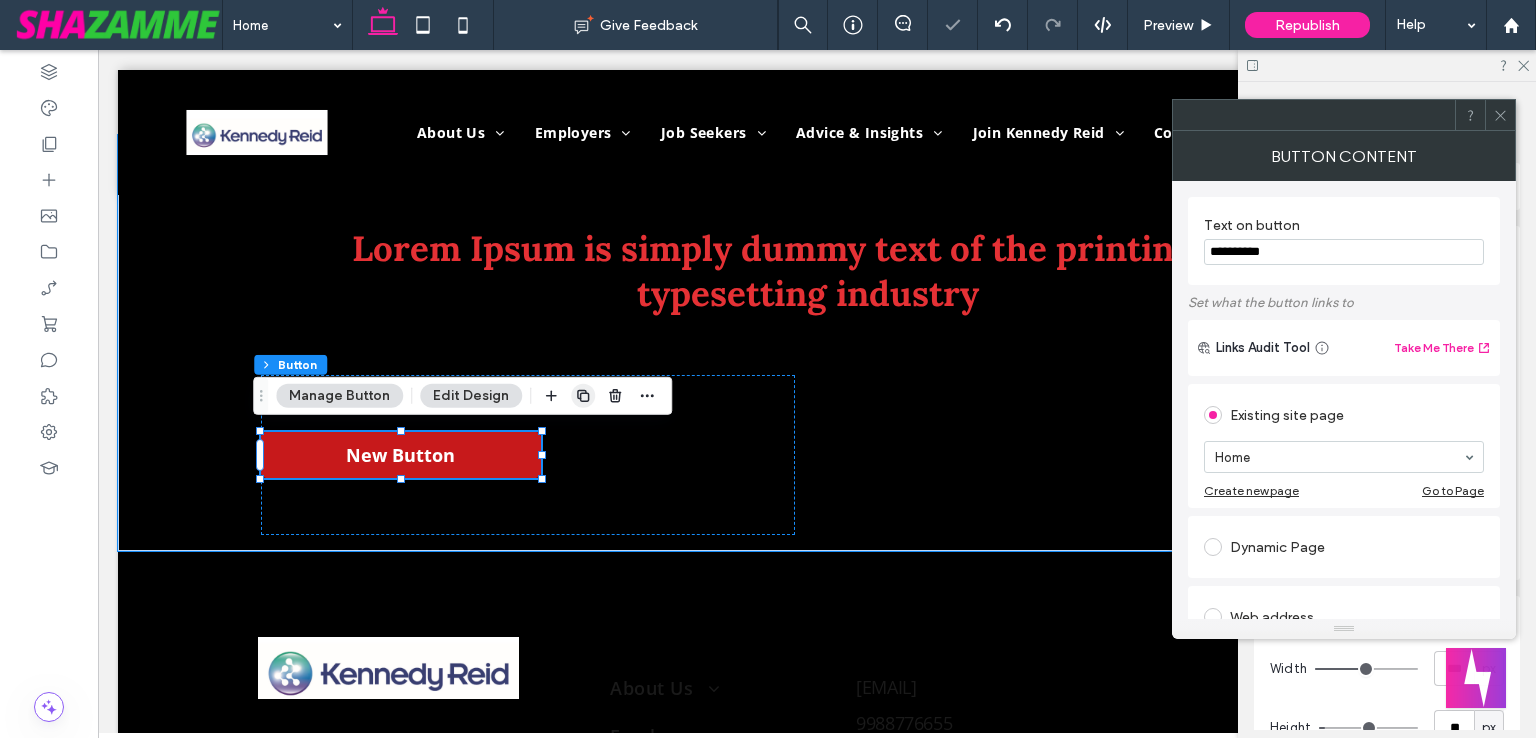 click 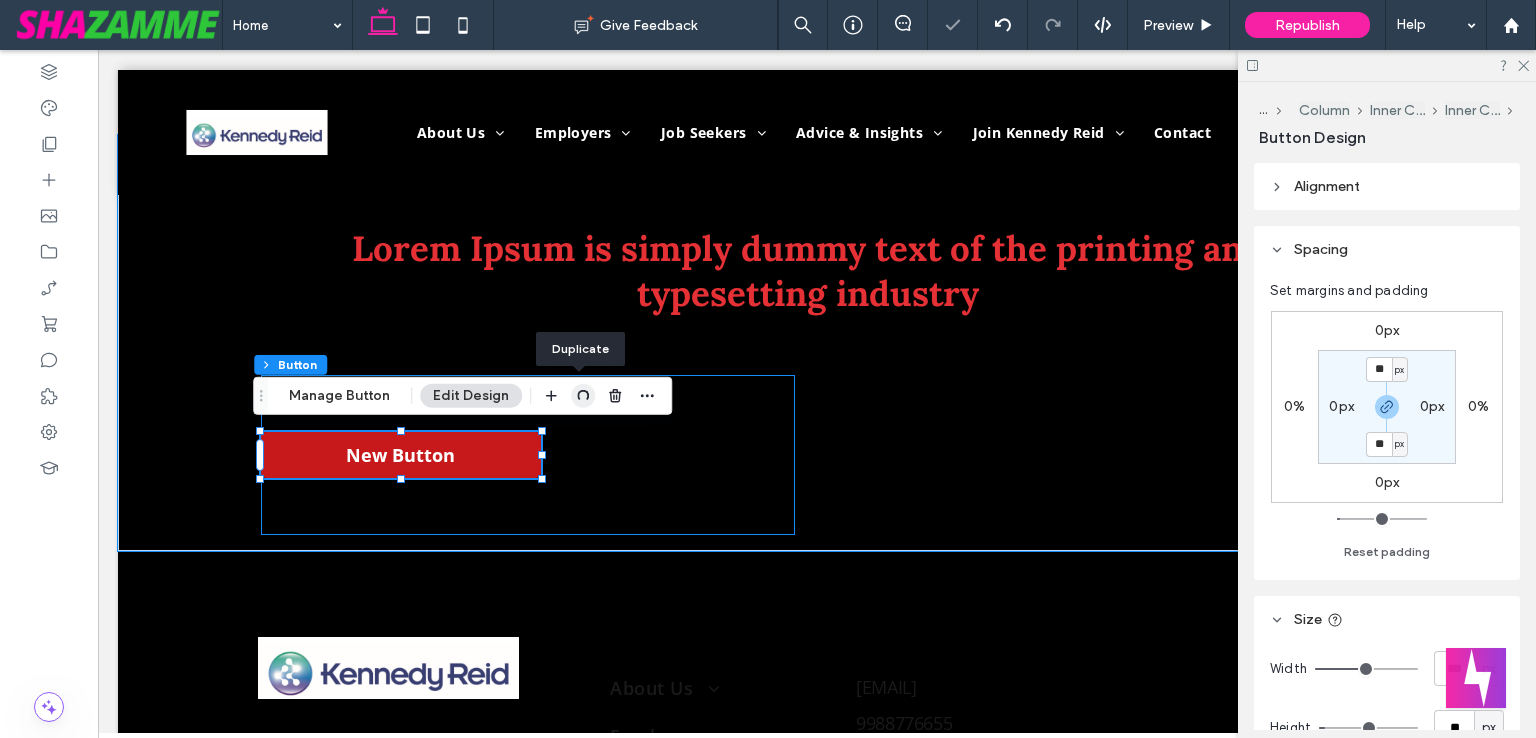 type on "*" 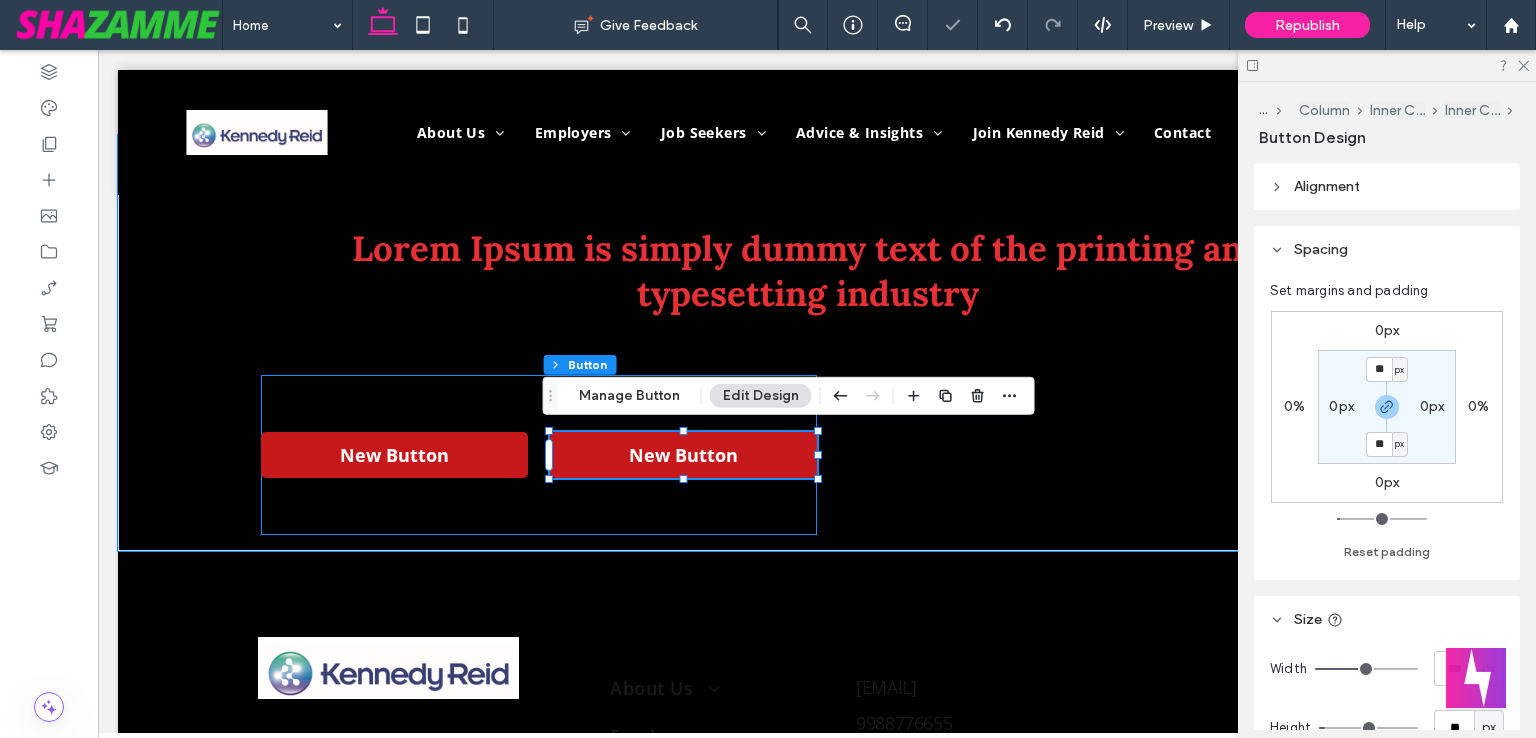 click on "New Button
New Button" at bounding box center (539, 455) 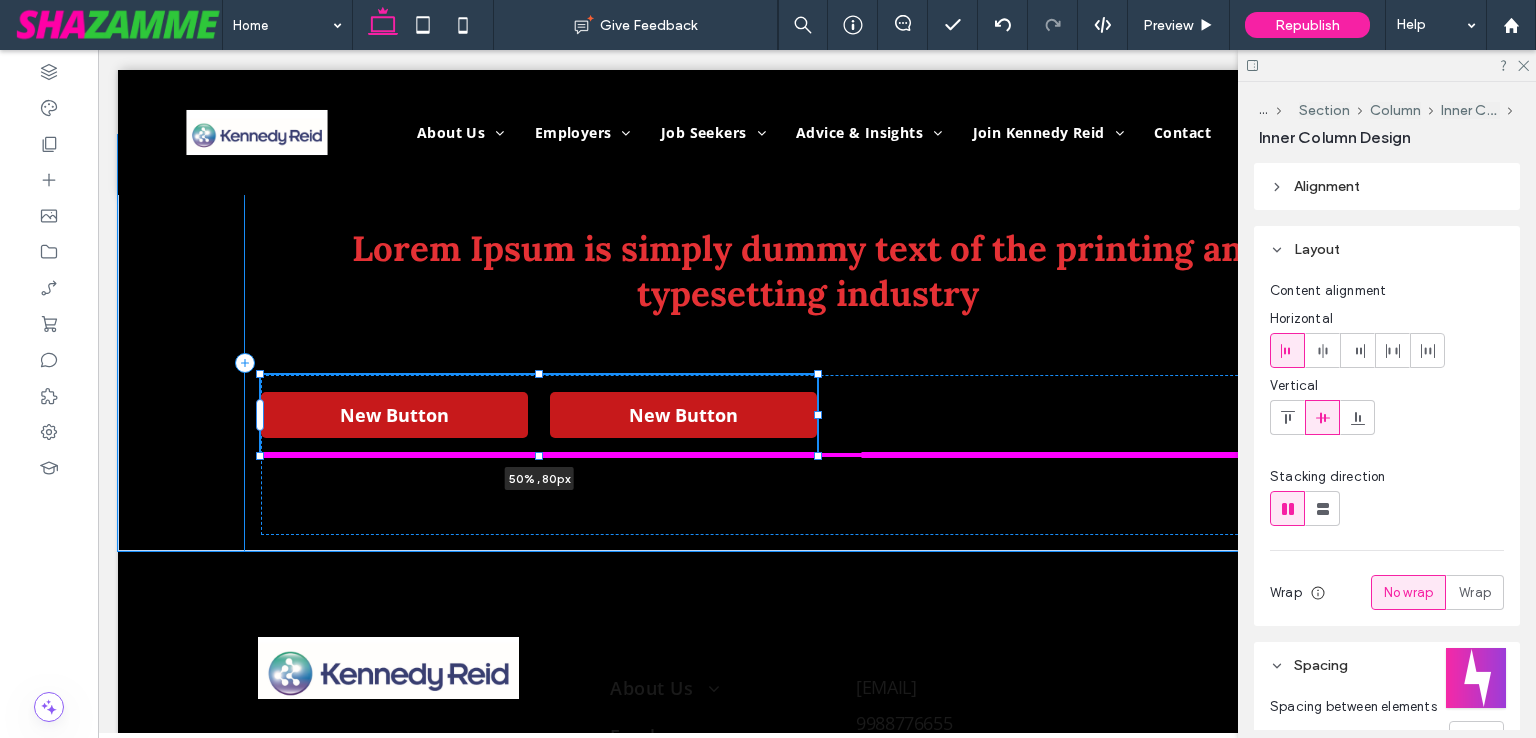 drag, startPoint x: 533, startPoint y: 531, endPoint x: 540, endPoint y: 452, distance: 79.30952 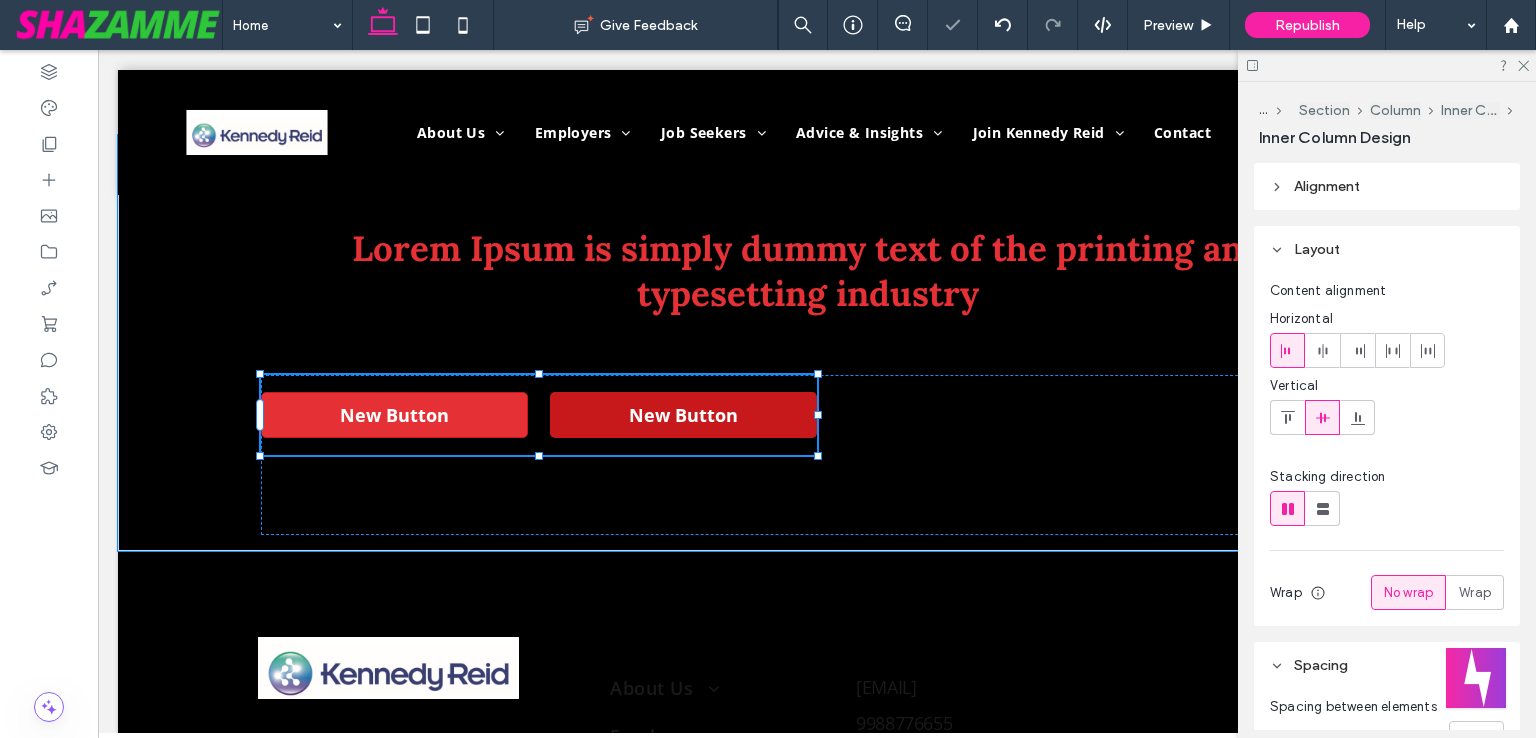 type on "**" 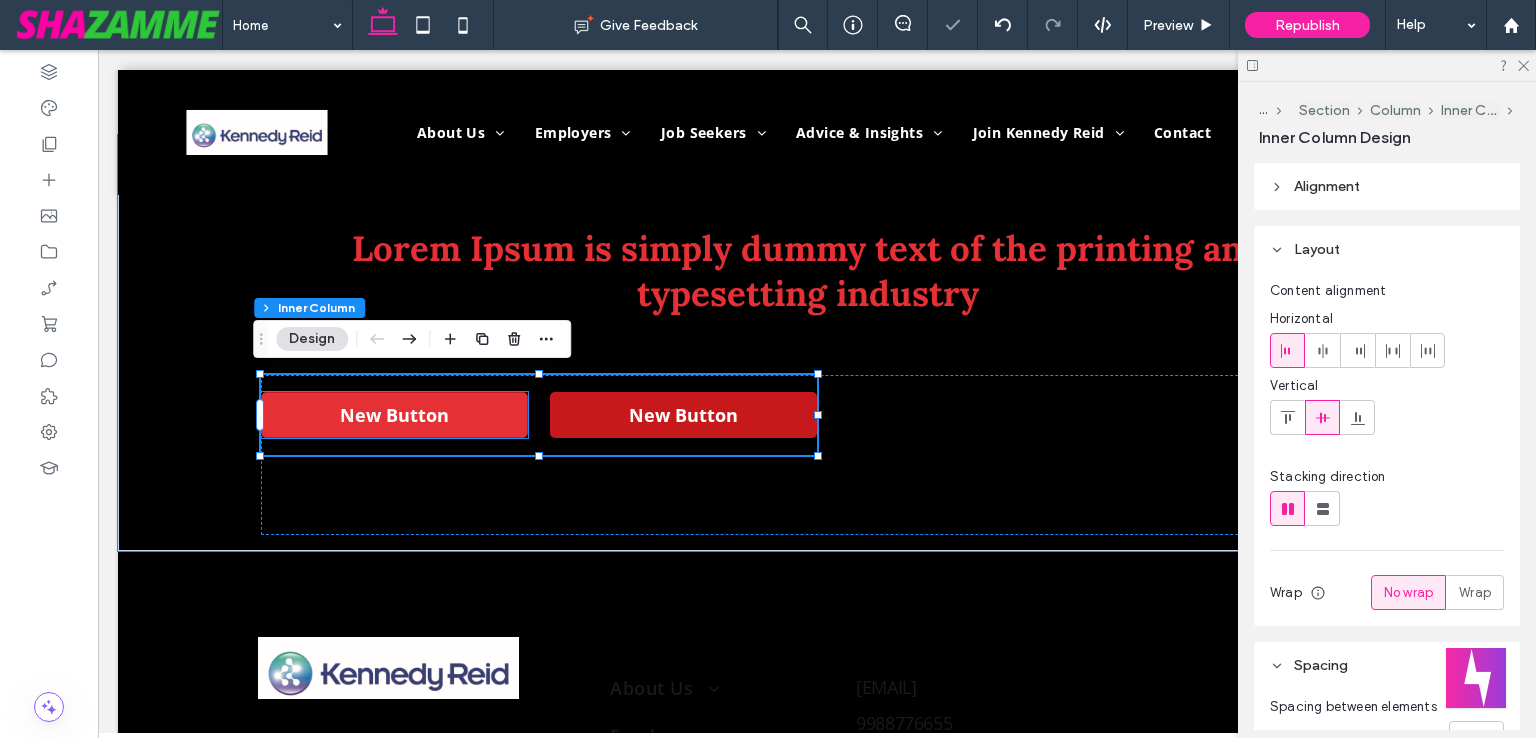 click on "New Button" at bounding box center [394, 415] 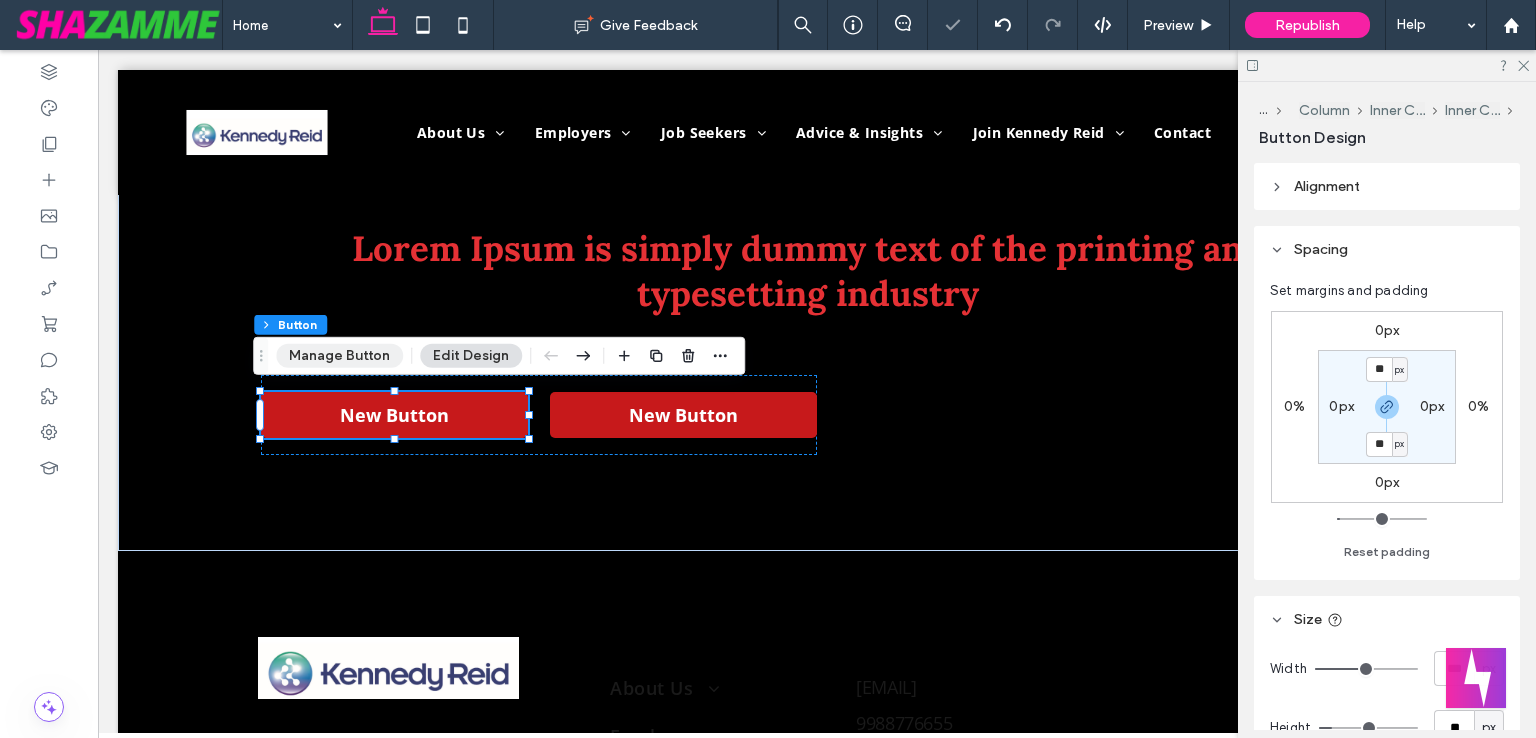 click on "Manage Button" at bounding box center (339, 356) 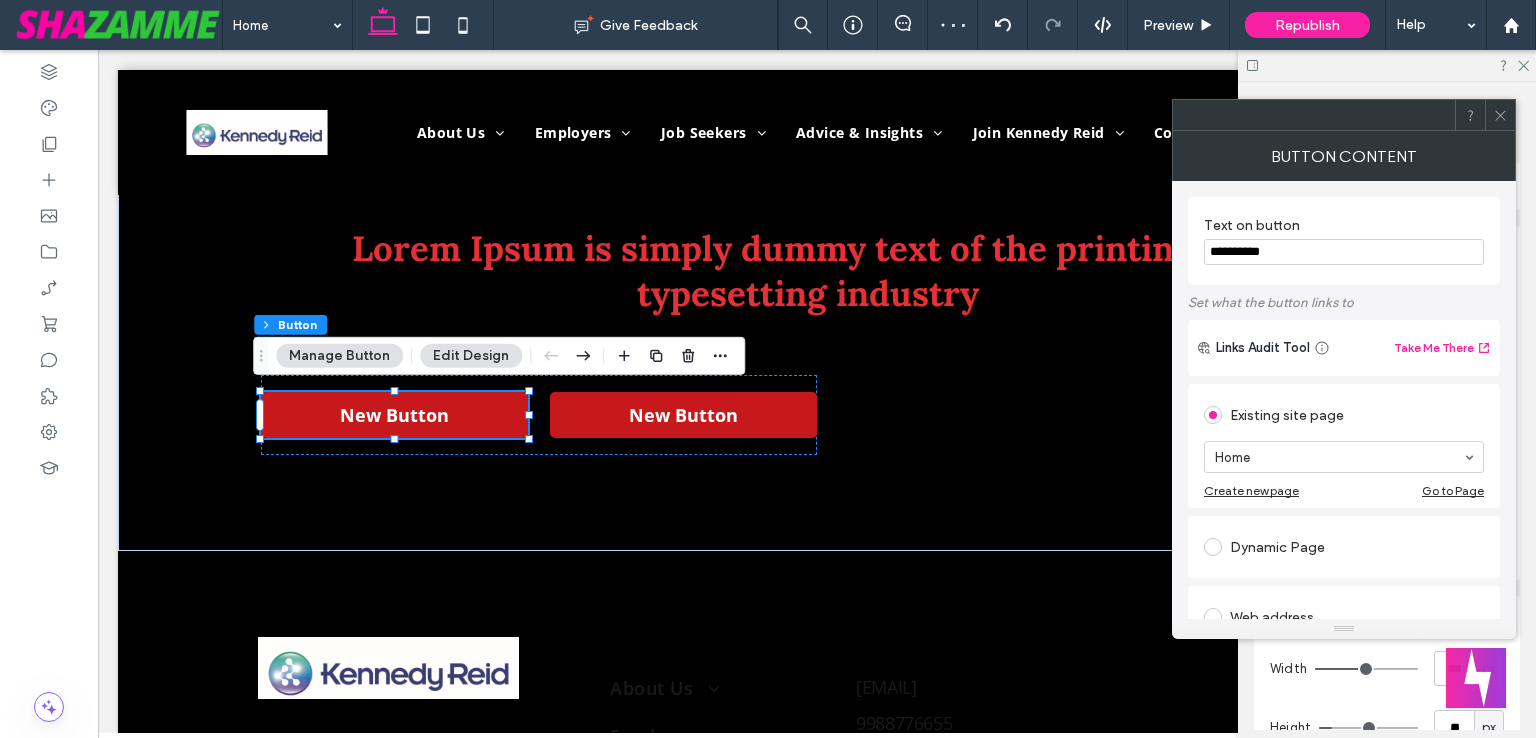 type 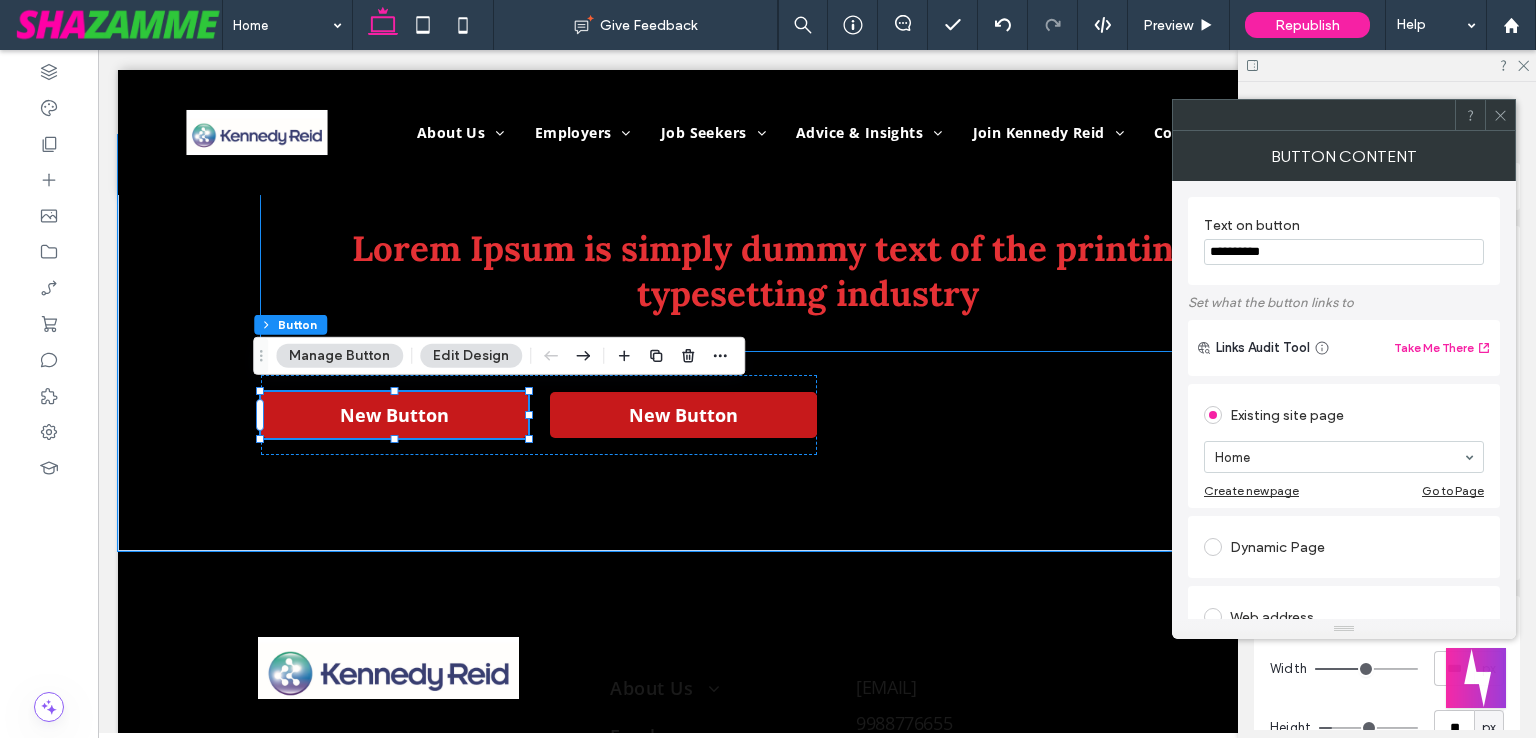 drag, startPoint x: 1387, startPoint y: 308, endPoint x: 1149, endPoint y: 254, distance: 244.04918 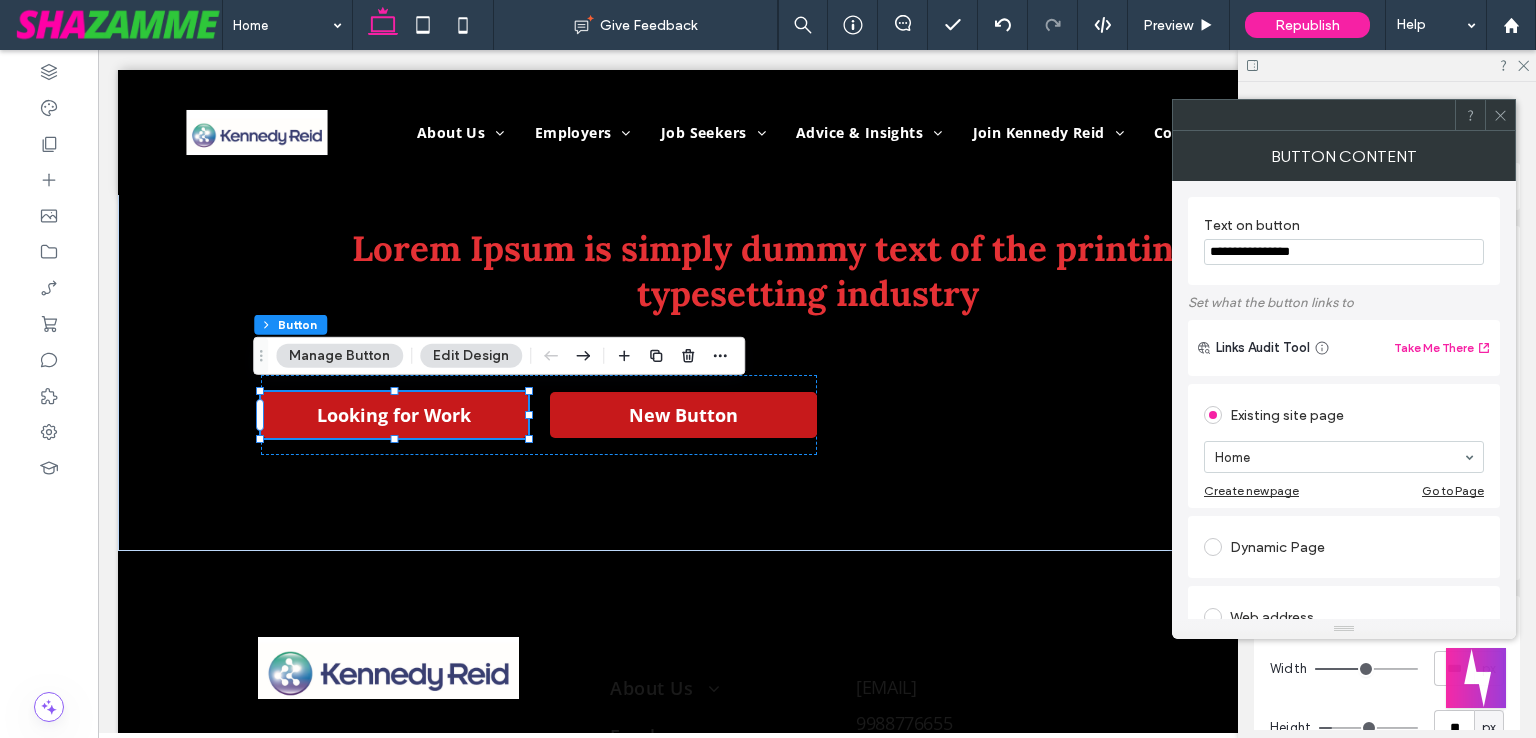 type on "**********" 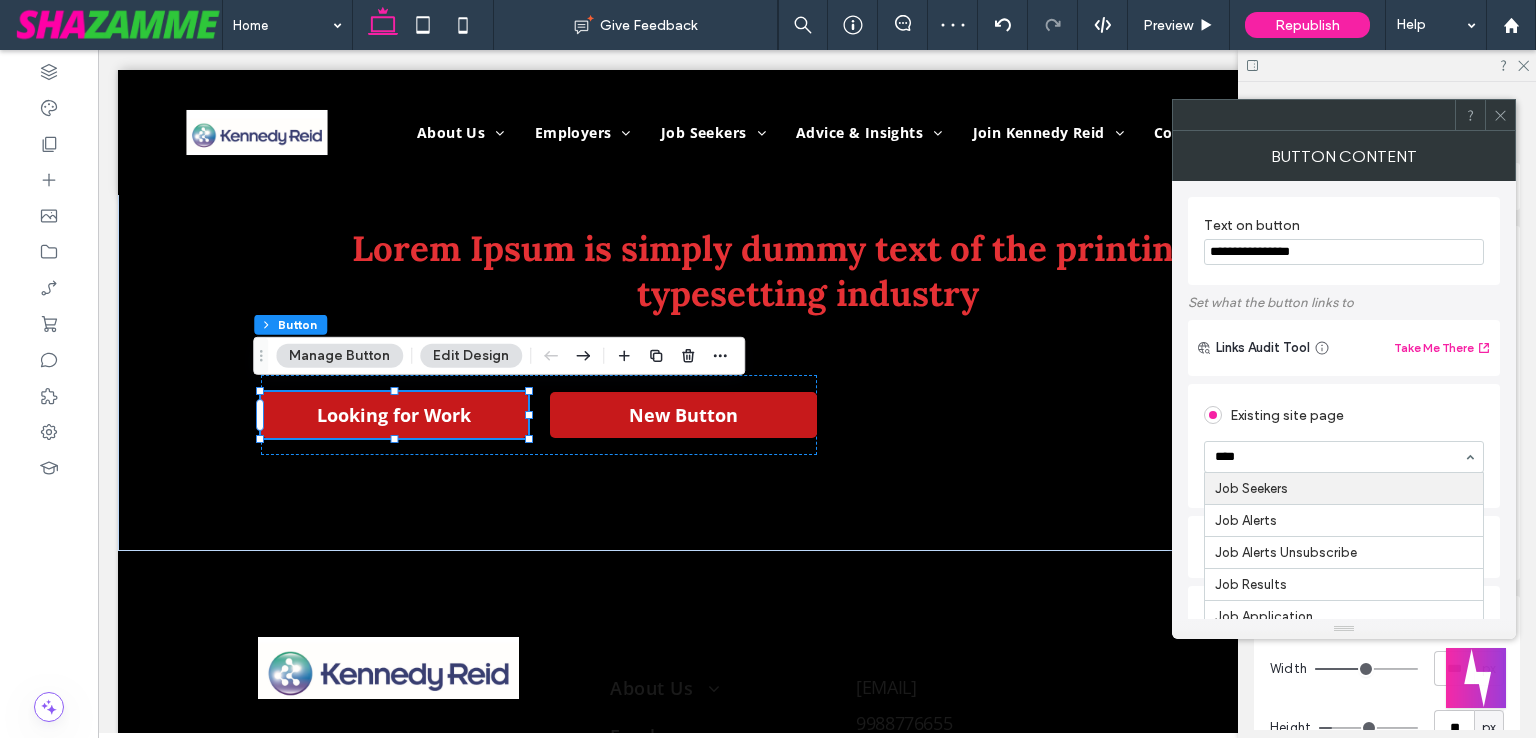 type on "*****" 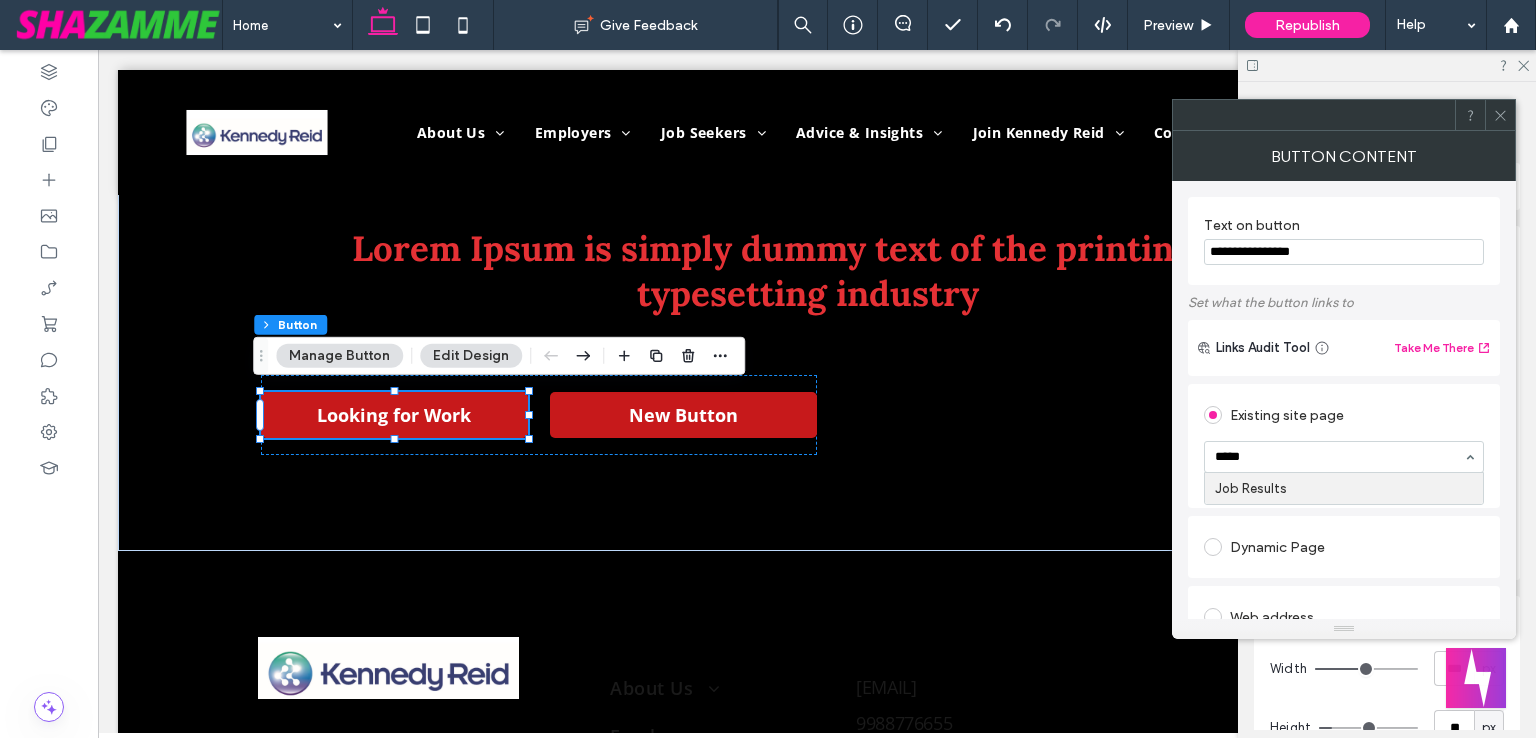 type 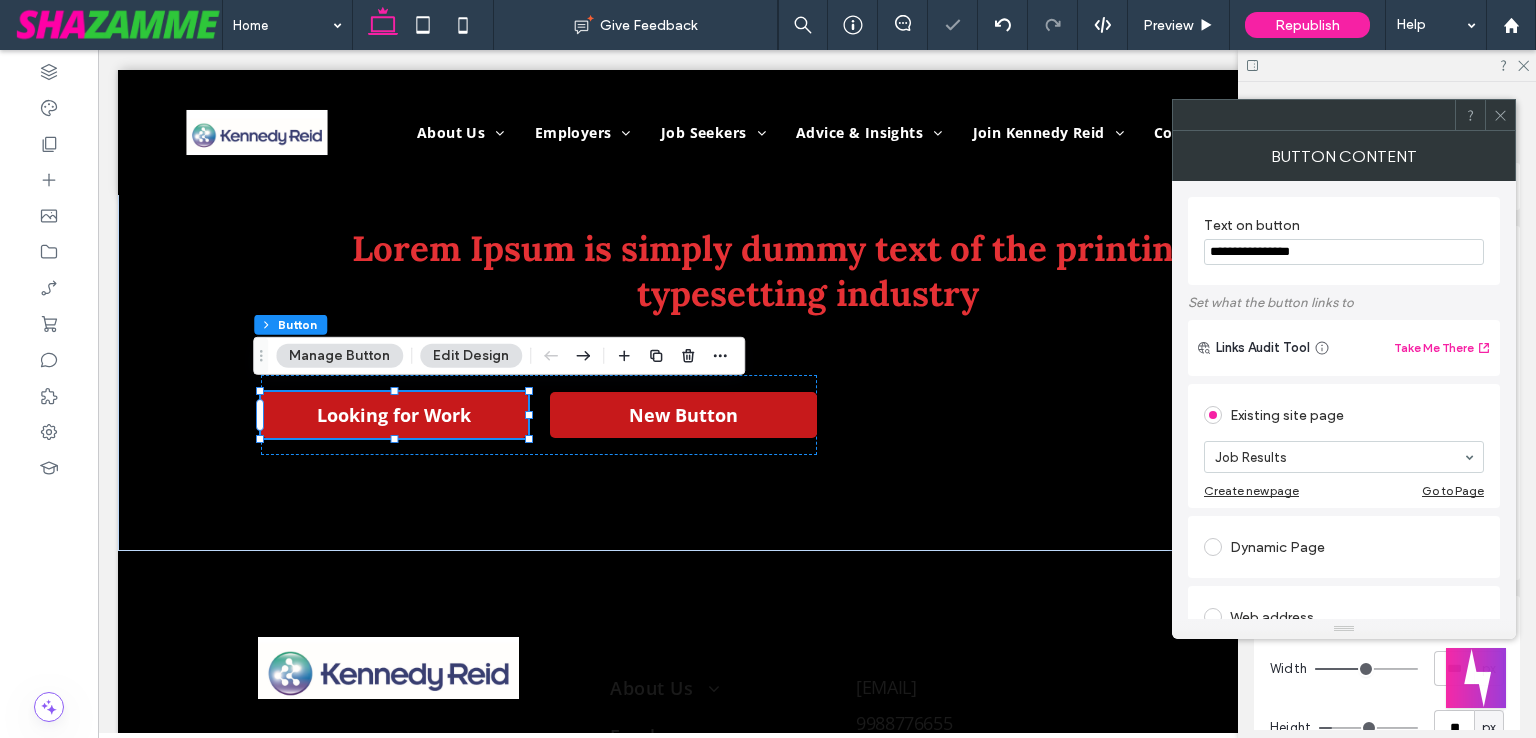 click 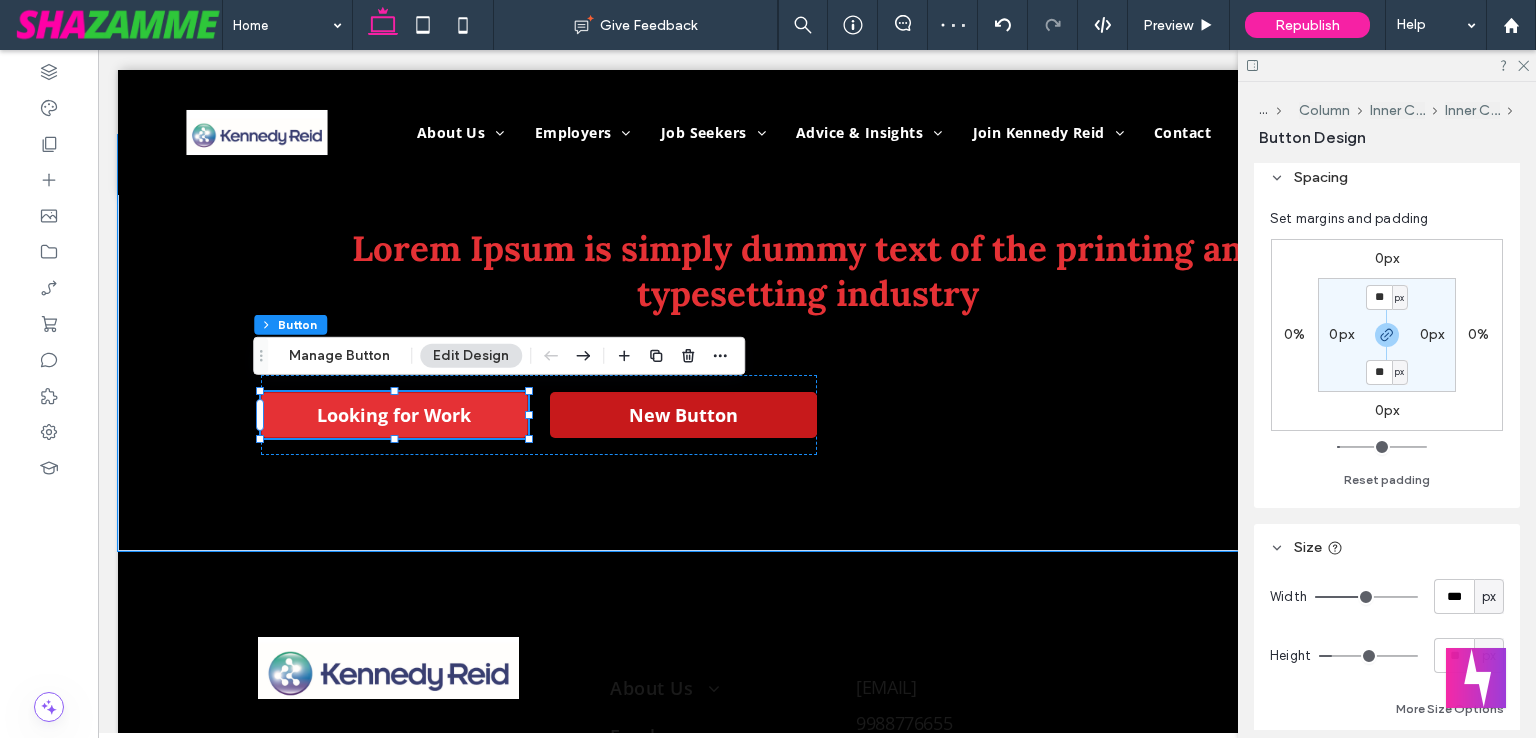 scroll, scrollTop: 100, scrollLeft: 0, axis: vertical 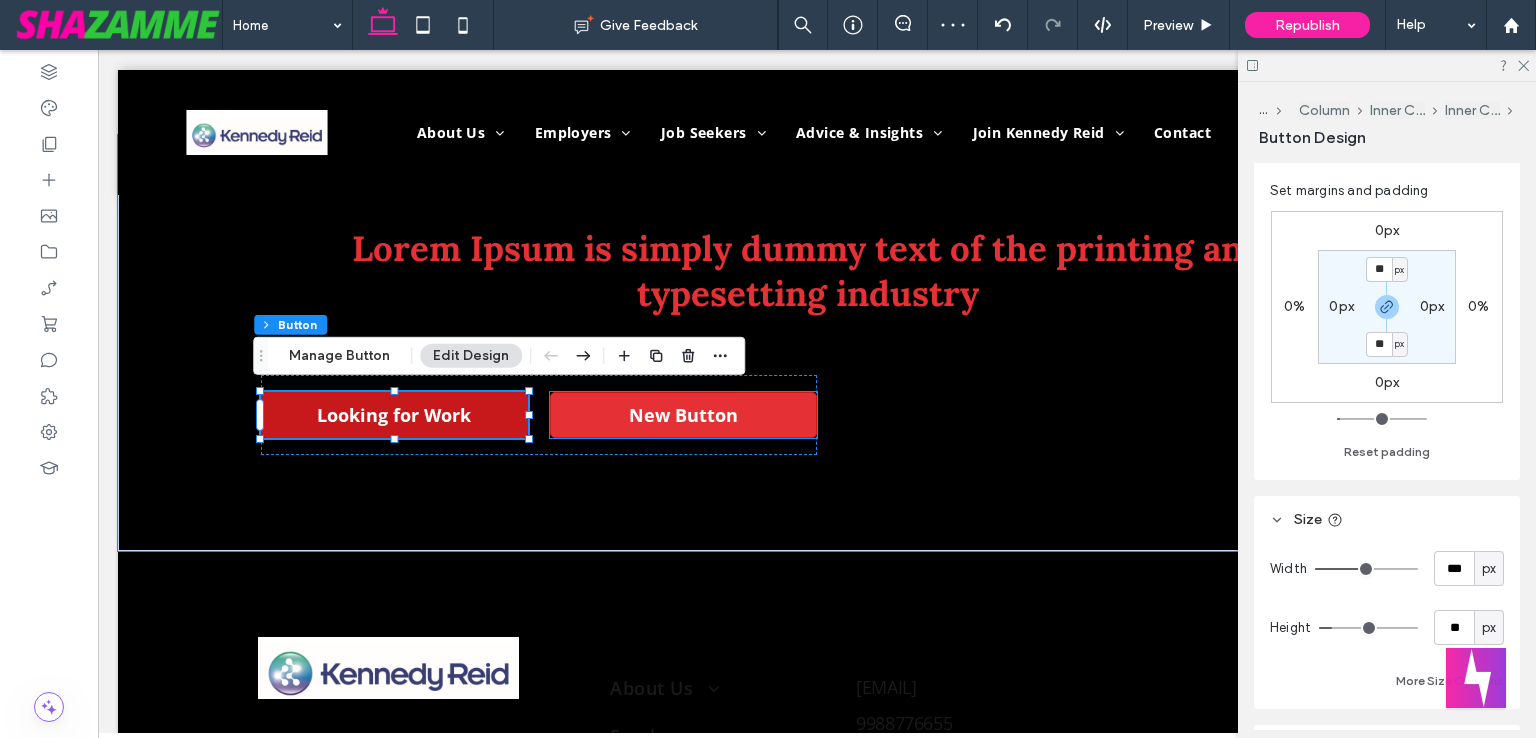 click on "New Button" at bounding box center [683, 415] 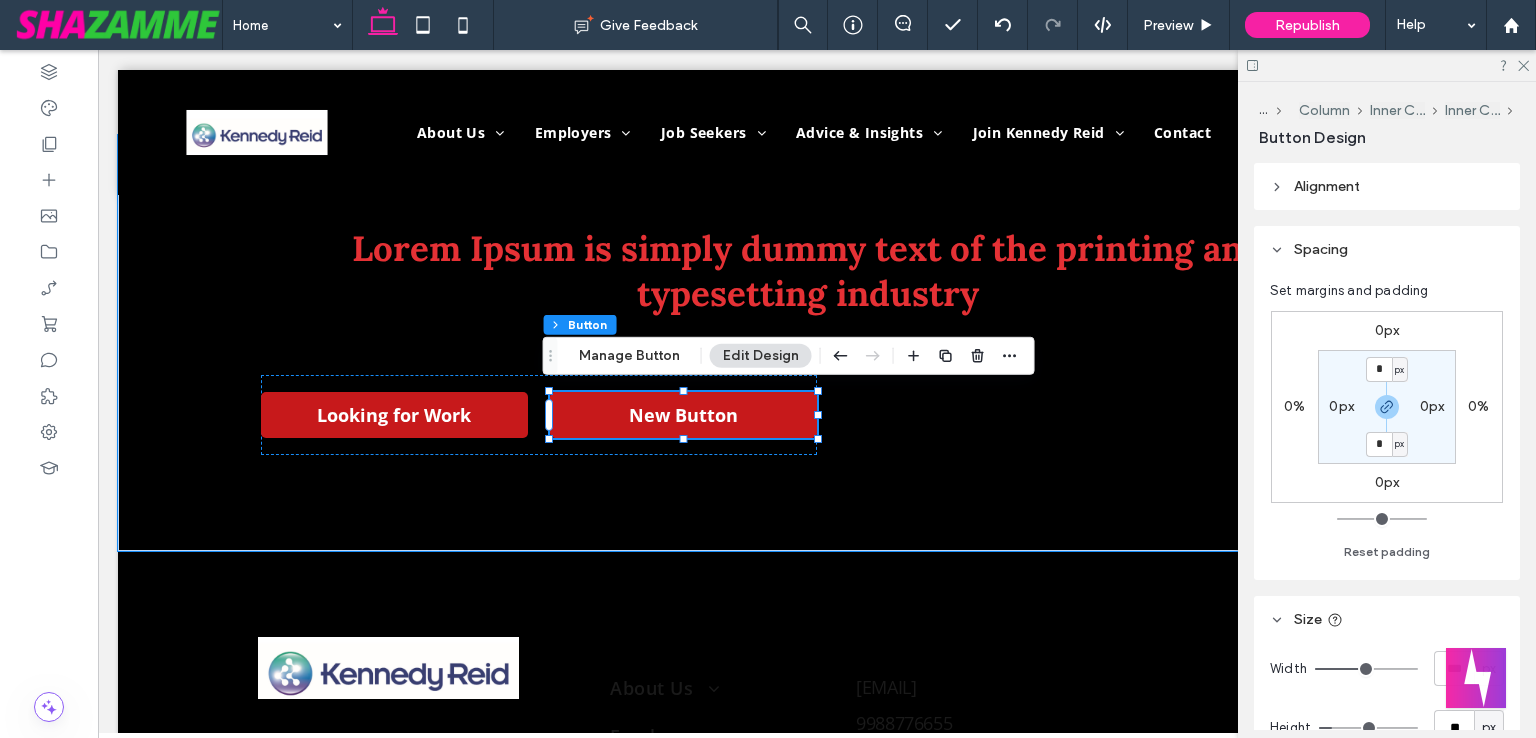 type on "**" 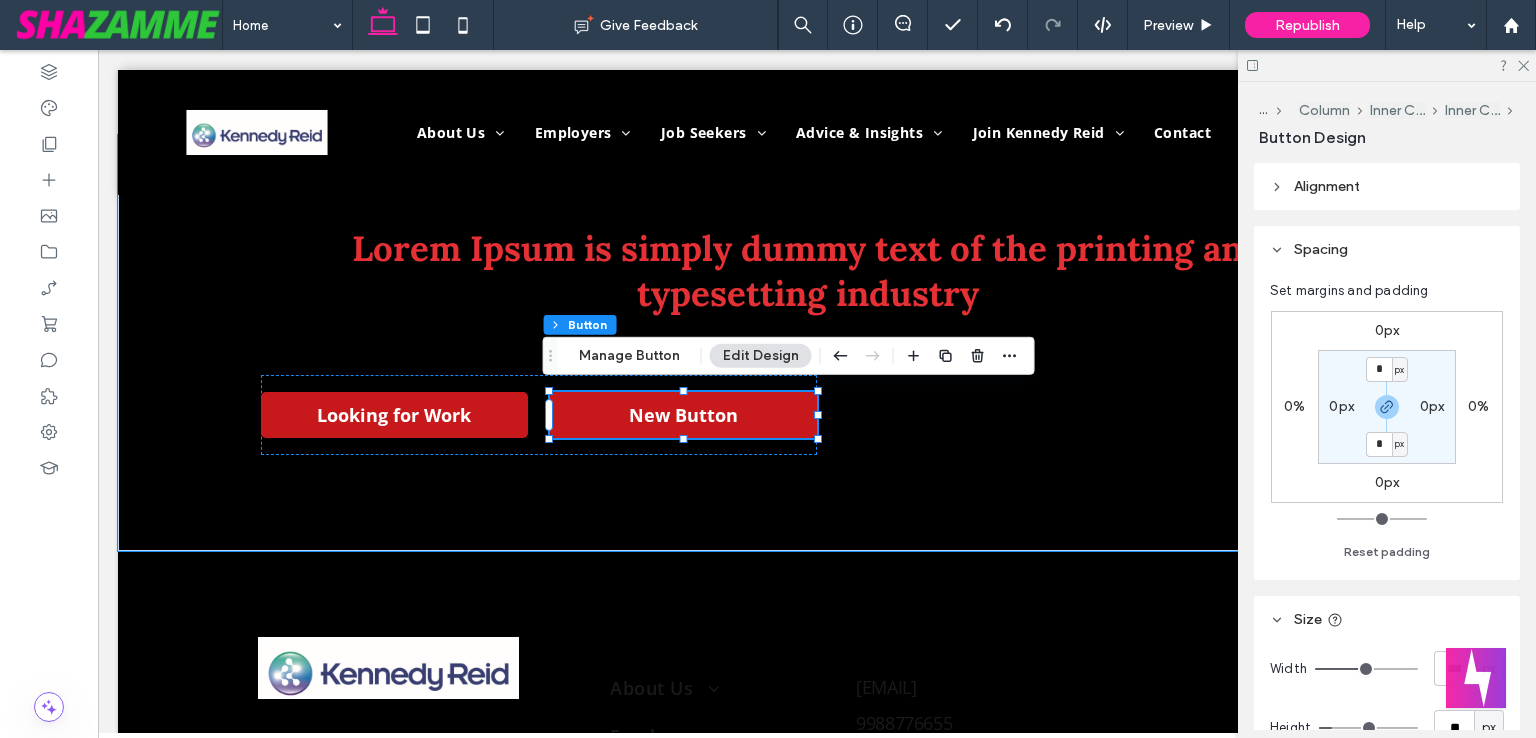 type on "**" 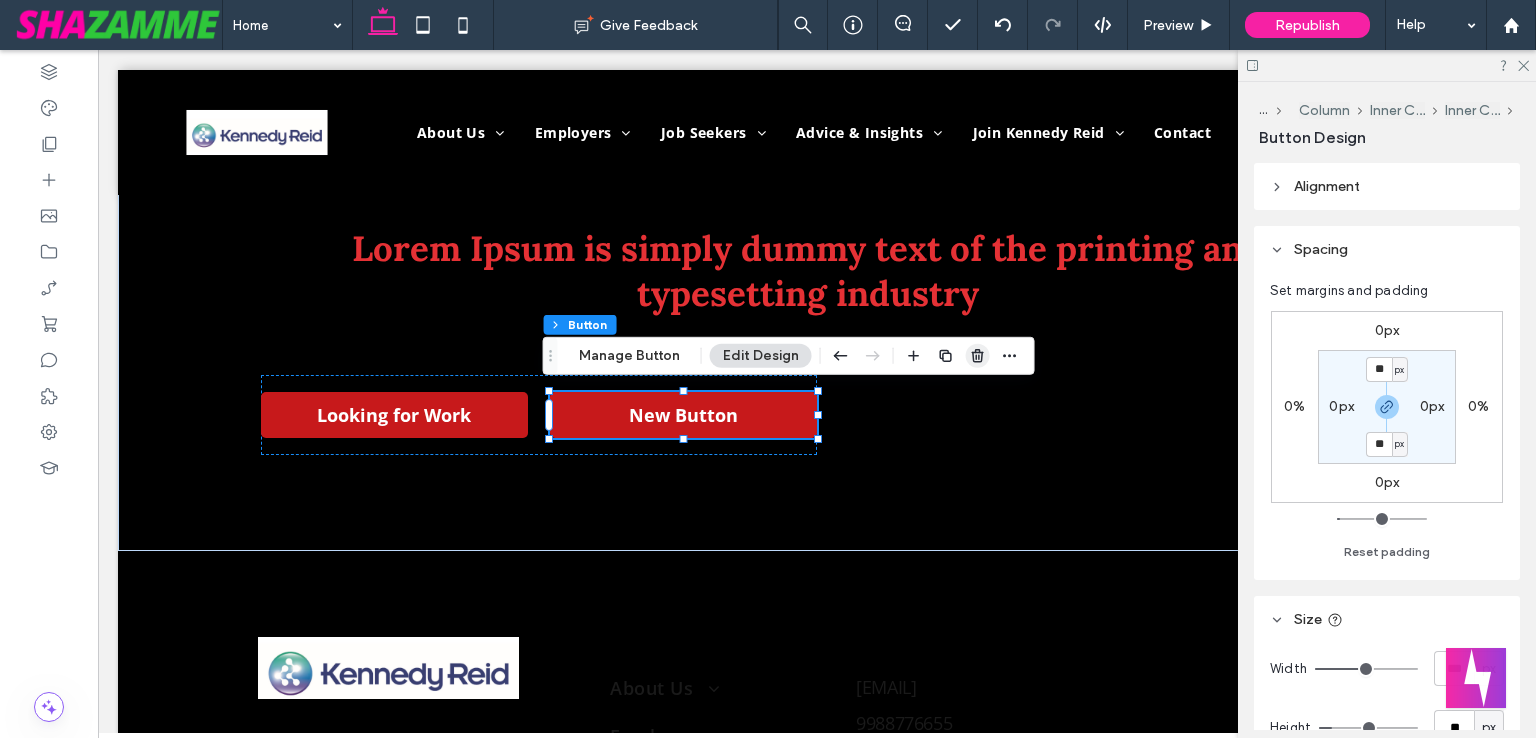 click 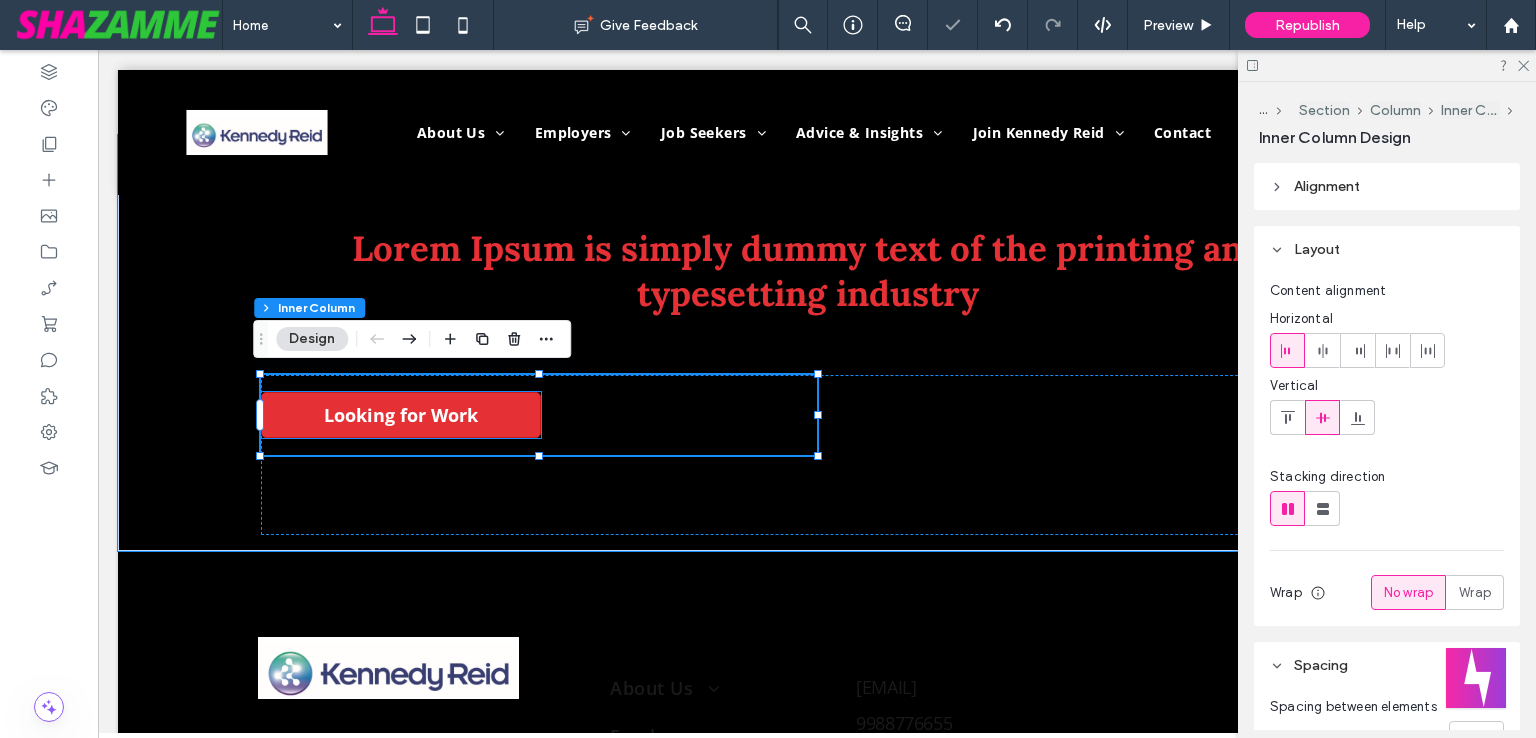 click on "Looking for Work" at bounding box center [401, 415] 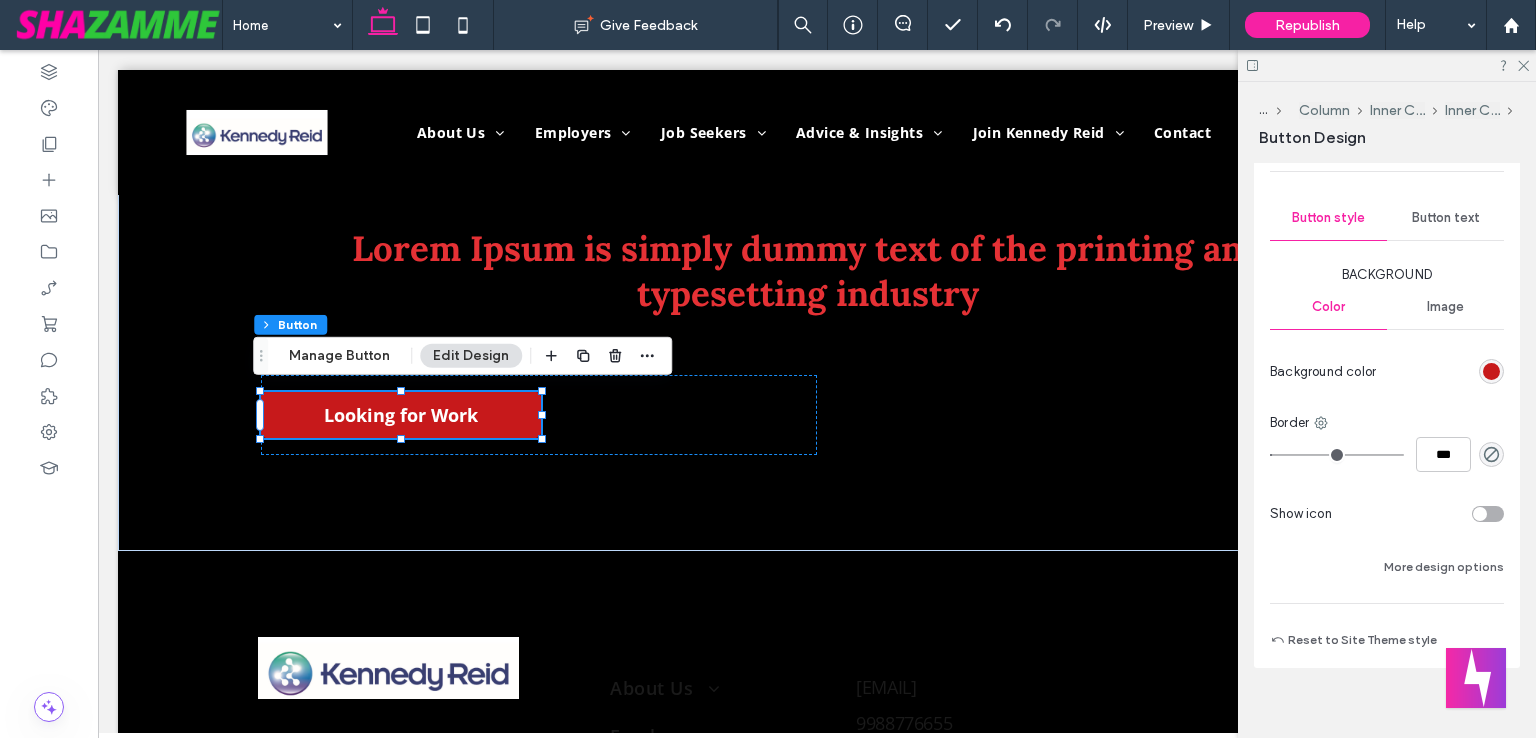 scroll, scrollTop: 984, scrollLeft: 0, axis: vertical 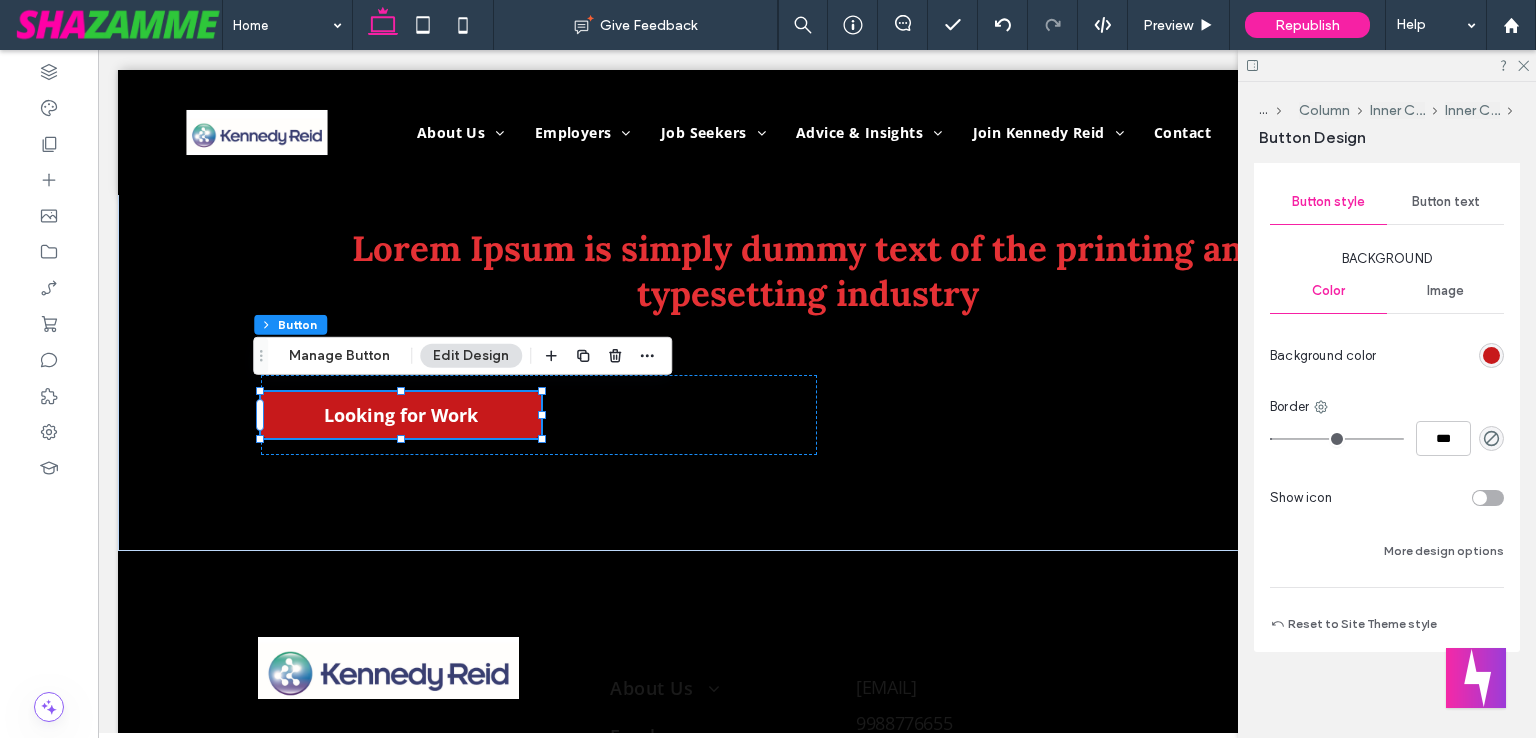 click on "Border" at bounding box center [1387, 407] 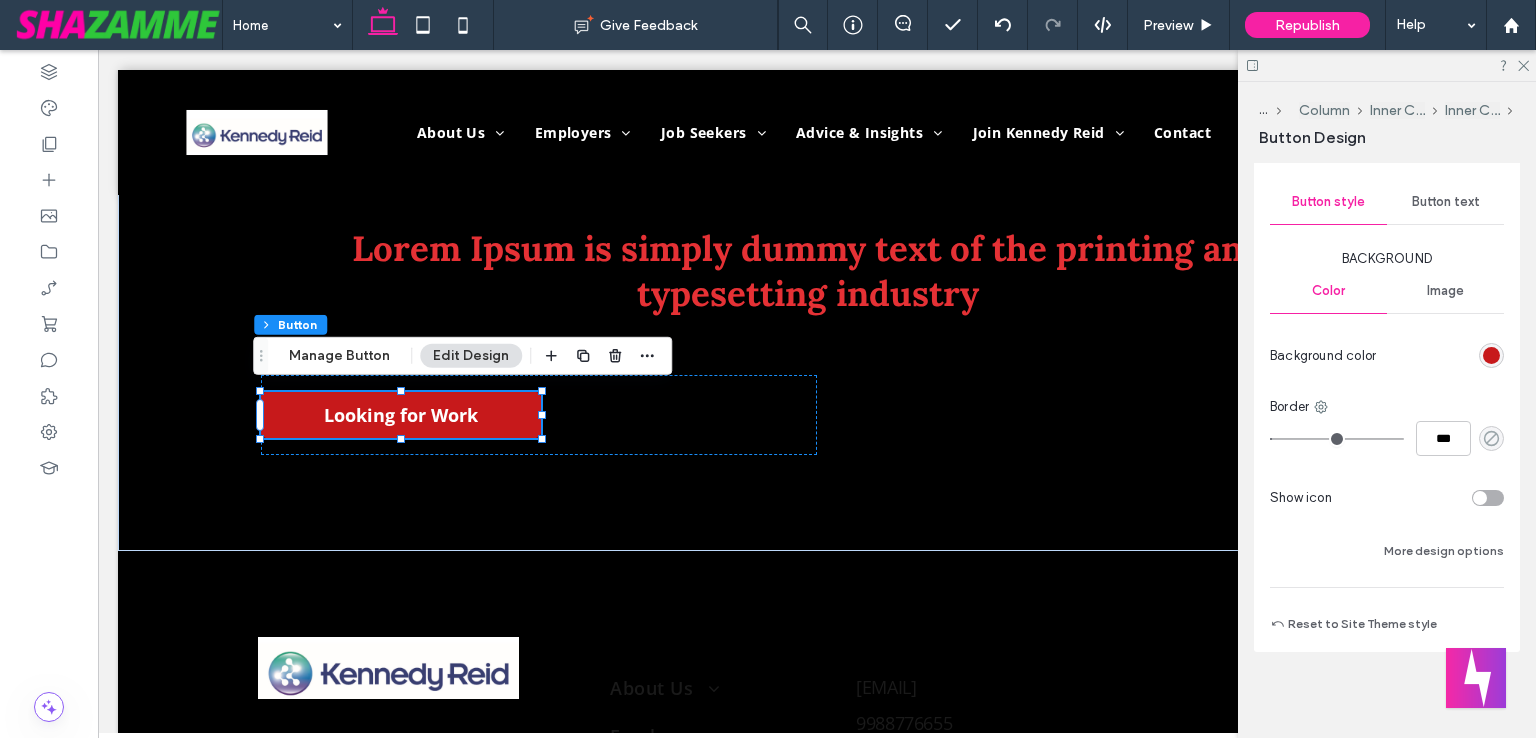 click 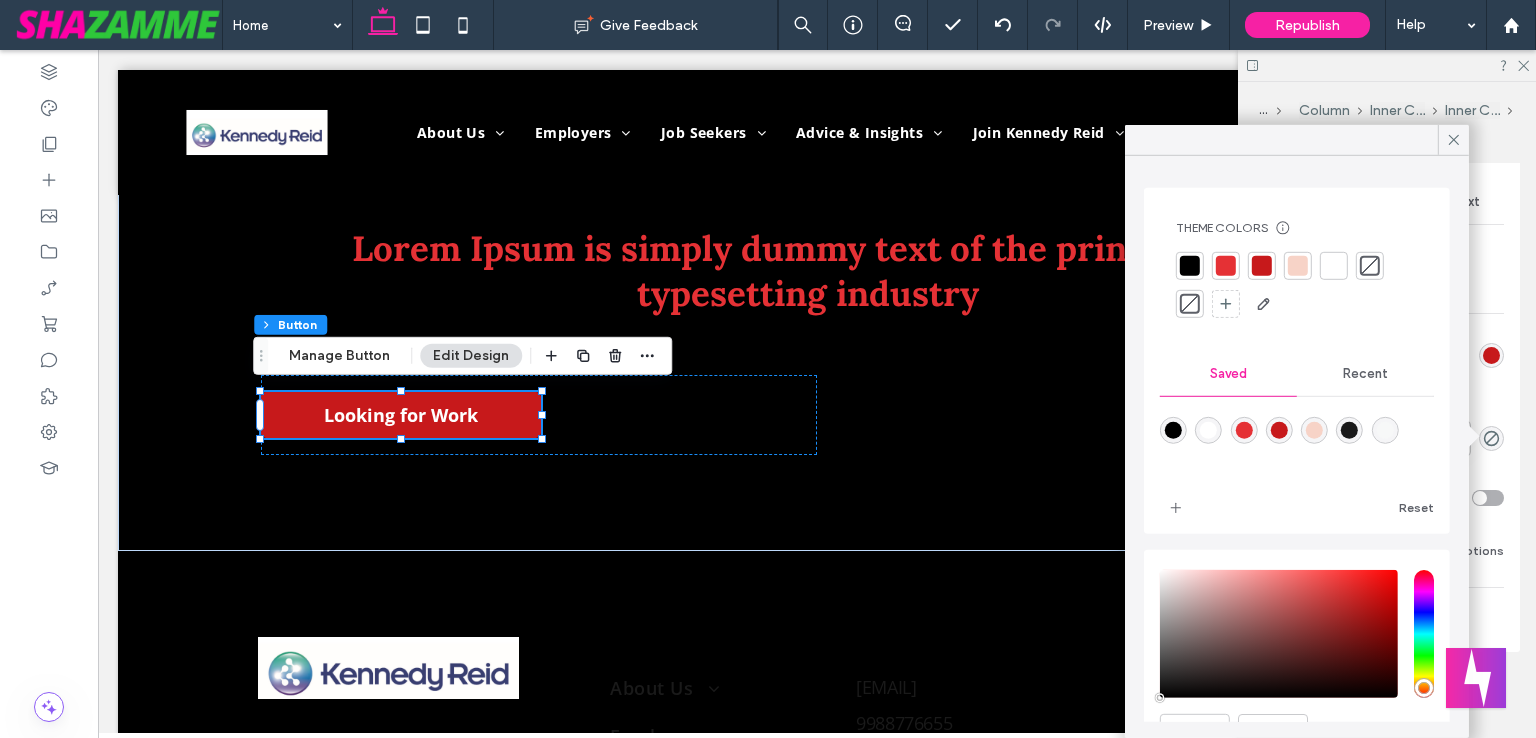 click at bounding box center (1334, 266) 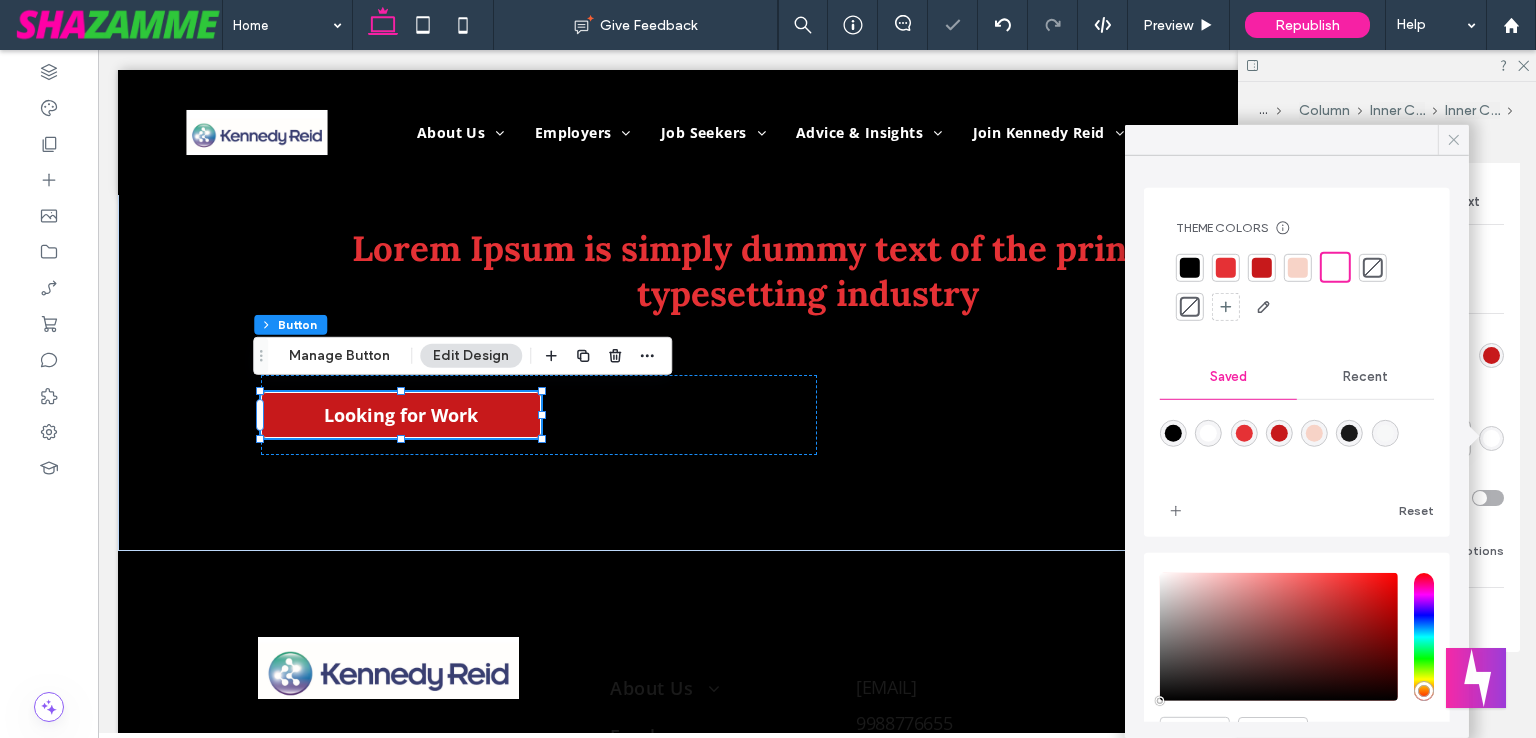 click 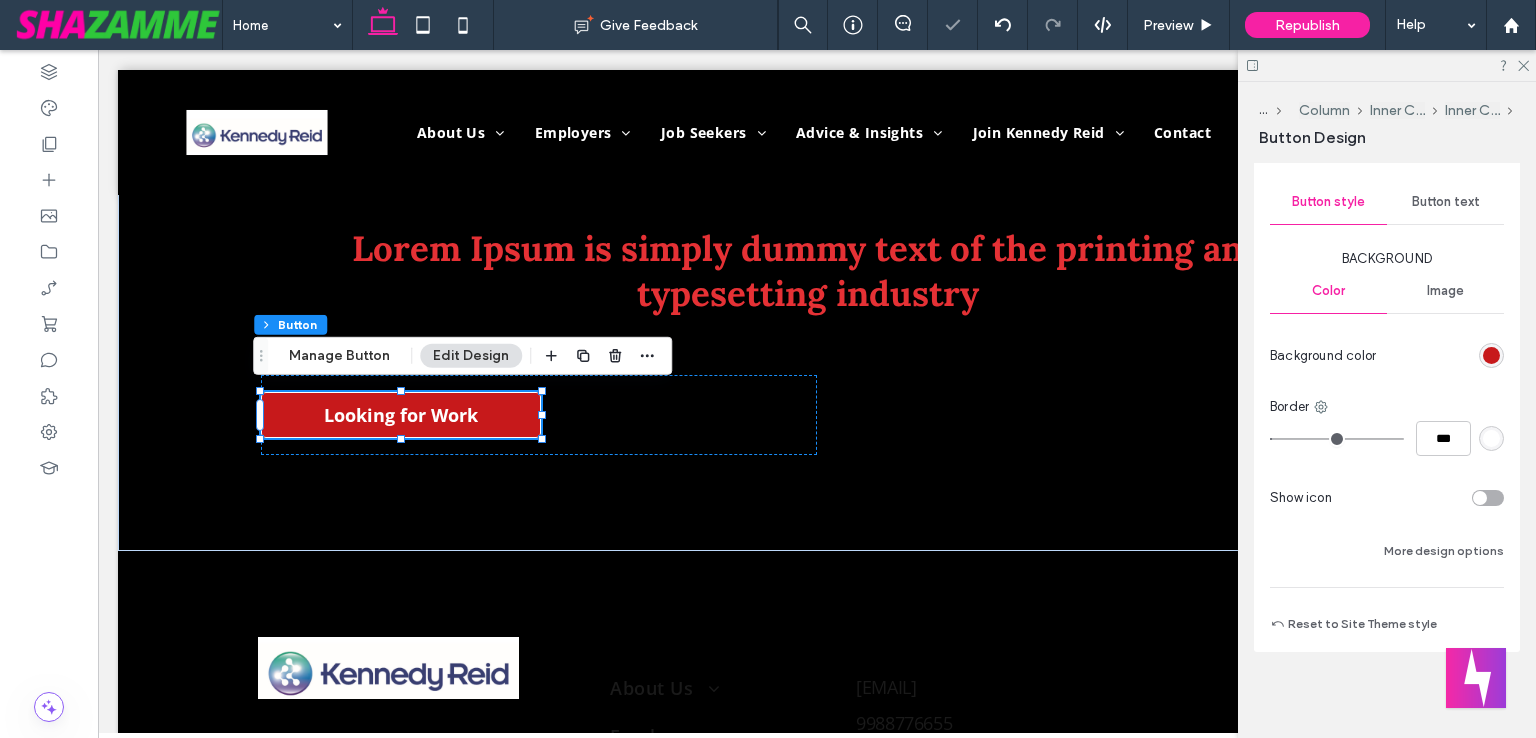 click at bounding box center (1491, 355) 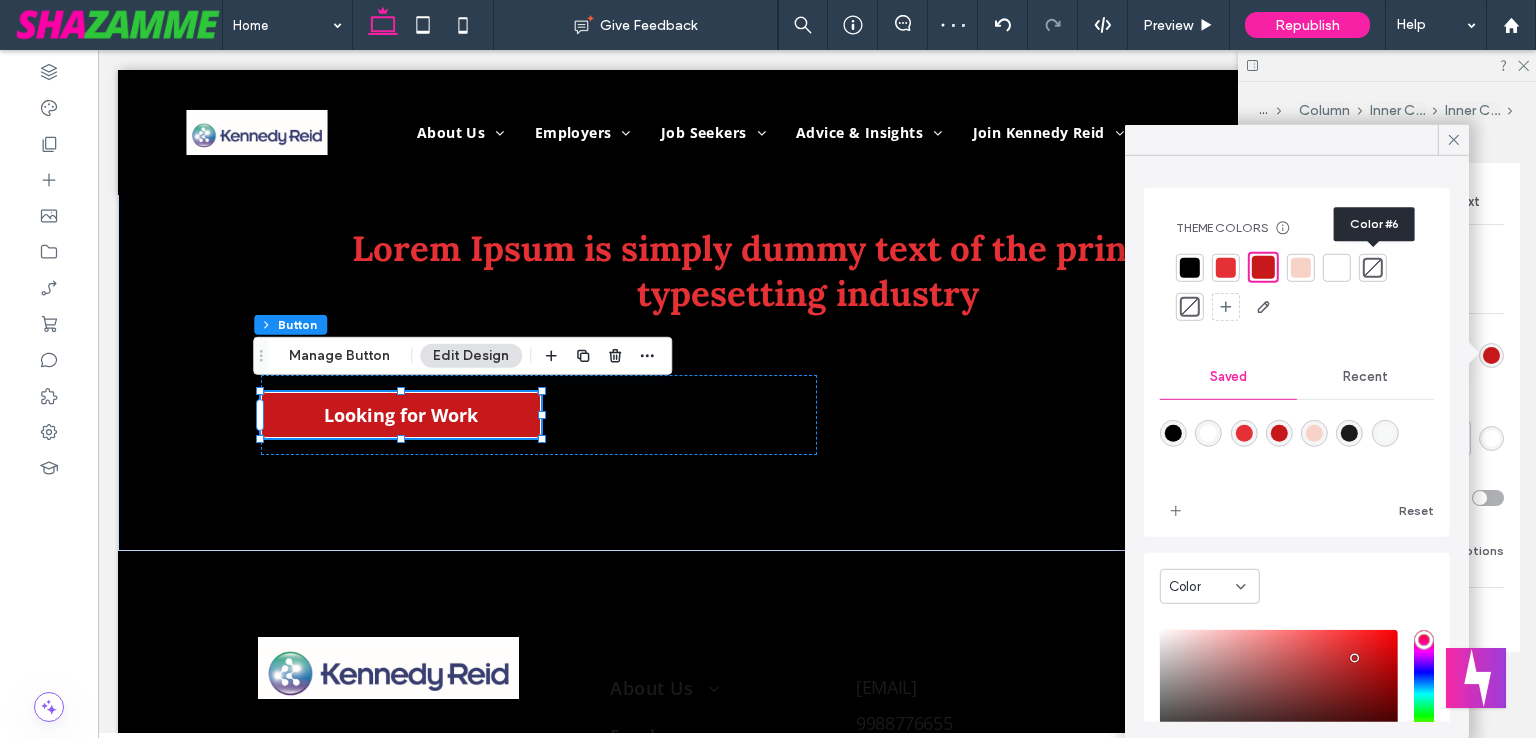 click at bounding box center [1373, 267] 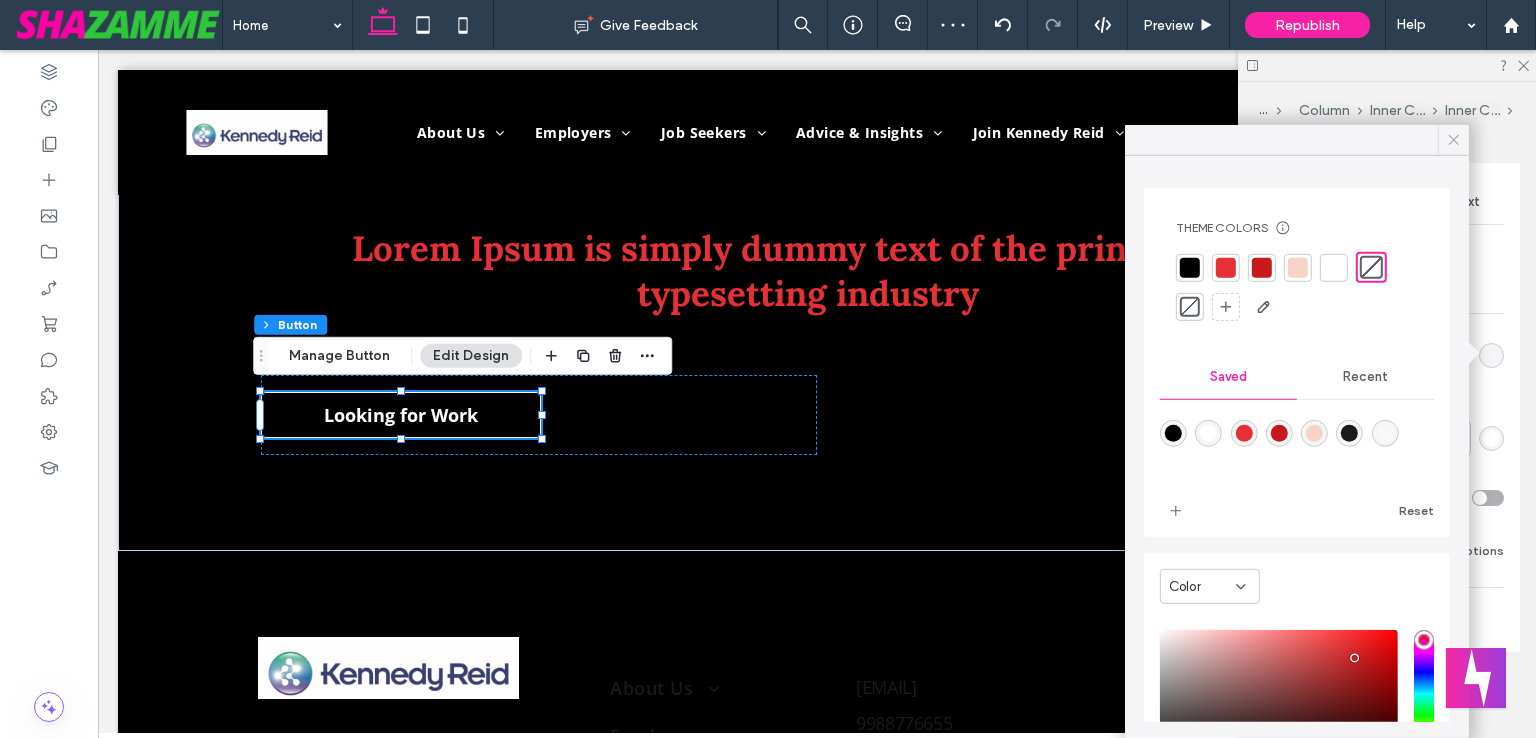 type on "*" 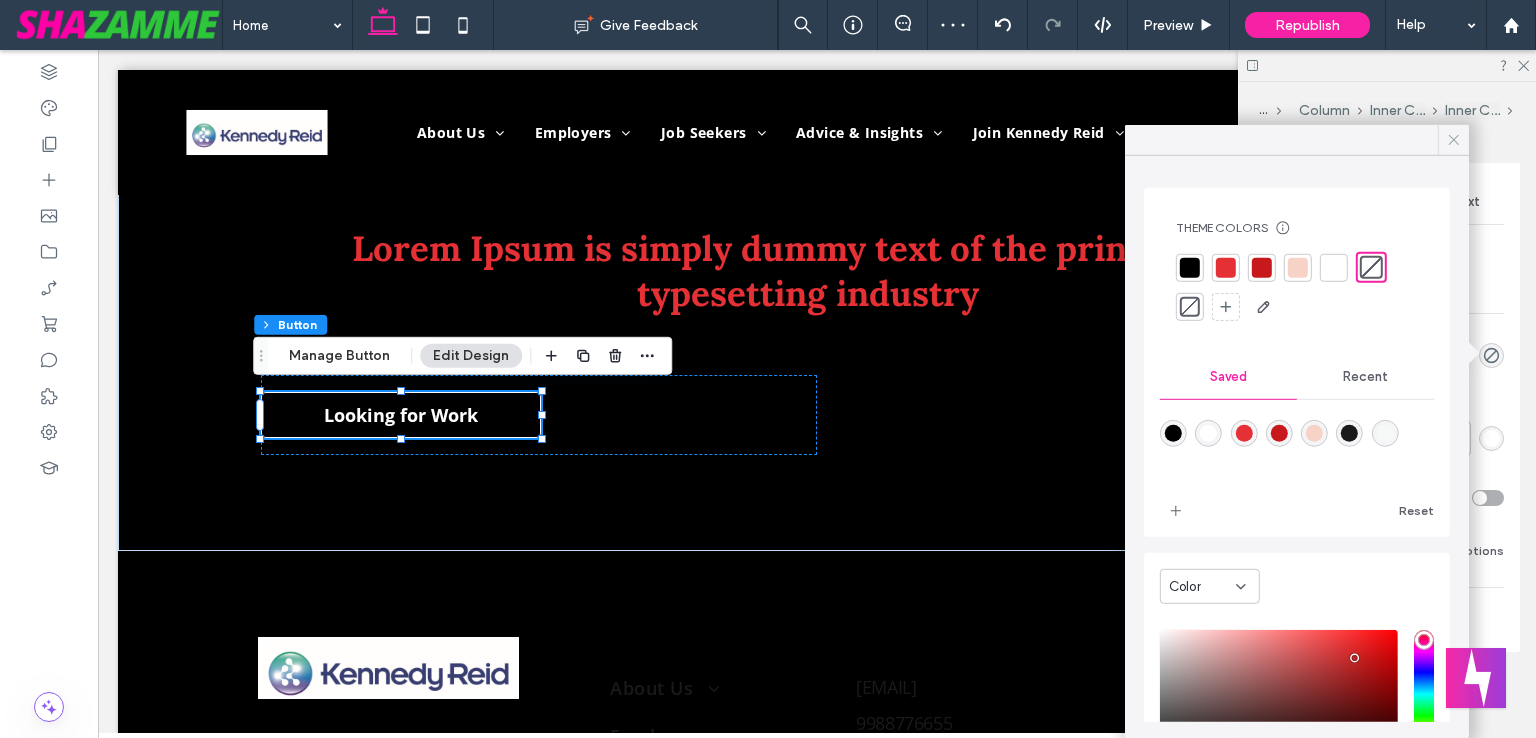 click 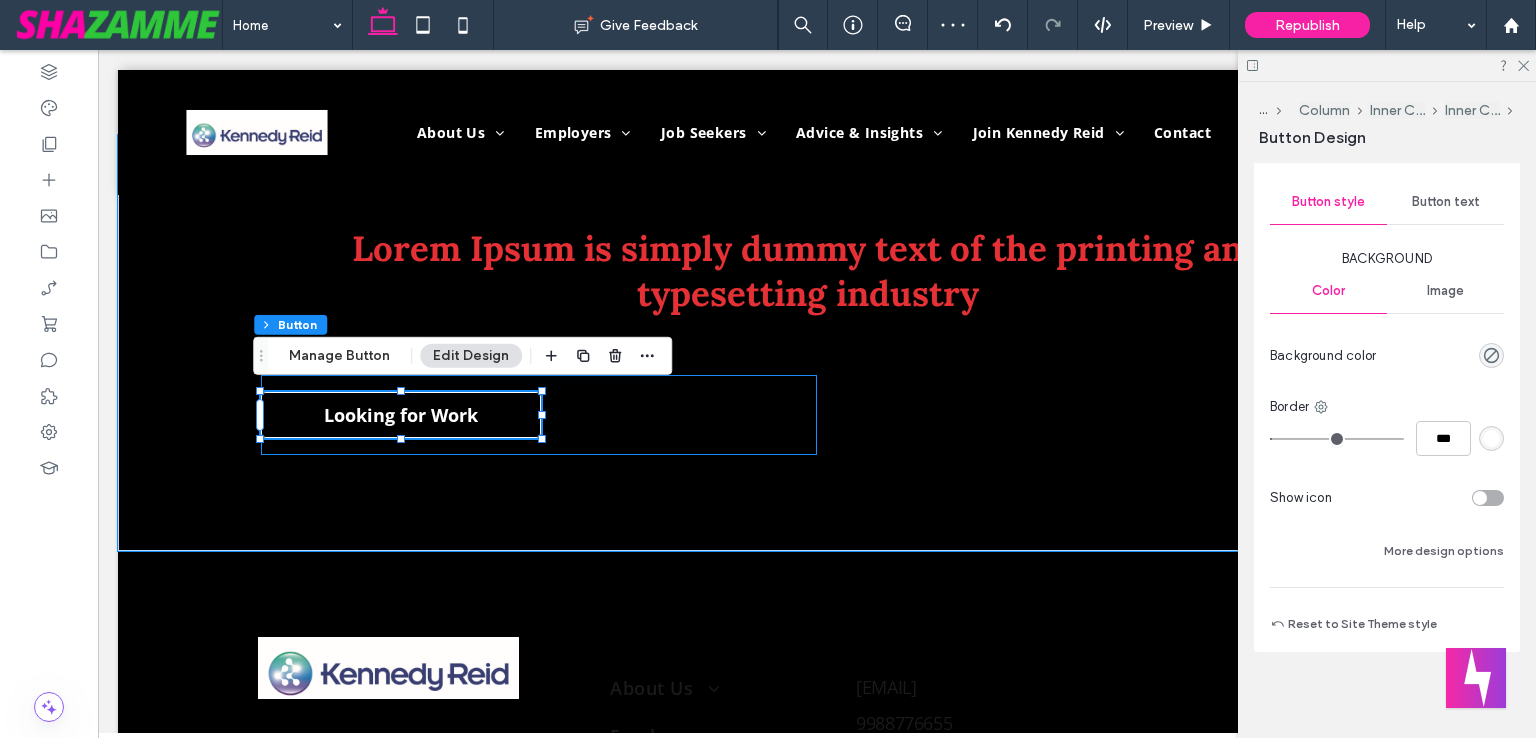 click on "Looking for Work" at bounding box center (539, 415) 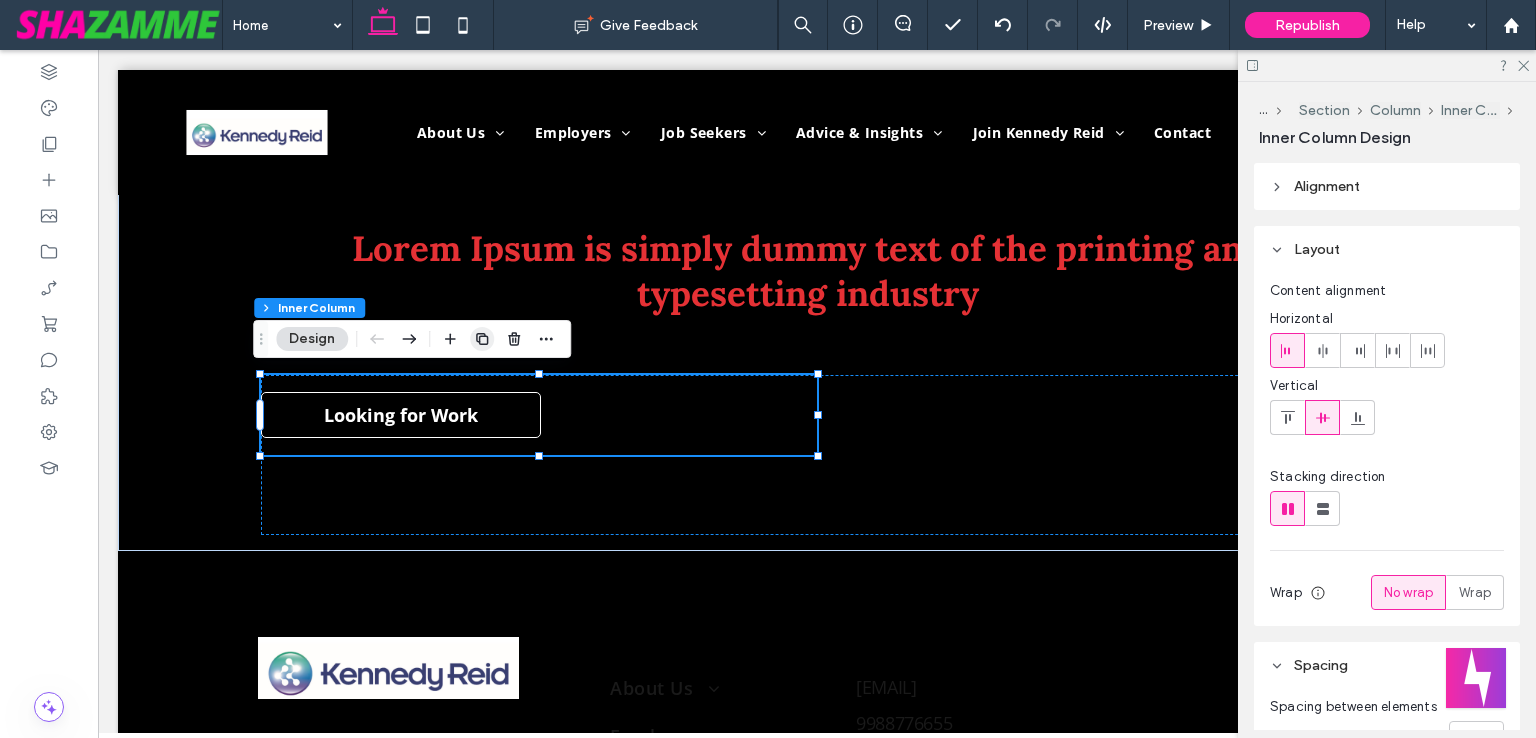 click 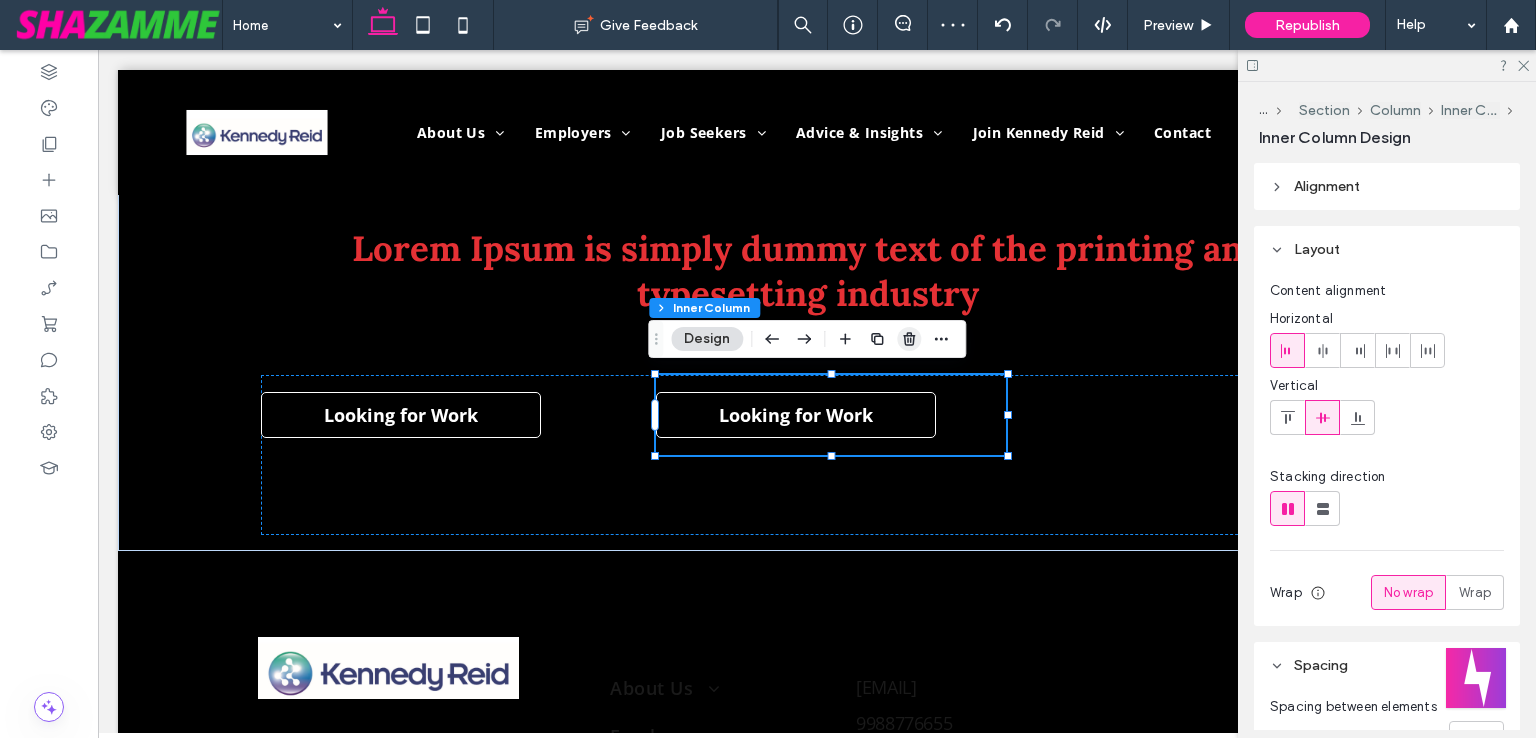 click 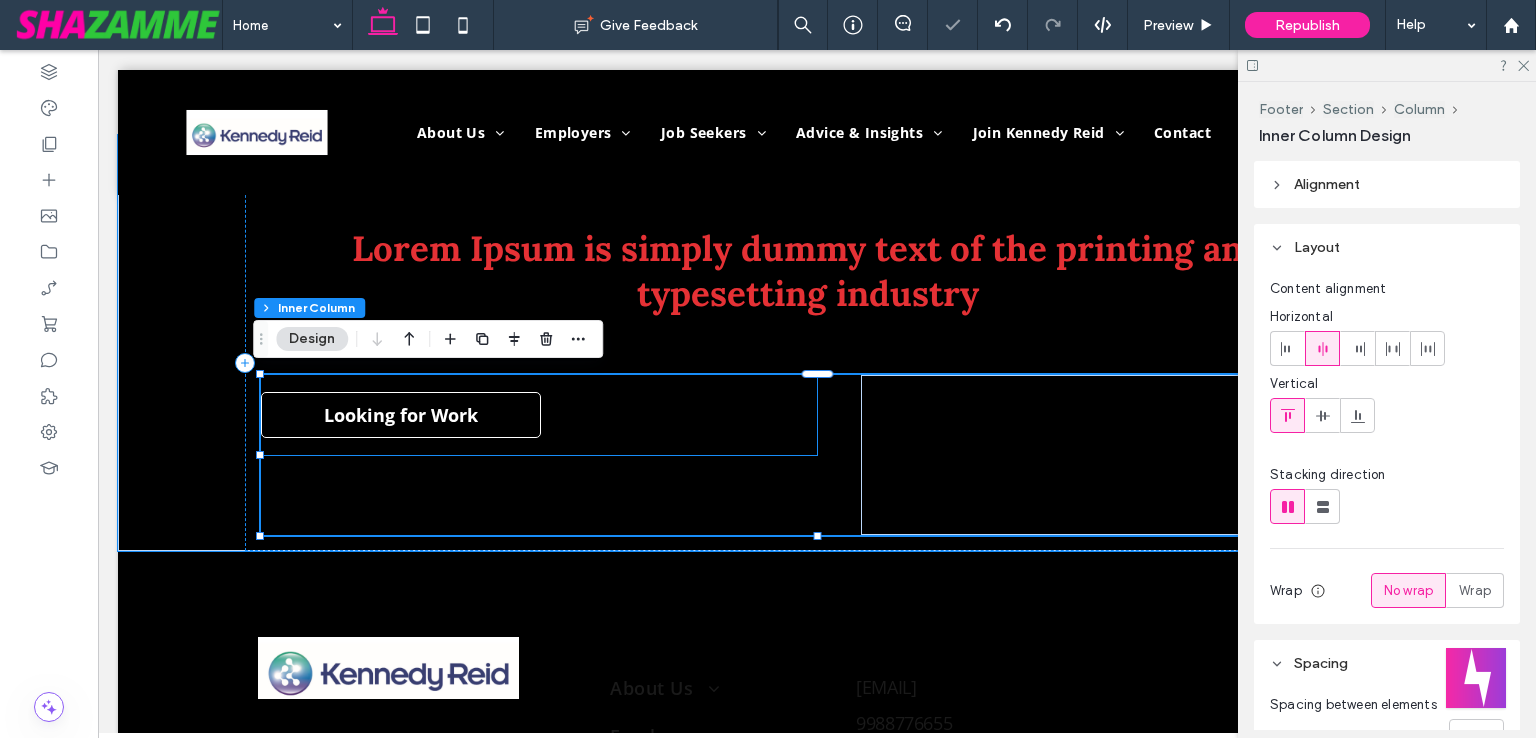 click on "Looking for Work" at bounding box center [401, 415] 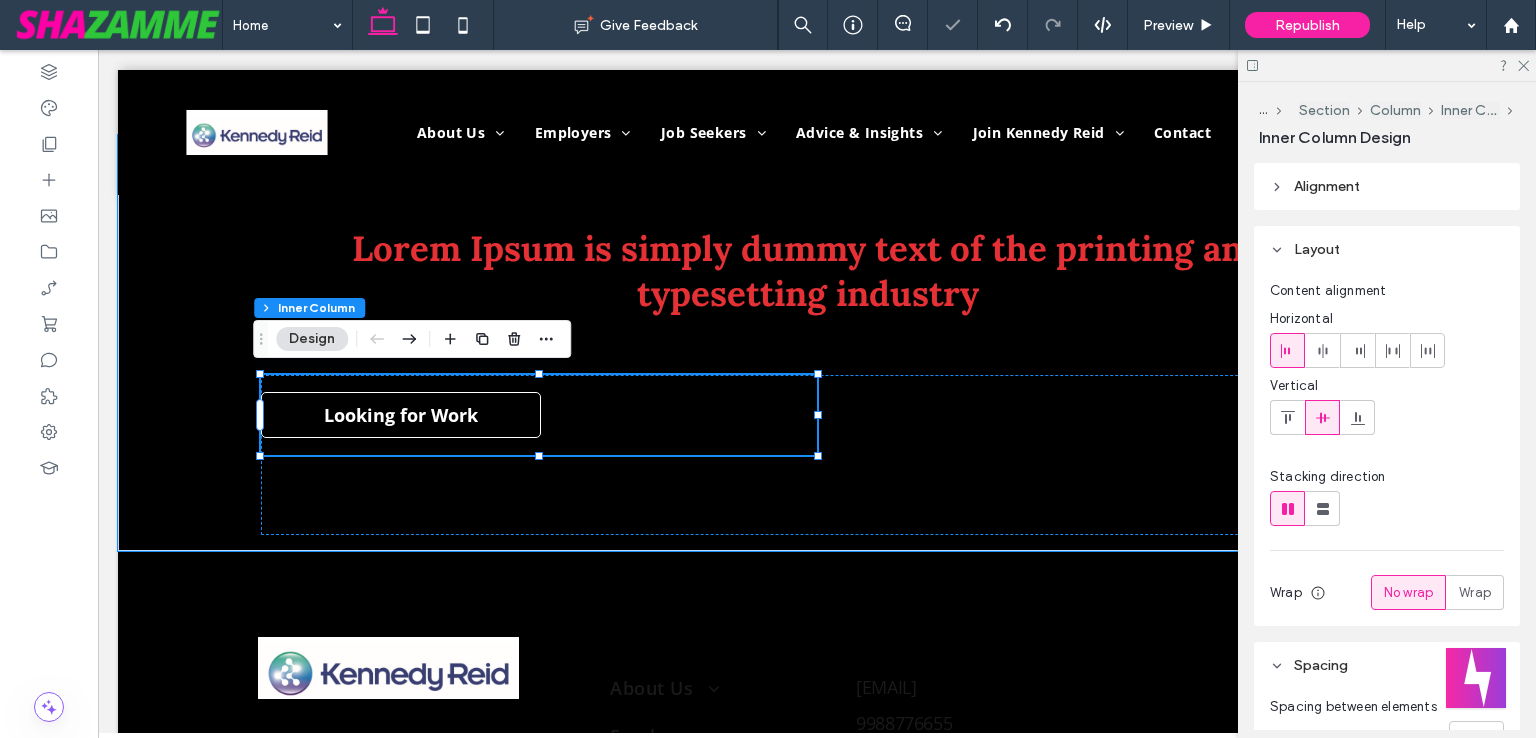 click on "Looking for Work" at bounding box center [401, 415] 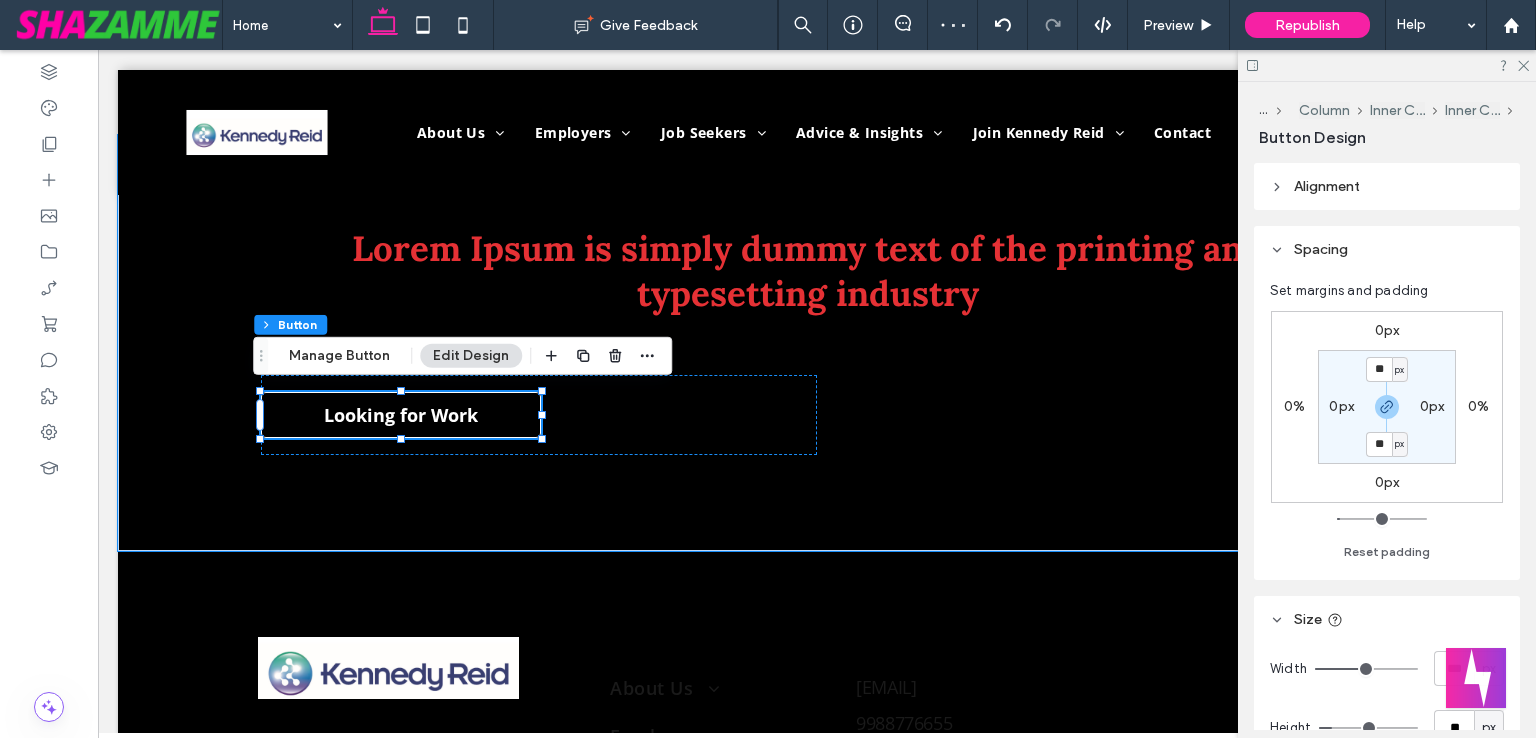 click on "Looking for Work" at bounding box center [401, 415] 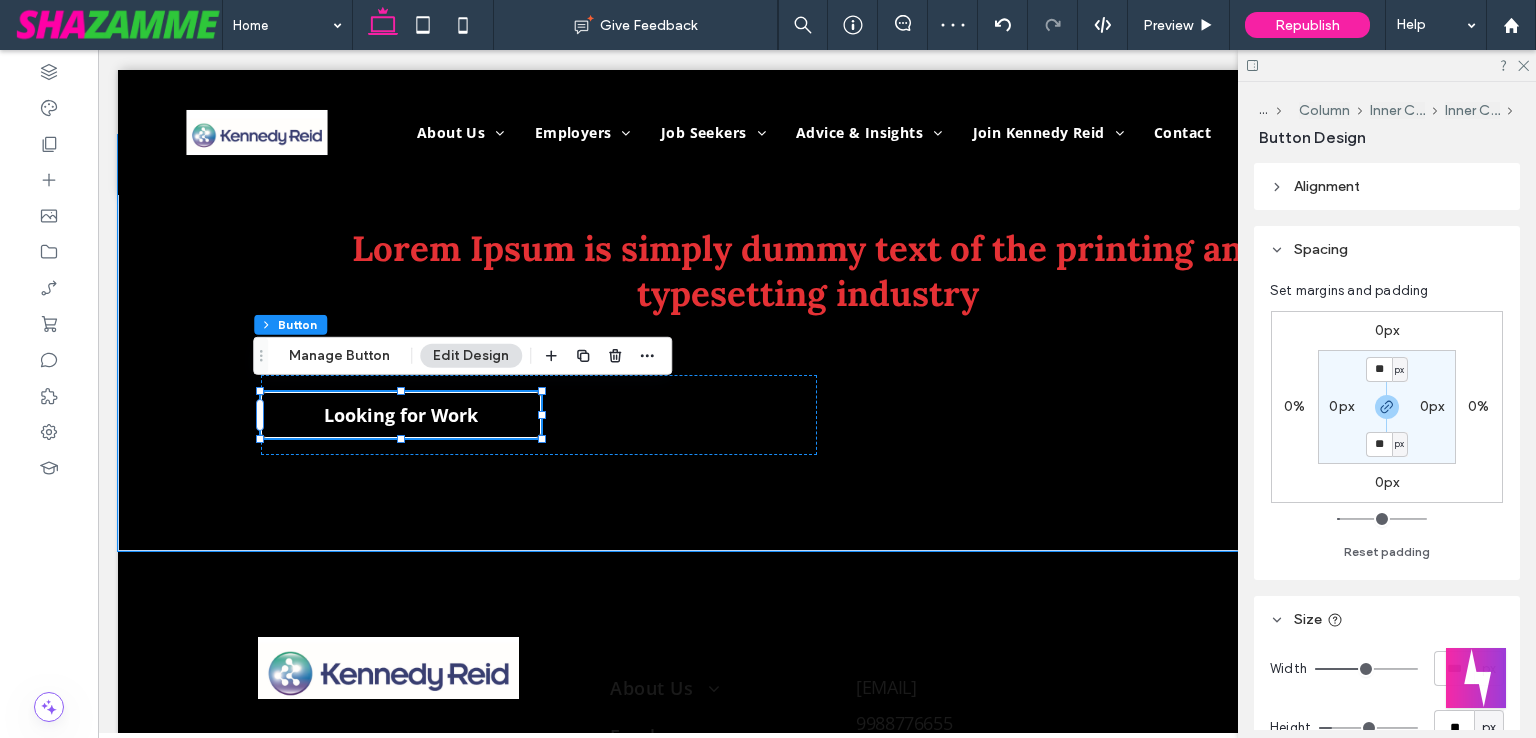 type on "*" 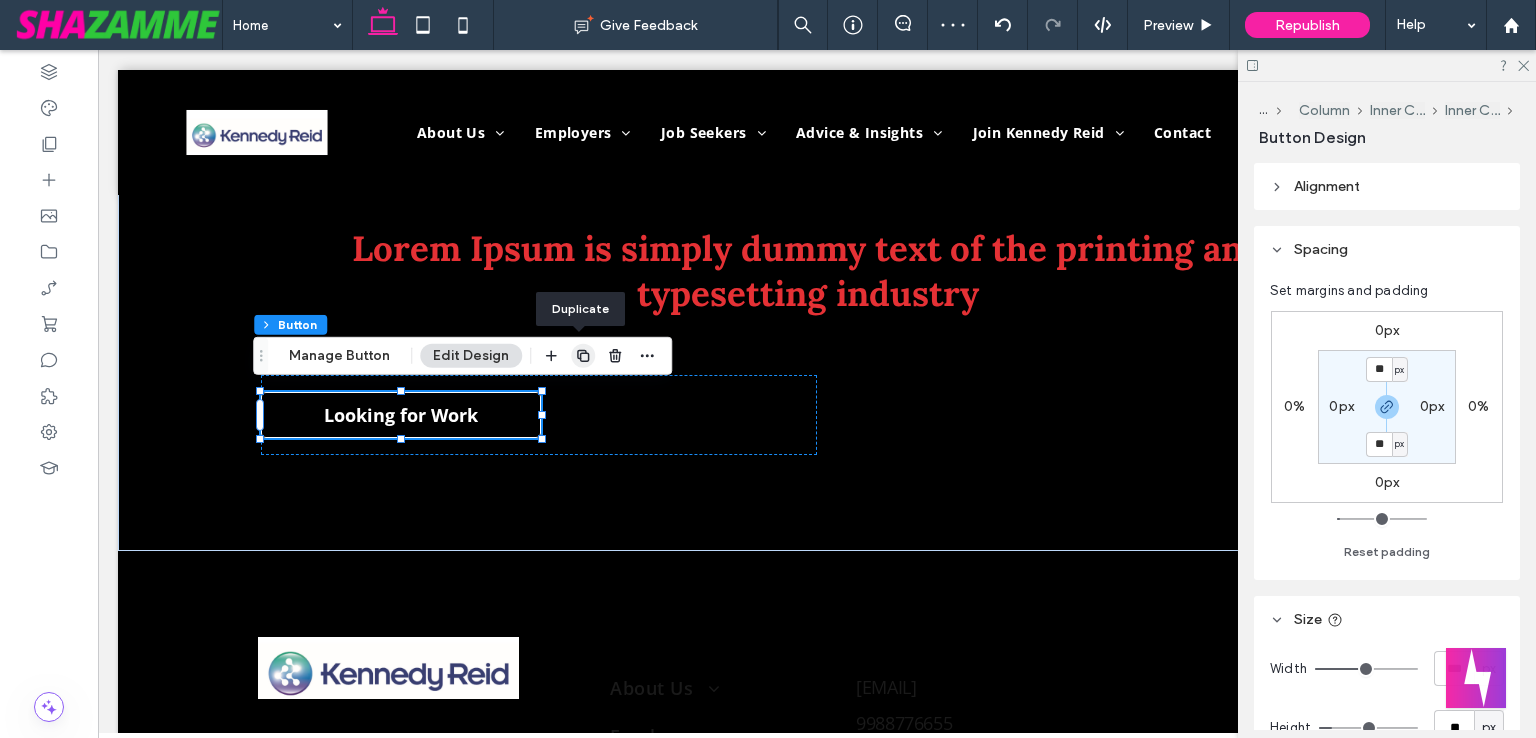 click 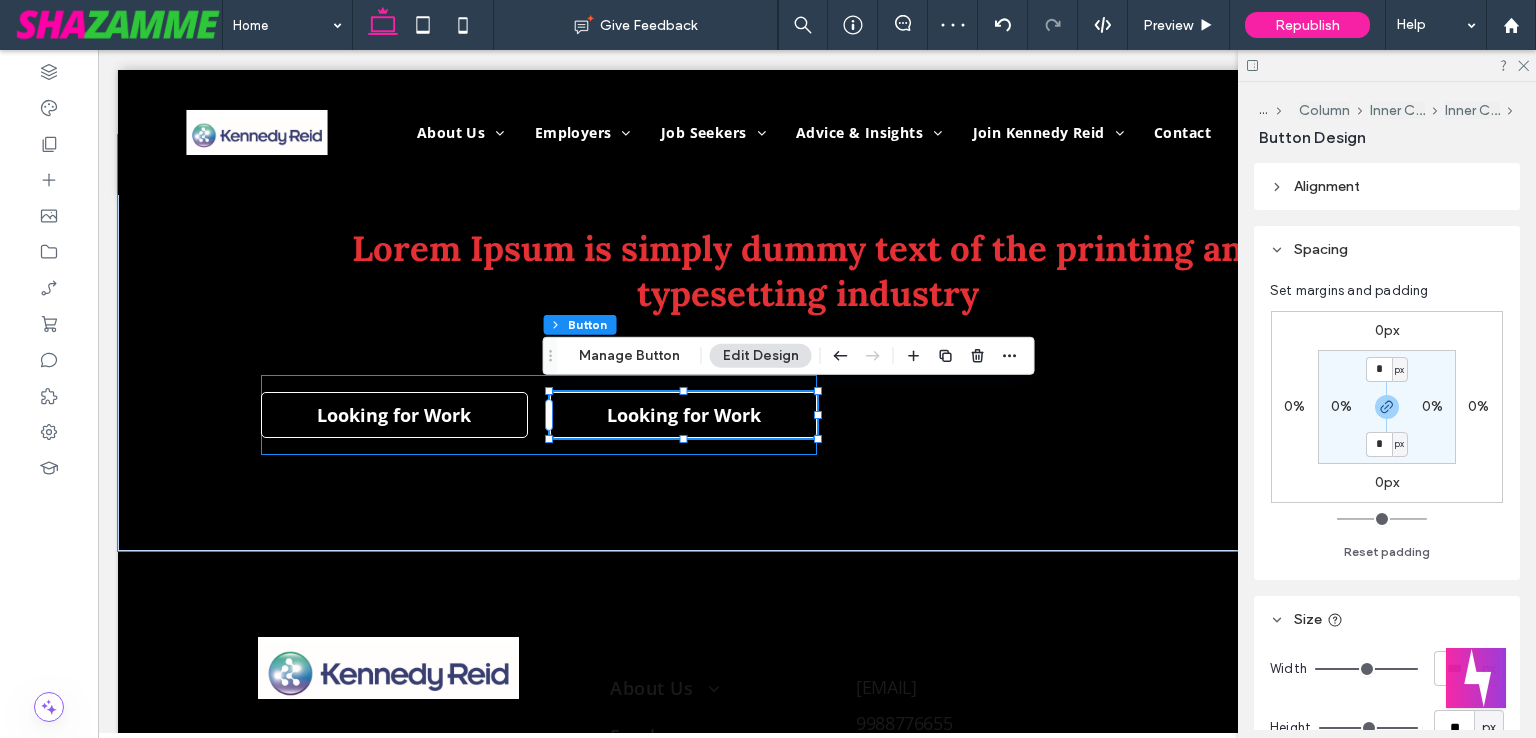 type on "**" 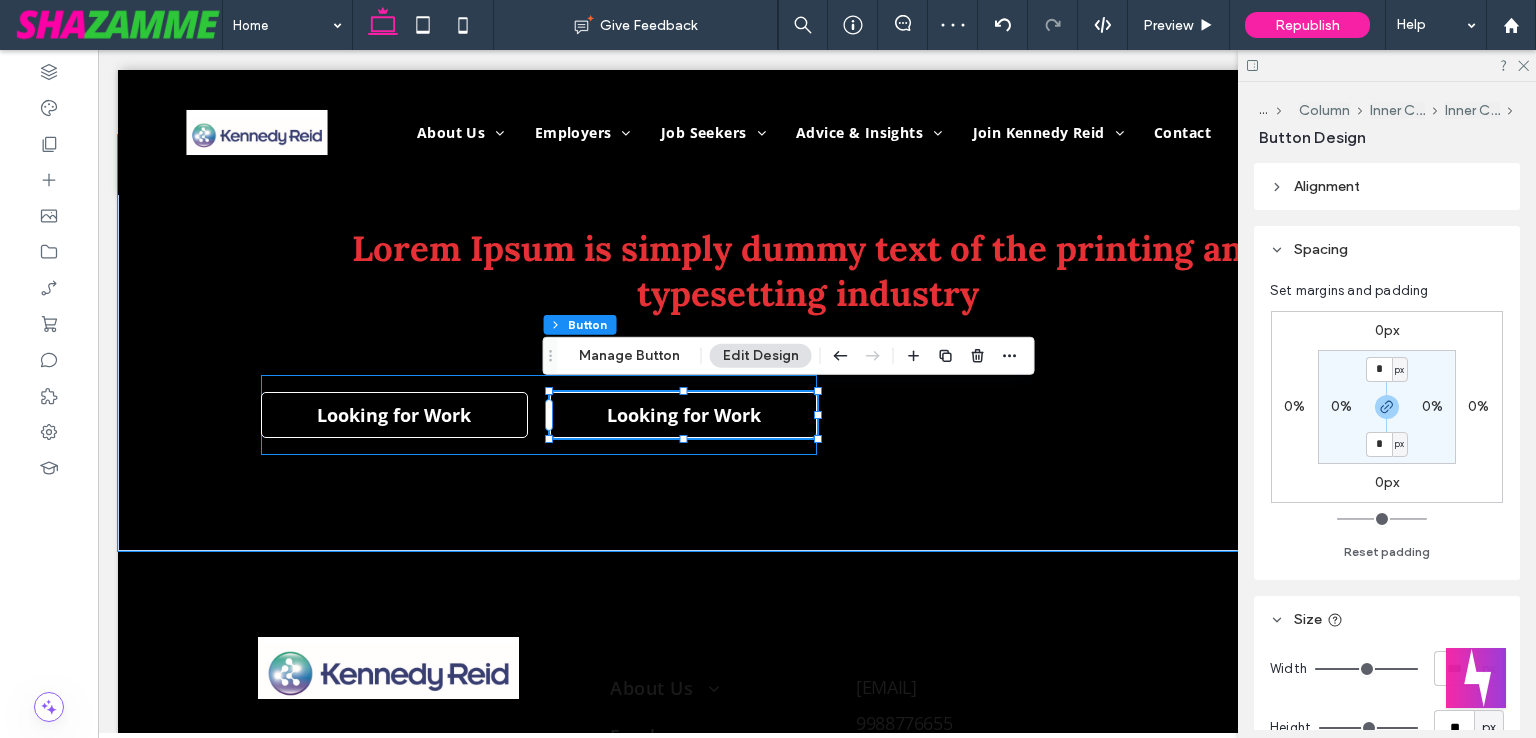 type on "**" 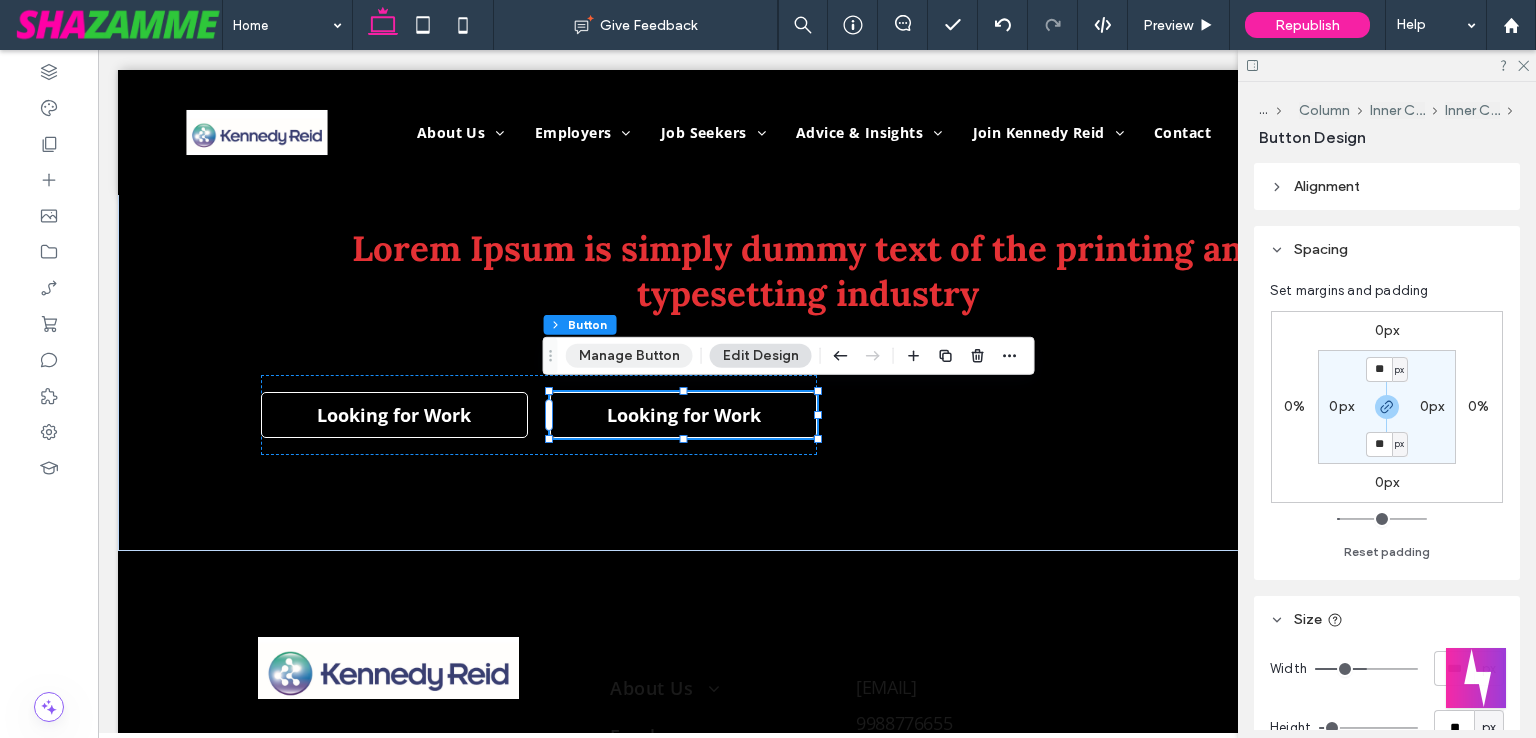 click on "Manage Button" at bounding box center (629, 356) 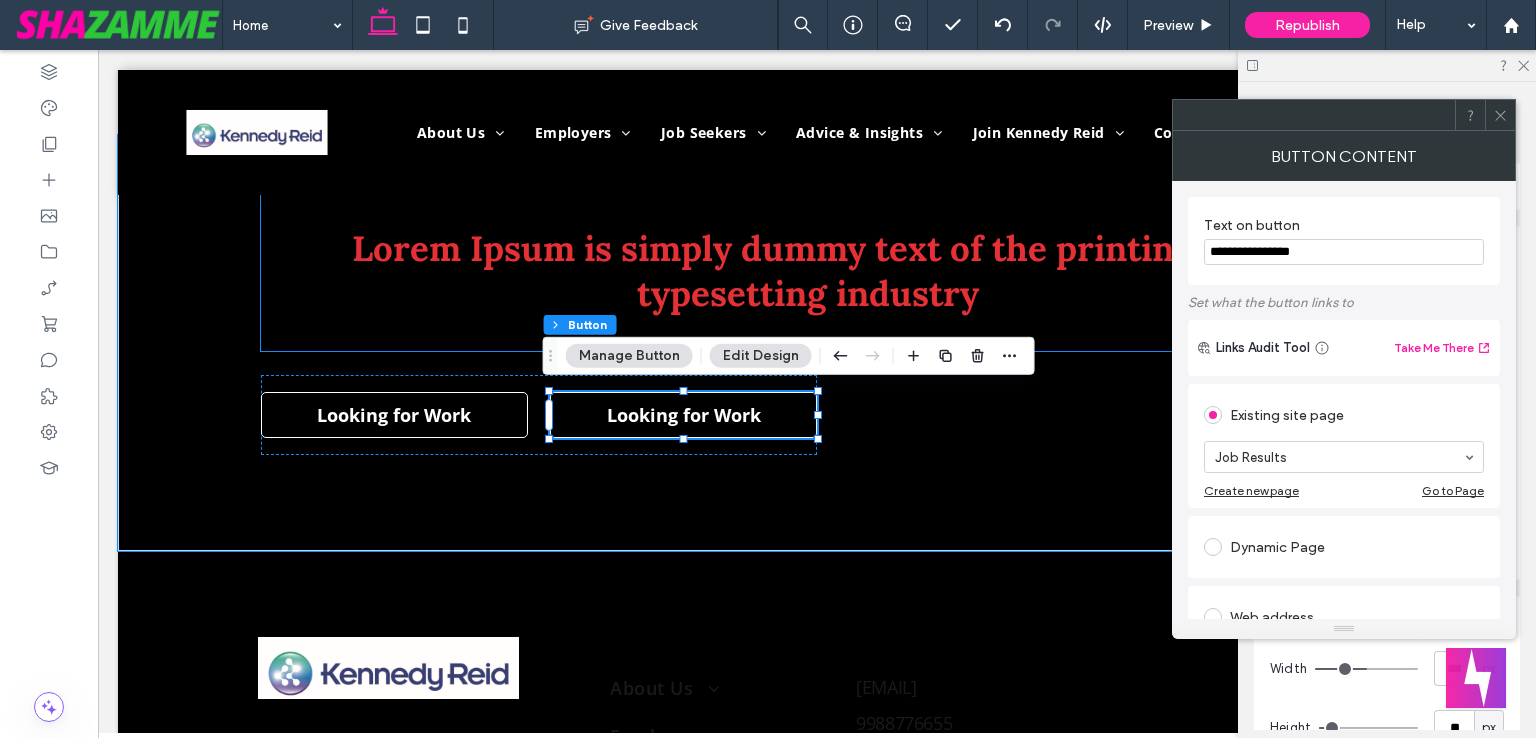 drag, startPoint x: 1419, startPoint y: 296, endPoint x: 1270, endPoint y: 296, distance: 149 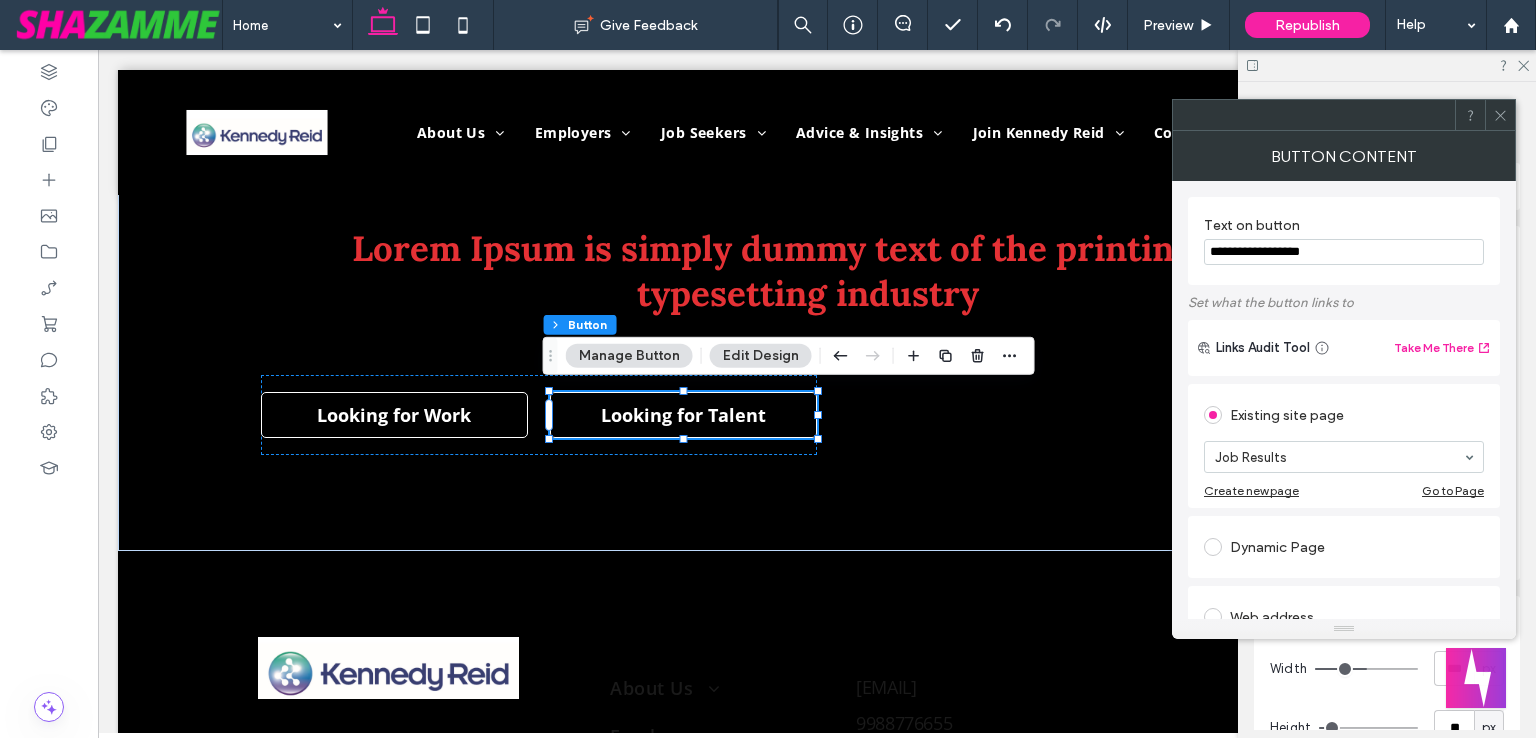 type on "**********" 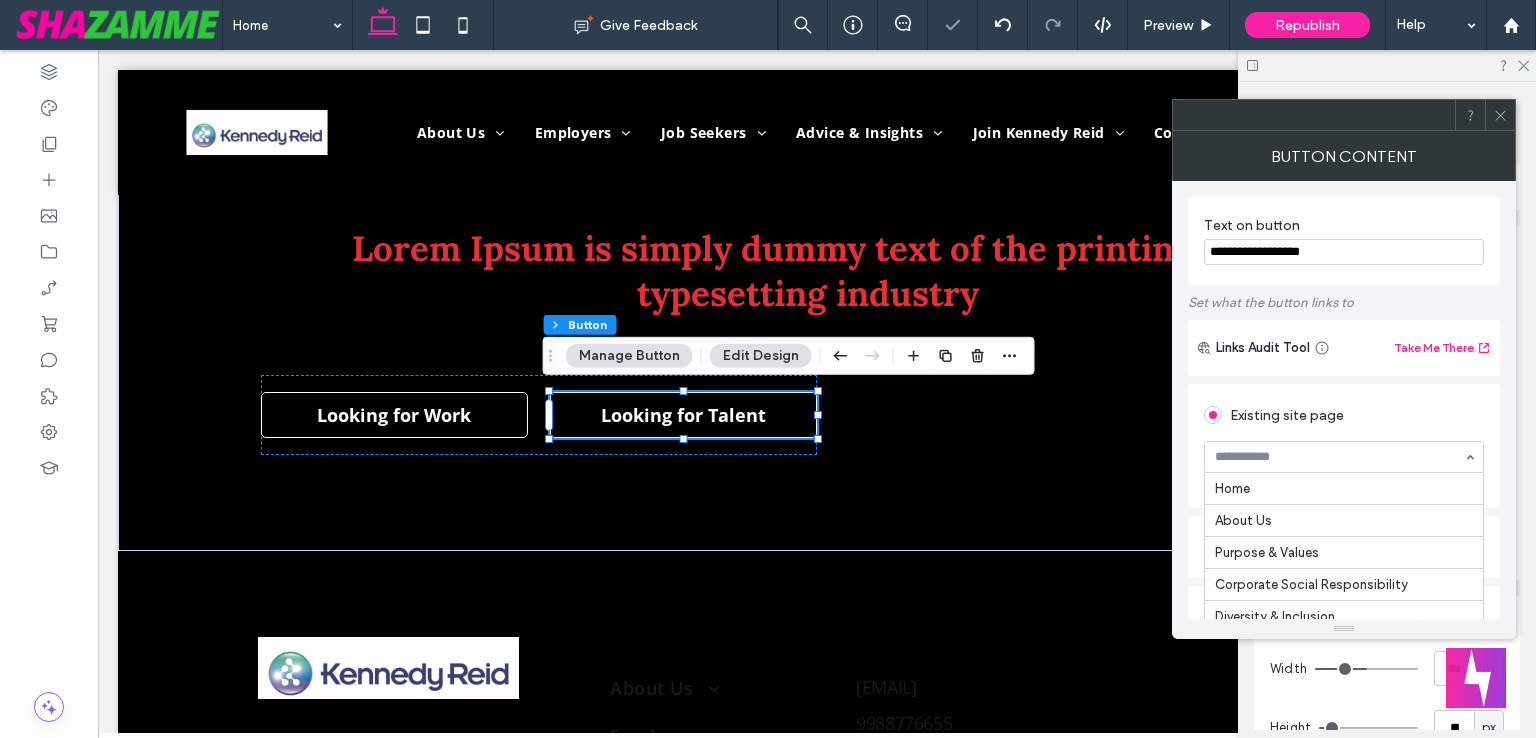 paste on "**********" 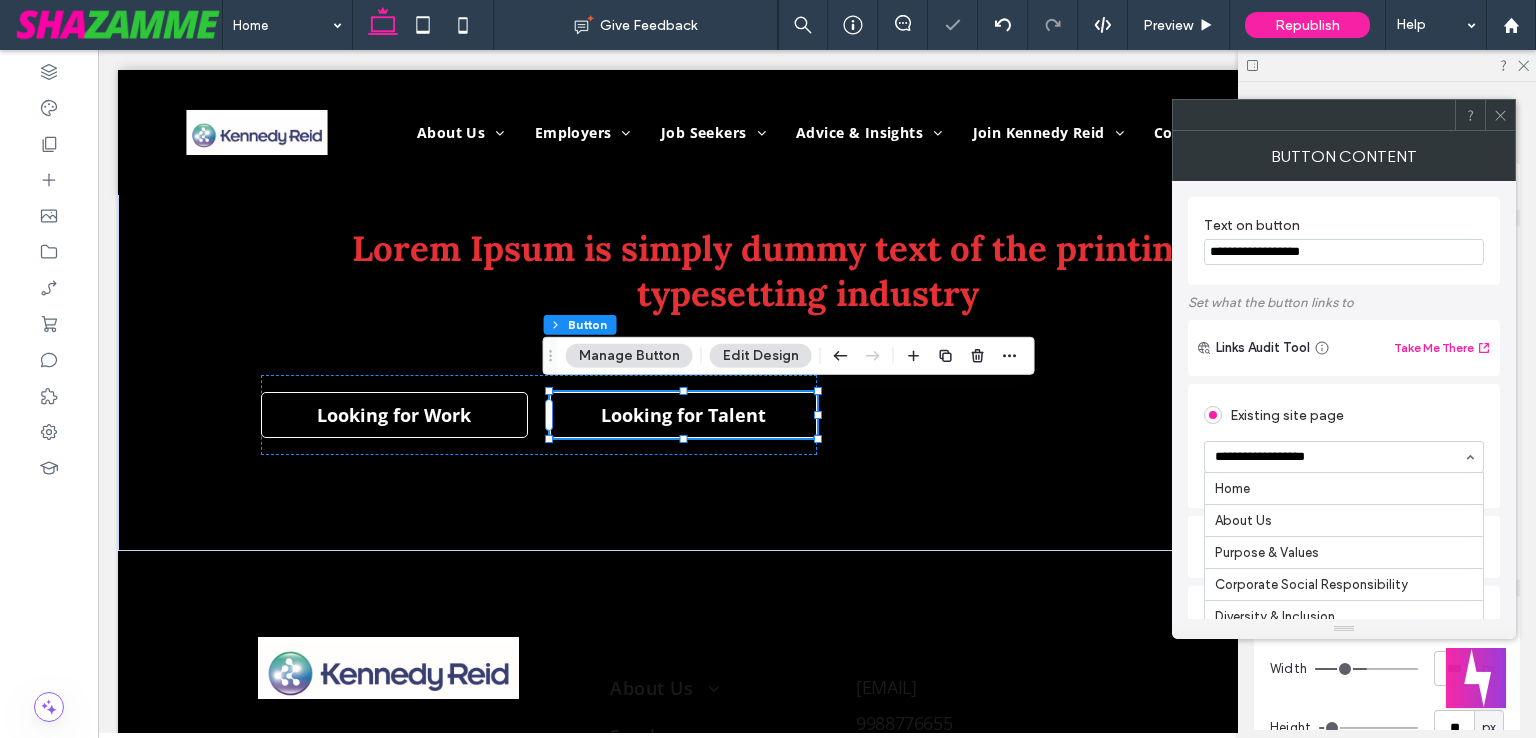 scroll, scrollTop: 0, scrollLeft: 0, axis: both 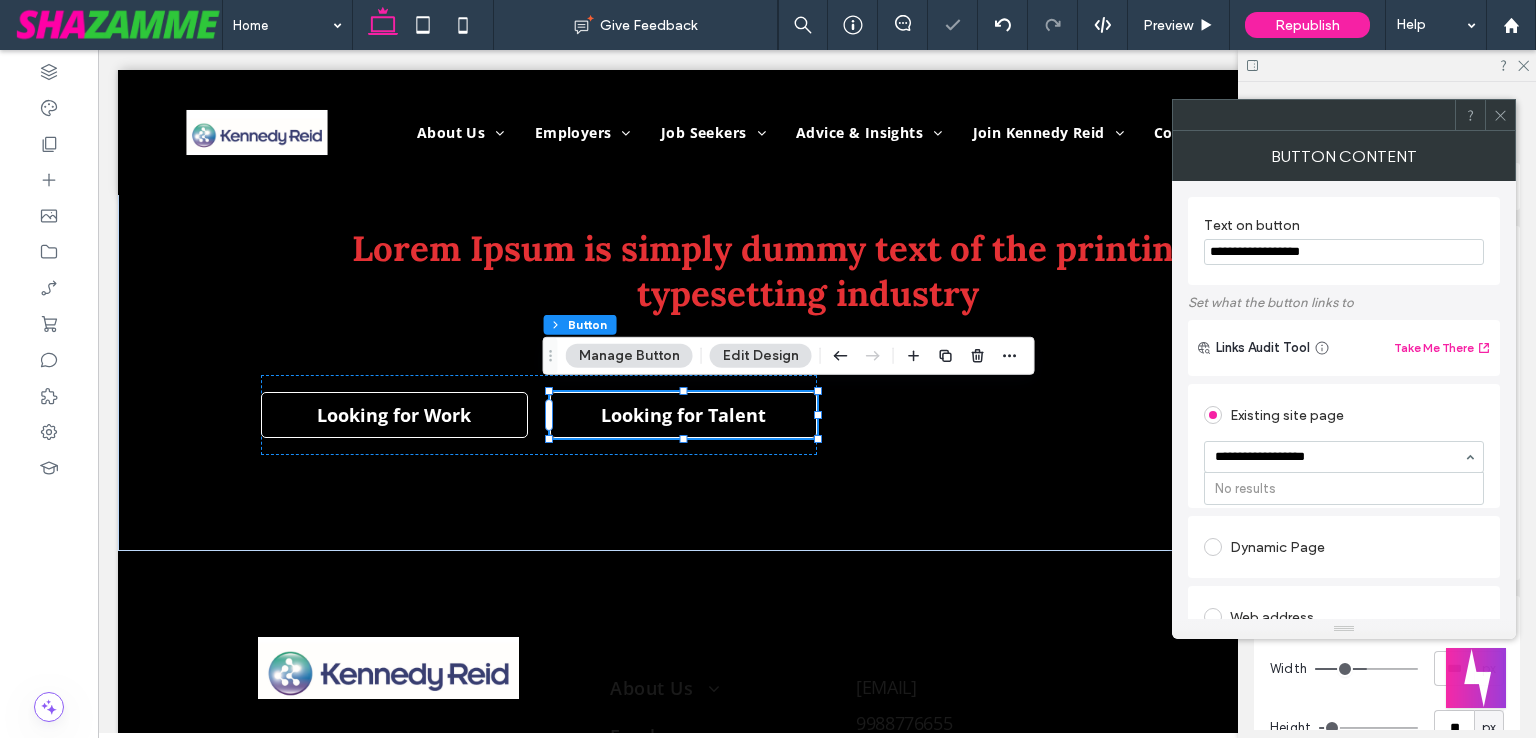 drag, startPoint x: 1344, startPoint y: 461, endPoint x: 1176, endPoint y: 457, distance: 168.0476 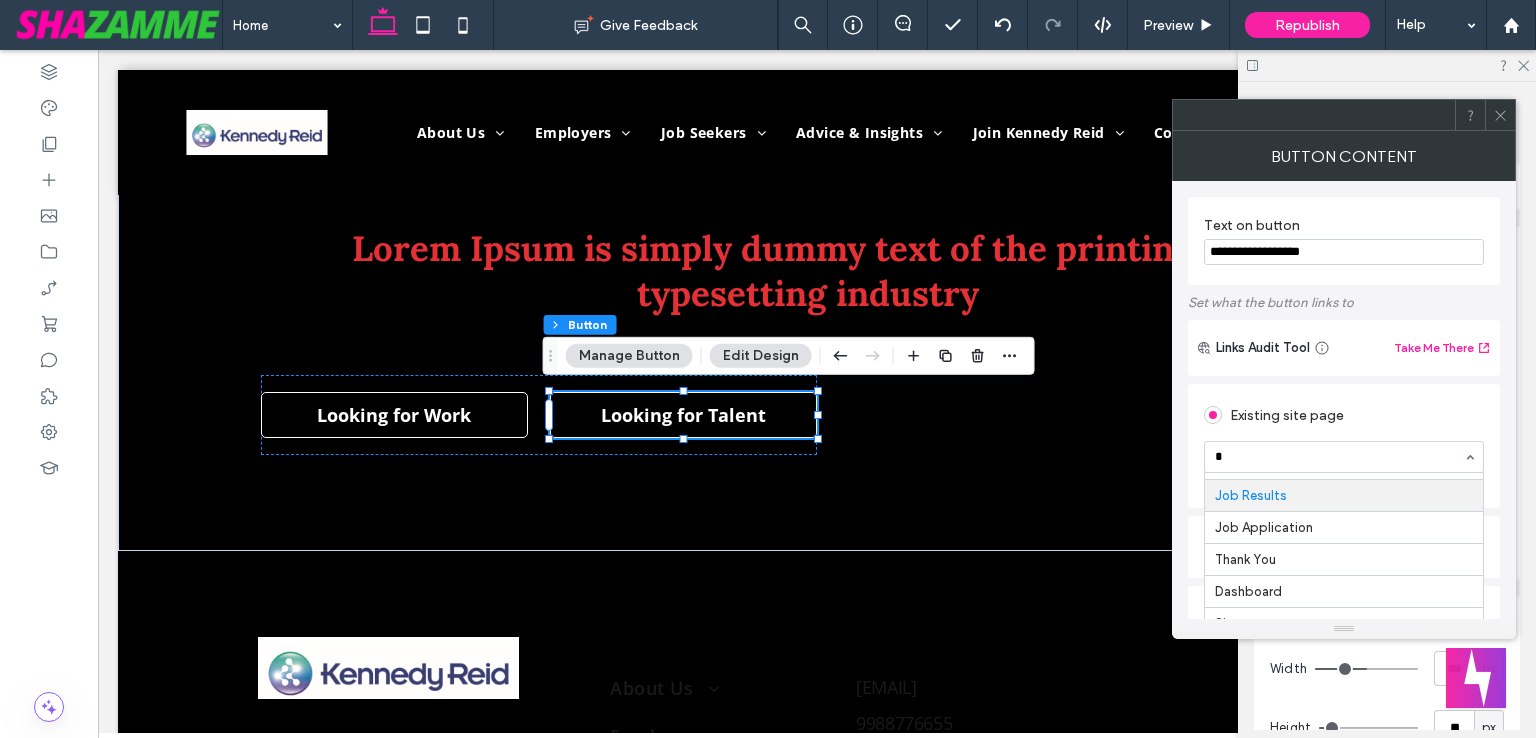 scroll, scrollTop: 752, scrollLeft: 0, axis: vertical 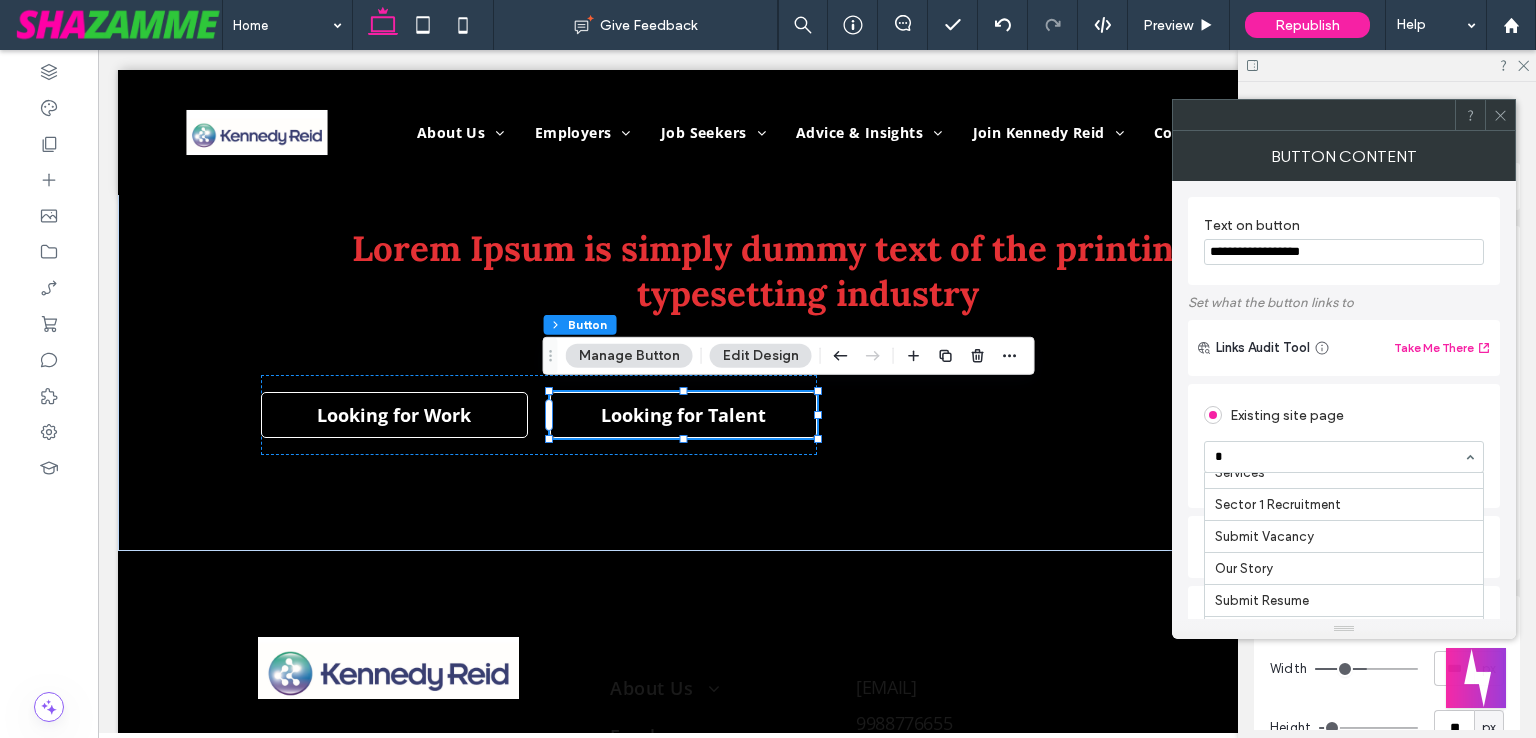 type on "**" 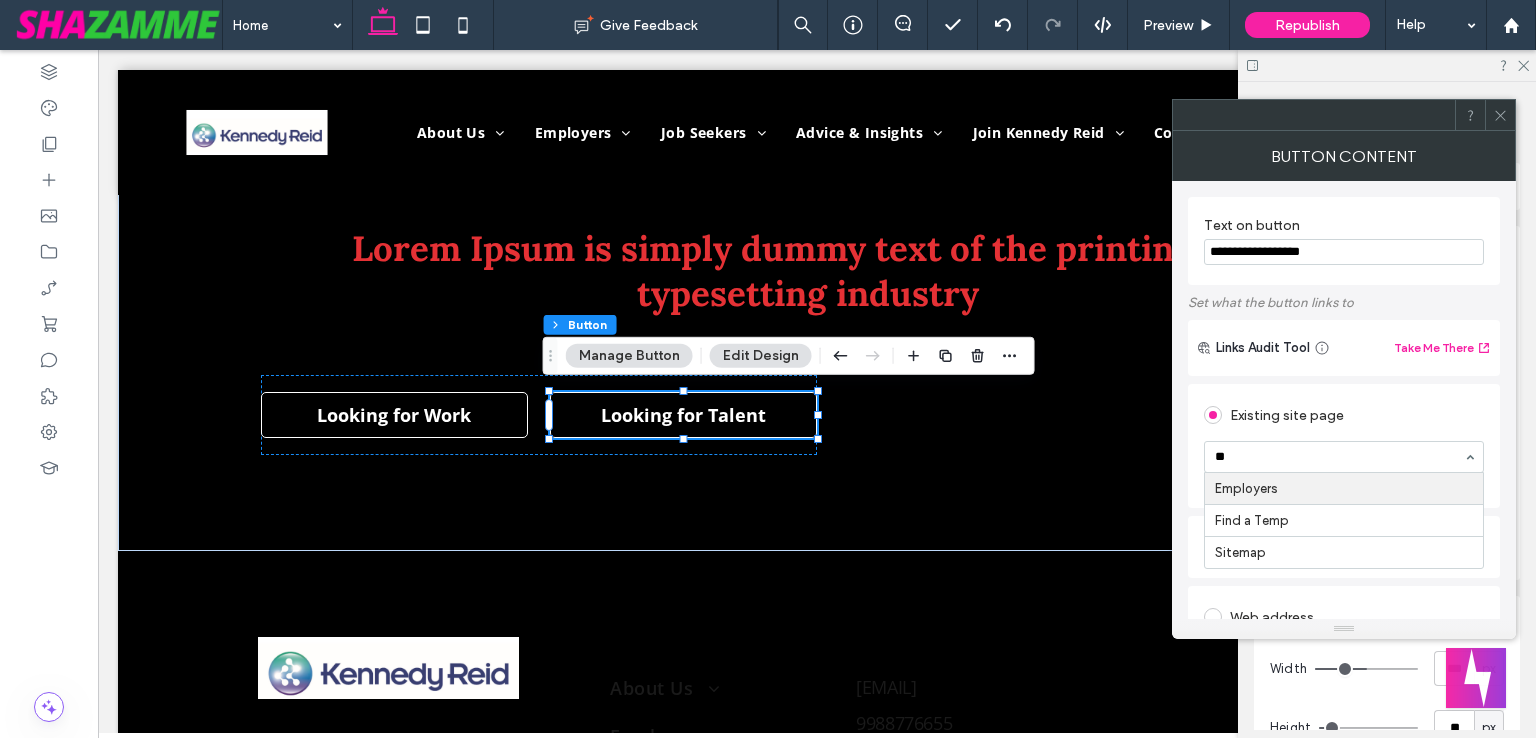 scroll, scrollTop: 0, scrollLeft: 0, axis: both 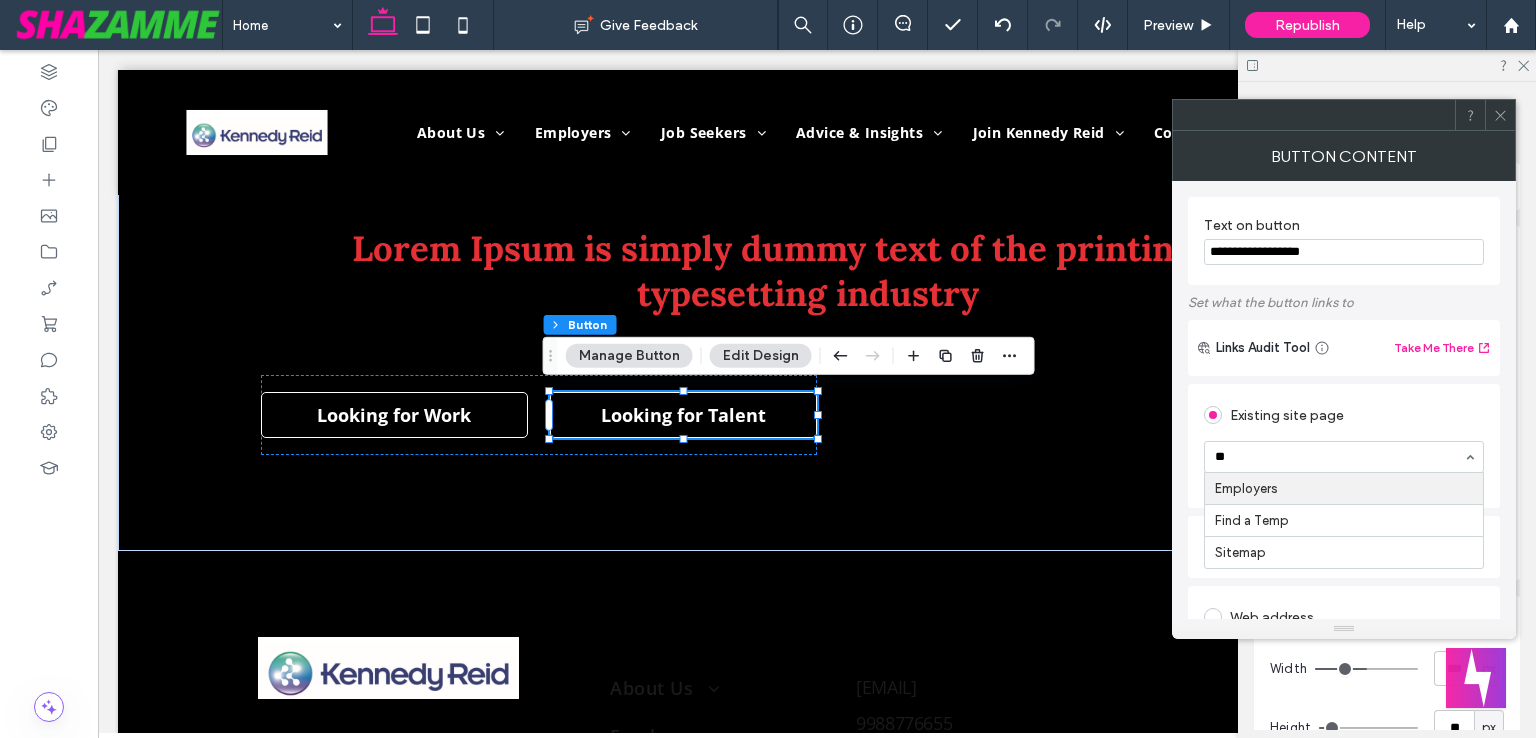 type 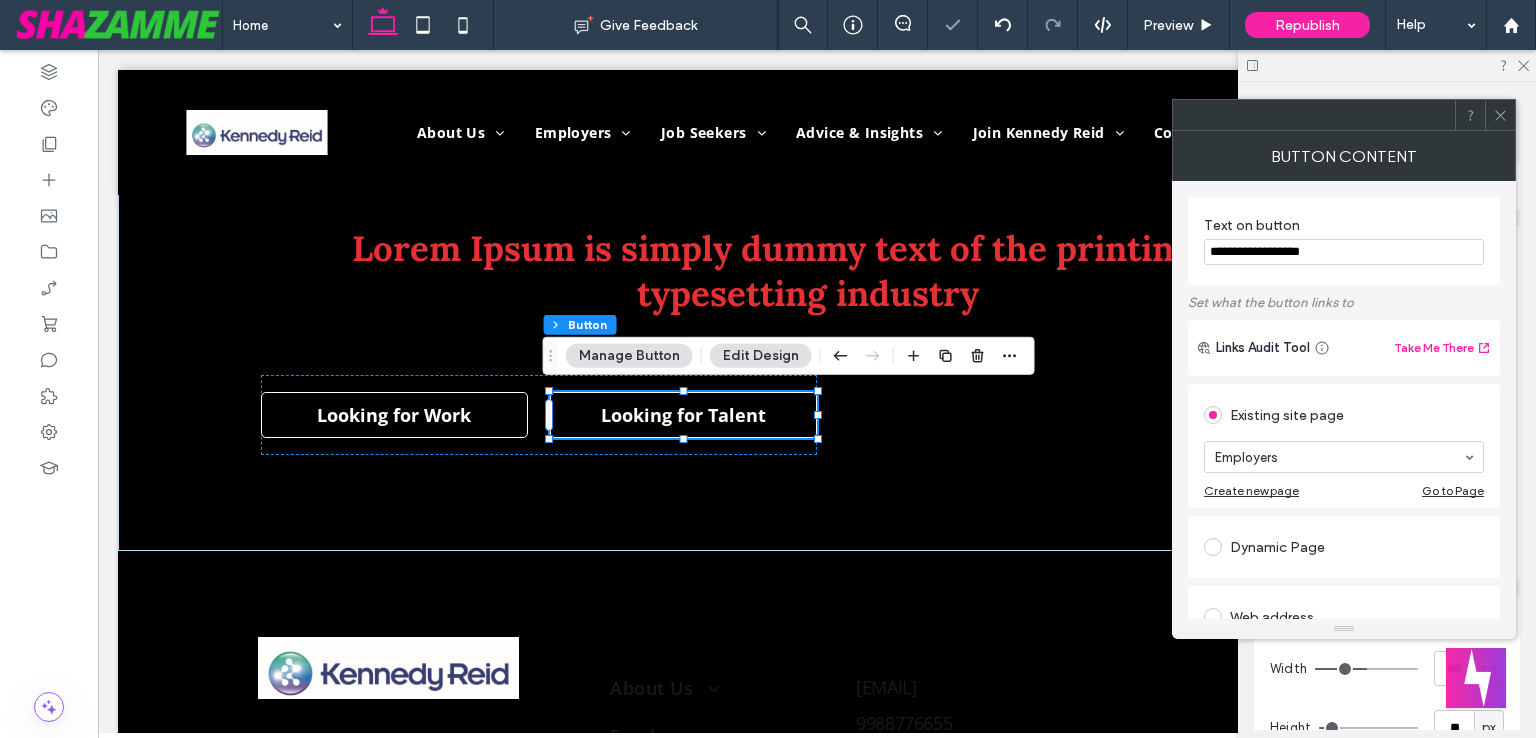 click 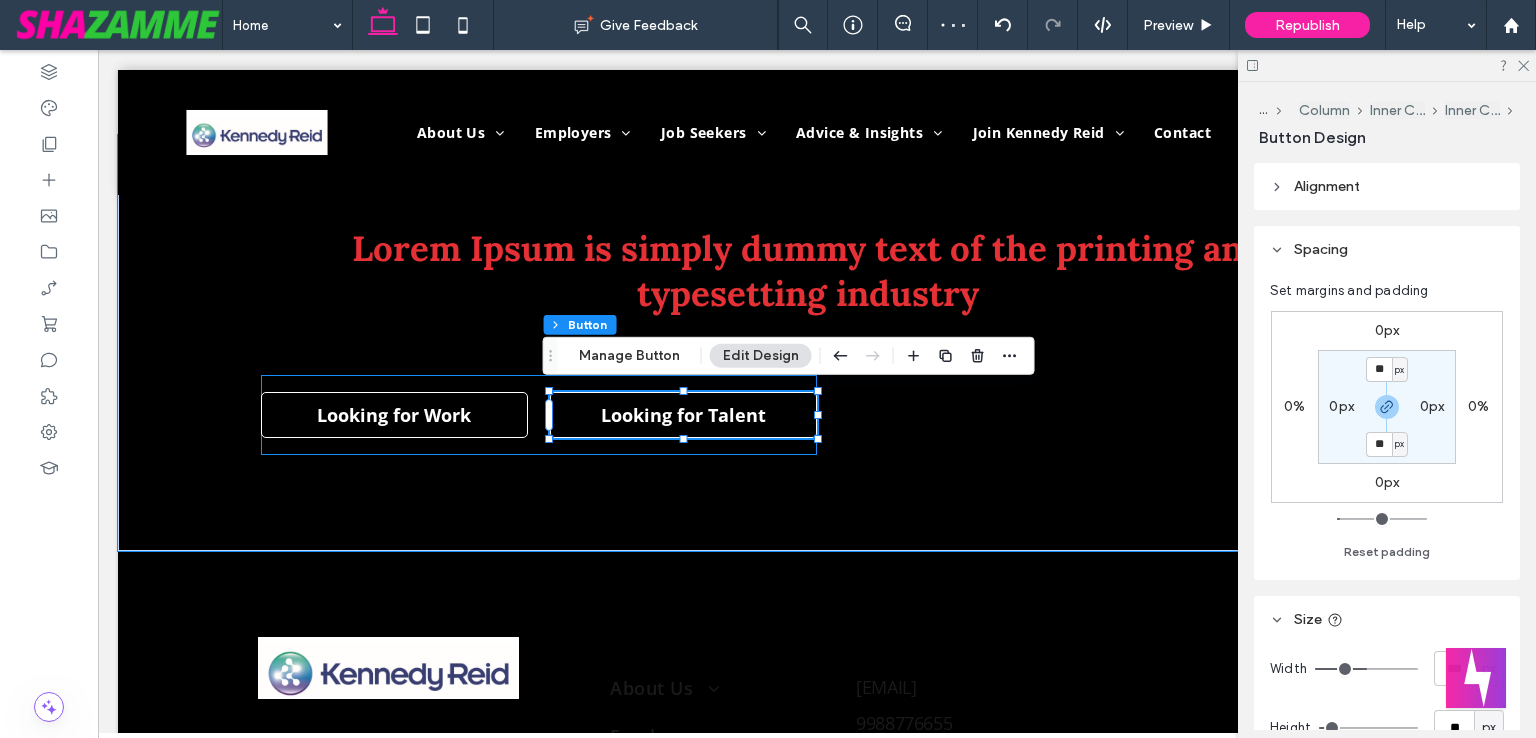 click on "Looking for Work
Looking for Talent" at bounding box center (539, 415) 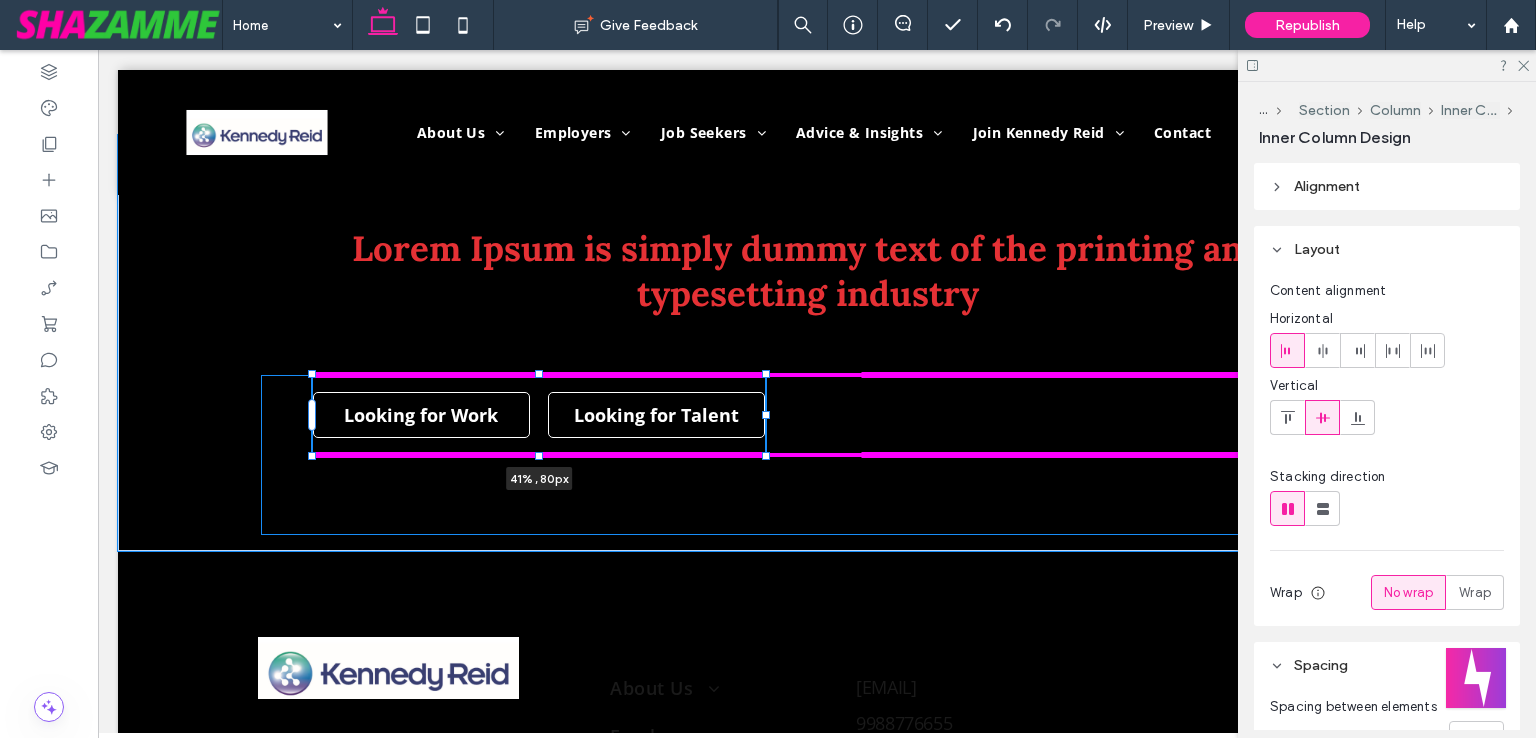 drag, startPoint x: 813, startPoint y: 415, endPoint x: 760, endPoint y: 413, distance: 53.037724 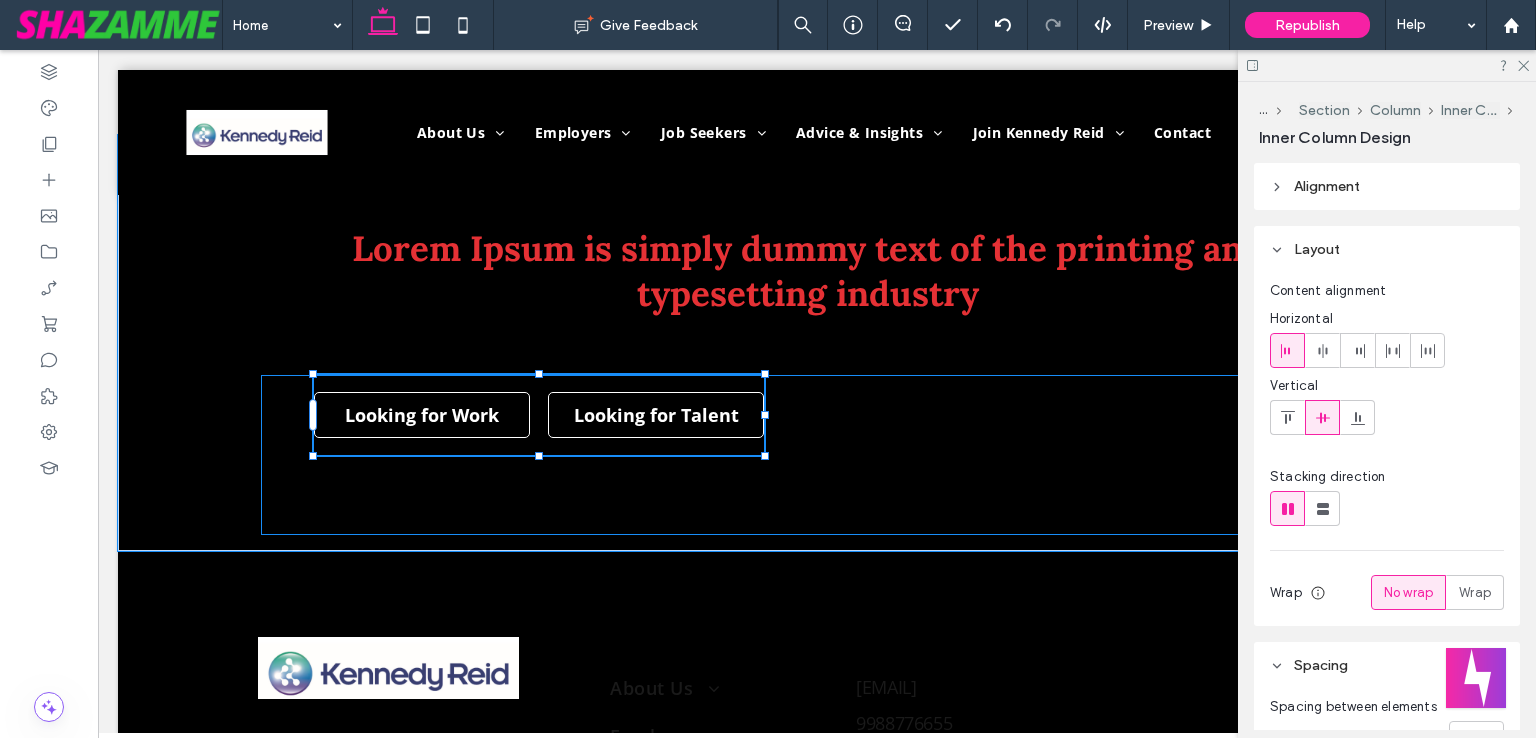 type on "**" 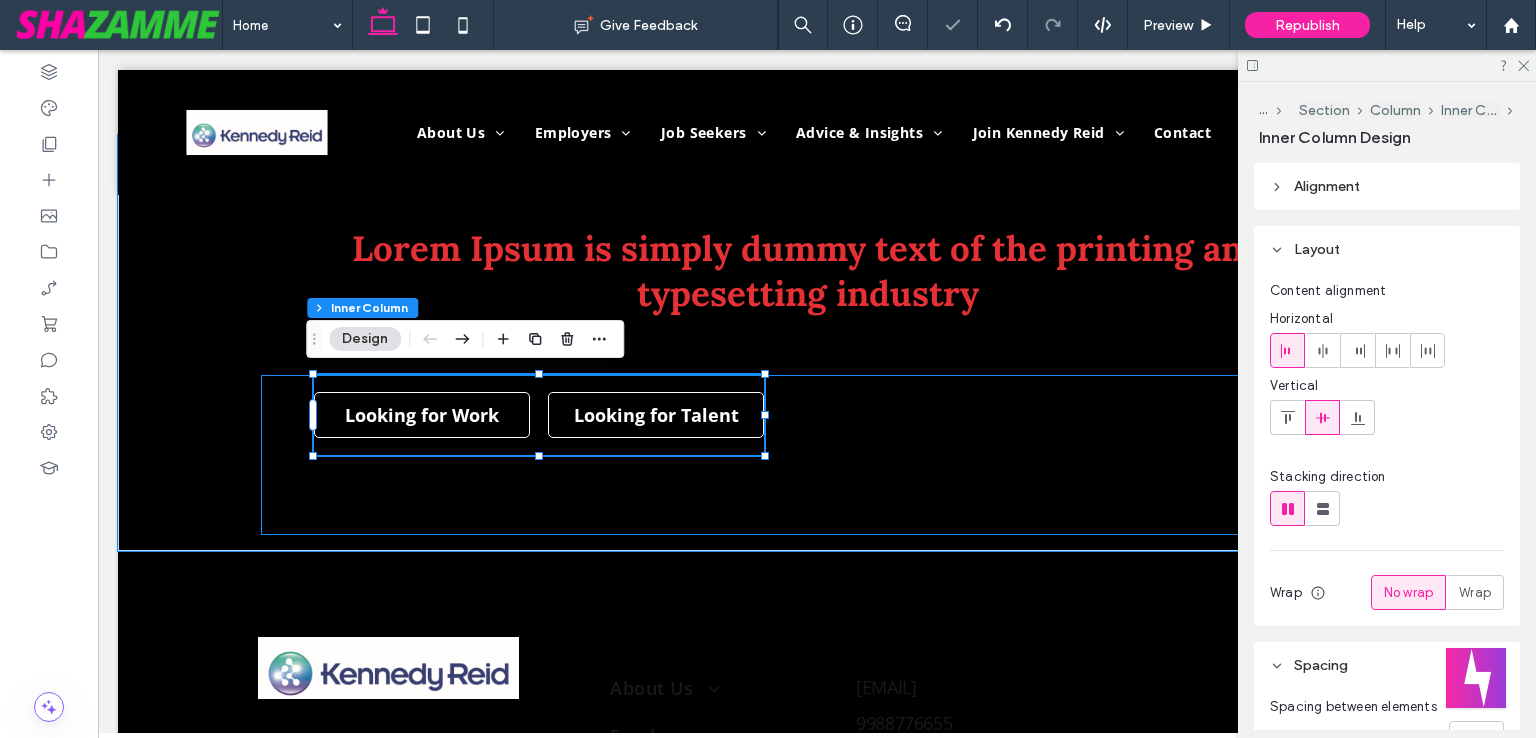 click on "Looking for Work
Looking for Talent
40% , 80px" at bounding box center [817, 455] 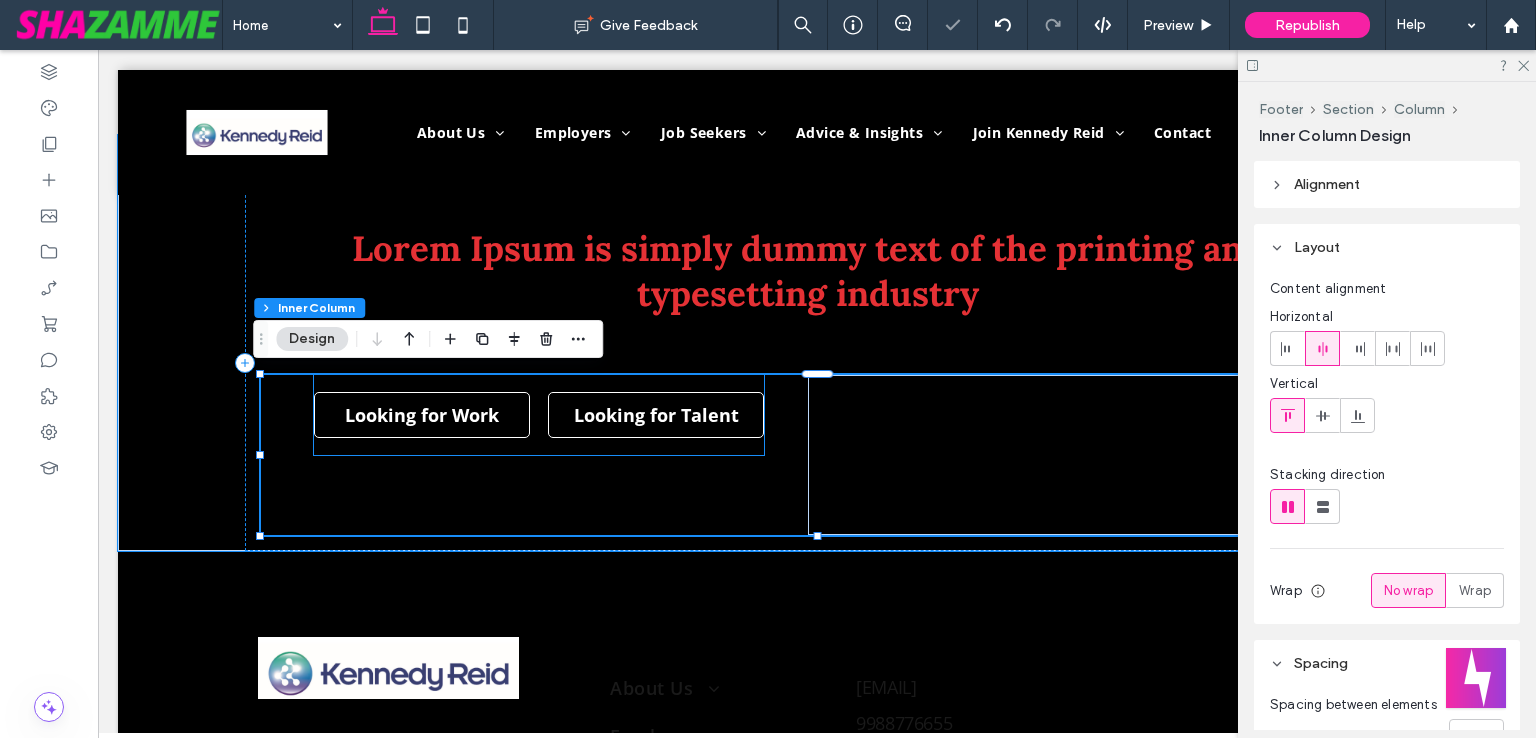 click on "Looking for Work
Looking for Talent" at bounding box center [539, 415] 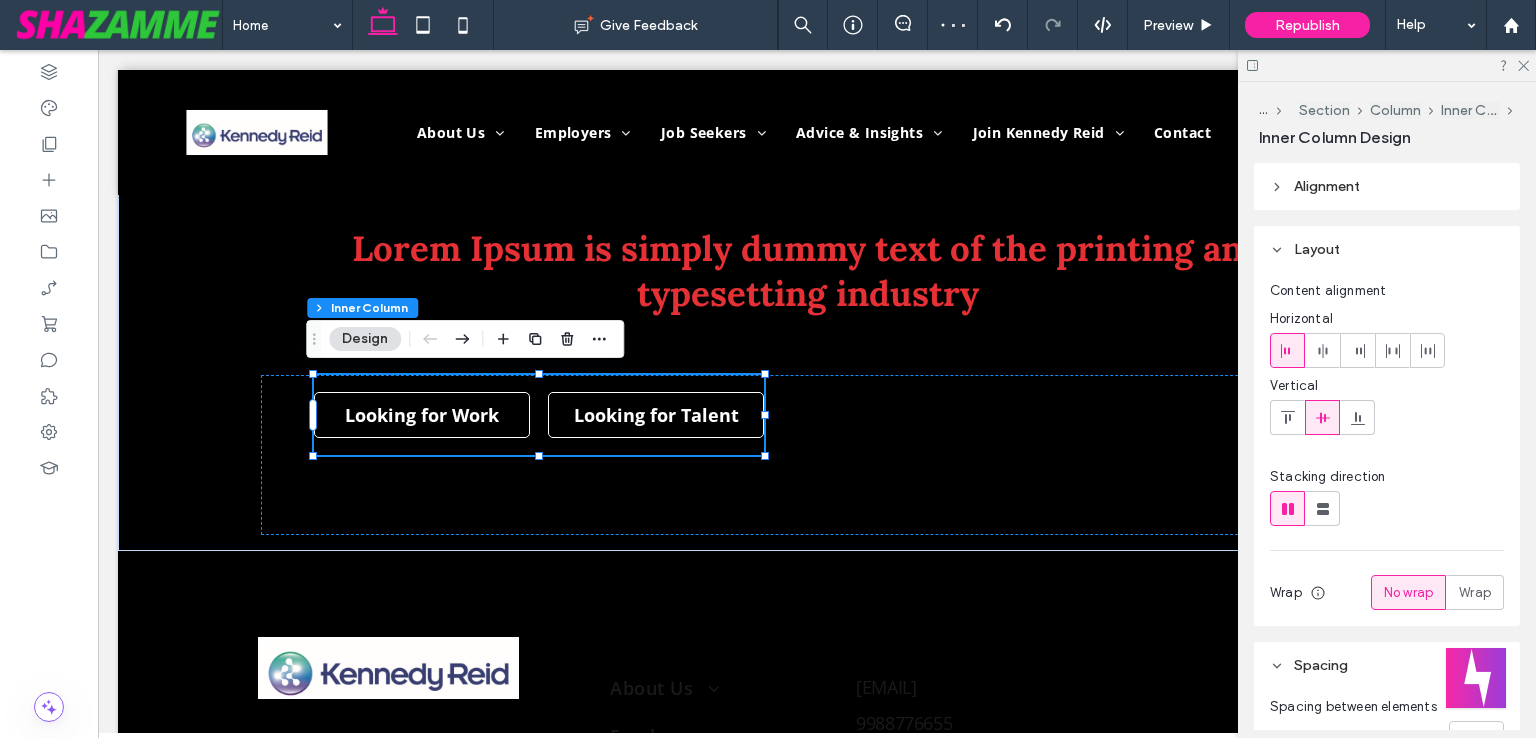 click on "Alignment" at bounding box center (1387, 186) 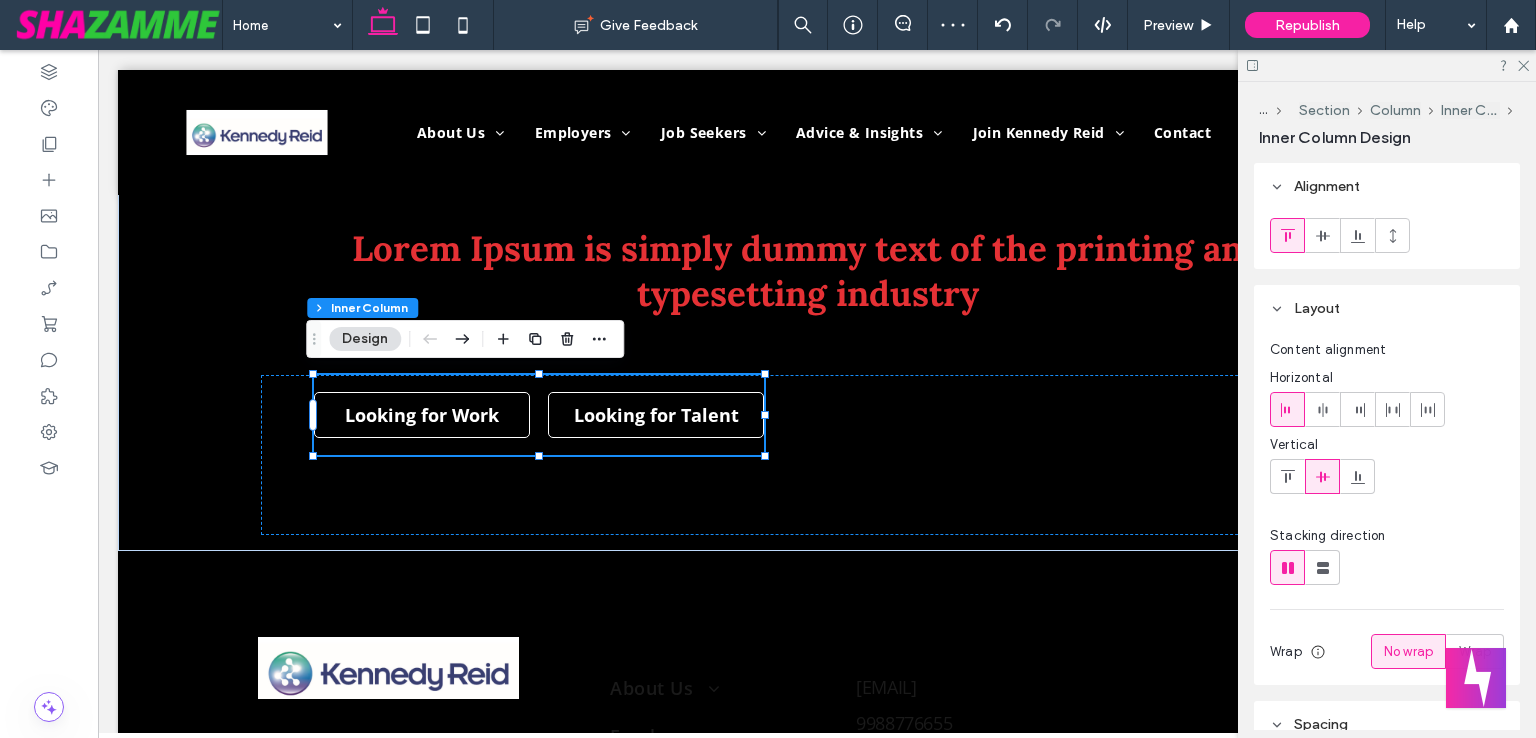 click at bounding box center [1288, 235] 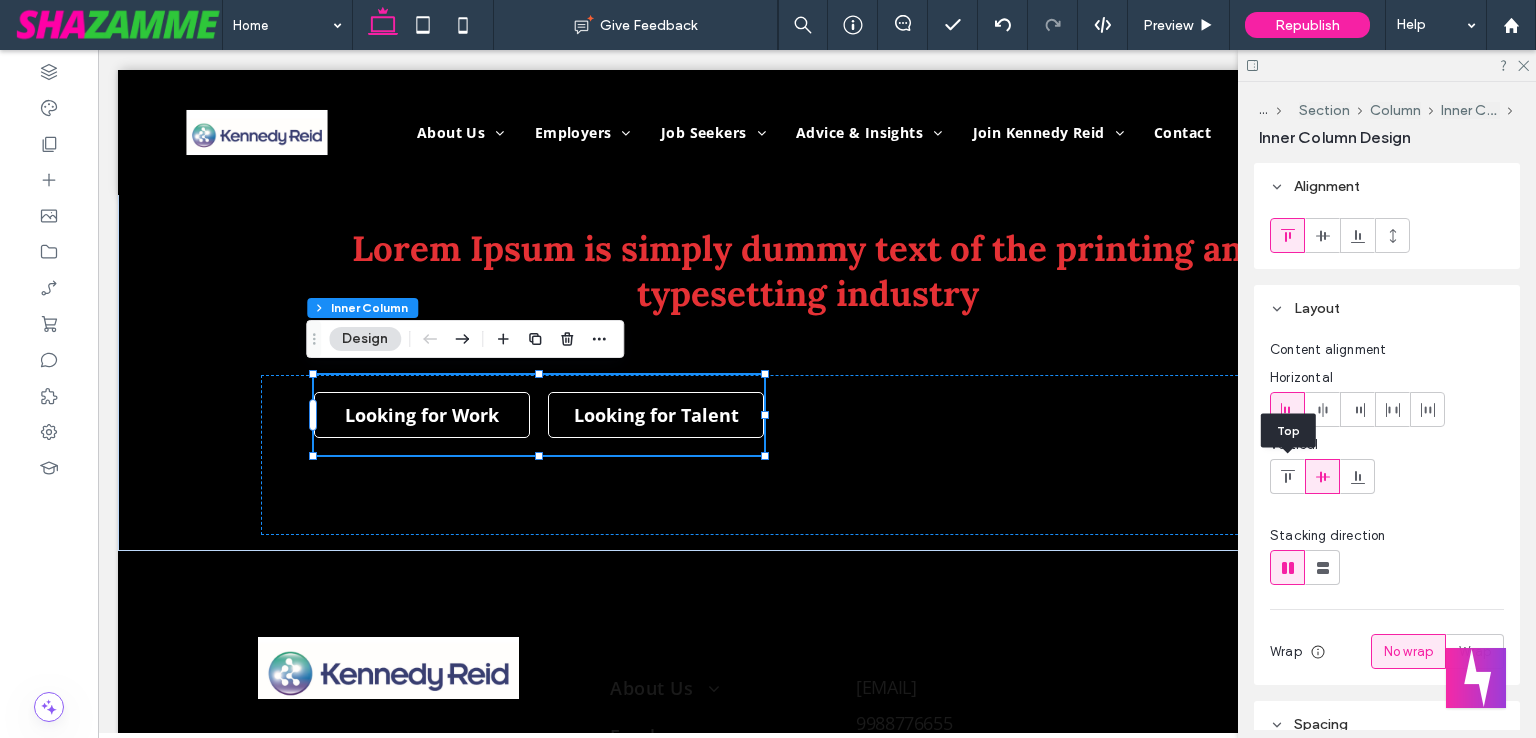 click 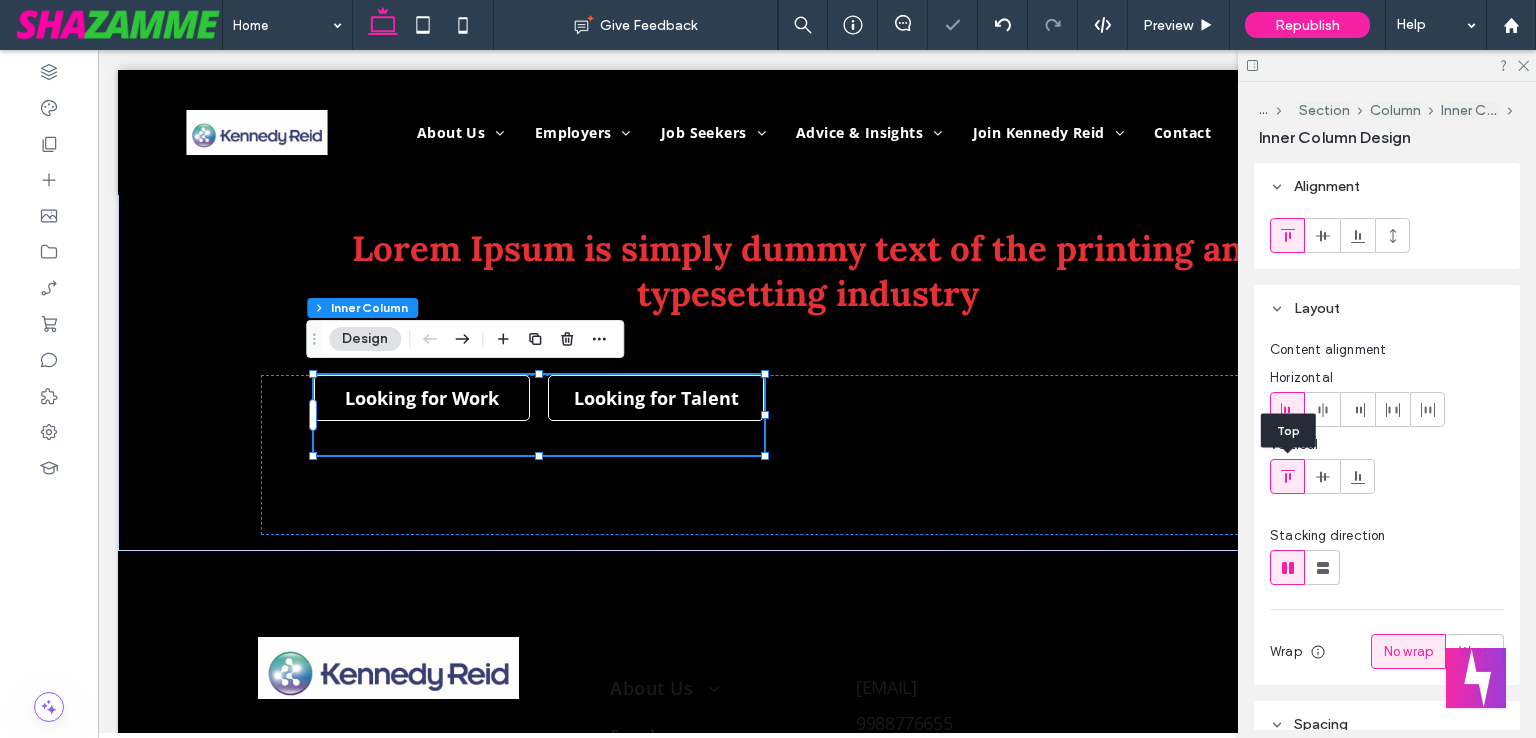 click 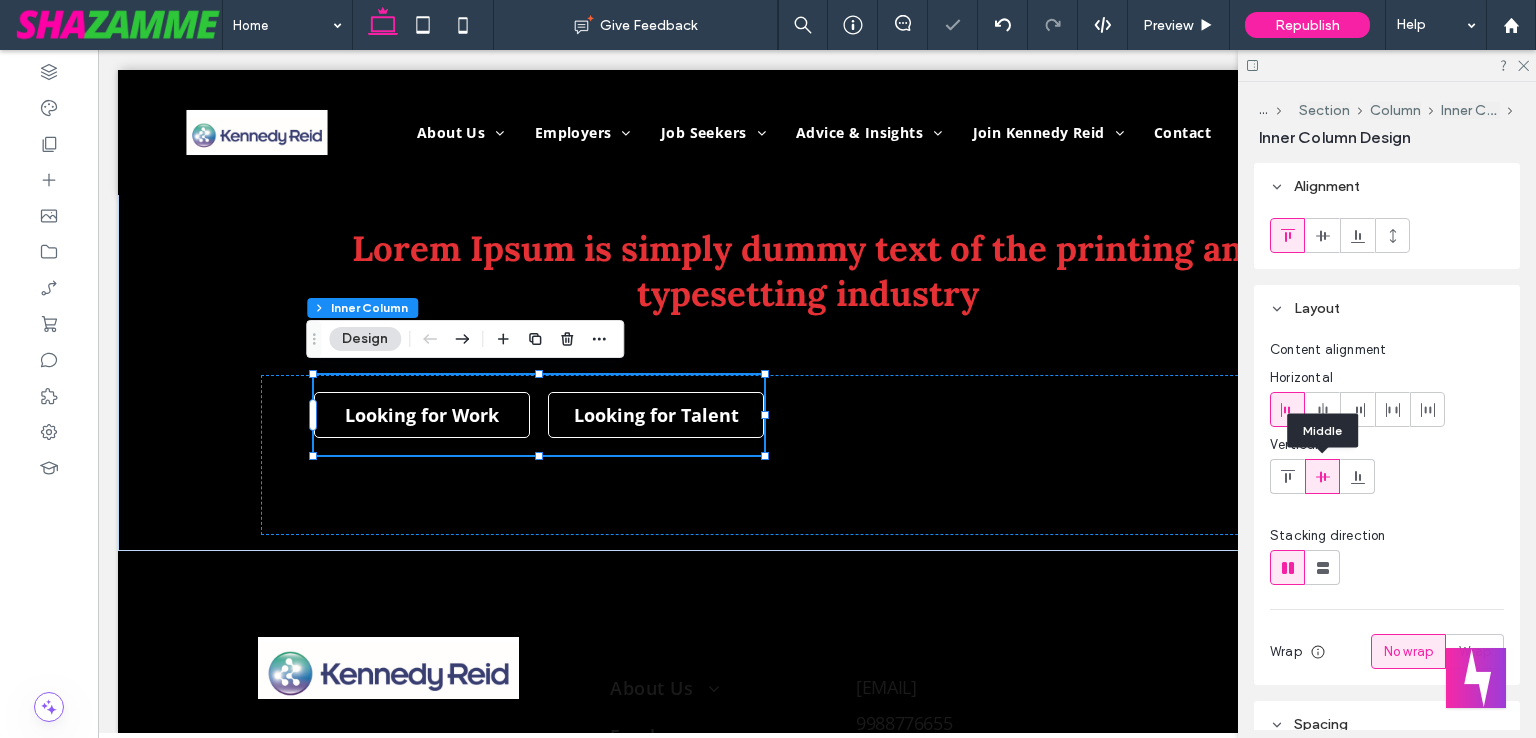 click 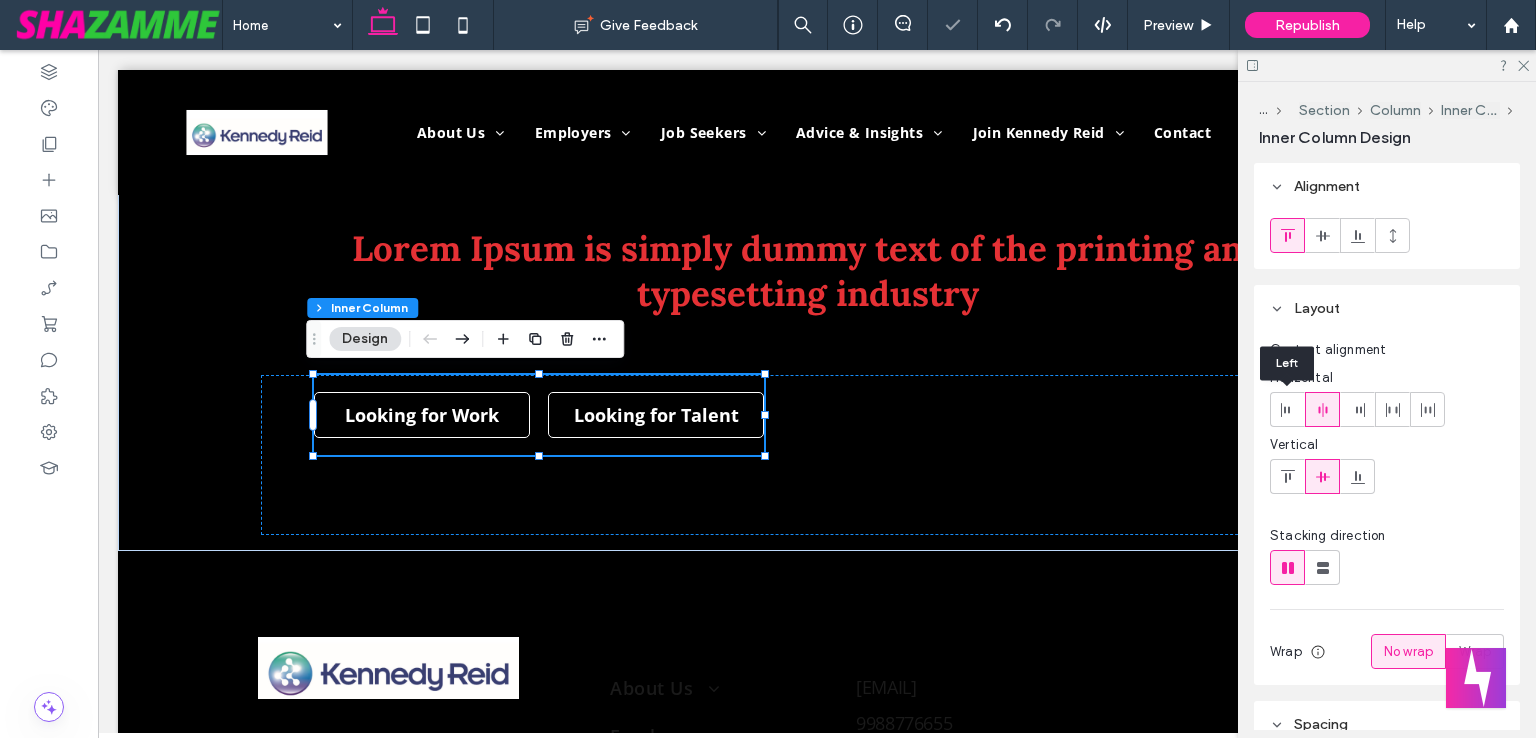 click 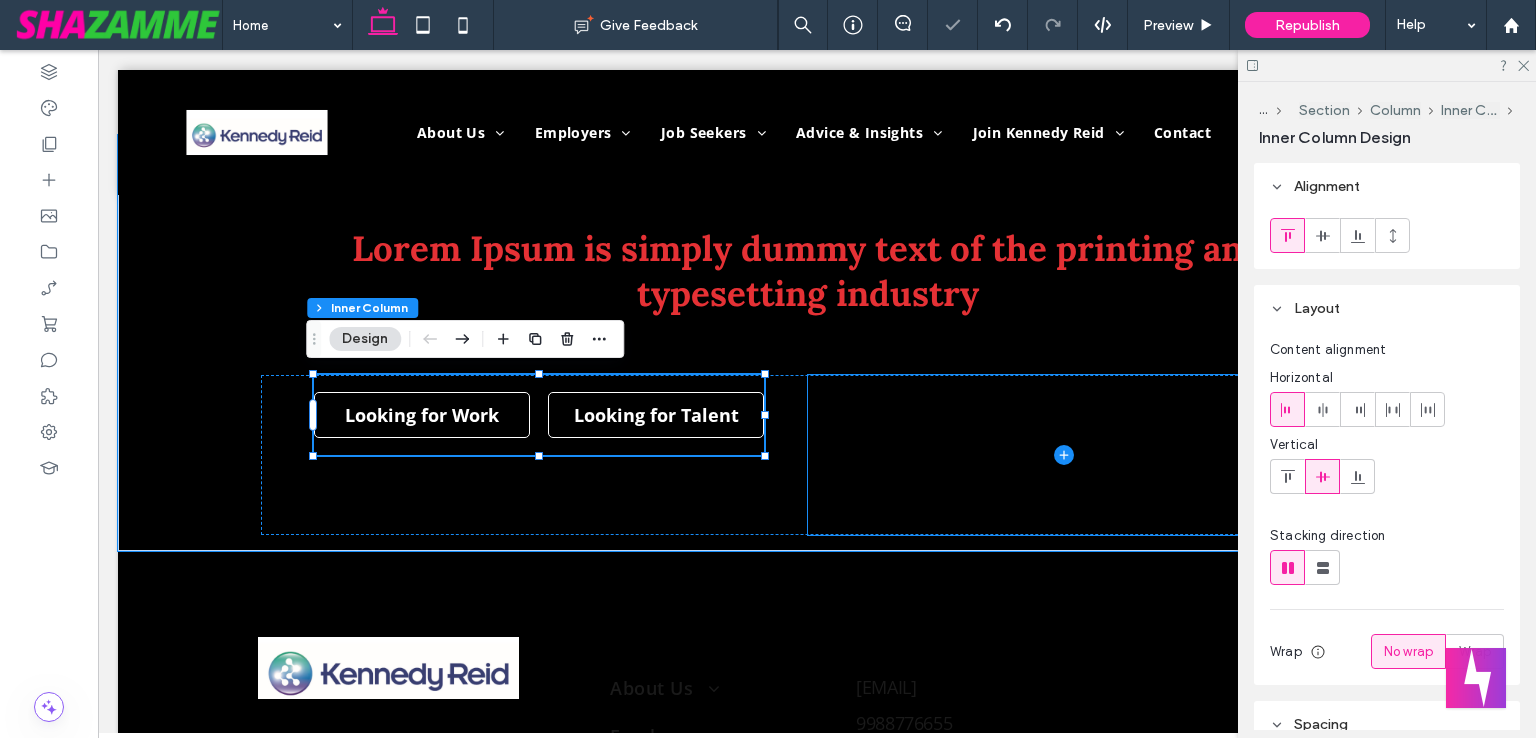 click at bounding box center (1064, 455) 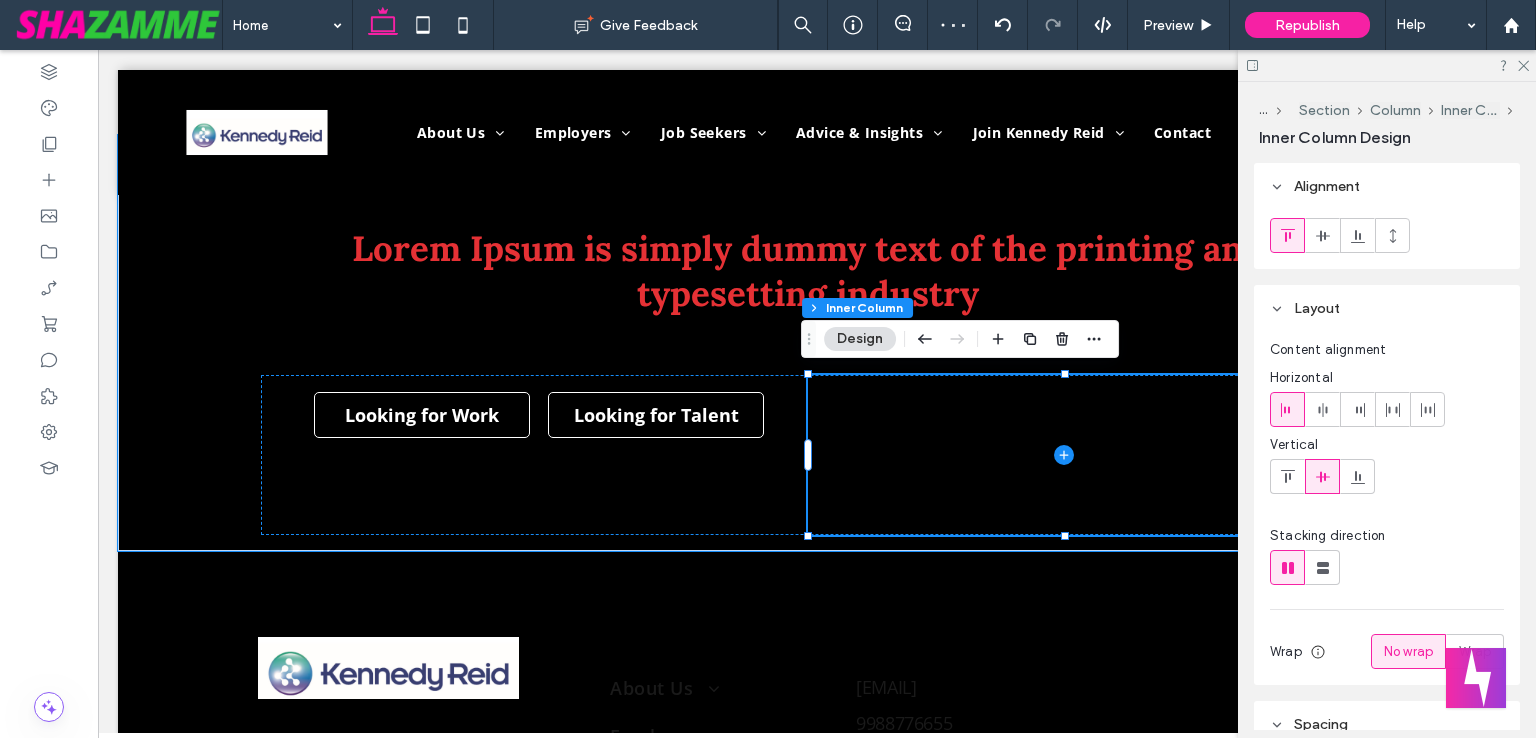 click at bounding box center (1064, 455) 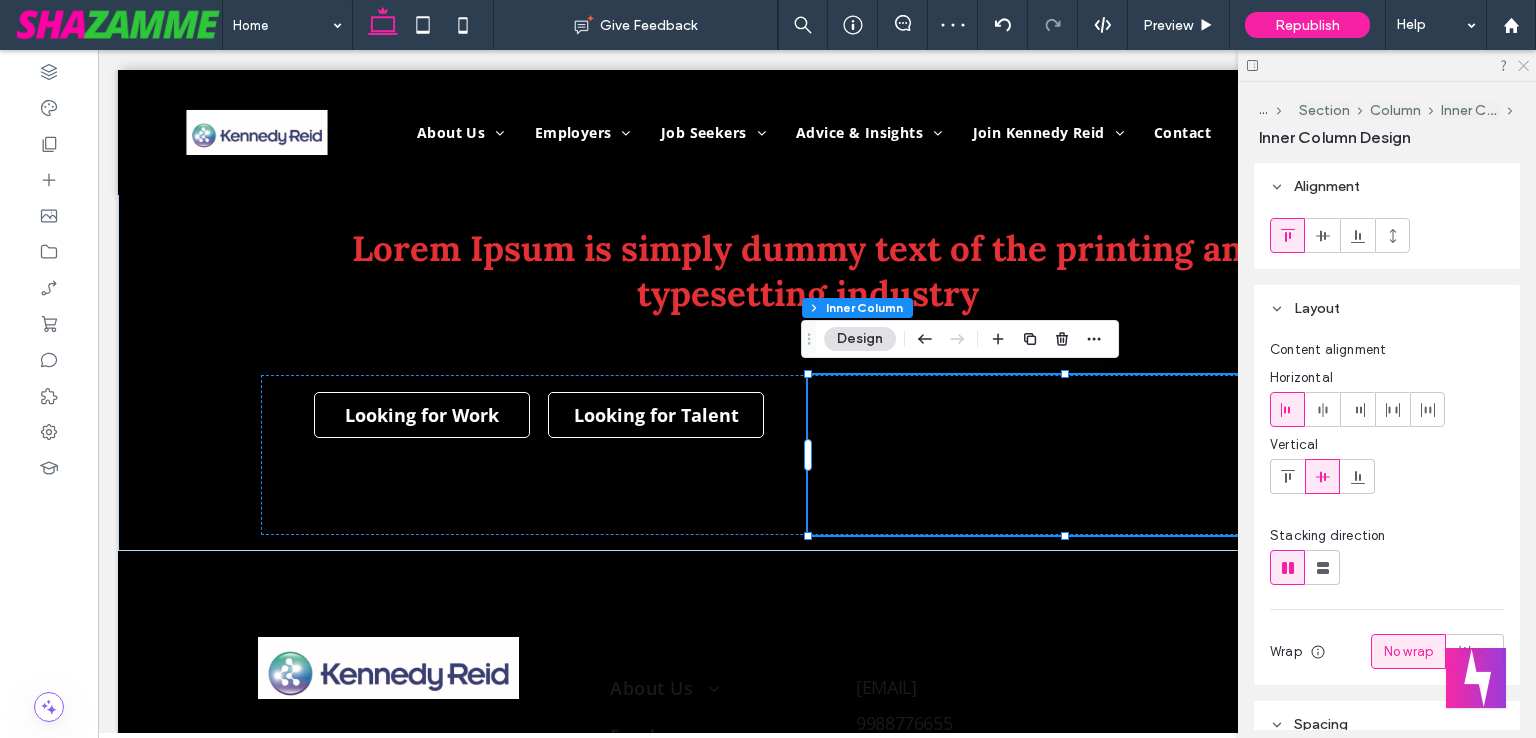 click 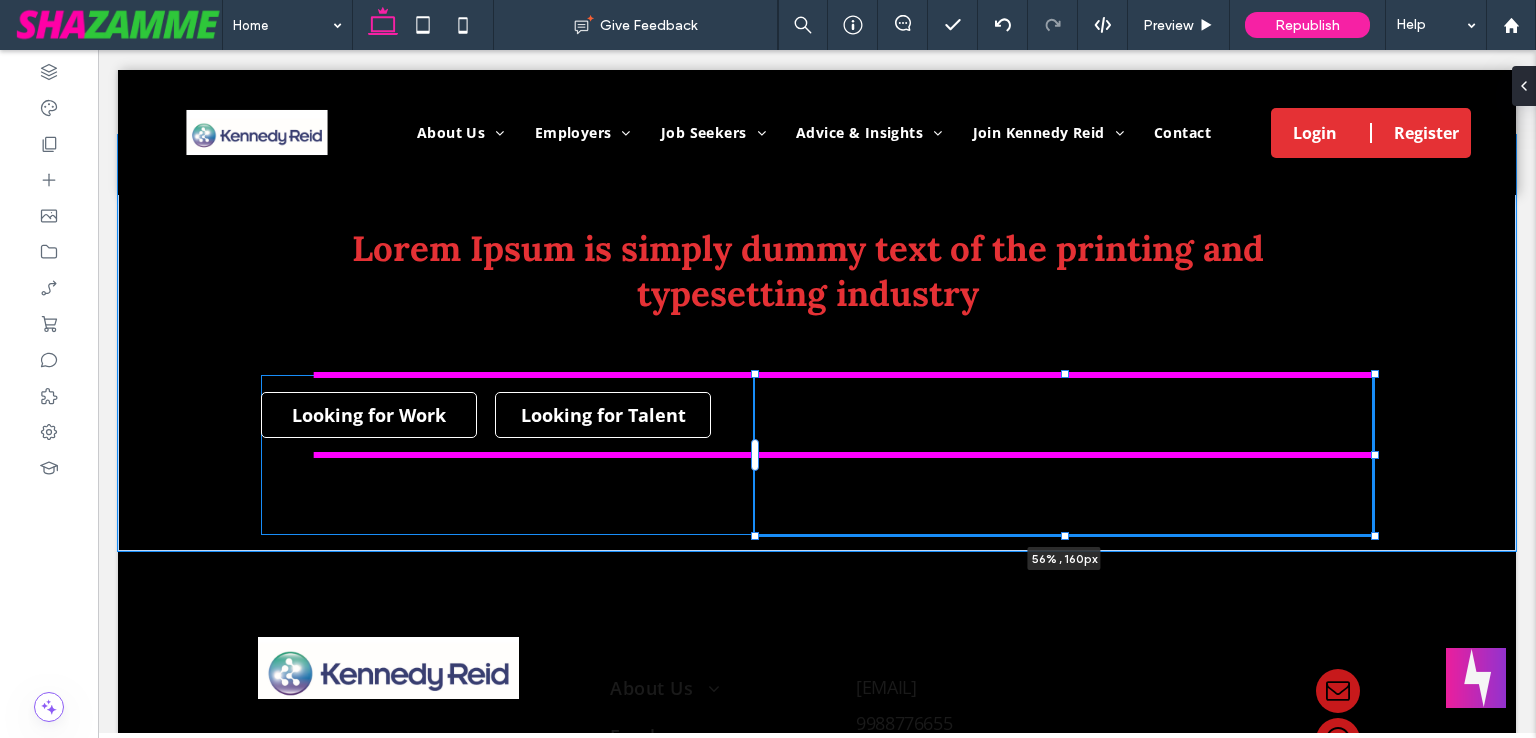 drag, startPoint x: 1312, startPoint y: 452, endPoint x: 1365, endPoint y: 457, distance: 53.235325 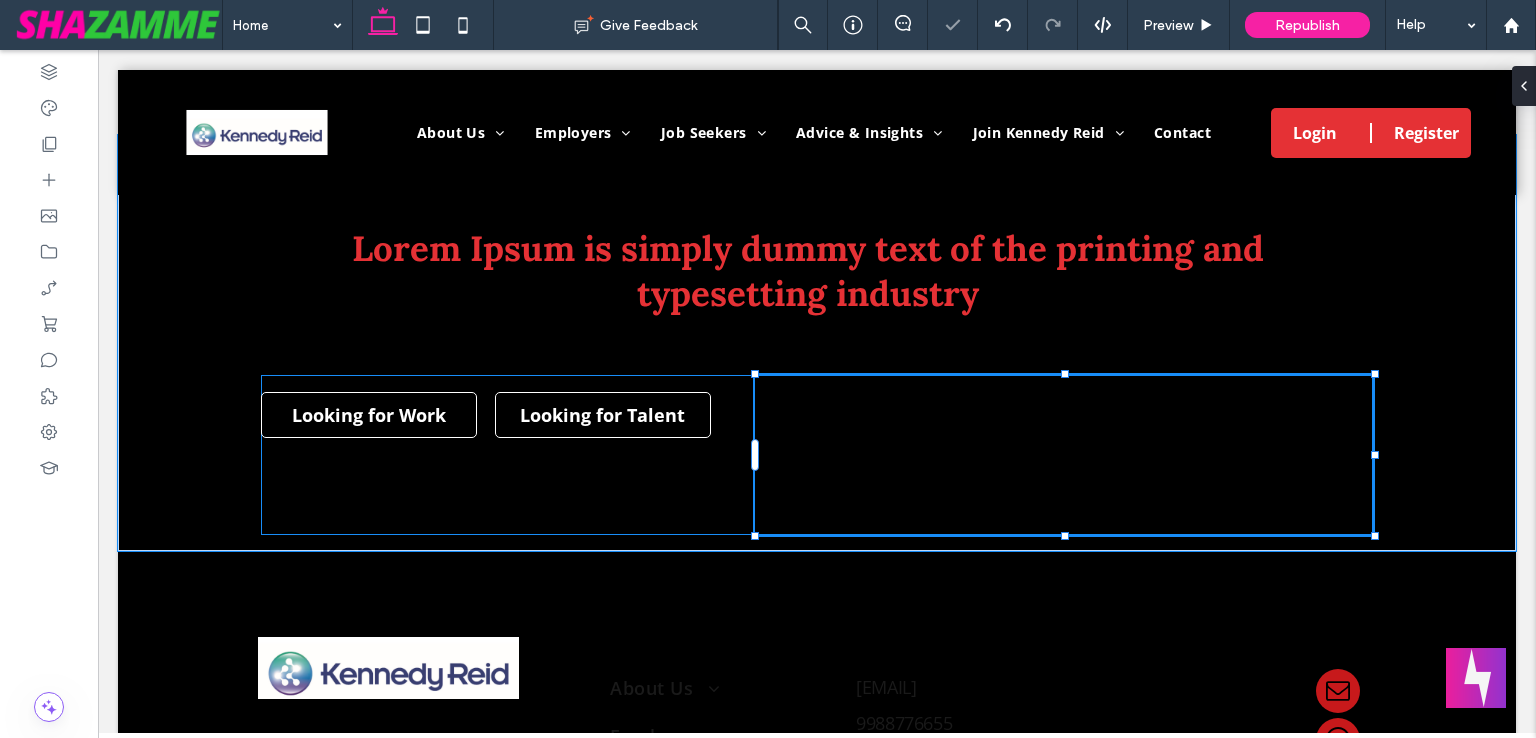 type on "**" 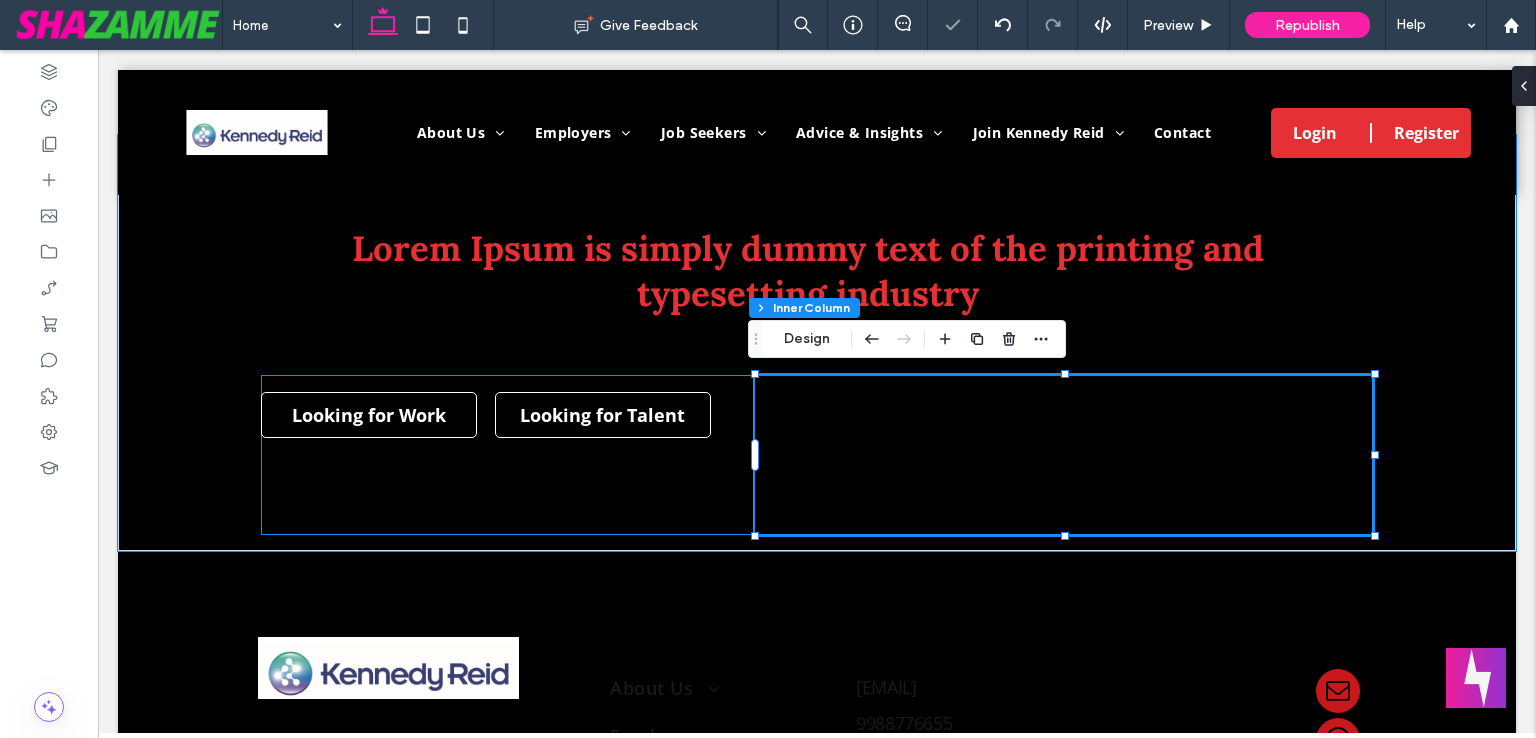 click on "56% , 160px" at bounding box center (1064, 455) 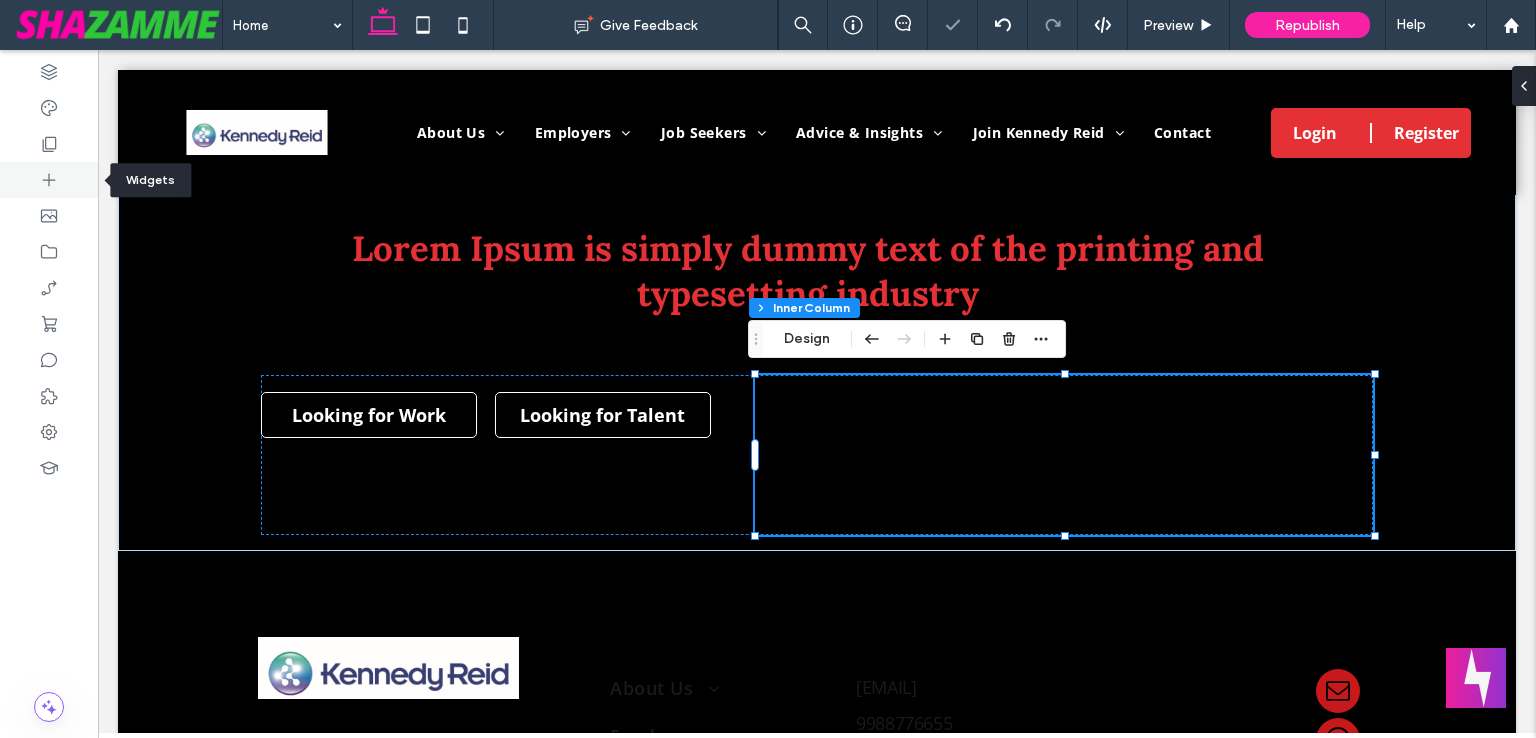click at bounding box center [49, 180] 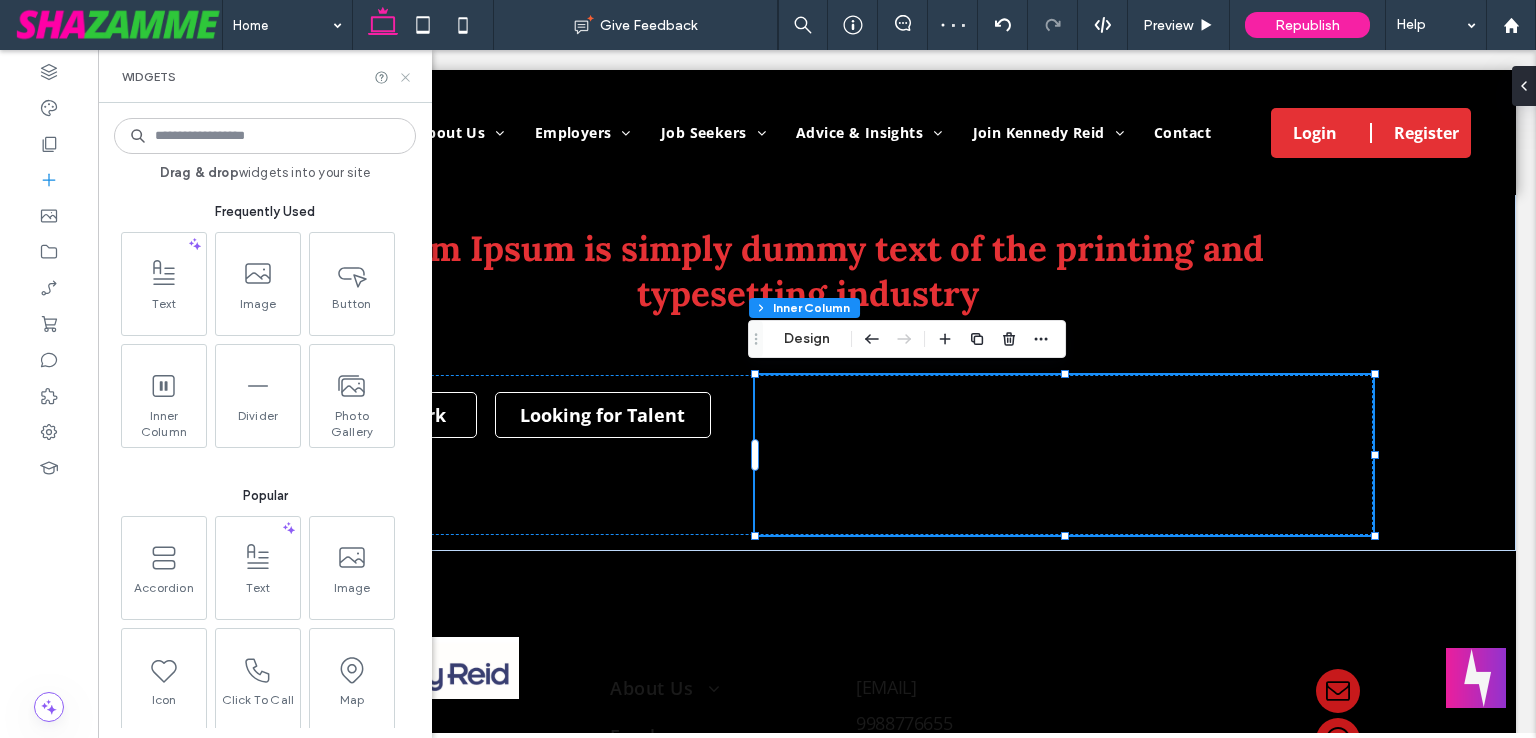 click 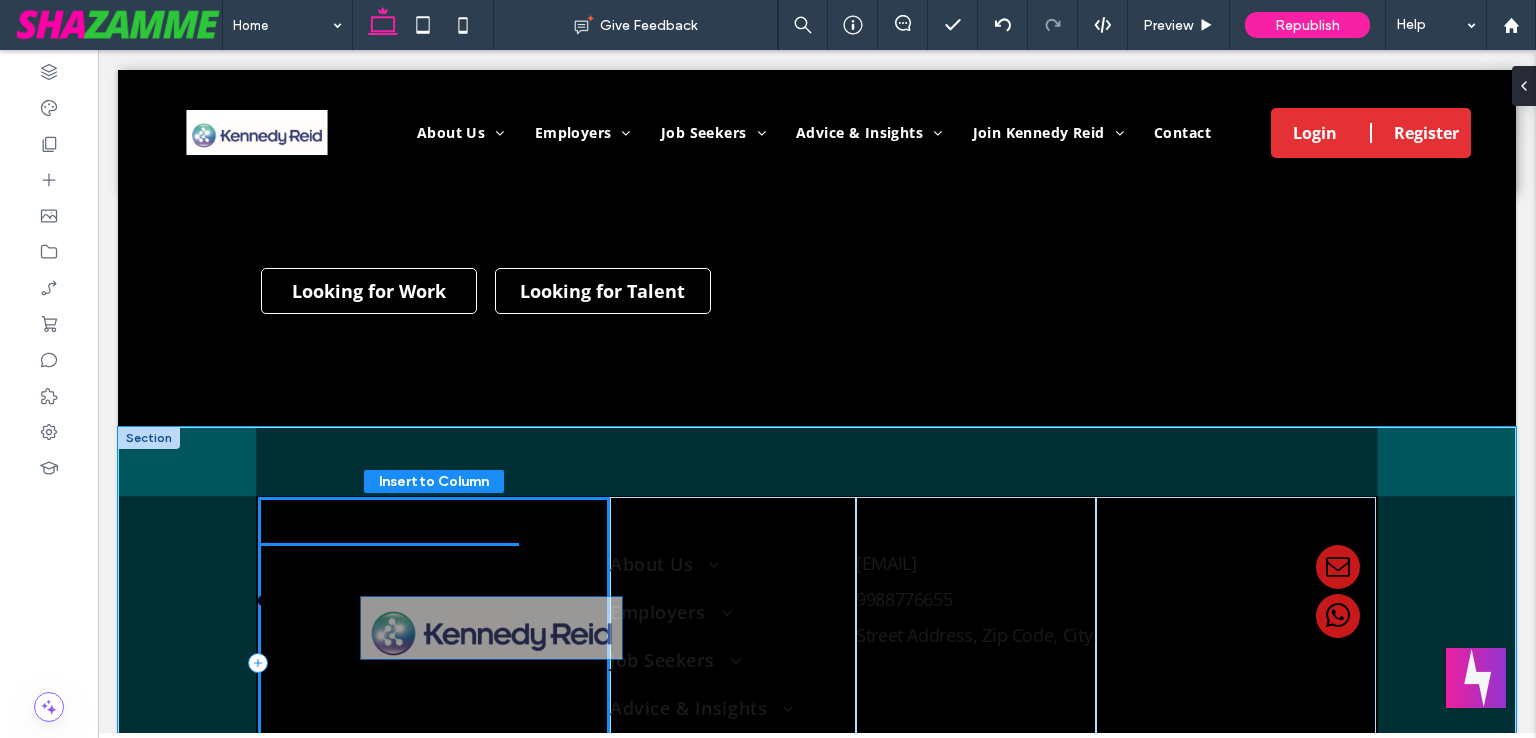 scroll, scrollTop: 3585, scrollLeft: 0, axis: vertical 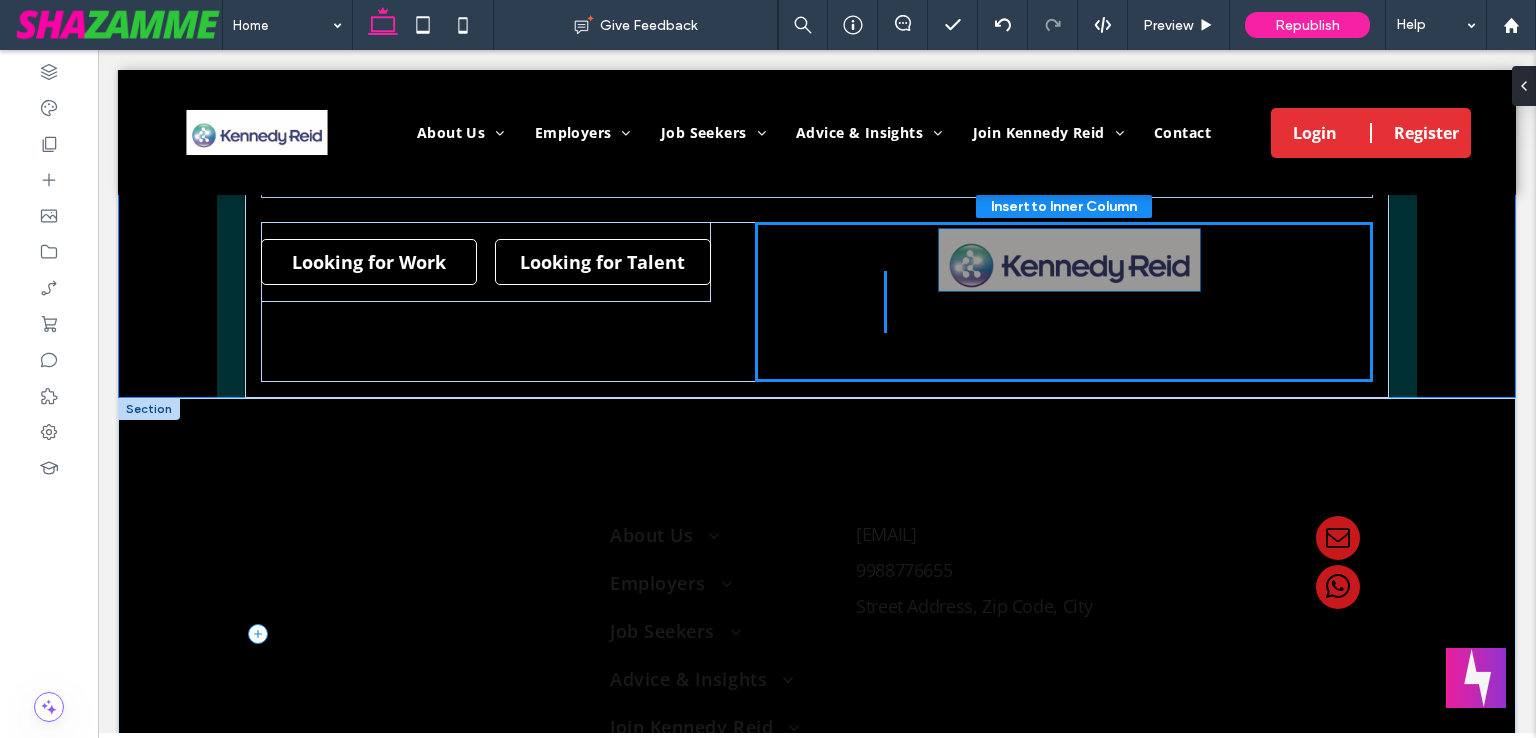 drag, startPoint x: 431, startPoint y: 673, endPoint x: 1213, endPoint y: 319, distance: 858.39386 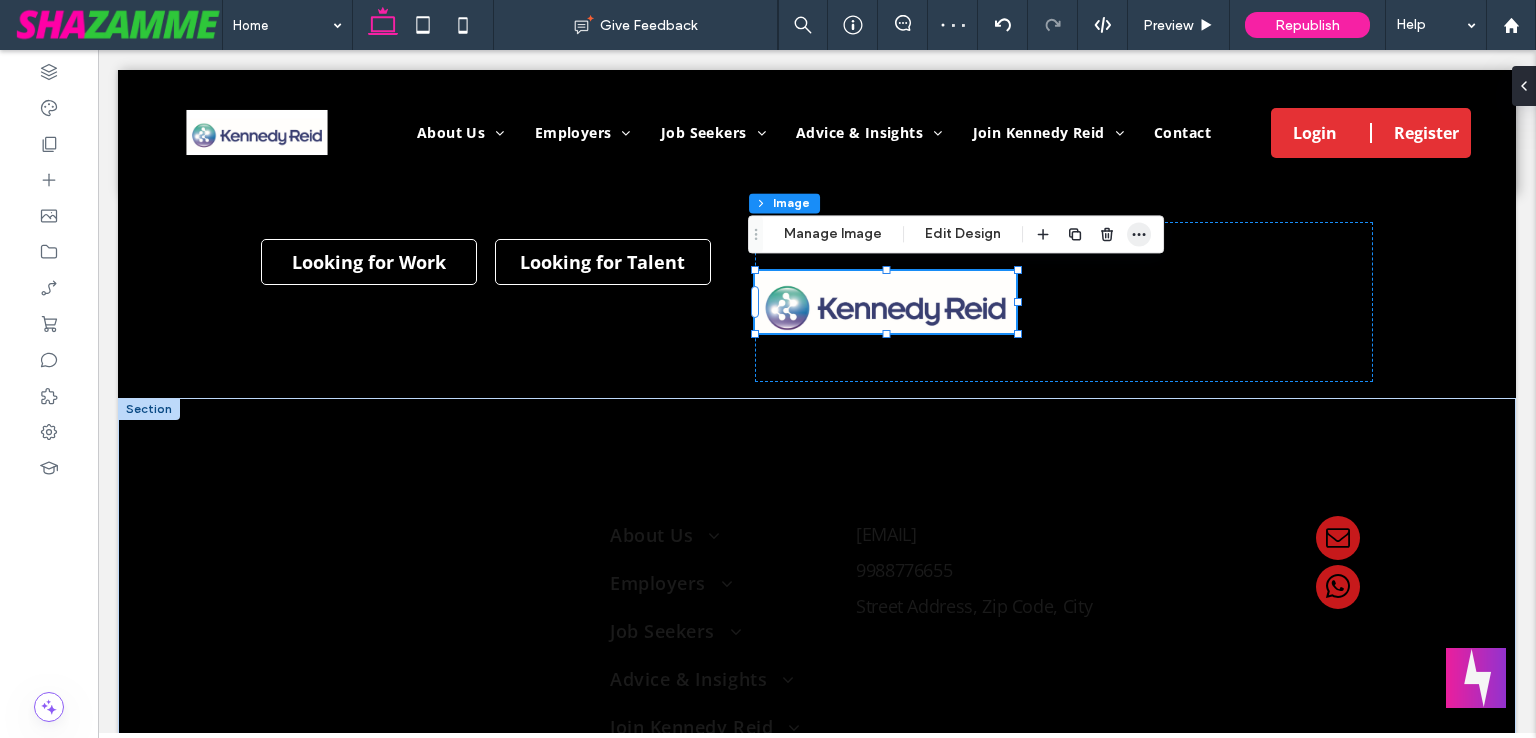 click 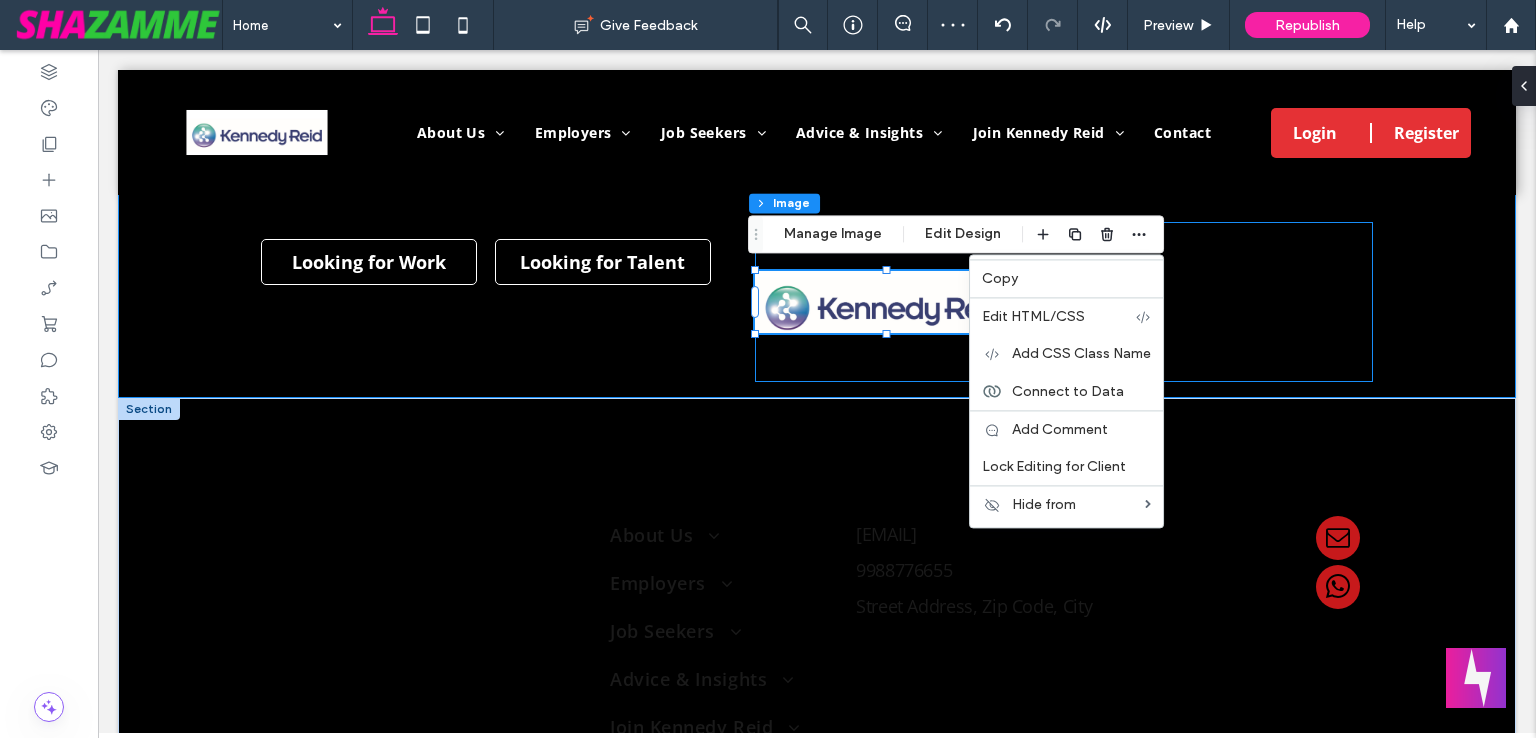 click at bounding box center (1064, 302) 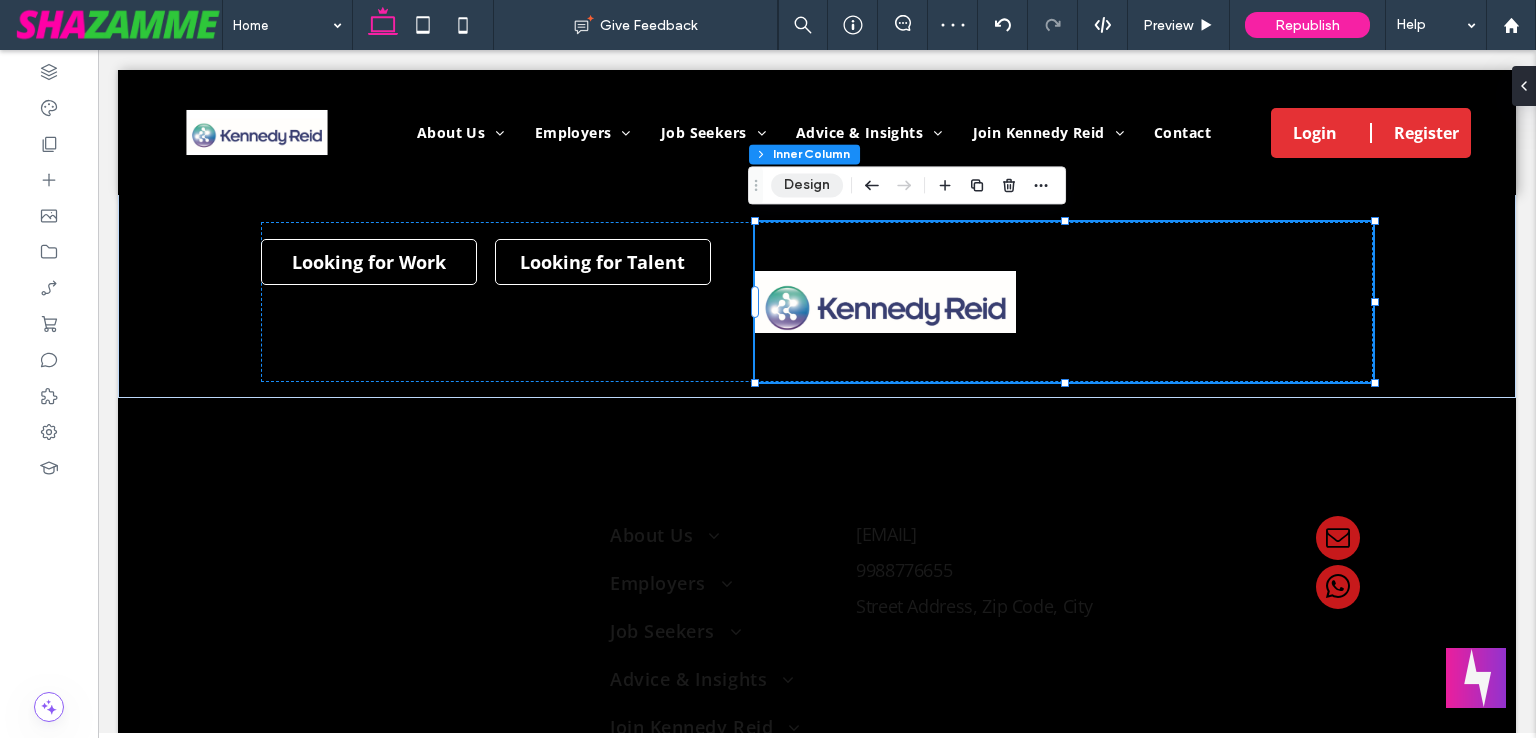 click on "Design" at bounding box center (807, 185) 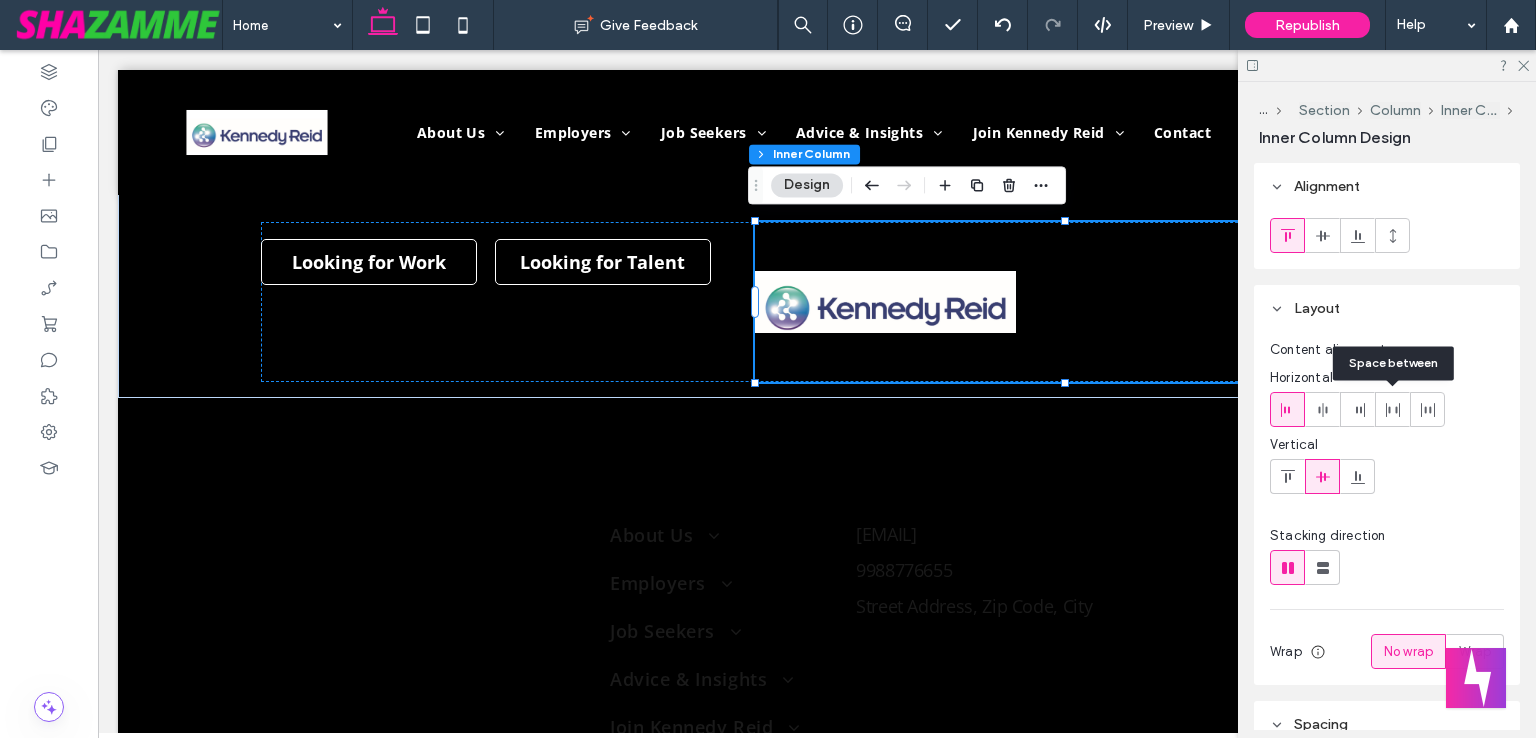 click 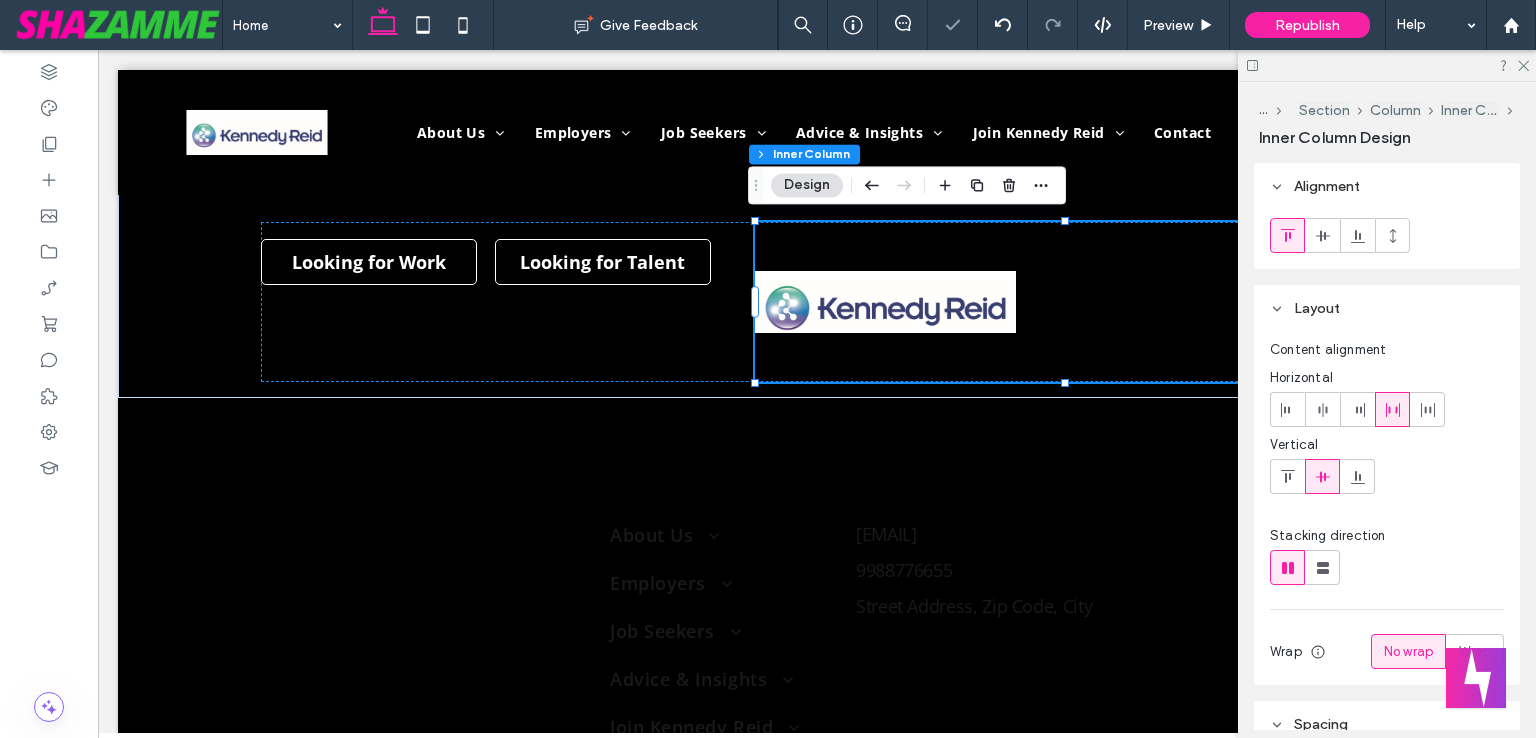 click 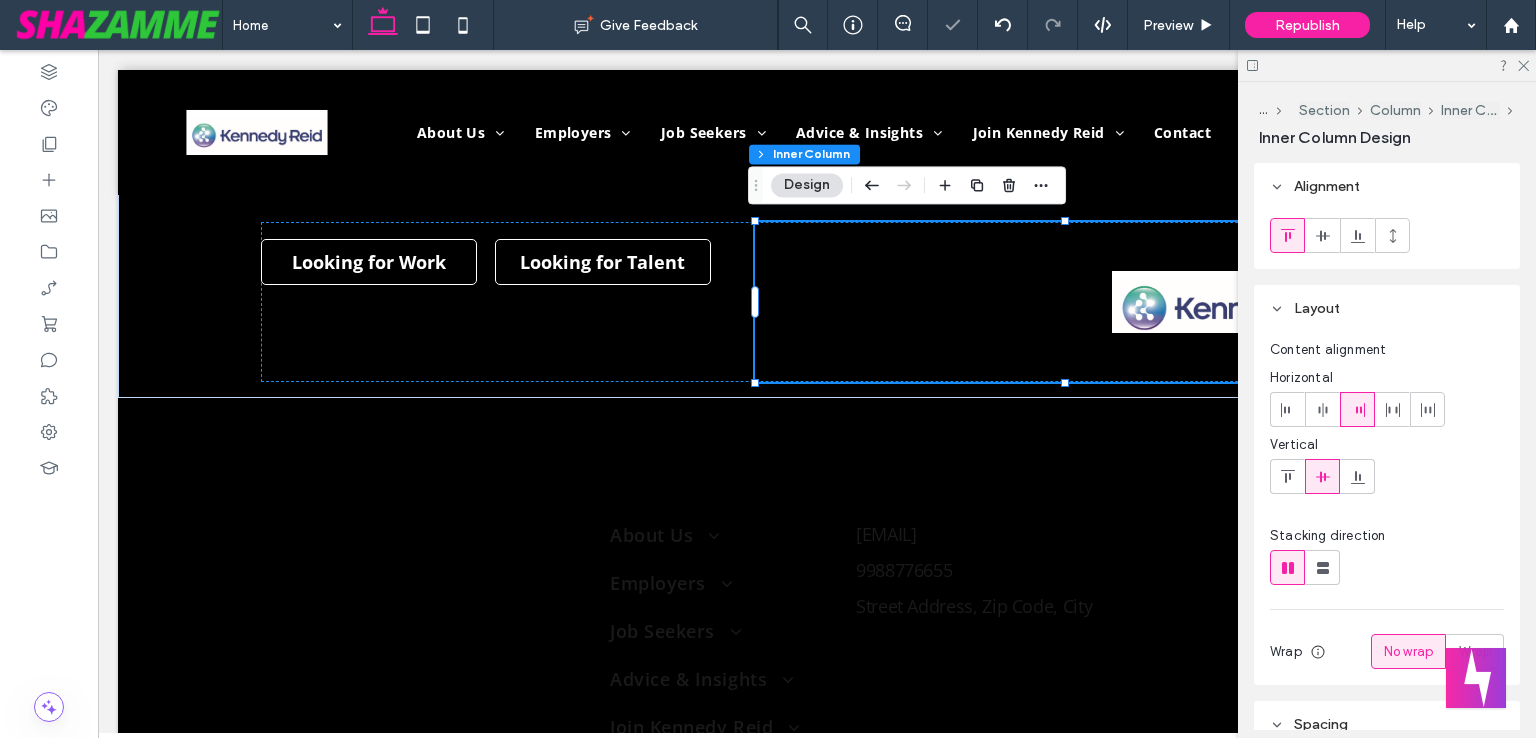click 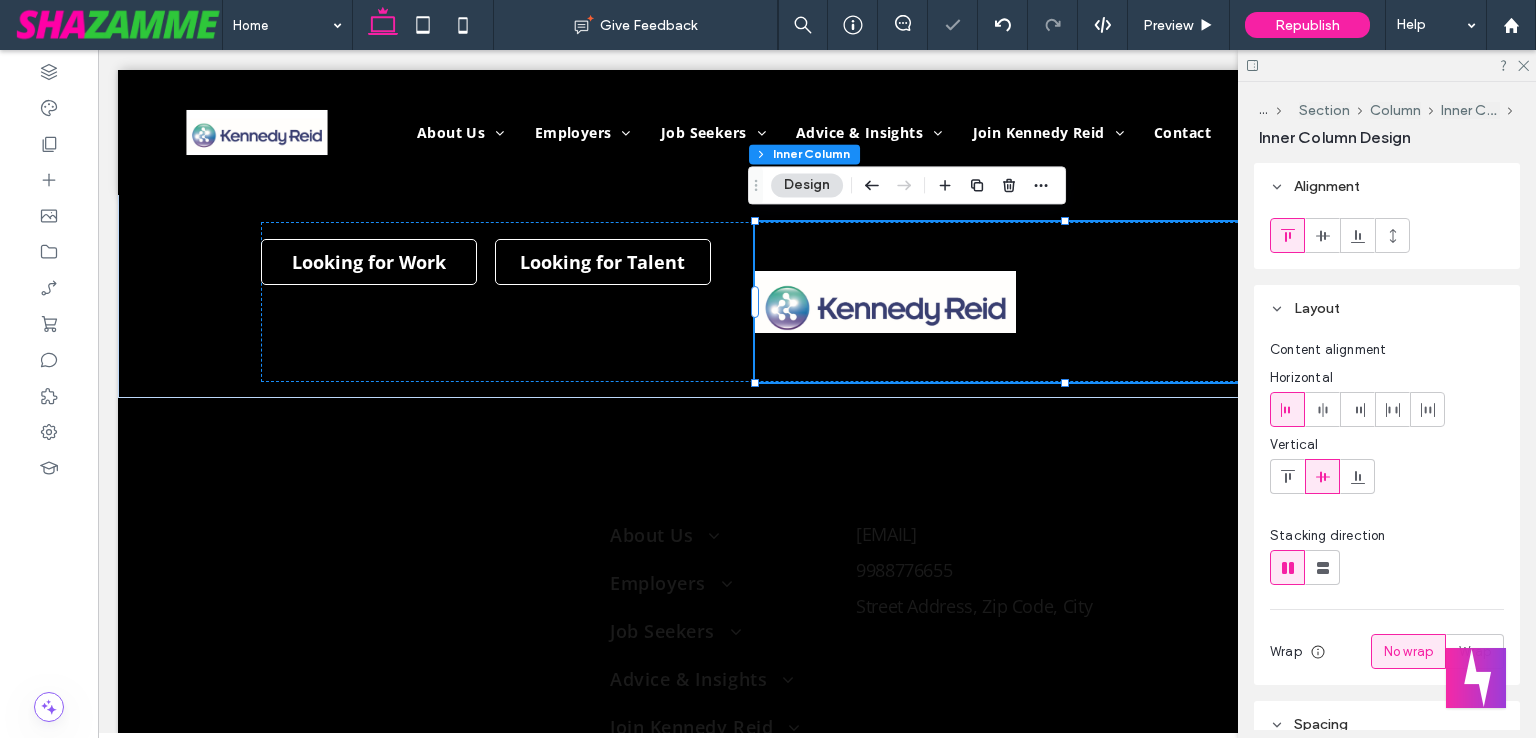 click at bounding box center [1357, 409] 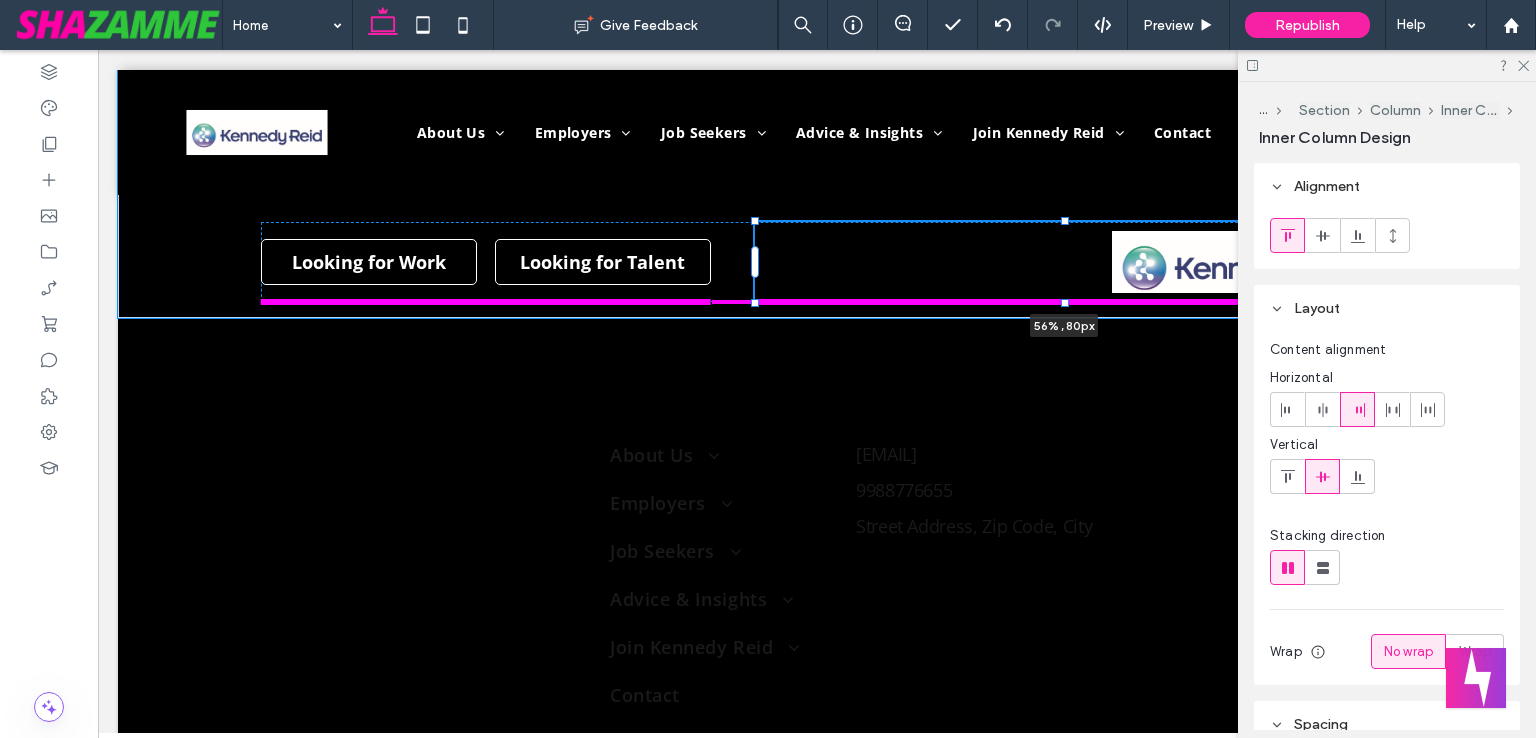drag, startPoint x: 1058, startPoint y: 381, endPoint x: 1060, endPoint y: 300, distance: 81.02469 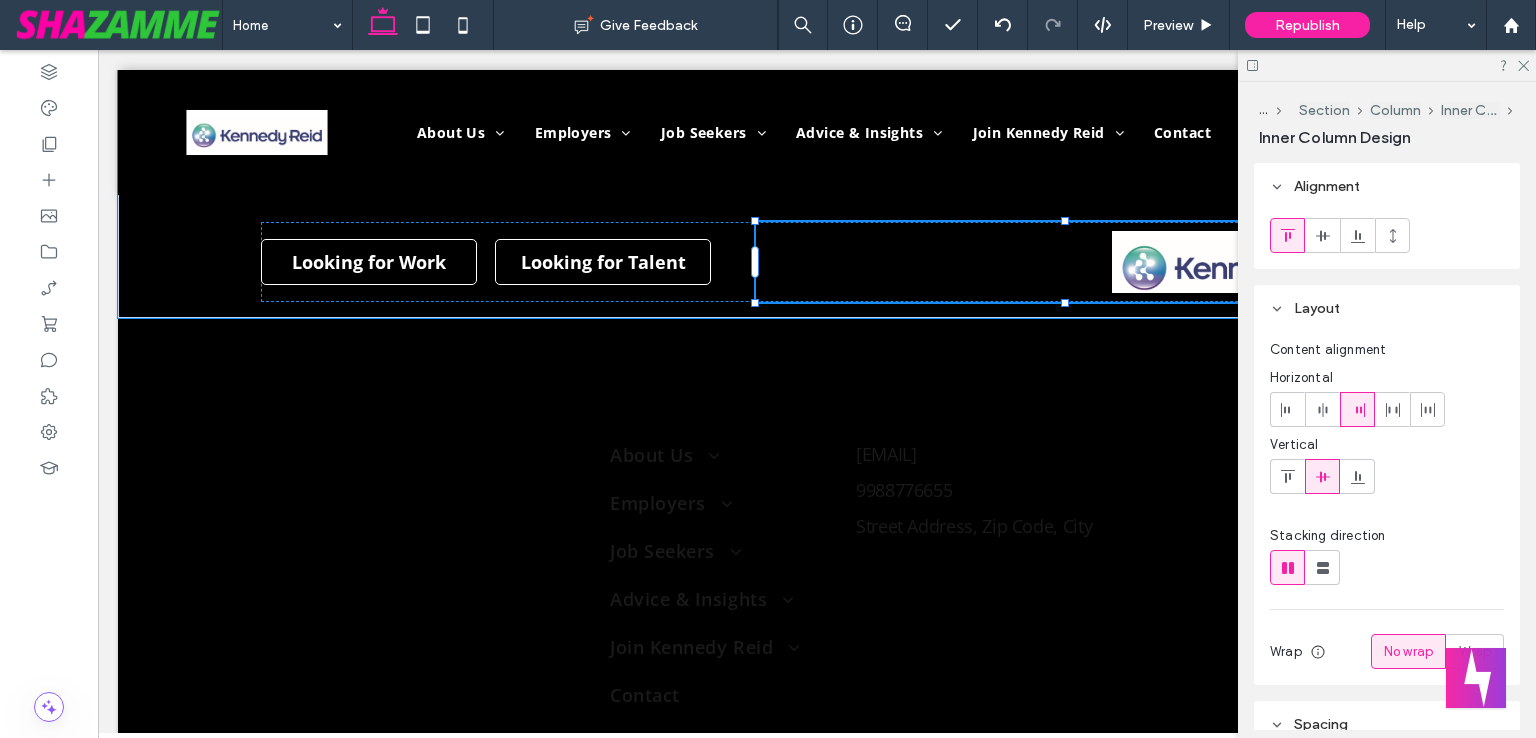 type on "**" 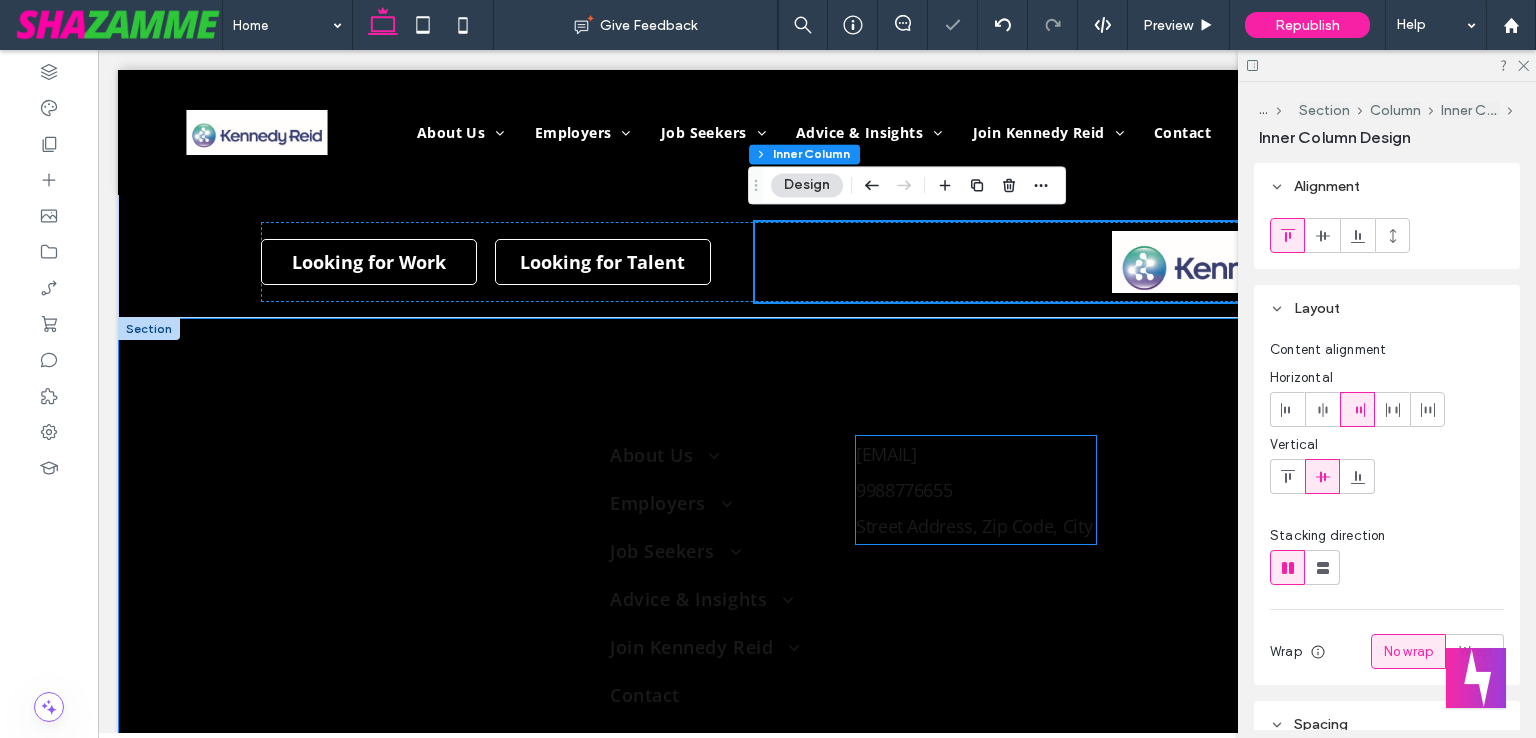 scroll, scrollTop: 3285, scrollLeft: 0, axis: vertical 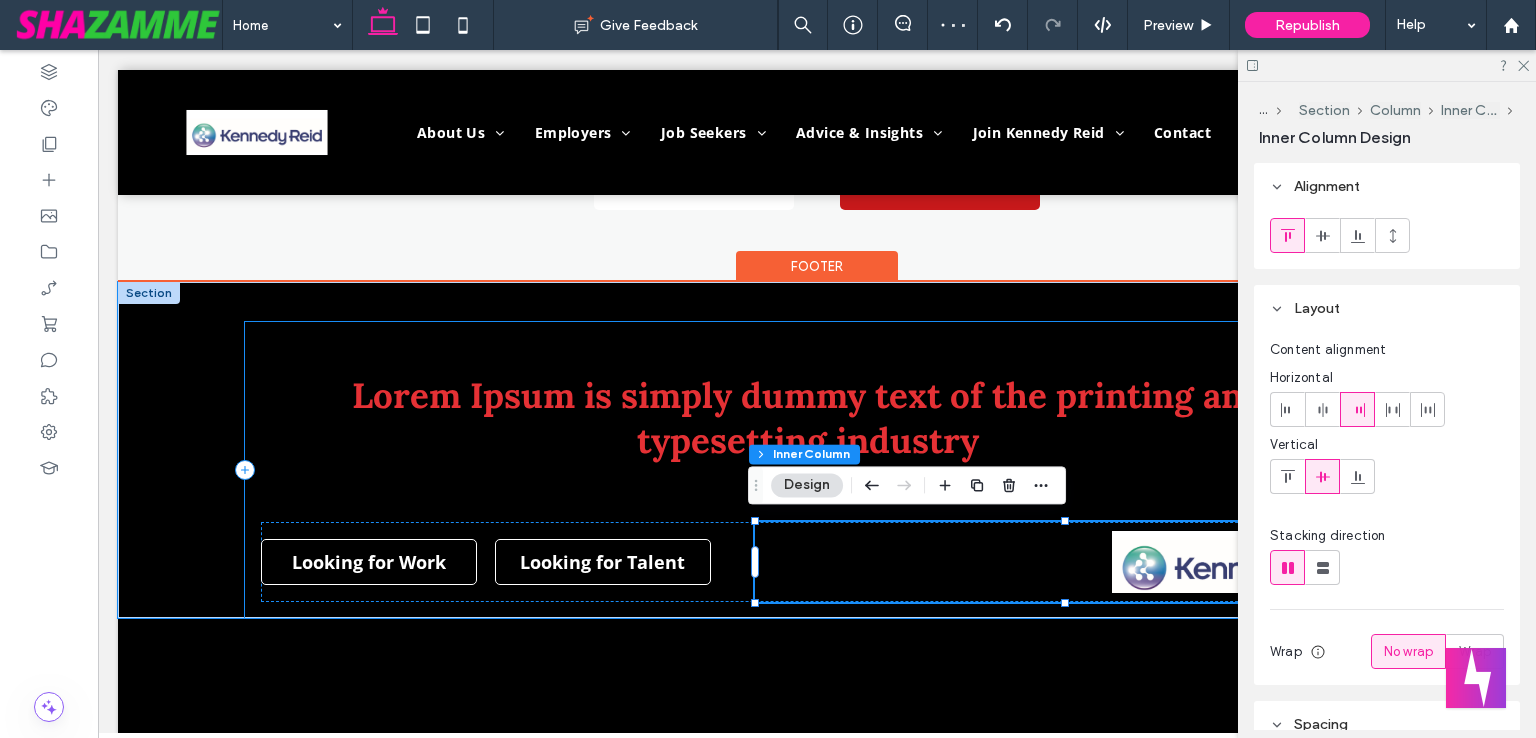 click on "Lorem Ipsum is simply dummy text of the printing and typesetting industry
Looking for Work
Looking for Talent
56% , 80px" at bounding box center [817, 470] 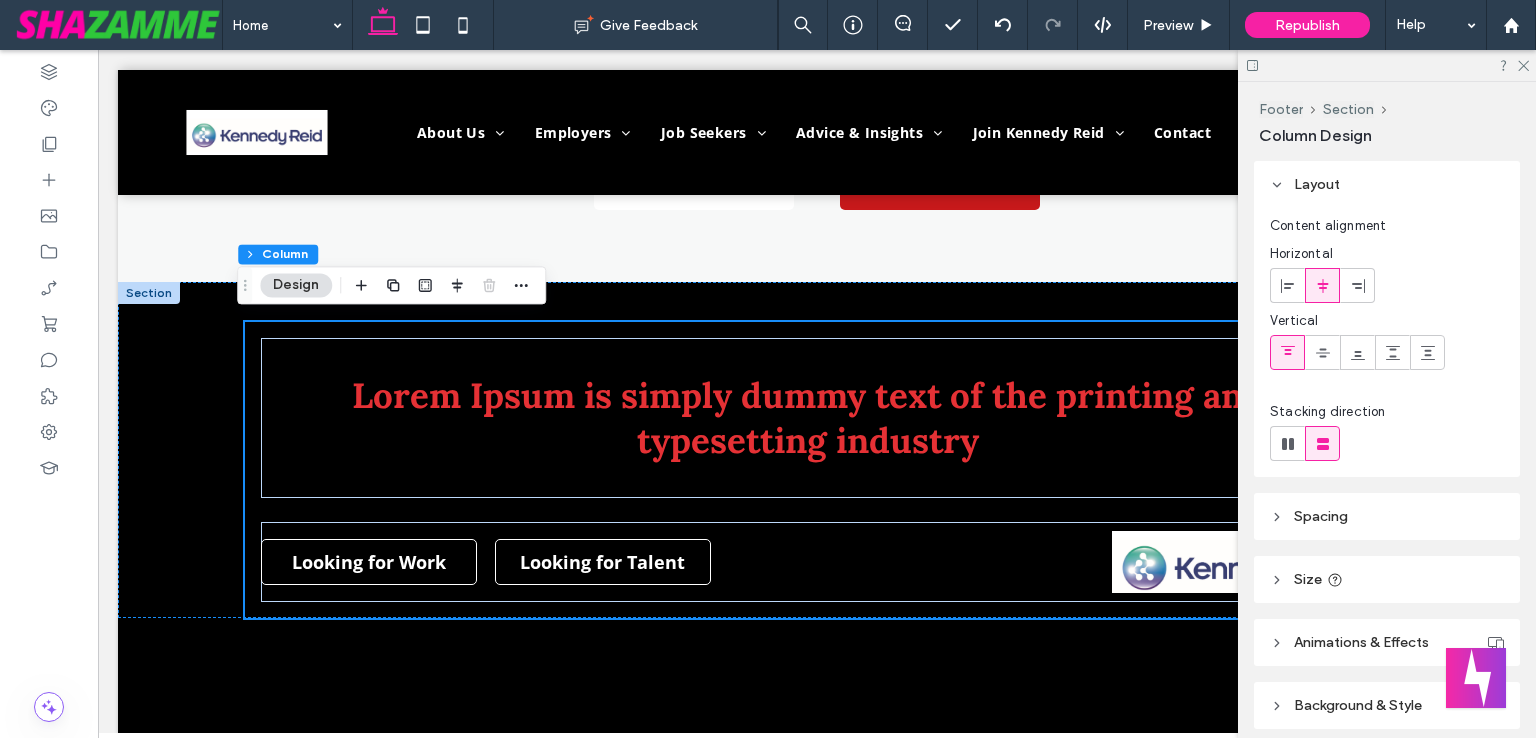 scroll, scrollTop: 78, scrollLeft: 0, axis: vertical 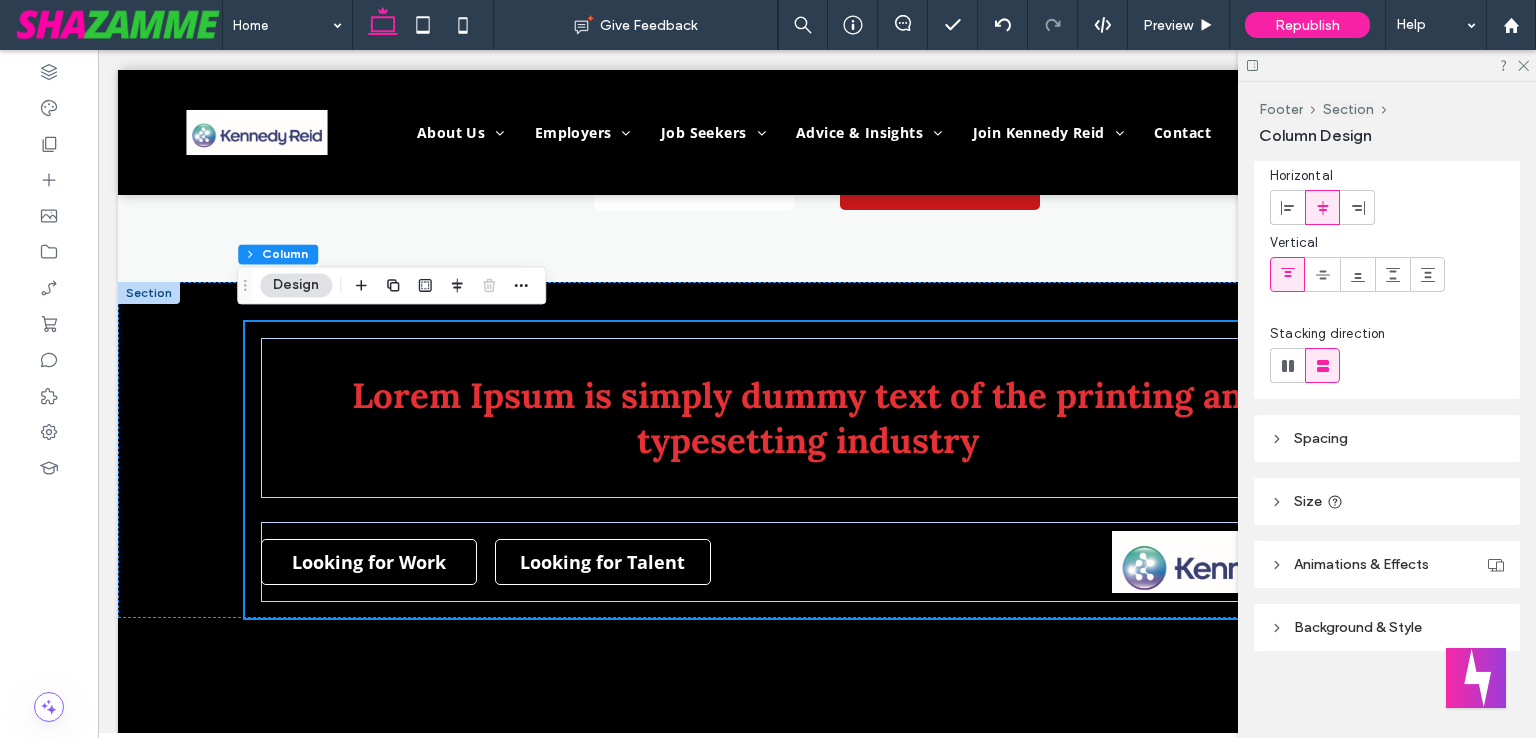click on "Spacing" at bounding box center [1387, 438] 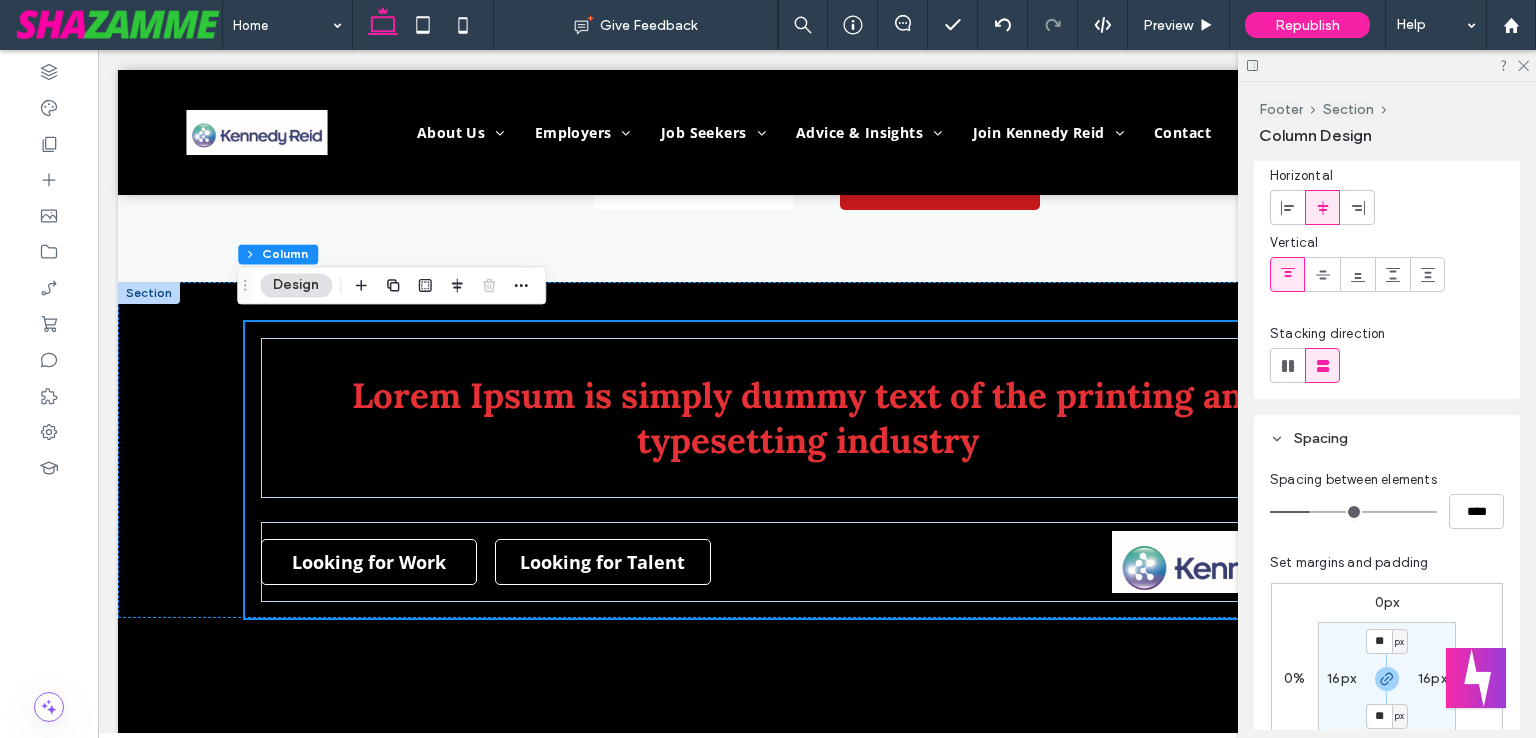 scroll, scrollTop: 278, scrollLeft: 0, axis: vertical 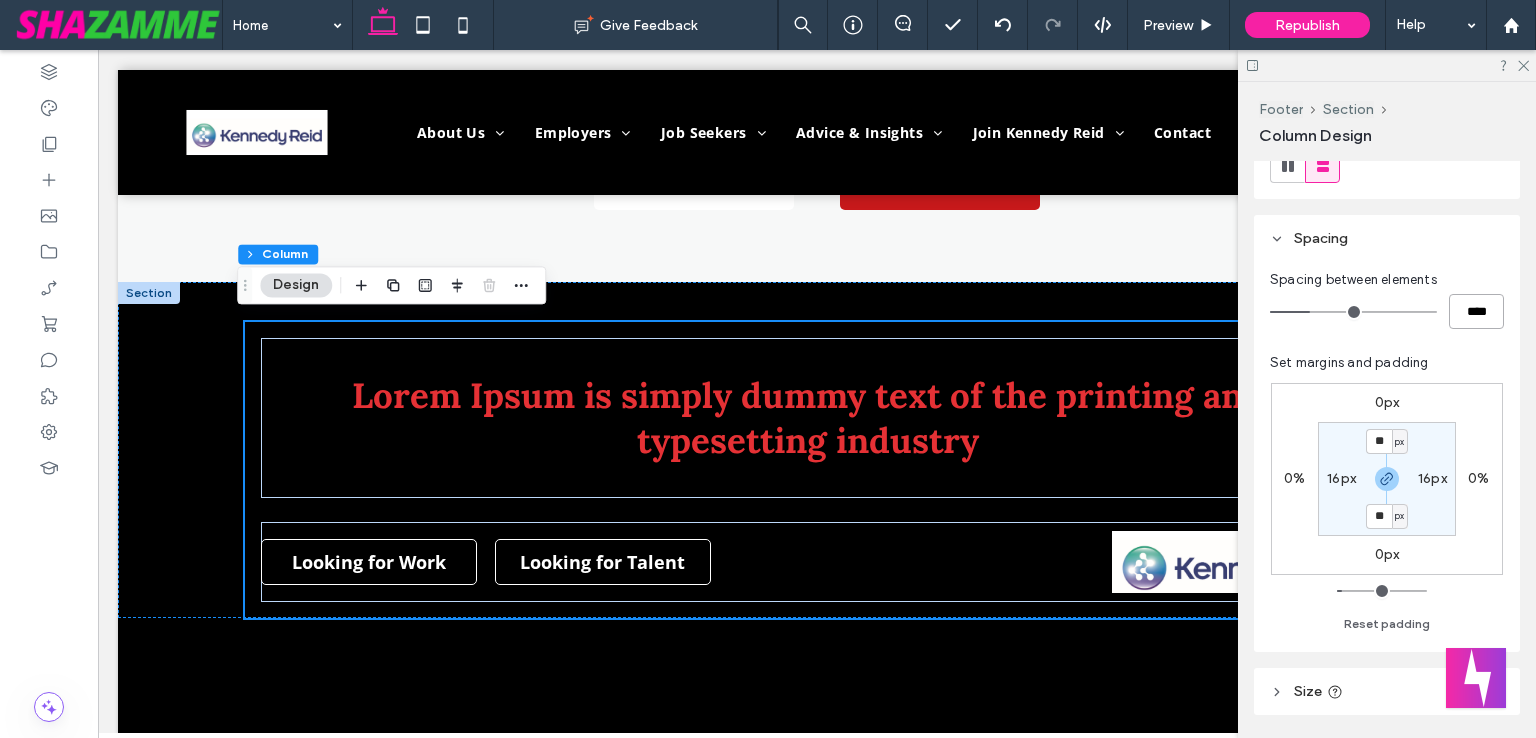 click on "****" at bounding box center [1476, 311] 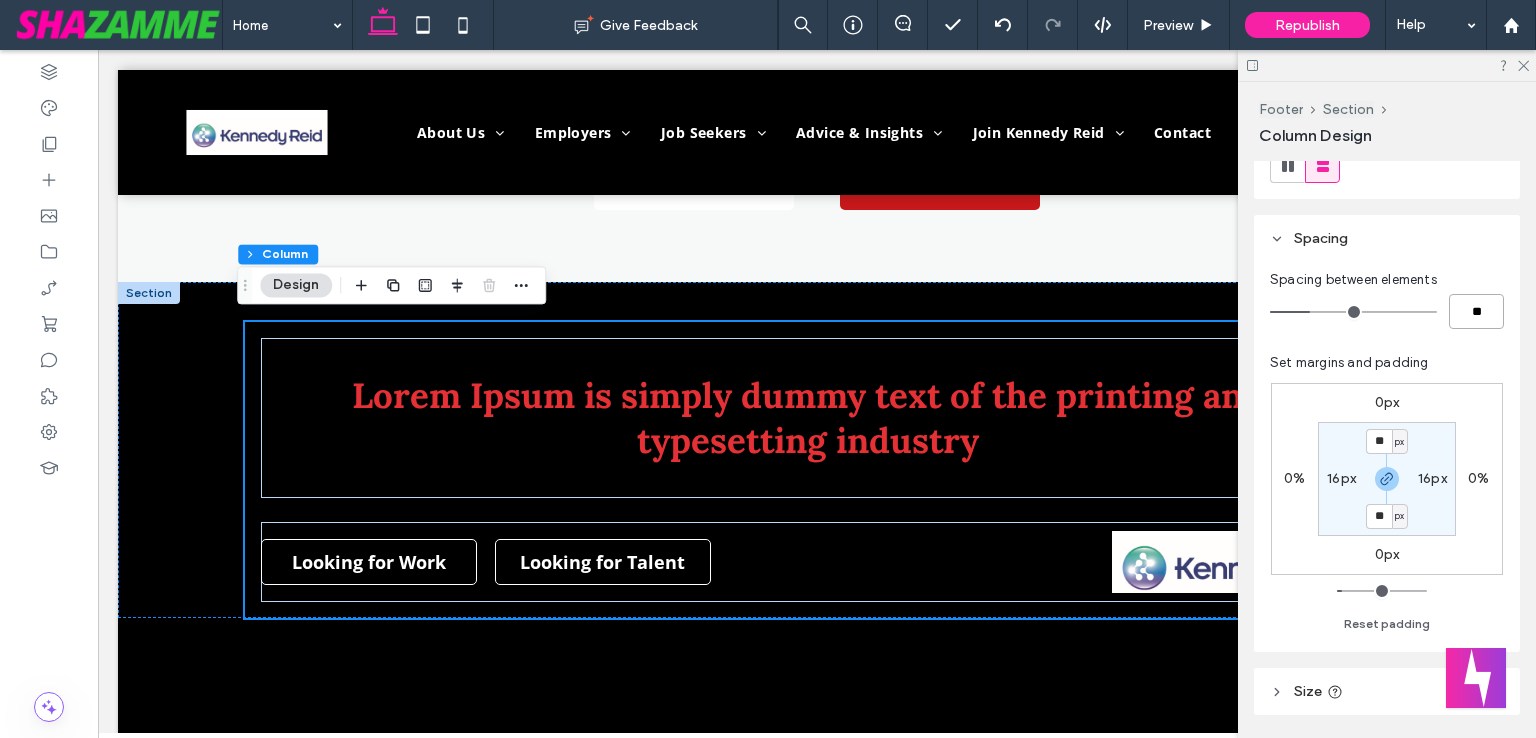 type on "**" 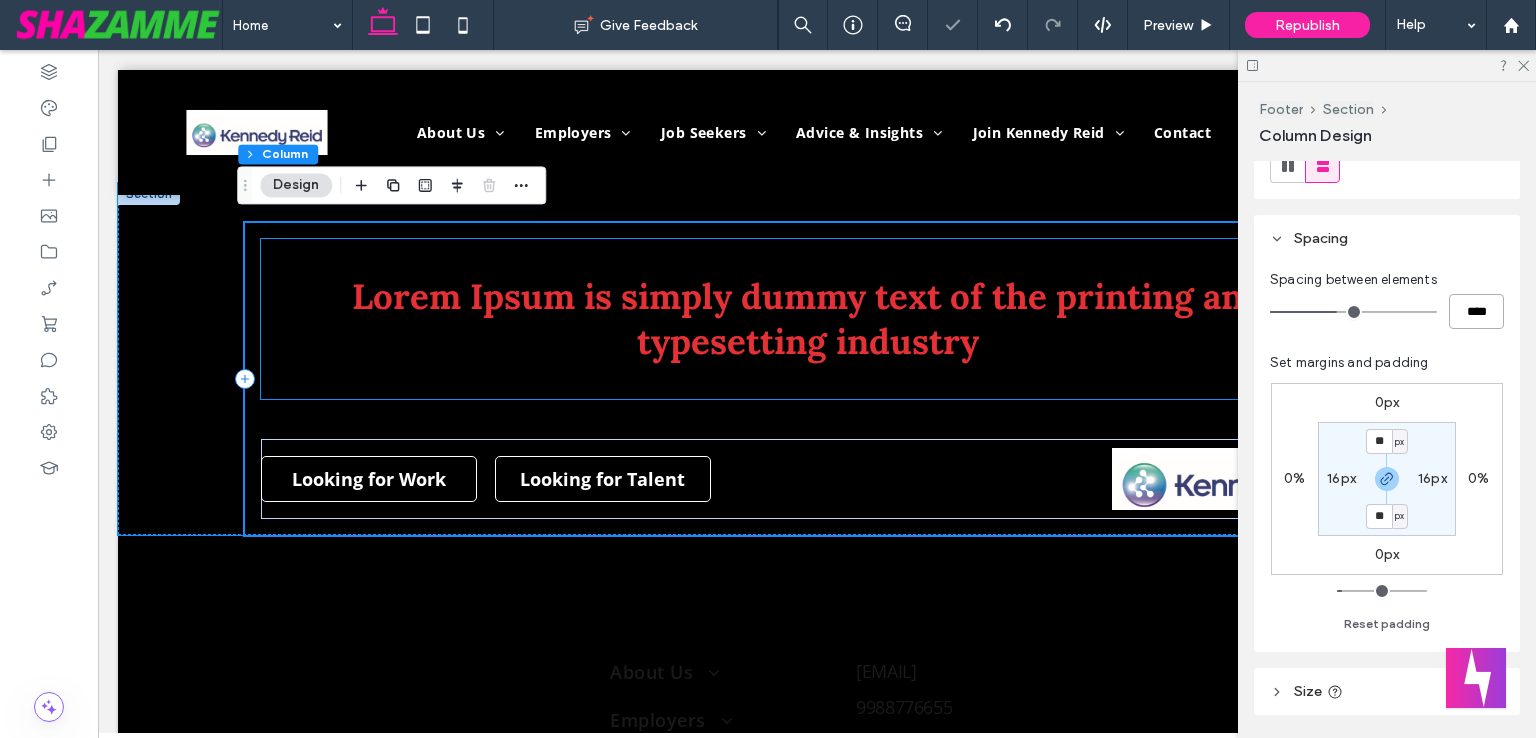 scroll, scrollTop: 3385, scrollLeft: 0, axis: vertical 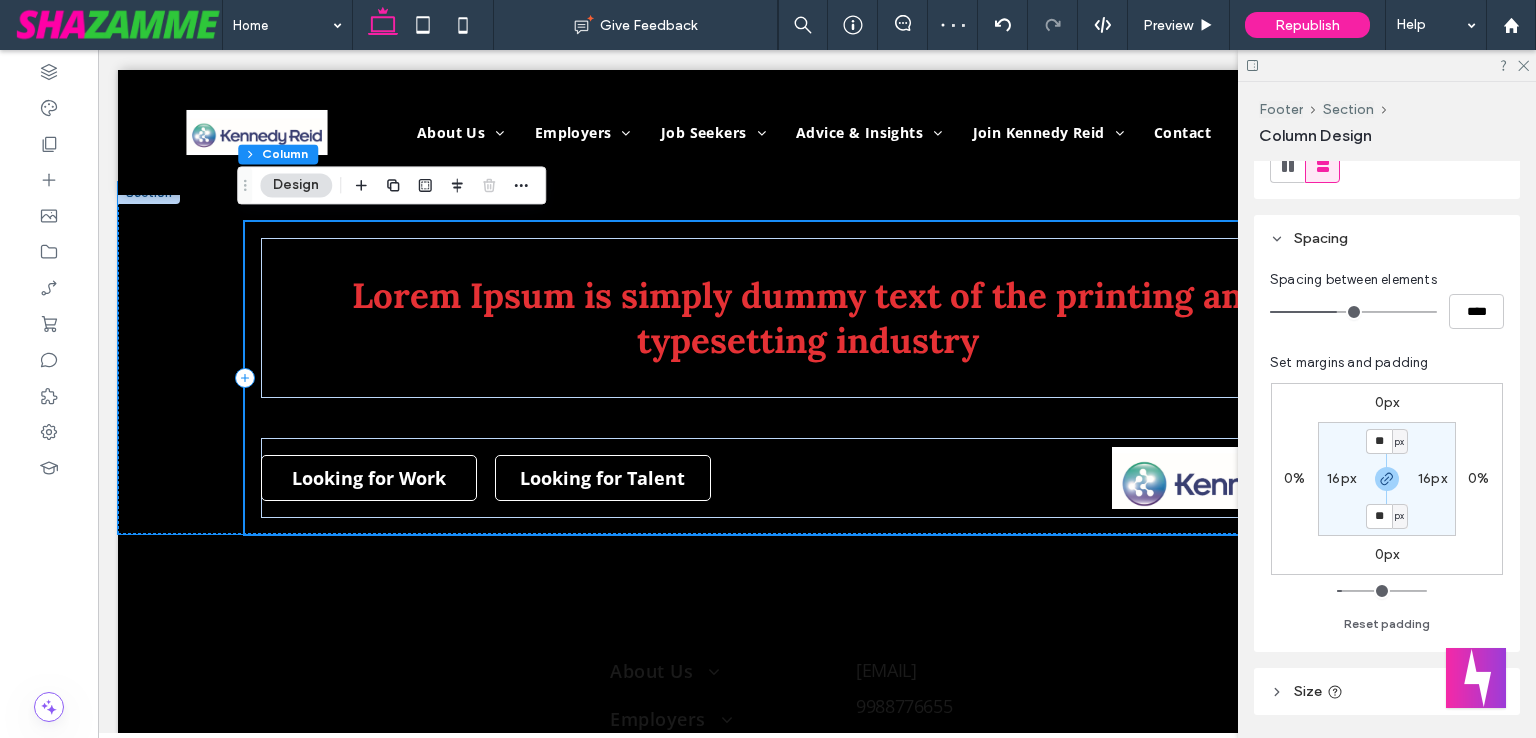 click on "Lorem Ipsum is simply dummy text of the printing and typesetting industry
Looking for Work
Looking for Talent" at bounding box center [817, 378] 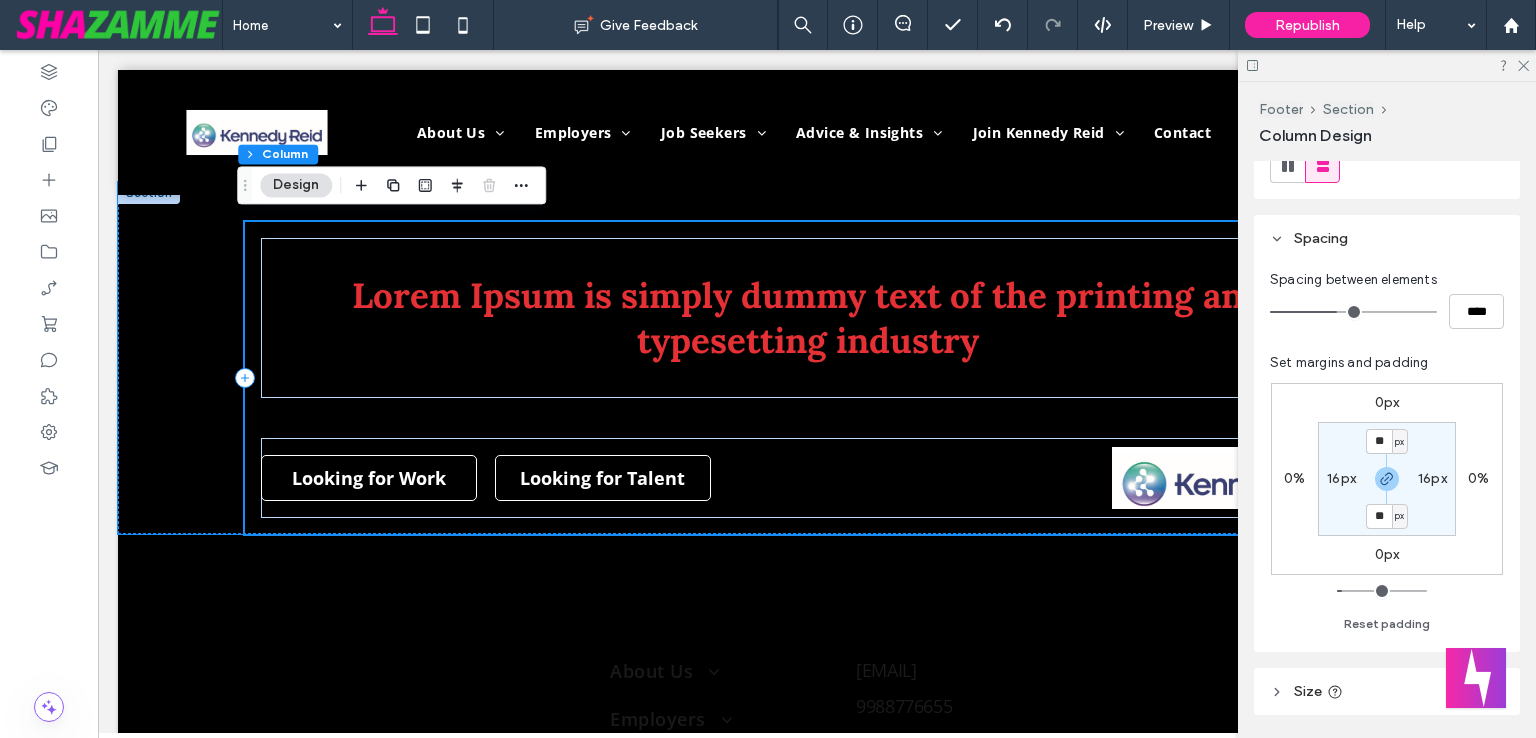 click on "Lorem Ipsum is simply dummy text of the printing and typesetting industry
Looking for Work
Looking for Talent" at bounding box center (817, 378) 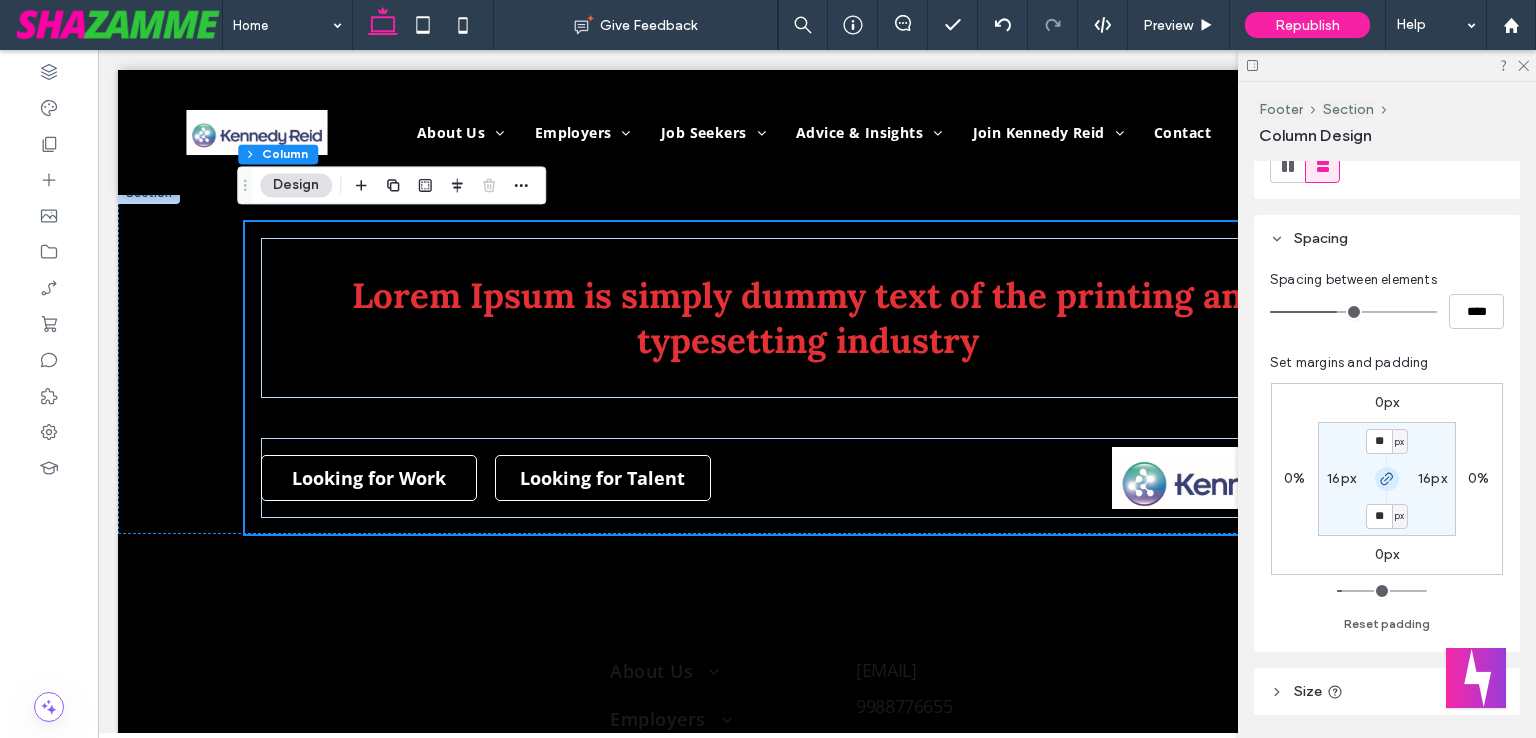 click 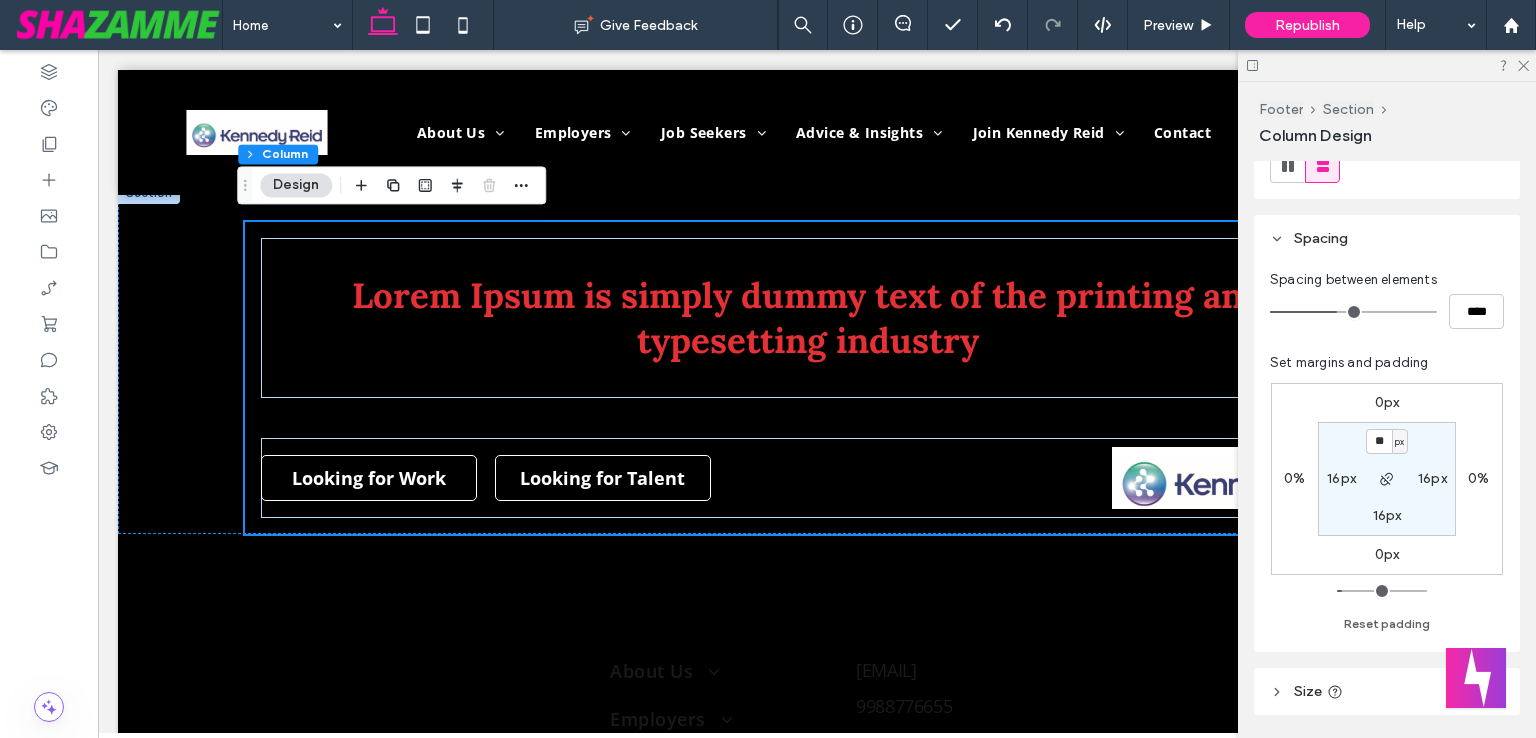click on "16px" at bounding box center (1387, 515) 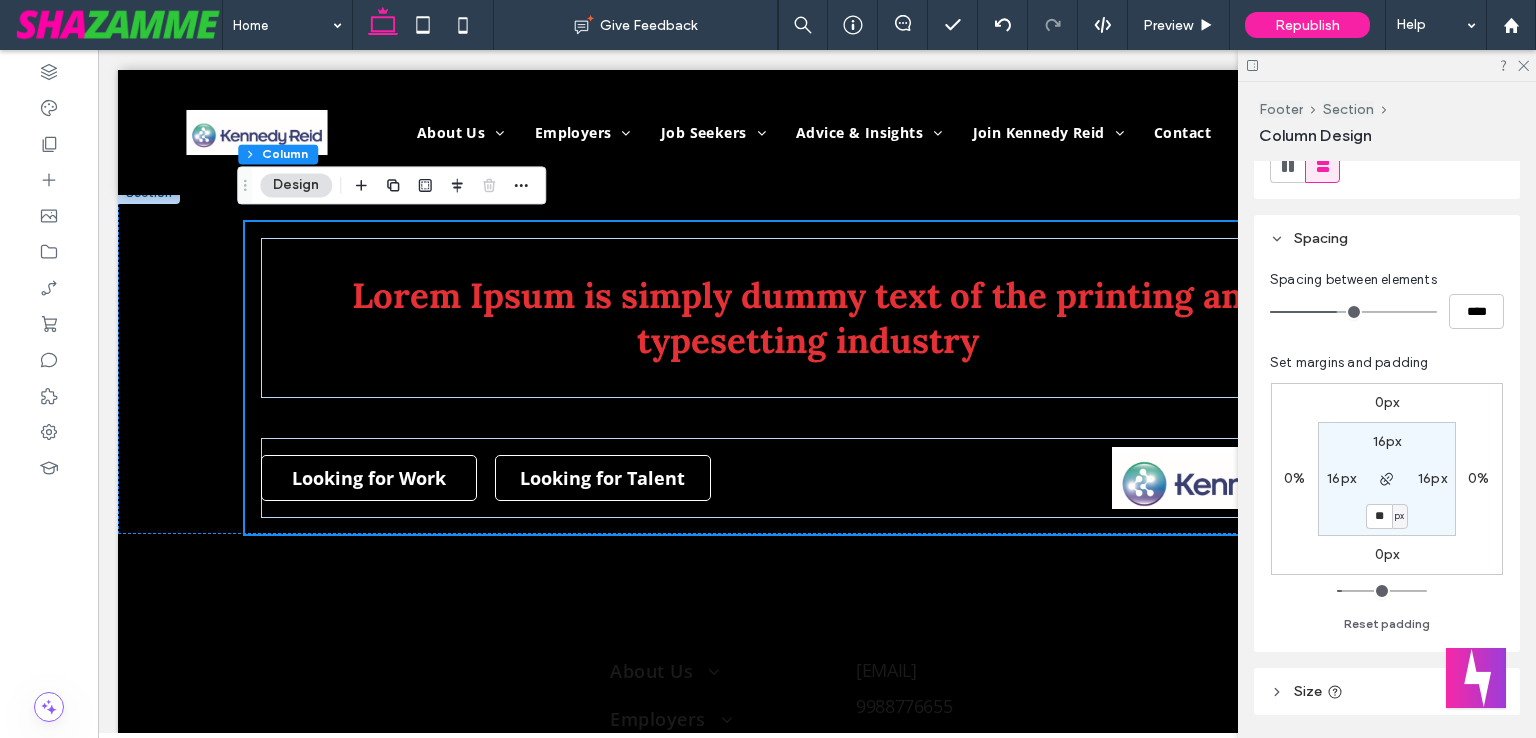 type on "**" 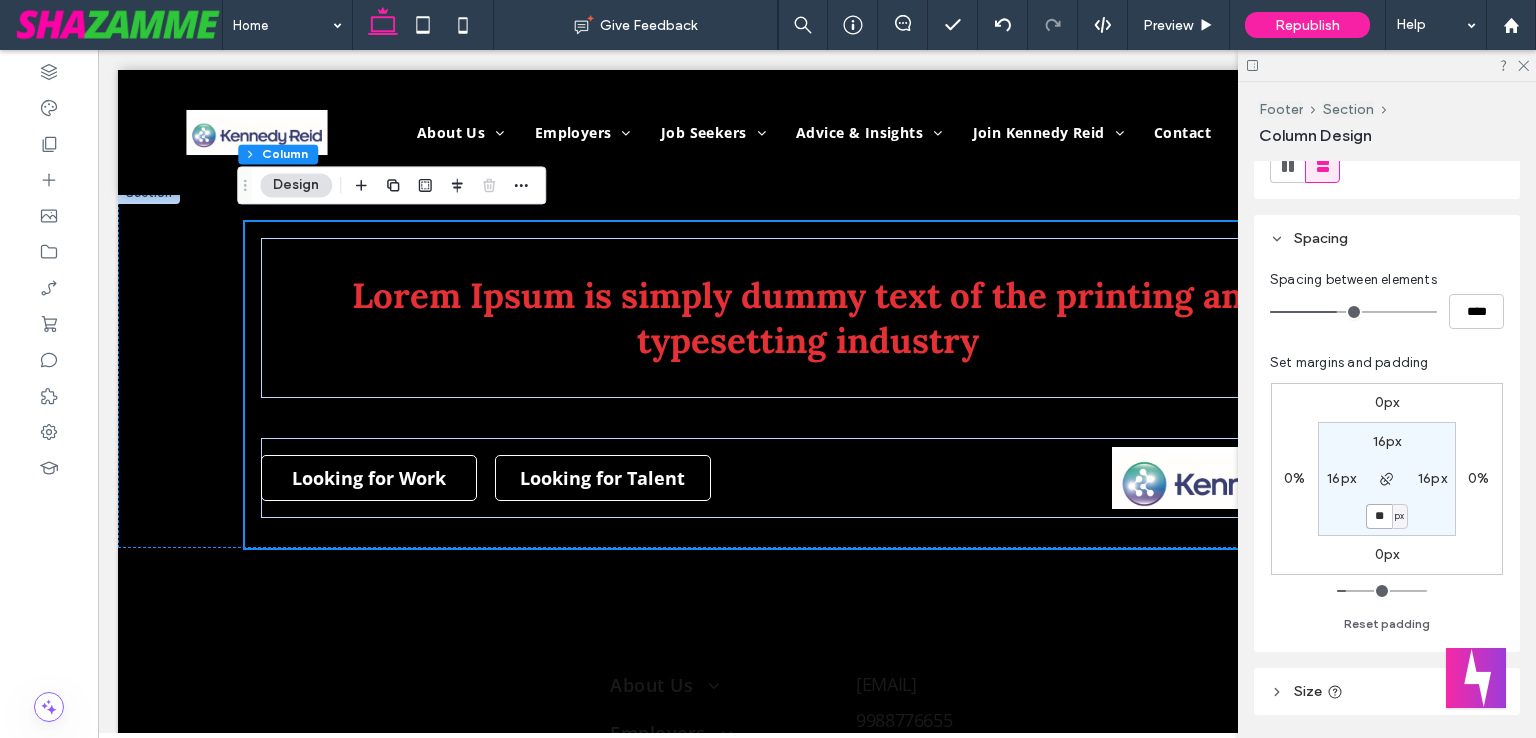 type on "**" 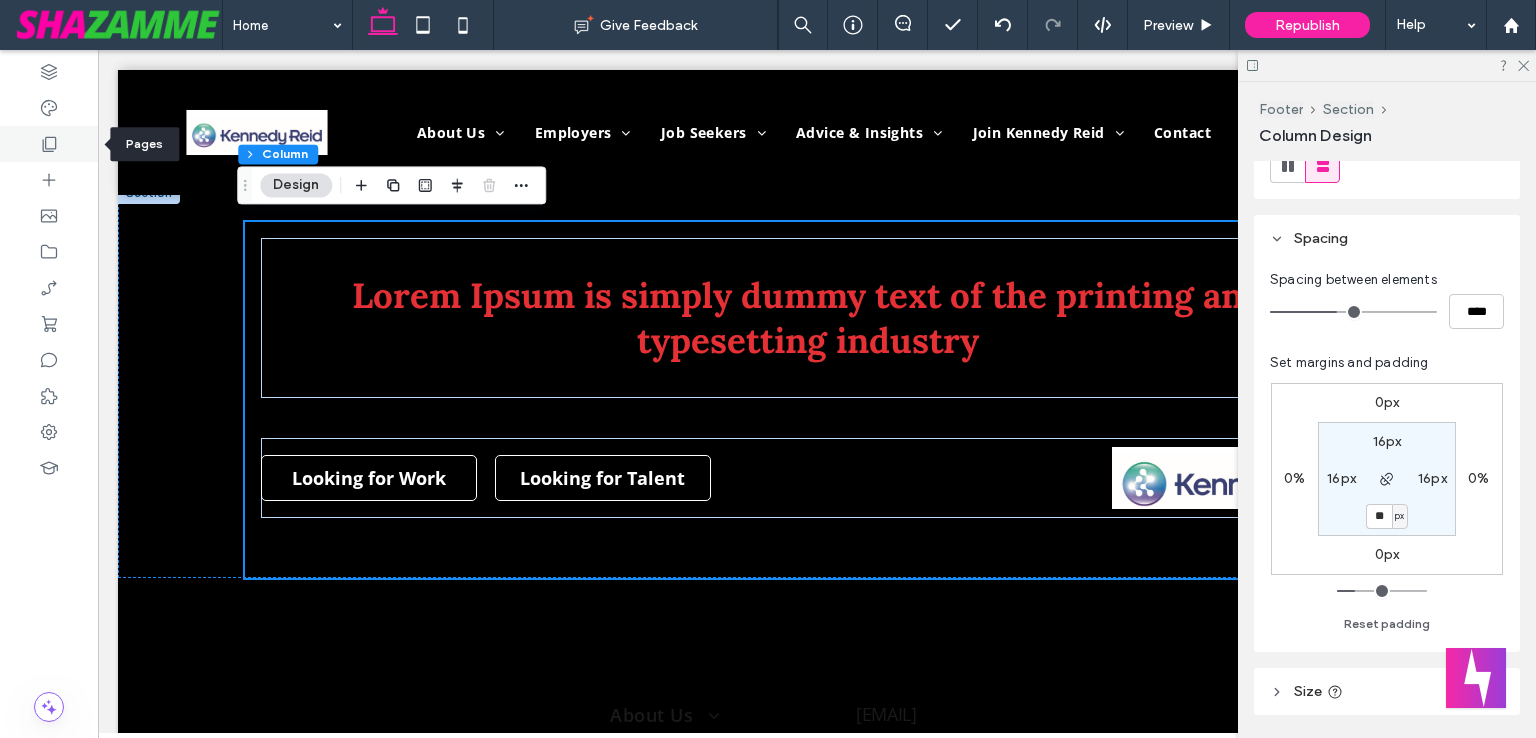 click 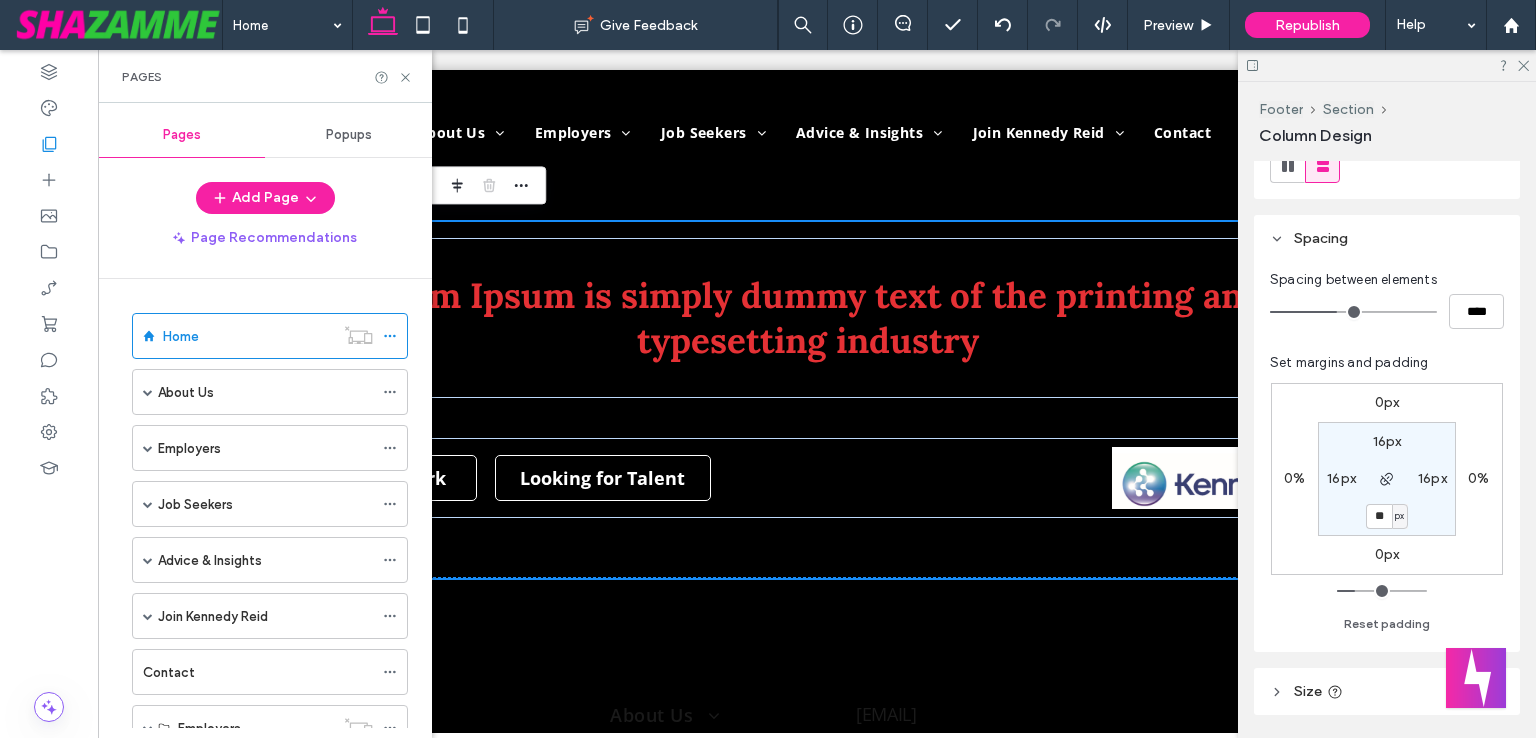 scroll, scrollTop: 500, scrollLeft: 0, axis: vertical 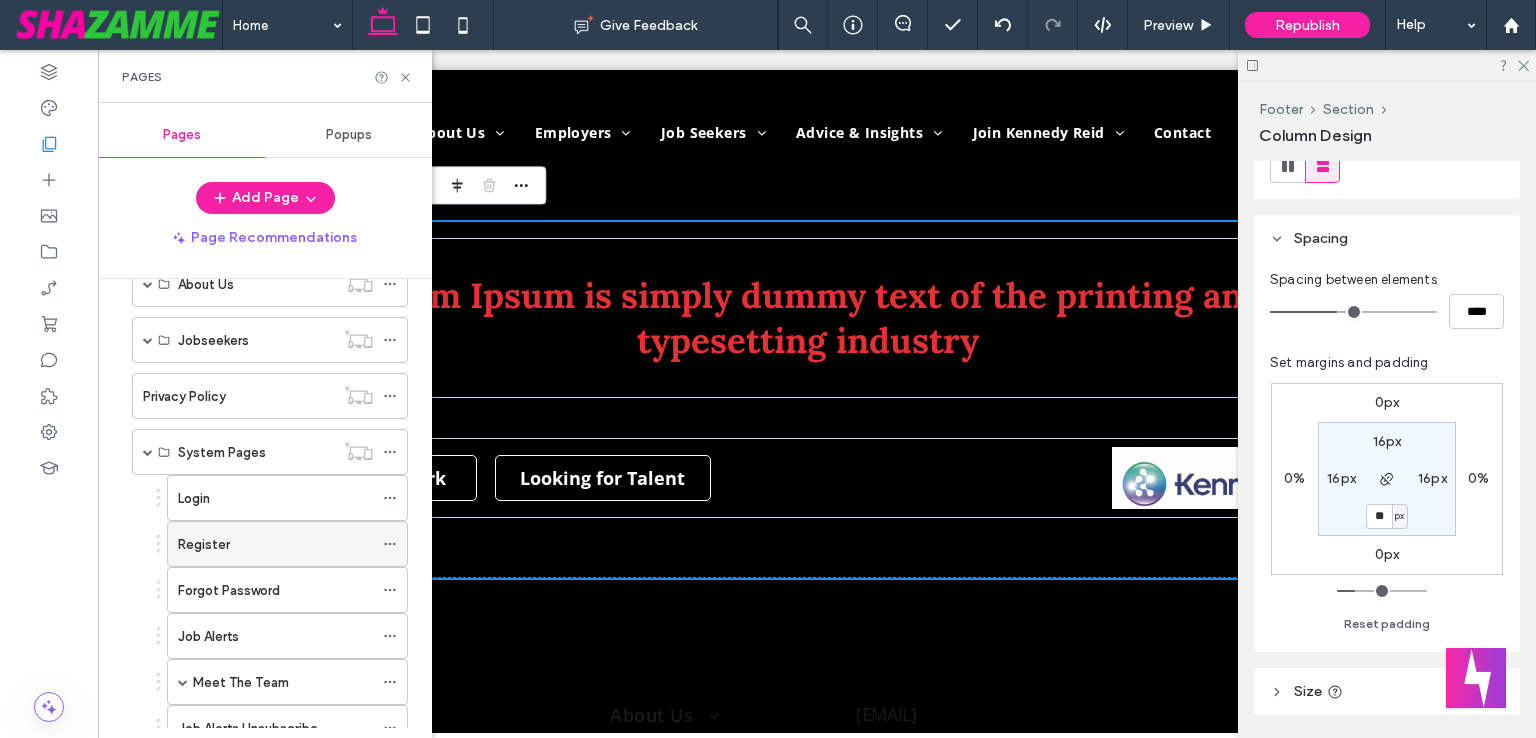 click on "Register" at bounding box center (204, 544) 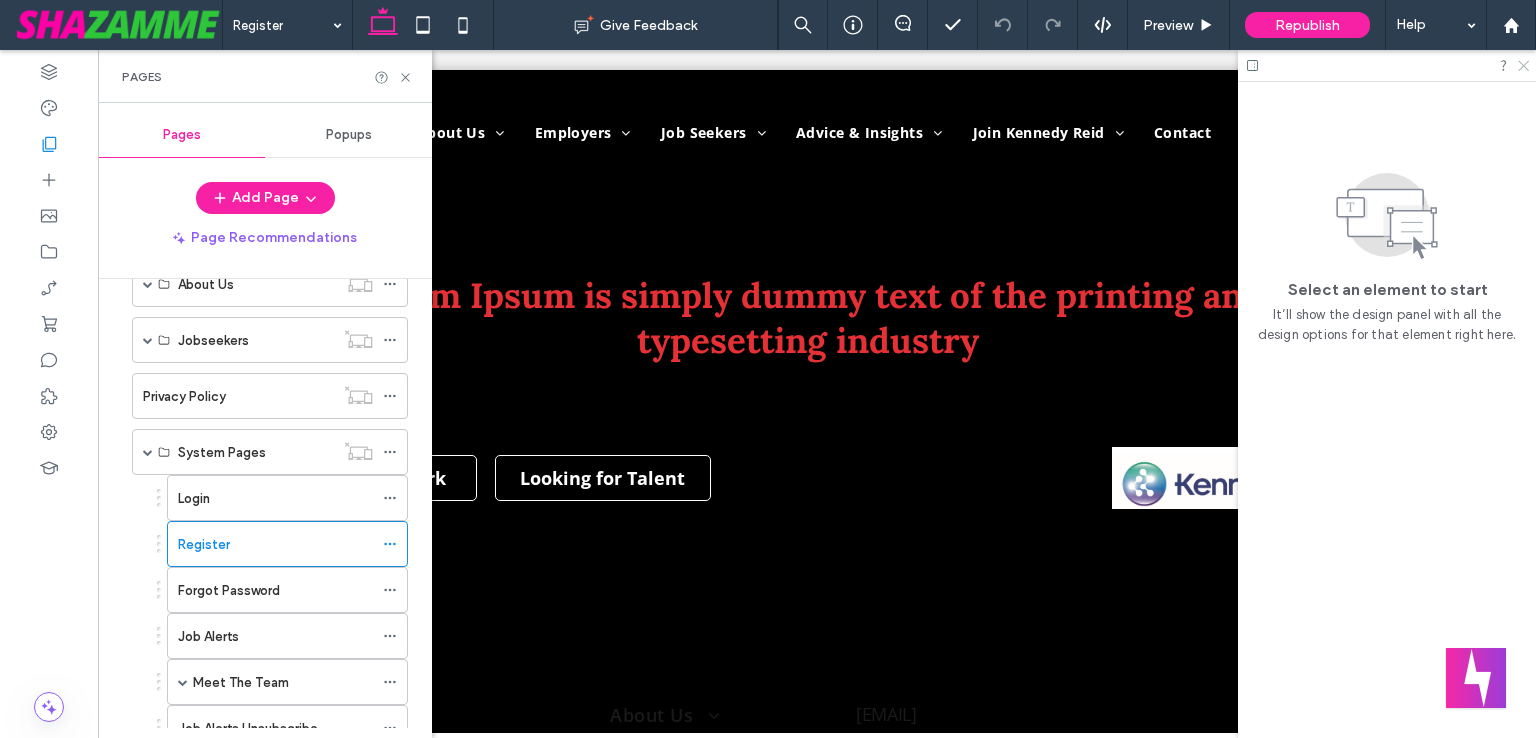 click 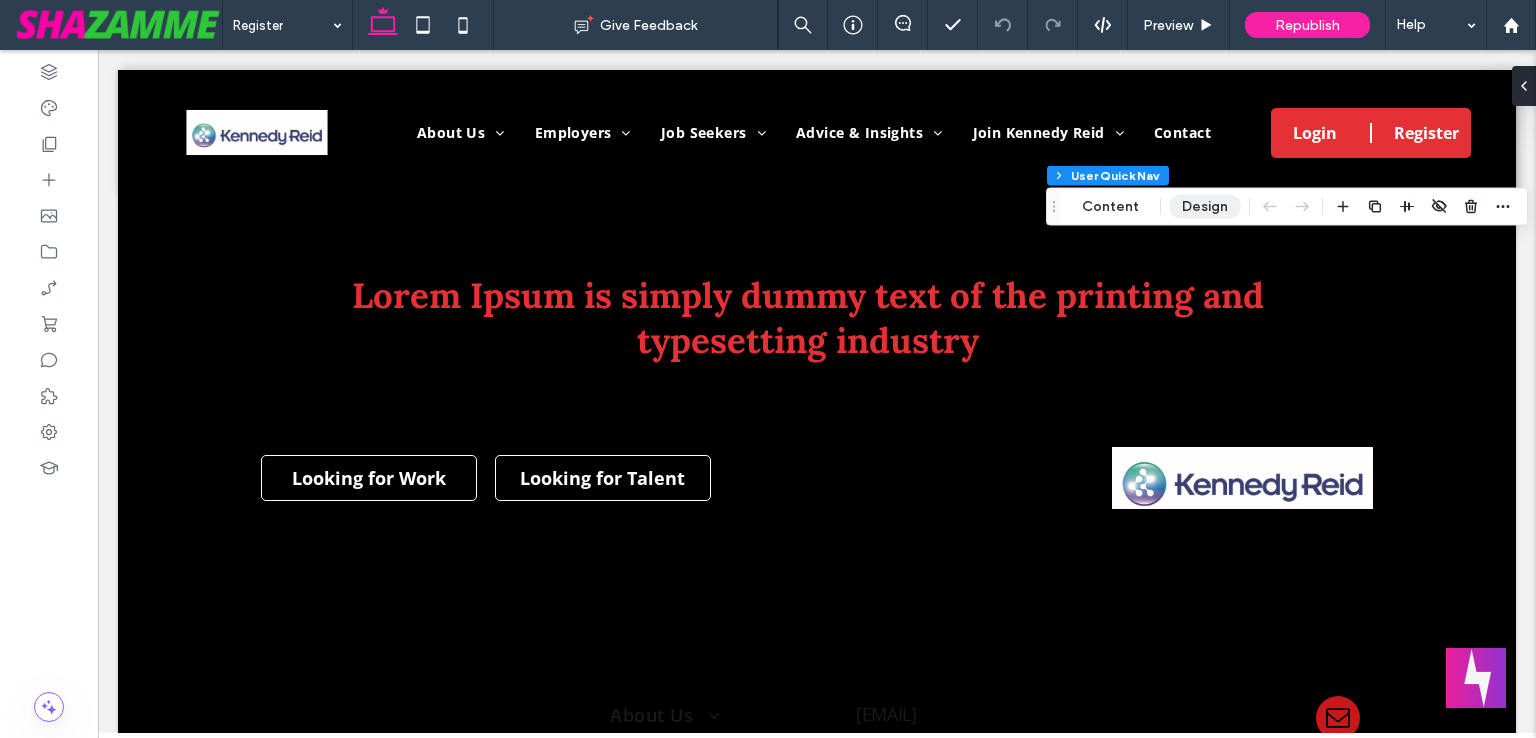 click on "Design" at bounding box center (1205, 207) 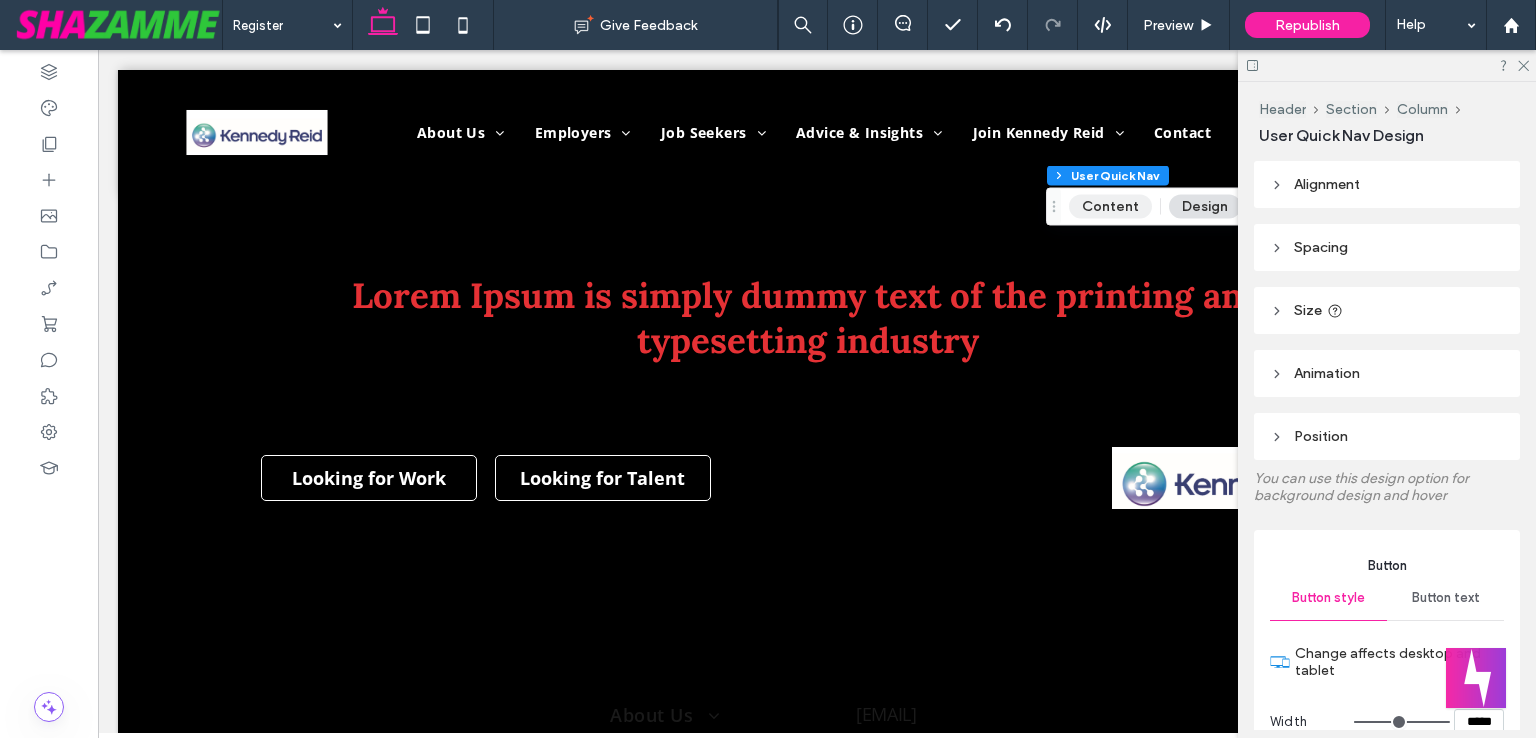 click on "Content" at bounding box center [1110, 207] 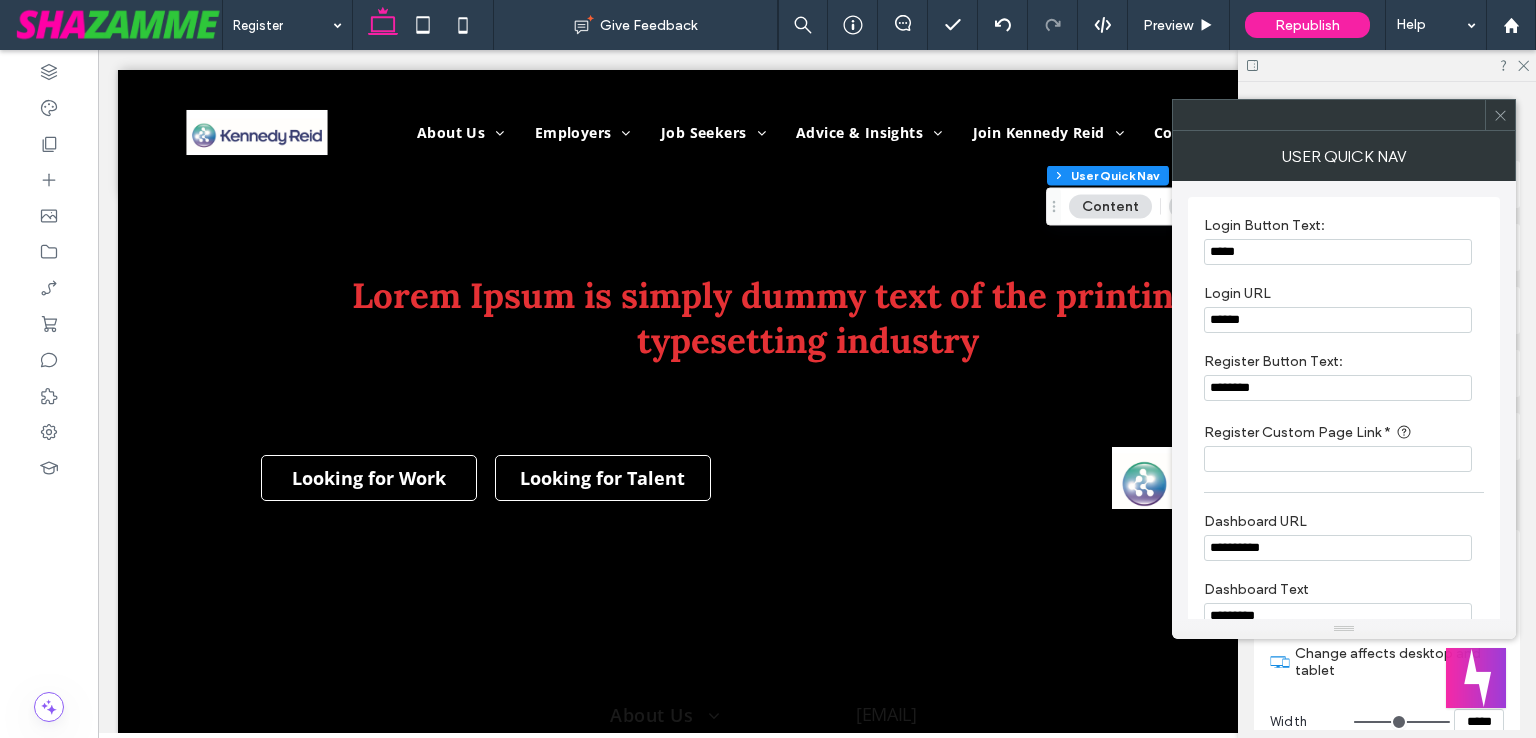click at bounding box center [1338, 459] 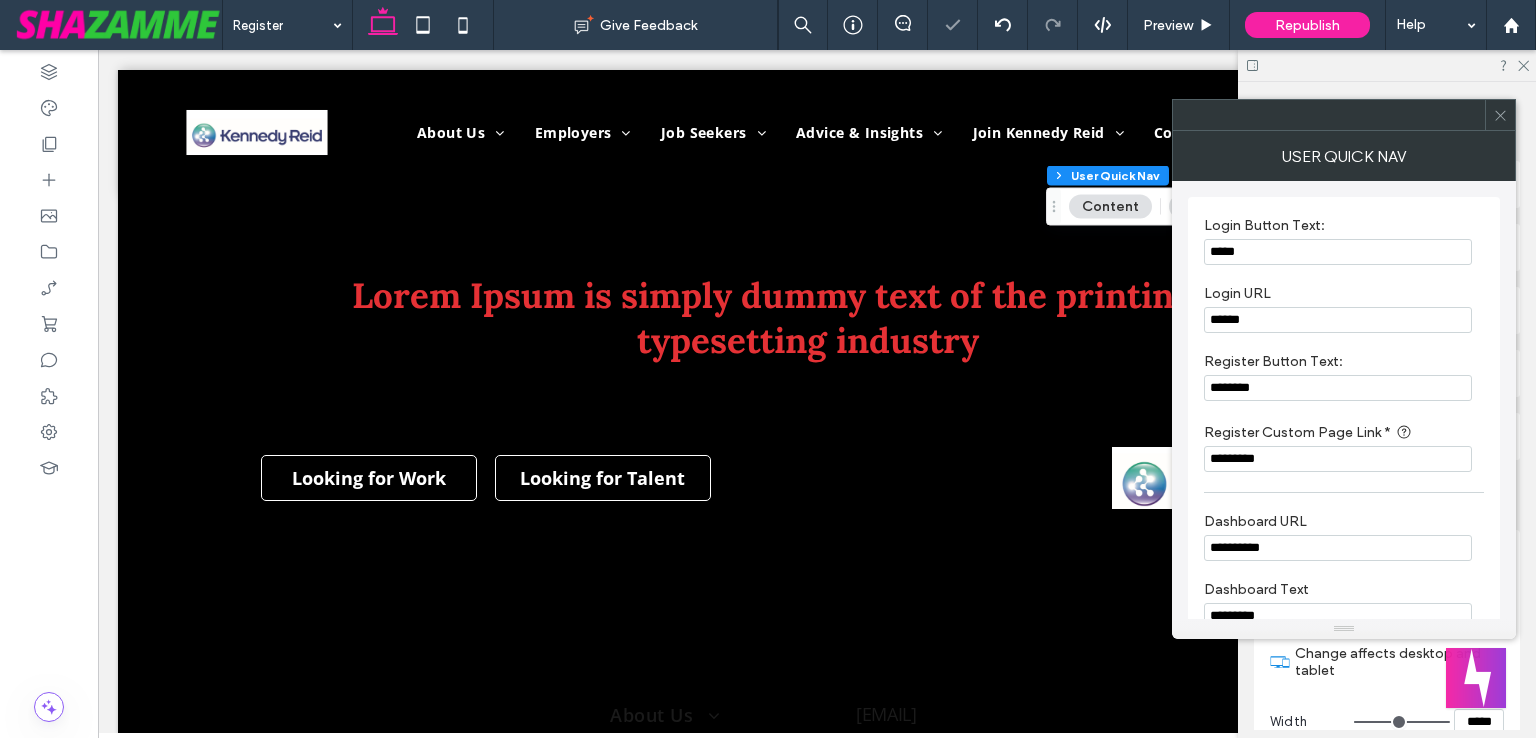 type on "*********" 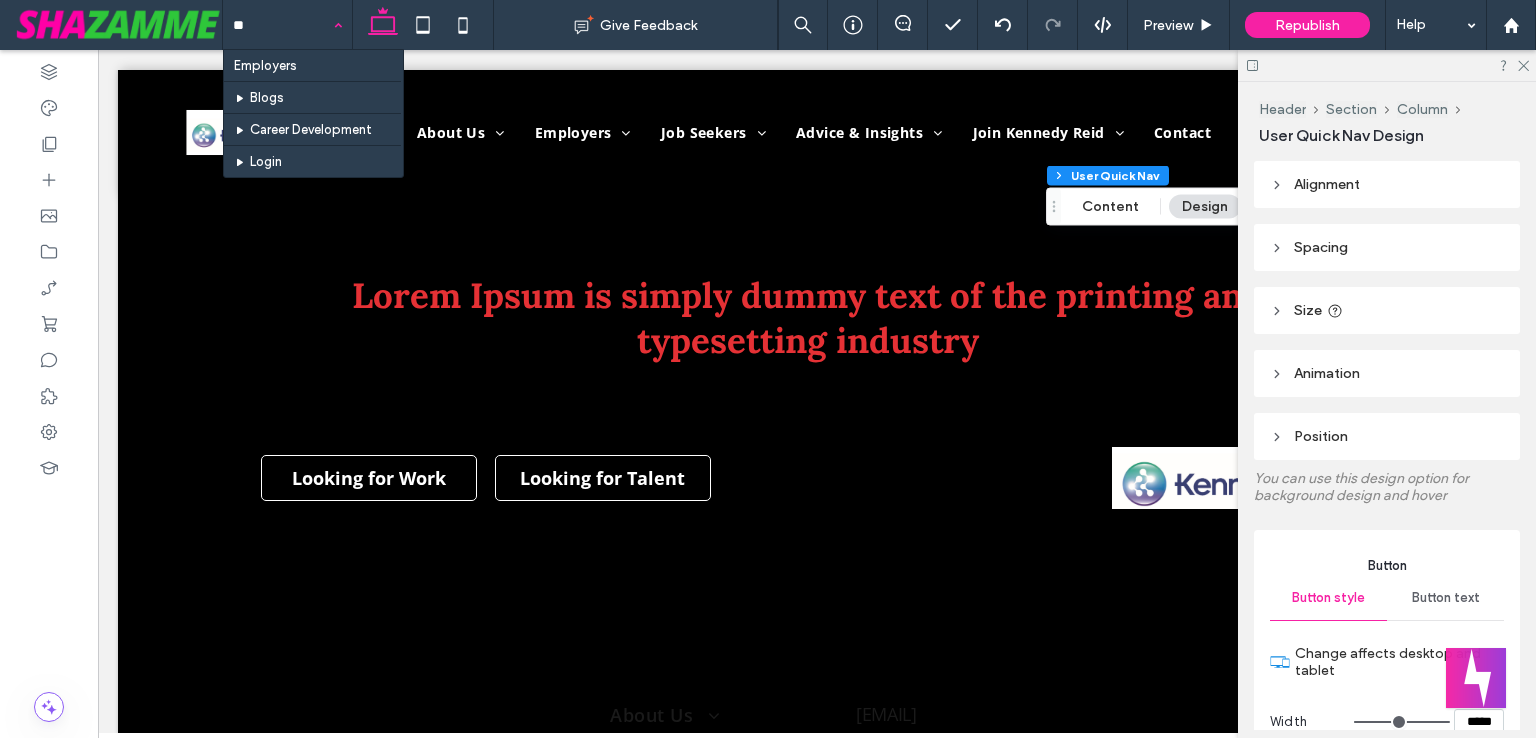 type on "***" 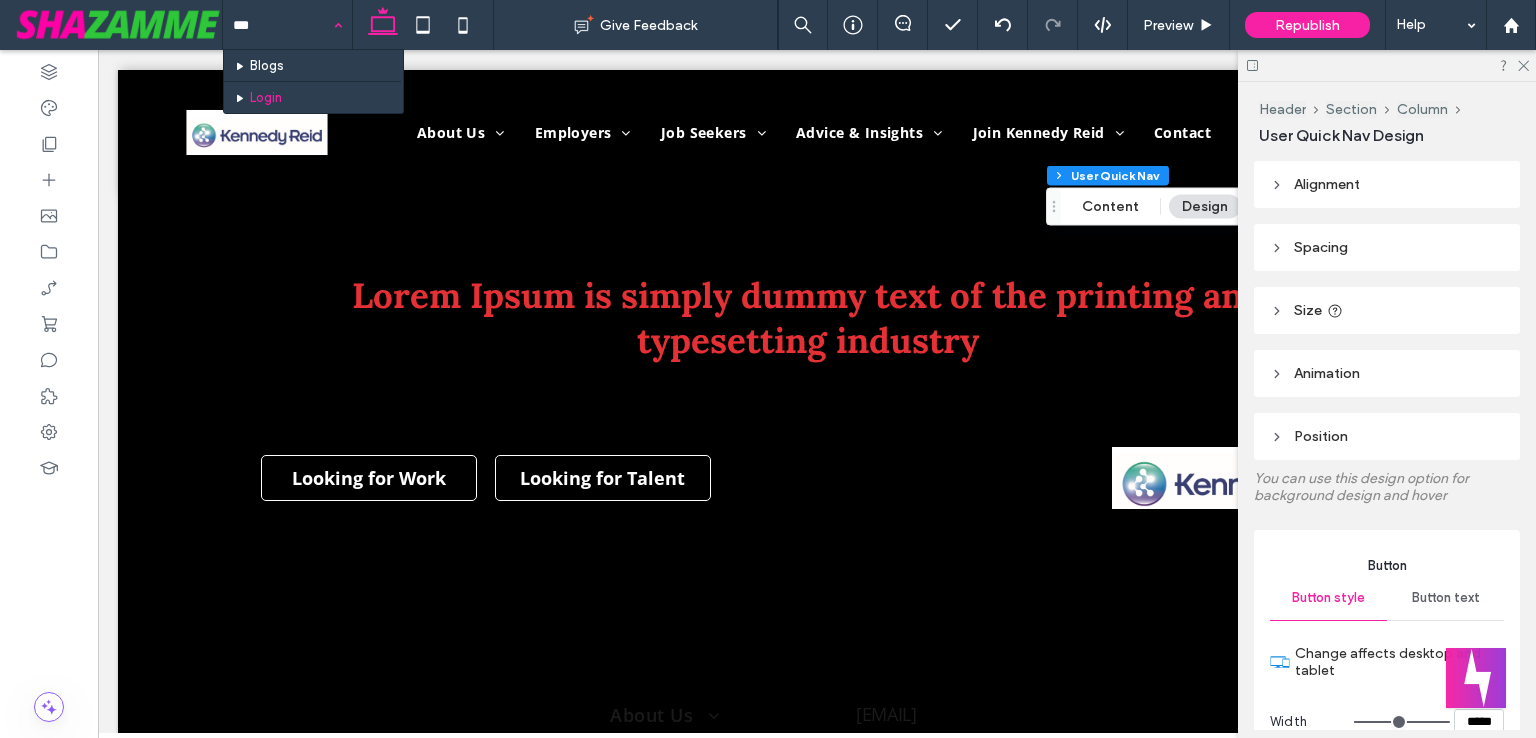 type 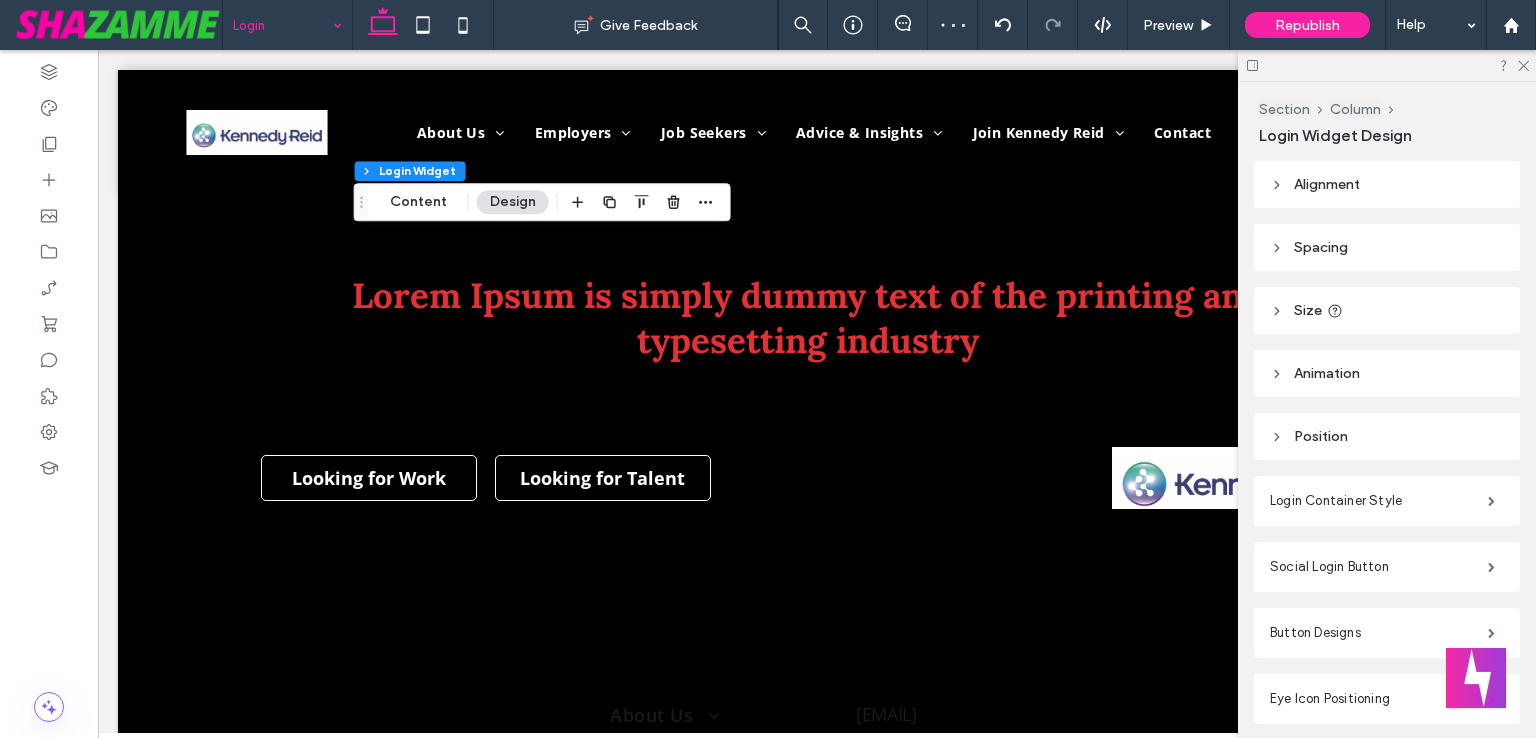 scroll, scrollTop: 83, scrollLeft: 0, axis: vertical 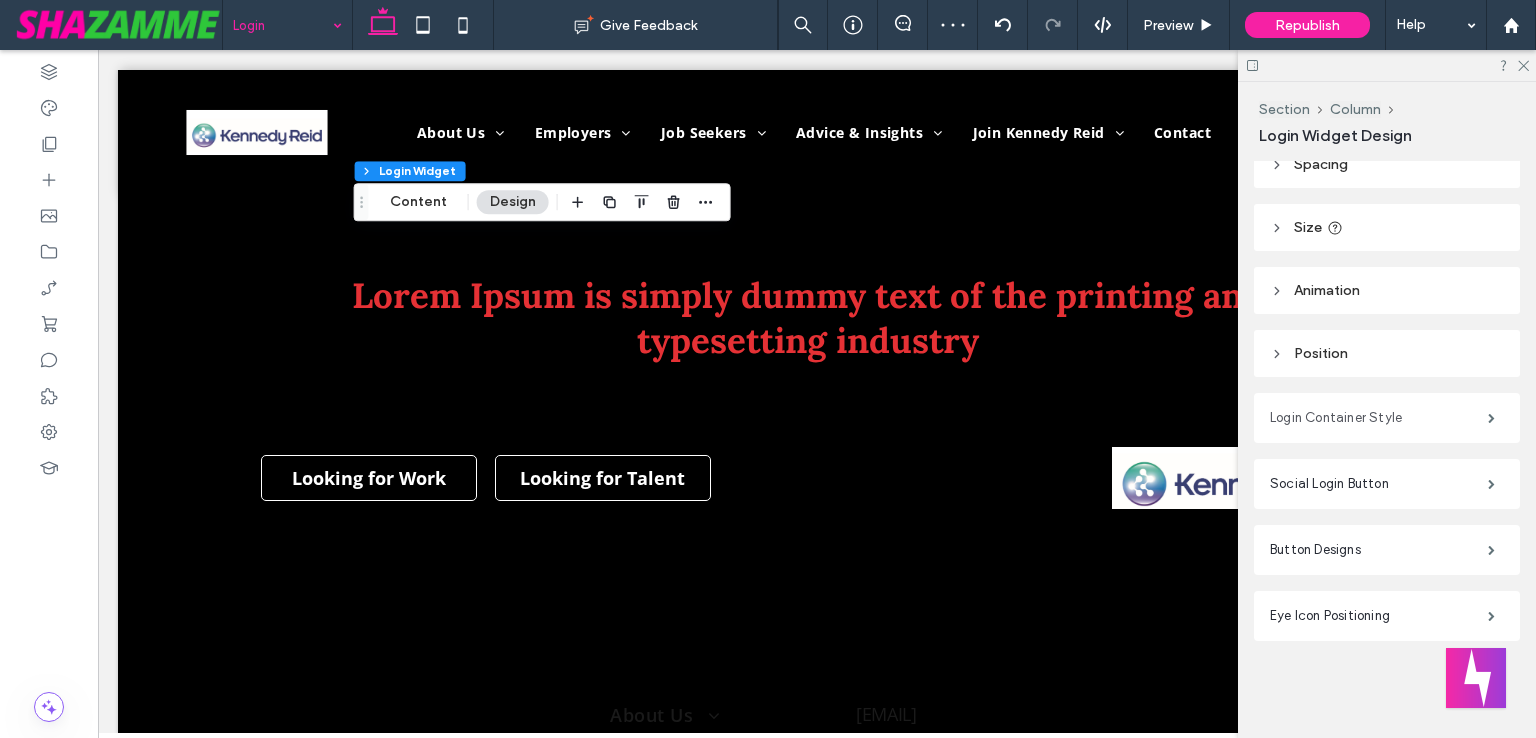 click on "Login Container Style" at bounding box center (1379, 418) 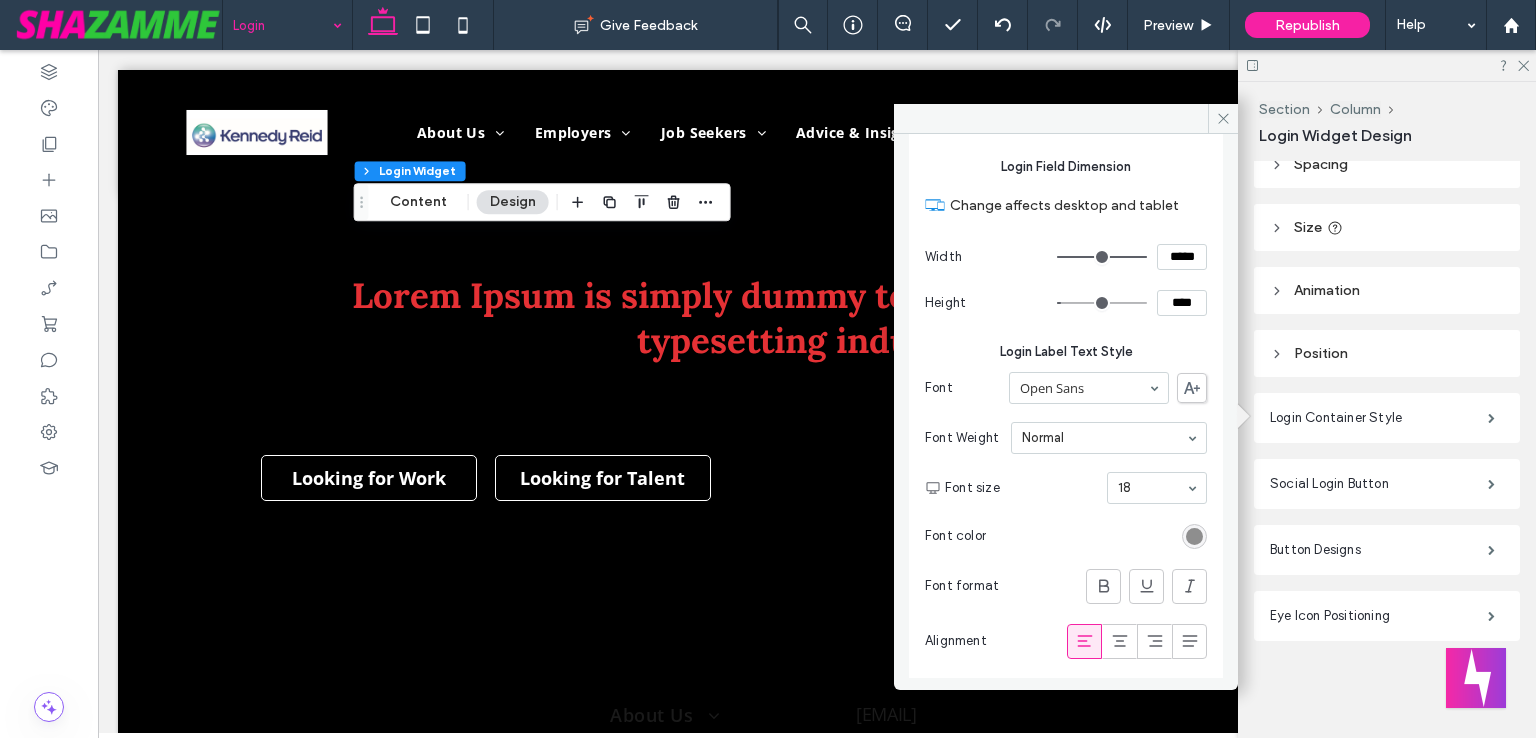 scroll, scrollTop: 800, scrollLeft: 0, axis: vertical 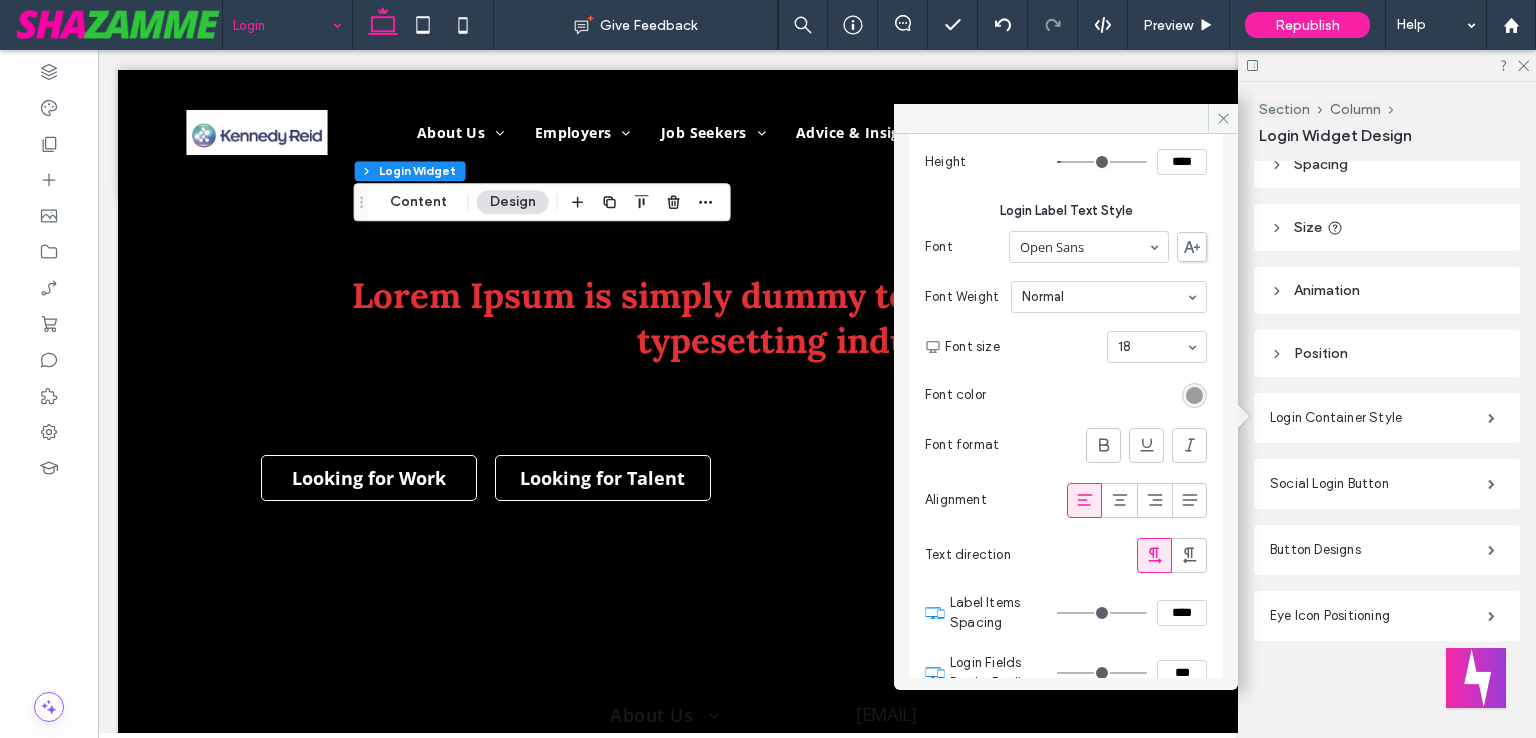 click at bounding box center (1194, 395) 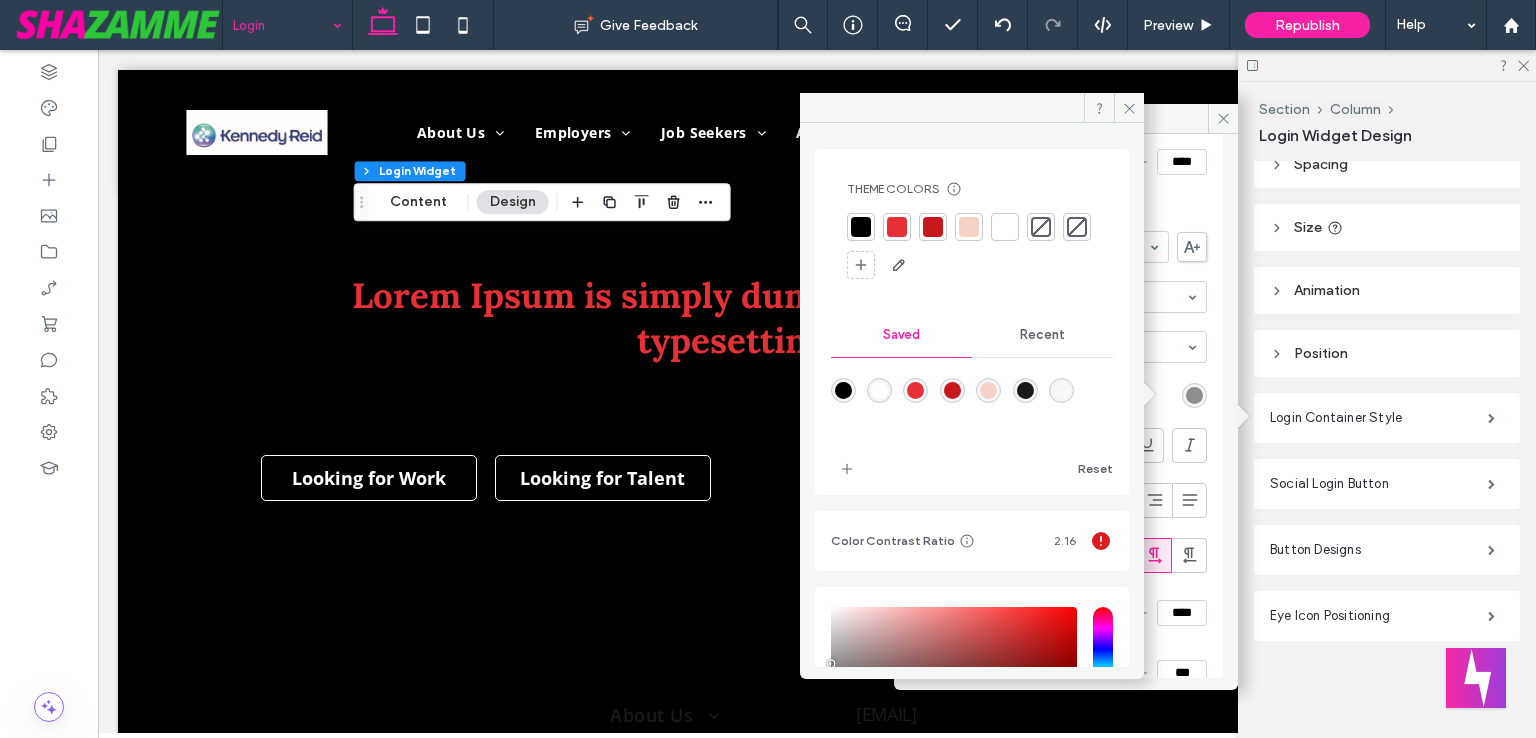 click at bounding box center (969, 227) 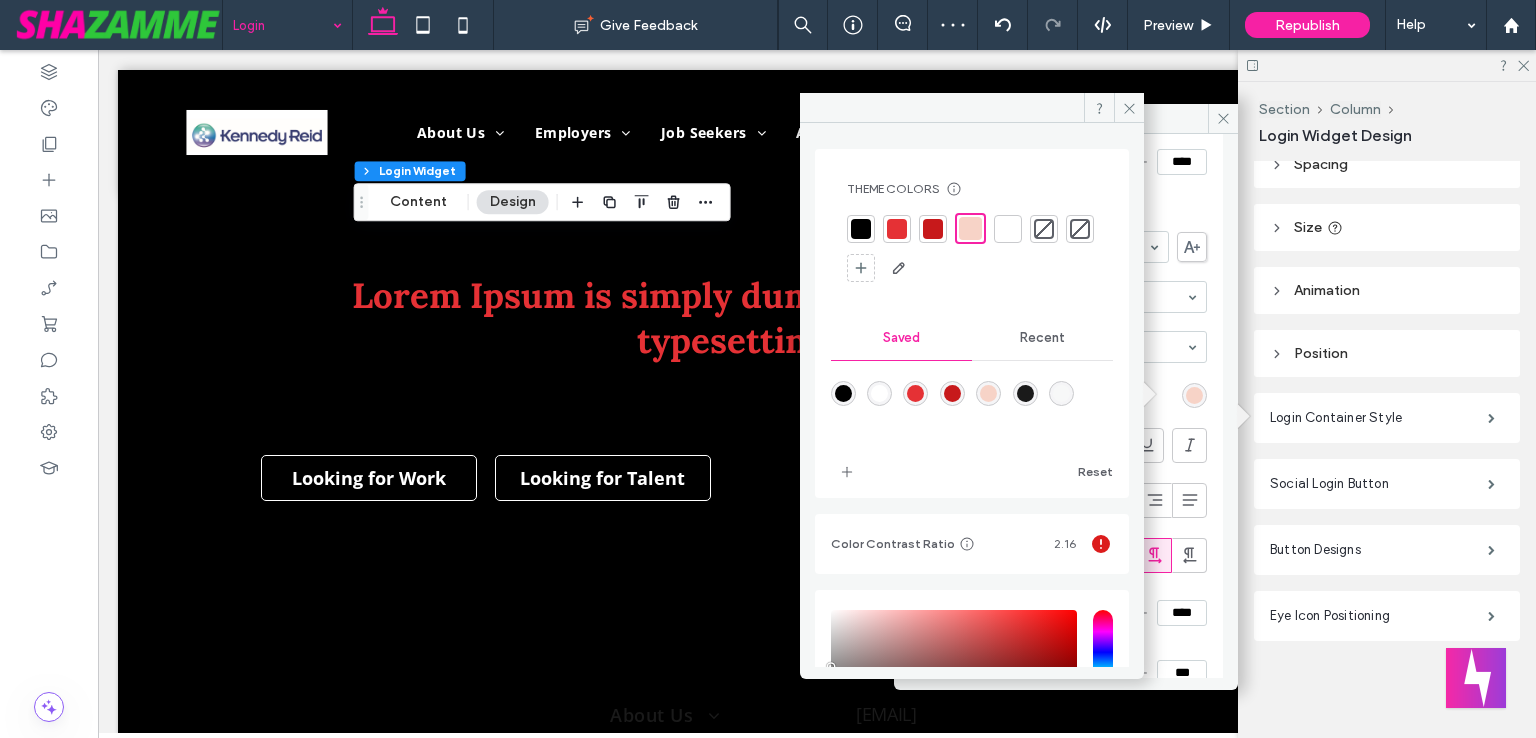 click on "Recent" at bounding box center (1042, 338) 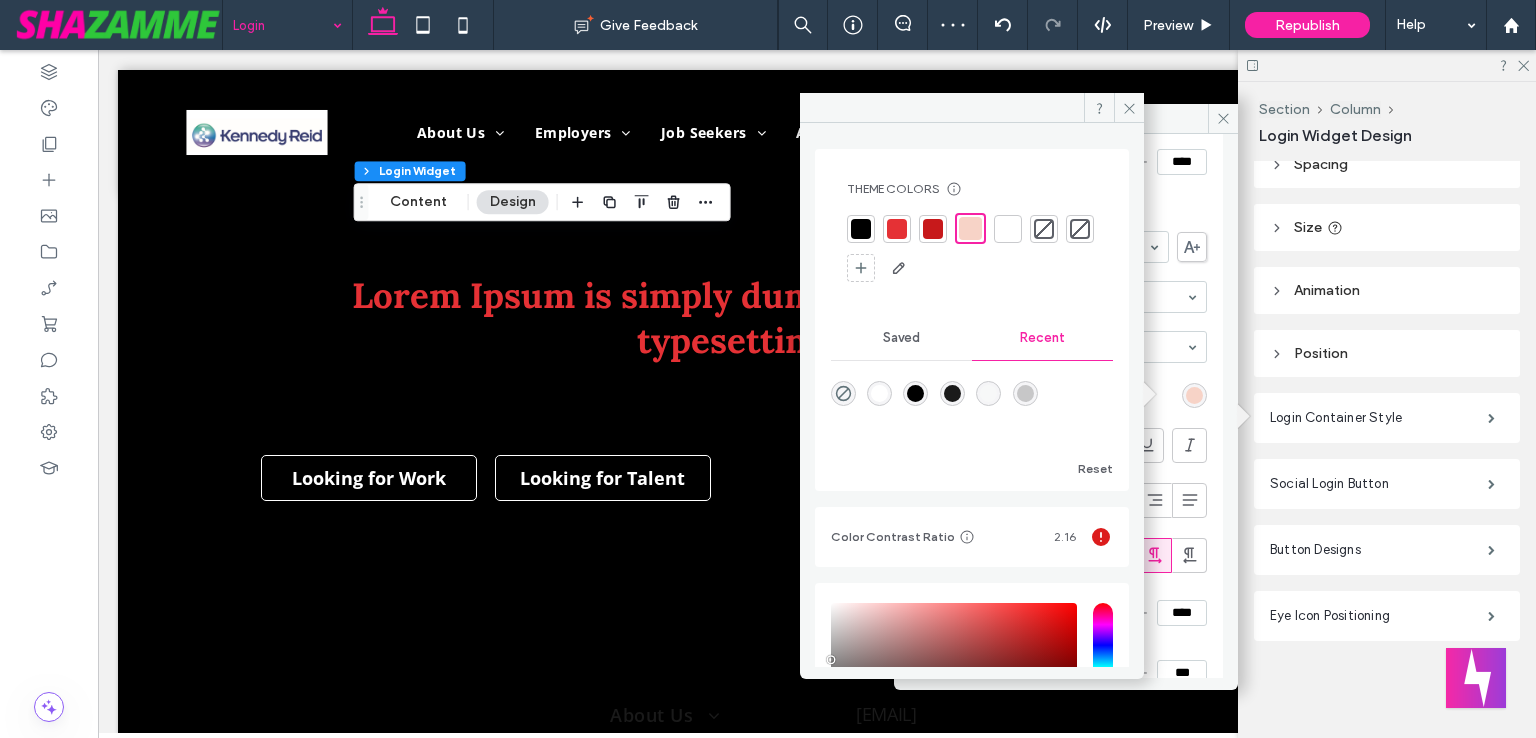 click at bounding box center [1025, 393] 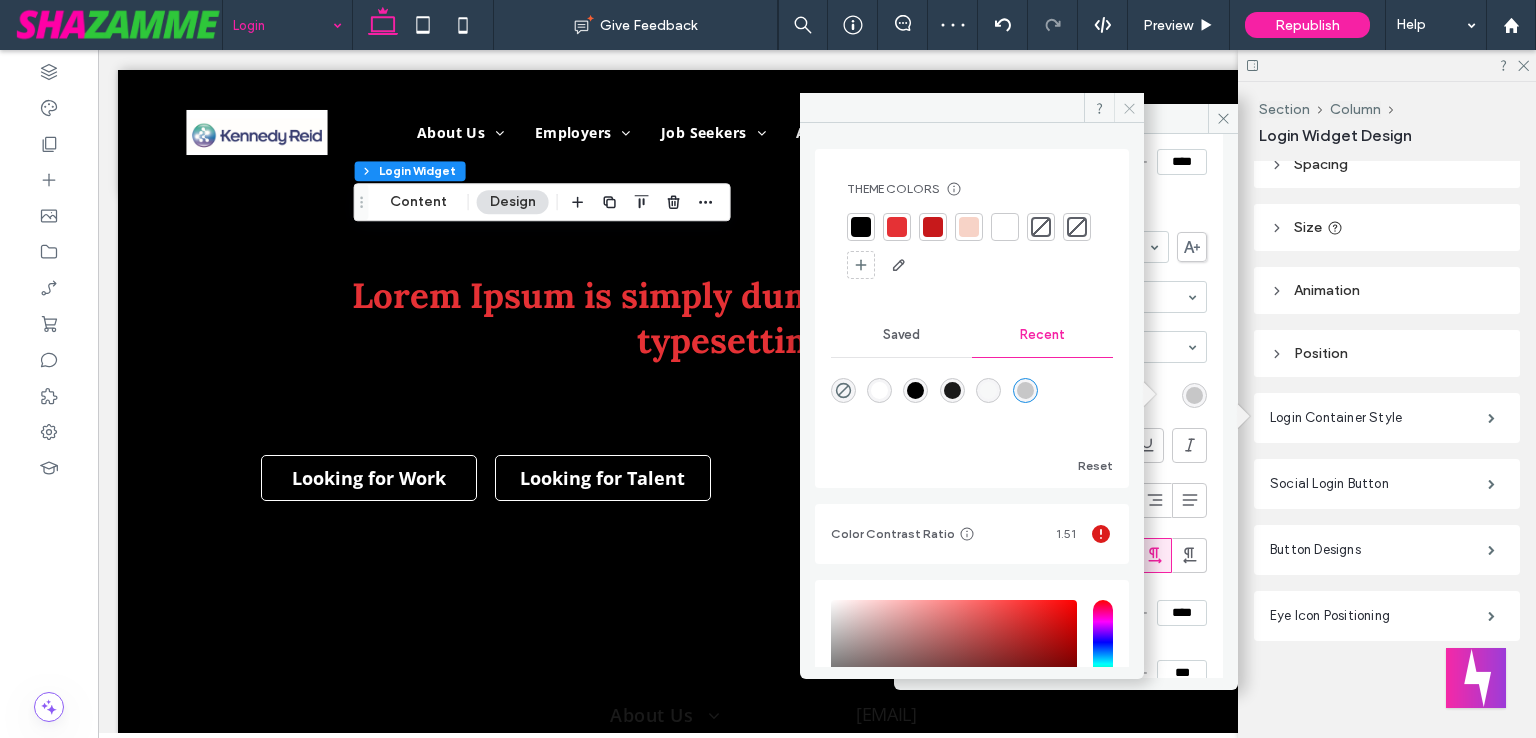 click 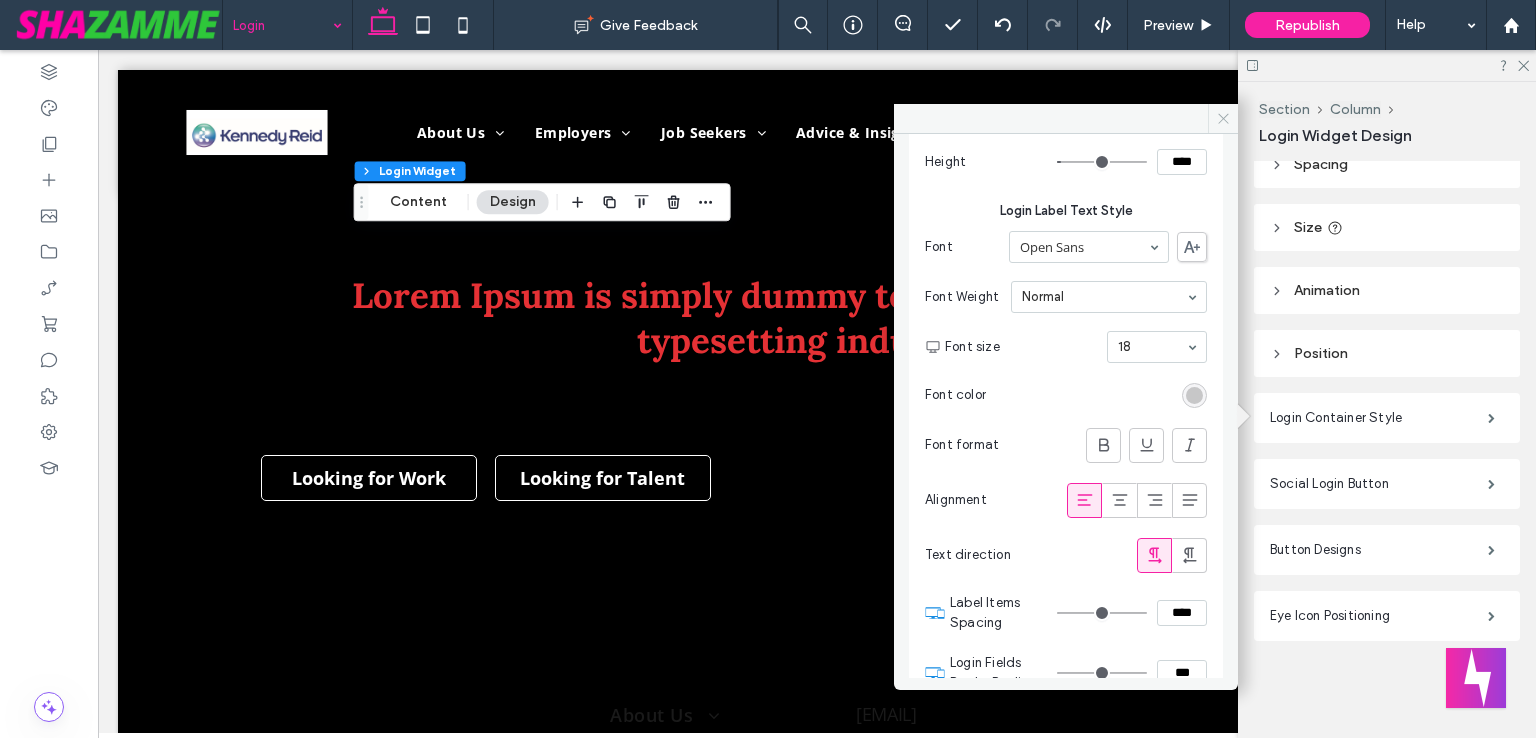 click 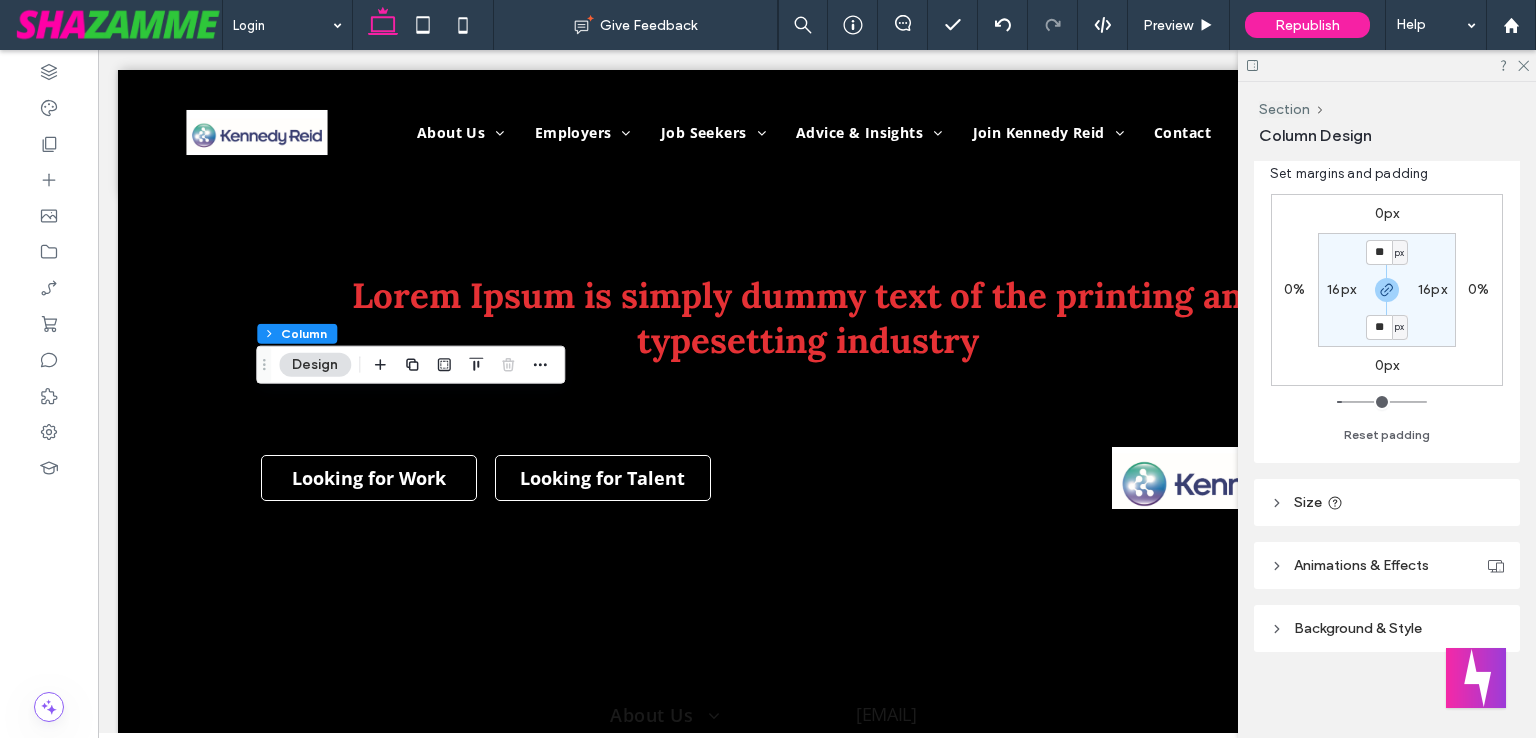 scroll, scrollTop: 552, scrollLeft: 0, axis: vertical 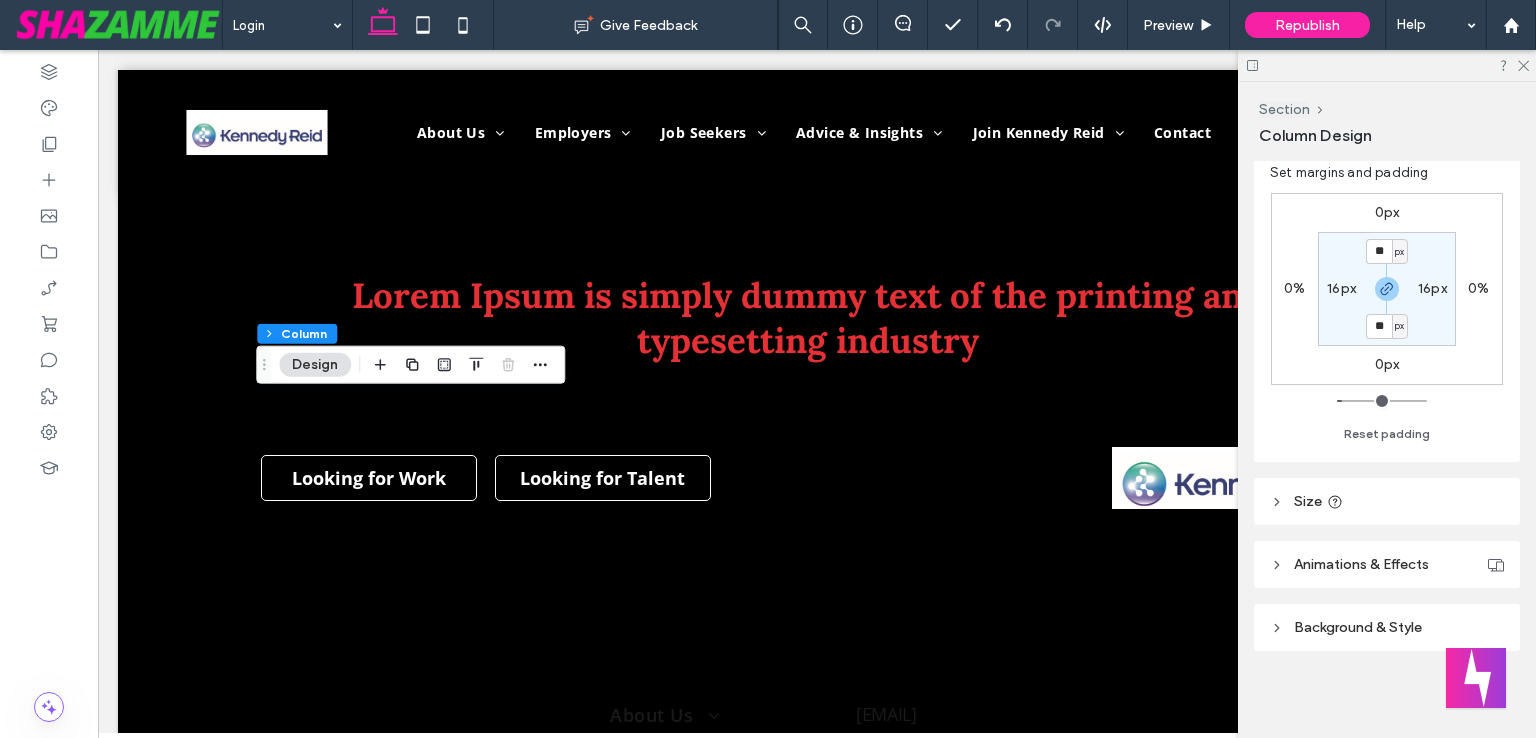 click on "Background & Style" at bounding box center [1358, 627] 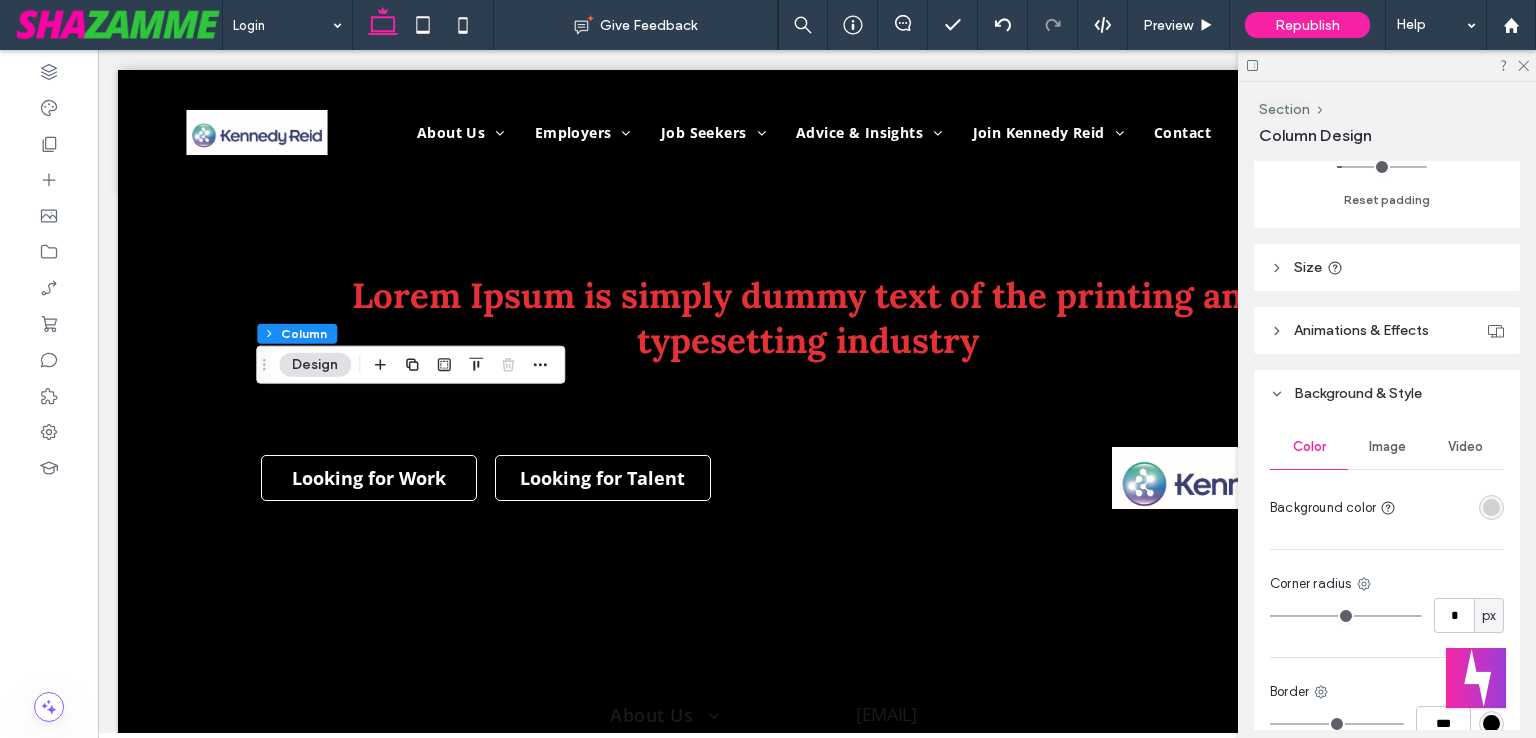 scroll, scrollTop: 852, scrollLeft: 0, axis: vertical 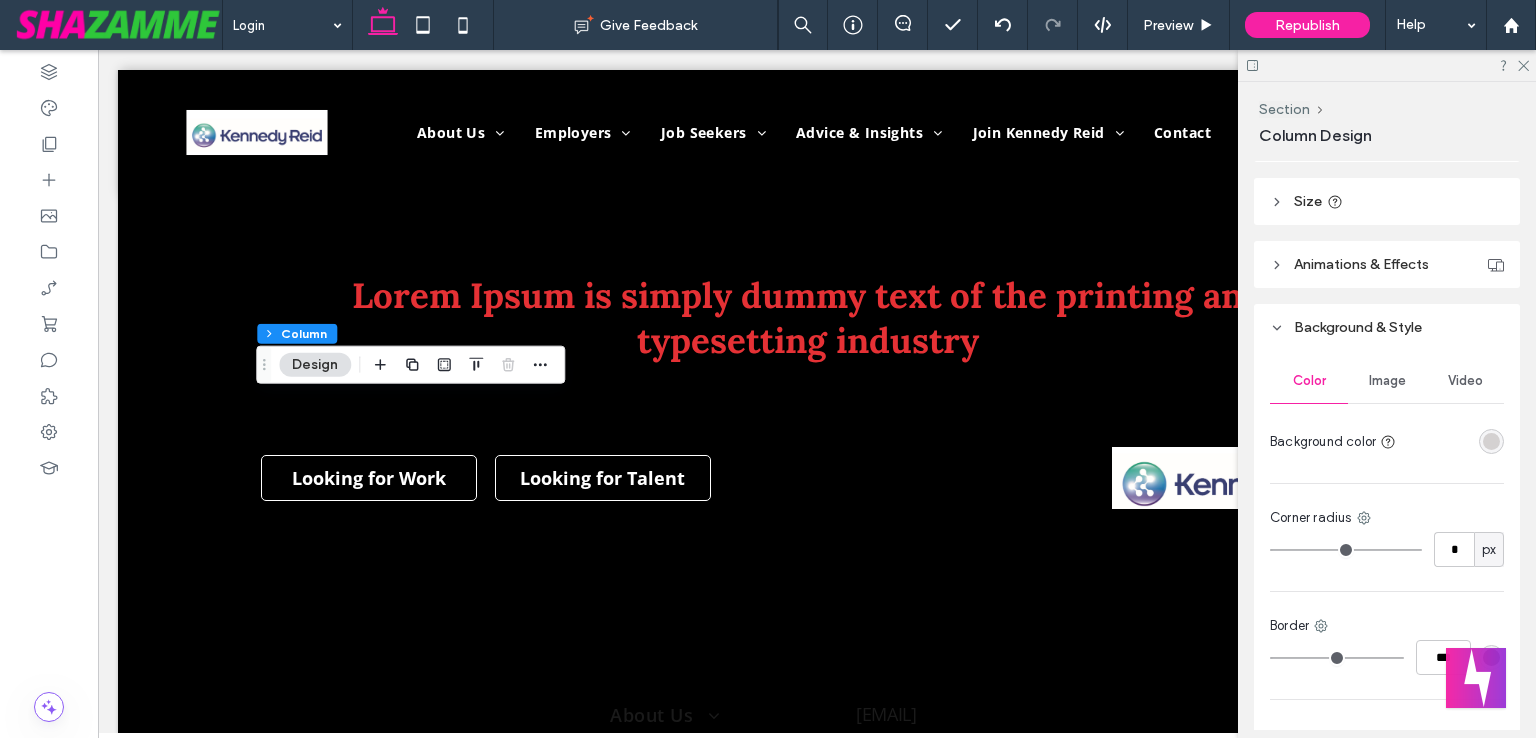 click at bounding box center (1491, 441) 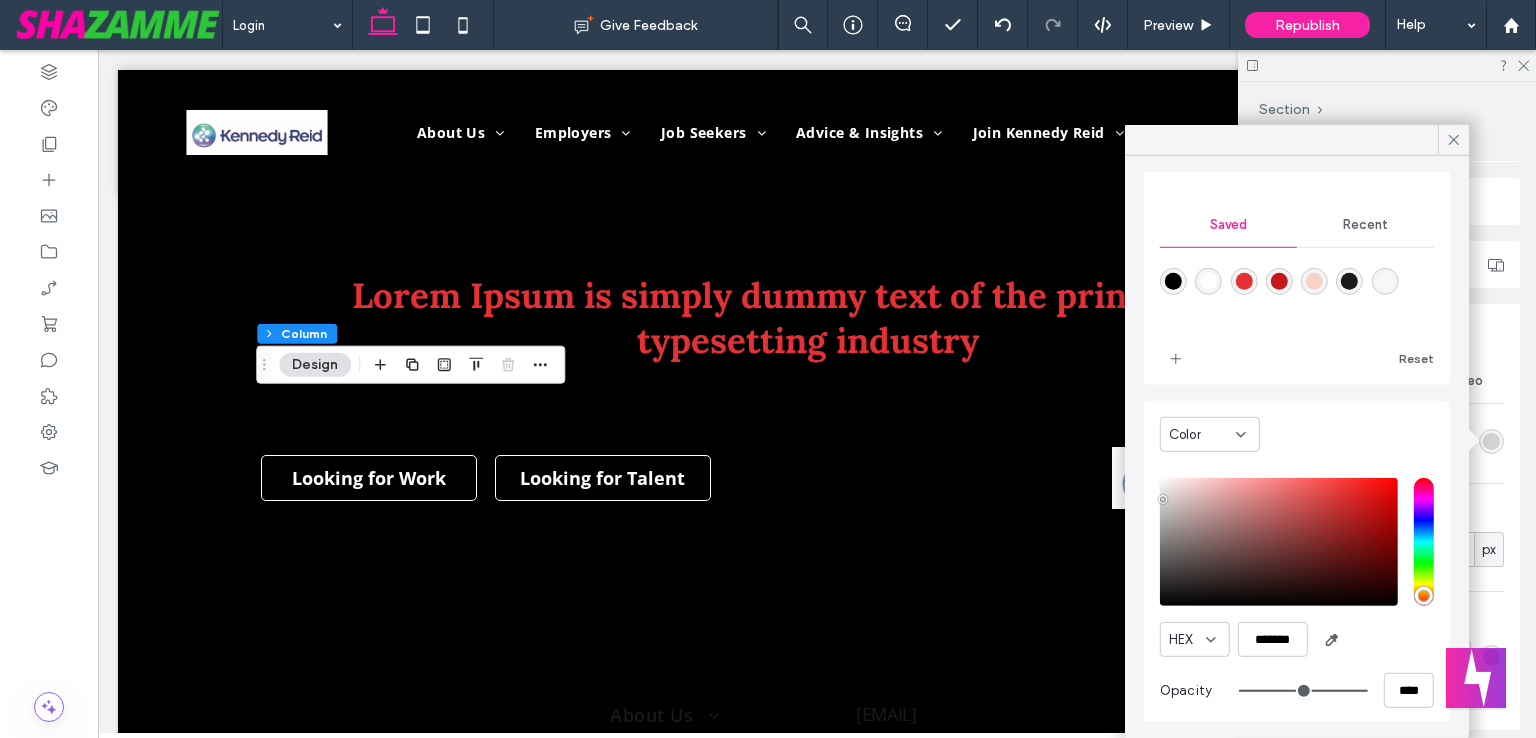 scroll, scrollTop: 160, scrollLeft: 0, axis: vertical 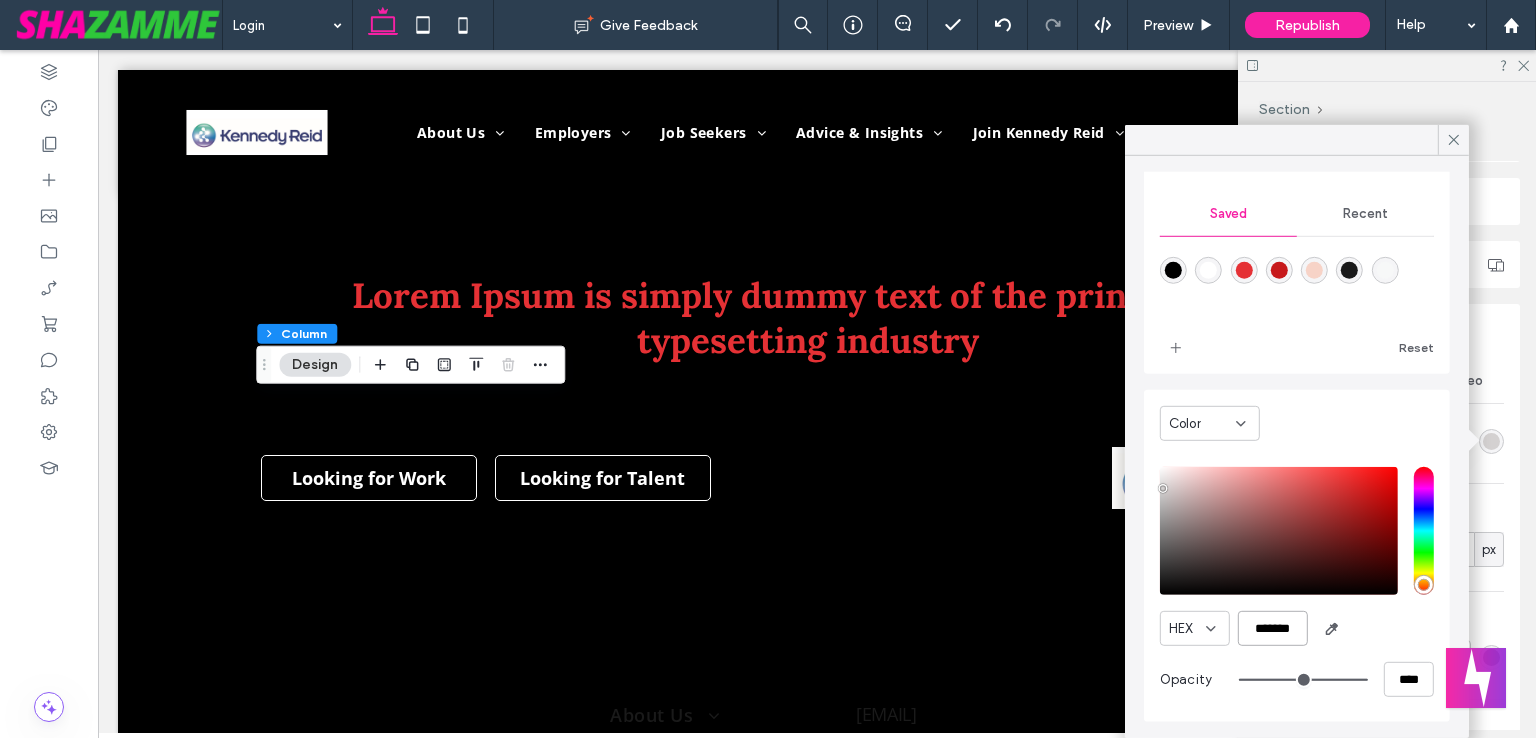 drag, startPoint x: 1301, startPoint y: 631, endPoint x: 1213, endPoint y: 626, distance: 88.14193 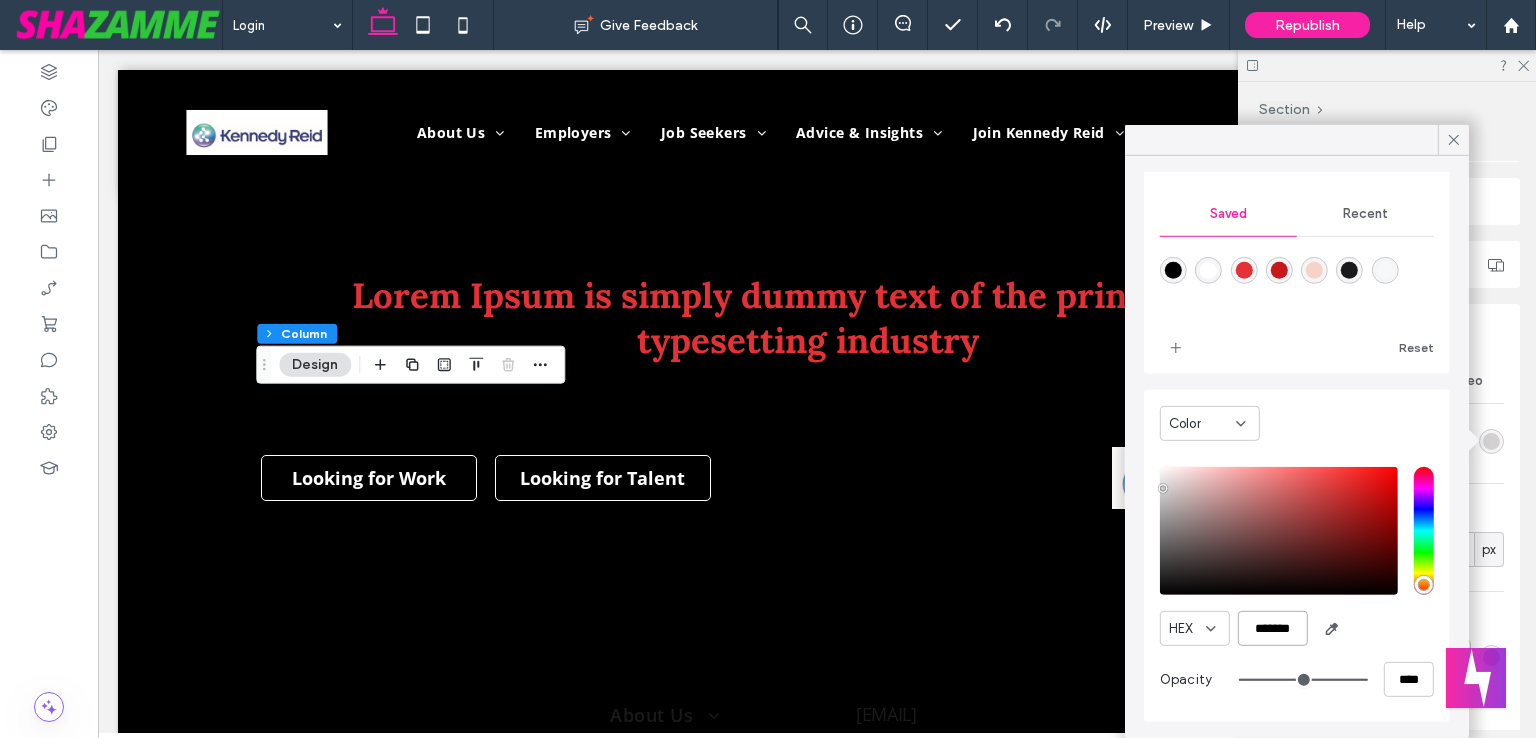 paste 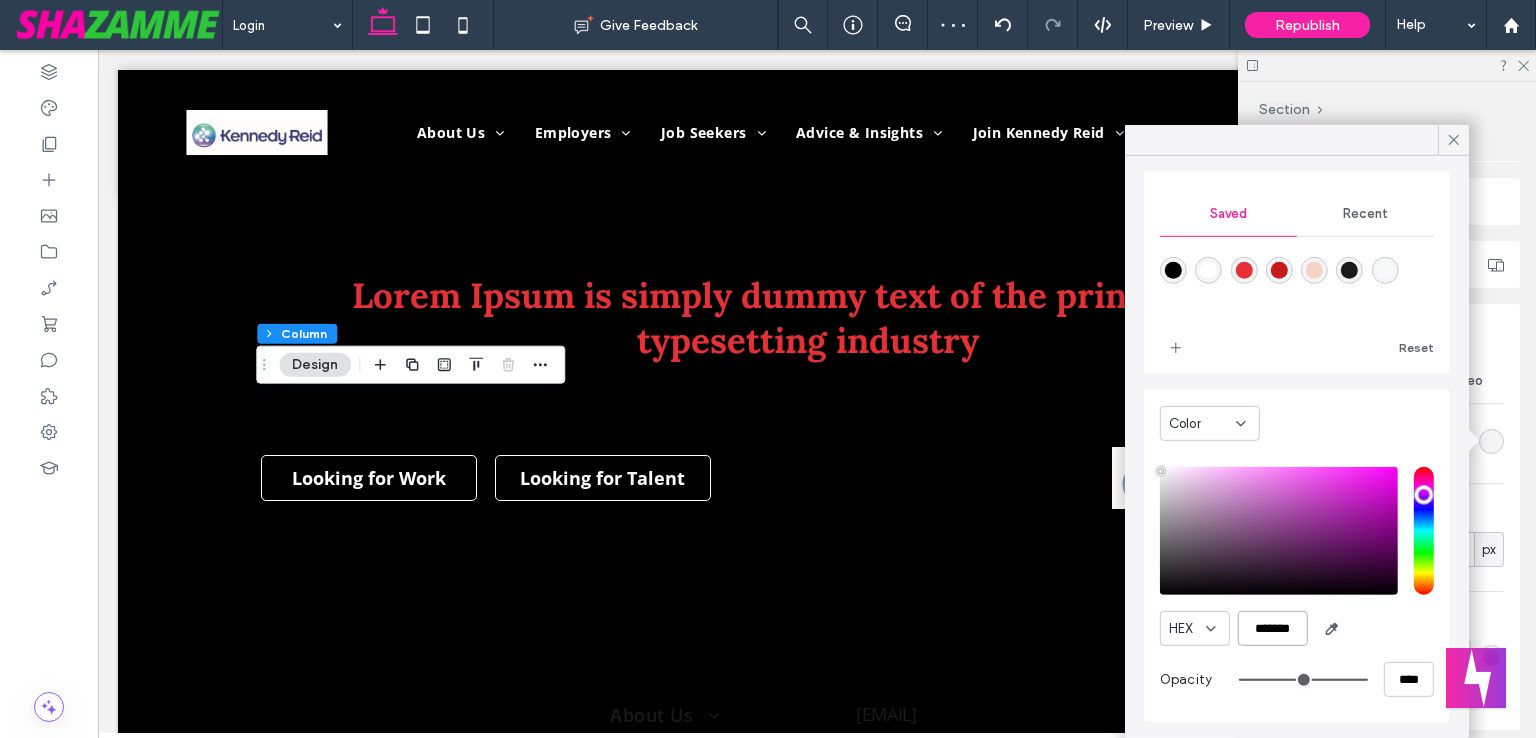 paste 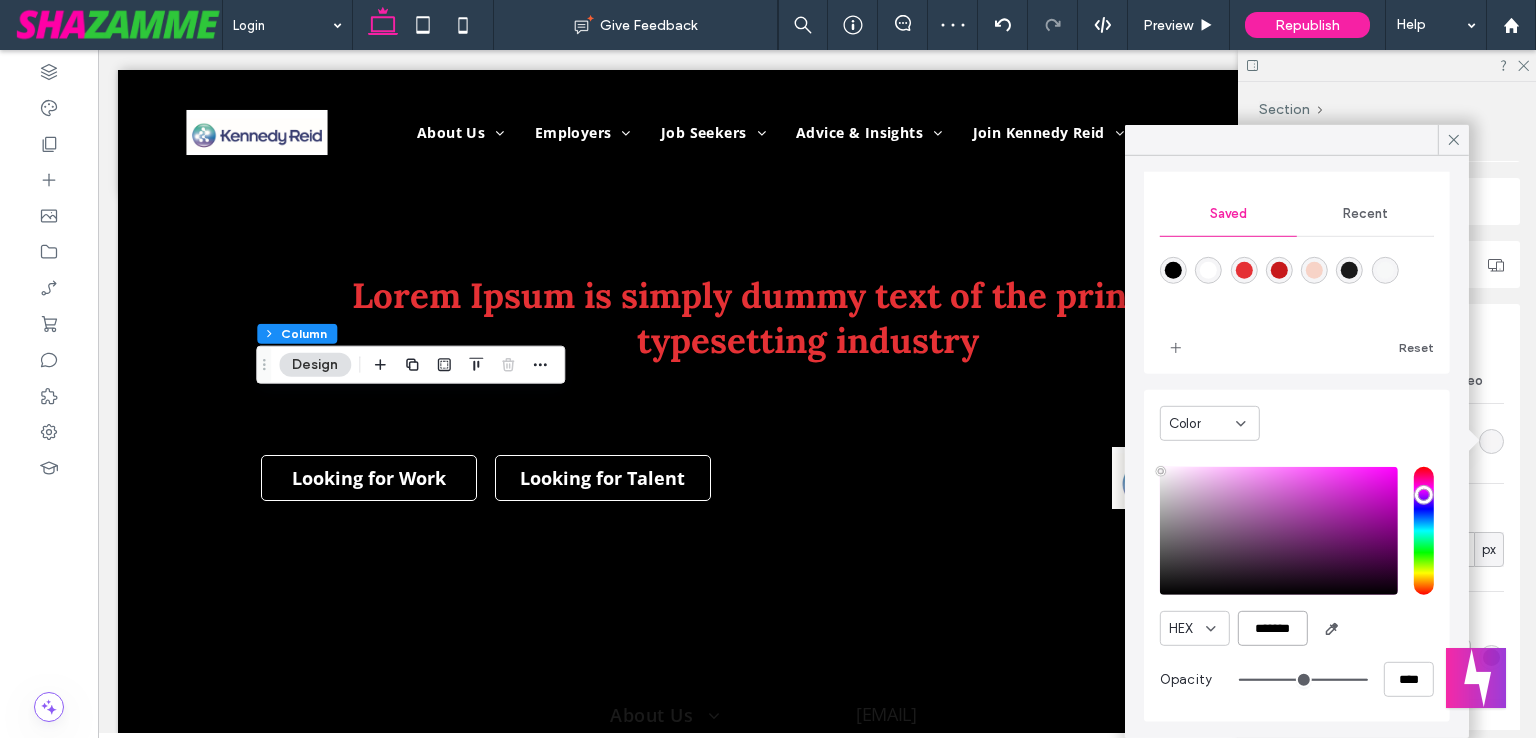 type on "*******" 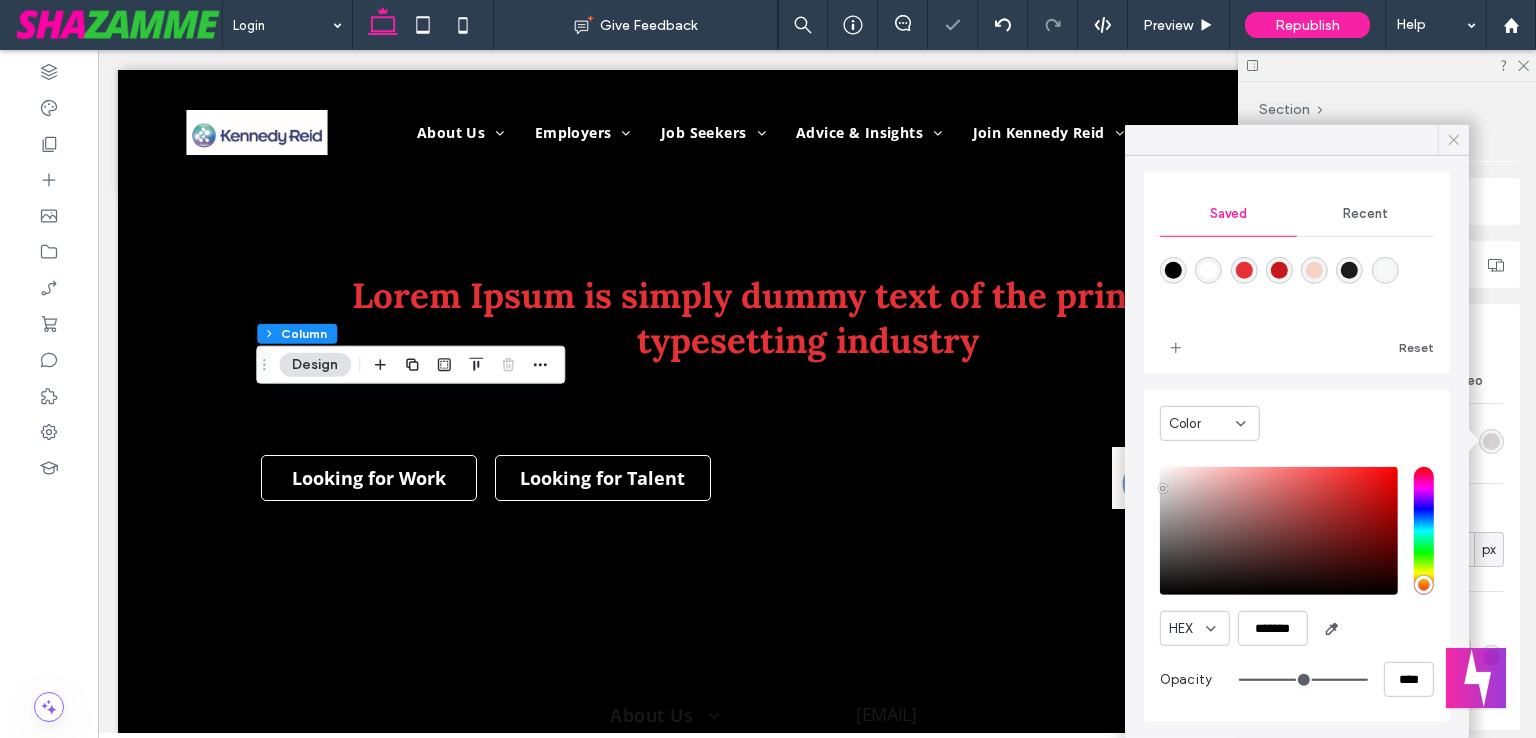 click 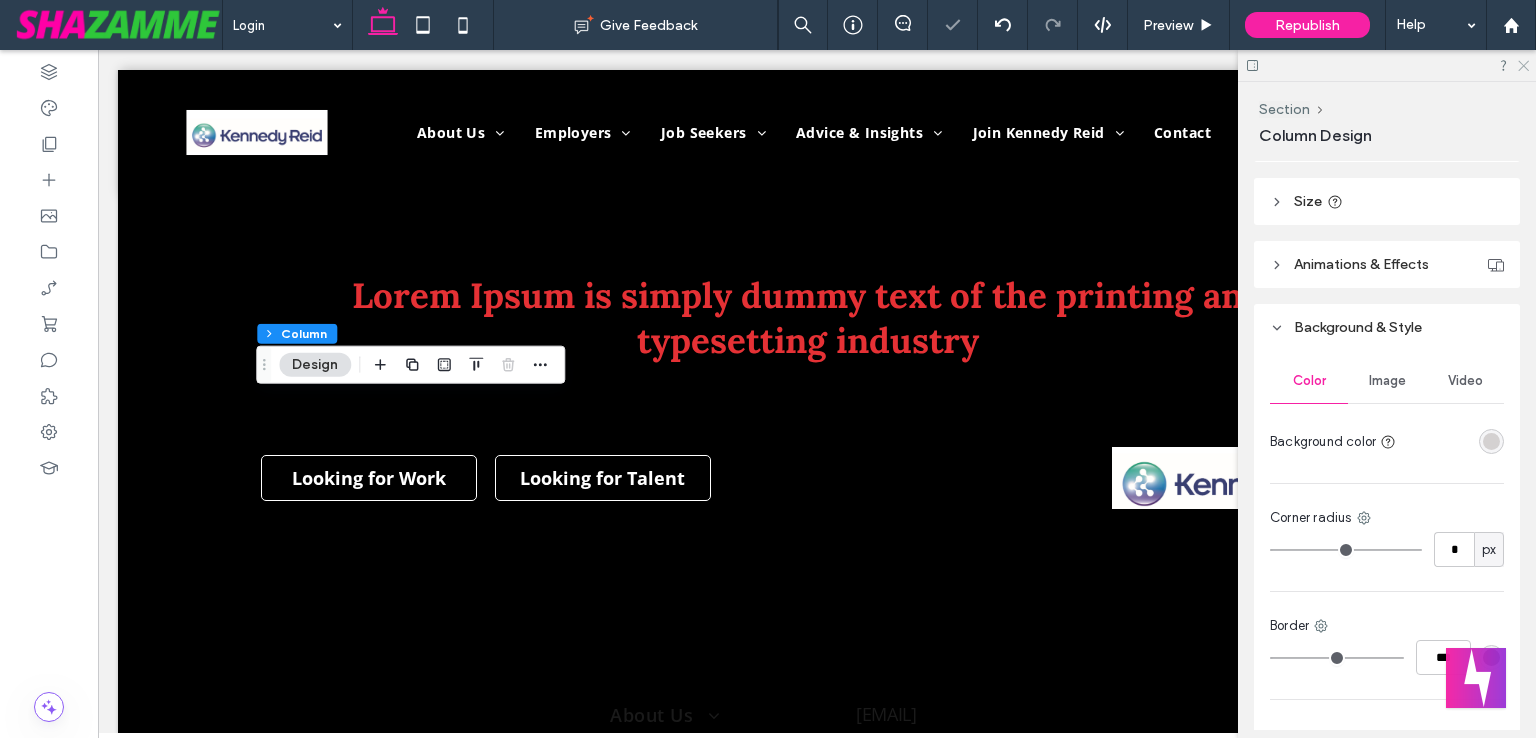 click 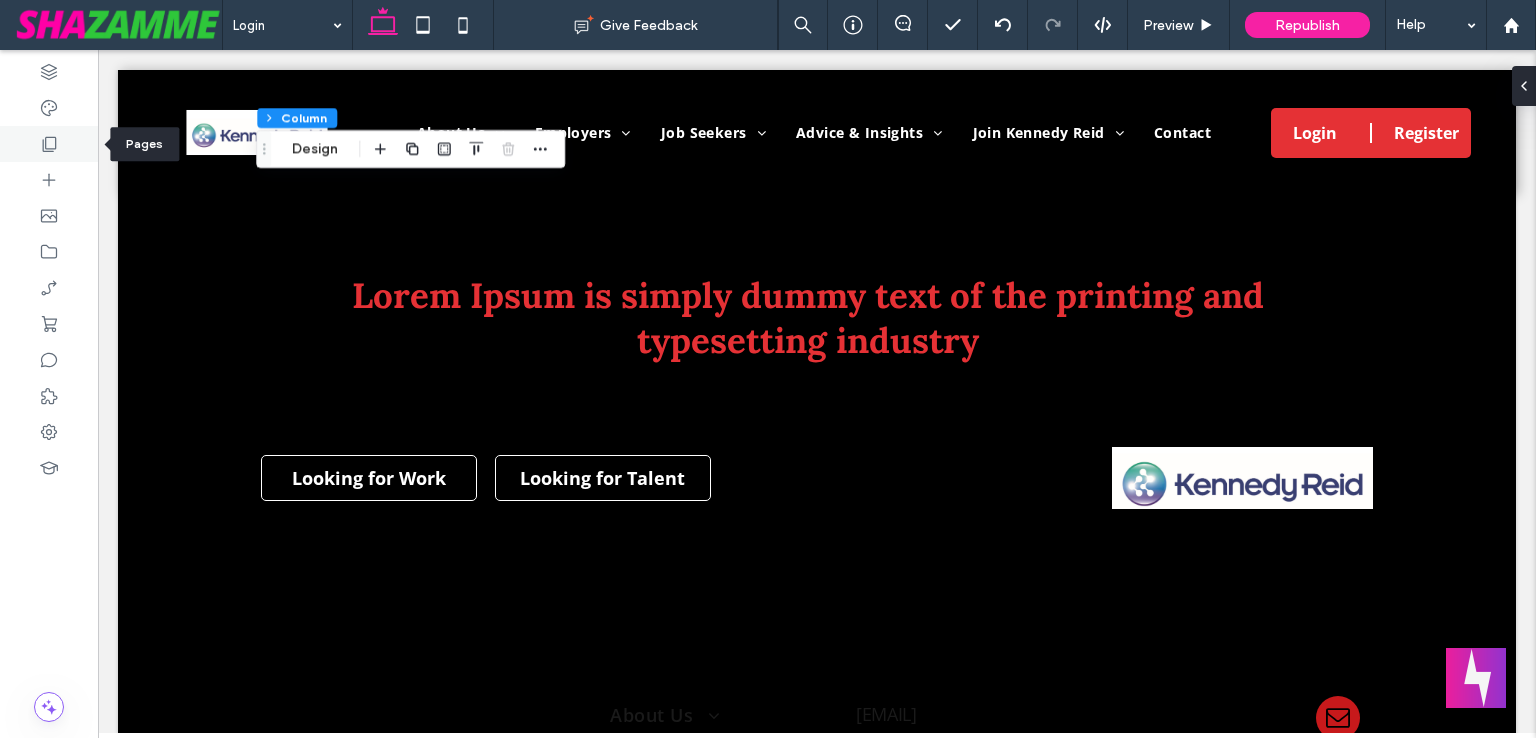 click 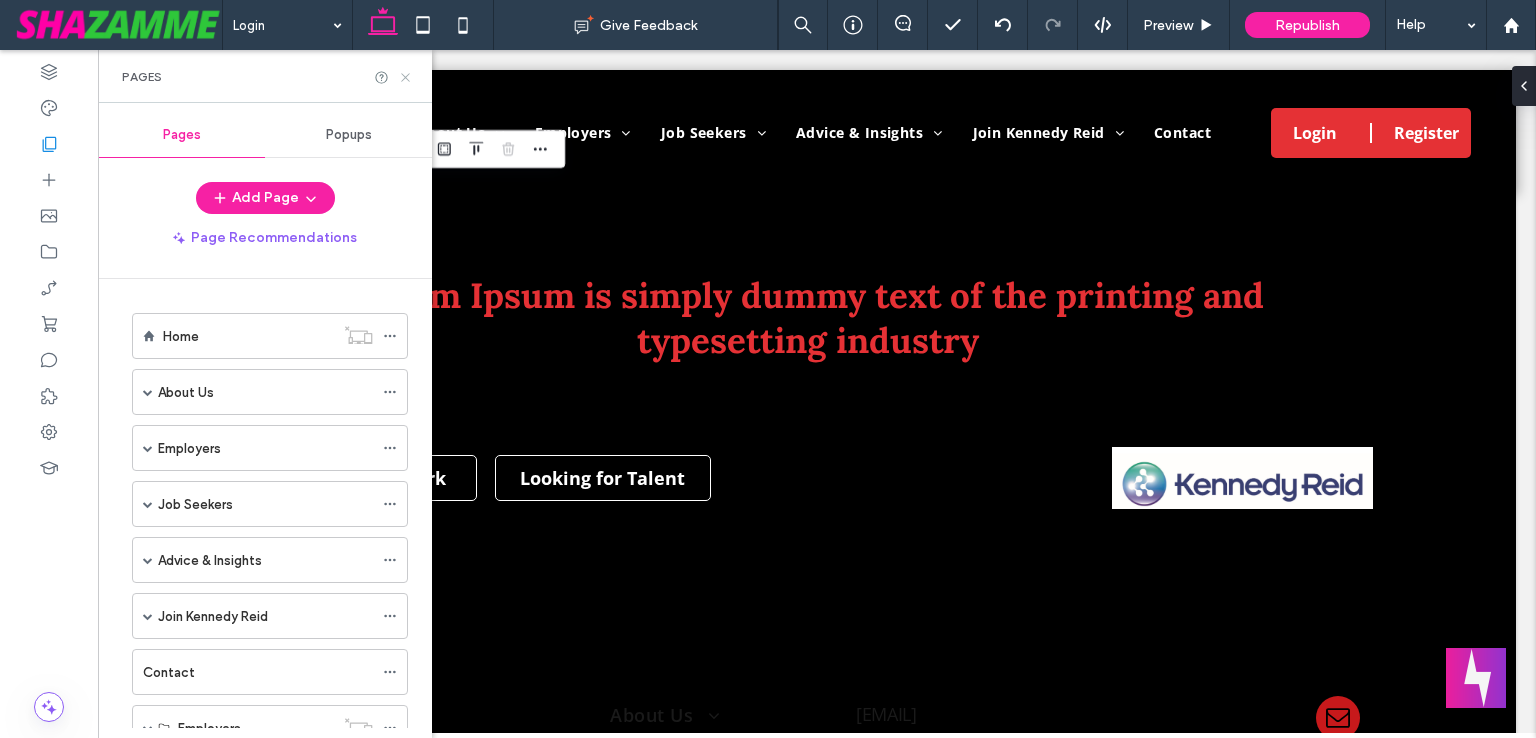 click 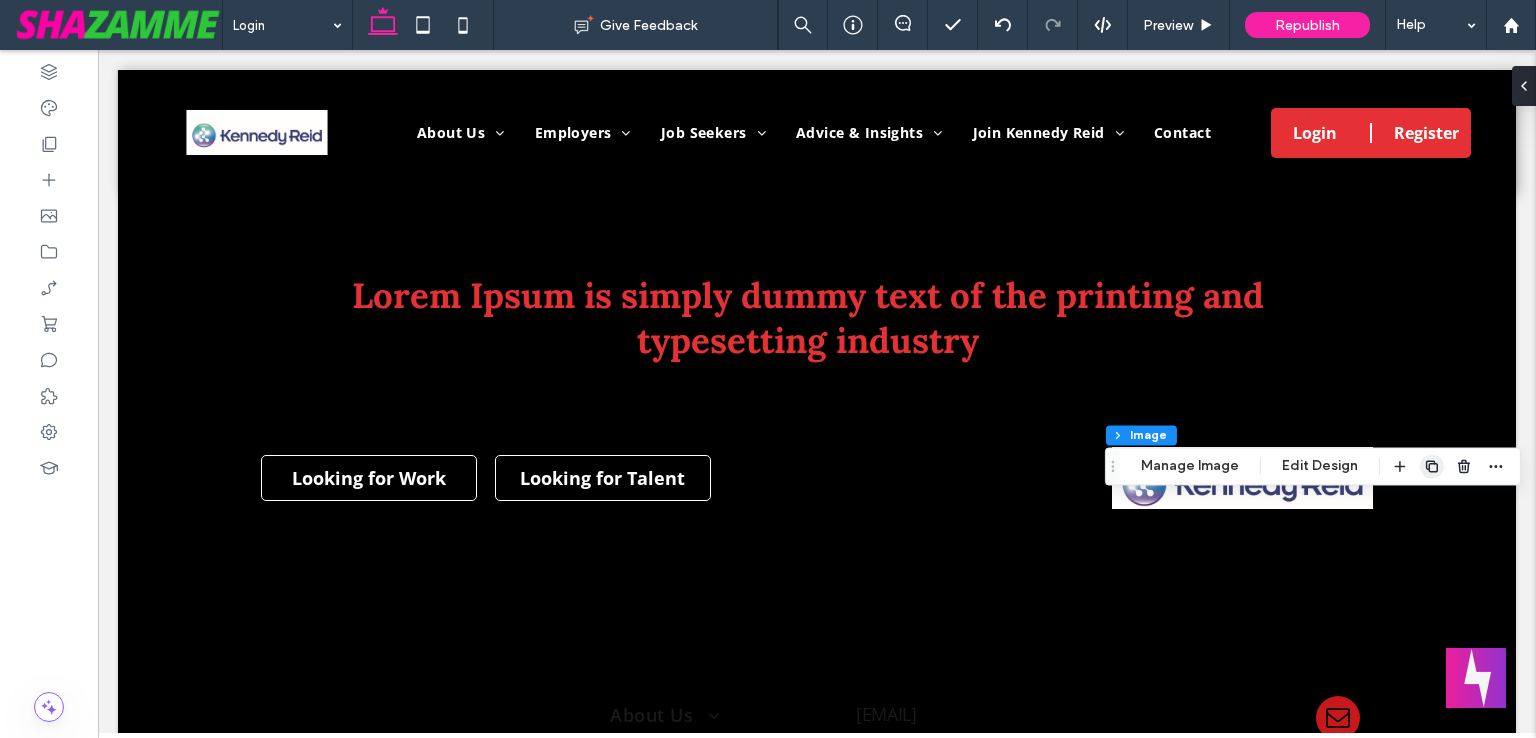 click 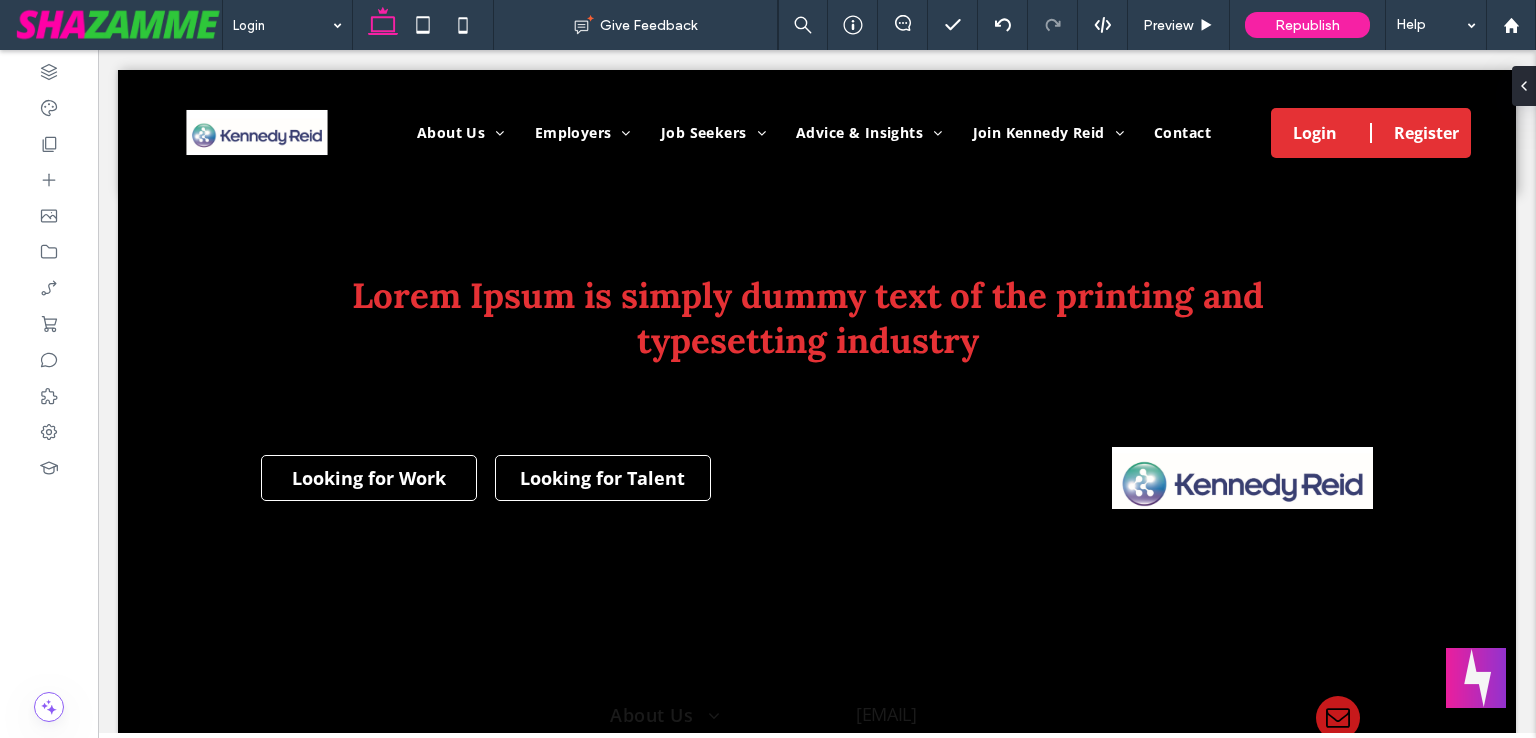 type on "****" 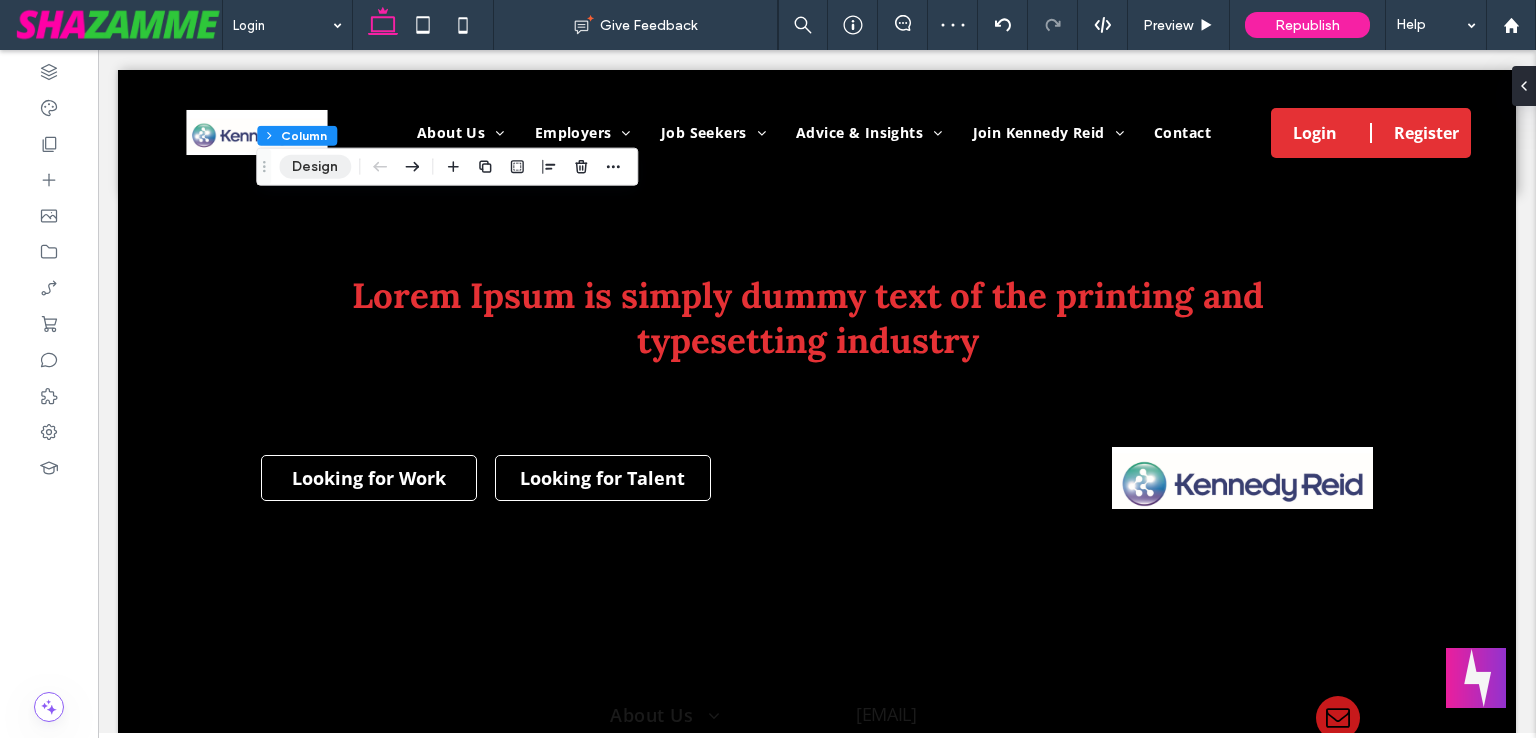click on "Design" at bounding box center [315, 167] 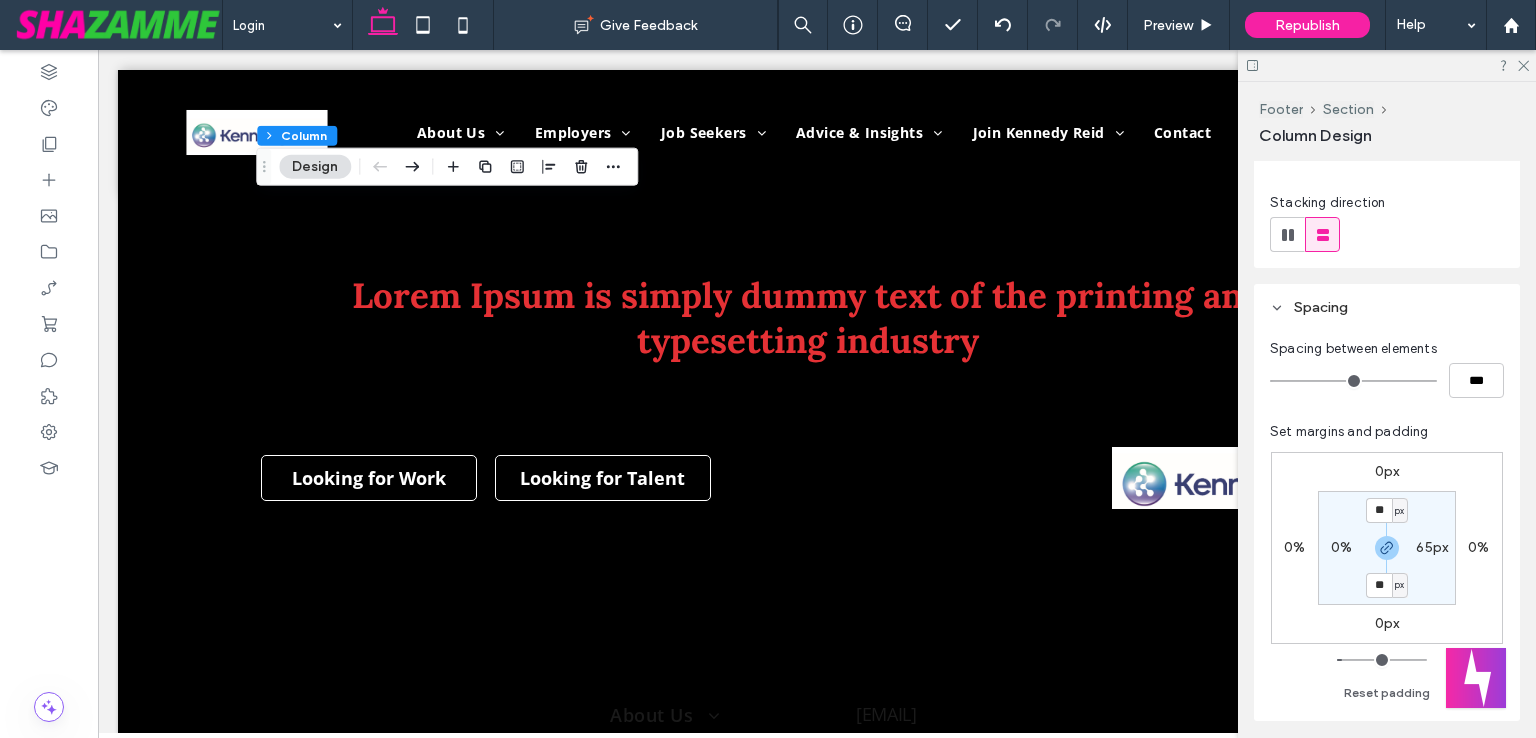 scroll, scrollTop: 300, scrollLeft: 0, axis: vertical 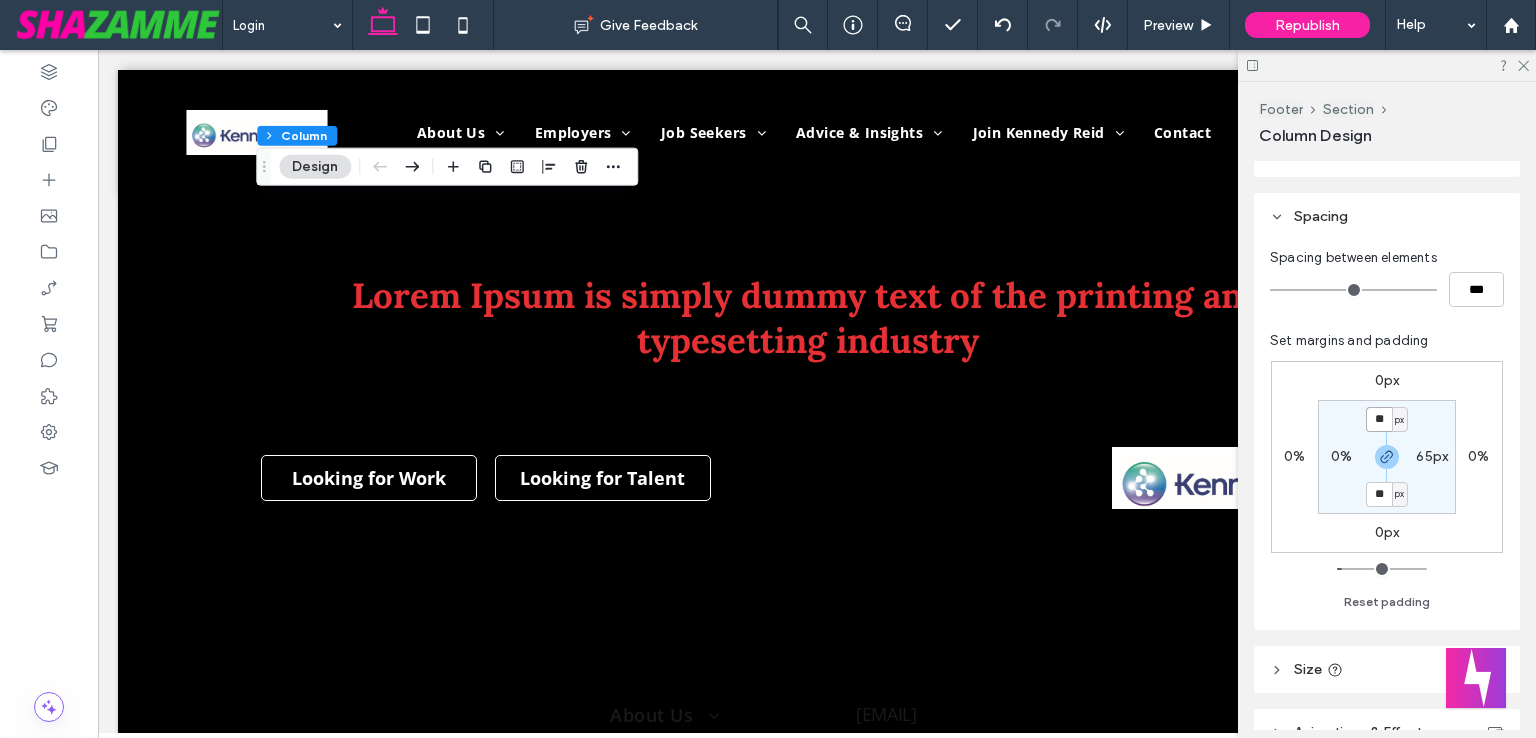 click on "**" at bounding box center [1379, 419] 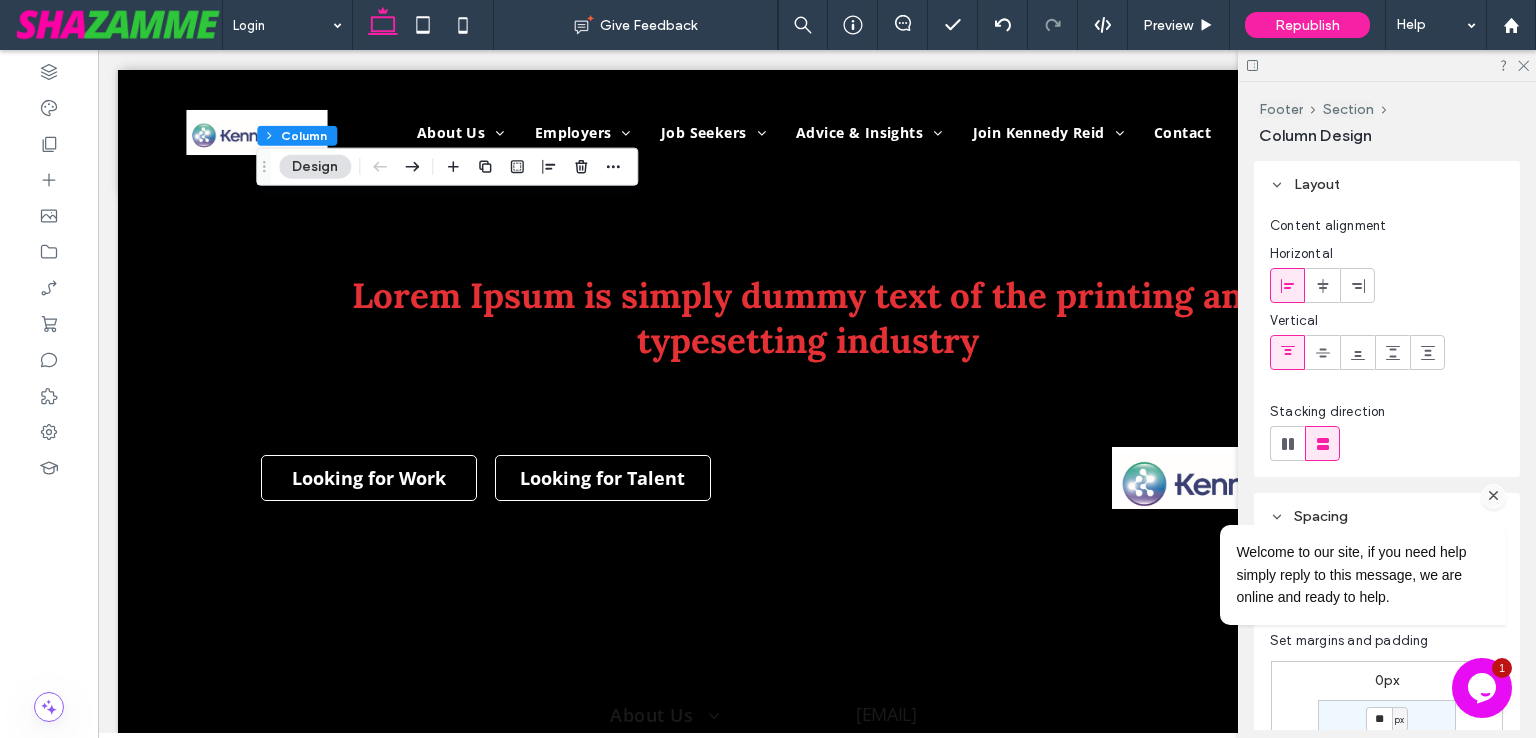 click on "Welcome to our site, if you need help simply reply to this message, we are online and ready to help." at bounding box center (1336, 492) 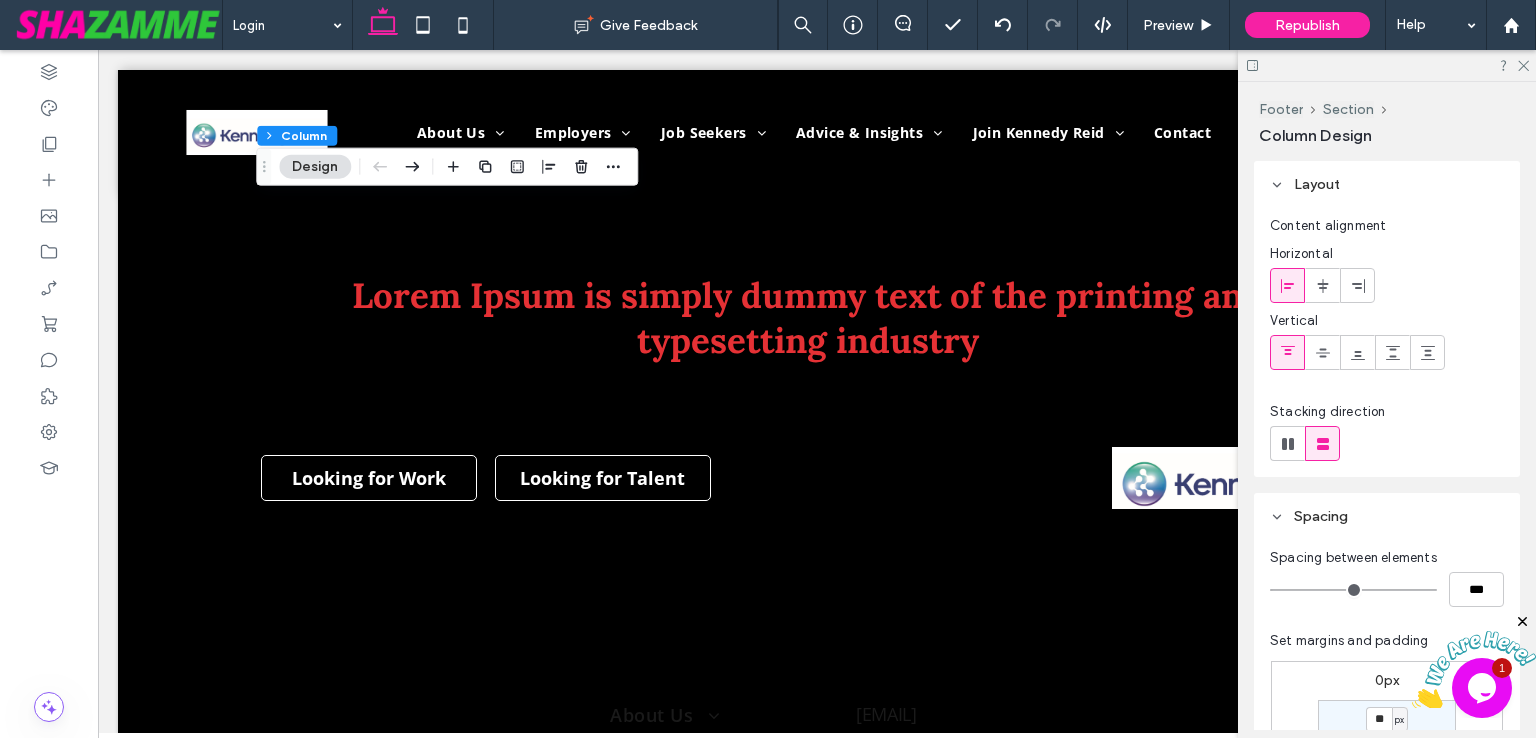 click at bounding box center (1322, 352) 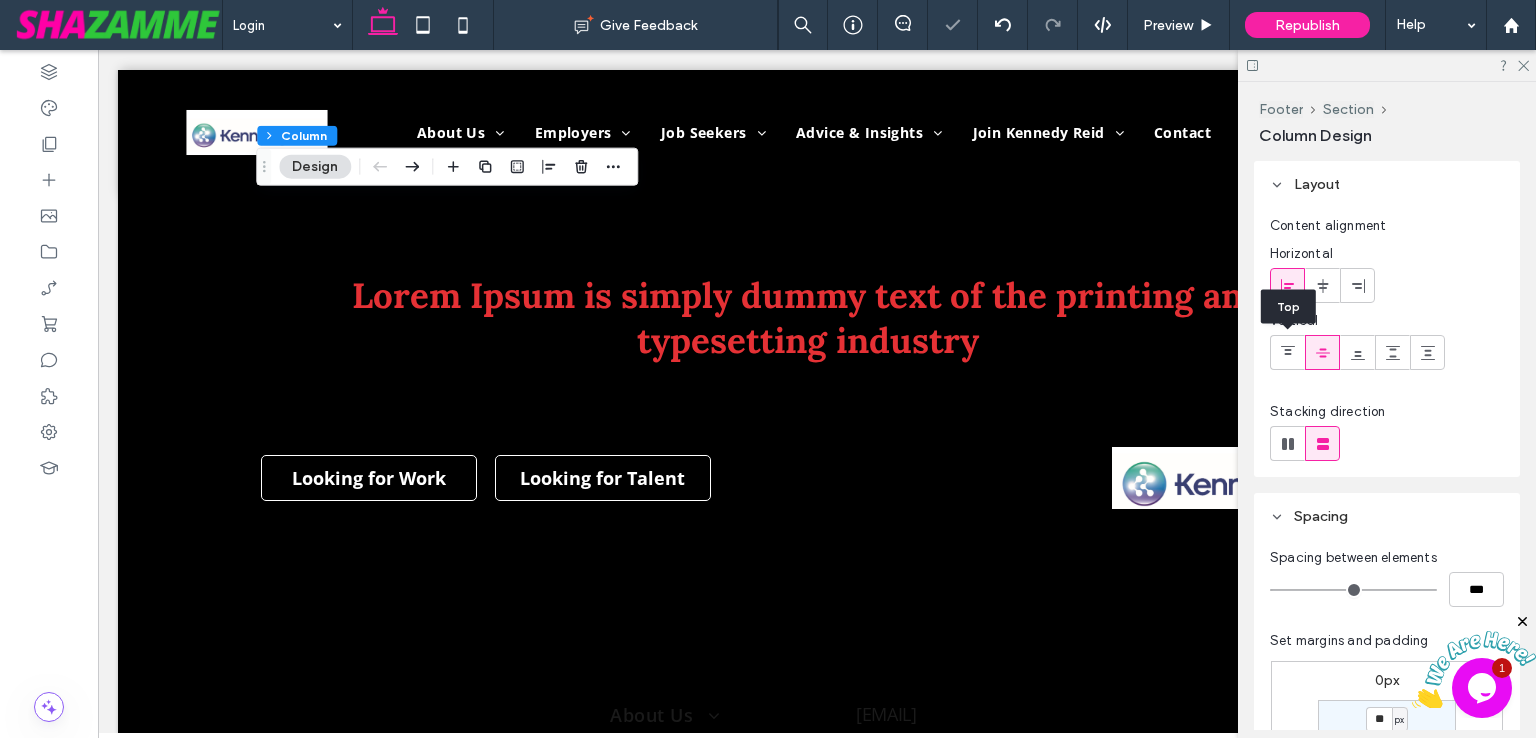 click 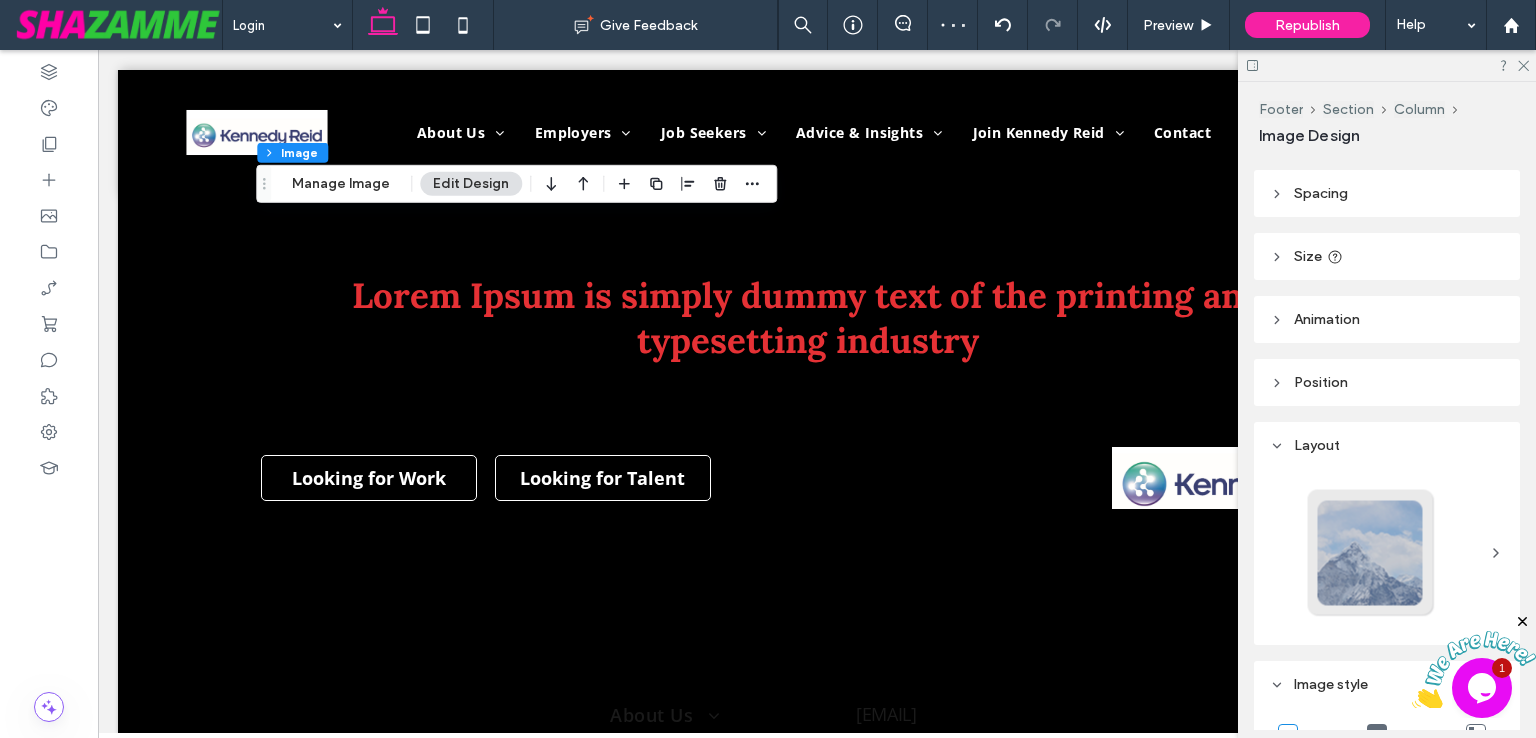 scroll, scrollTop: 0, scrollLeft: 0, axis: both 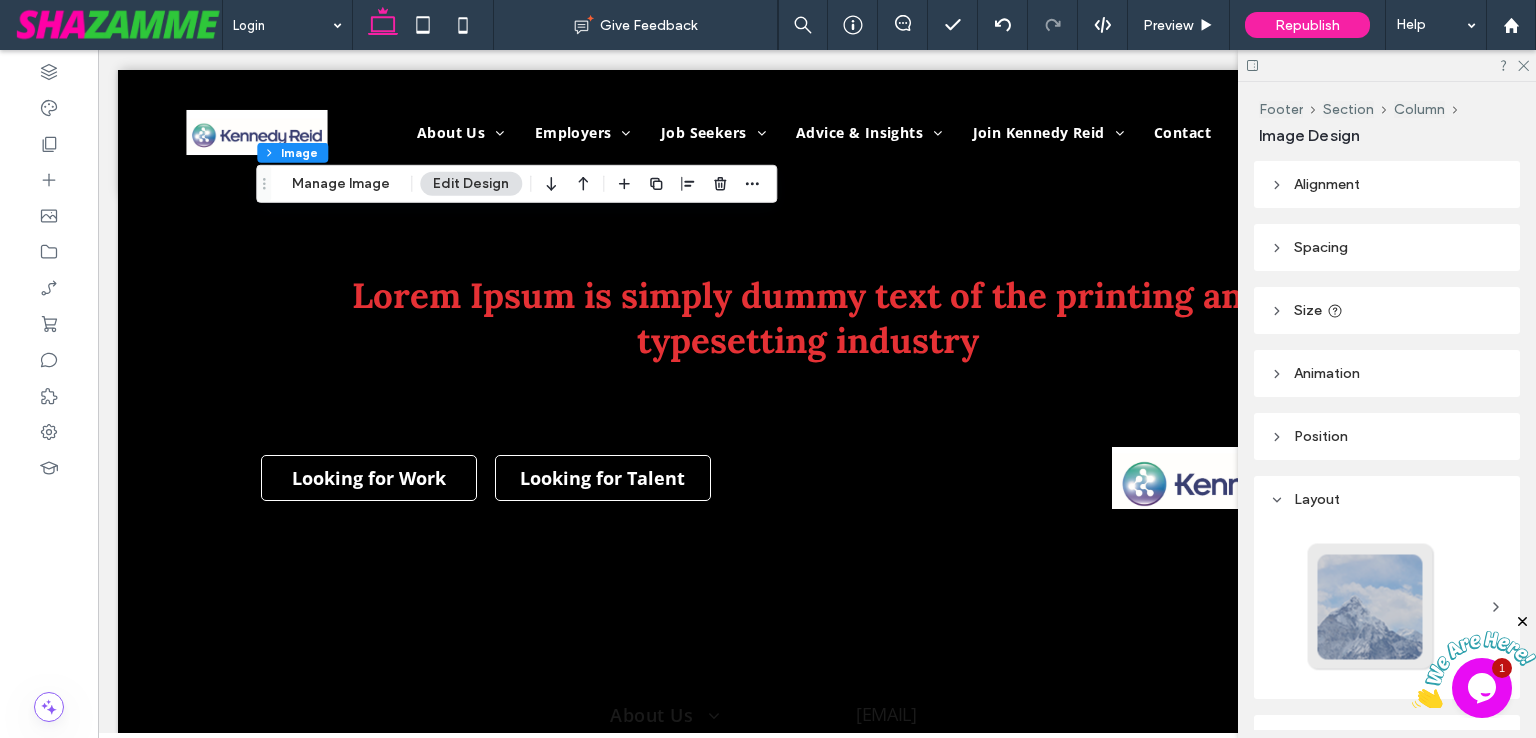 click on "Spacing" at bounding box center (1321, 247) 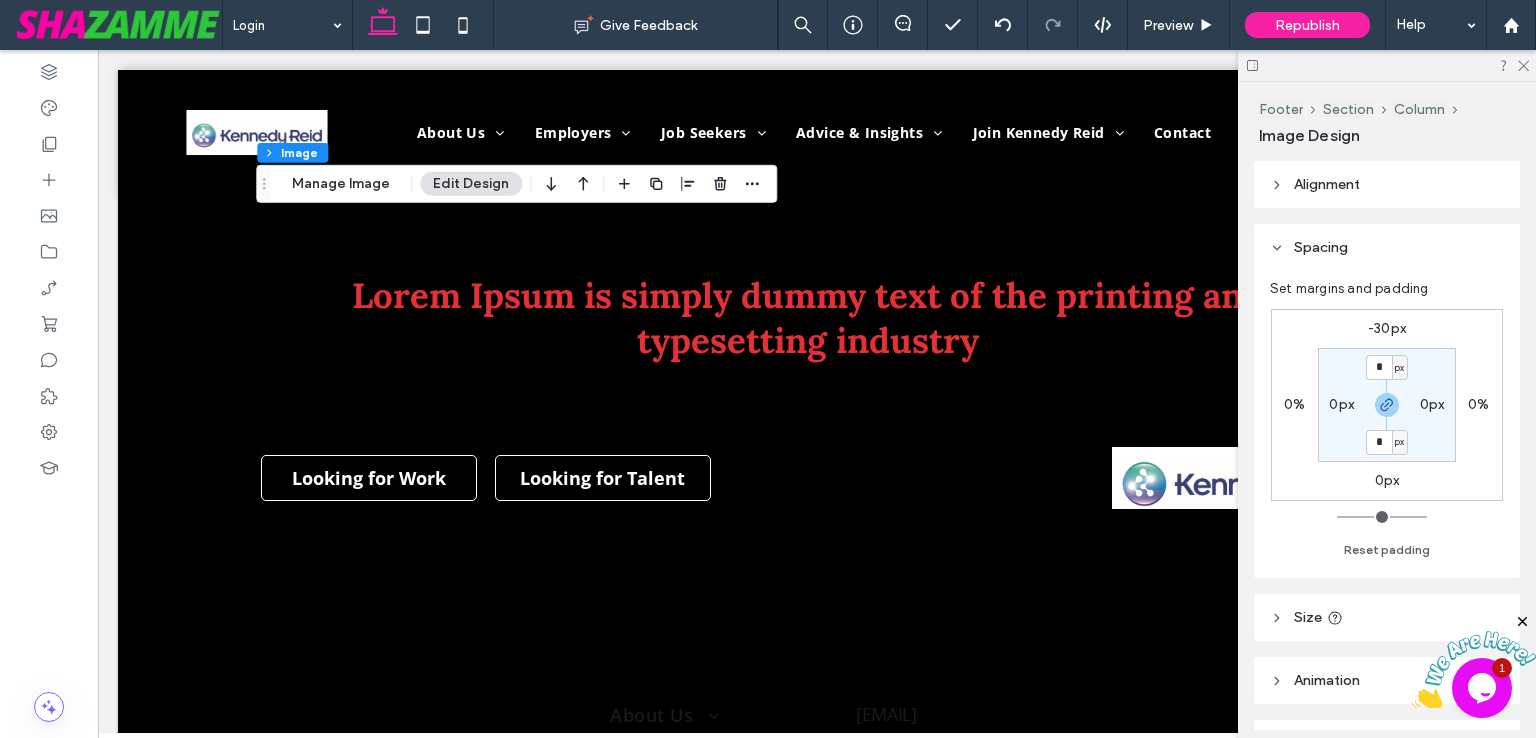 click on "-30px" at bounding box center [1387, 328] 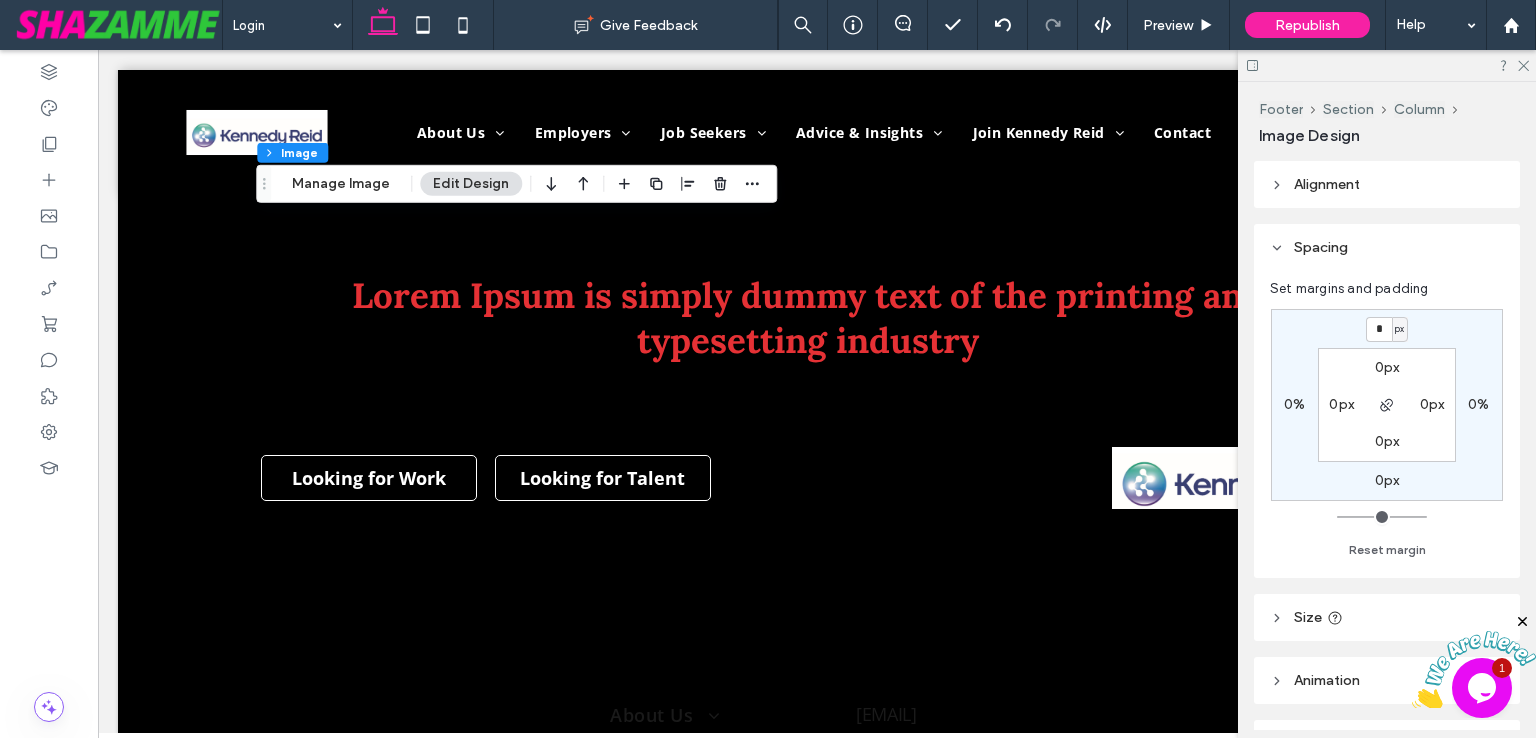 type on "*" 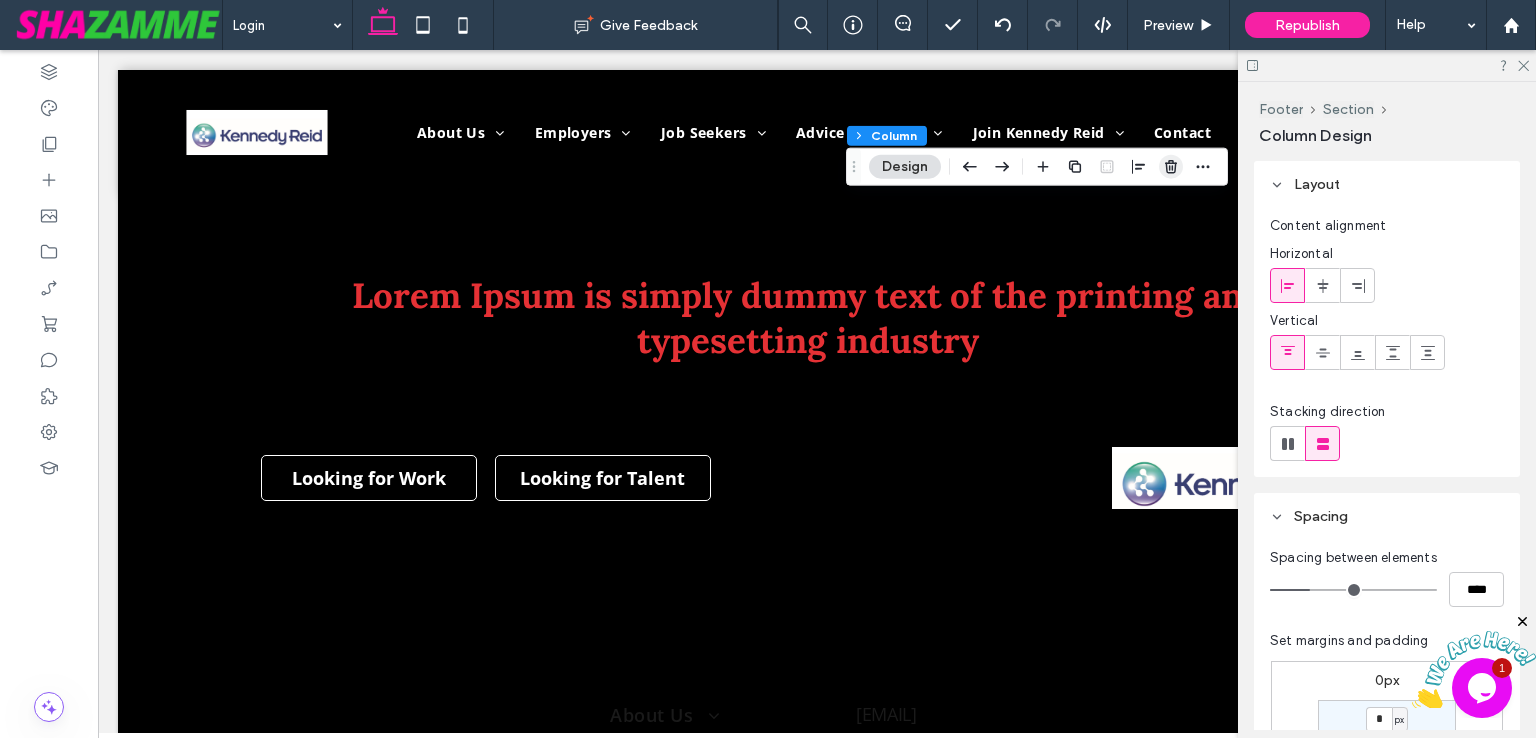 click at bounding box center (1171, 167) 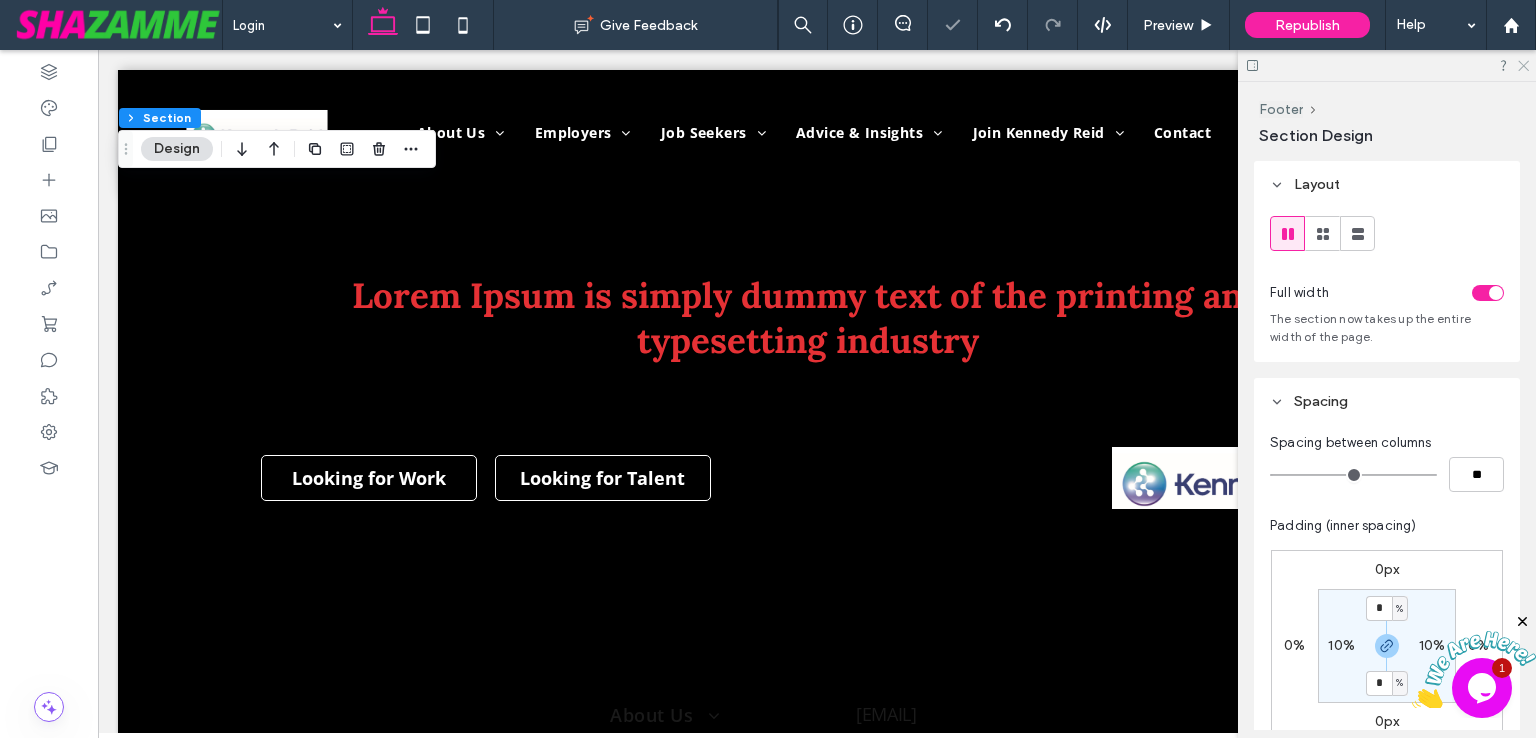 click 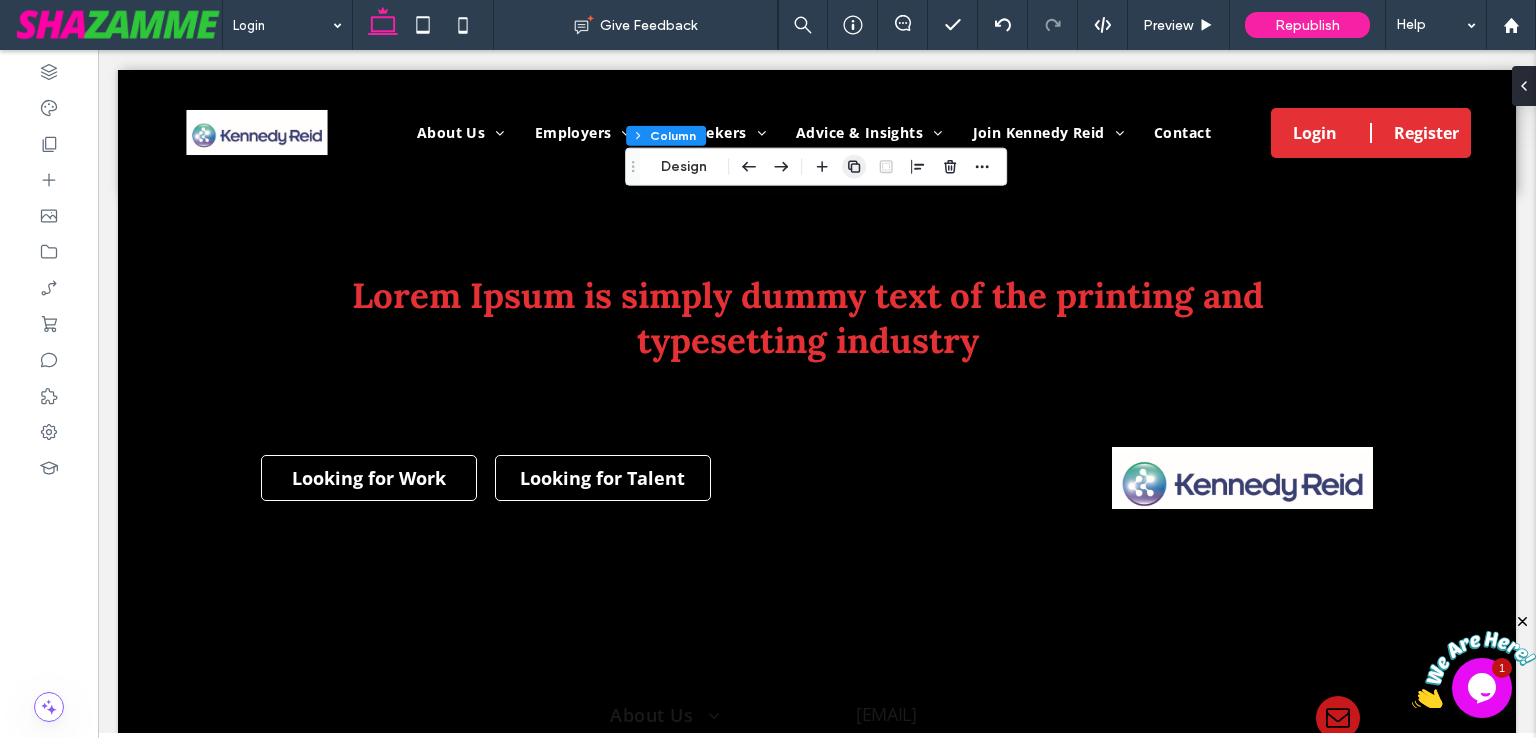 click at bounding box center [854, 167] 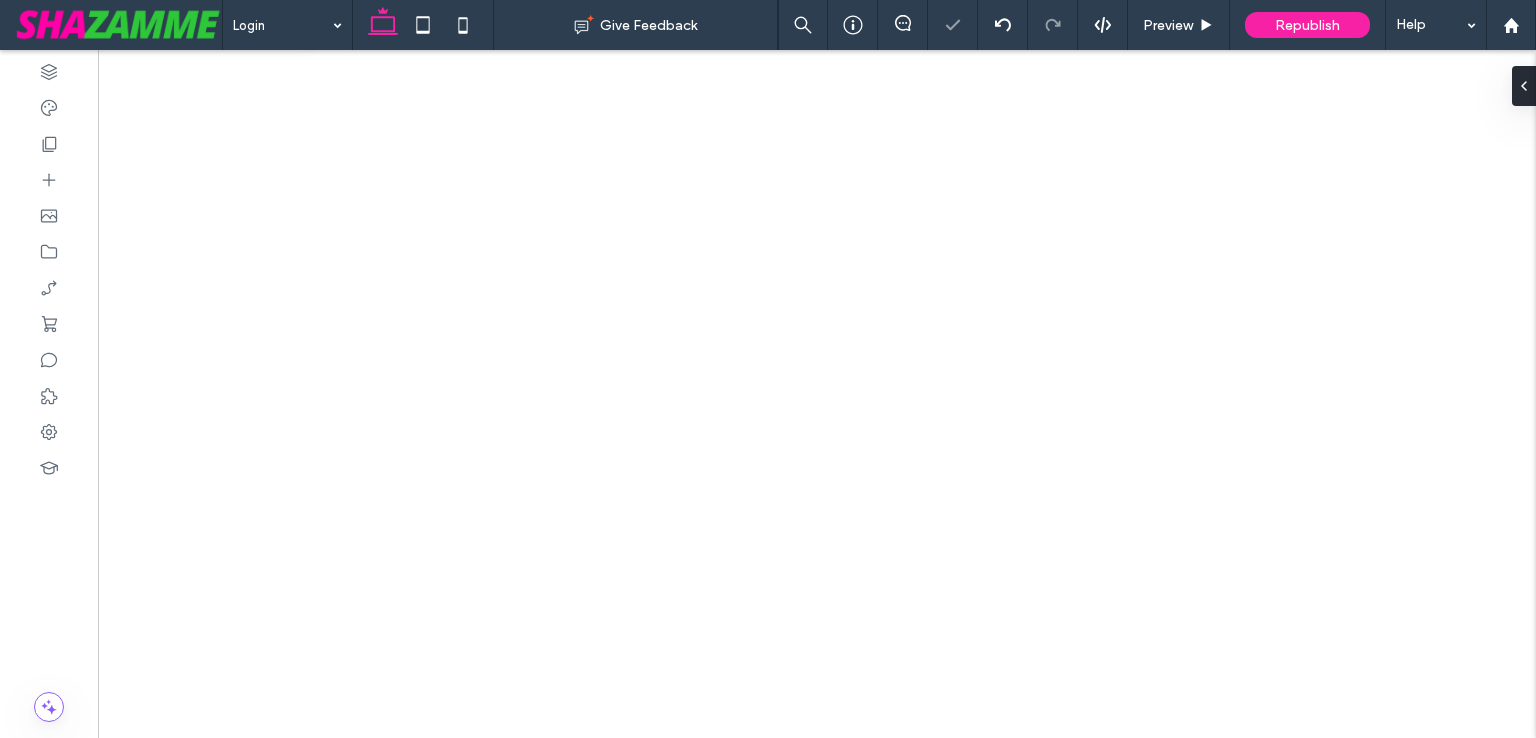 scroll, scrollTop: 0, scrollLeft: 0, axis: both 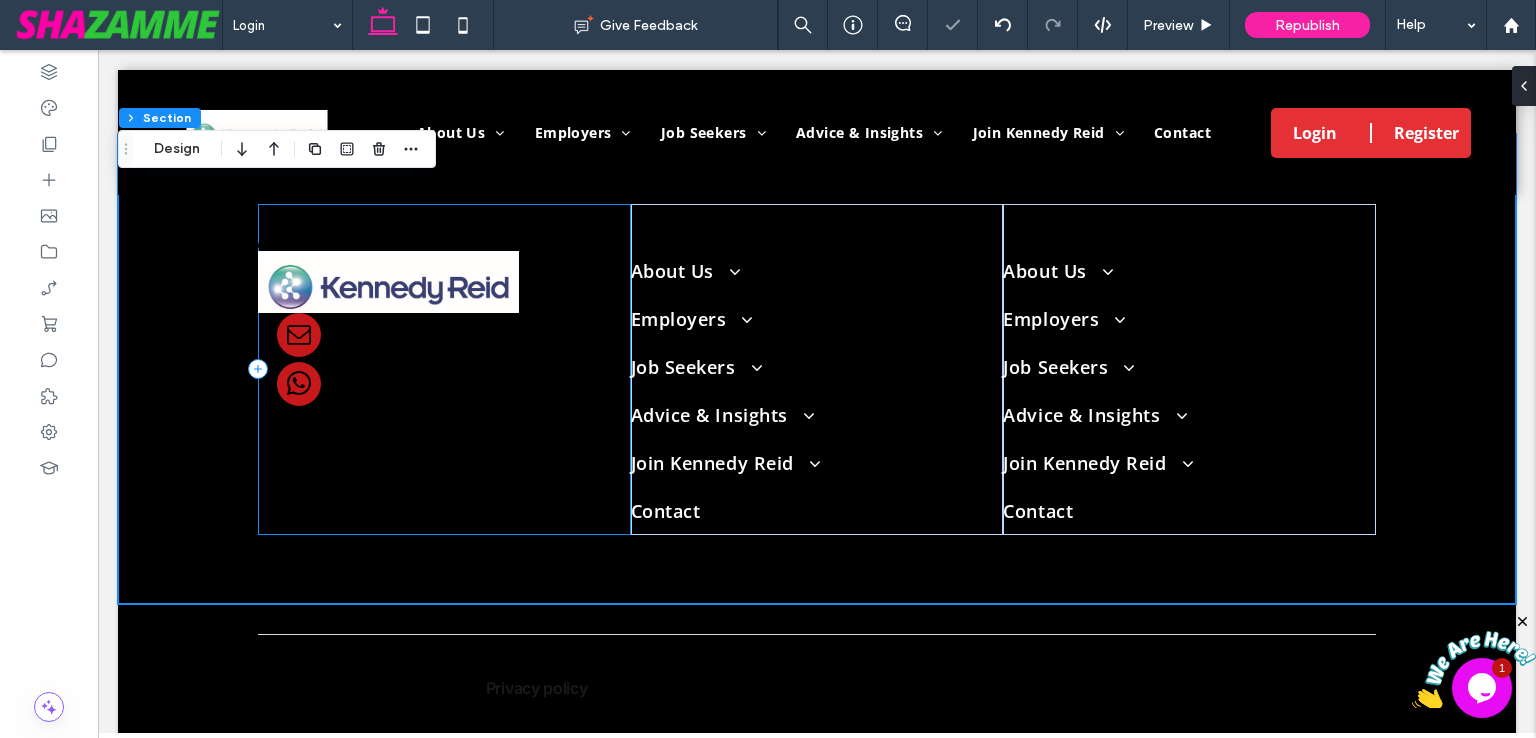 click on ".cls-1-1915212016 {
stroke-width: 0px;
}" at bounding box center (444, 369) 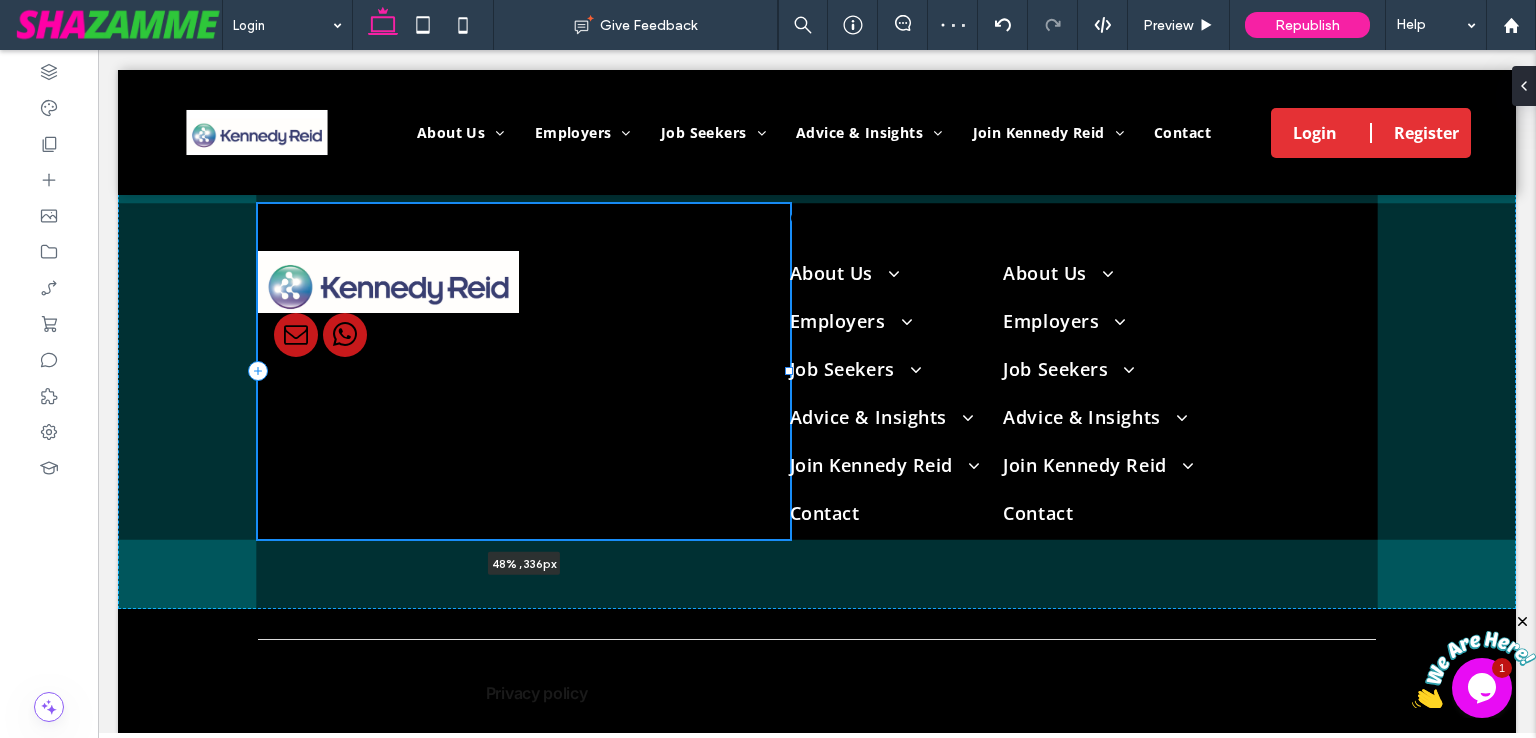 drag, startPoint x: 623, startPoint y: 368, endPoint x: 786, endPoint y: 374, distance: 163.1104 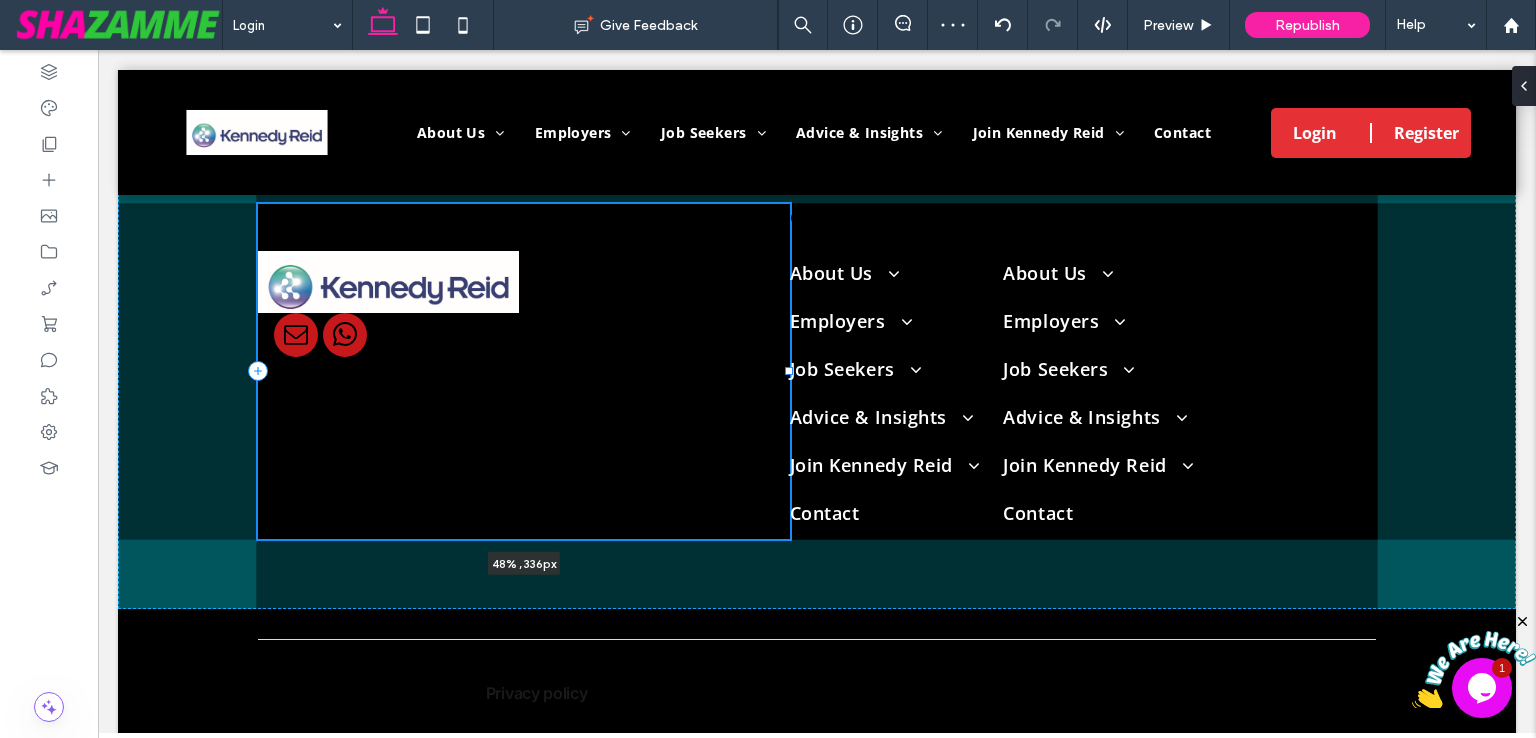 click on ".cls-1-1915212016 {
stroke-width: 0px;
}
48% , 336px
[COMPANY]
About Us
Purpose & Values
Corporate Social Responsibility
Diversity & Inclusion
Employers
Our Specialisations
Insurance
Business Support
Brief Us Now
Find a Temp
Job Seekers
Our Specialisations
Insurance
Business Support
Find a Job
Register With Us
Advice & Insights
Insights
Blogs
Join Kennedy Reid
Health & Well-being
Career Development
Contact" at bounding box center (817, 372) 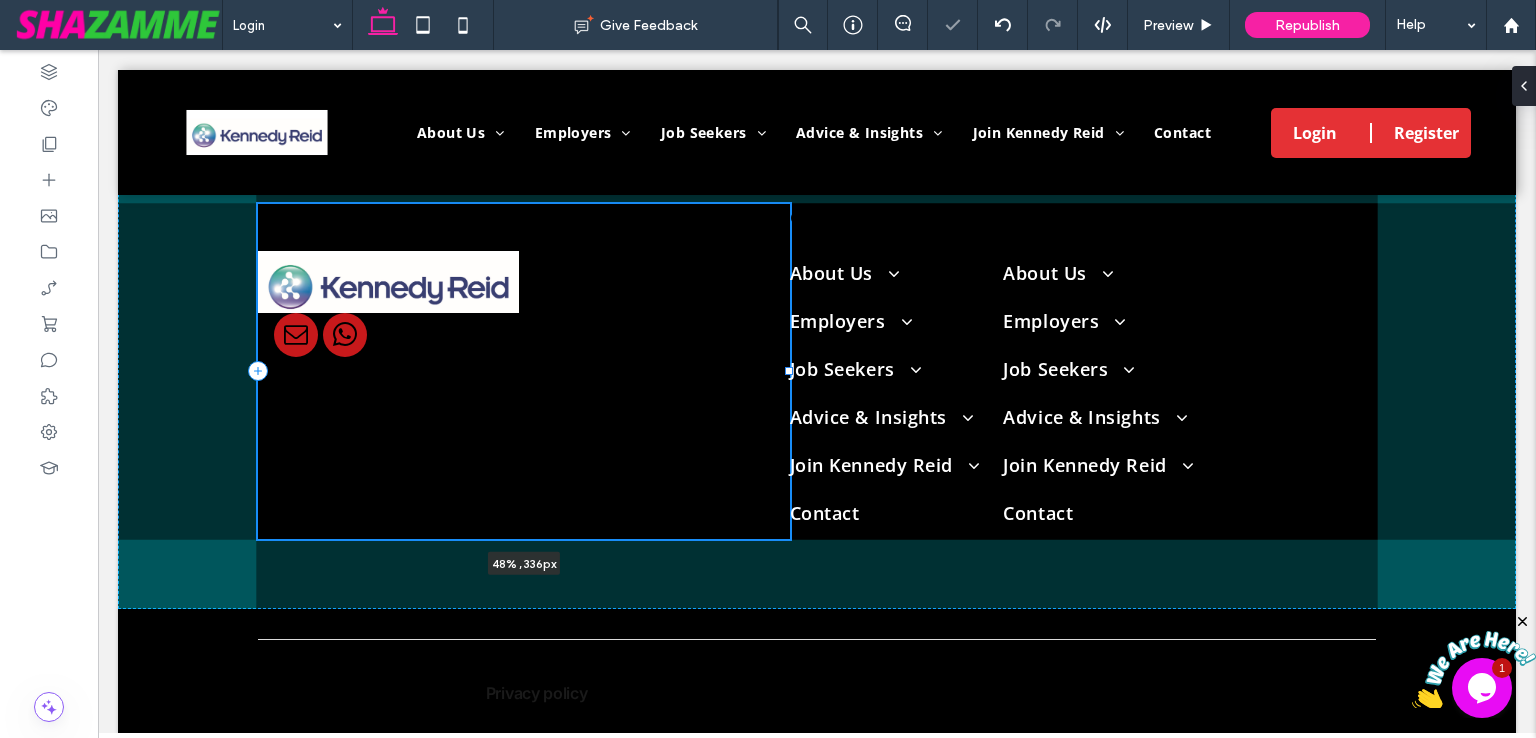 type on "**" 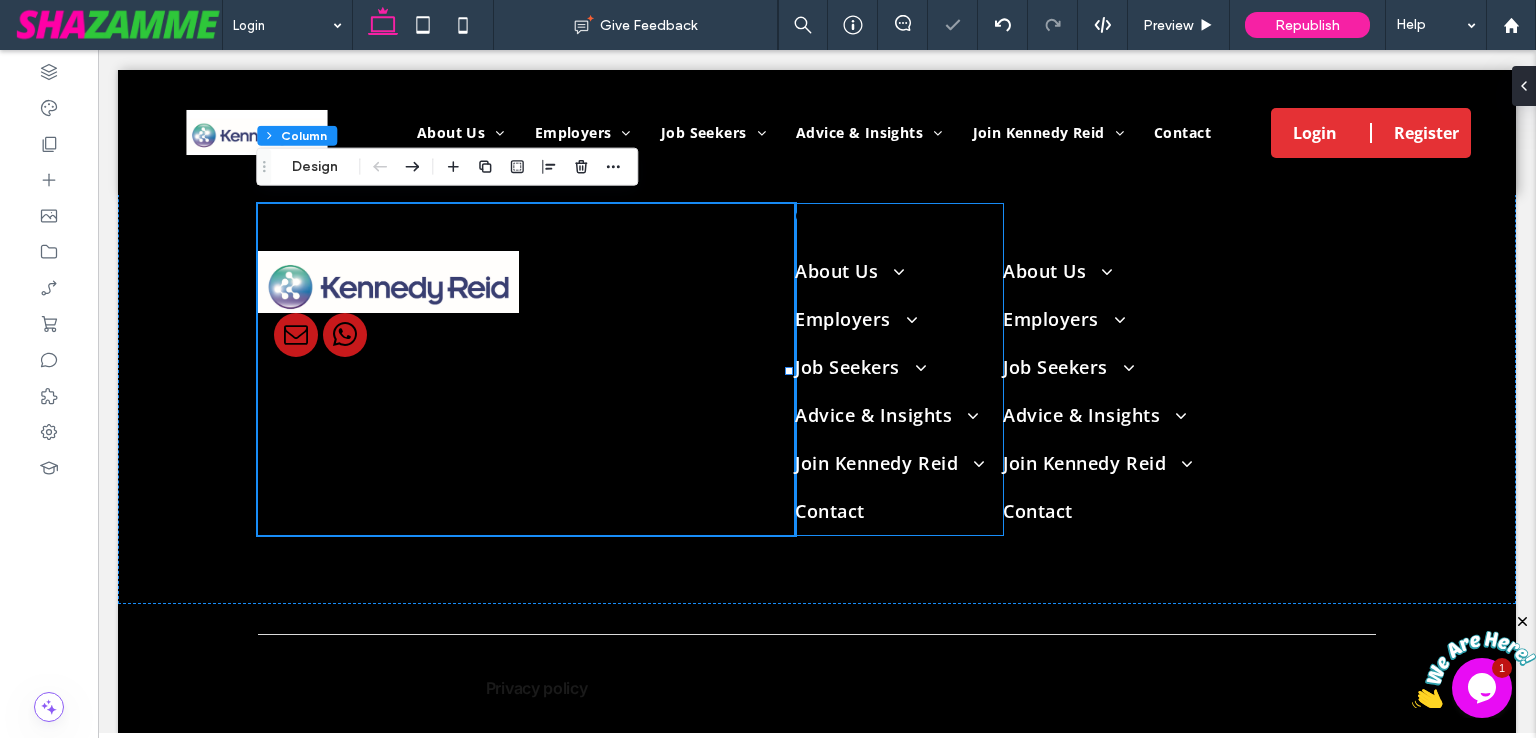 click on "[COMPANY]
About Us
Purpose & Values
Corporate Social Responsibility
Diversity & Inclusion
Employers
Our Specialisations
Insurance
Business Support
Brief Us Now
Find a Temp
Job Seekers
Our Specialisations
Insurance
Business Support
Find a Job
Register With Us
Advice & Insights
Insights
Blogs
Join Kennedy Reid
Health & Well-being
Career Development
Contact" at bounding box center [899, 369] 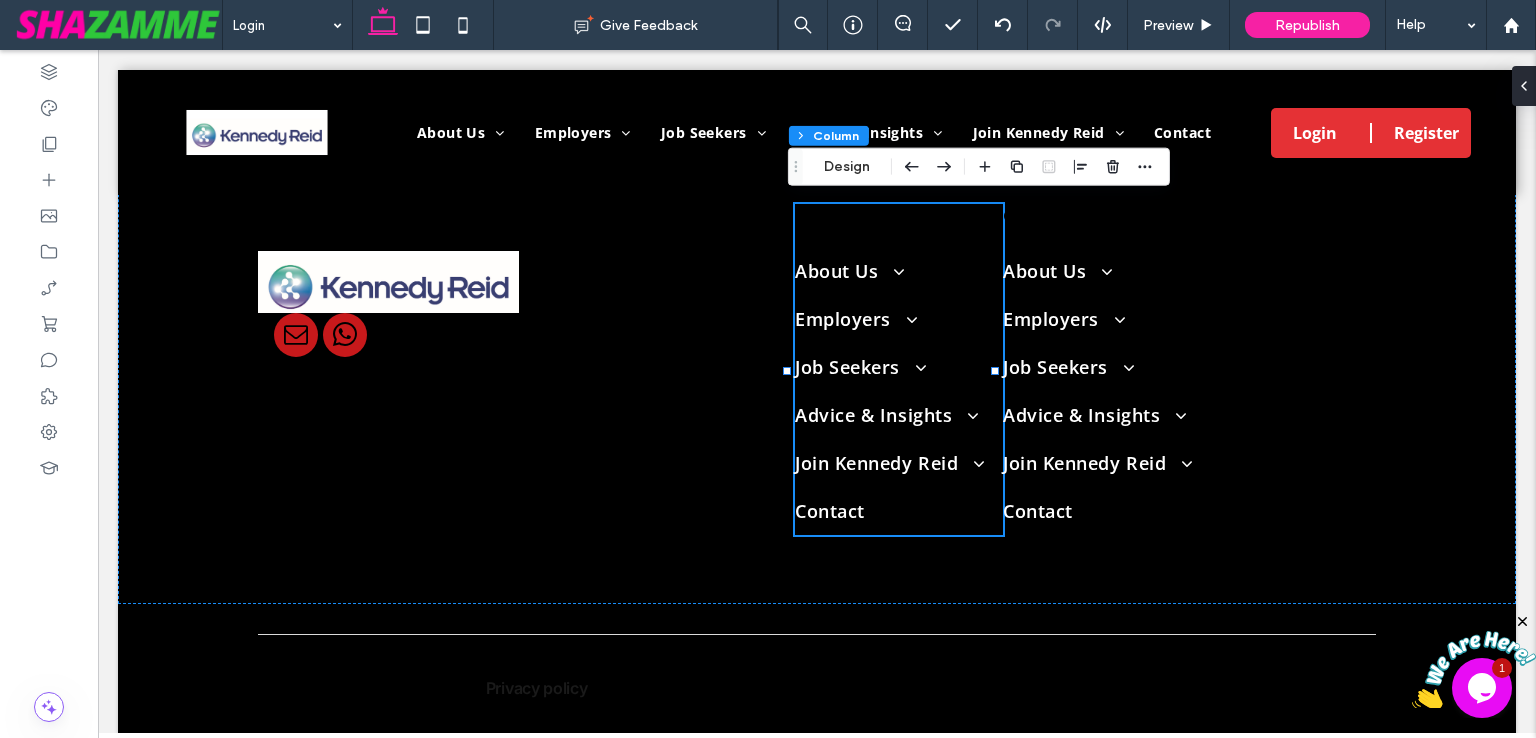 click on "[COMPANY]
About Us
Purpose & Values
Corporate Social Responsibility
Diversity & Inclusion
Employers
Our Specialisations
Insurance
Business Support
Brief Us Now
Find a Temp
Job Seekers
Our Specialisations
Insurance
Business Support
Find a Job
Register With Us
Advice & Insights
Insights
Blogs
Join Kennedy Reid
Health & Well-being
Career Development
Contact" at bounding box center [899, 369] 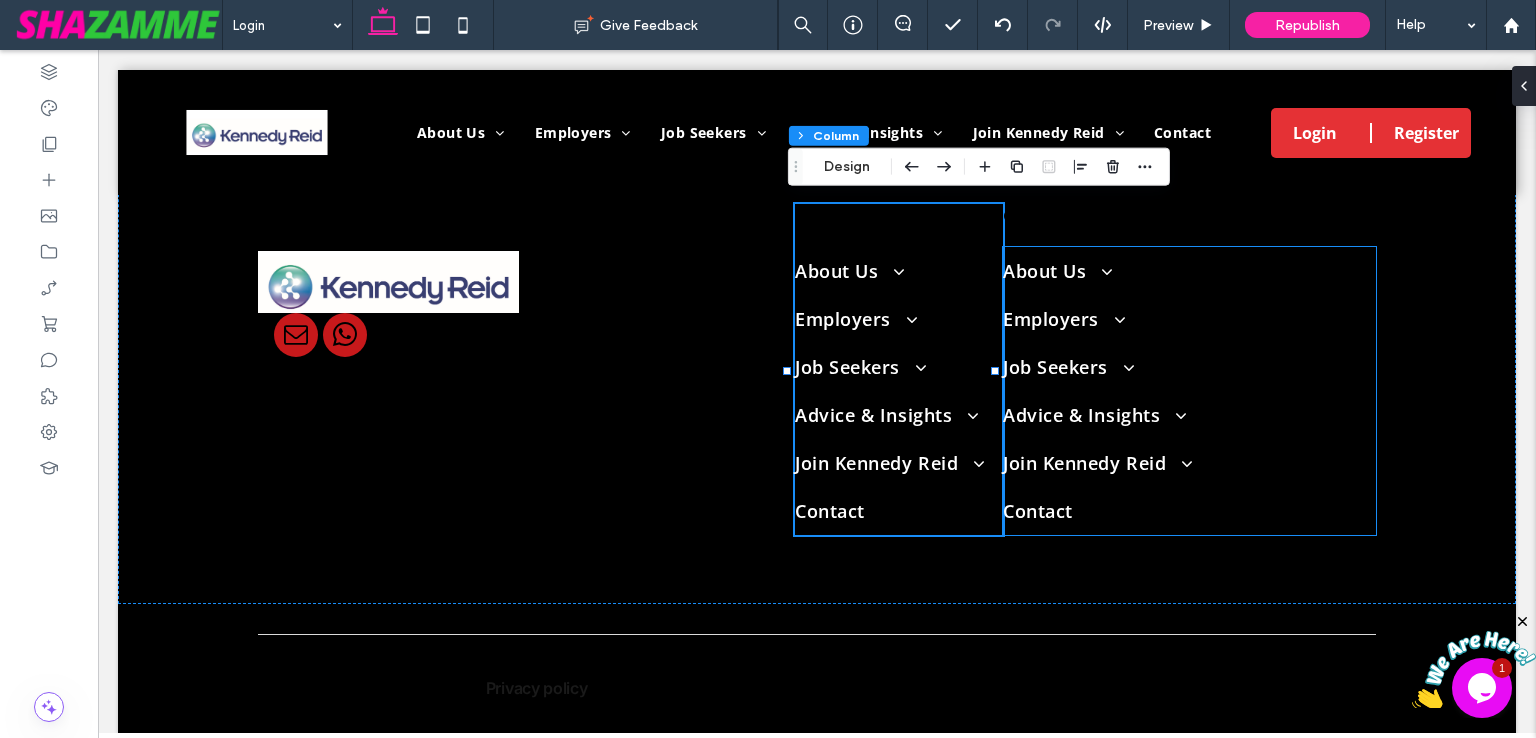 click at bounding box center [993, 371] 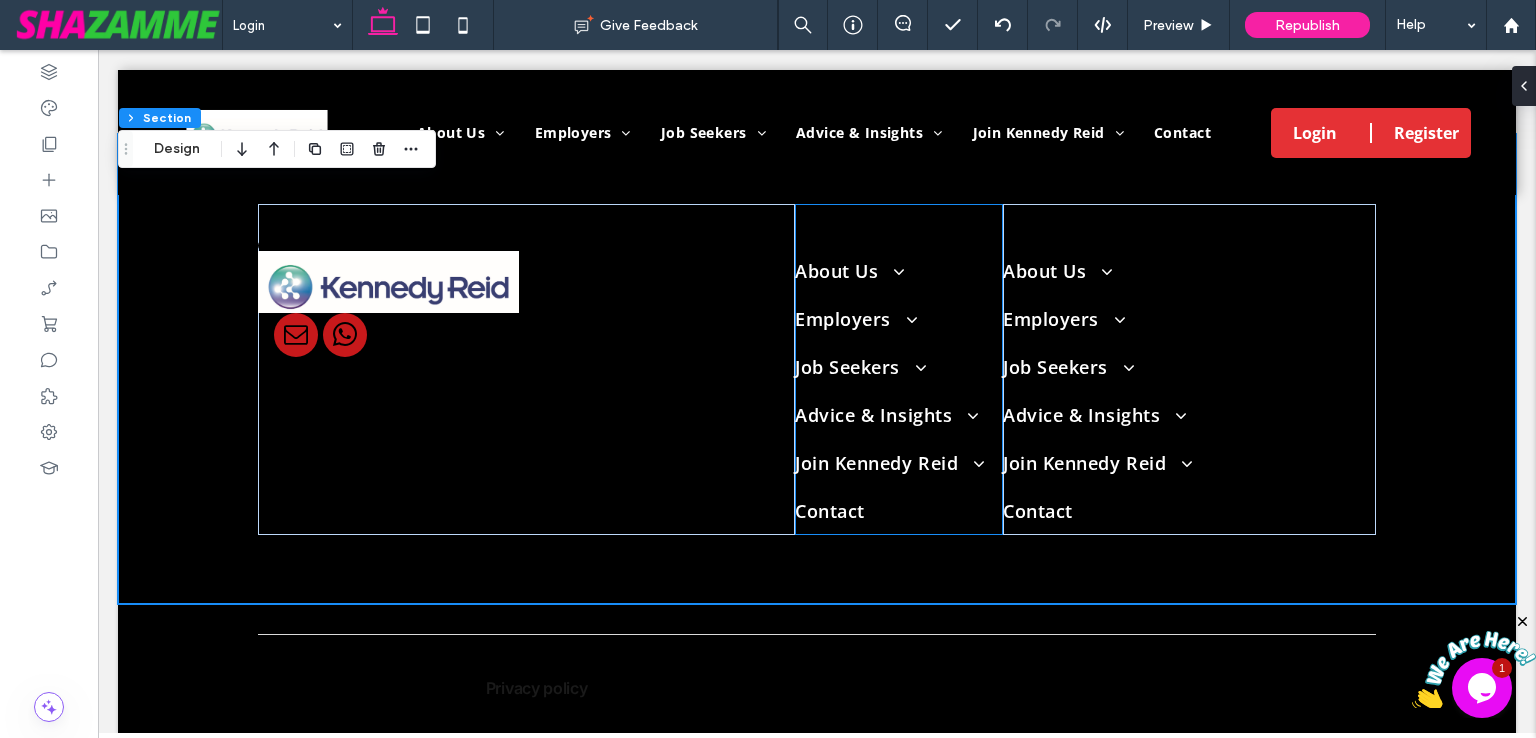 click on "[COMPANY]
About Us
Purpose & Values
Corporate Social Responsibility
Diversity & Inclusion
Employers
Our Specialisations
Insurance
Business Support
Brief Us Now
Find a Temp
Job Seekers
Our Specialisations
Insurance
Business Support
Find a Job
Register With Us
Advice & Insights
Insights
Blogs
Join Kennedy Reid
Health & Well-being
Career Development
Contact" at bounding box center (899, 369) 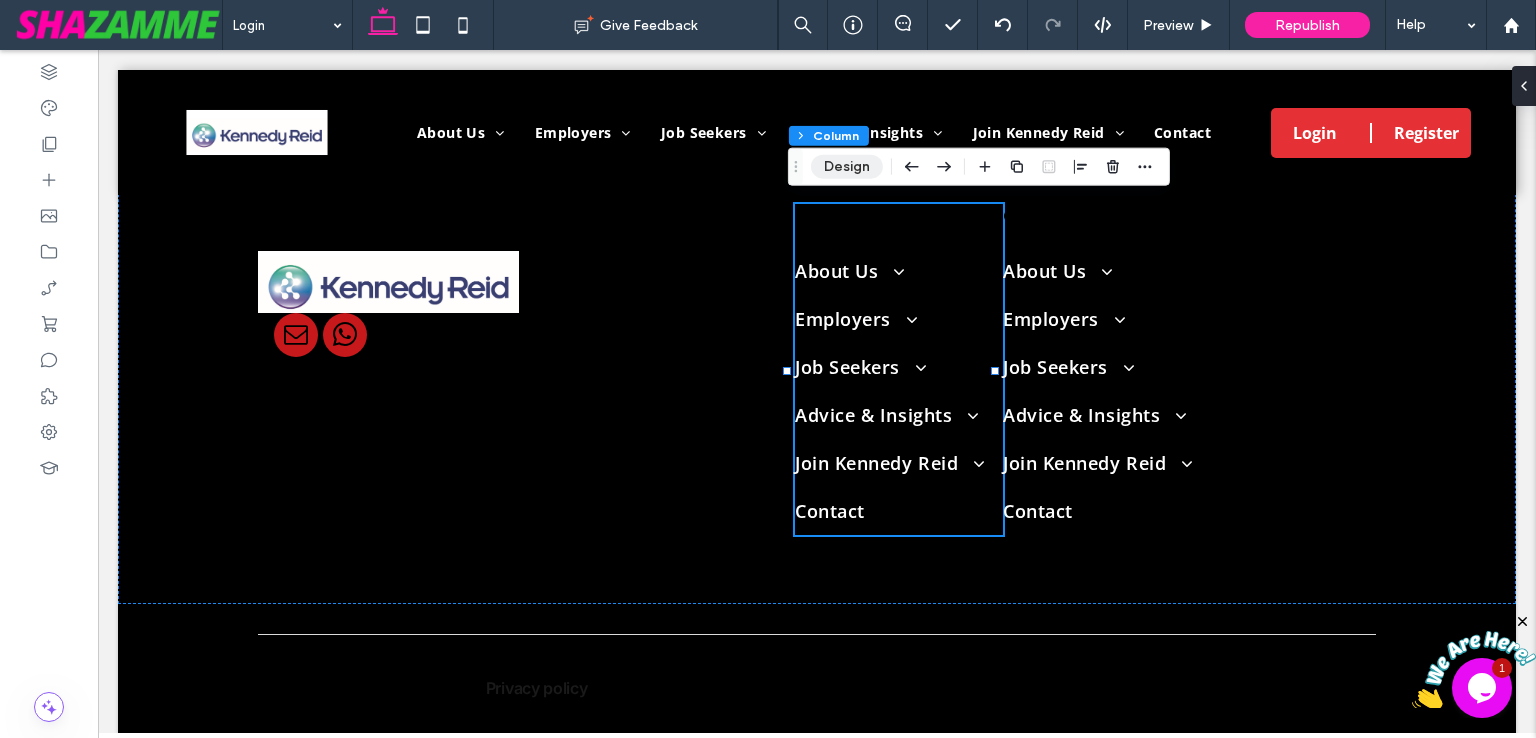 click on "Design" at bounding box center (847, 167) 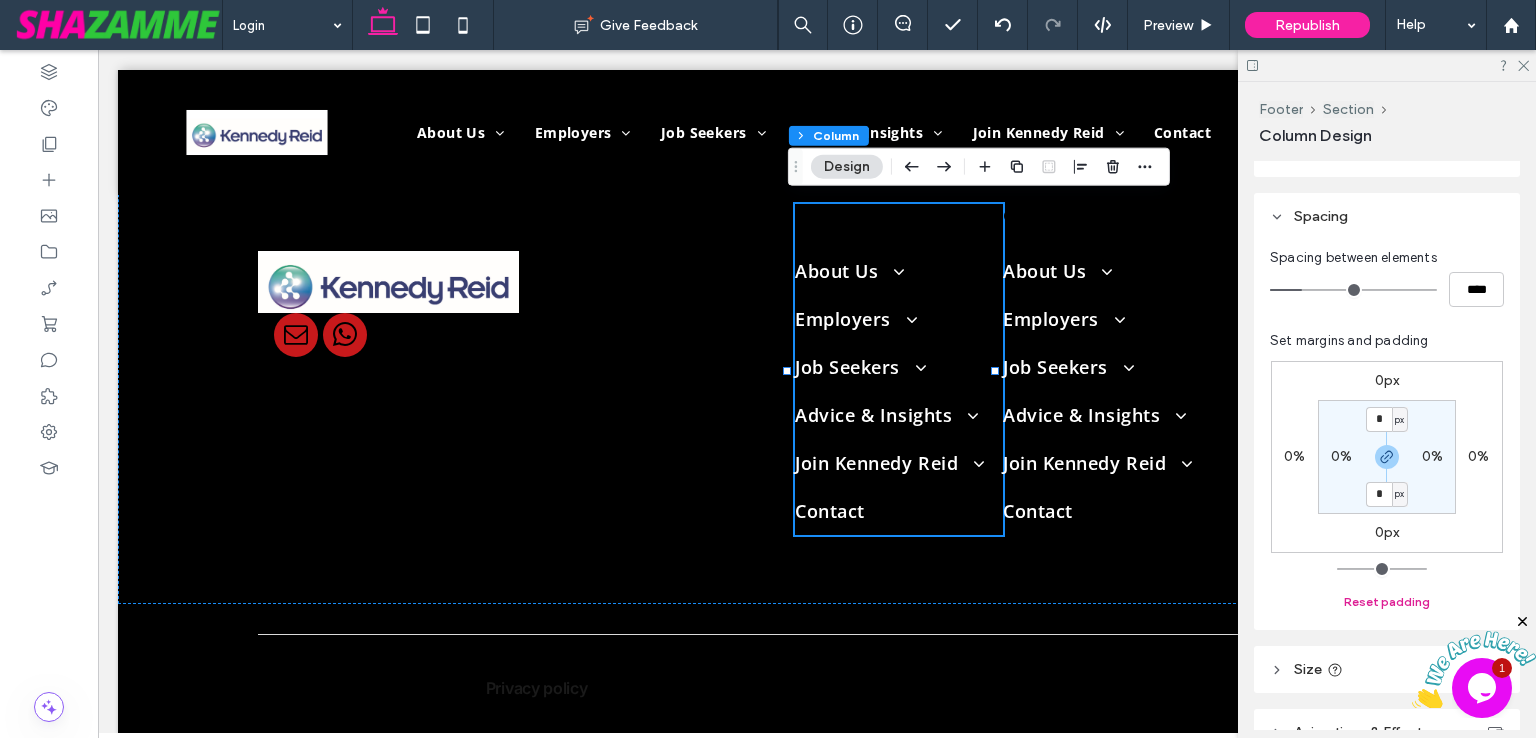 scroll, scrollTop: 500, scrollLeft: 0, axis: vertical 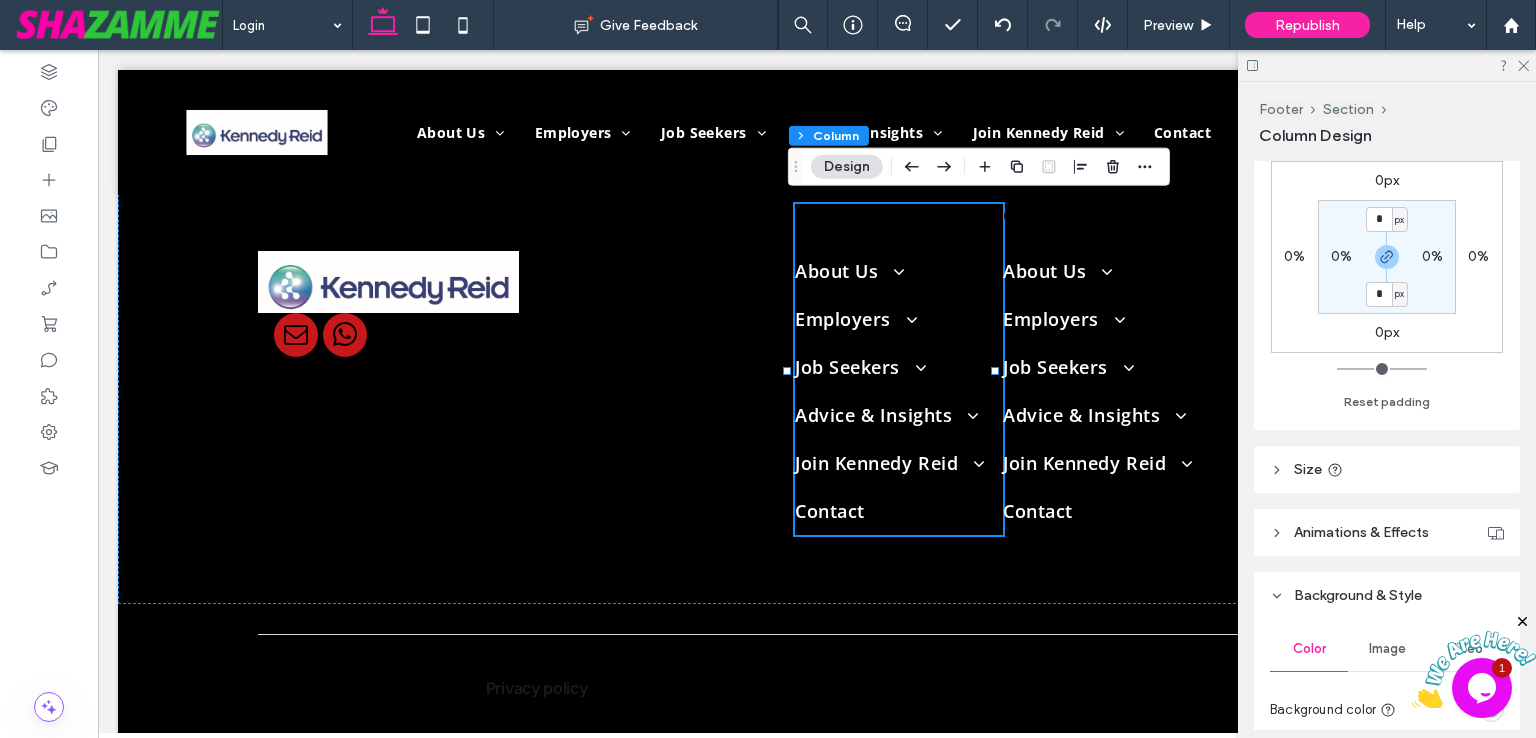 click on "Size" at bounding box center [1387, 469] 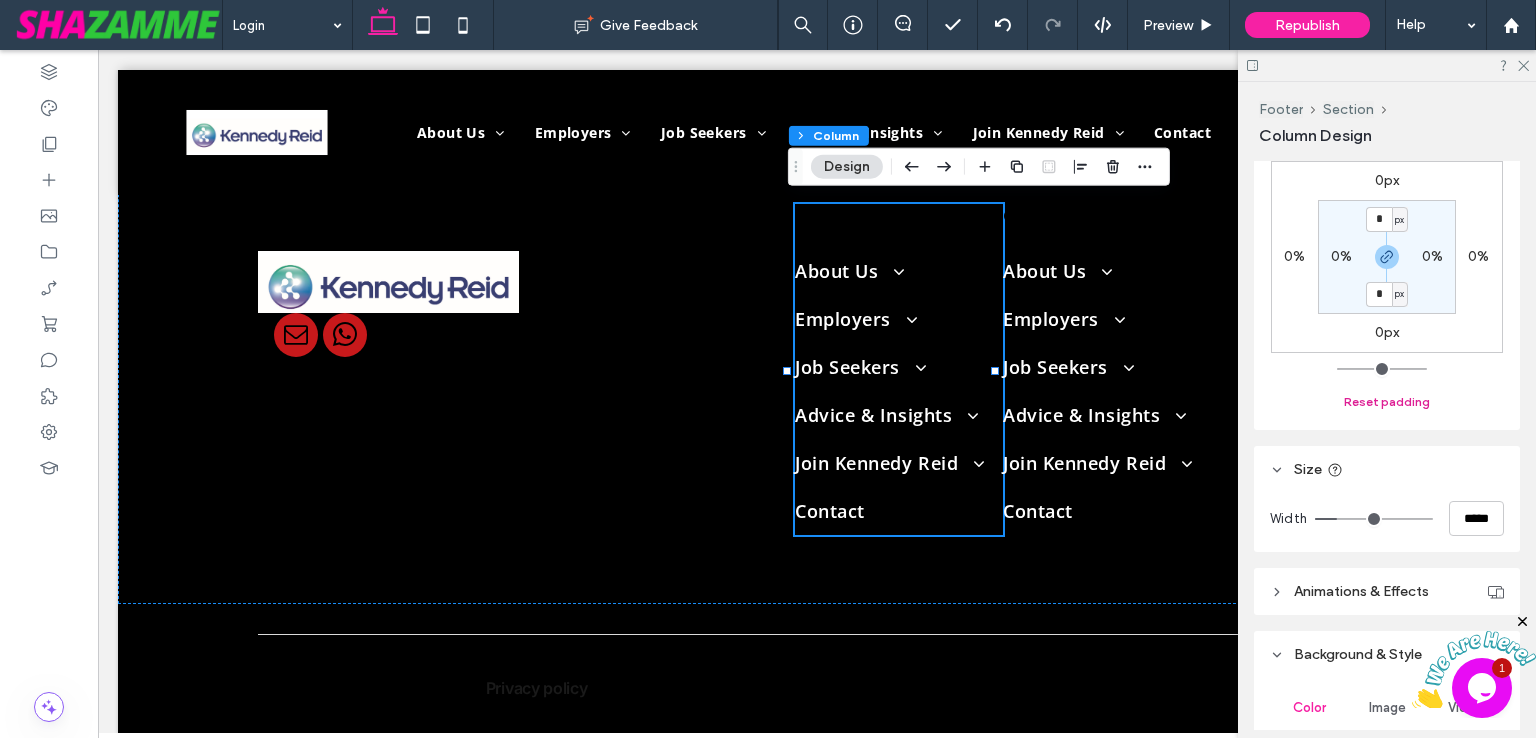 scroll, scrollTop: 800, scrollLeft: 0, axis: vertical 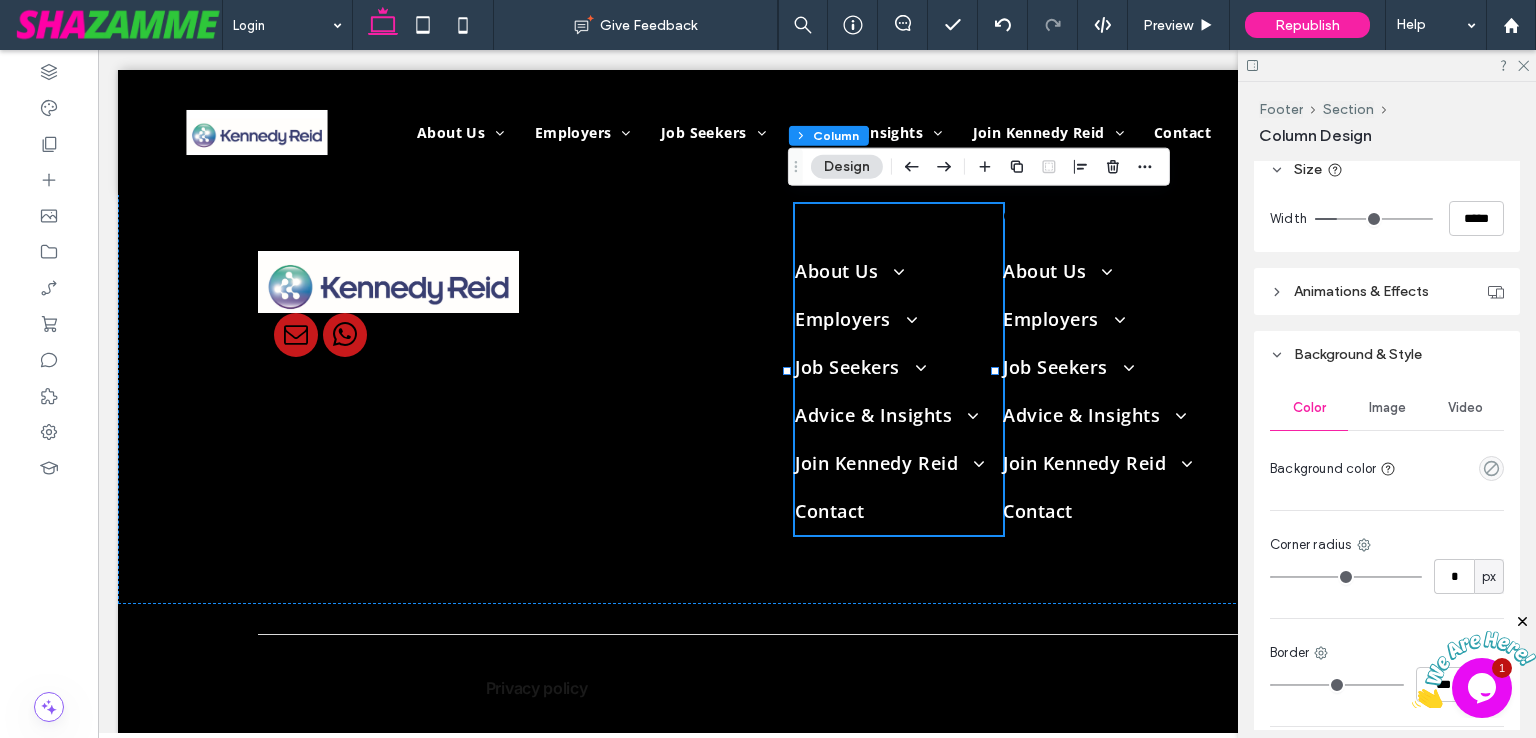 type on "**" 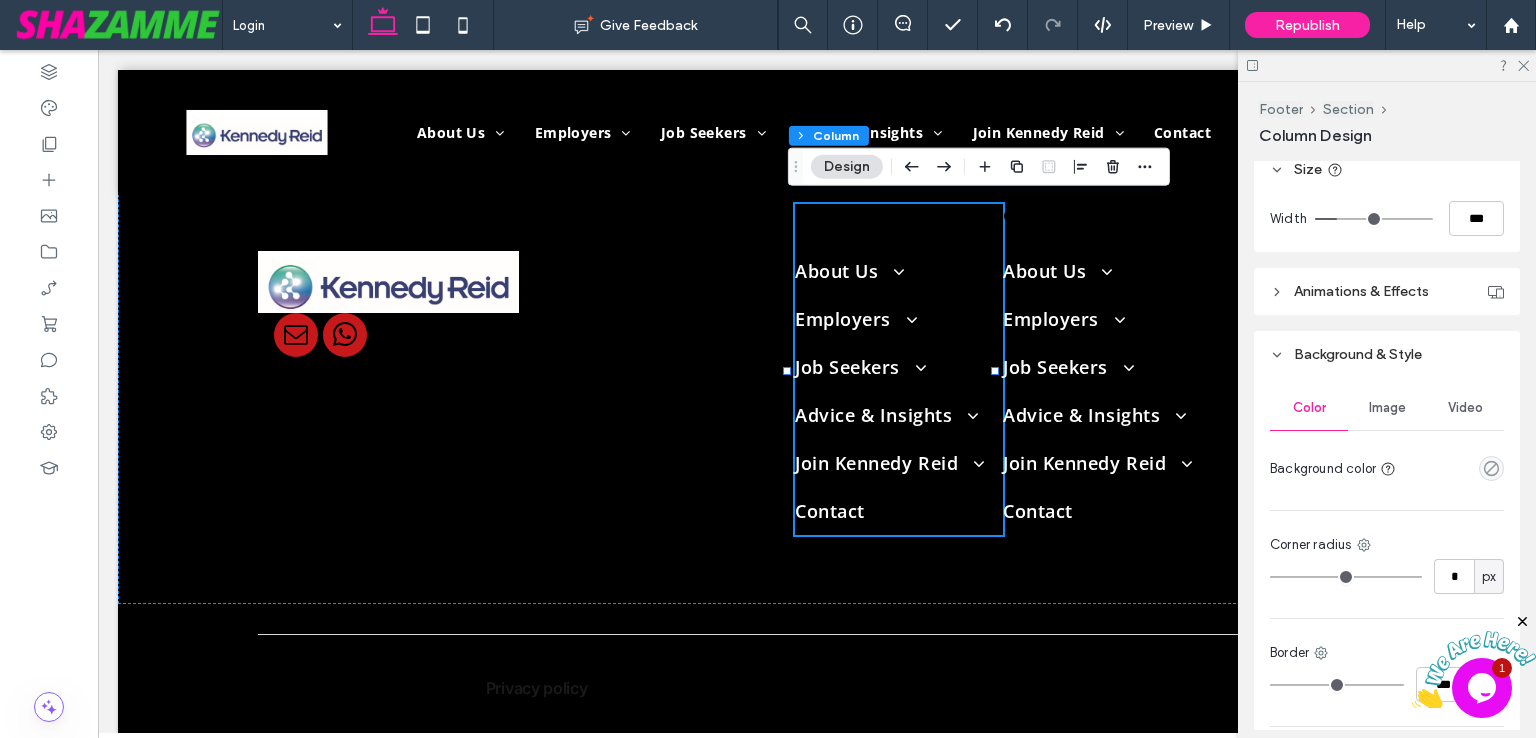 type on "**" 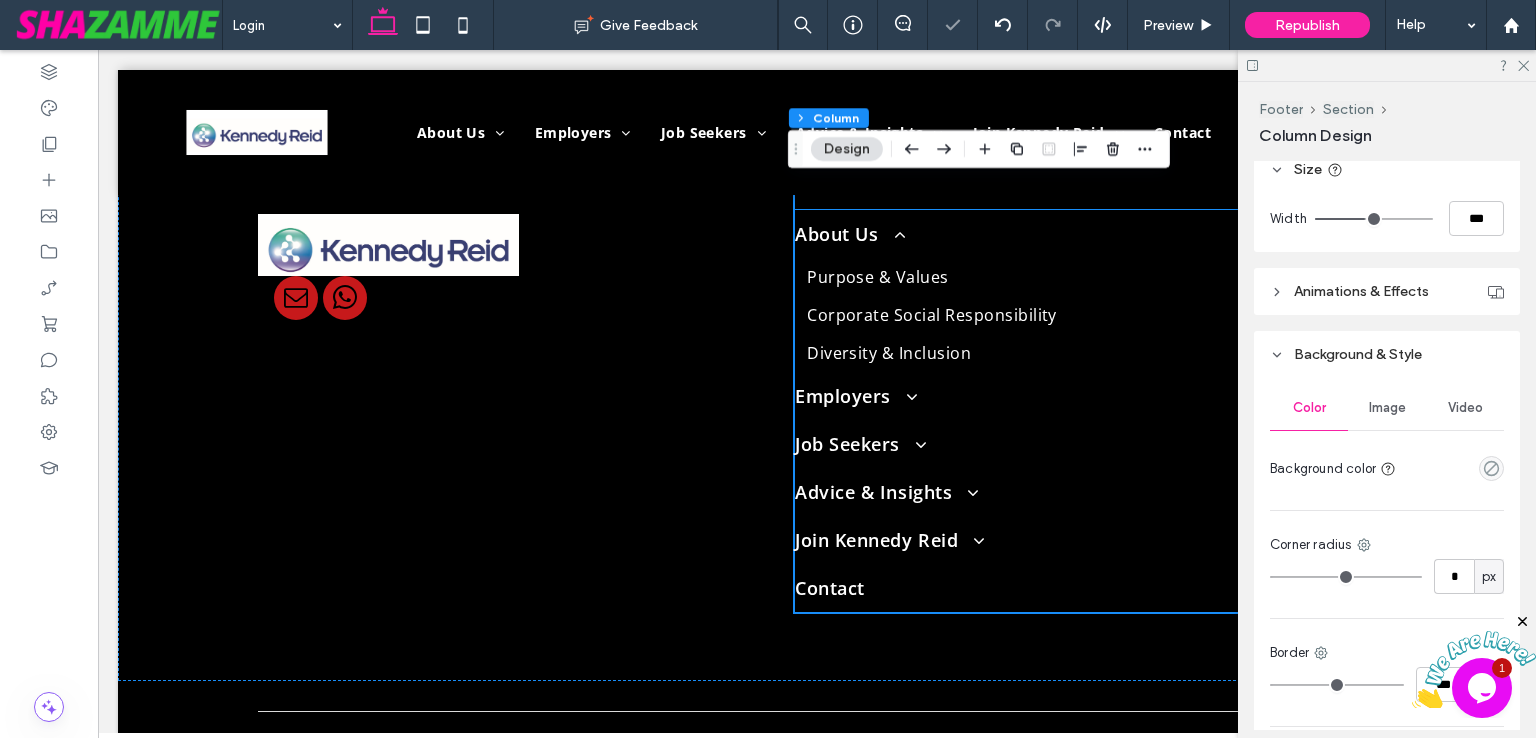 scroll, scrollTop: 1676, scrollLeft: 0, axis: vertical 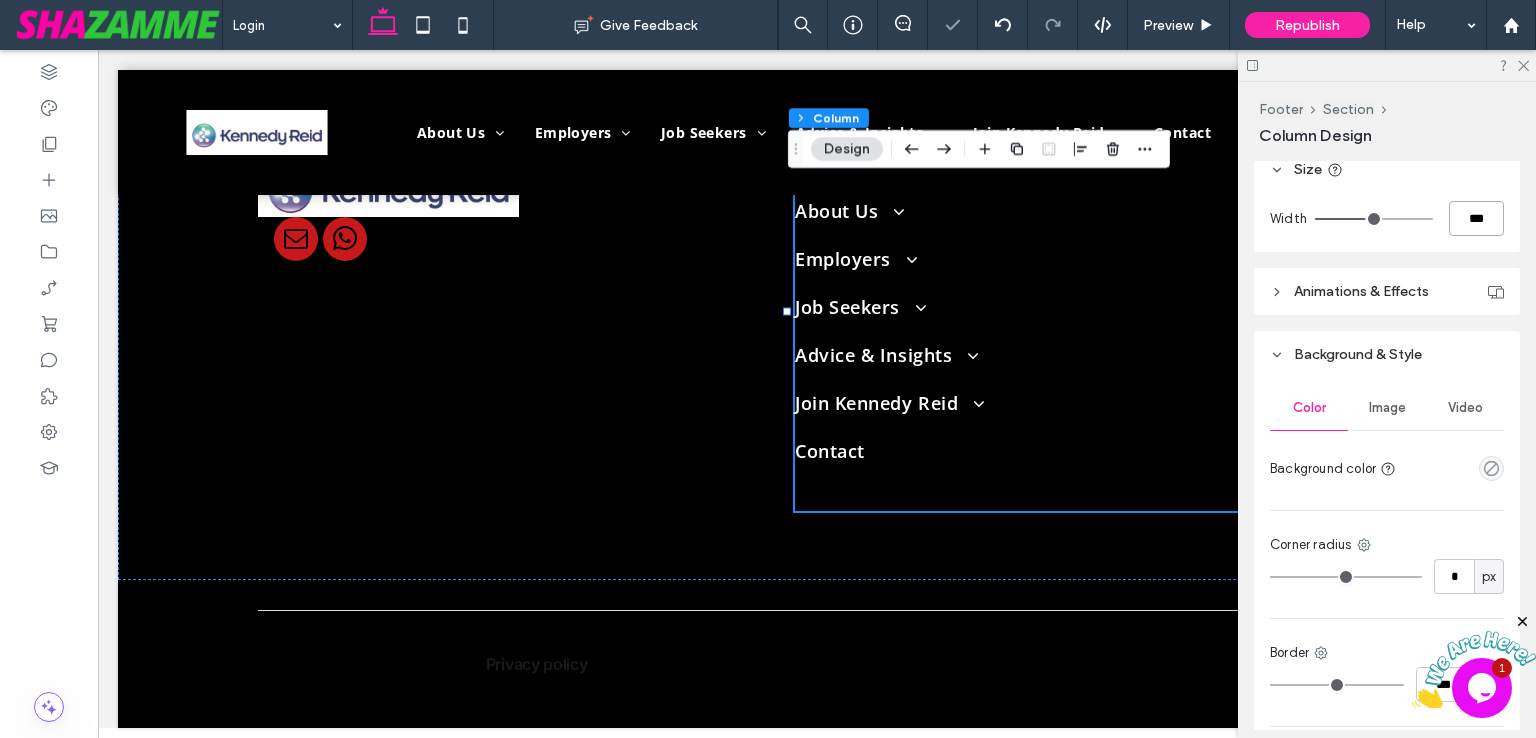 click on "***" at bounding box center [1476, 218] 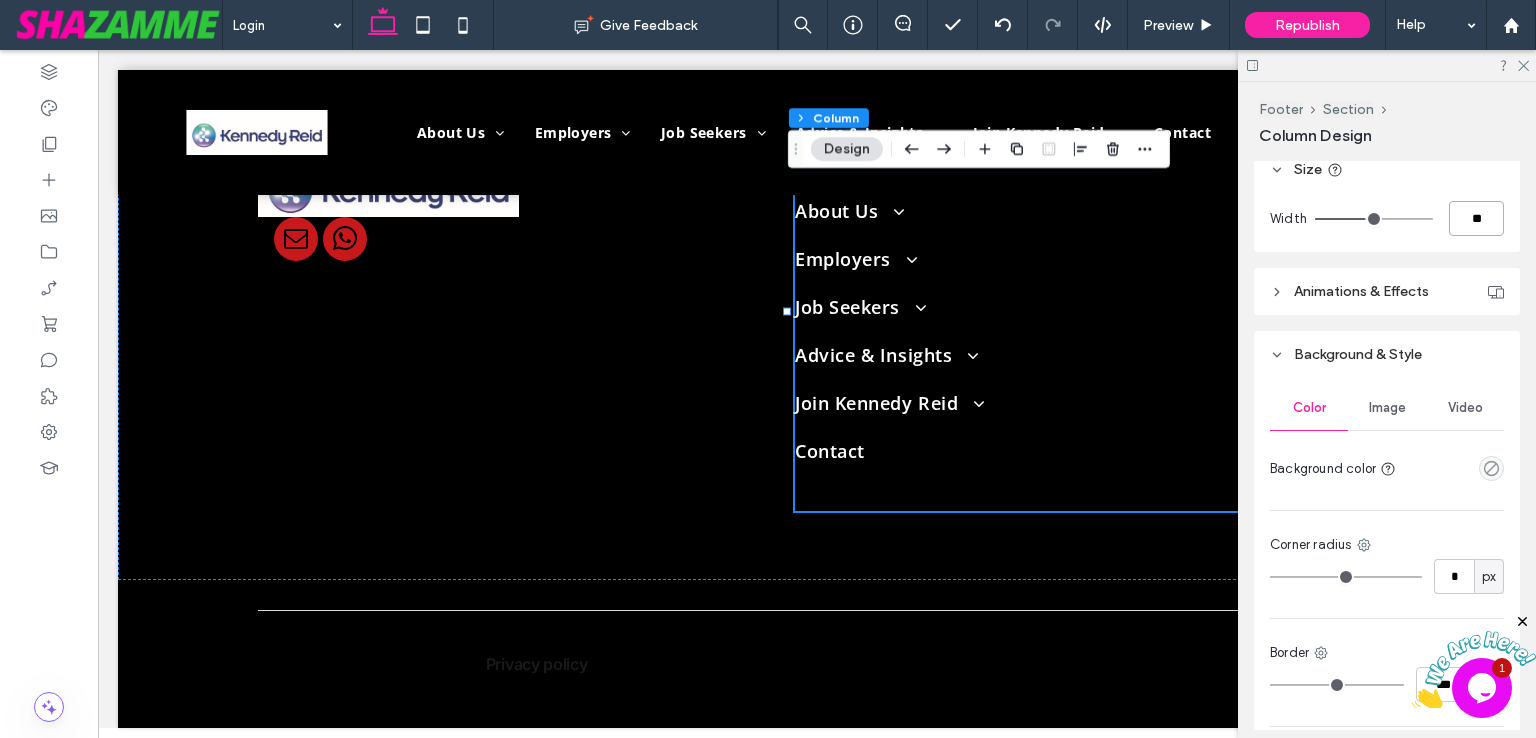 type on "**" 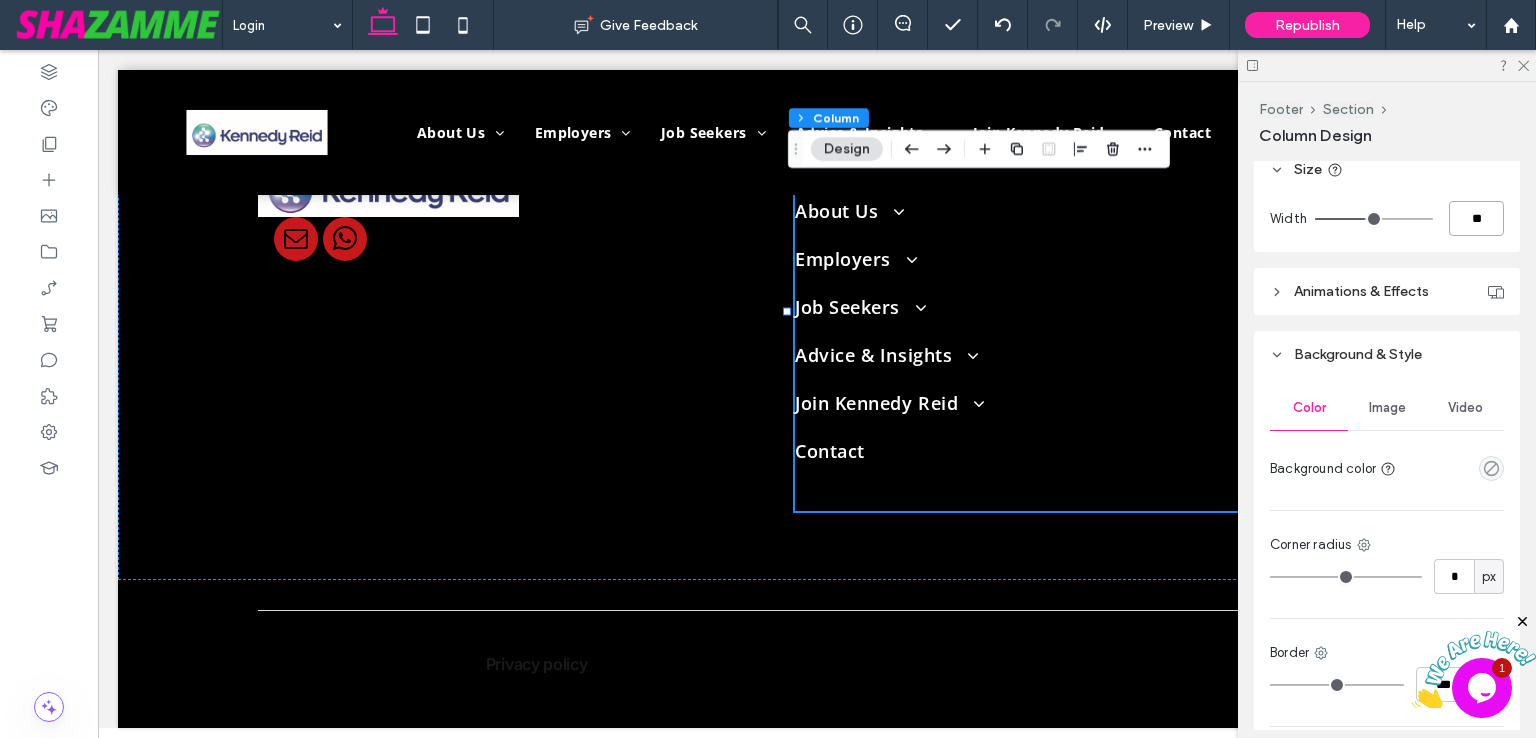 type on "**" 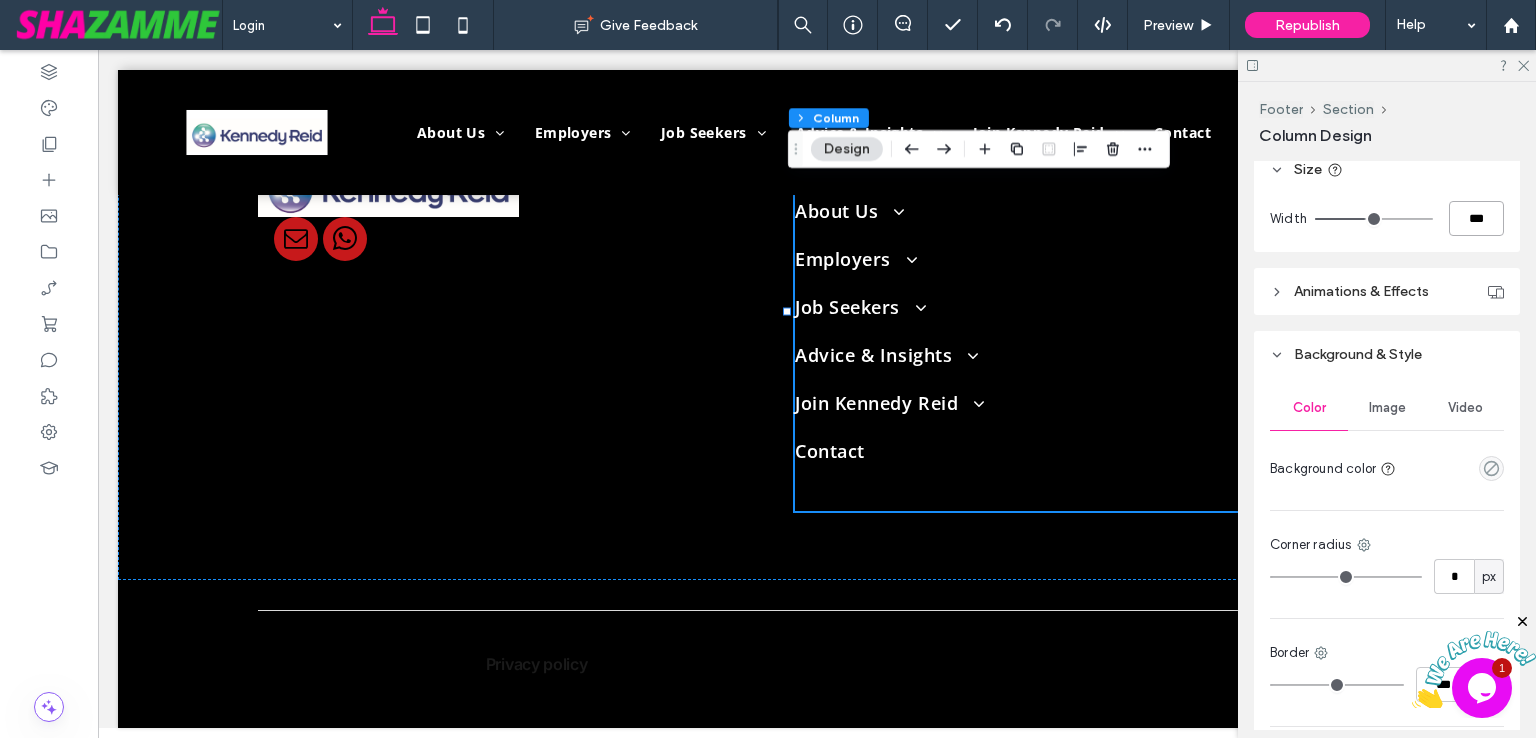 scroll, scrollTop: 1641, scrollLeft: 0, axis: vertical 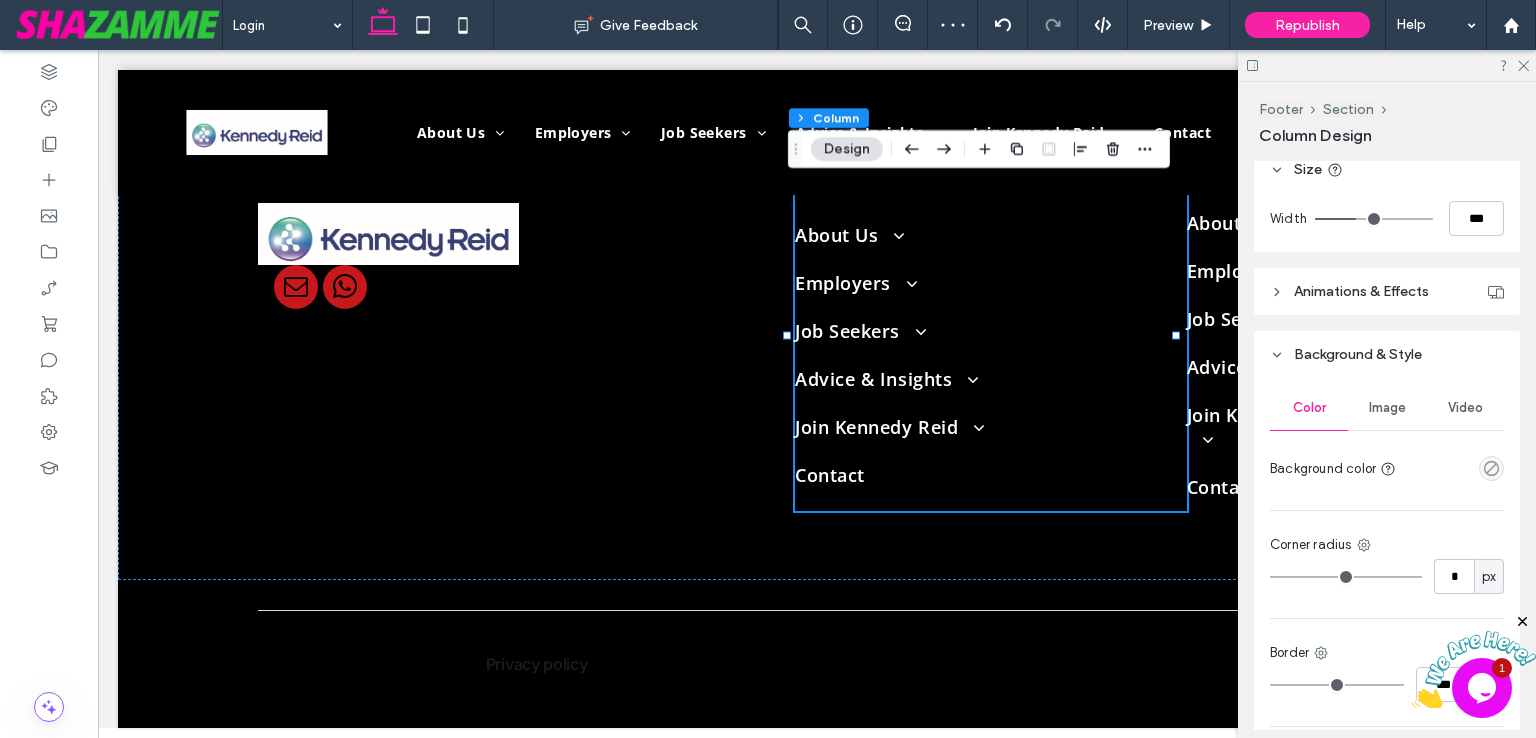 click 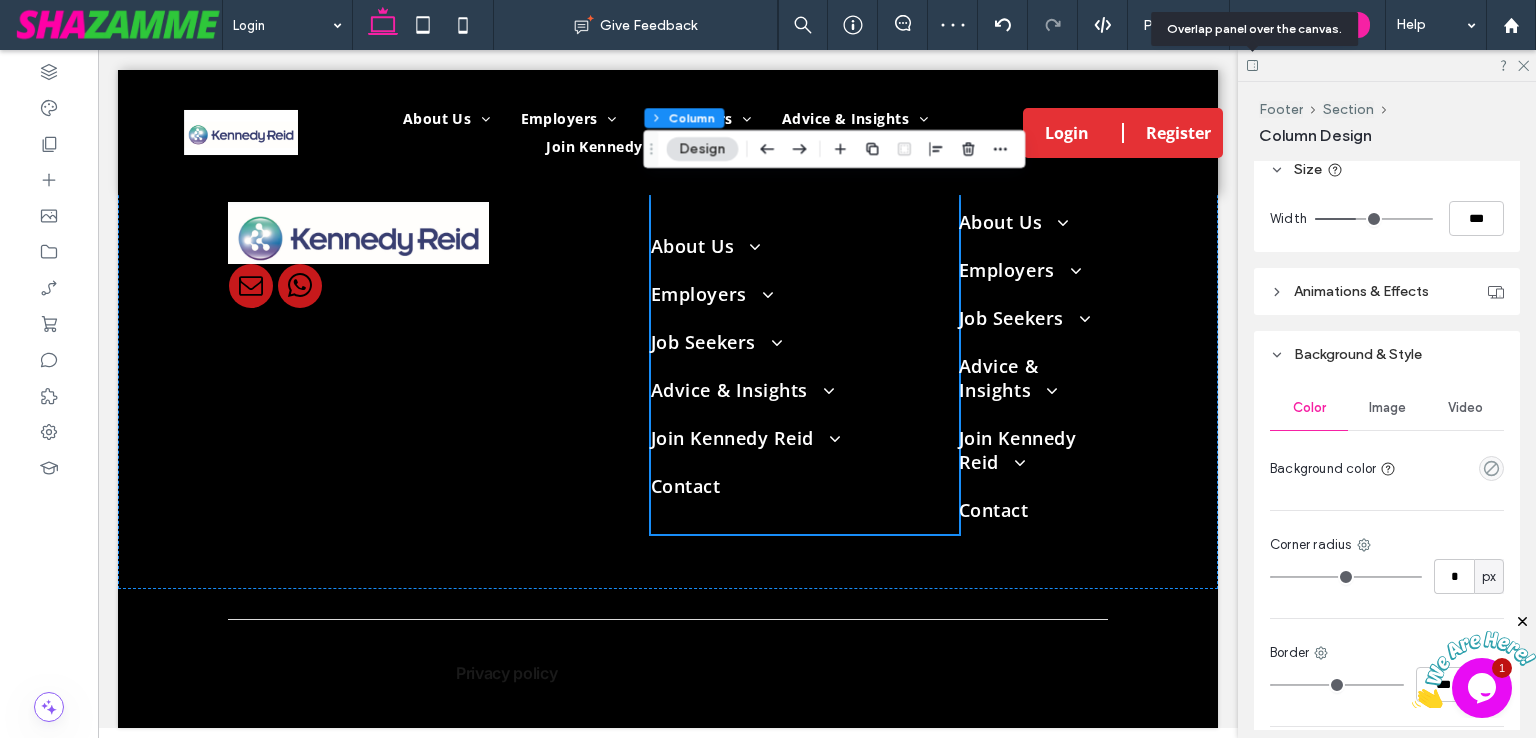 scroll, scrollTop: 1564, scrollLeft: 0, axis: vertical 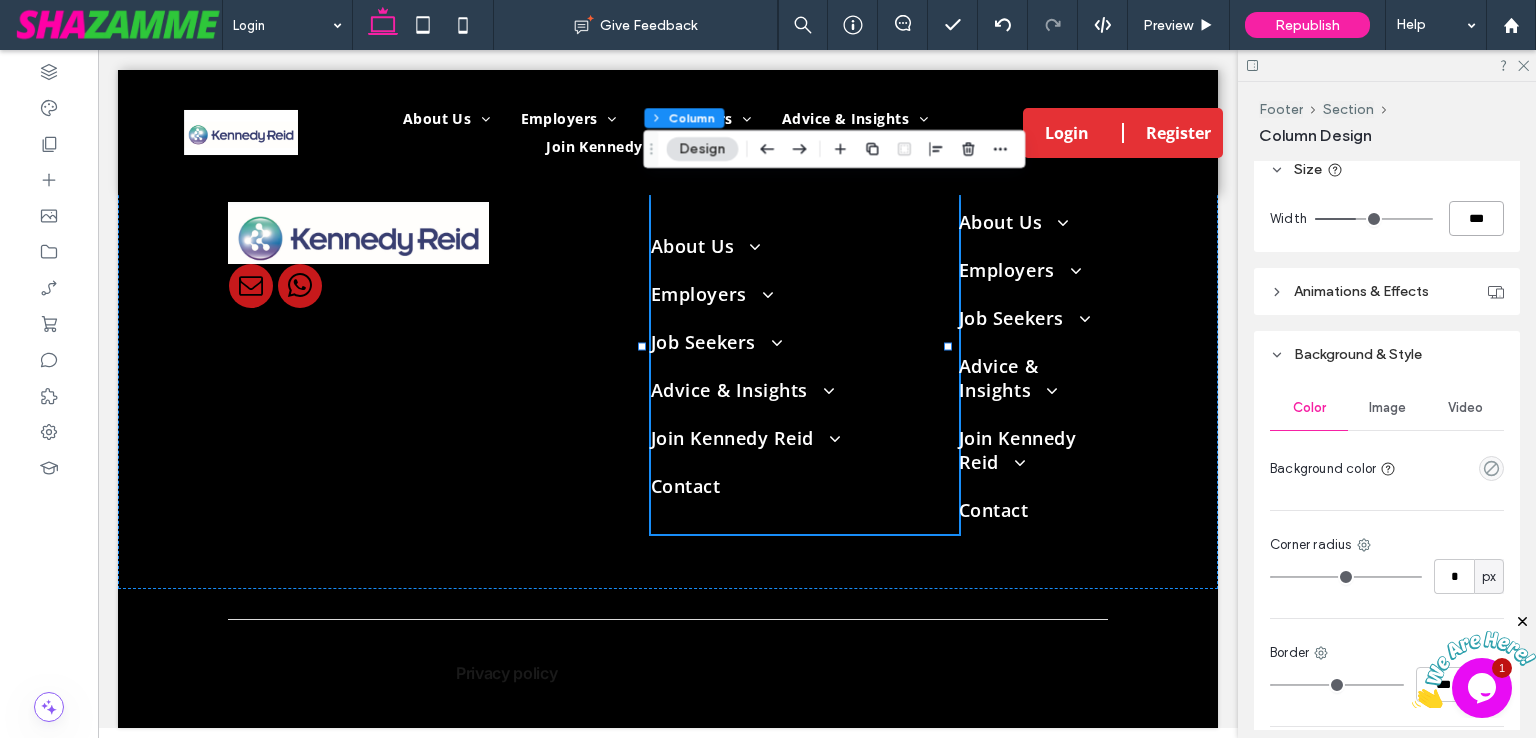 click on "***" at bounding box center [1476, 218] 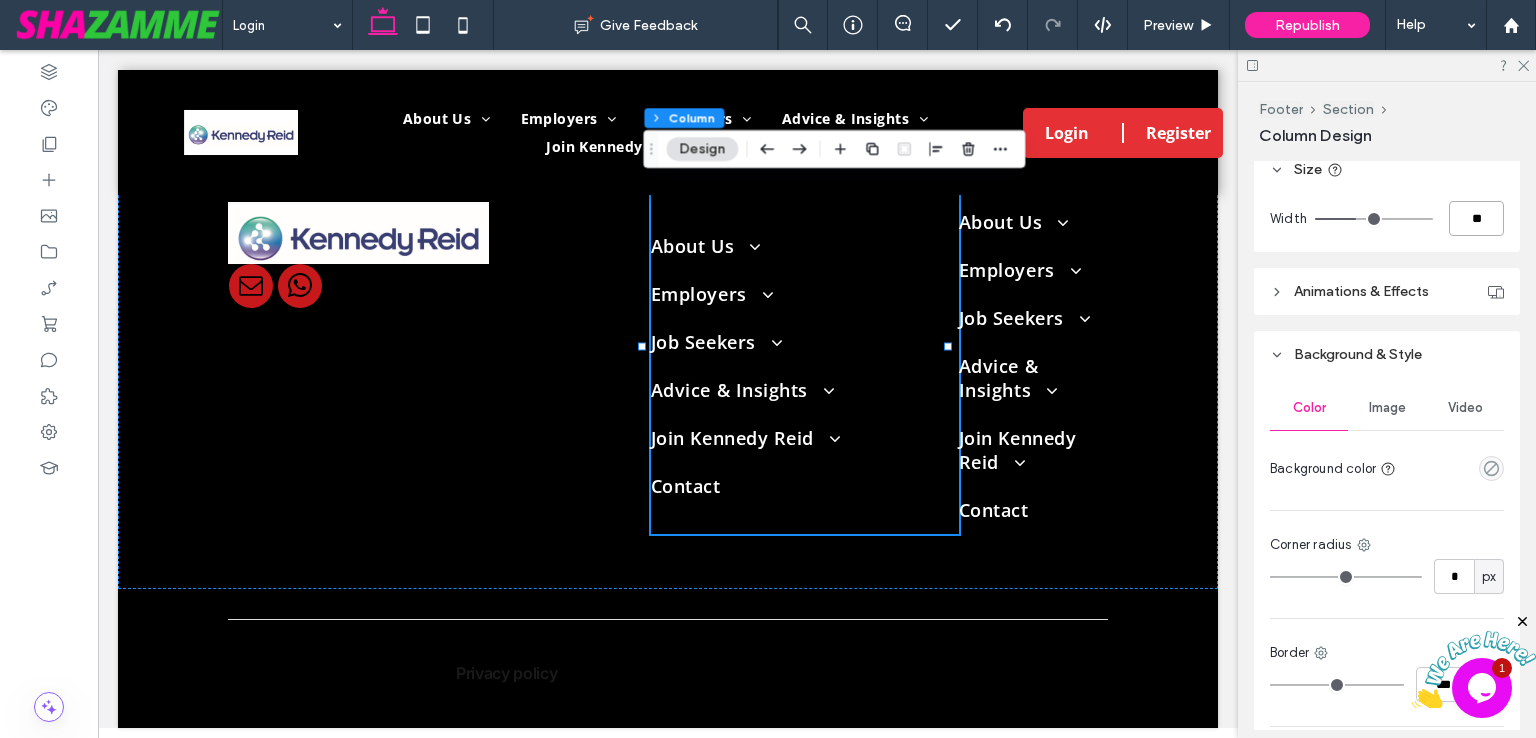 type on "**" 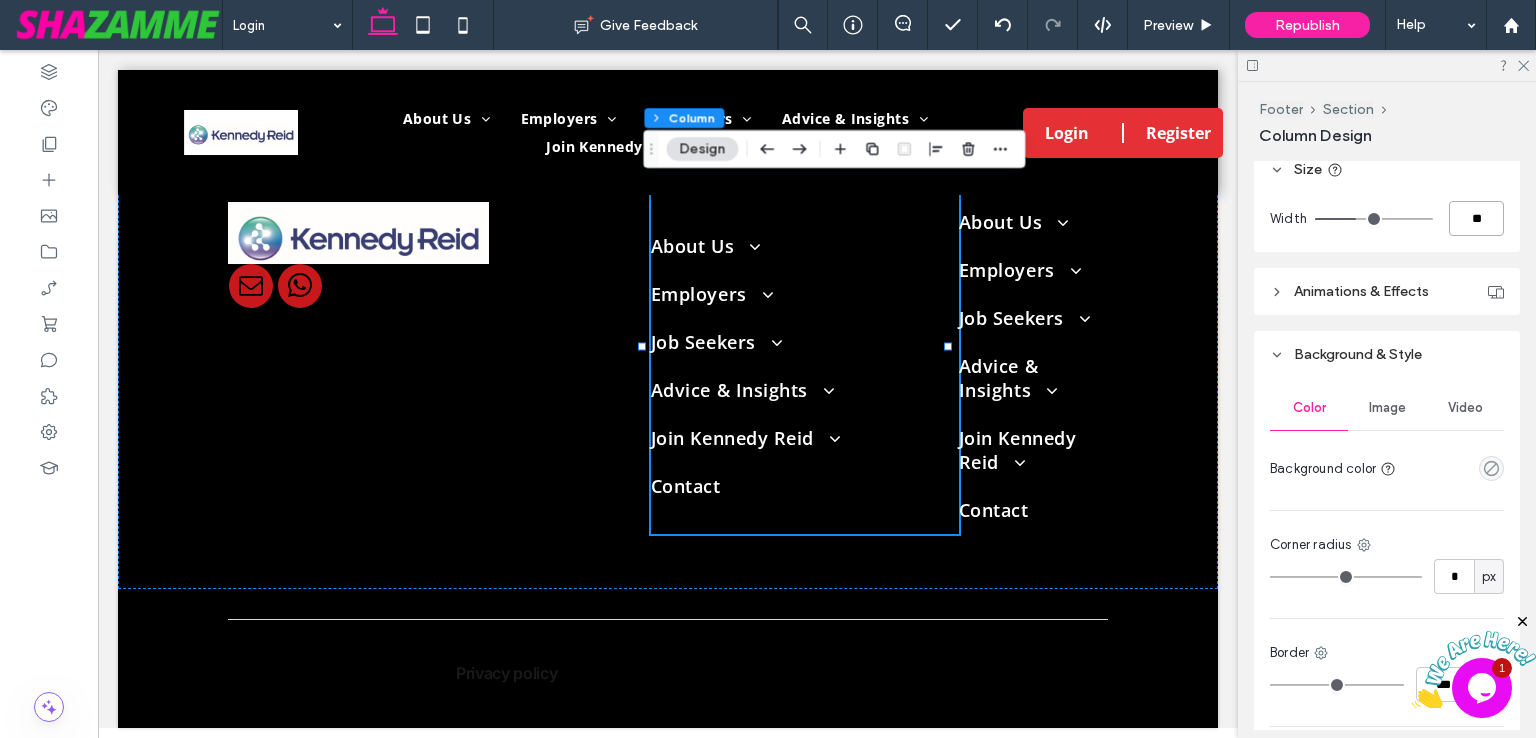 type on "**" 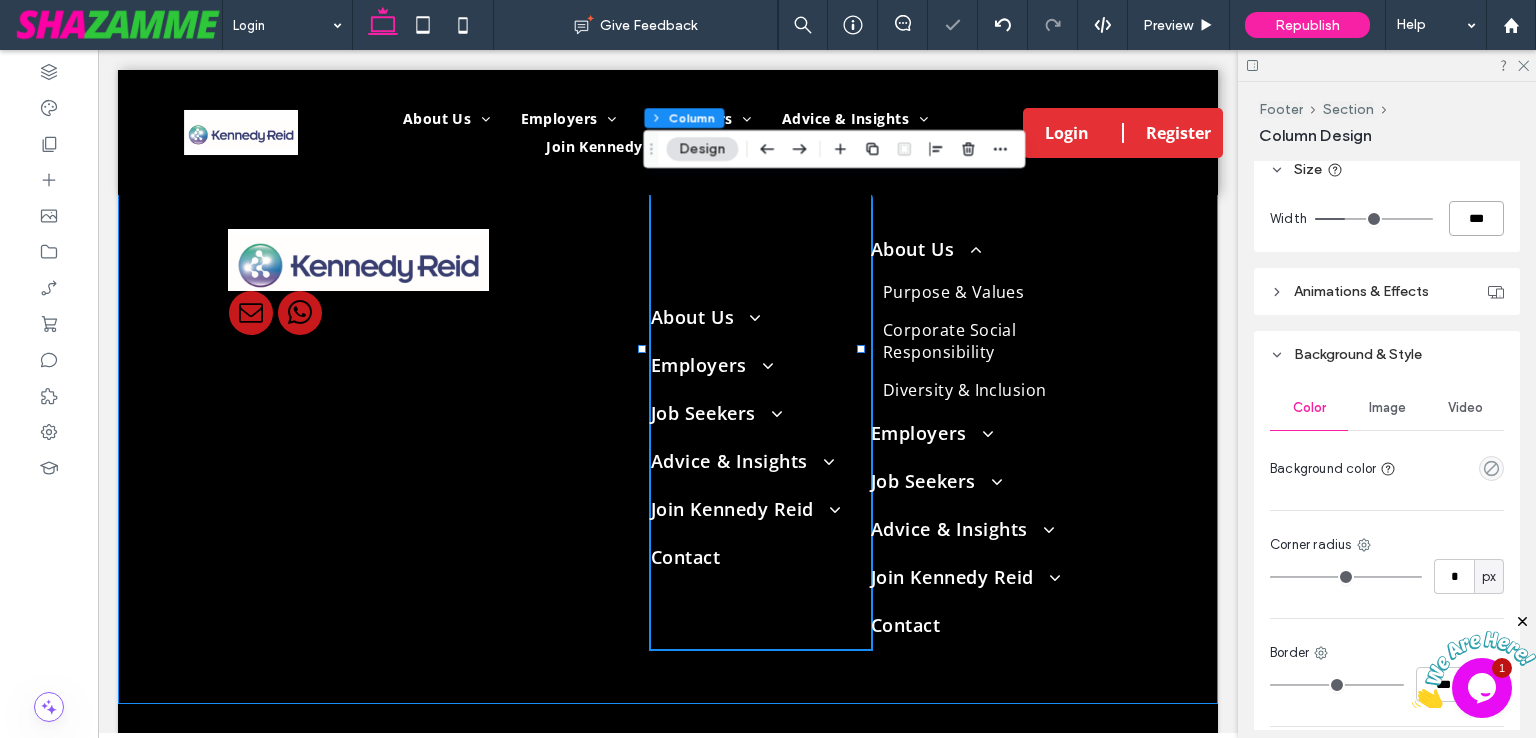 scroll, scrollTop: 1564, scrollLeft: 0, axis: vertical 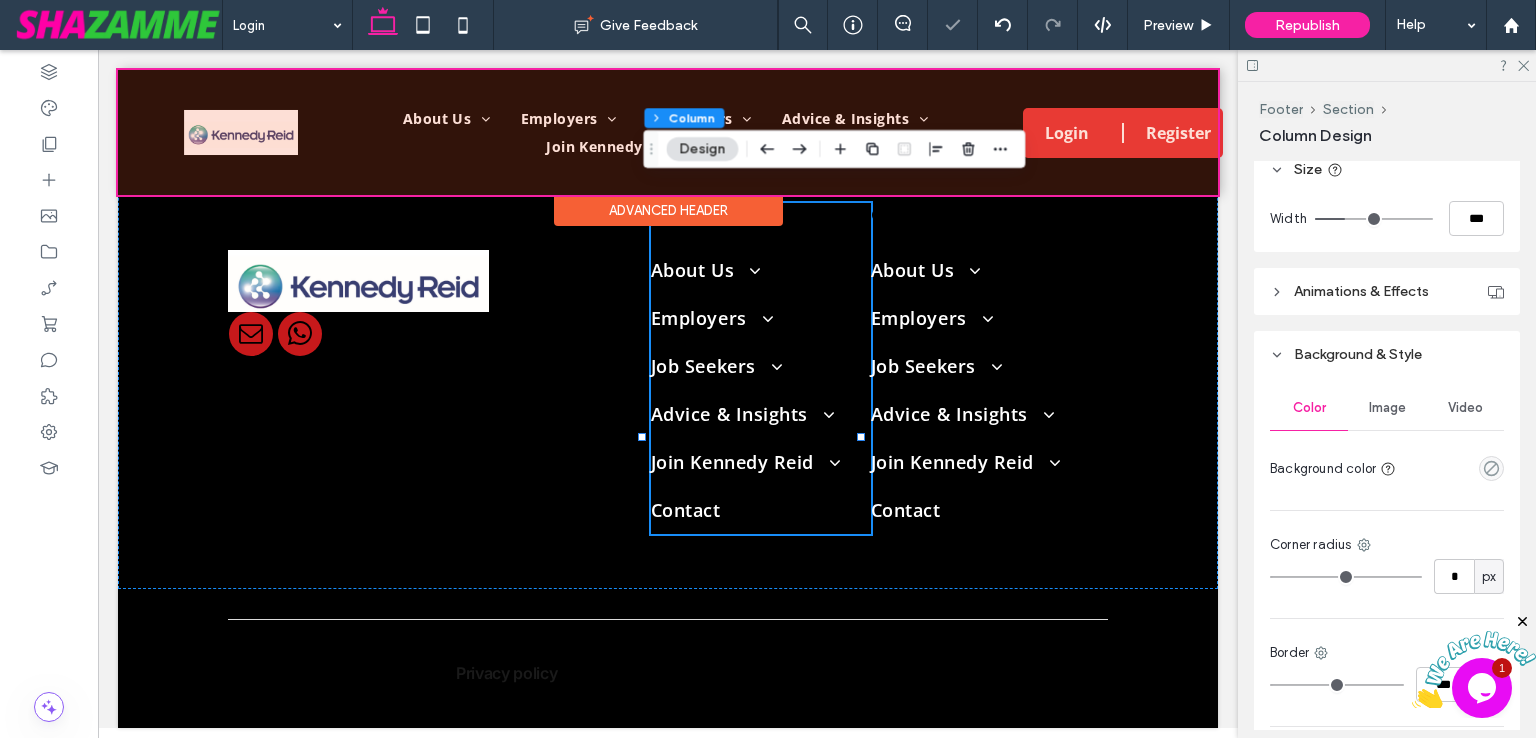click on "Advanced Header" at bounding box center [668, 196] 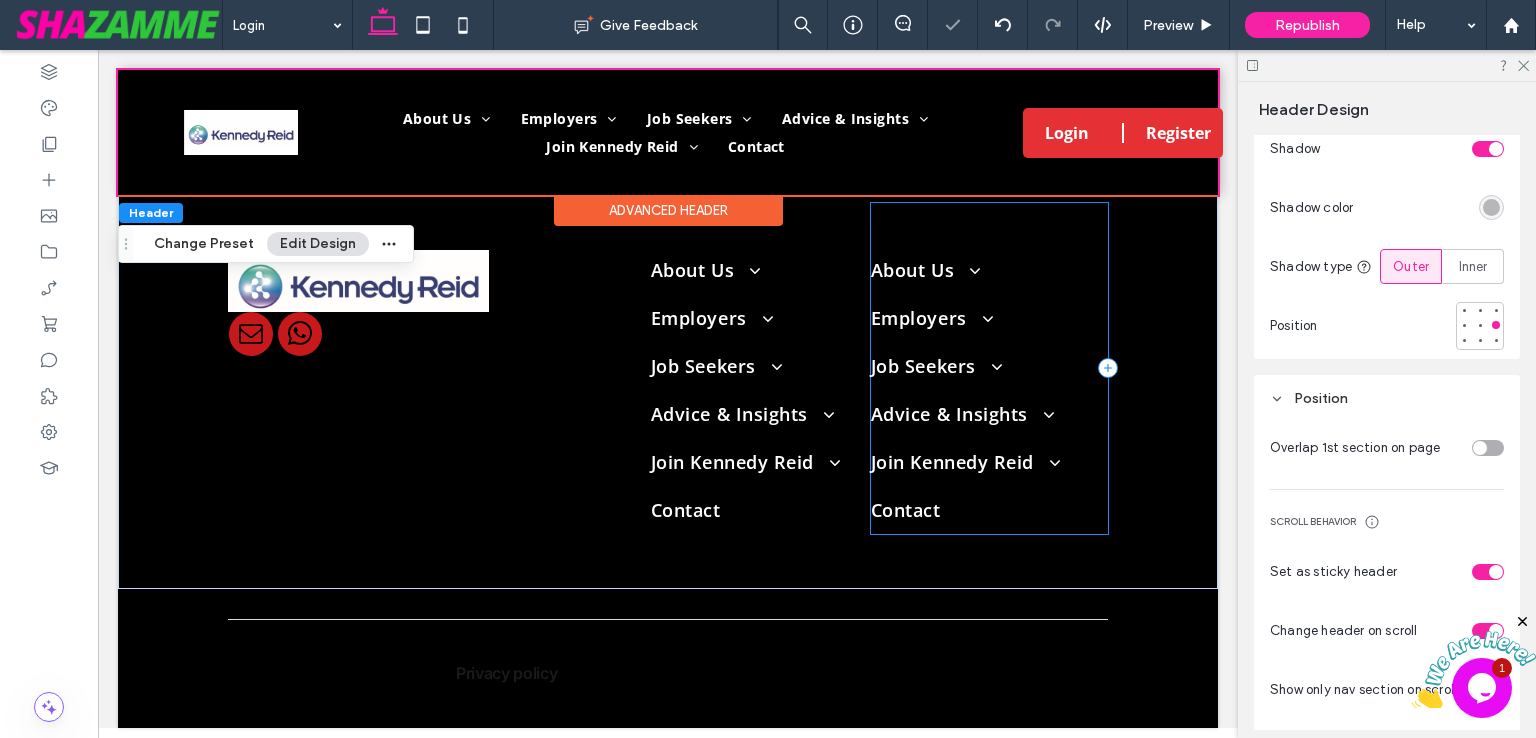 scroll, scrollTop: 876, scrollLeft: 0, axis: vertical 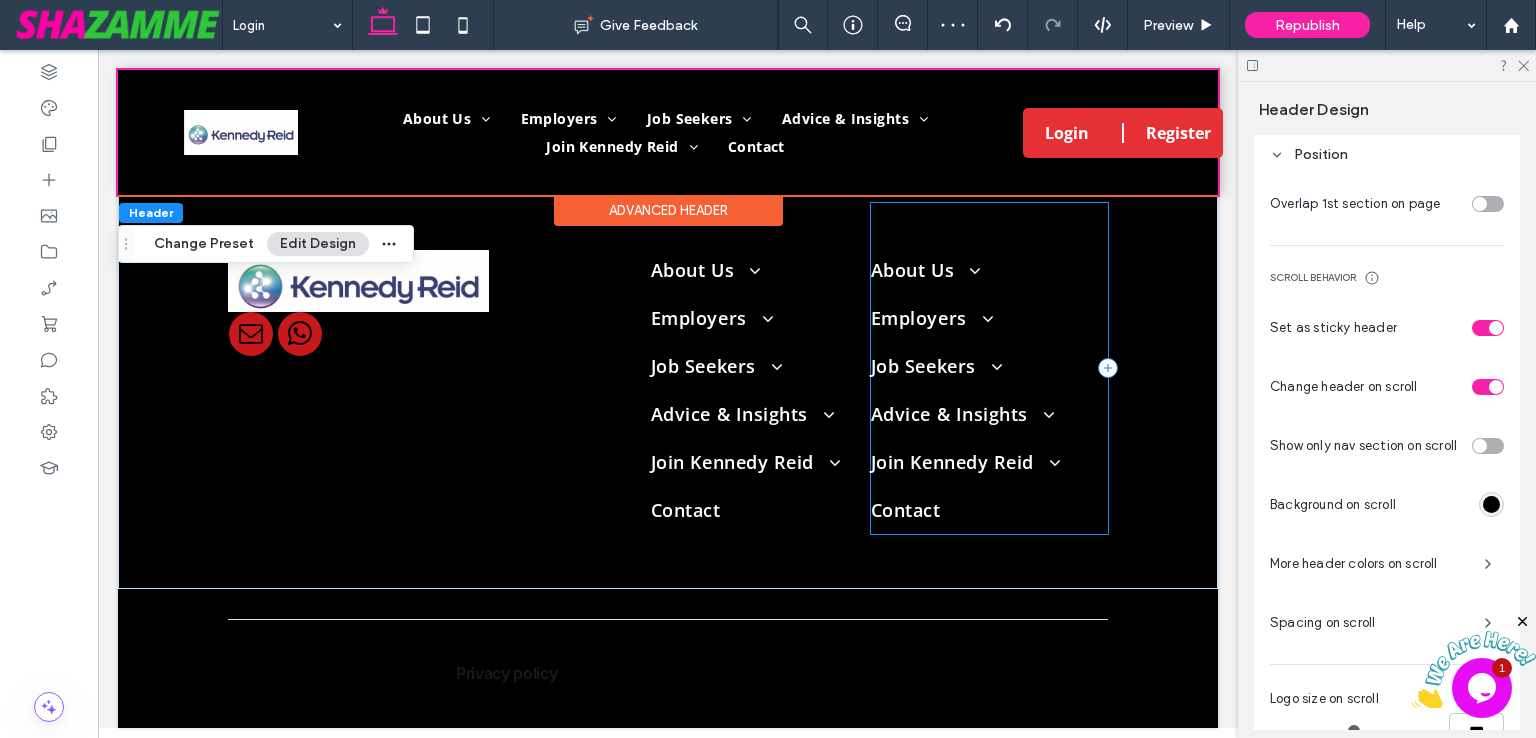 click on "Company
About Us
Purpose & Values
Corporate Social Responsibility
Diversity & Inclusion
Employers
Our Specialisations
Insurance
Business Support
Brief Us Now
Find a Temp
Job Seekers
Our Specialisations
Insurance
Business Support
Find a Job
Register With Us
Advice & Insights
Insights
Blogs
Join Kennedy Reid
Health & Well-being
Career Development
Contact" at bounding box center [989, 368] 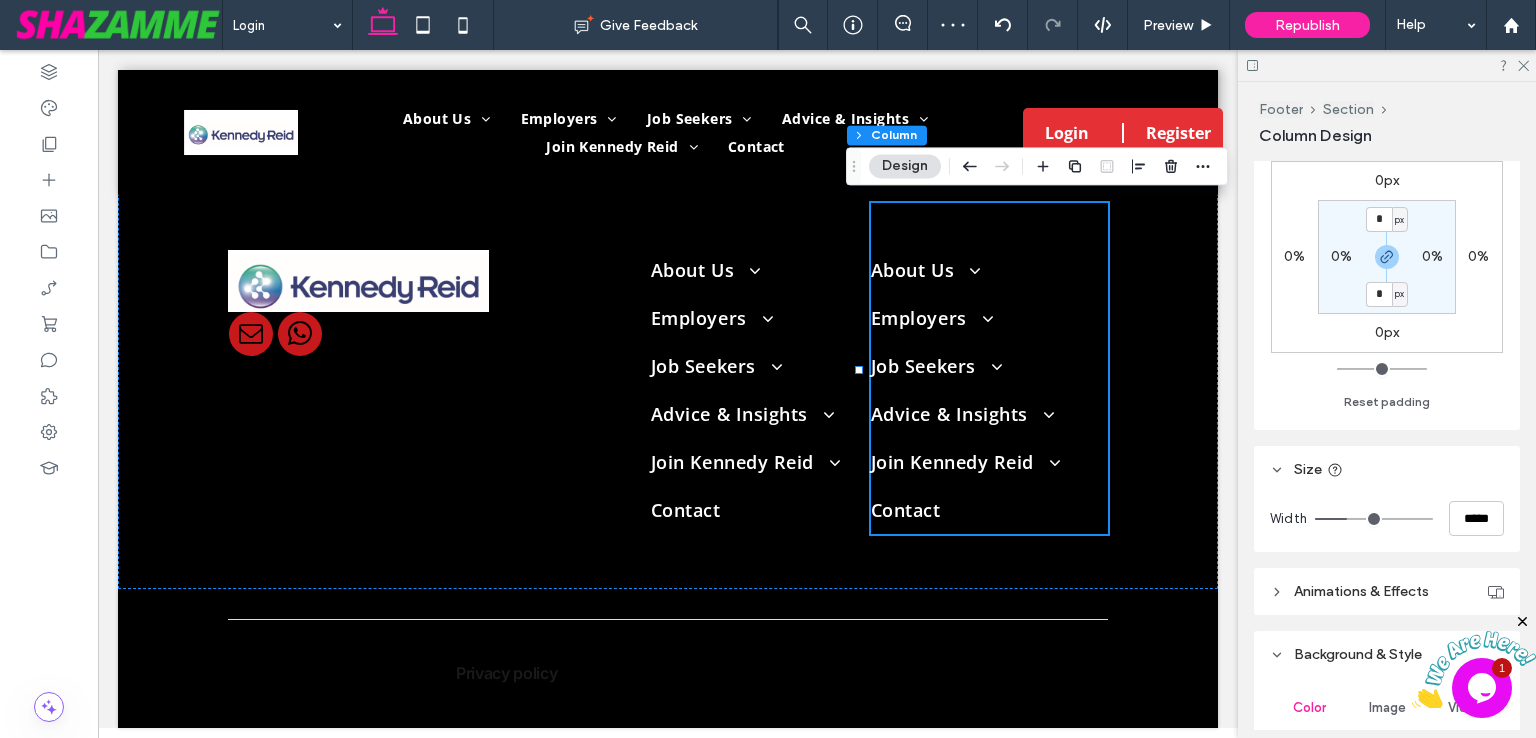 scroll, scrollTop: 600, scrollLeft: 0, axis: vertical 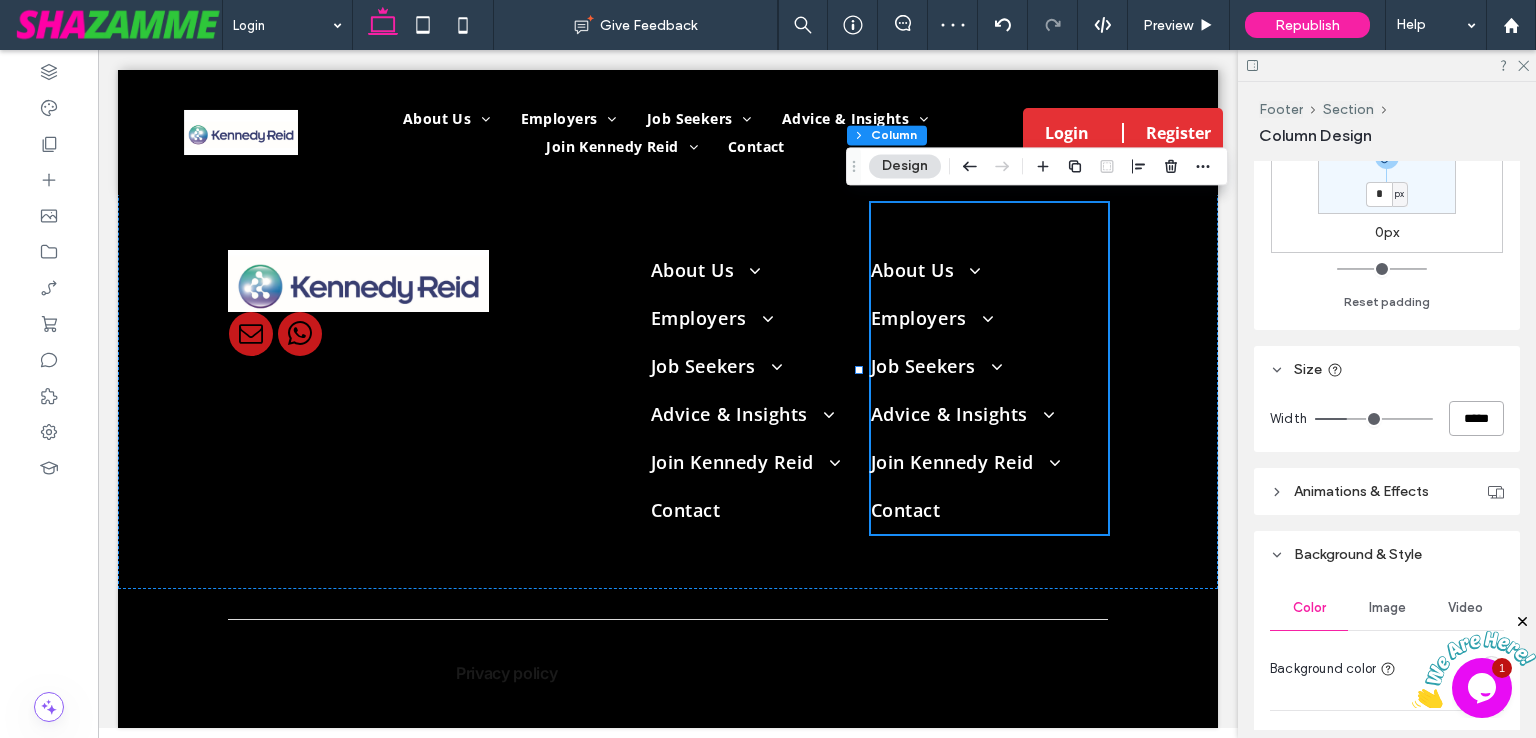 click on "*****" at bounding box center (1476, 418) 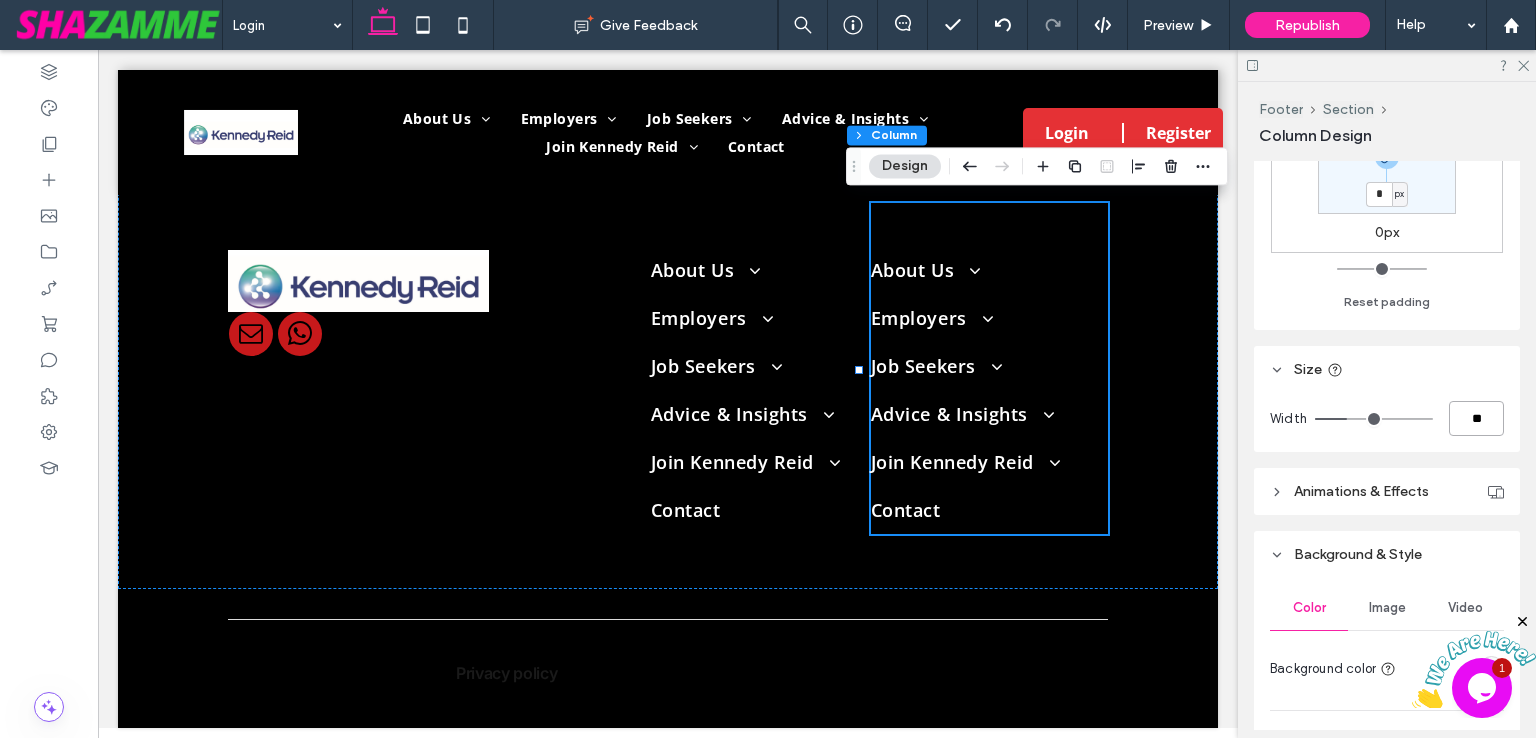 type on "**" 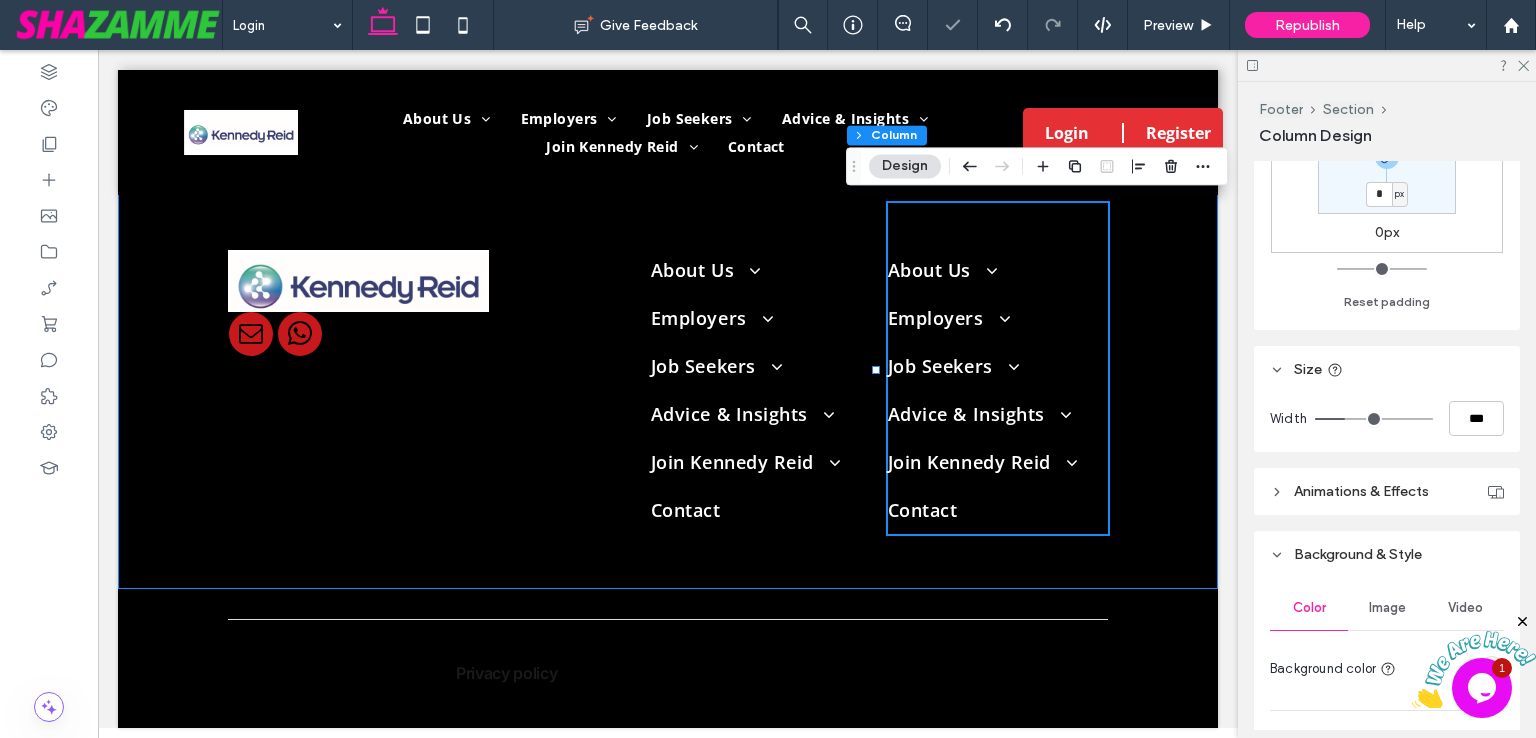 click on ".cls-1-1915212016 {
stroke-width: 0px;
}
Company
About Us
Purpose & Values
Corporate Social Responsibility
Diversity & Inclusion
Employers
Our Specialisations
Insurance
Business Support
Brief Us Now
Find a Temp
Job Seekers
Our Specialisations
Insurance
Business Support
Find a Job
Register With Us
Advice & Insights
Insights
Blogs
Join Kennedy Reid
Health & Well-being
Career Development
Contact
Company
About Us
Purpose & Values" at bounding box center (668, 368) 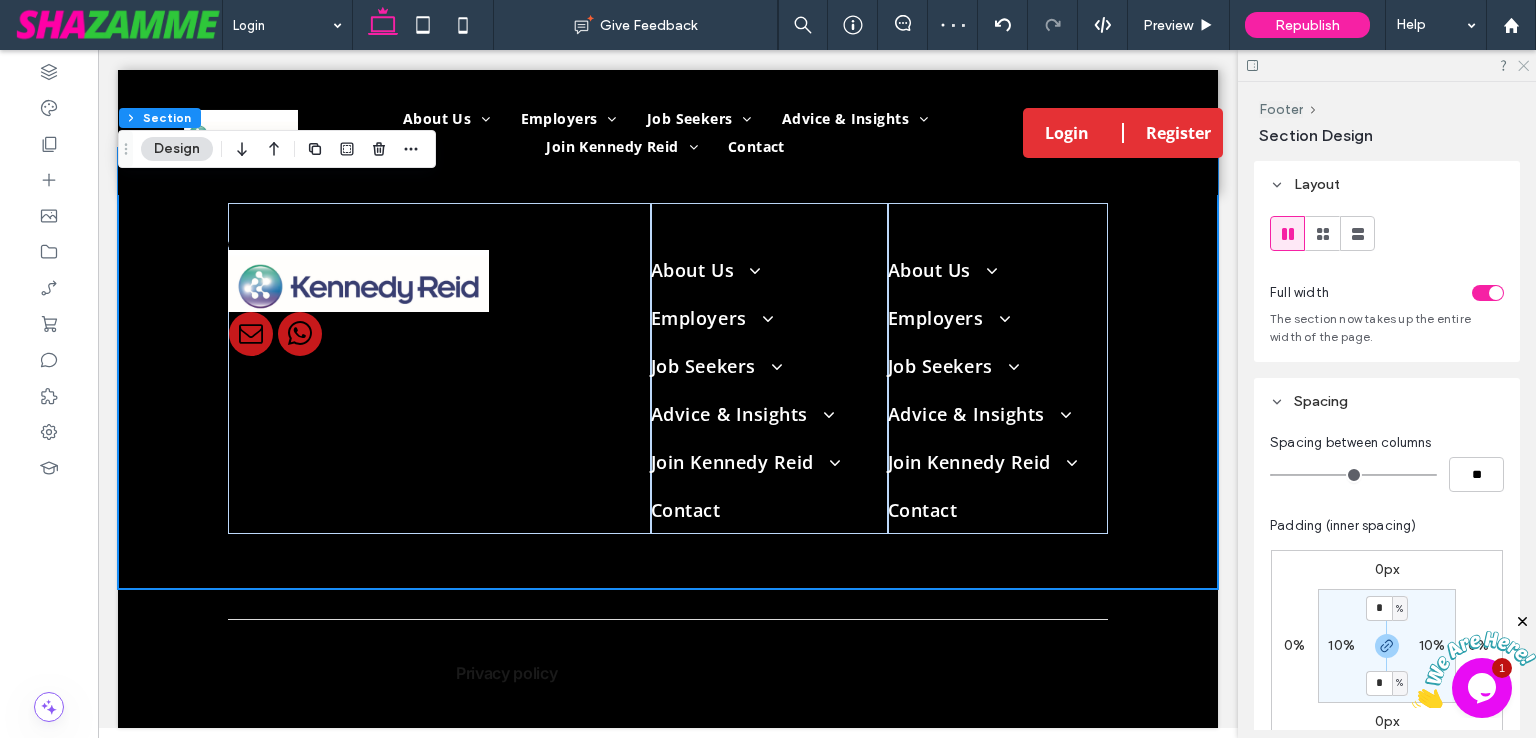 click 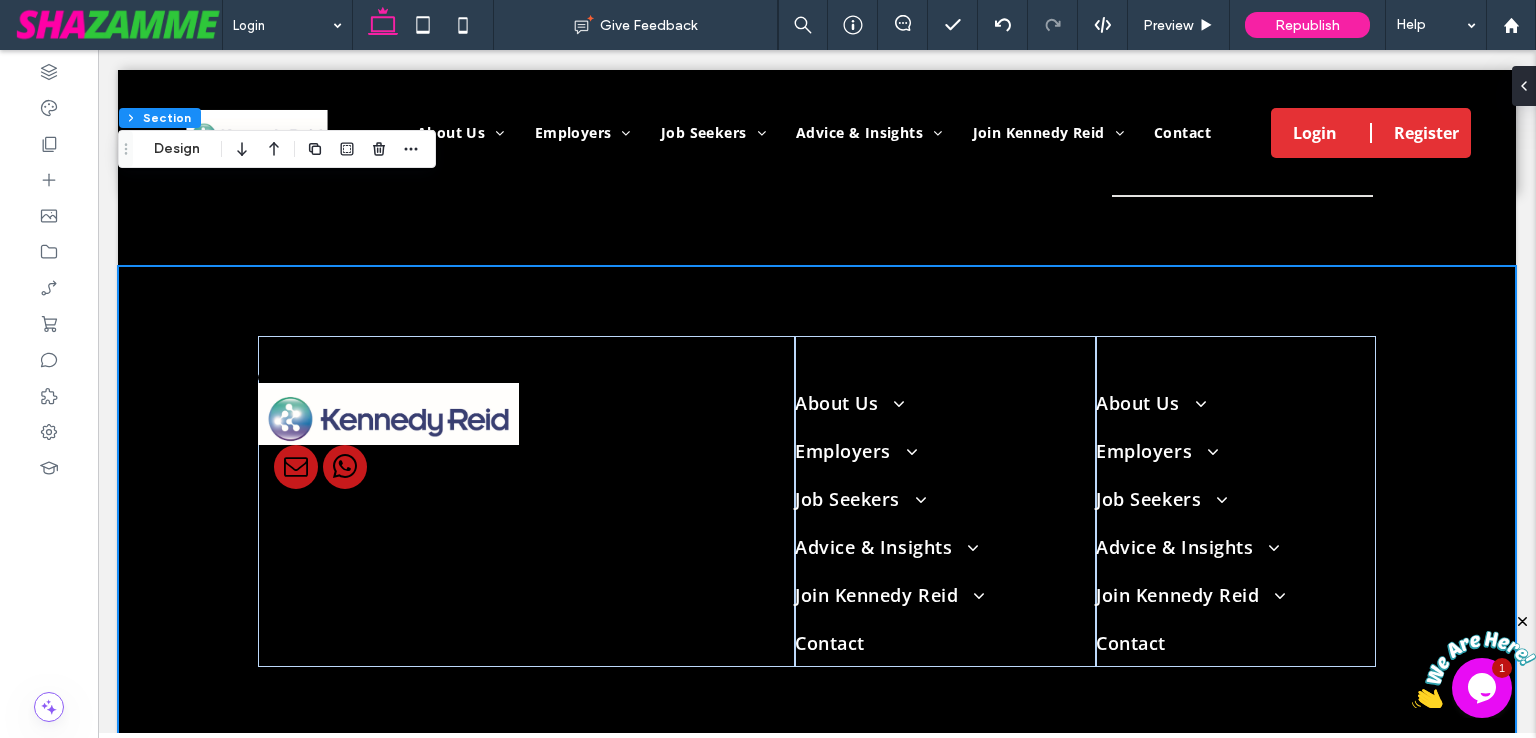 scroll, scrollTop: 1301, scrollLeft: 0, axis: vertical 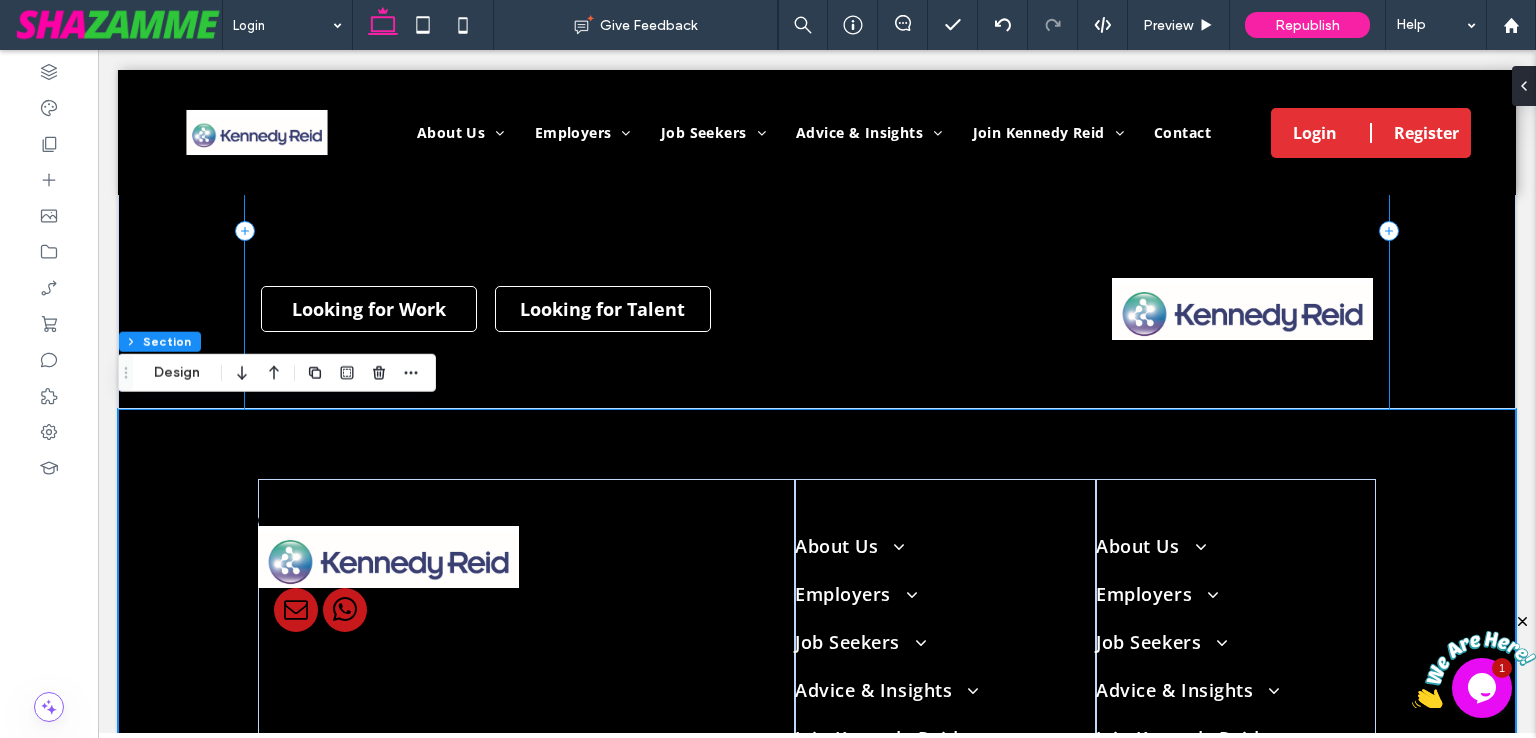 click on "Lorem Ipsum is simply dummy text of the printing and typesetting industry
Looking for Work
Looking for Talent" at bounding box center [817, 231] 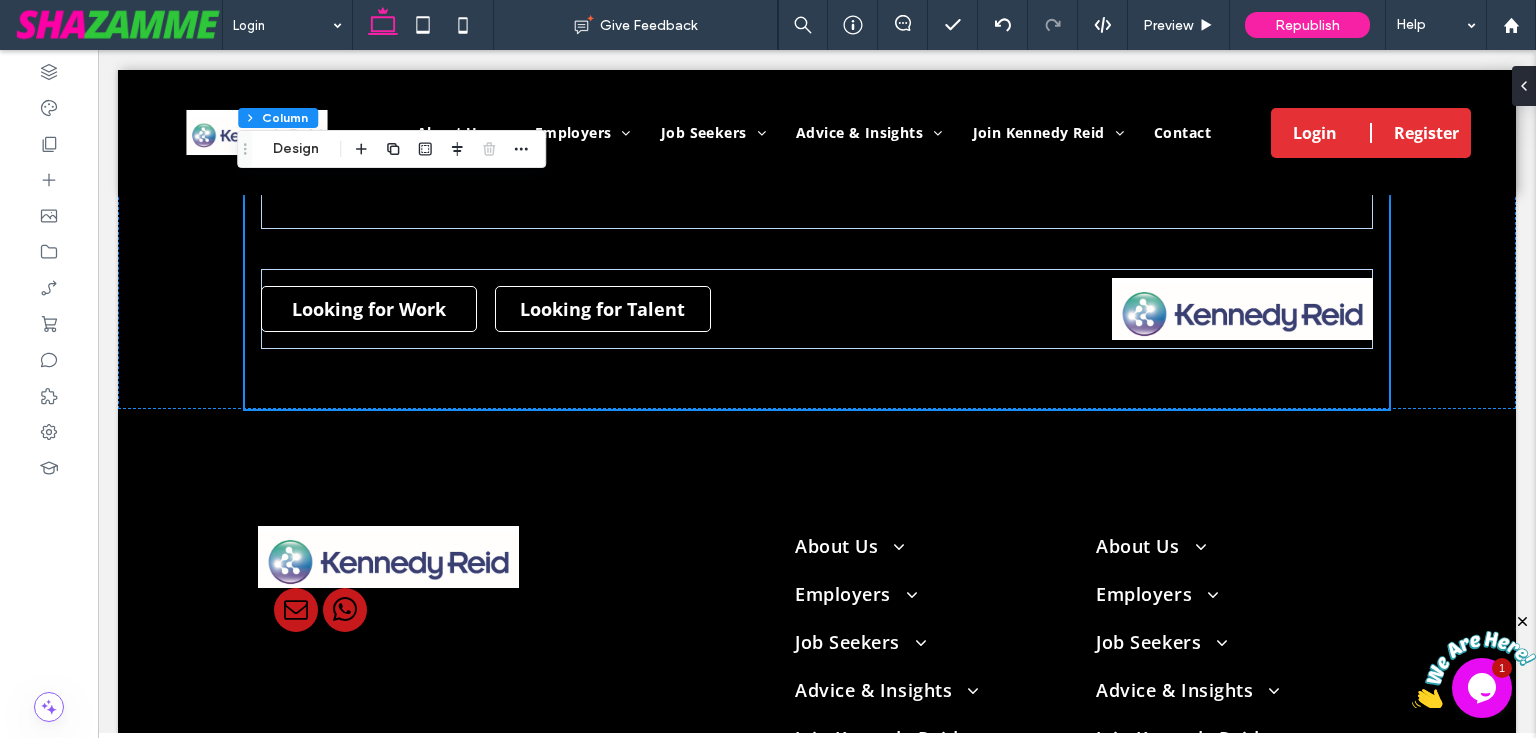 click on "Footer Section Column Design" at bounding box center [391, 149] 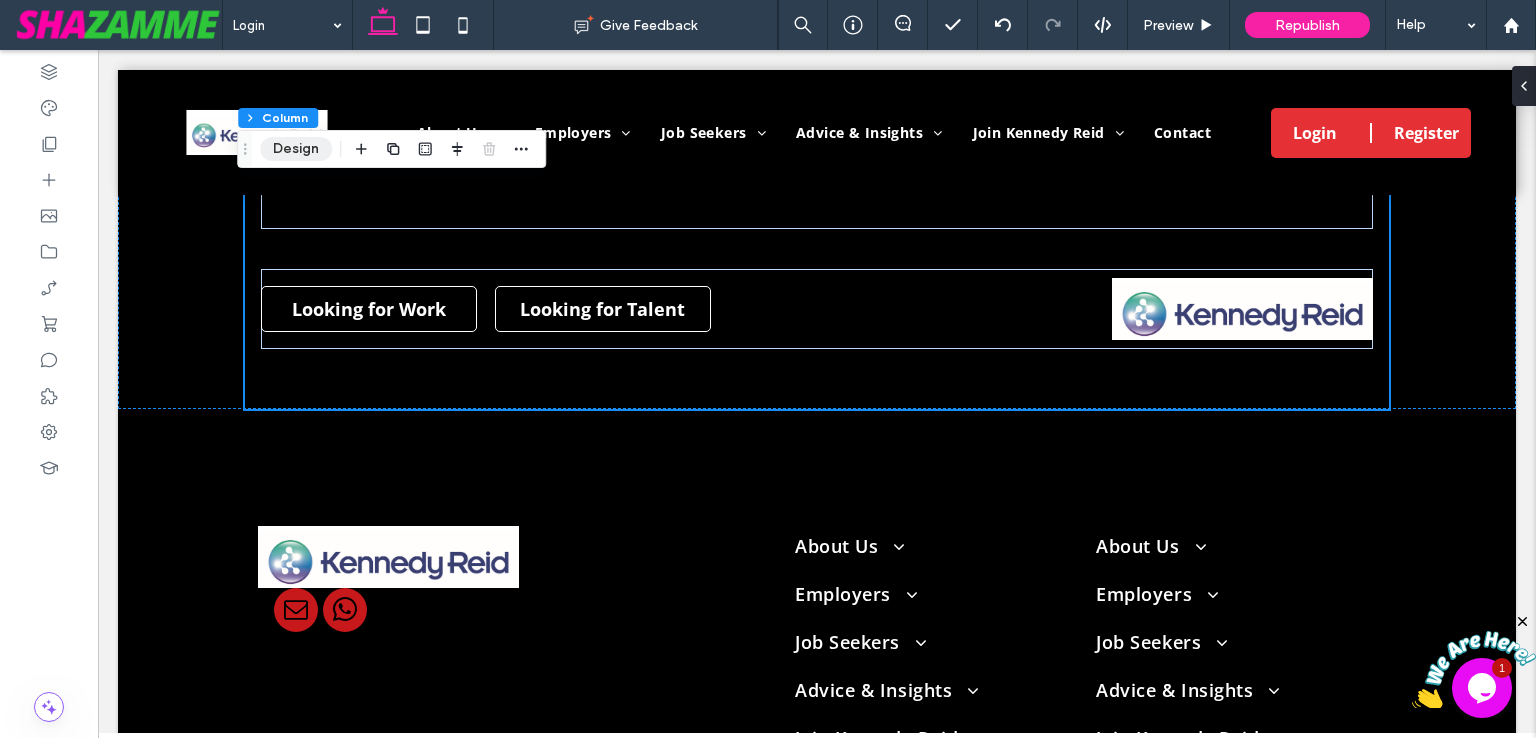 click on "Design" at bounding box center [296, 149] 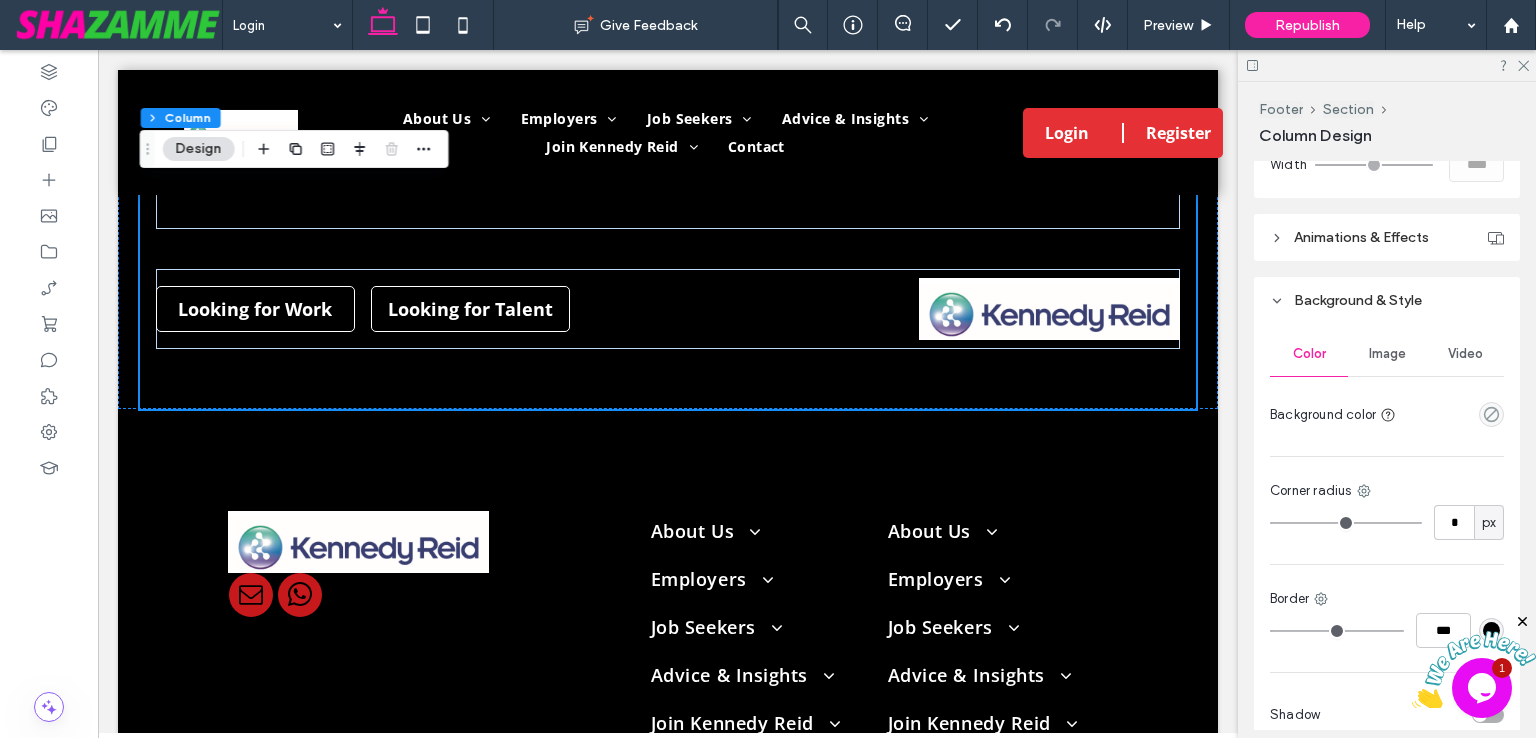 scroll, scrollTop: 900, scrollLeft: 0, axis: vertical 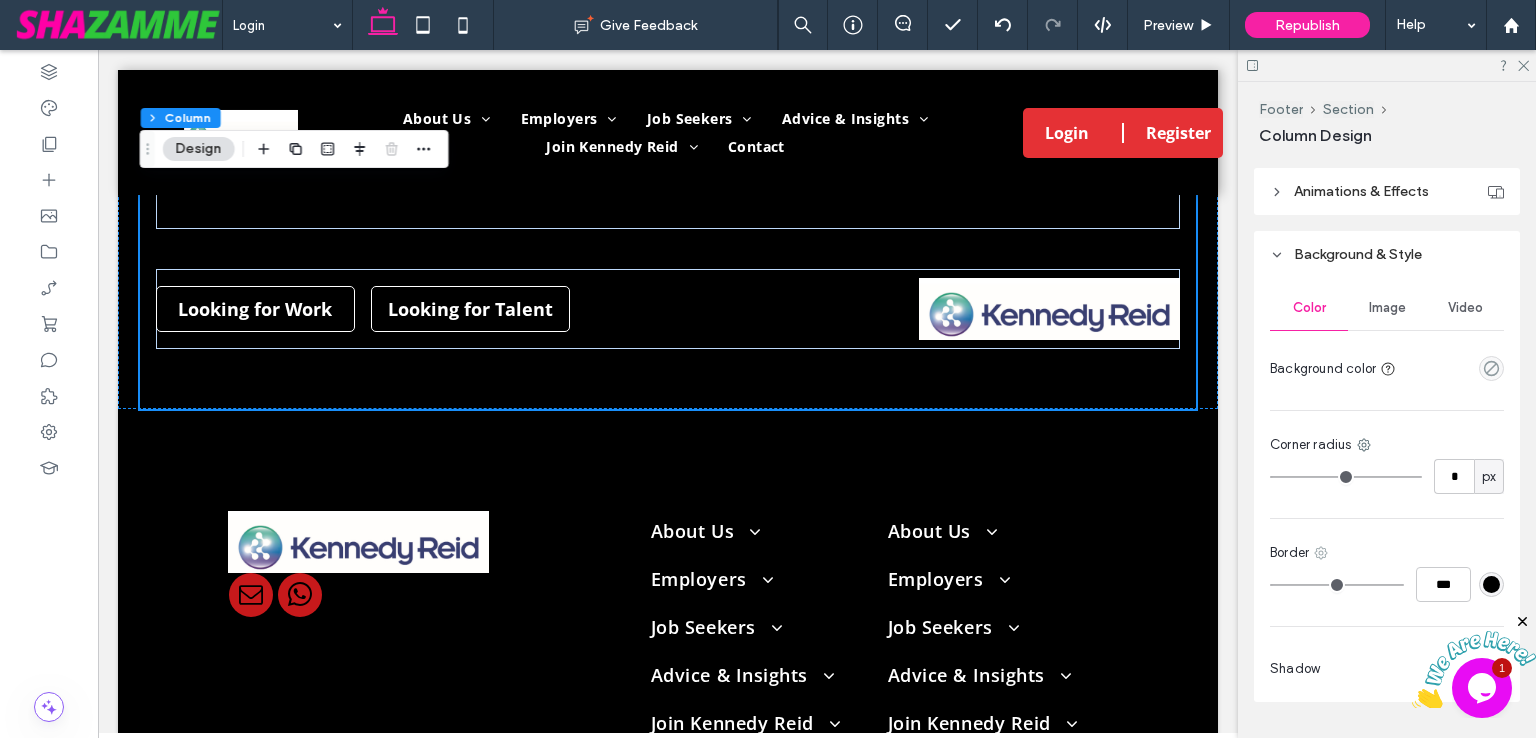 click 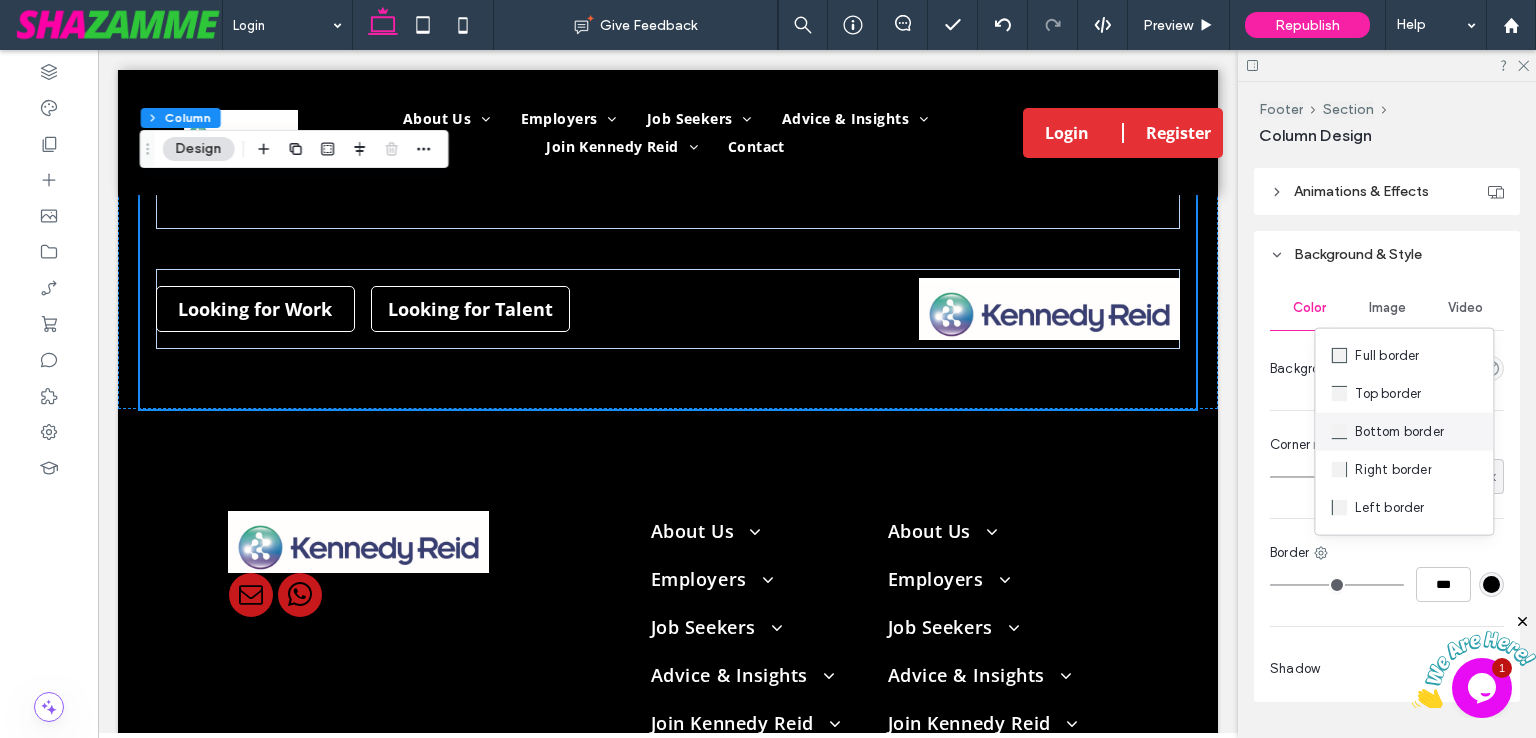 click on "Bottom border" at bounding box center [1399, 432] 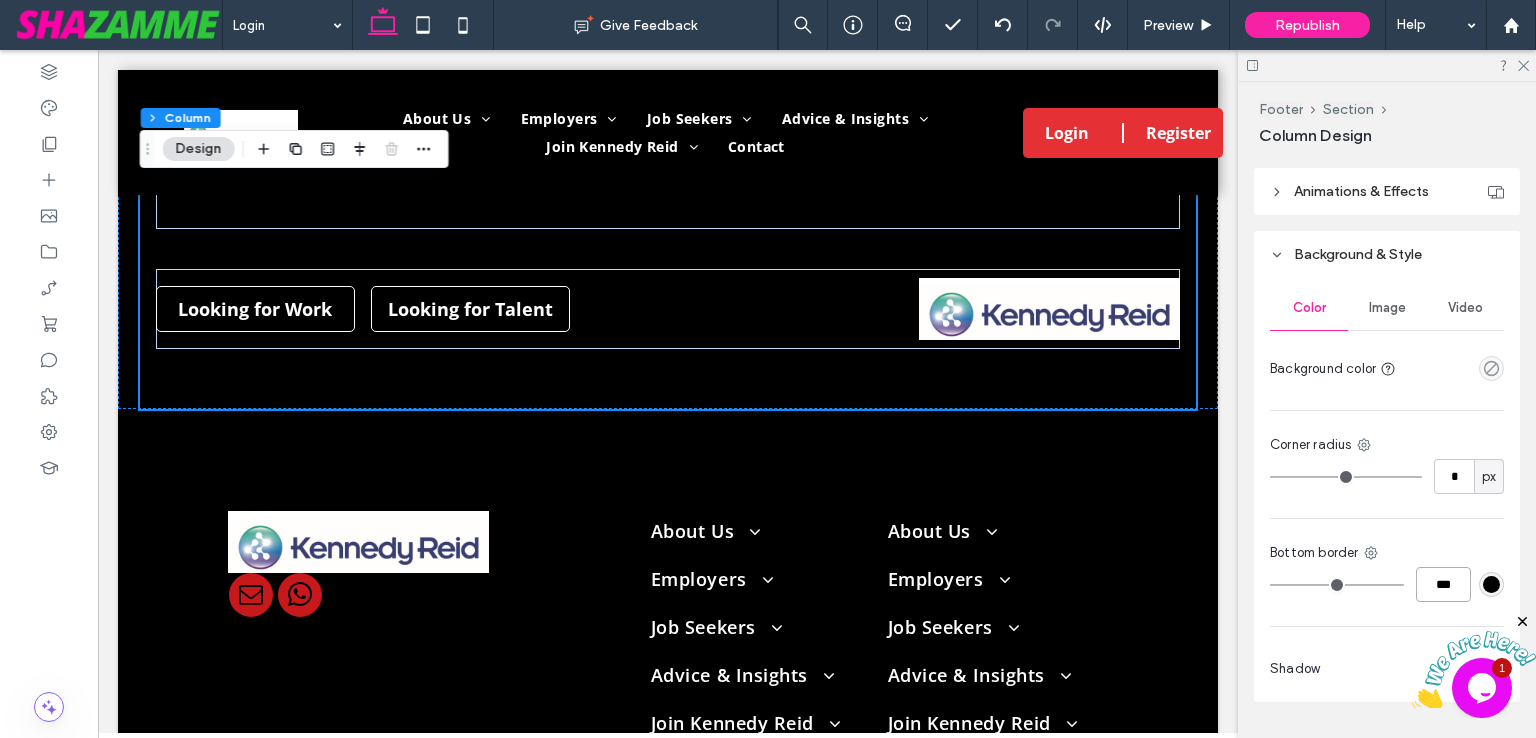 click on "***" at bounding box center [1443, 584] 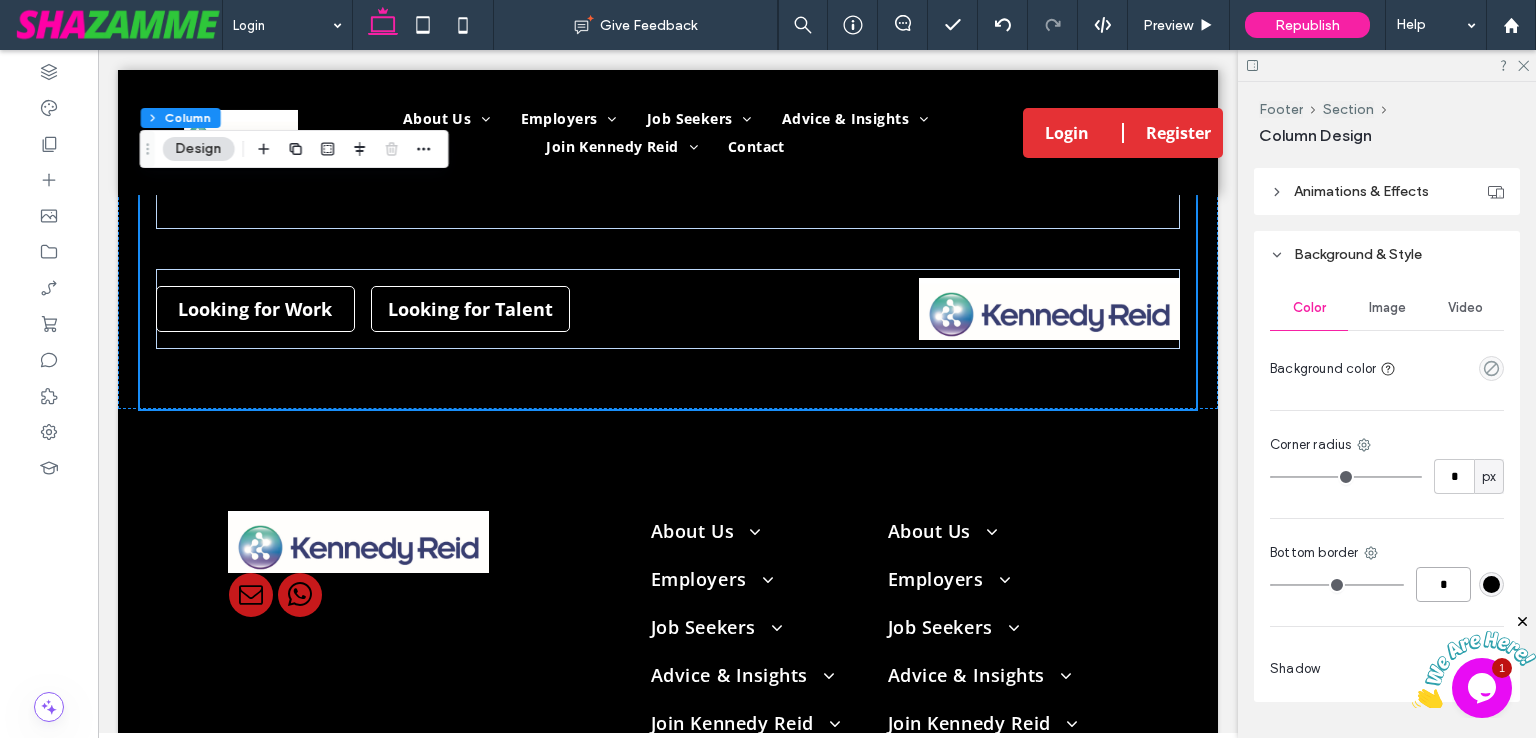 type on "***" 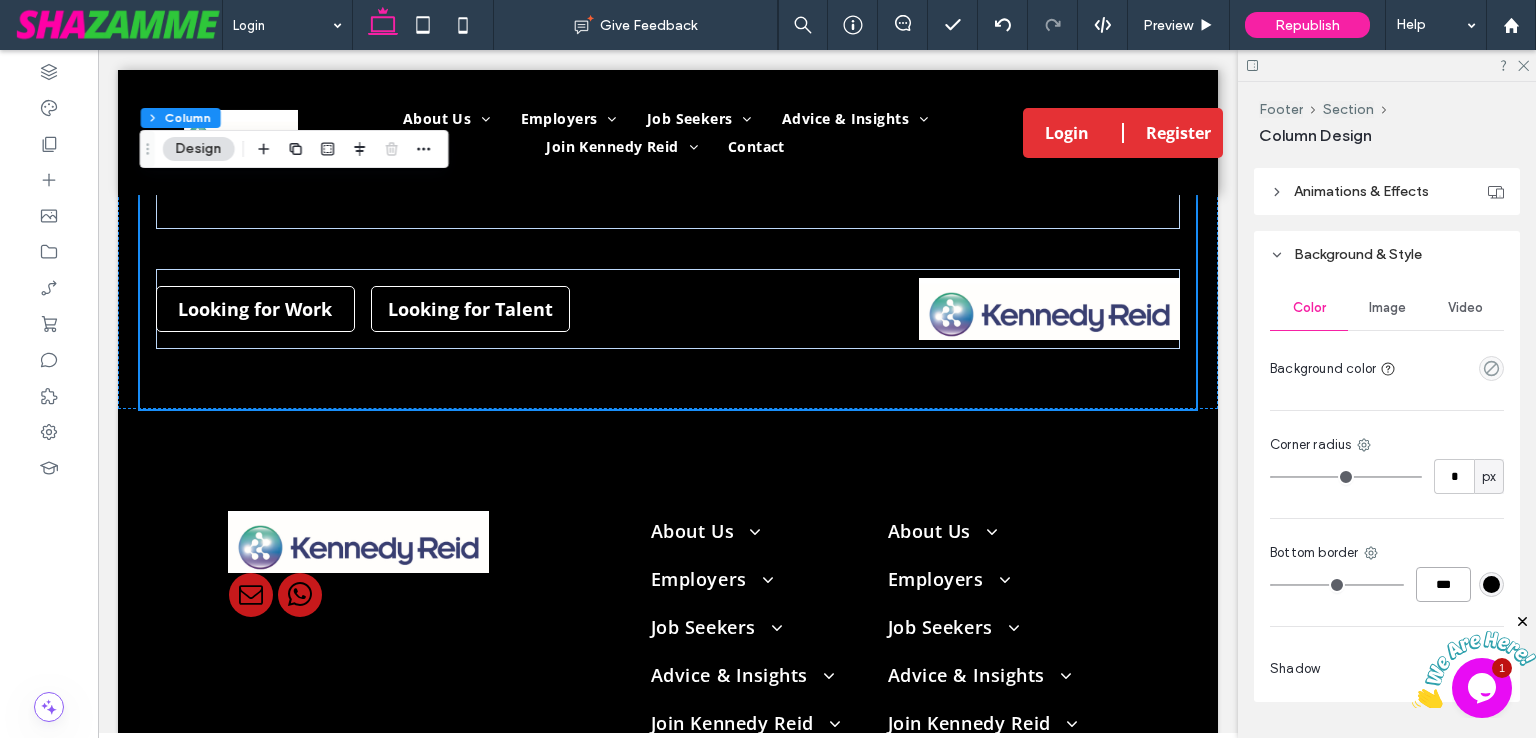 type on "*" 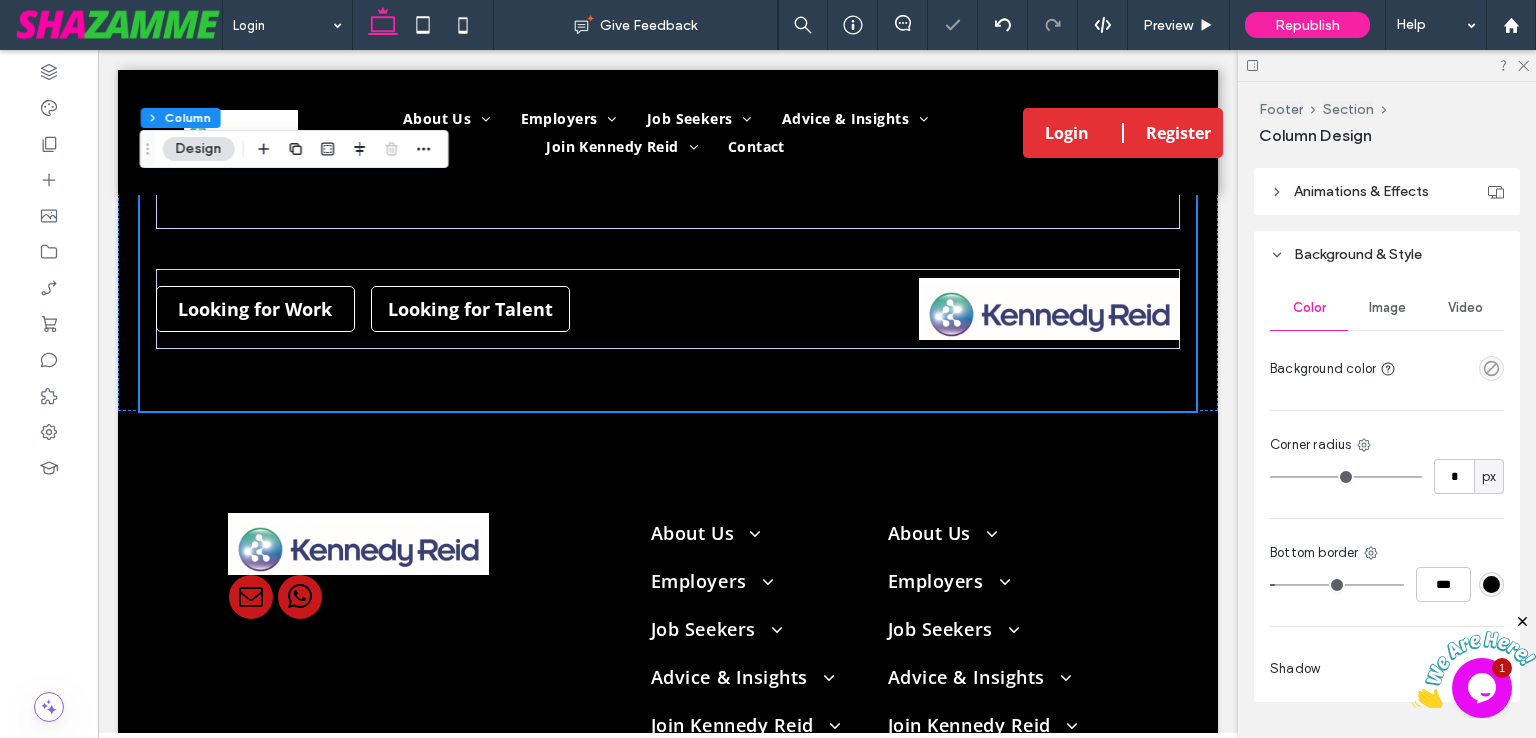 click at bounding box center [1491, 584] 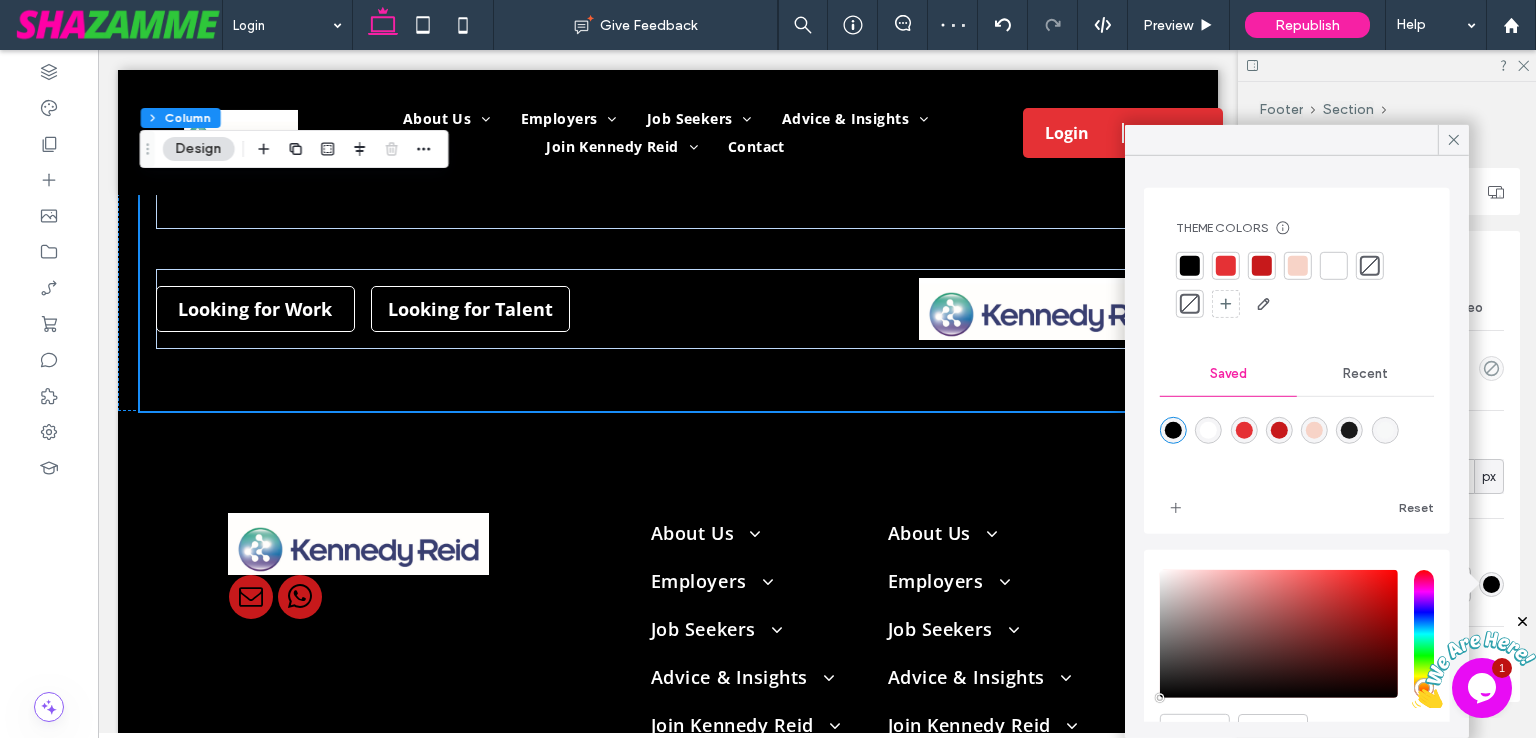click at bounding box center (1334, 266) 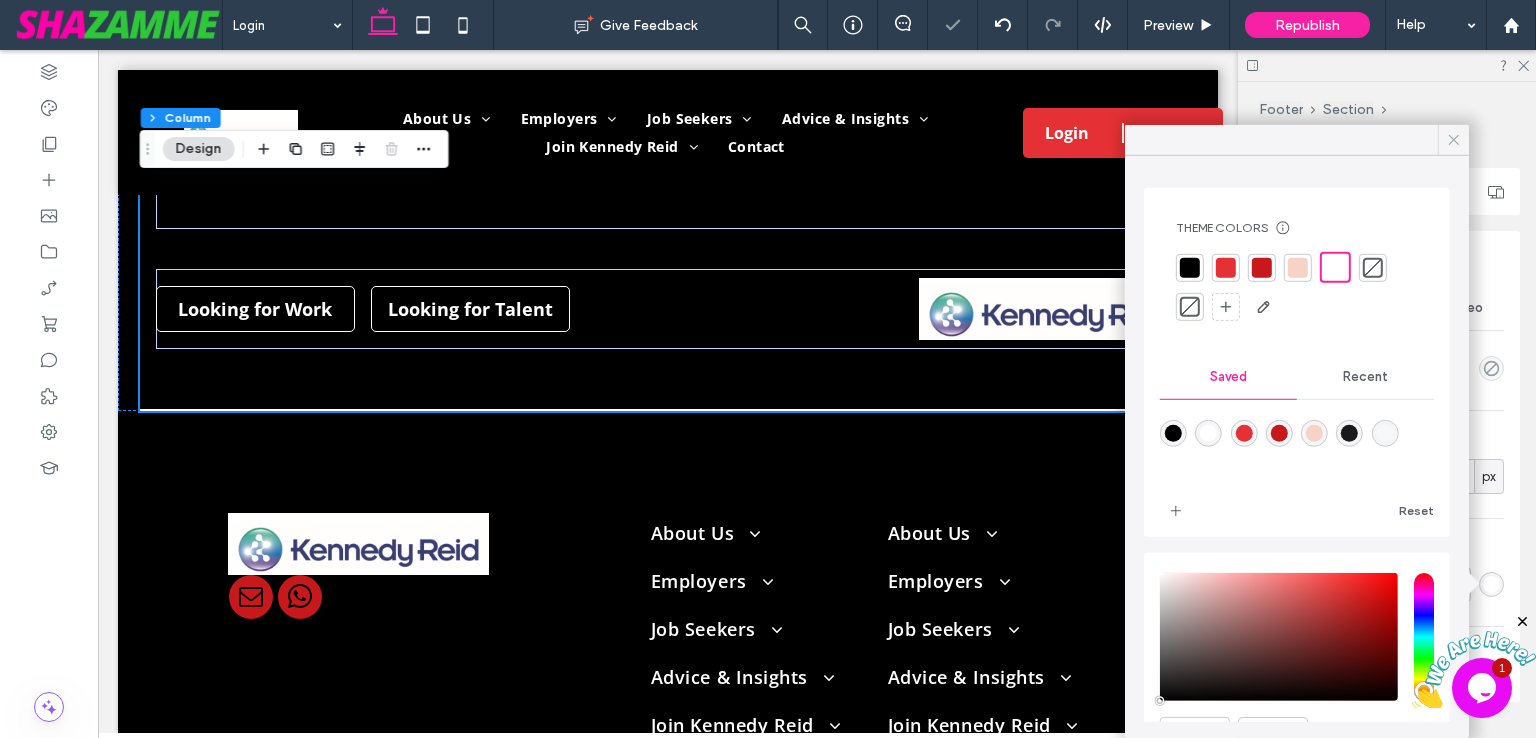 click 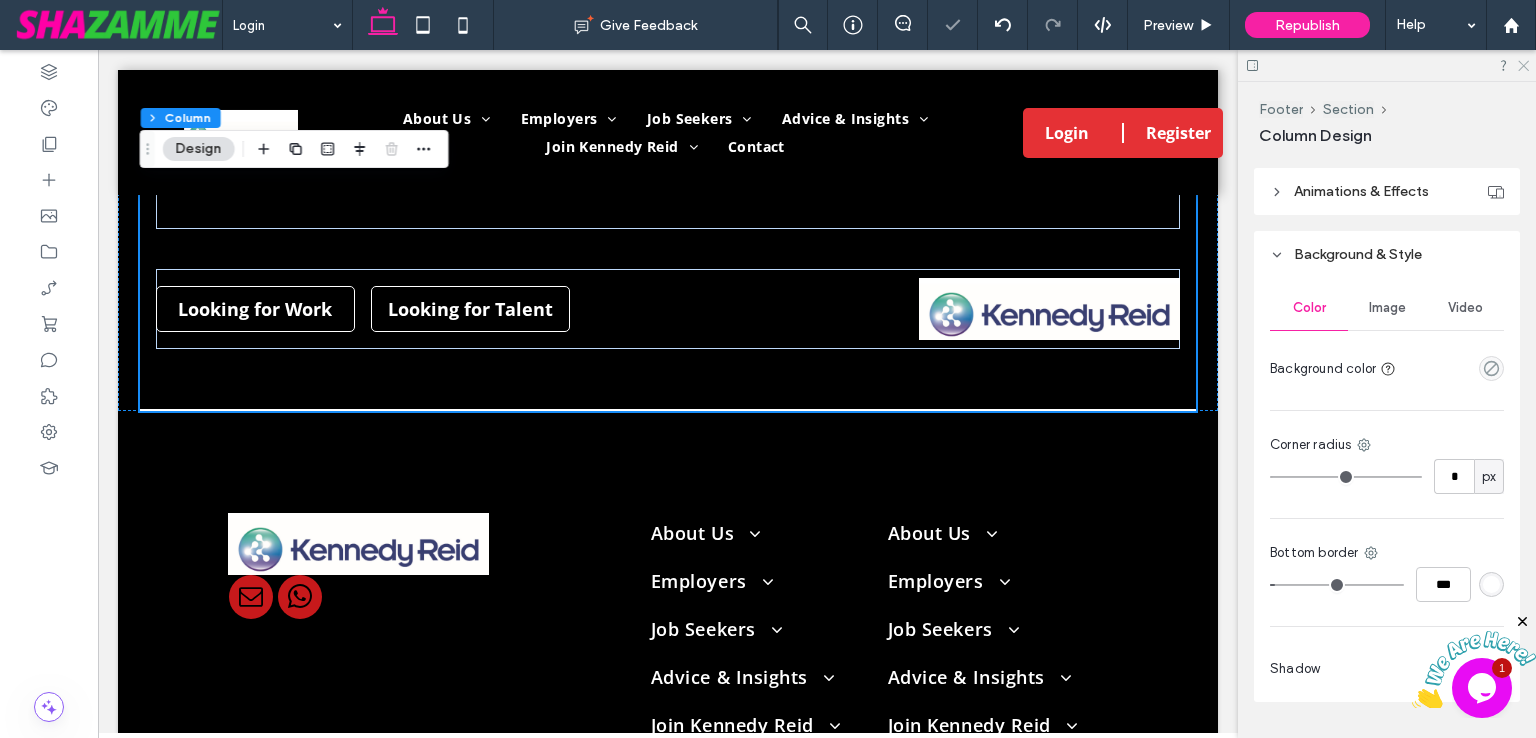 click 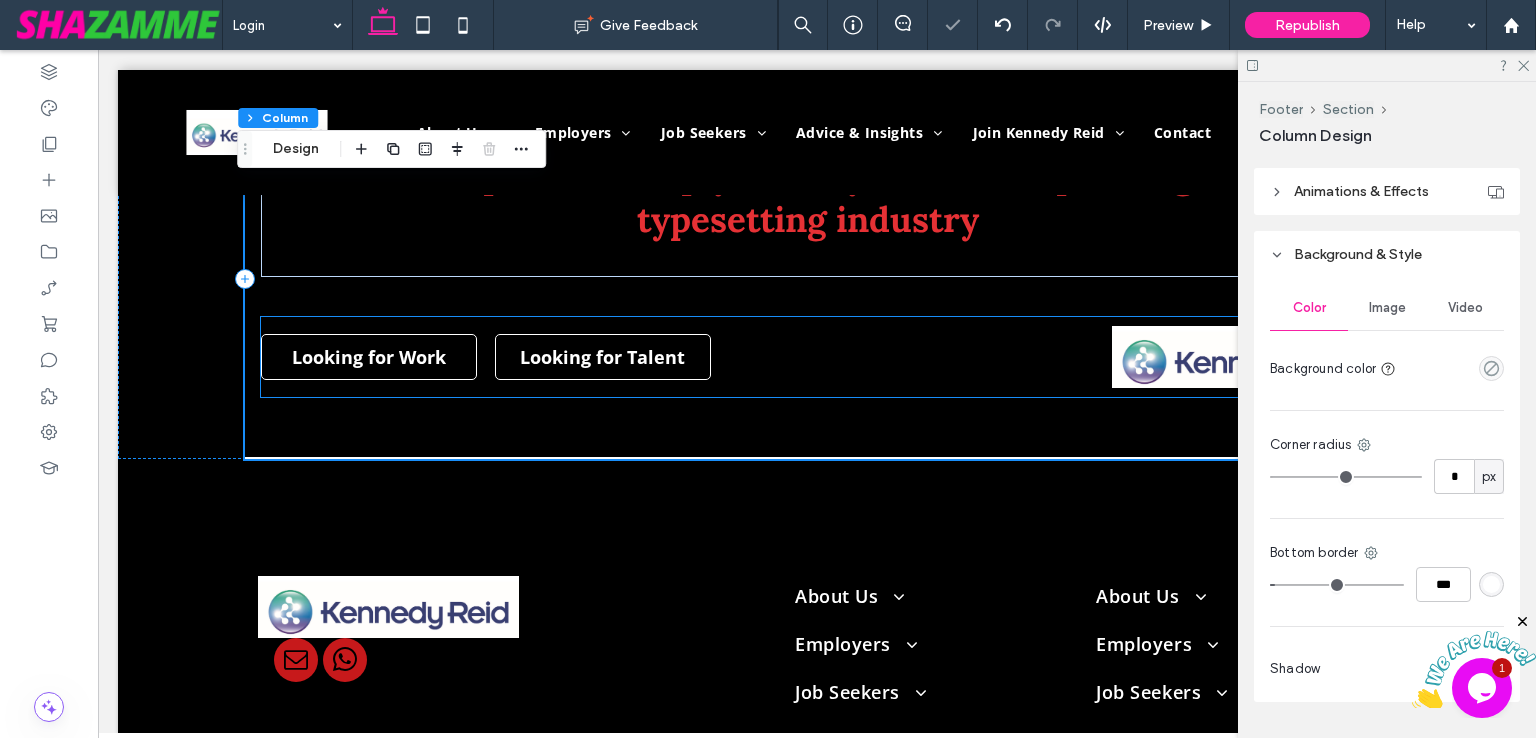 scroll, scrollTop: 1301, scrollLeft: 0, axis: vertical 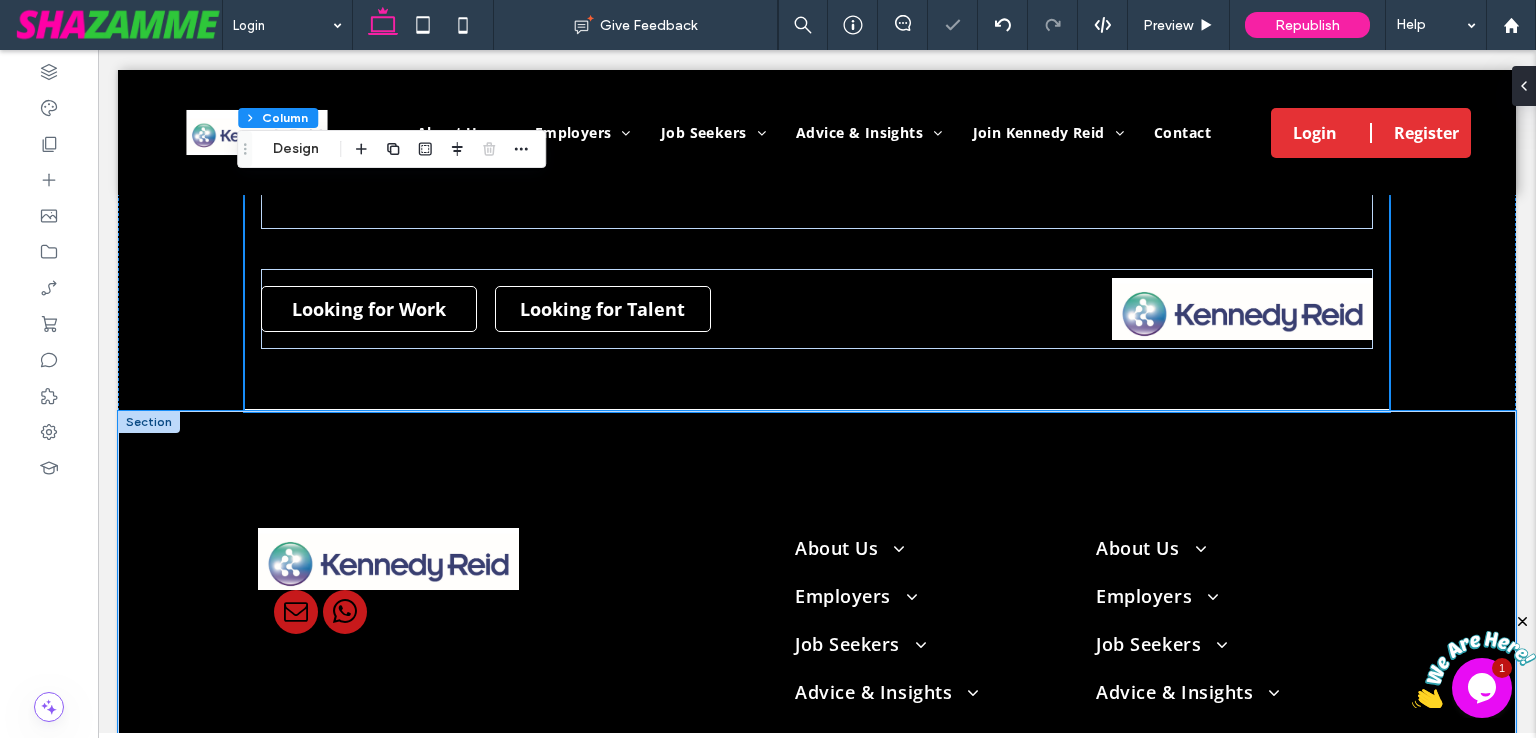 click on ".cls-1-1915212016 {
stroke-width: 0px;
}
Company
About Us
Purpose & Values
Corporate Social Responsibility
Diversity & Inclusion
Employers
Our Specialisations
Insurance
Business Support
Brief Us Now
Find a Temp
Job Seekers
Our Specialisations
Insurance
Business Support
Find a Job
Register With Us
Advice & Insights
Insights
Blogs
Join Kennedy Reid
Health & Well-being
Career Development
Contact
Company
About Us
Purpose & Values" at bounding box center (817, 646) 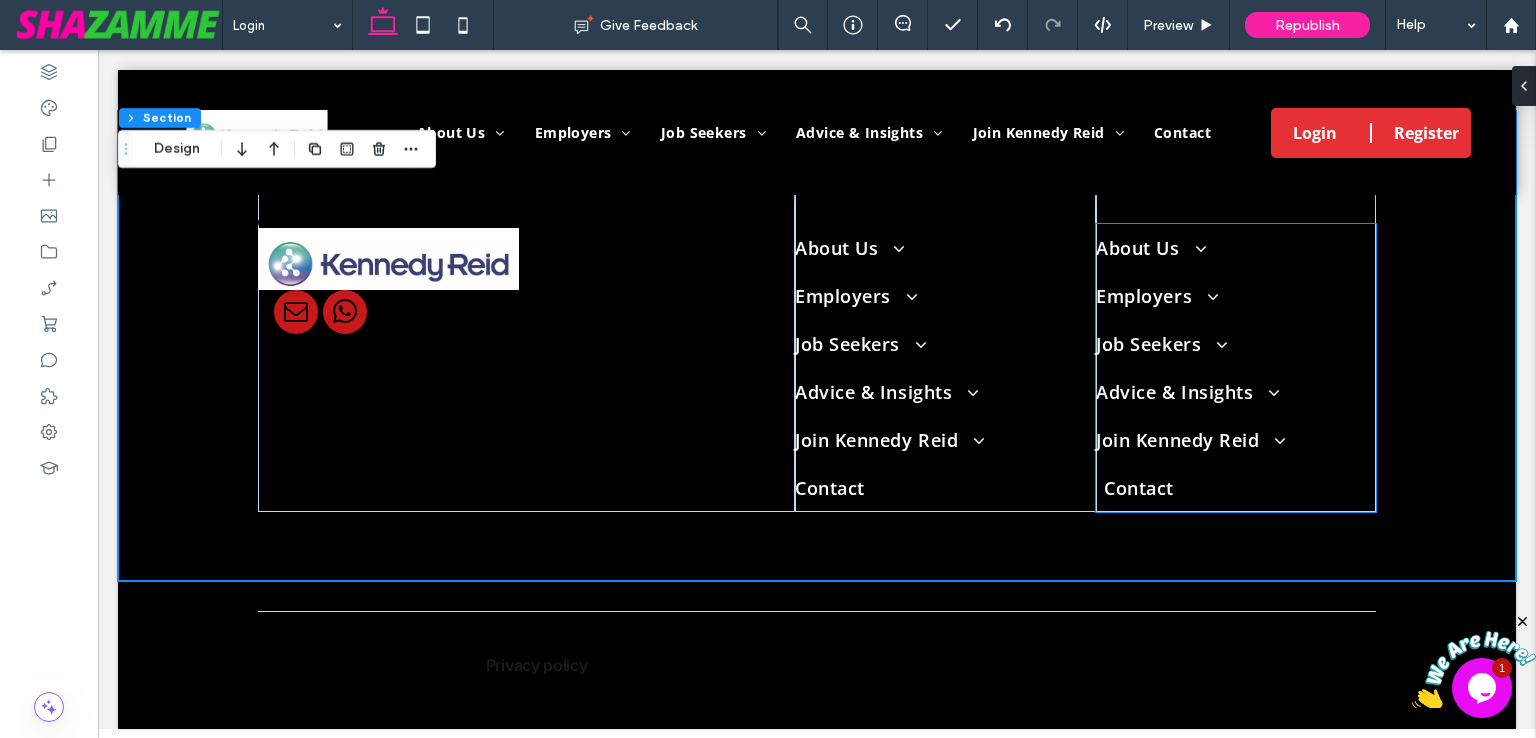scroll, scrollTop: 1501, scrollLeft: 0, axis: vertical 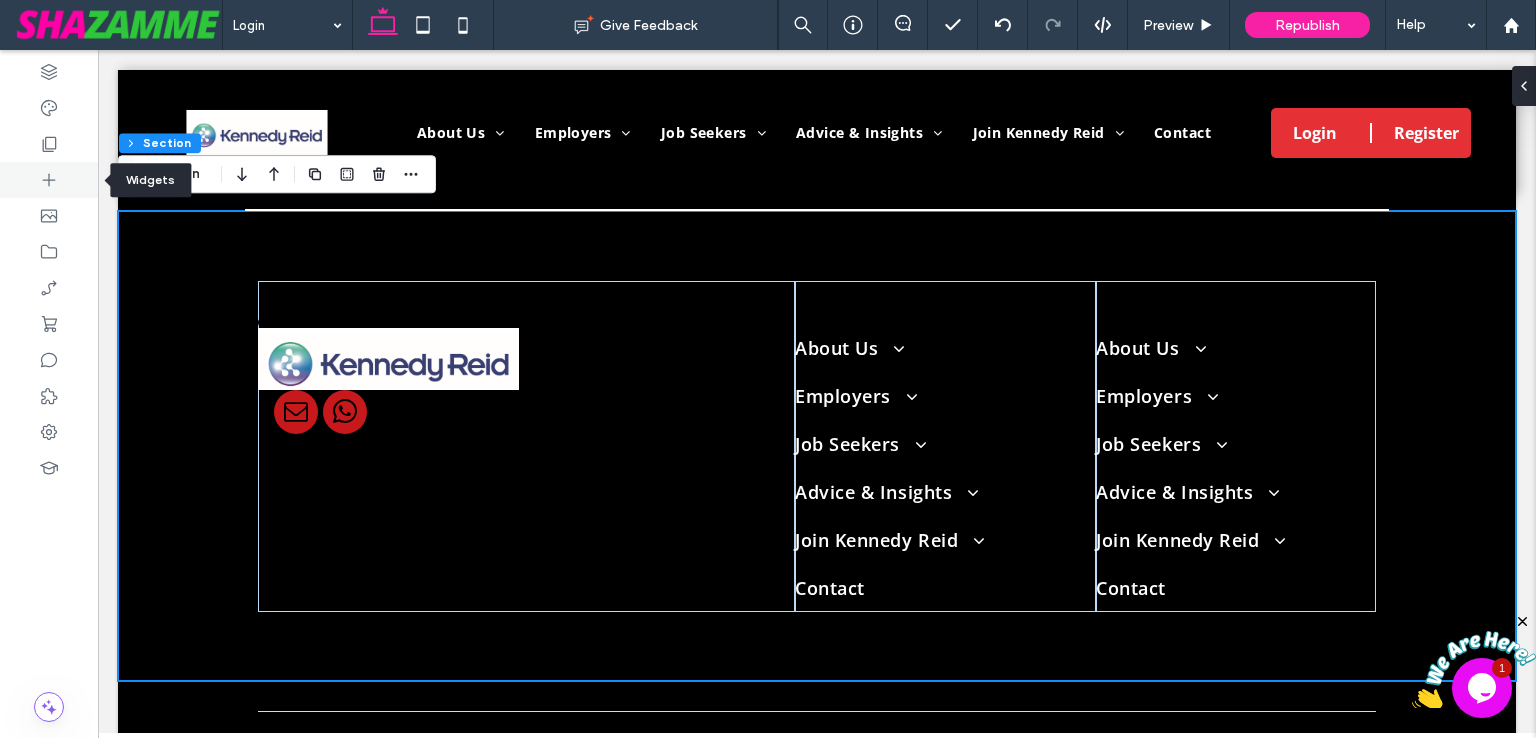 click 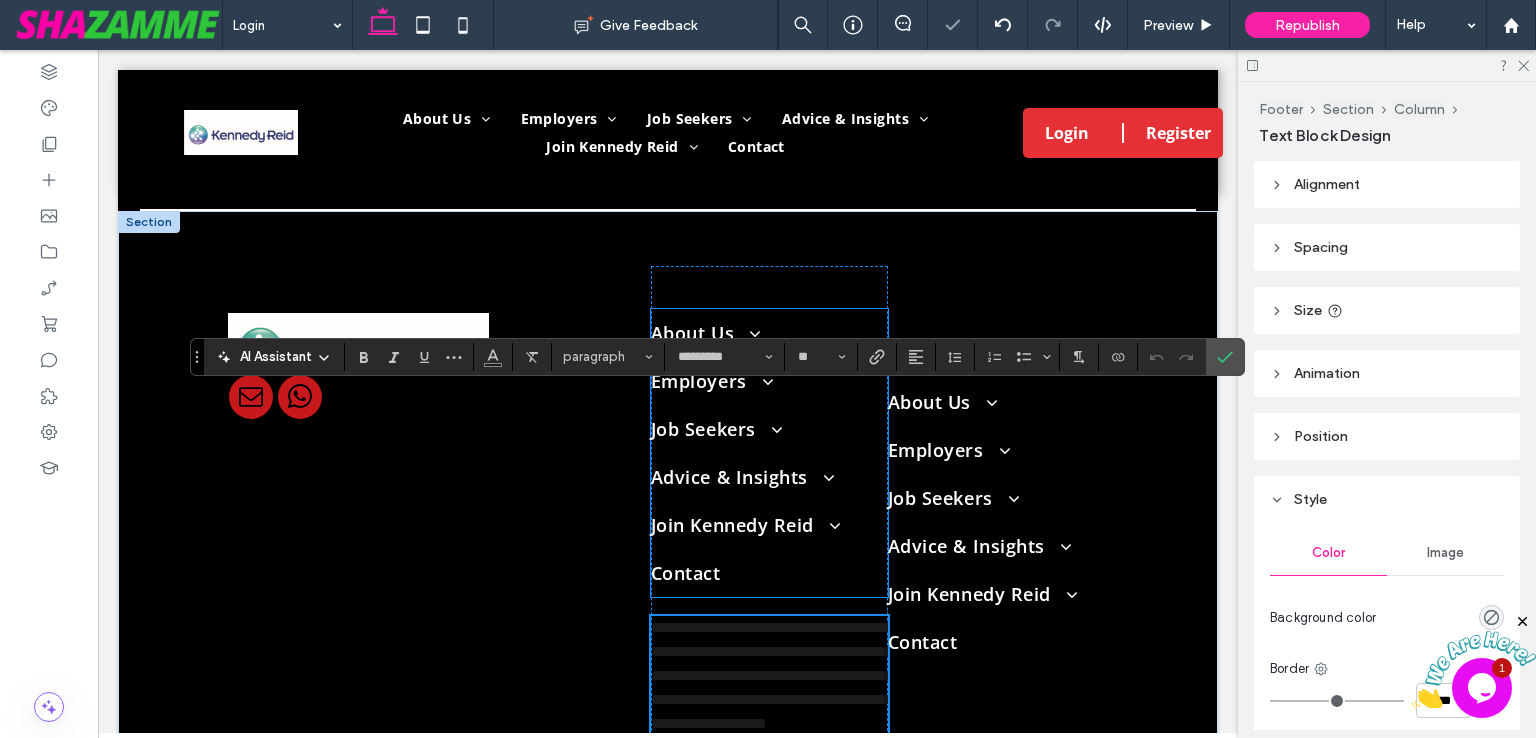 scroll, scrollTop: 1679, scrollLeft: 0, axis: vertical 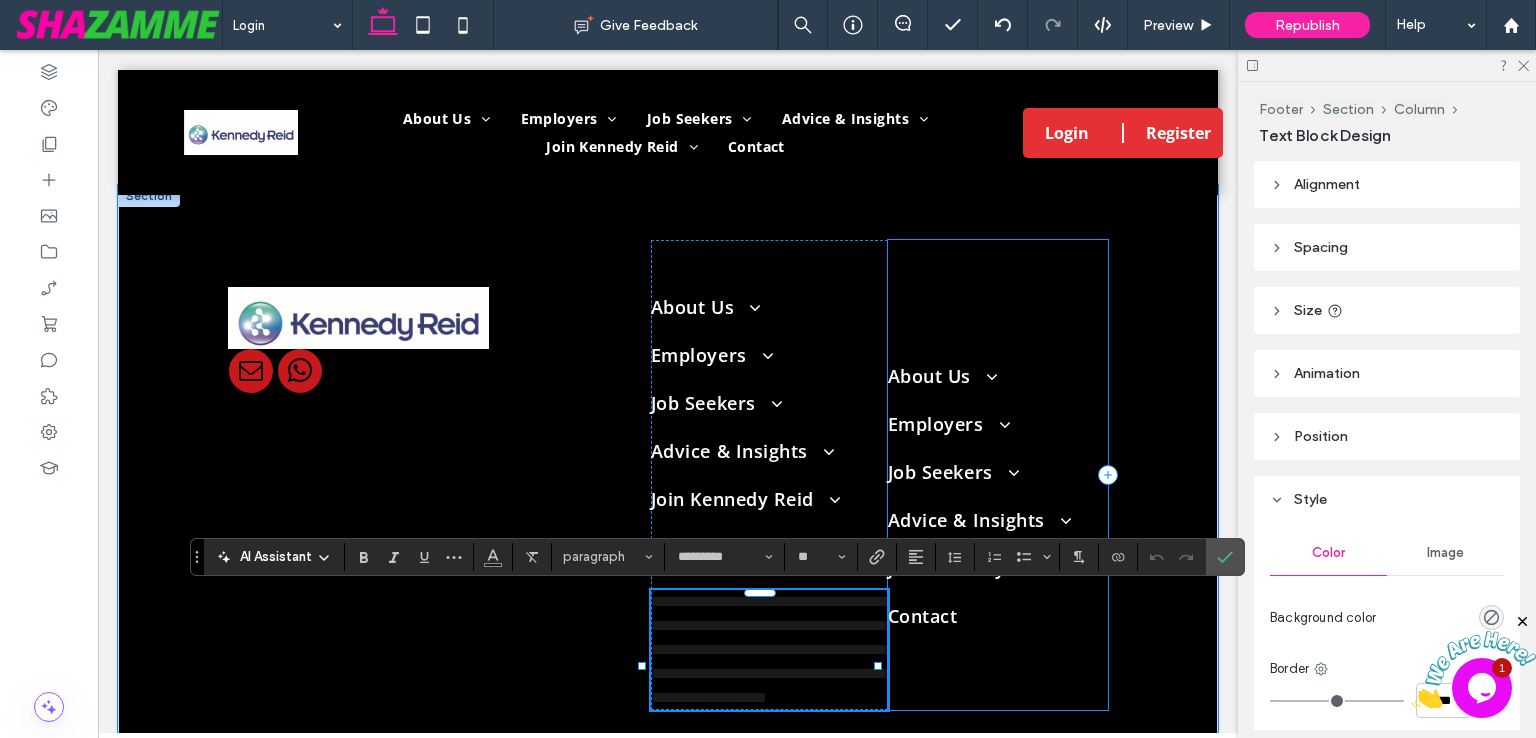 click on "Company
About Us
Purpose & Values
Corporate Social Responsibility
Diversity & Inclusion
Employers
Our Specialisations
Insurance
Business Support
Brief Us Now
Find a Temp
Job Seekers
Our Specialisations
Insurance
Business Support
Find a Job
Register With Us
Advice & Insights
Insights
Blogs
Join Kennedy Reid
Health & Well-being
Career Development
Contact" at bounding box center (998, 475) 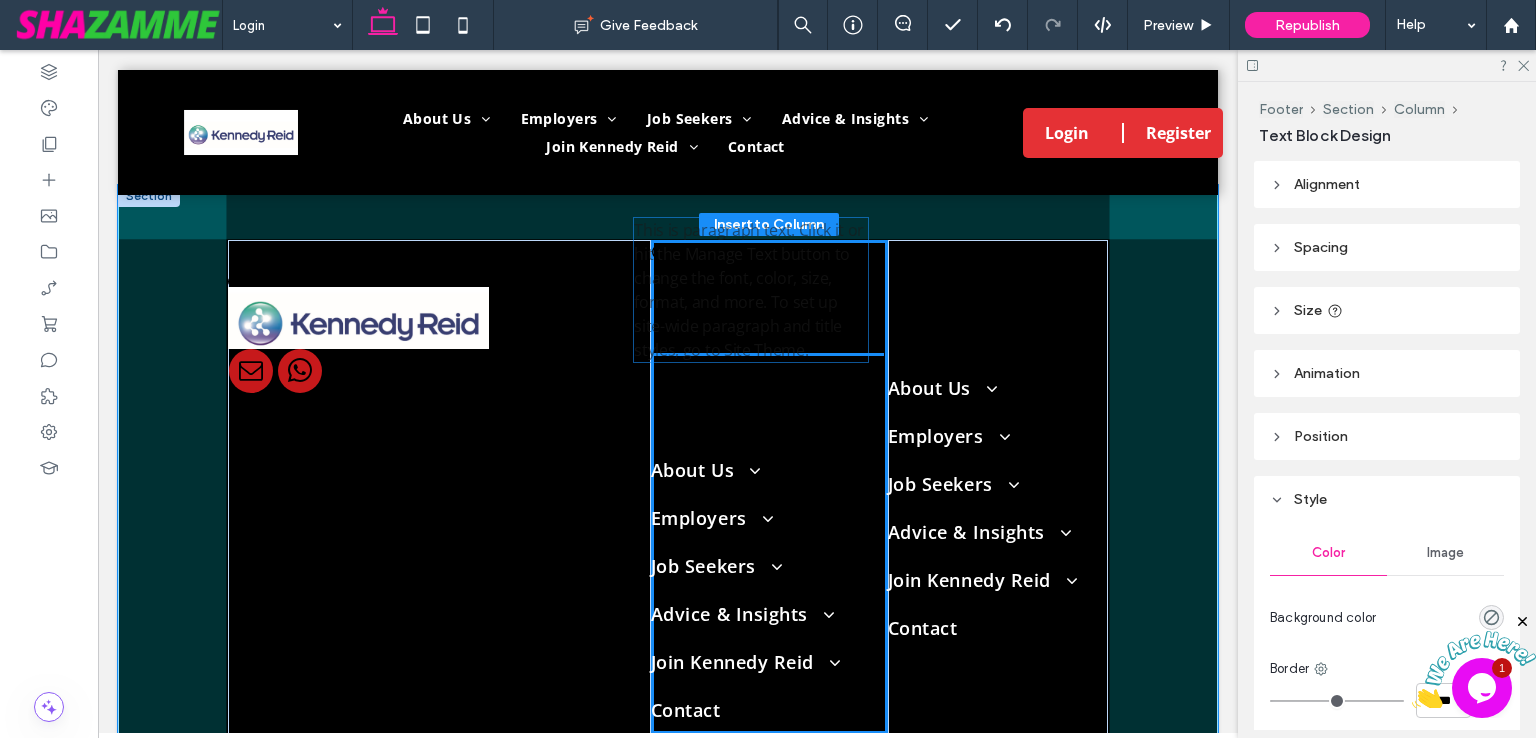 drag, startPoint x: 728, startPoint y: 666, endPoint x: 719, endPoint y: 293, distance: 373.10855 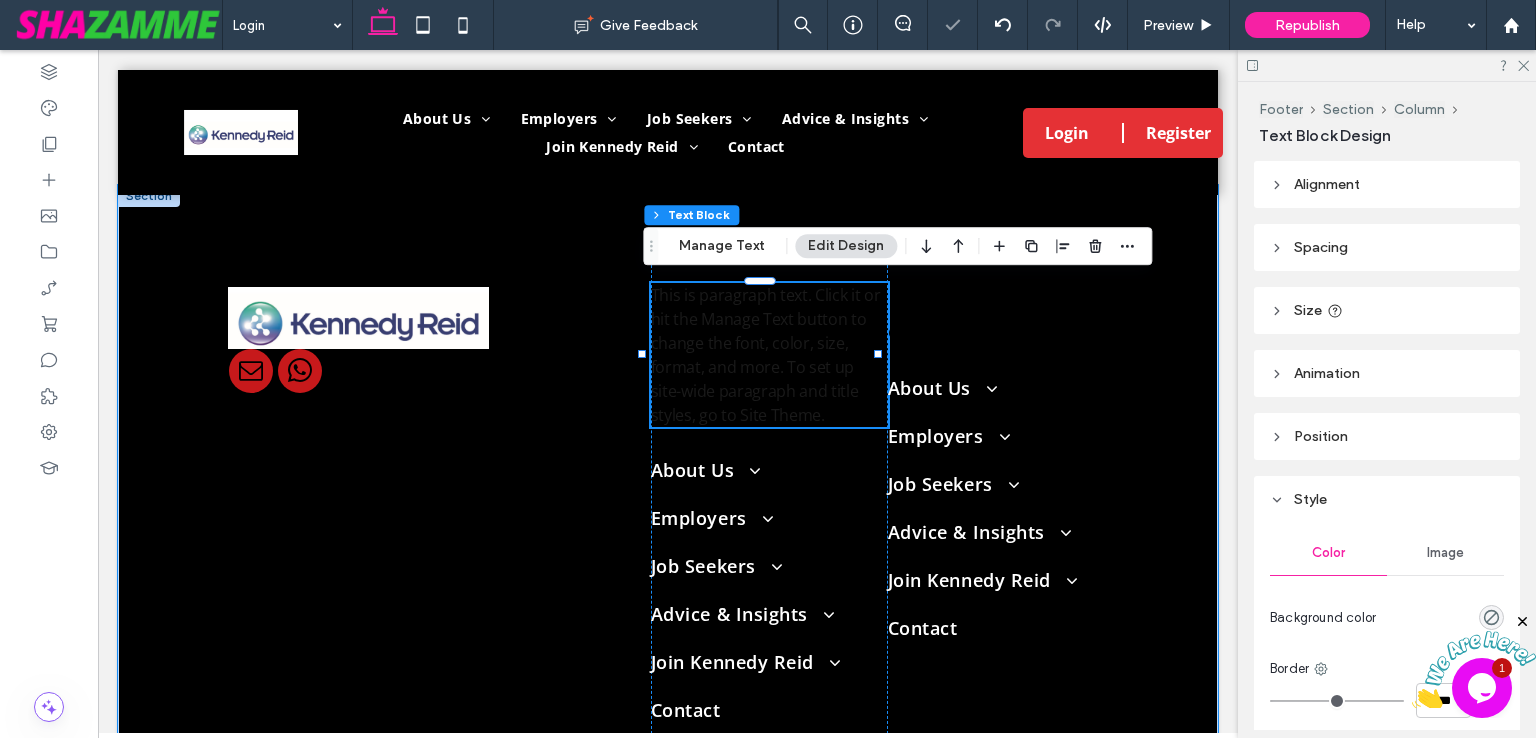 click on "This is paragraph text. Click it or hit the Manage Text button to change the font, color, size, format, and more. To set up site-wide paragraph and title styles, go to Site Theme." at bounding box center (766, 355) 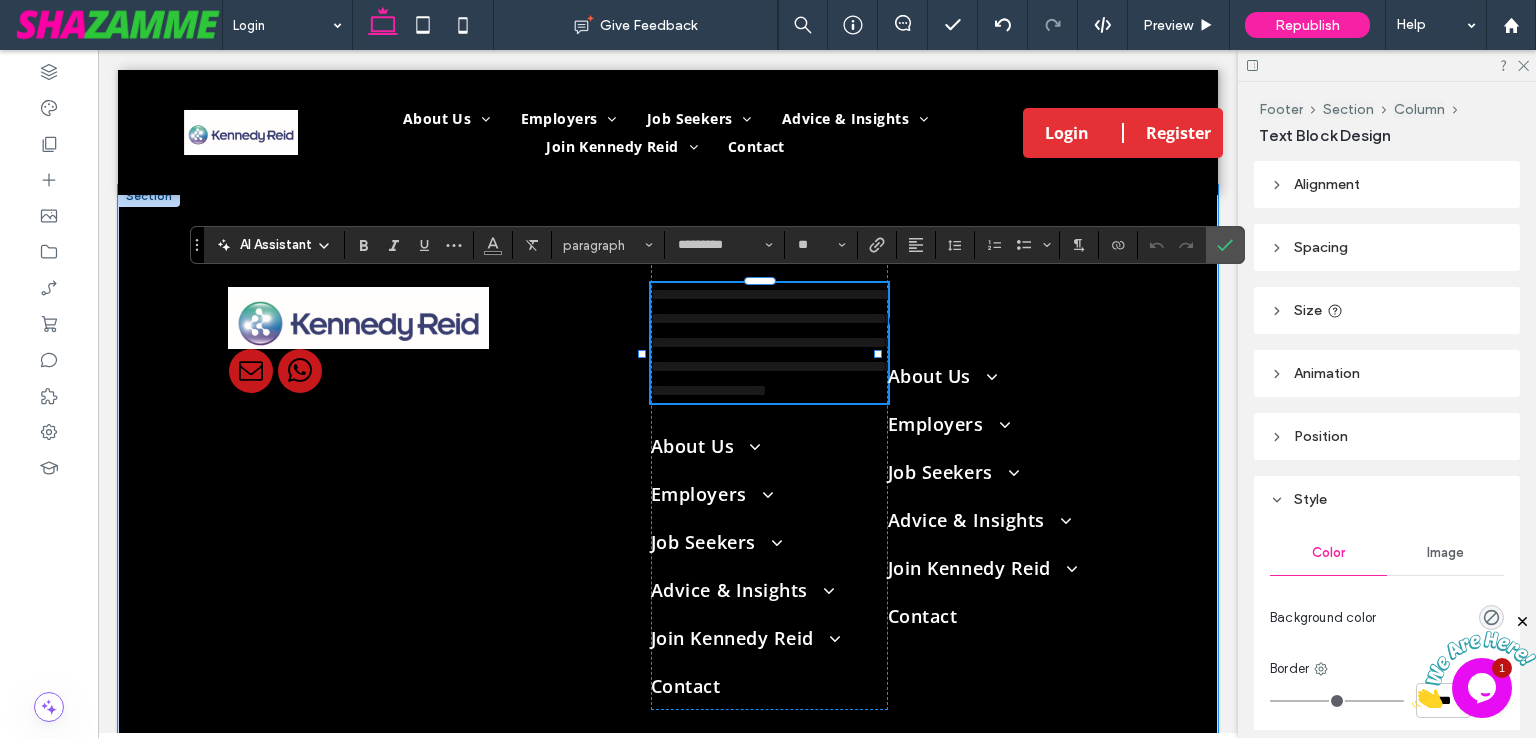 scroll, scrollTop: 0, scrollLeft: 0, axis: both 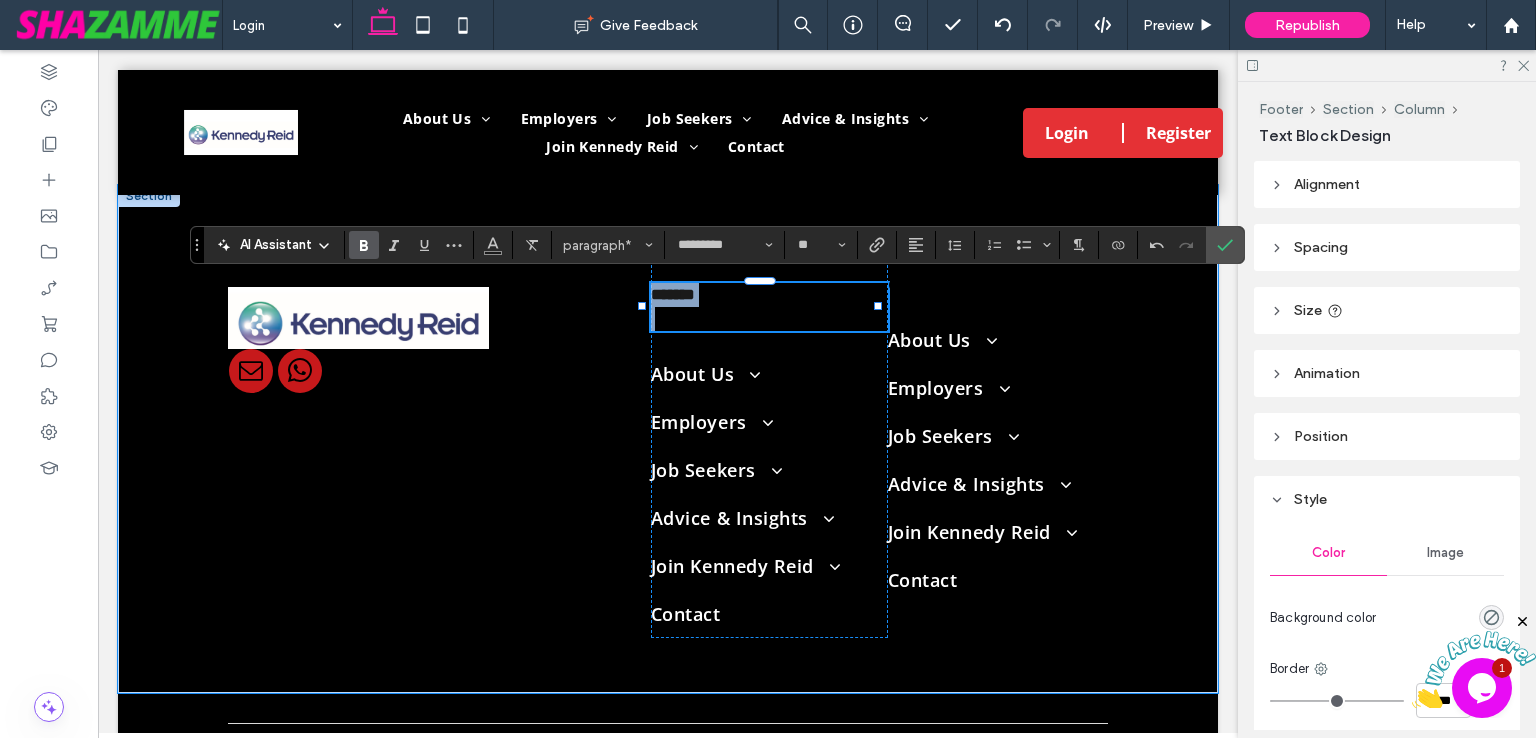 click at bounding box center [769, 319] 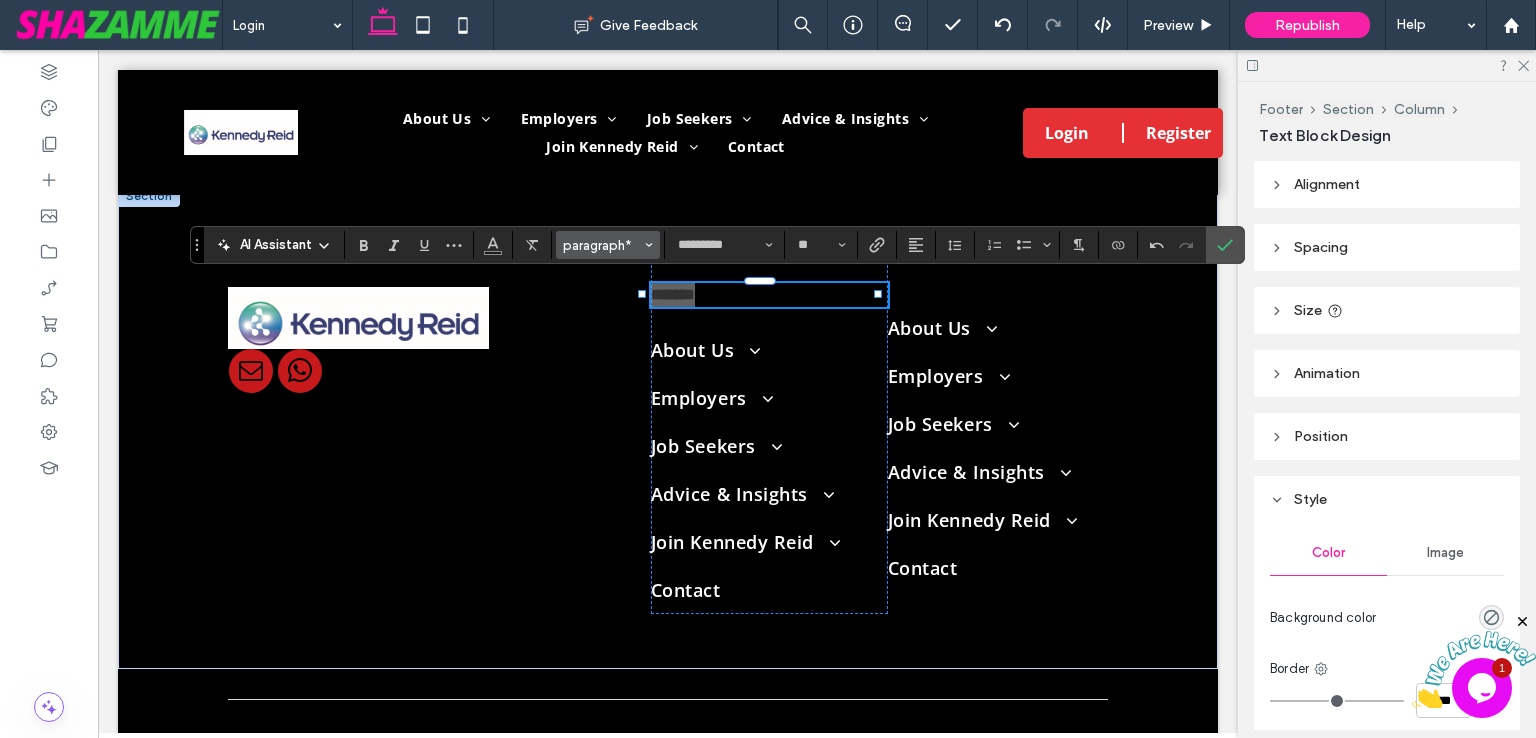 click on "paragraph*" at bounding box center (602, 245) 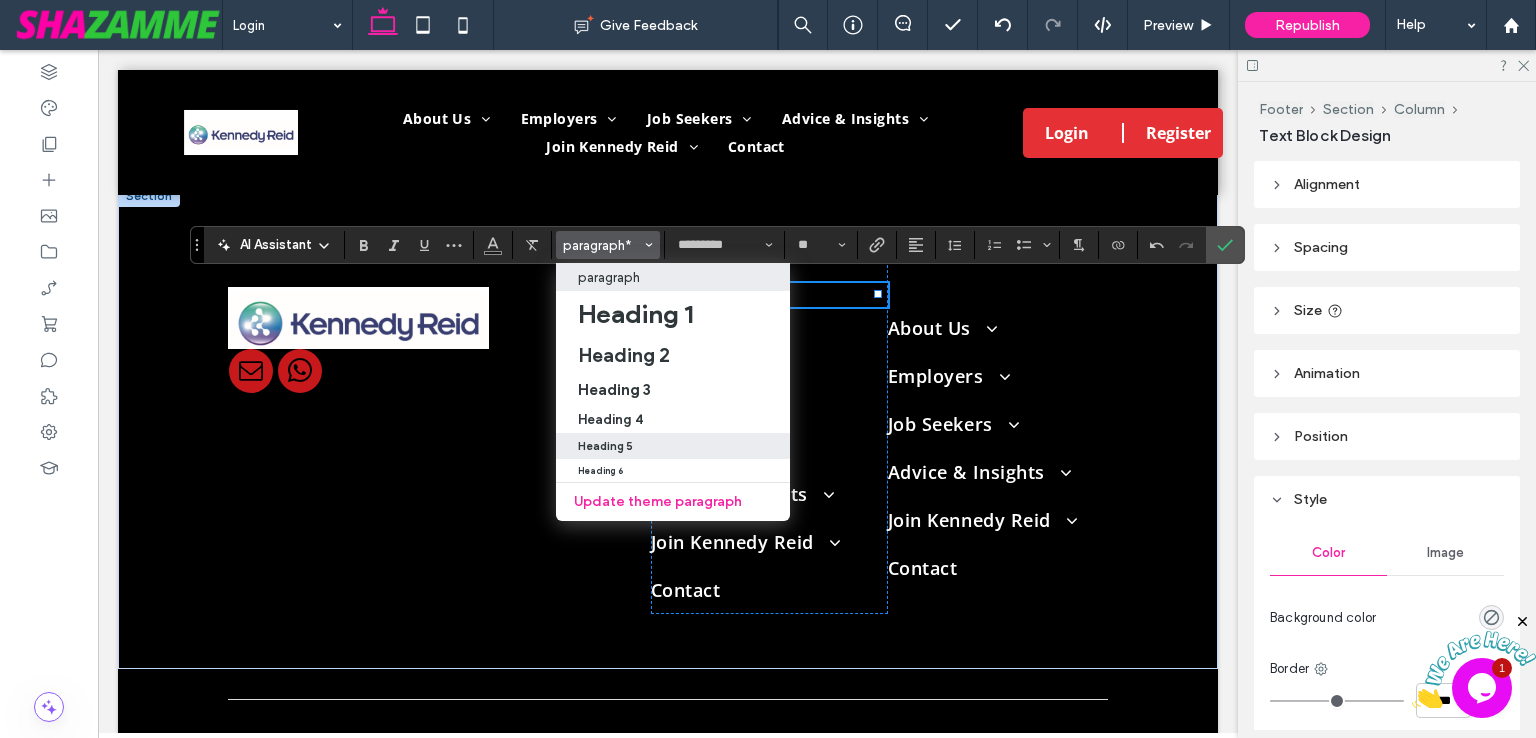 click on "Heading 5" at bounding box center [673, 446] 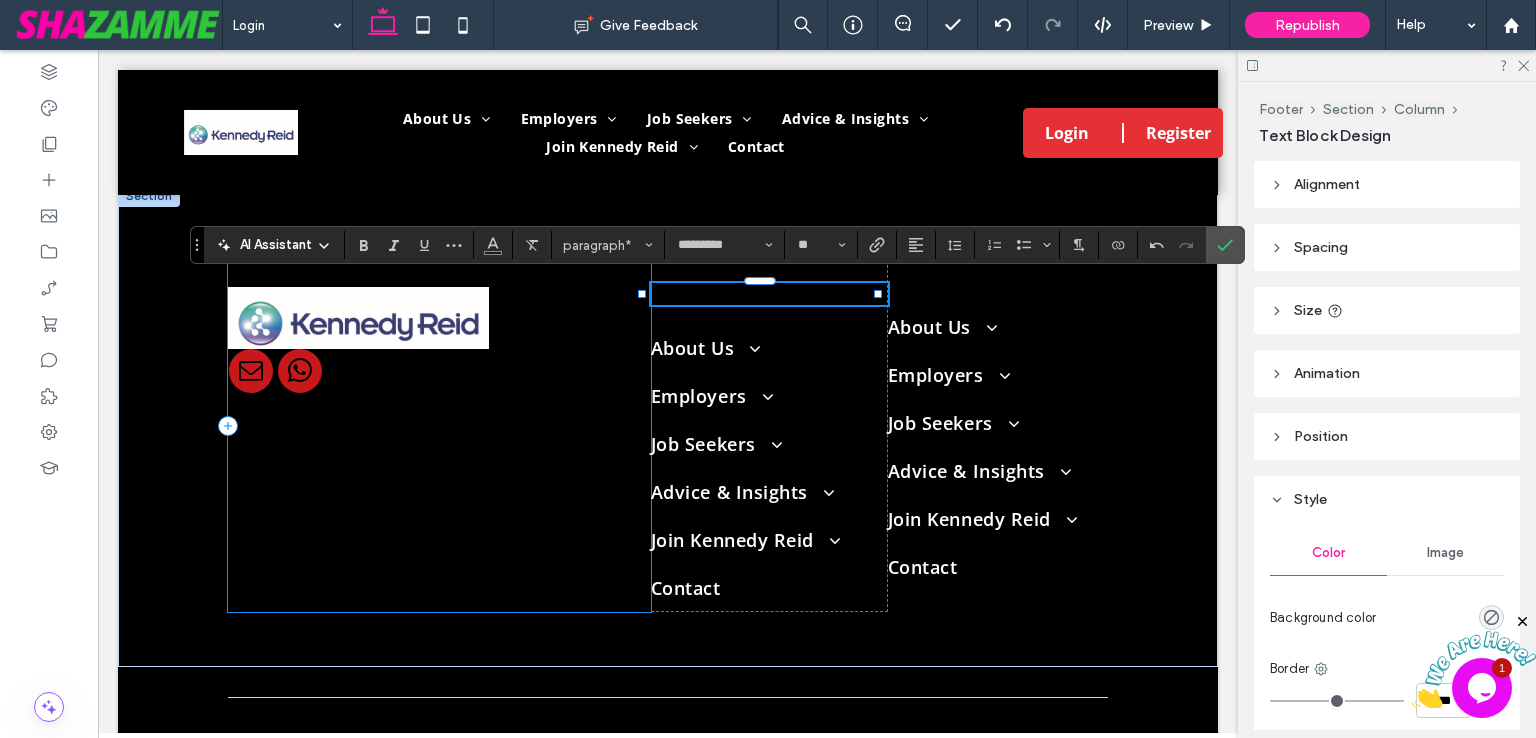 type on "**********" 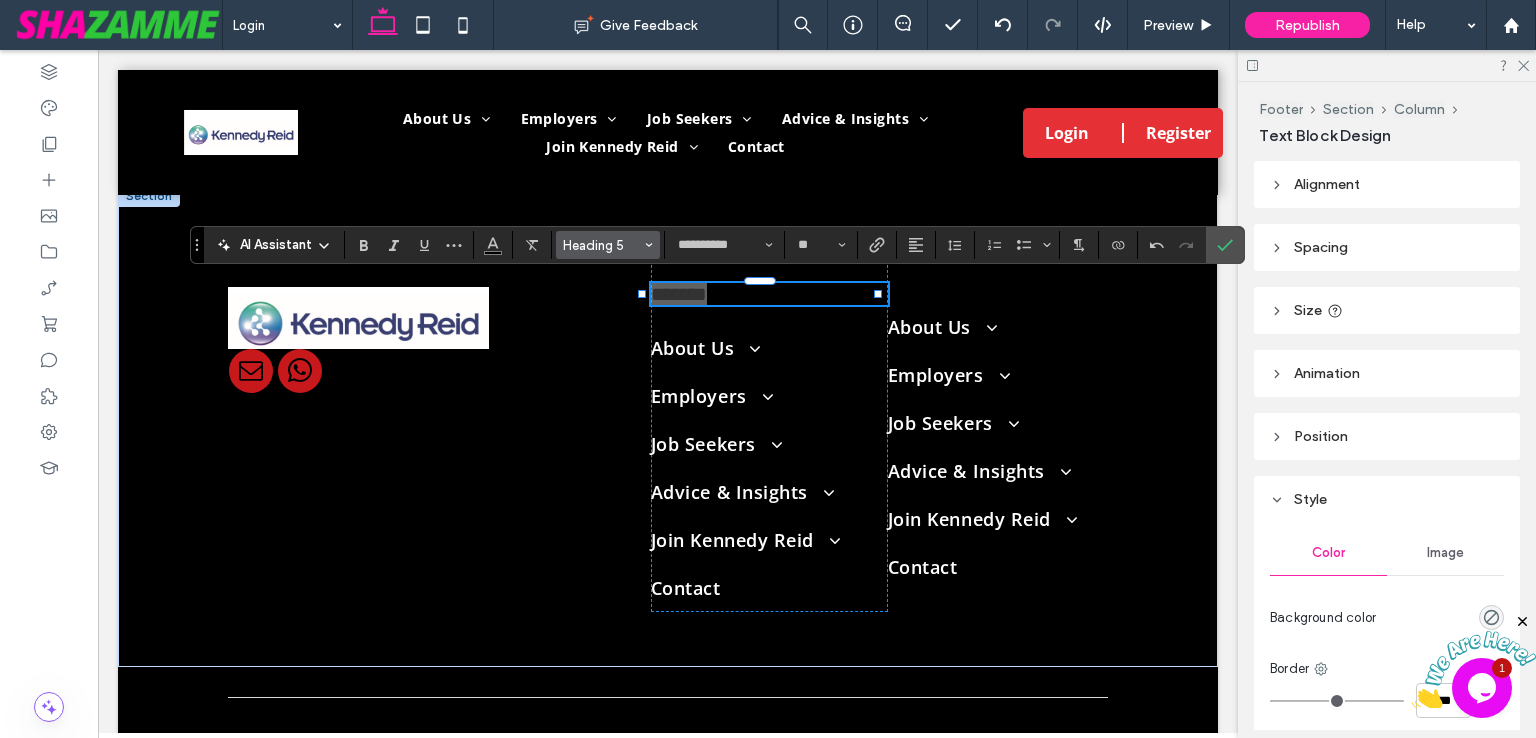 click on "Heading 5" at bounding box center (608, 245) 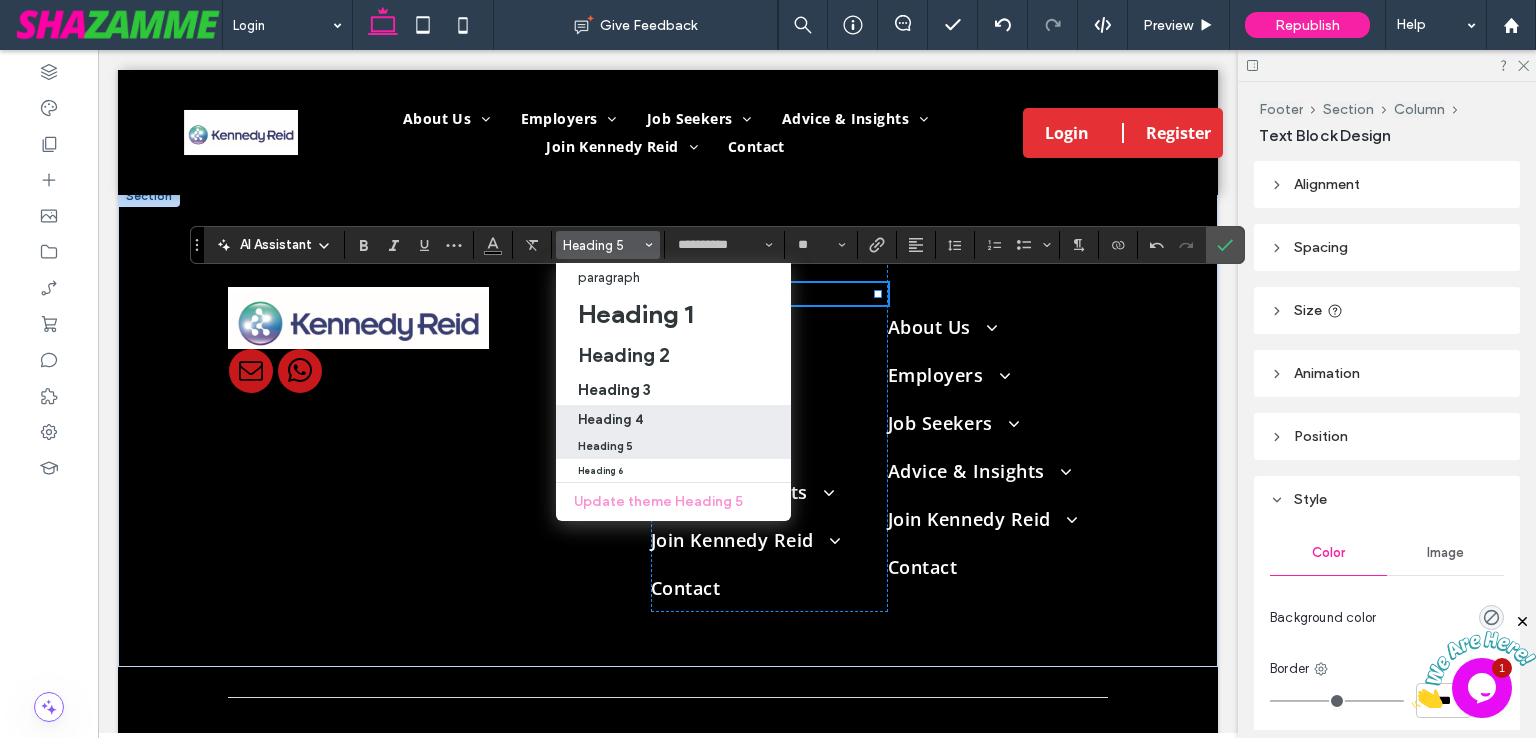 click on "Heading 4" at bounding box center [673, 419] 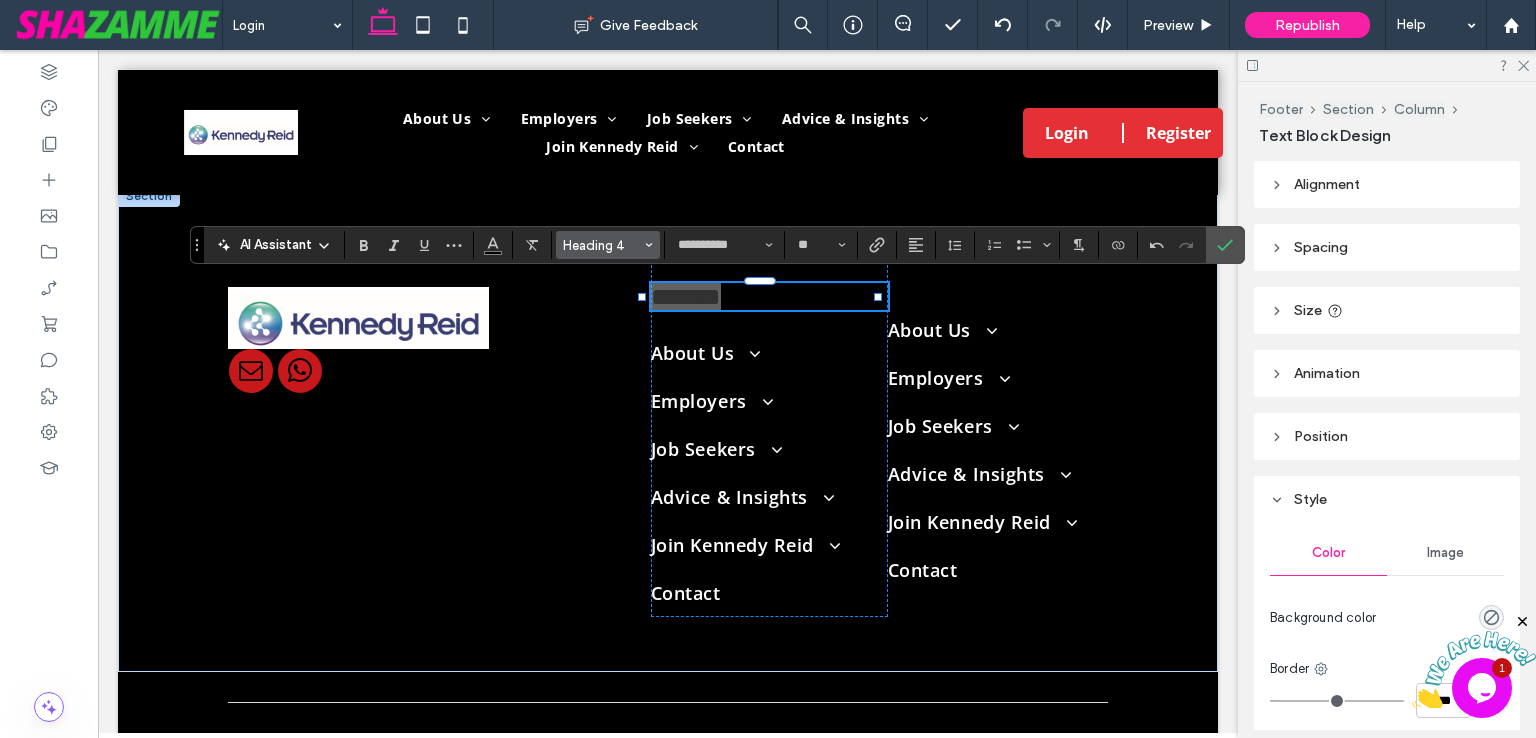 click on "Heading 4" at bounding box center [602, 245] 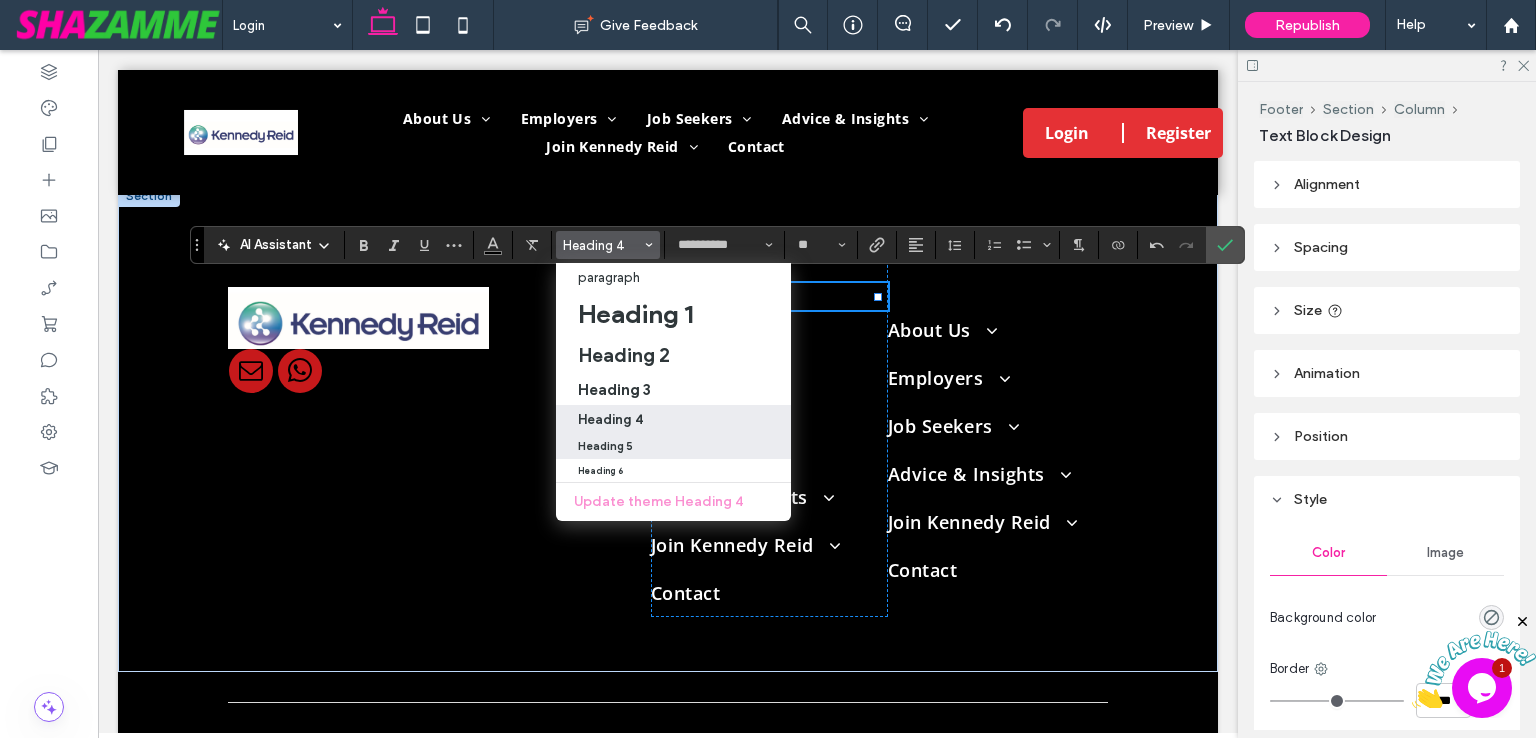 click on "Heading 5" at bounding box center (605, 446) 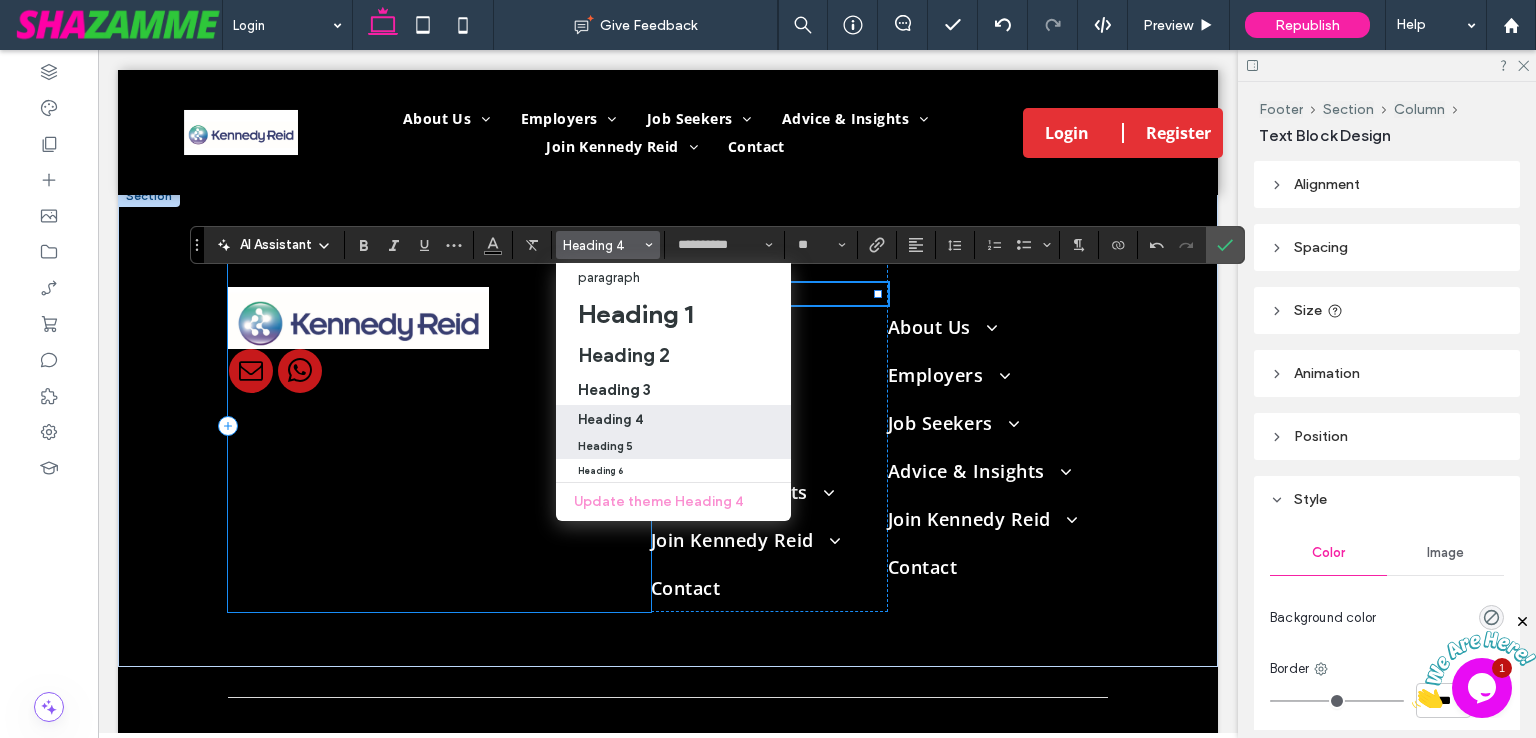 type on "**" 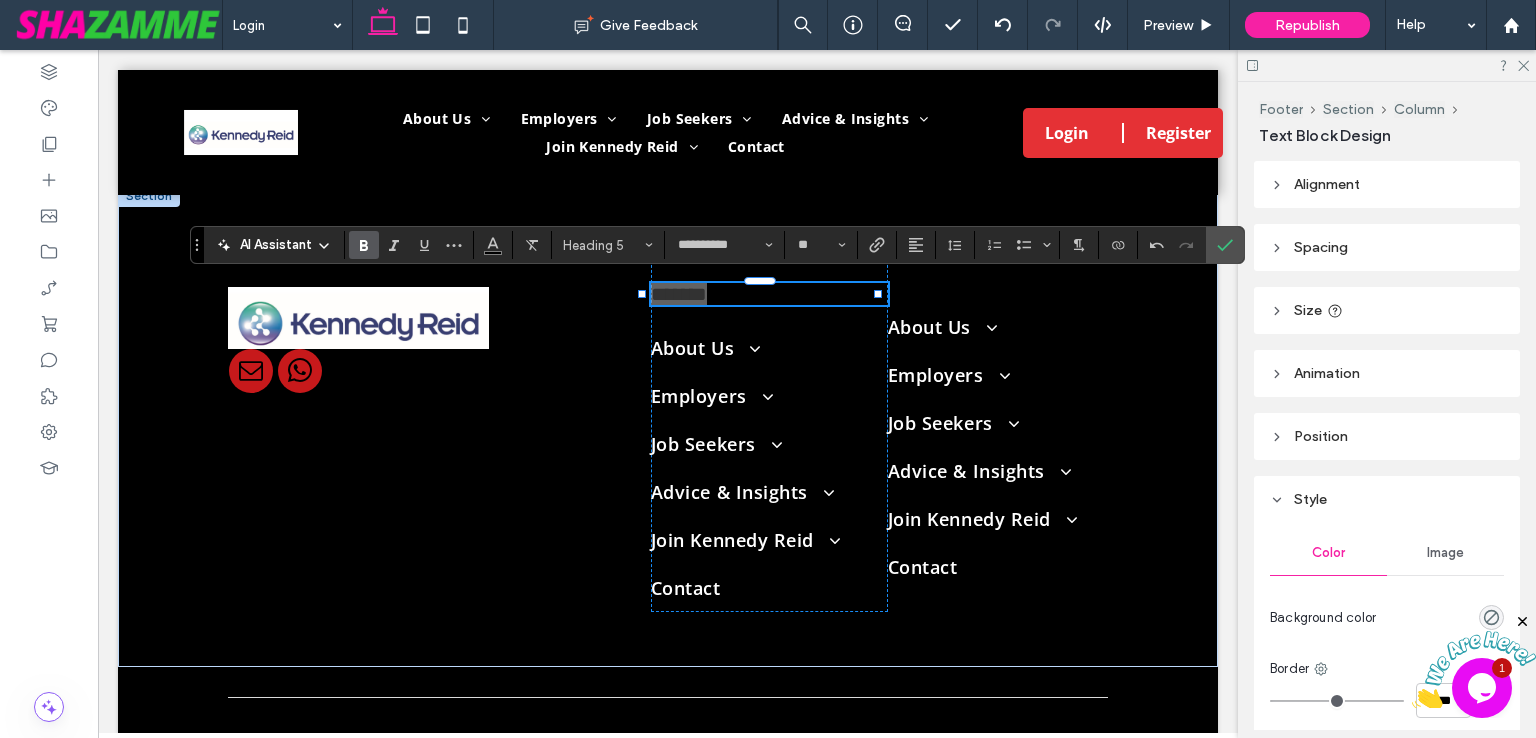 click 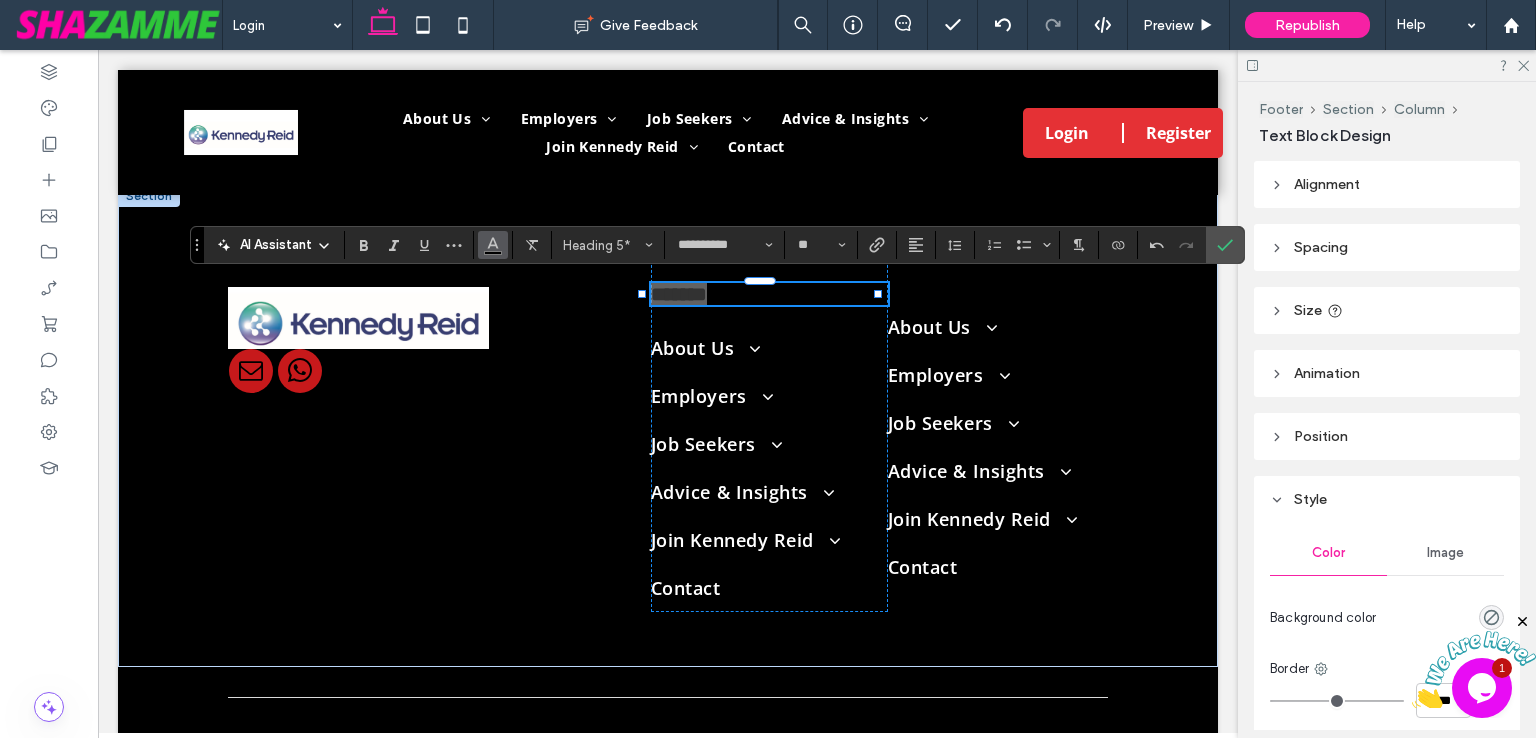 click at bounding box center (493, 245) 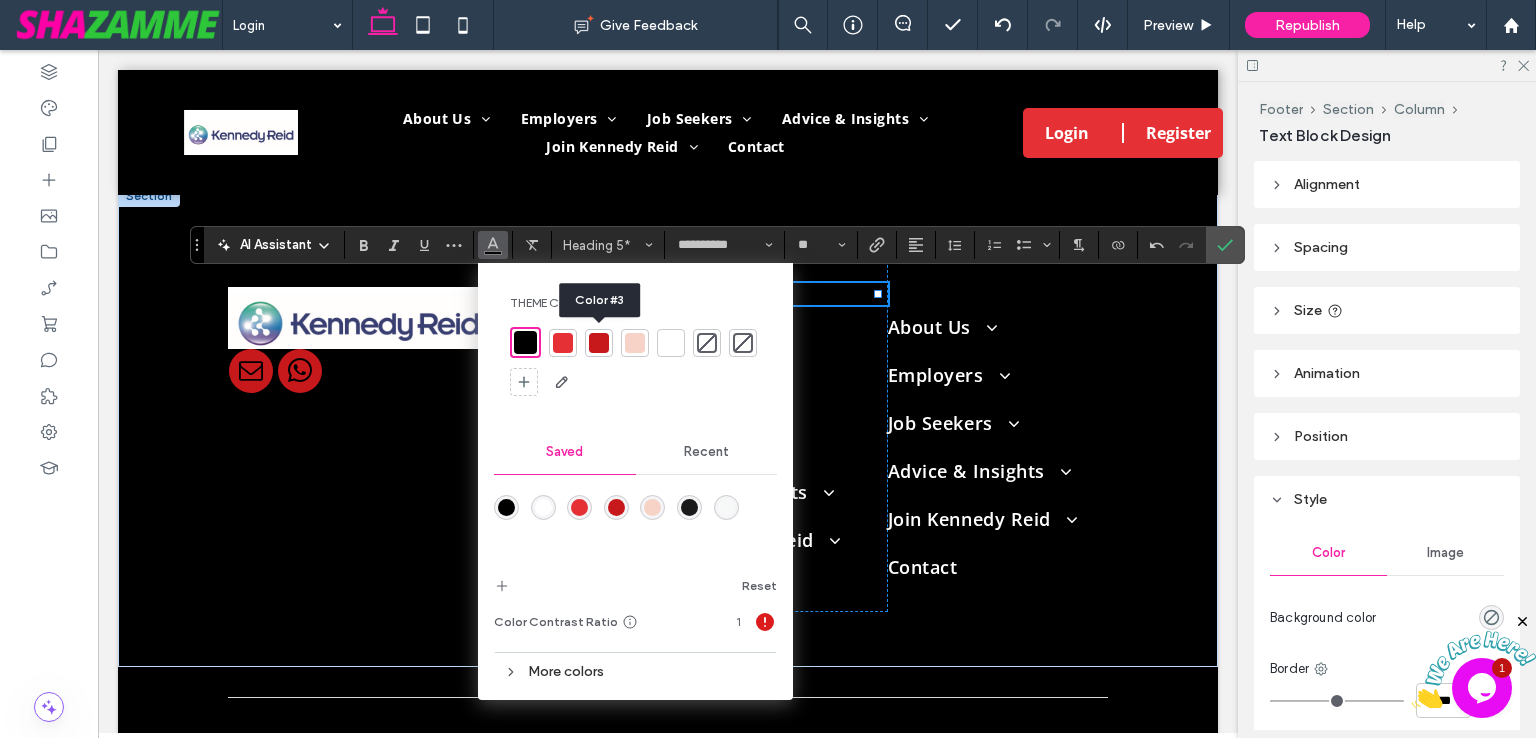 click at bounding box center (563, 343) 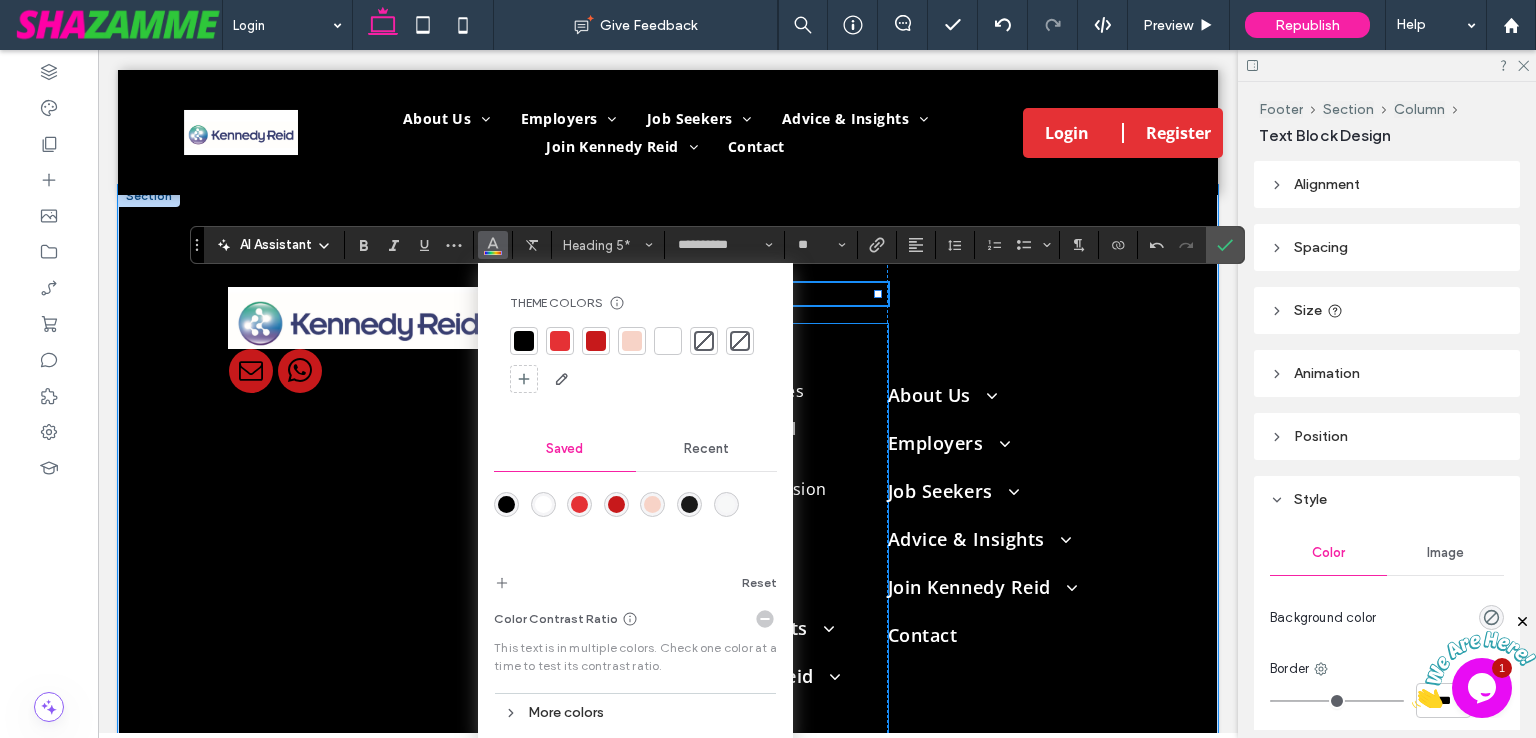 click on "About Us" at bounding box center [777, 348] 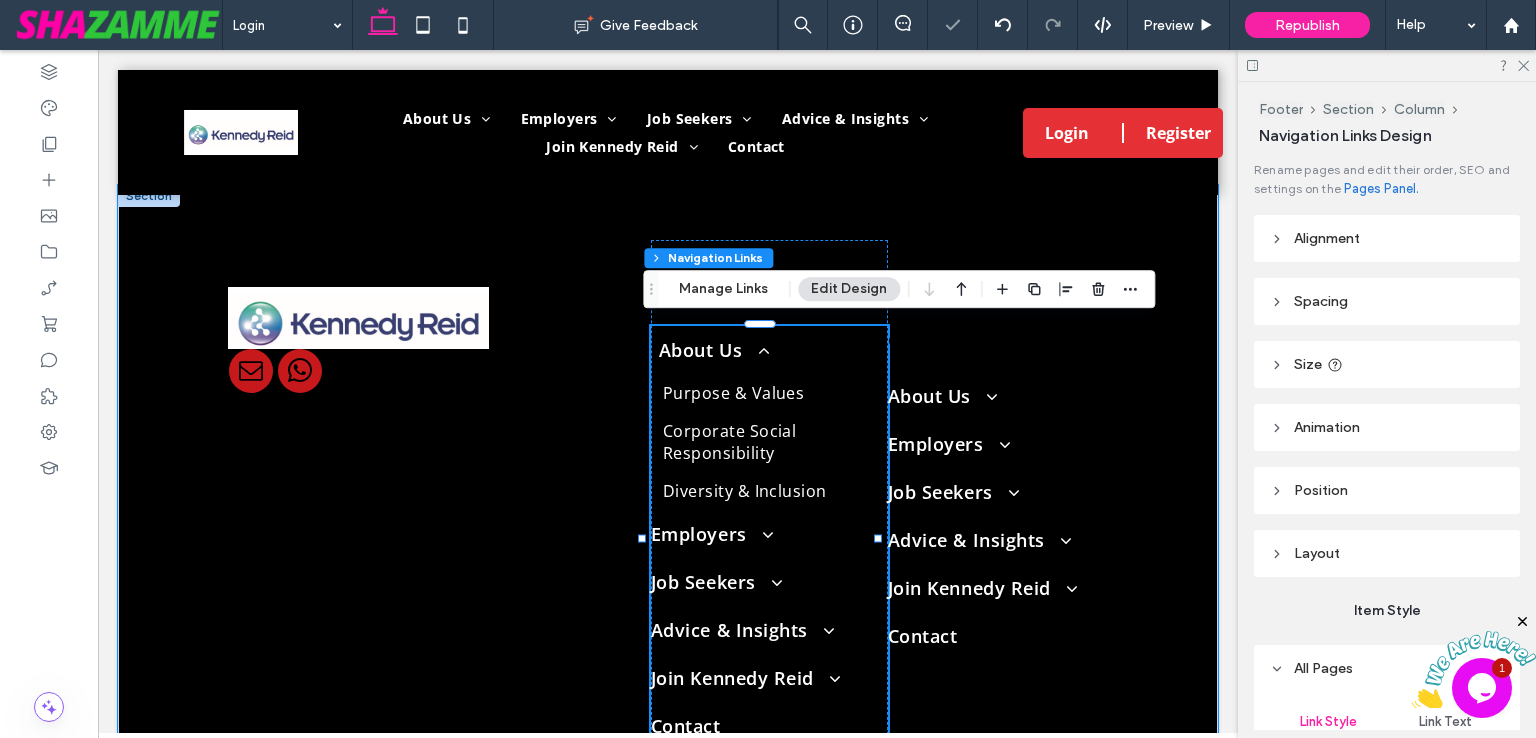 type on "***" 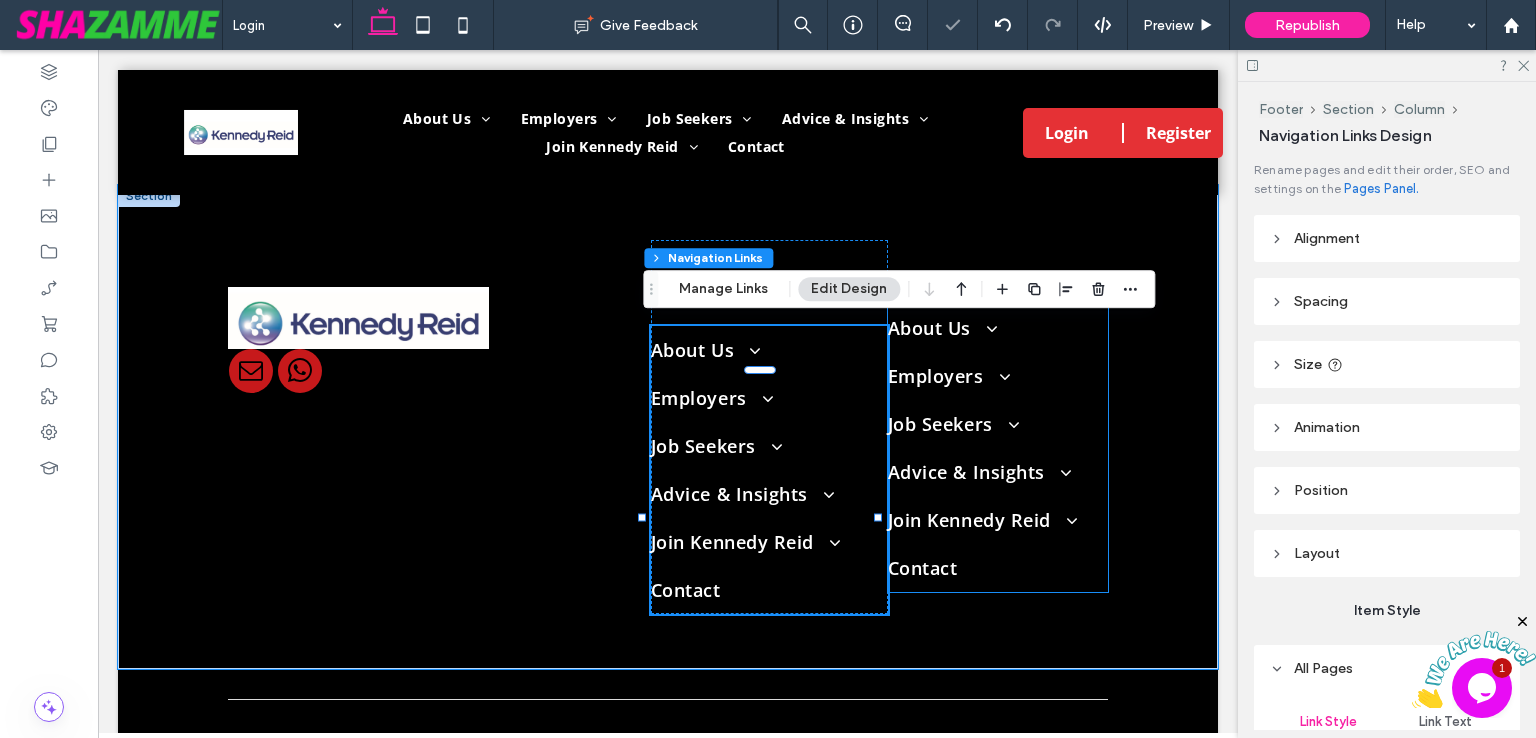 click on "Purpose & Values" at bounding box center [998, 371] 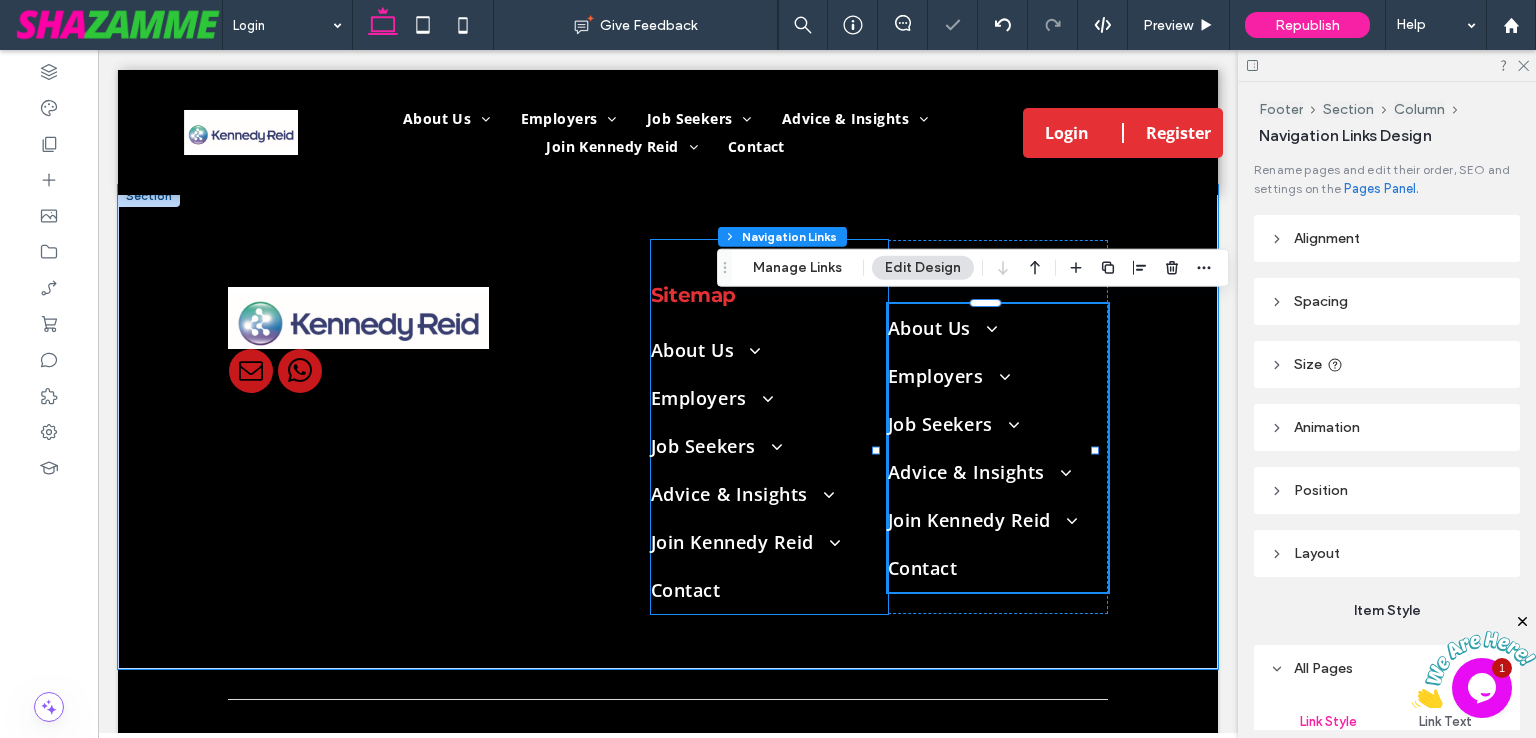 type on "***" 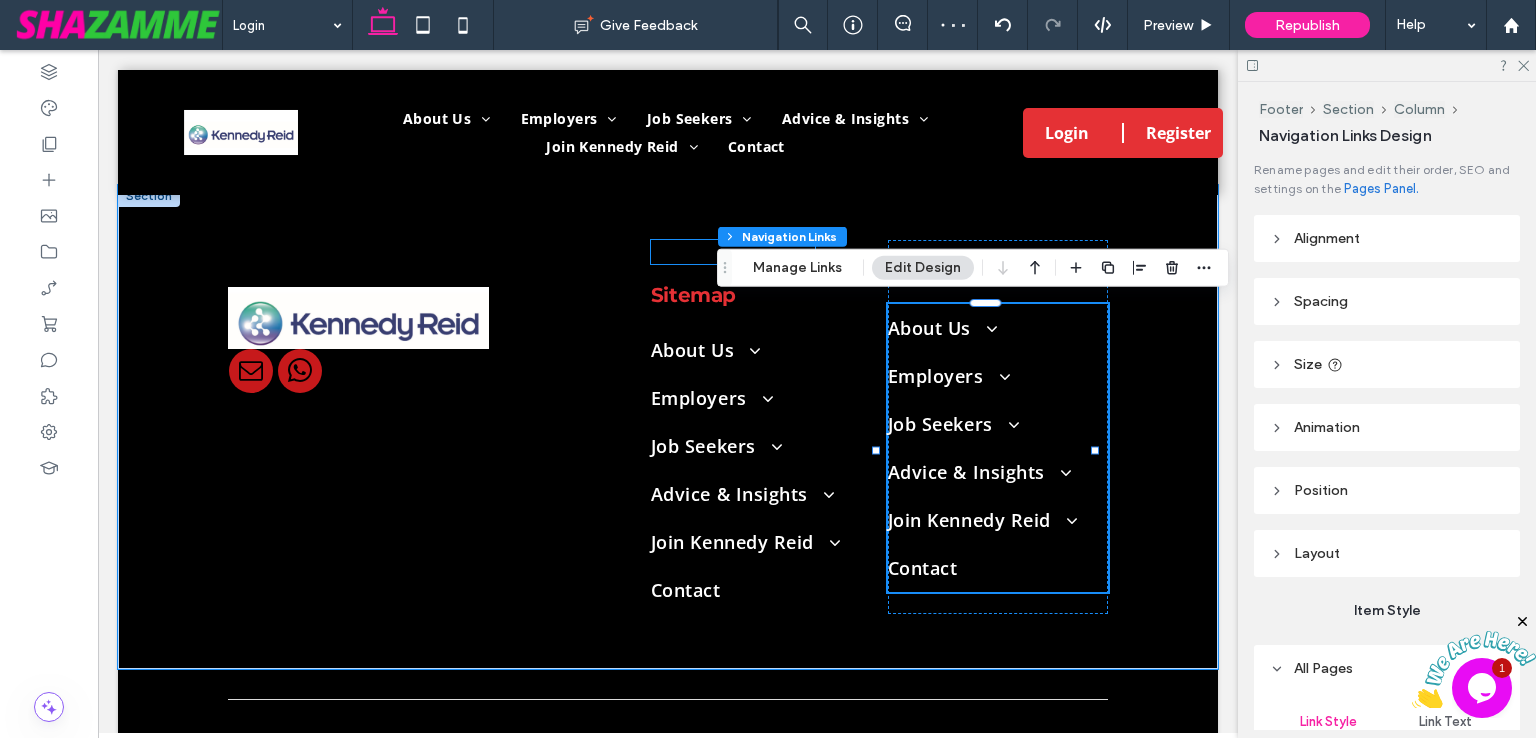 click on "Company" at bounding box center (699, 252) 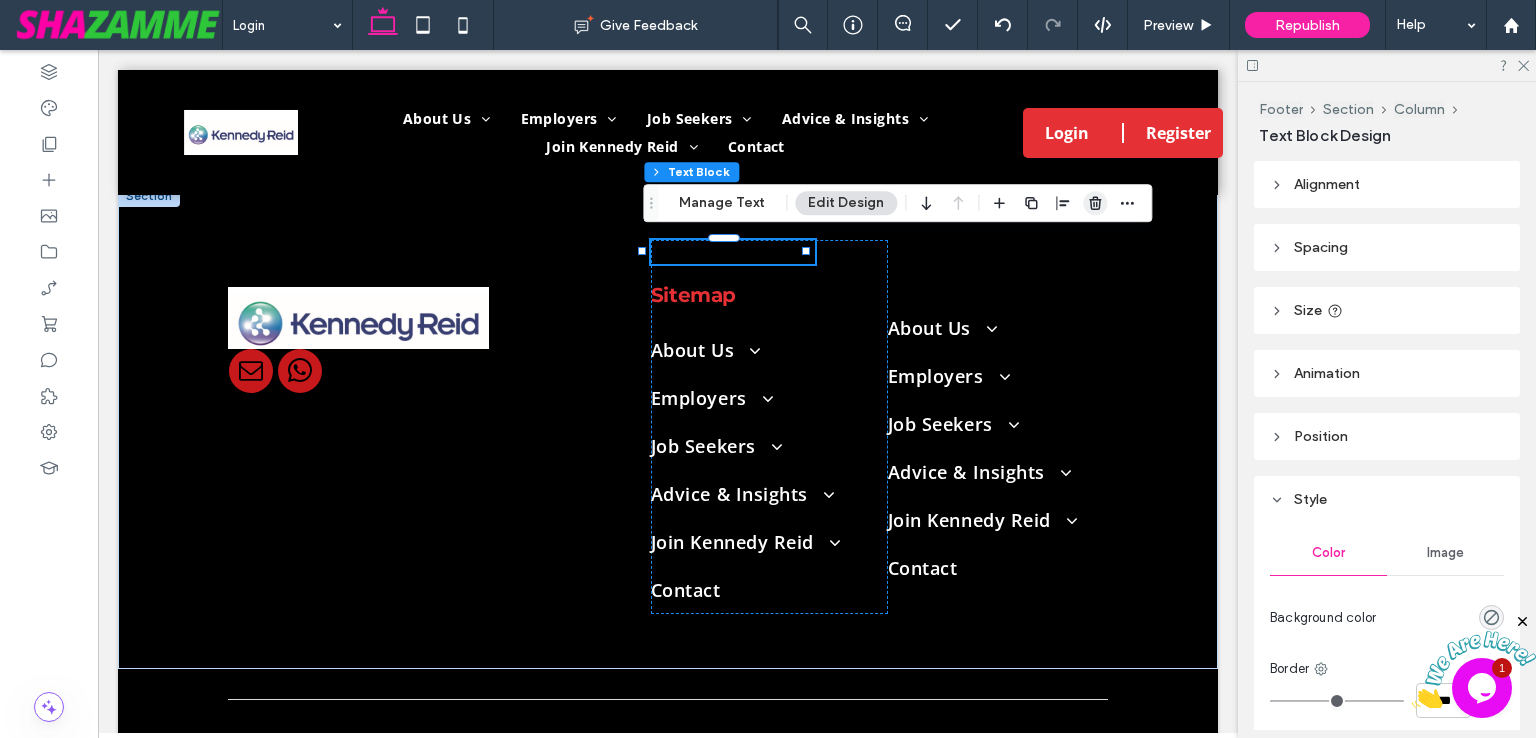 click 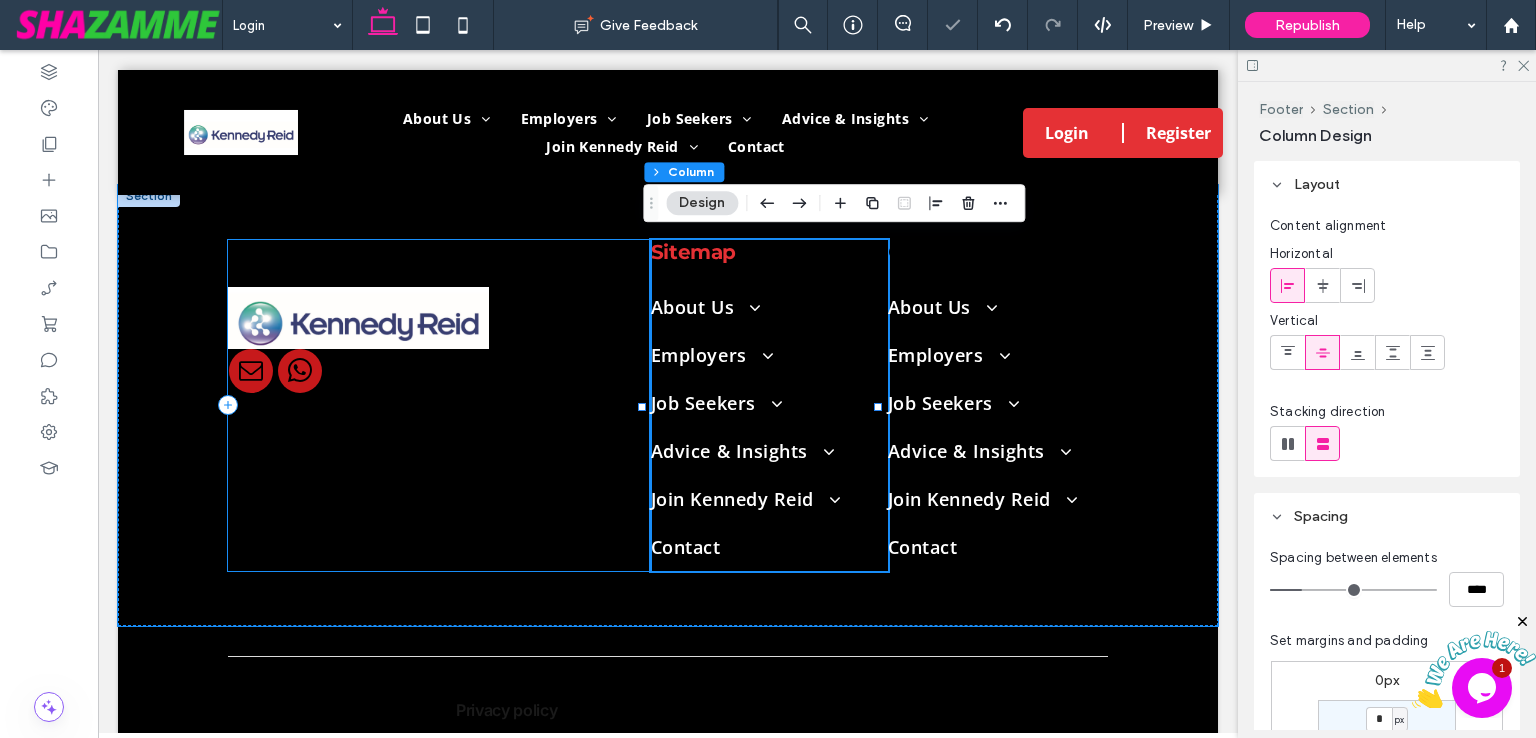 click on ".cls-1-1915212016 {
stroke-width: 0px;
}" at bounding box center [439, 405] 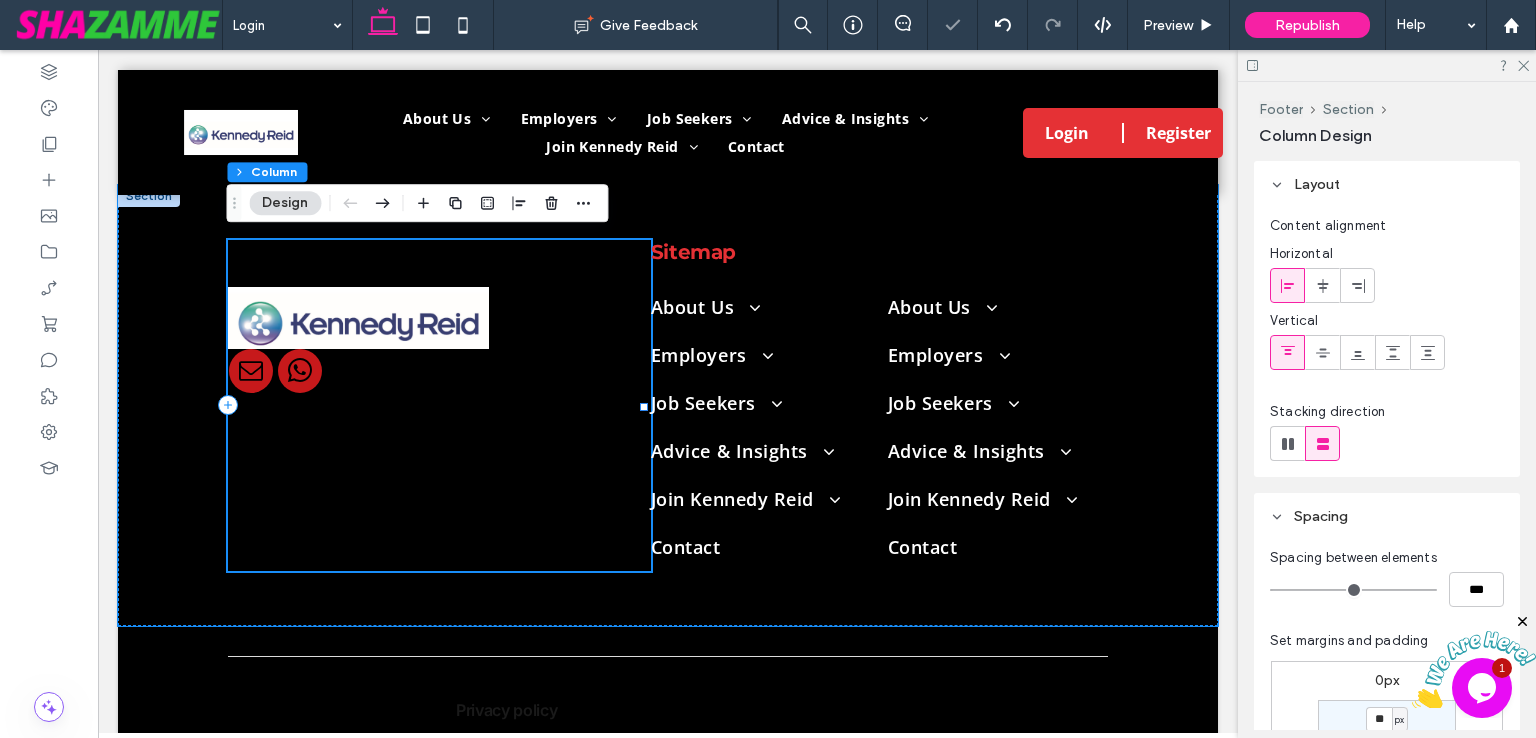 click on ".cls-1-1915212016 {
stroke-width: 0px;
}" at bounding box center [439, 405] 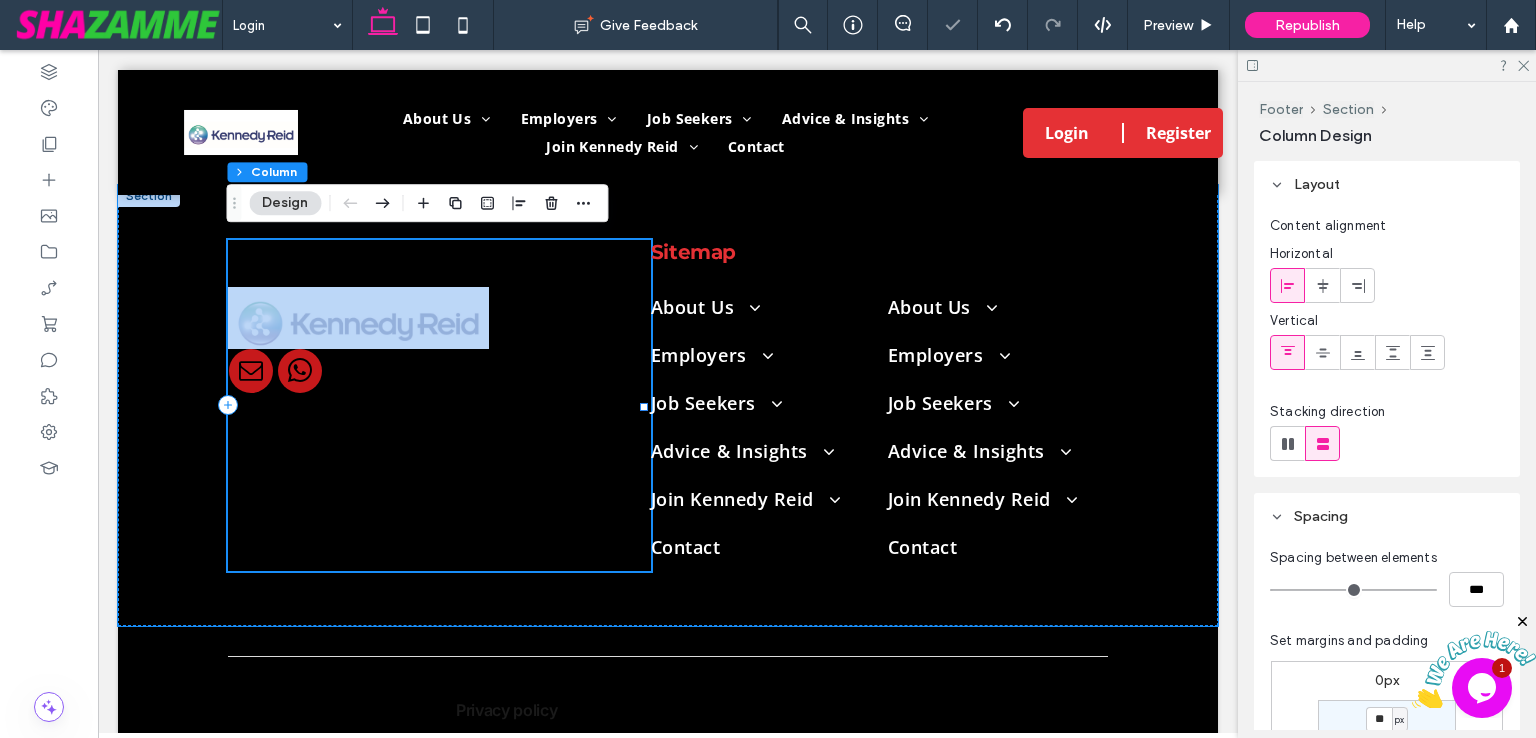 click on ".cls-1-1915212016 {
stroke-width: 0px;
}" at bounding box center [439, 405] 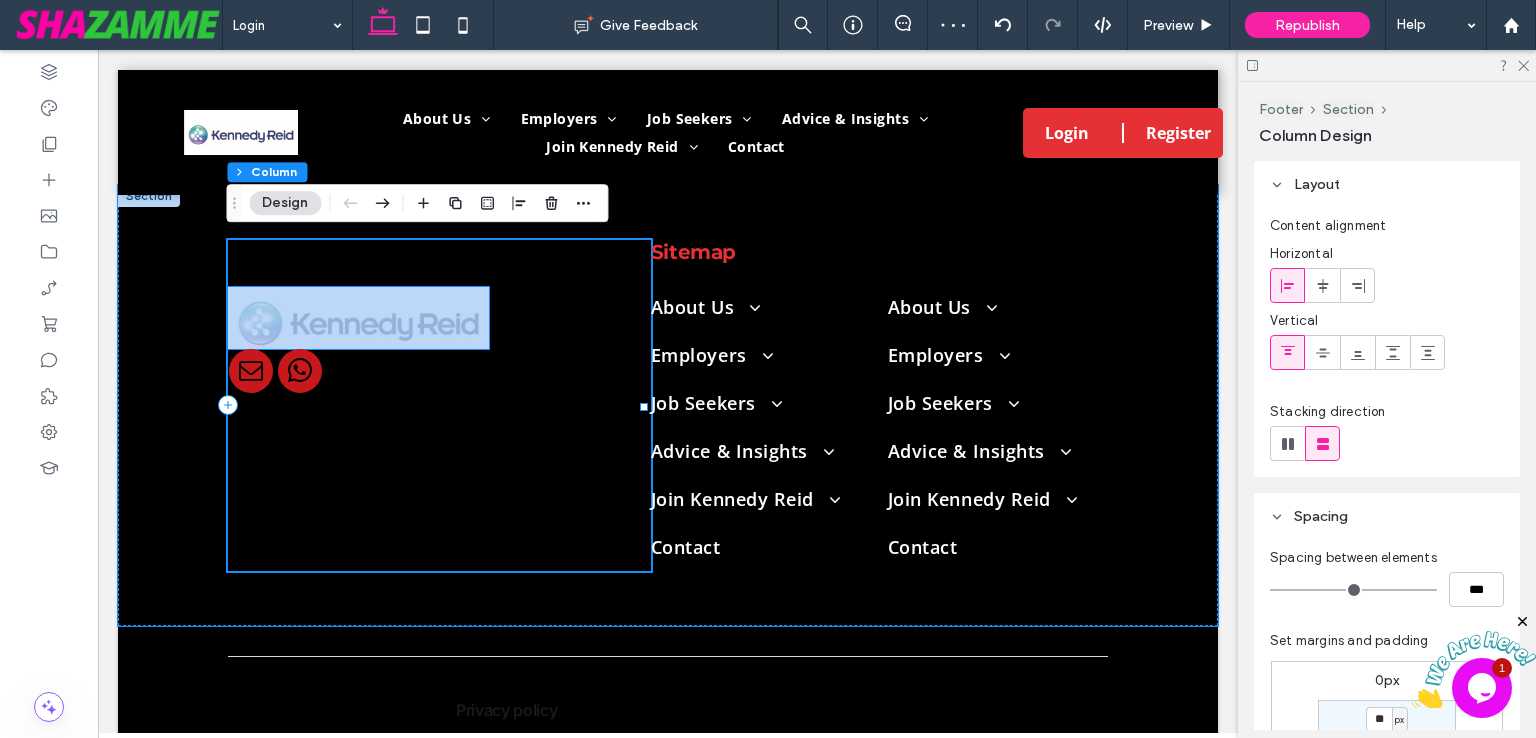 click at bounding box center [358, 318] 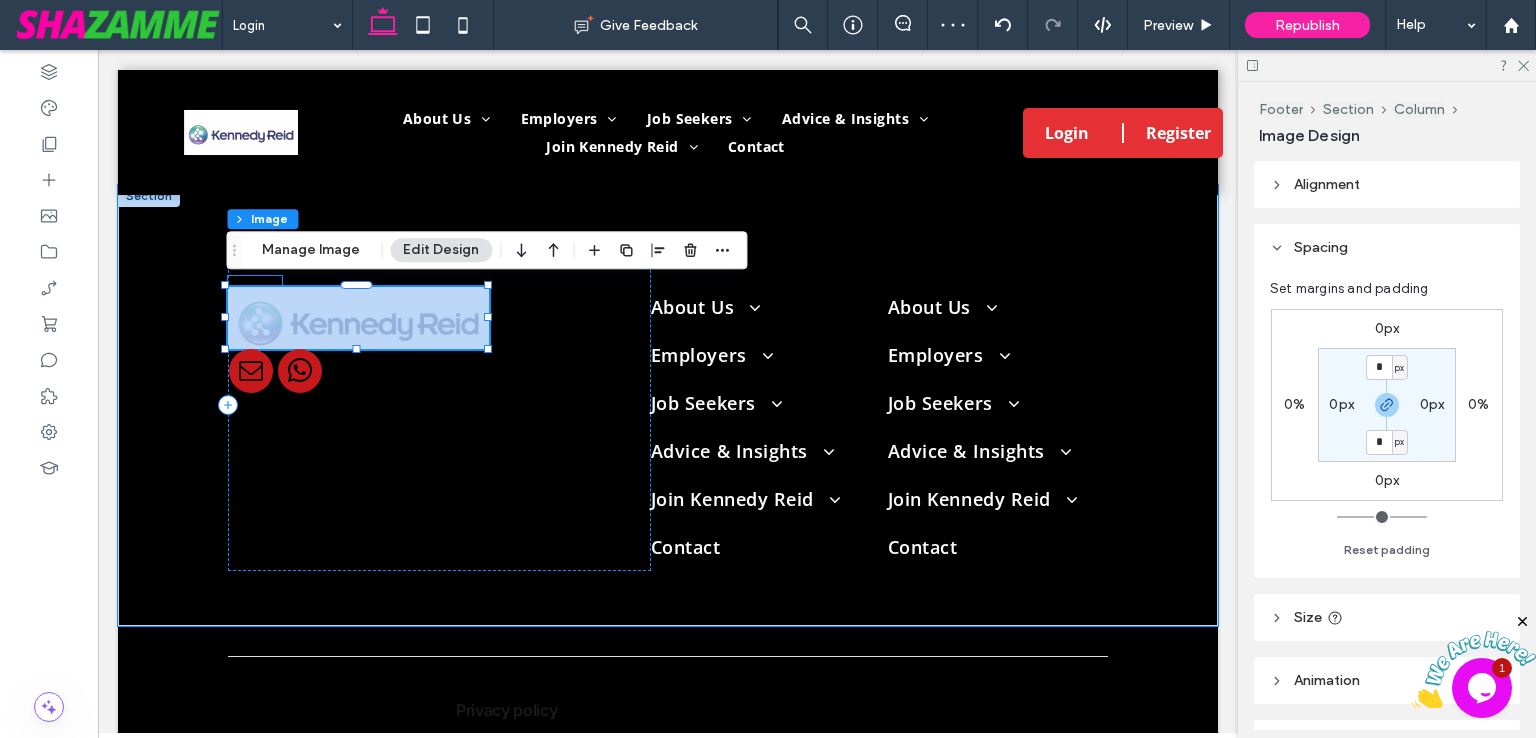 click 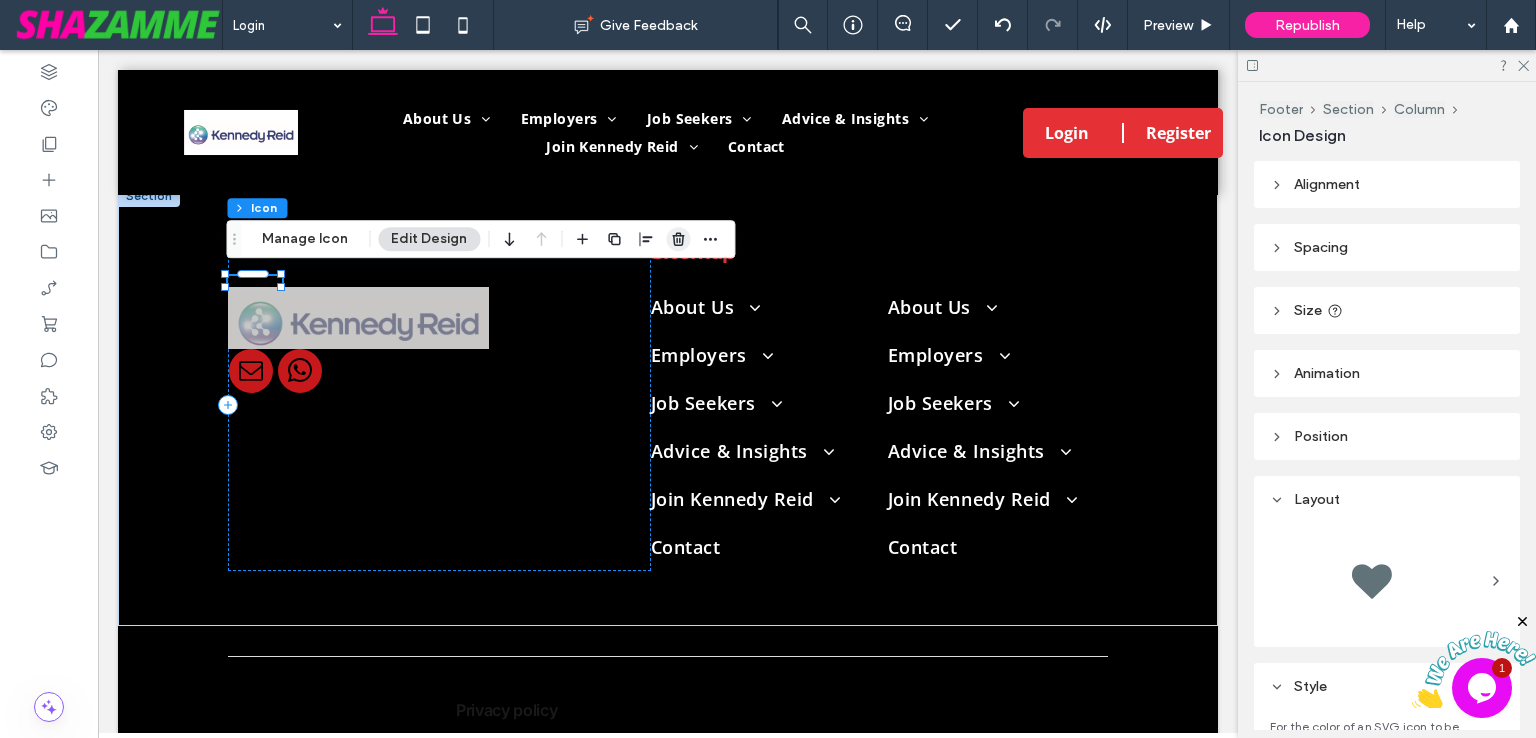click 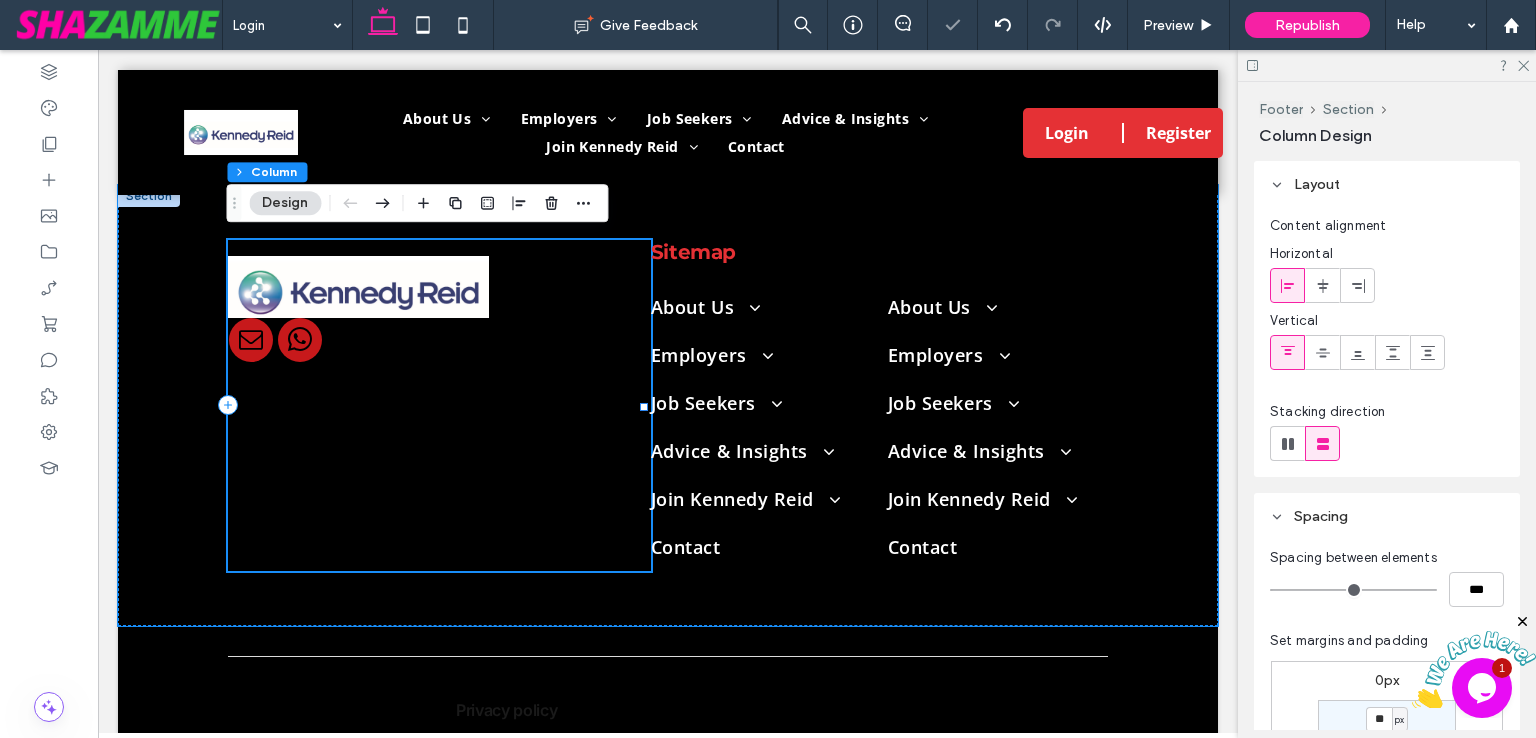 click at bounding box center (439, 405) 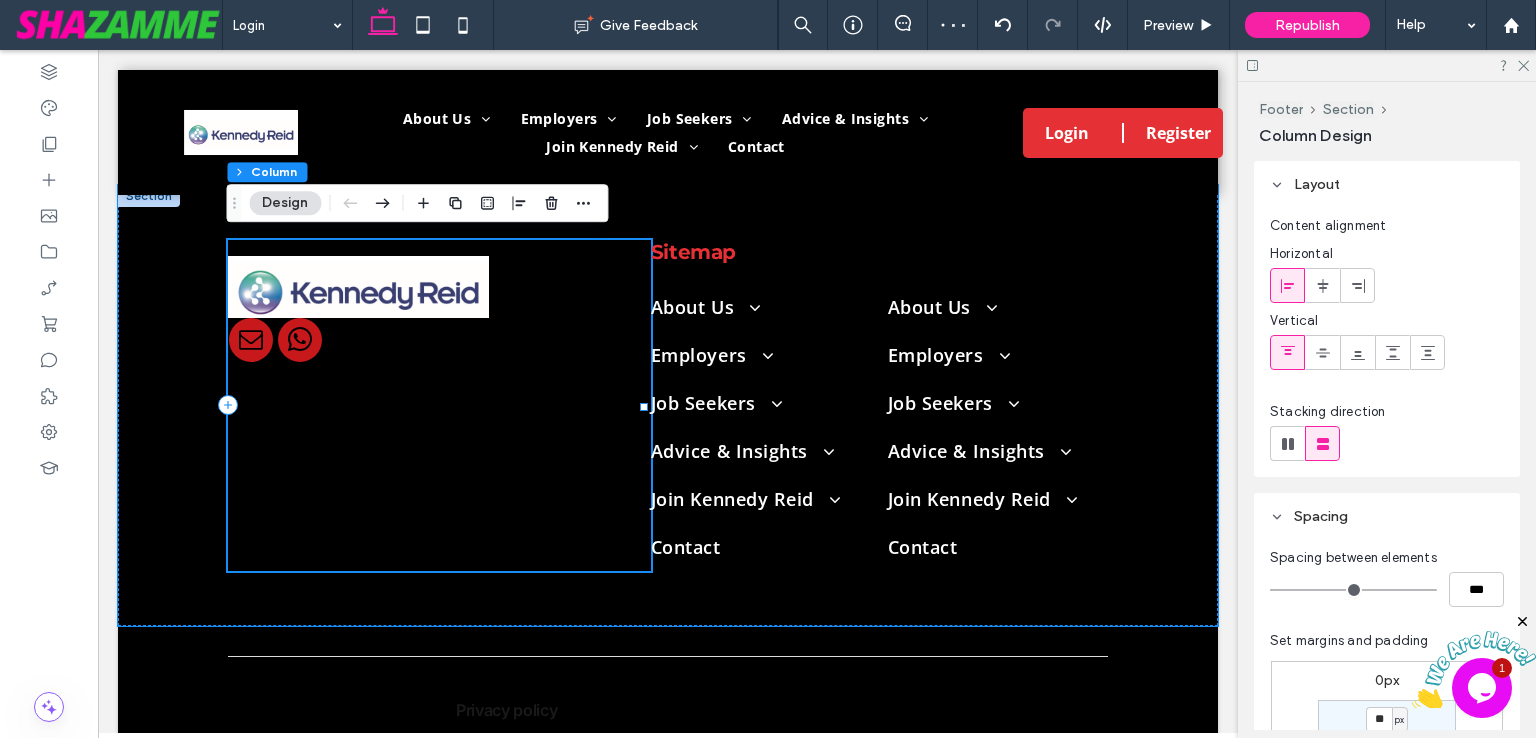 click at bounding box center [439, 405] 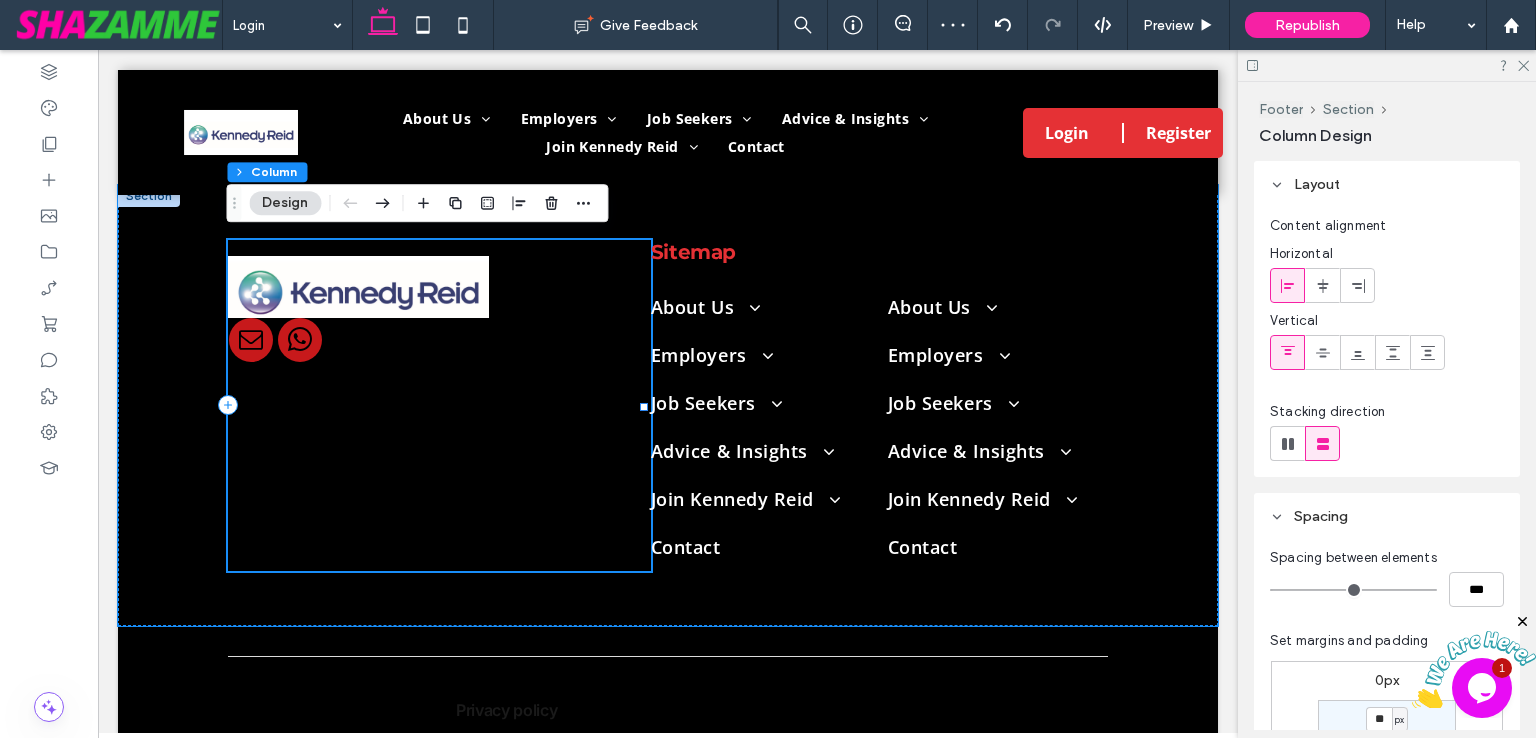 click at bounding box center [439, 405] 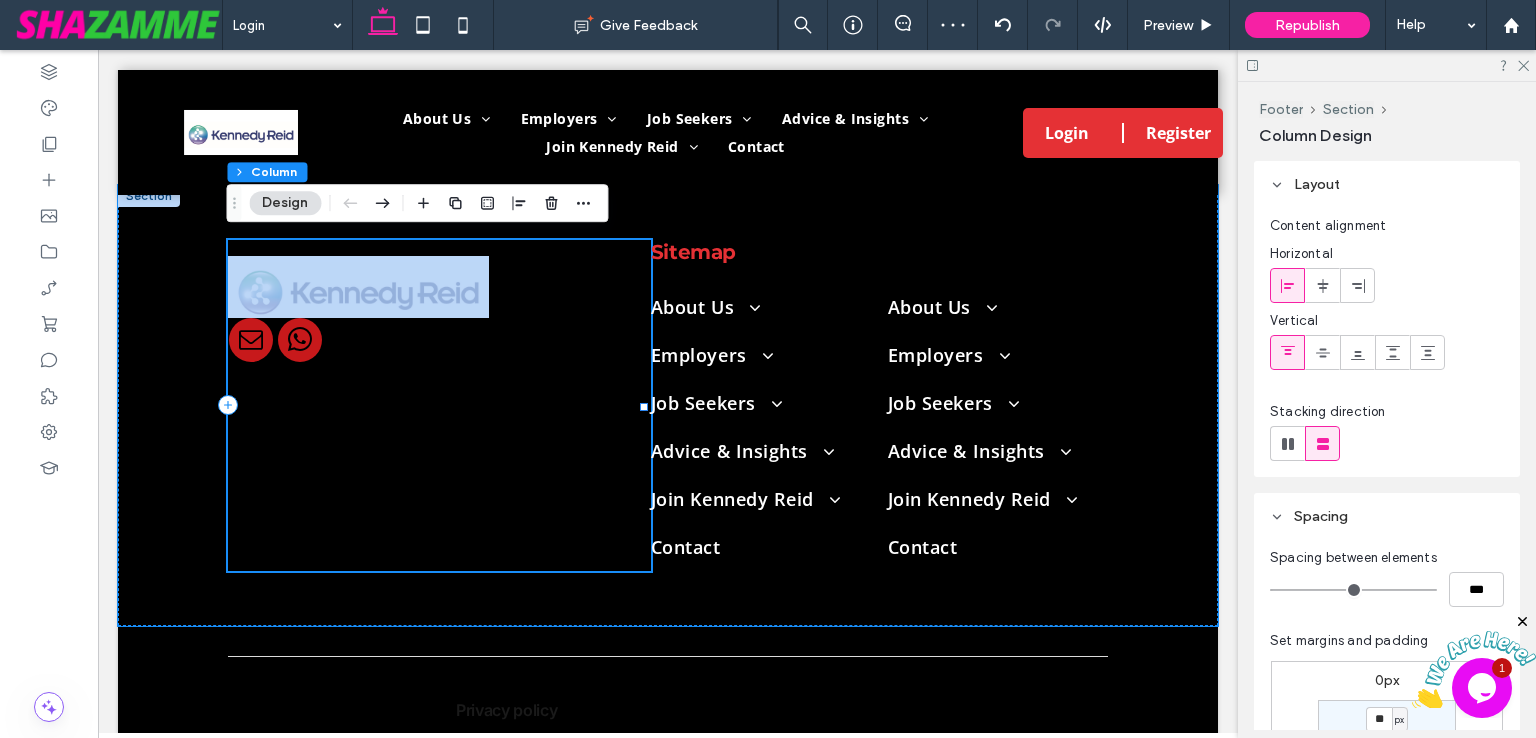 click at bounding box center [439, 405] 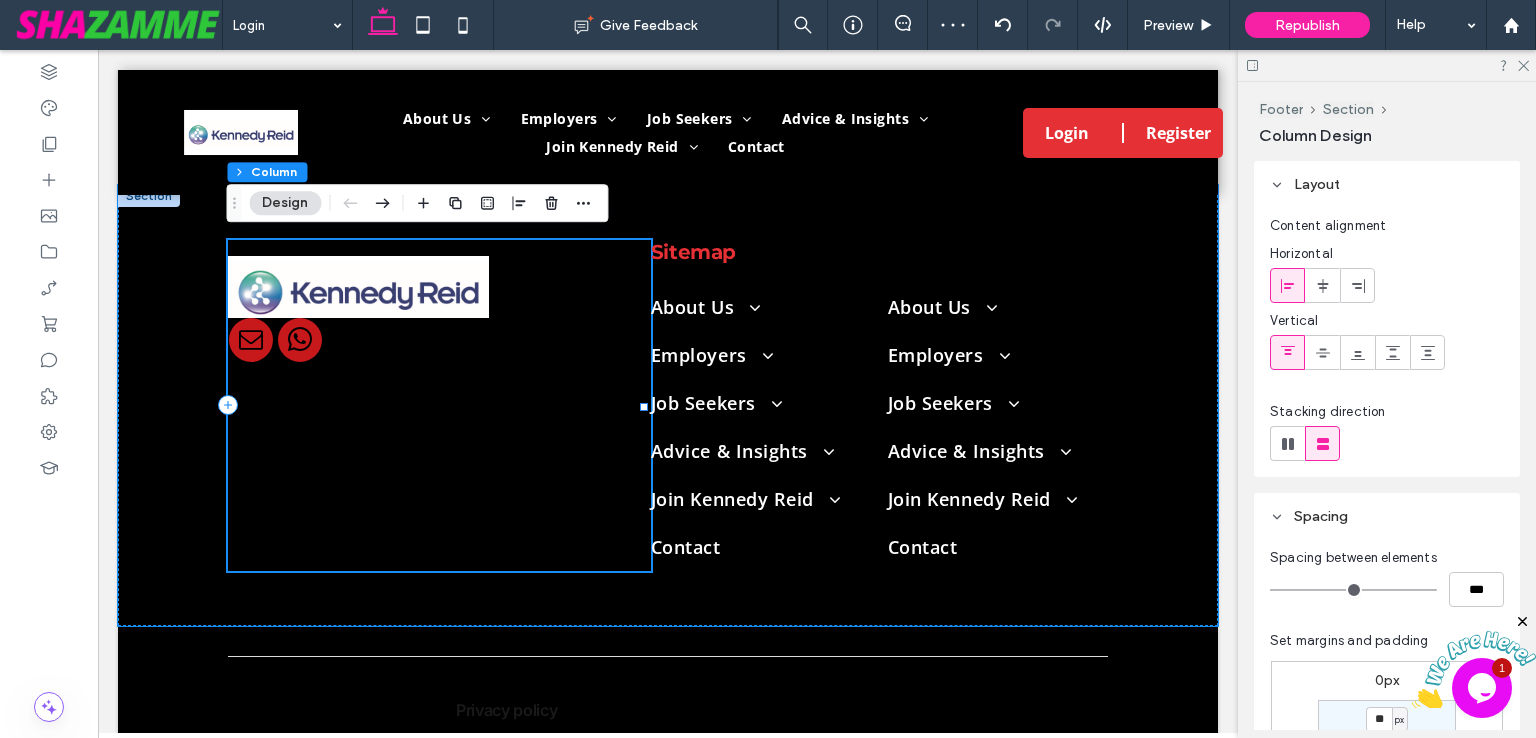 click at bounding box center (439, 405) 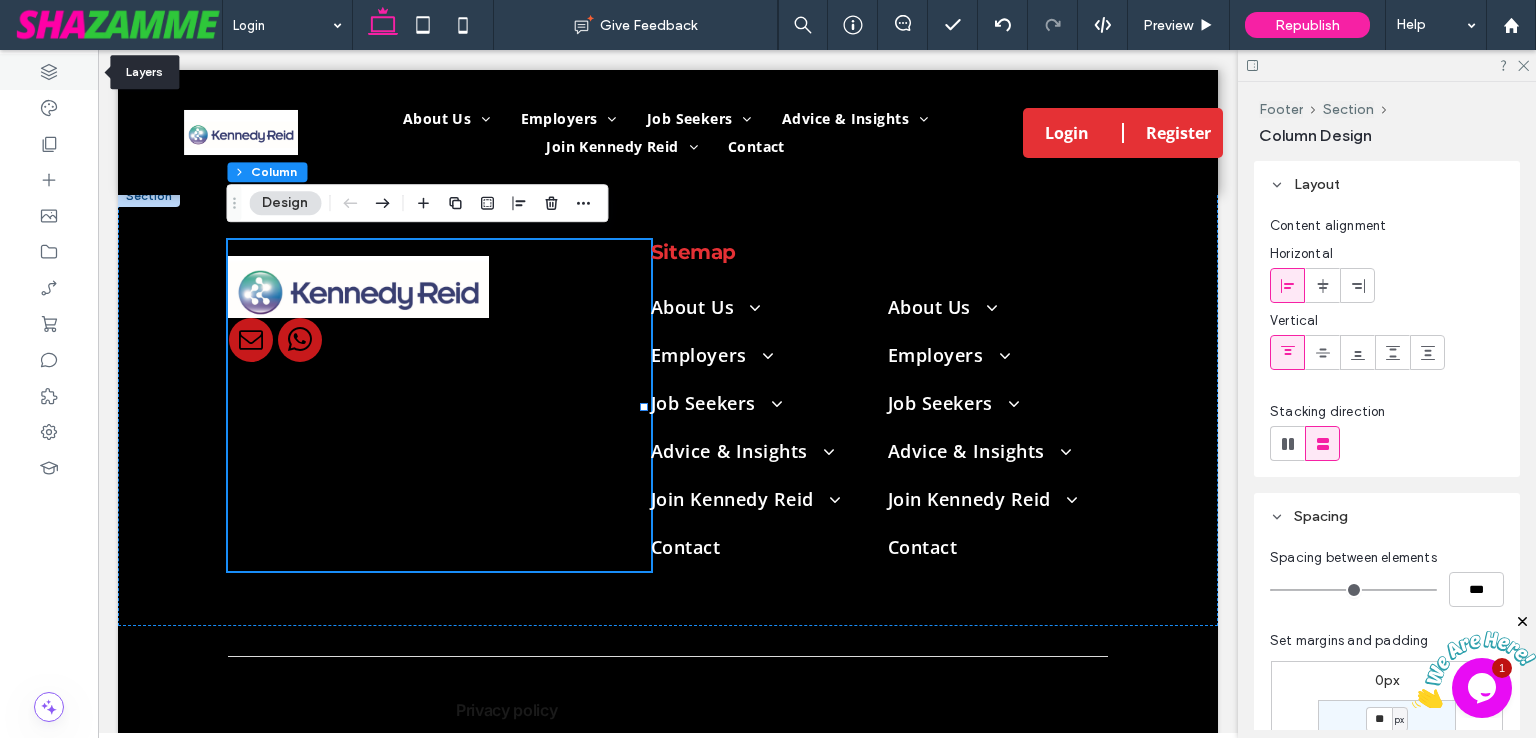 click 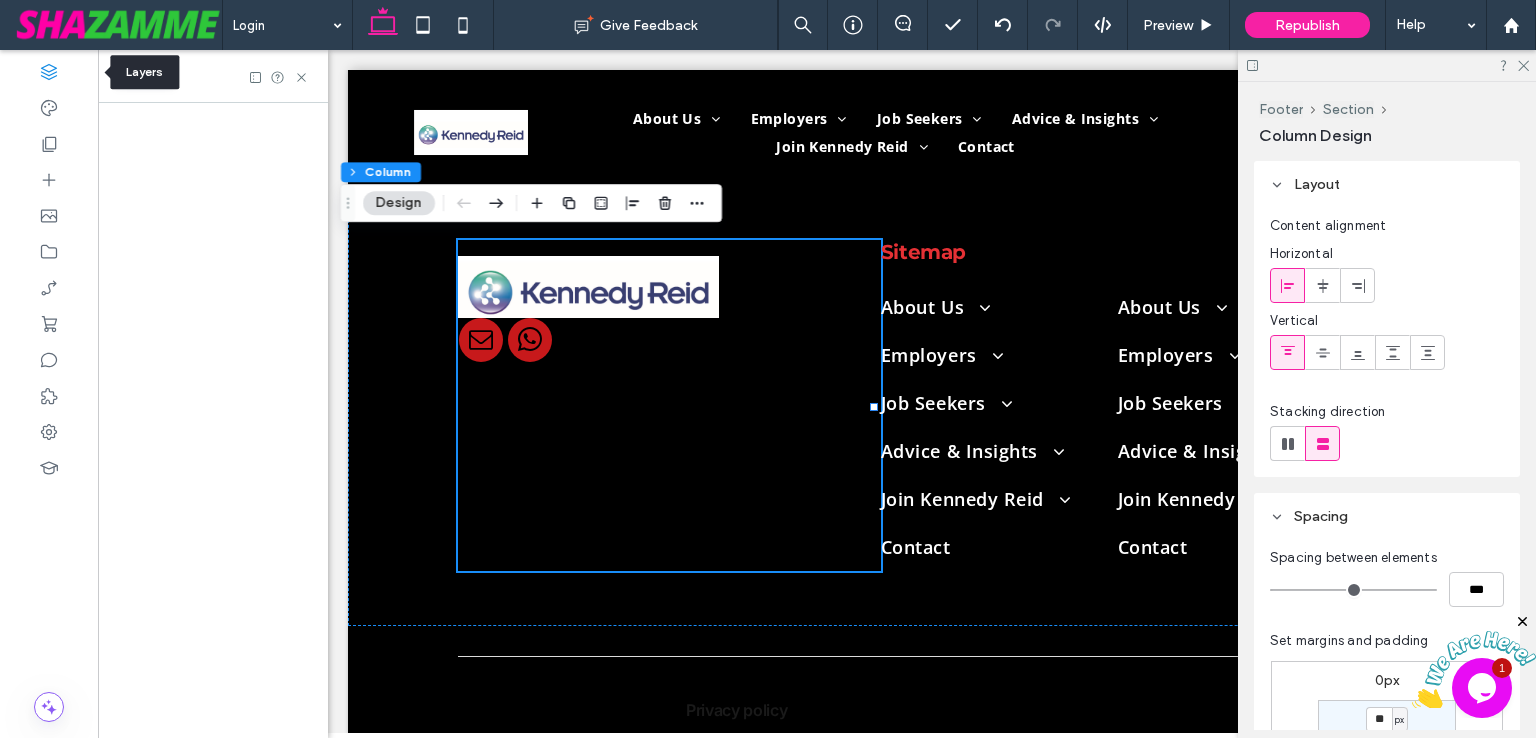 scroll, scrollTop: 0, scrollLeft: 230, axis: horizontal 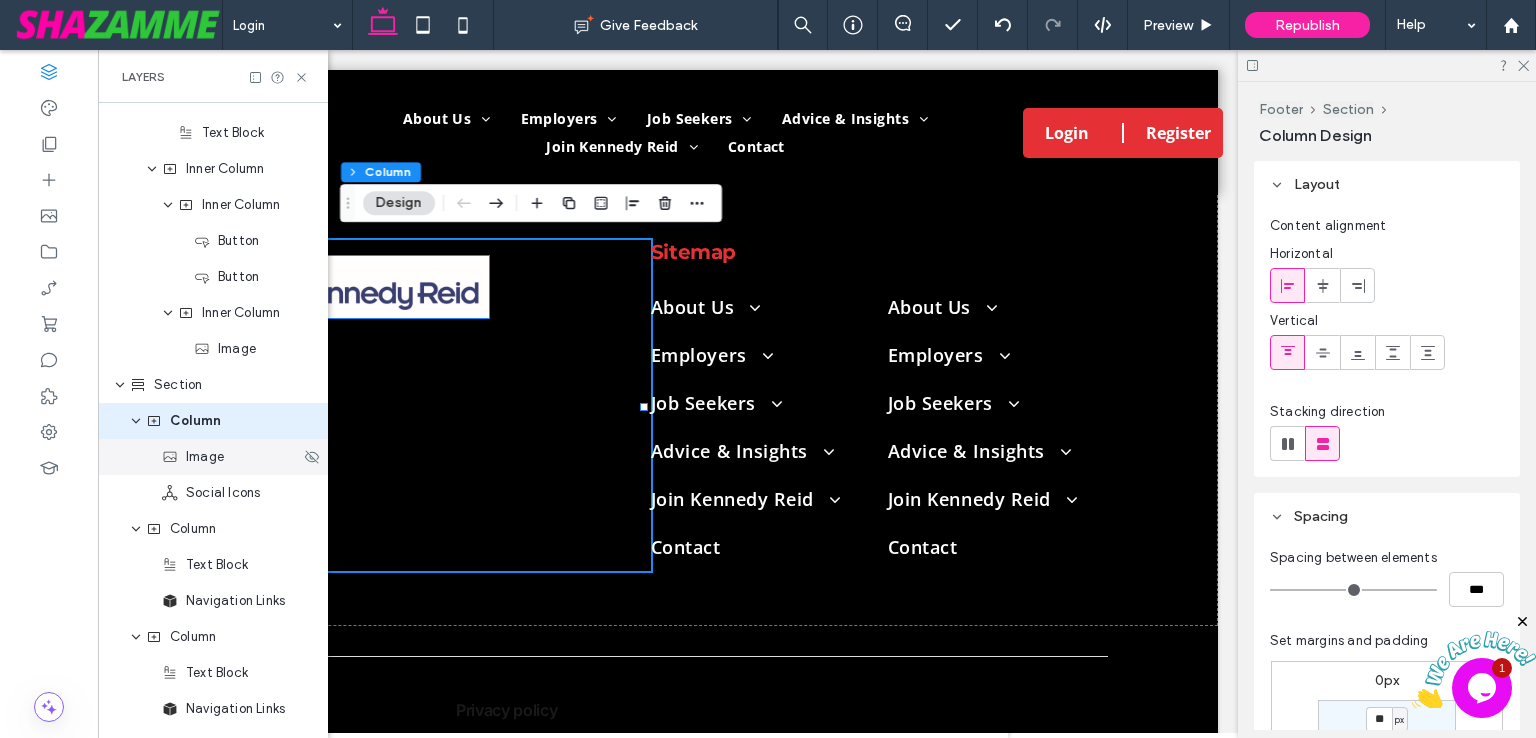 click on "Image" at bounding box center (205, 457) 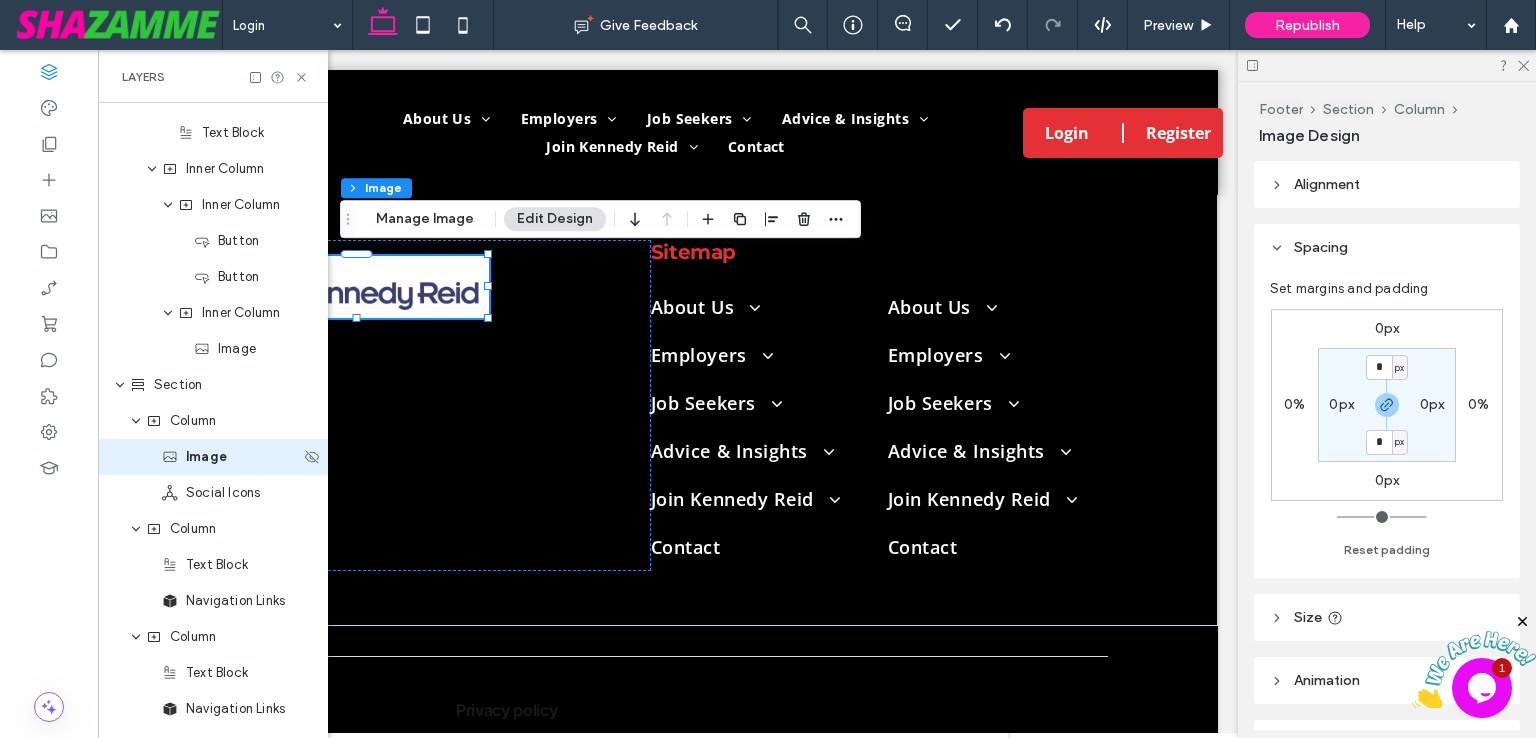 scroll, scrollTop: 2148, scrollLeft: 0, axis: vertical 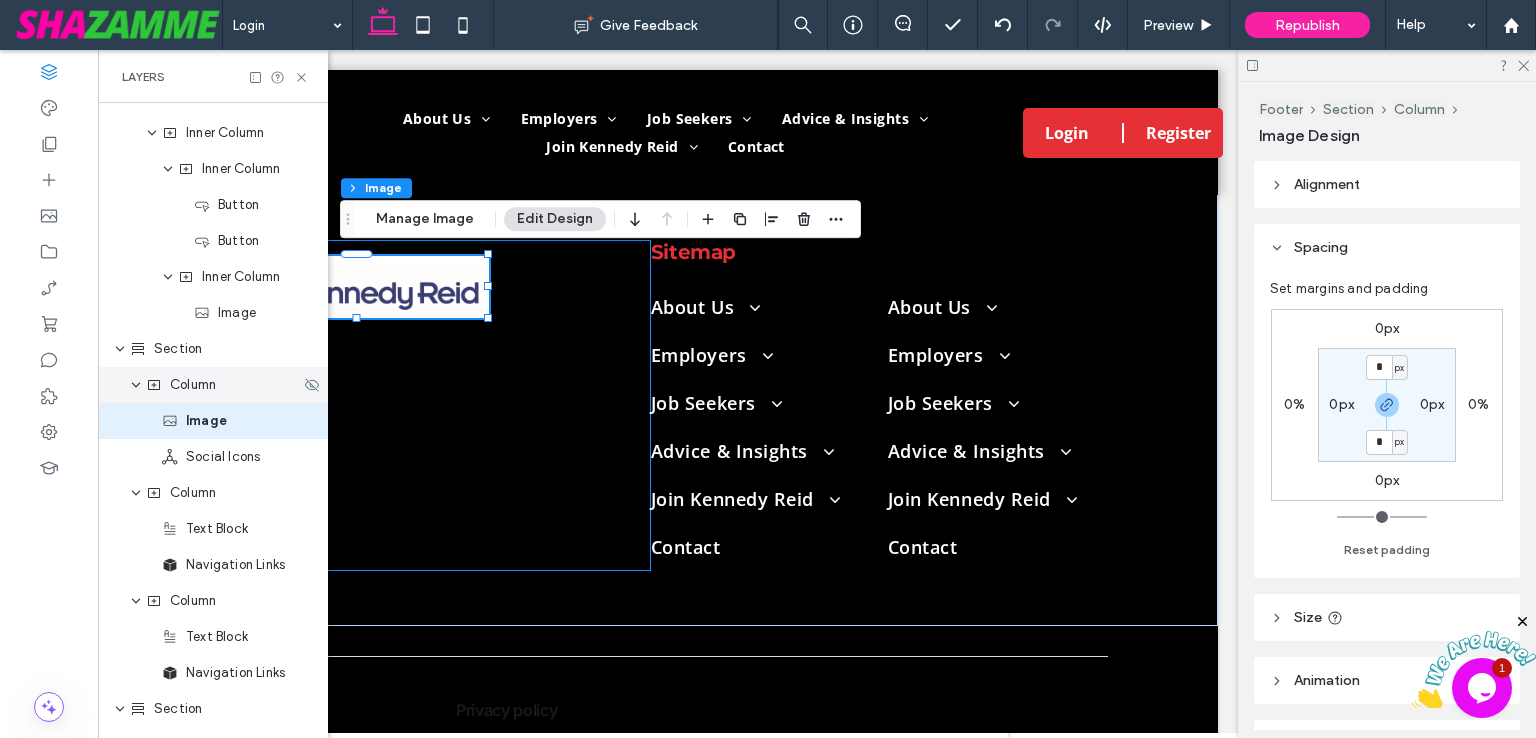 click on "Column" at bounding box center [193, 385] 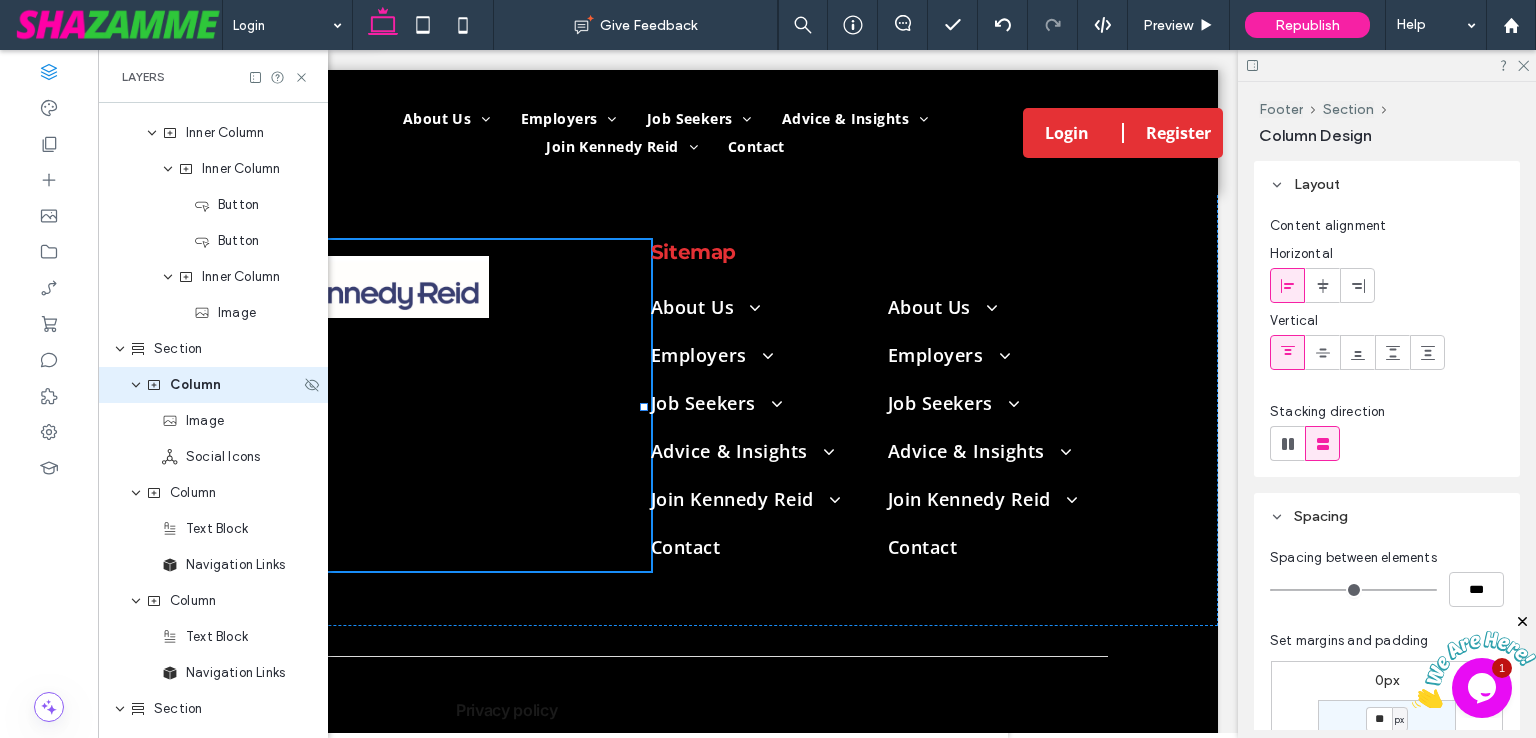 scroll, scrollTop: 2112, scrollLeft: 0, axis: vertical 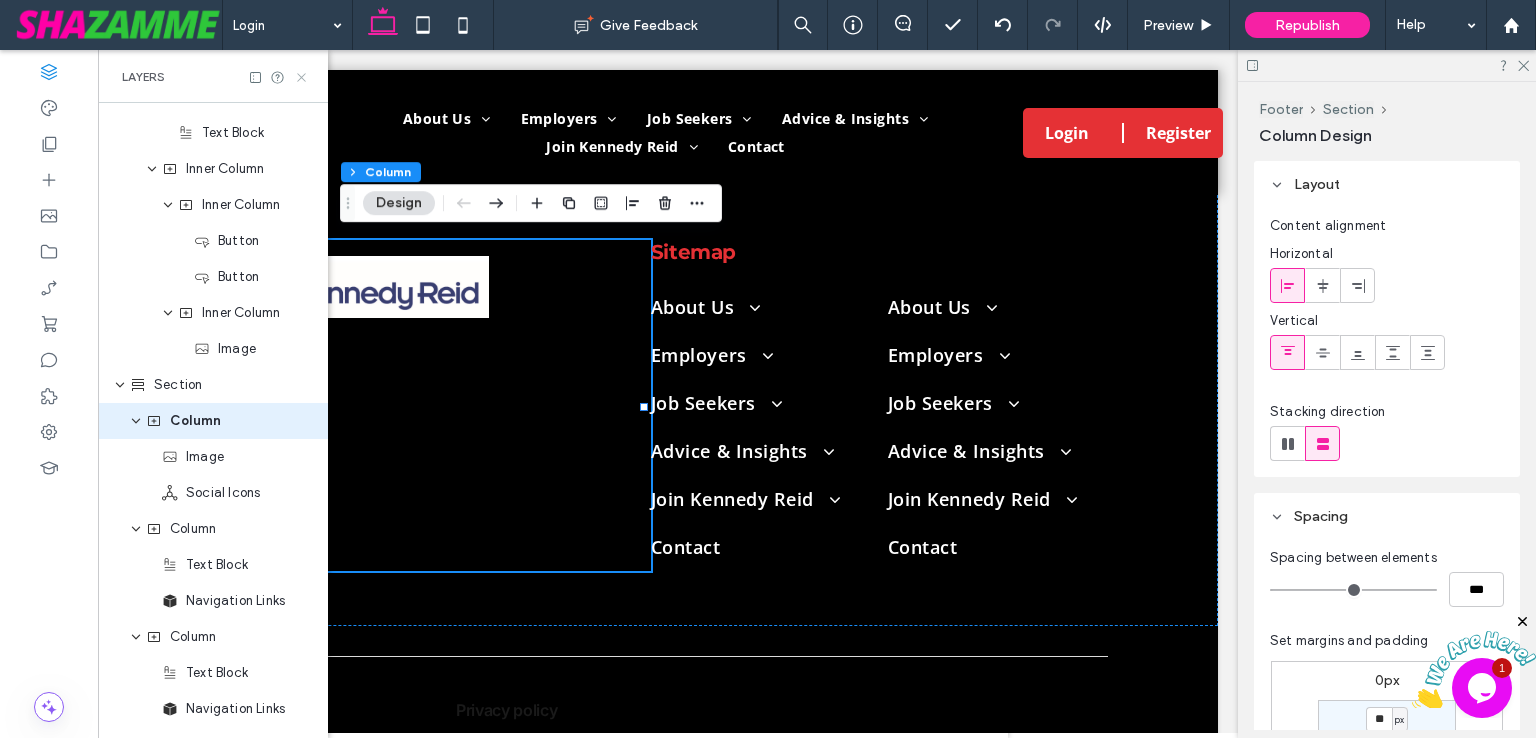 click 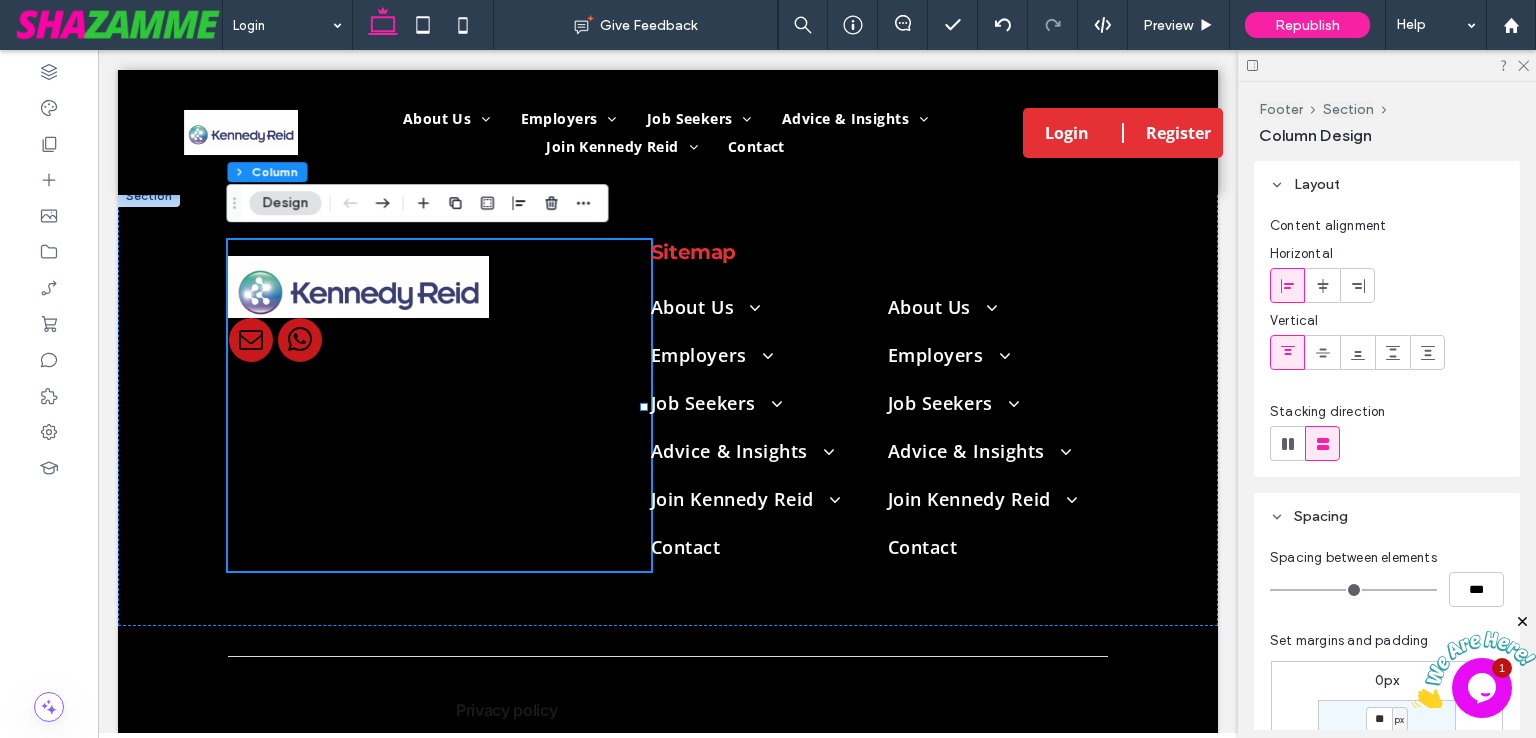 scroll, scrollTop: 0, scrollLeft: 0, axis: both 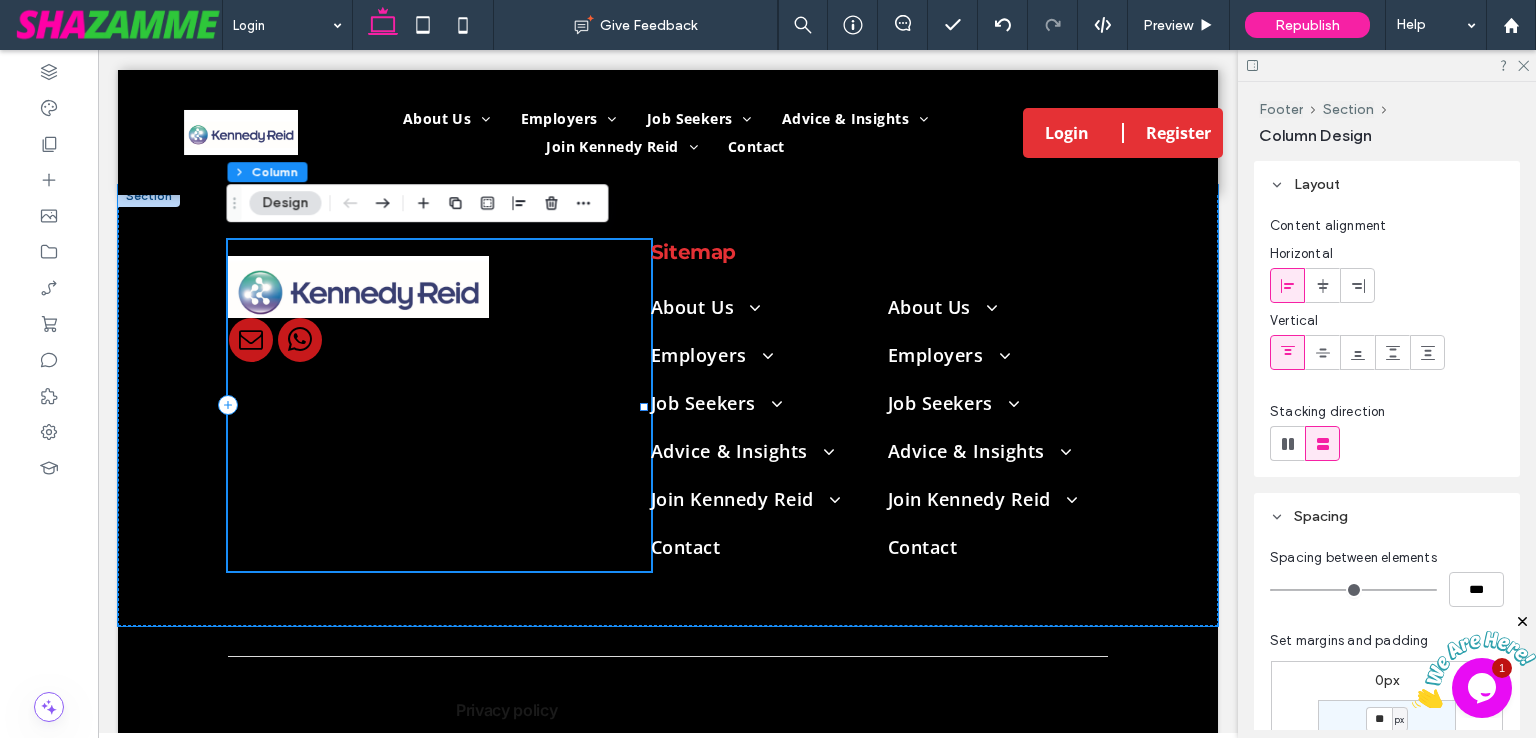 click at bounding box center (439, 405) 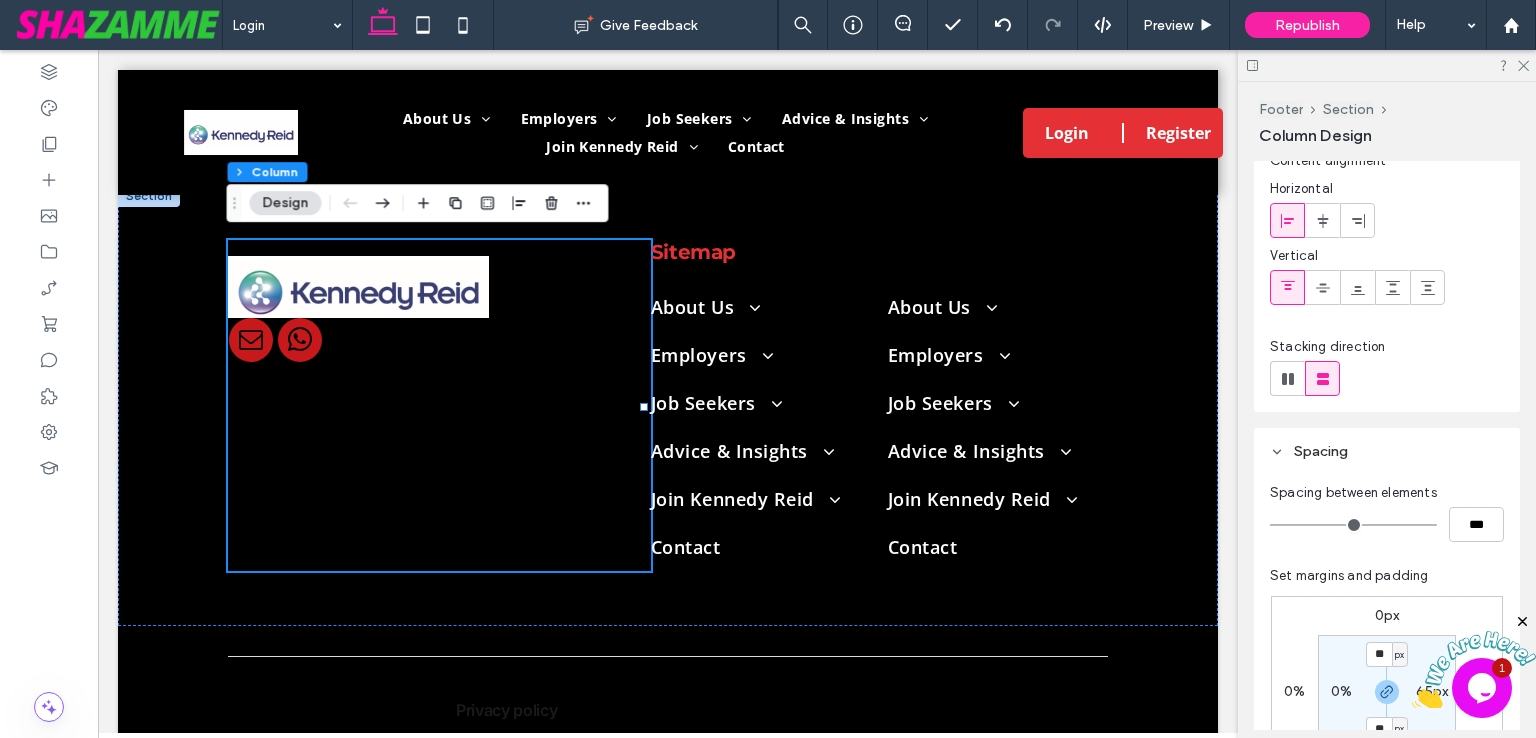 scroll, scrollTop: 100, scrollLeft: 0, axis: vertical 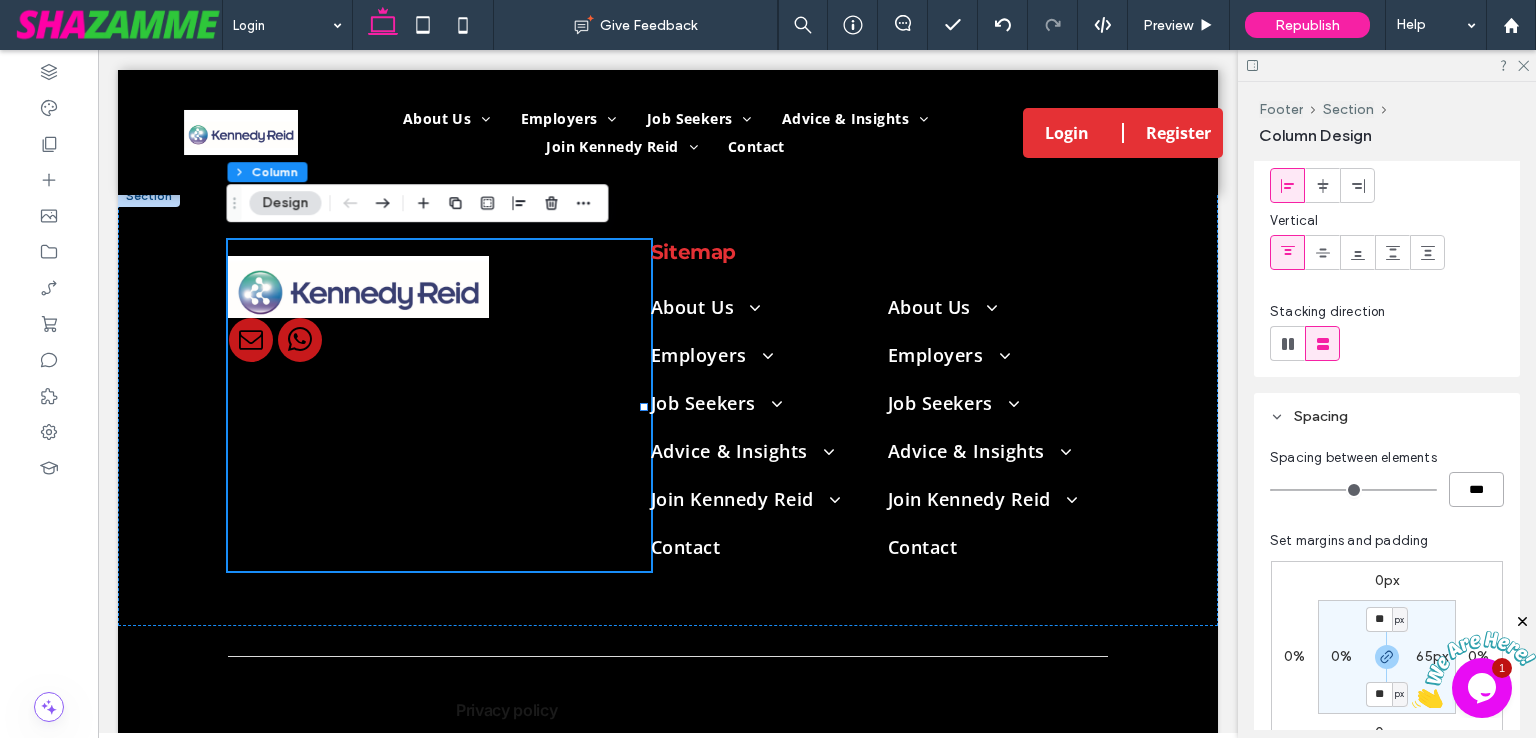 click on "***" at bounding box center [1476, 489] 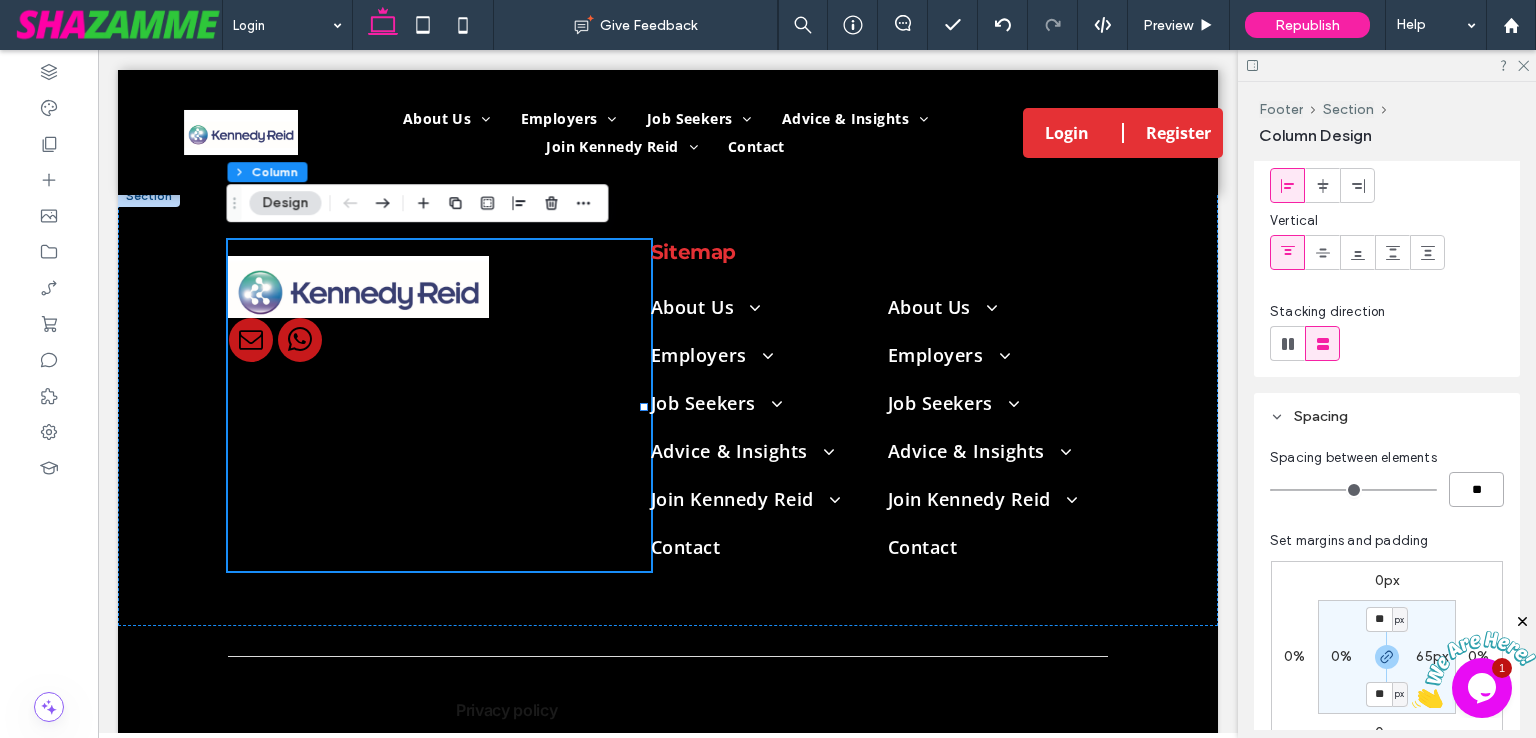 type on "**" 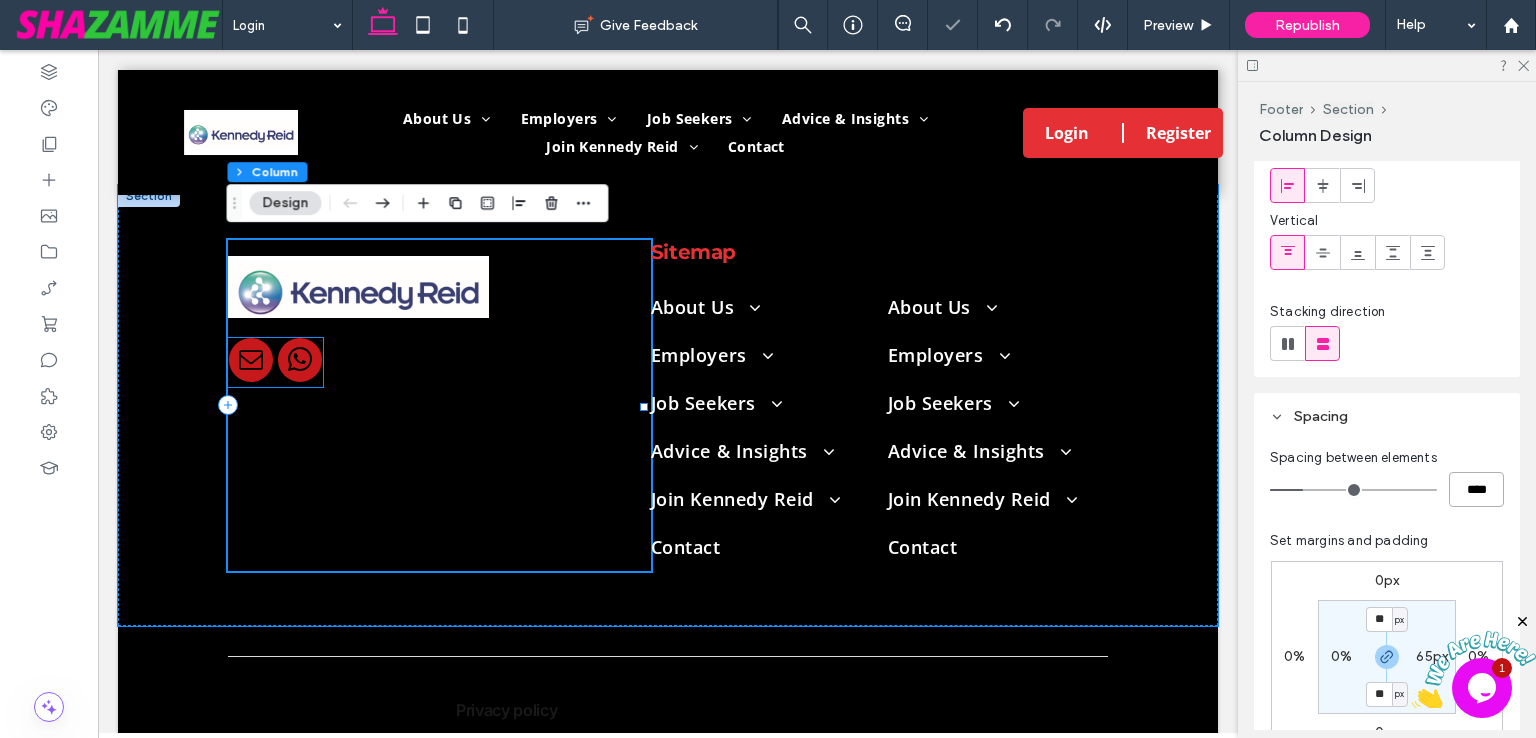 click at bounding box center (300, 360) 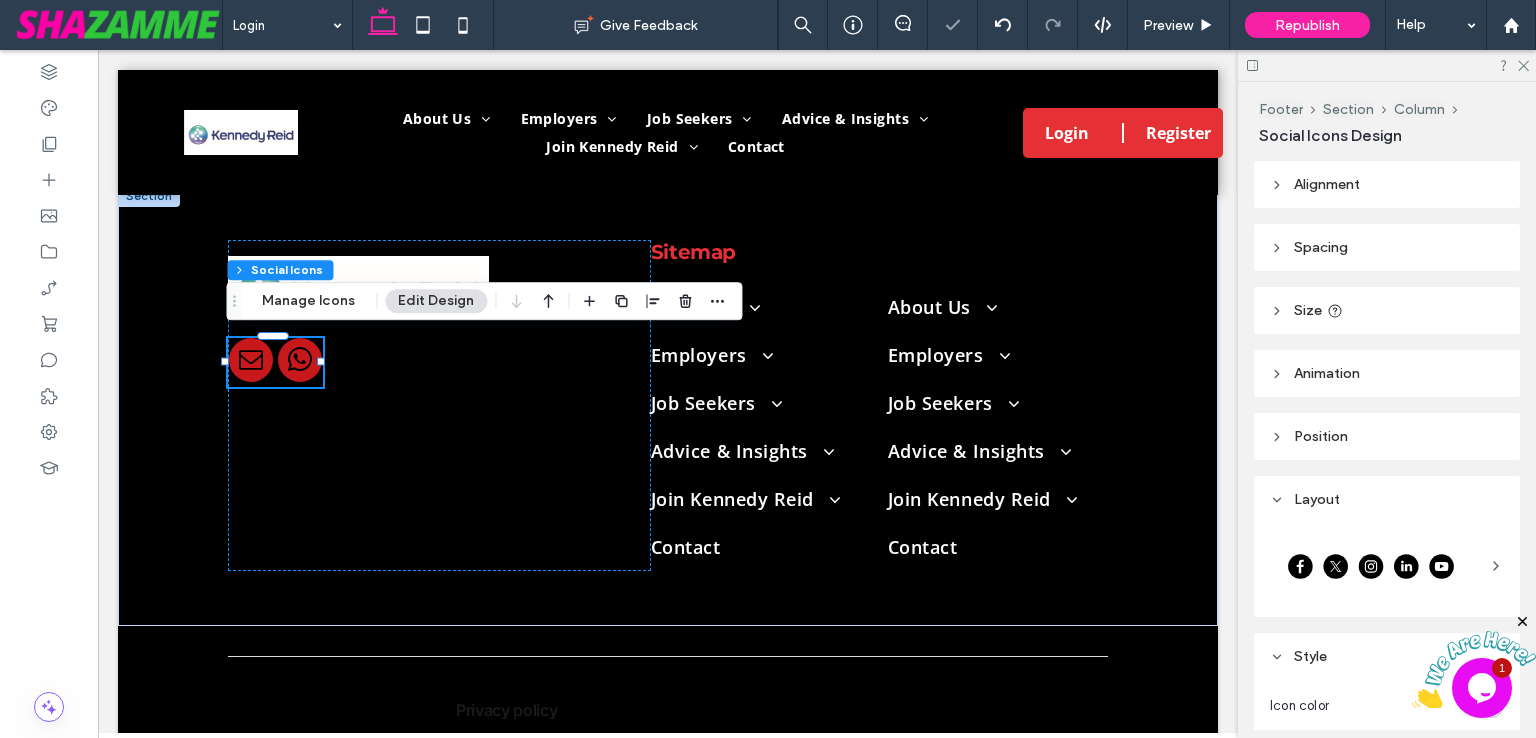 scroll, scrollTop: 300, scrollLeft: 0, axis: vertical 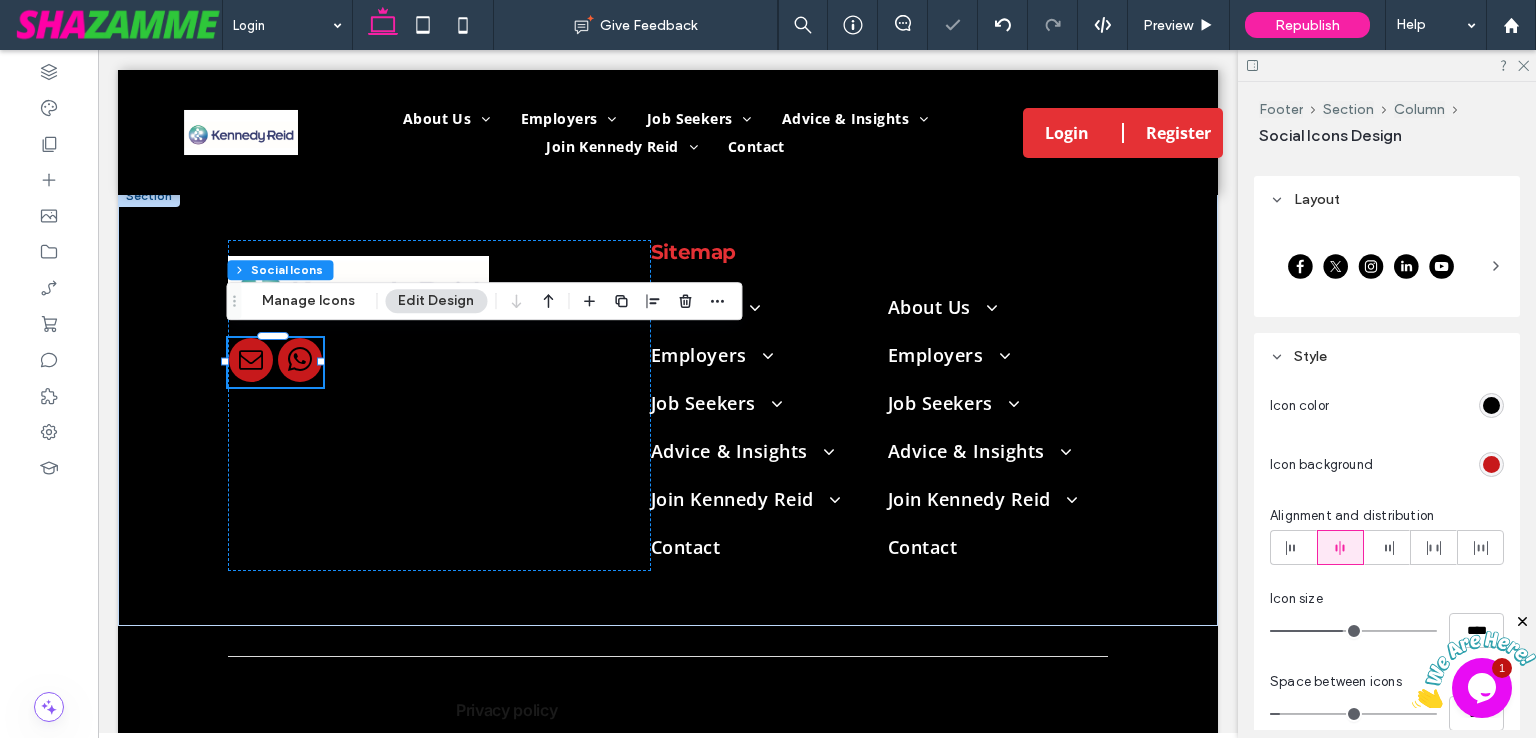 click at bounding box center (1371, 266) 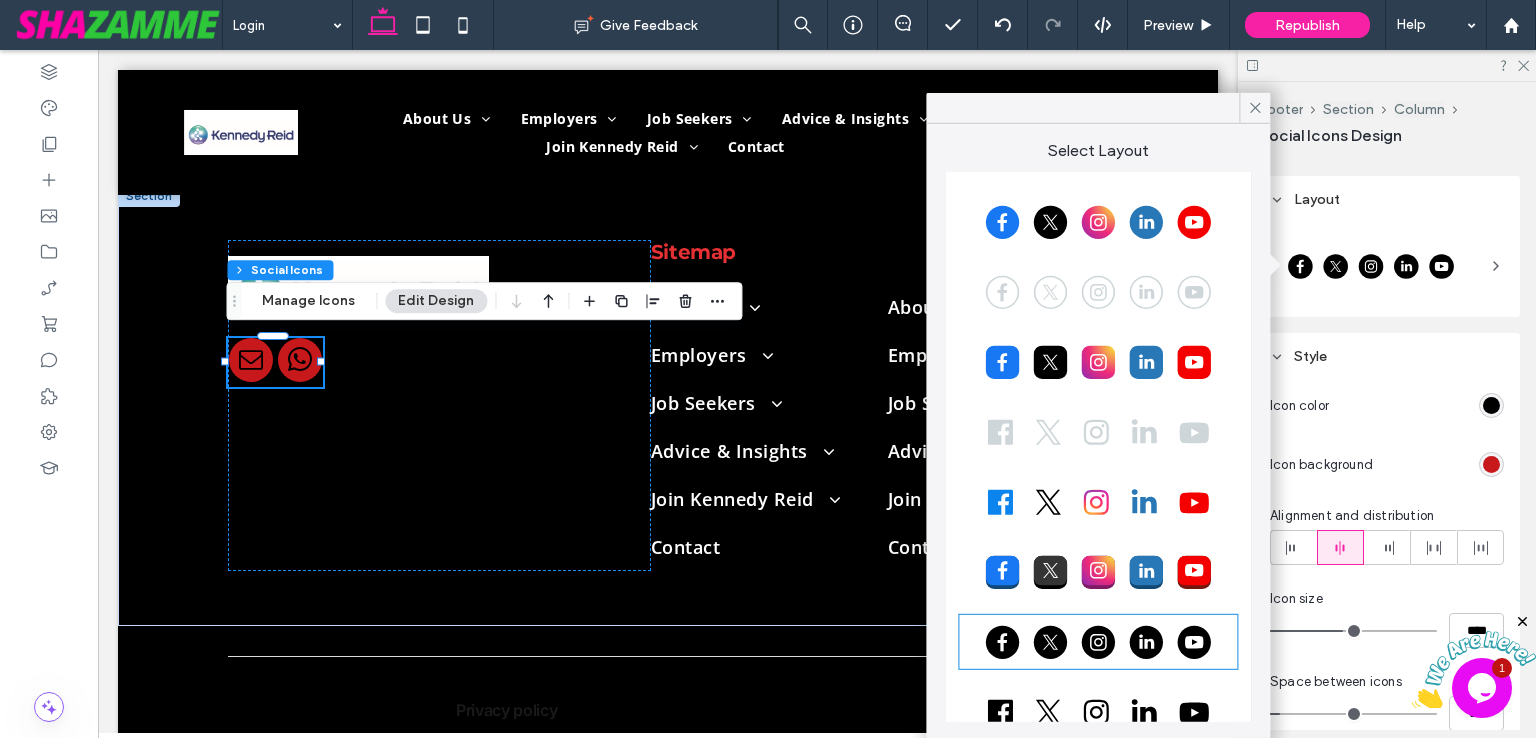 scroll, scrollTop: 0, scrollLeft: 0, axis: both 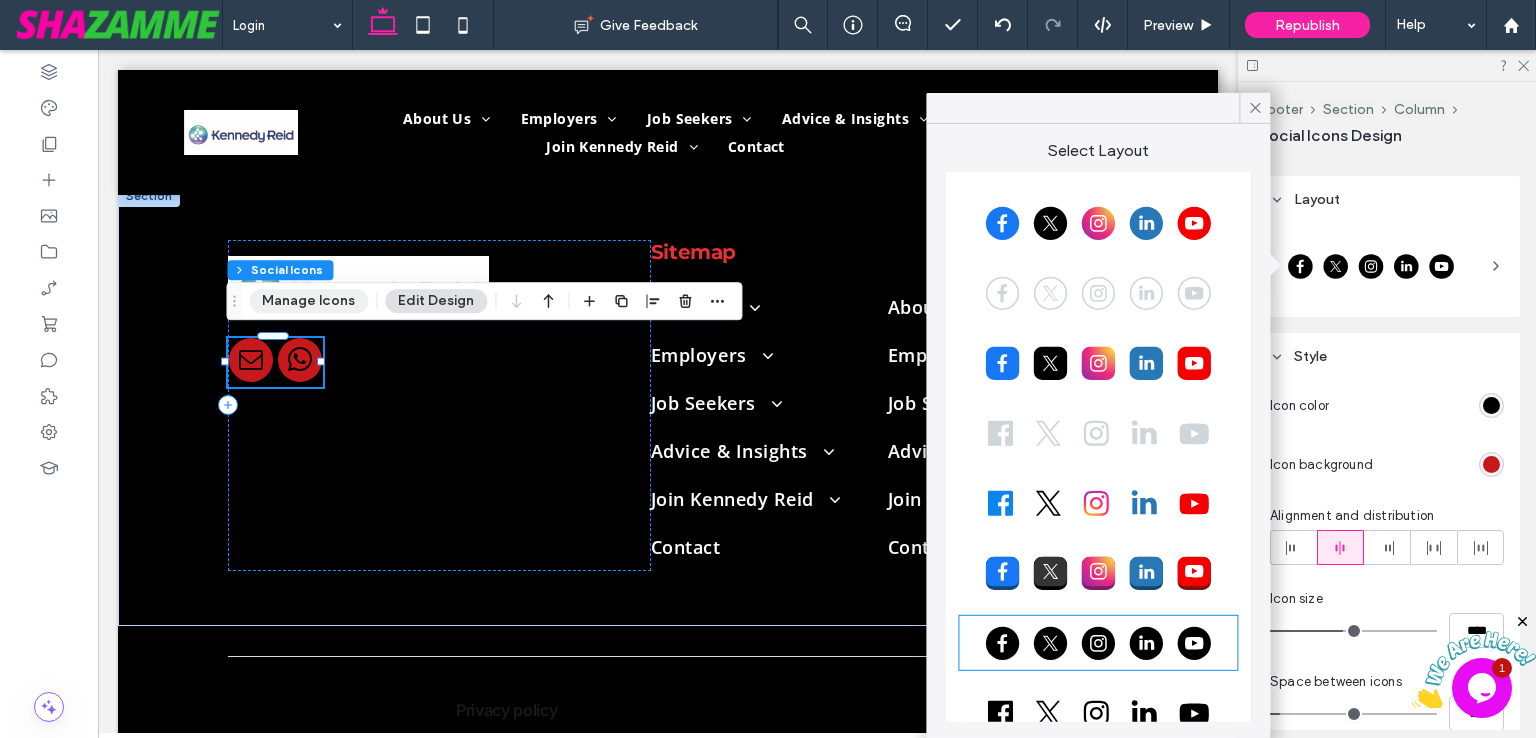 click on "Manage Icons" at bounding box center [308, 301] 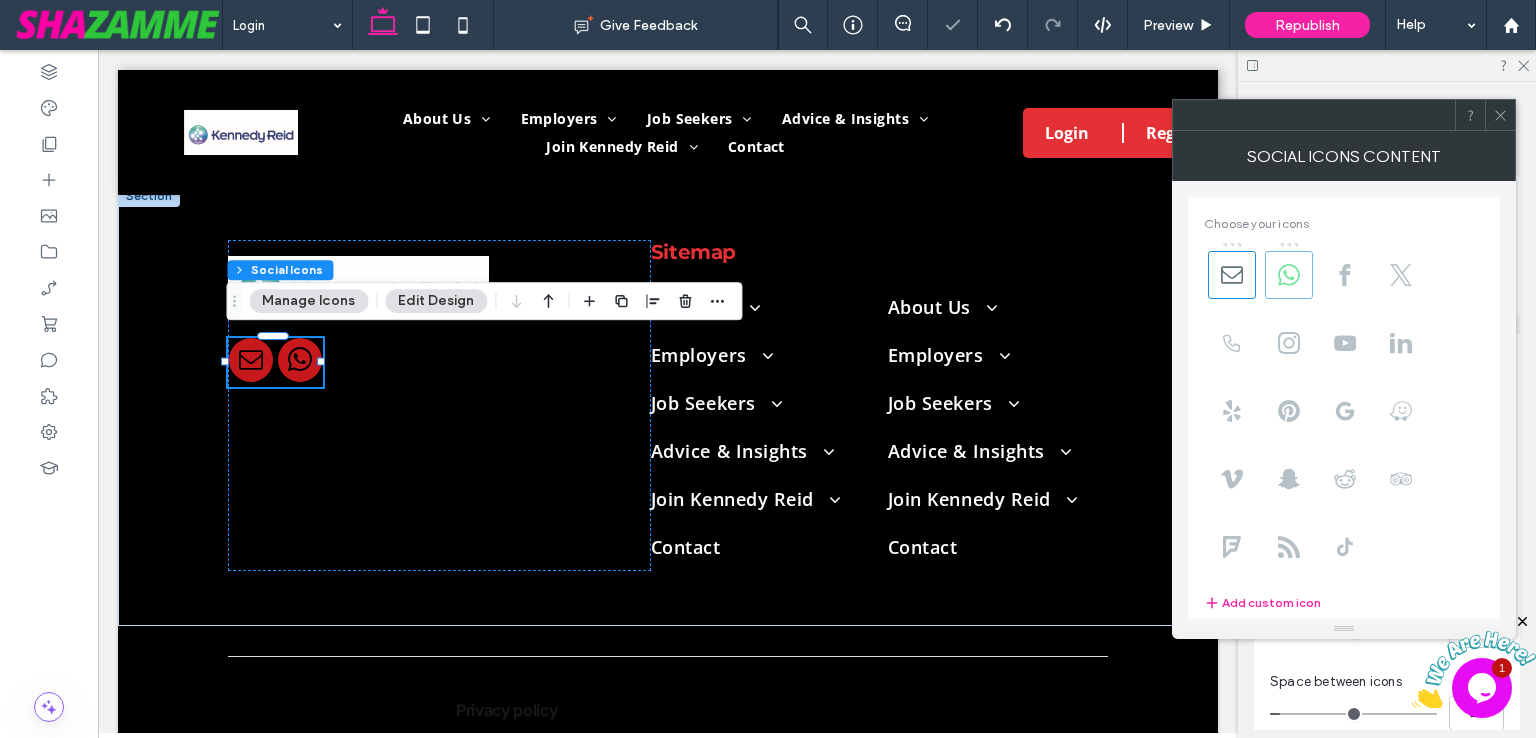 click at bounding box center [1289, 275] 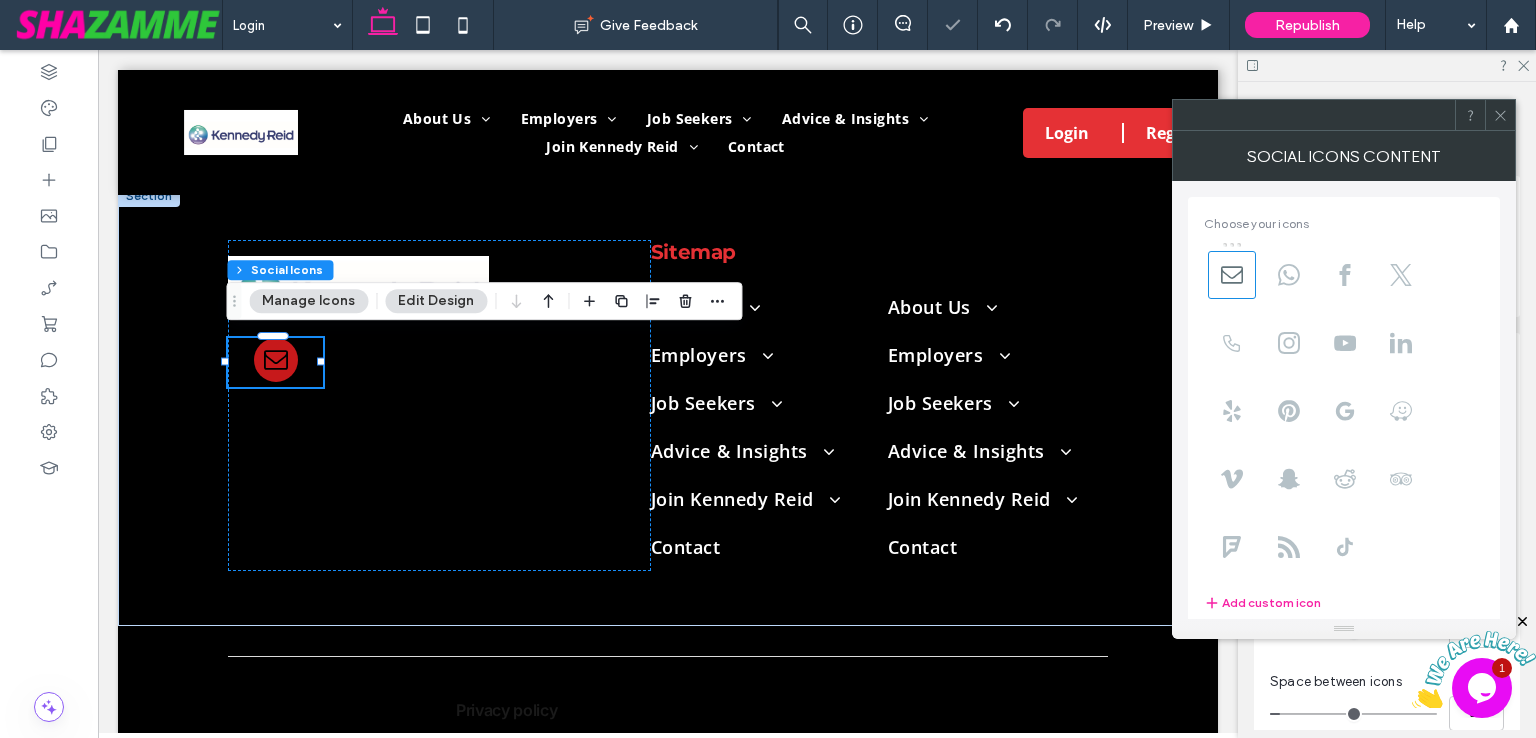 click at bounding box center [1232, 275] 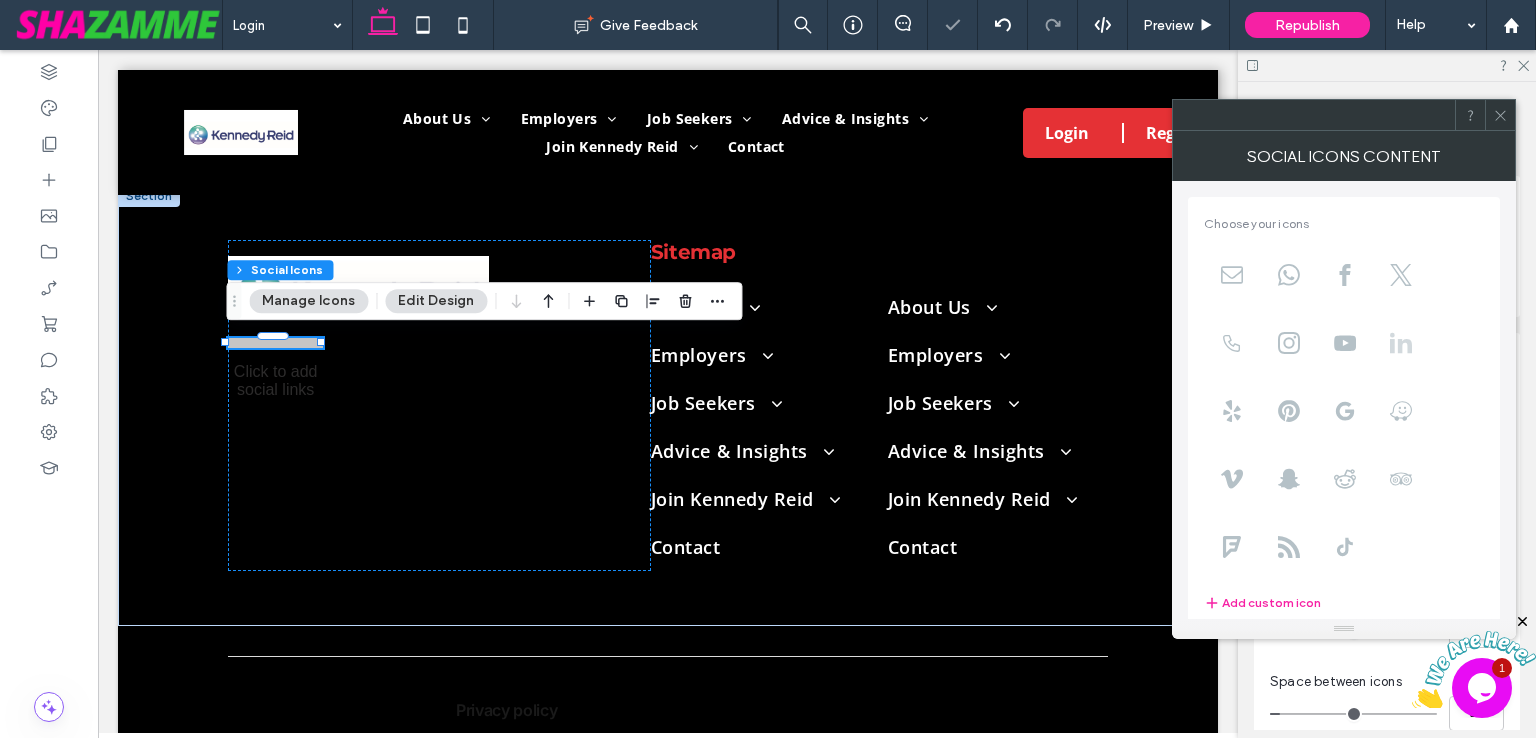 click 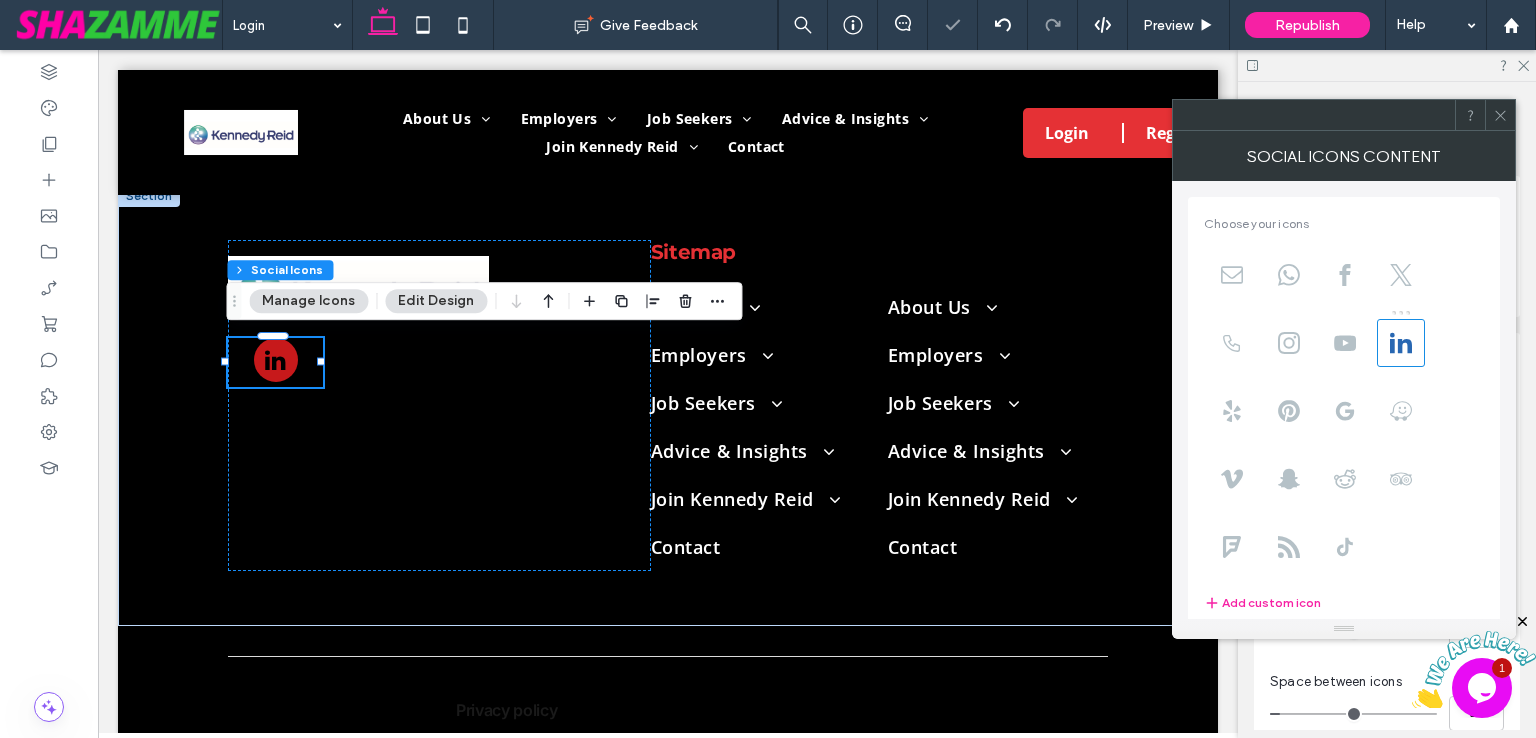 click 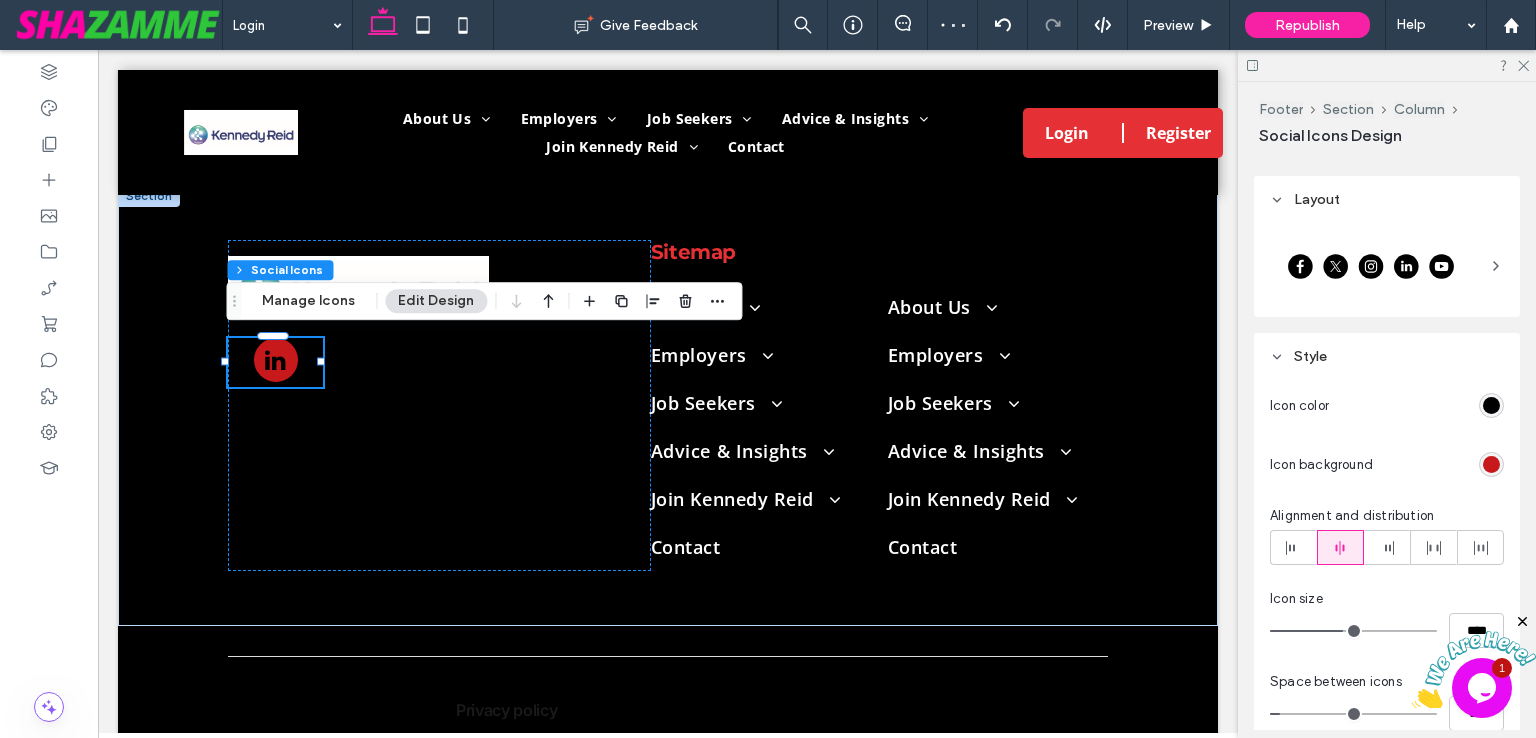 click at bounding box center (1371, 266) 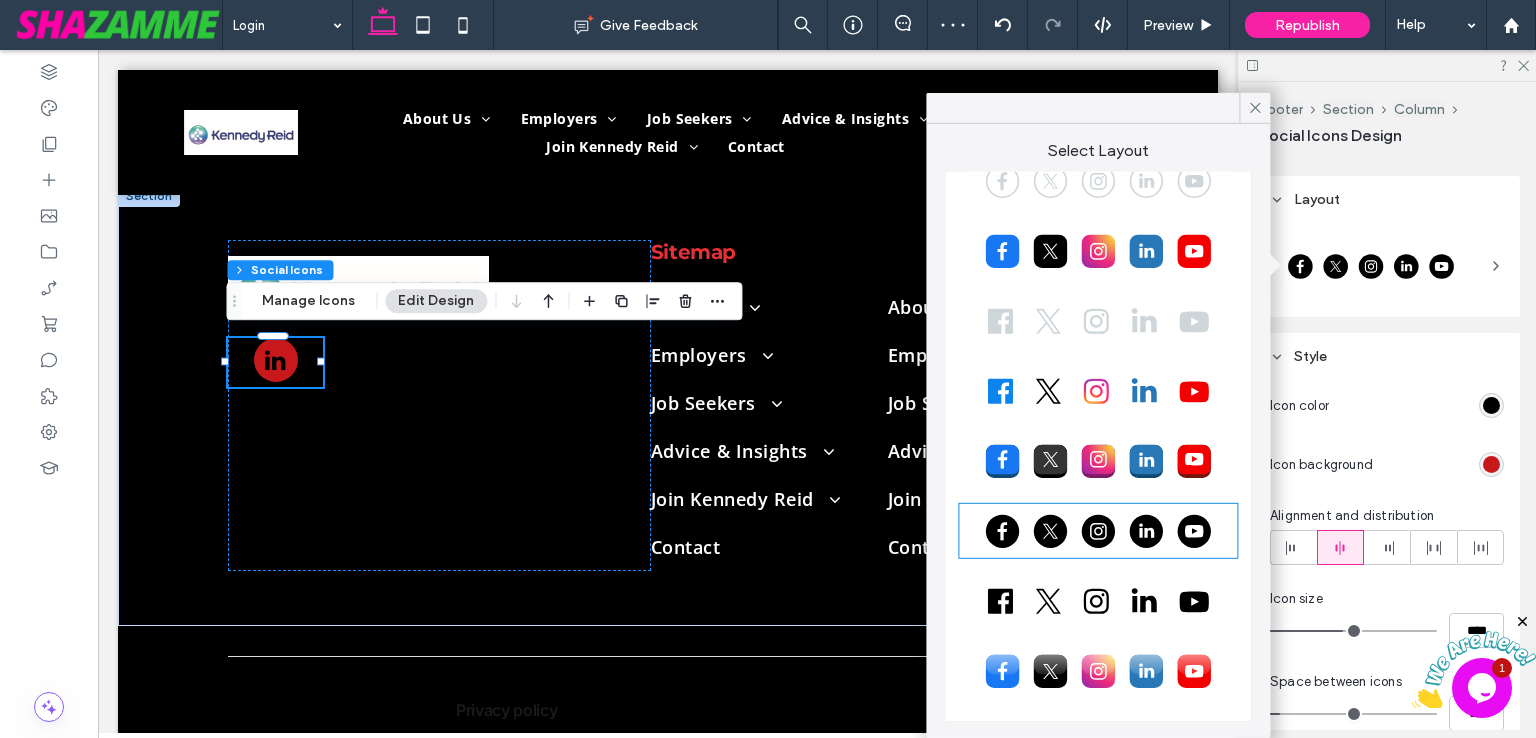 scroll, scrollTop: 0, scrollLeft: 0, axis: both 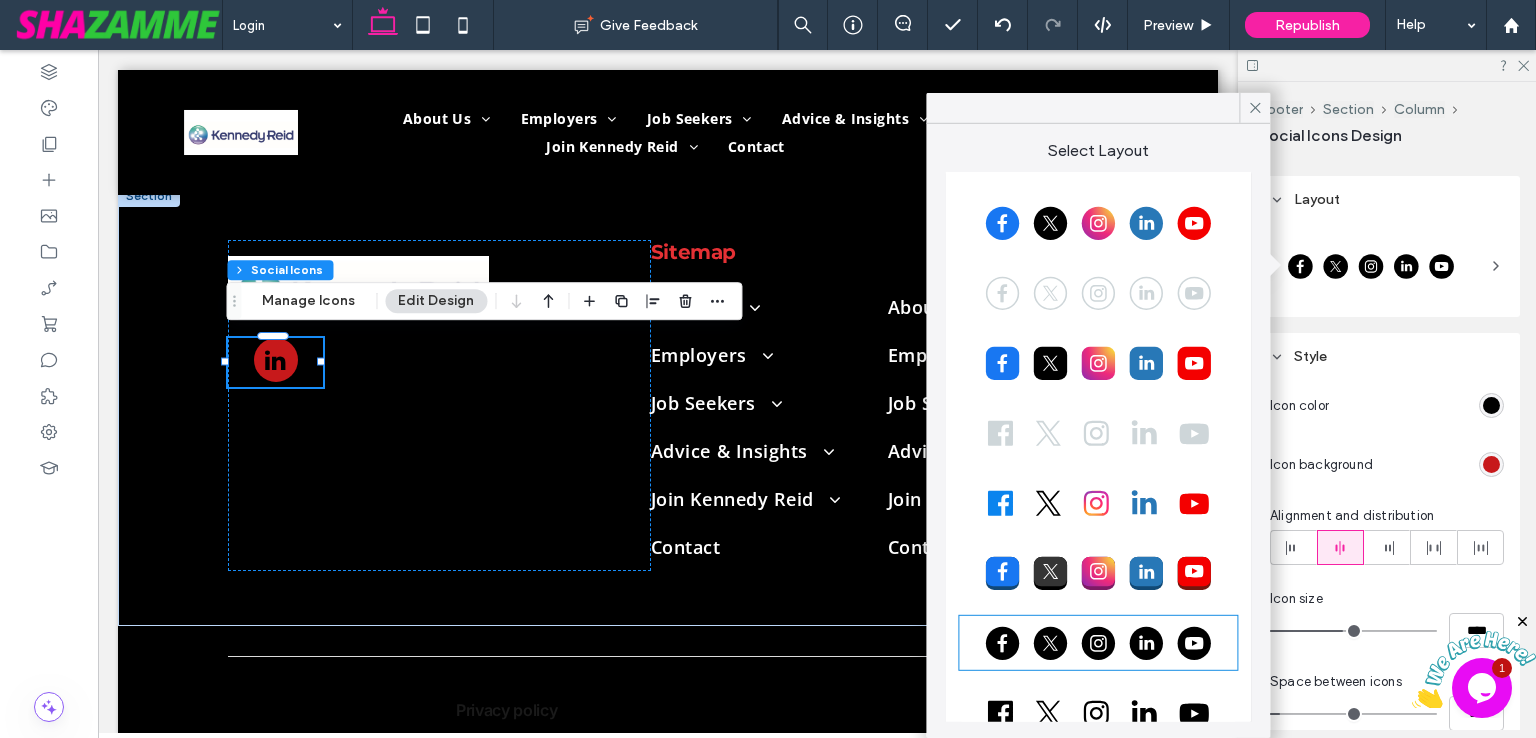 click at bounding box center (1098, 293) 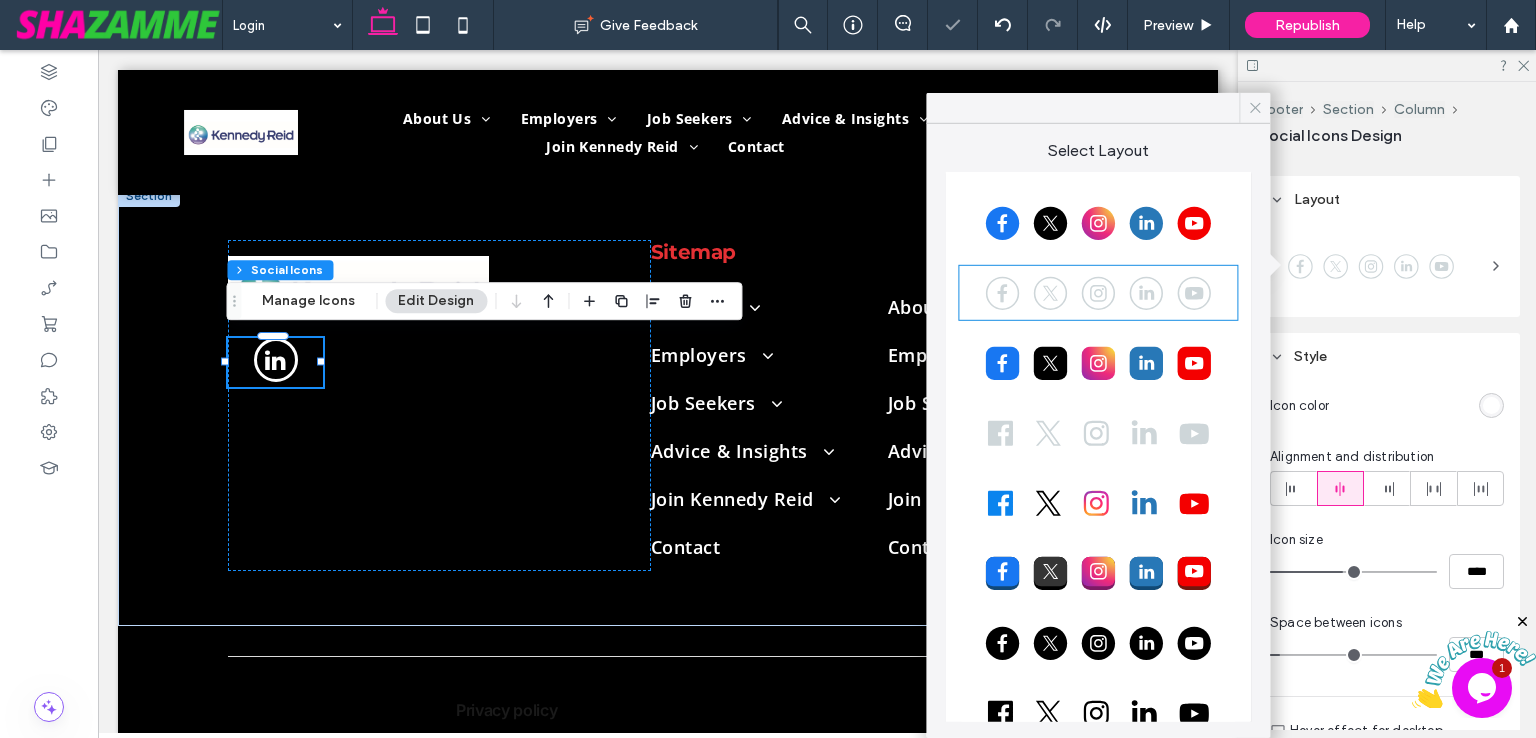 click 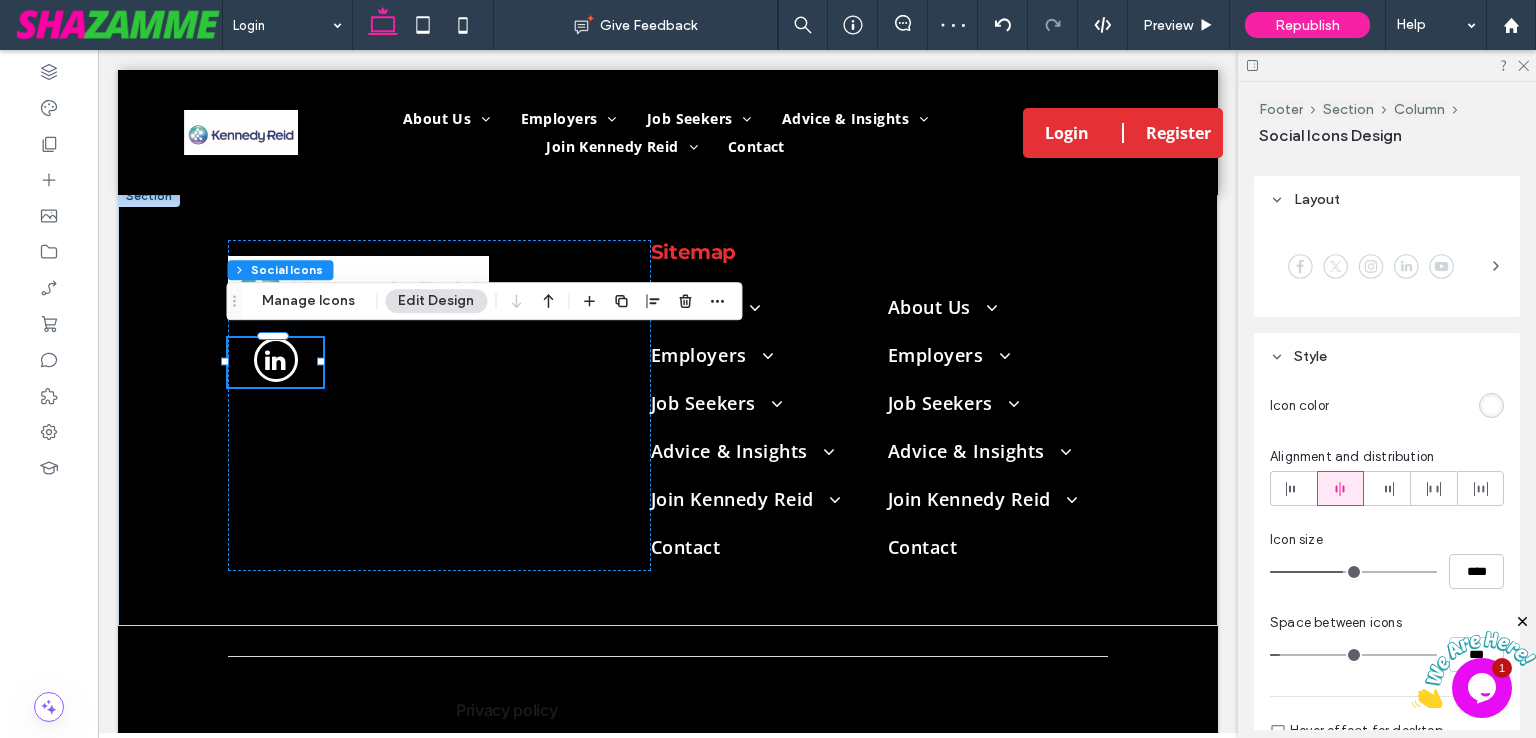click at bounding box center (1491, 405) 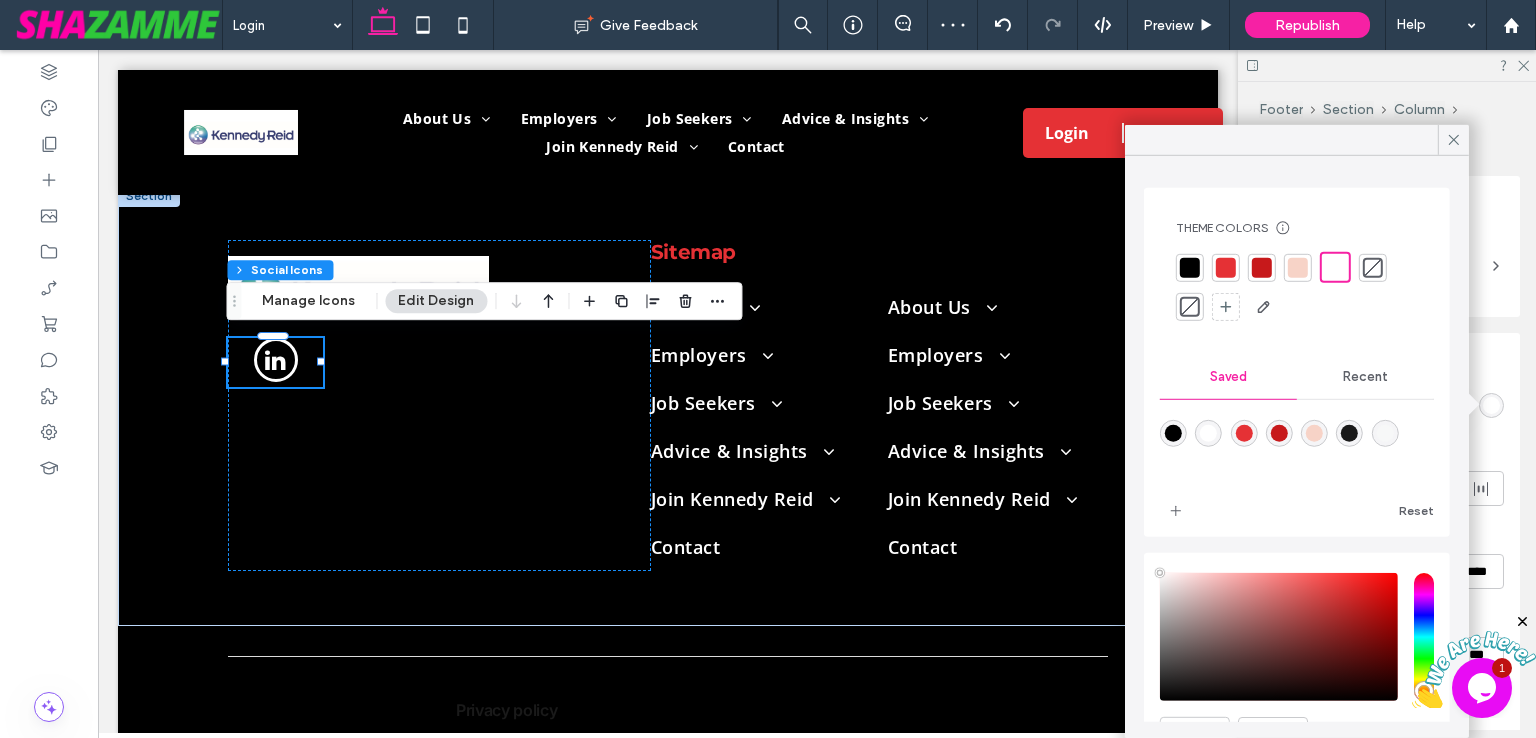 click at bounding box center [1226, 267] 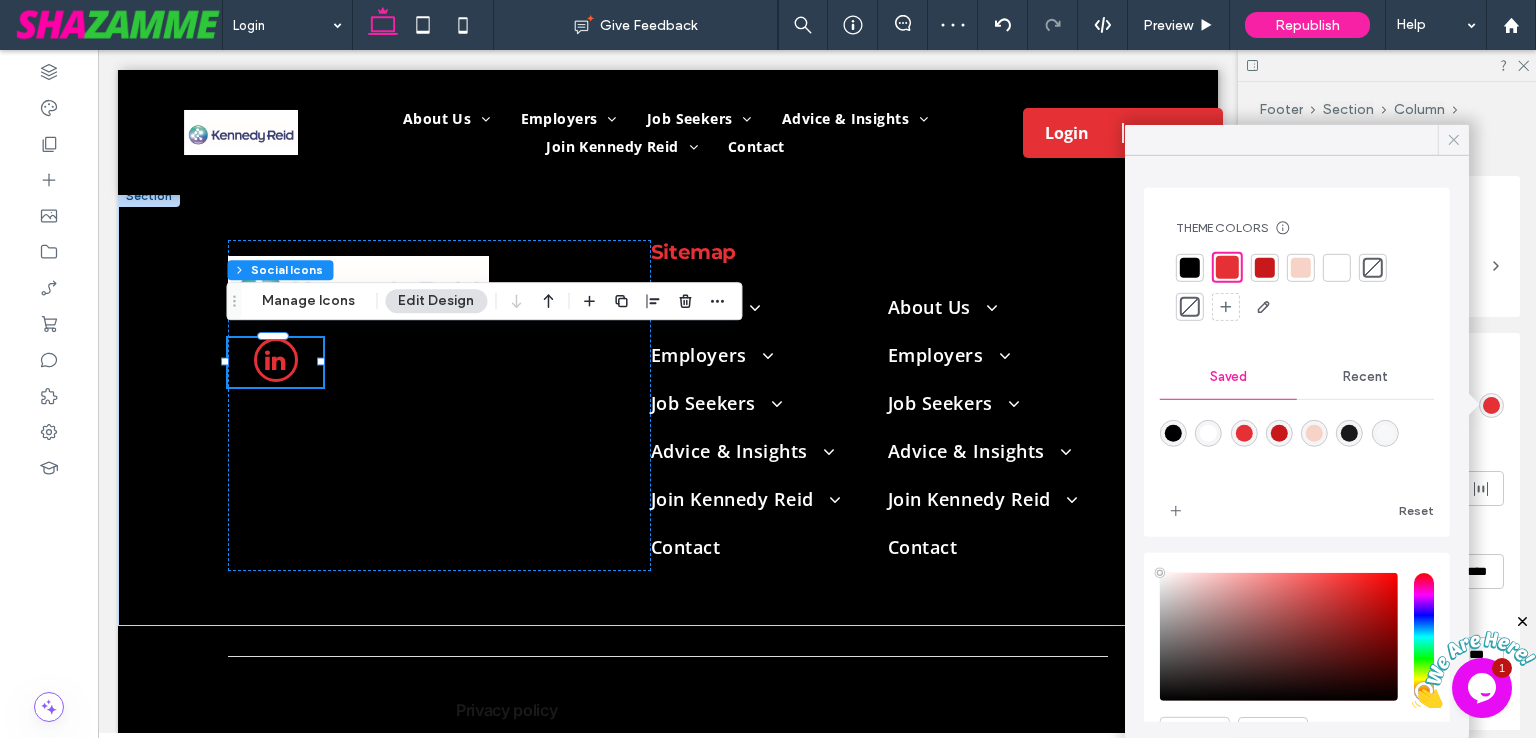 click at bounding box center [1454, 140] 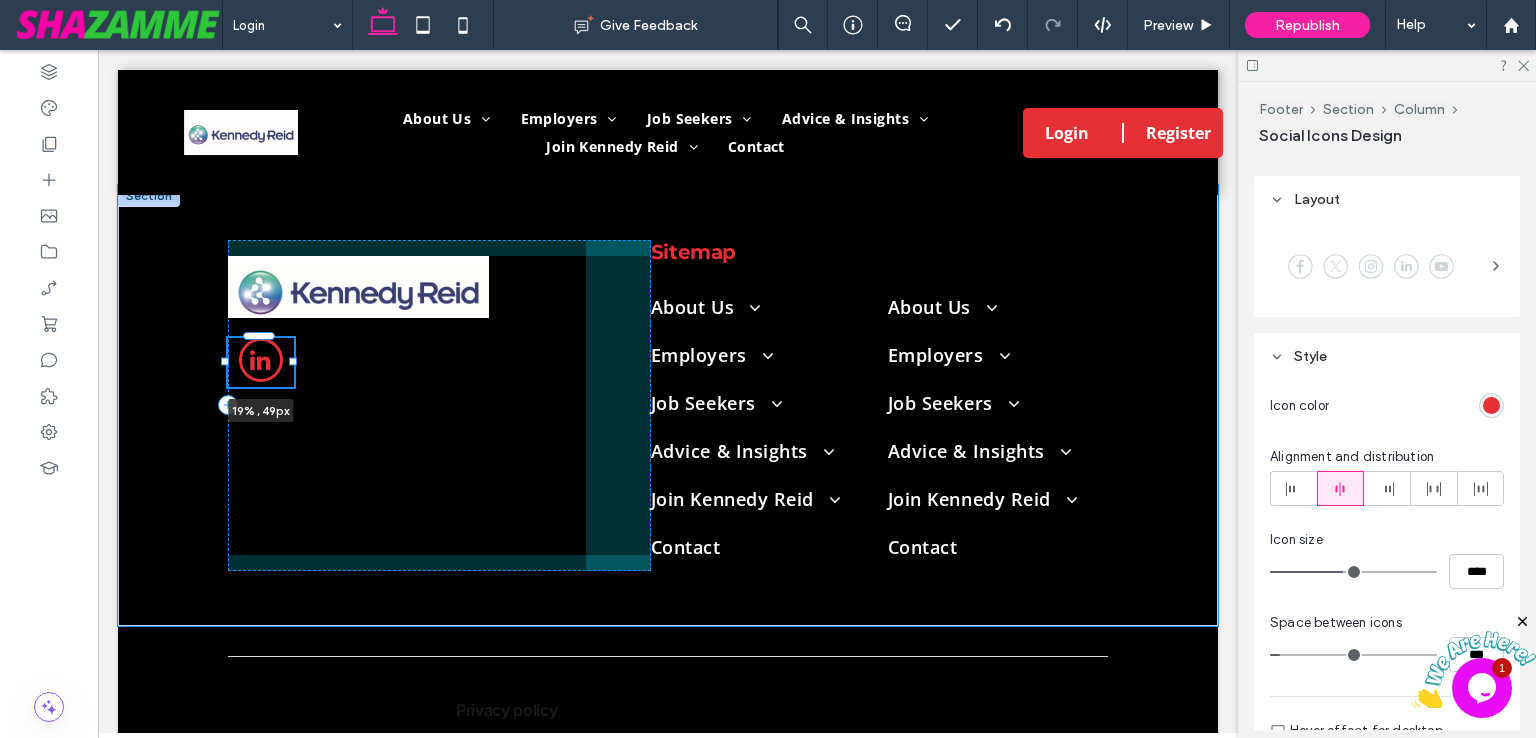 drag, startPoint x: 321, startPoint y: 361, endPoint x: 292, endPoint y: 361, distance: 29 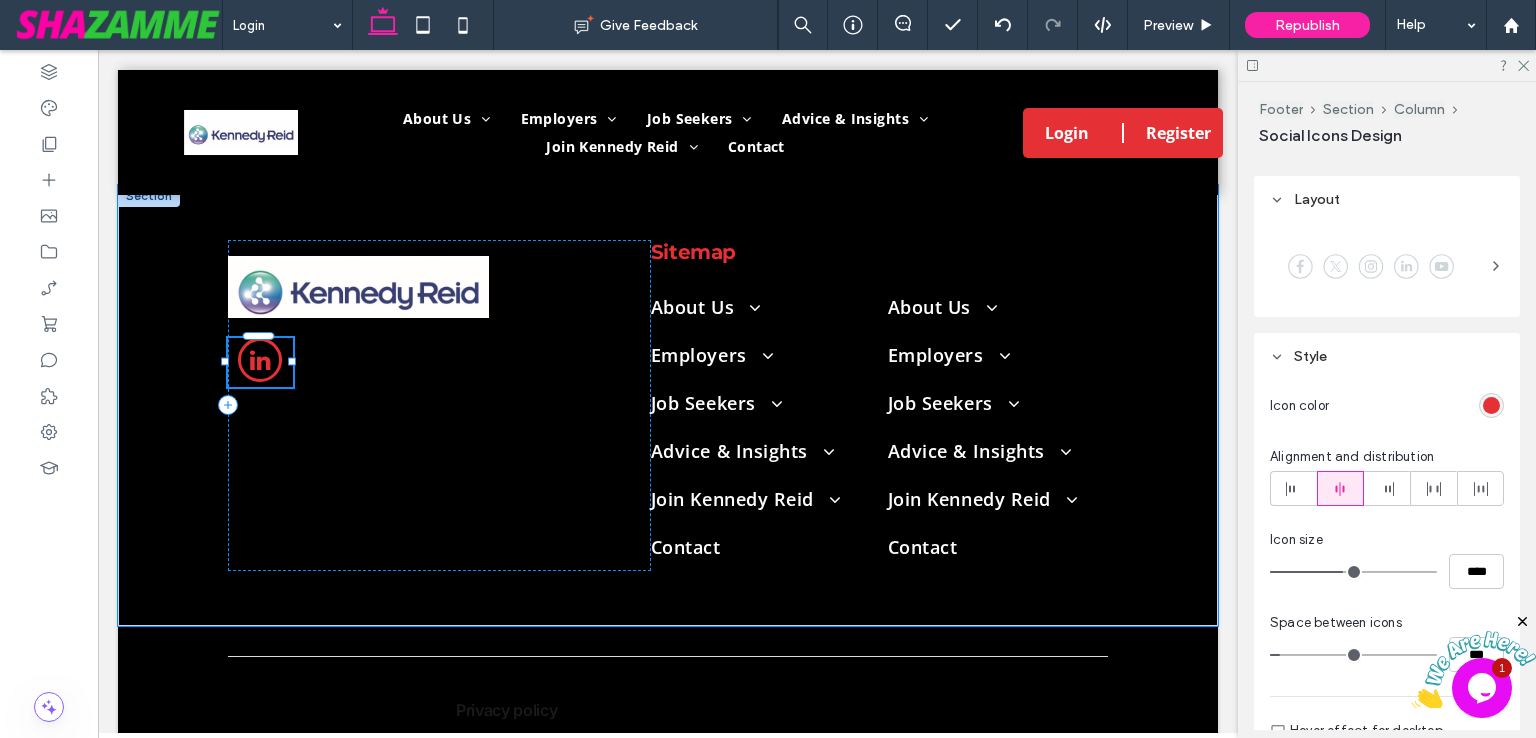 type on "**" 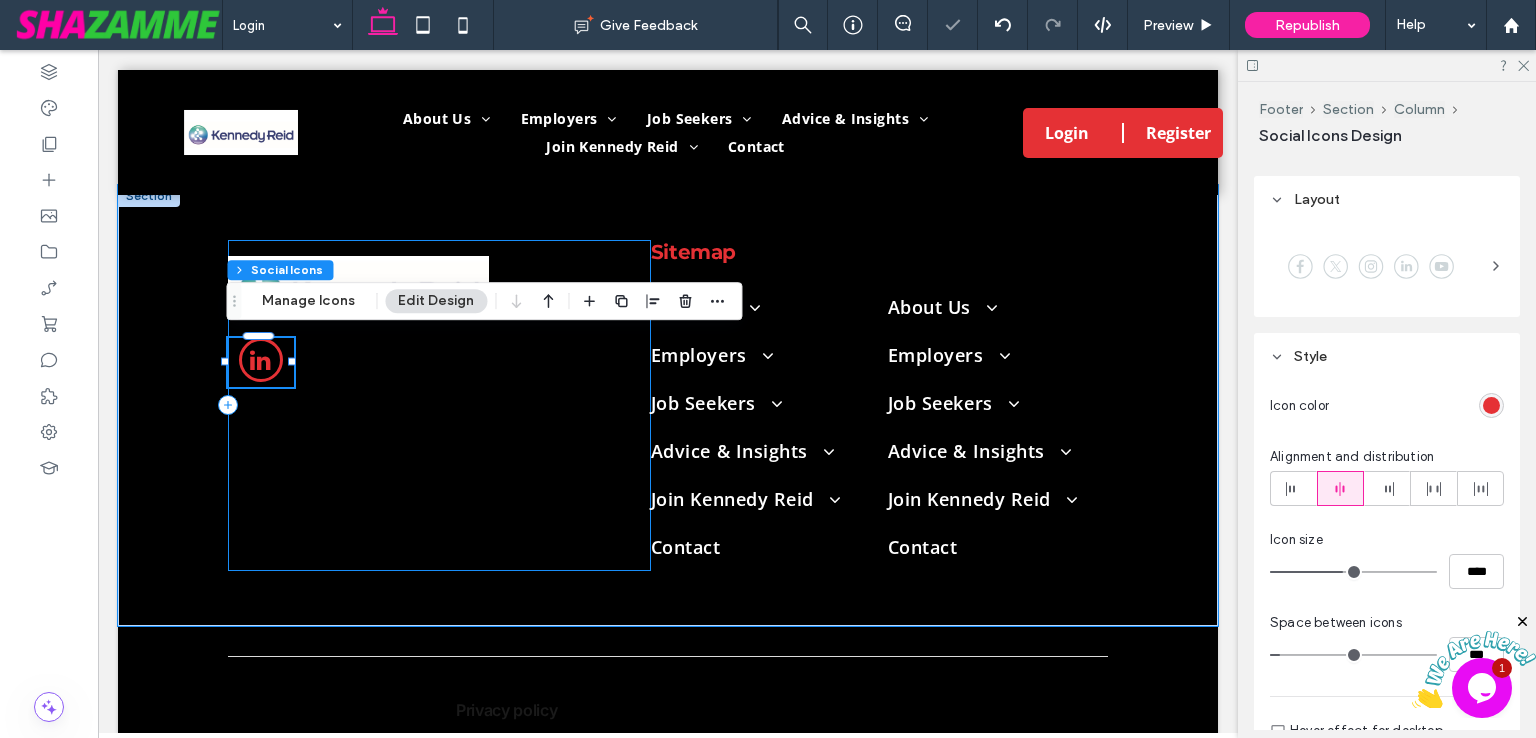 click on "18% , 49px" at bounding box center [439, 405] 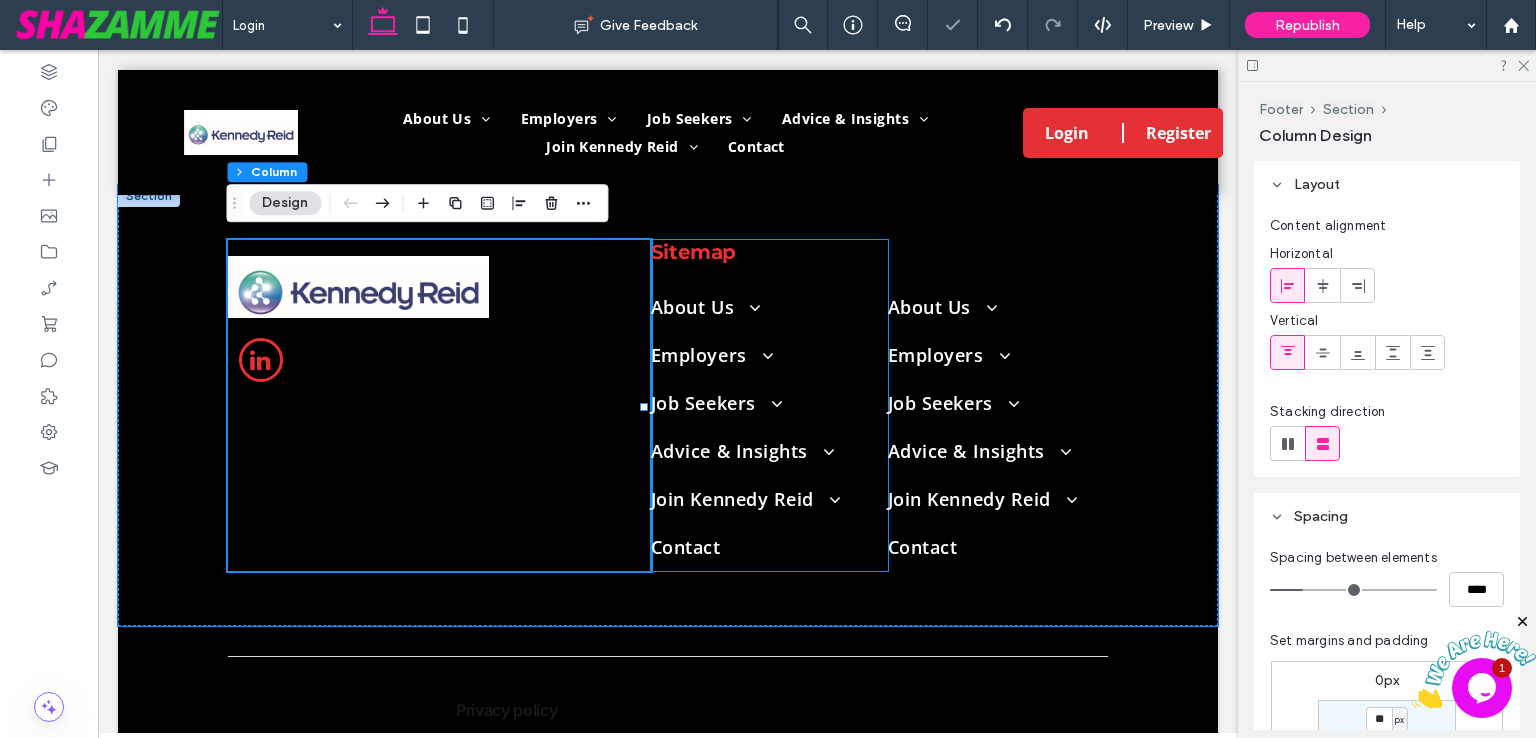 click on "Sitemap ﻿           About Us
Purpose & Values
Corporate Social Responsibility
Diversity & Inclusion
Employers
Our Specialisations
Insurance
Business Support
Brief Us Now
Find a Temp
Job Seekers
Our Specialisations
Insurance
Business Support
Find a Job
Register With Us
Advice & Insights
Insights
Blogs
Join Kennedy Reid
Health & Well-being
Career Development
Contact" at bounding box center (769, 405) 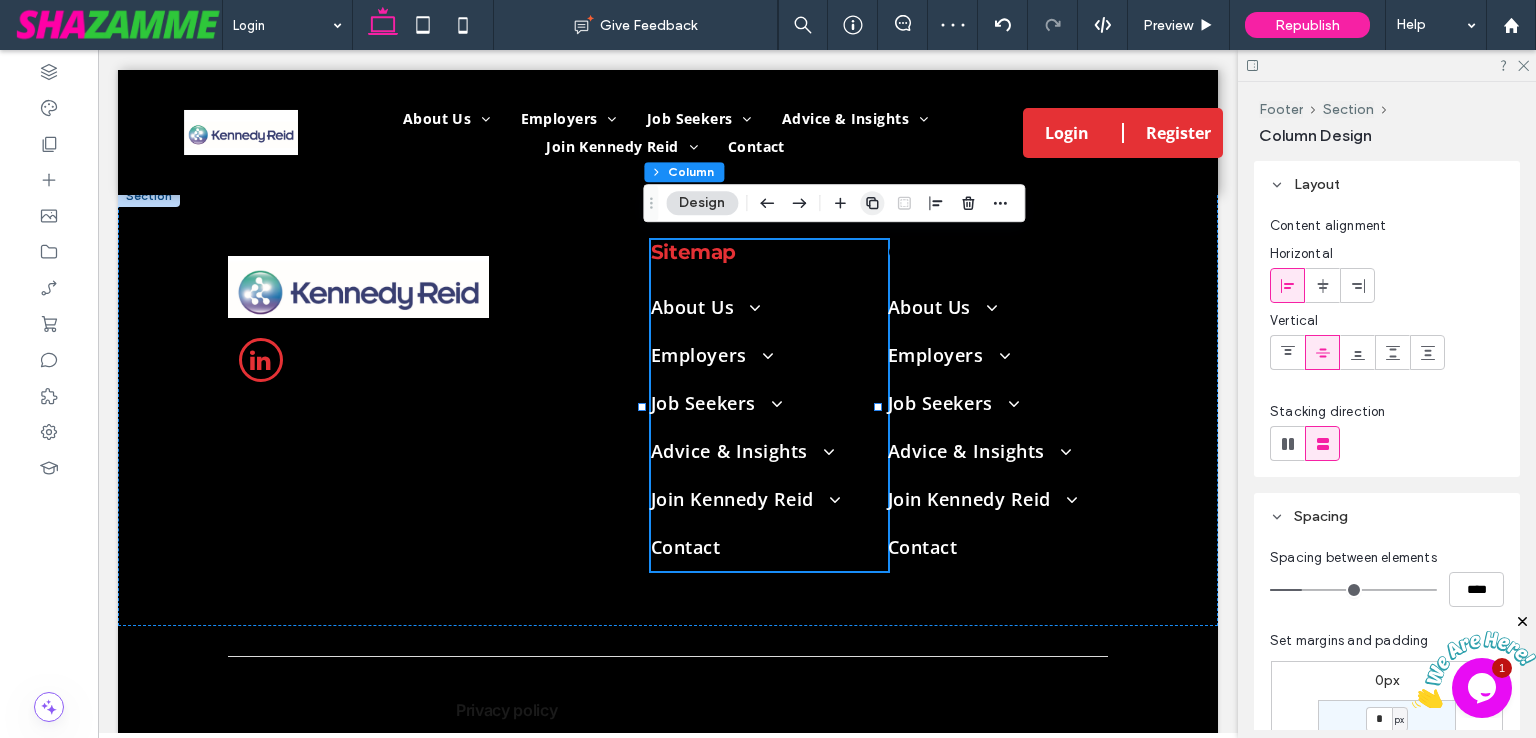 click 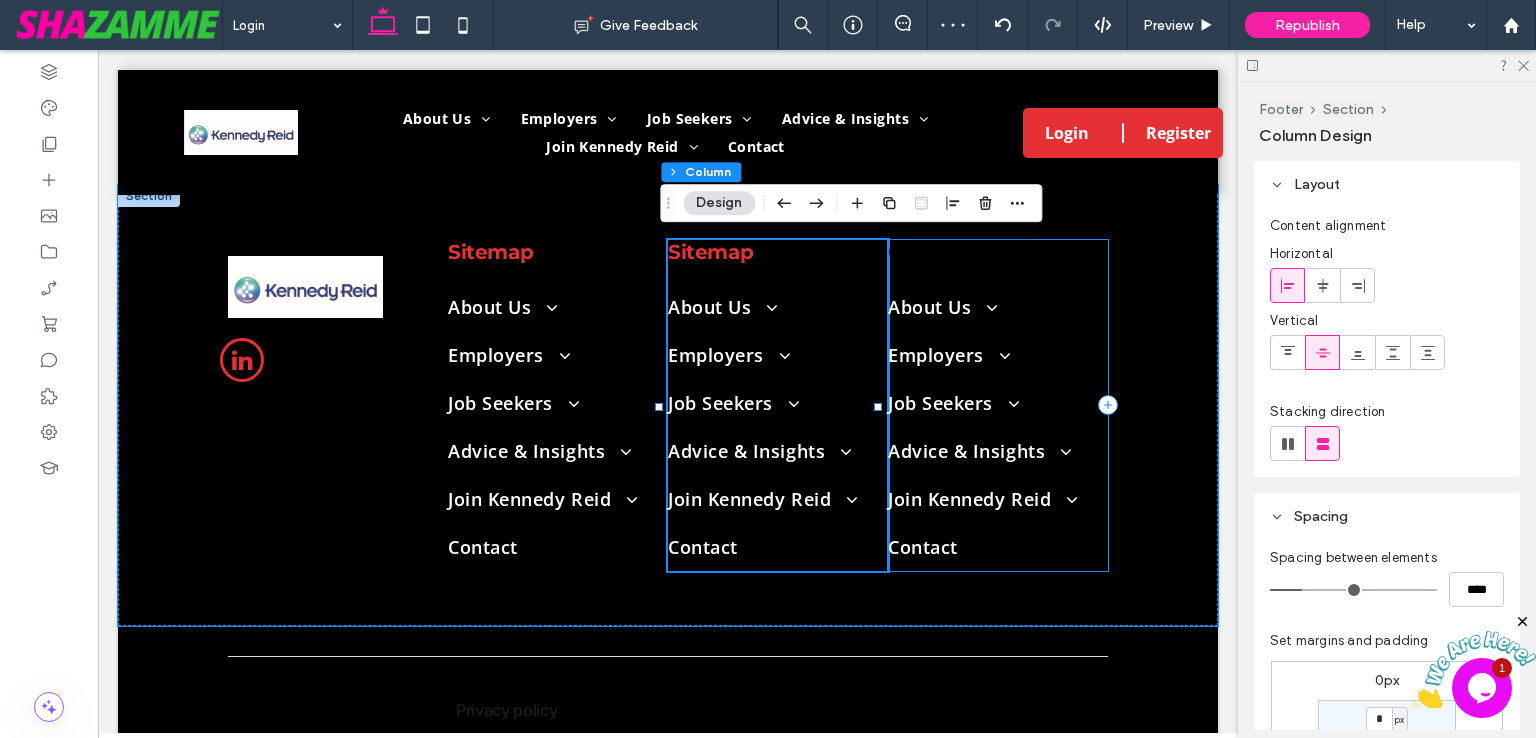 click on "Company
About Us
Purpose & Values
Corporate Social Responsibility
Diversity & Inclusion
Employers
Our Specialisations
Insurance
Business Support
Brief Us Now
Find a Temp
Job Seekers
Our Specialisations
Insurance
Business Support
Find a Job
Register With Us
Advice & Insights
Insights
Blogs
Join Kennedy Reid
Health & Well-being
Career Development
Contact" at bounding box center [998, 405] 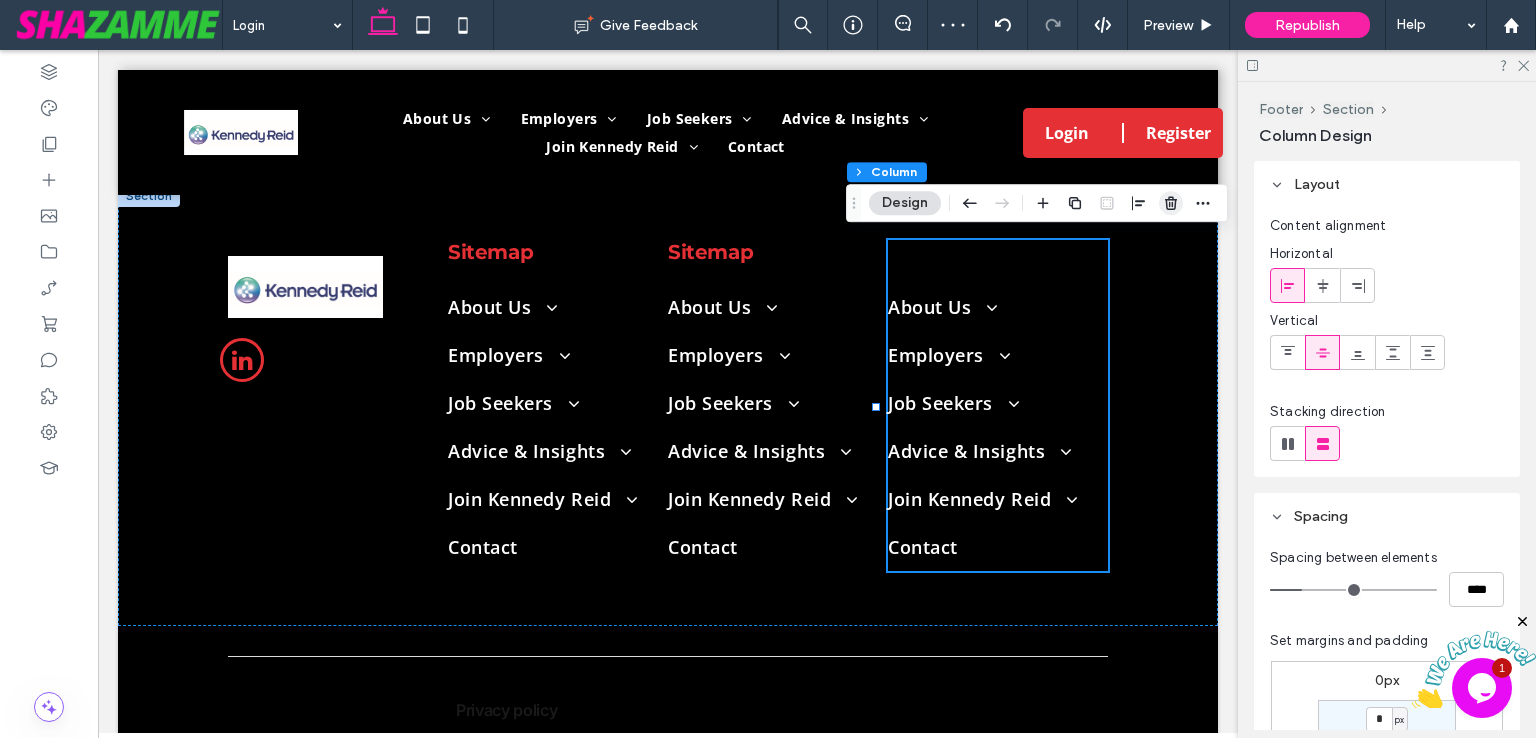 click 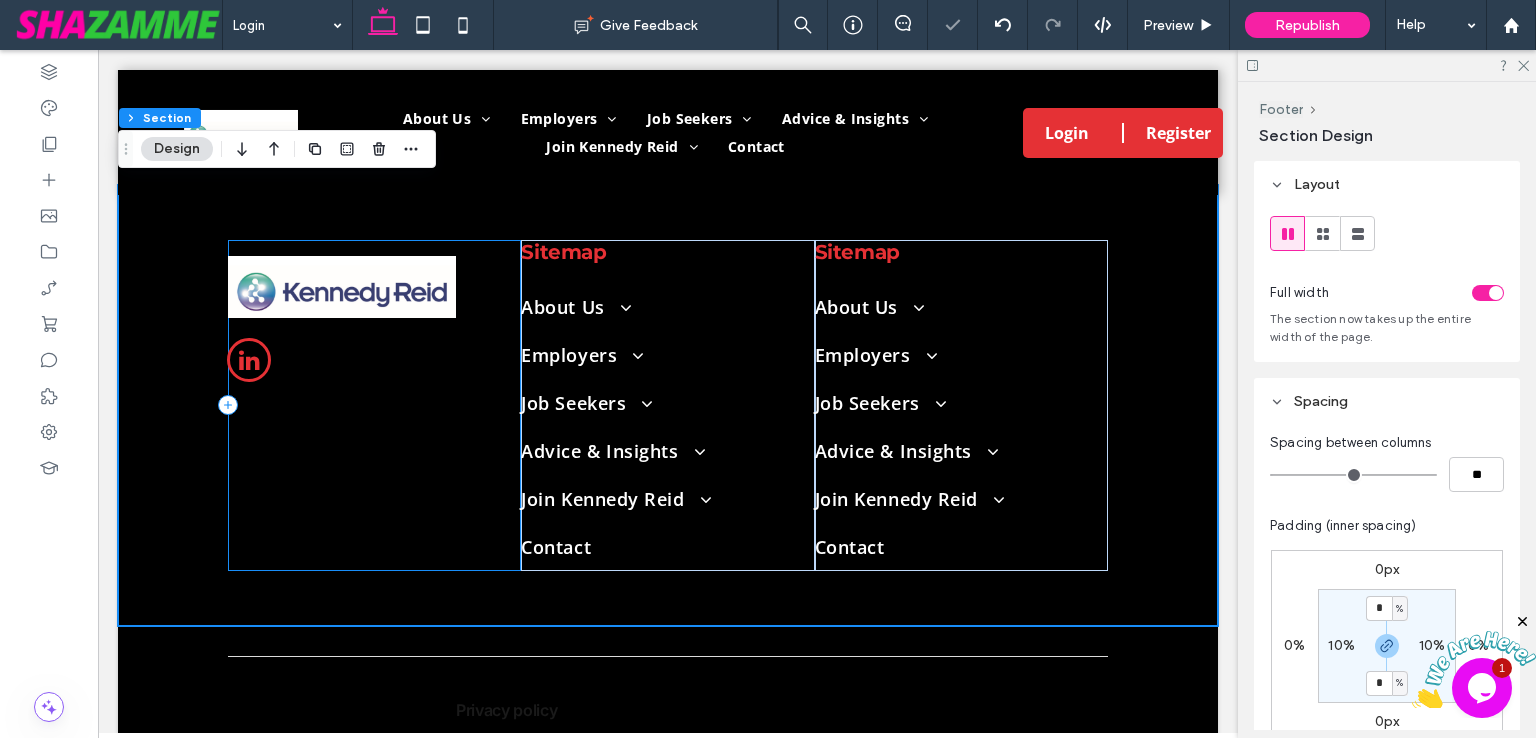 click at bounding box center (374, 405) 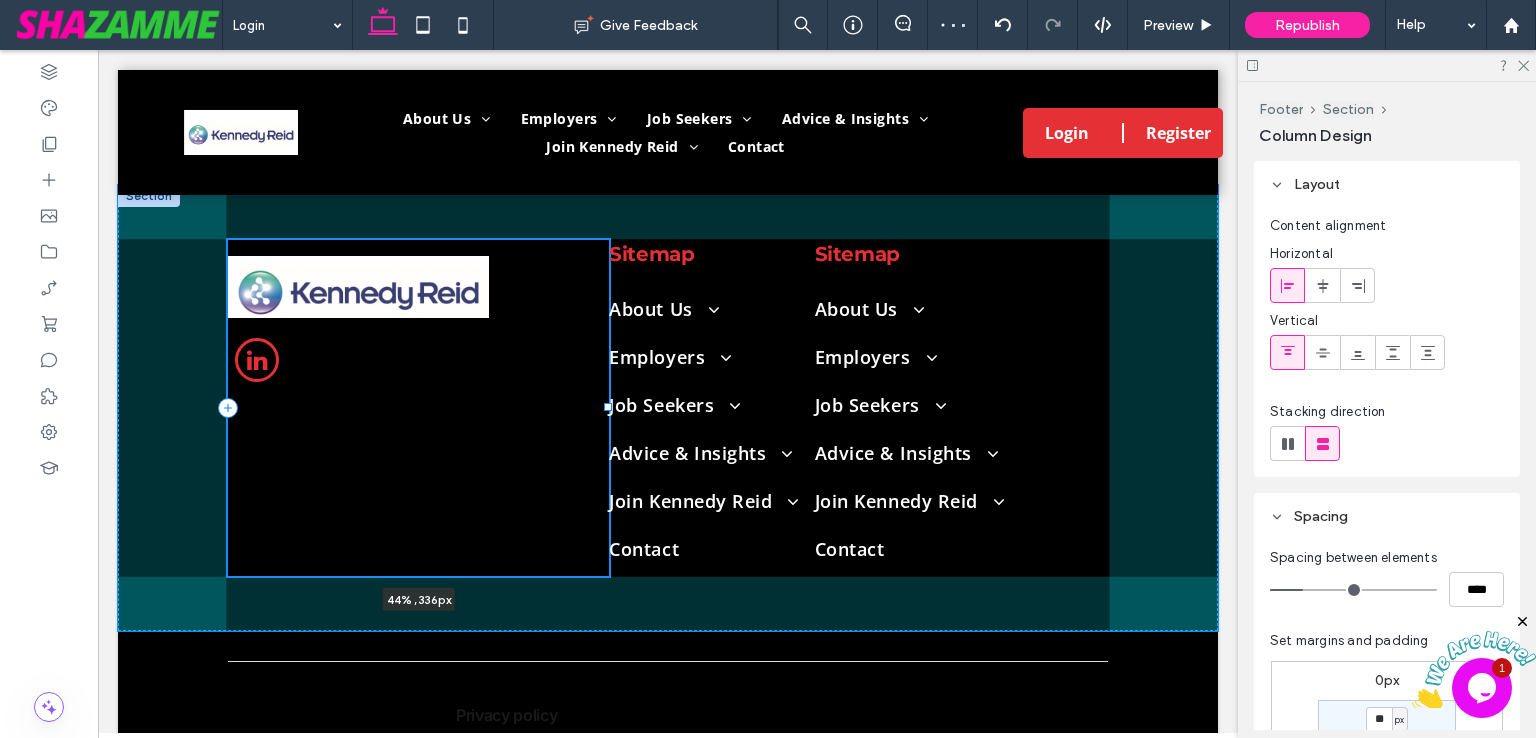 drag, startPoint x: 514, startPoint y: 402, endPoint x: 606, endPoint y: 402, distance: 92 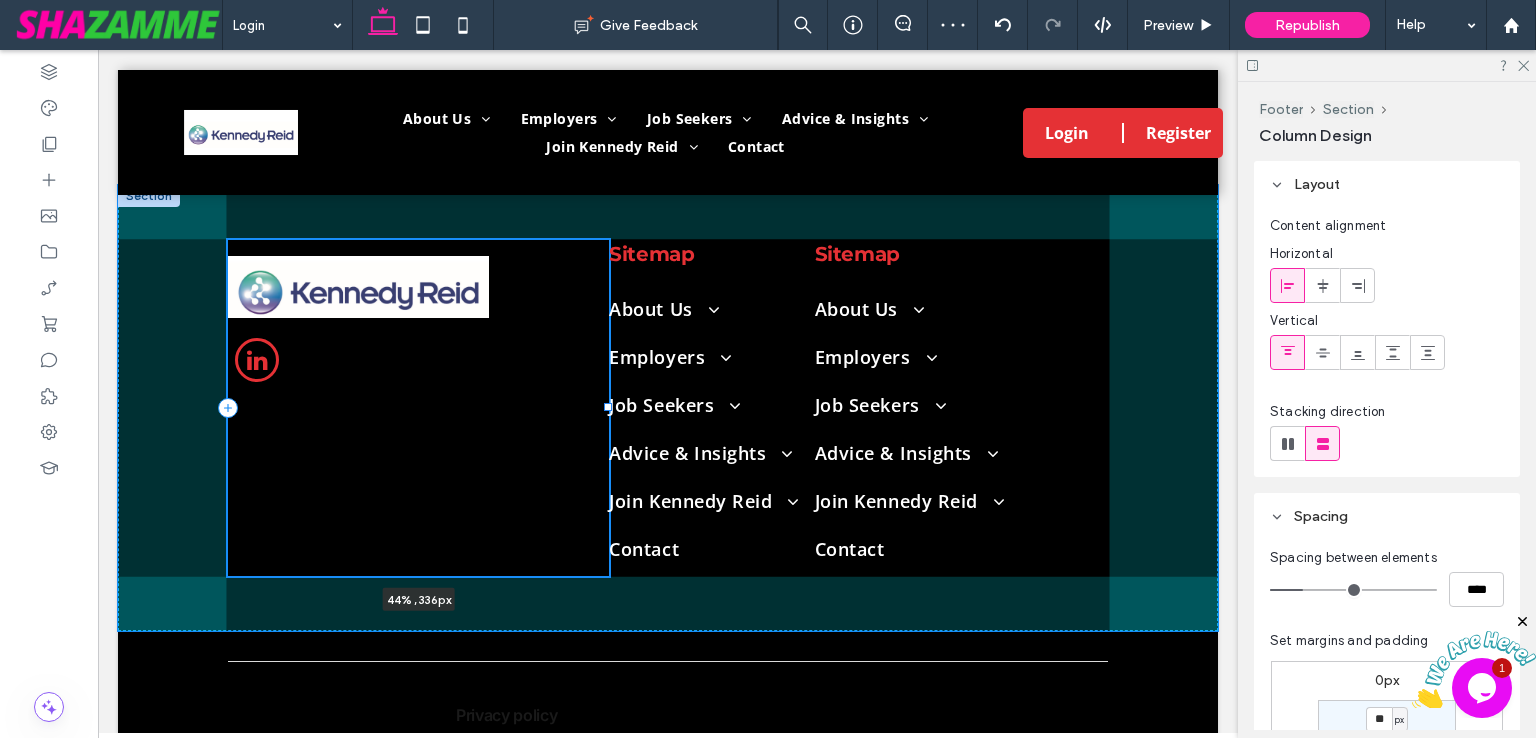 click at bounding box center (608, 407) 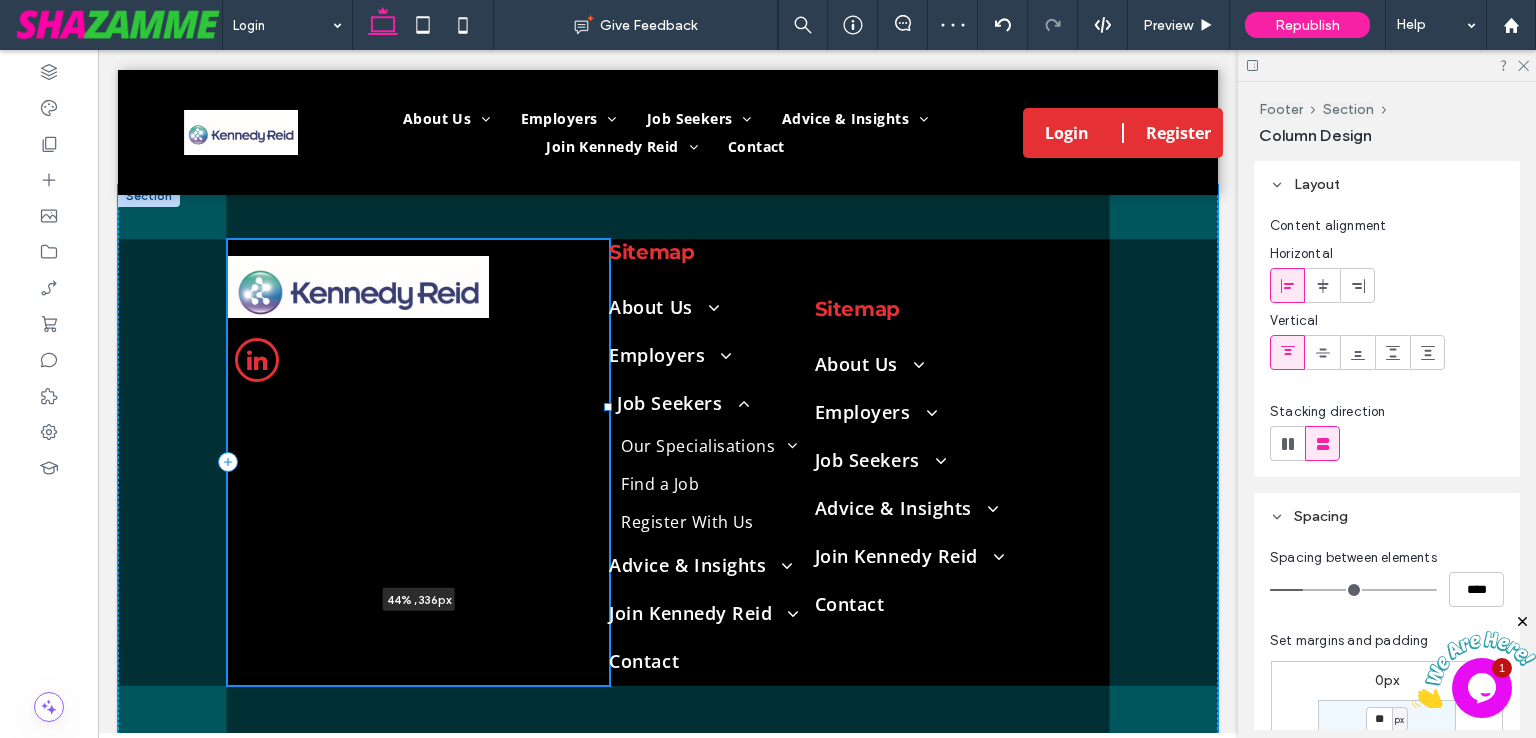 type on "**" 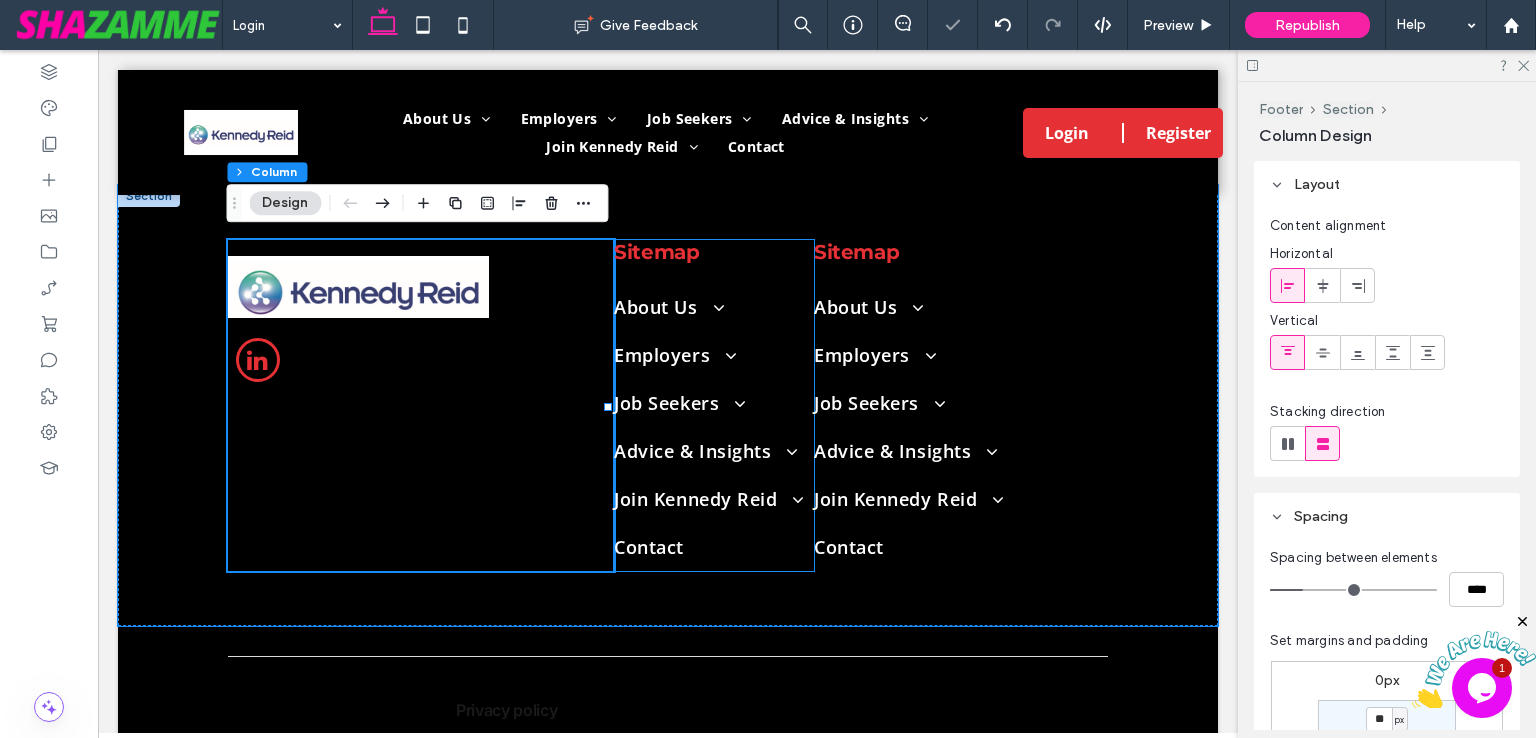 click on "Sitemap ﻿           About Us
Purpose & Values
Corporate Social Responsibility
Diversity & Inclusion
Employers
Our Specialisations
Insurance
Business Support
Brief Us Now
Find a Temp
Job Seekers
Our Specialisations
Insurance
Business Support
Find a Job
Register With Us
Advice & Insights
Insights
Blogs
Join Kennedy Reid
Health & Well-being
Career Development
Contact" at bounding box center (714, 405) 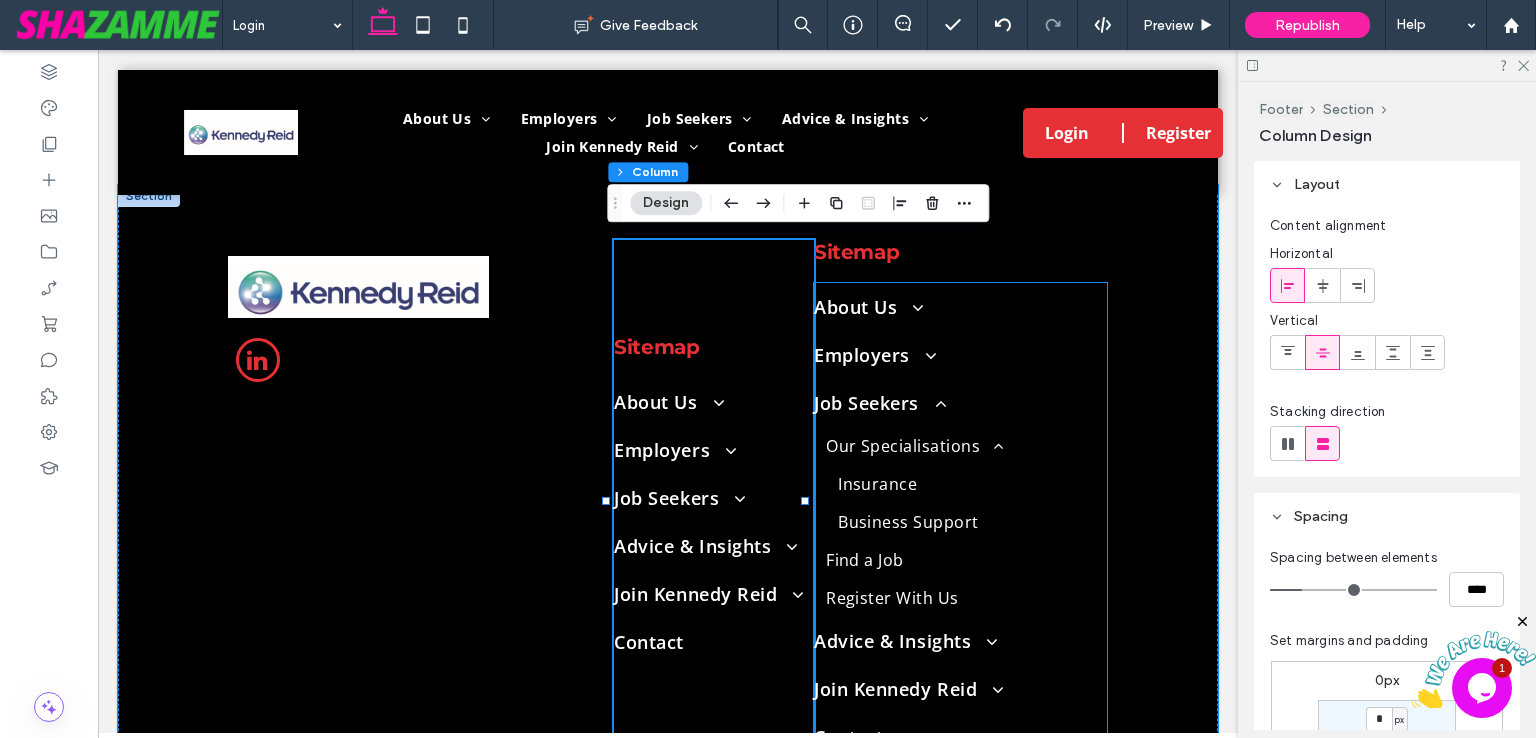 click on "Insurance
Business Support" at bounding box center [960, 503] 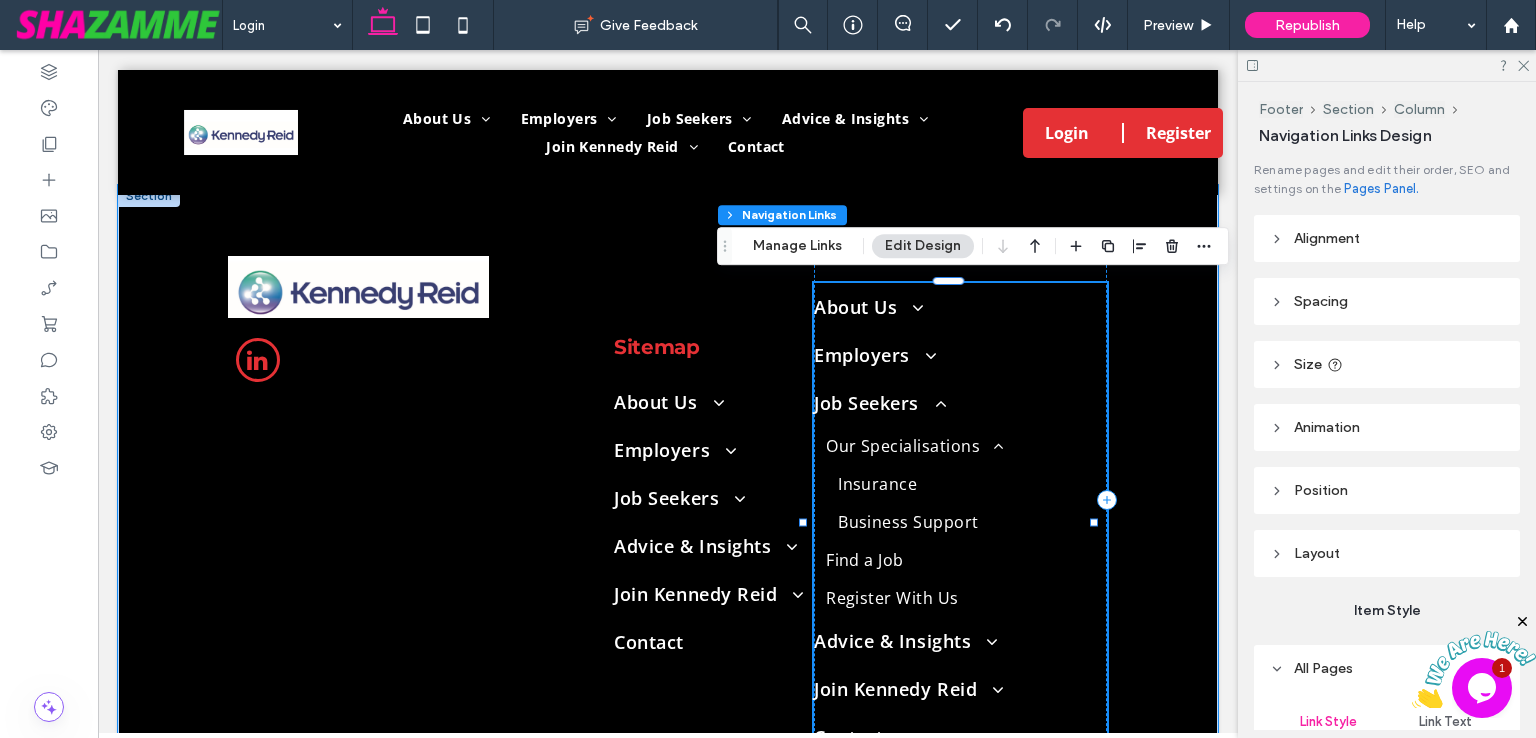type on "***" 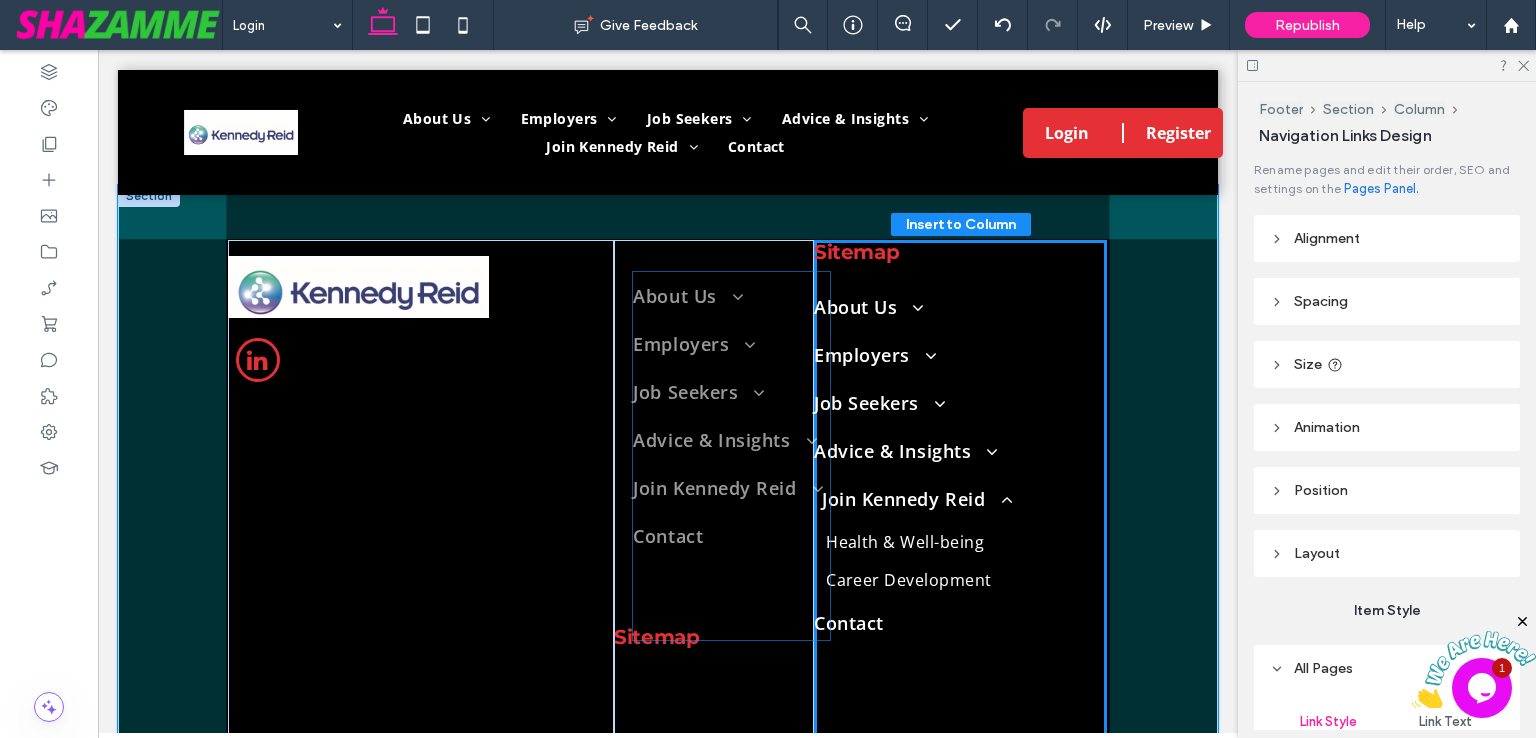 drag, startPoint x: 801, startPoint y: 520, endPoint x: 827, endPoint y: 513, distance: 26.925823 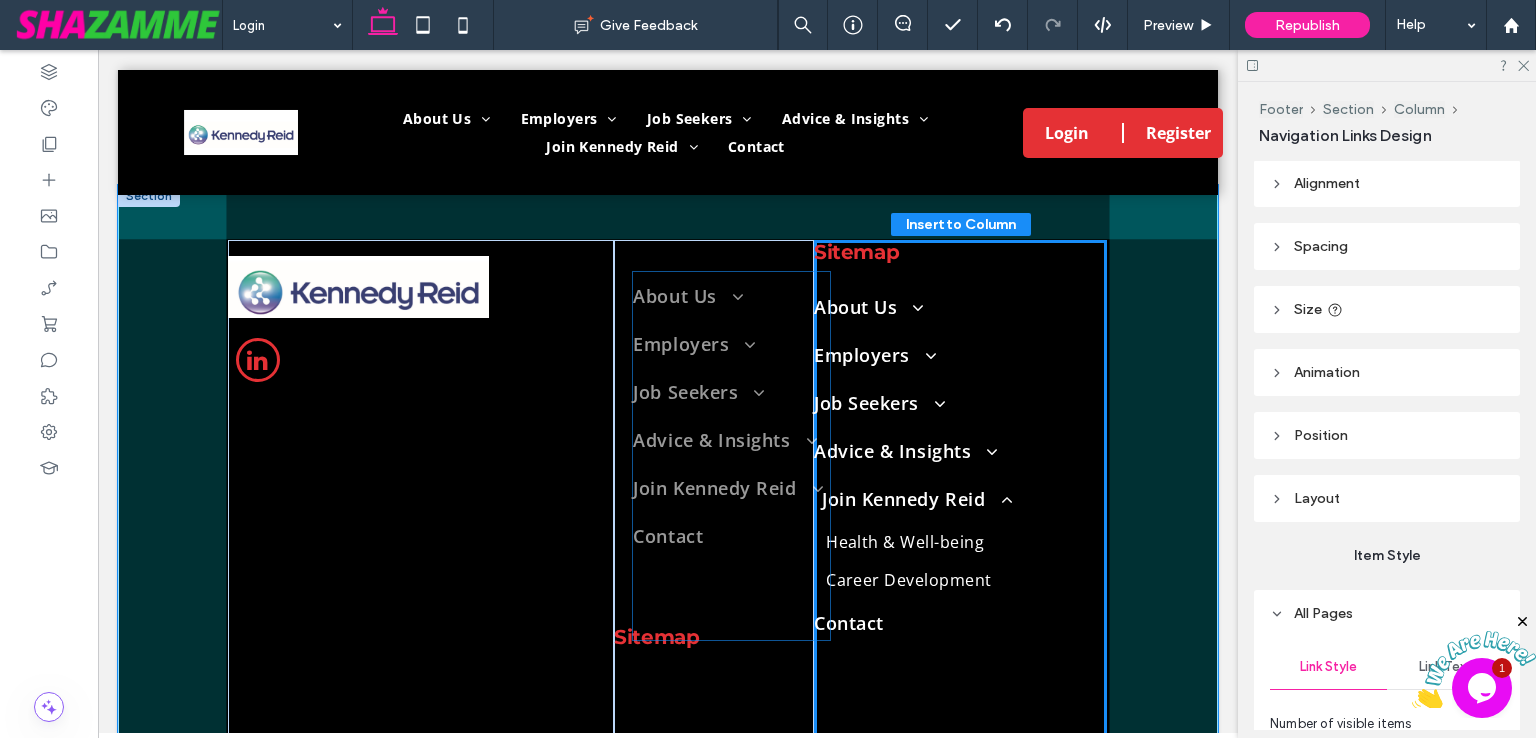 type on "**" 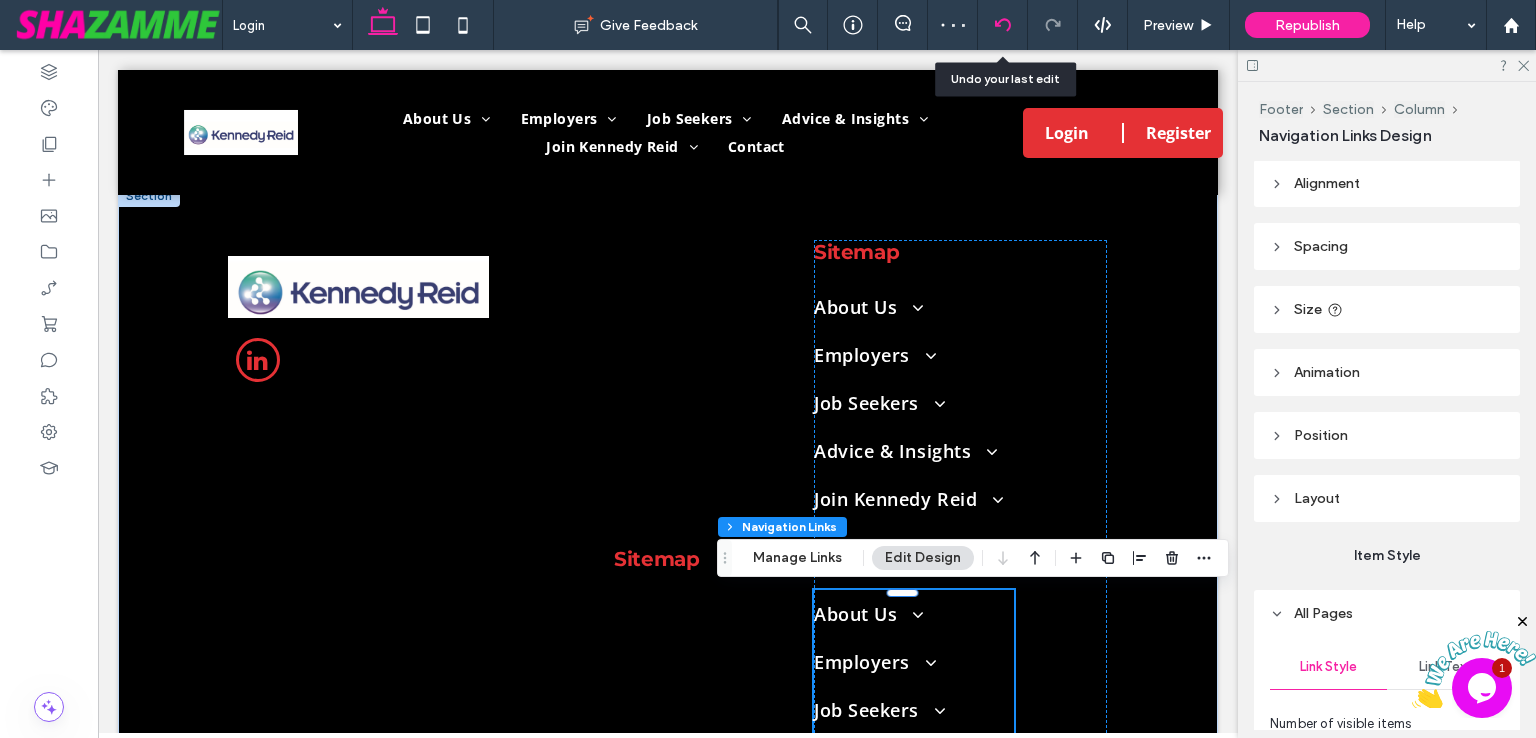 click 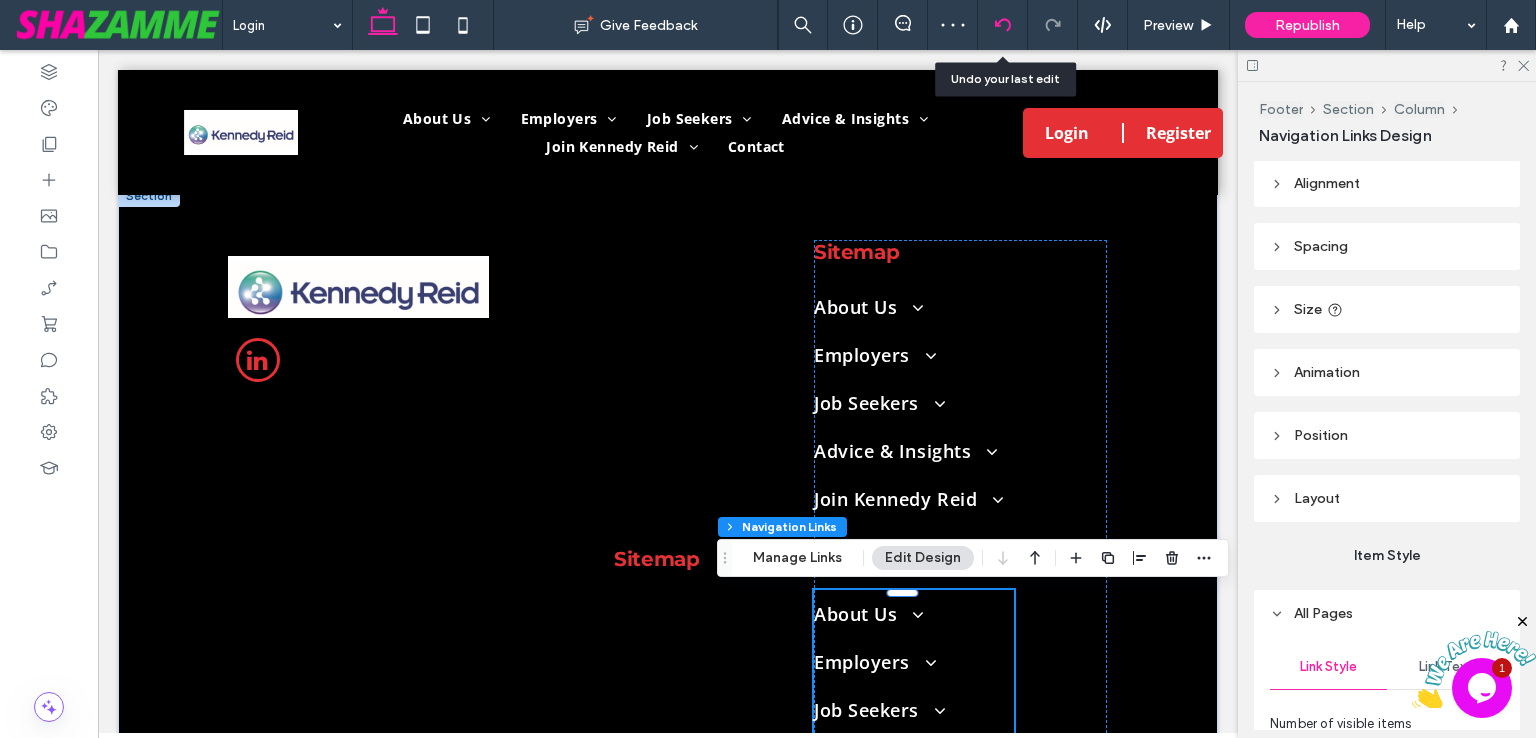 click 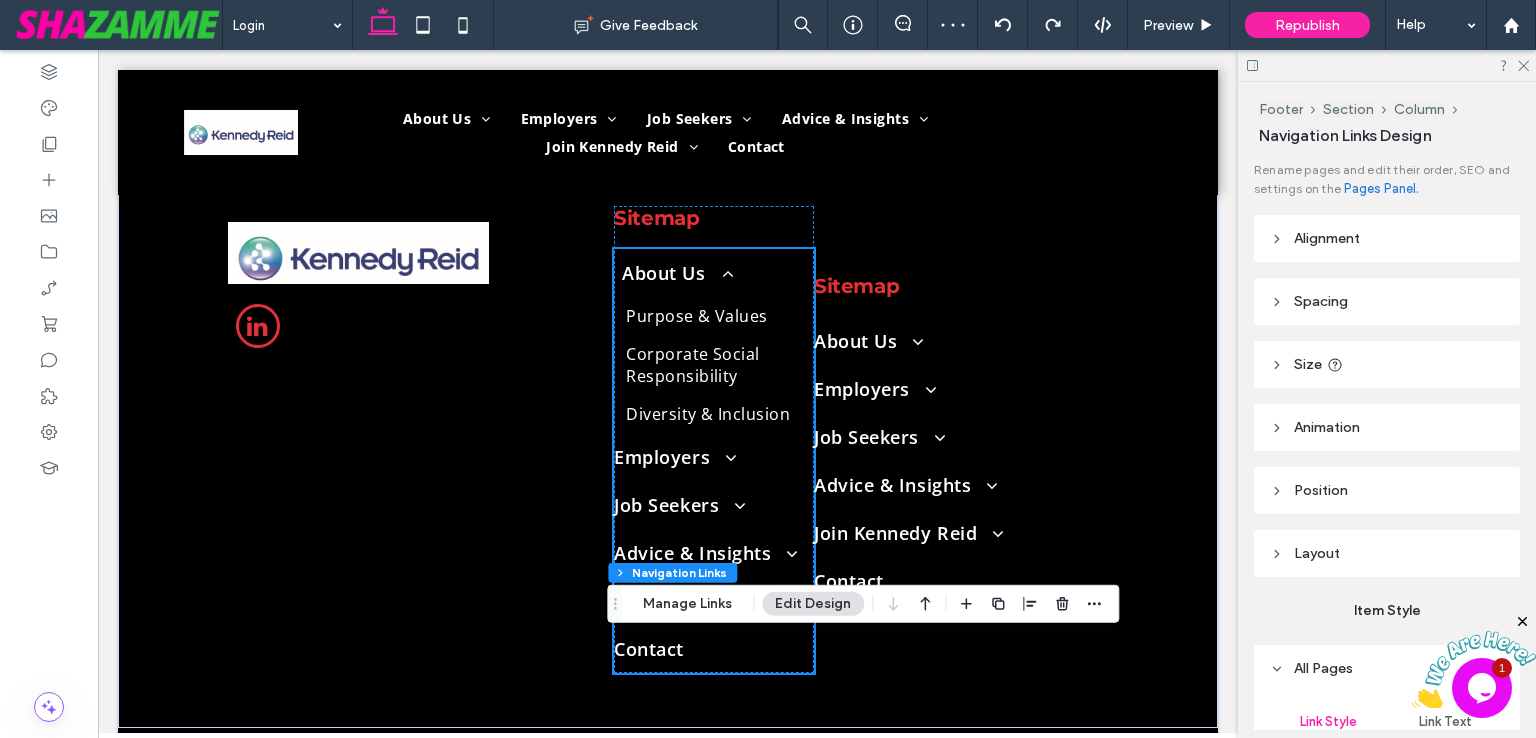 type on "***" 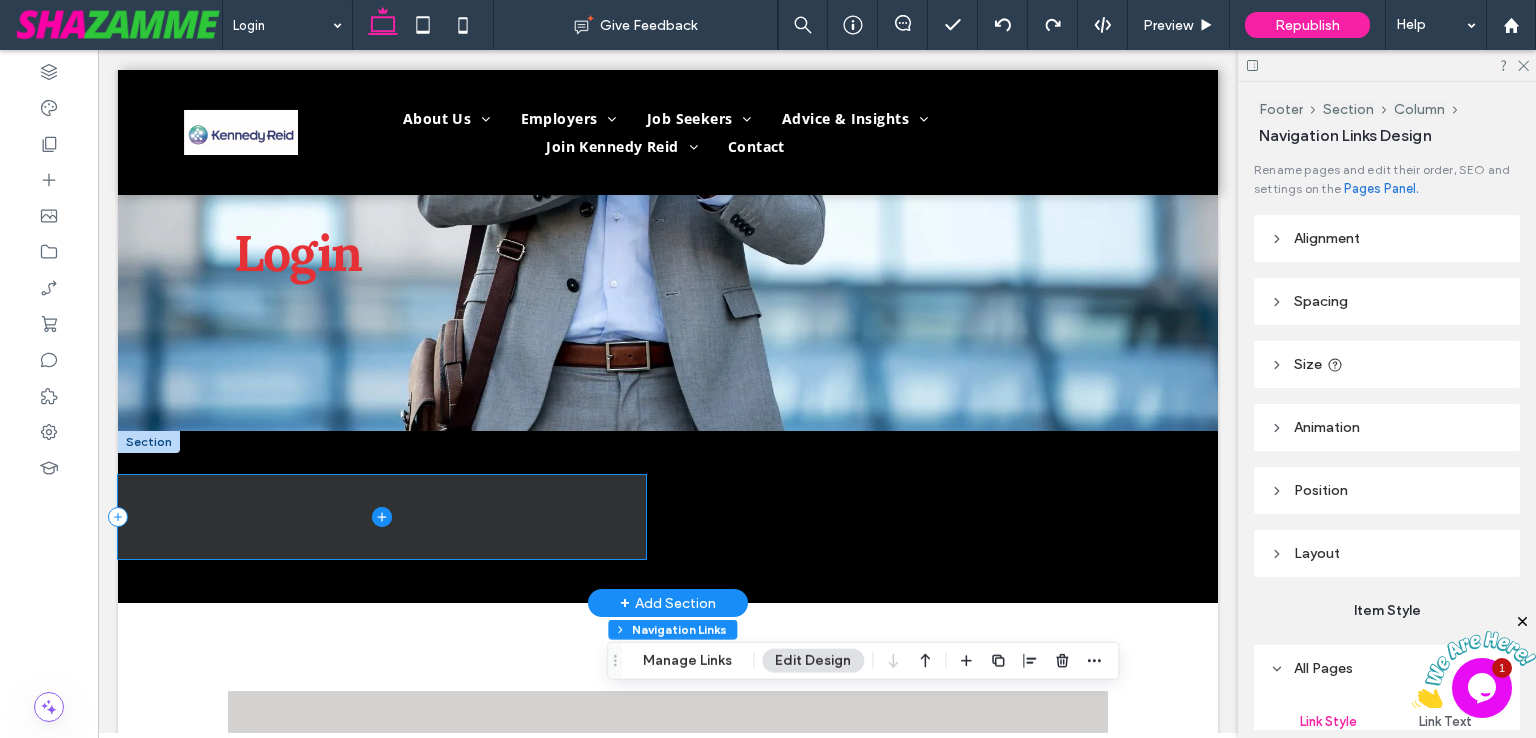 scroll, scrollTop: 0, scrollLeft: 0, axis: both 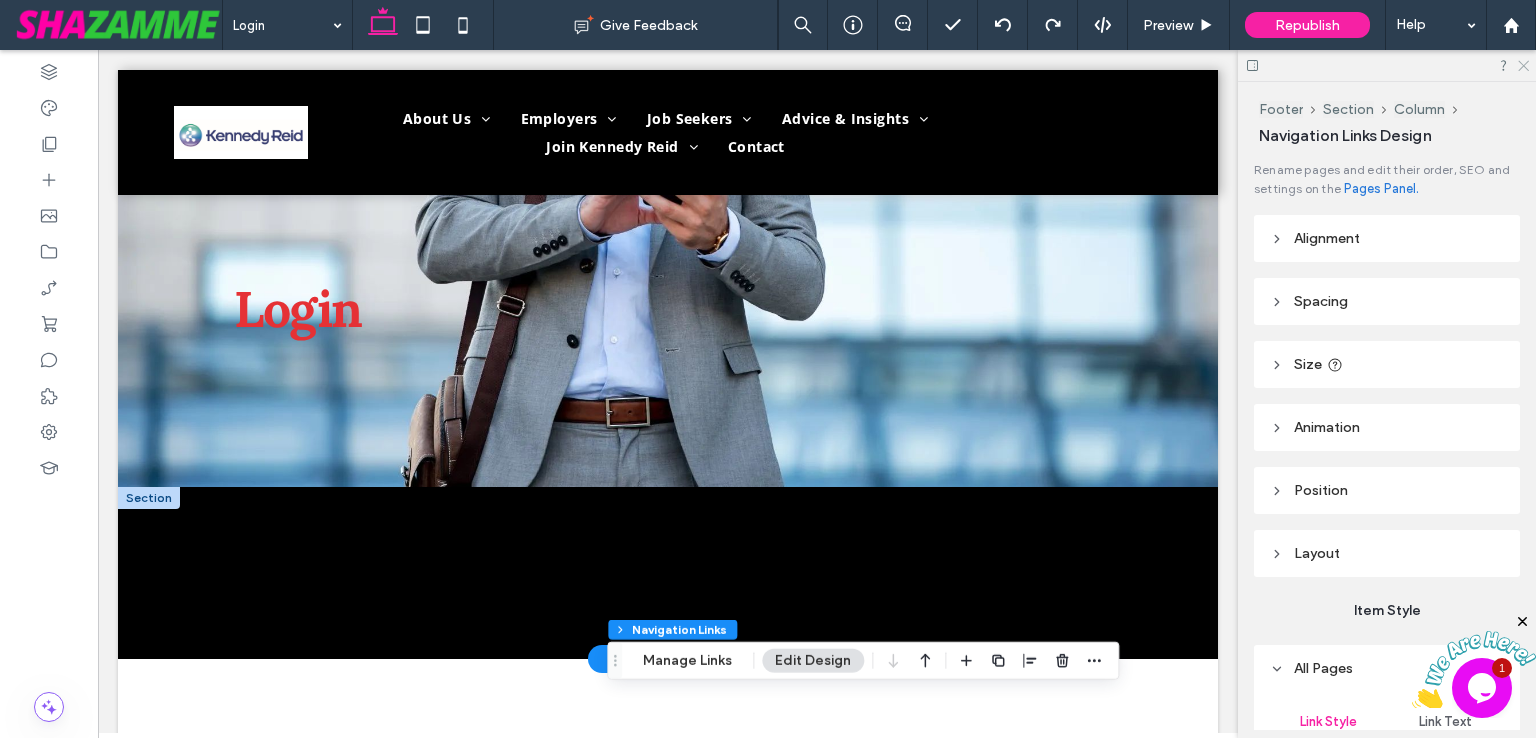 click 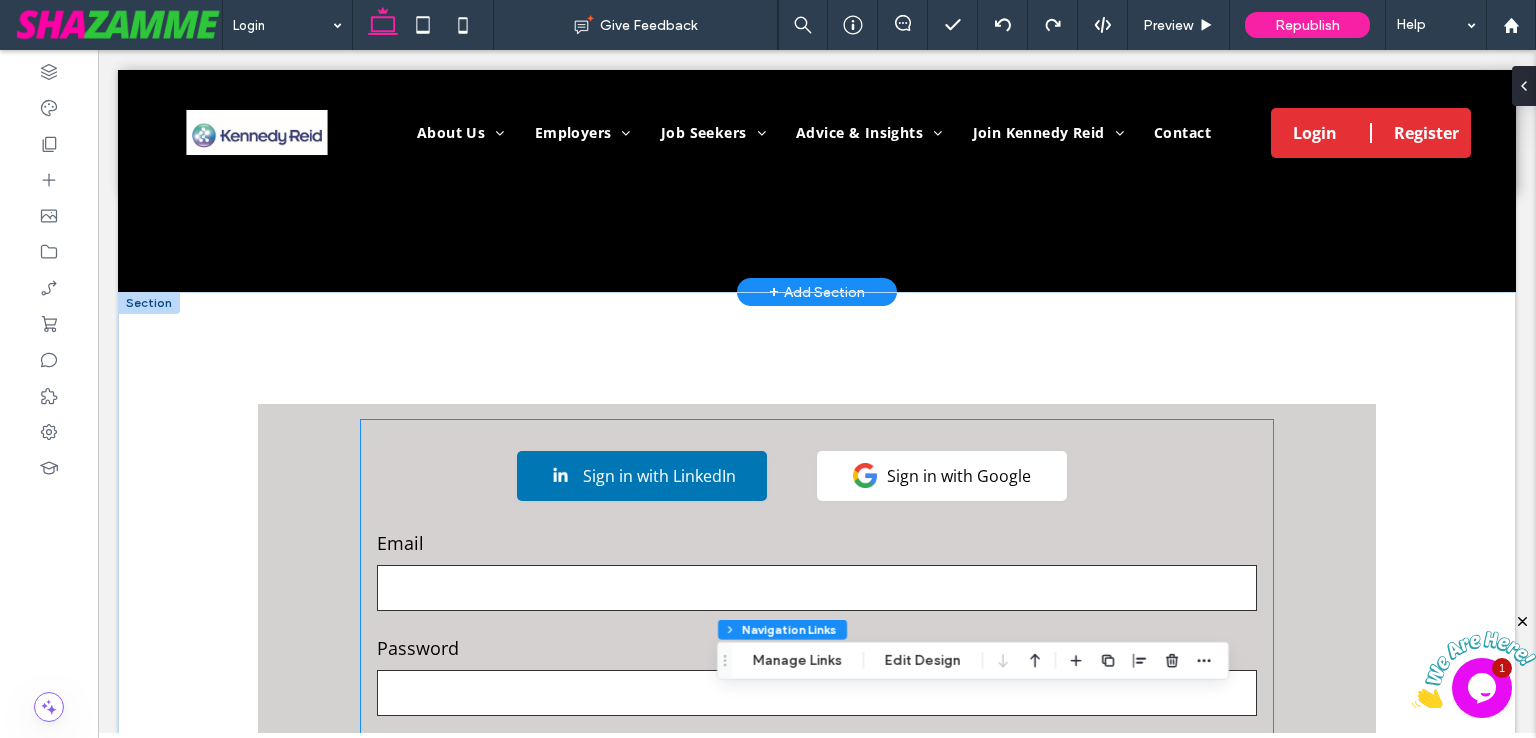 scroll, scrollTop: 400, scrollLeft: 0, axis: vertical 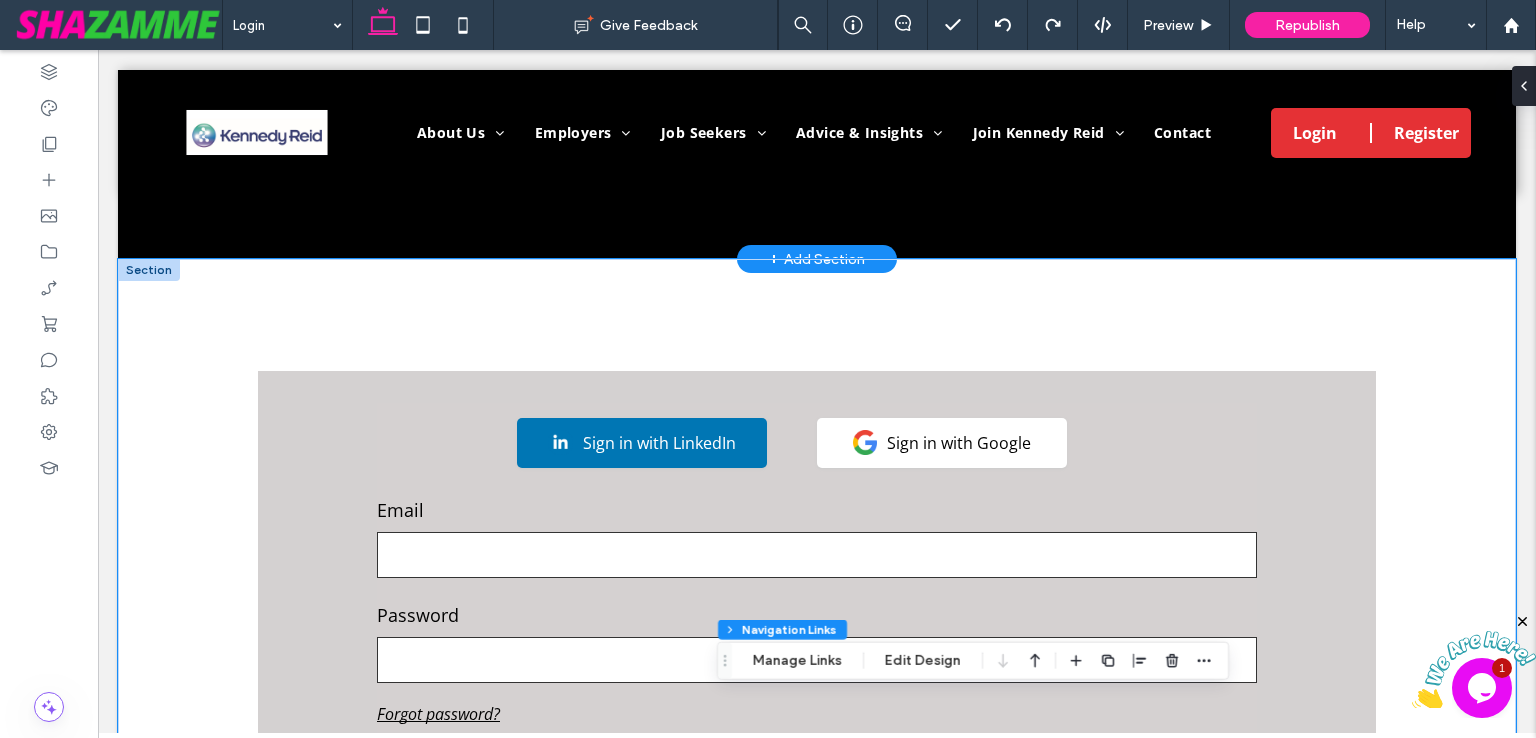 type on "**********" 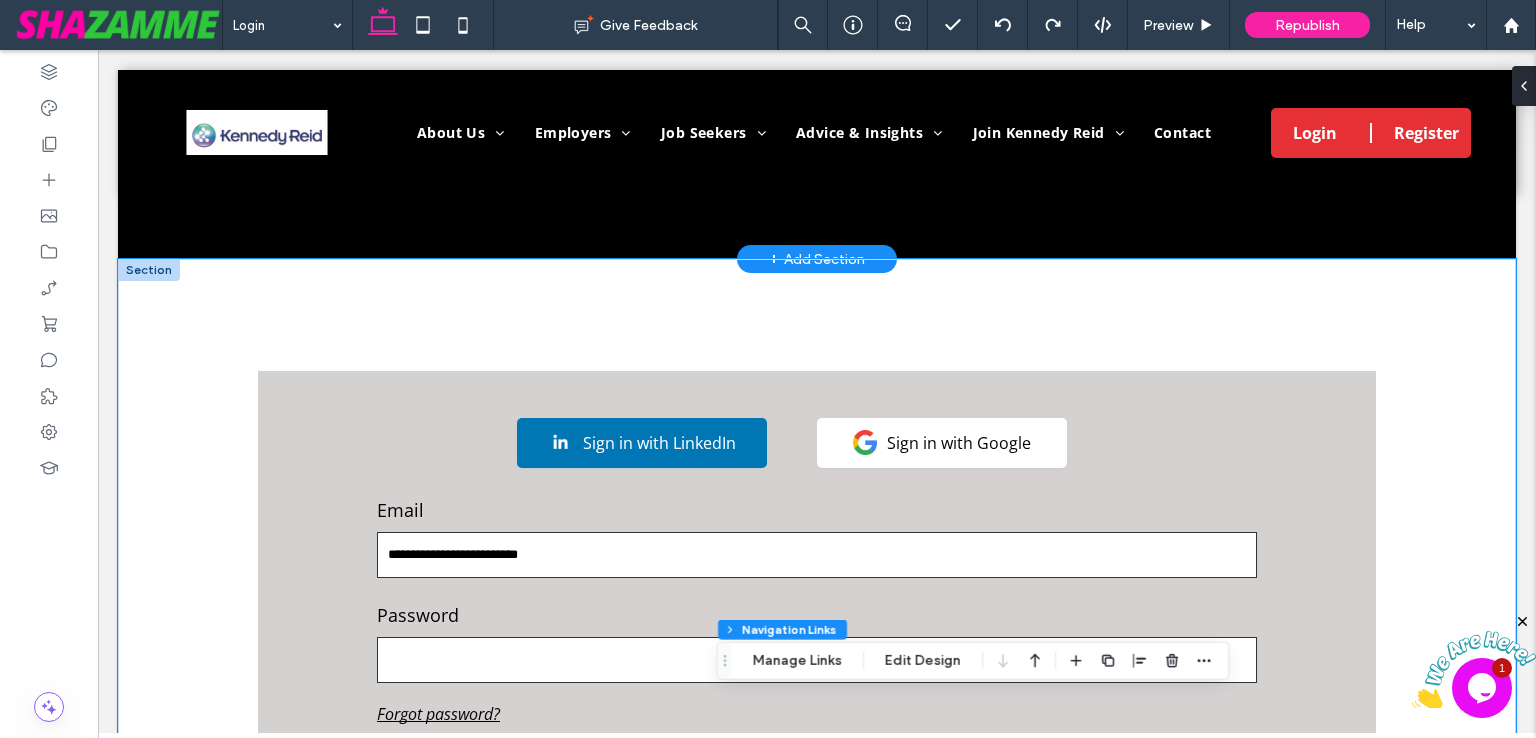 click on "**********" at bounding box center [817, 672] 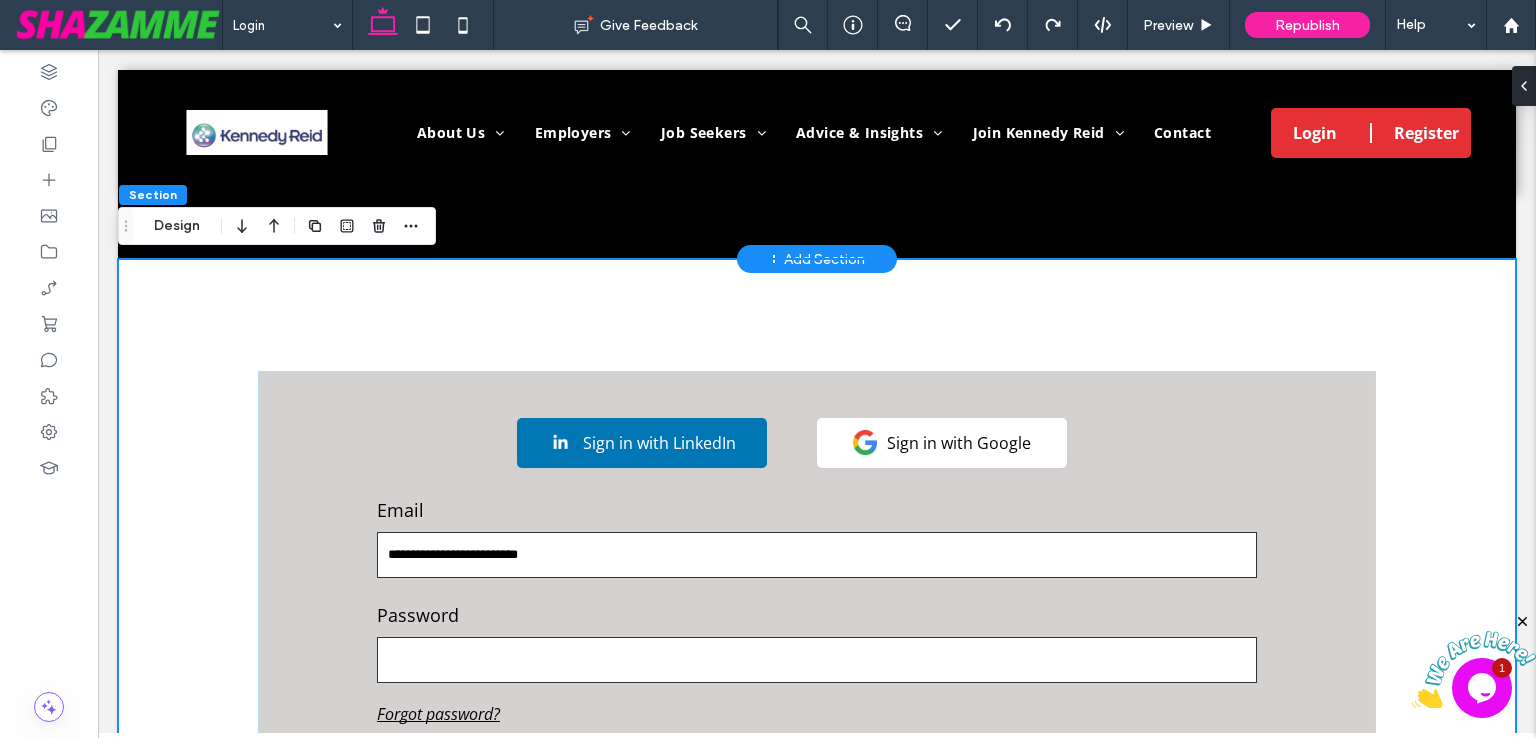 click on "**********" at bounding box center (817, 672) 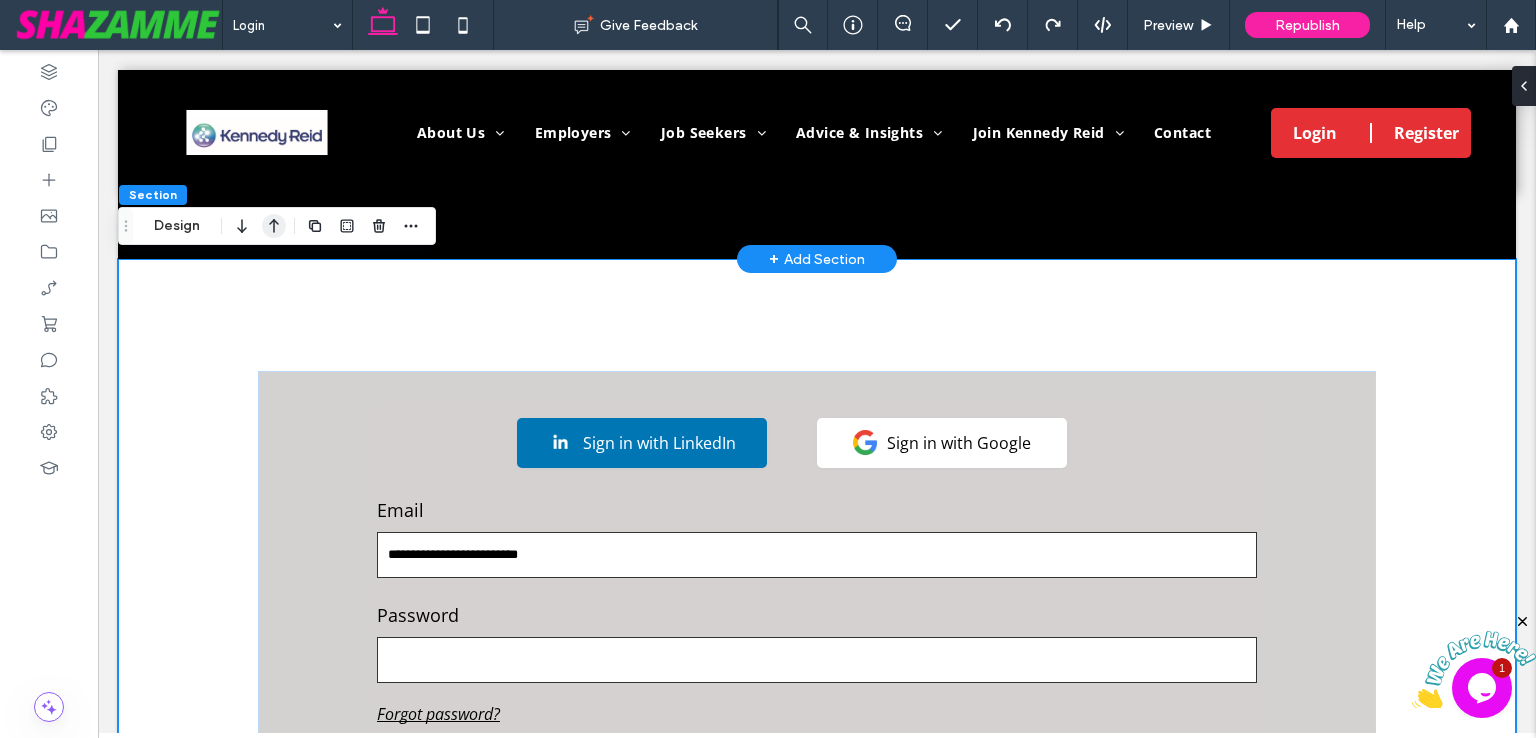 click on "Design" at bounding box center (177, 226) 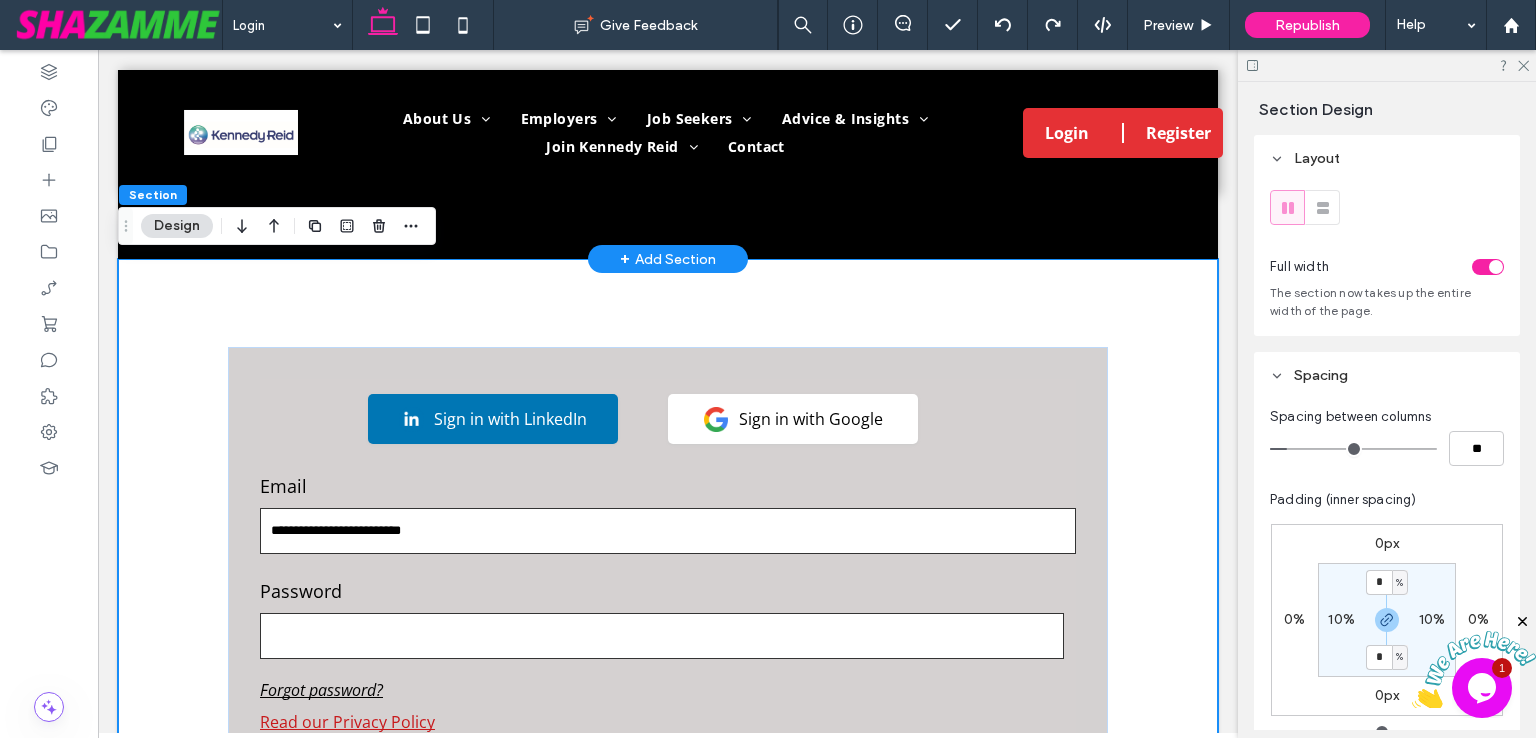 scroll, scrollTop: 100, scrollLeft: 0, axis: vertical 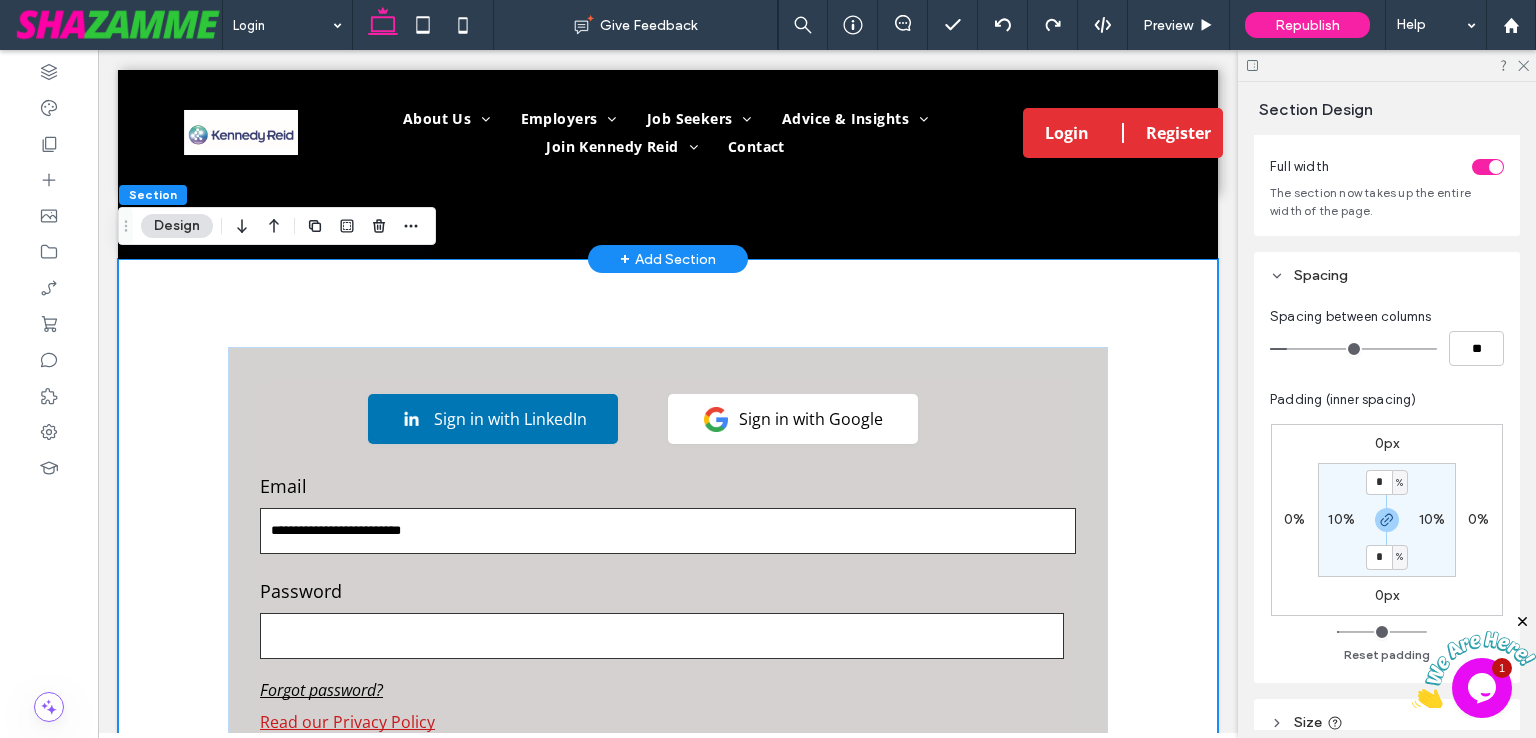 click on "10%" at bounding box center [1341, 519] 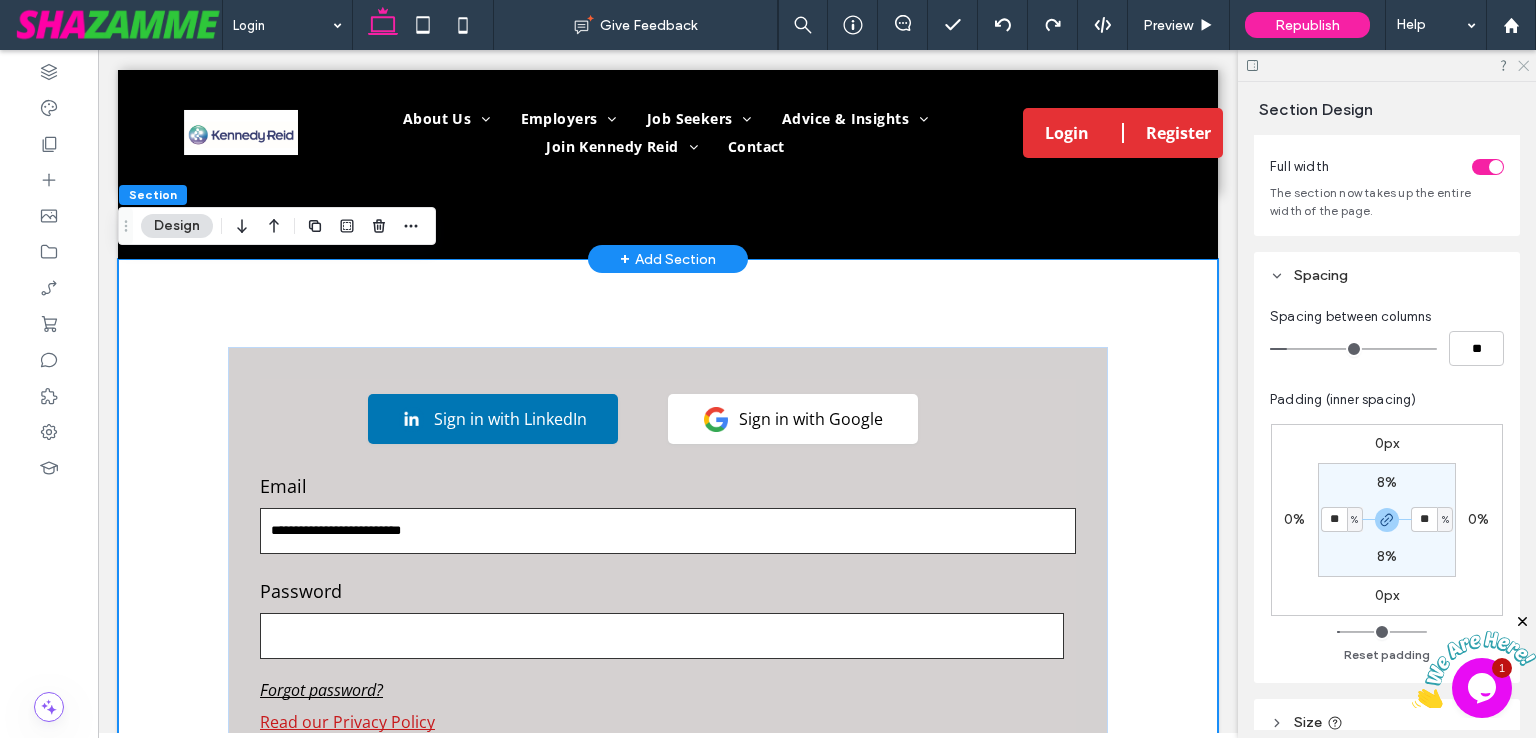 click 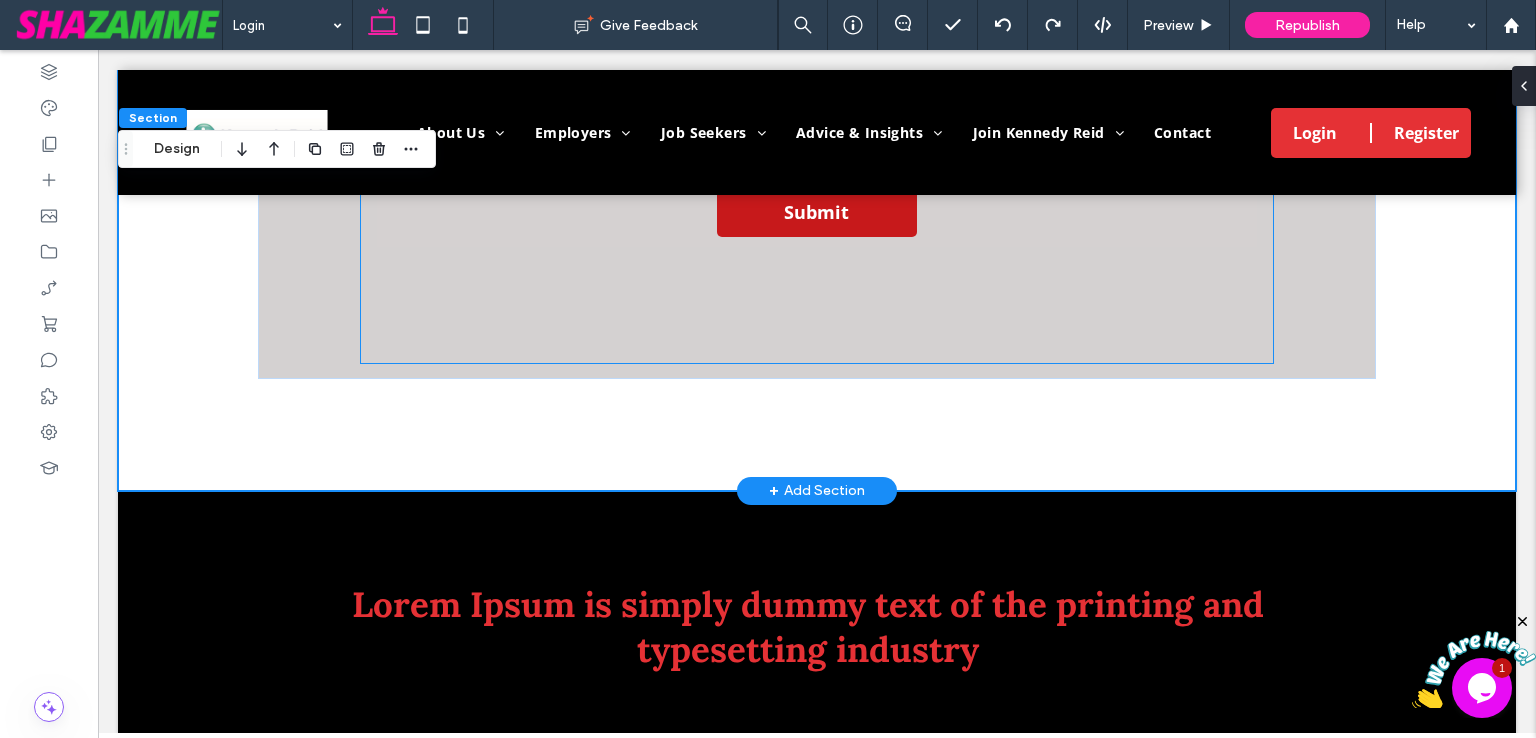 scroll, scrollTop: 1200, scrollLeft: 0, axis: vertical 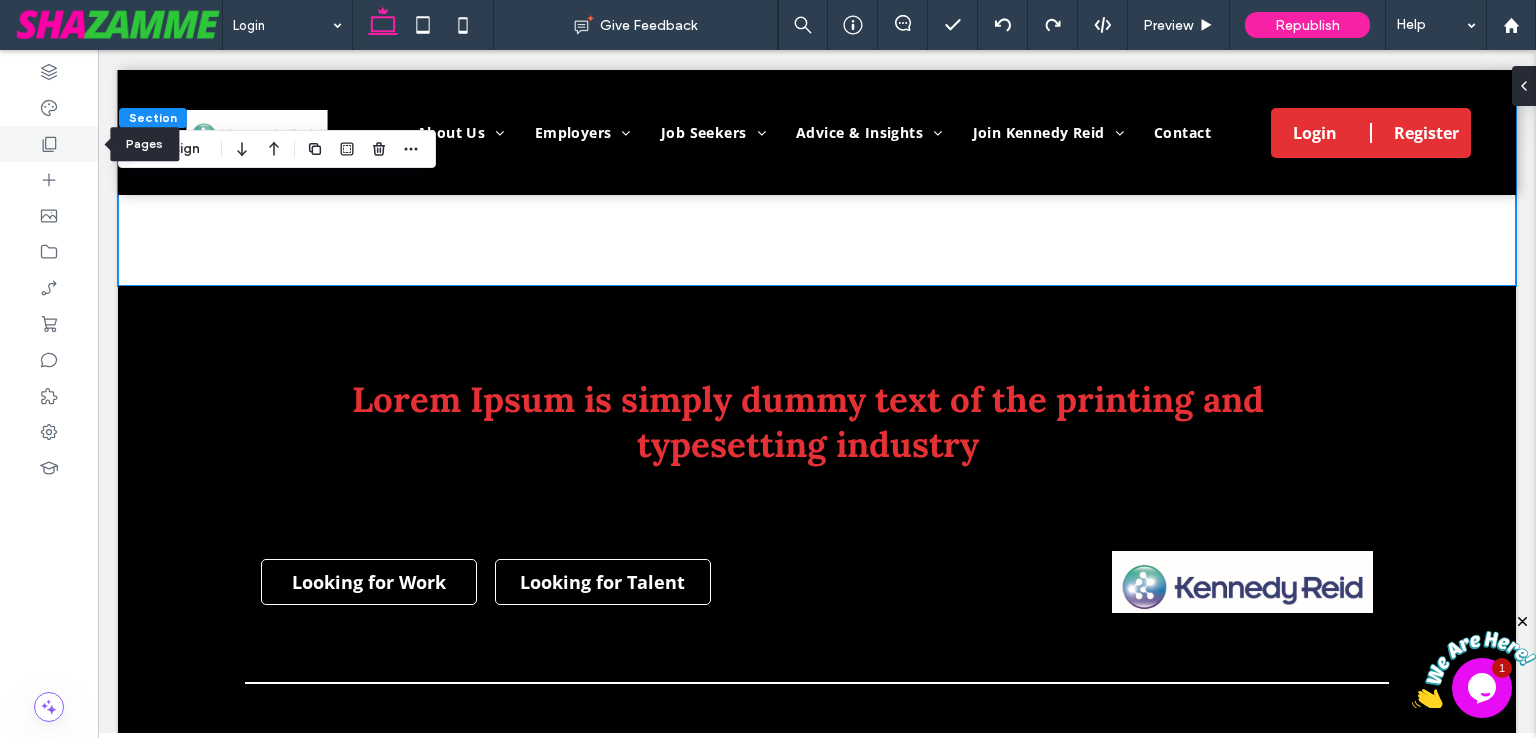 click at bounding box center (49, 144) 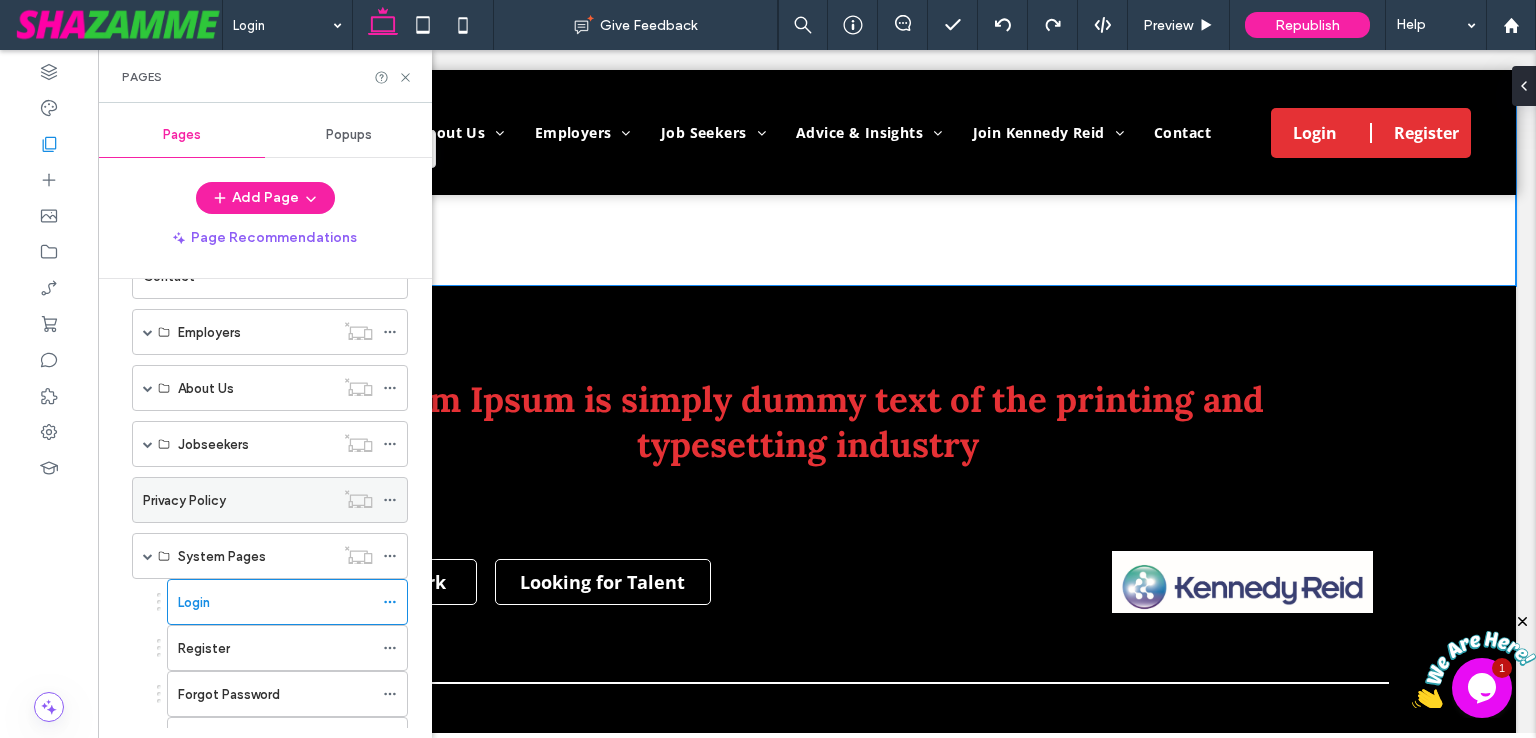 scroll, scrollTop: 500, scrollLeft: 0, axis: vertical 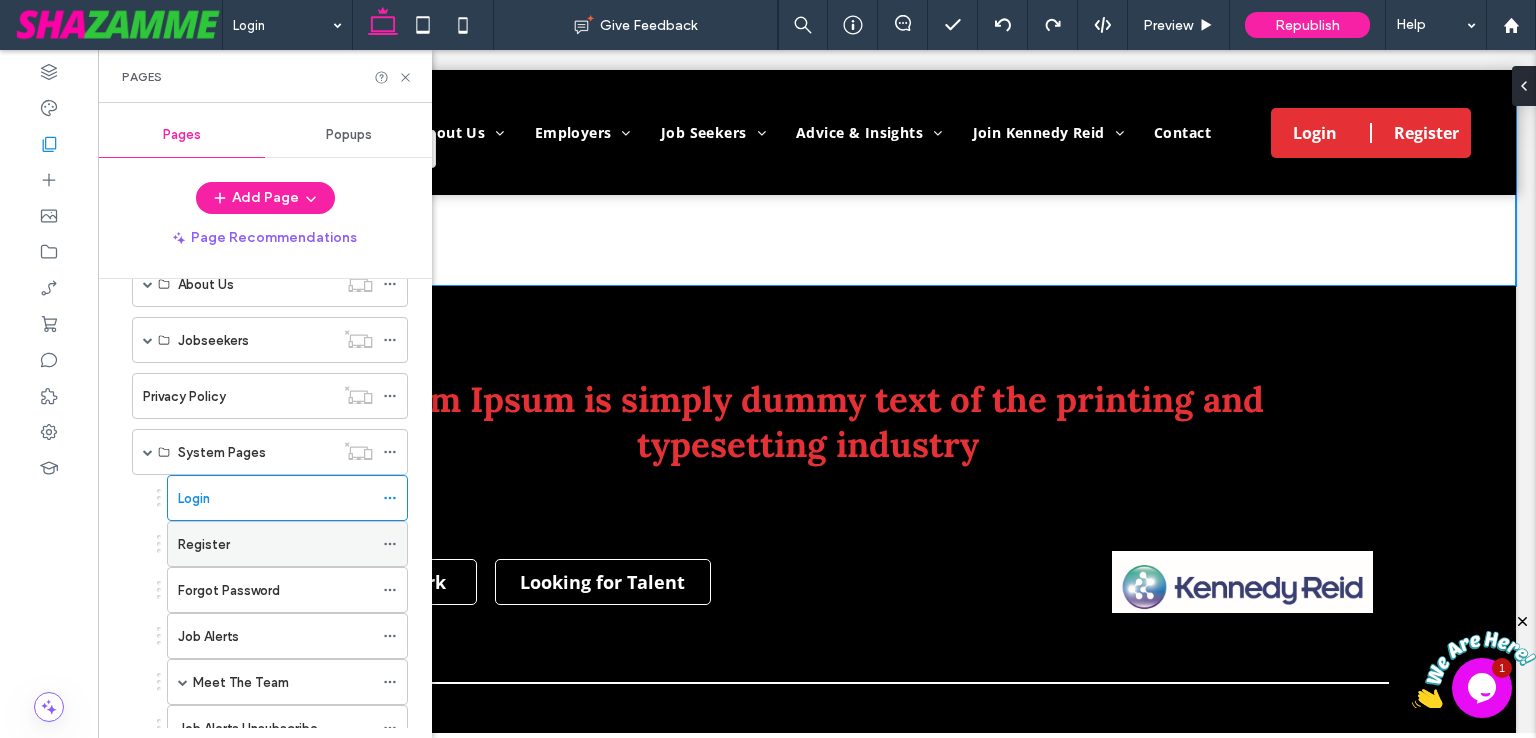 click on "Register" at bounding box center (275, 544) 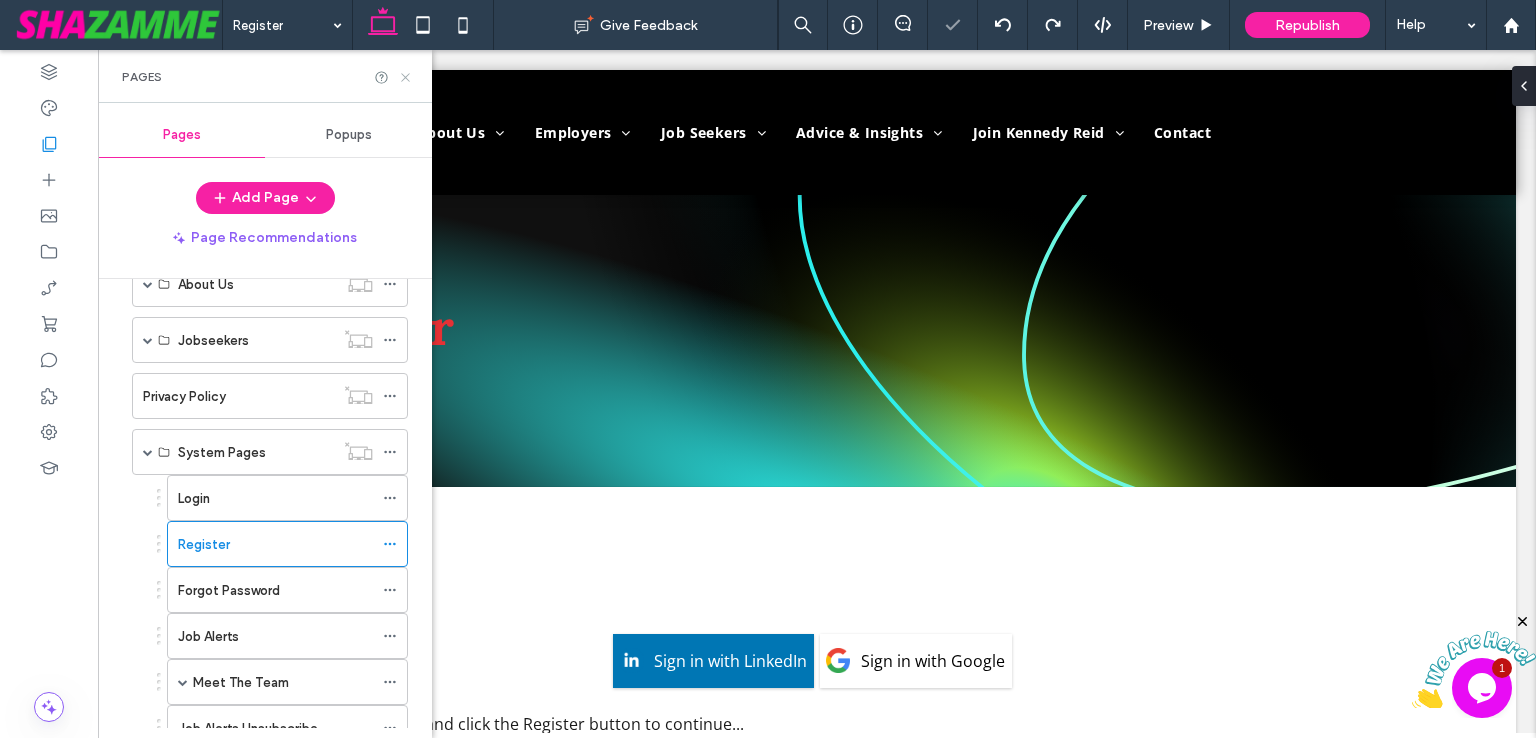 scroll, scrollTop: 0, scrollLeft: 0, axis: both 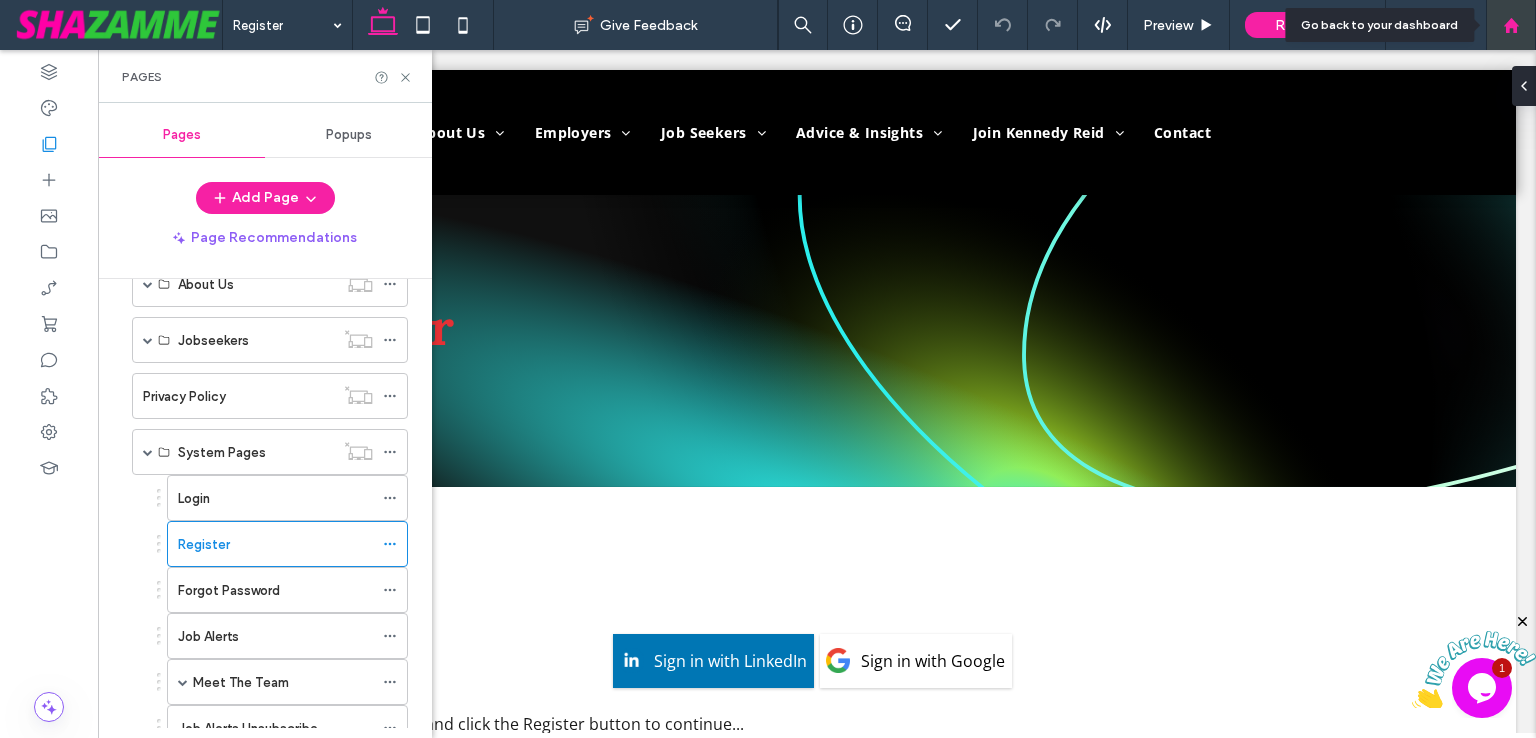 click 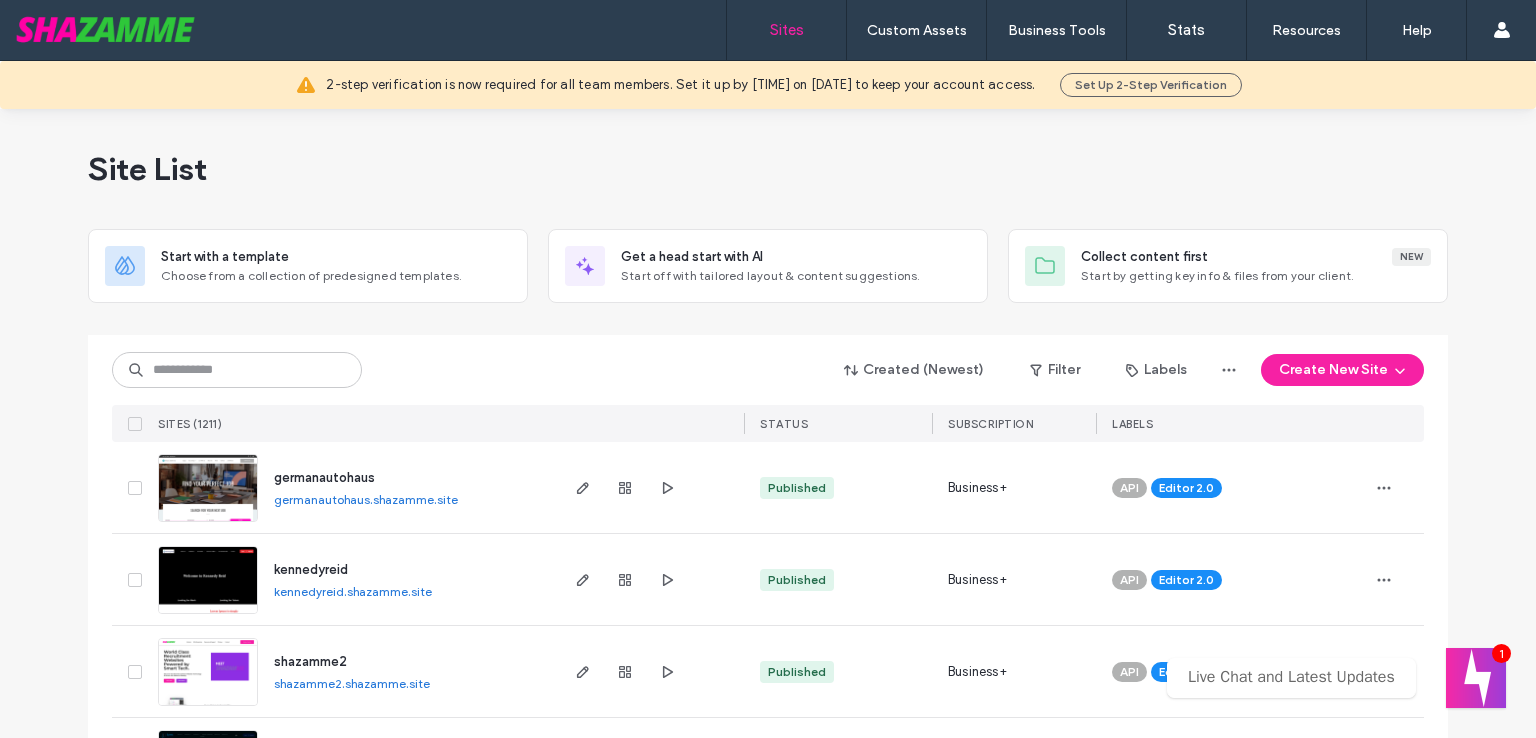 scroll, scrollTop: 0, scrollLeft: 0, axis: both 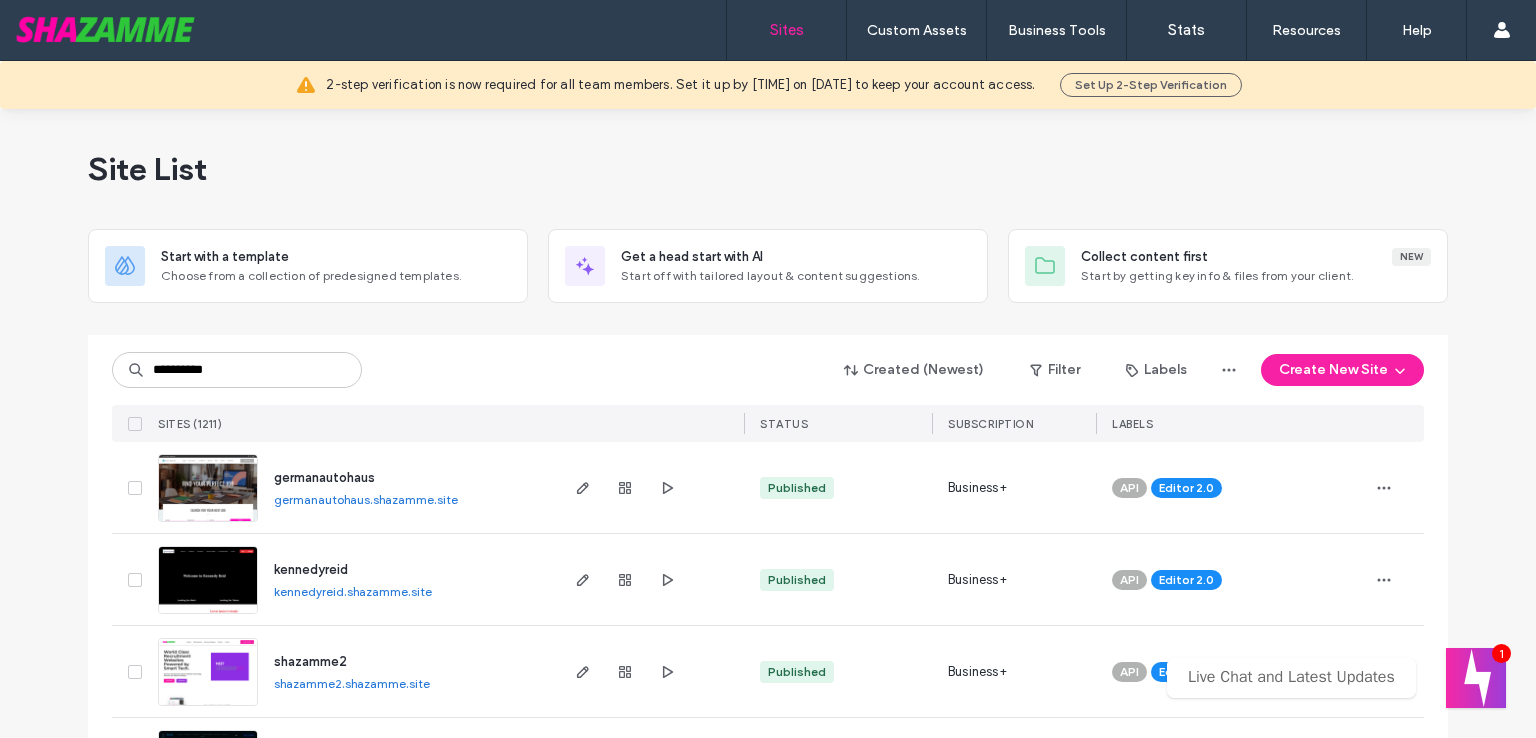 type on "**********" 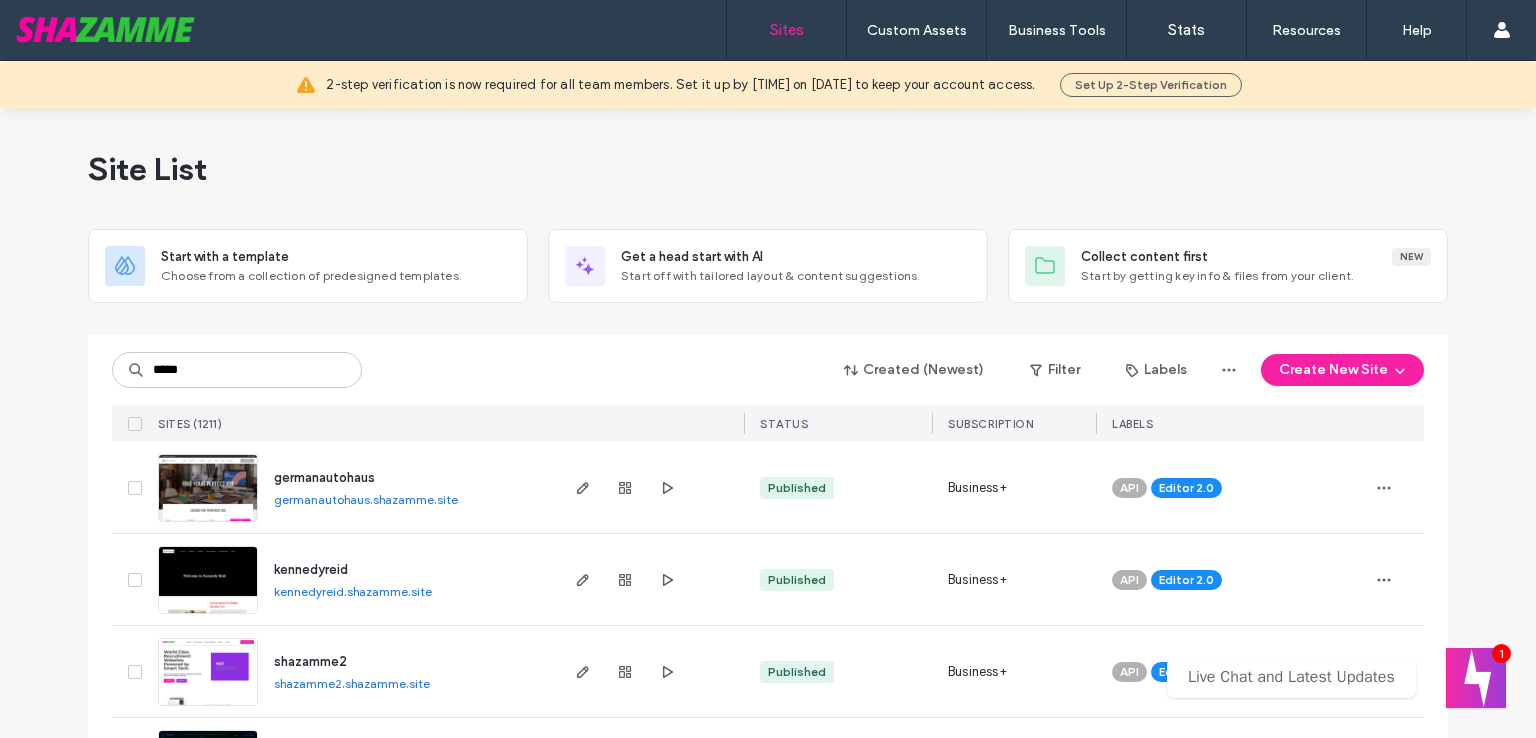 type on "*****" 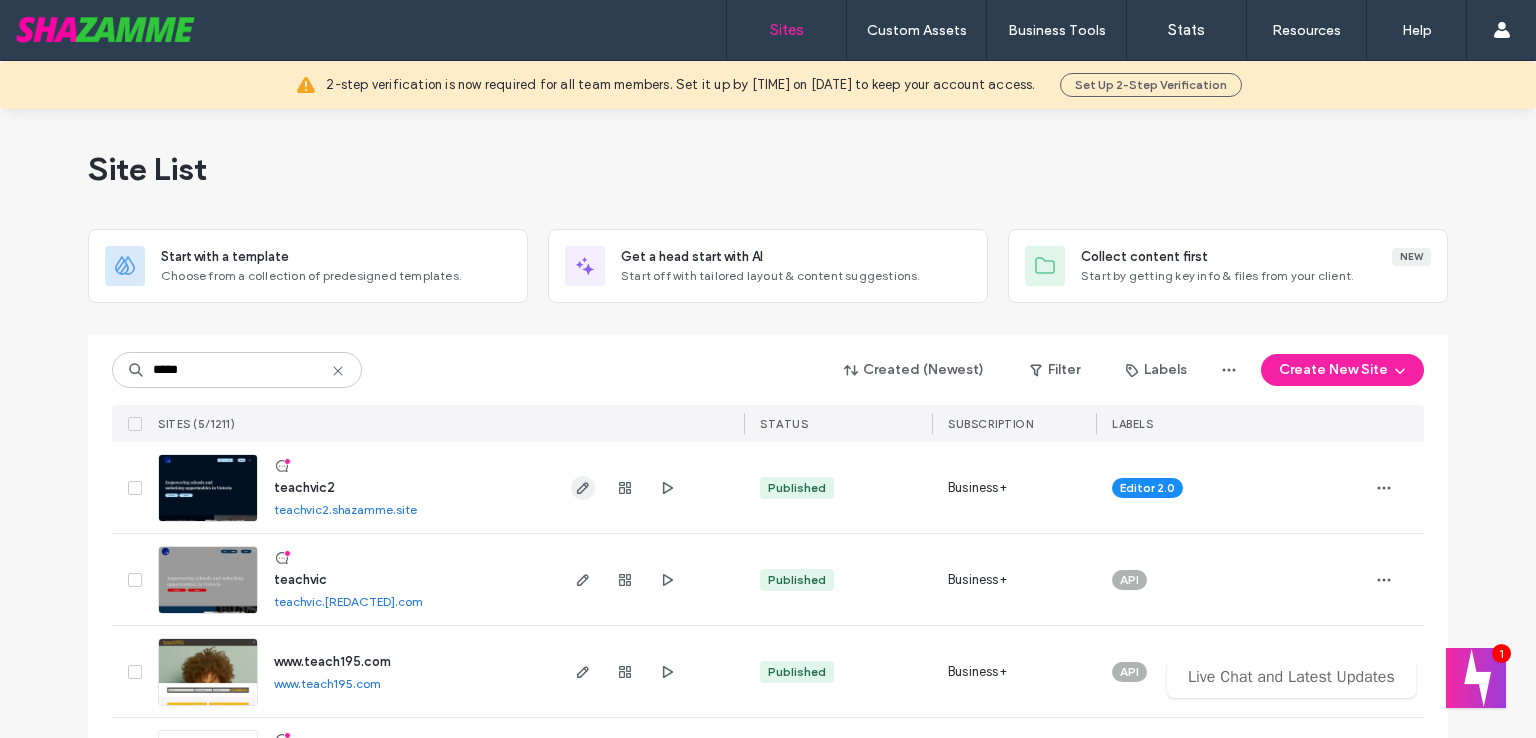 click 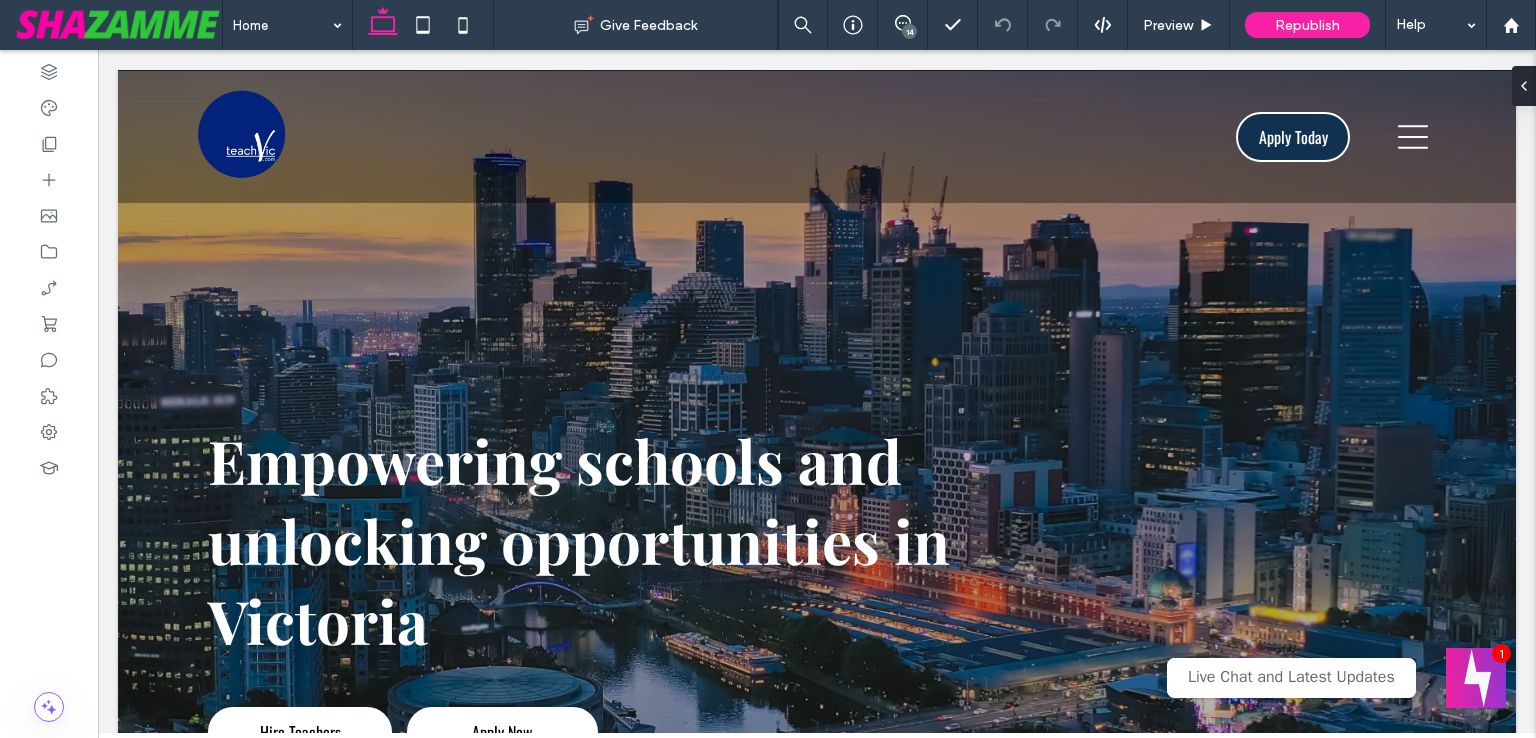 scroll, scrollTop: 1413, scrollLeft: 0, axis: vertical 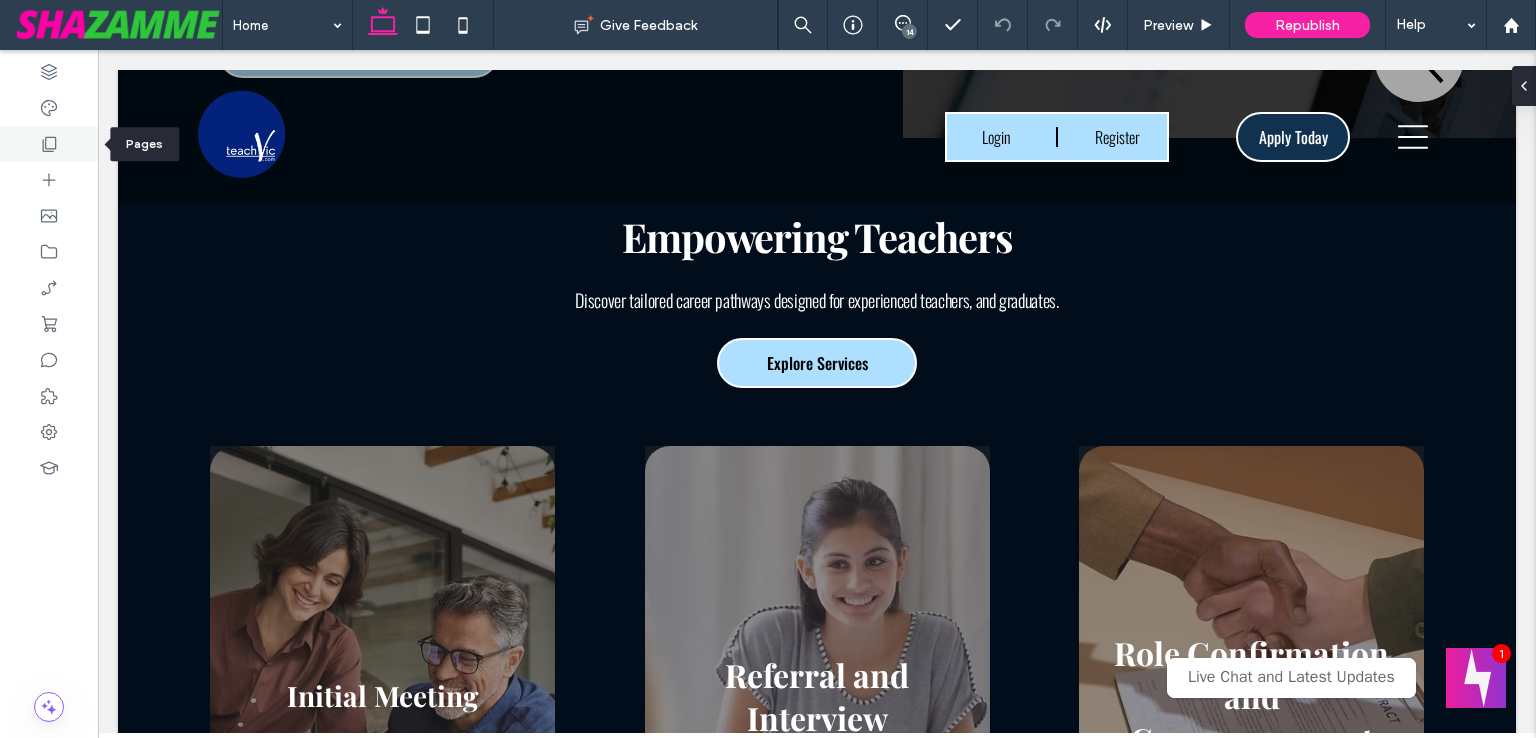 click at bounding box center (49, 144) 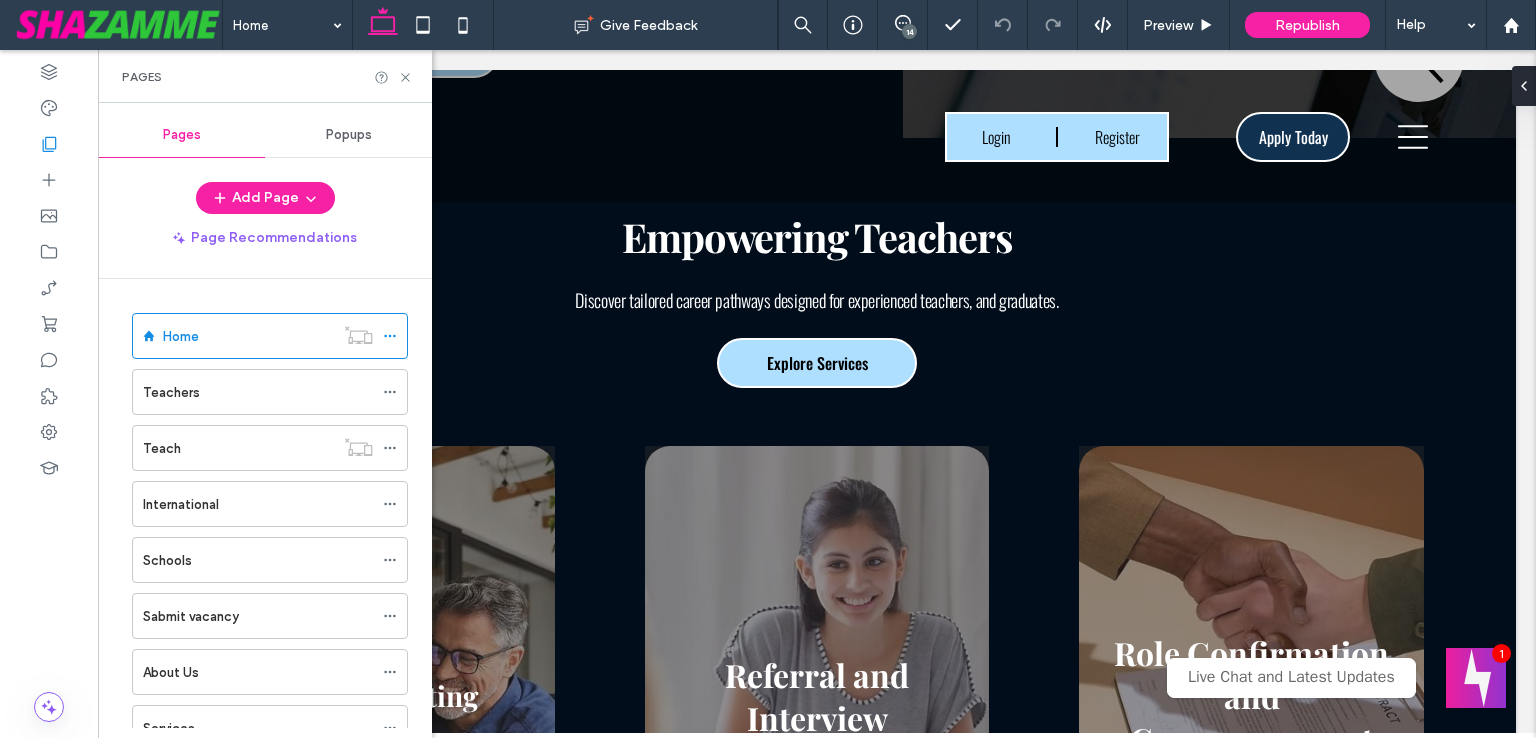 click on "14" at bounding box center (909, 31) 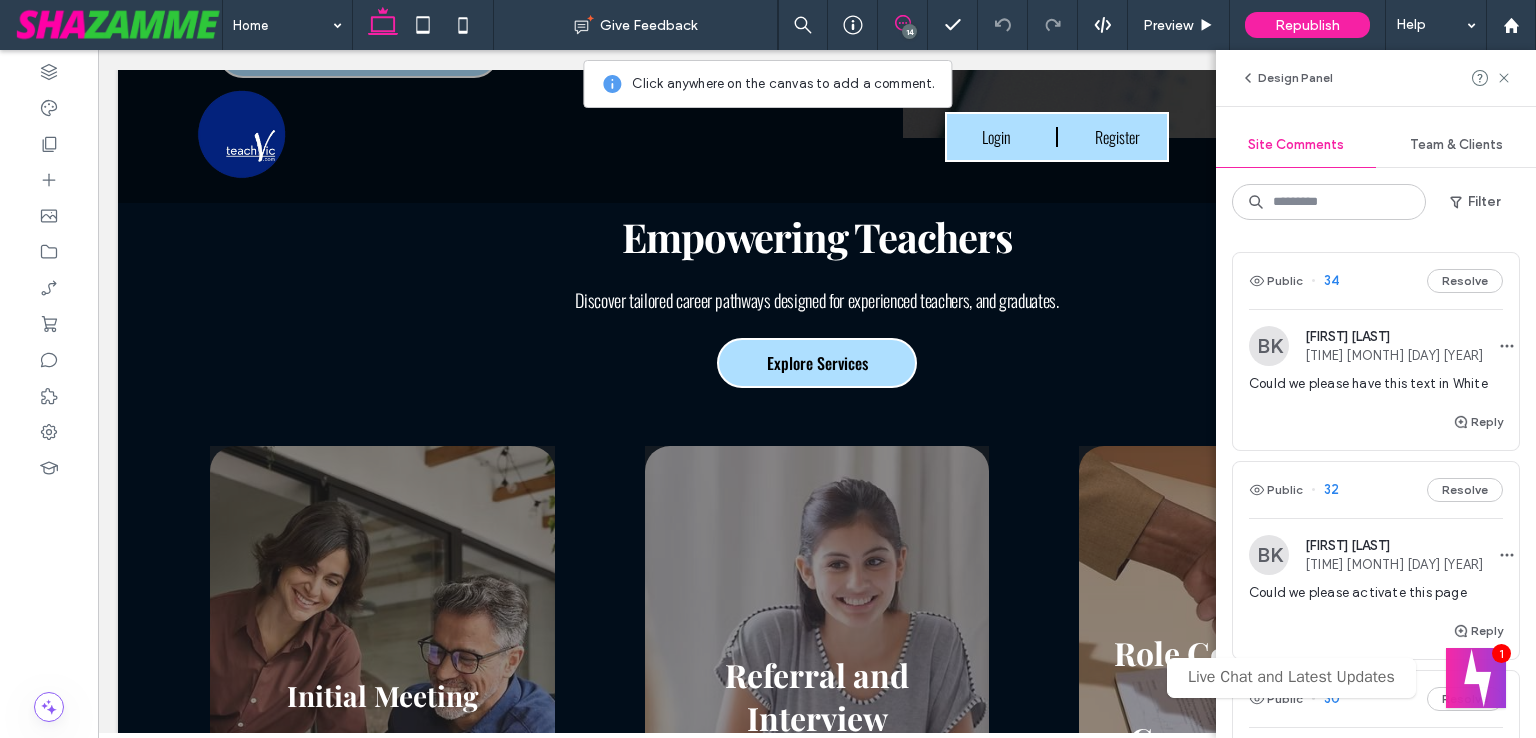 click on "Could we please have this text in White" at bounding box center (1376, 384) 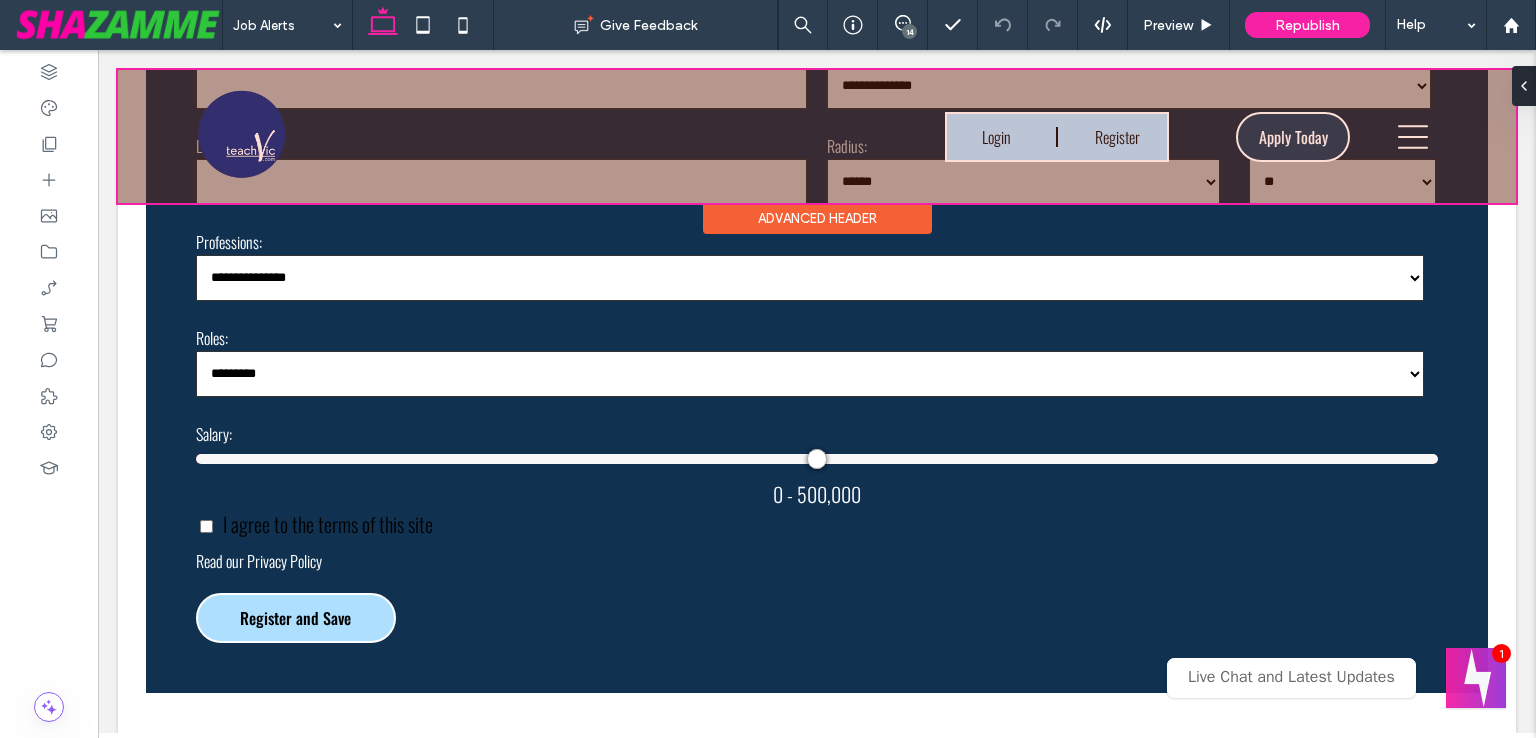 scroll, scrollTop: 1443, scrollLeft: 0, axis: vertical 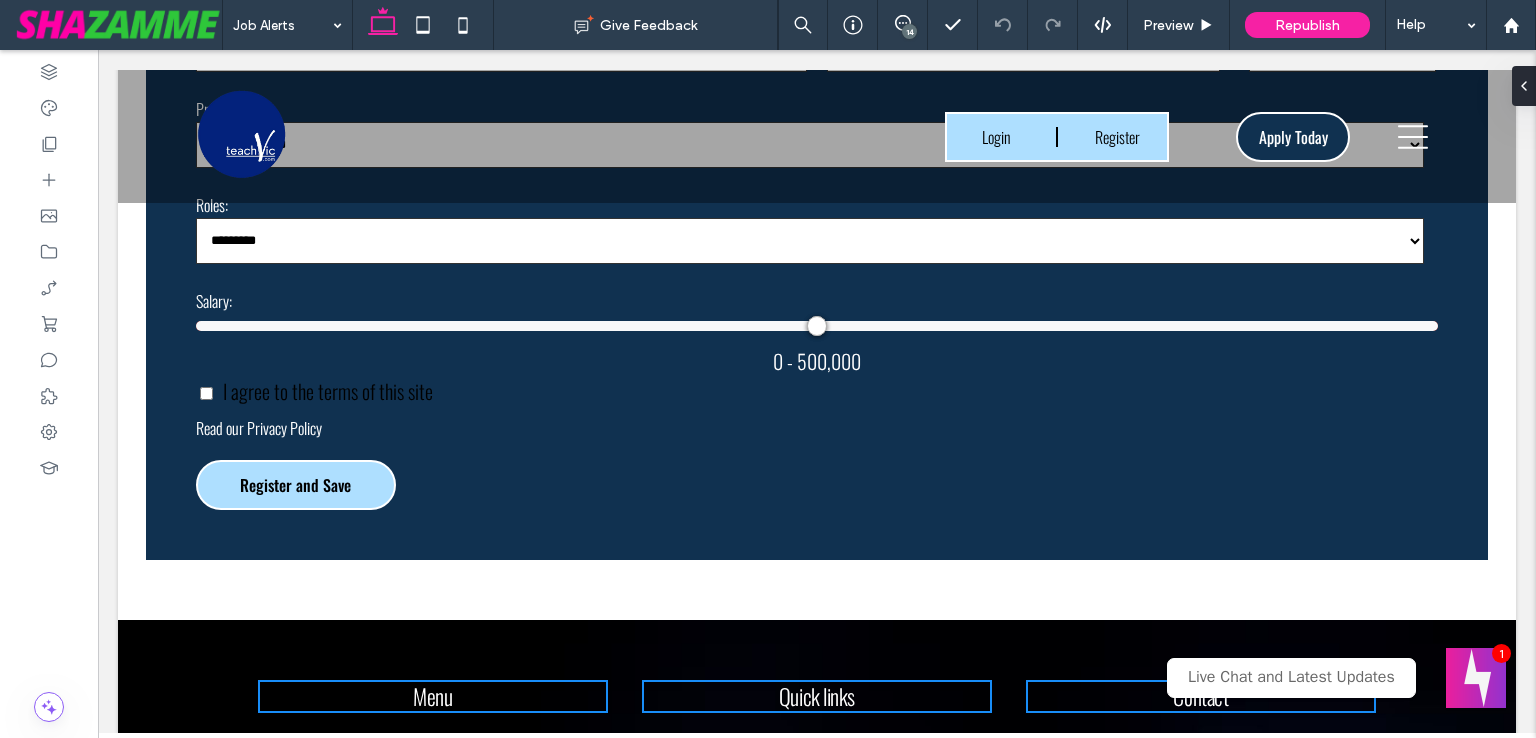 click on "14" at bounding box center [909, 31] 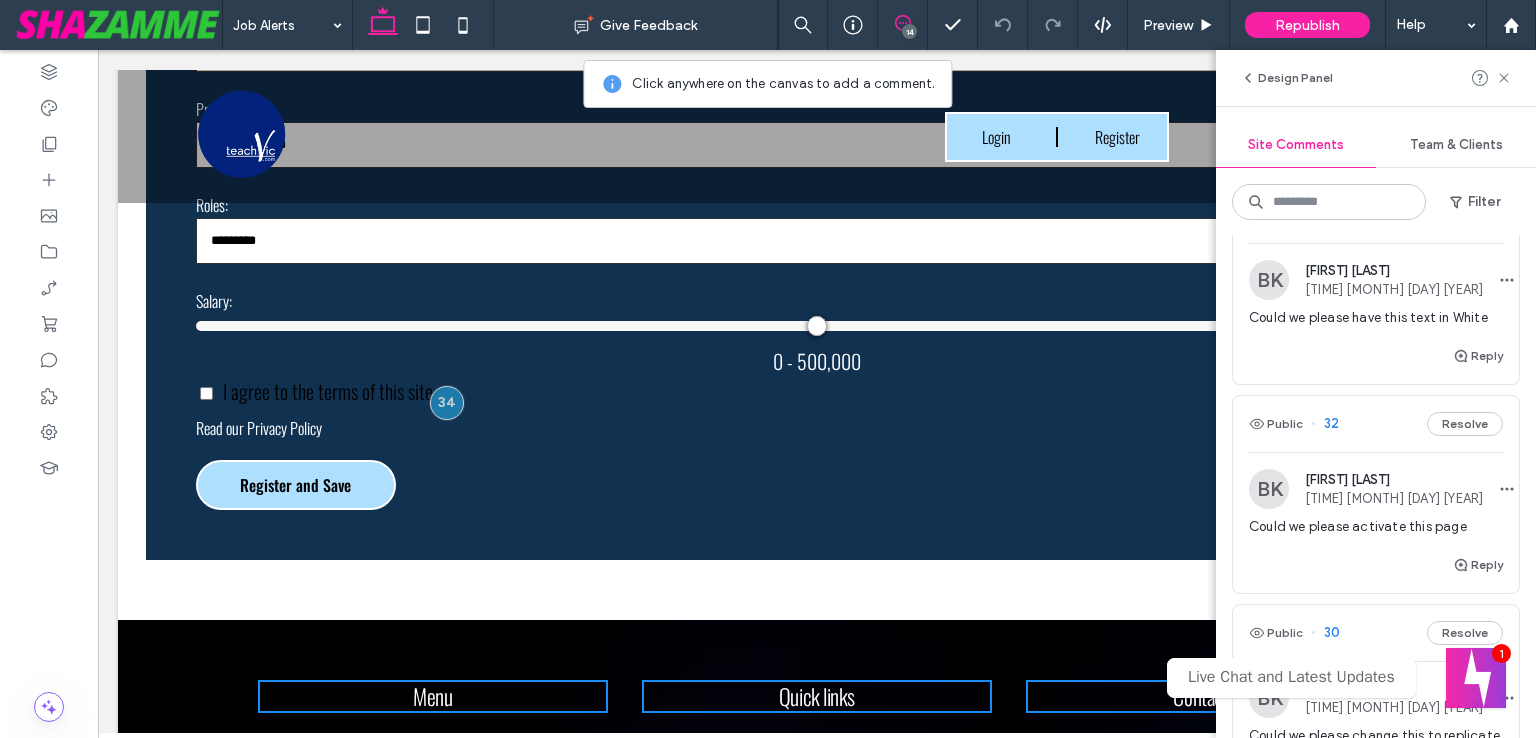 scroll, scrollTop: 100, scrollLeft: 0, axis: vertical 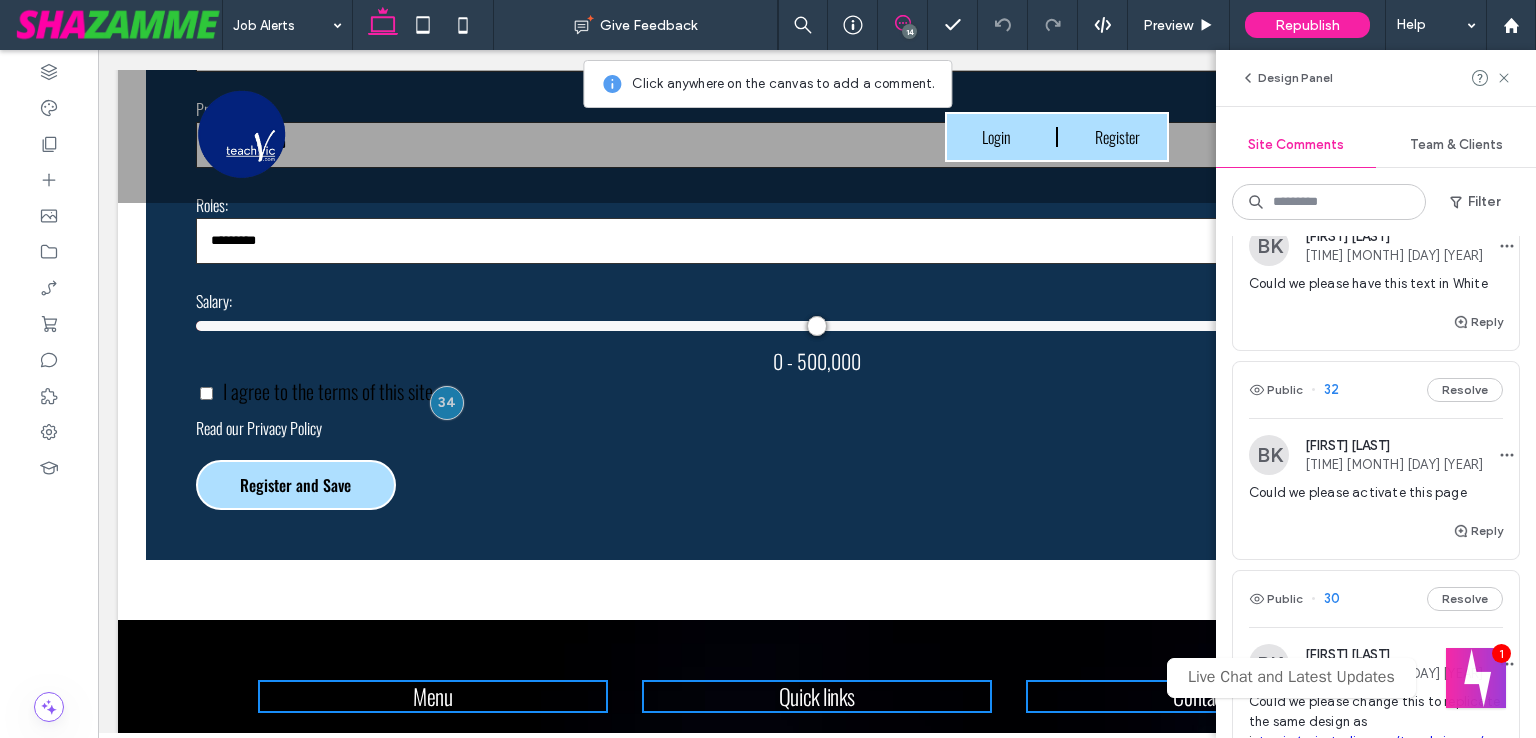click on "Could we please activate this page" at bounding box center (1376, 493) 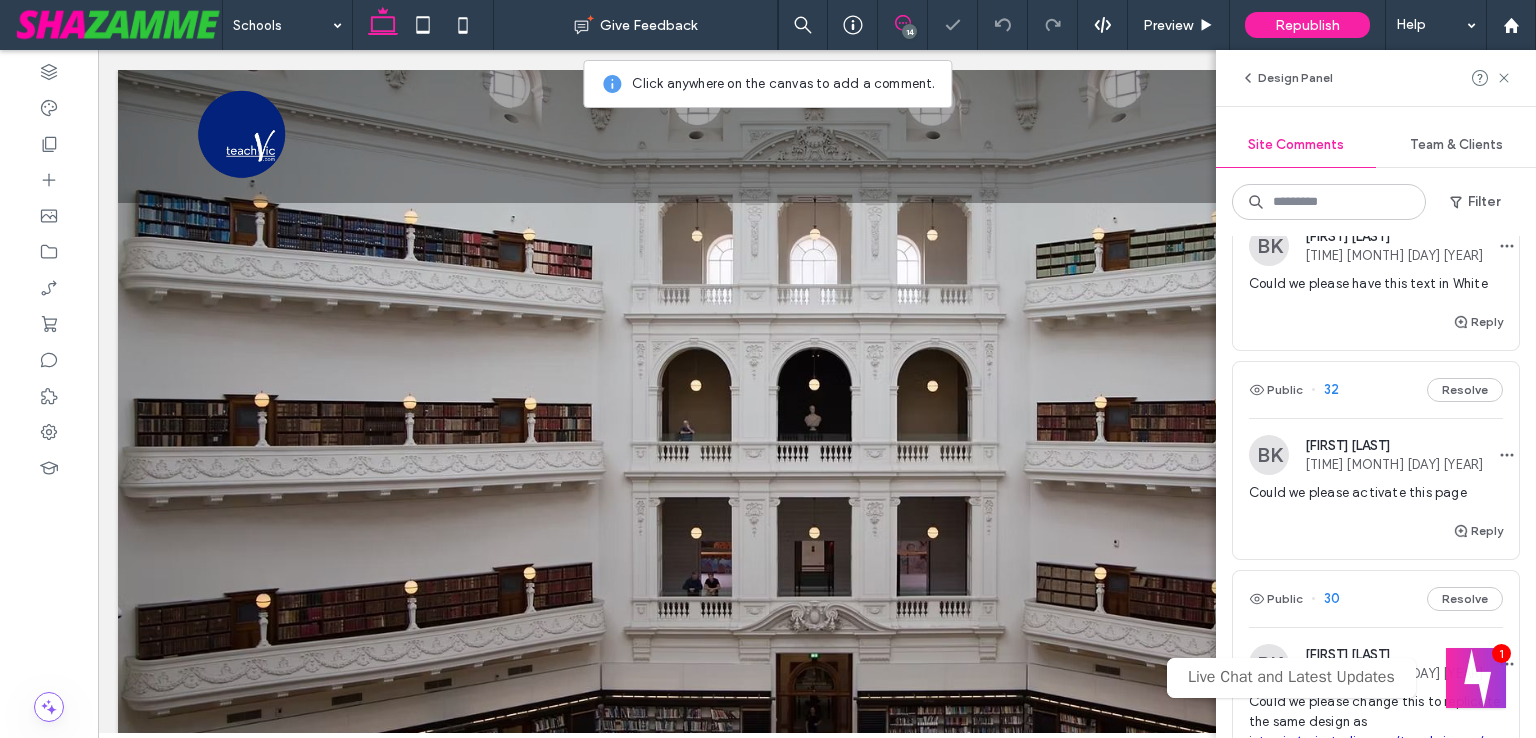 scroll, scrollTop: 792, scrollLeft: 0, axis: vertical 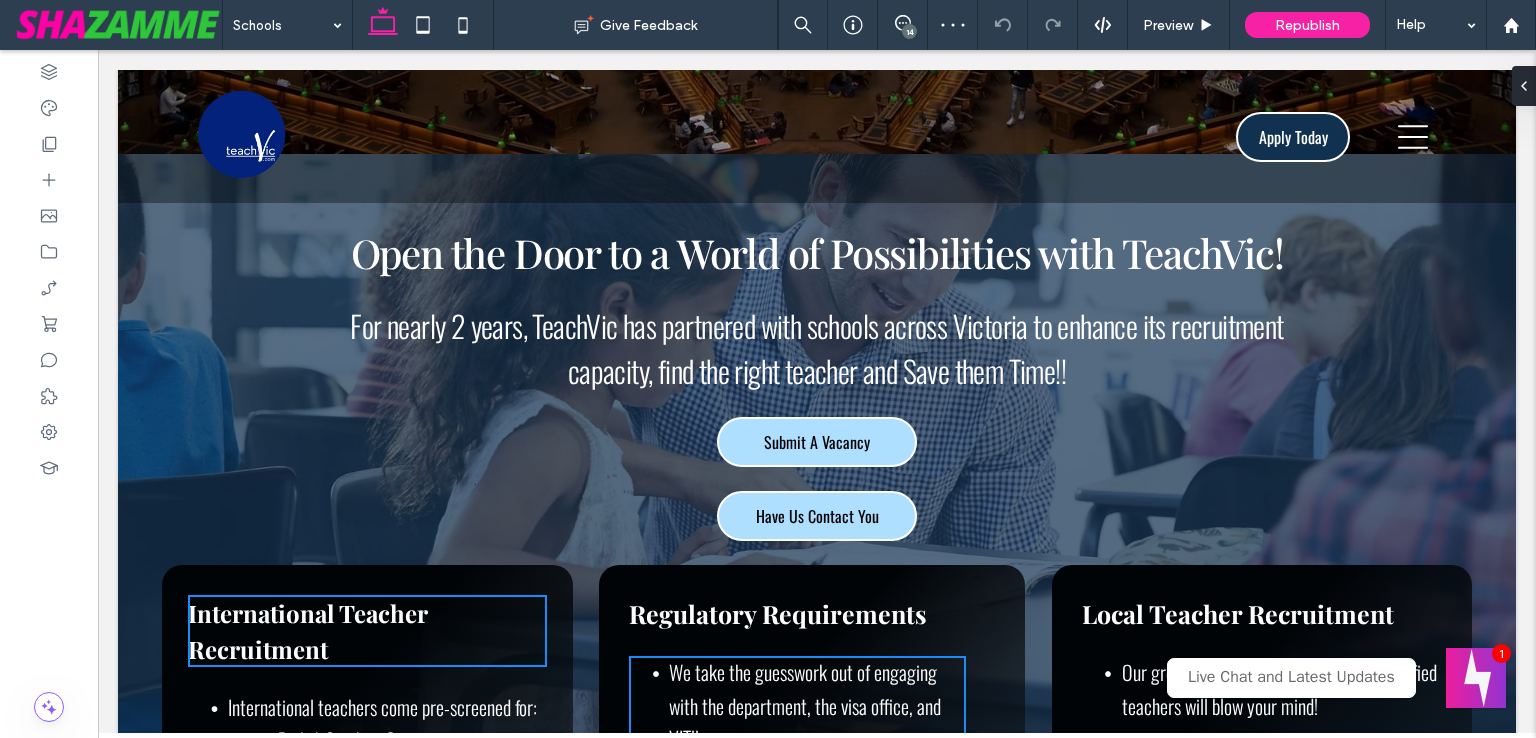 click on "14" at bounding box center [909, 31] 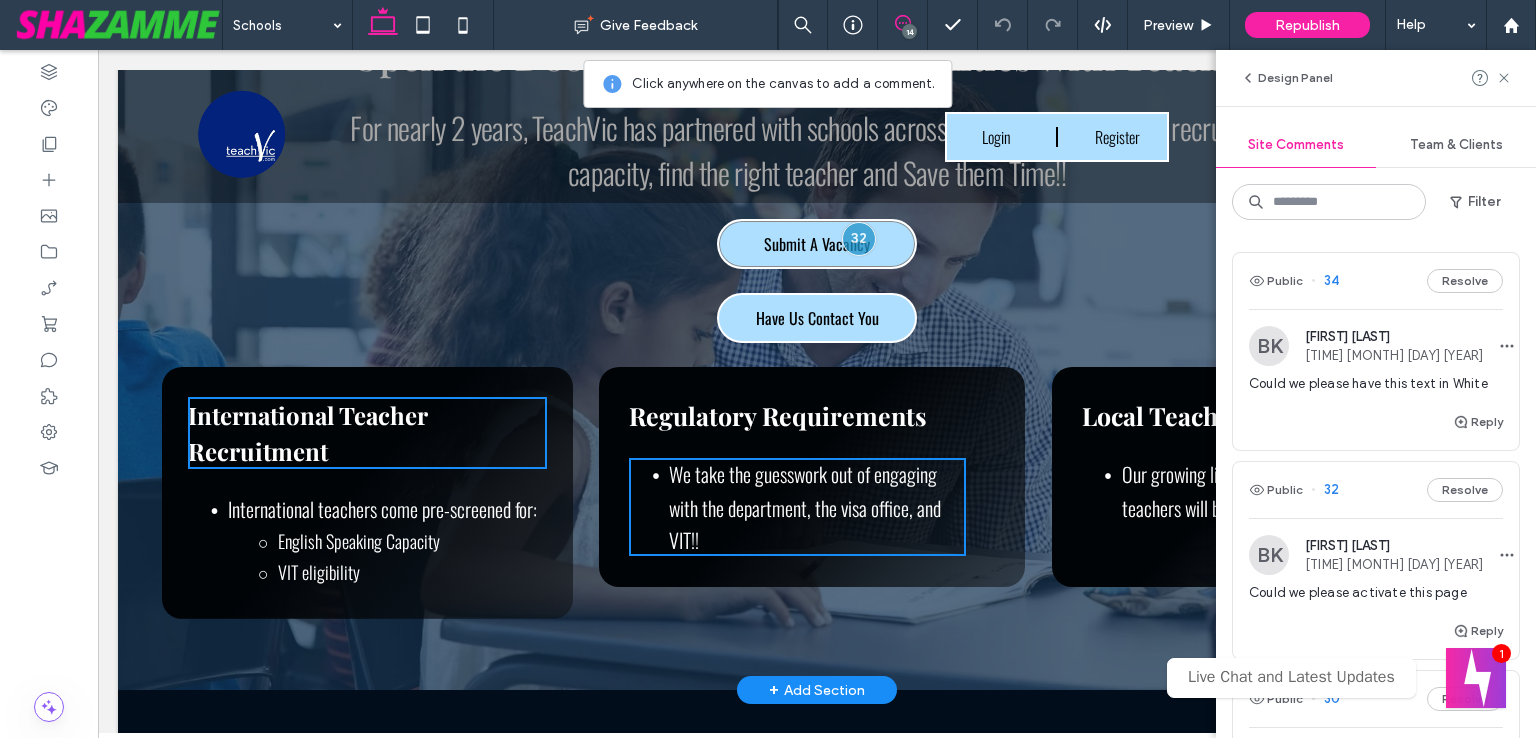 scroll, scrollTop: 992, scrollLeft: 0, axis: vertical 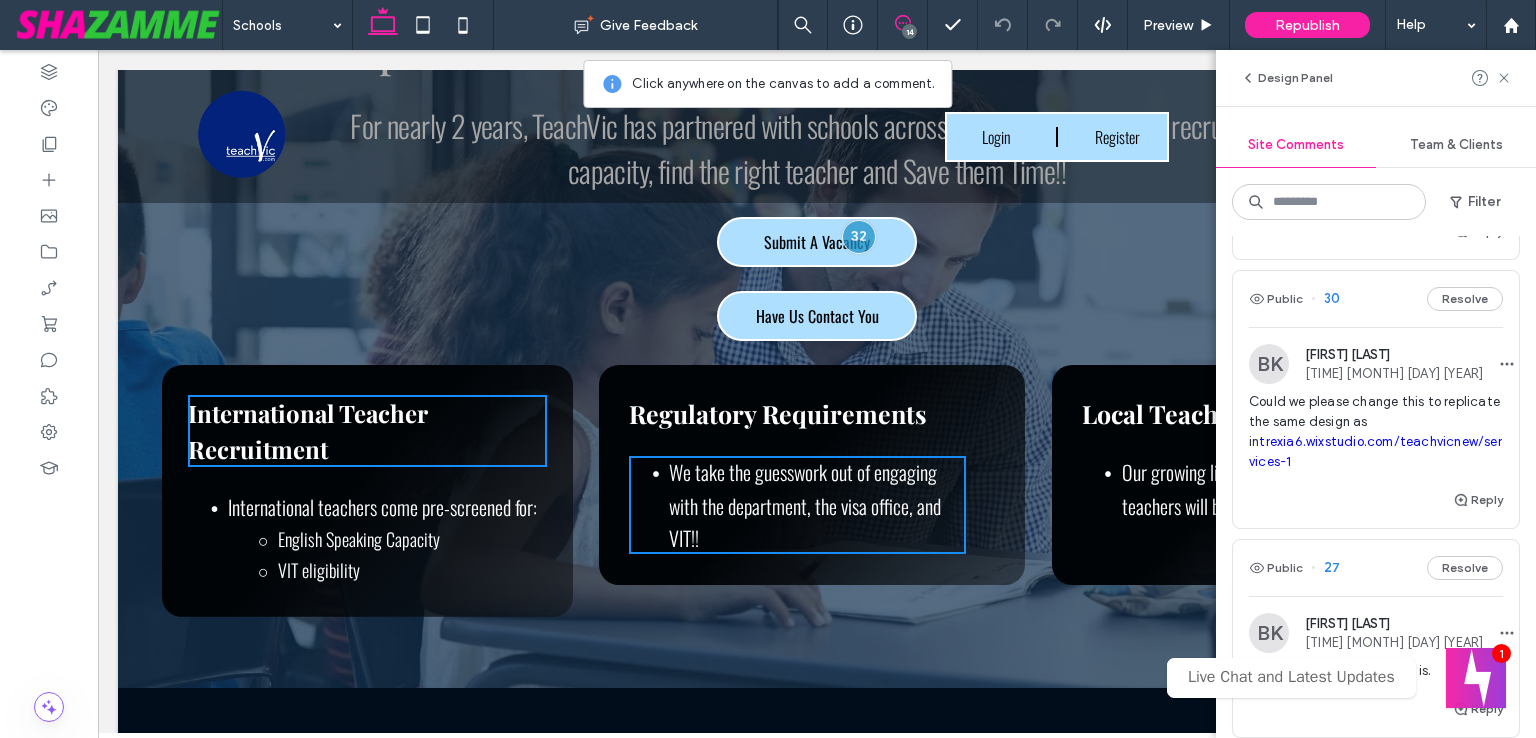click on "Could we please change this to replicate the same design as in  trexia6.wixstudio.com/teachvicnew/services-1" at bounding box center [1376, 432] 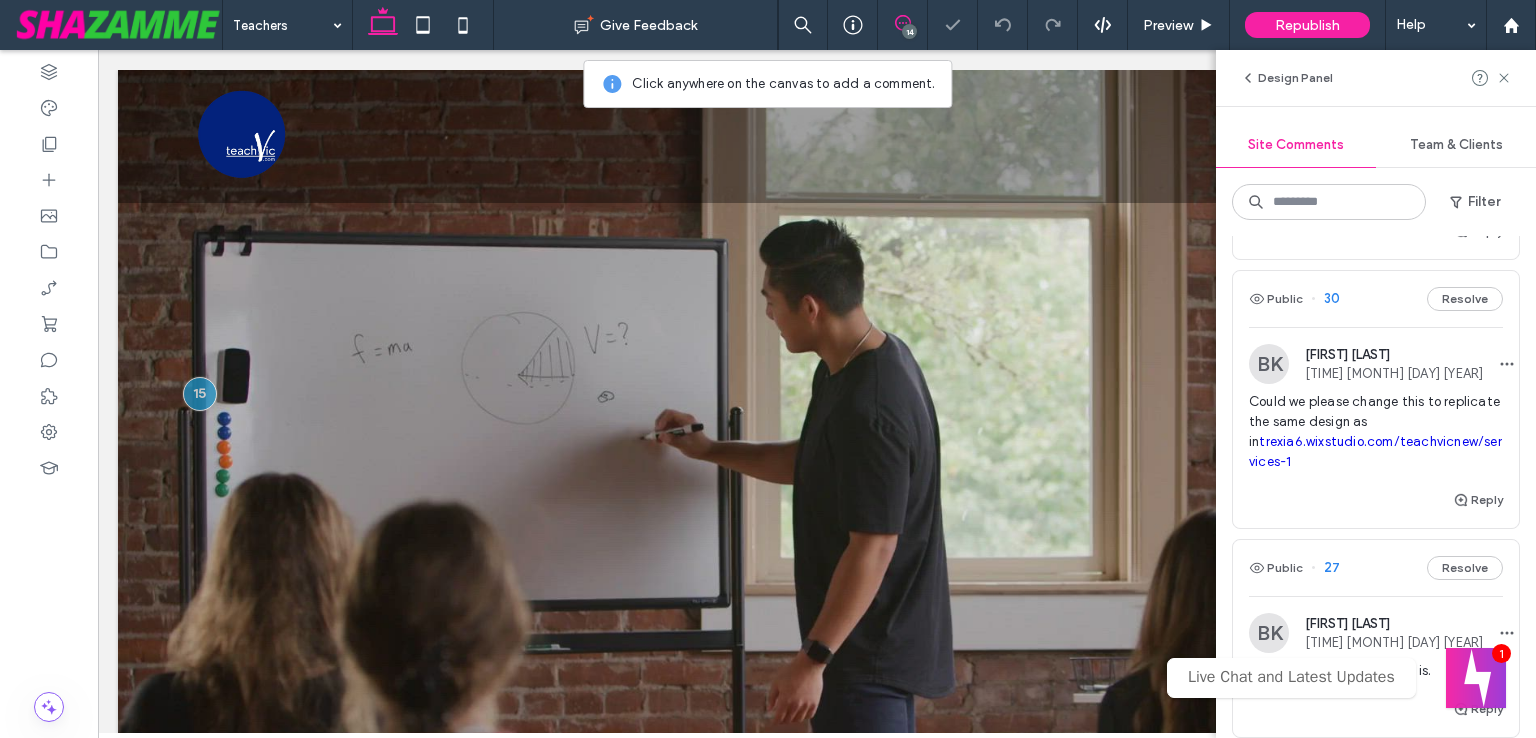 scroll, scrollTop: 1083, scrollLeft: 0, axis: vertical 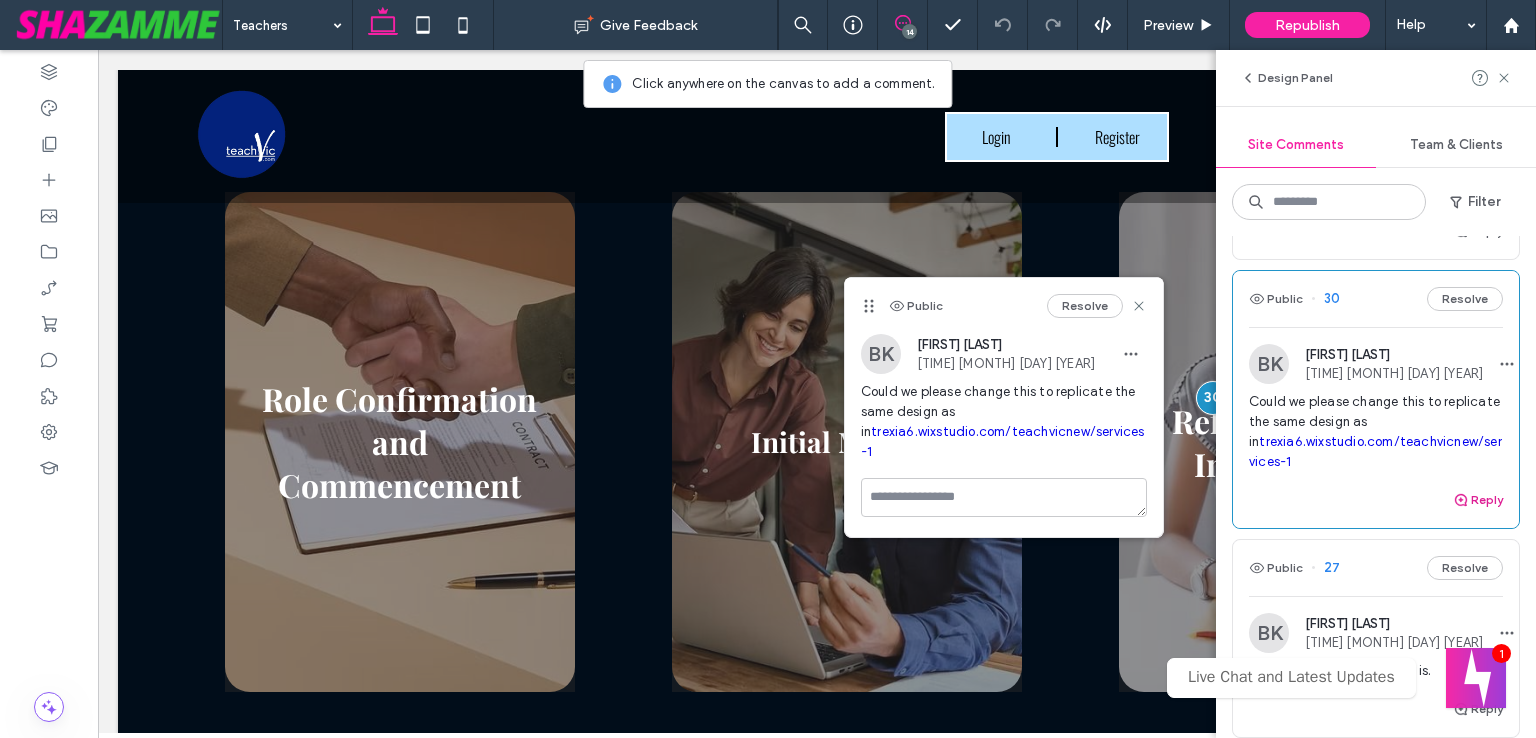 click on "Reply" at bounding box center [1478, 500] 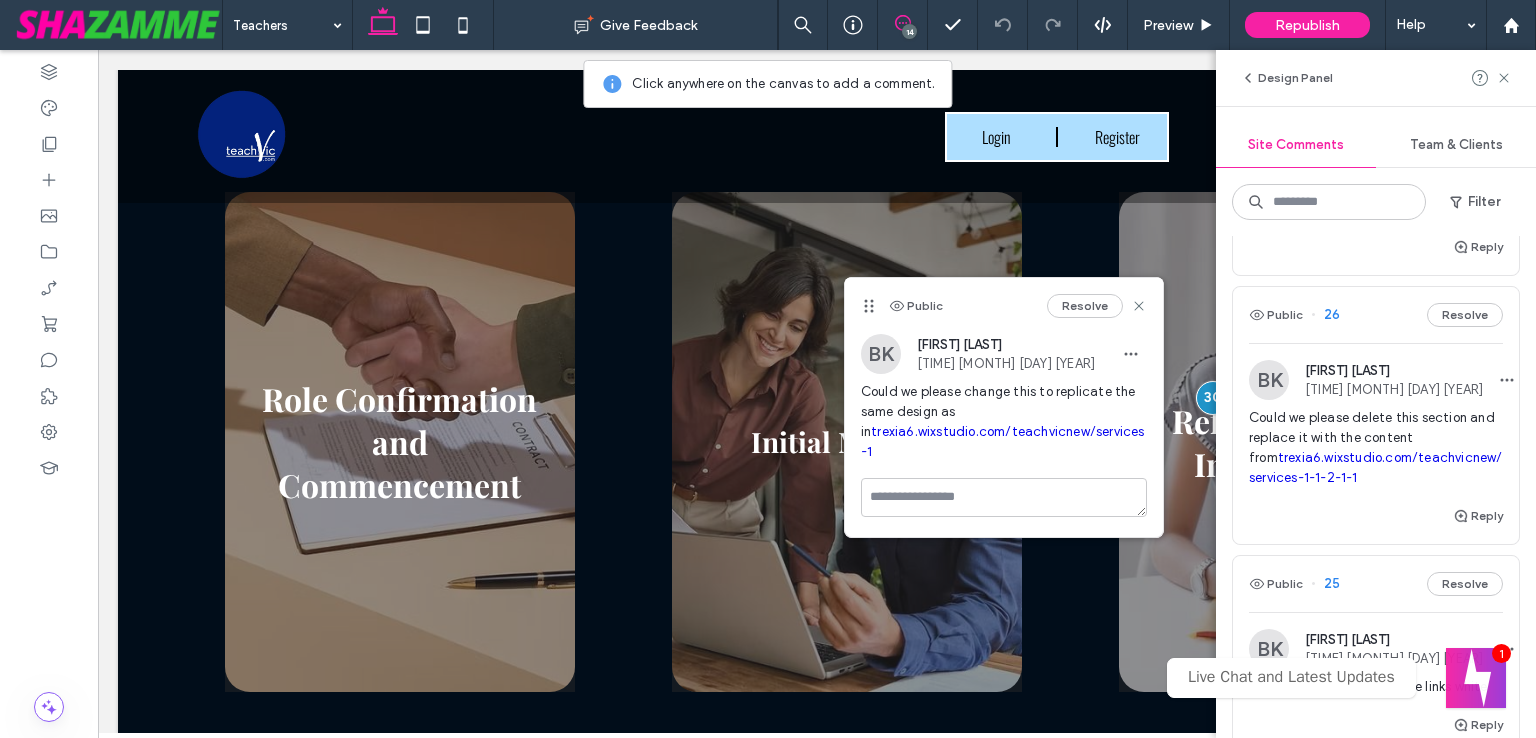 scroll, scrollTop: 1000, scrollLeft: 0, axis: vertical 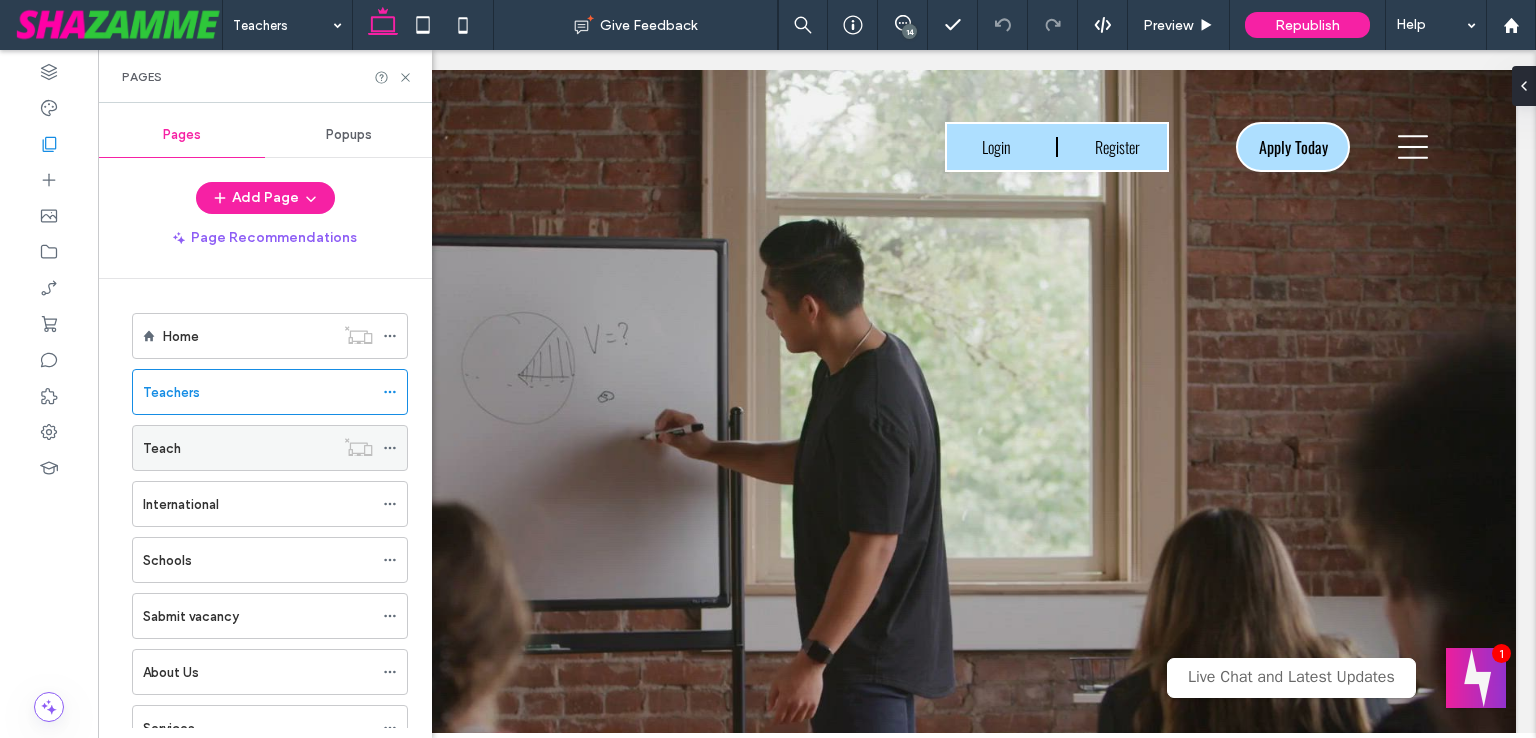 click on "Teach" at bounding box center [238, 448] 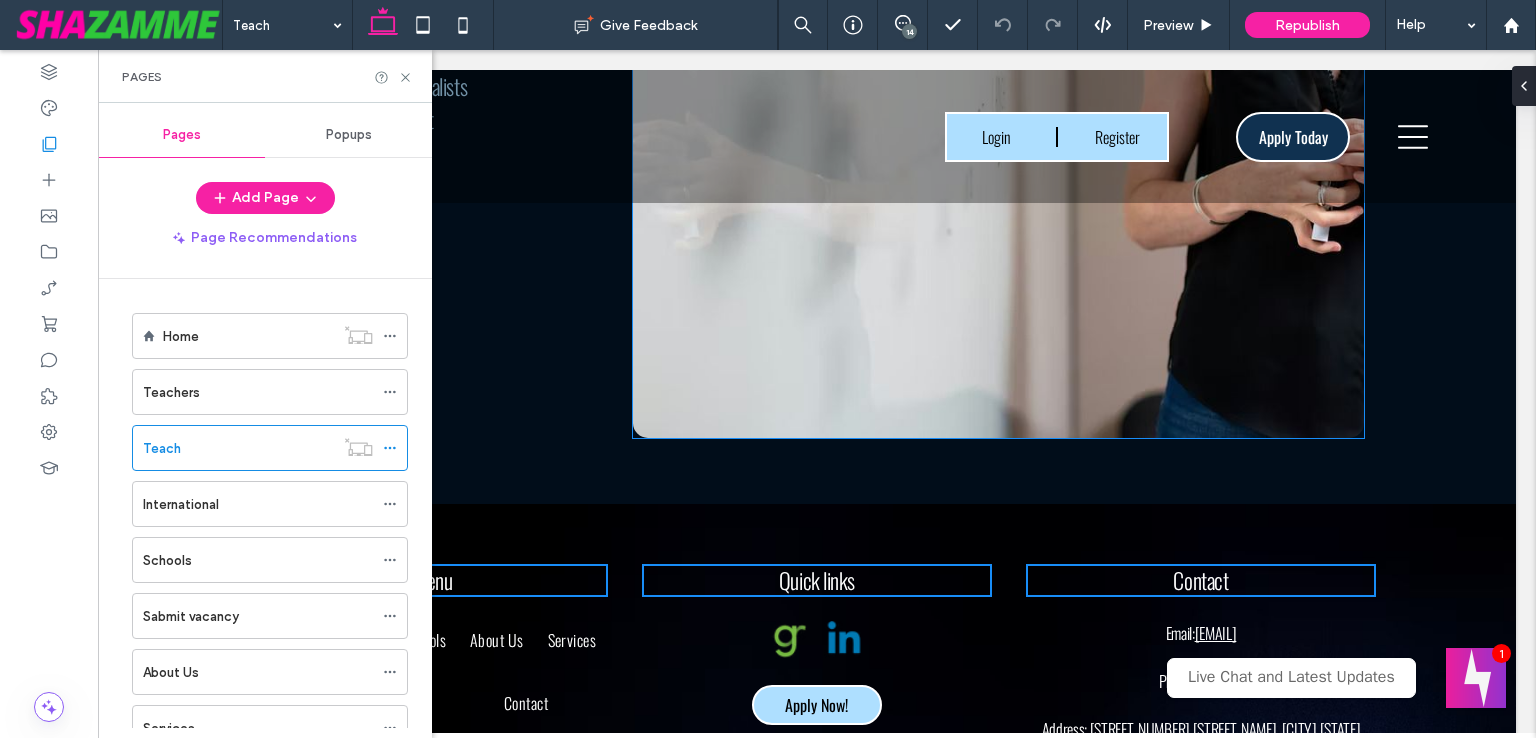 scroll, scrollTop: 3833, scrollLeft: 0, axis: vertical 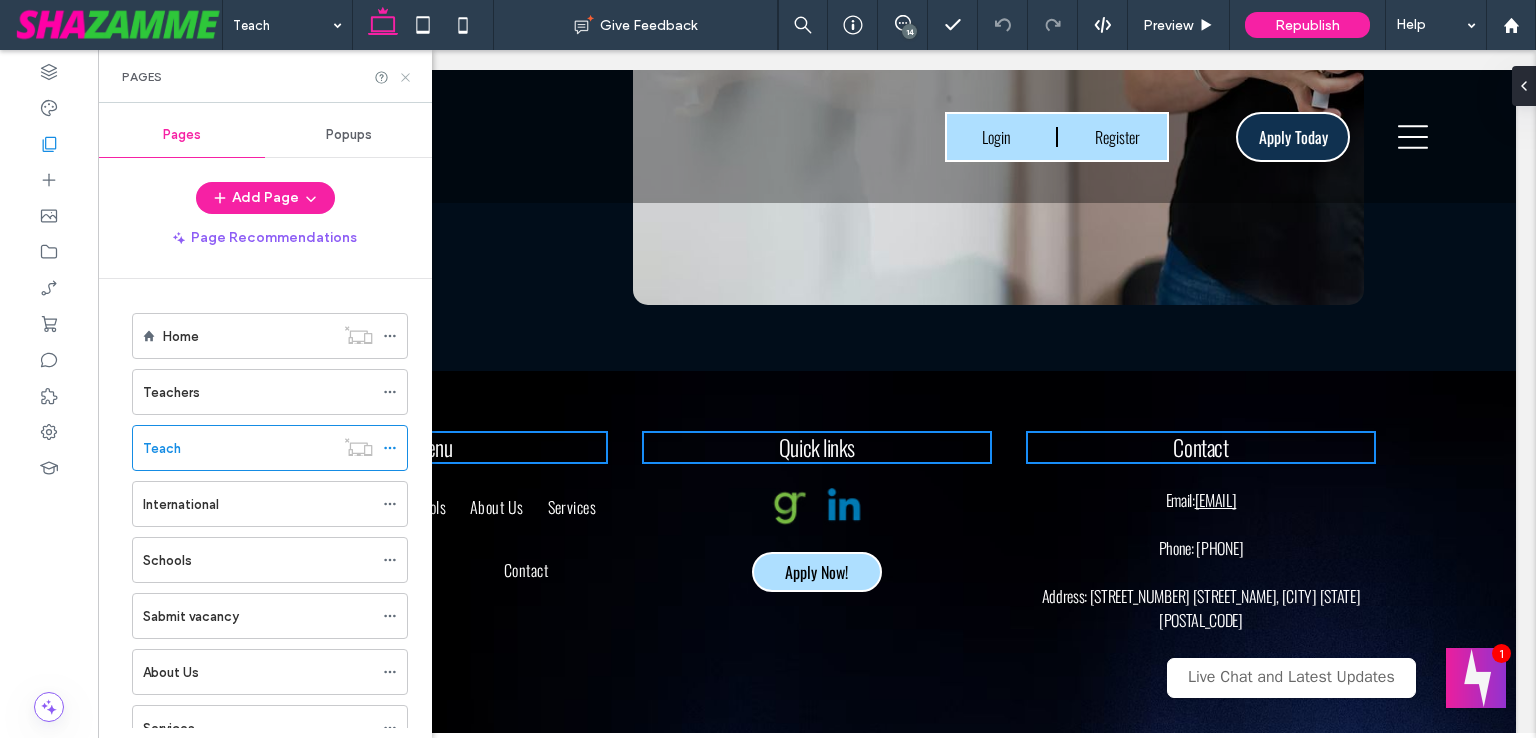 click 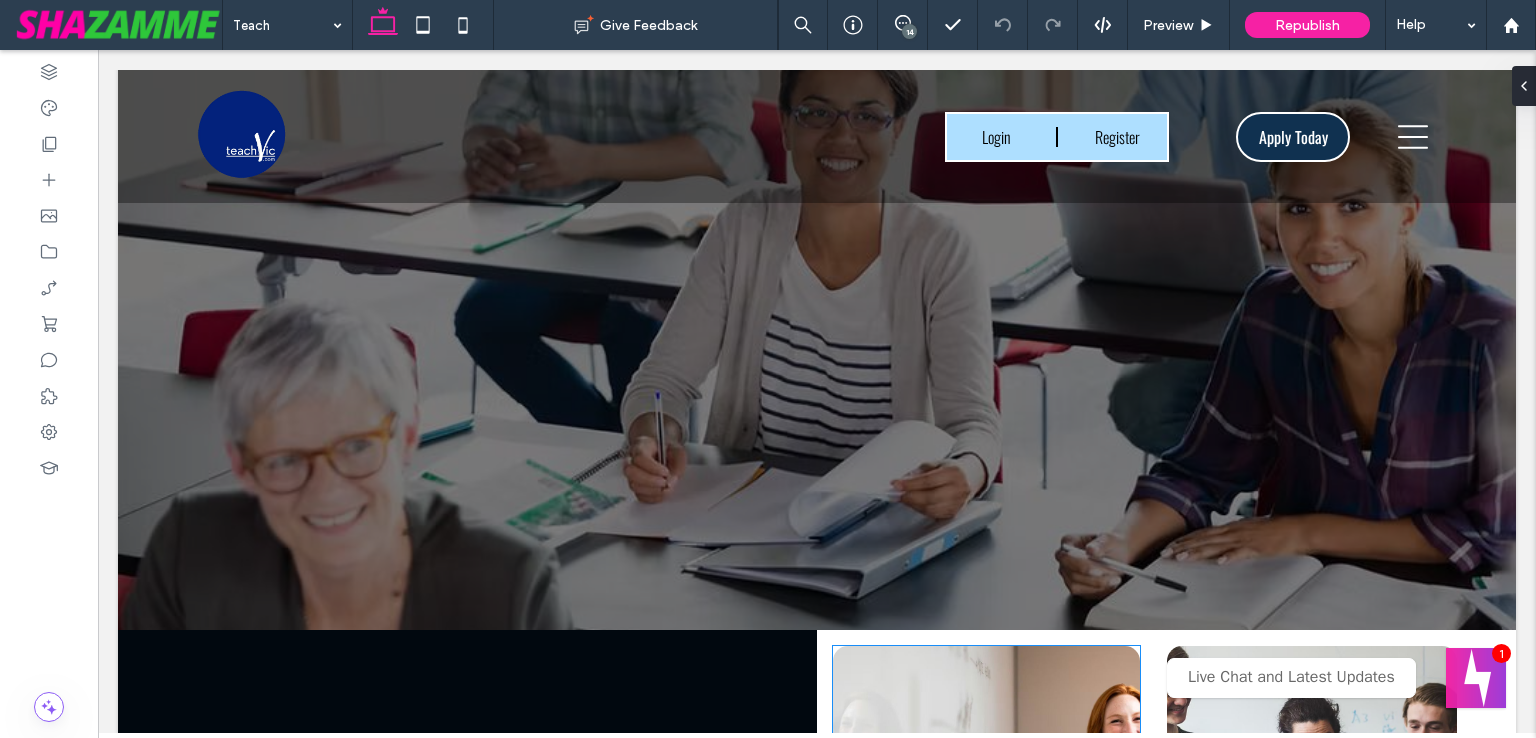 scroll, scrollTop: 0, scrollLeft: 0, axis: both 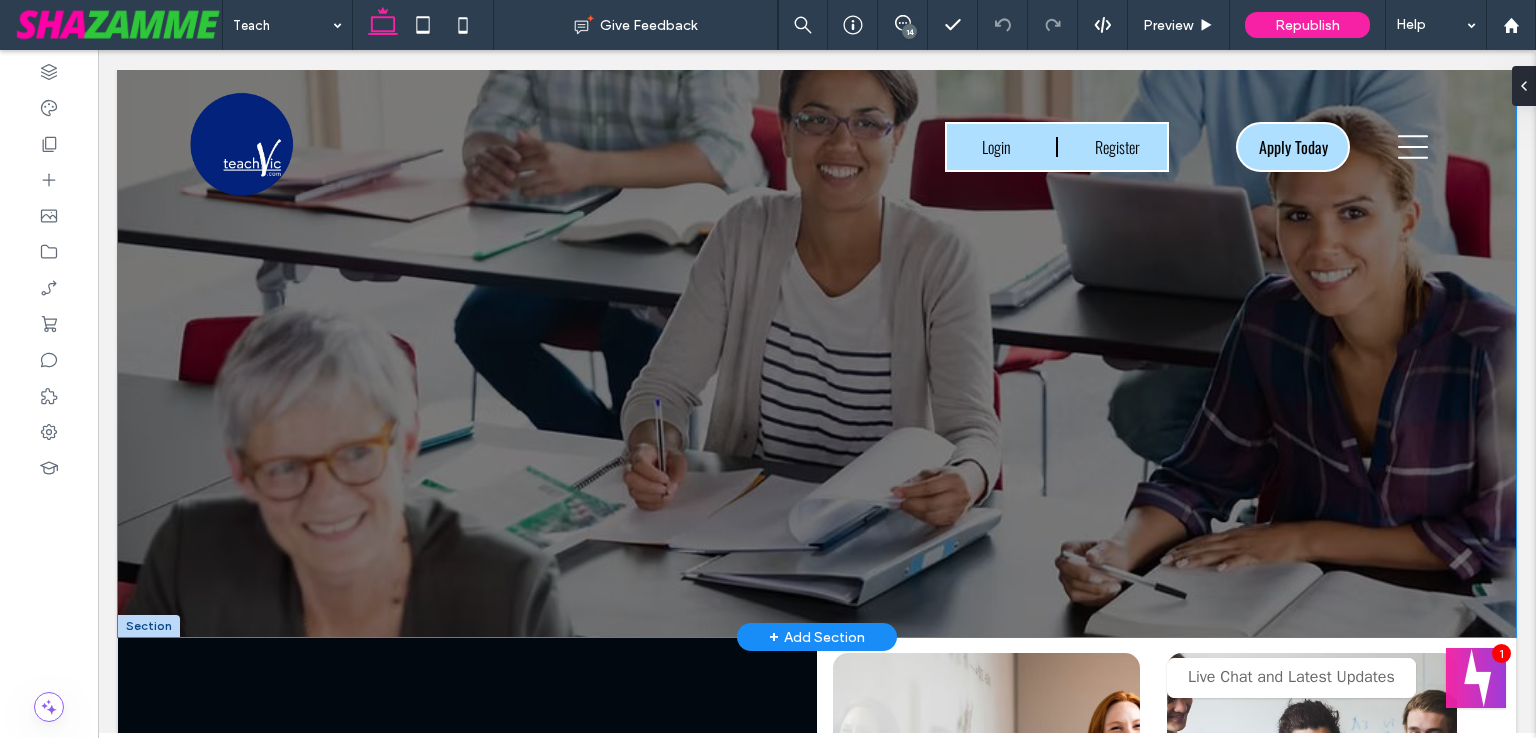 click at bounding box center (817, 353) 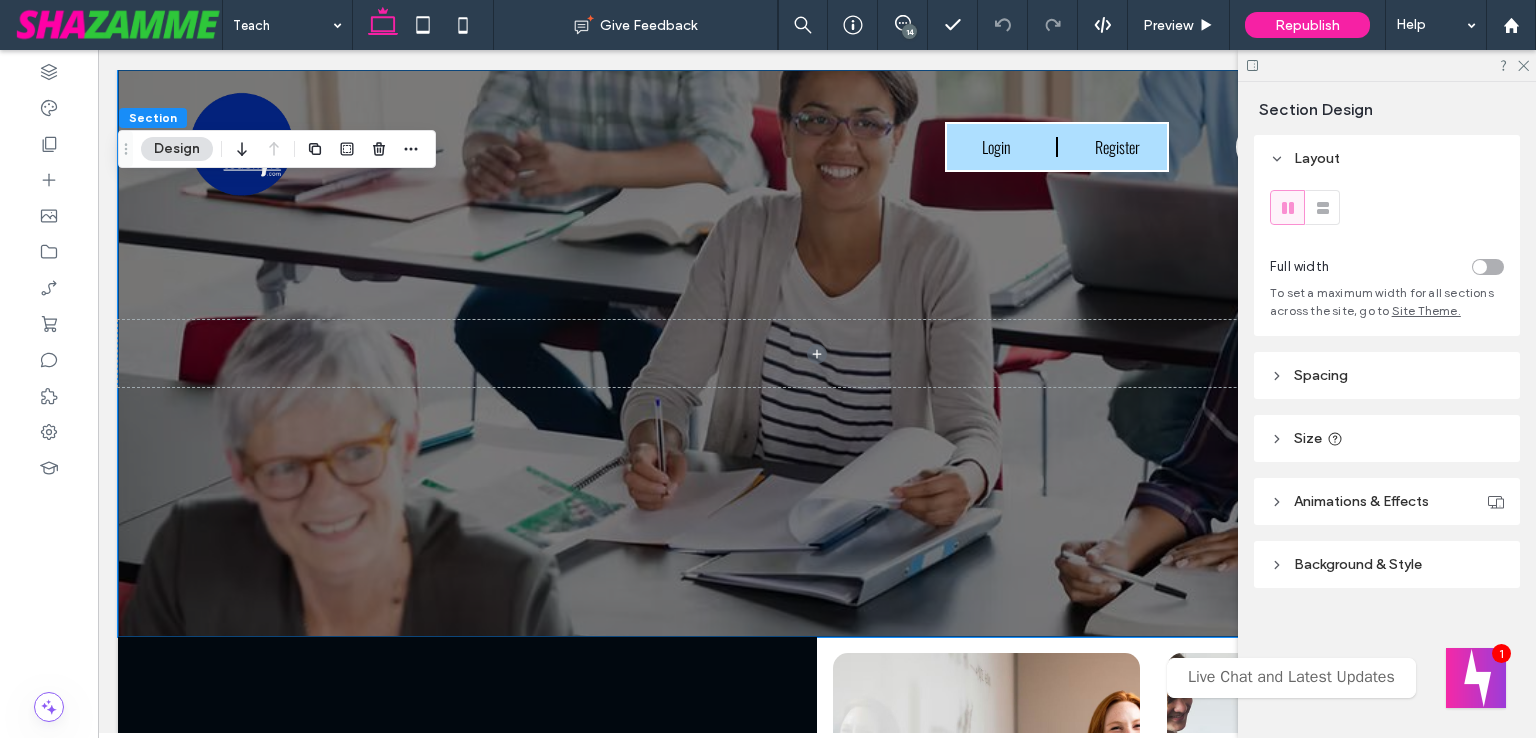 click at bounding box center (1488, 267) 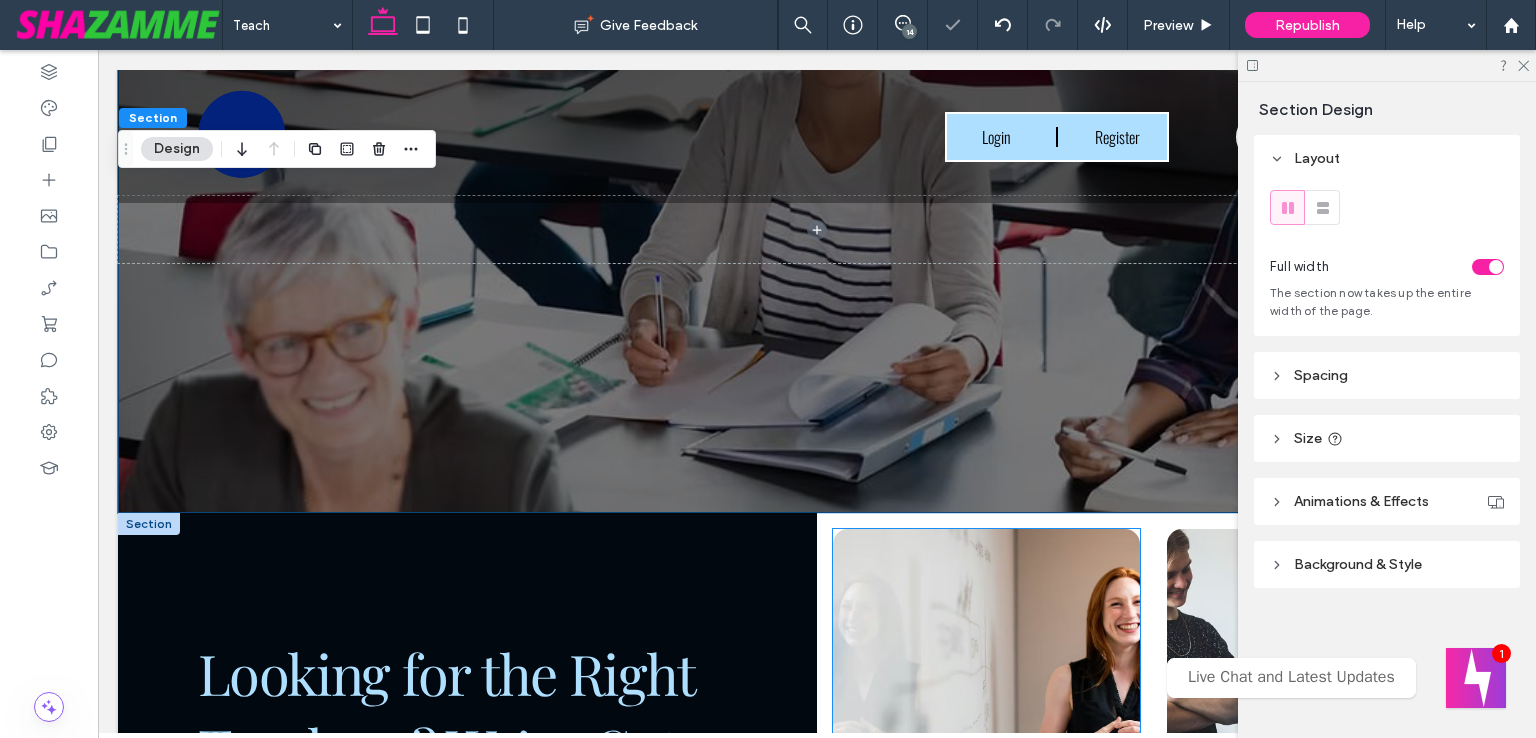 scroll, scrollTop: 400, scrollLeft: 0, axis: vertical 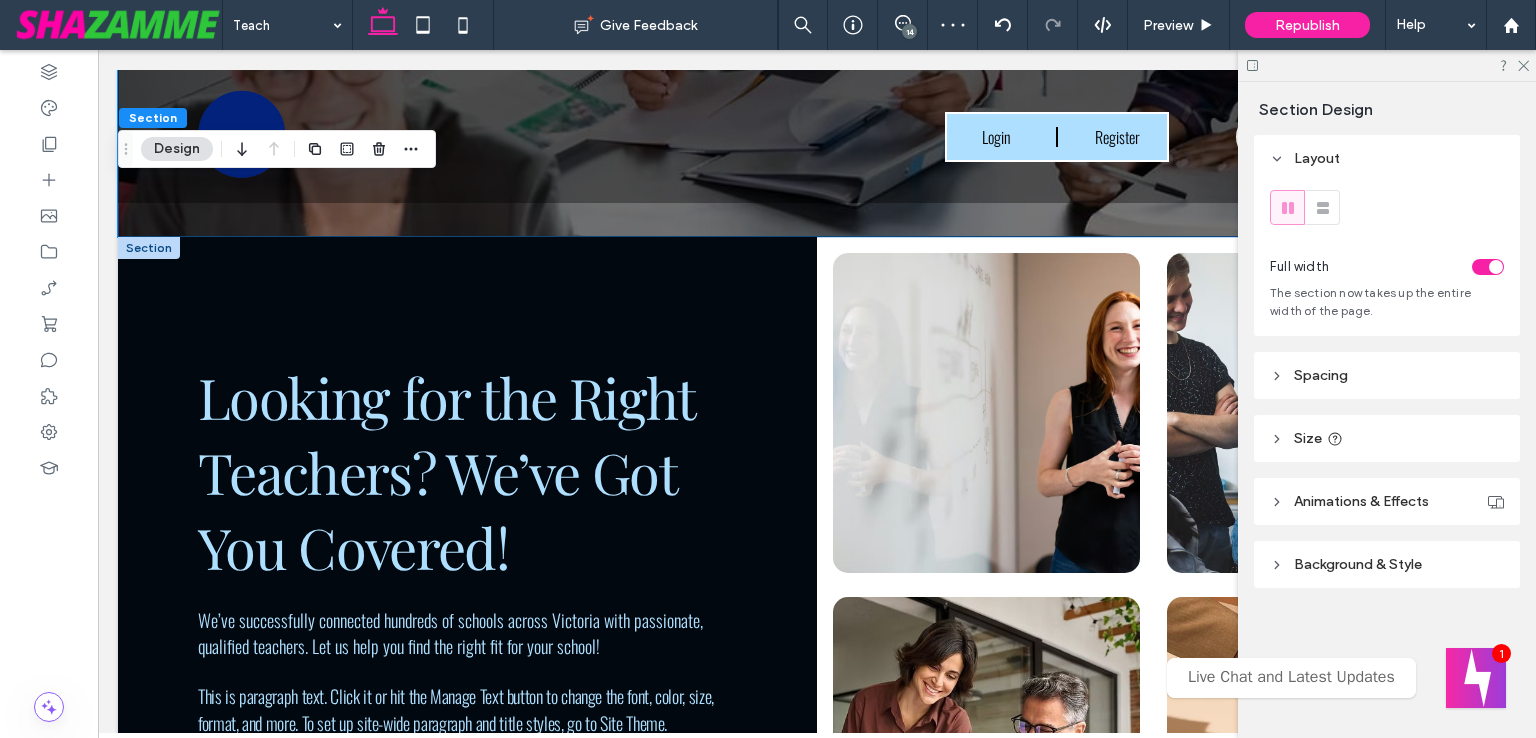 click at bounding box center (149, 248) 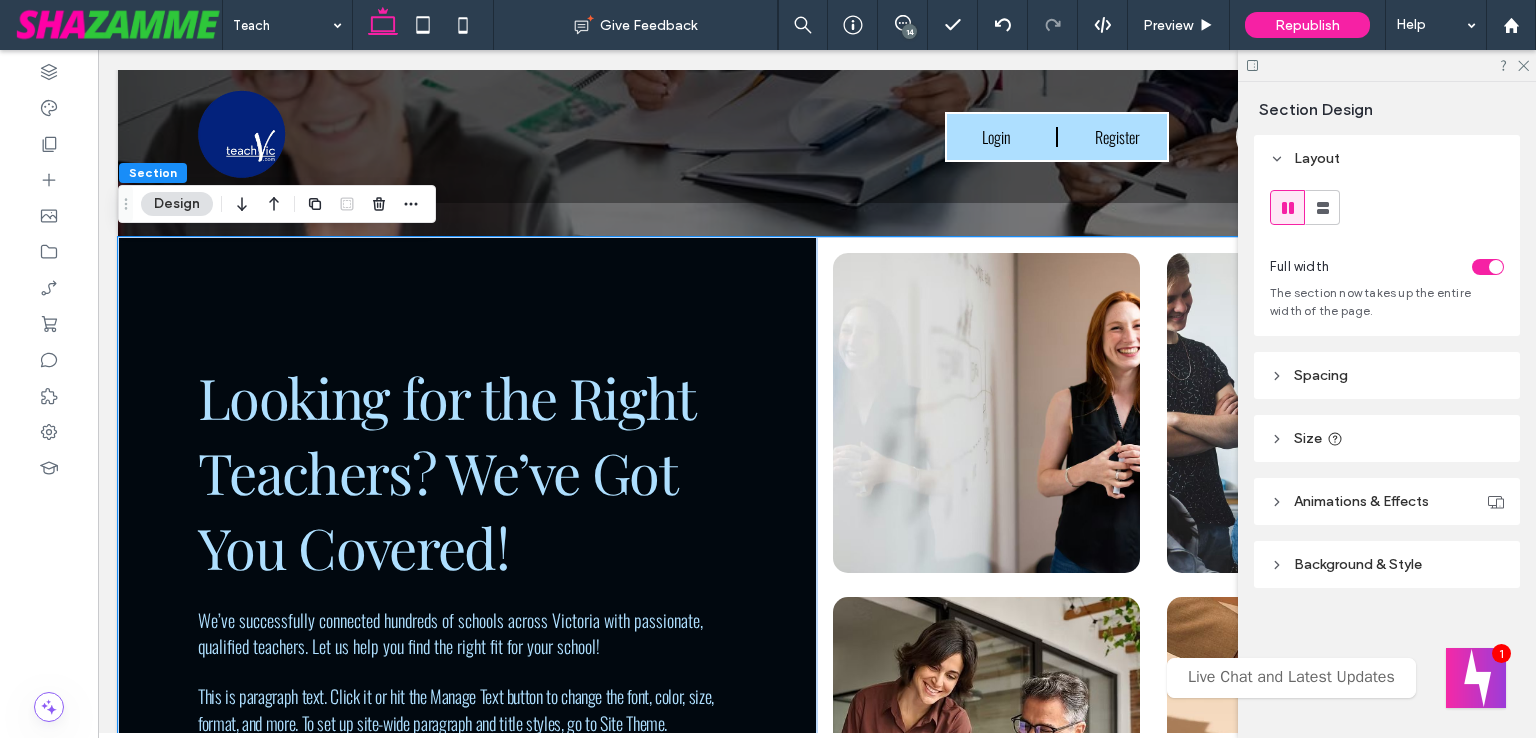 click on "Spacing" at bounding box center (1387, 375) 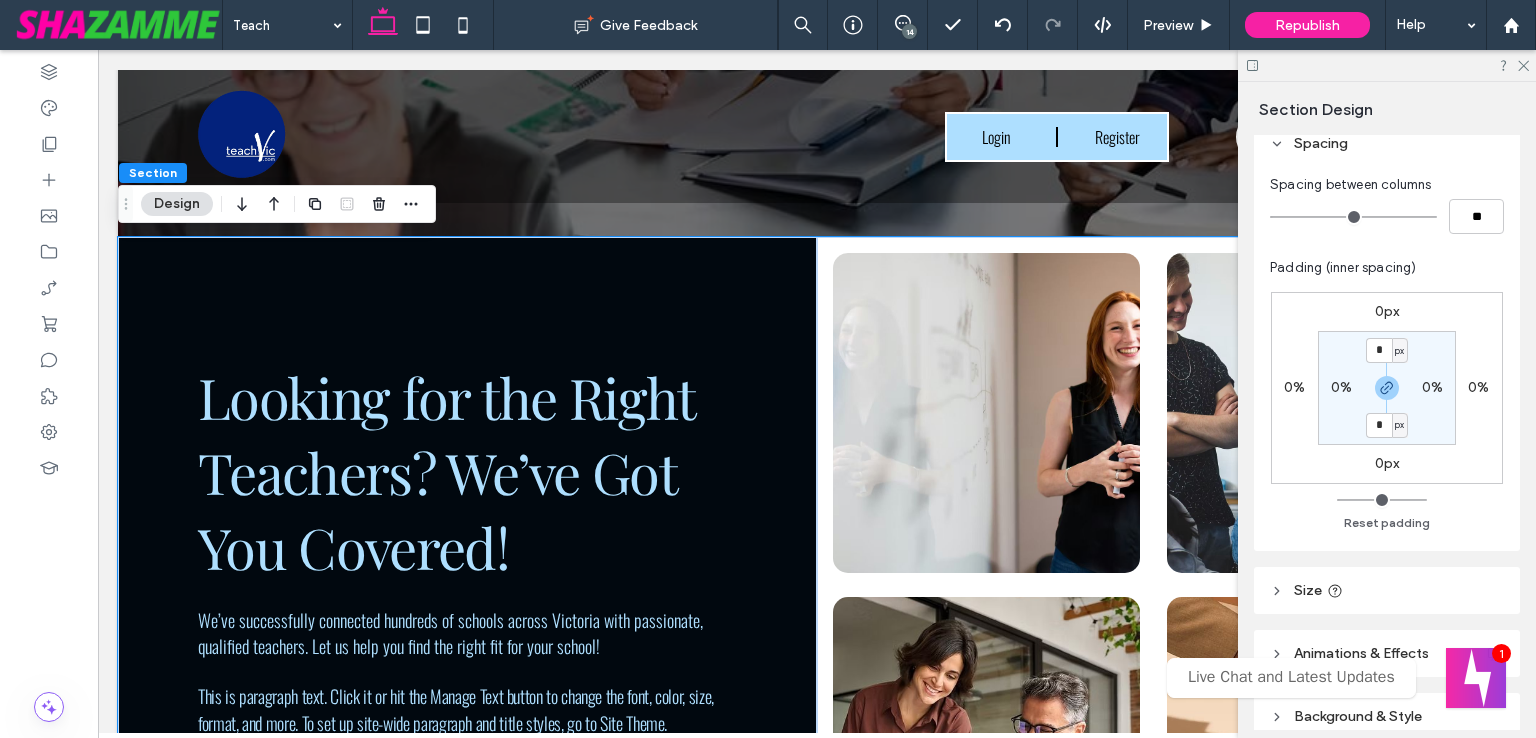scroll, scrollTop: 300, scrollLeft: 0, axis: vertical 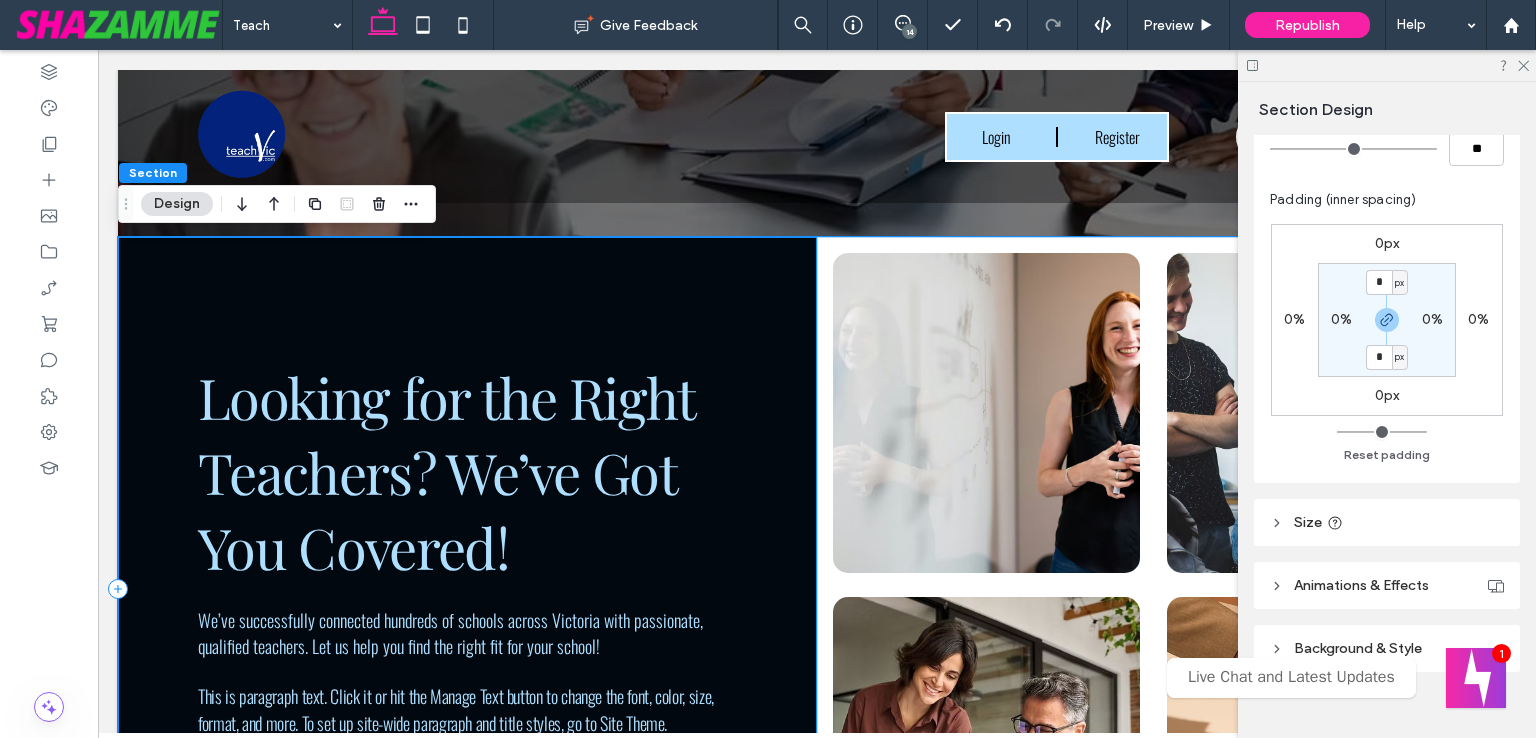 click on "Looking for the Right Teachers? We’ve Got You Covered!
We’ve successfully connected hundreds of schools across Victoria with passionate, qualified teachers. Let us help you find the right fit for your school!
This is paragraph text. Click it or hit the Manage Text button to change the font, color, size, format, and more. To set up site-wide paragraph and title styles, go to Site Theme.
Apply now" at bounding box center [467, 585] 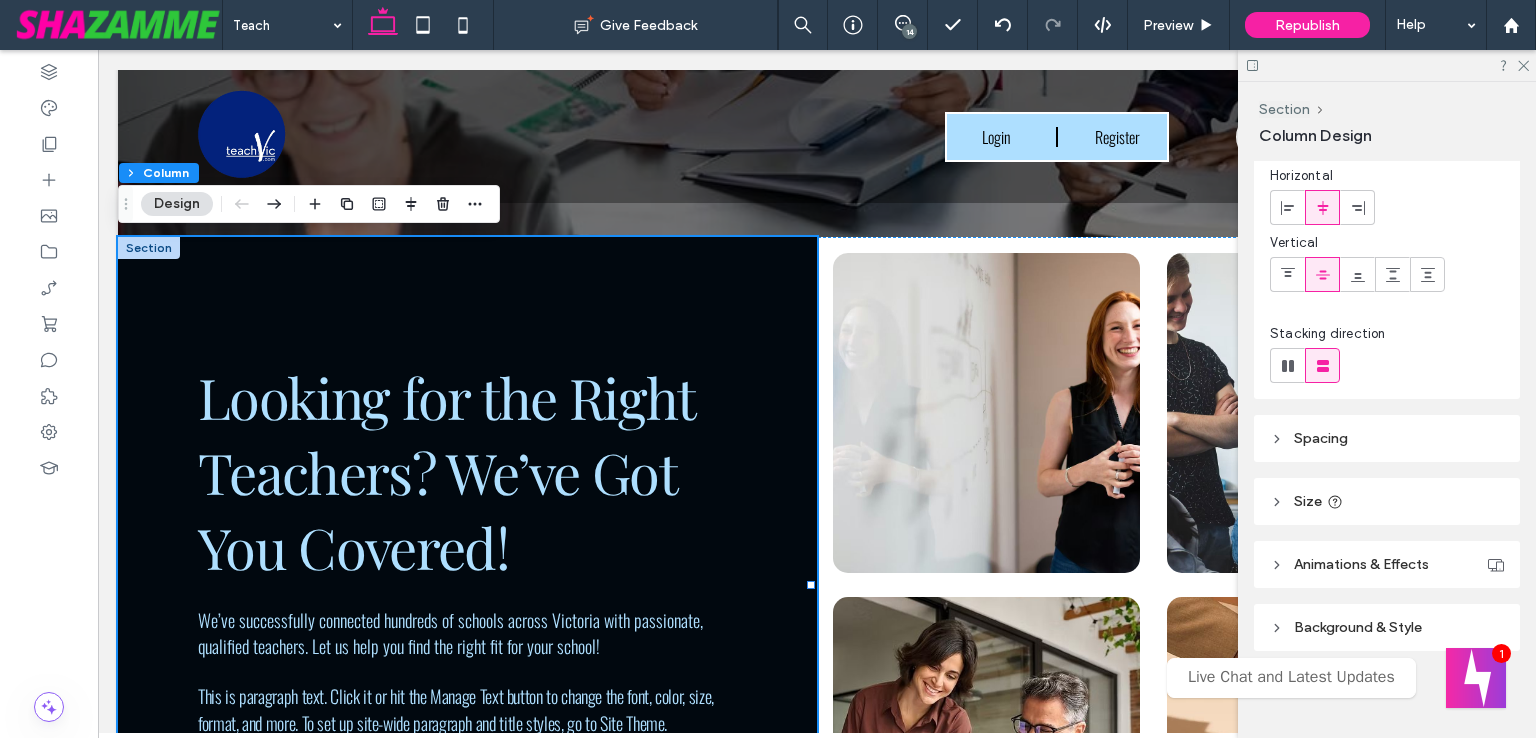 click on "Spacing" at bounding box center (1387, 438) 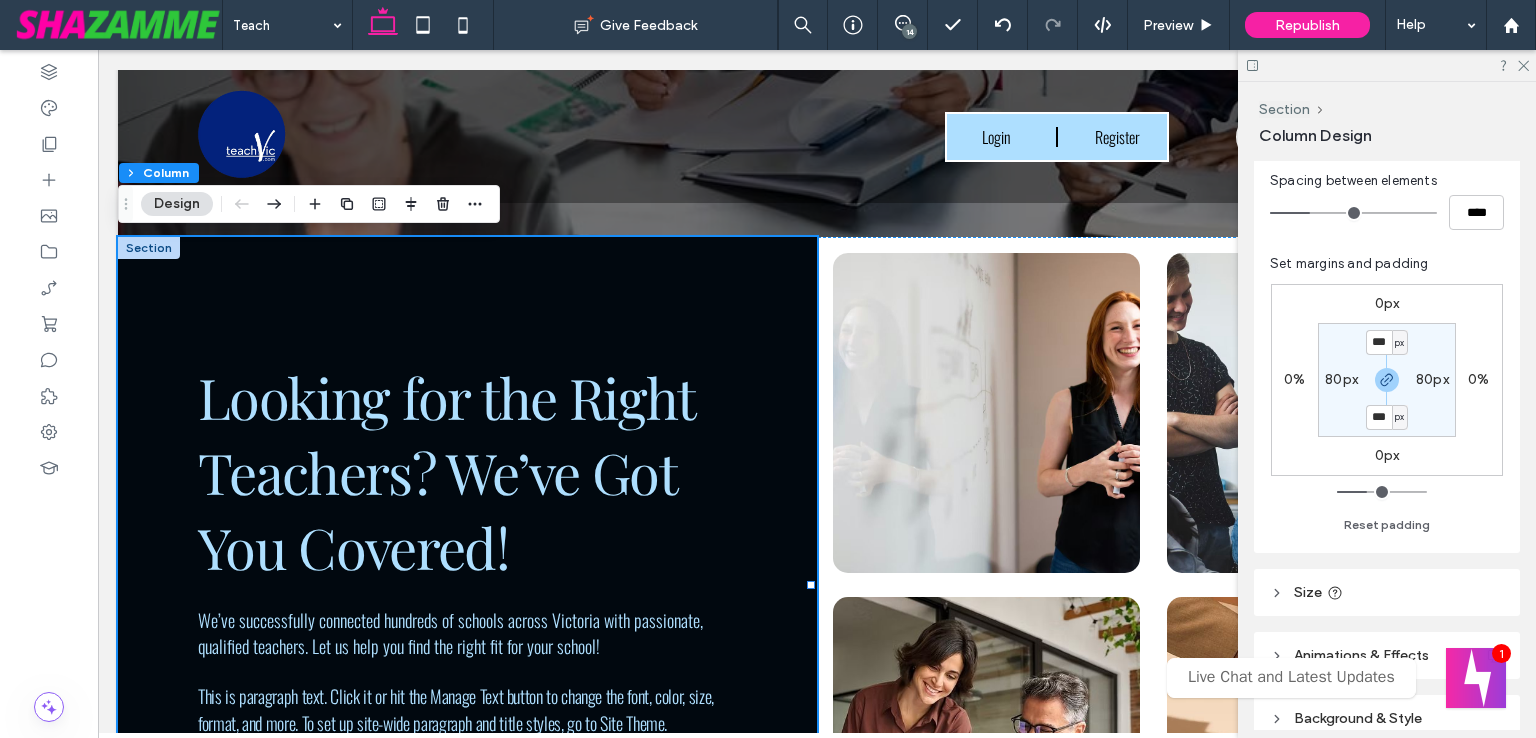 scroll, scrollTop: 378, scrollLeft: 0, axis: vertical 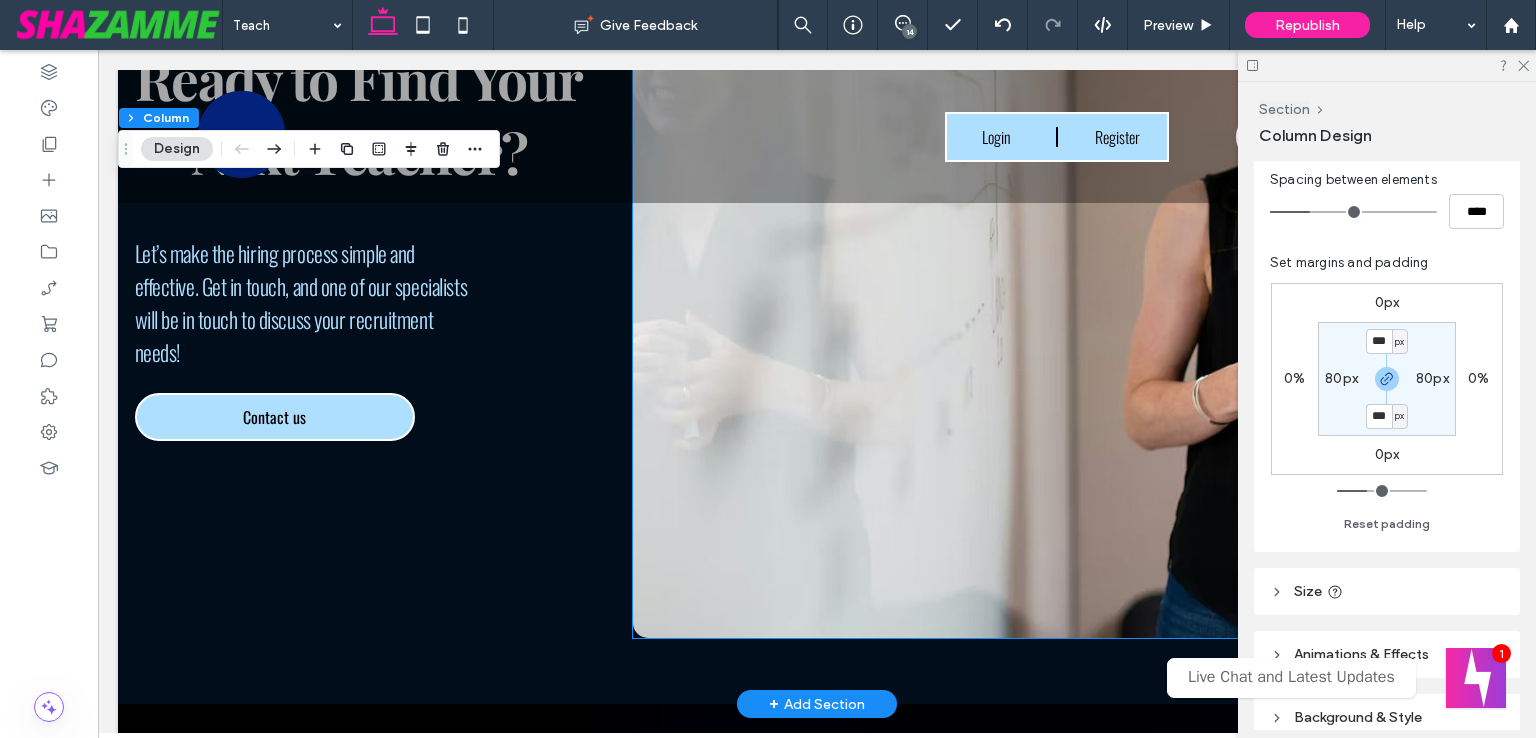 click at bounding box center (998, 241) 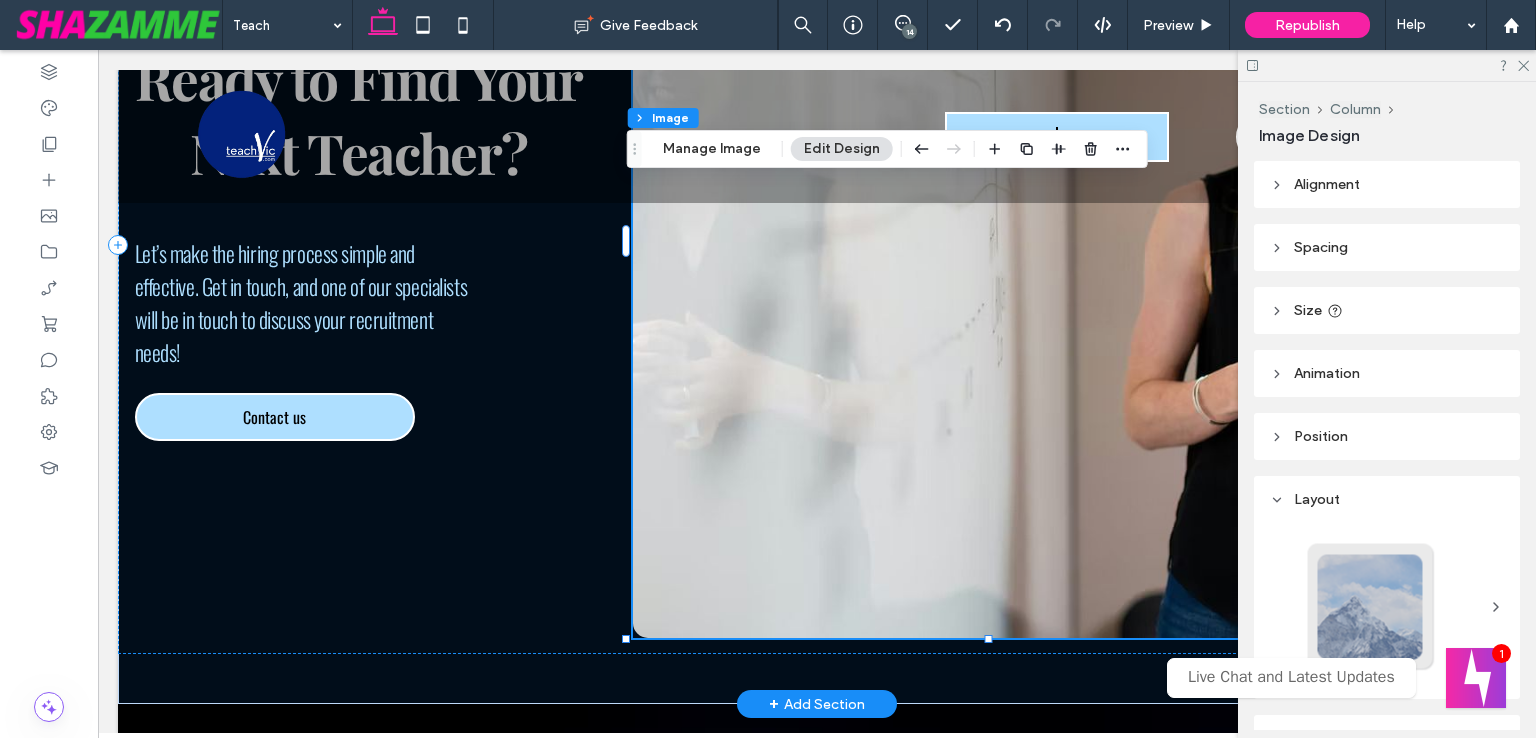 type on "**" 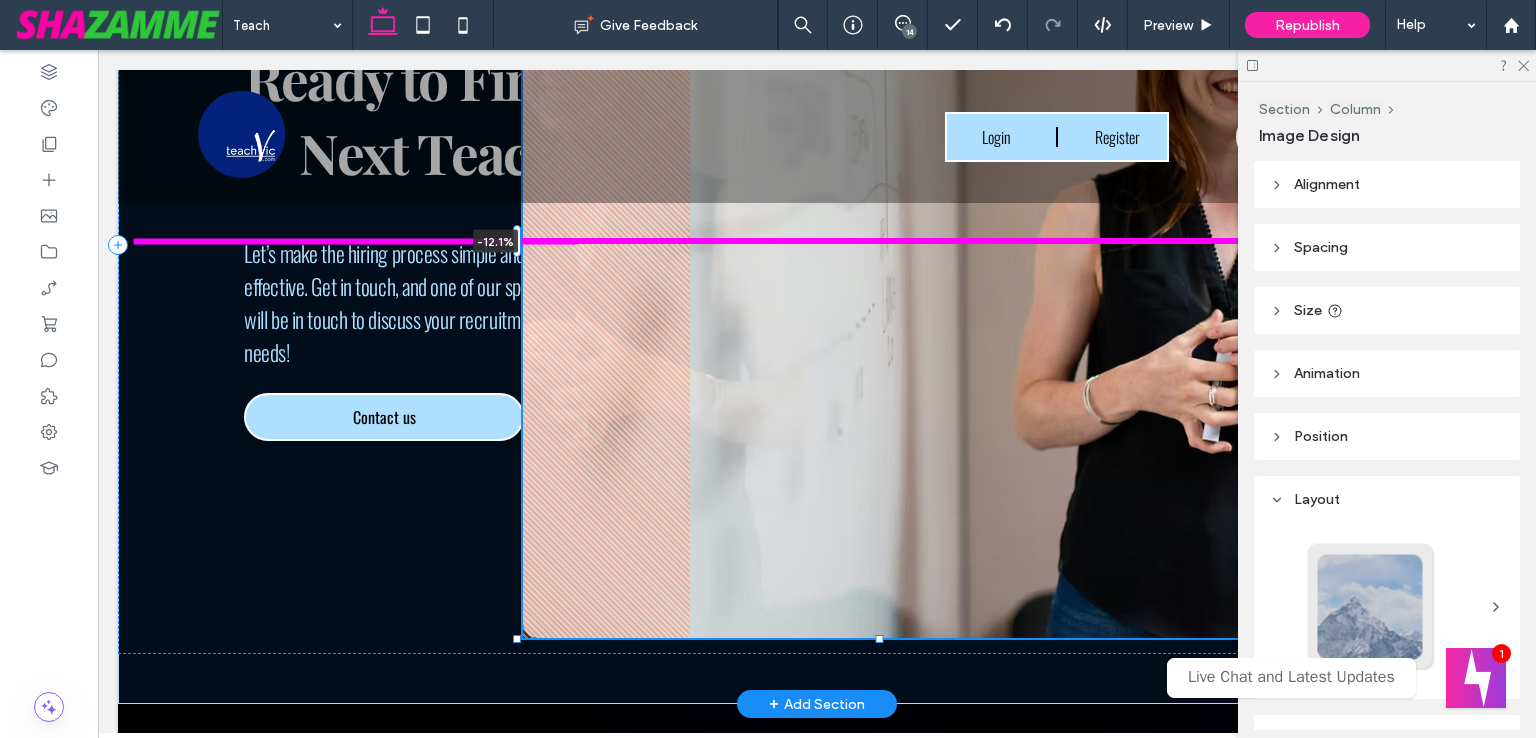 drag, startPoint x: 624, startPoint y: 241, endPoint x: 407, endPoint y: 241, distance: 217 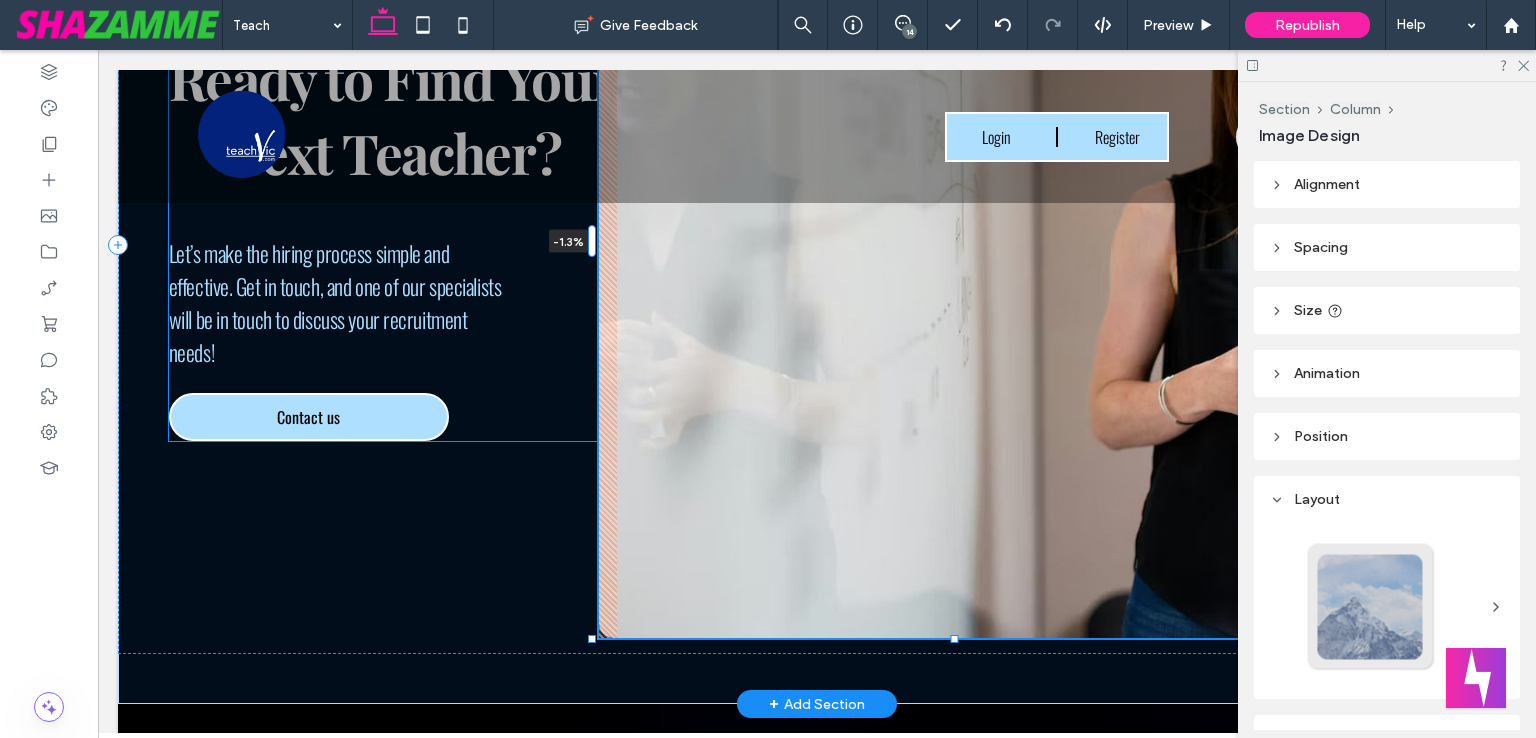 drag, startPoint x: 515, startPoint y: 245, endPoint x: 664, endPoint y: 245, distance: 149 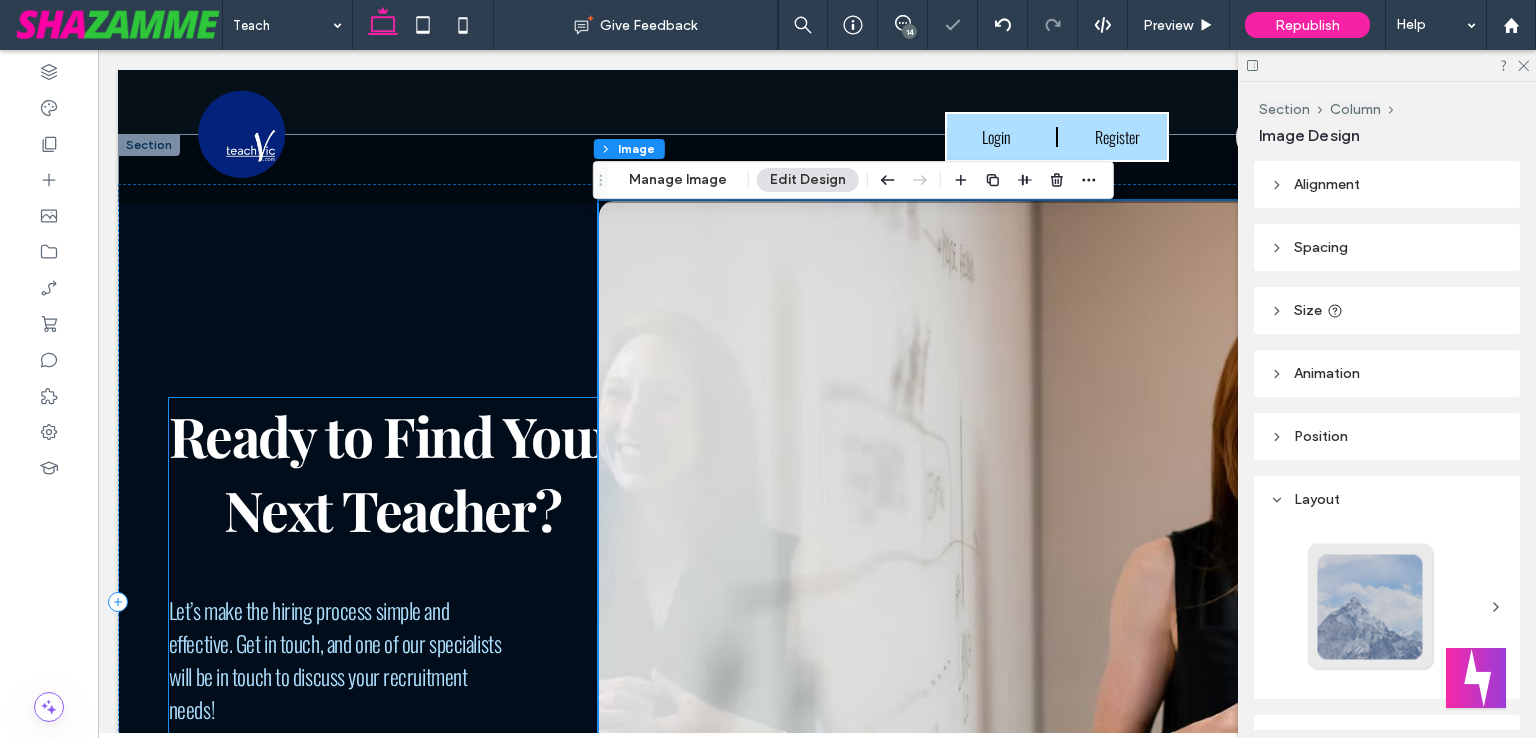 scroll, scrollTop: 3100, scrollLeft: 0, axis: vertical 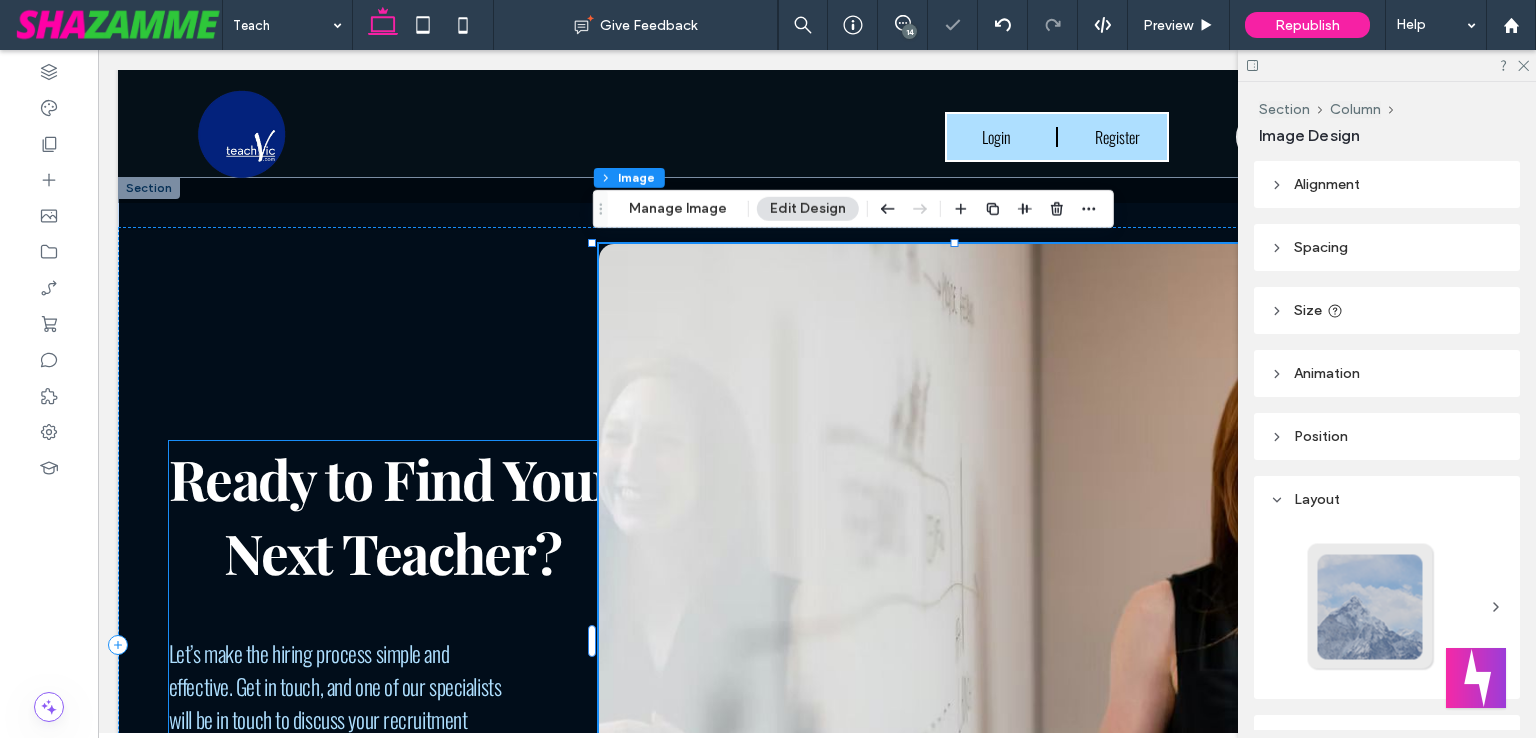 click on "Ready to Find Your Next Teacher?" at bounding box center [392, 515] 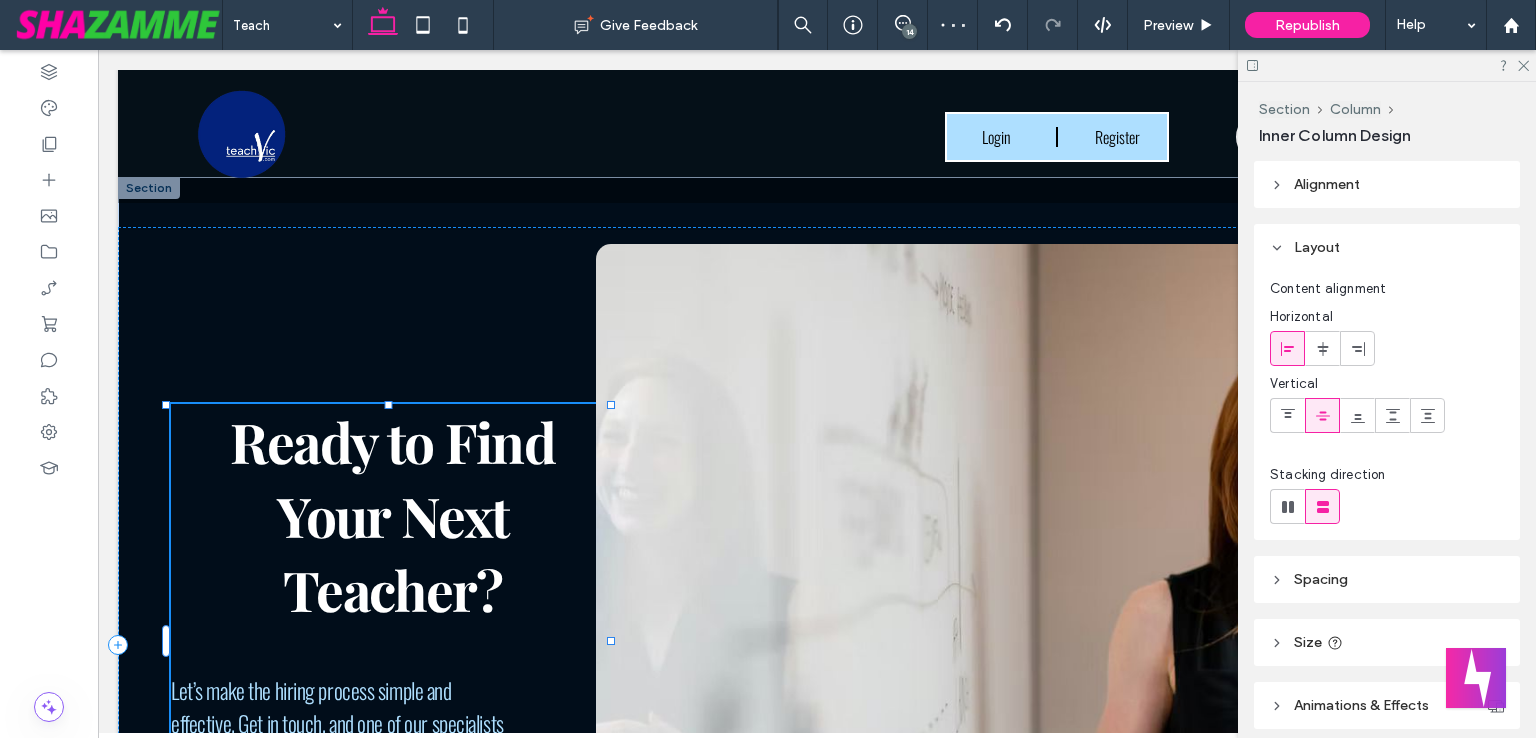 drag, startPoint x: 389, startPoint y: 404, endPoint x: 384, endPoint y: 444, distance: 40.311287 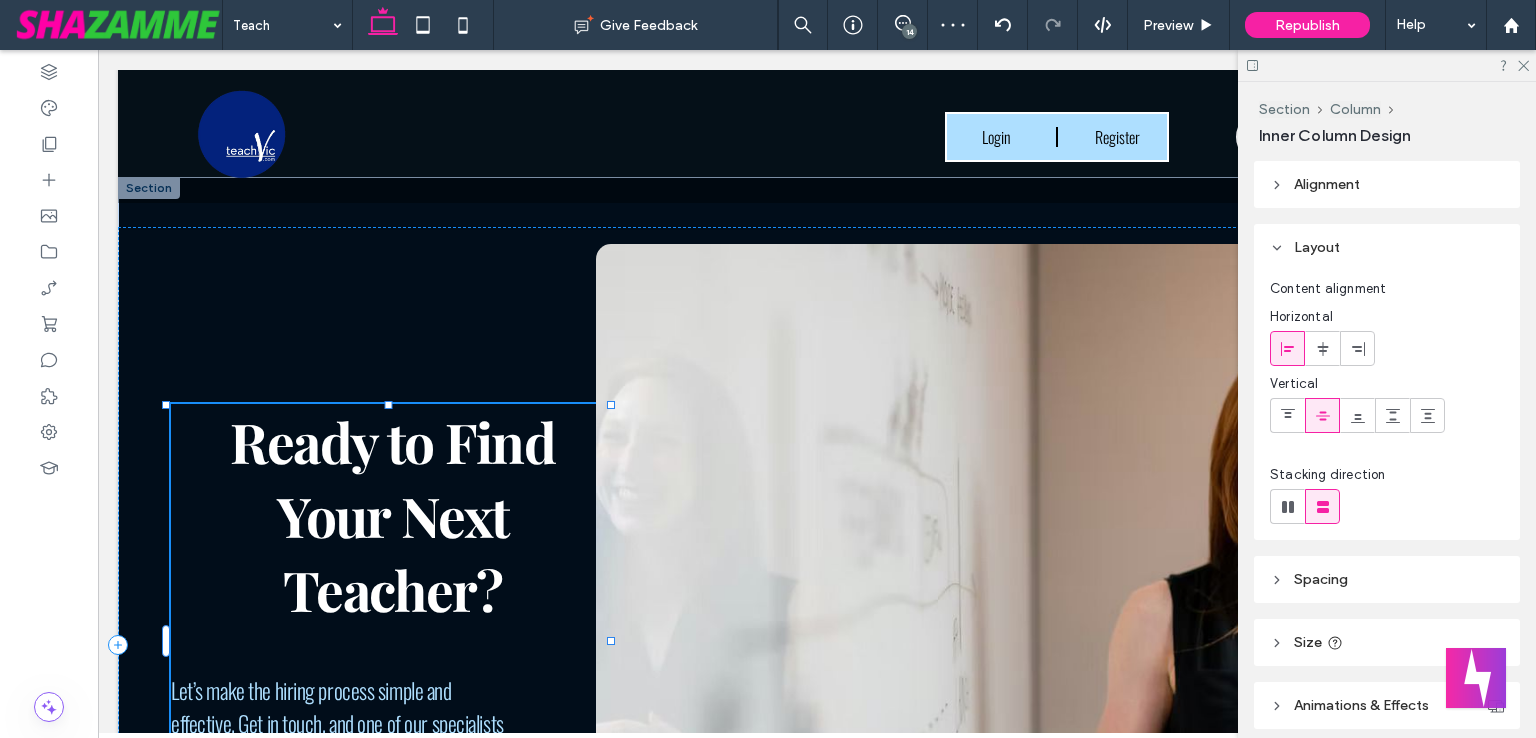 click on "Ready to Find Your Next Teacher?
Let’s make the hiring process simple and effective. Get in touch, and one of our specialists will be in touch to discuss your recruitment needs!
Contact us
32% , 458px" at bounding box center (817, 640) 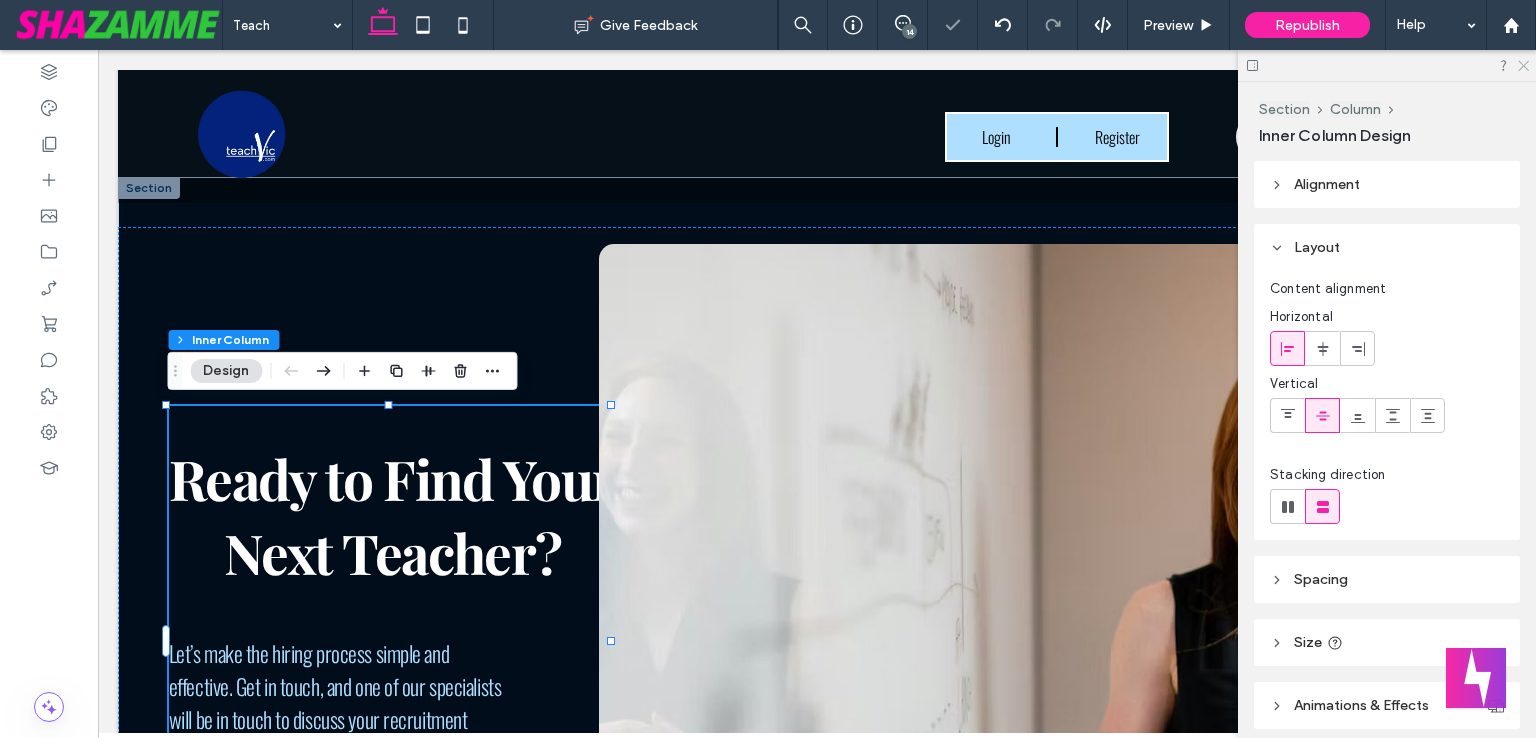 click 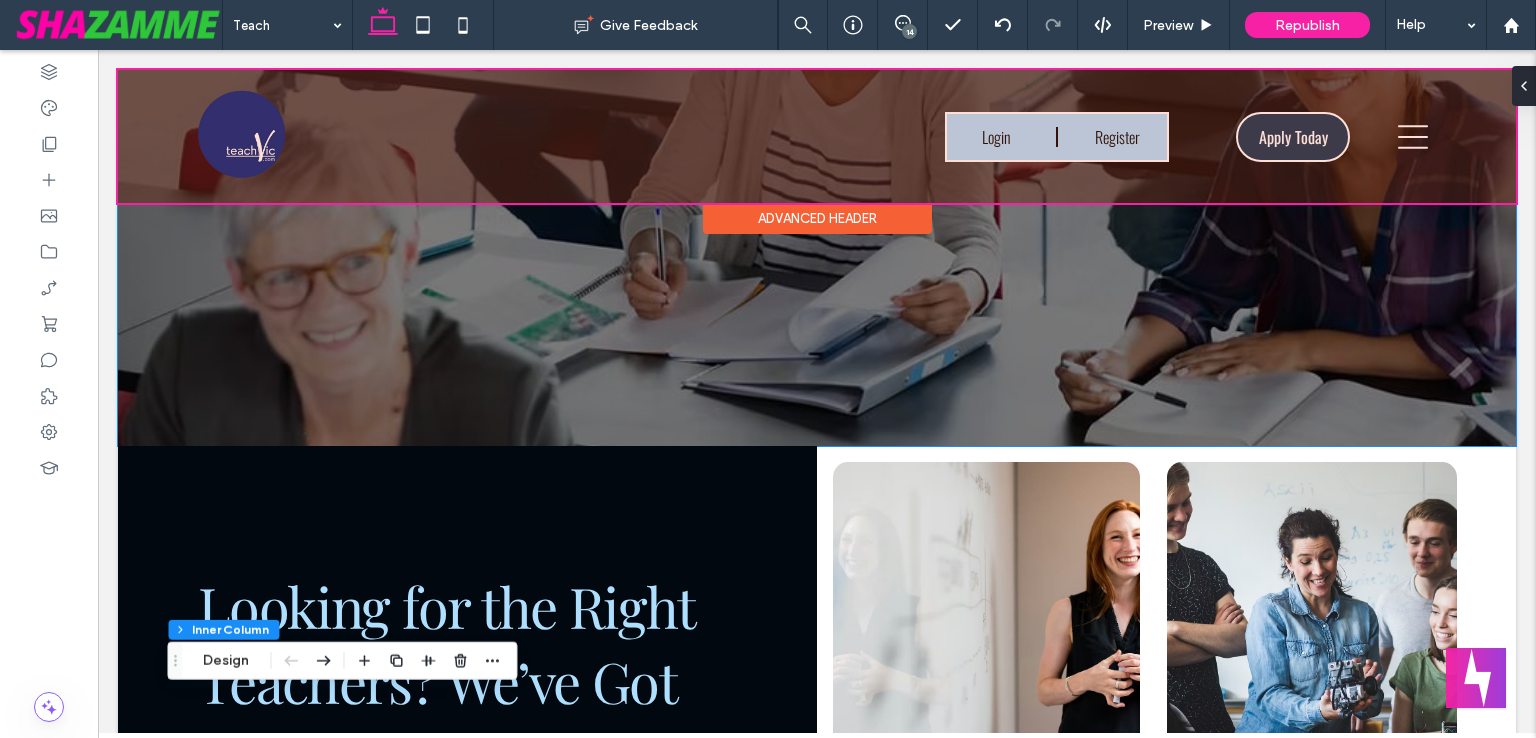 scroll, scrollTop: 200, scrollLeft: 0, axis: vertical 